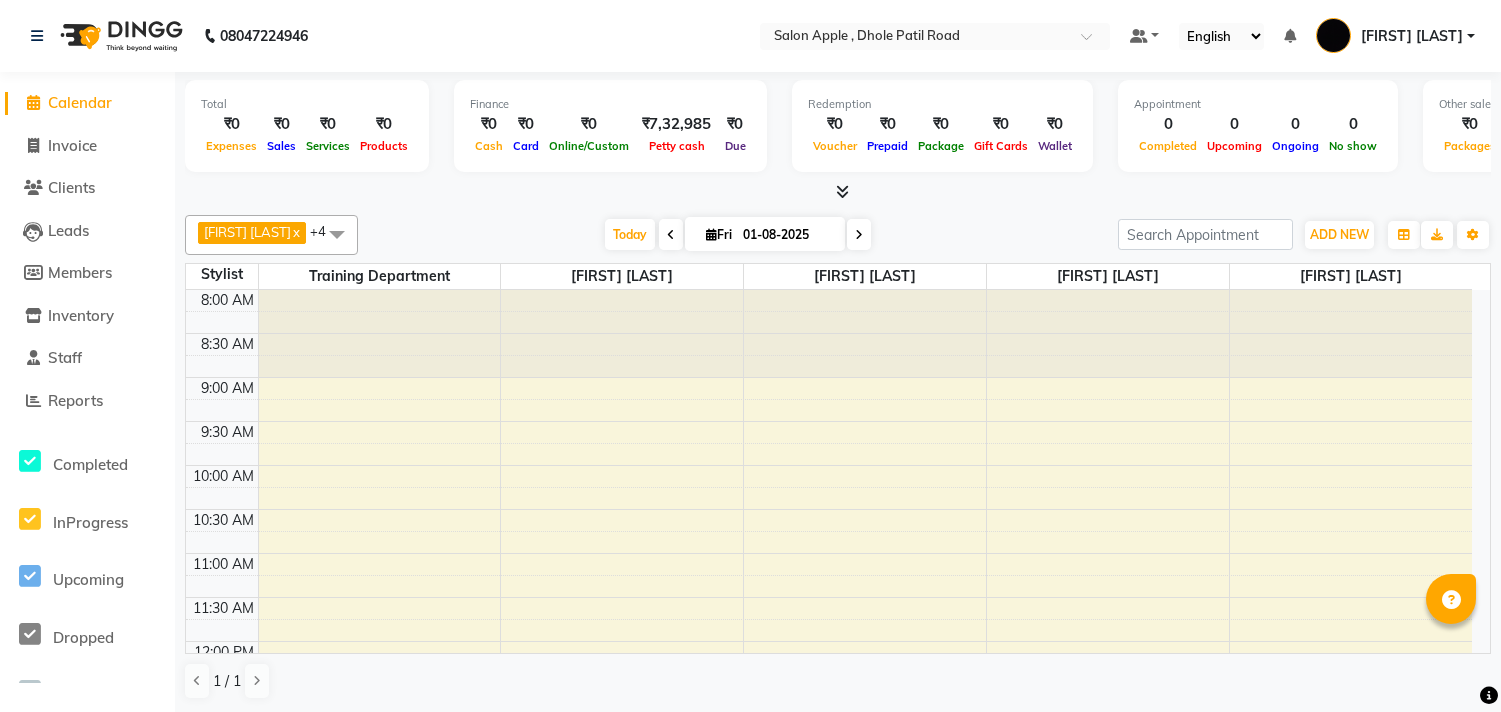 scroll, scrollTop: 0, scrollLeft: 0, axis: both 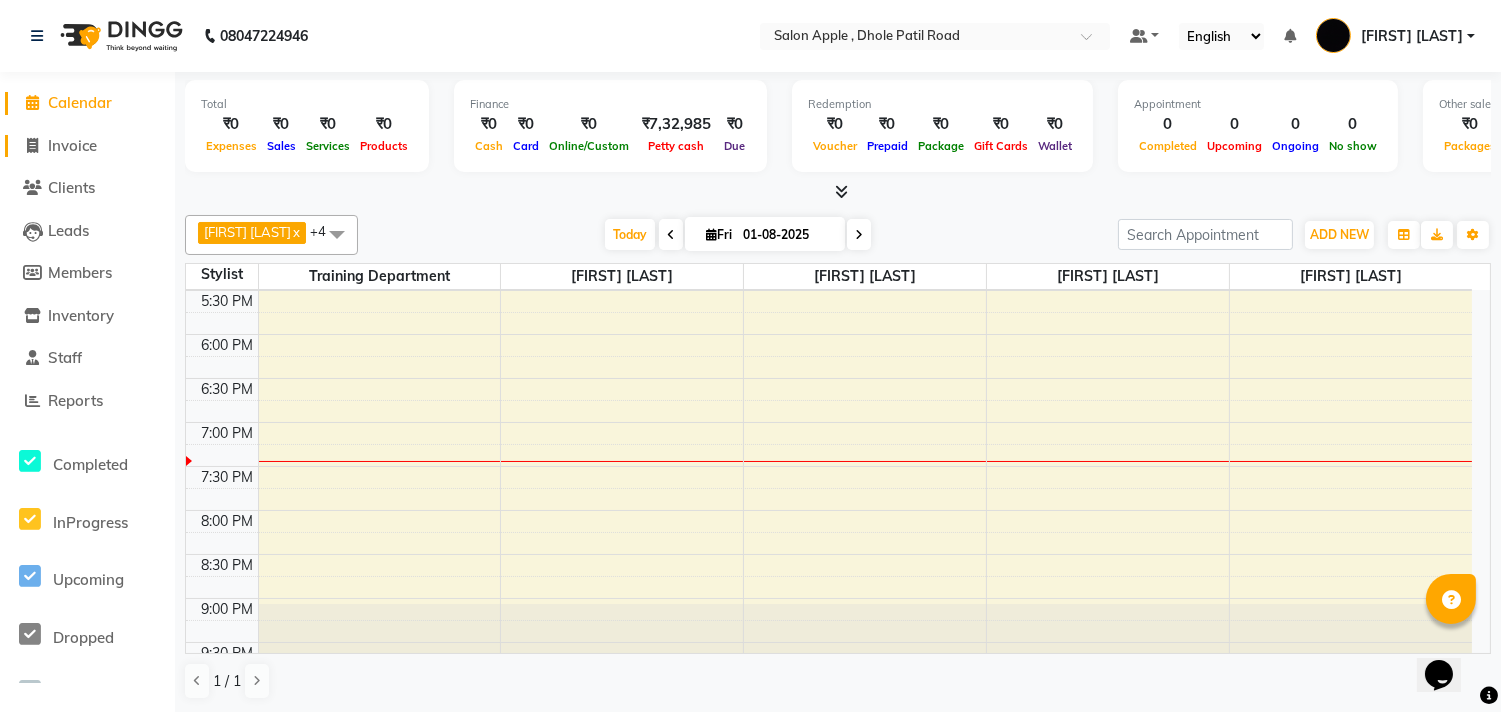 click on "Invoice" 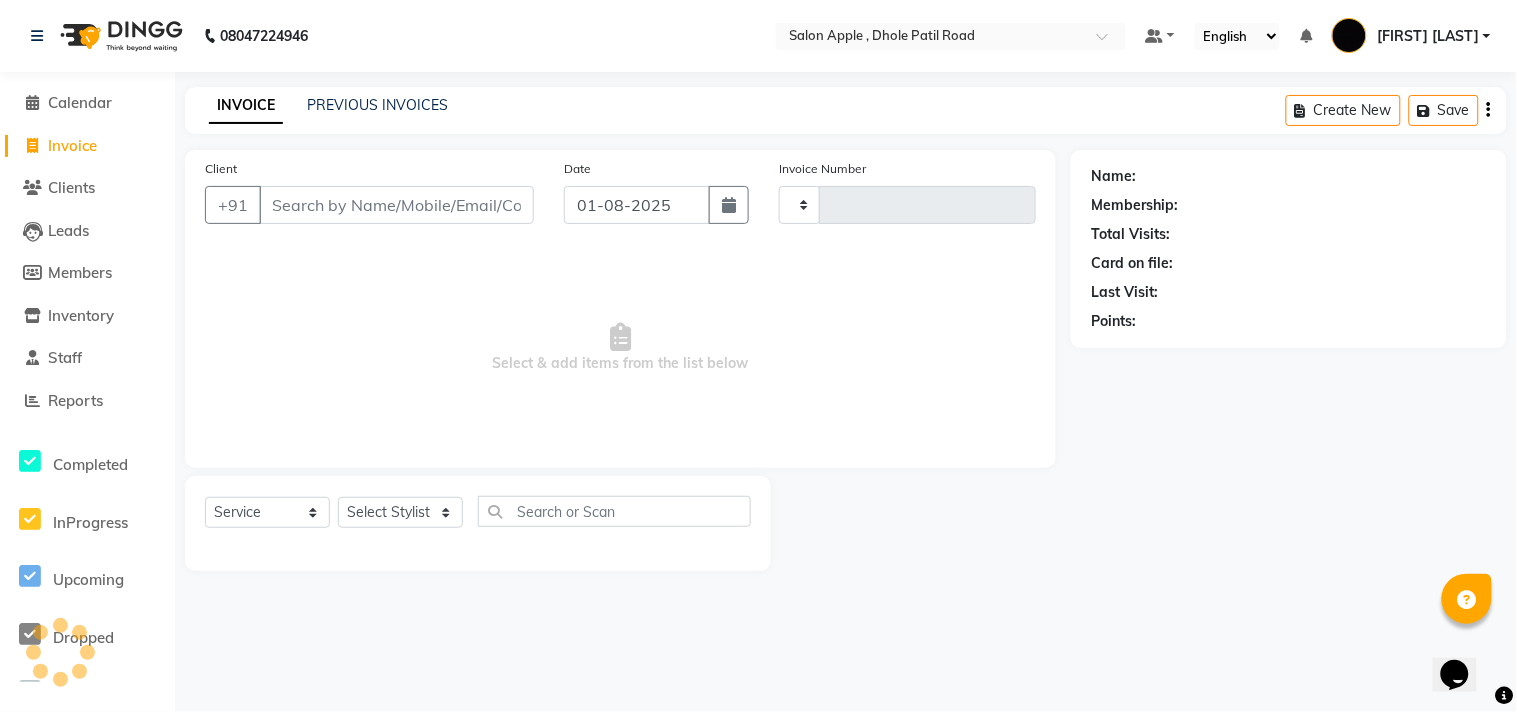 type on "1669" 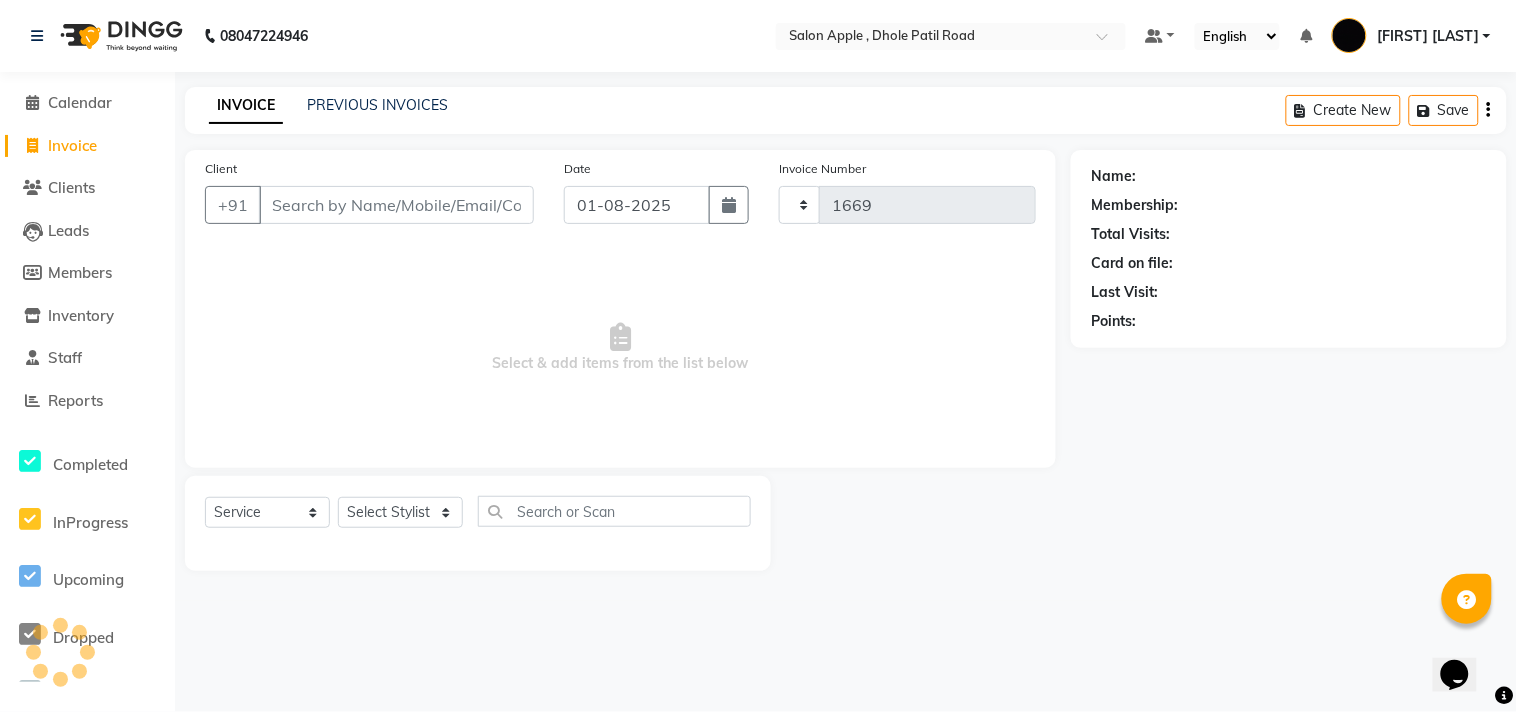 select on "521" 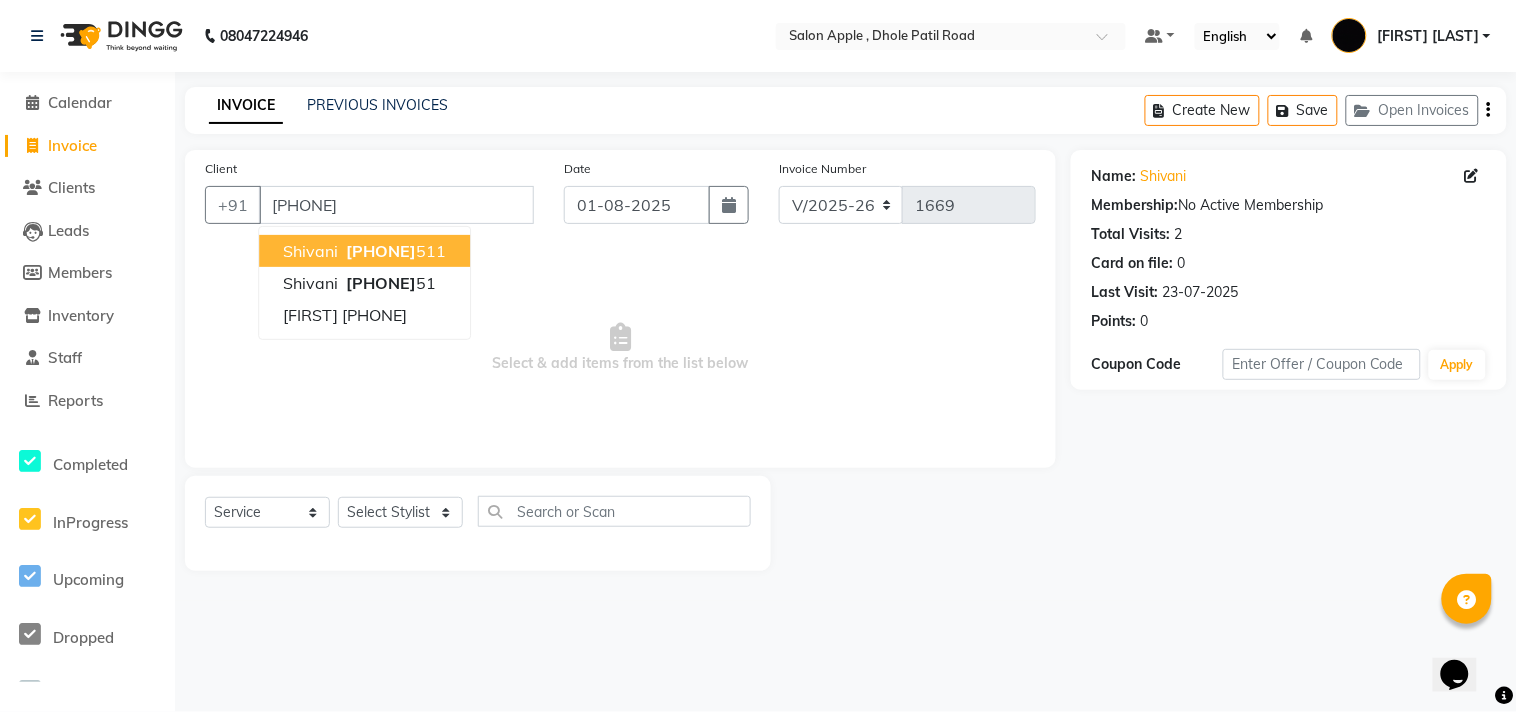 click on "shivani" at bounding box center [310, 251] 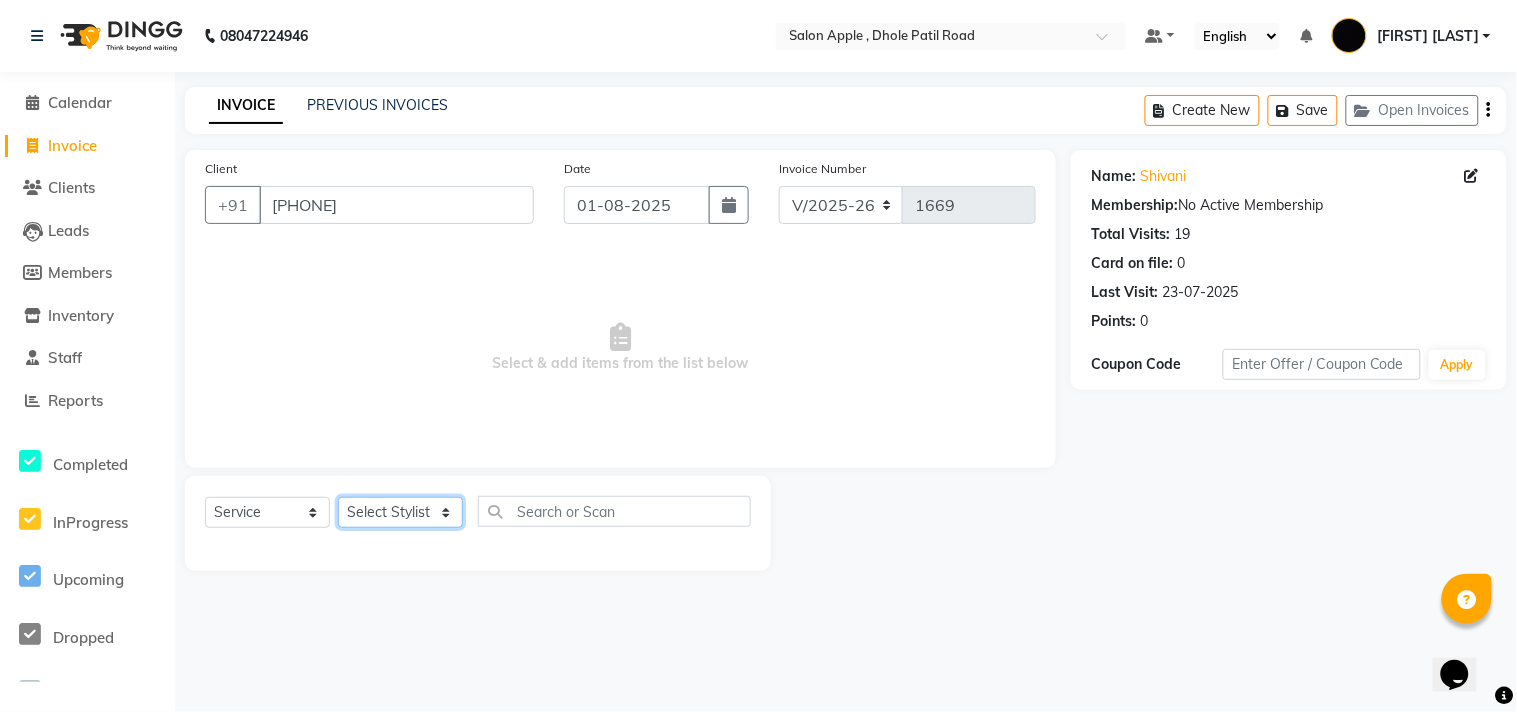 click on "Select Stylist [FIRST] [LAST] [FIRST] [LAST] [LAST] [LAST] [LAST] [LAST] [LAST]" 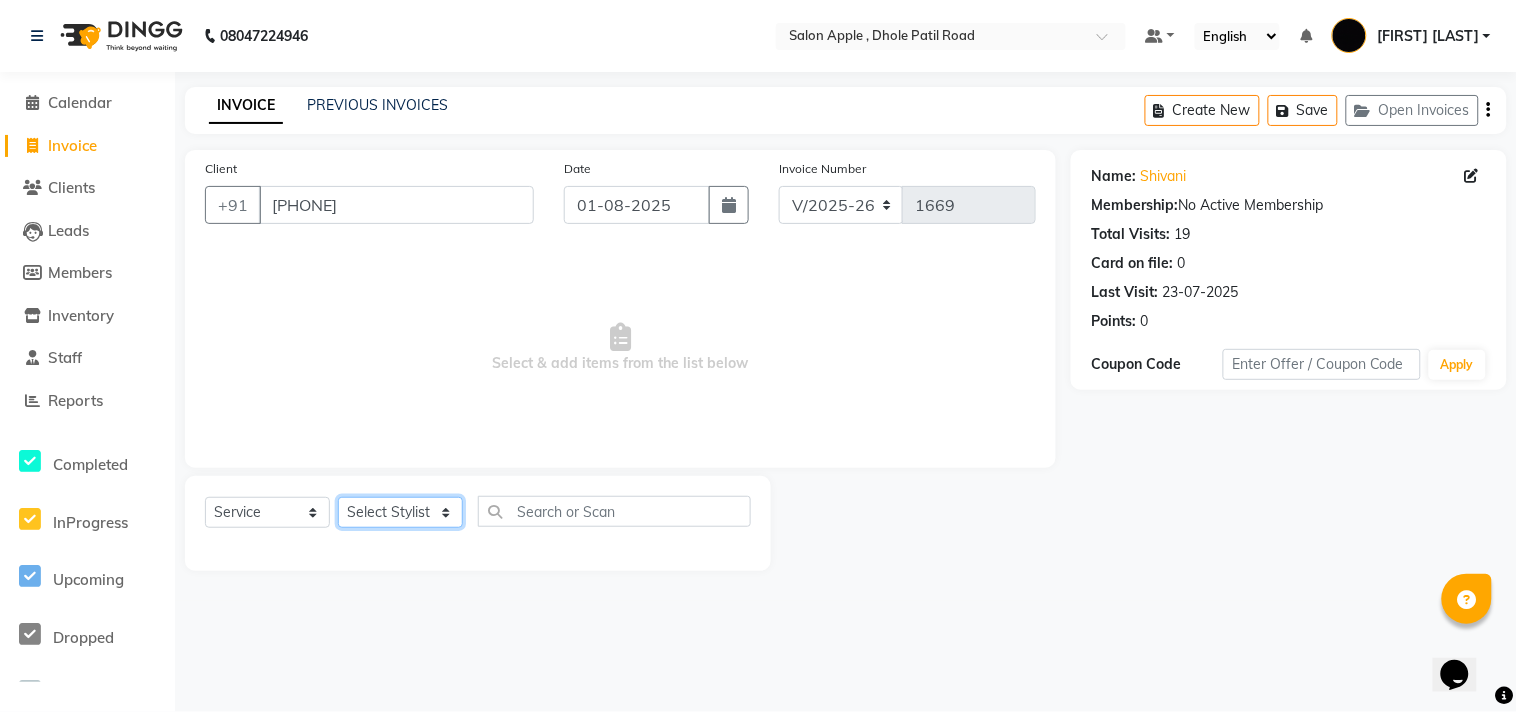 select on "[NUMBER]" 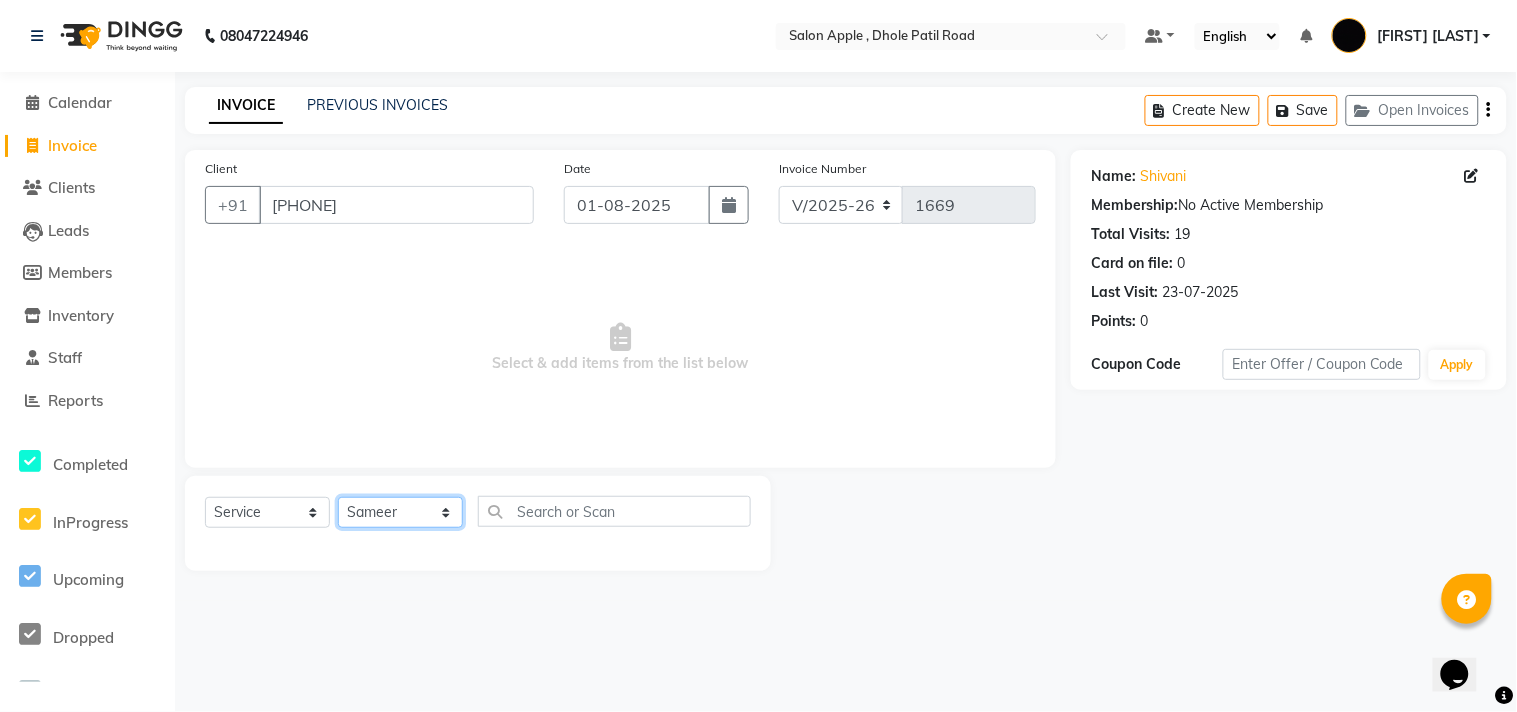 click on "Select Stylist [FIRST] [LAST] [FIRST] [LAST] [LAST] [LAST] [LAST] [LAST] [LAST]" 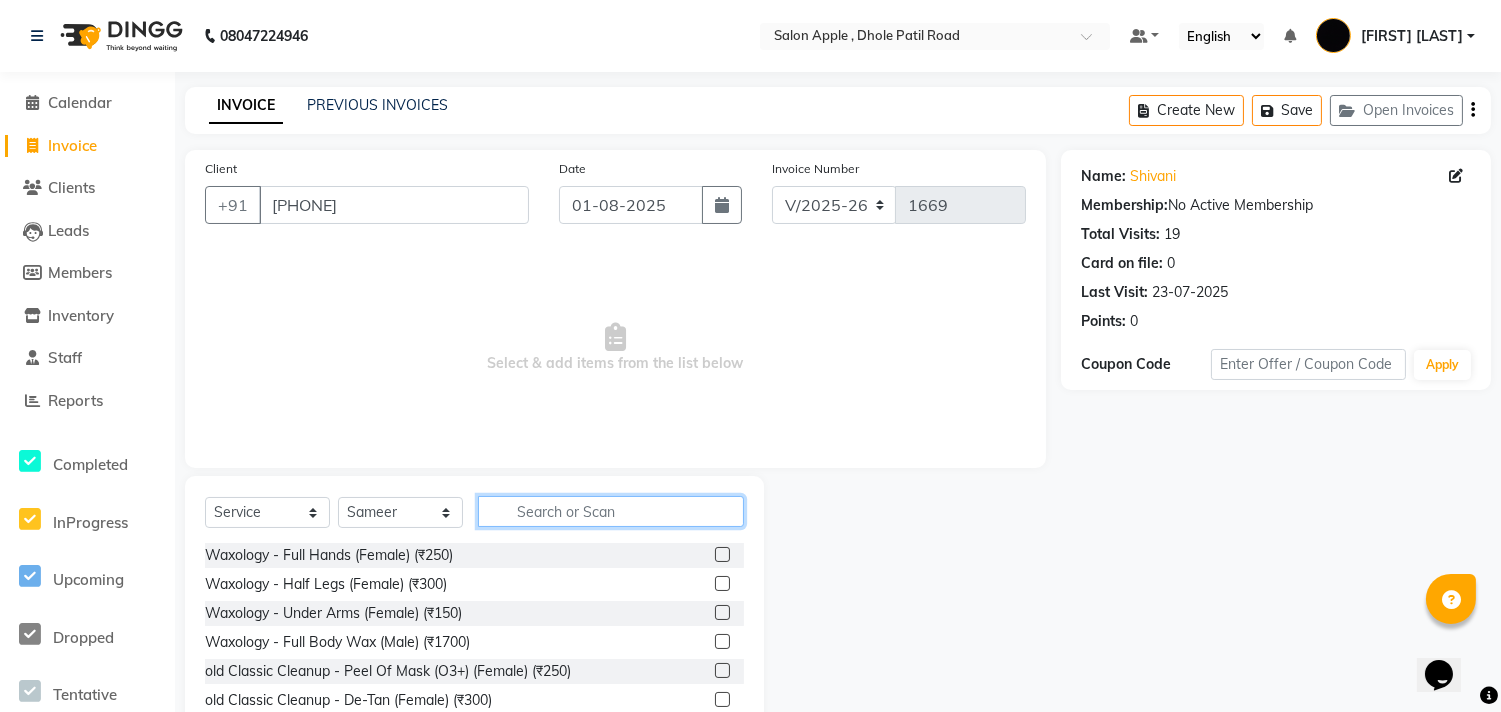 click 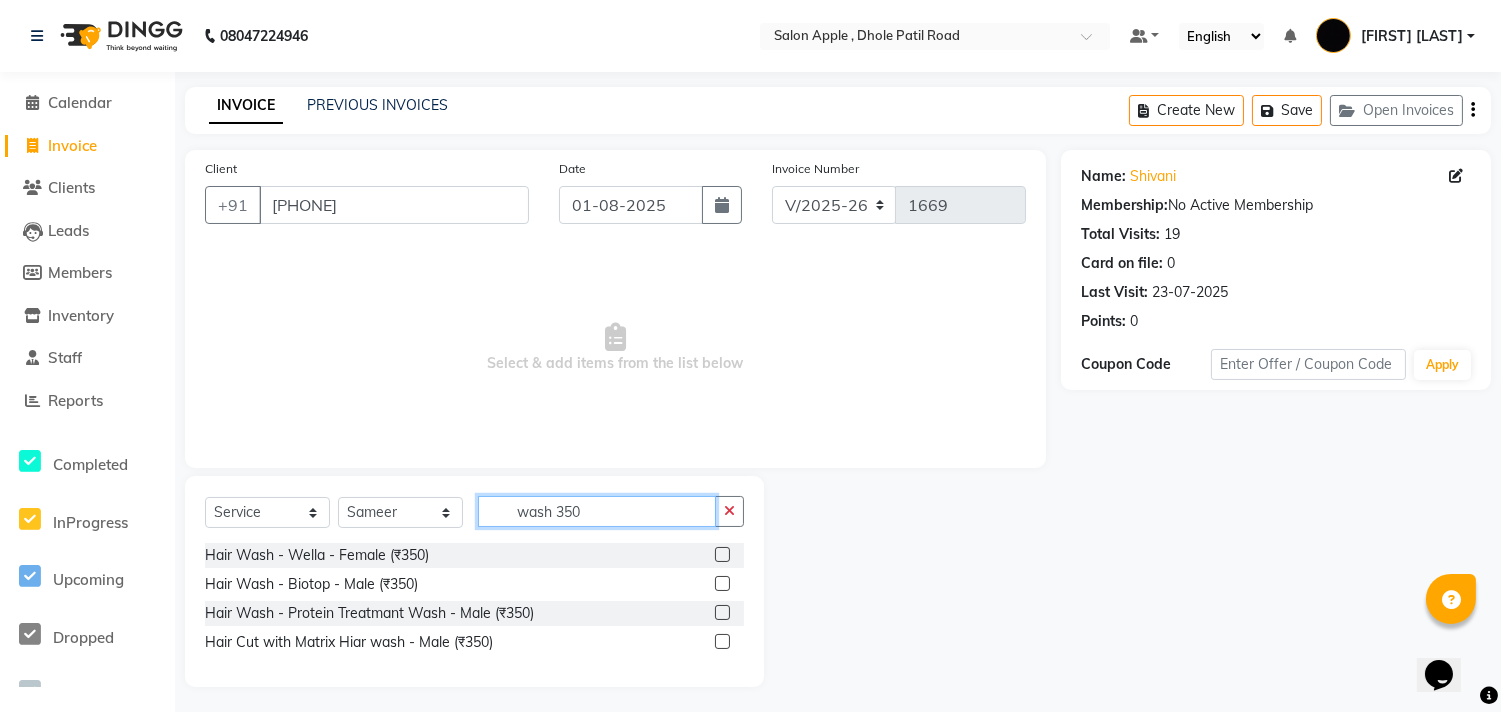 type on "wash 350" 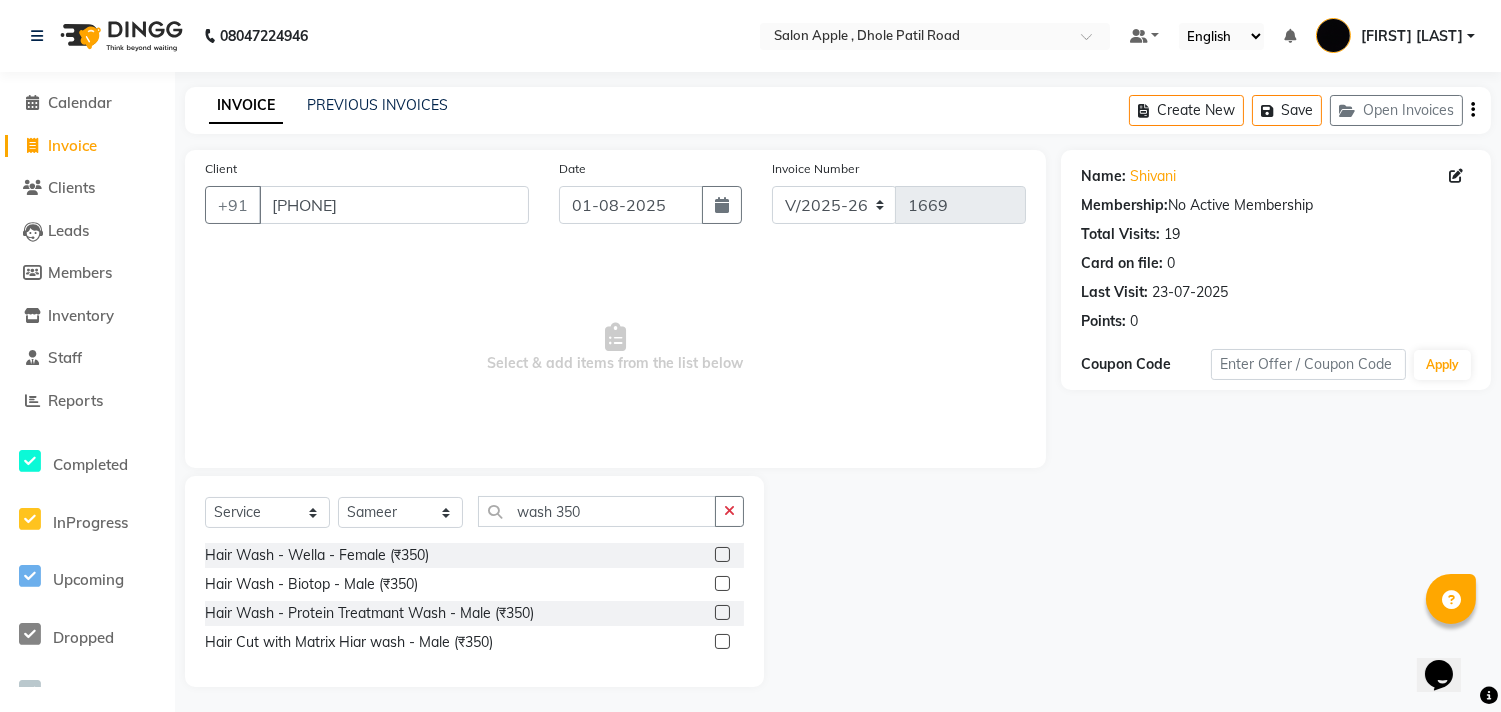 click 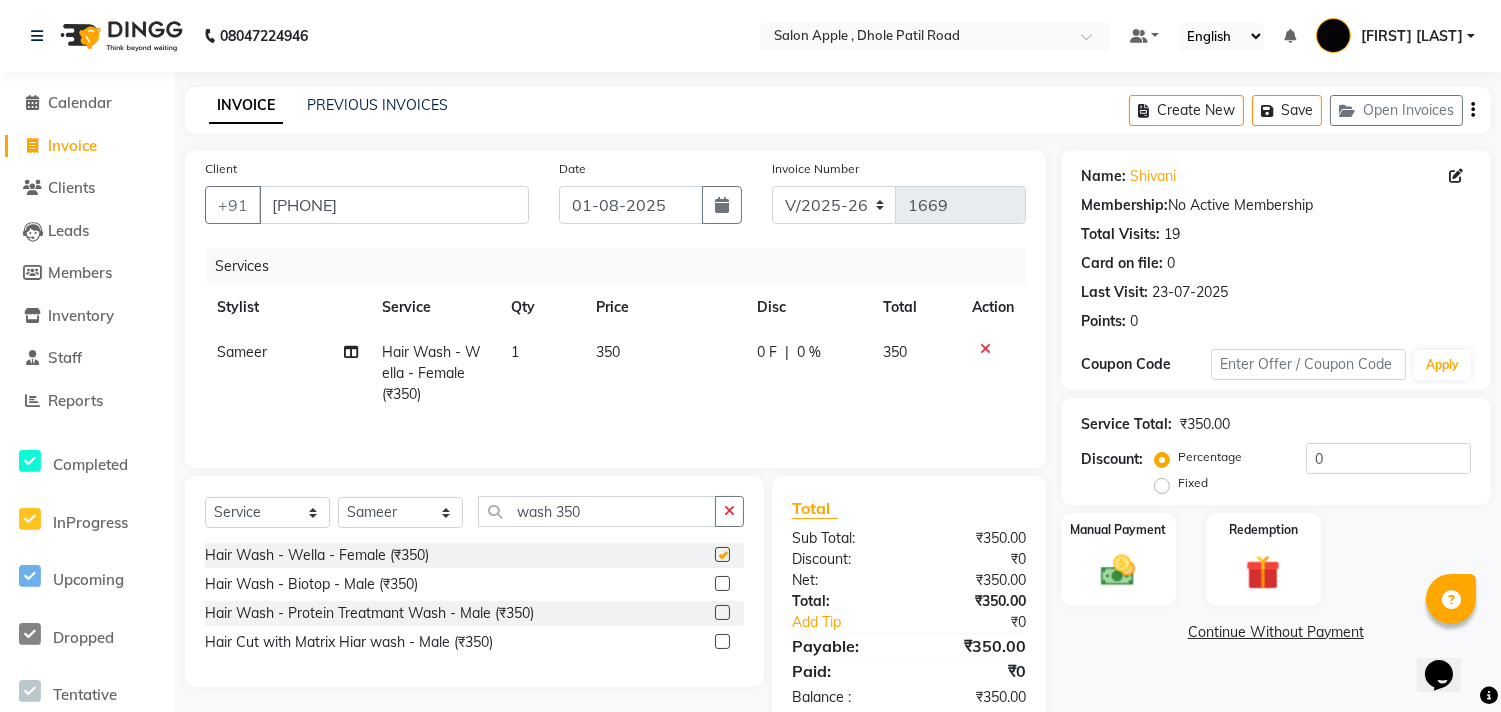 checkbox on "false" 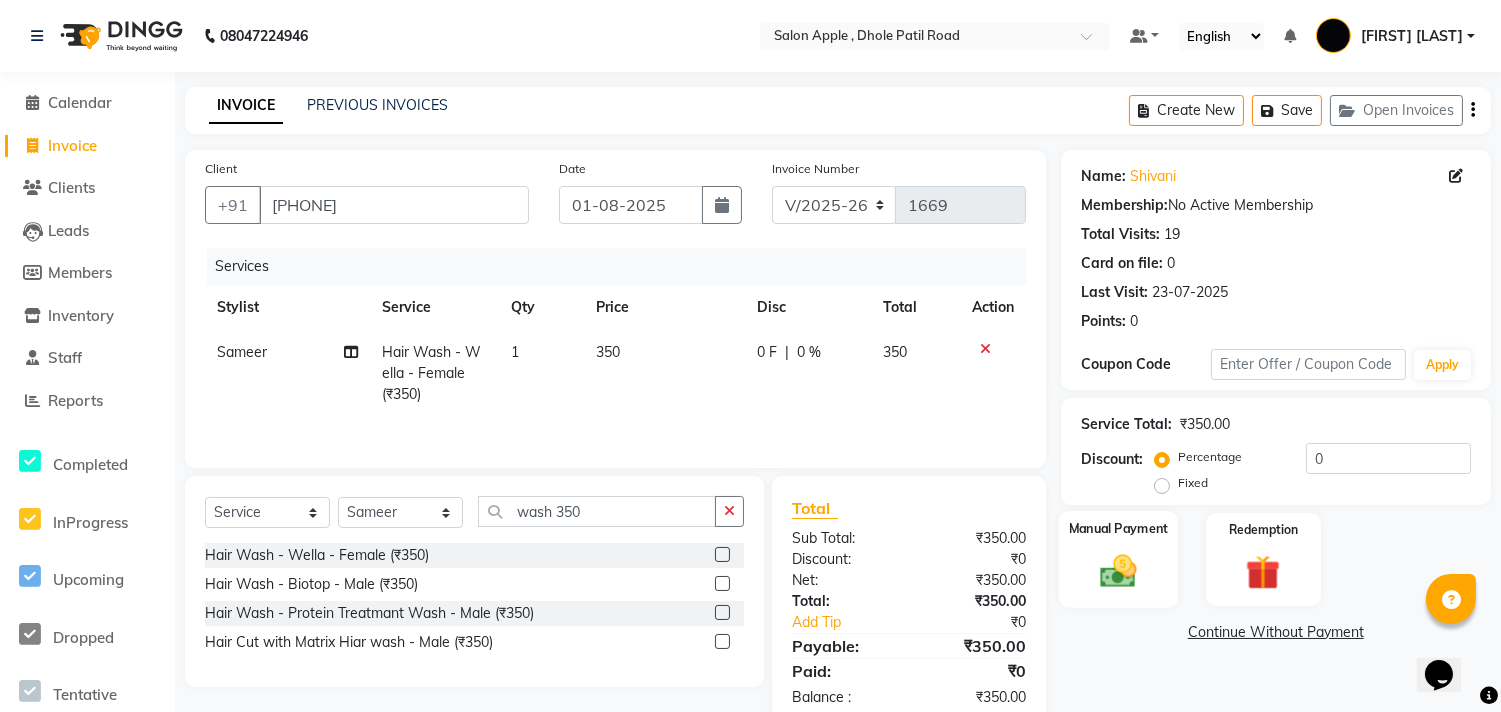 click 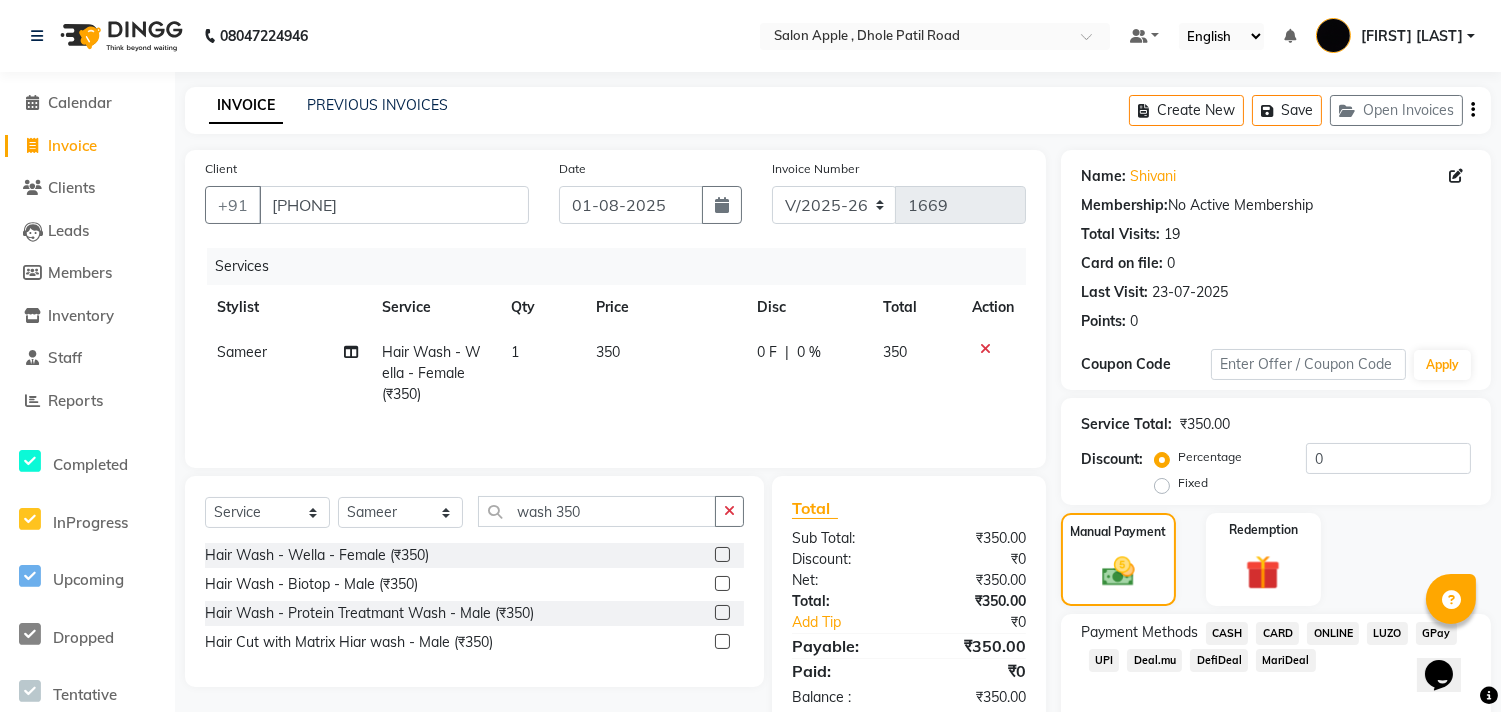 click on "ONLINE" 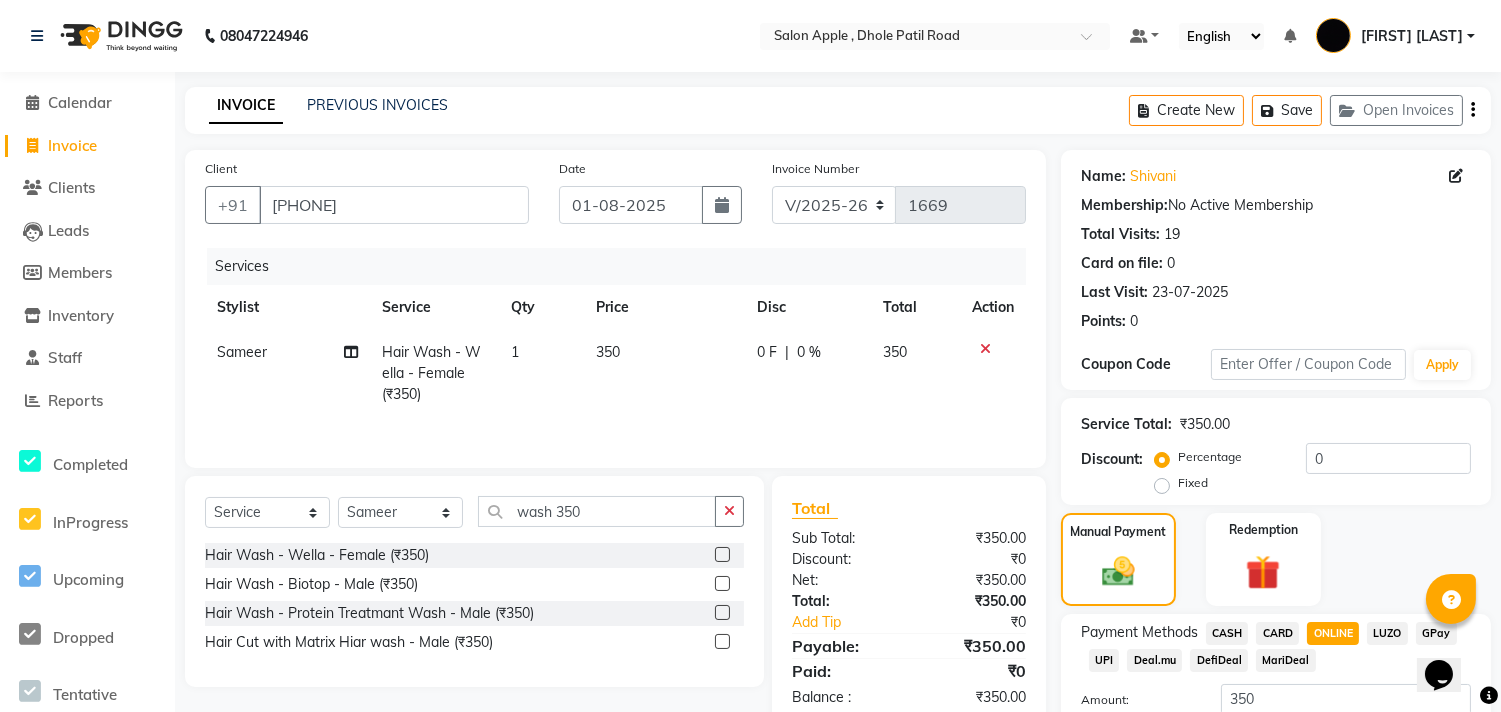 scroll, scrollTop: 150, scrollLeft: 0, axis: vertical 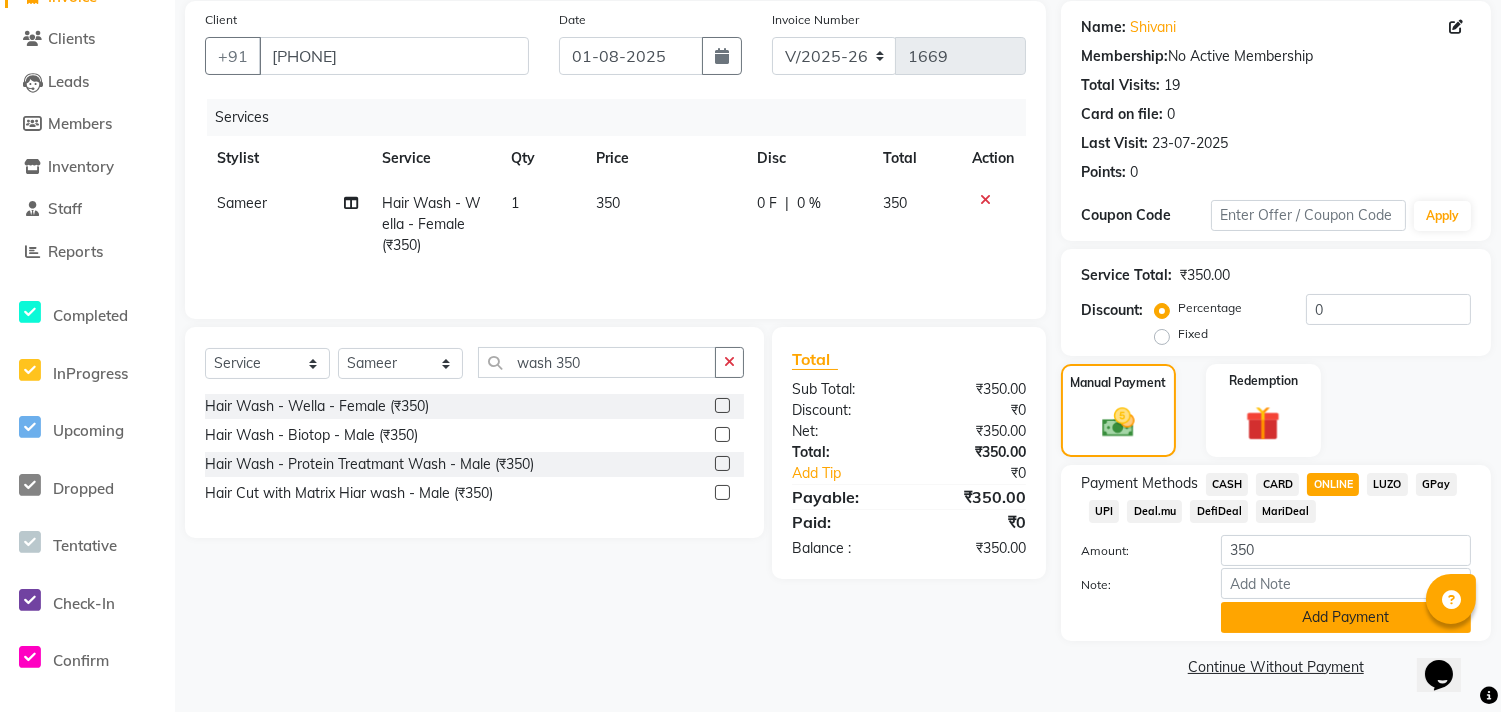 click on "Add Payment" 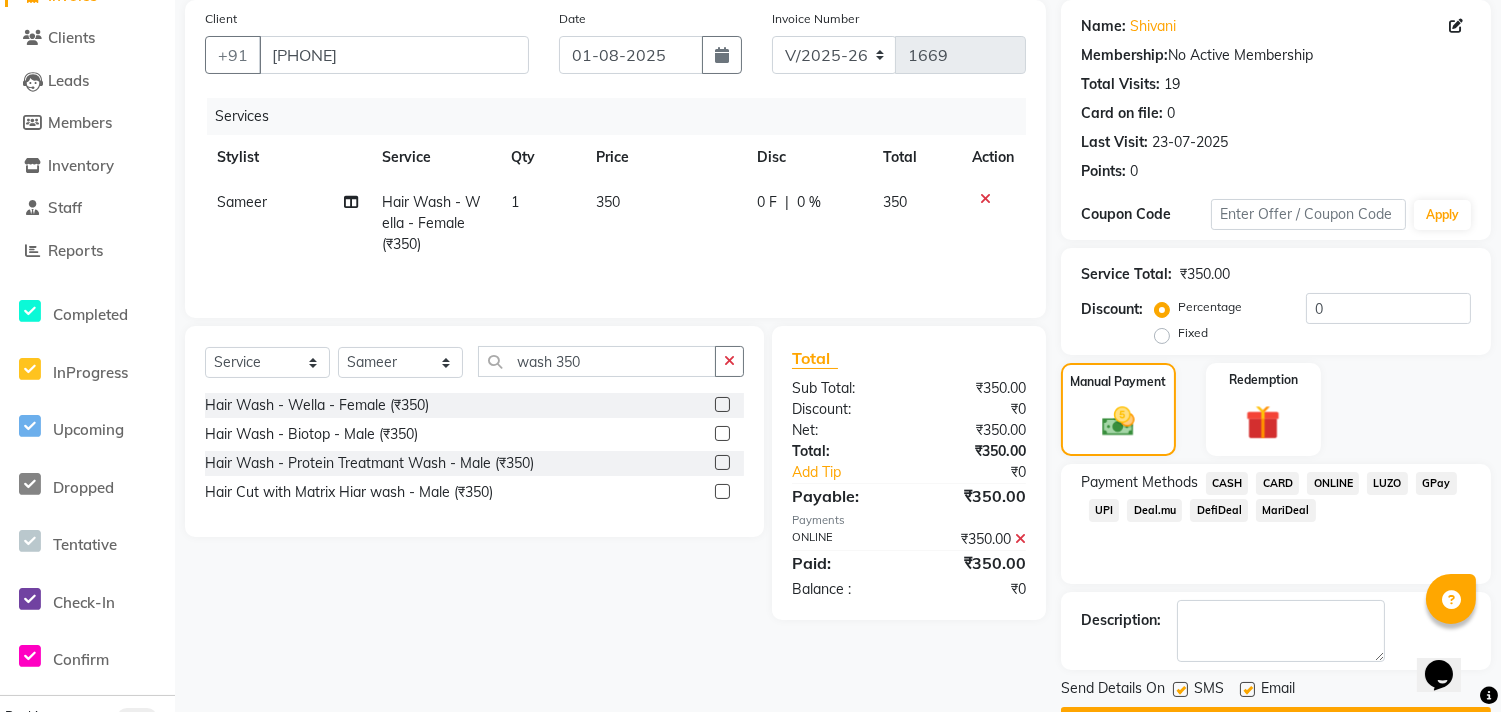 scroll, scrollTop: 205, scrollLeft: 0, axis: vertical 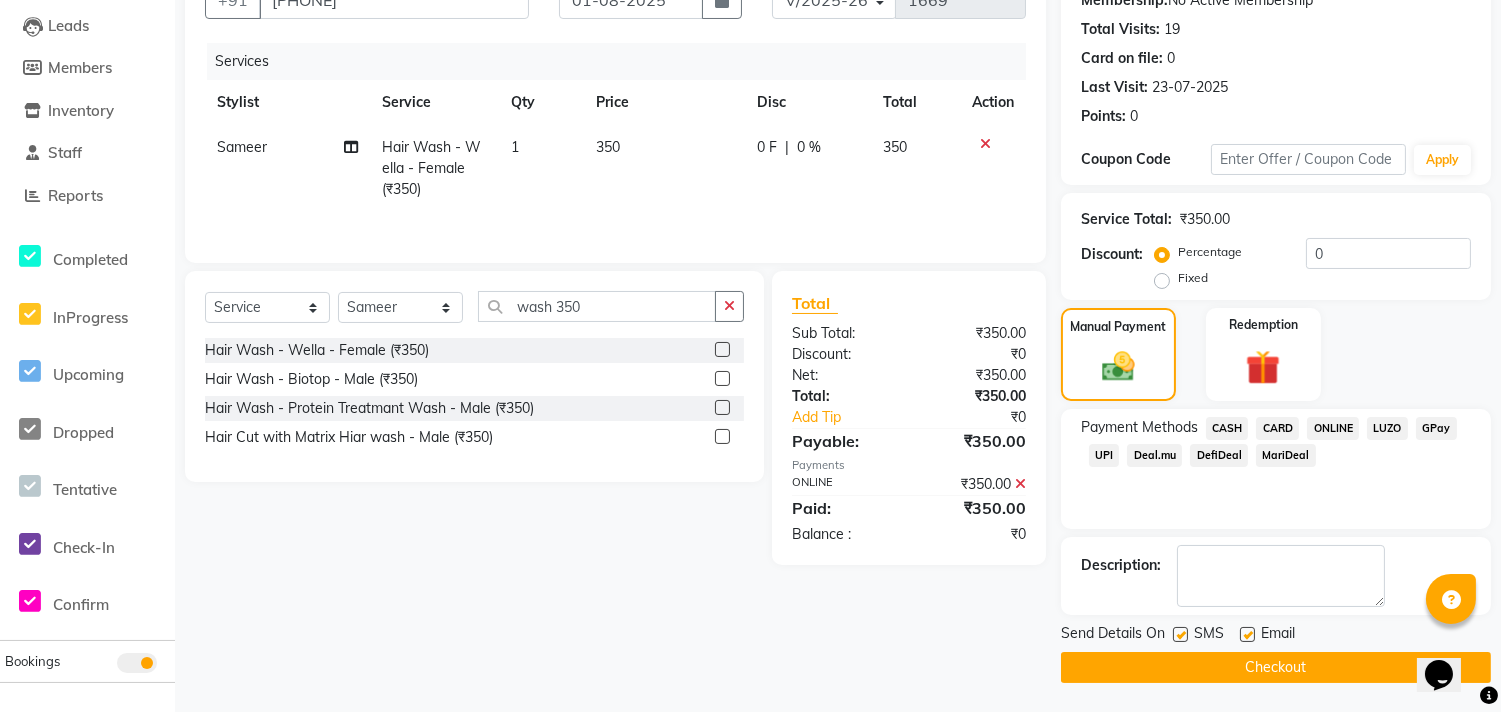 click on "Checkout" 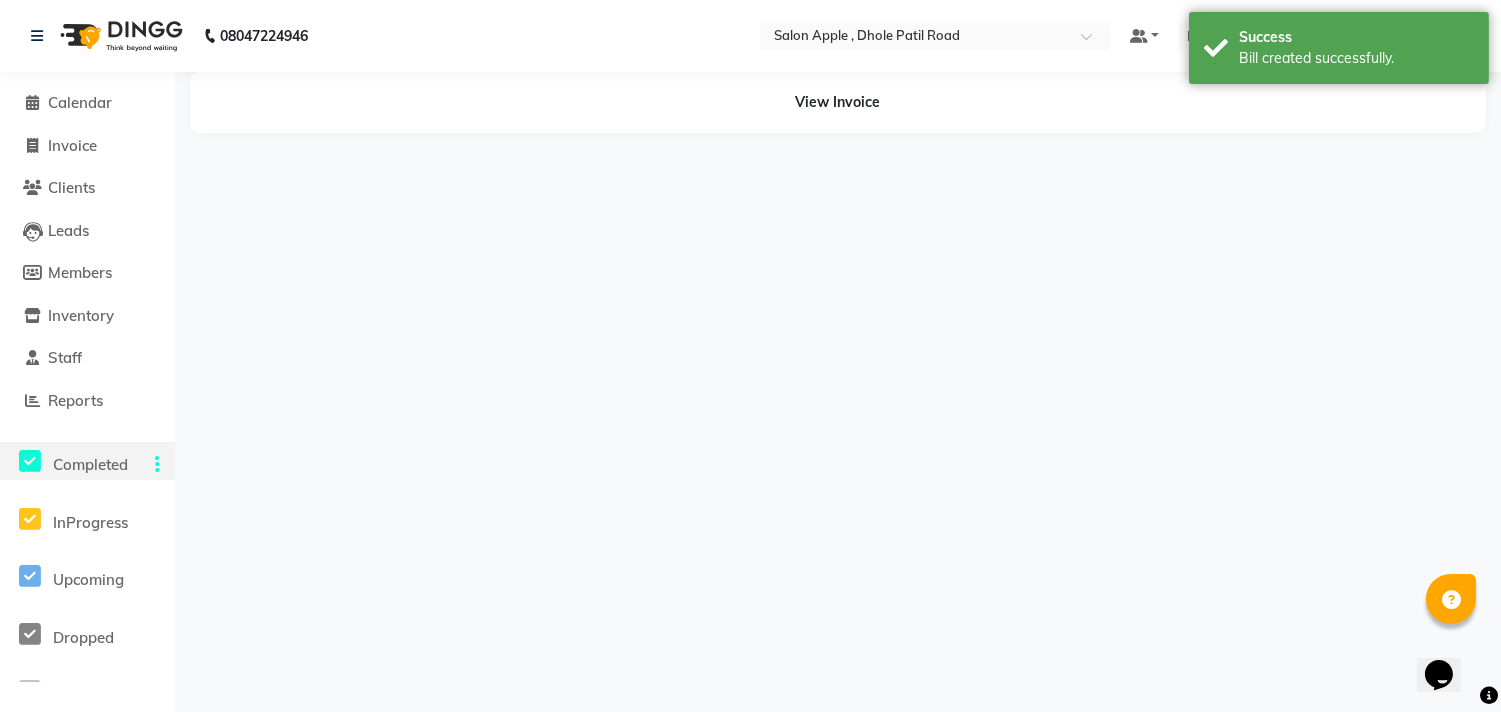 scroll, scrollTop: 0, scrollLeft: 0, axis: both 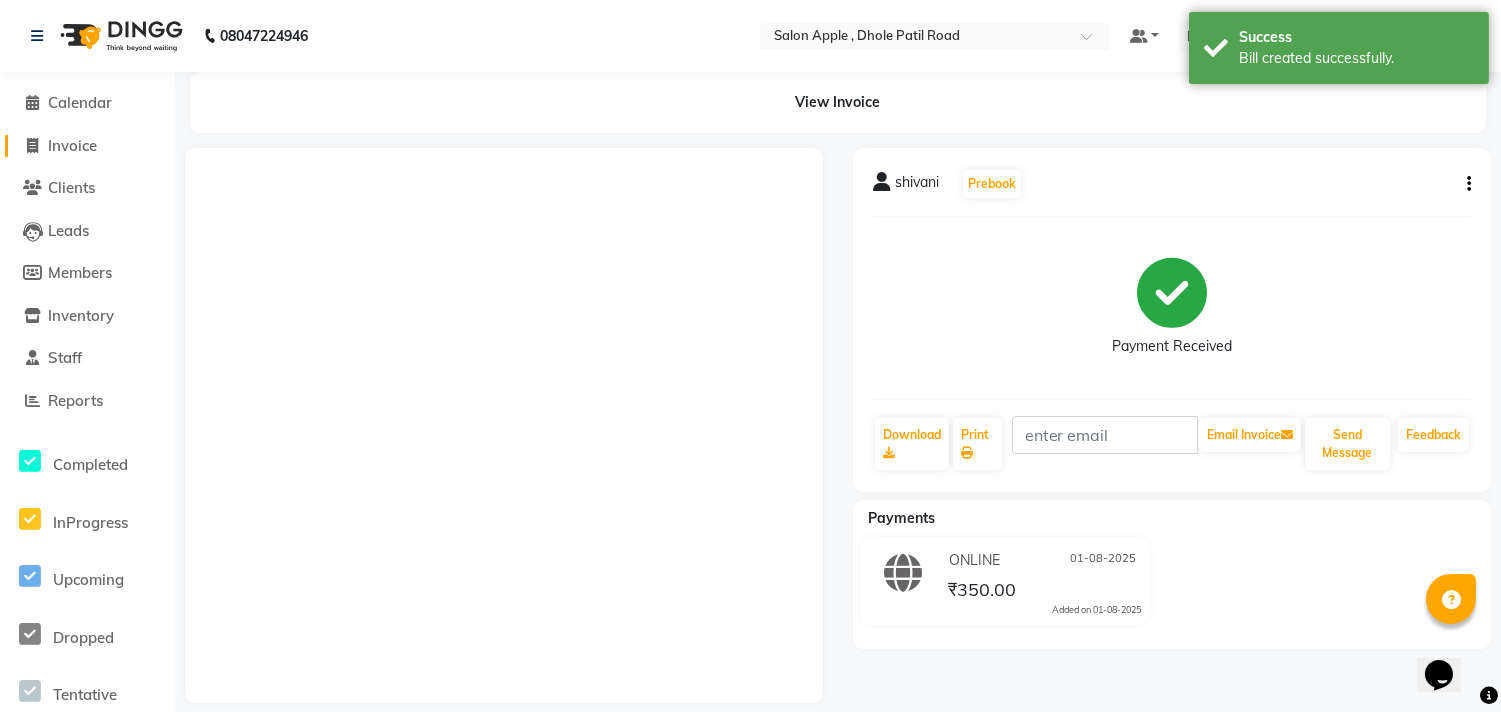 click on "Invoice" 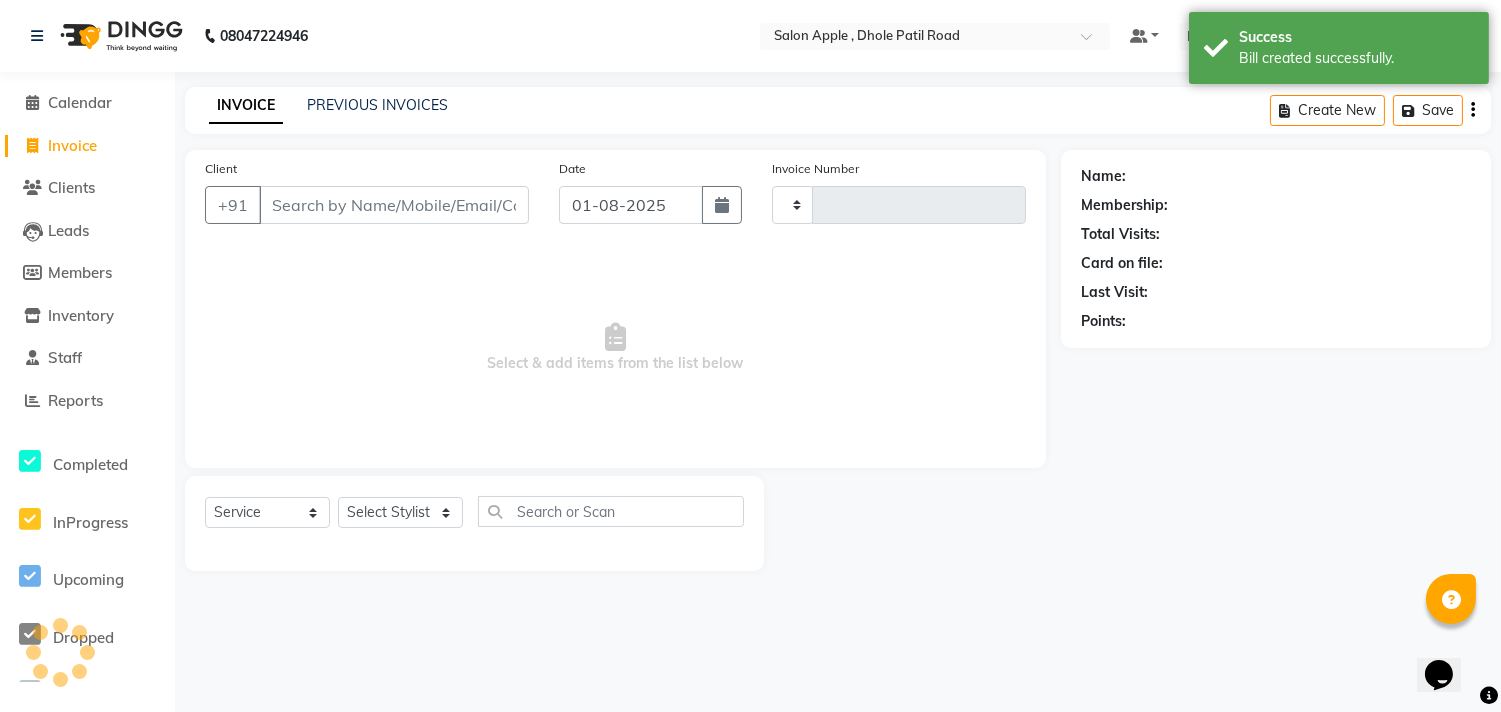 type on "1670" 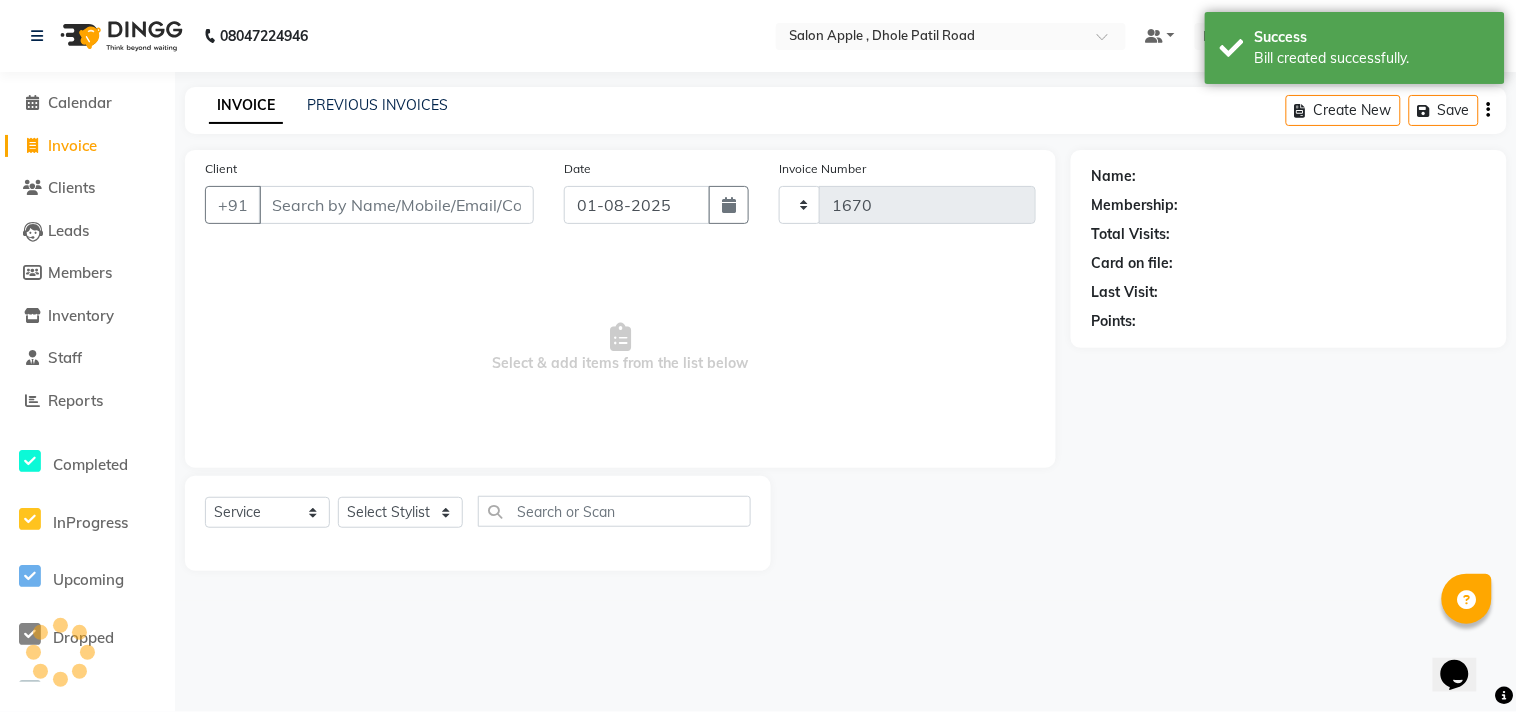 select on "521" 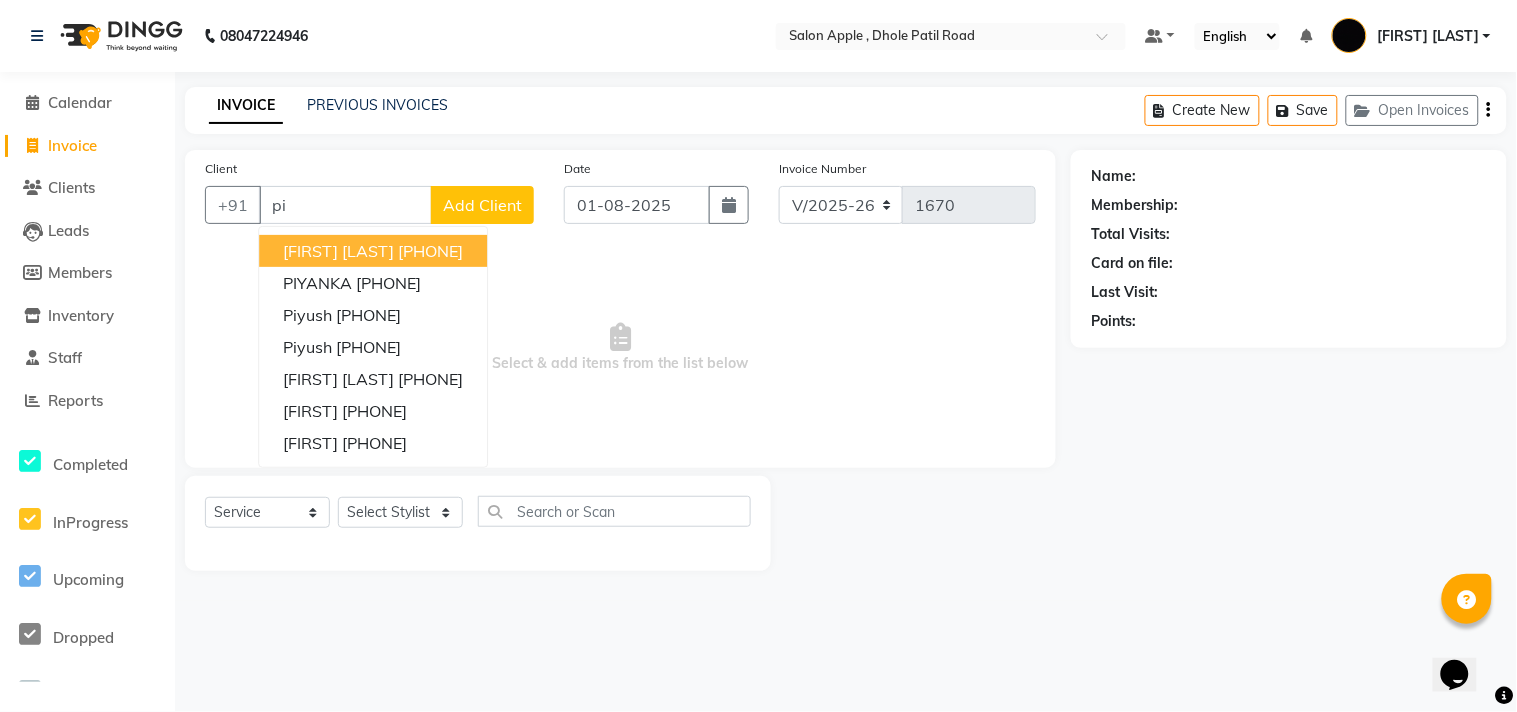 type on "p" 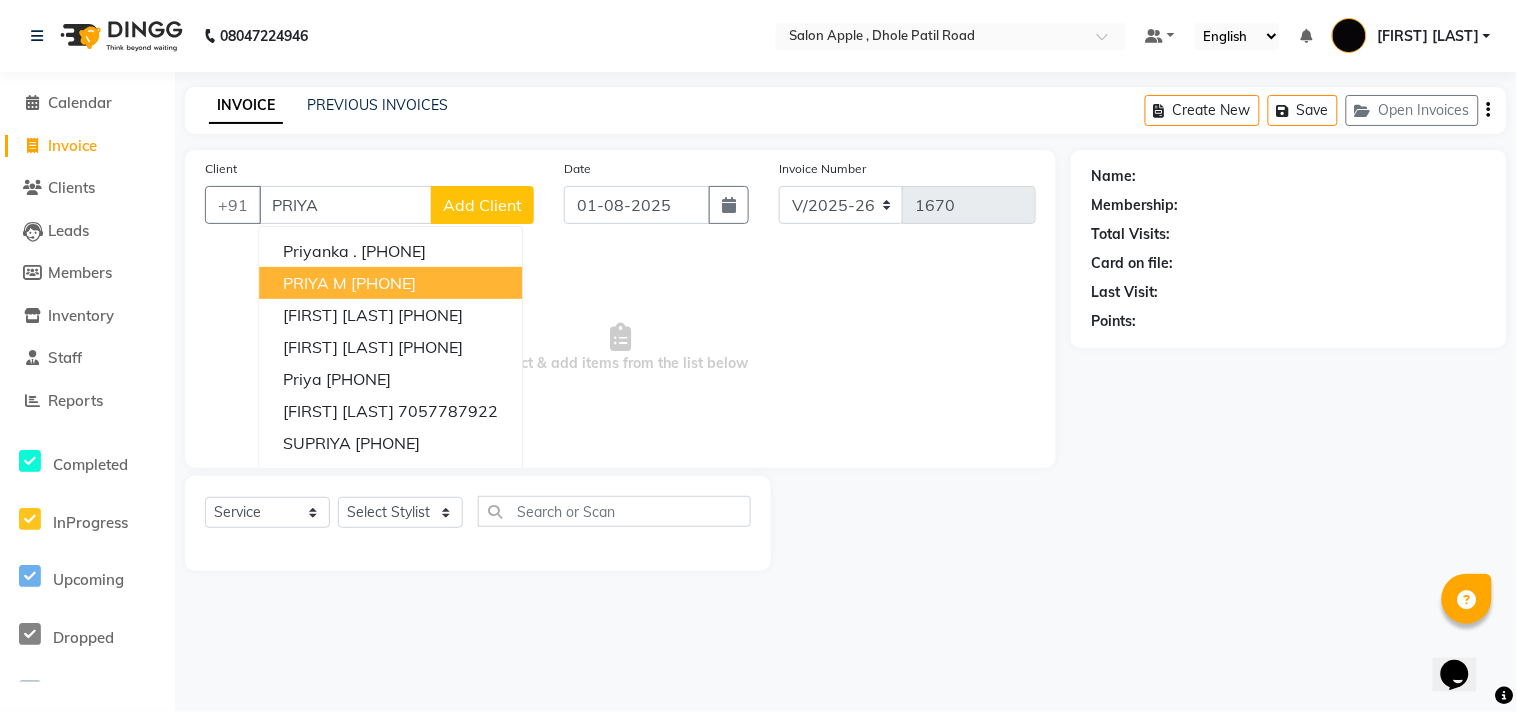 click on "[PHONE]" at bounding box center [383, 283] 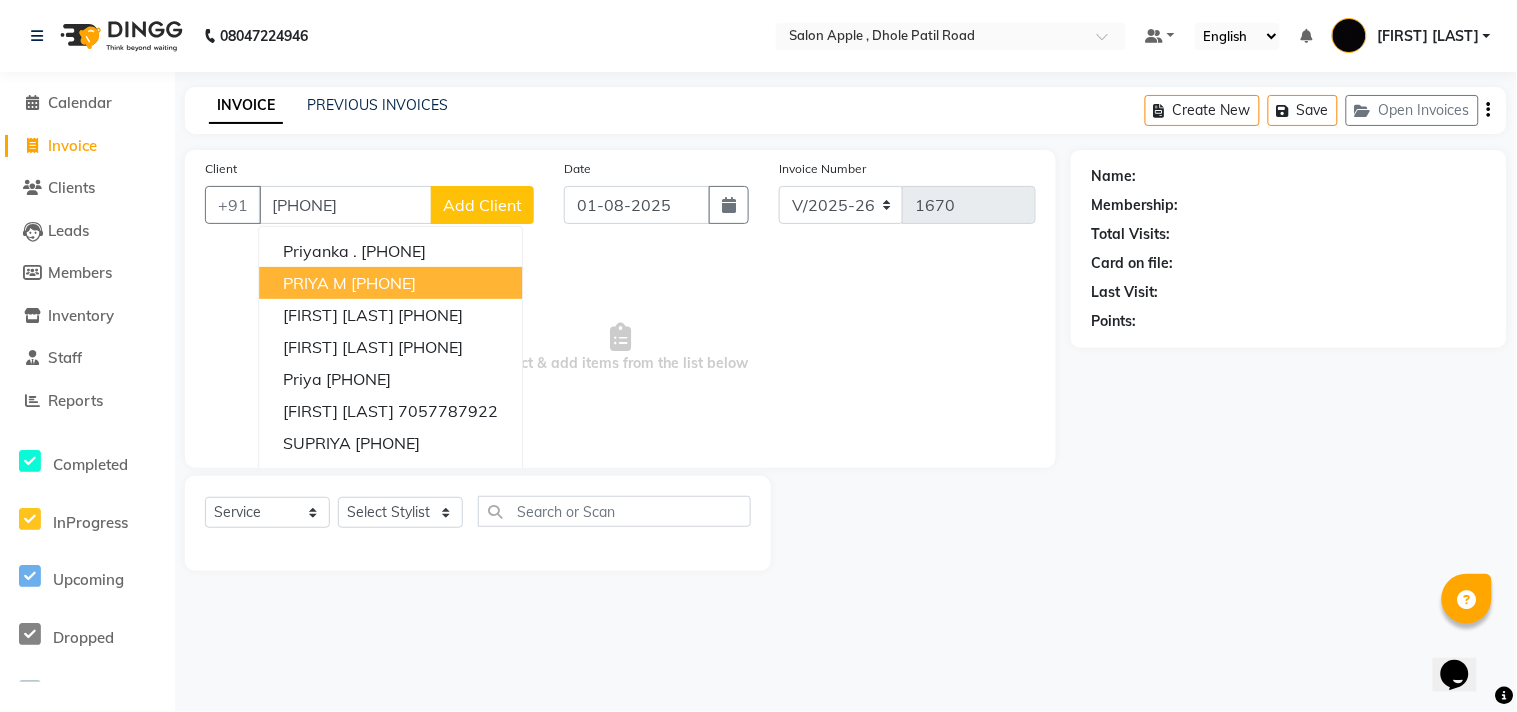 type on "[PHONE]" 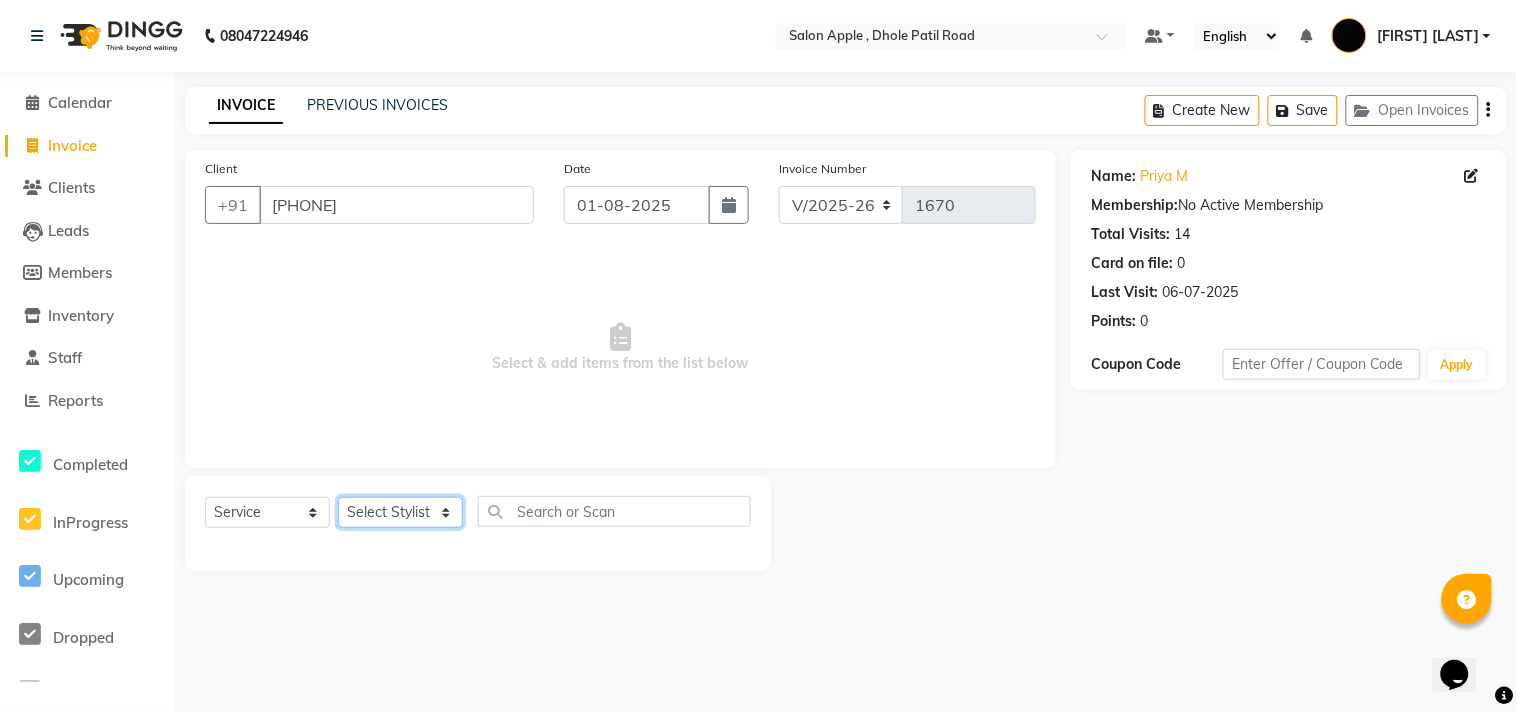 click on "Select Stylist [FIRST] [LAST] [FIRST] [LAST] [LAST] [LAST] [LAST] [LAST] [LAST]" 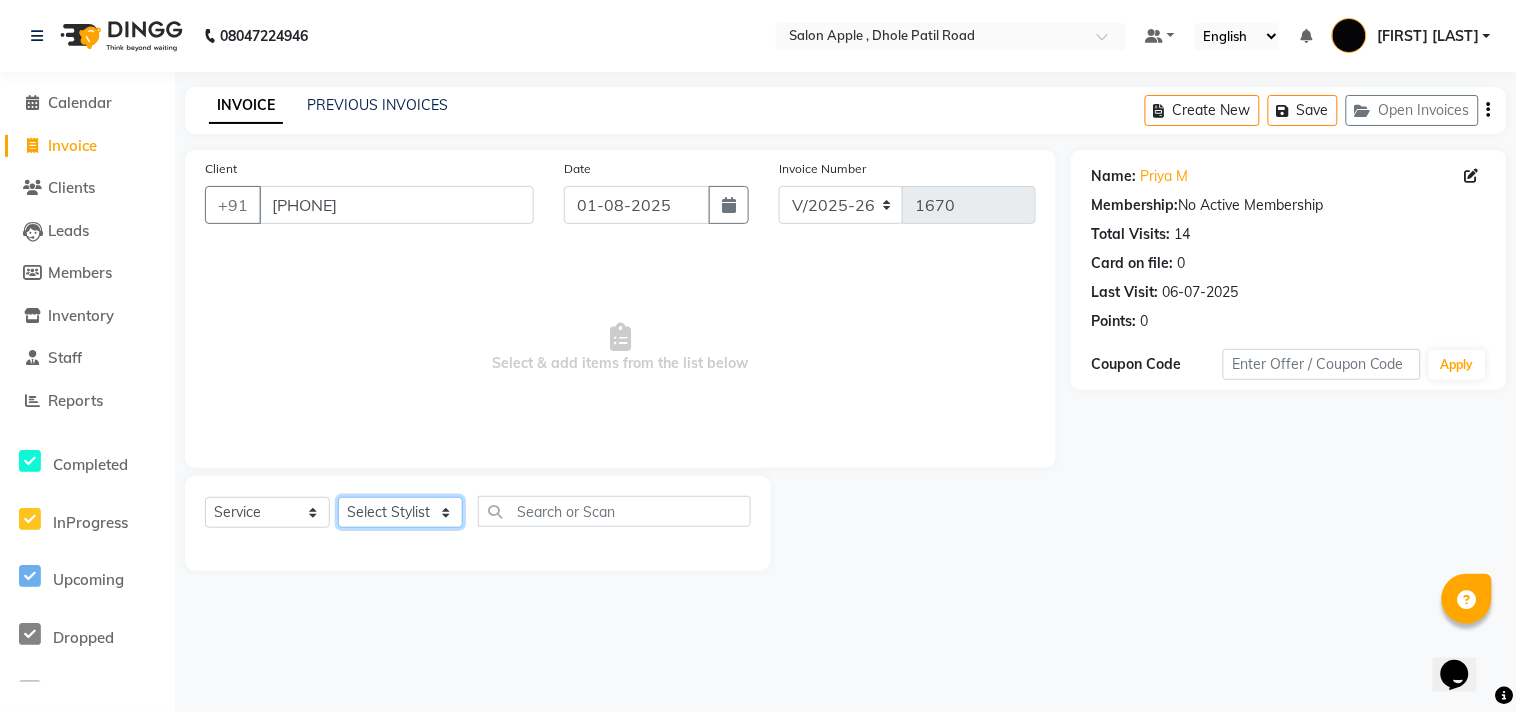 select on "[PHONE]" 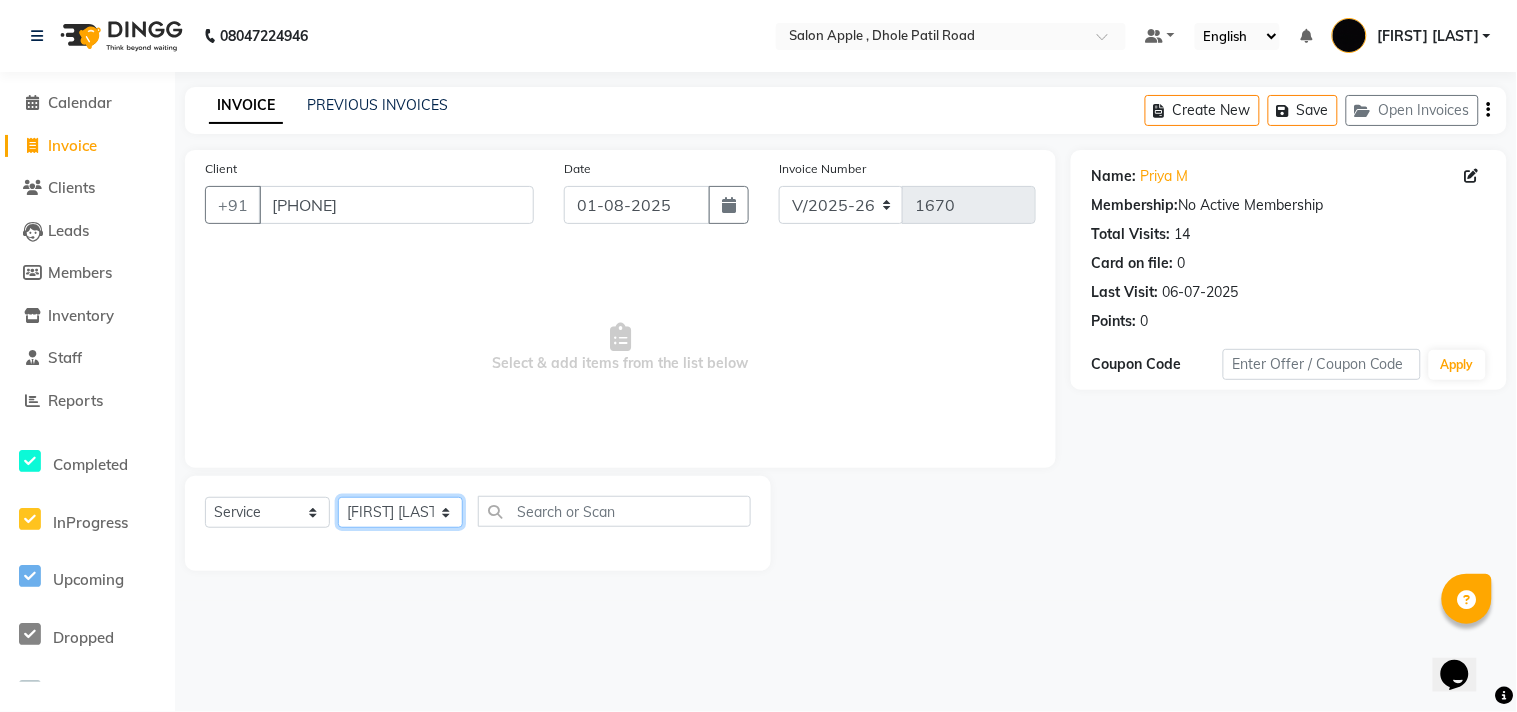 click on "Select Stylist [FIRST] [LAST] [FIRST] [LAST] [LAST] [LAST] [LAST] [LAST] [LAST]" 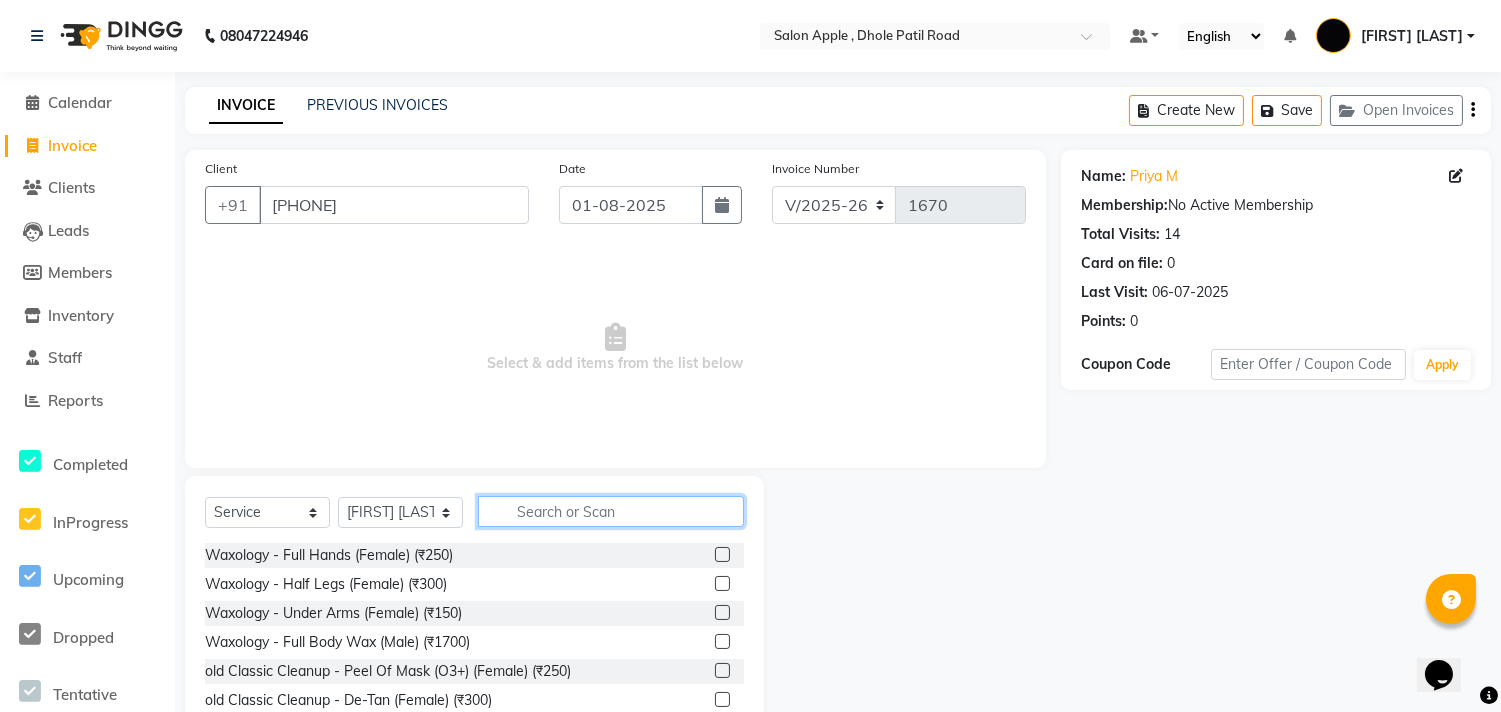 click 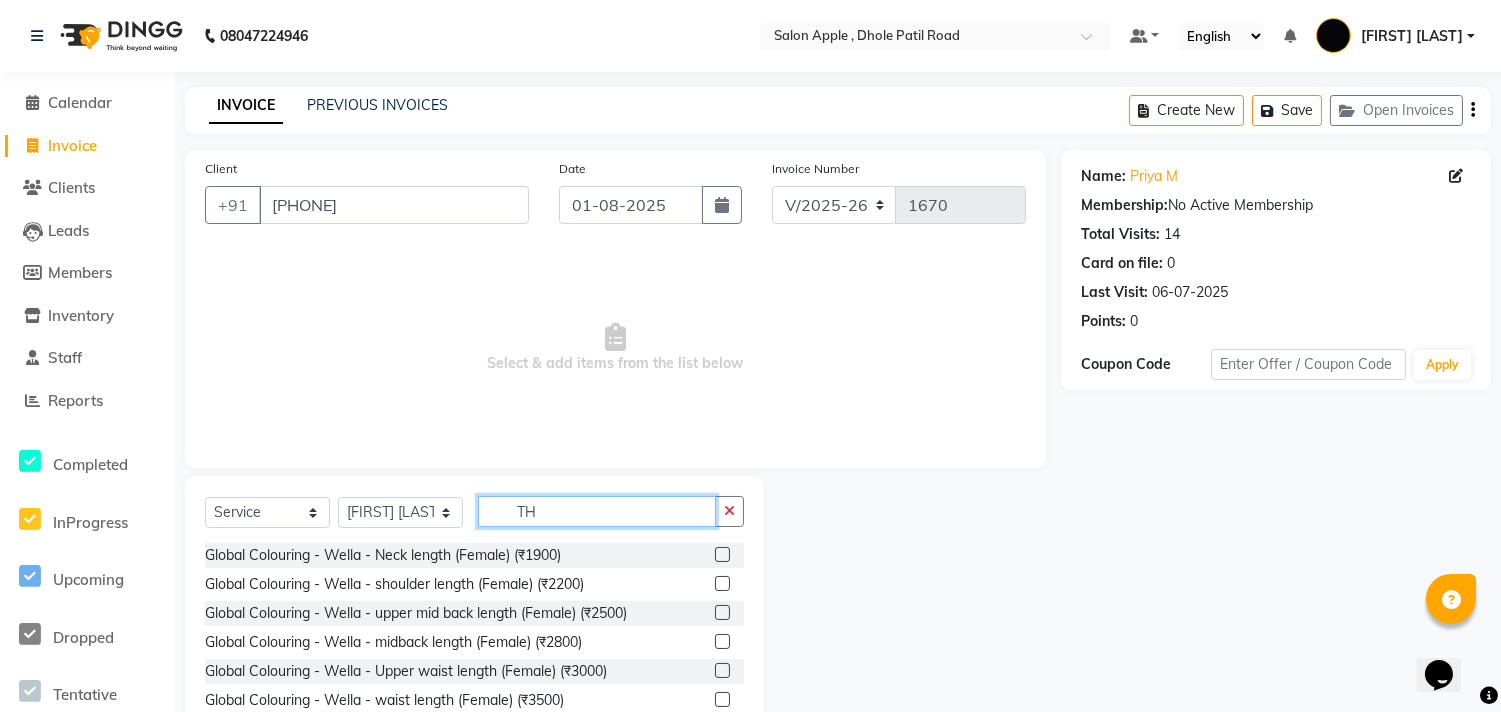type on "T" 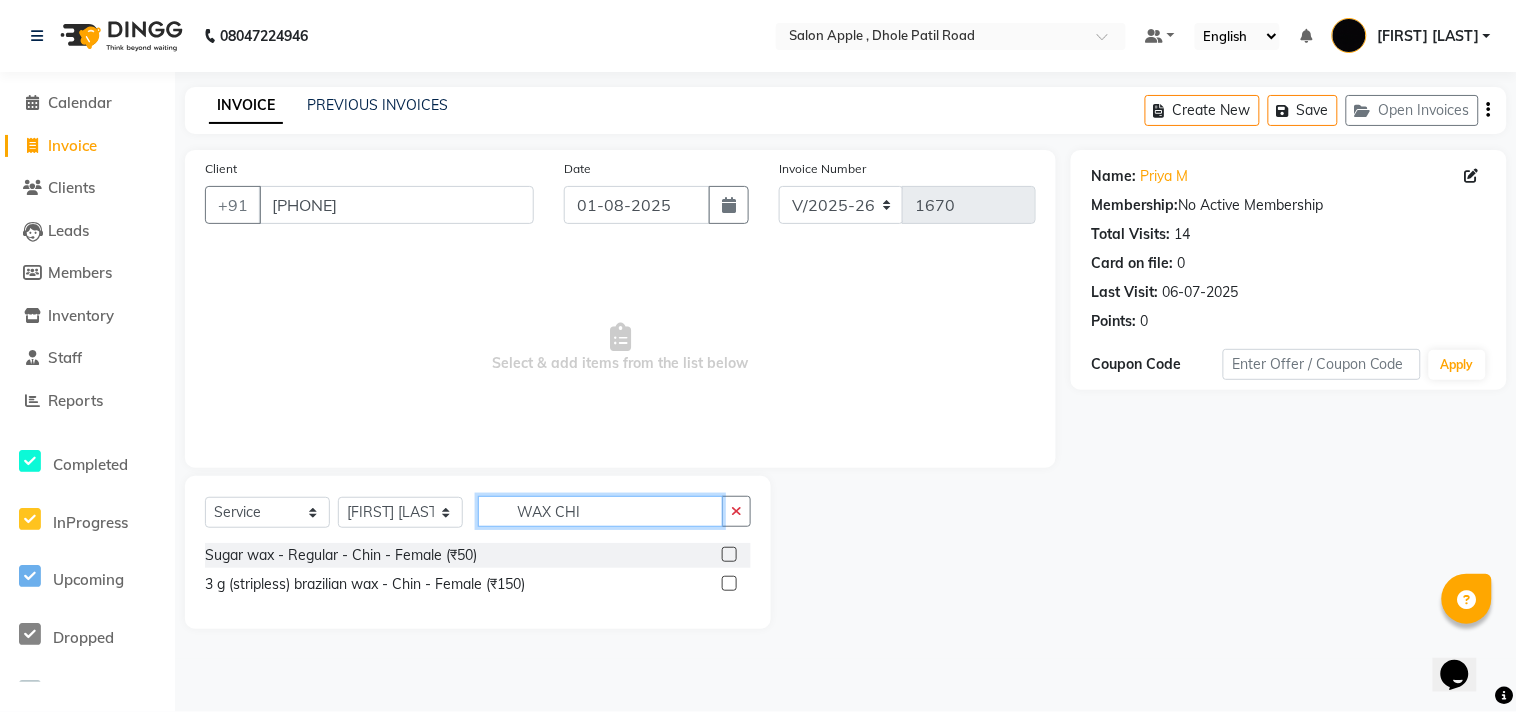 type on "WAX CHI" 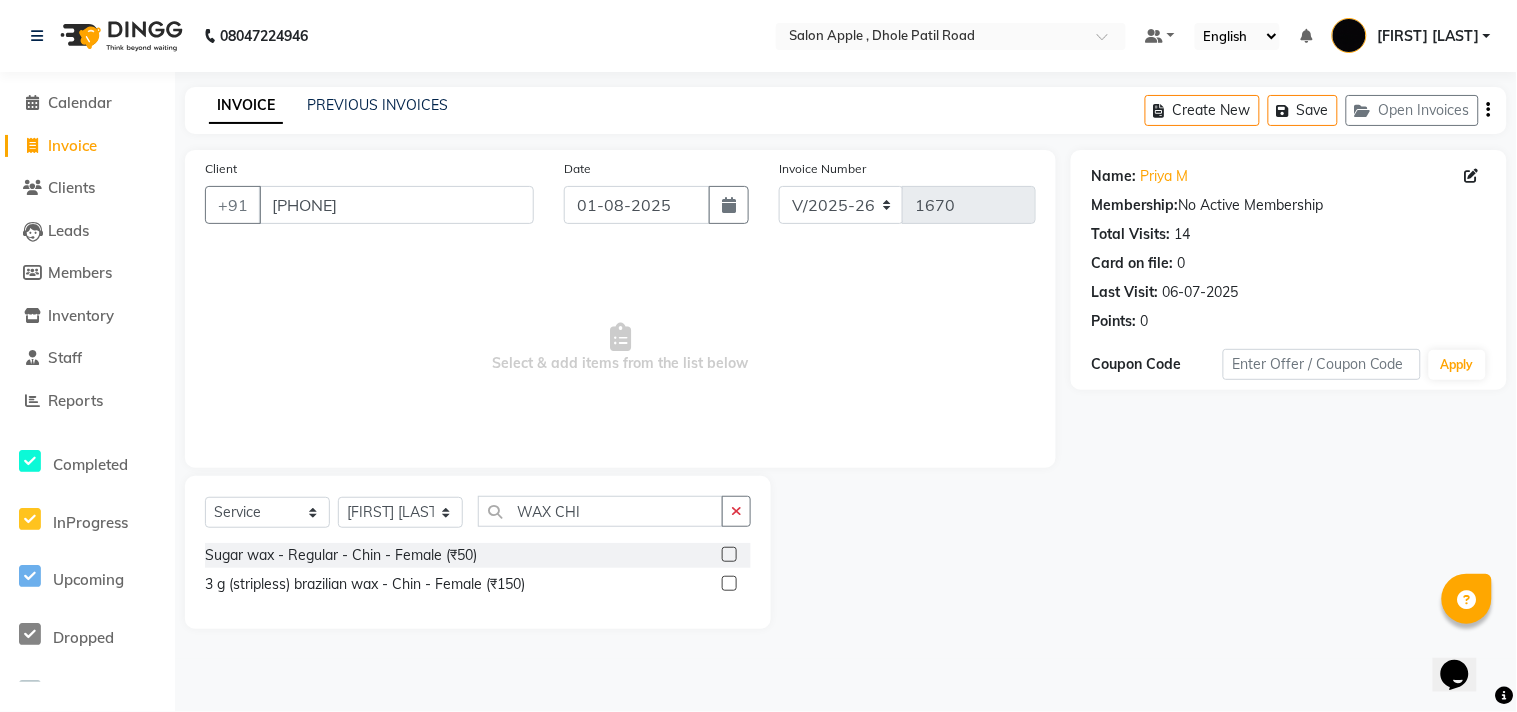 click 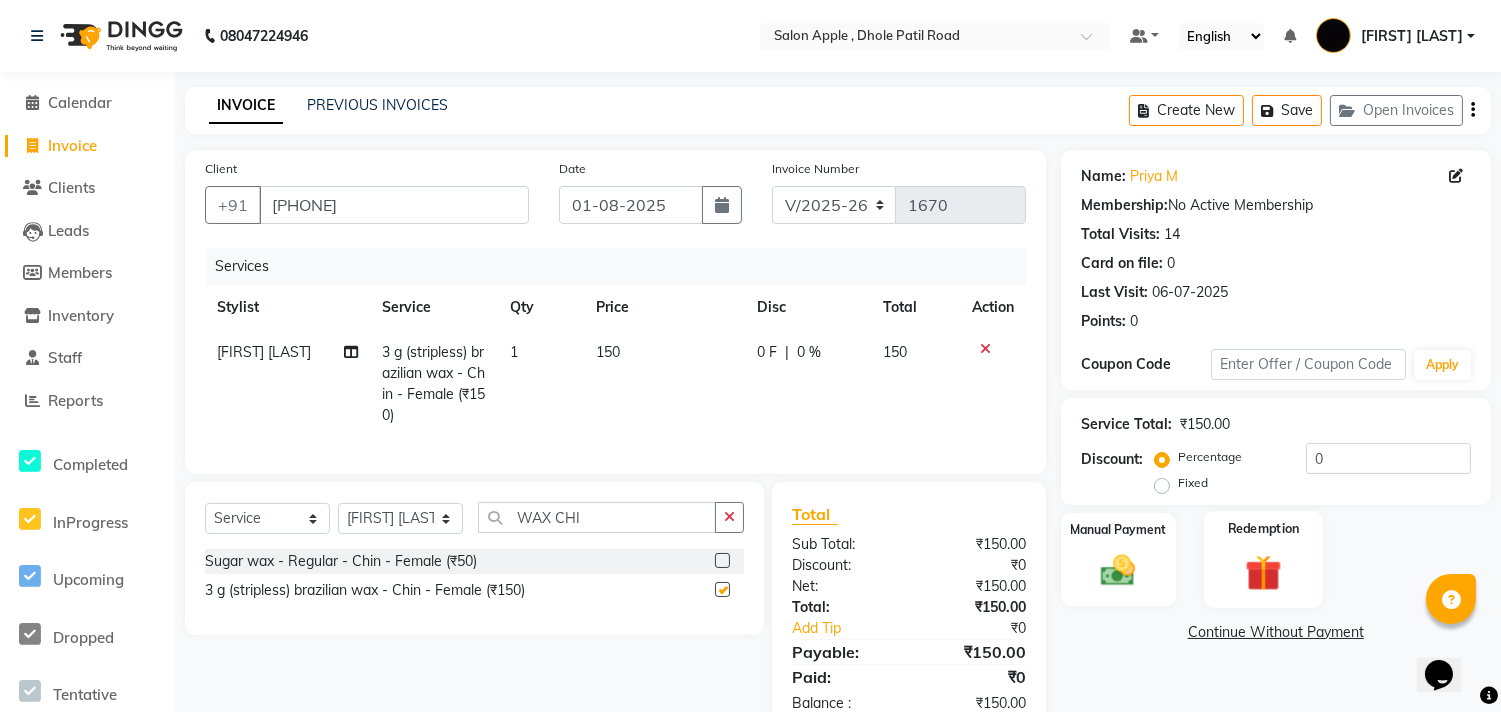 checkbox on "false" 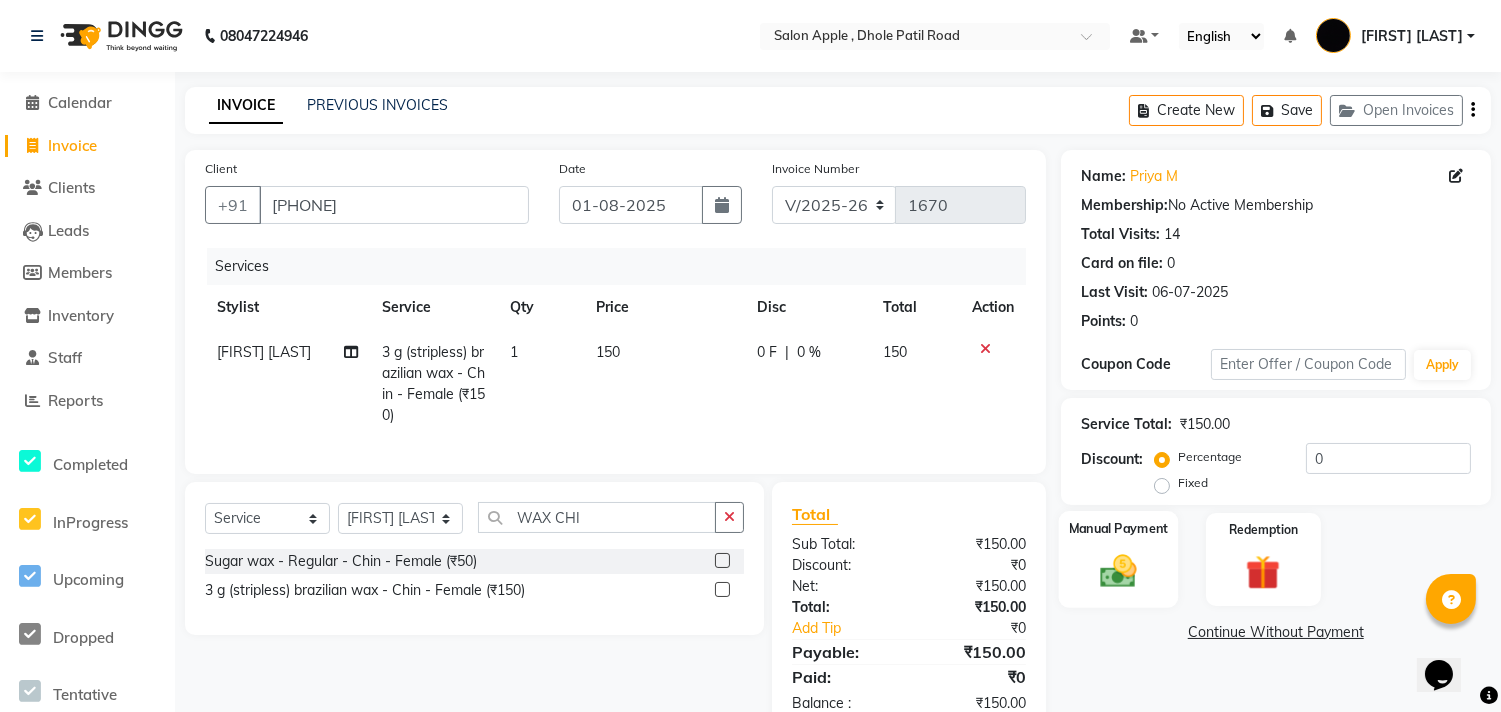 click on "Manual Payment" 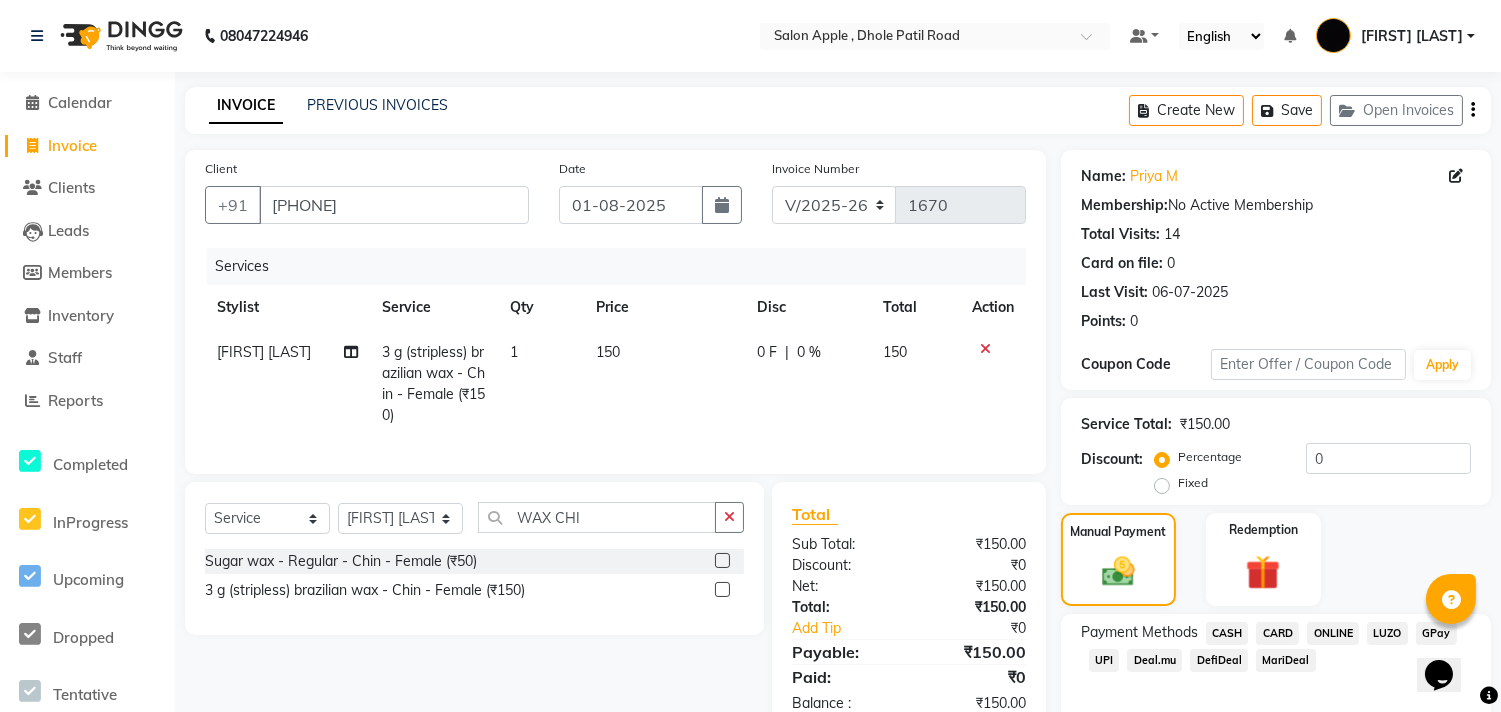 click on "ONLINE" 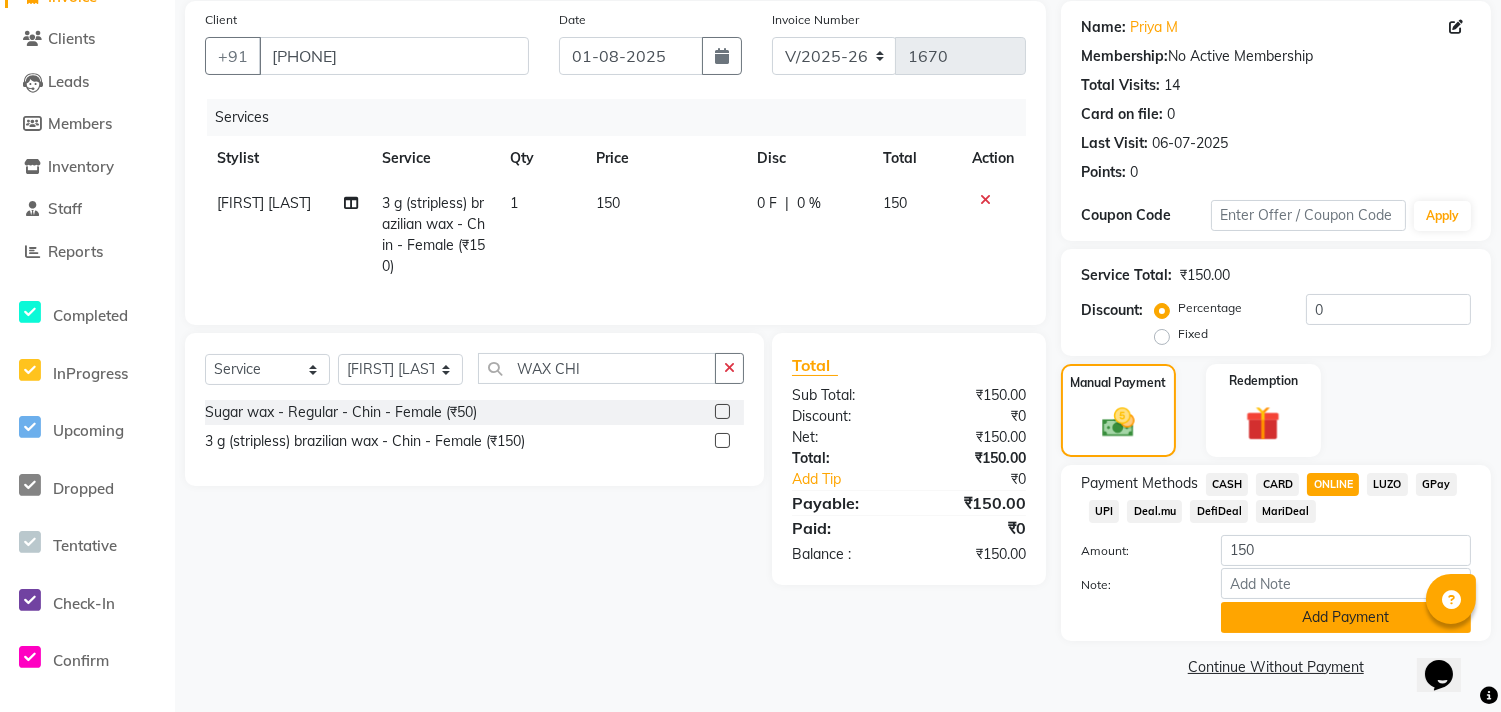 click on "Add Payment" 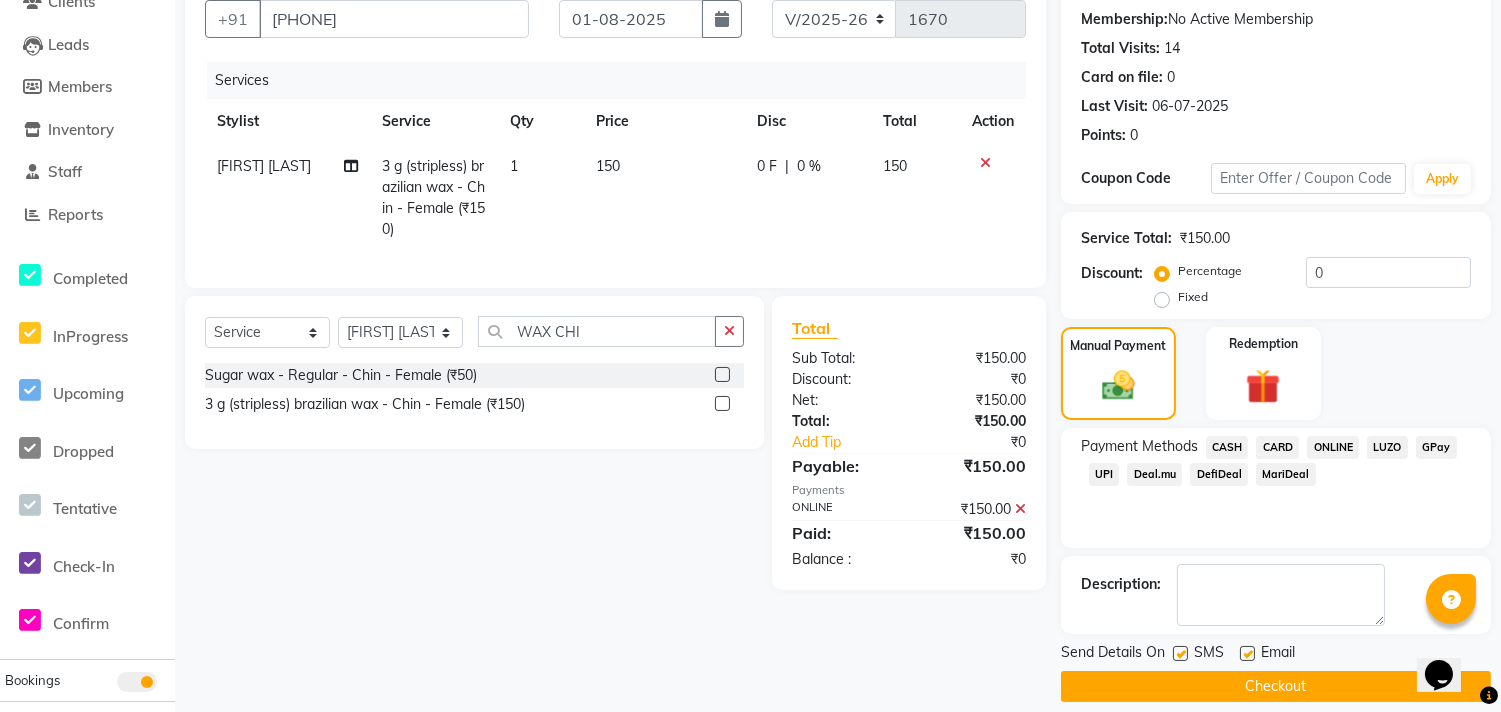 scroll, scrollTop: 205, scrollLeft: 0, axis: vertical 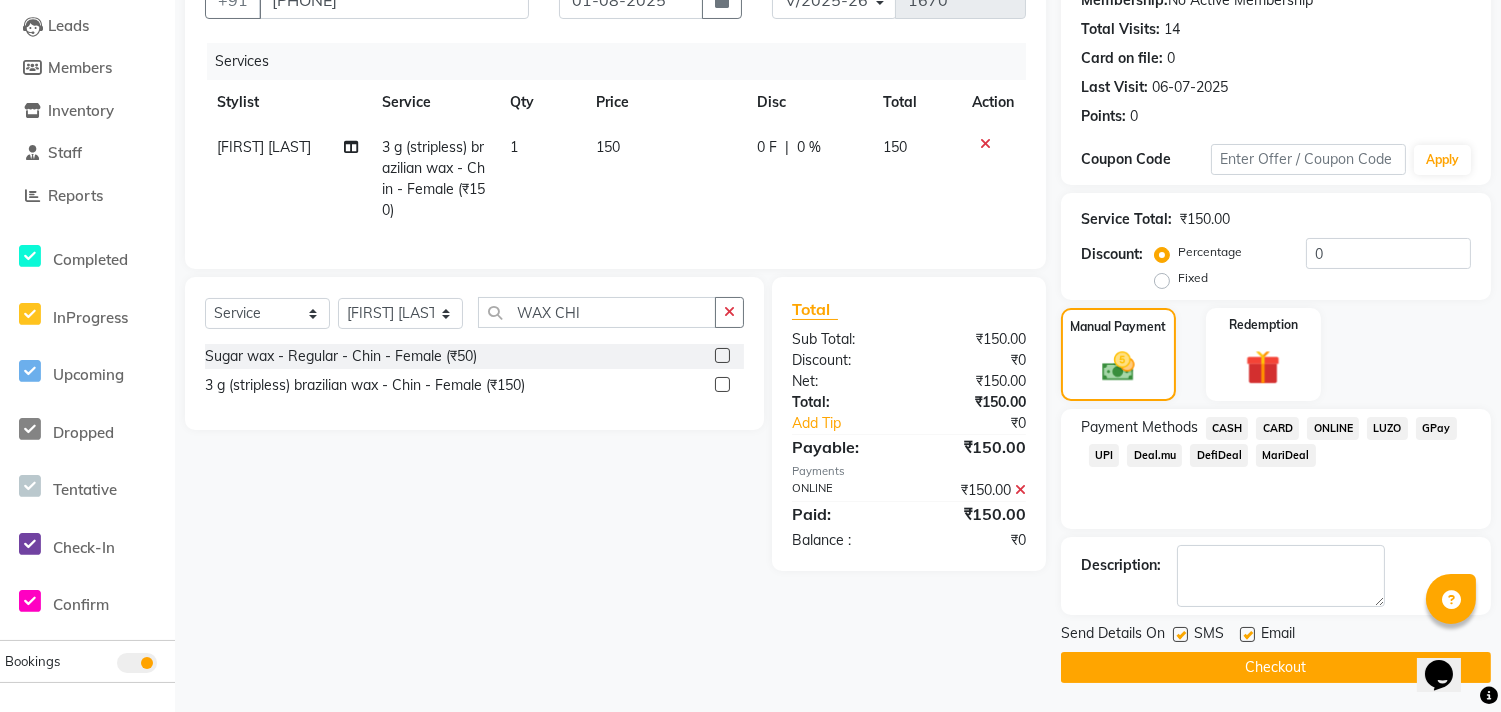 click on "Checkout" 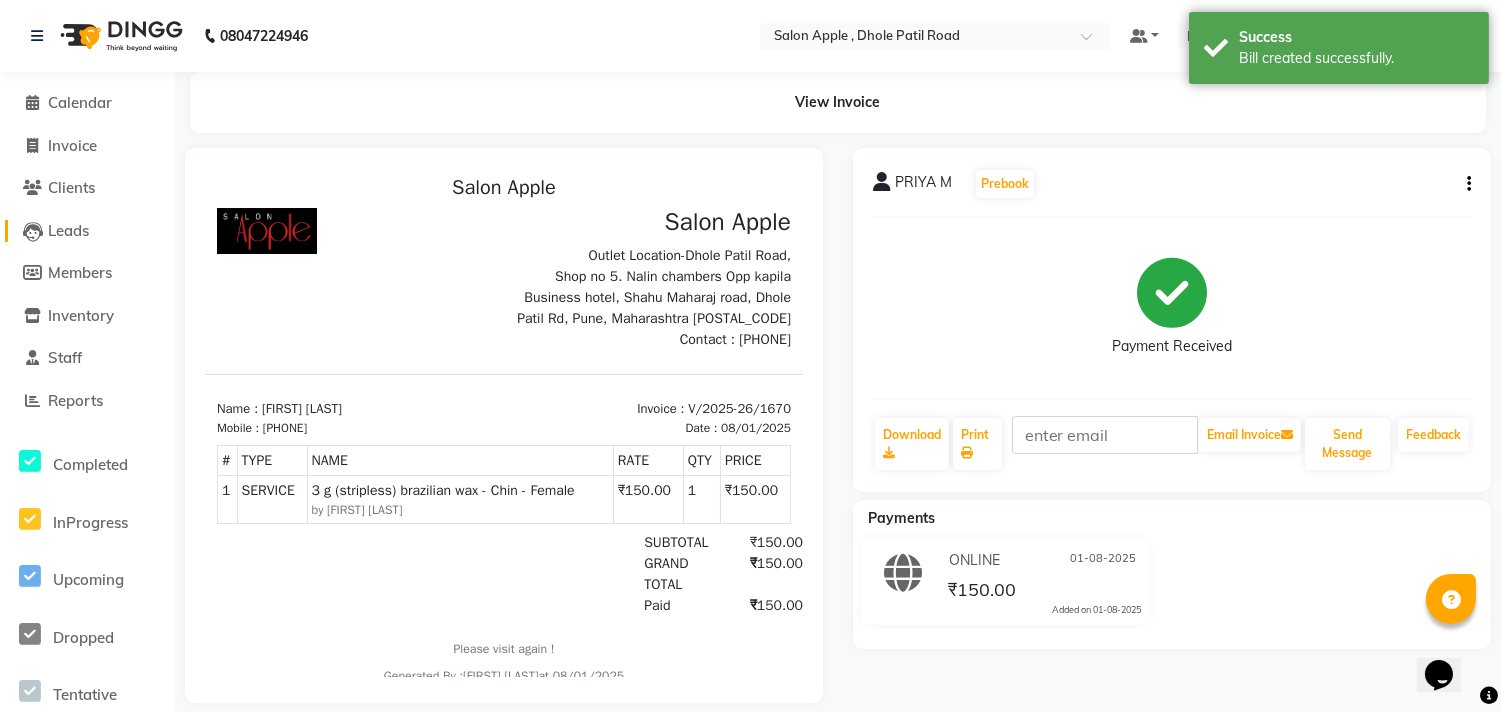 scroll, scrollTop: 0, scrollLeft: 0, axis: both 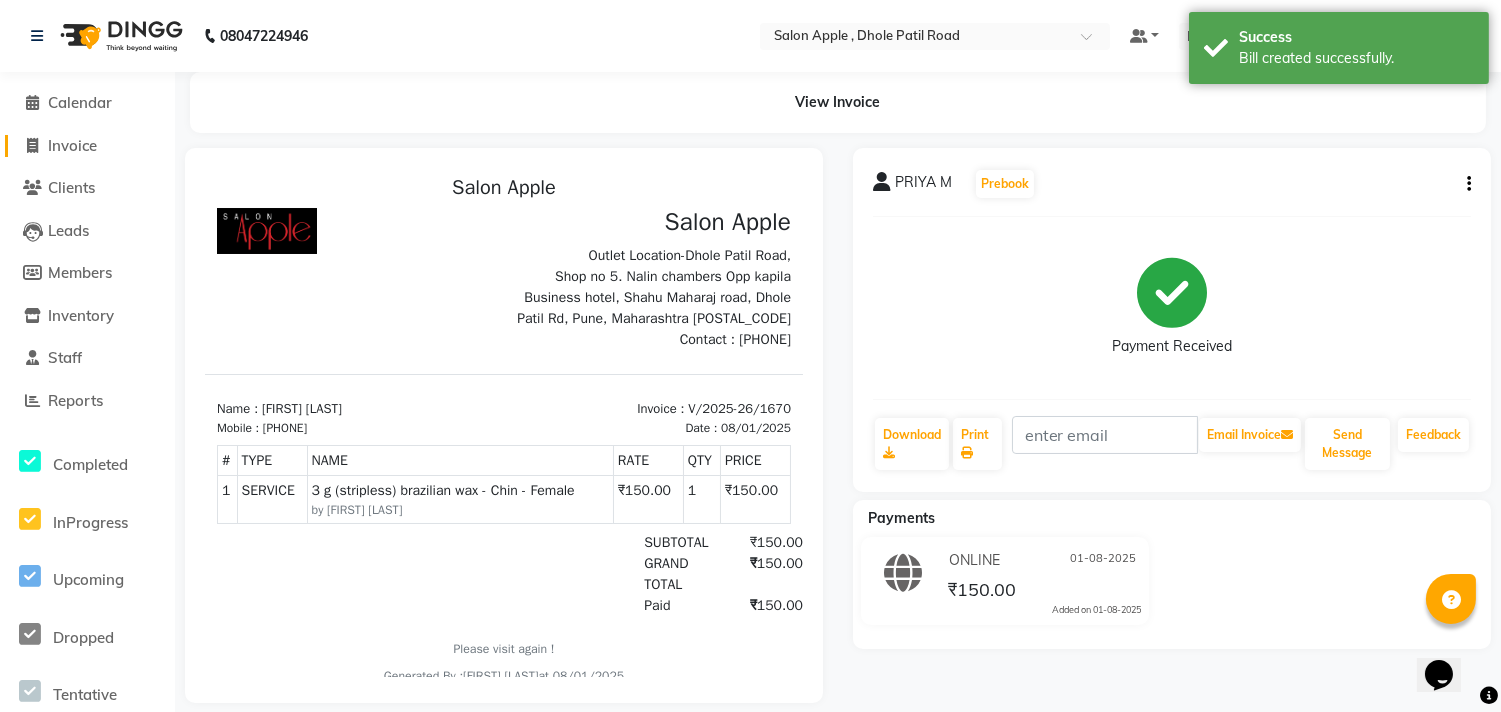click on "Invoice" 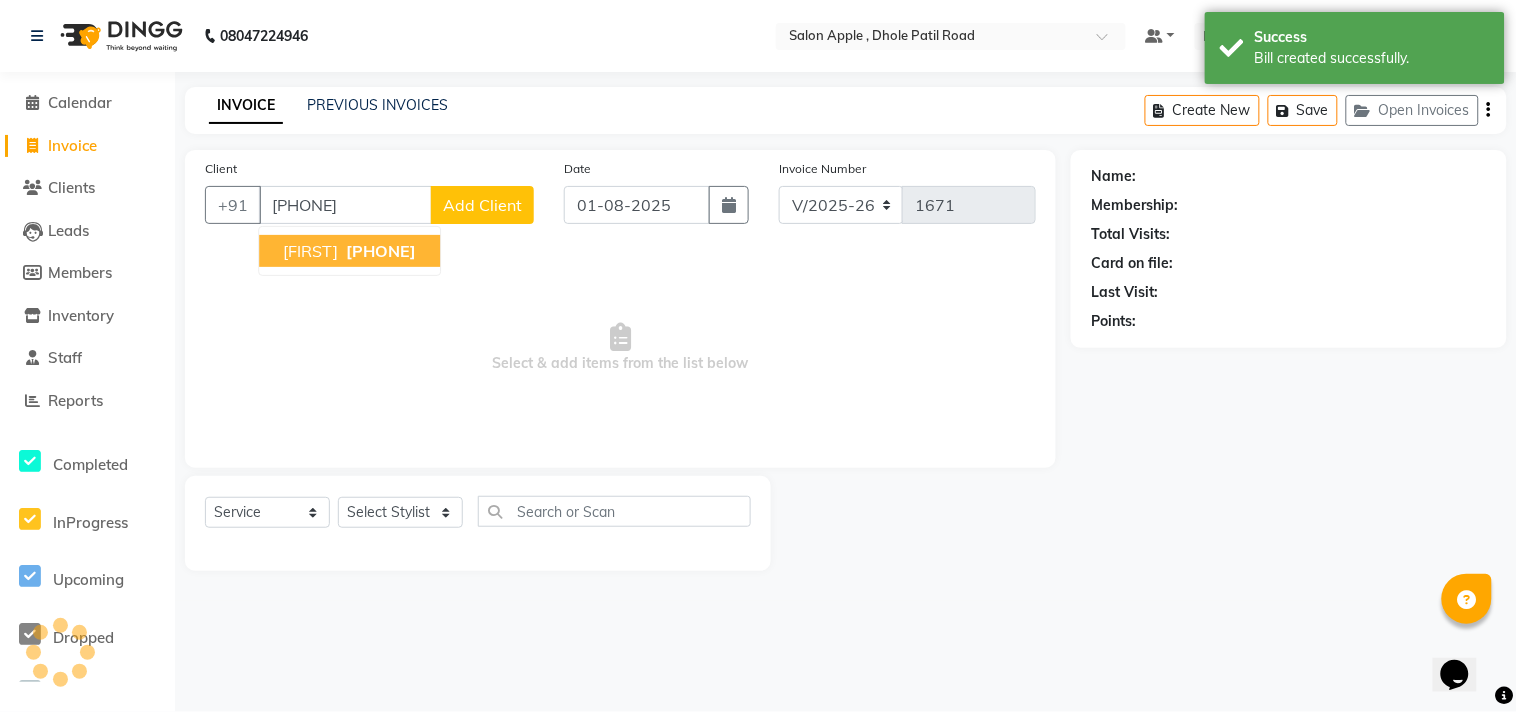 type on "[PHONE]" 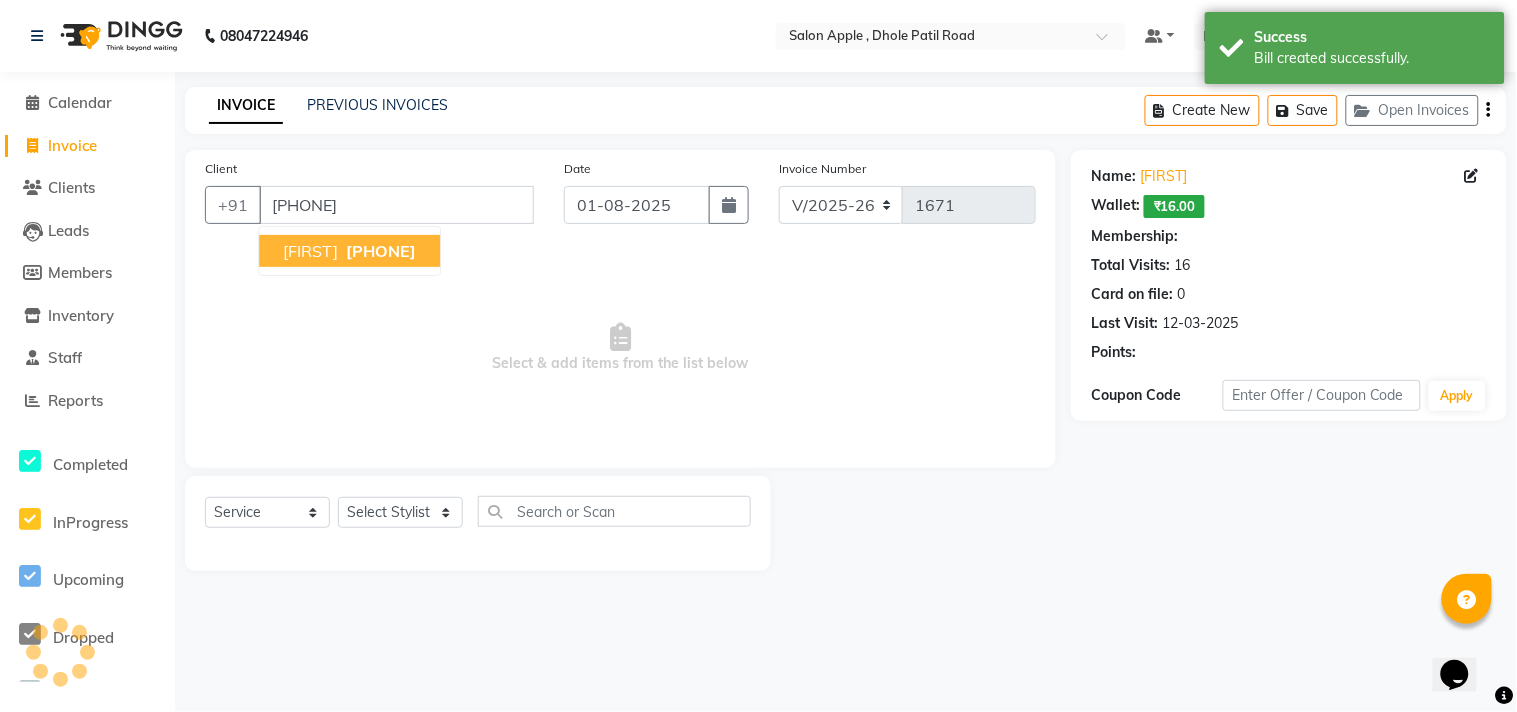 select on "1: Object" 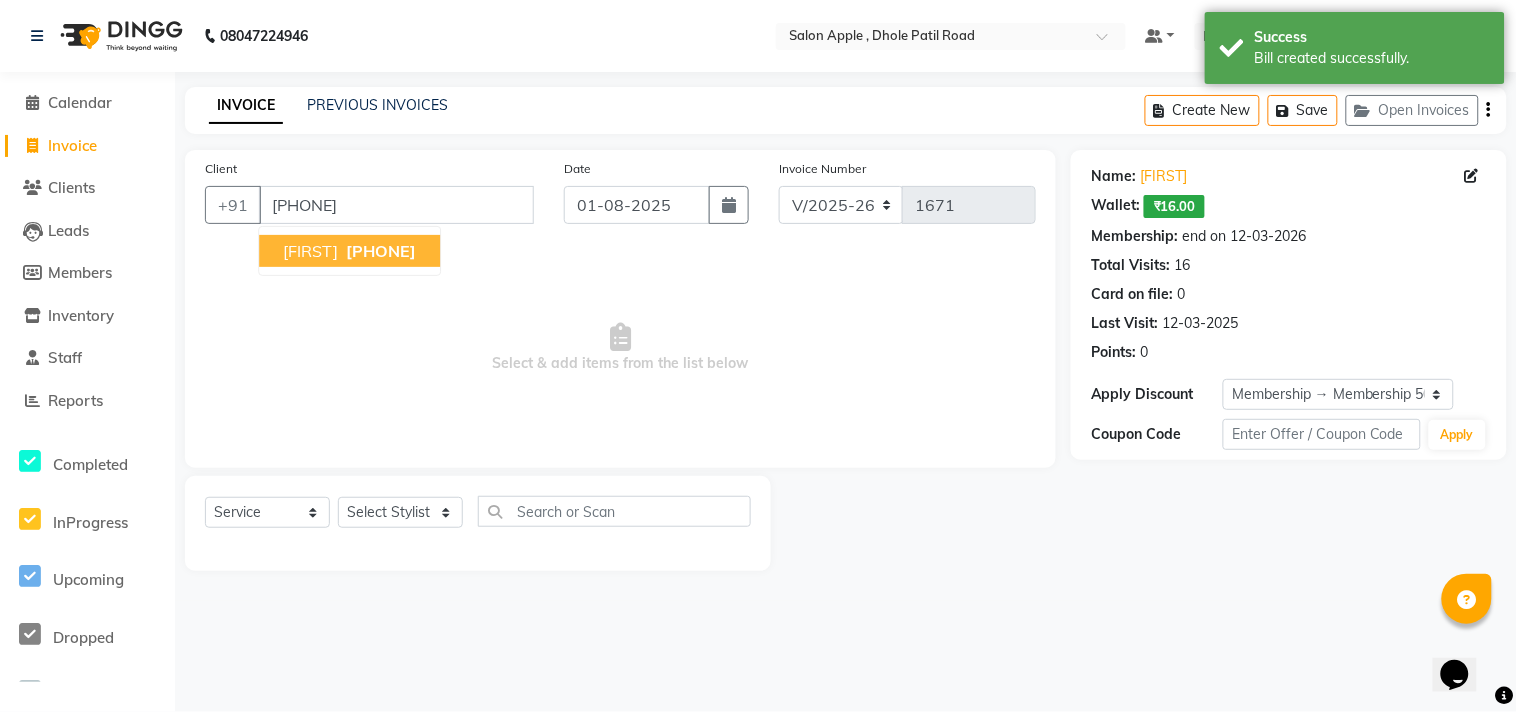 click on "[PHONE]" at bounding box center (381, 251) 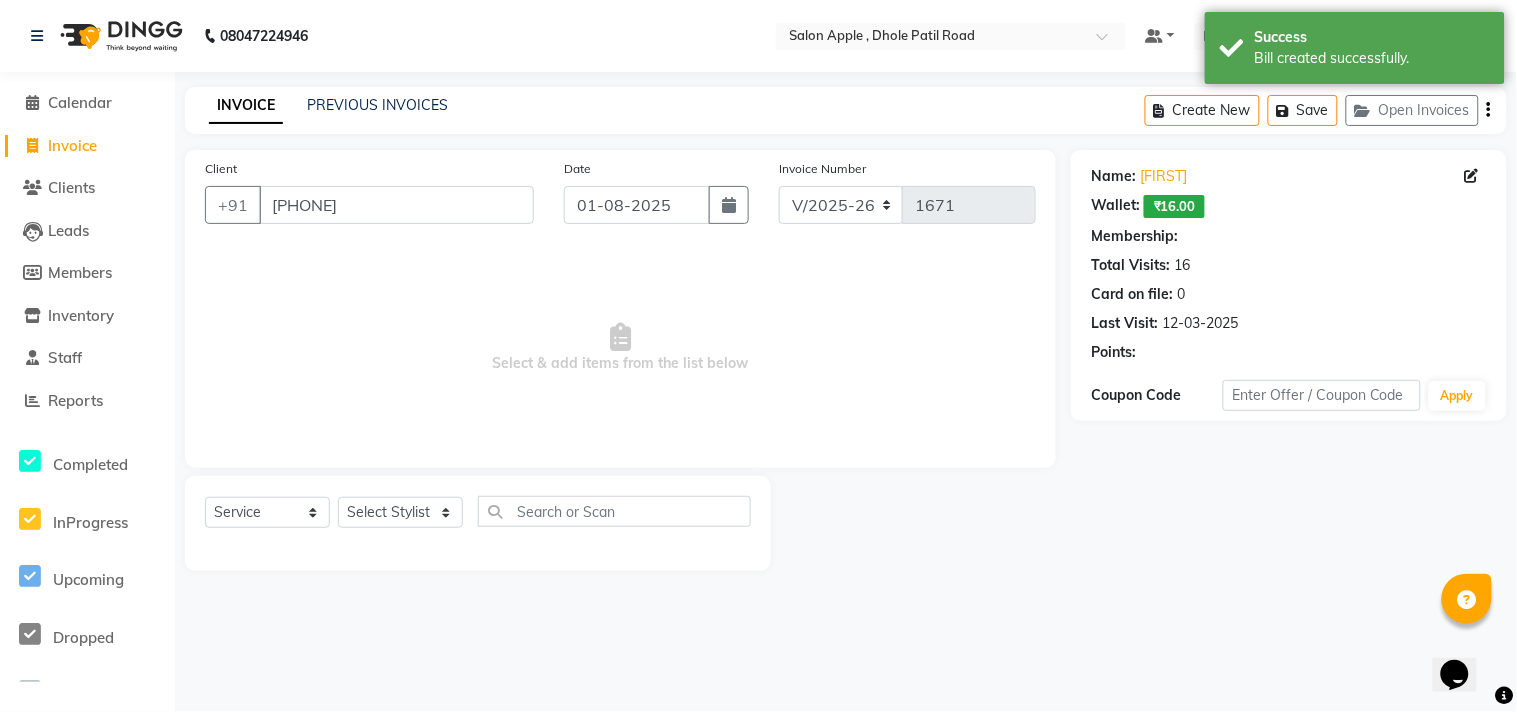 select on "1: Object" 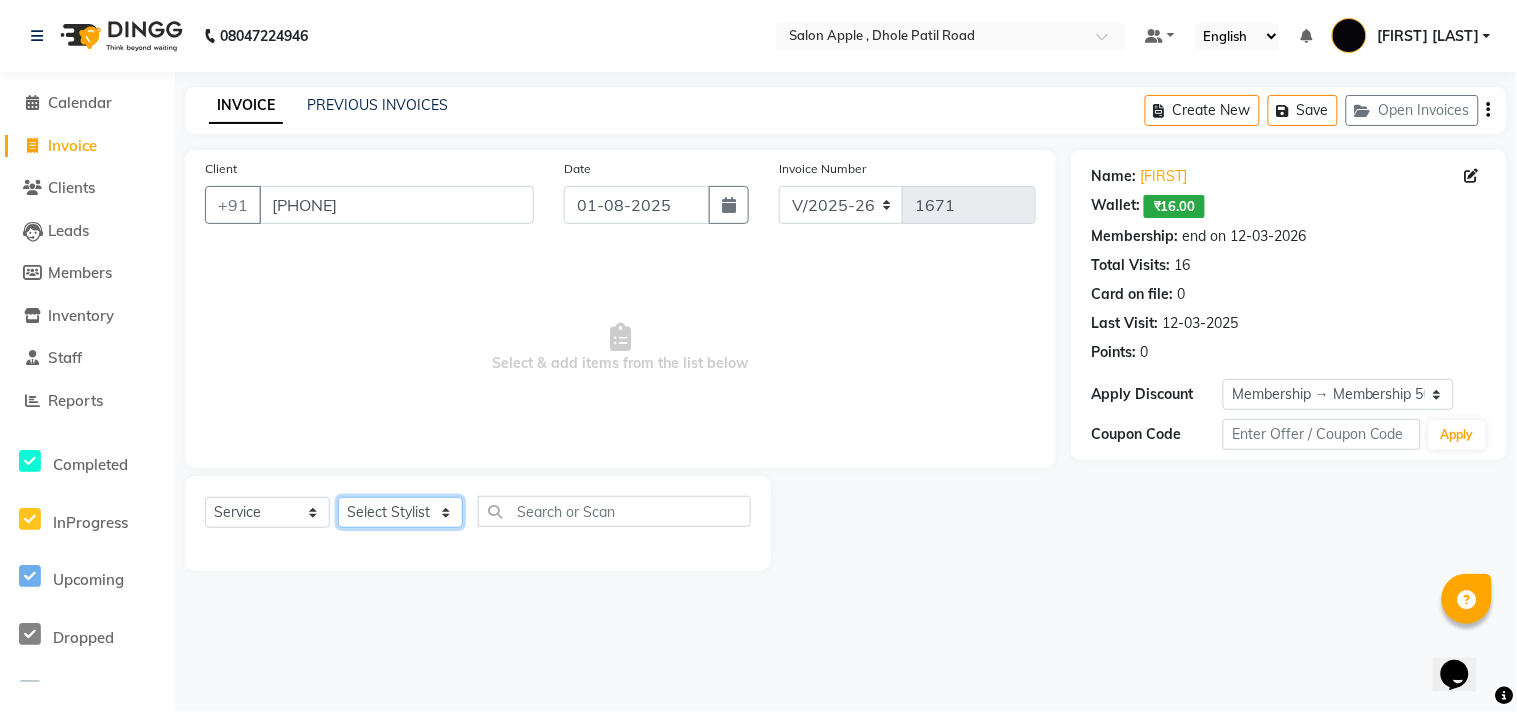 click on "Select Stylist [FIRST] [LAST] [FIRST] [LAST] [LAST] [LAST] [LAST] [LAST] [LAST]" 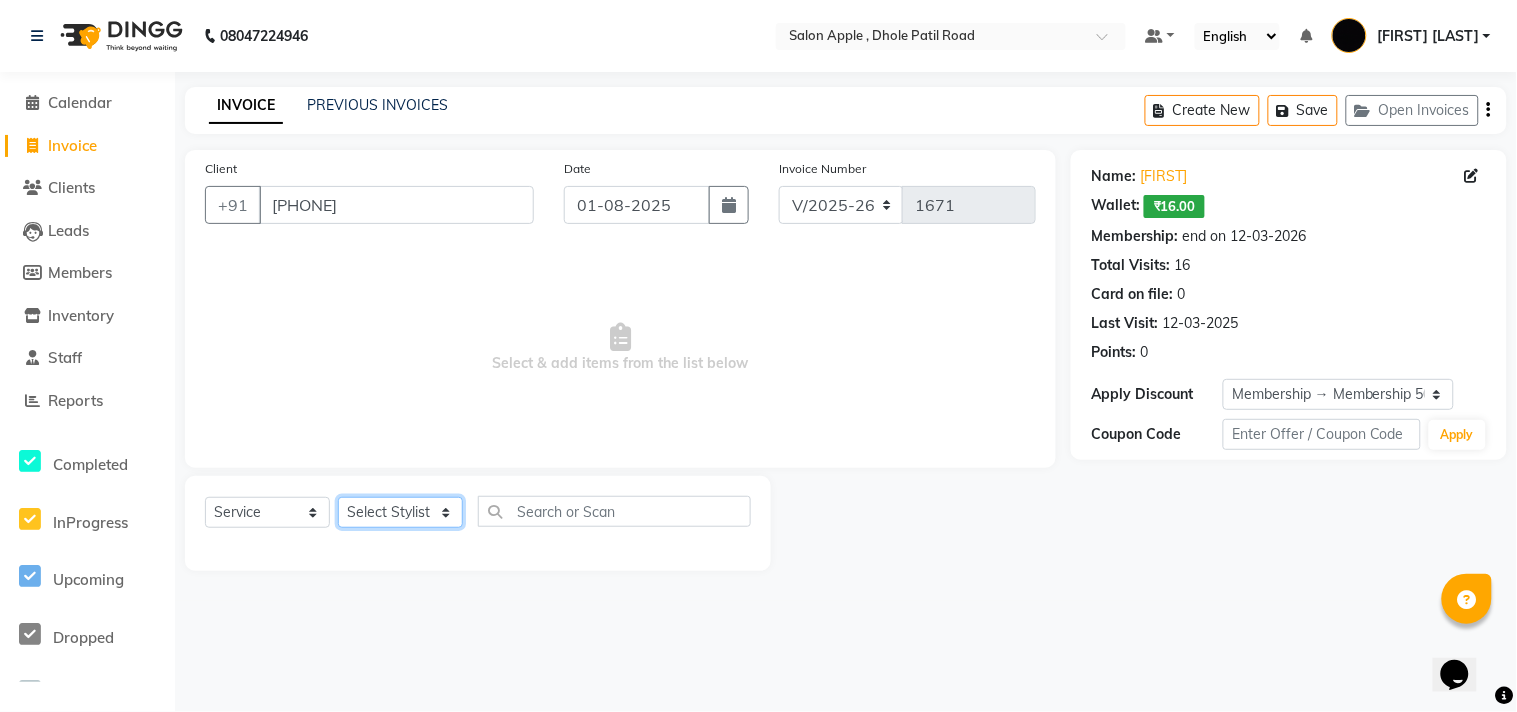 select on "82270" 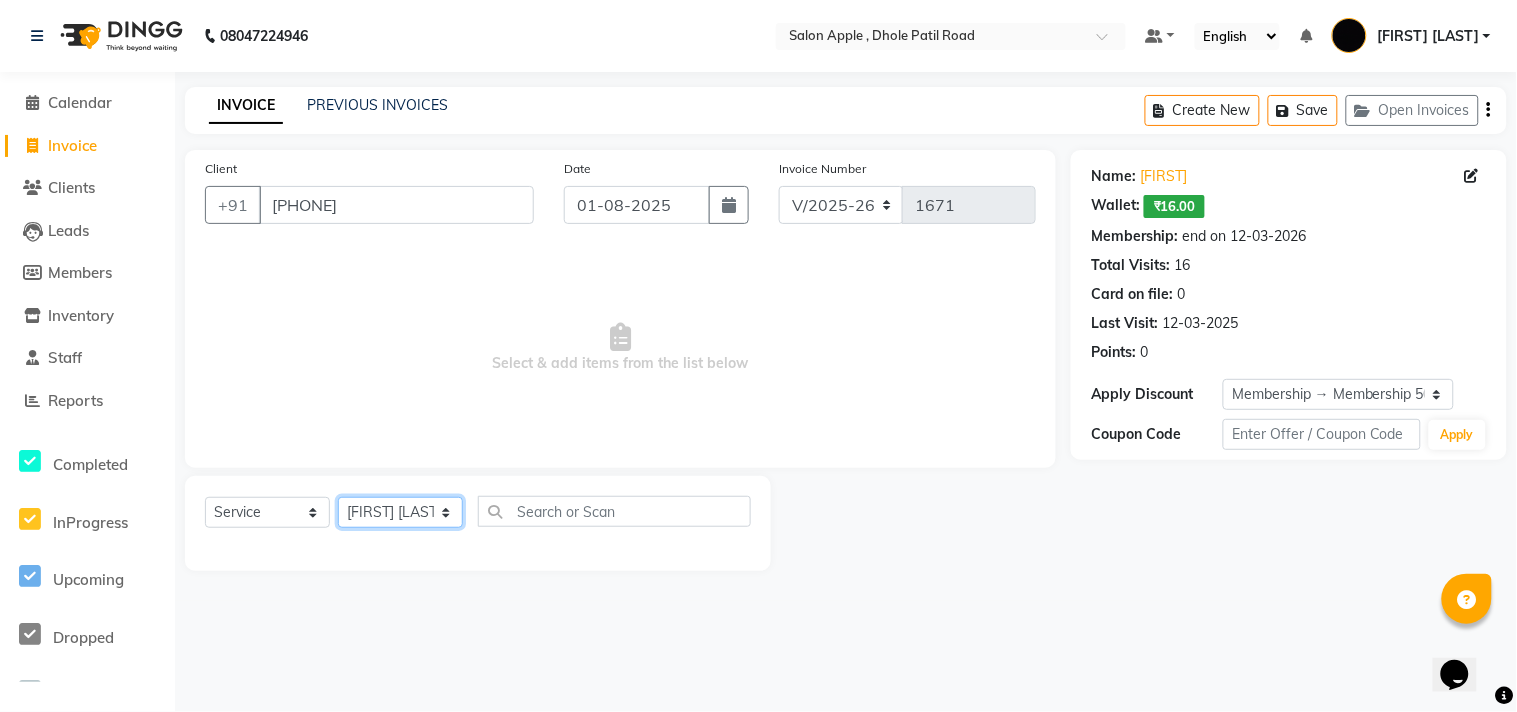 click on "Select Stylist [FIRST] [LAST] [FIRST] [LAST] [LAST] [LAST] [LAST] [LAST] [LAST]" 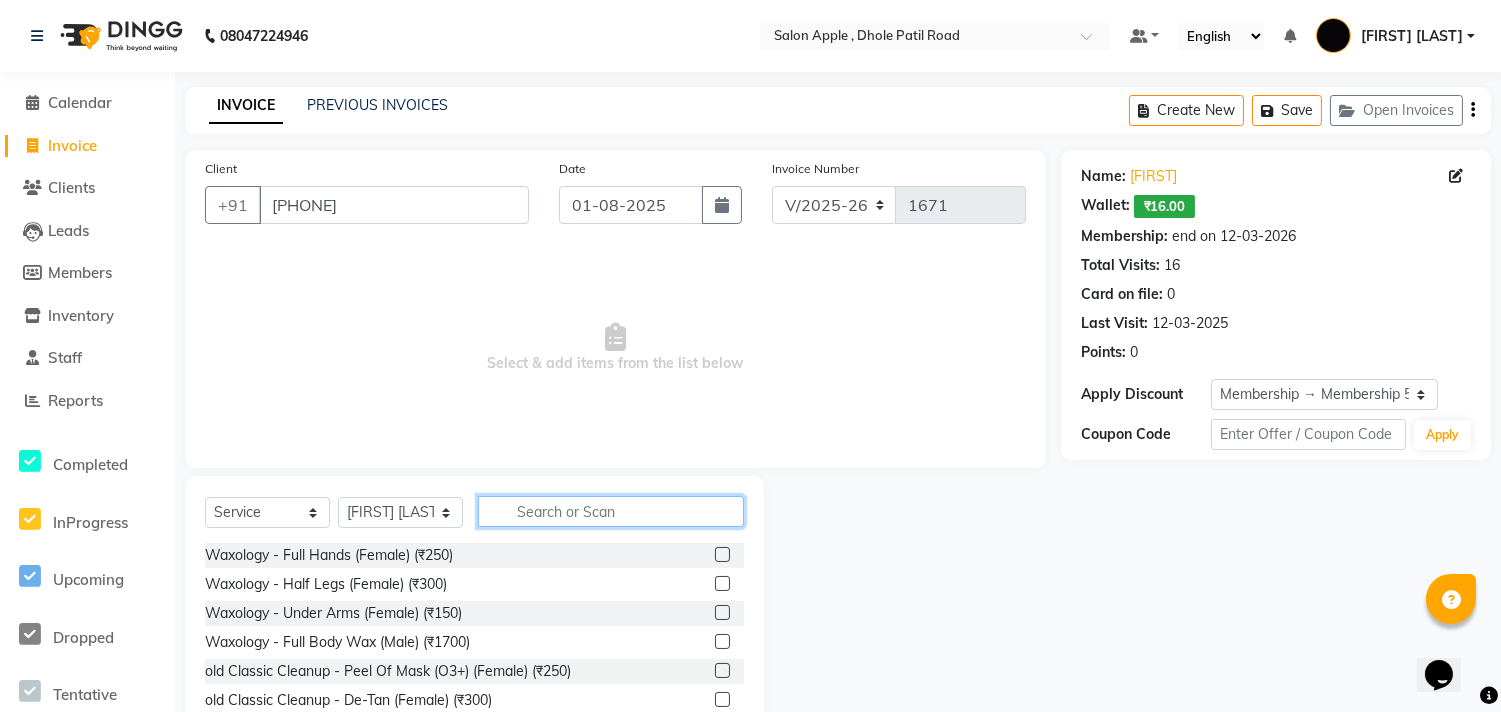 click 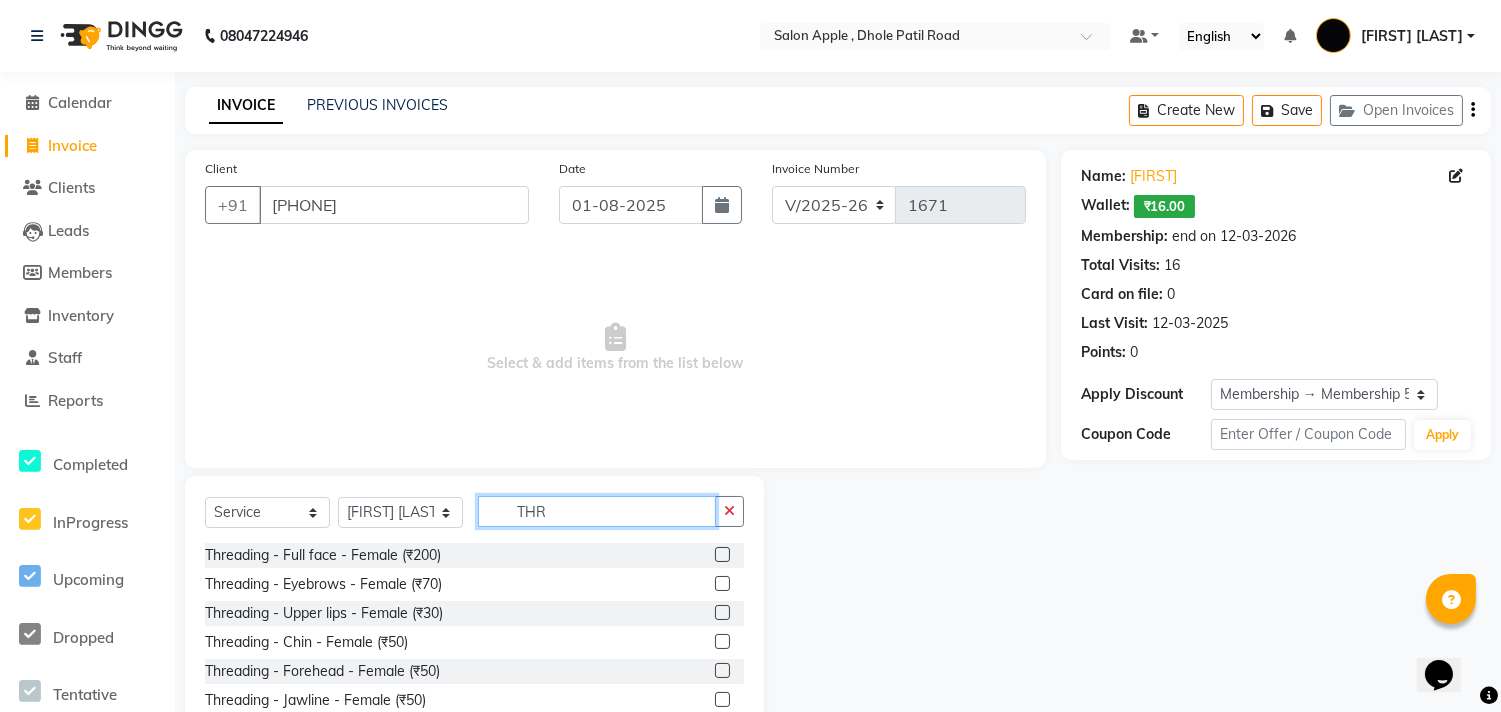 type on "THR" 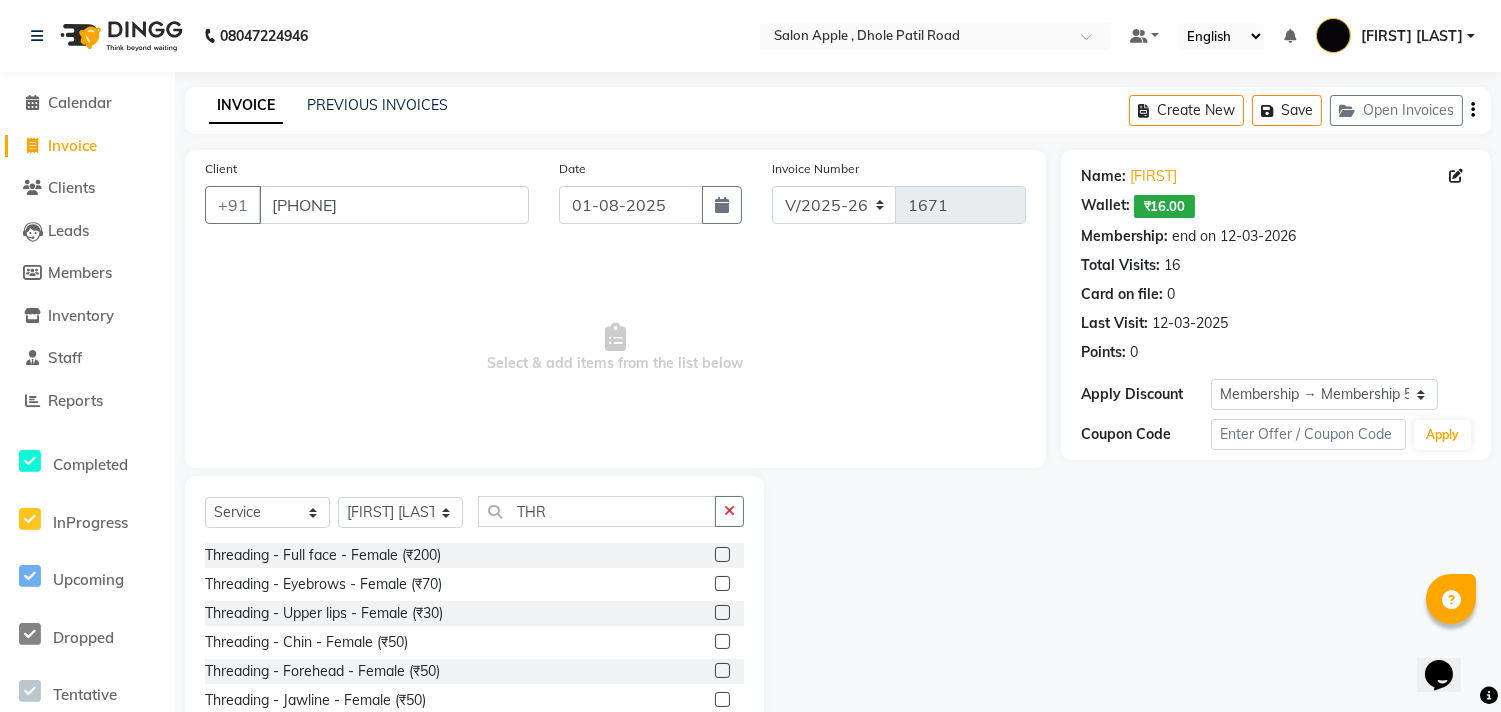 click 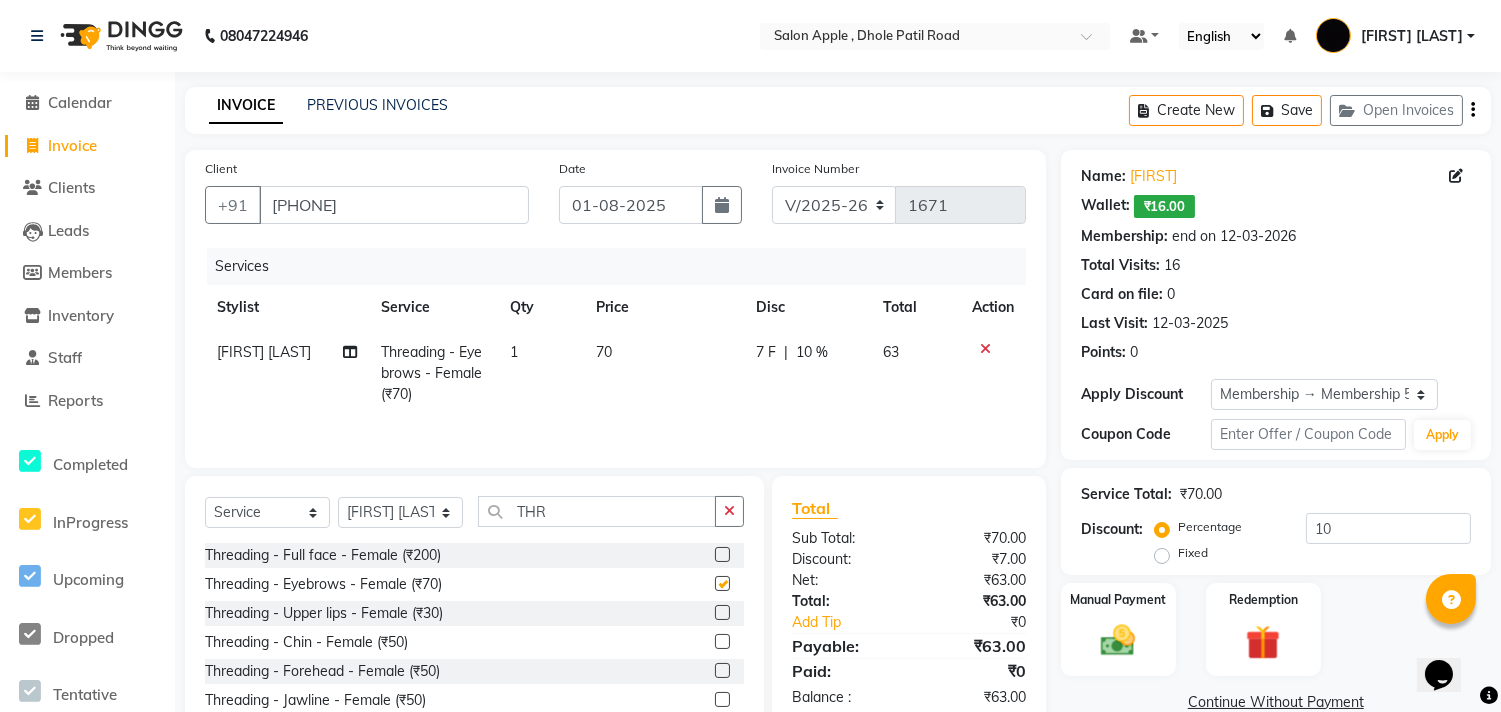 checkbox on "false" 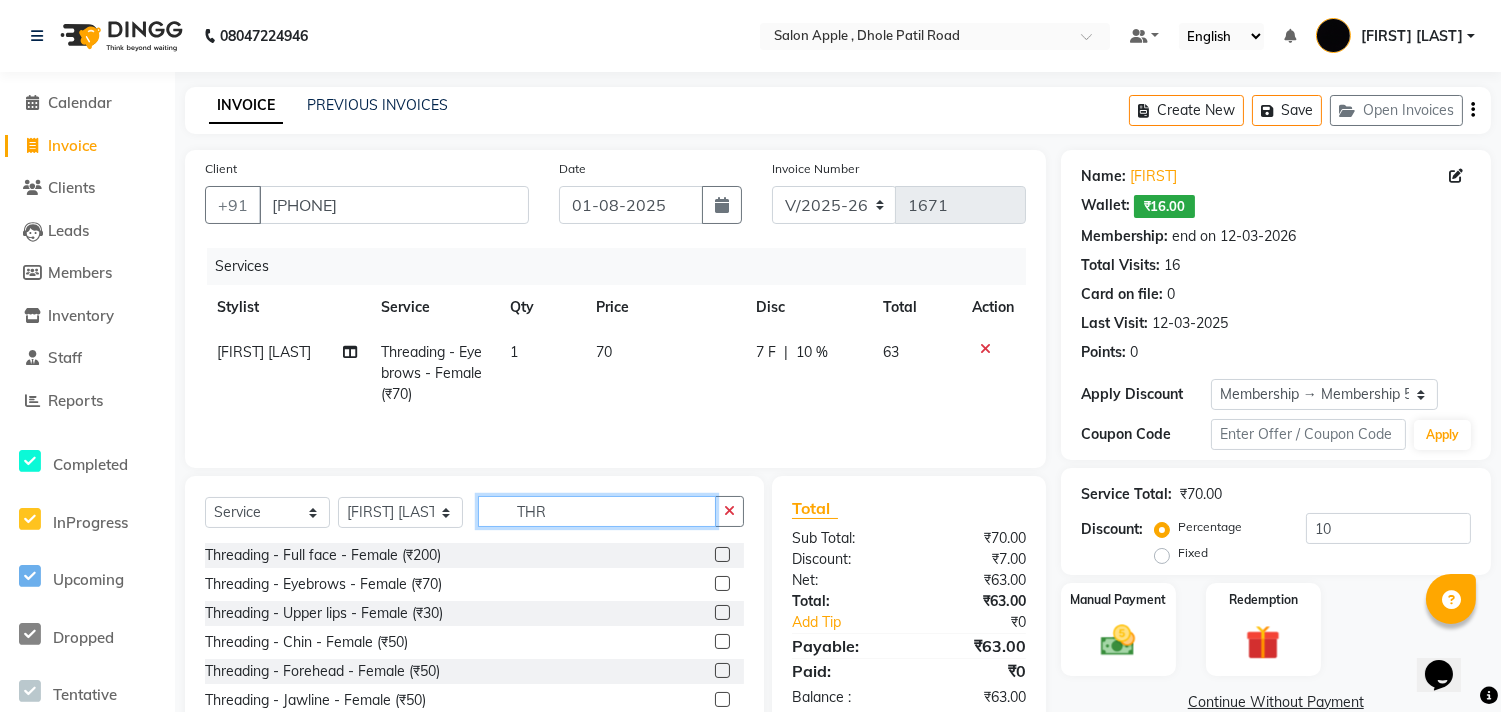 click on "THR" 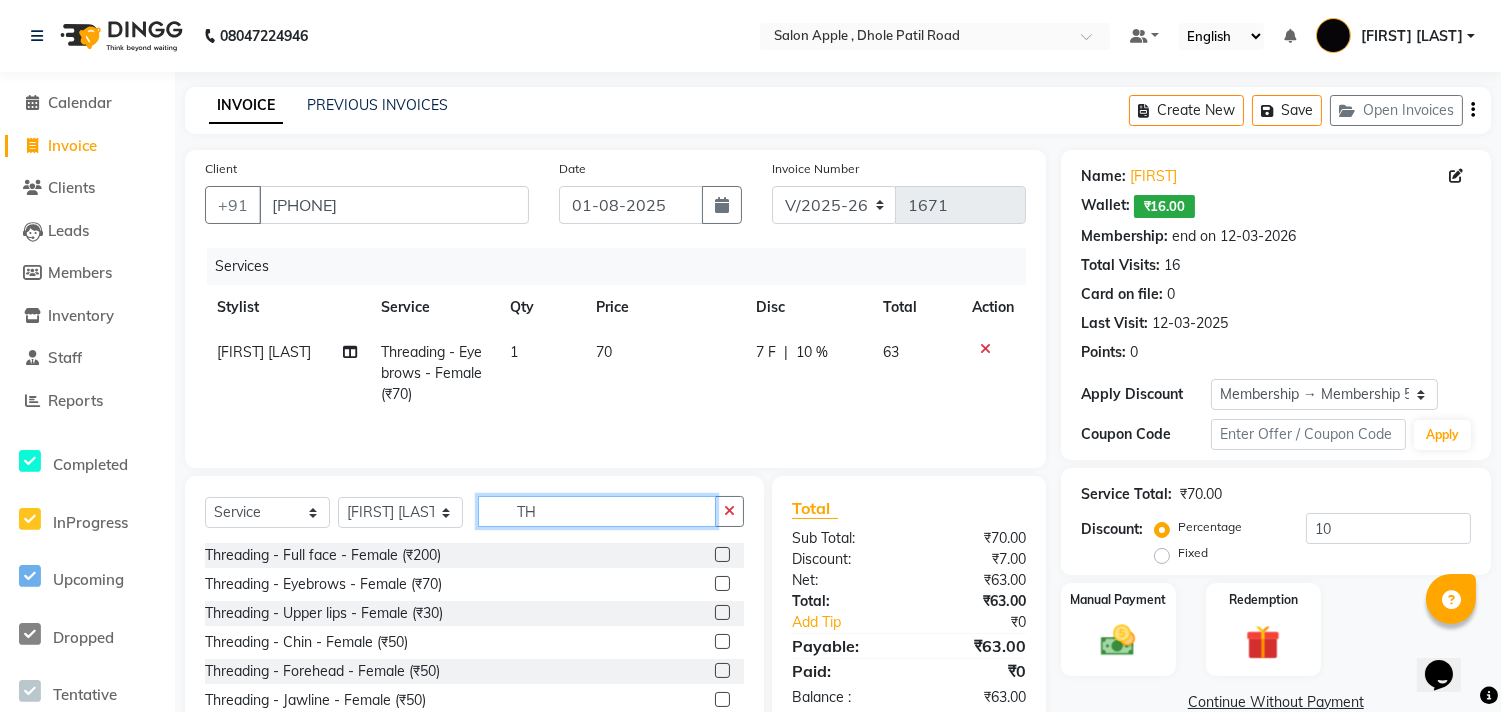 type on "T" 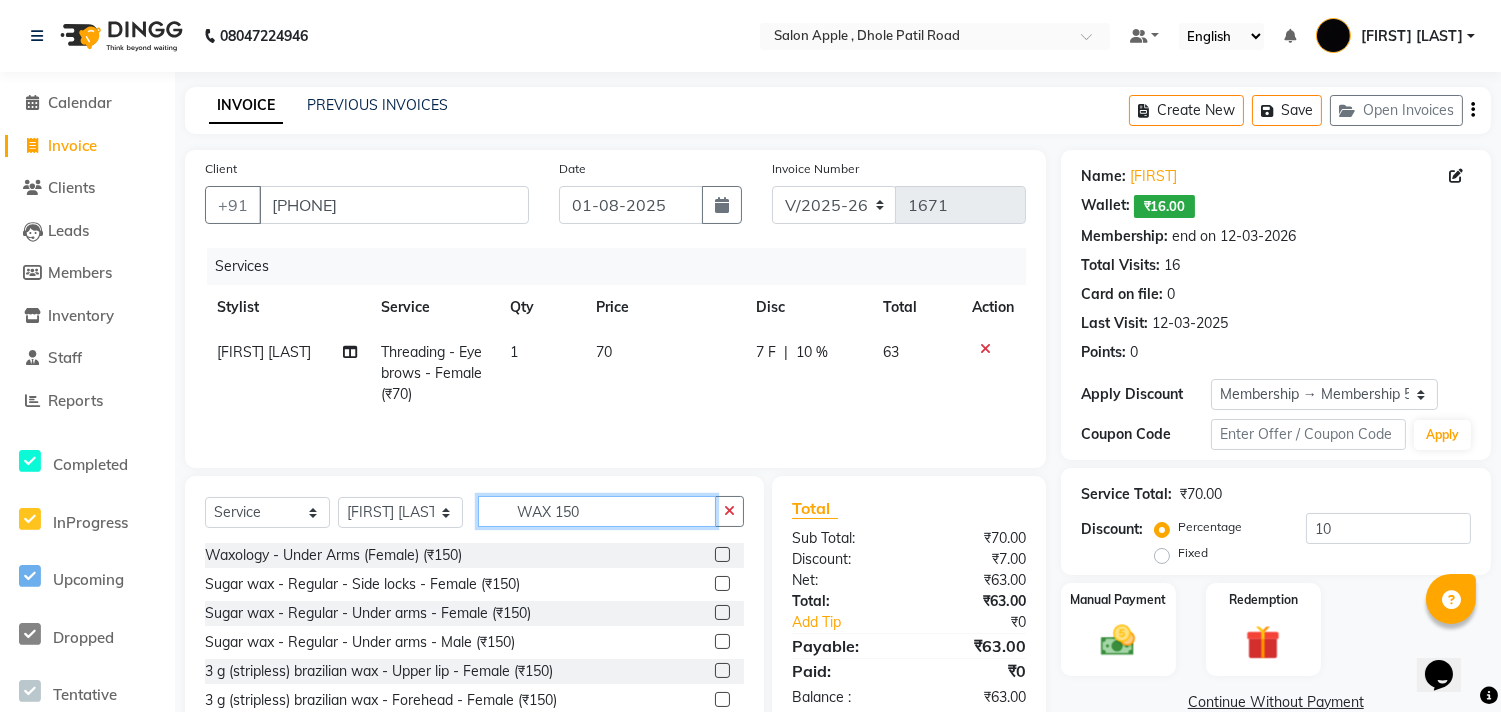 type on "WAX 150" 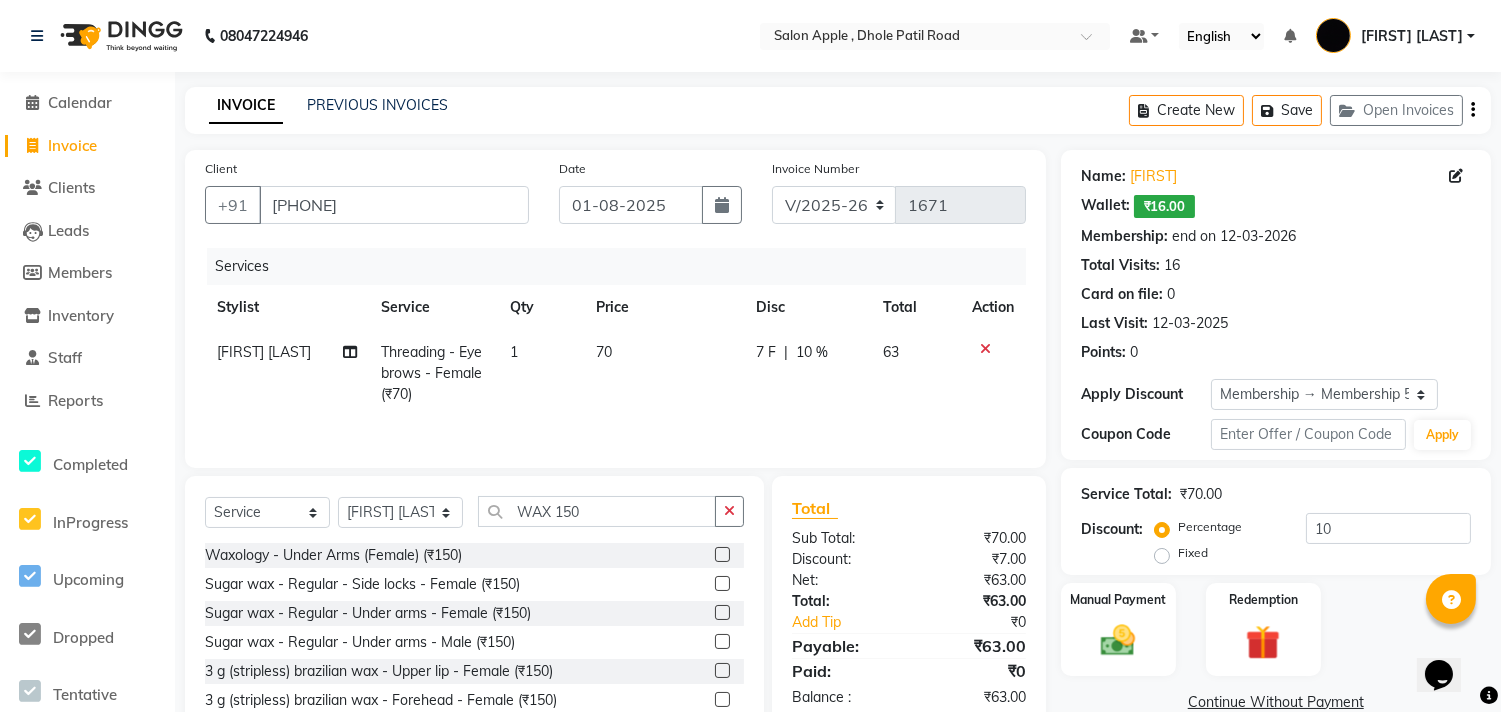 click 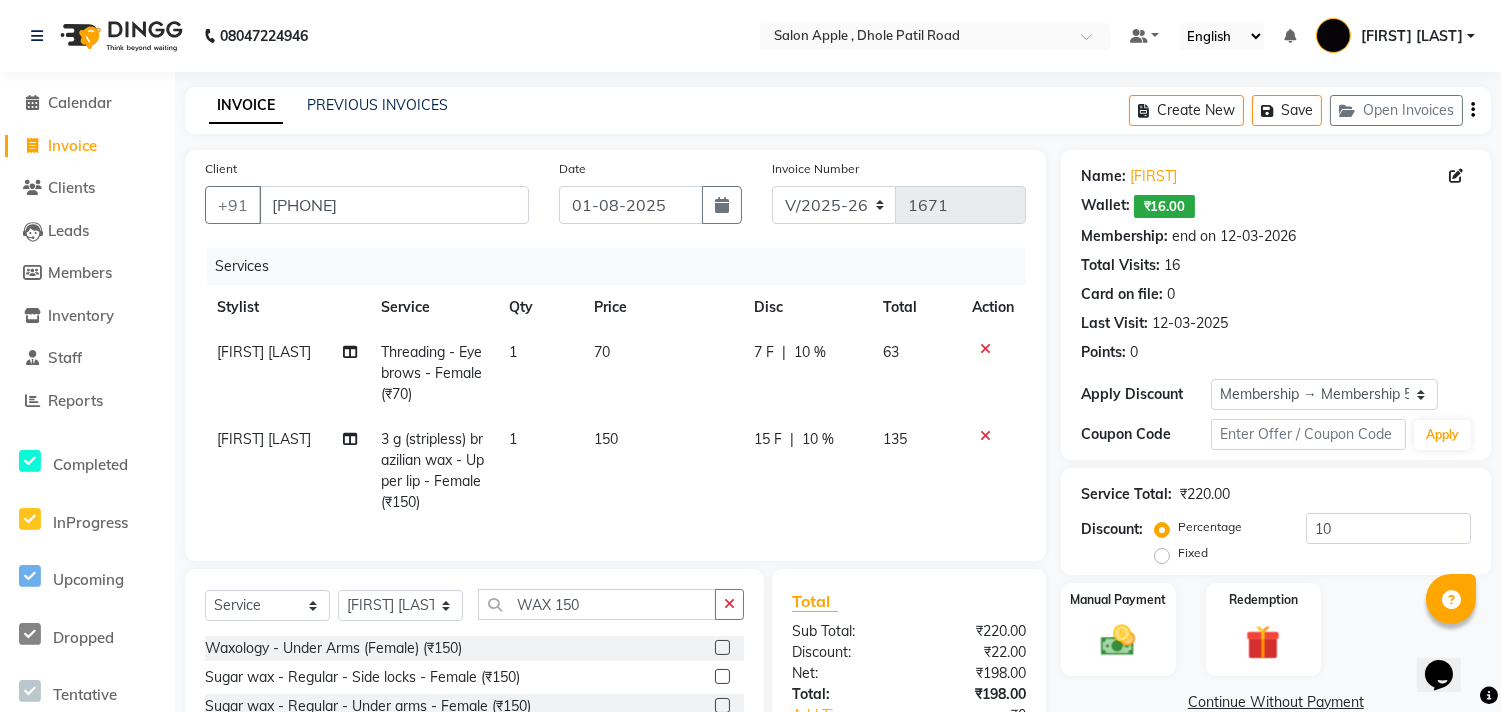 checkbox on "false" 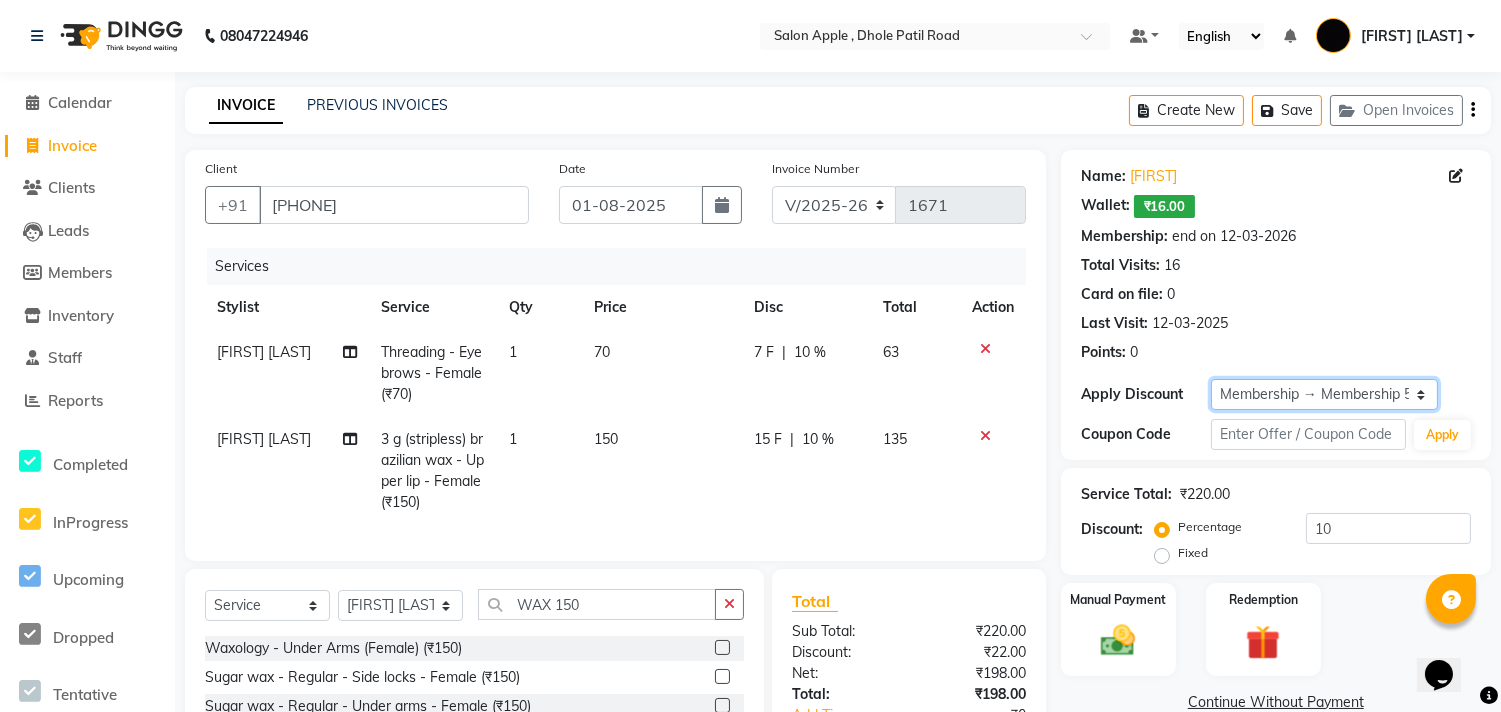 click on "Select Membership → Membership 500" 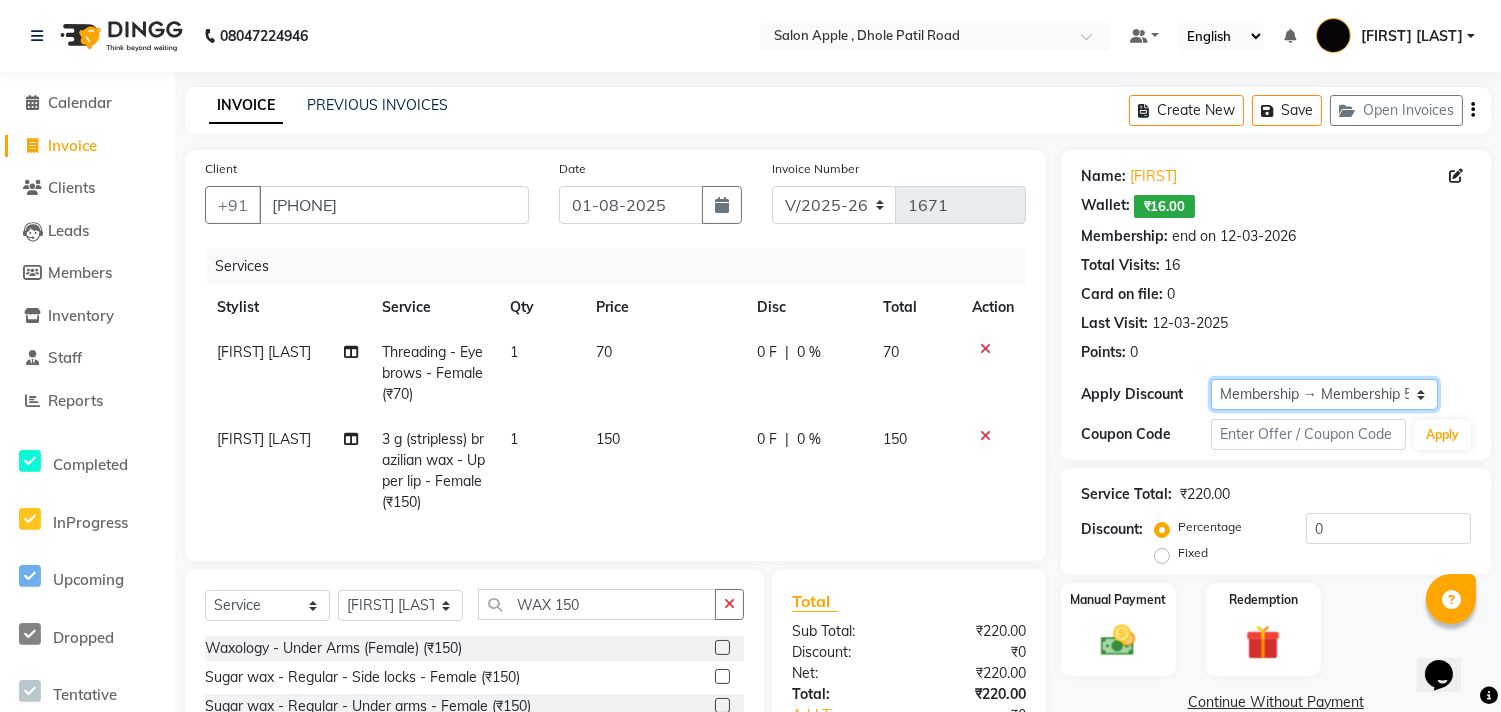 scroll, scrollTop: 198, scrollLeft: 0, axis: vertical 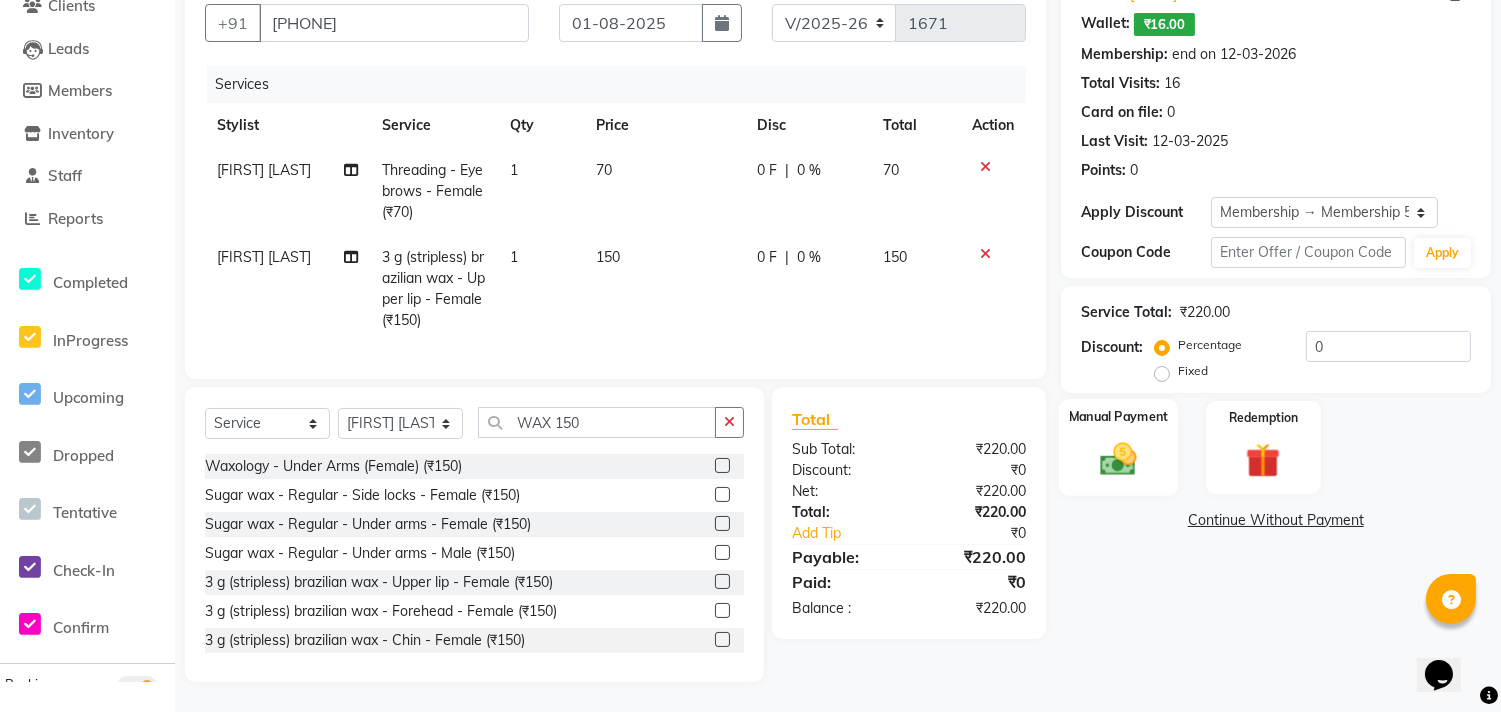 click 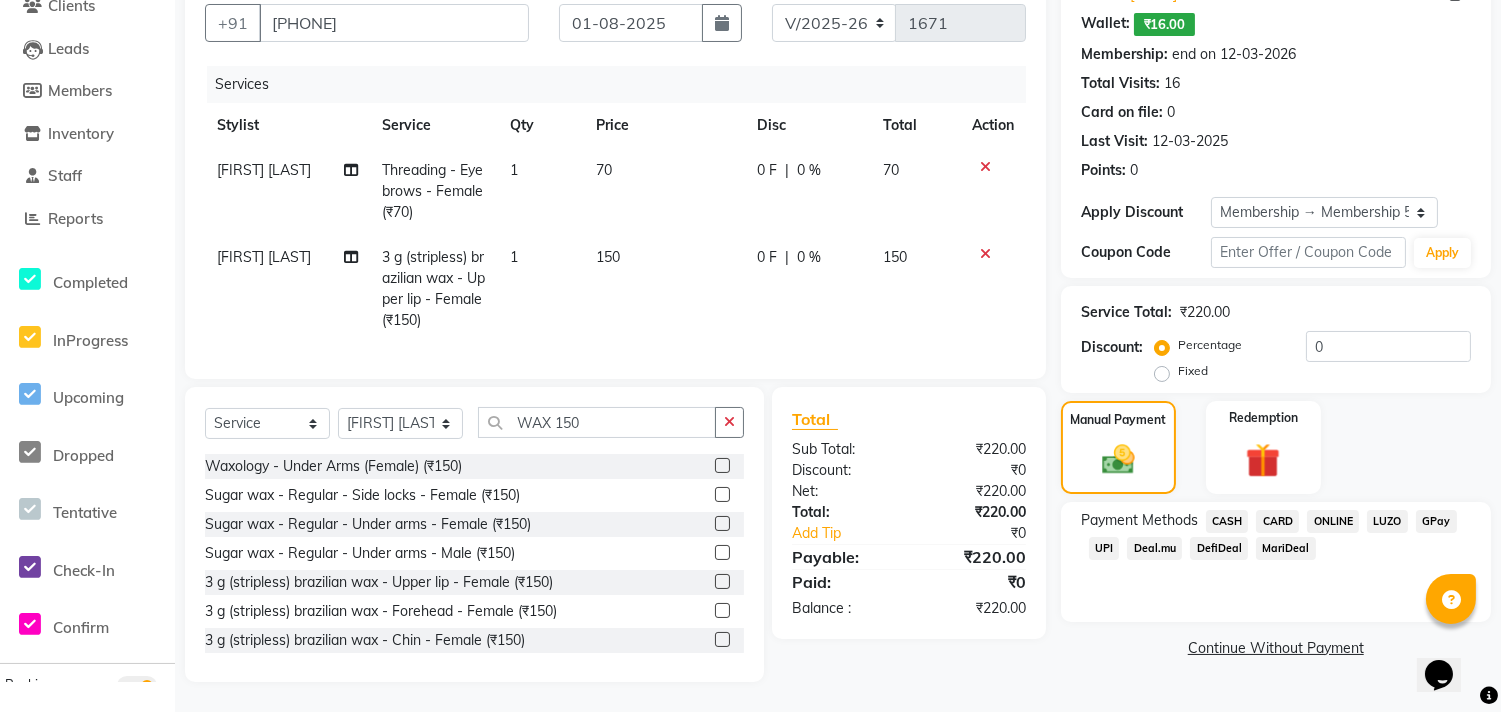 click on "ONLINE" 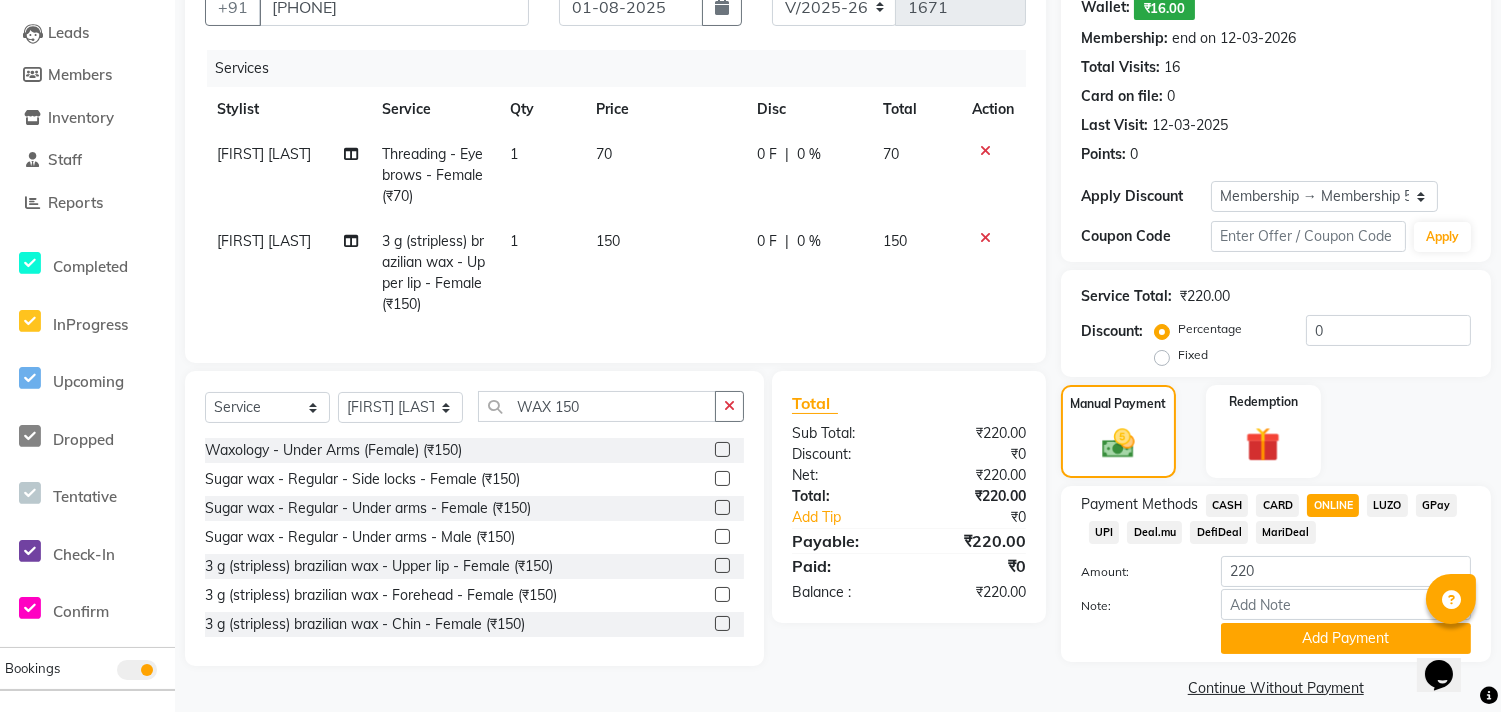 click on "CASH" 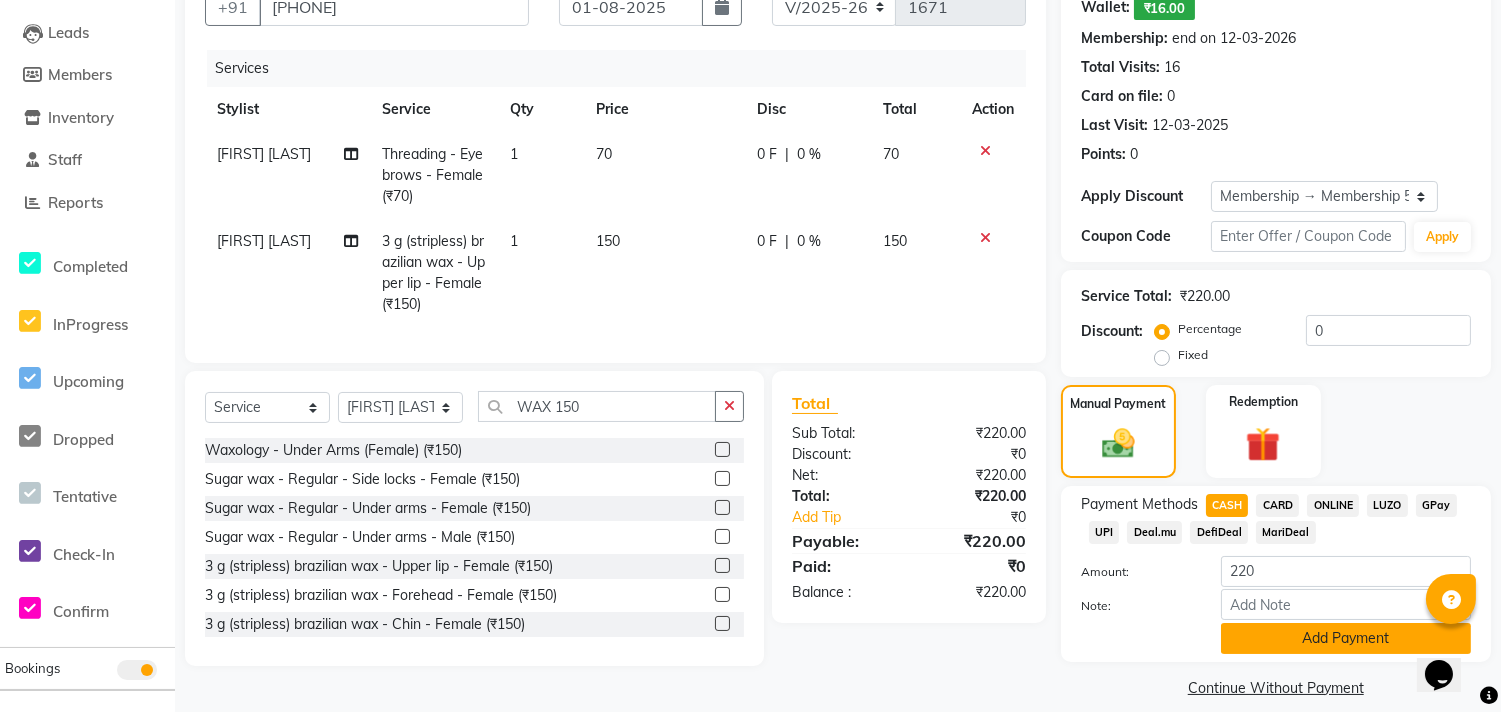 click on "Add Payment" 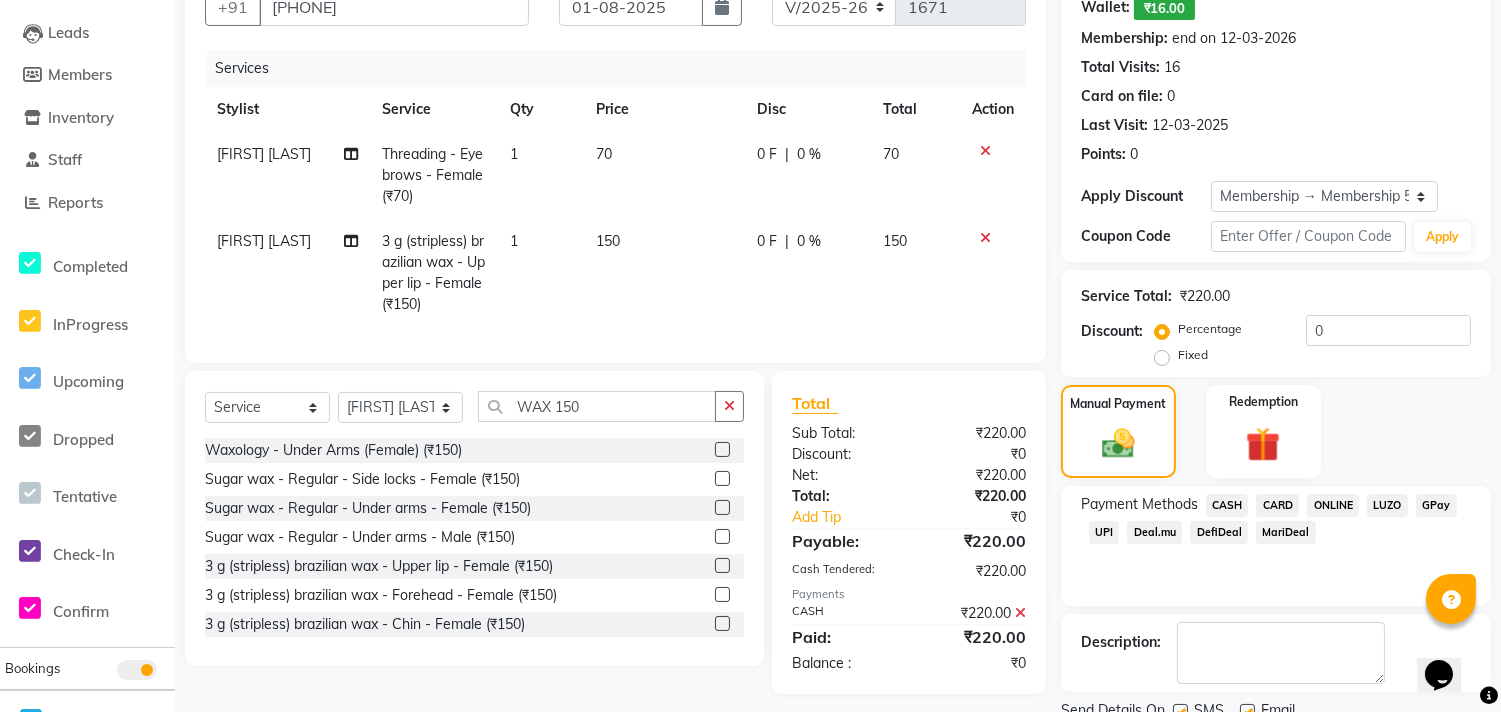 scroll, scrollTop: 275, scrollLeft: 0, axis: vertical 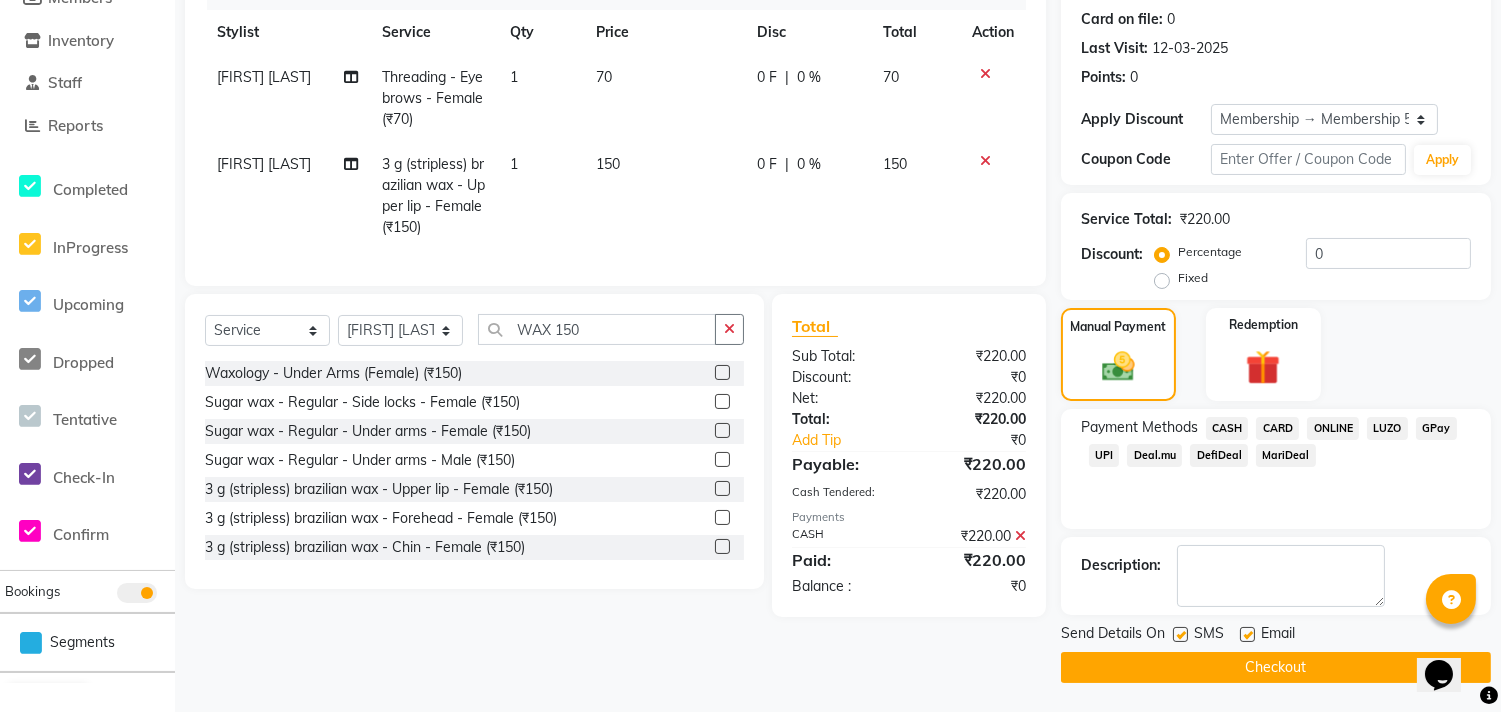 click on "Checkout" 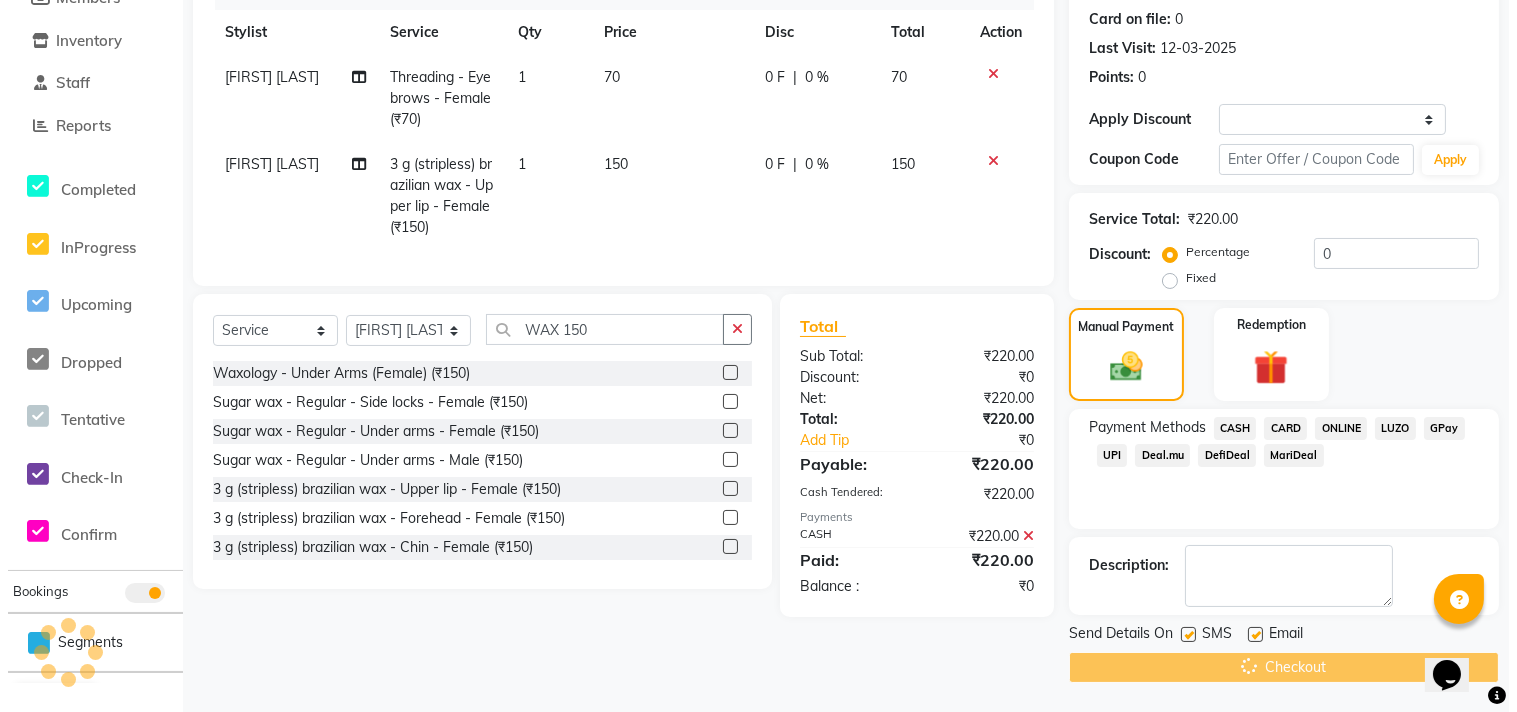 scroll, scrollTop: 0, scrollLeft: 0, axis: both 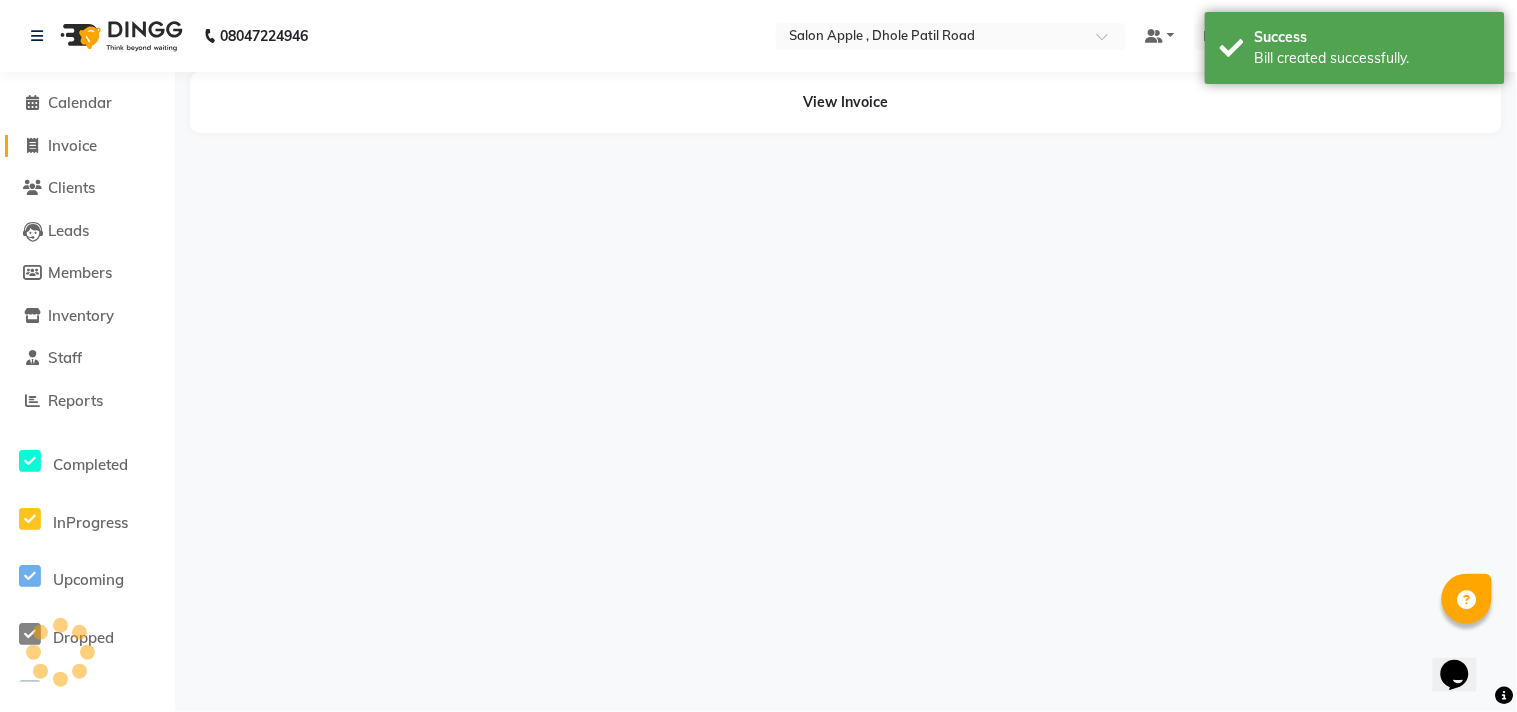 click on "Invoice" 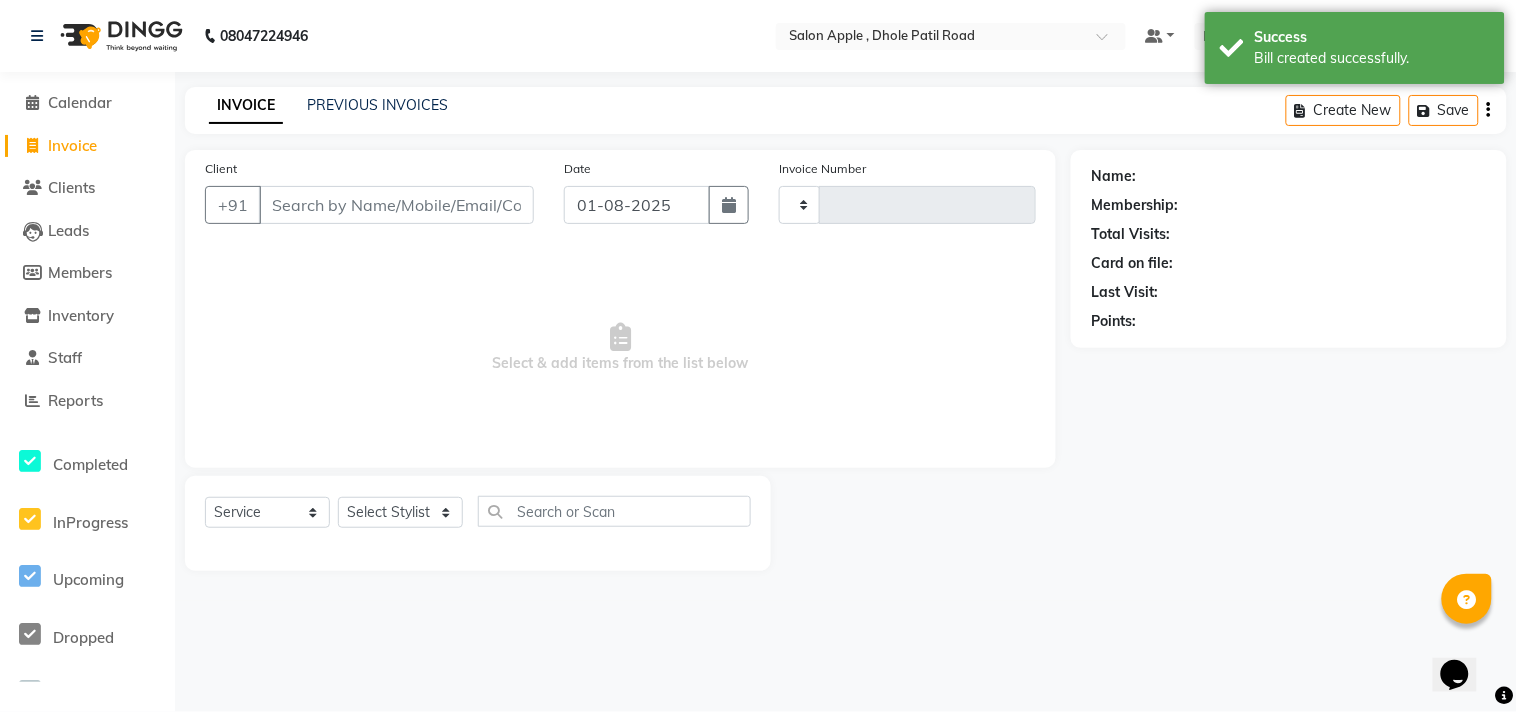 type on "1672" 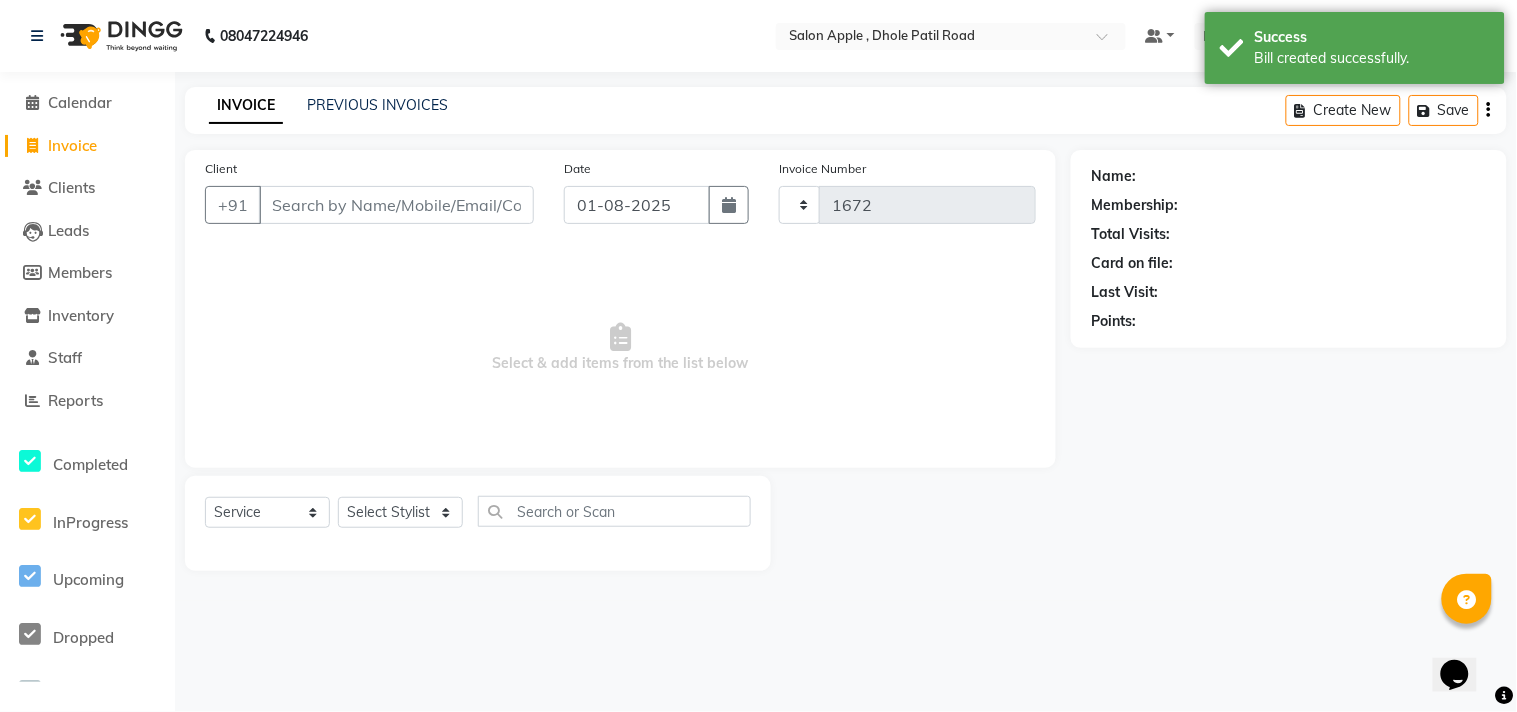 select on "521" 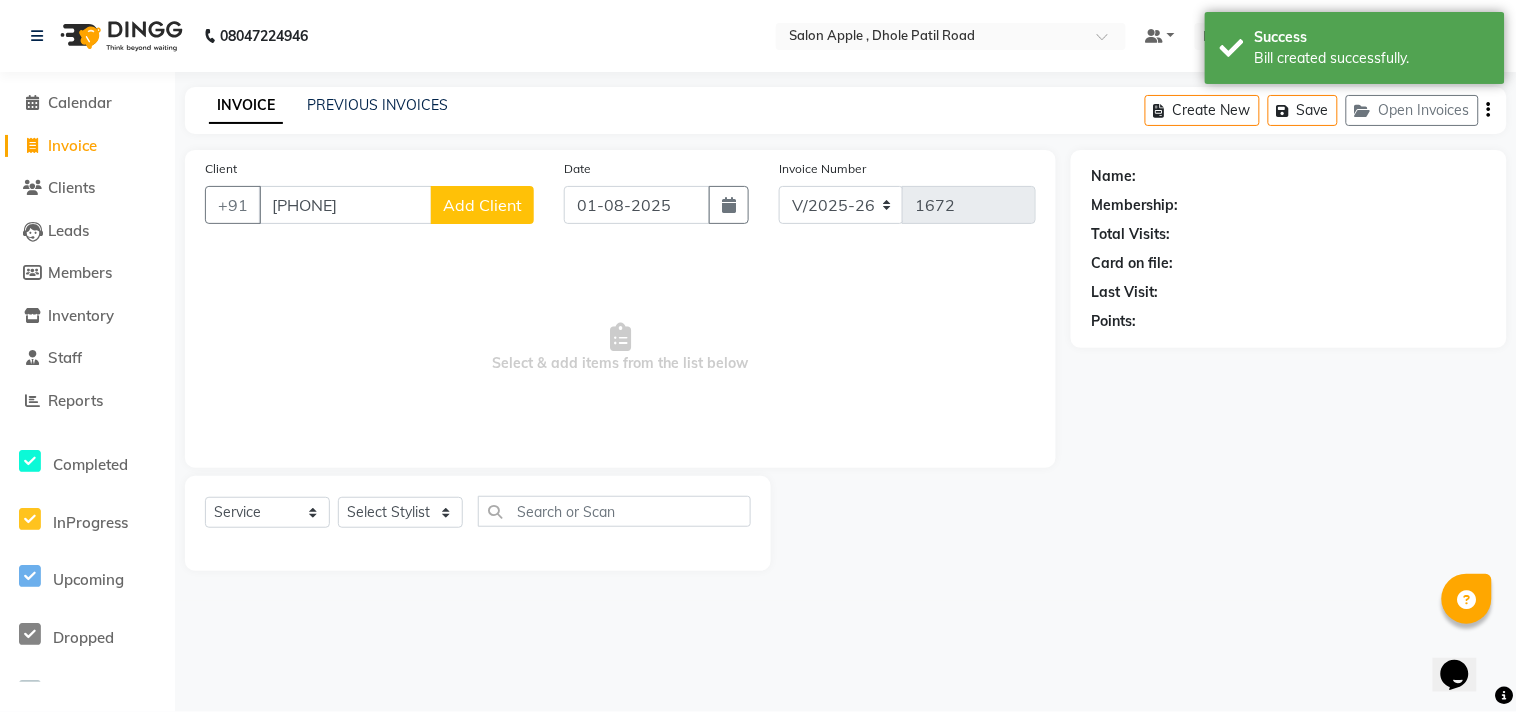 type on "[PHONE]" 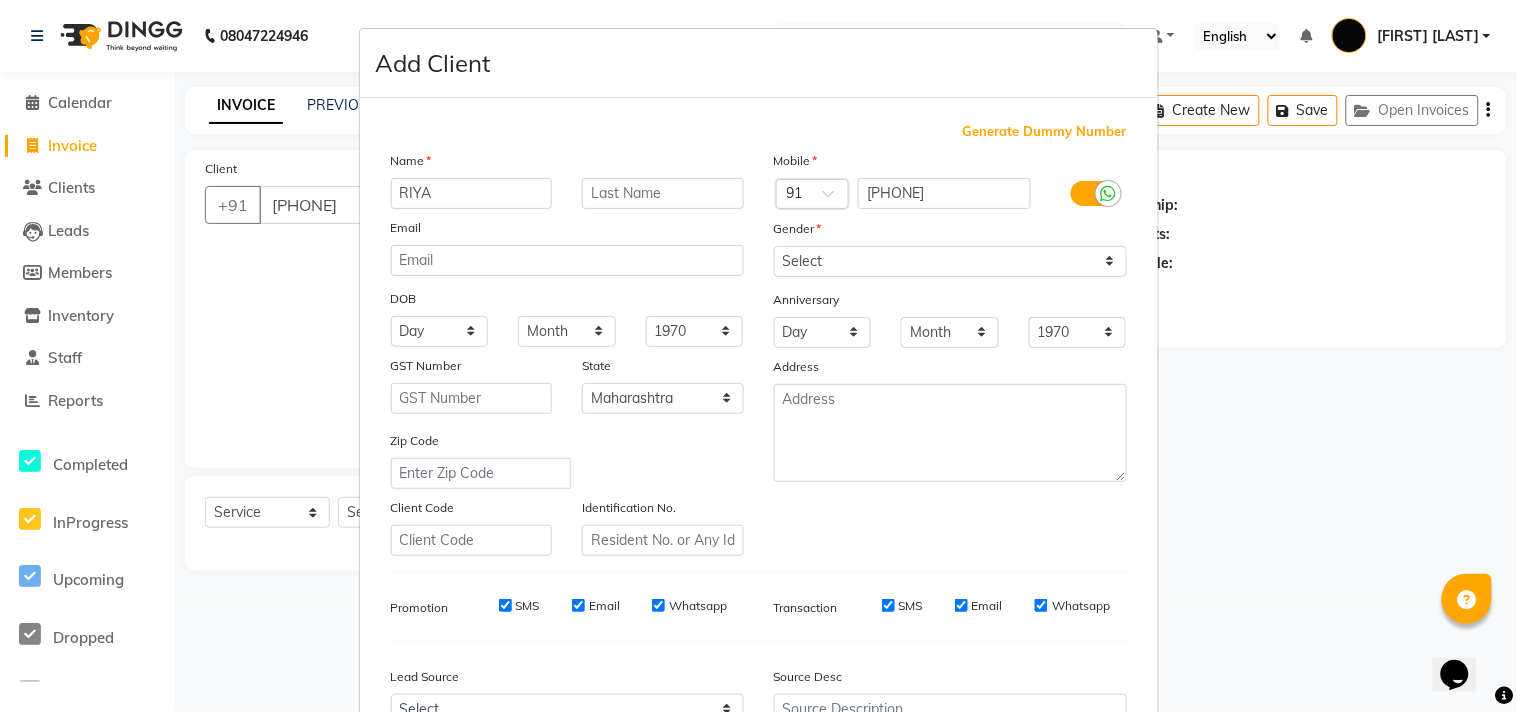 type on "RIYA" 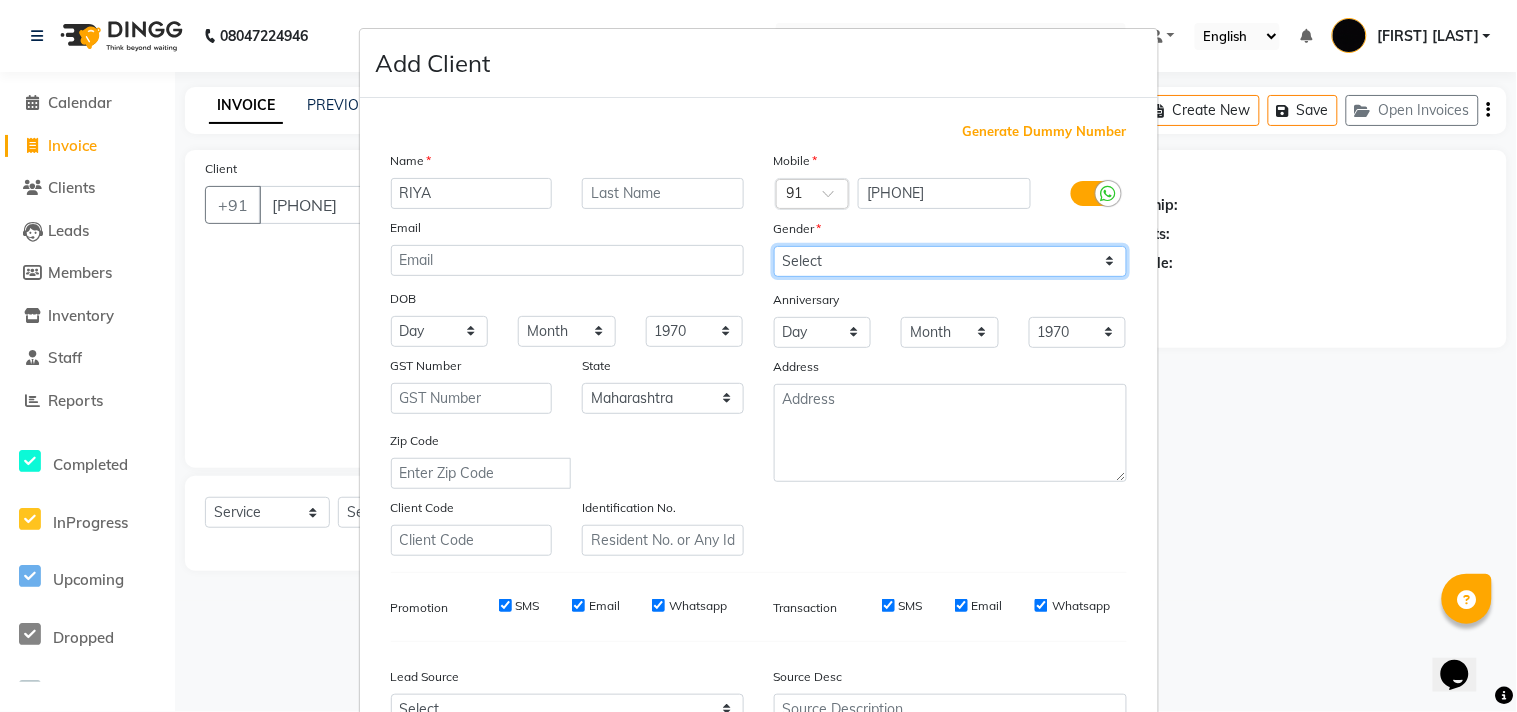 drag, startPoint x: 853, startPoint y: 253, endPoint x: 840, endPoint y: 256, distance: 13.341664 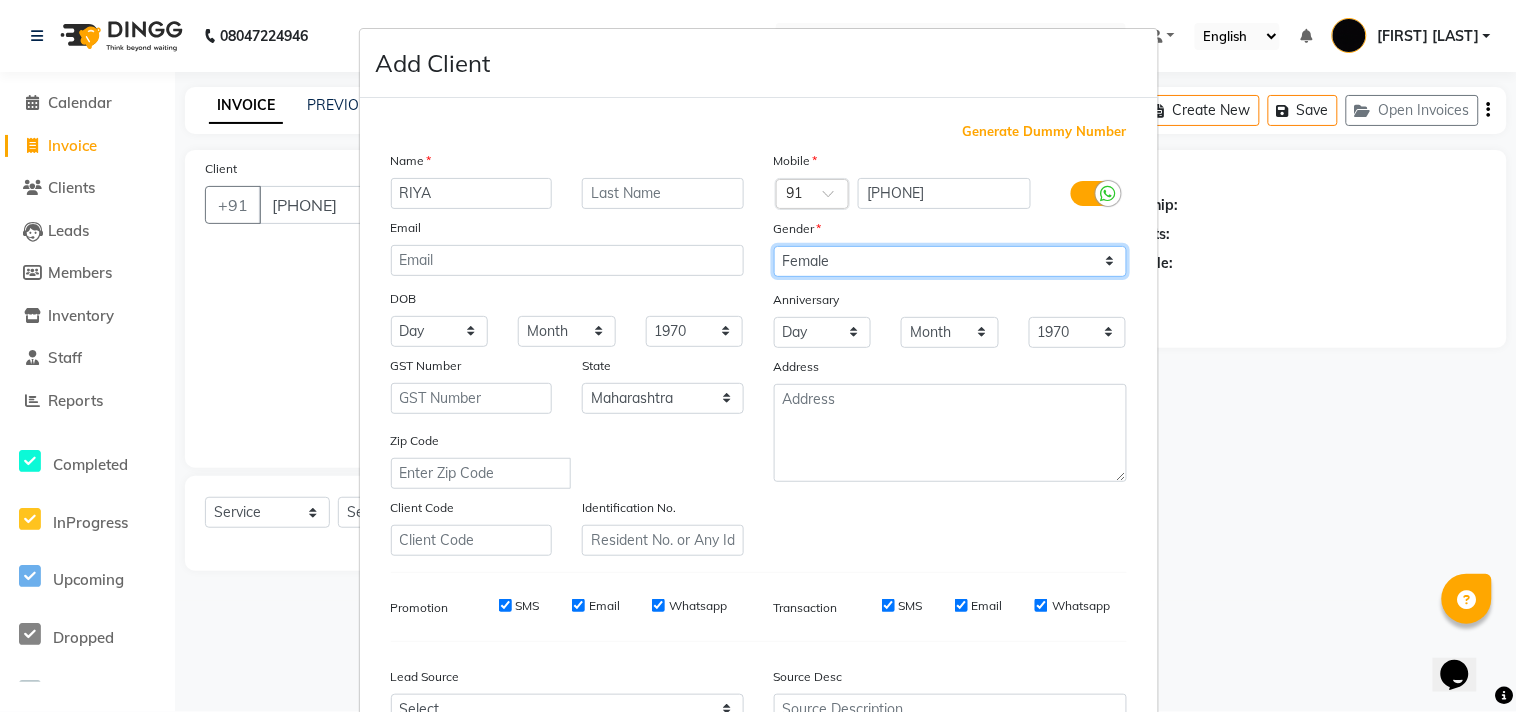 click on "Select Male Female Other Prefer Not To Say" at bounding box center [950, 261] 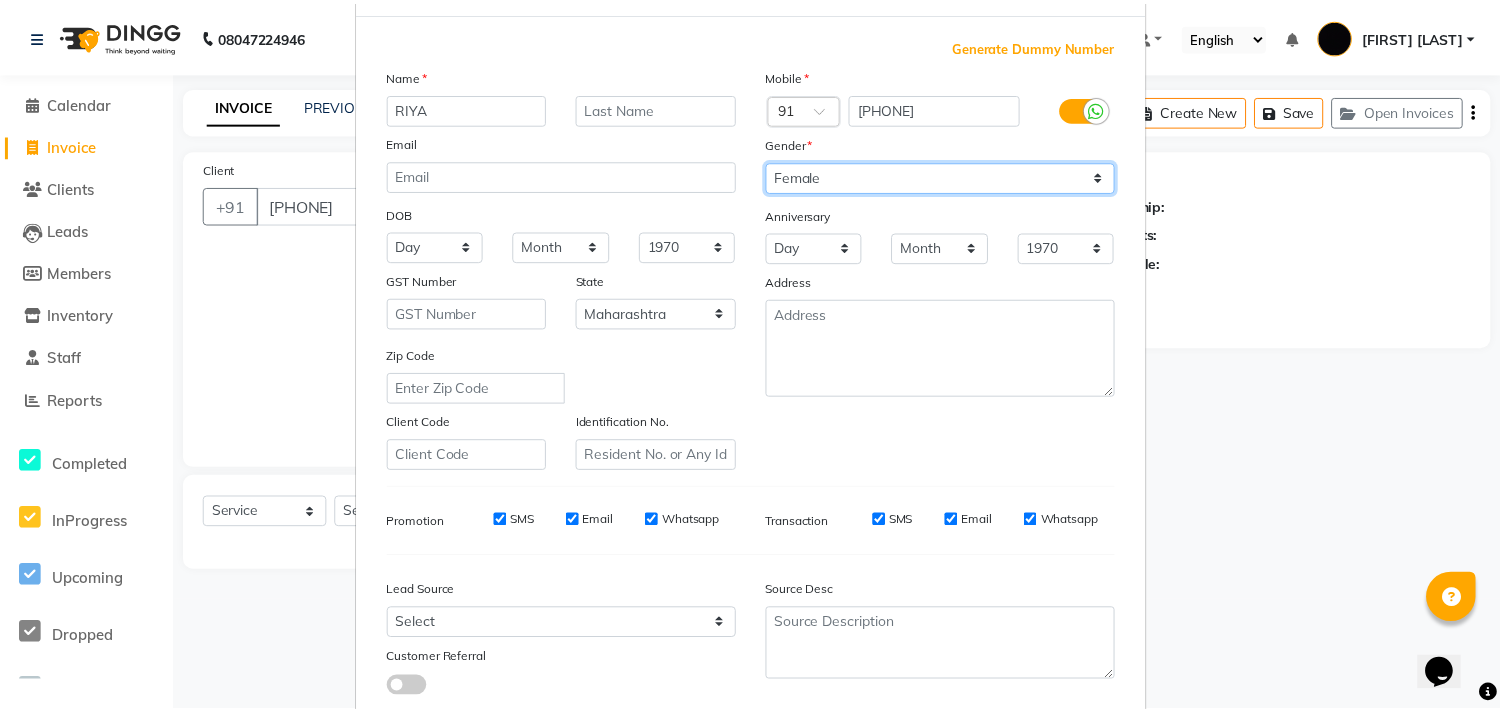 scroll, scrollTop: 212, scrollLeft: 0, axis: vertical 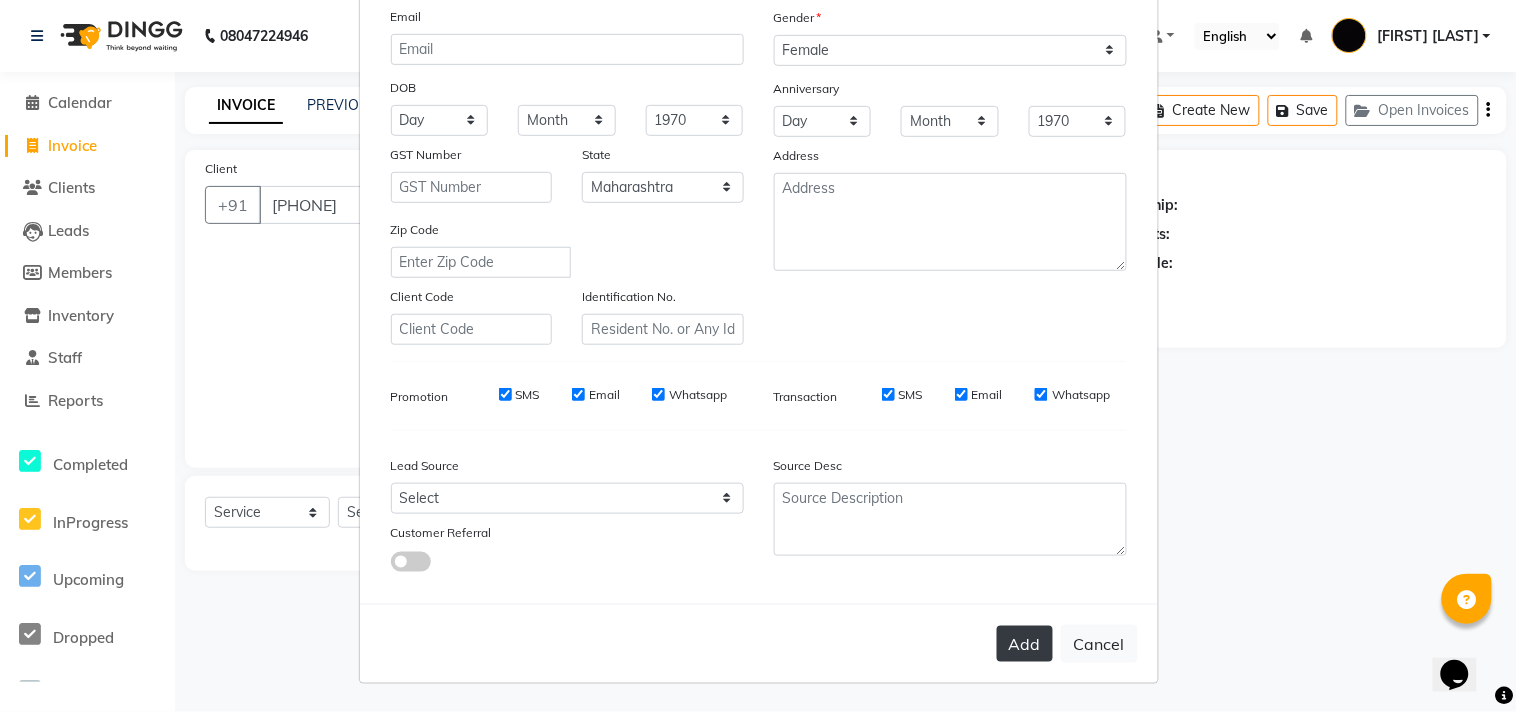 click on "Add" at bounding box center [1025, 644] 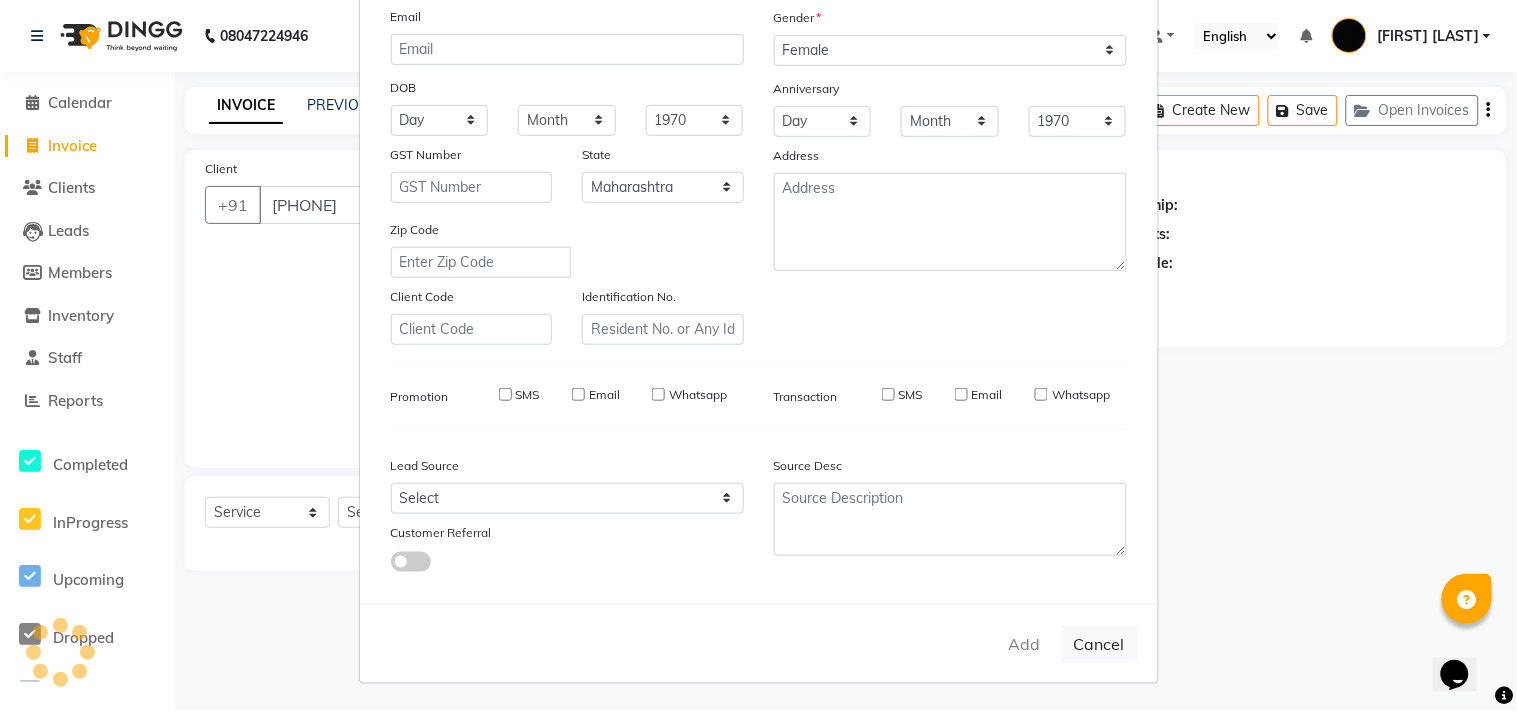 type 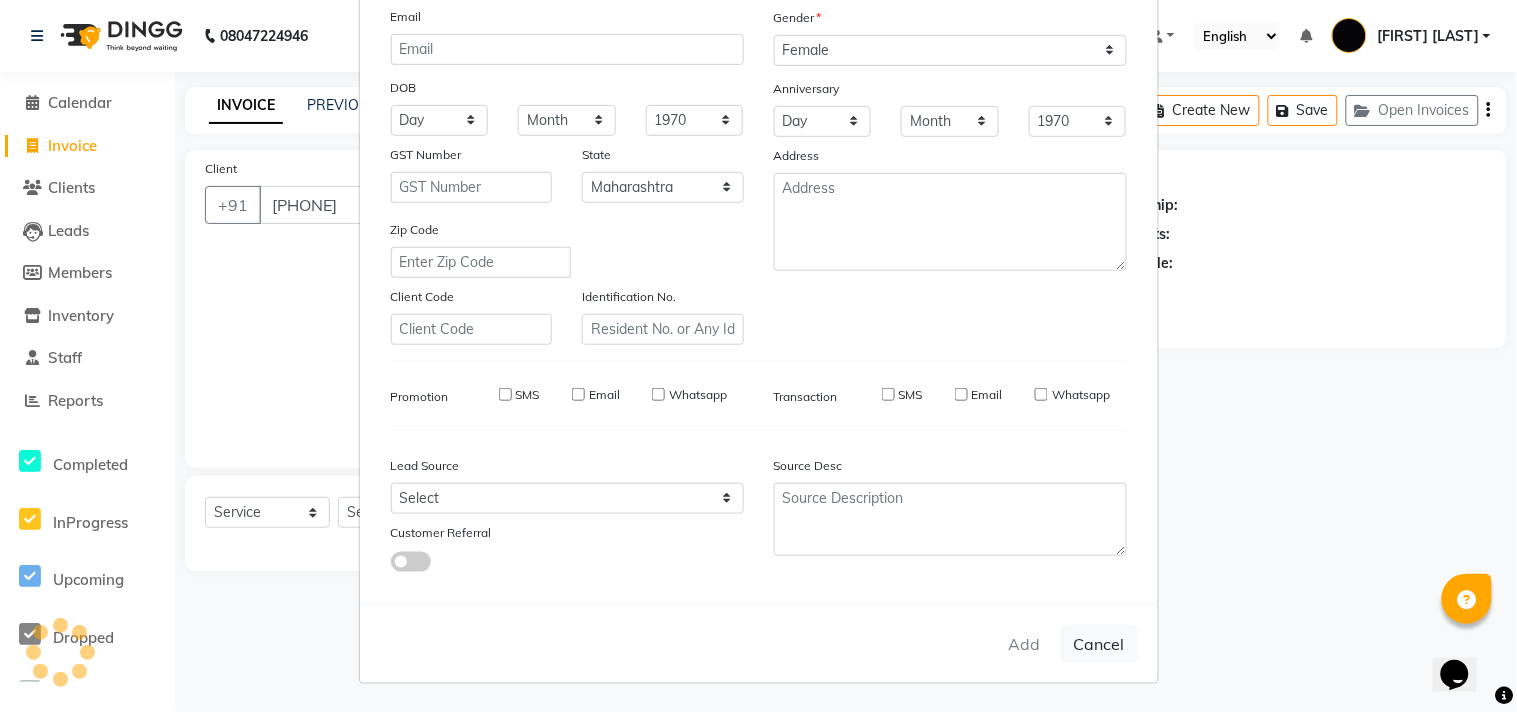 select 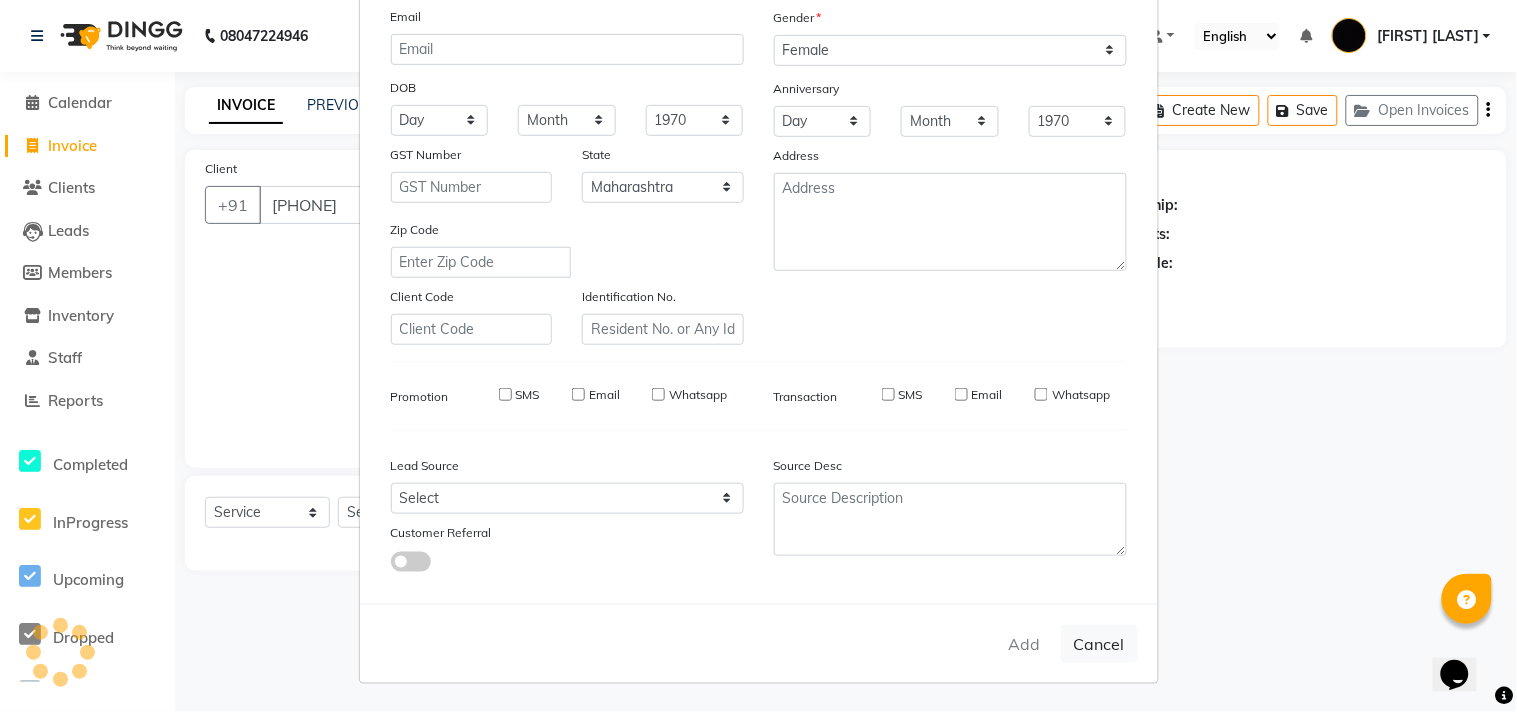 type 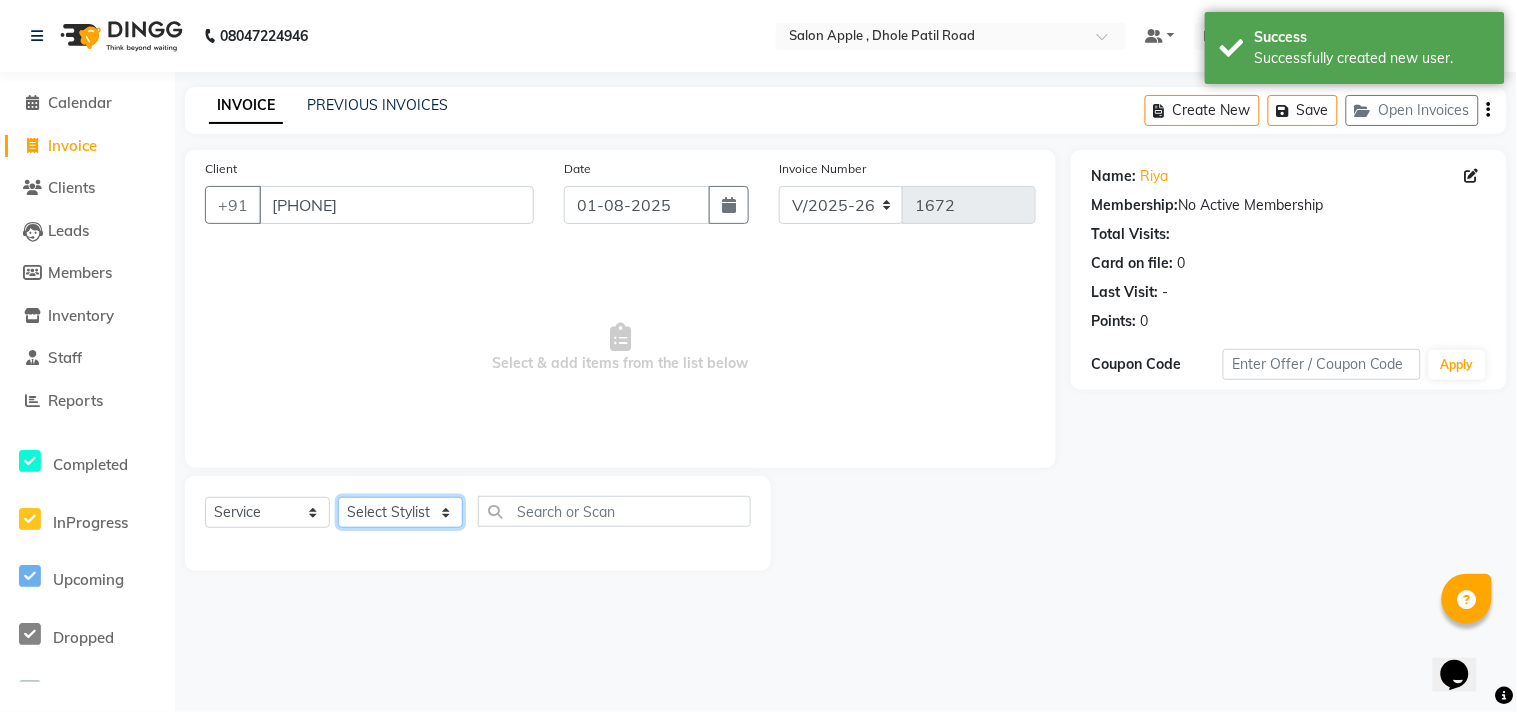 click on "Select Stylist [FIRST] [LAST] [FIRST] [LAST] [LAST] [LAST] [LAST] [LAST] [LAST]" 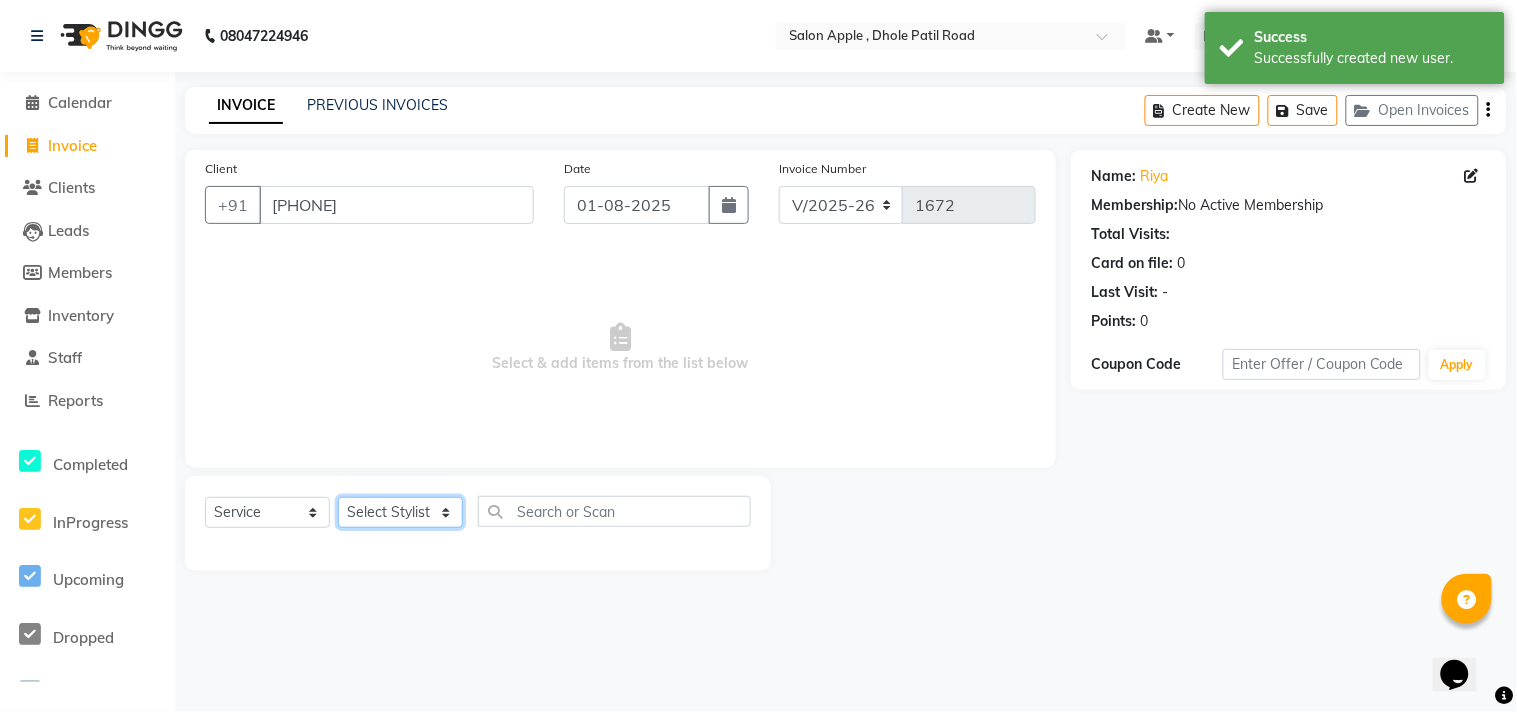 select on "[PHONE]" 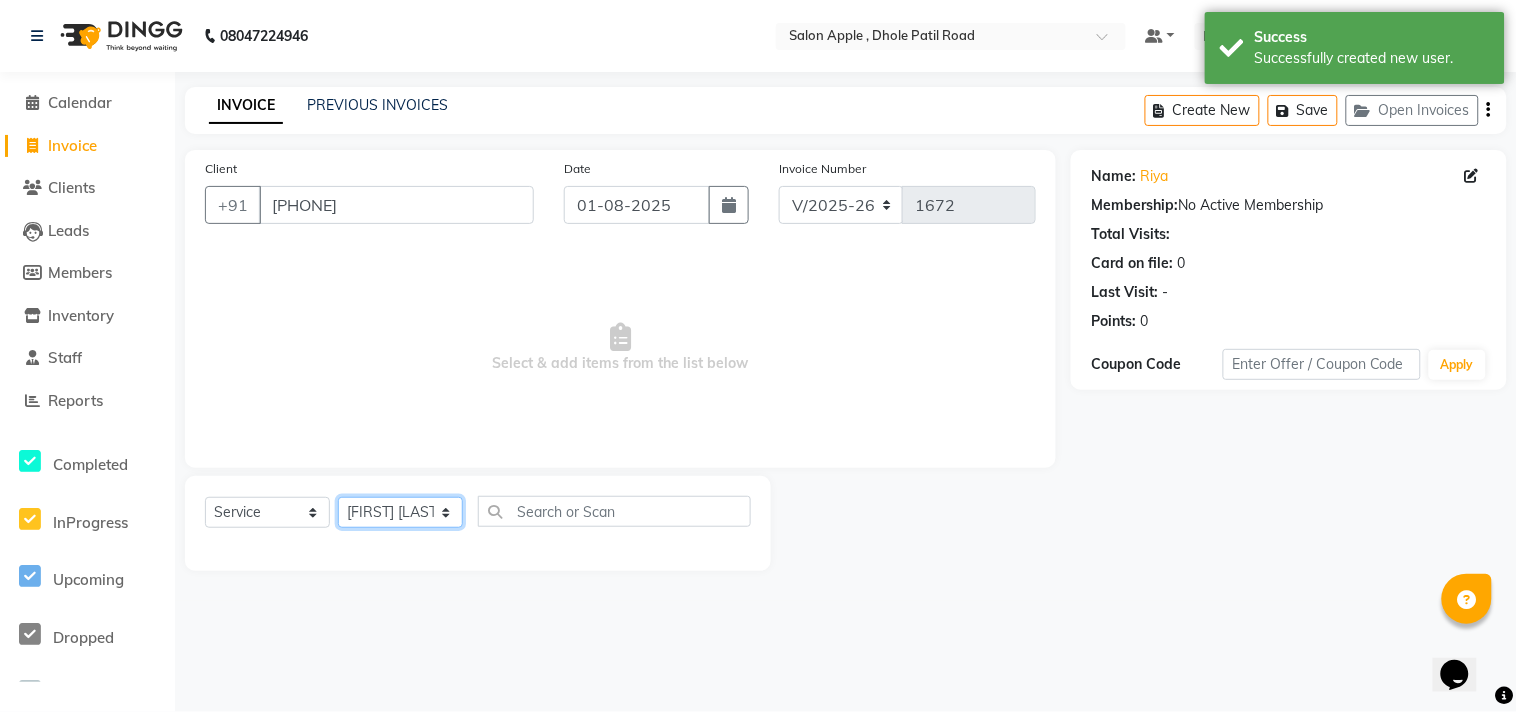 click on "Select Stylist [FIRST] [LAST] [FIRST] [LAST] [LAST] [LAST] [LAST] [LAST] [LAST]" 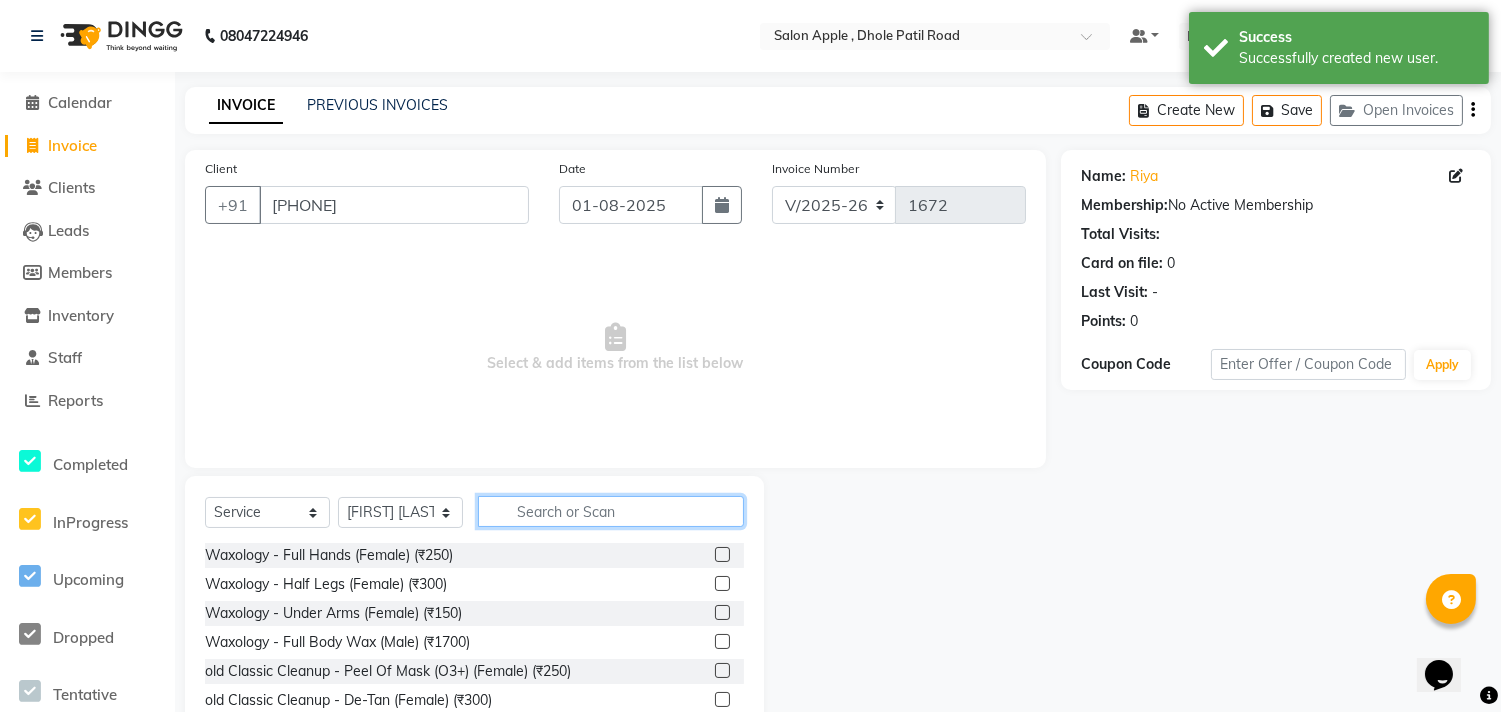 click 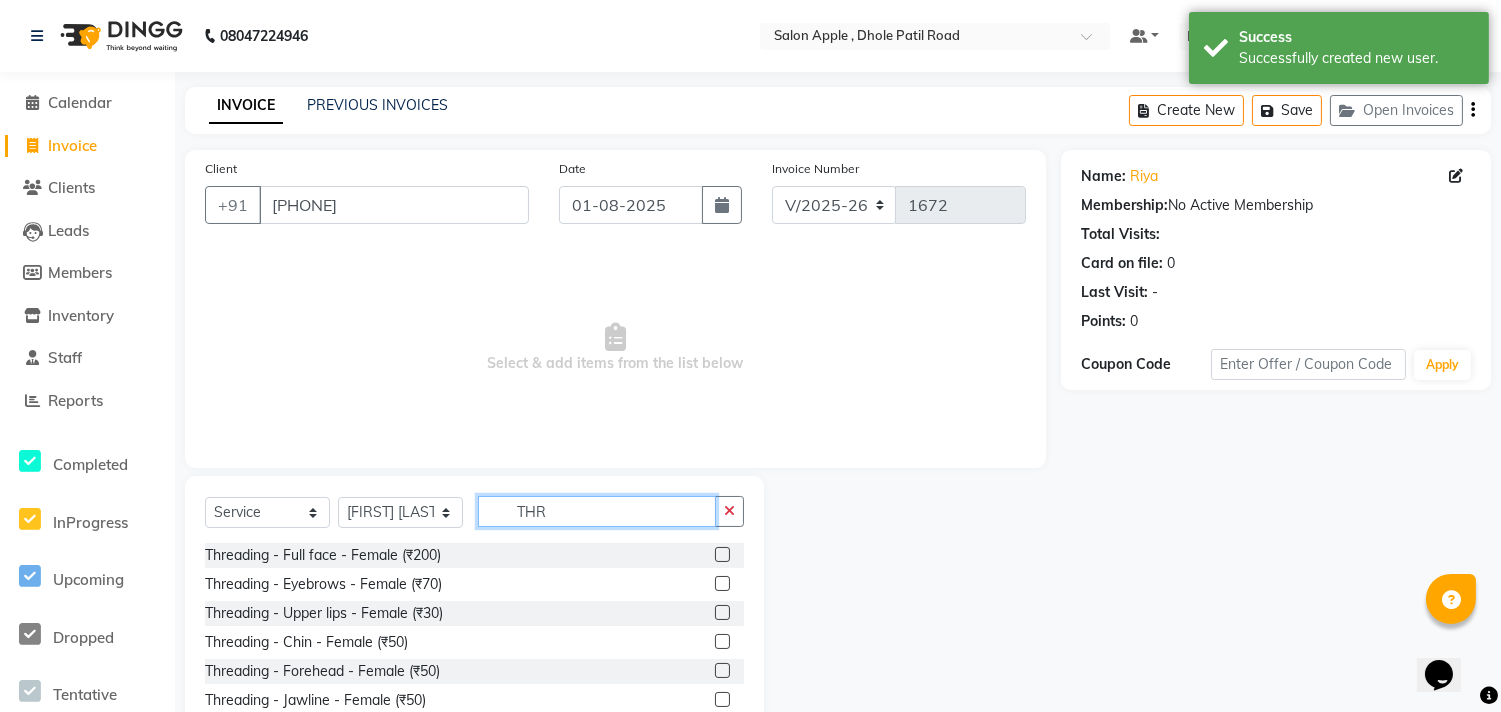 type on "THR" 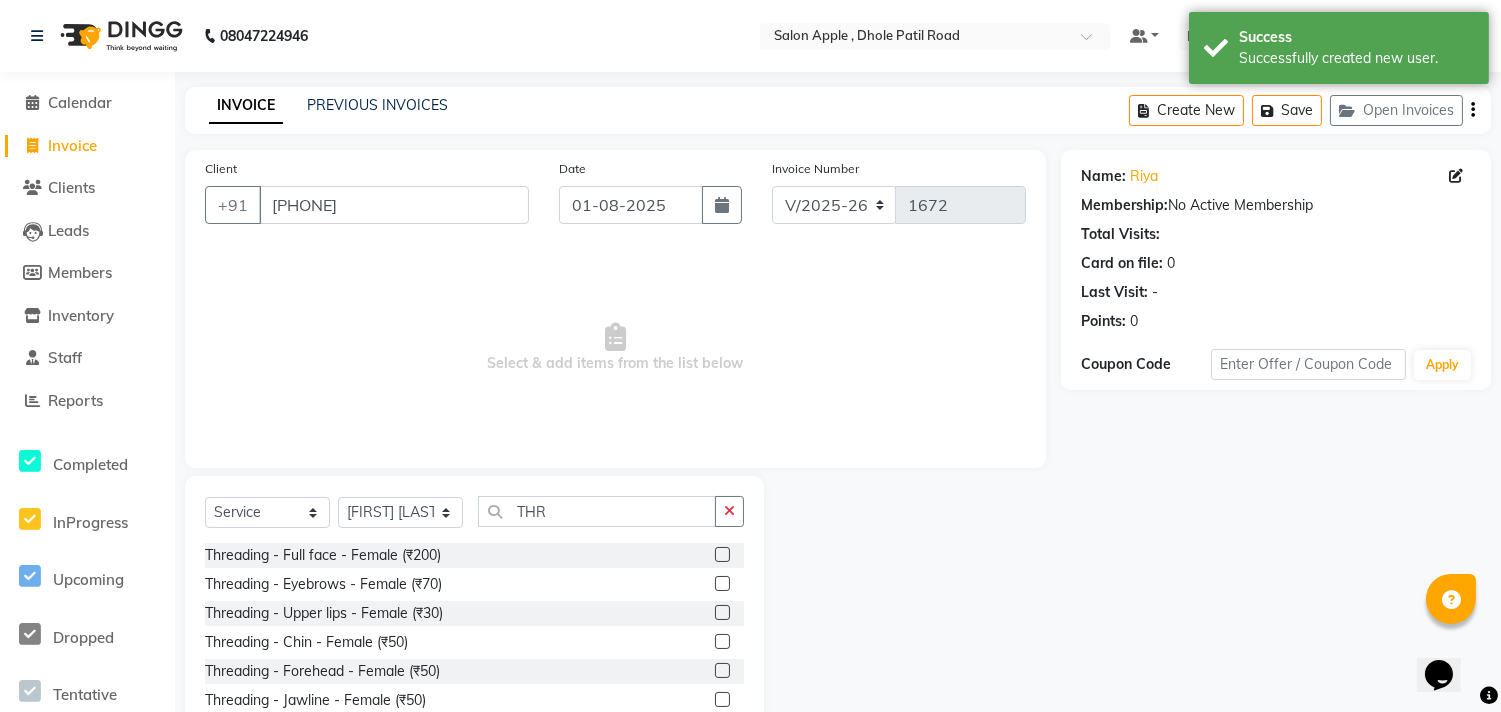 click 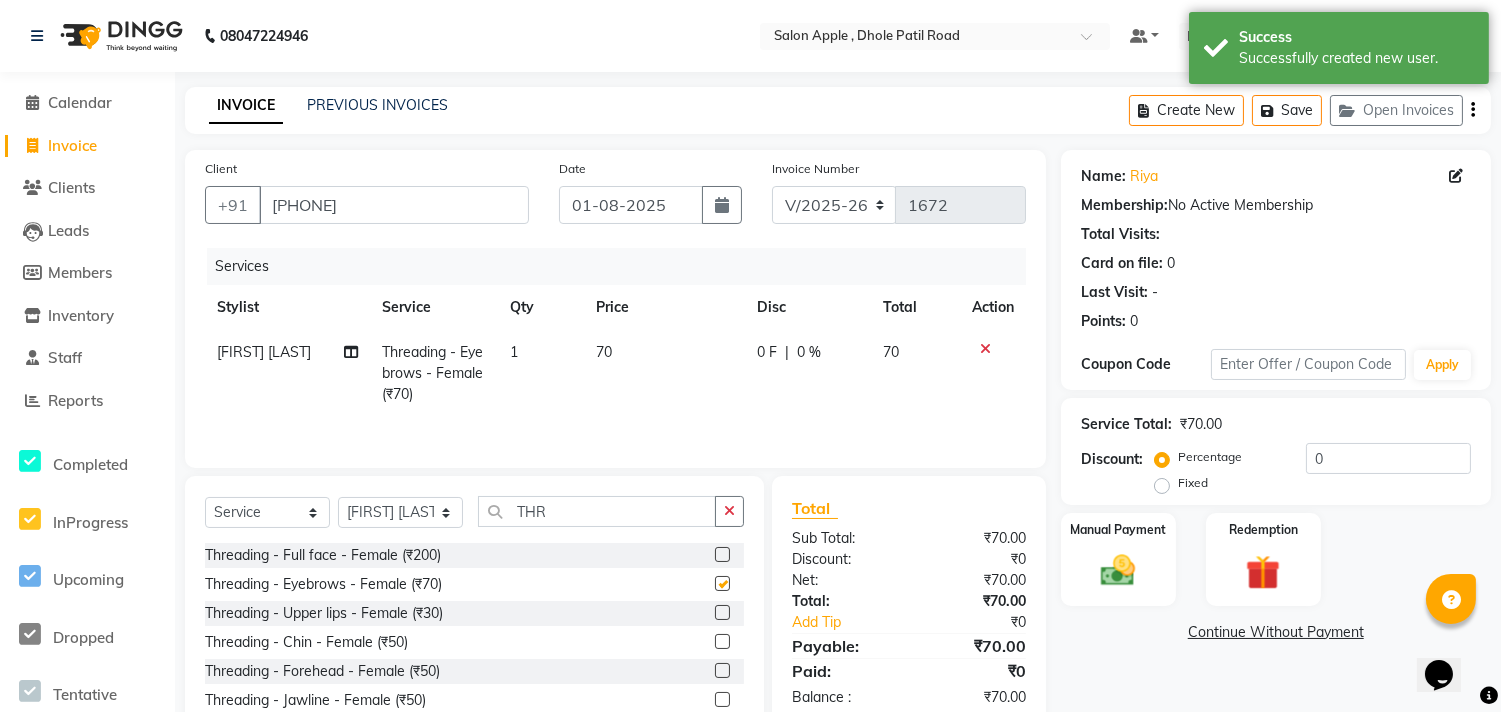 checkbox on "false" 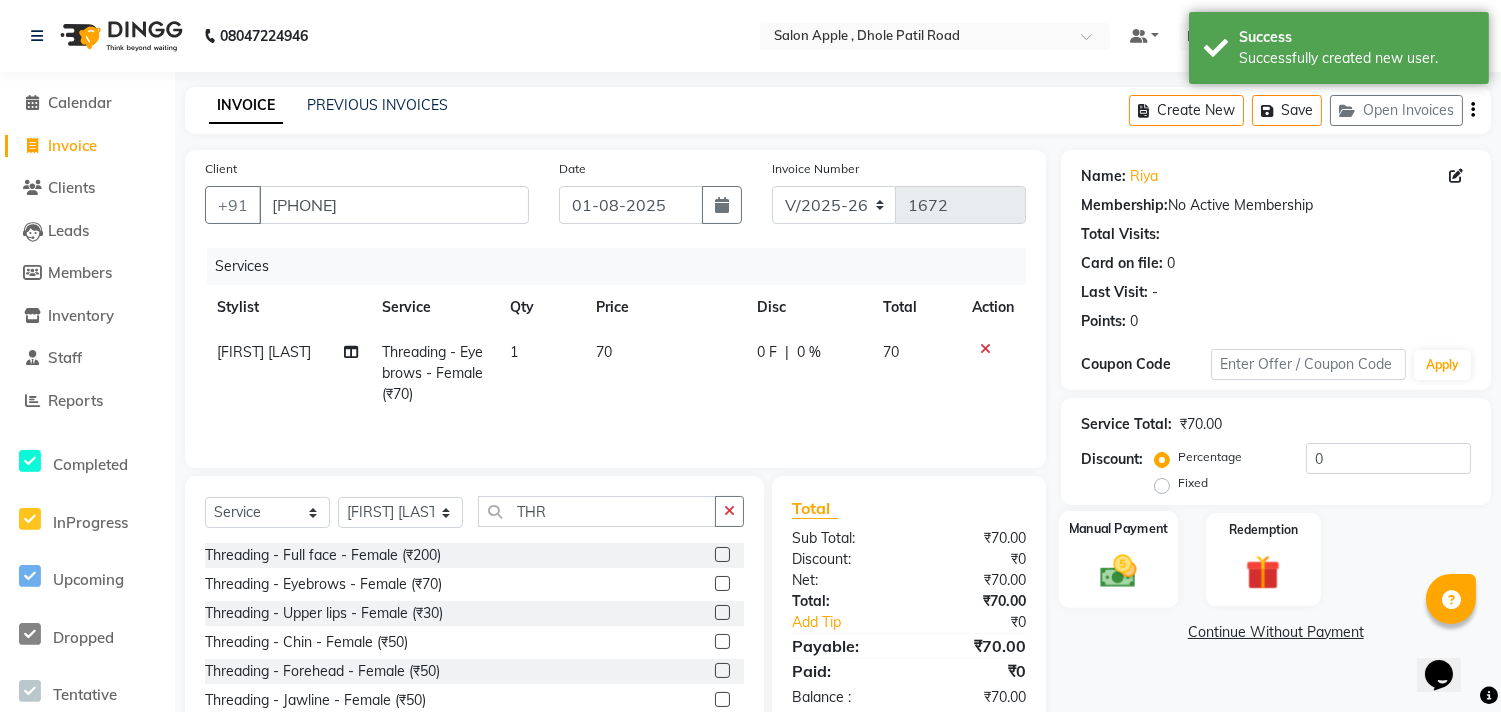 click 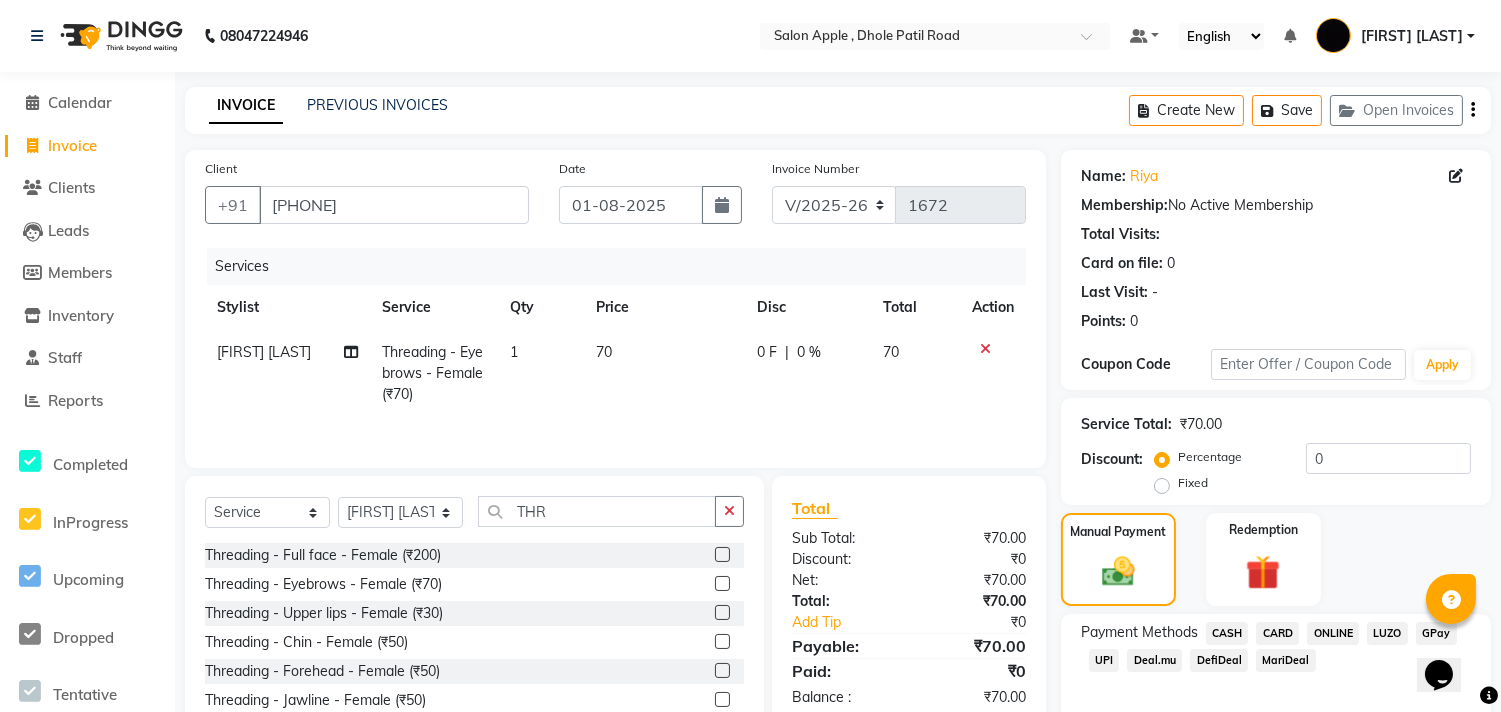 click on "ONLINE" 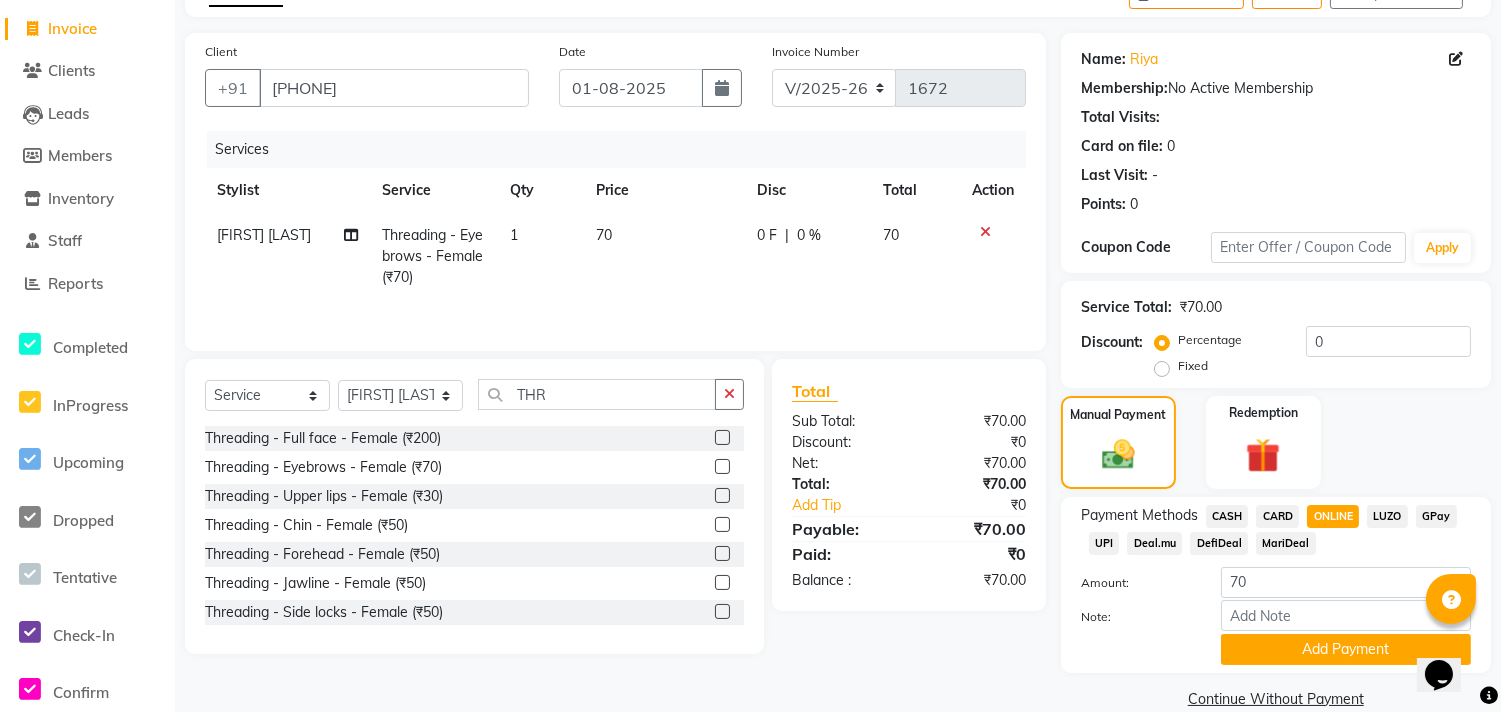 scroll, scrollTop: 150, scrollLeft: 0, axis: vertical 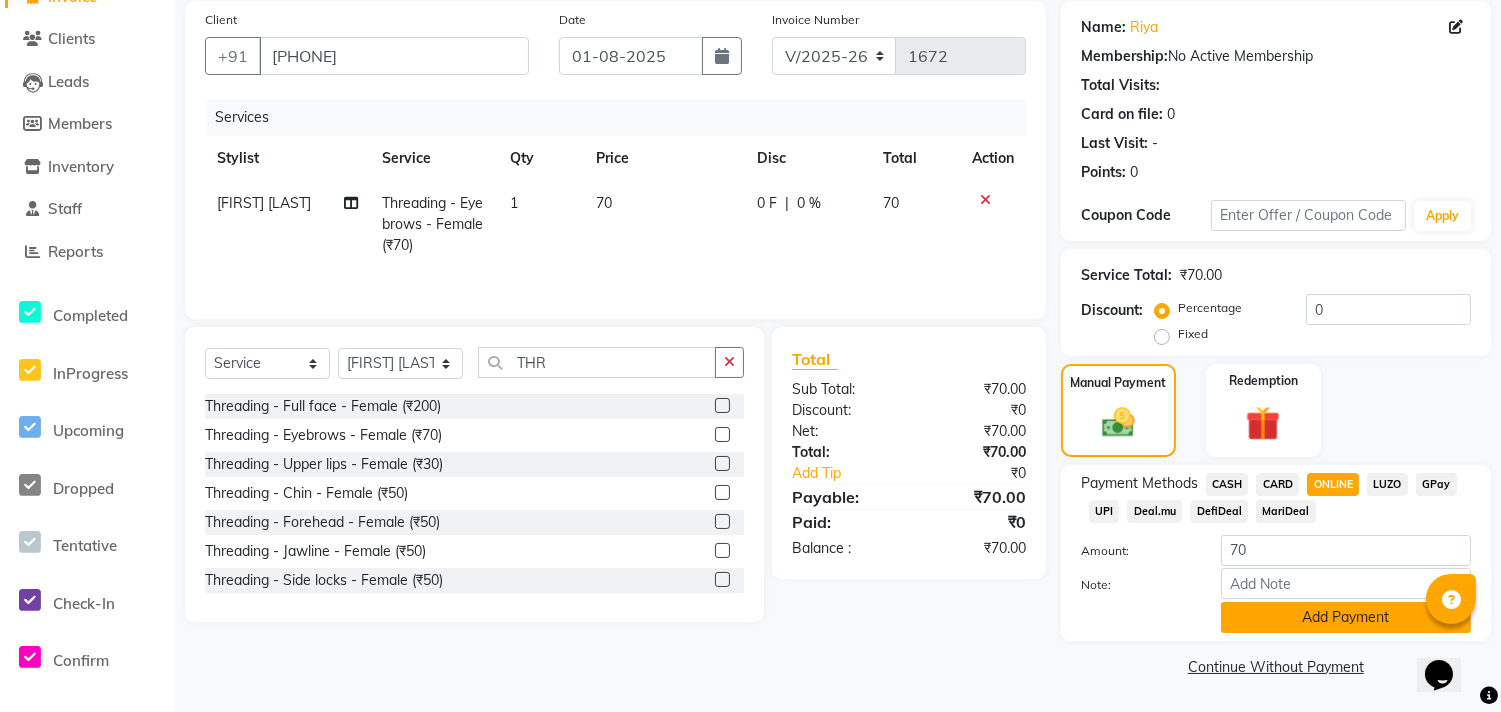 click on "Add Payment" 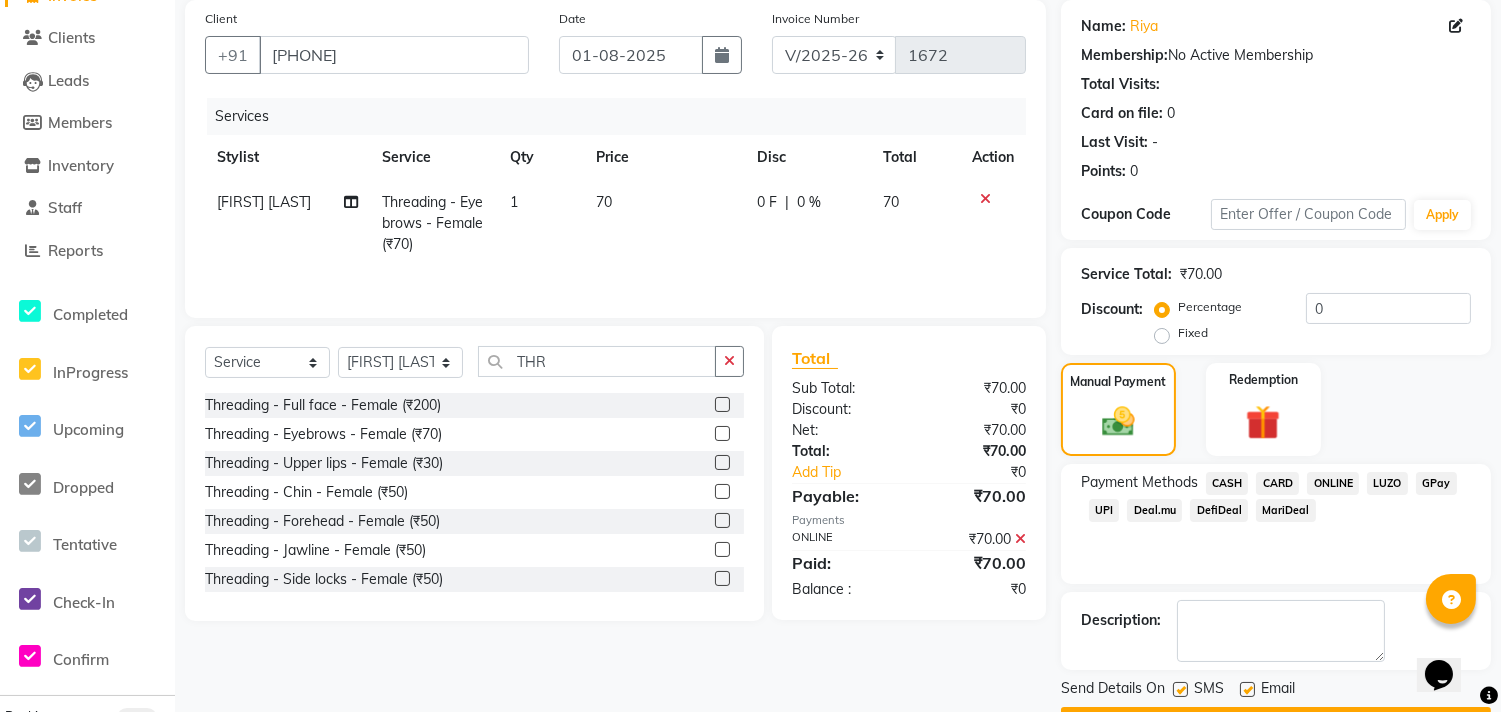 scroll, scrollTop: 205, scrollLeft: 0, axis: vertical 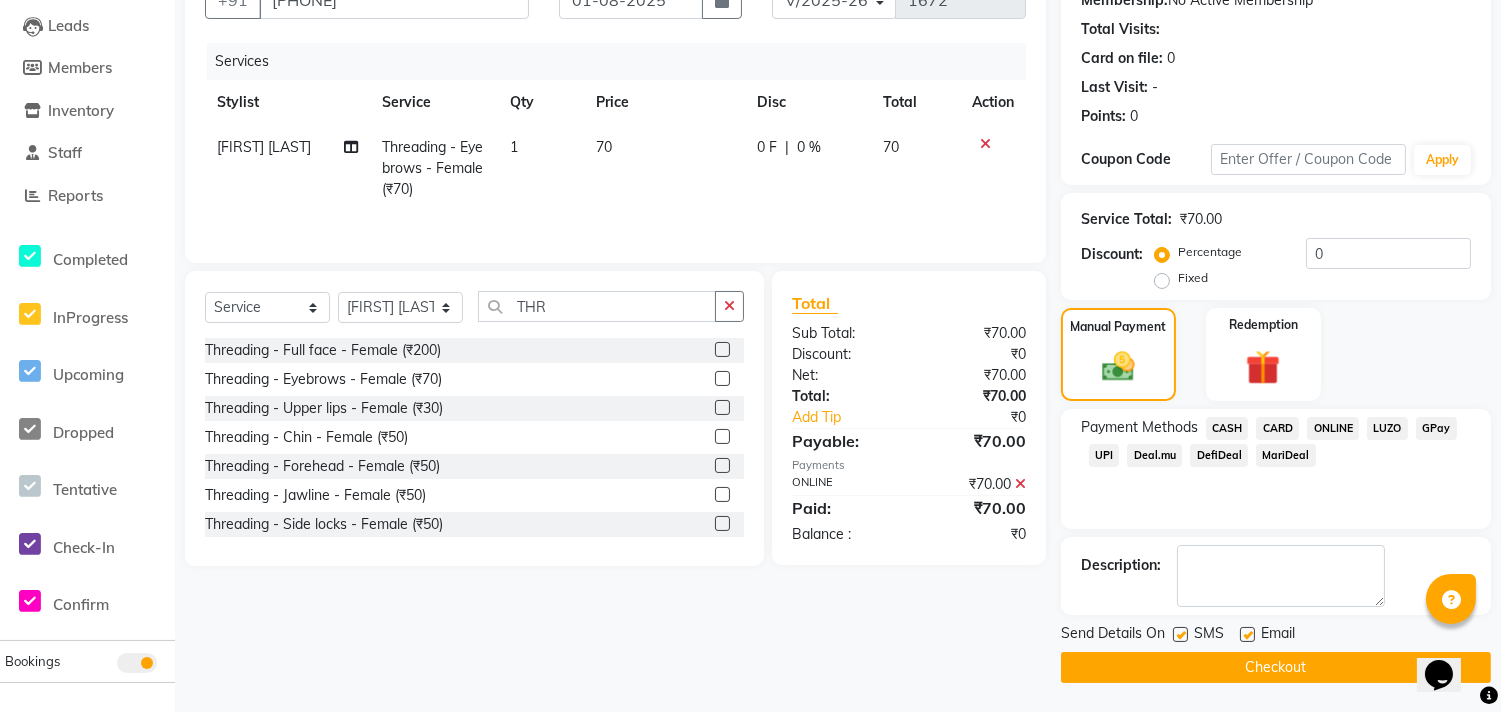 click on "Checkout" 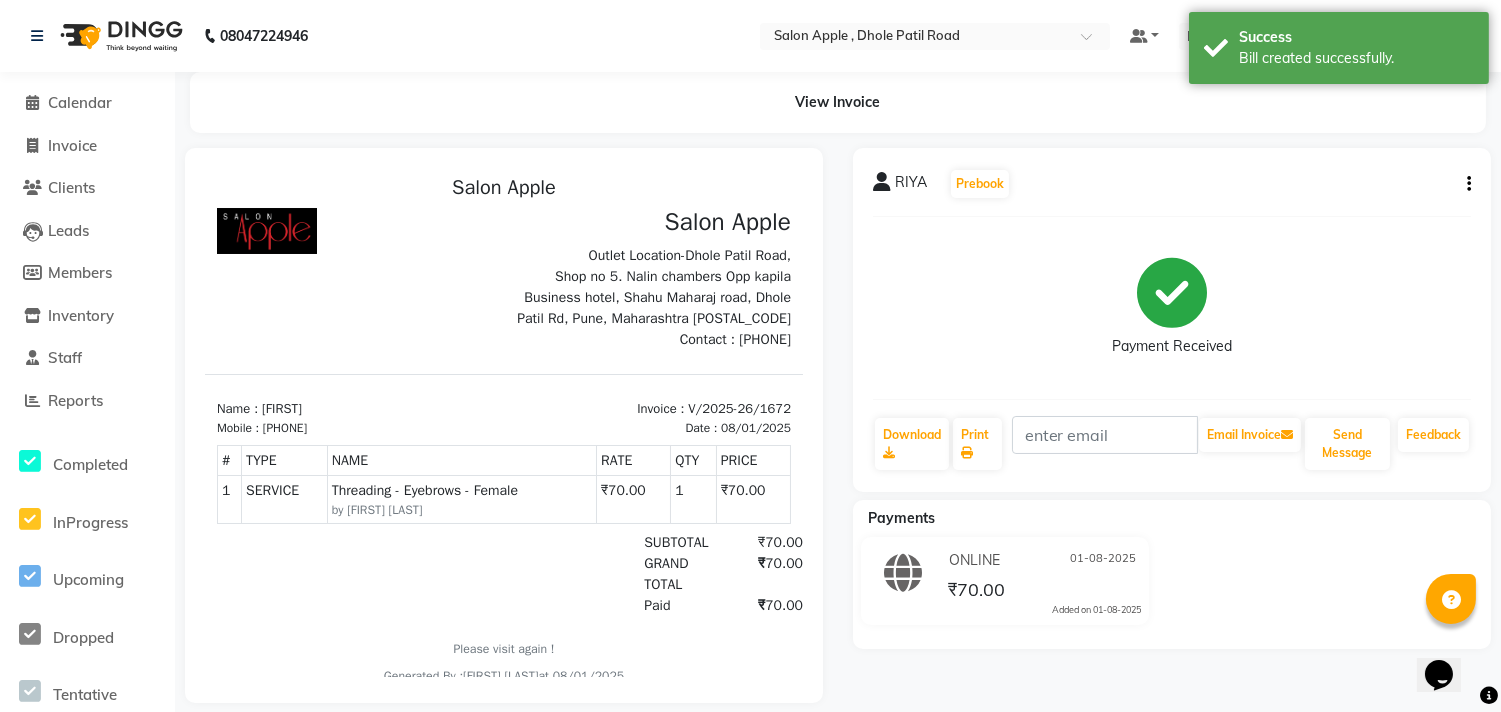 scroll, scrollTop: 0, scrollLeft: 0, axis: both 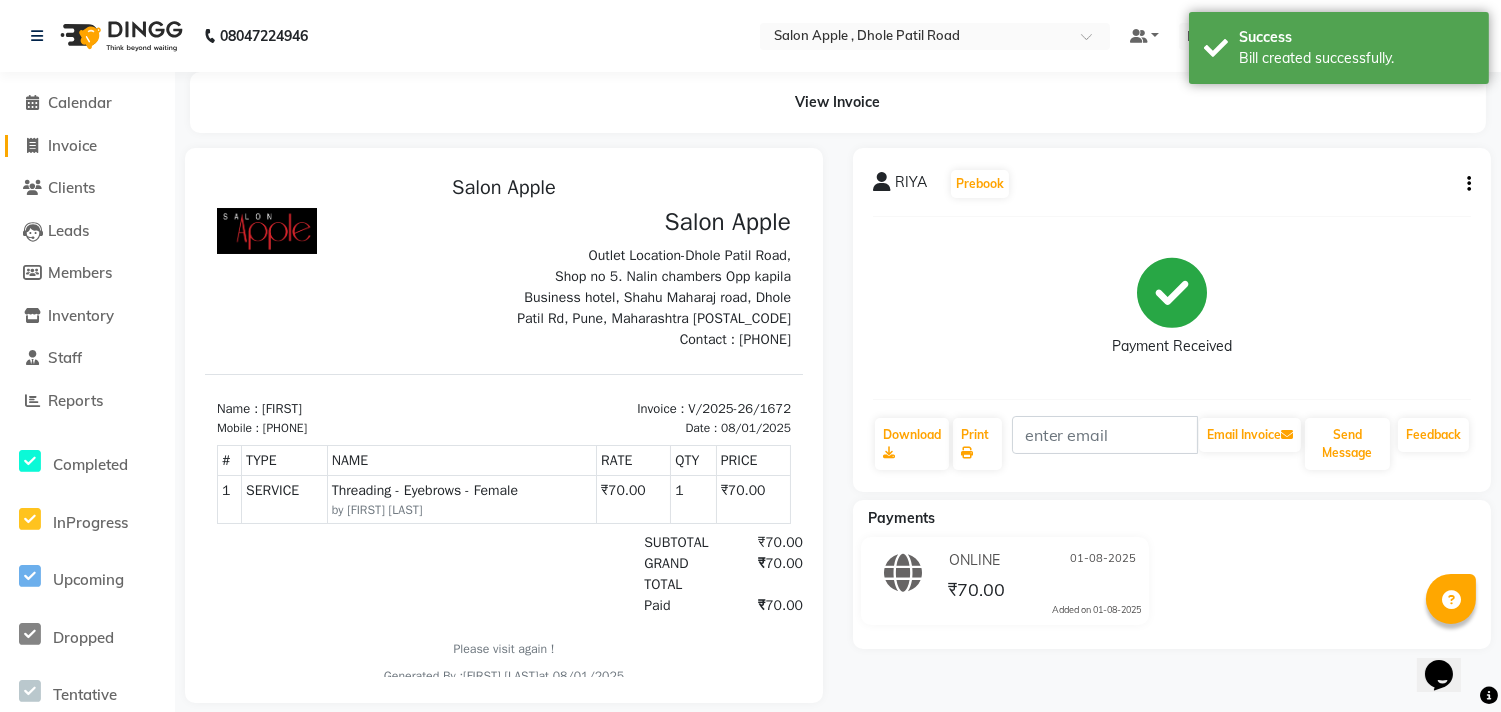 click on "Invoice" 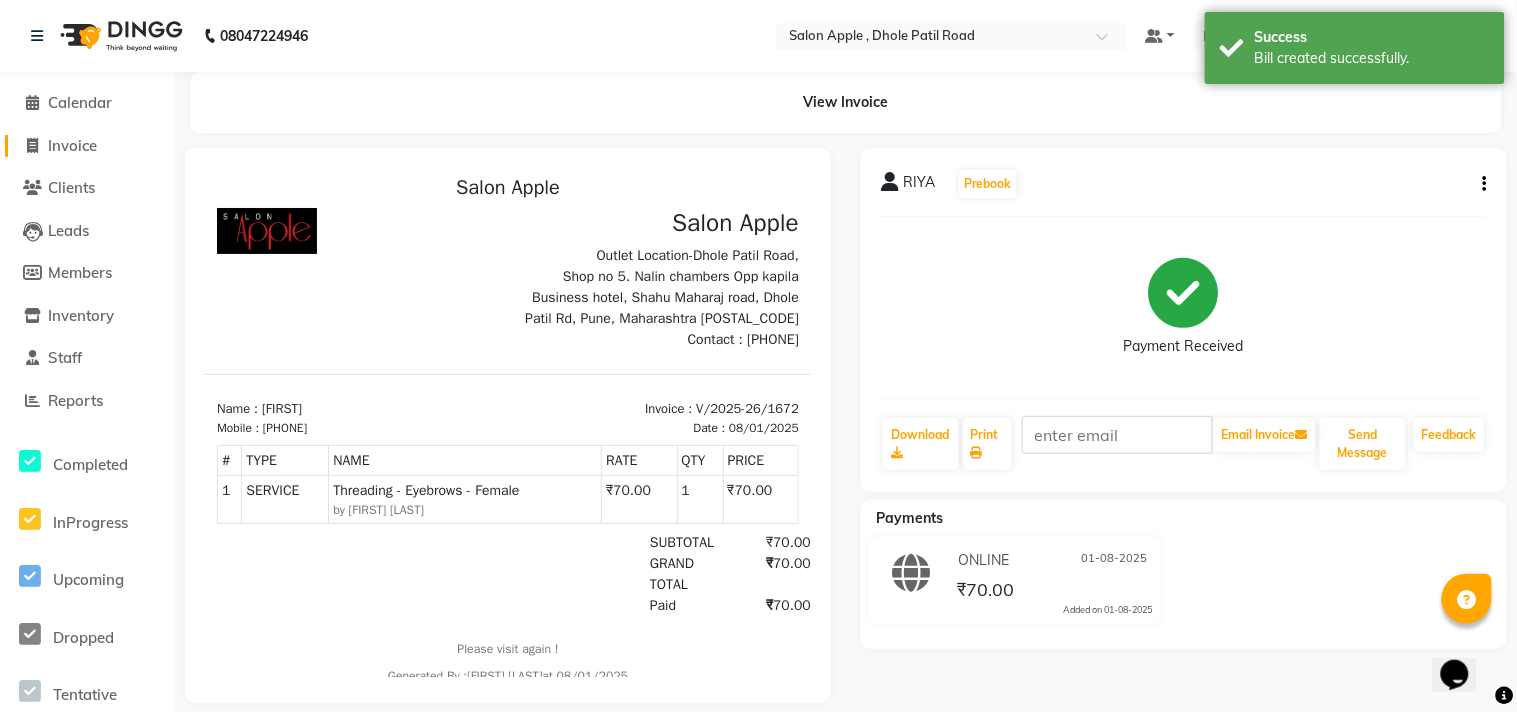 select on "service" 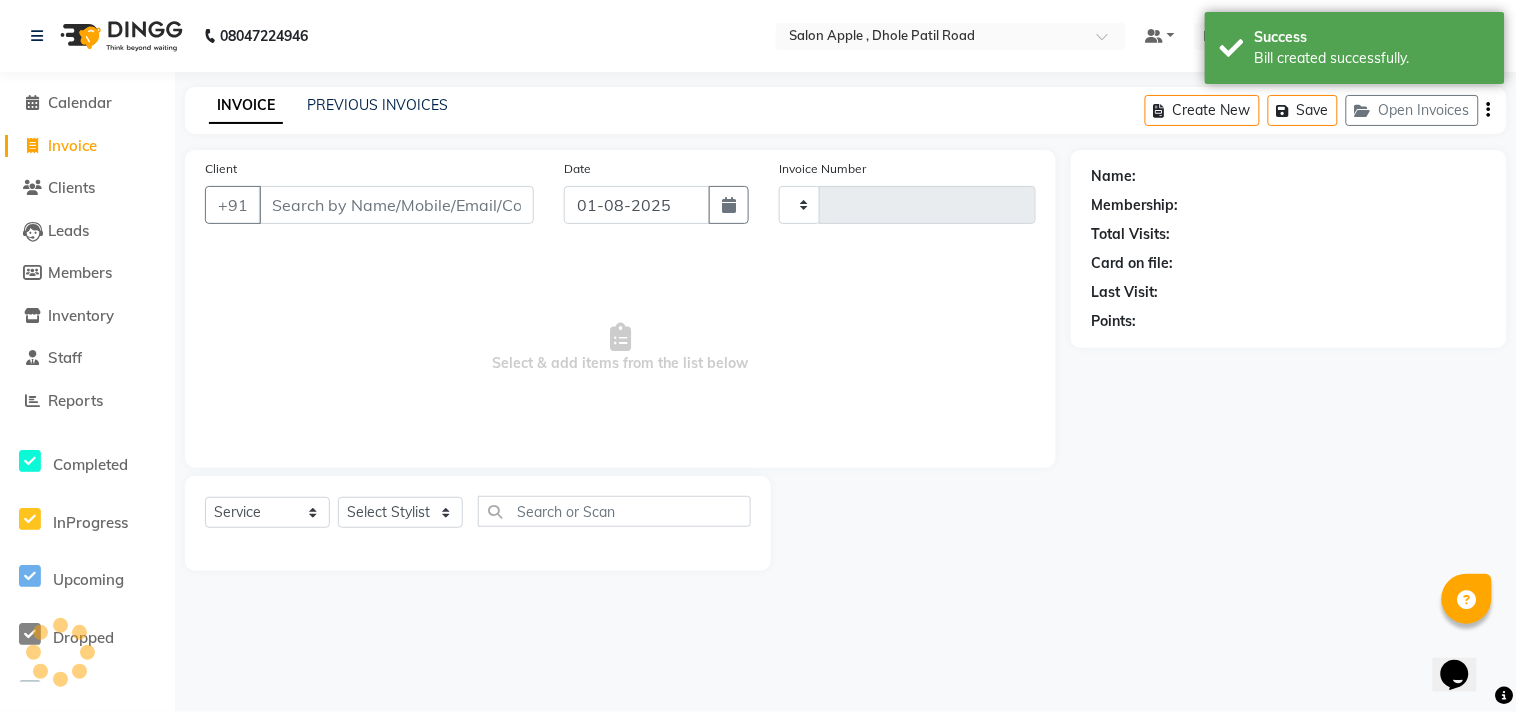 type on "1673" 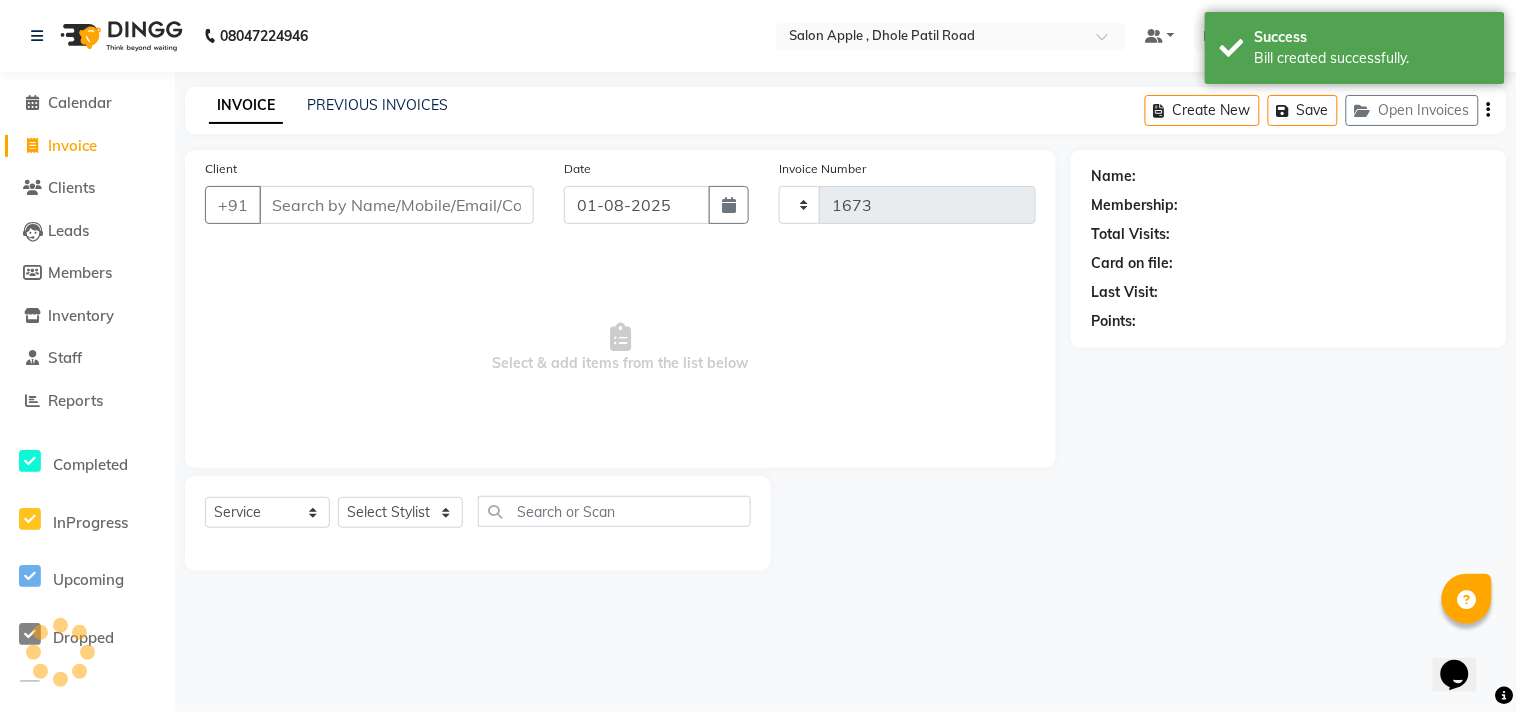 select on "521" 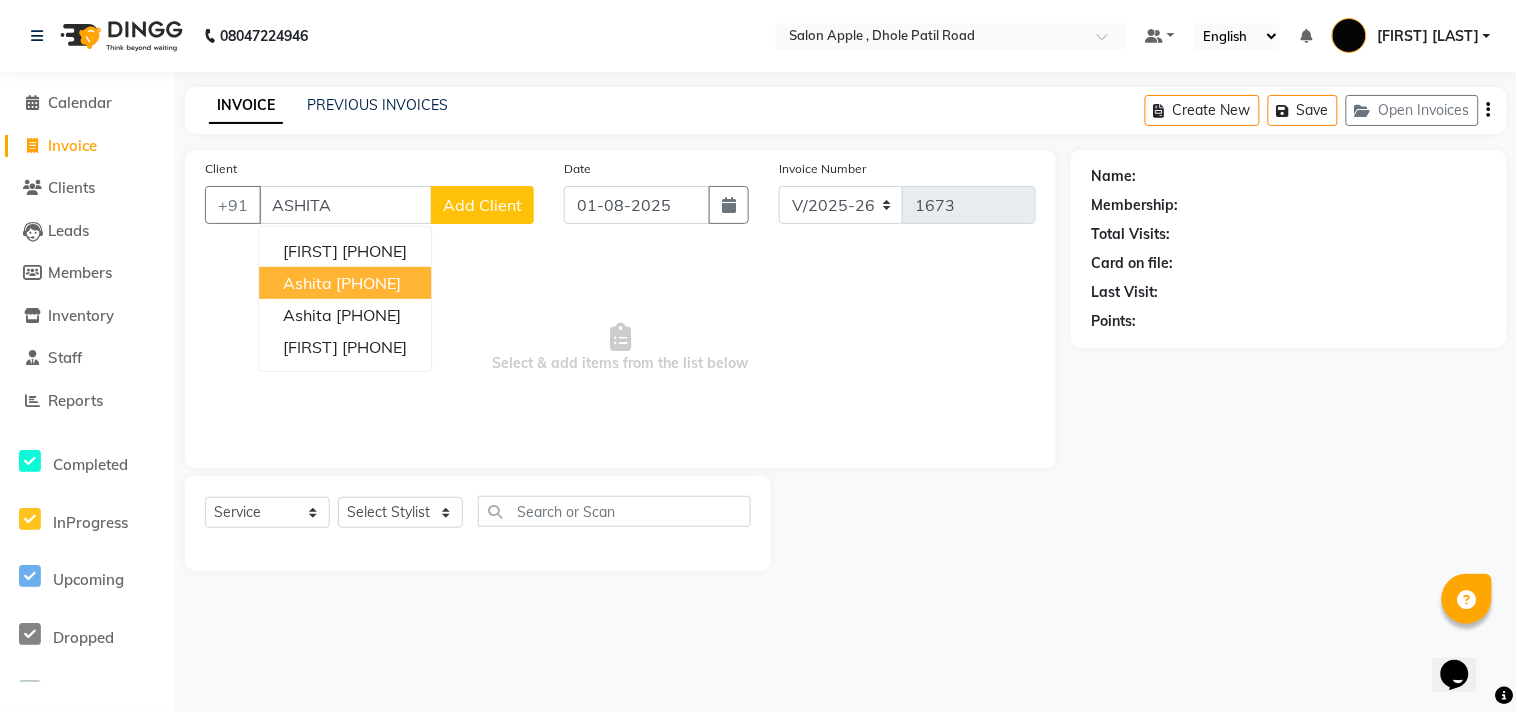 click on "[PHONE]" at bounding box center [368, 283] 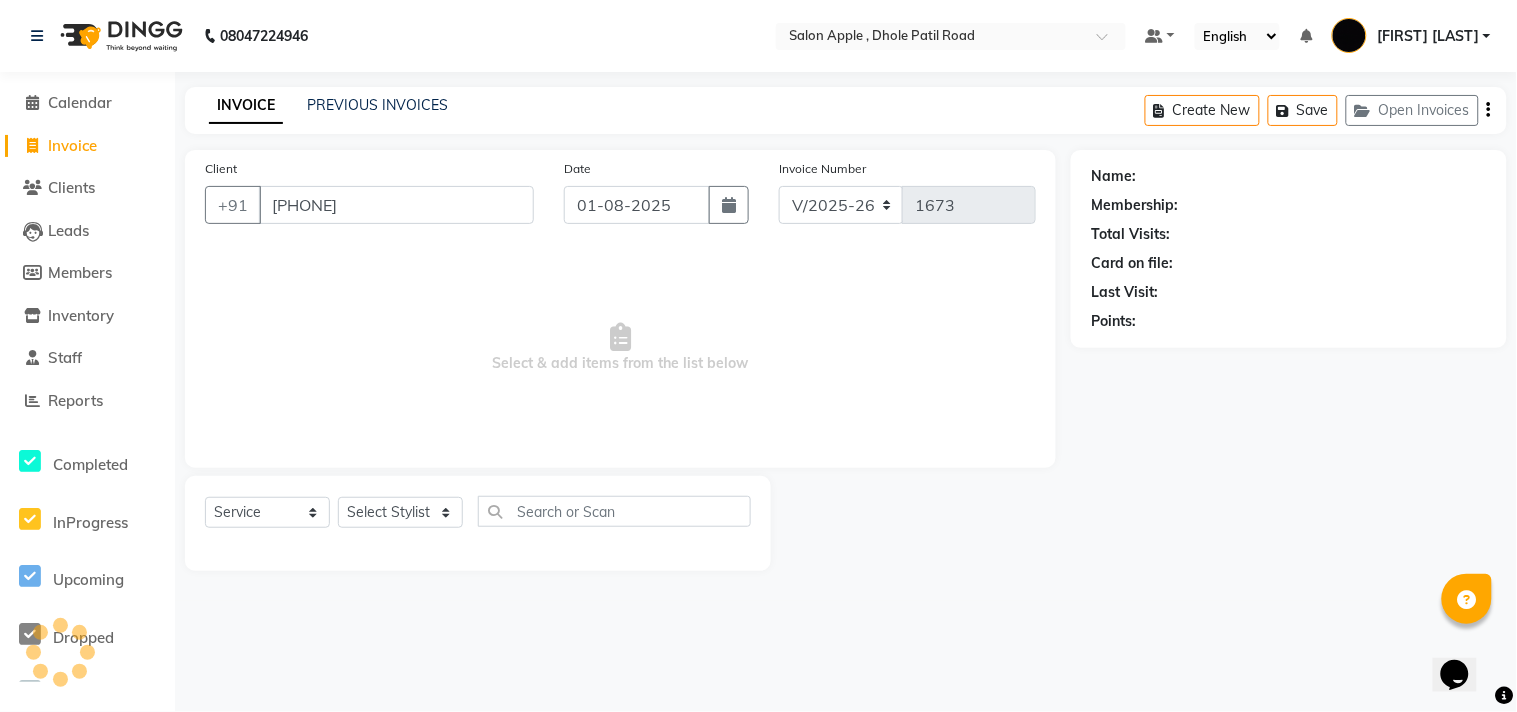 type on "[PHONE]" 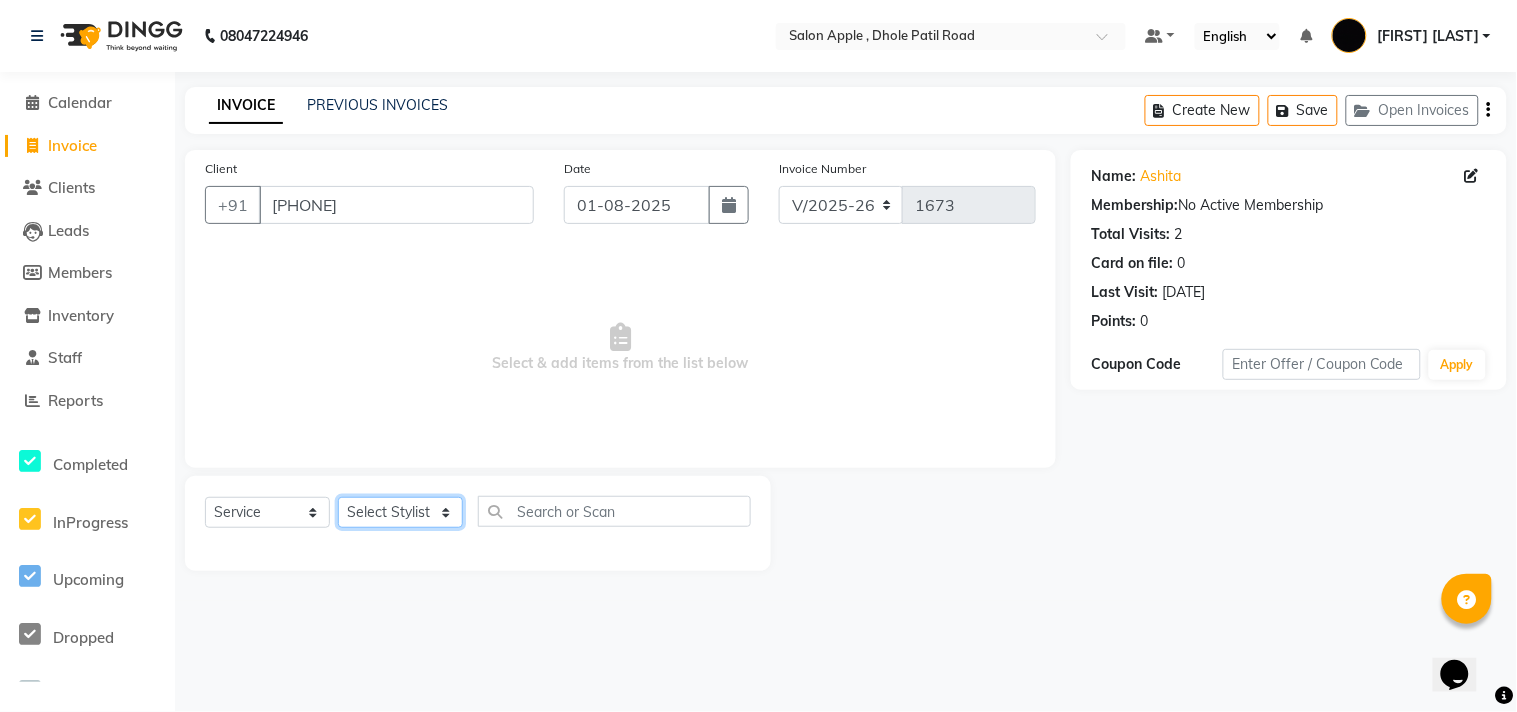 click on "Select Stylist [FIRST] [LAST] [FIRST] [LAST] [LAST] [LAST] [LAST] [LAST] [LAST]" 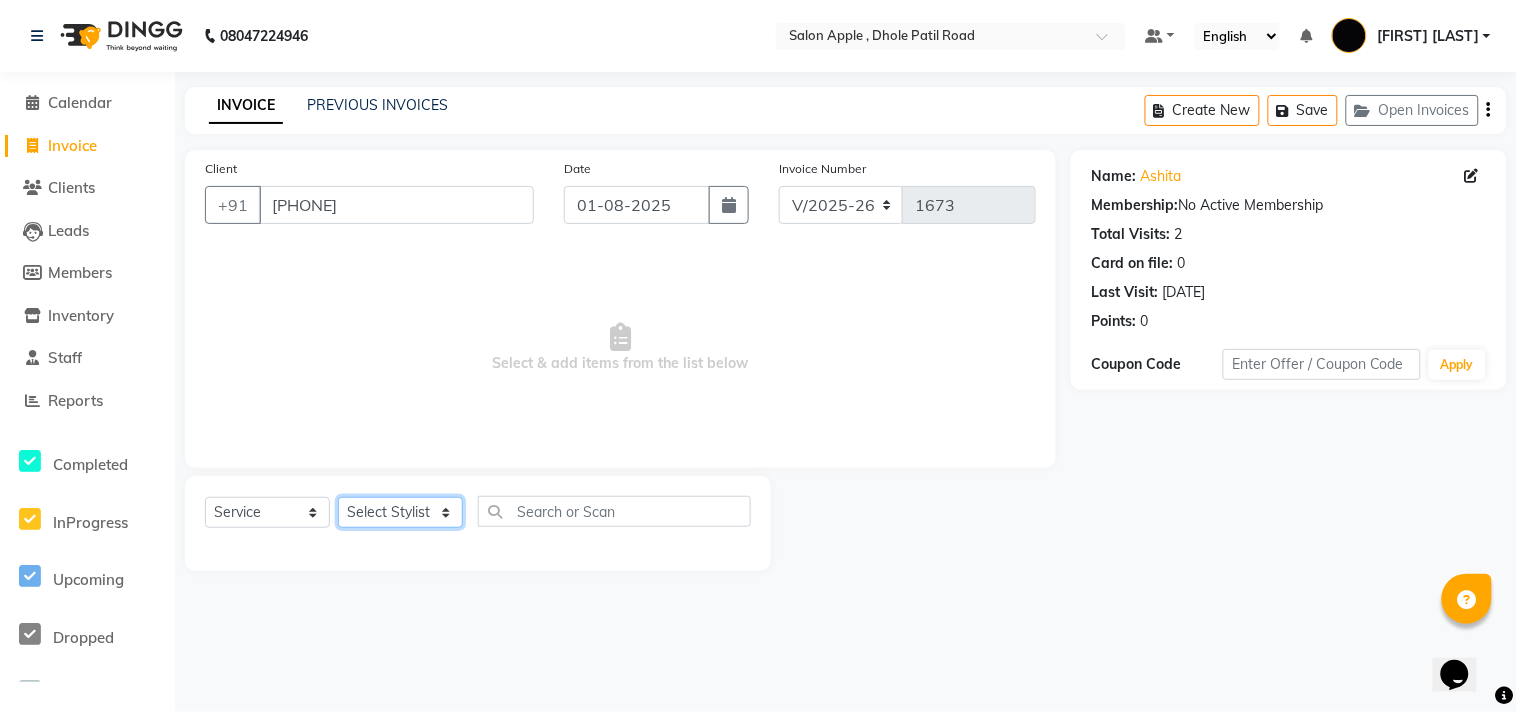select on "82270" 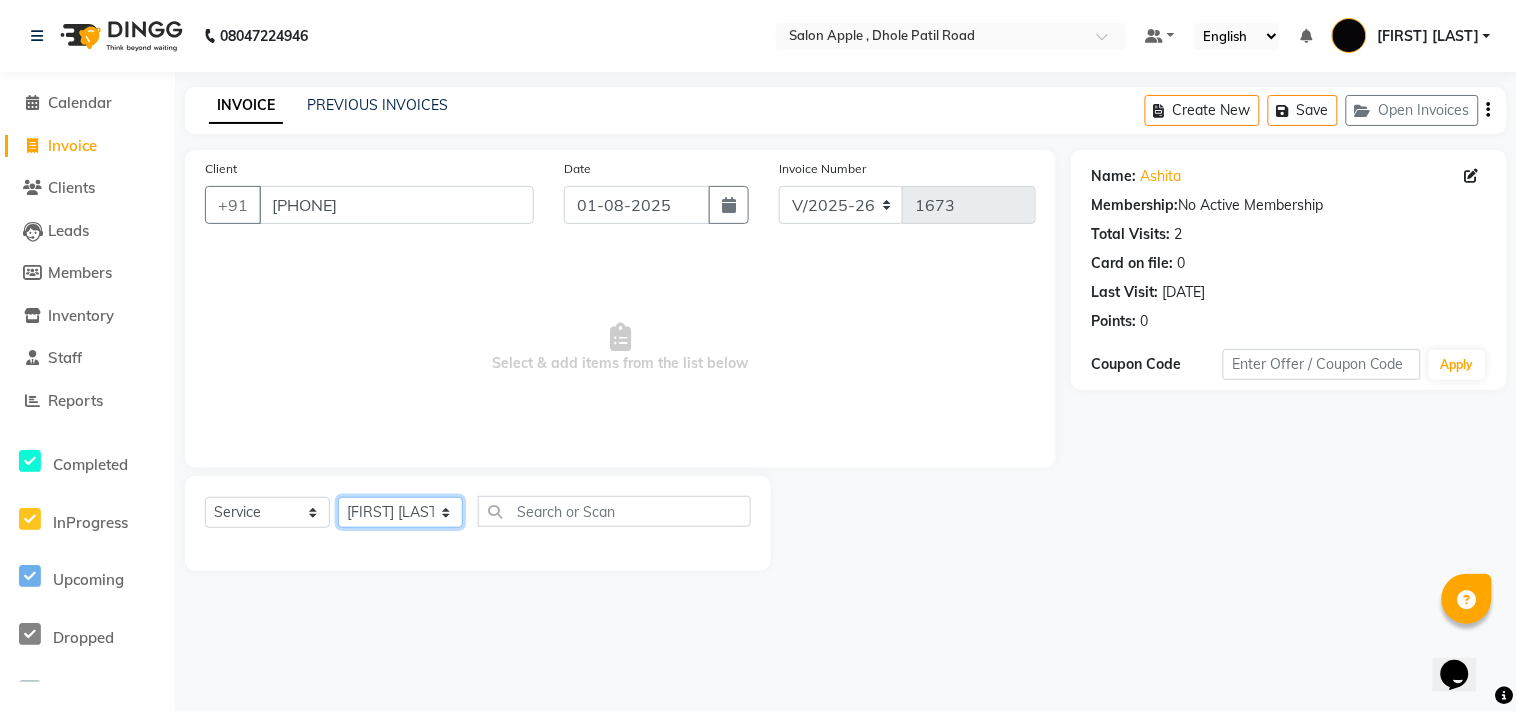 click on "Select Stylist [FIRST] [LAST] [FIRST] [LAST] [LAST] [LAST] [LAST] [LAST] [LAST]" 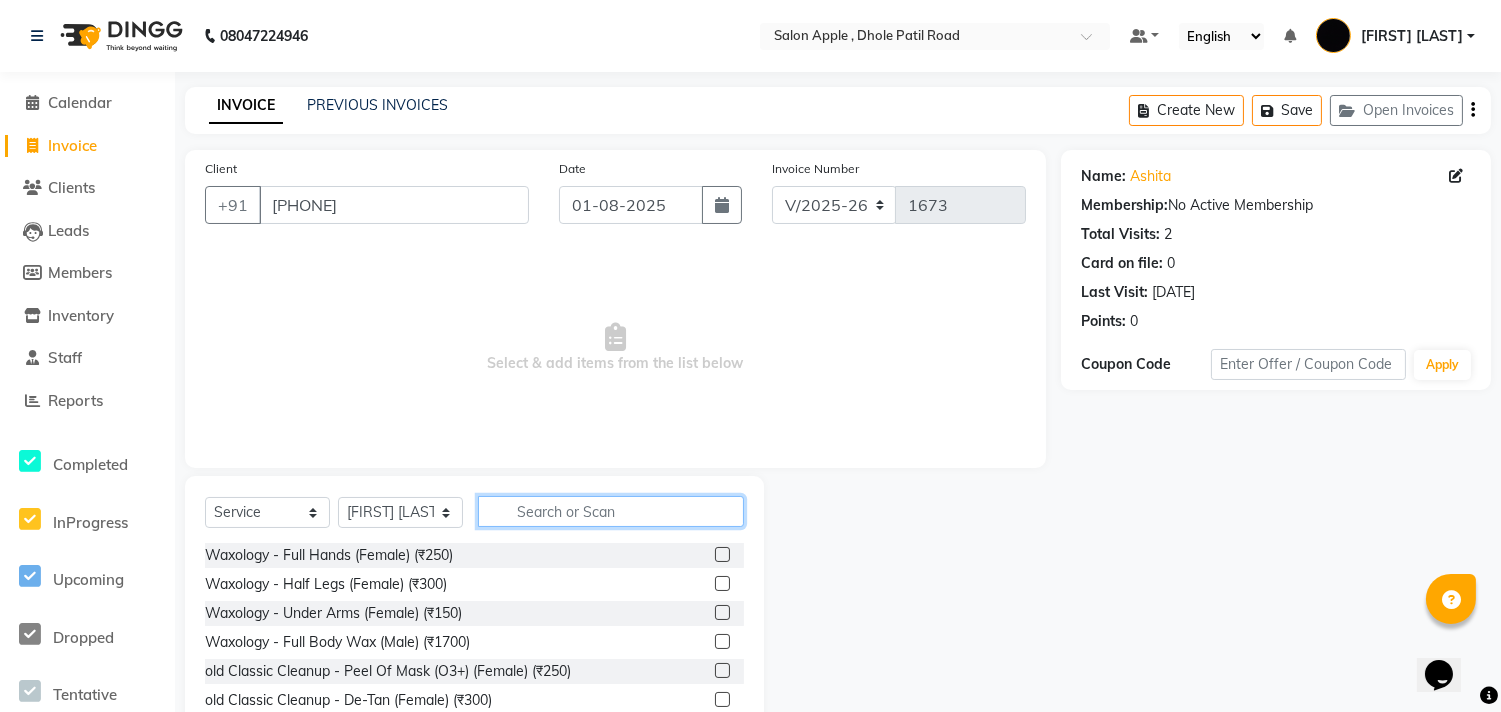 click 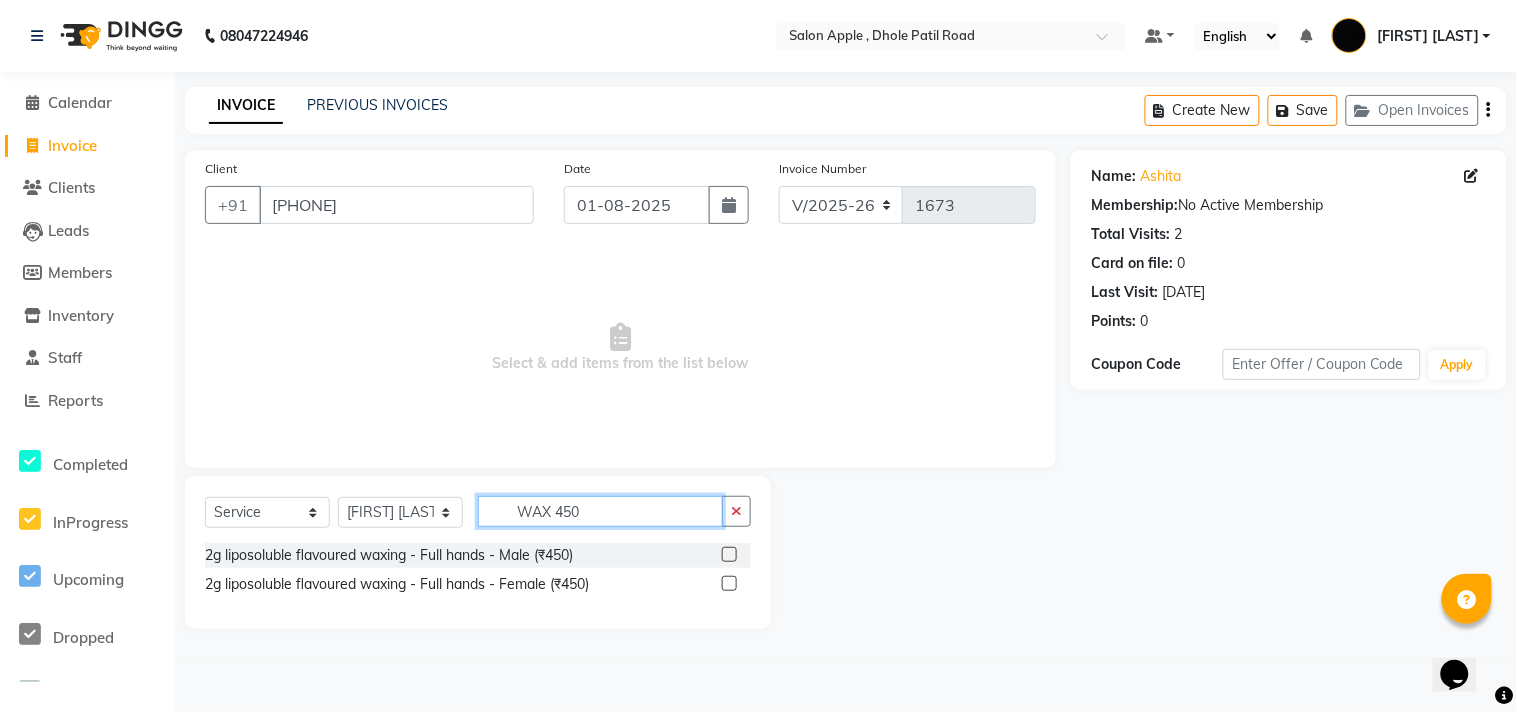 type on "WAX 450" 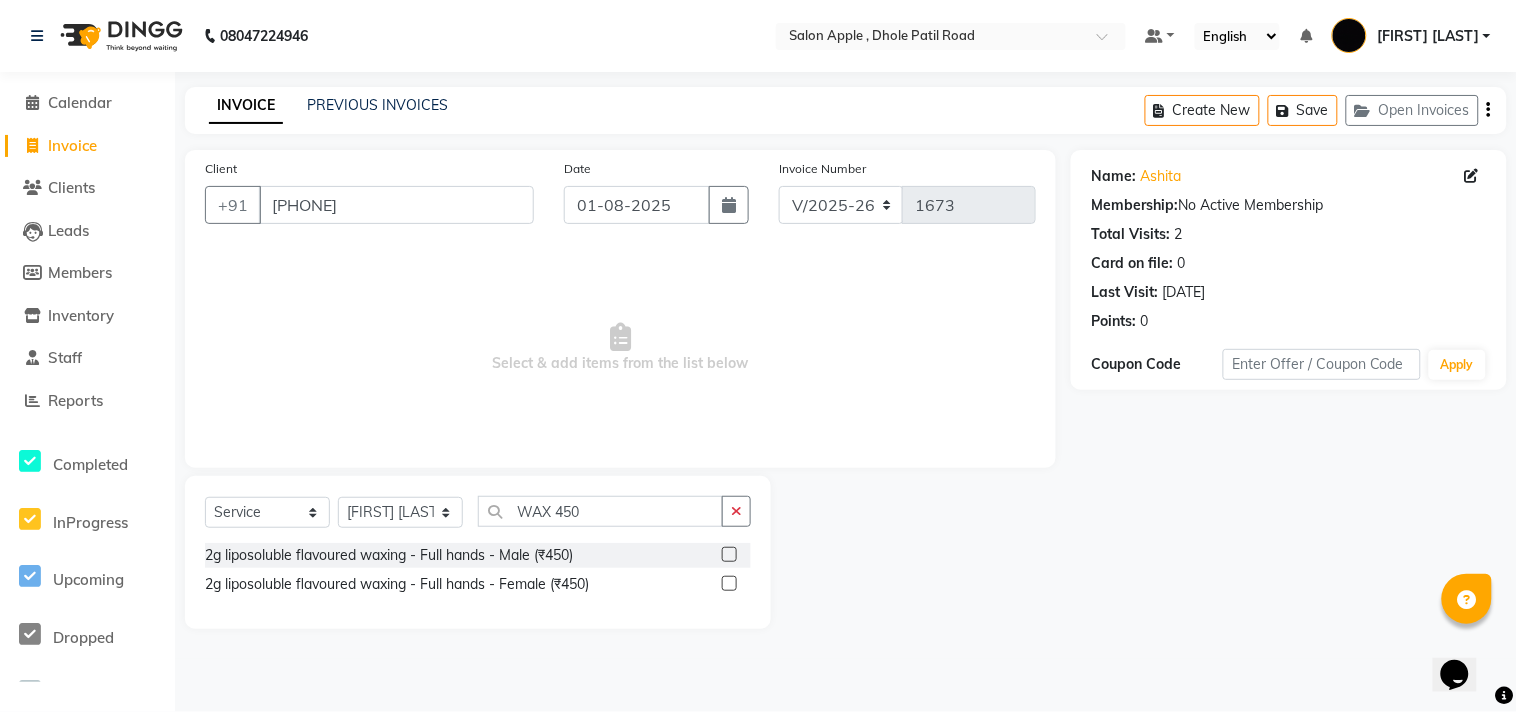 click 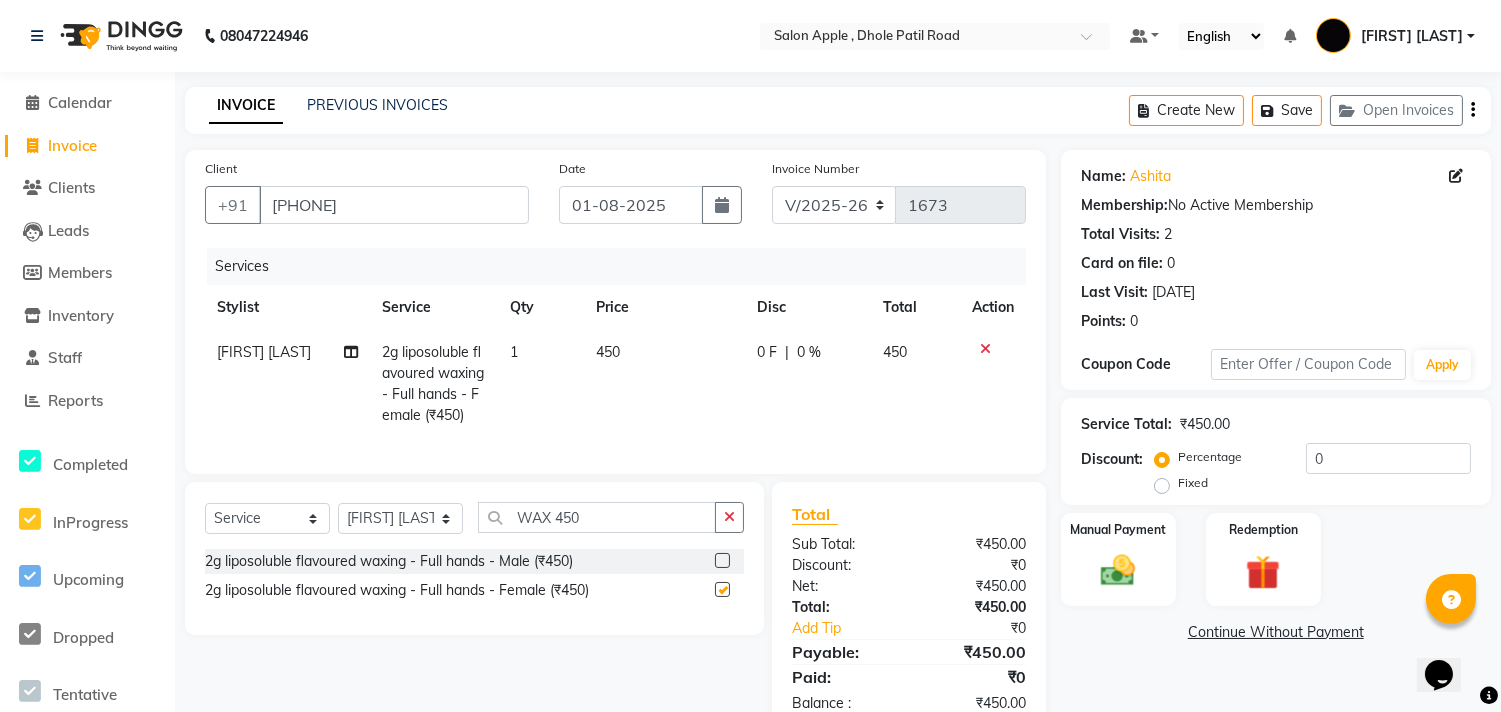 checkbox on "false" 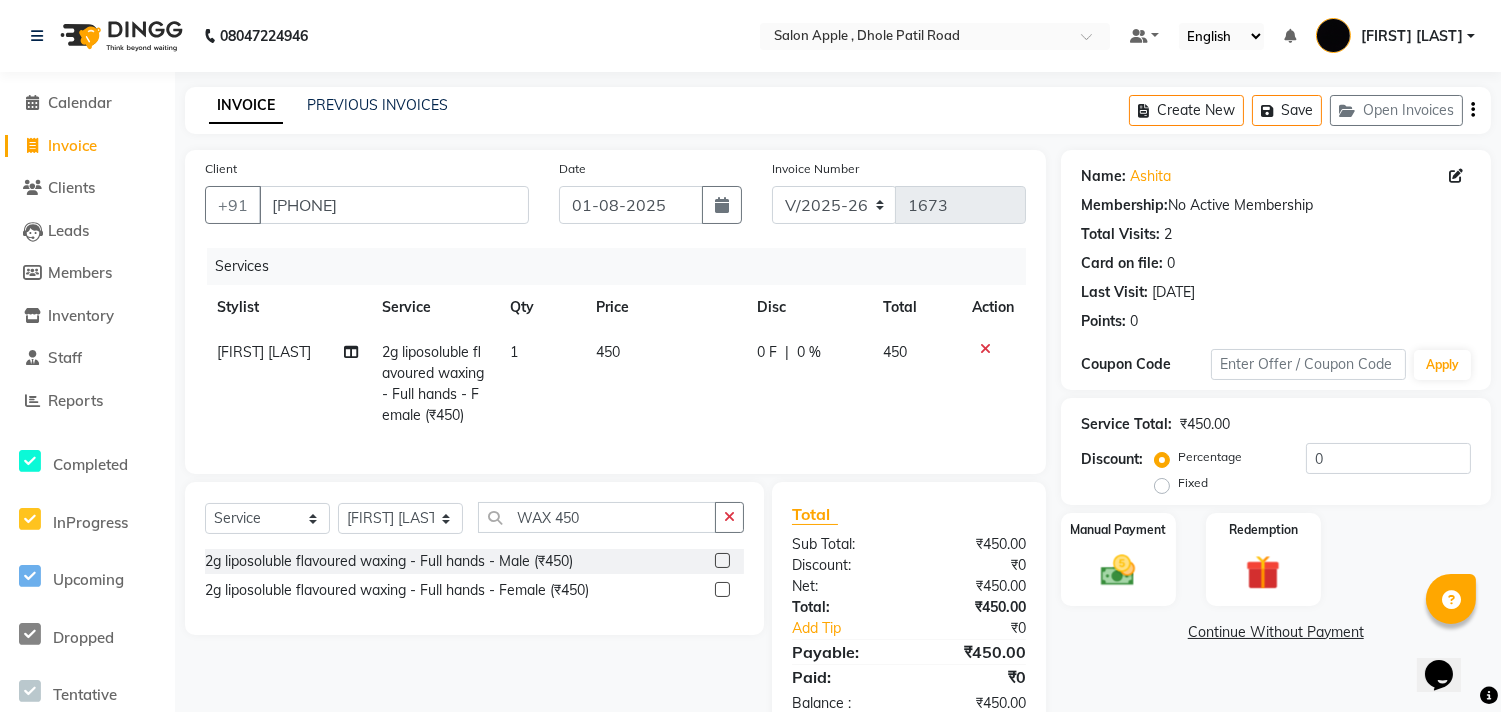 click on "Select  Service  Product  Membership  Package Voucher Prepaid Gift Card  Select Stylist Abhishek taywade Asha aanand Adsule bharat manger SM NEHA HAJARE Pragati Sameer Training Department Training Department WAX 450" 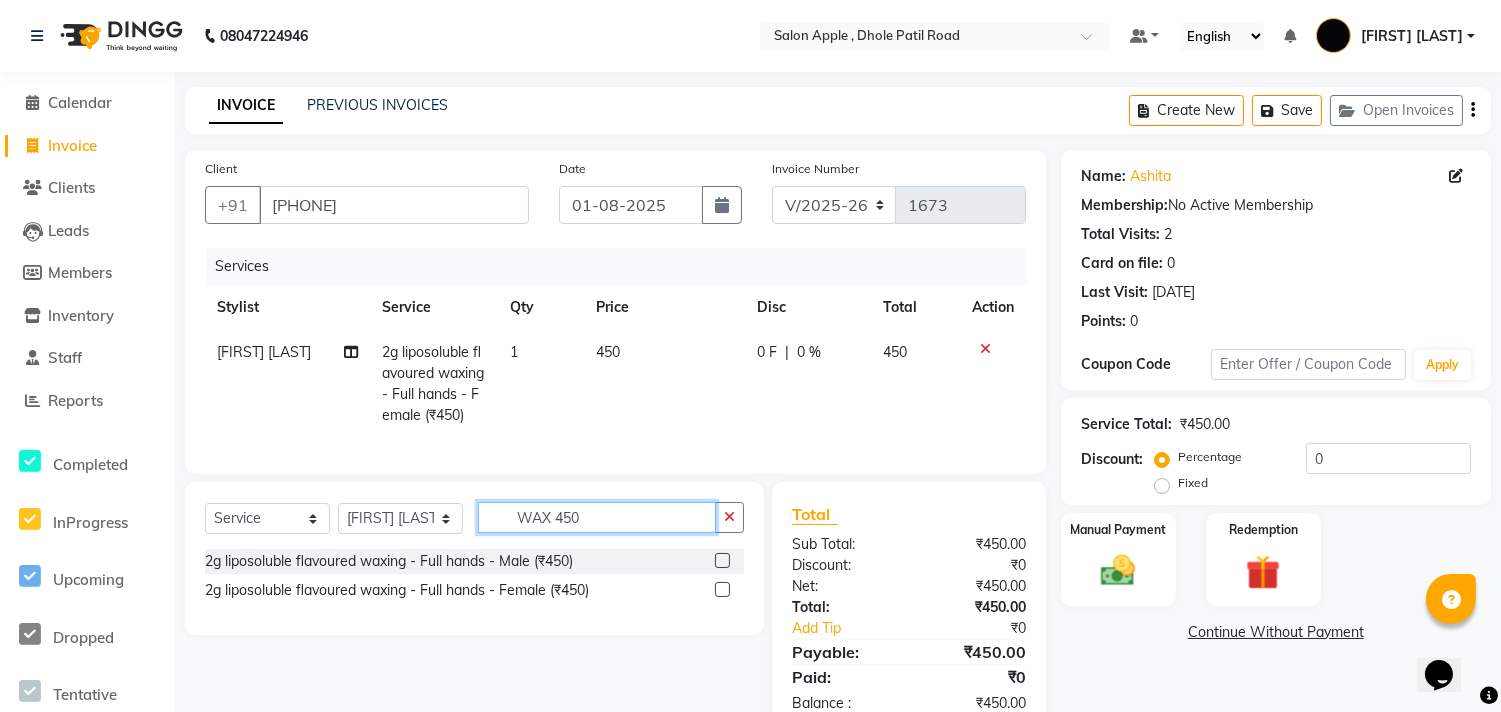 click on "WAX 450" 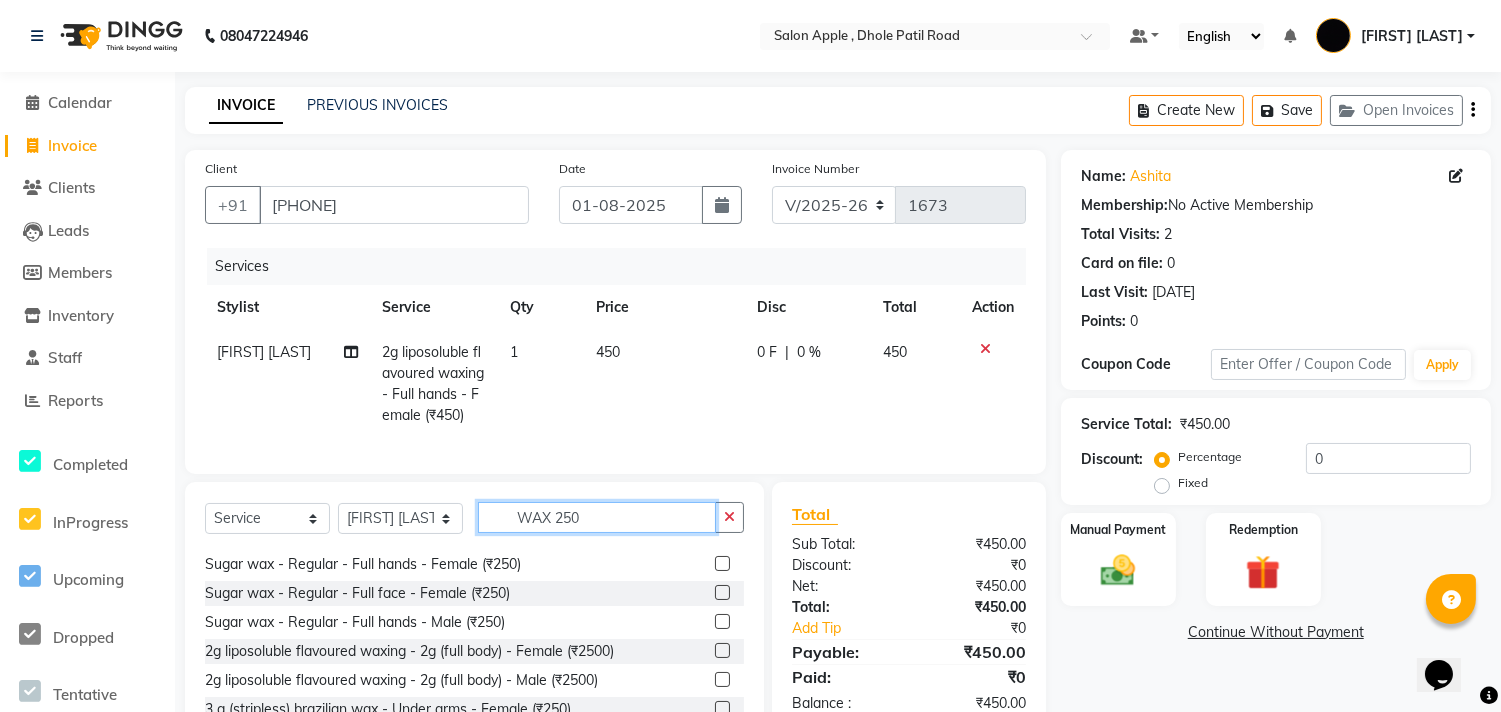 scroll, scrollTop: 32, scrollLeft: 0, axis: vertical 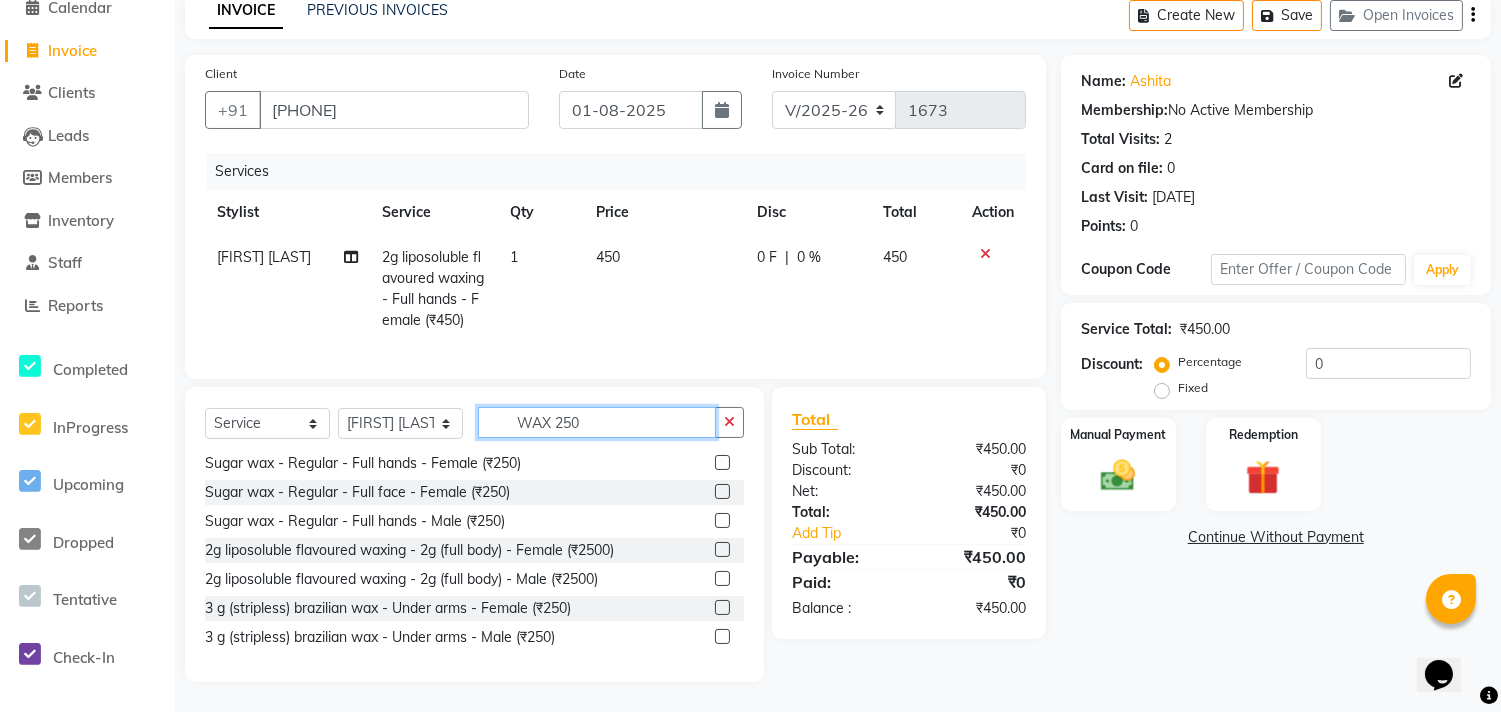 type on "WAX 250" 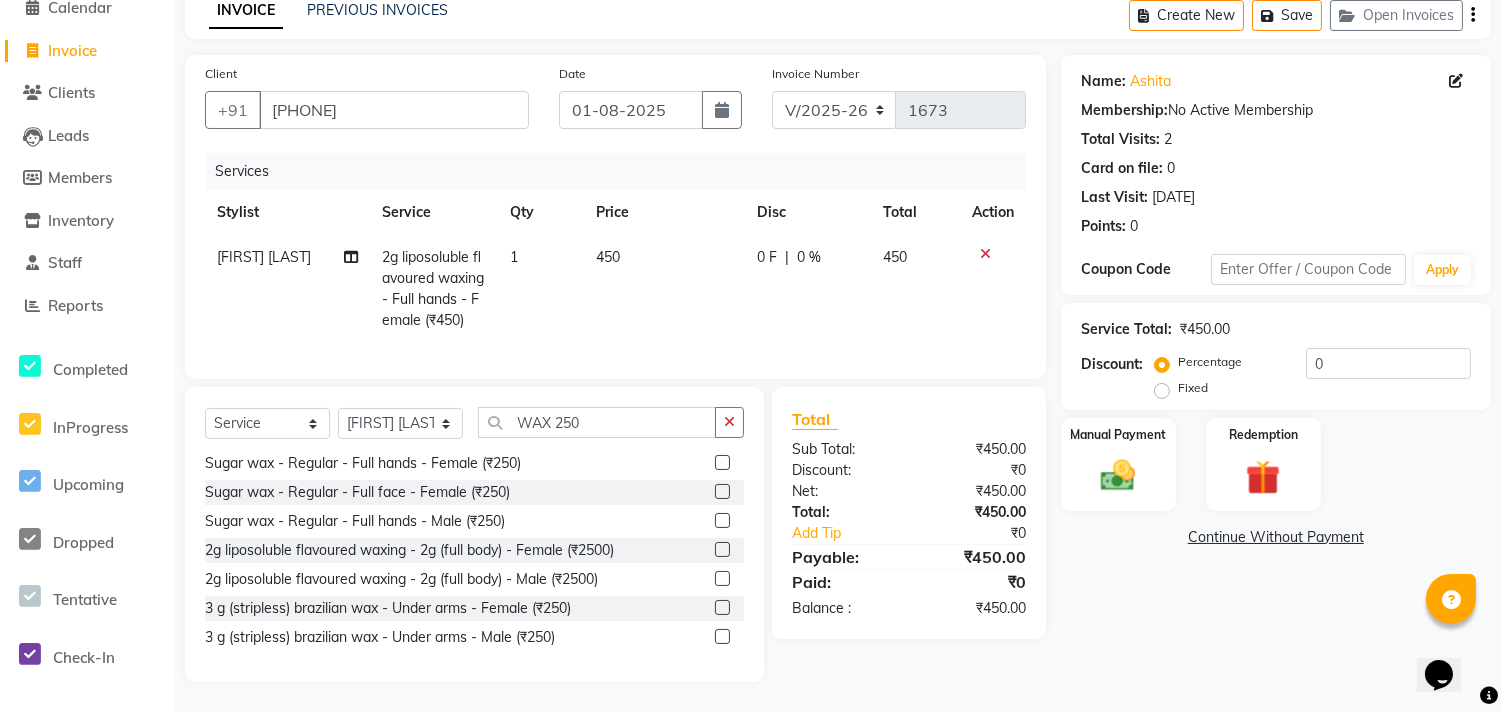 click 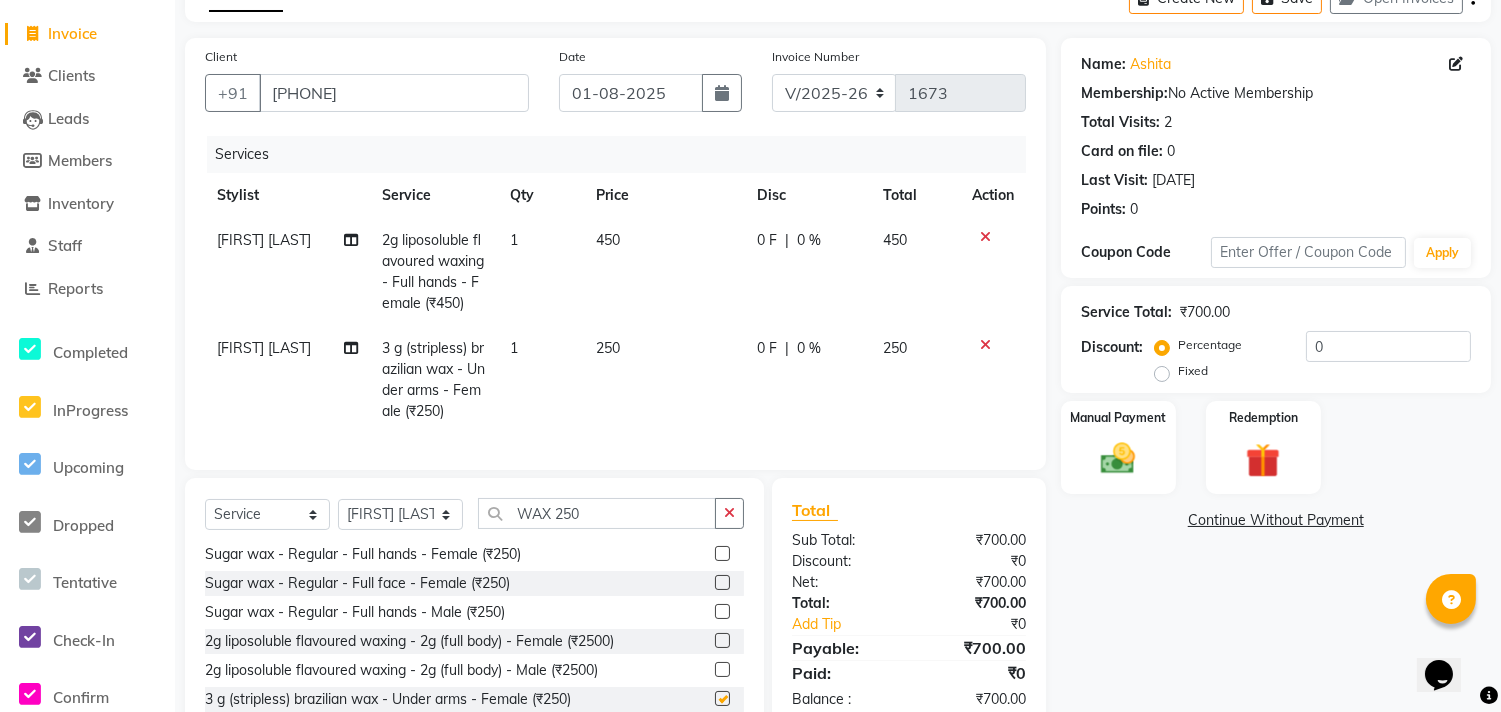 checkbox on "false" 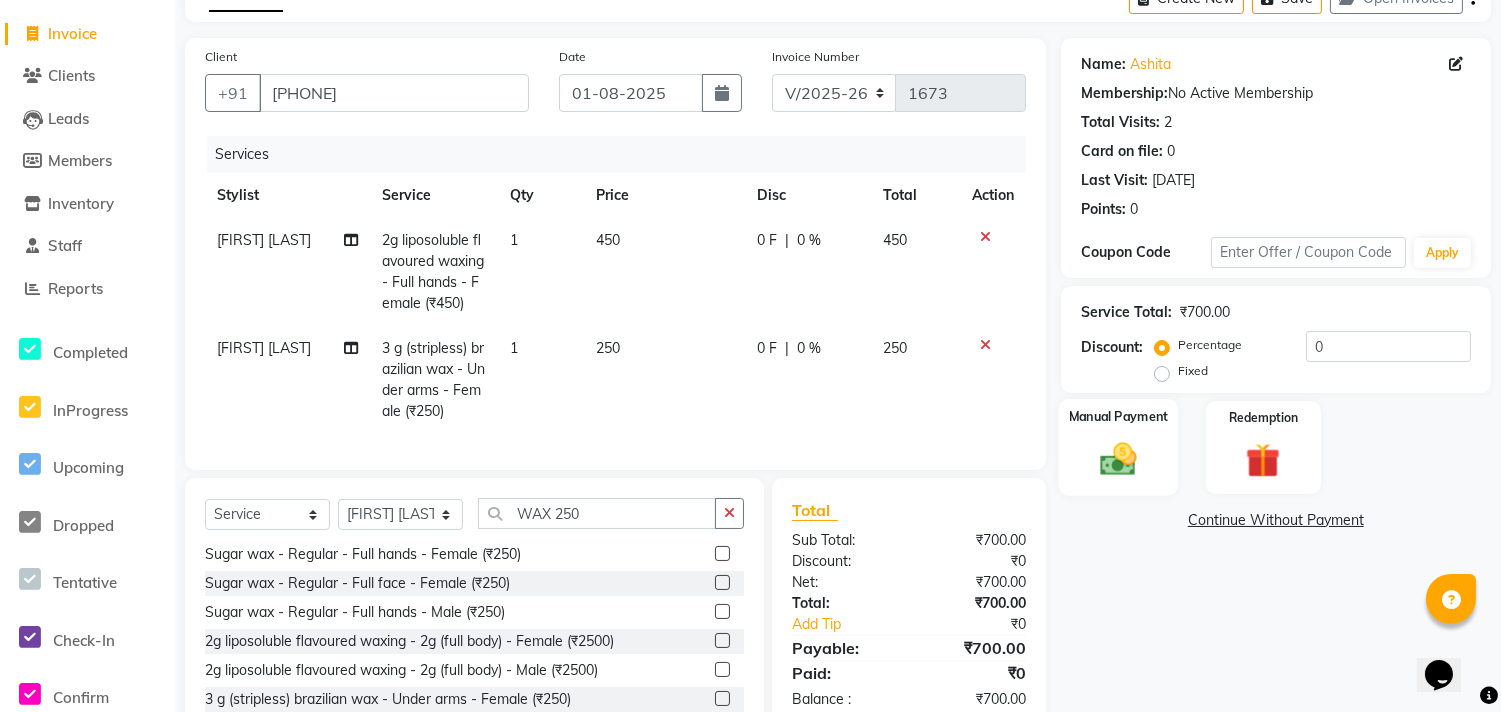click on "Manual Payment" 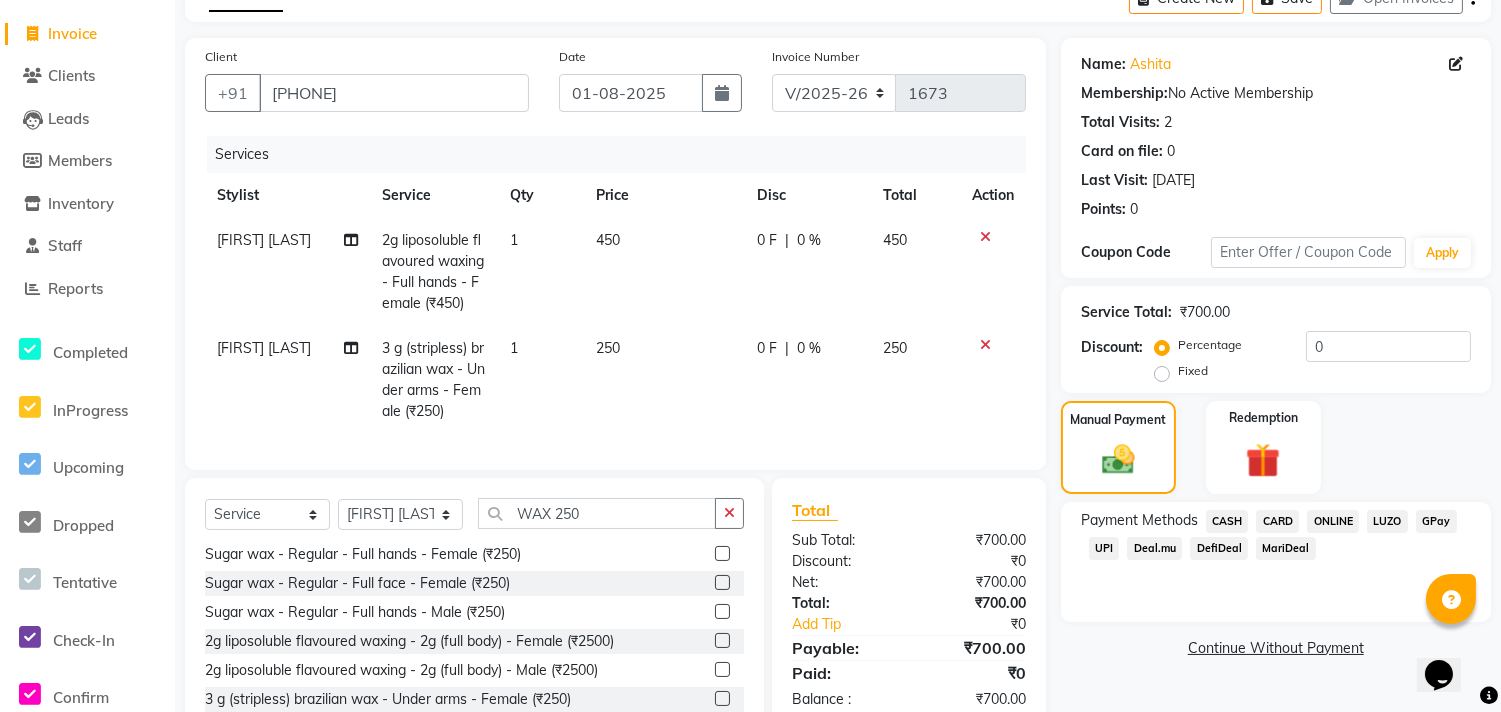 click on "ONLINE" 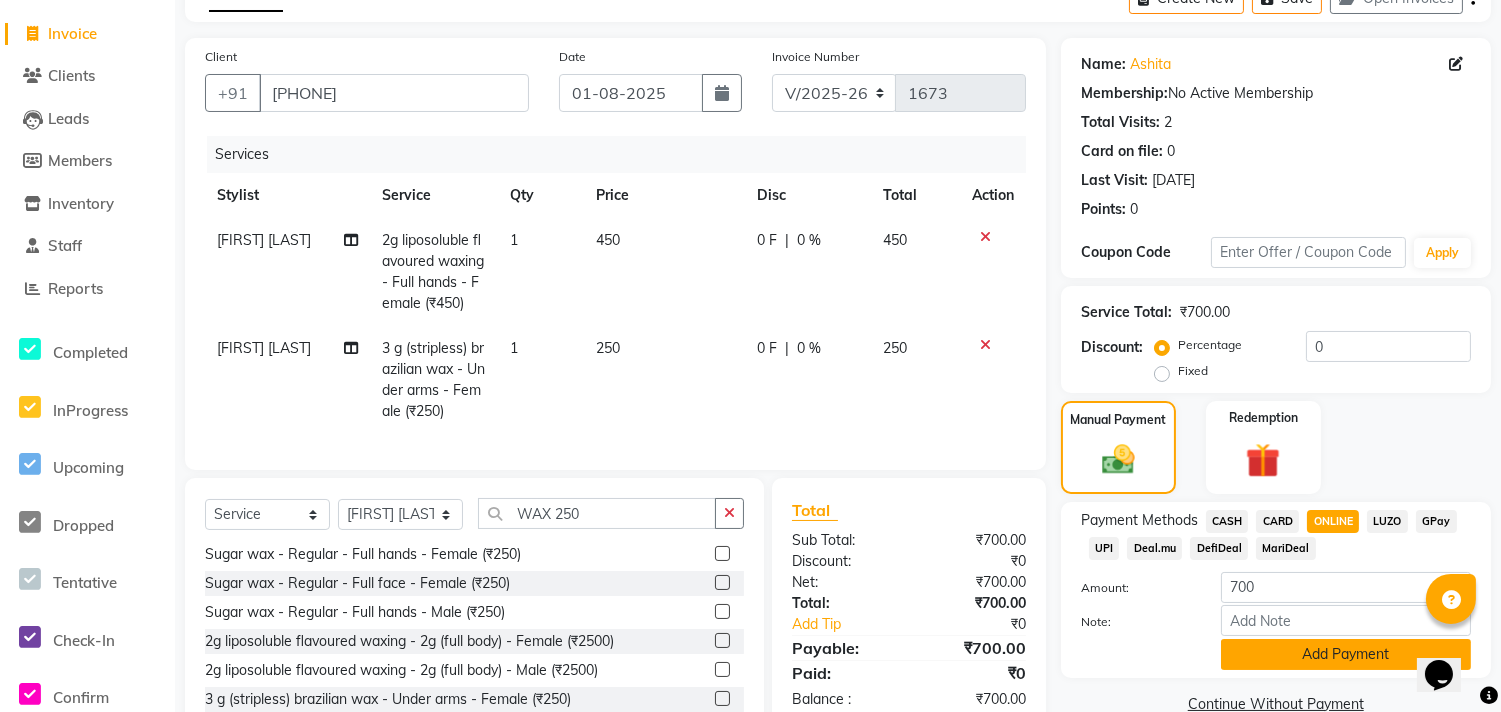 click on "Add Payment" 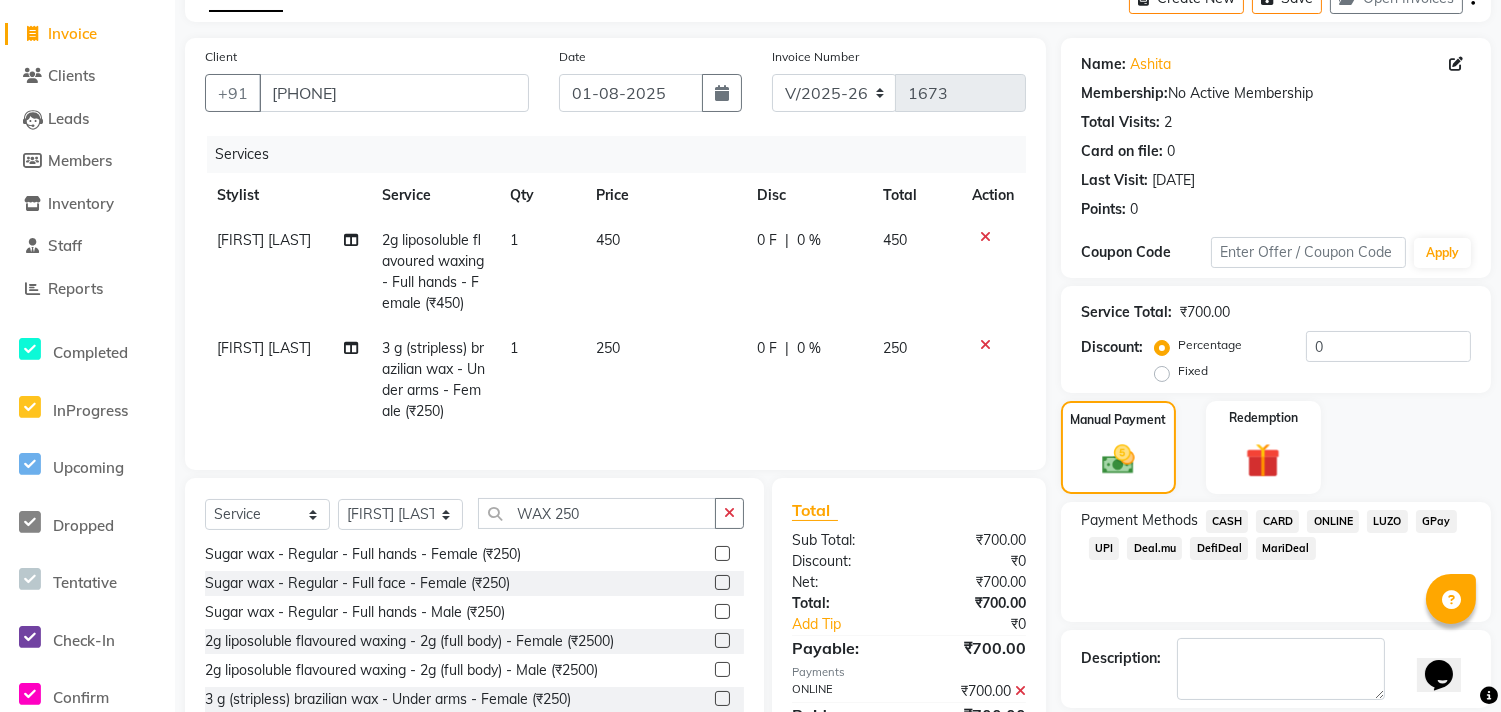 scroll, scrollTop: 220, scrollLeft: 0, axis: vertical 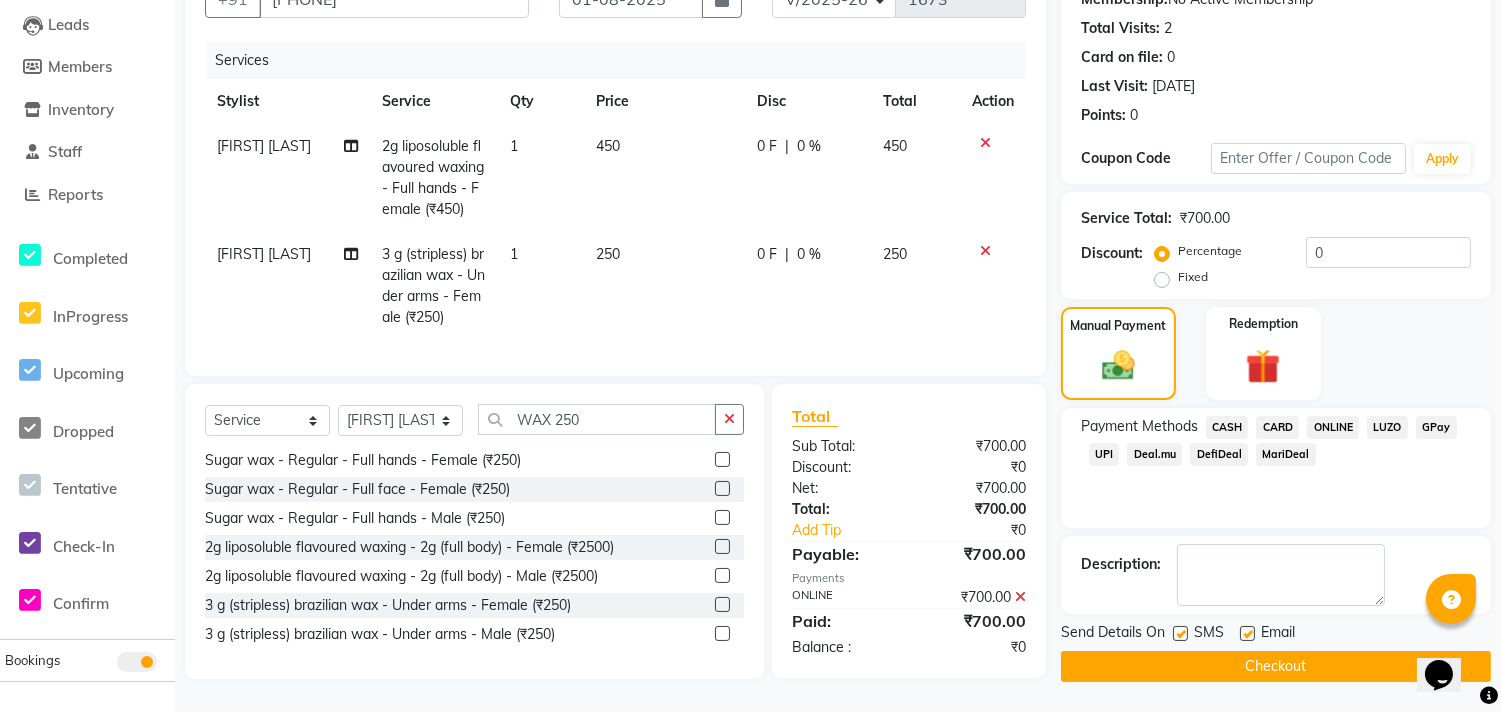click on "Checkout" 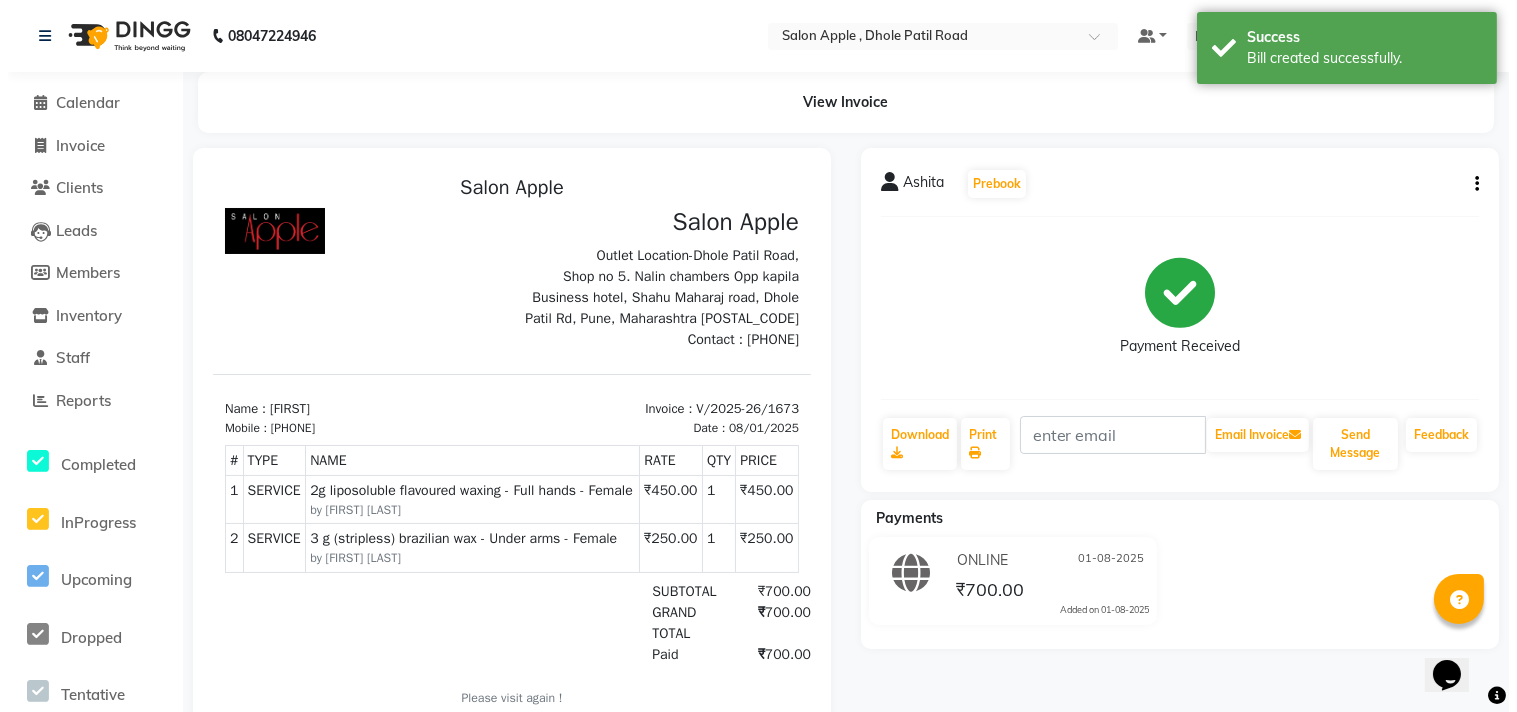 scroll, scrollTop: 0, scrollLeft: 0, axis: both 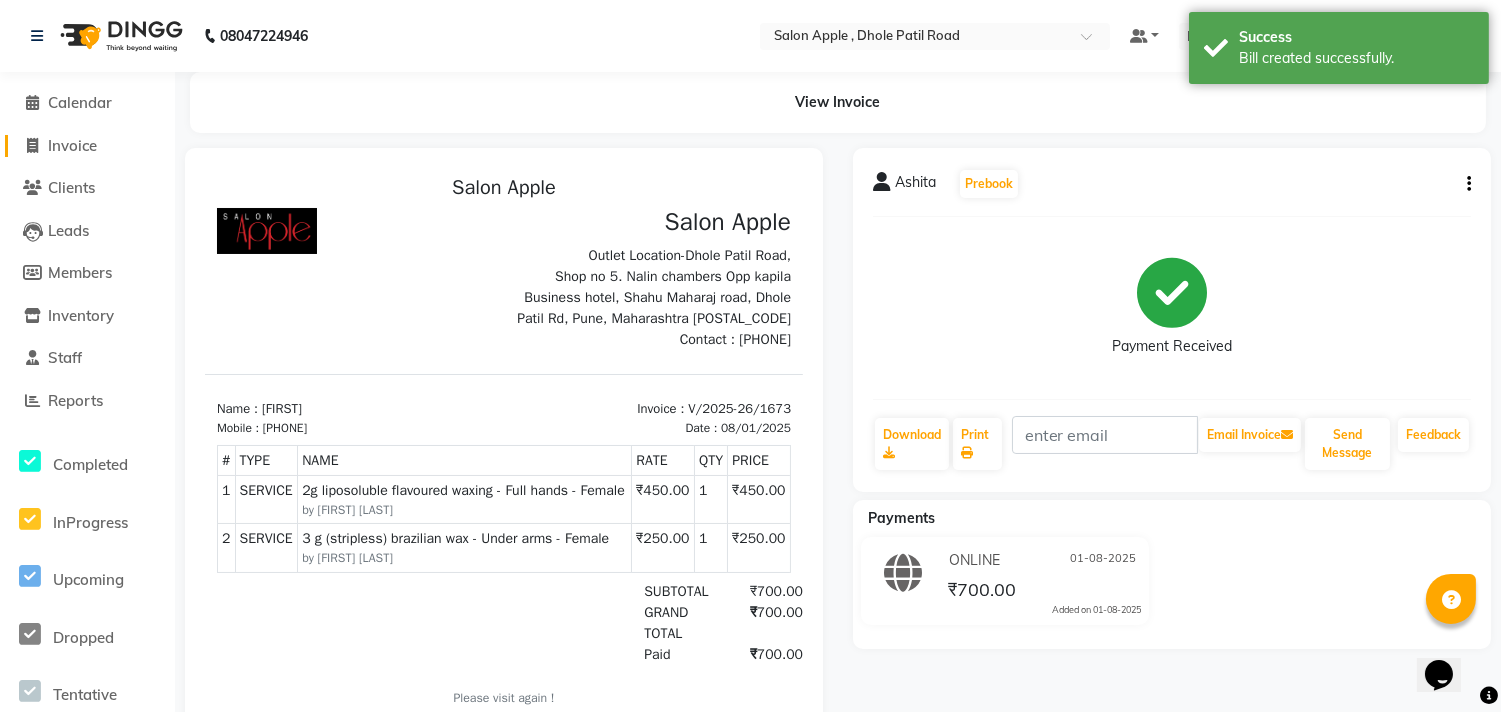 click on "Invoice" 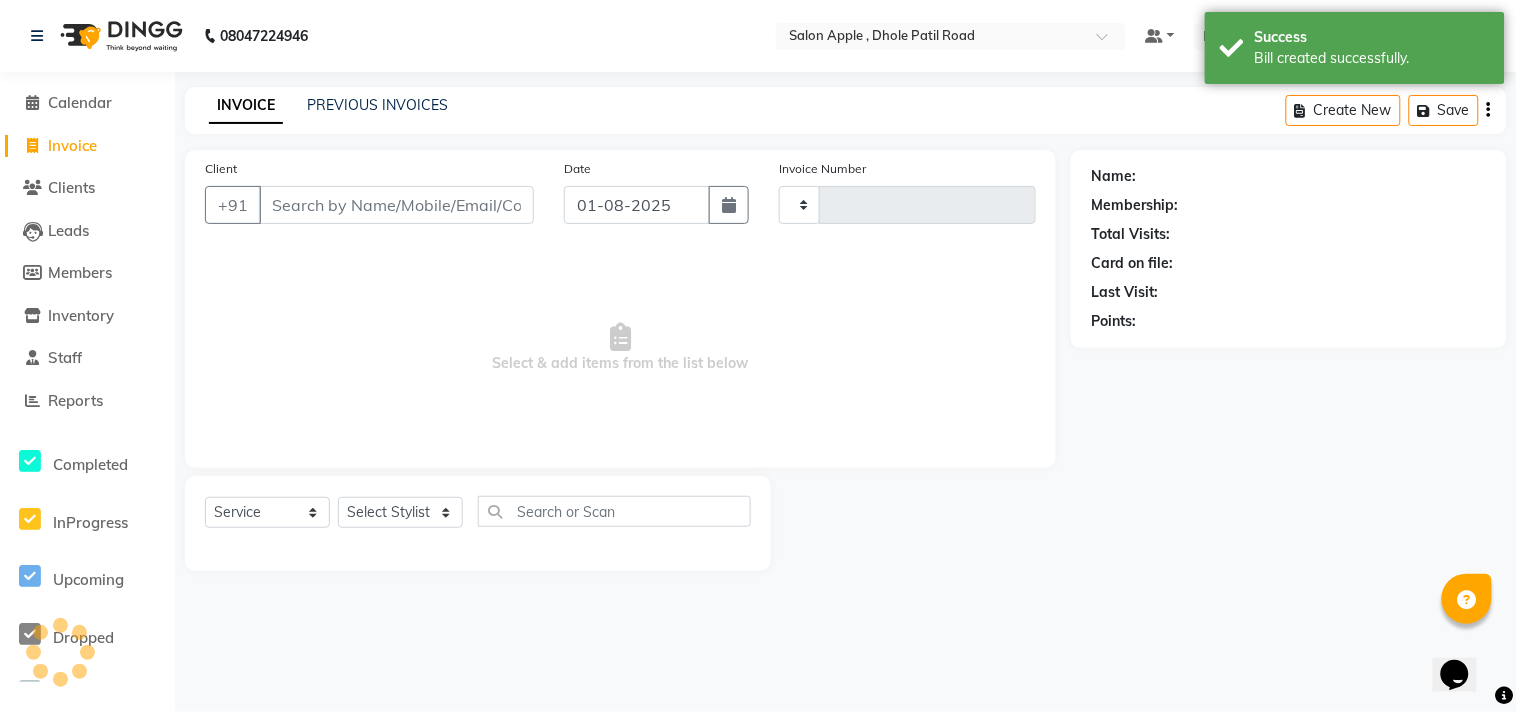 type on "1674" 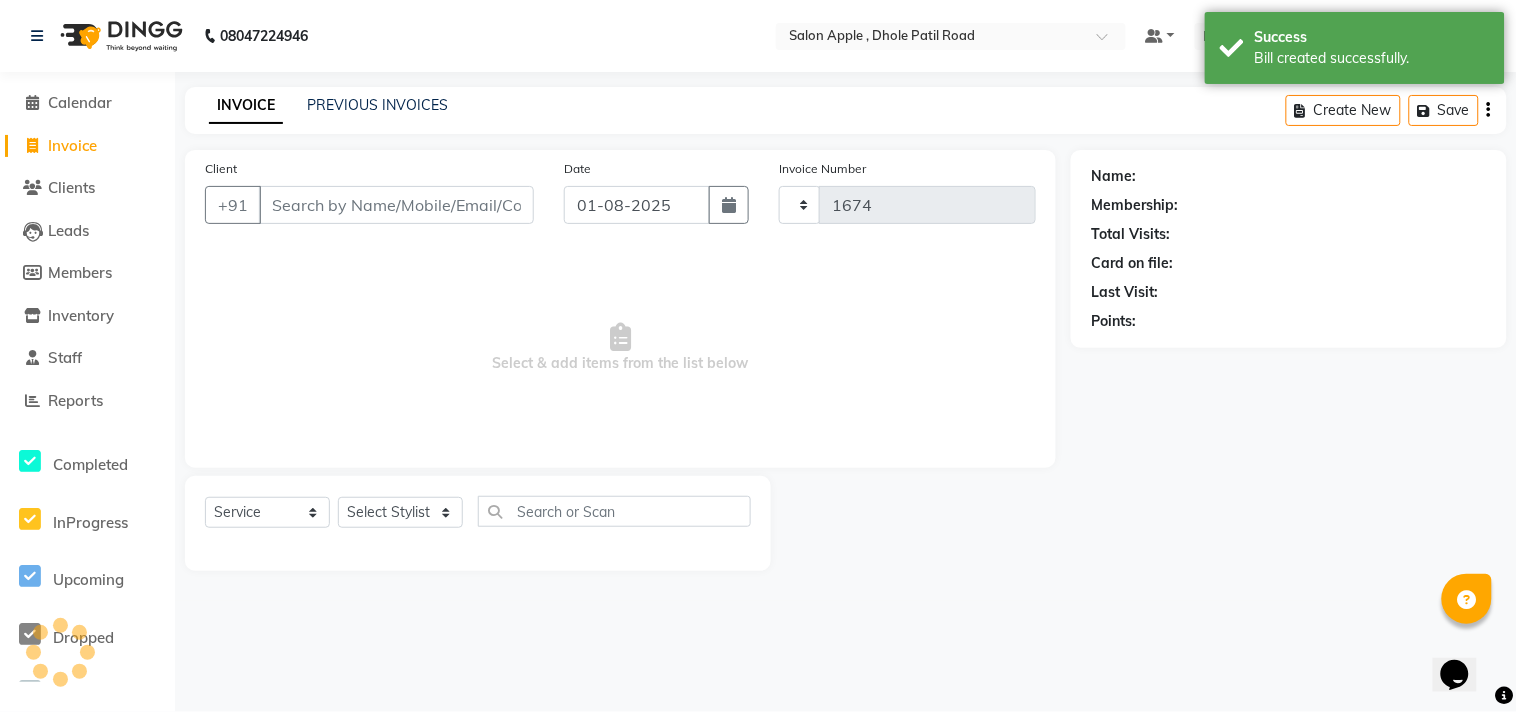 select on "521" 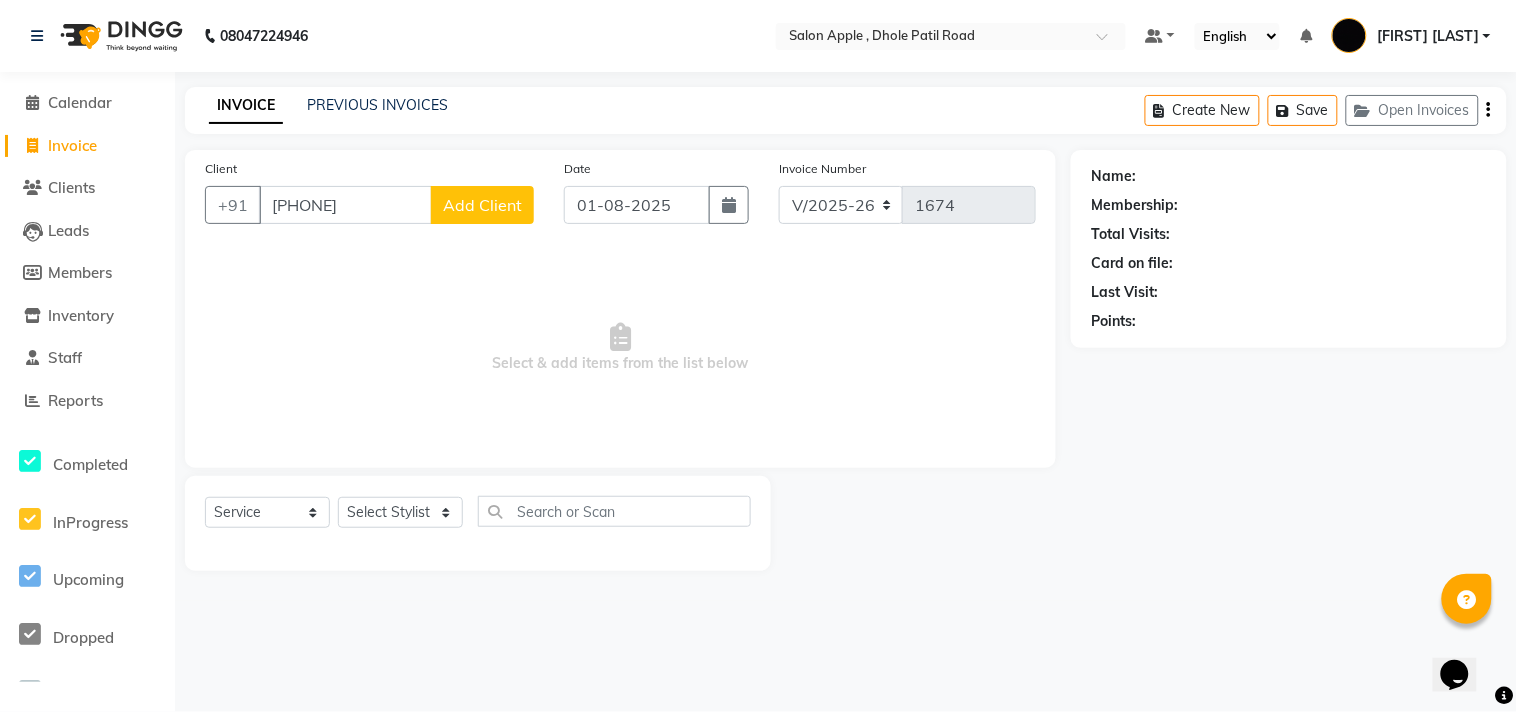 type on "[PHONE]" 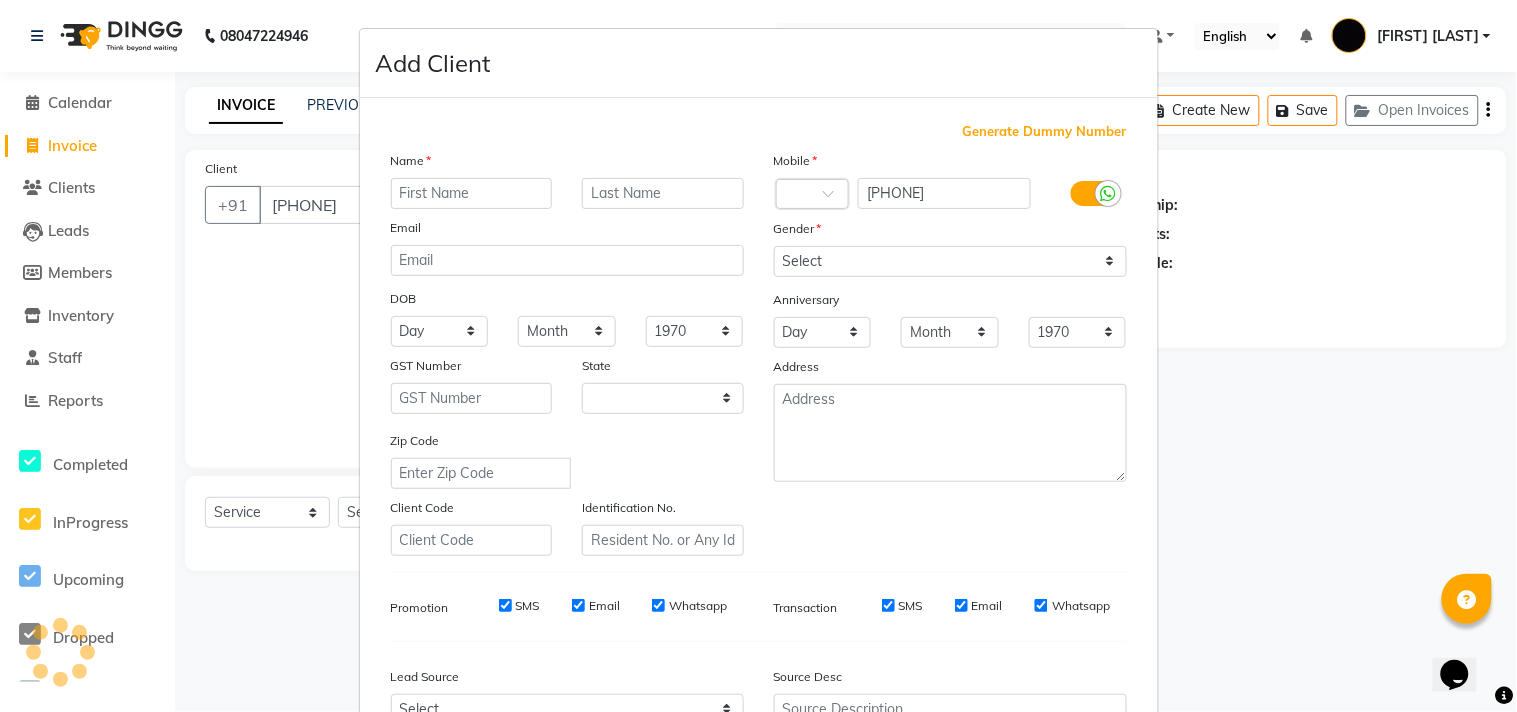 select on "22" 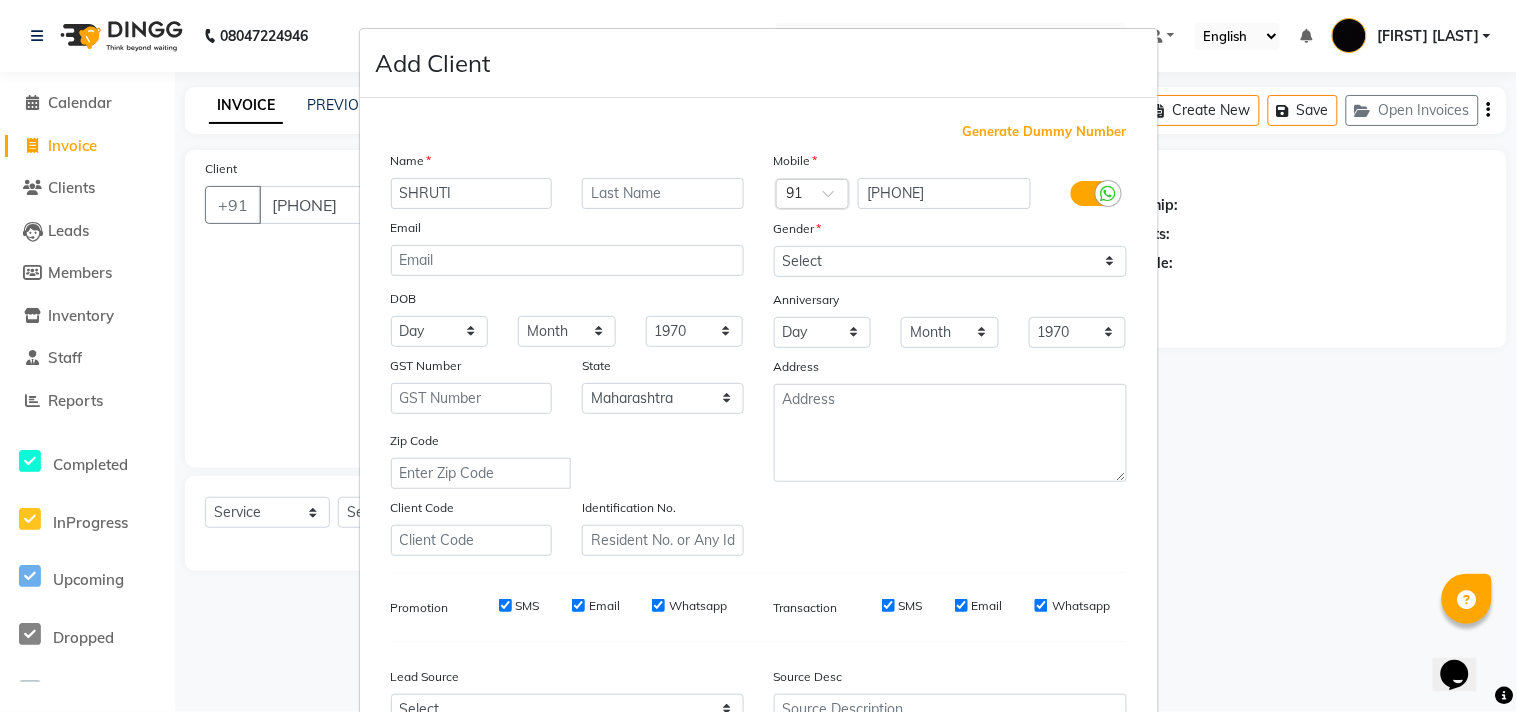 type on "SHRUTI" 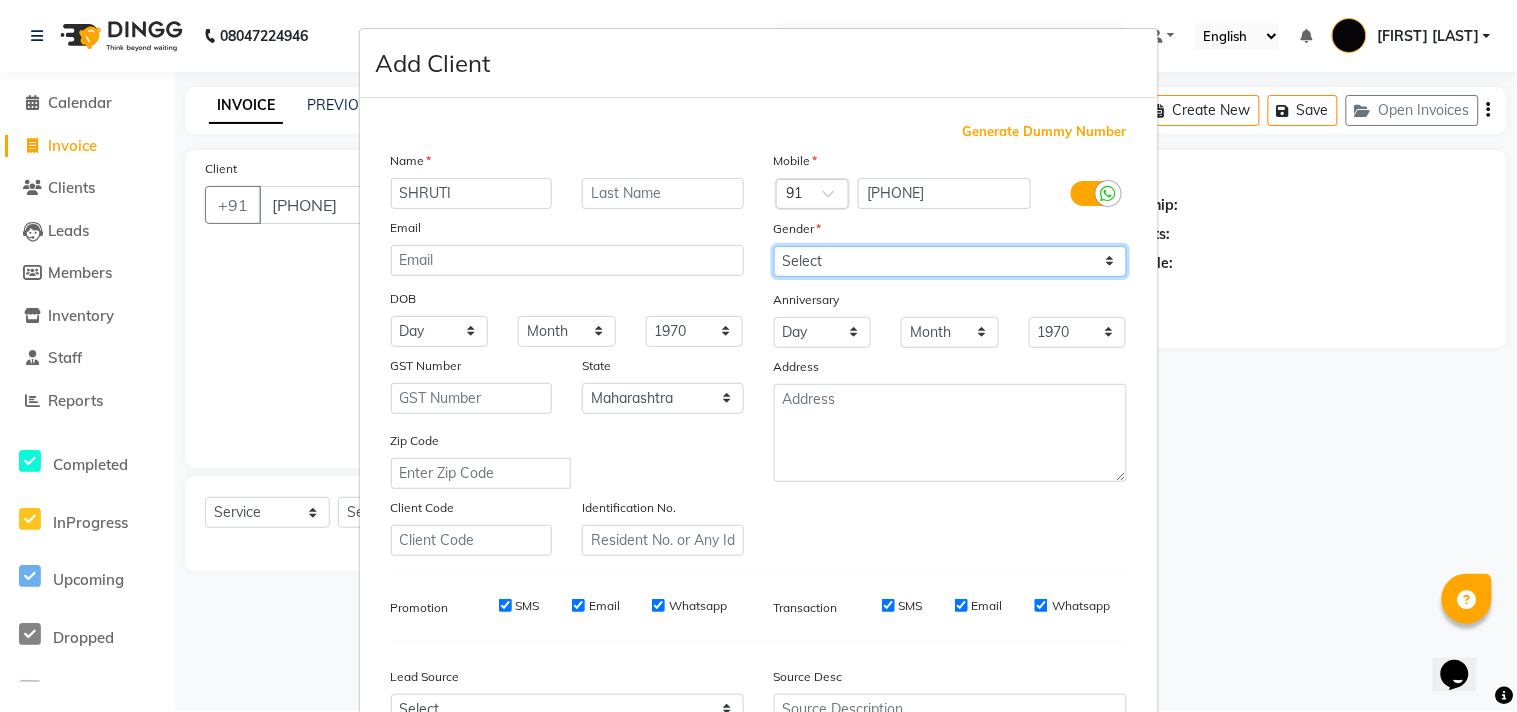 click on "Select Male Female Other Prefer Not To Say" at bounding box center [950, 261] 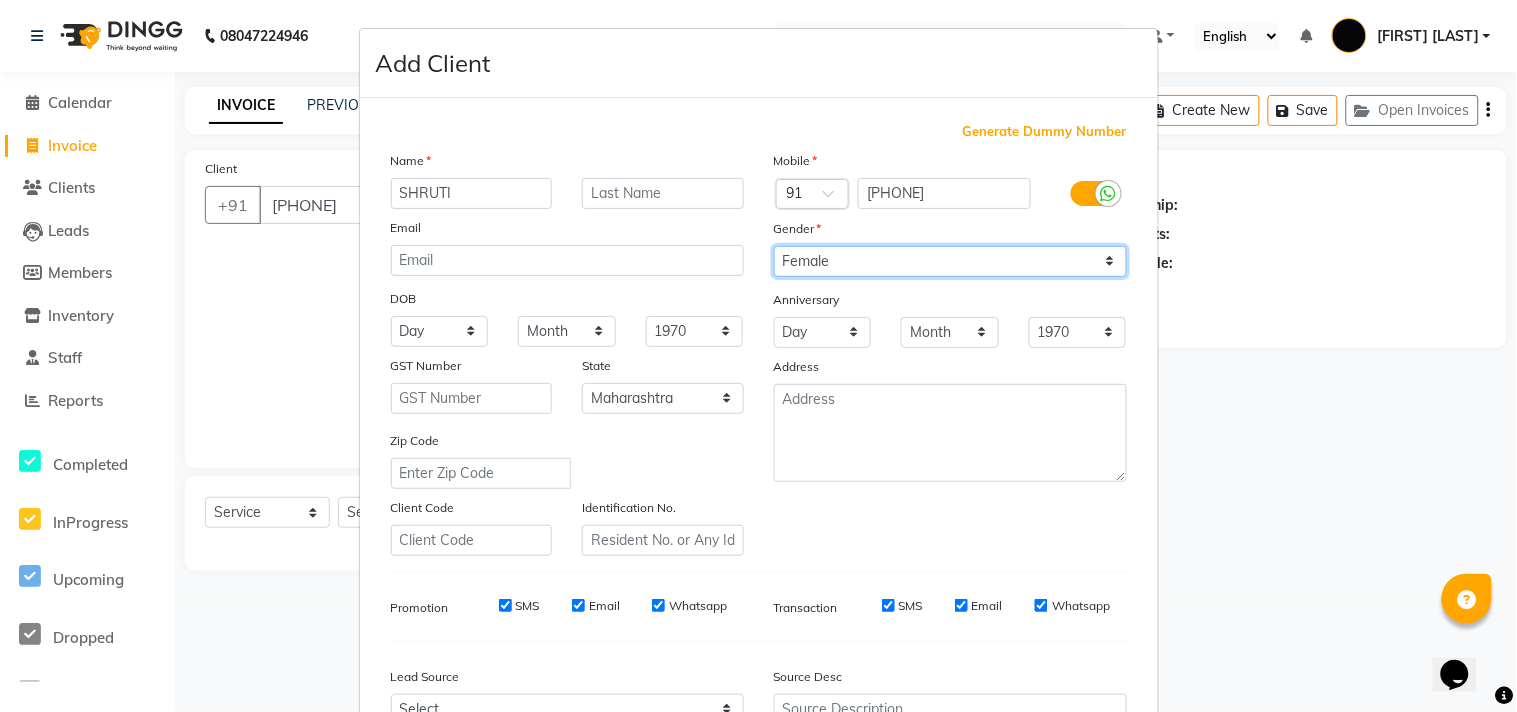 click on "Select Male Female Other Prefer Not To Say" at bounding box center [950, 261] 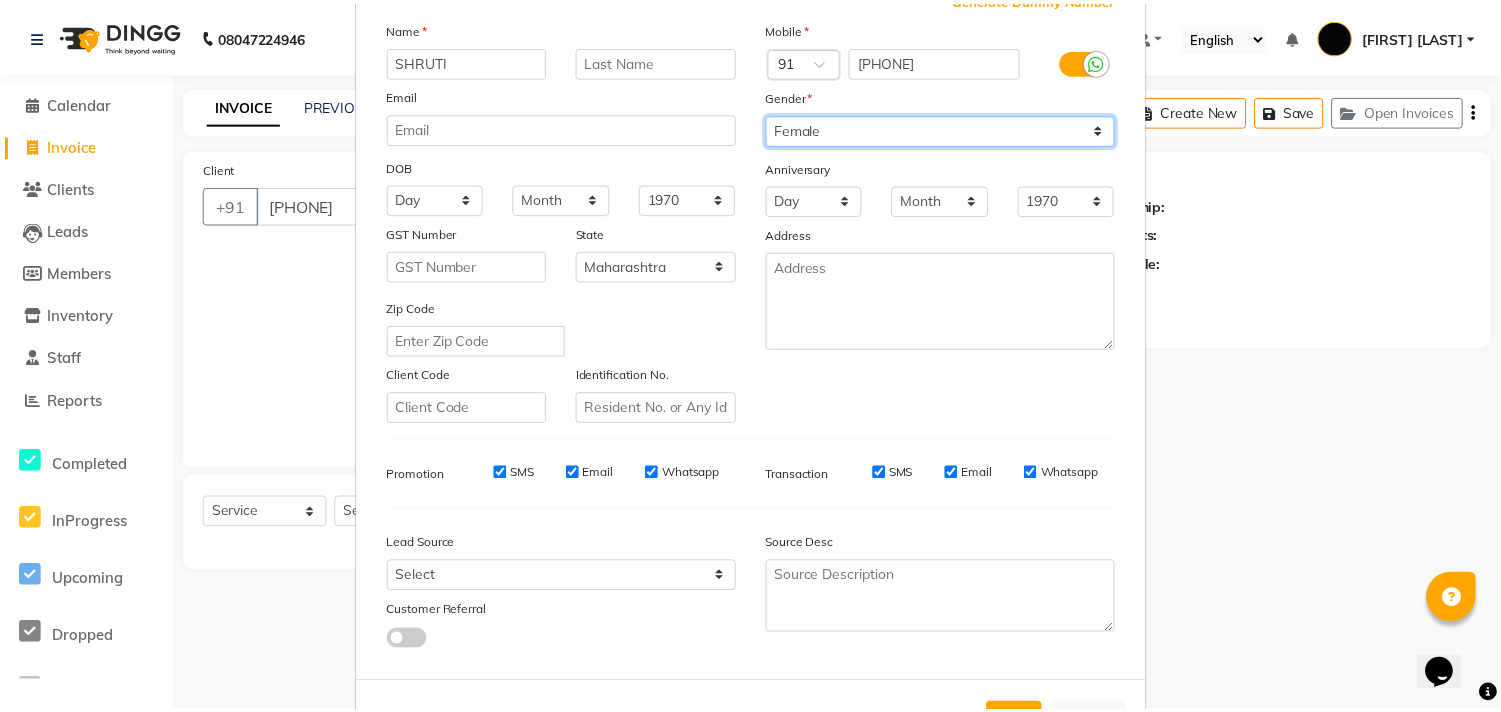 scroll, scrollTop: 212, scrollLeft: 0, axis: vertical 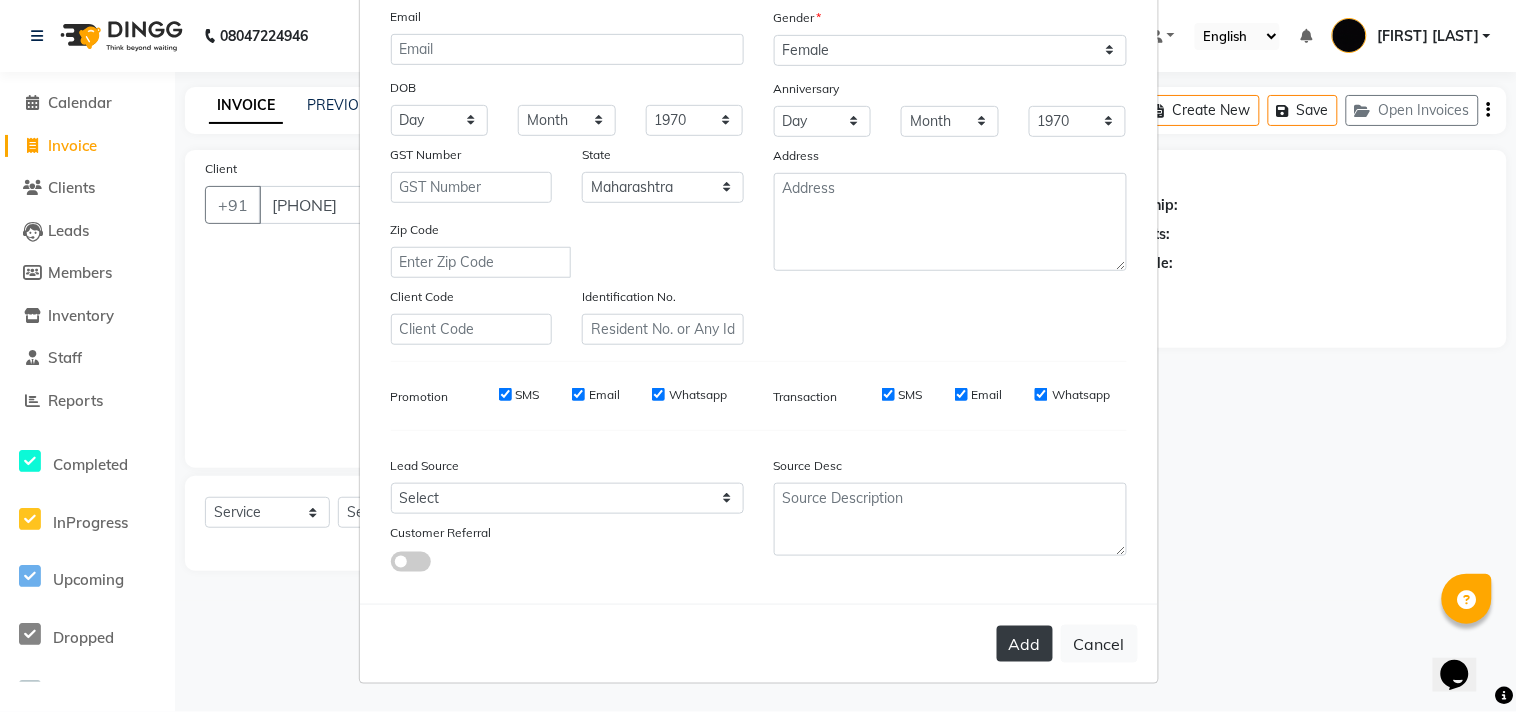 click on "Add" at bounding box center [1025, 644] 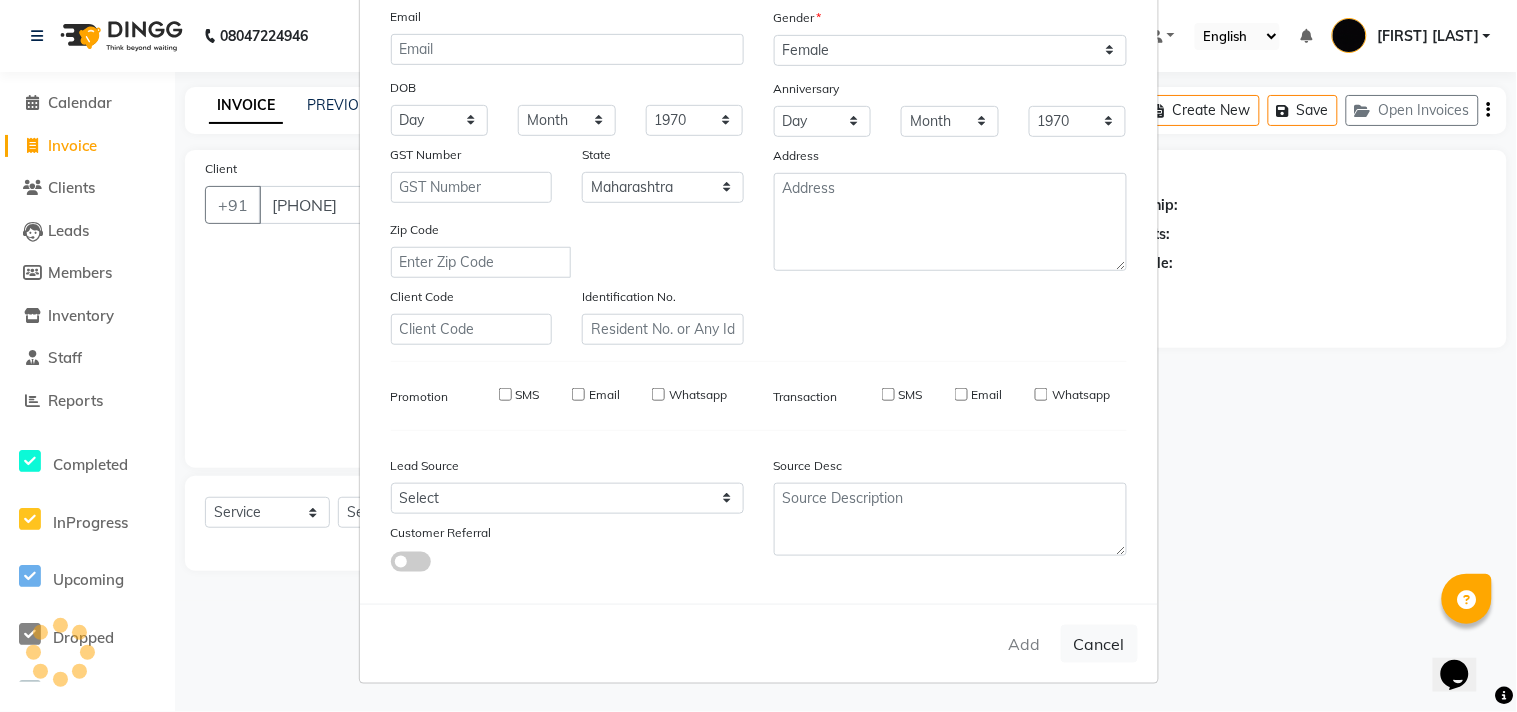 type 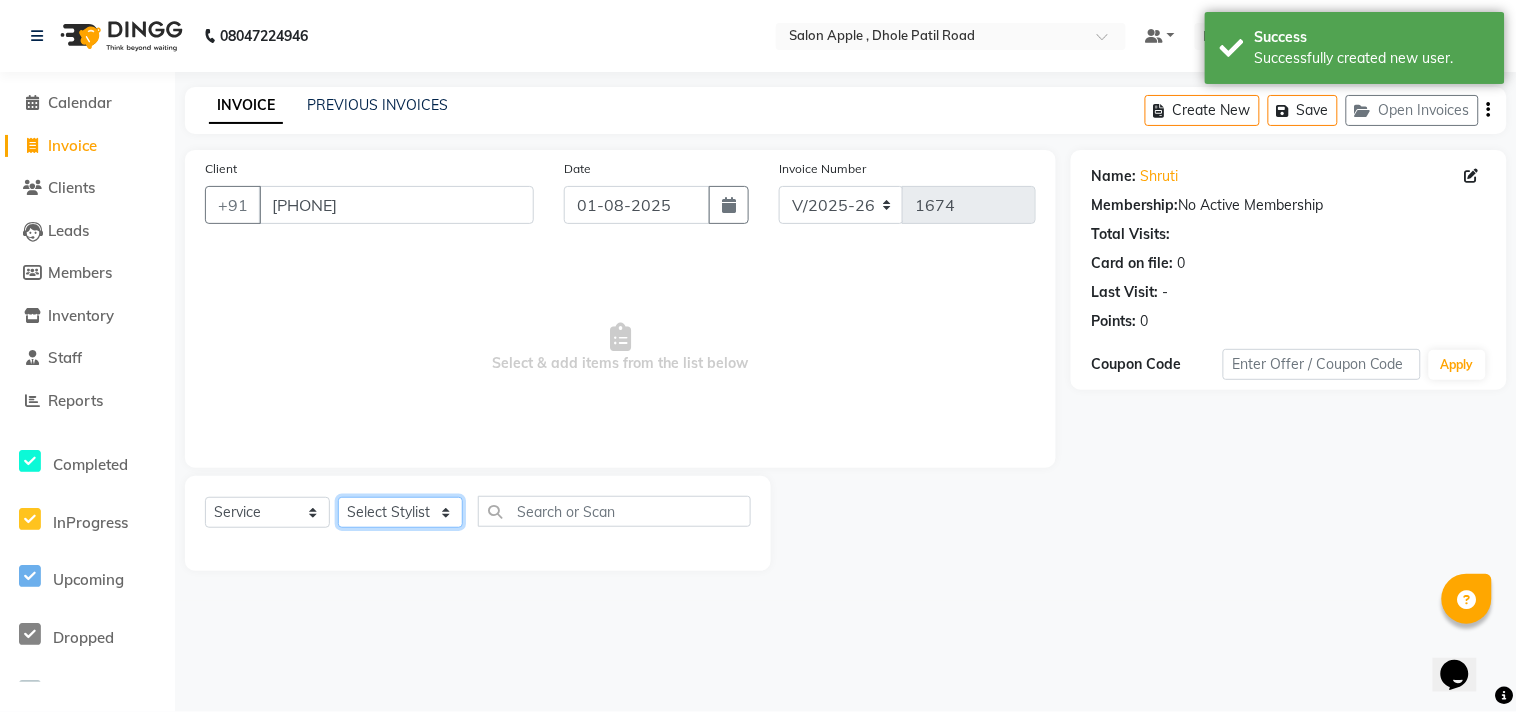 click on "Select Stylist [FIRST] [LAST] [FIRST] [LAST] [LAST] [LAST] [LAST] [LAST] [LAST]" 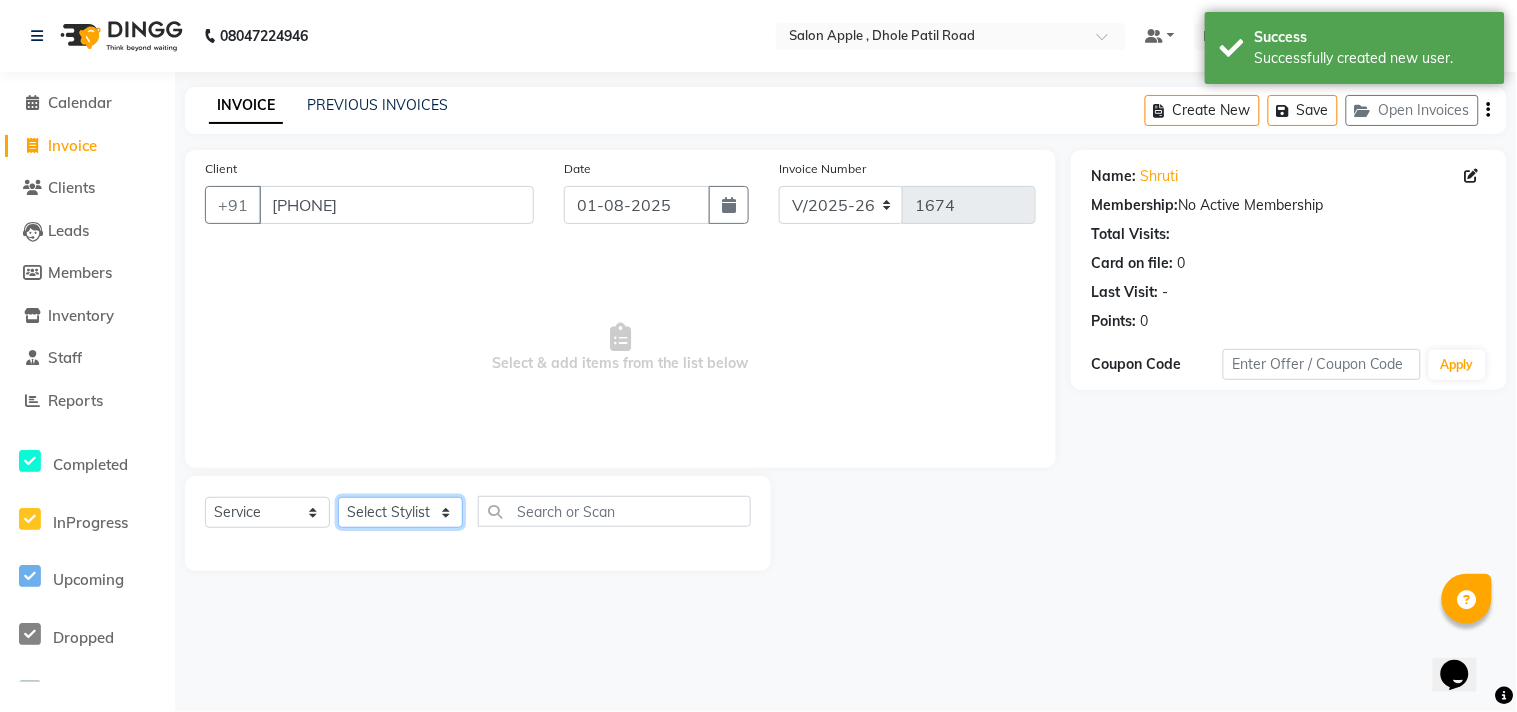select on "[PHONE]" 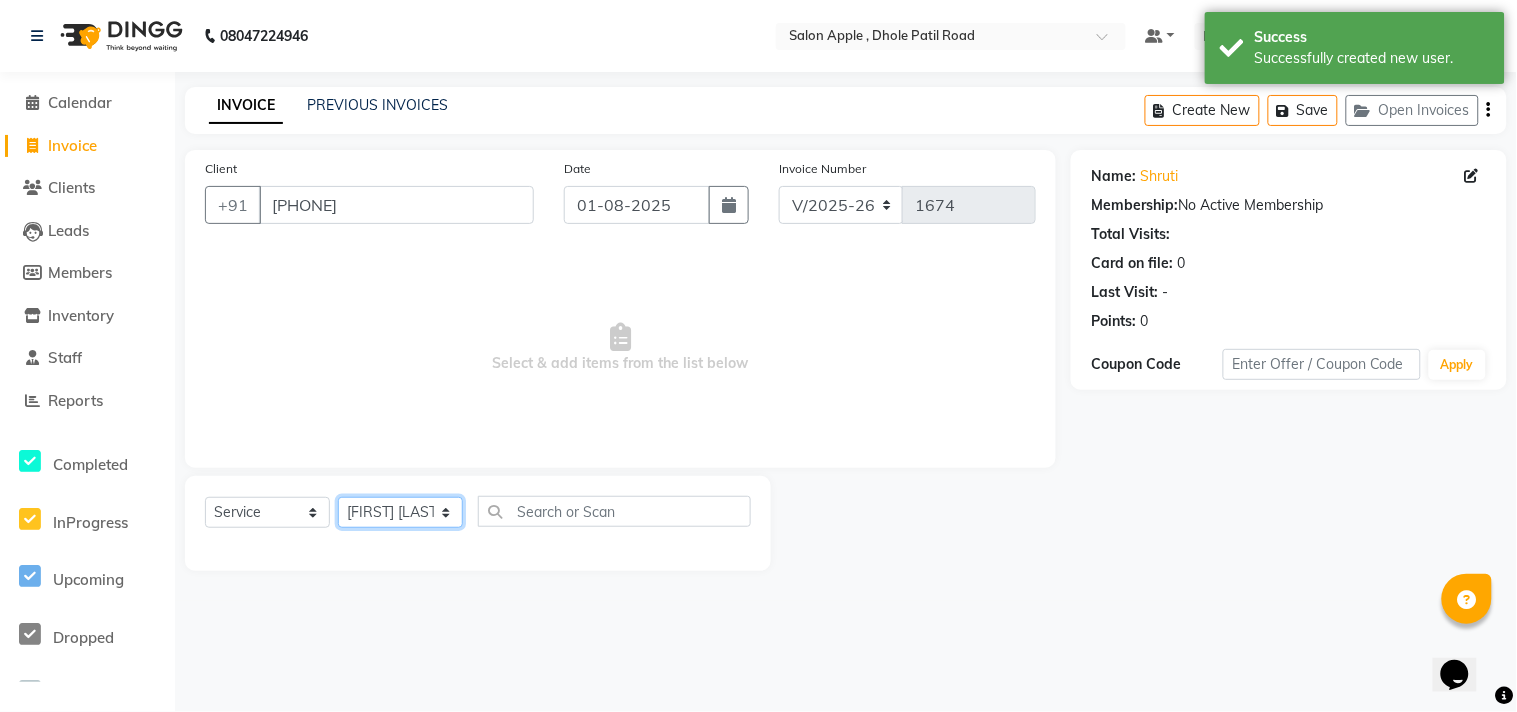click on "Select Stylist [FIRST] [LAST] [FIRST] [LAST] [LAST] [LAST] [LAST] [LAST] [LAST]" 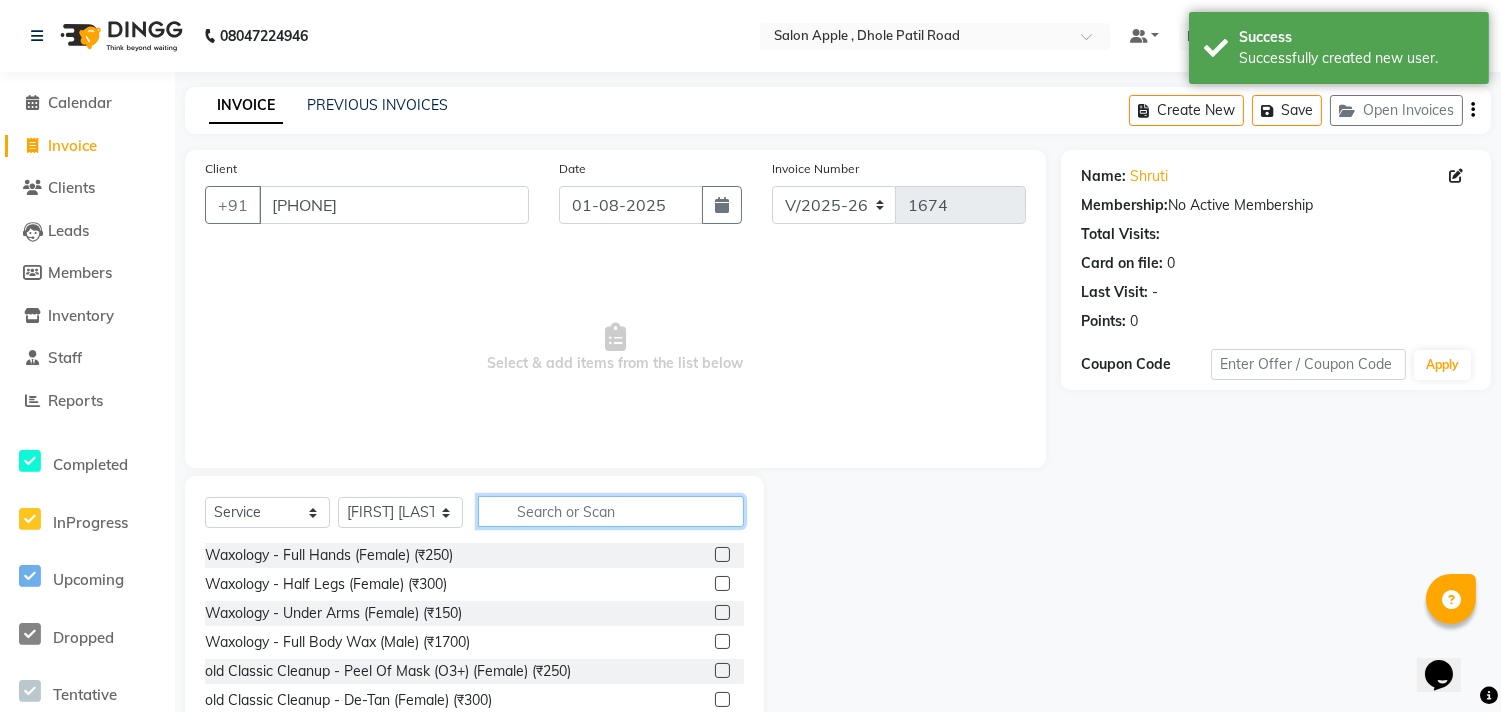 click 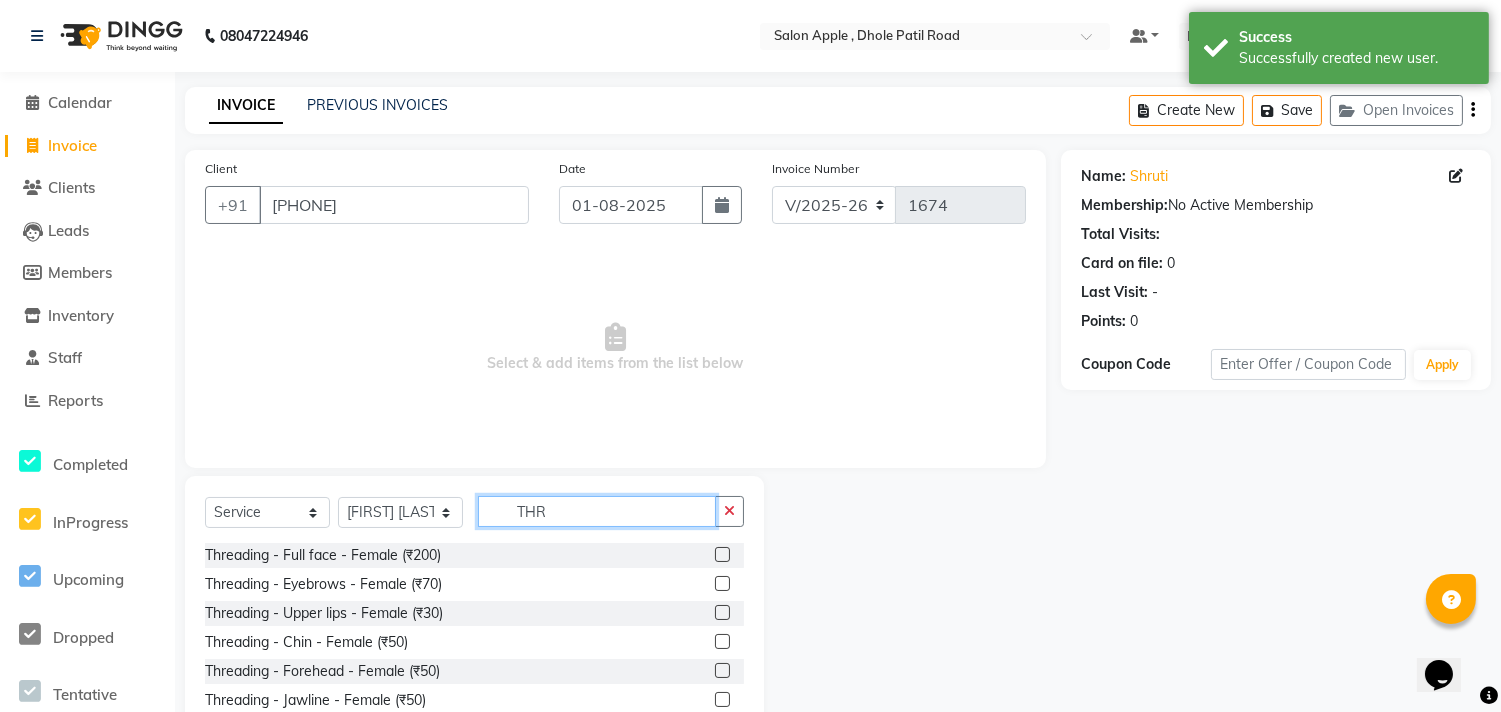 type on "THR" 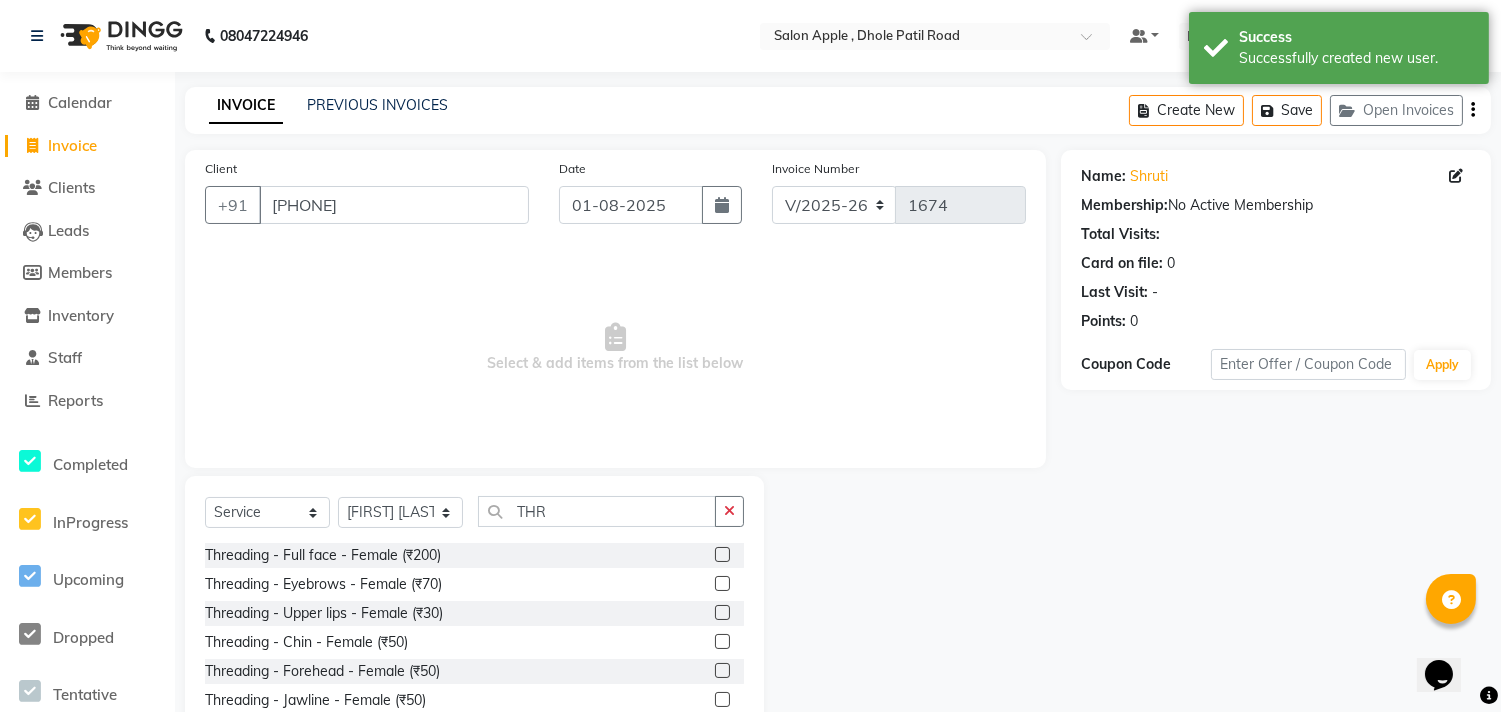 click 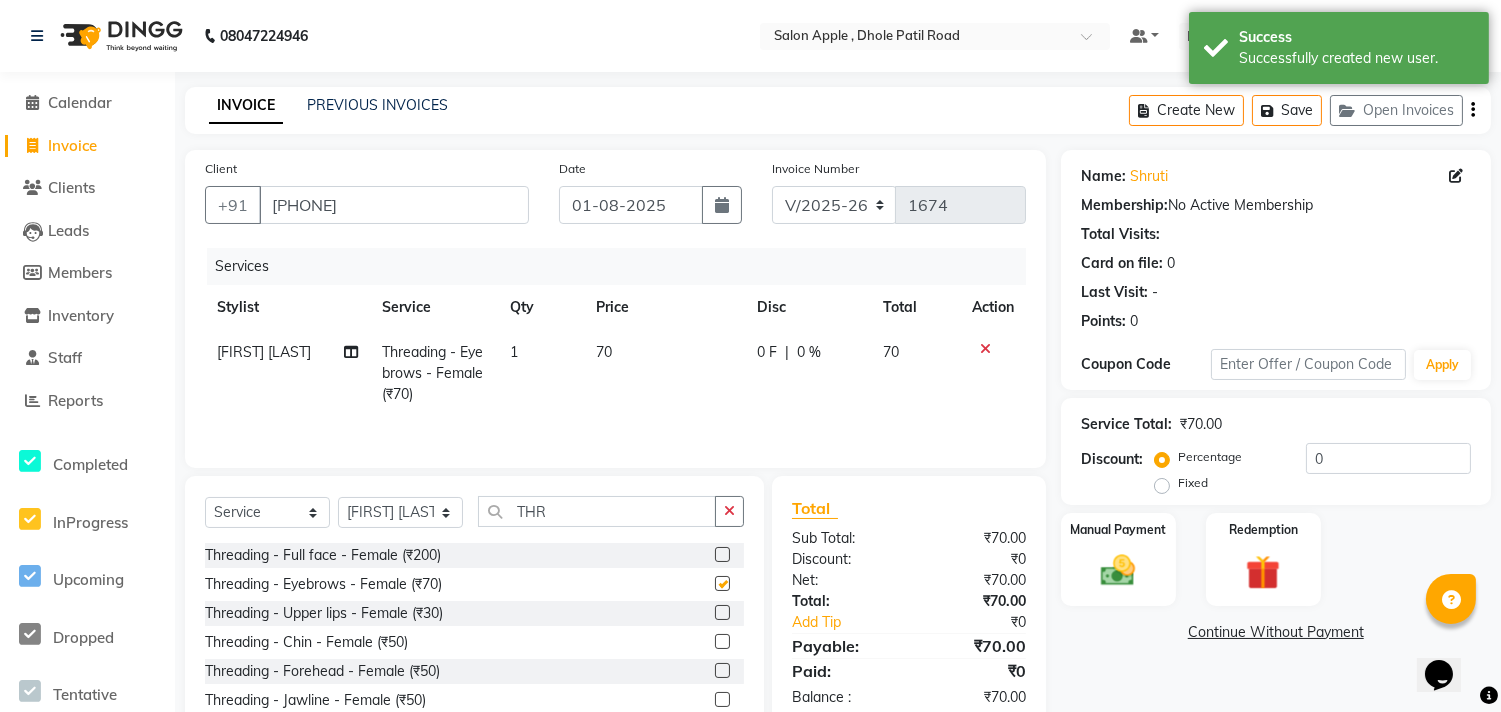 checkbox on "false" 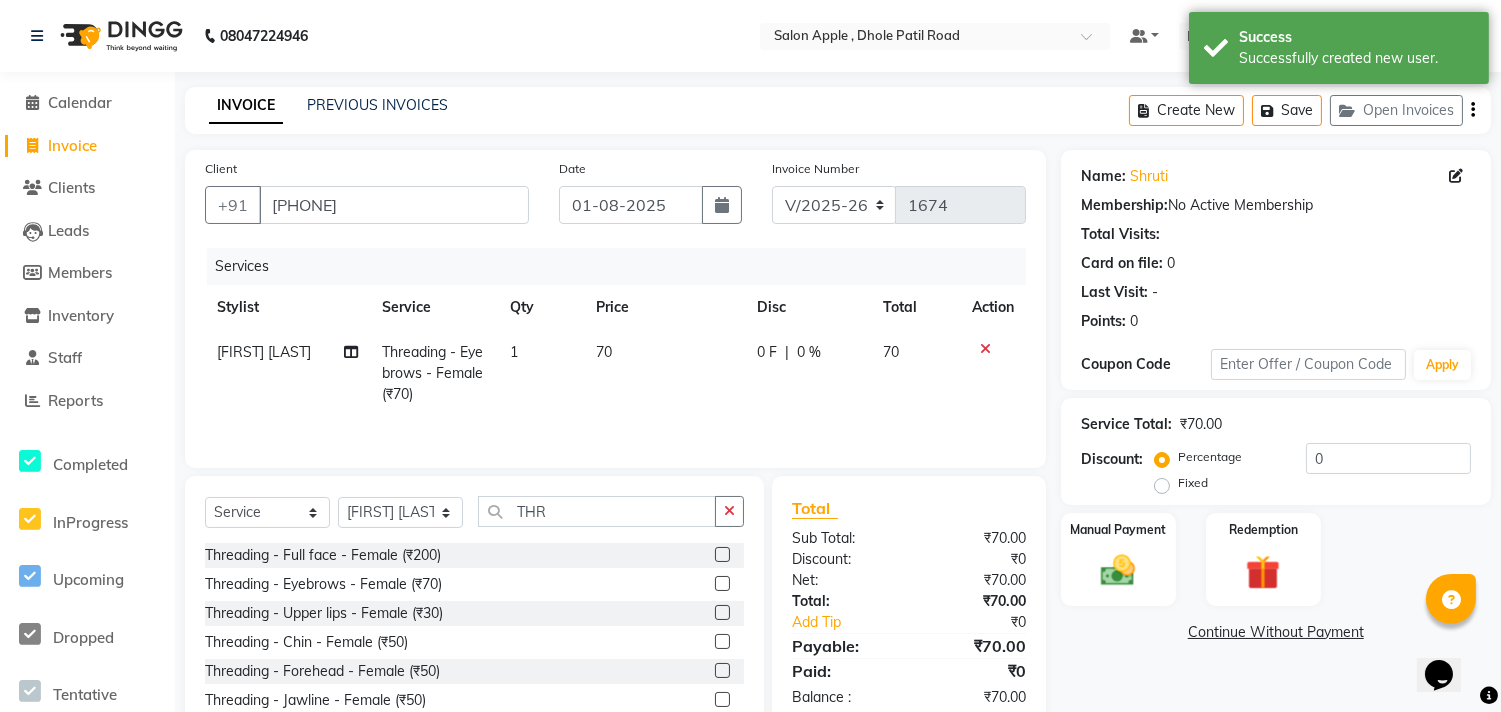 click 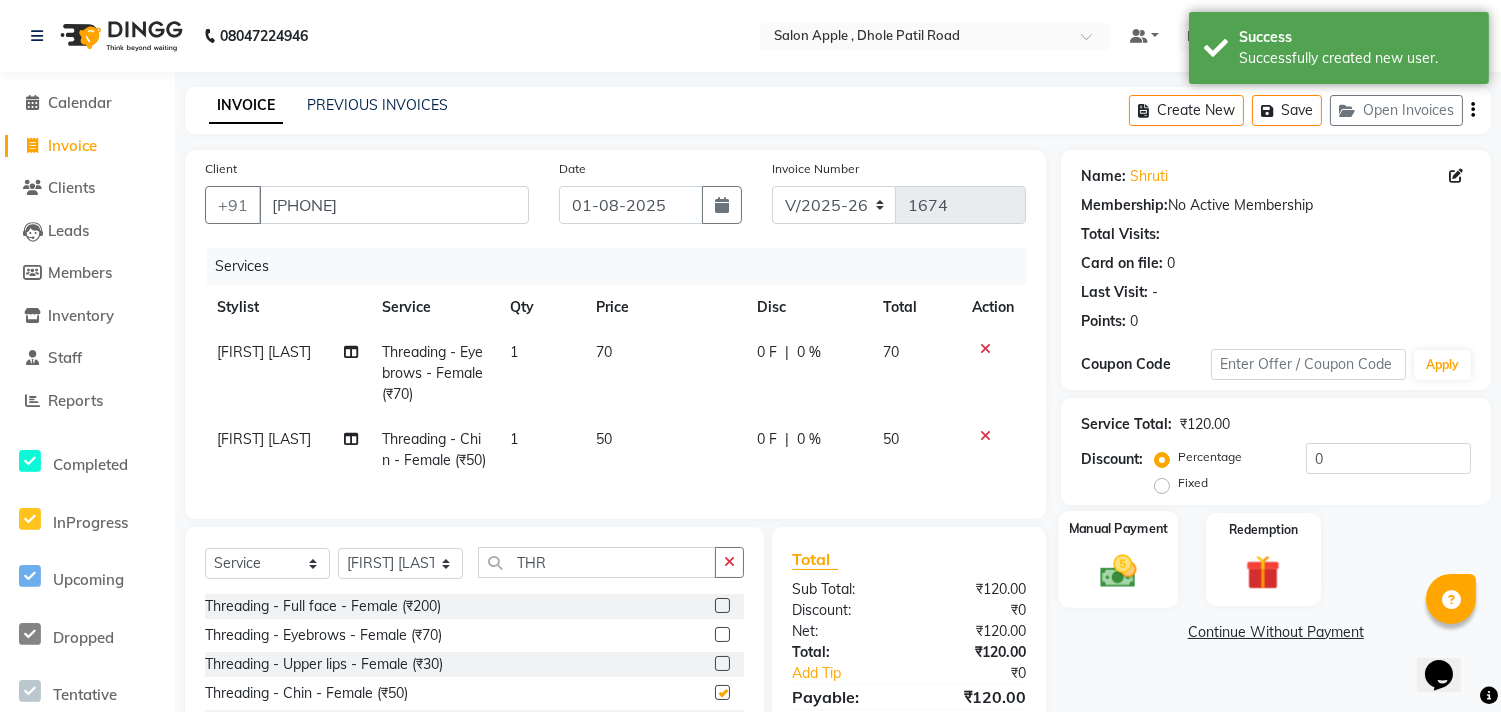 checkbox on "false" 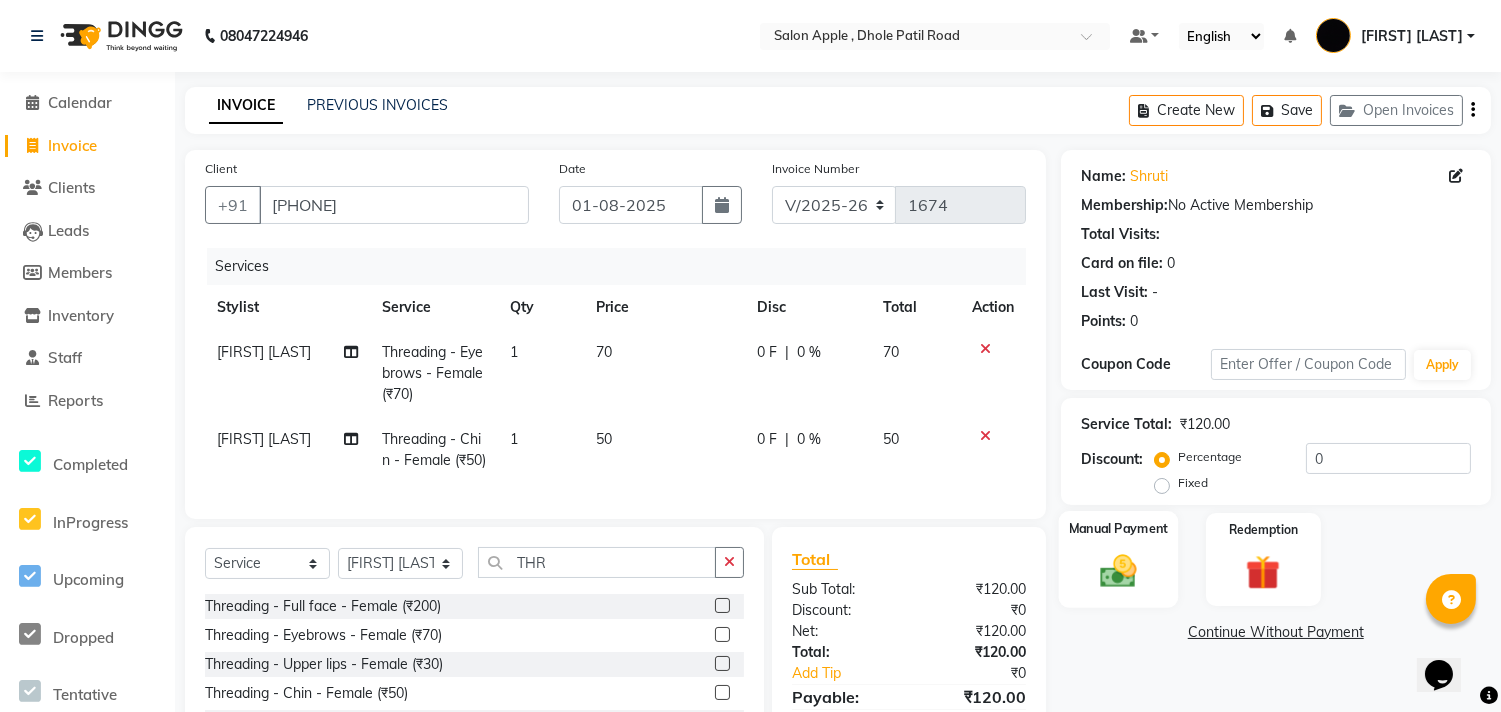 click 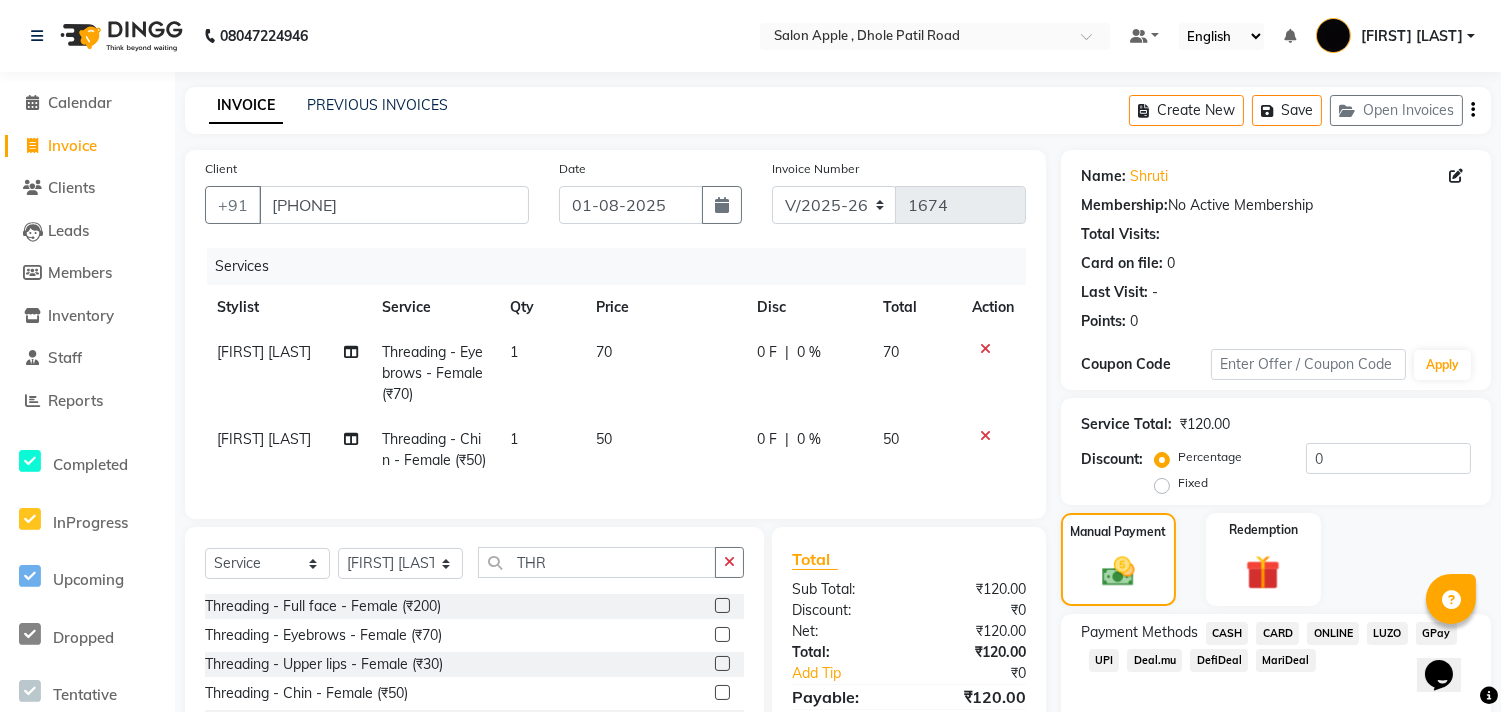 click on "ONLINE" 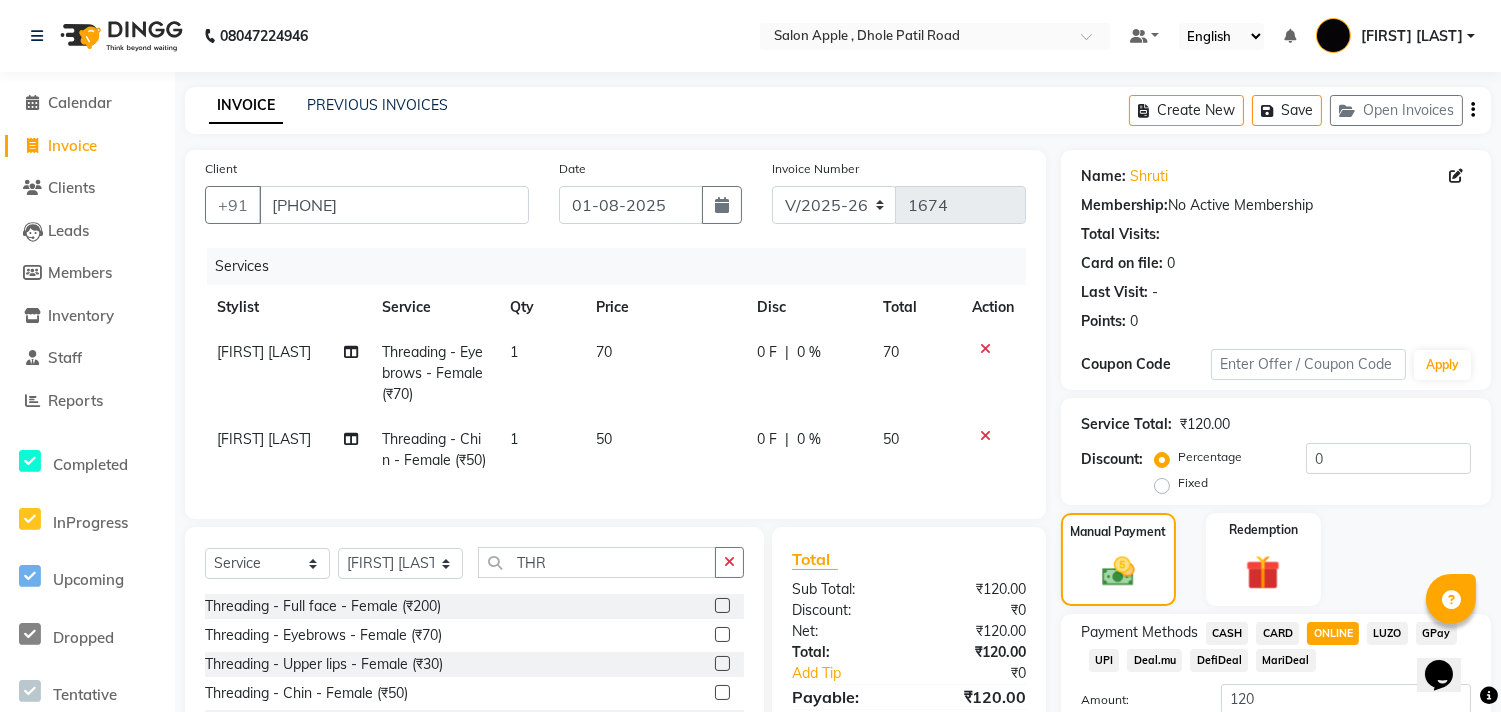 scroll, scrollTop: 177, scrollLeft: 0, axis: vertical 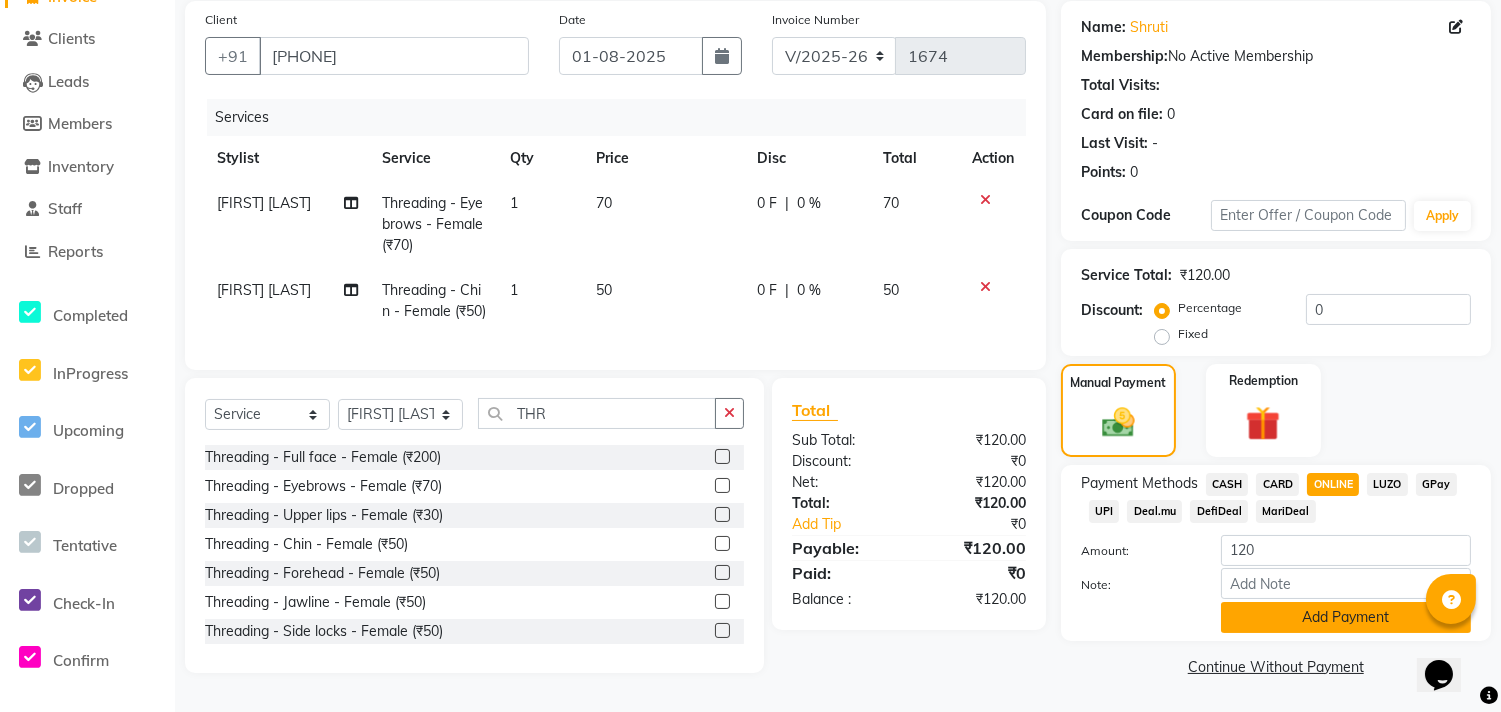 click on "Add Payment" 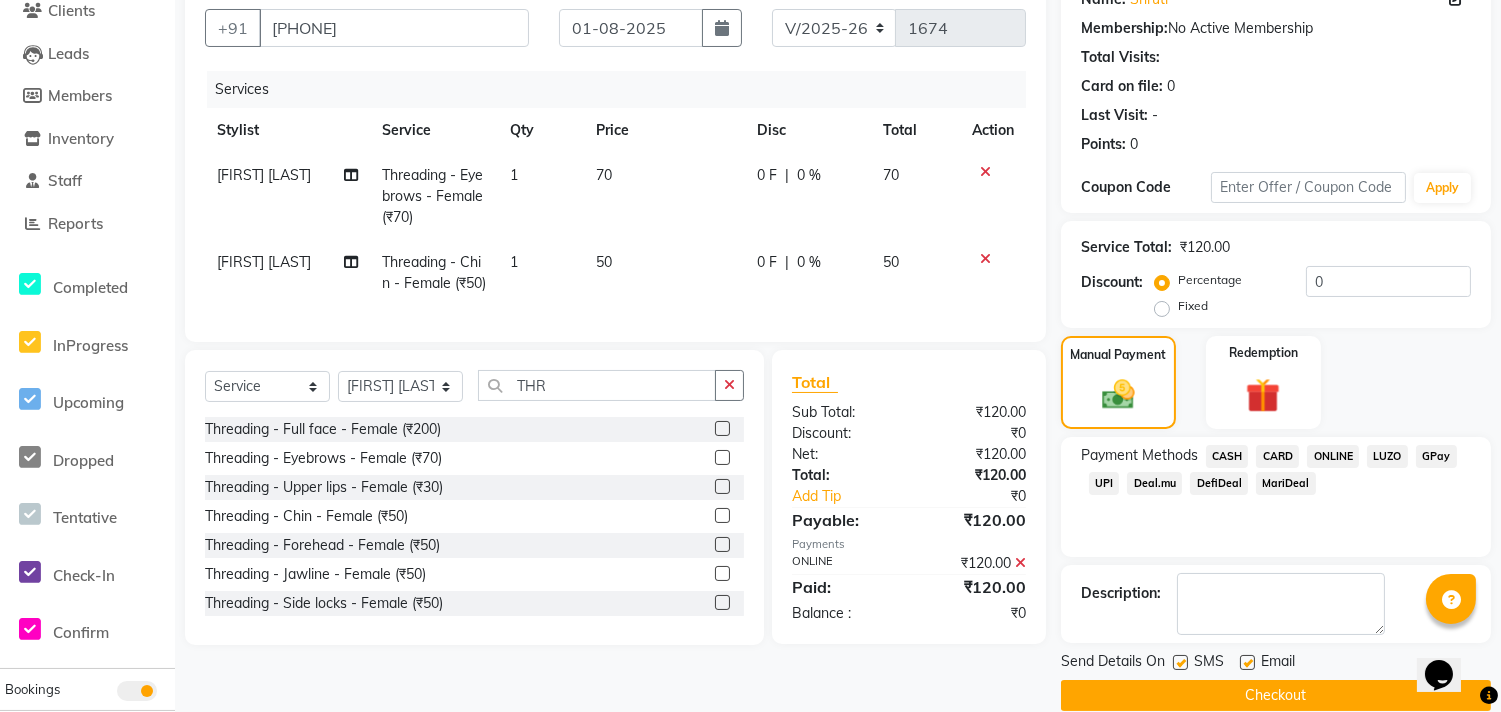 scroll, scrollTop: 205, scrollLeft: 0, axis: vertical 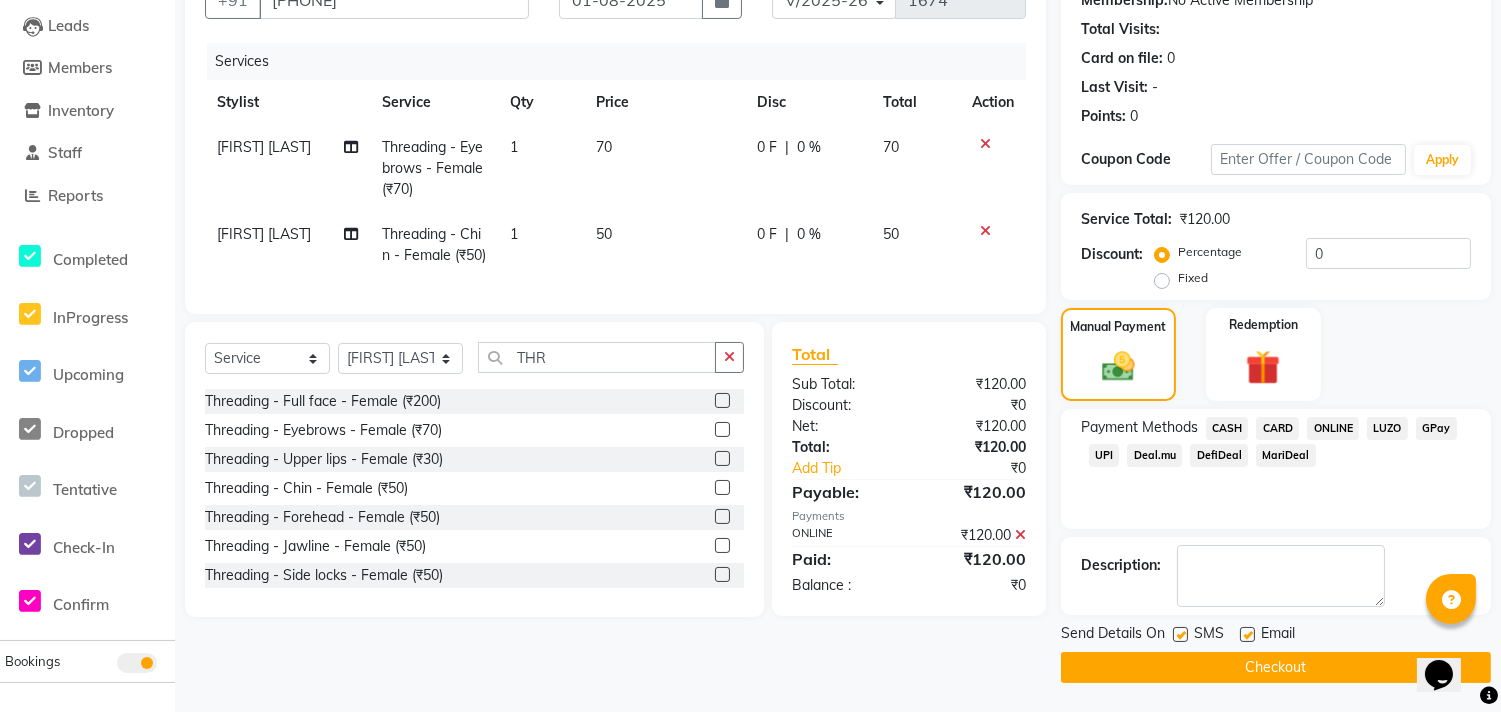 click on "Checkout" 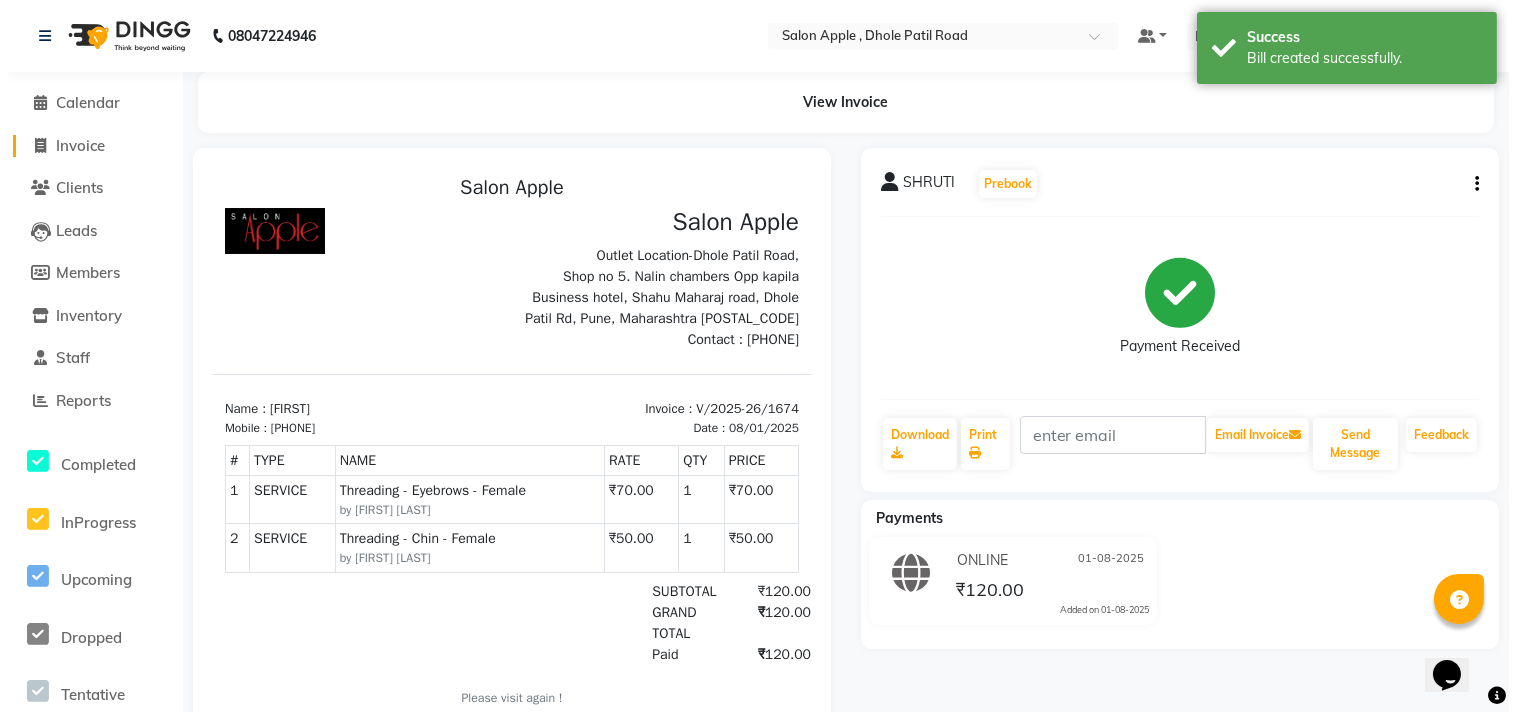 scroll, scrollTop: 0, scrollLeft: 0, axis: both 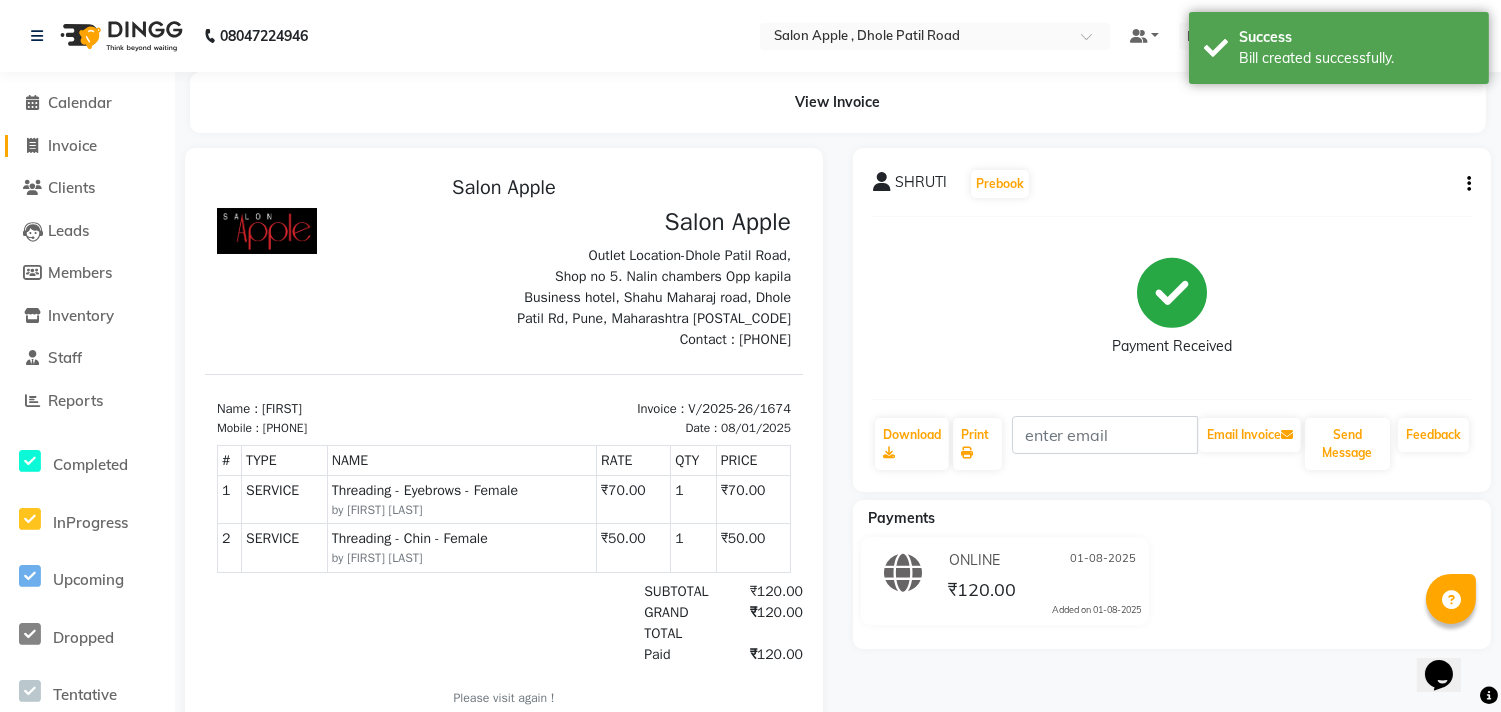 click on "Invoice" 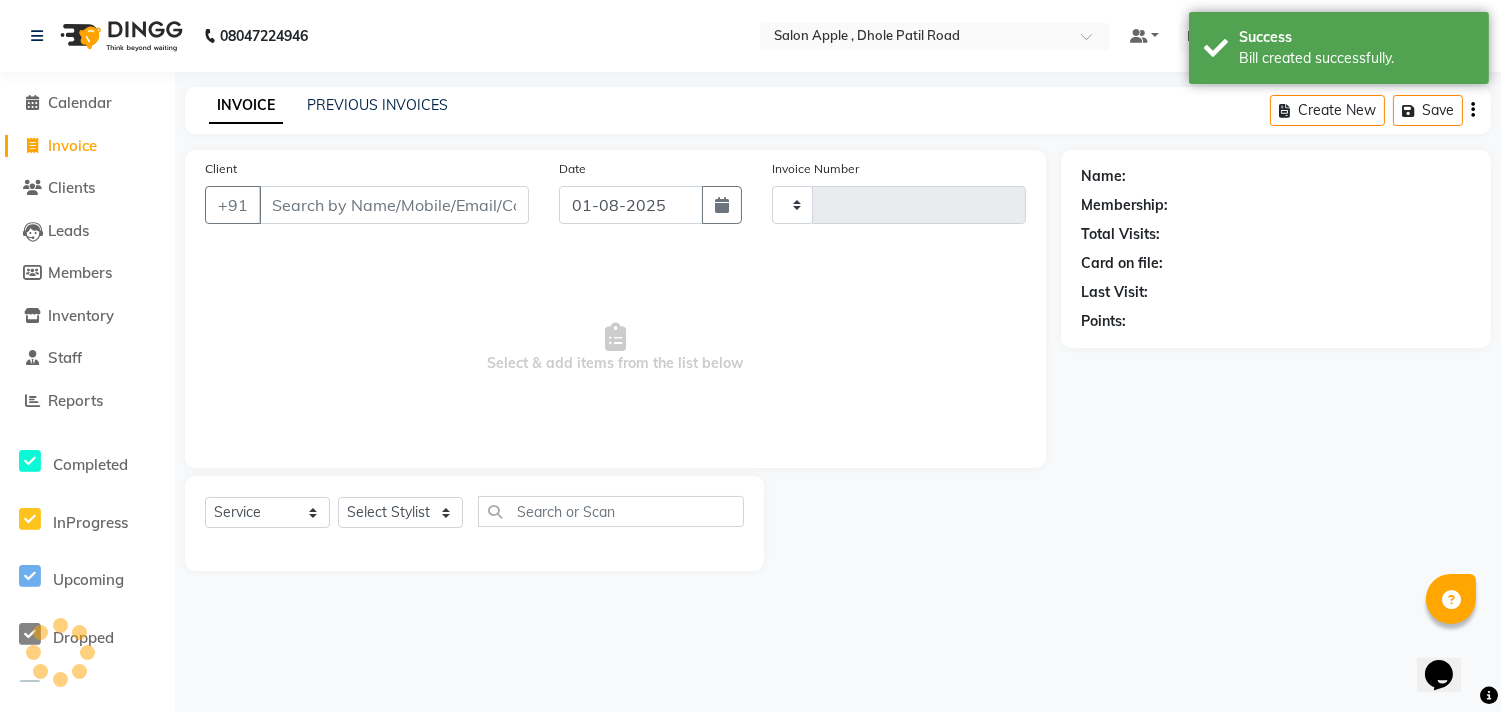 type on "1675" 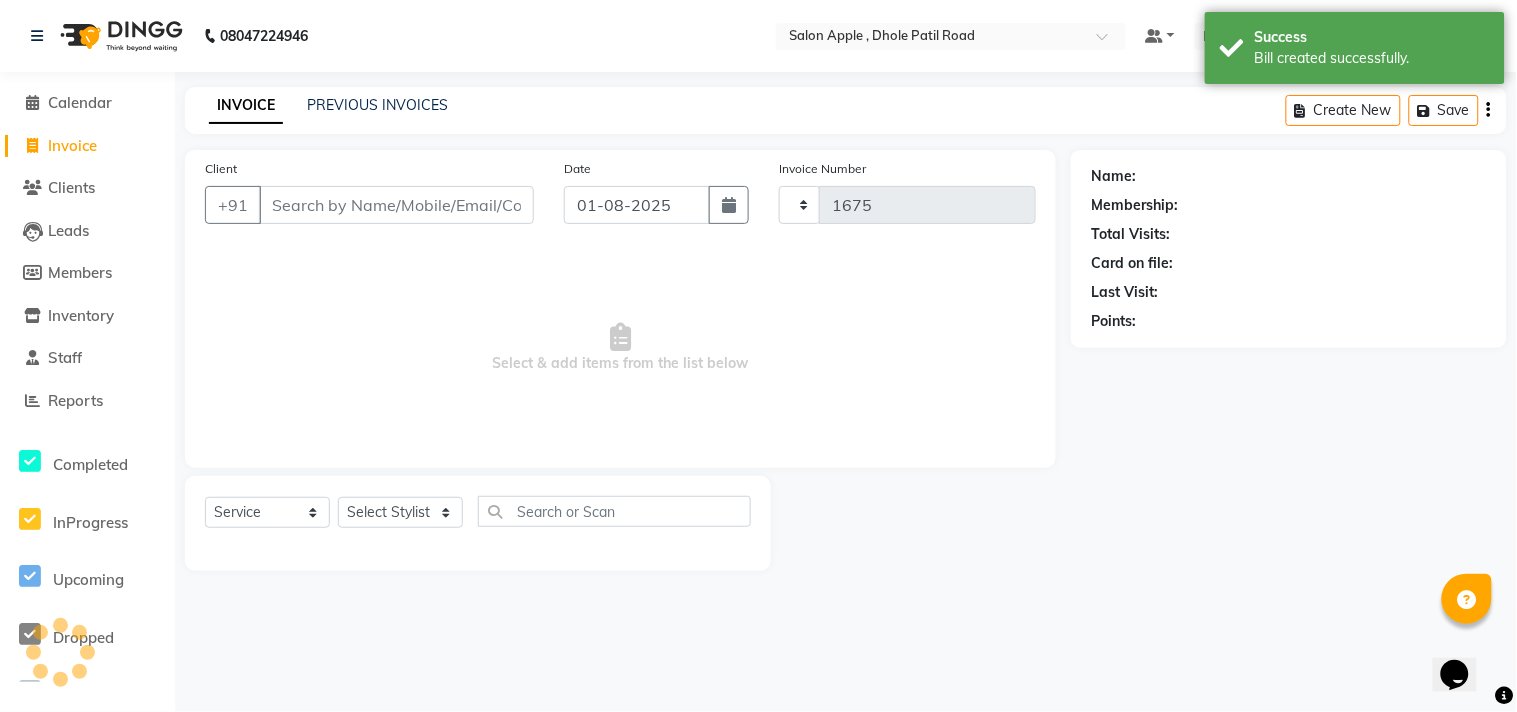 select on "521" 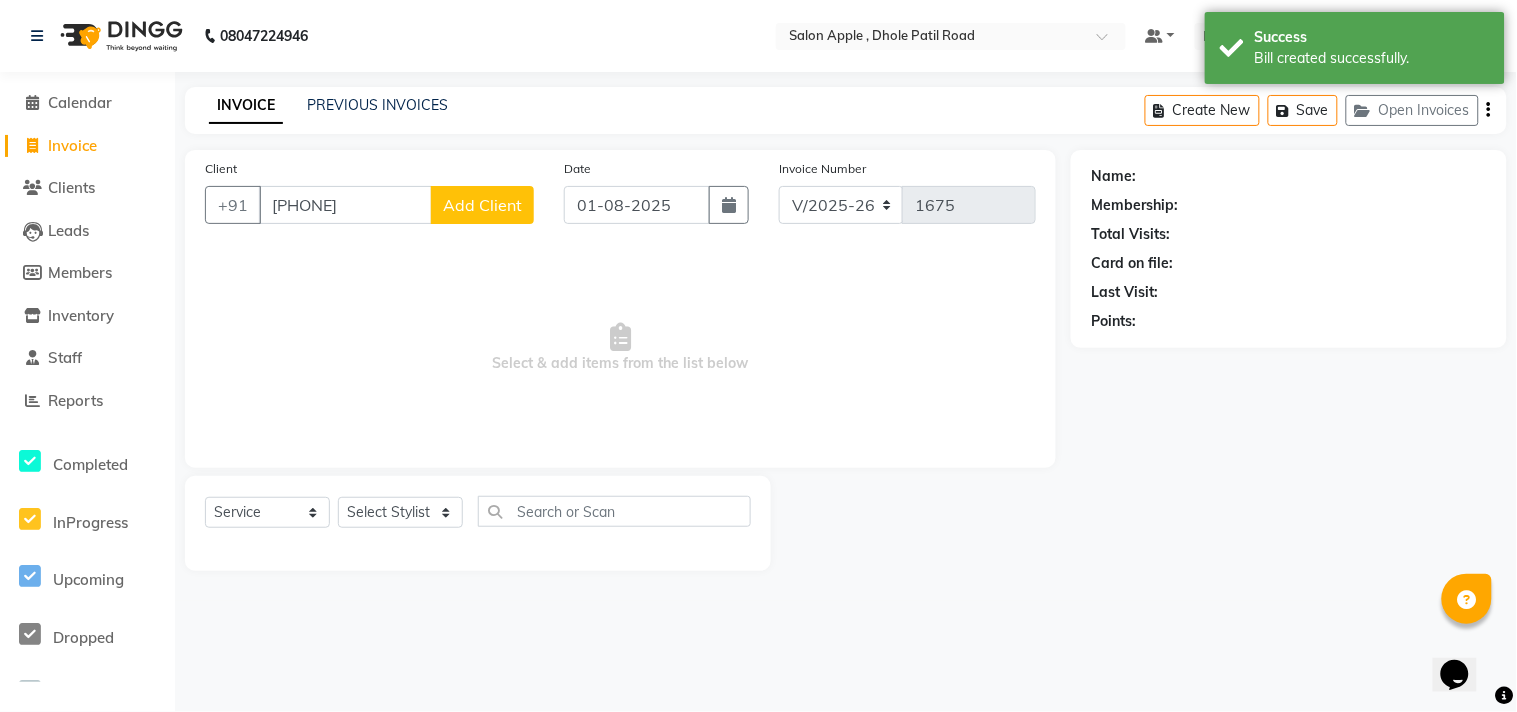 type on "[PHONE]" 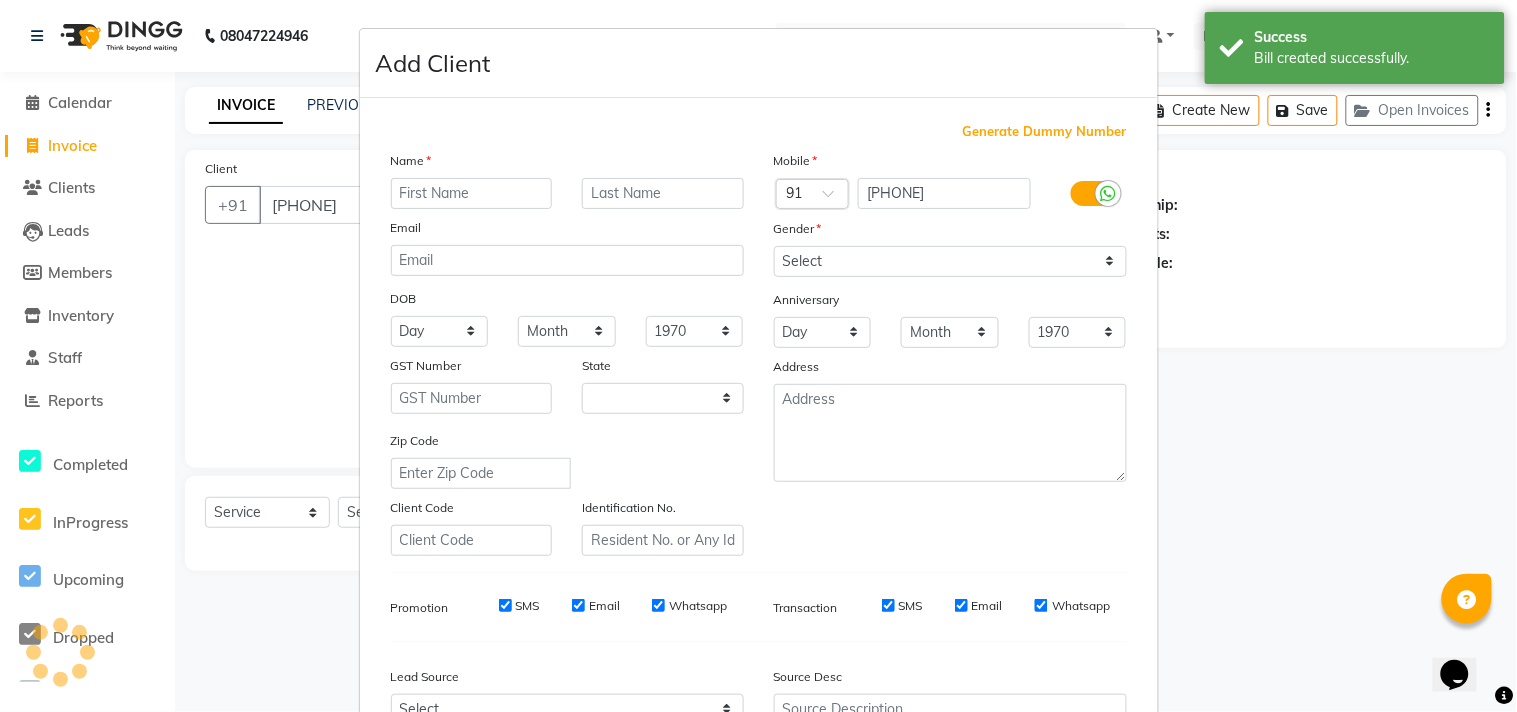select on "22" 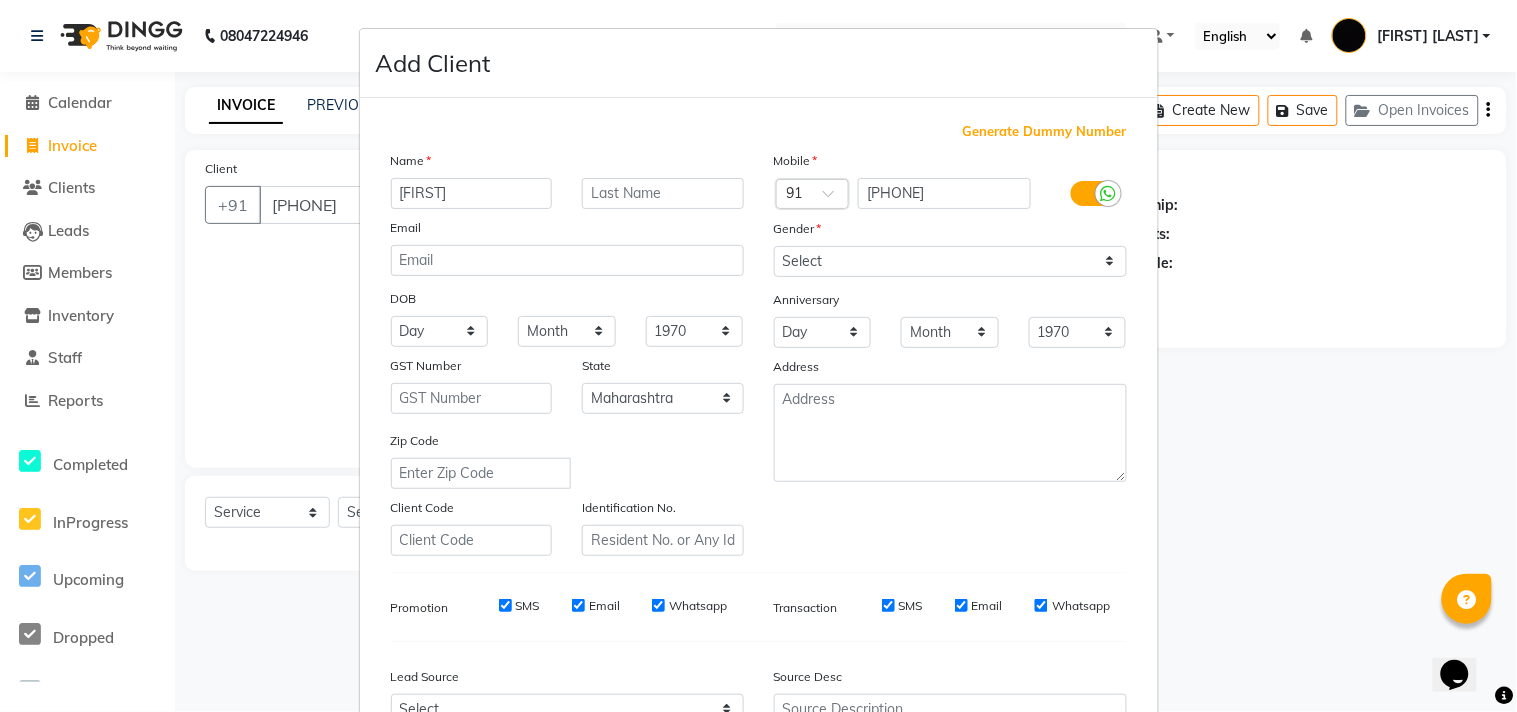 type on "[FIRST]" 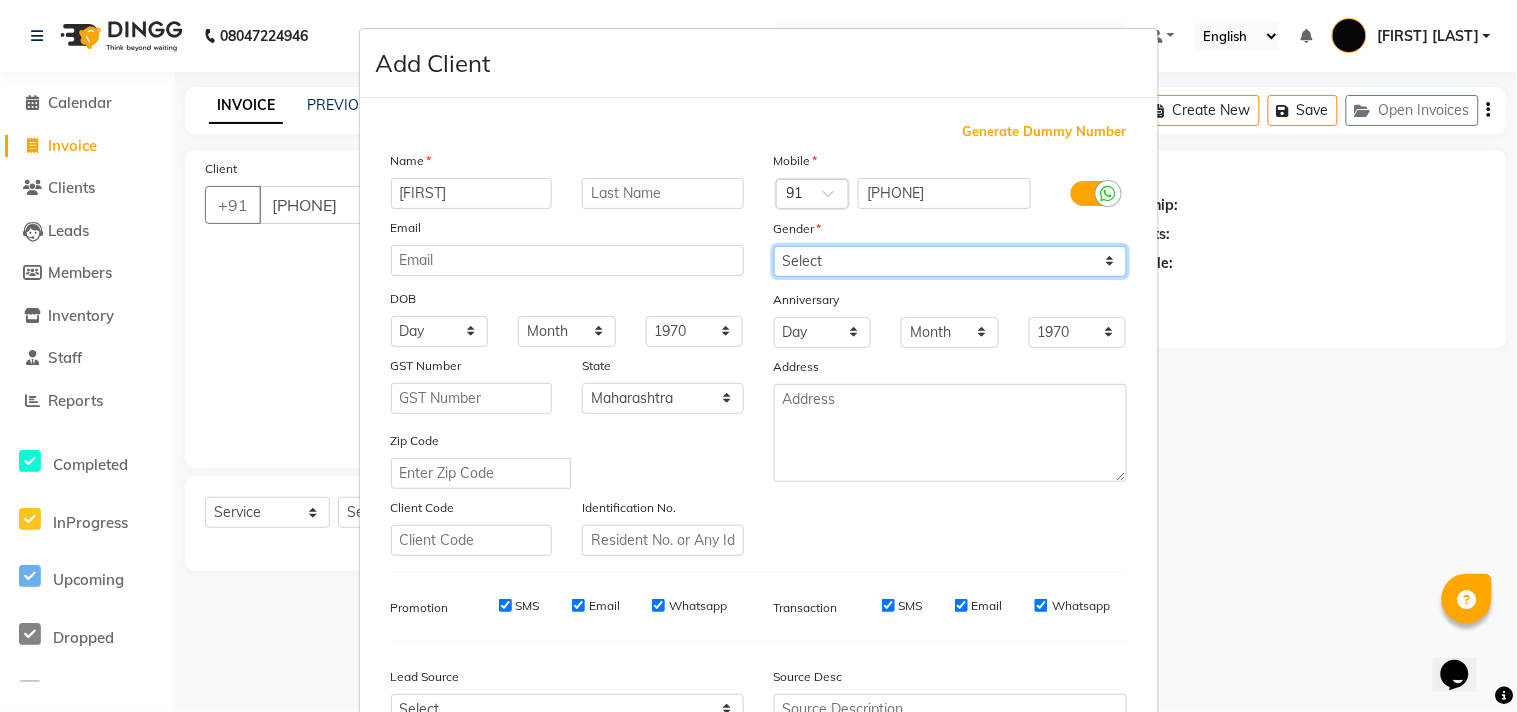 click on "Select Male Female Other Prefer Not To Say" at bounding box center [950, 261] 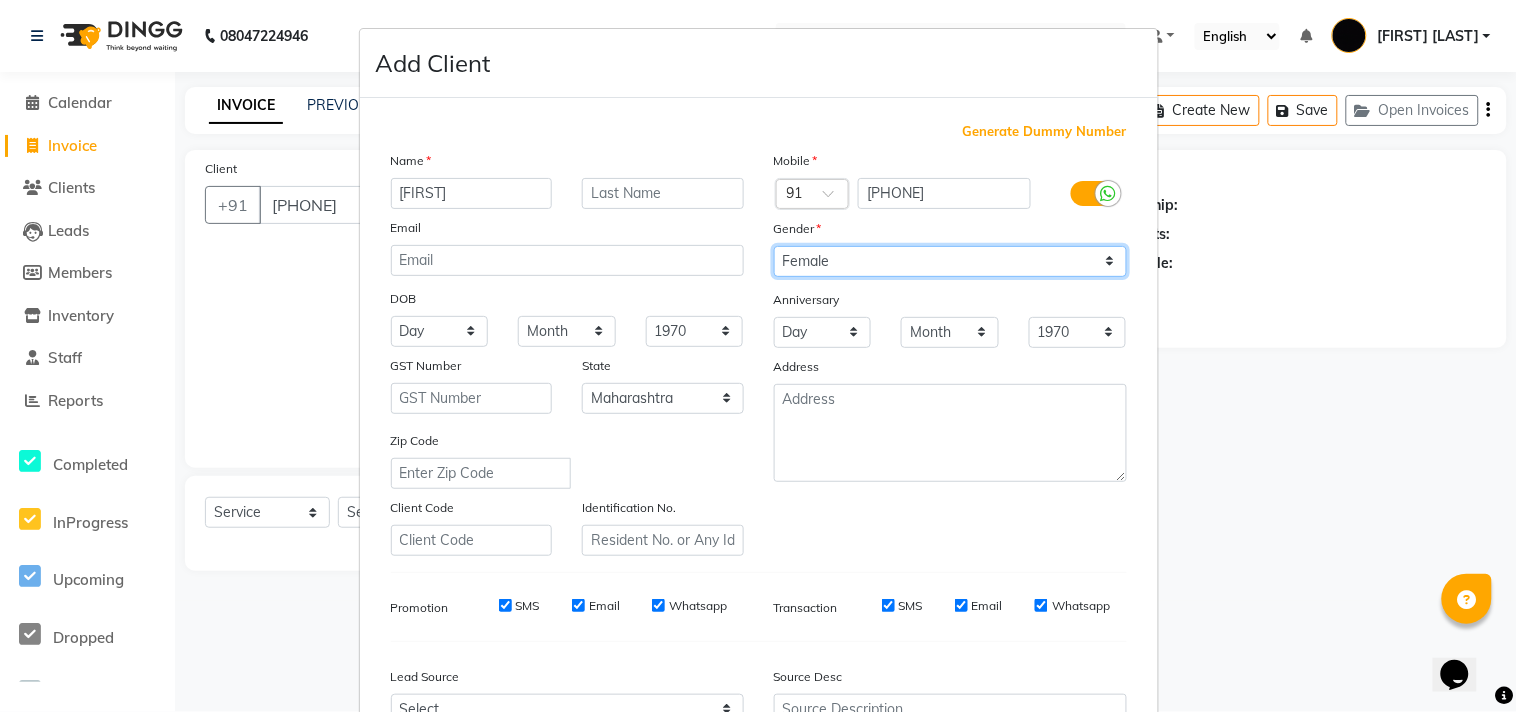 click on "Select Male Female Other Prefer Not To Say" at bounding box center (950, 261) 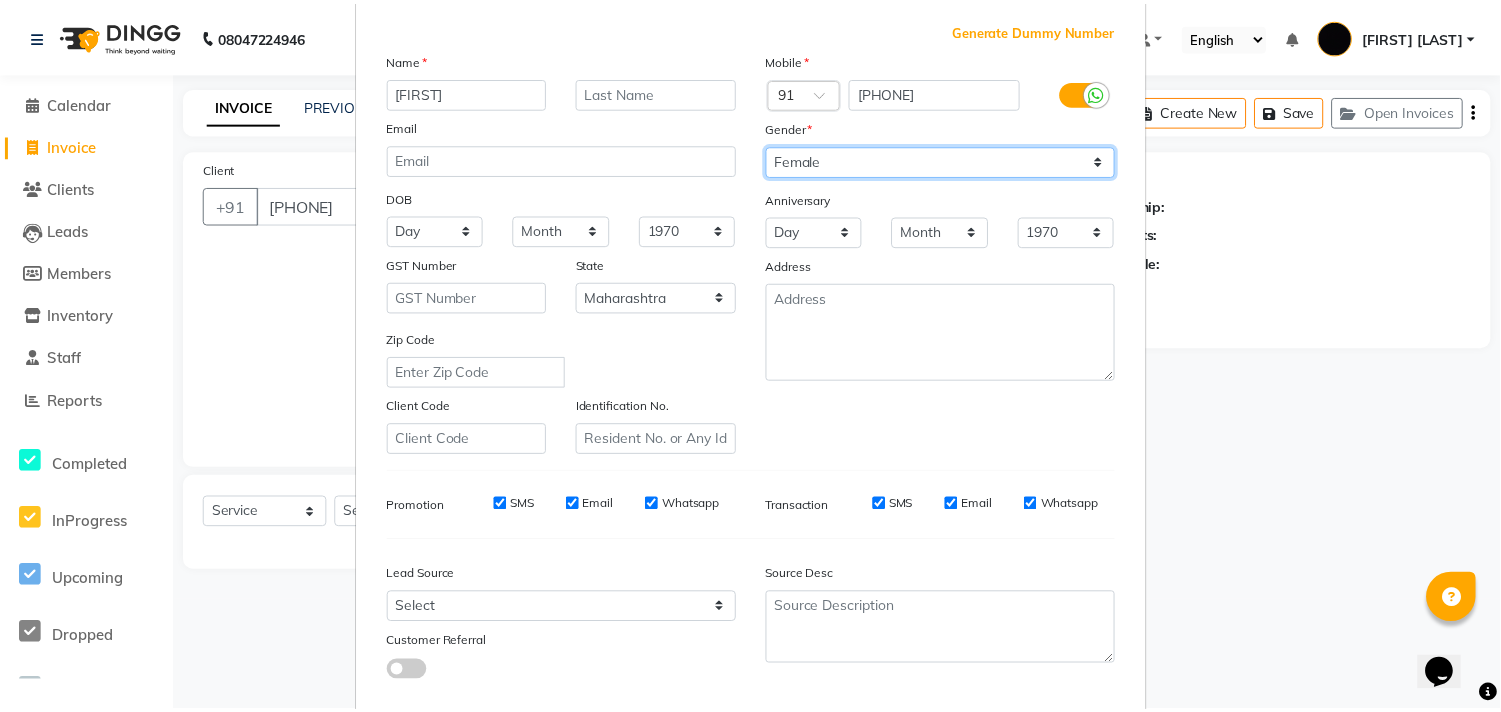scroll, scrollTop: 212, scrollLeft: 0, axis: vertical 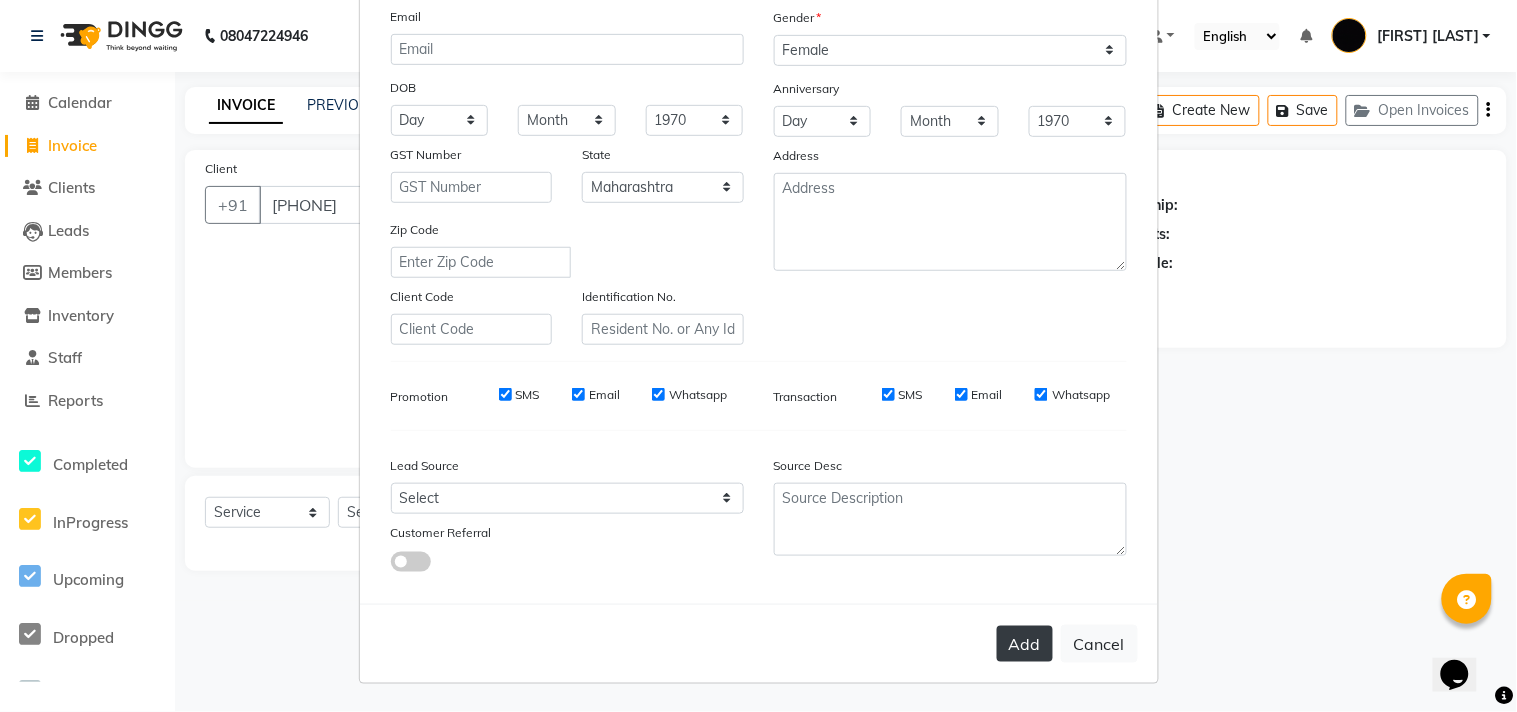 click on "Add" at bounding box center [1025, 644] 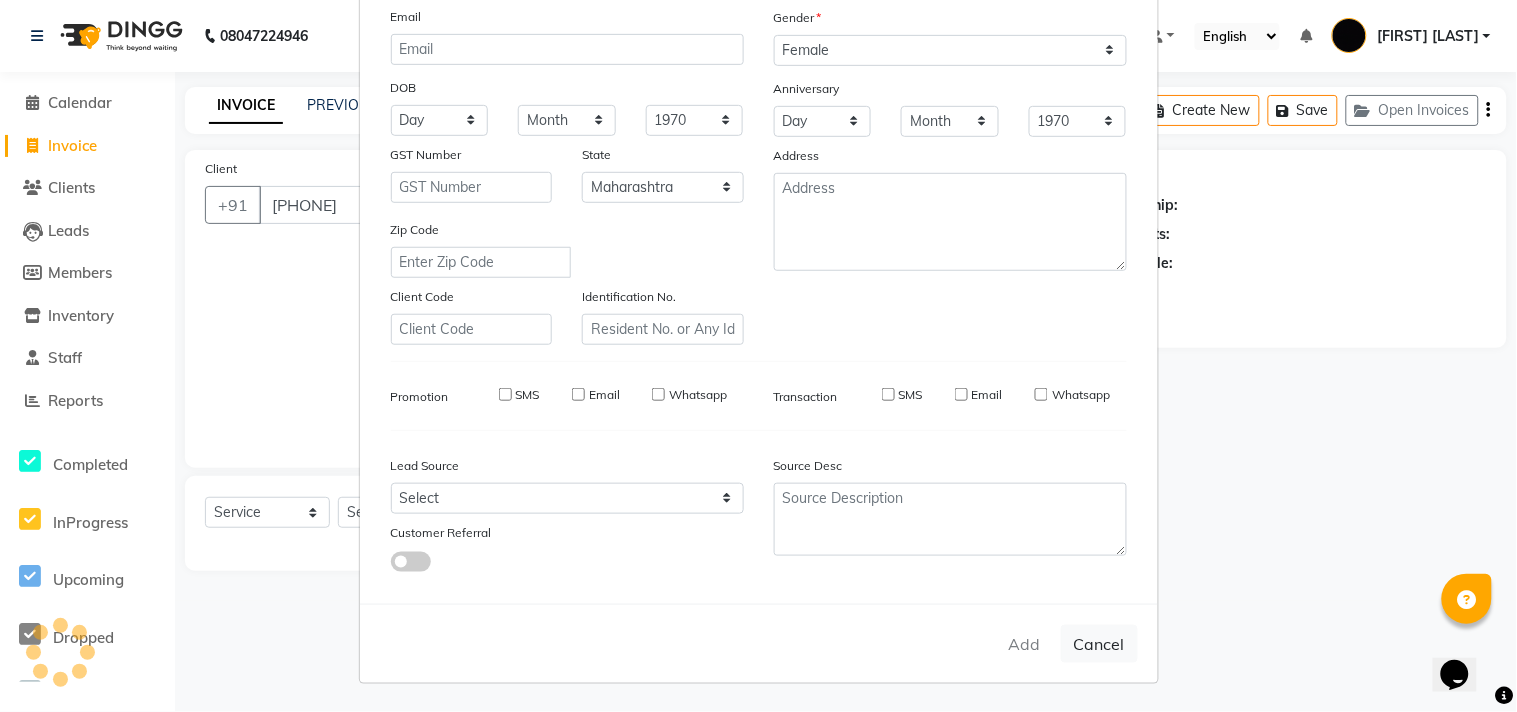 type 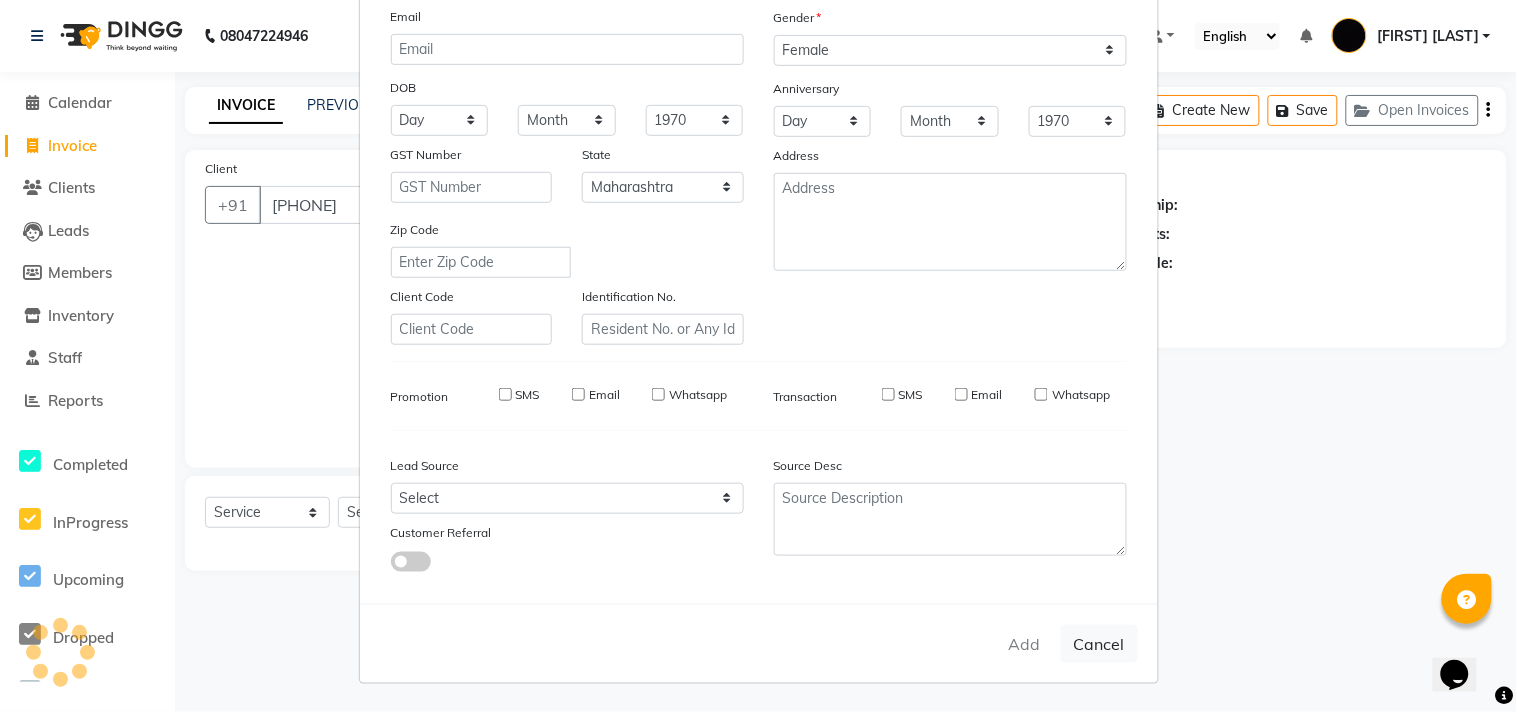 select 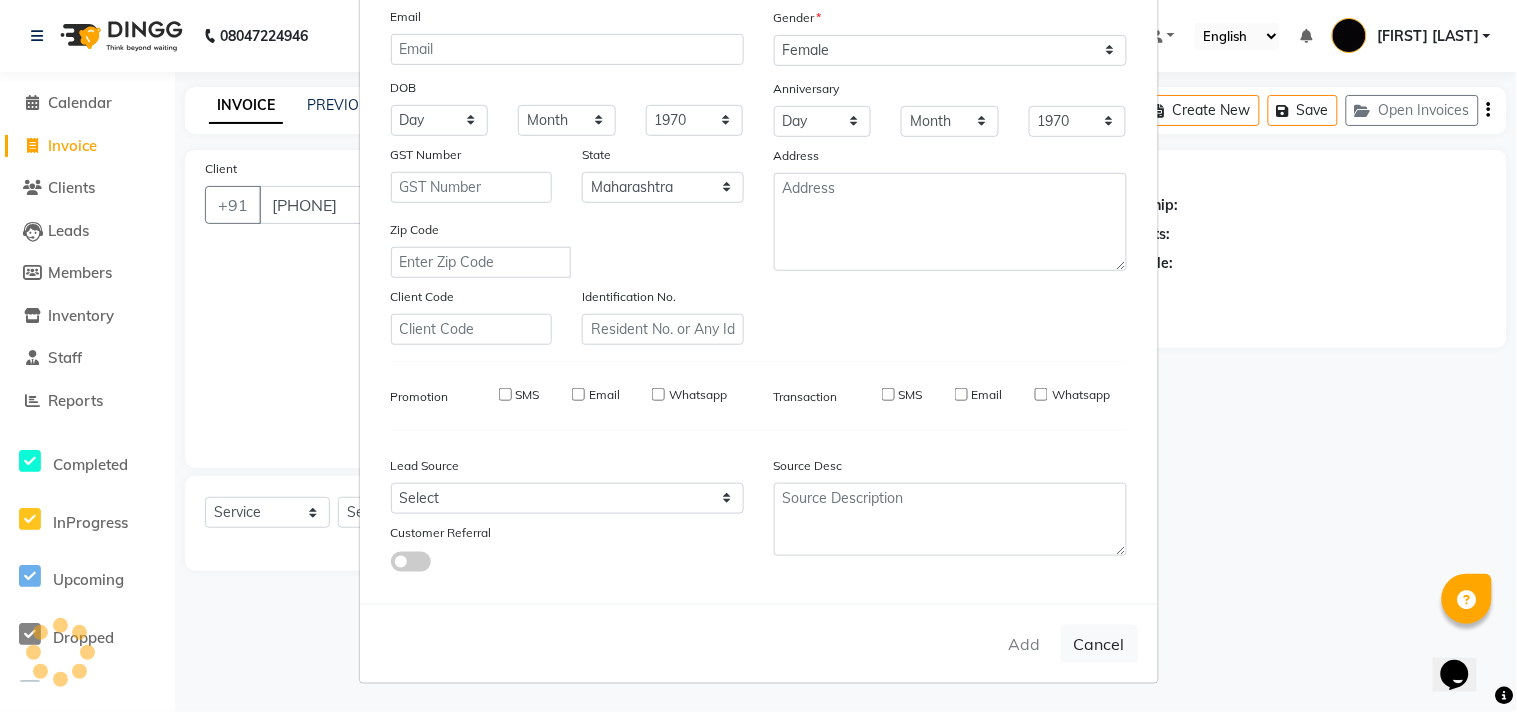 select 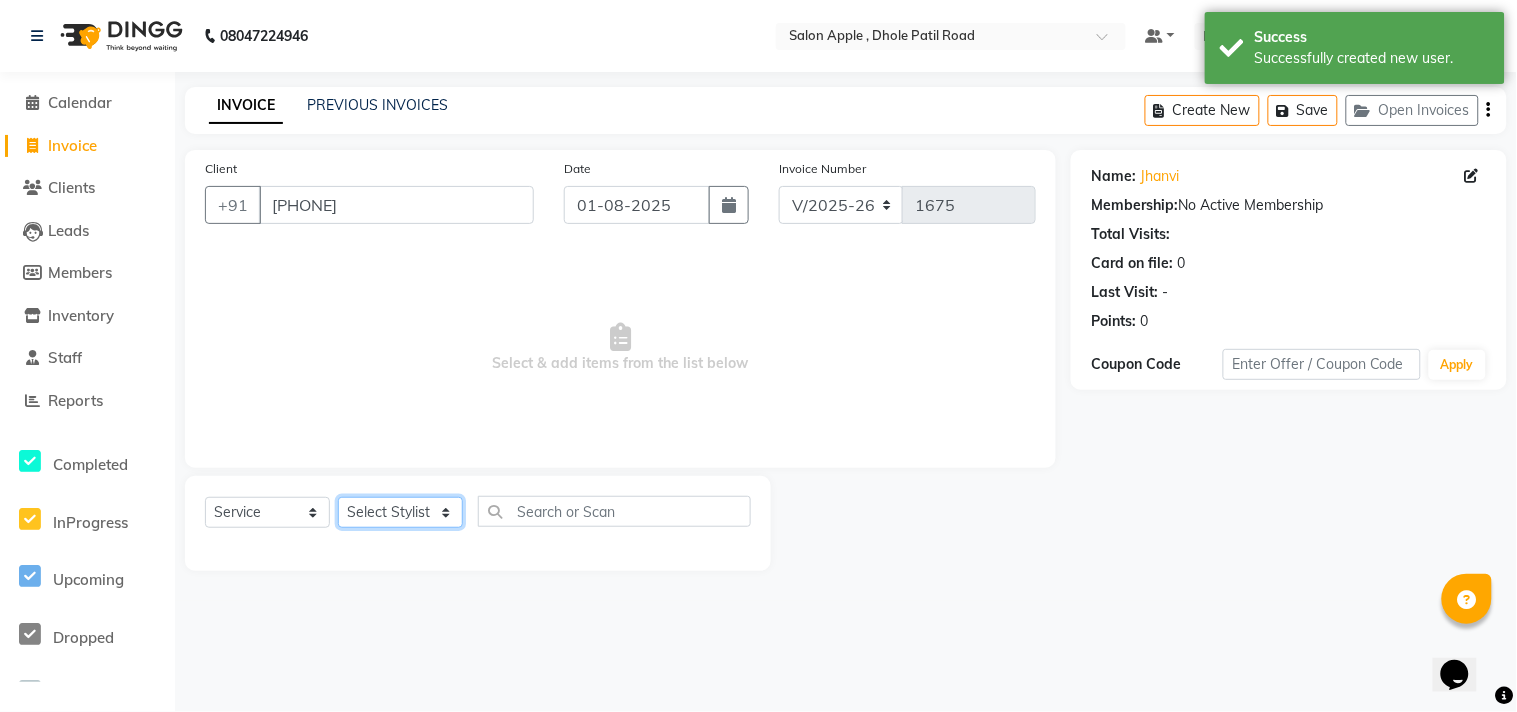 click on "Select Stylist [FIRST] [LAST] [FIRST] [LAST] [LAST] [LAST] [LAST] [LAST] [LAST]" 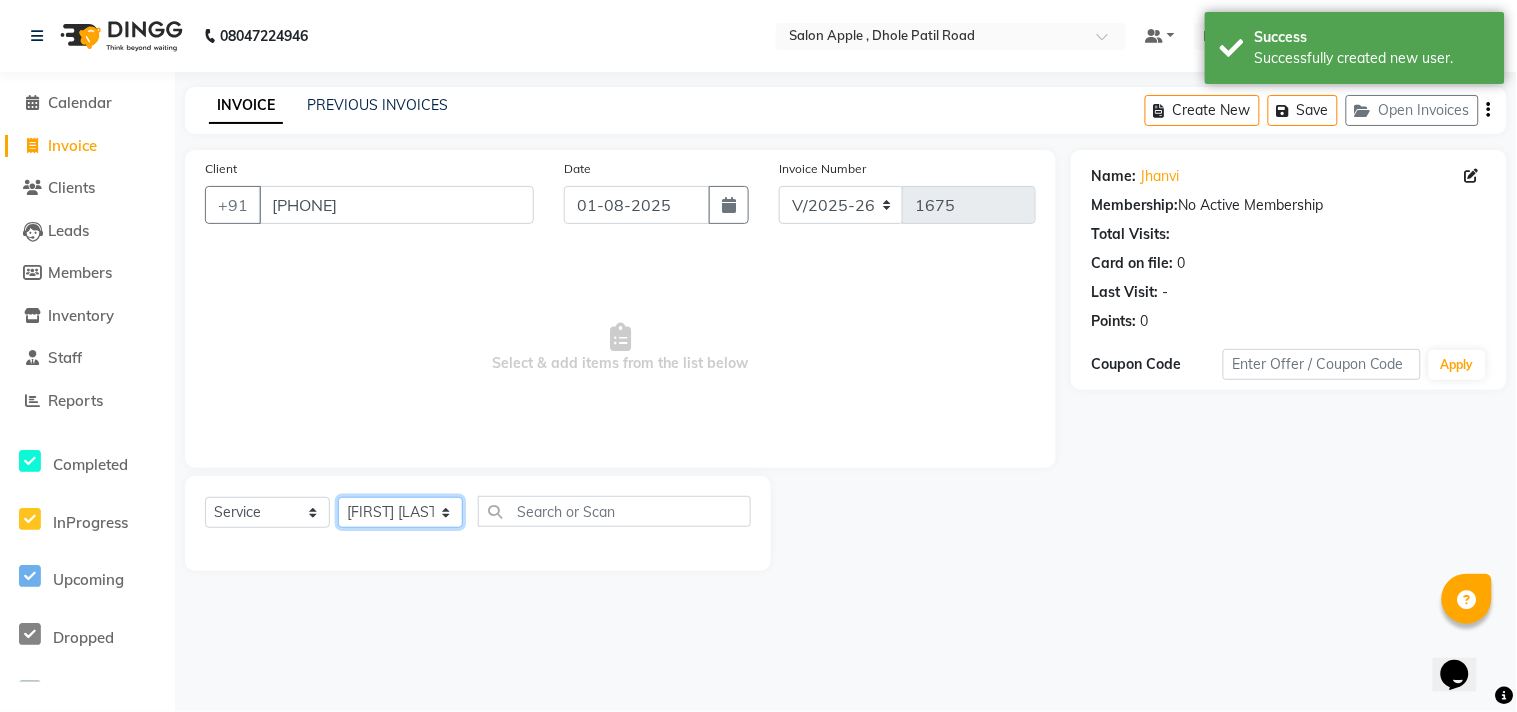 click on "Select Stylist [FIRST] [LAST] [FIRST] [LAST] [LAST] [LAST] [LAST] [LAST] [LAST]" 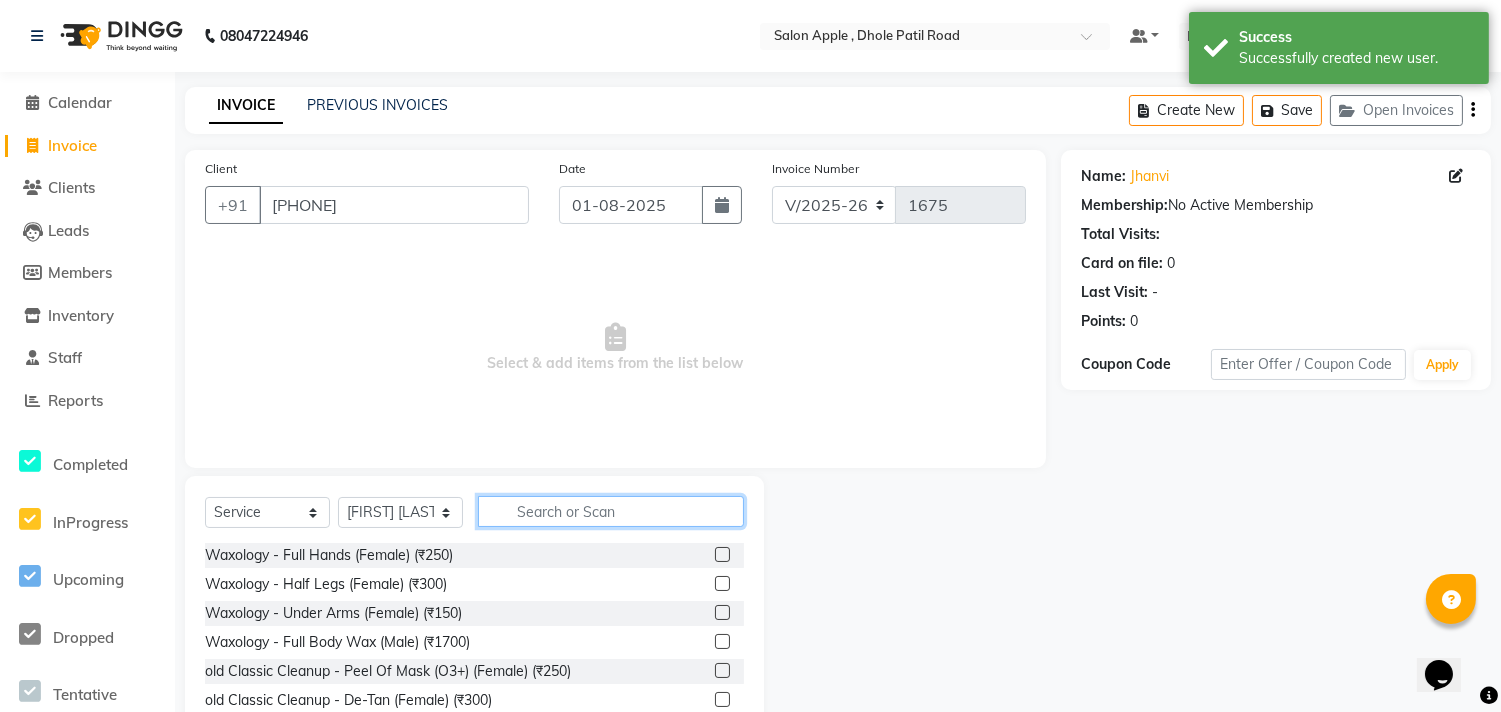 click 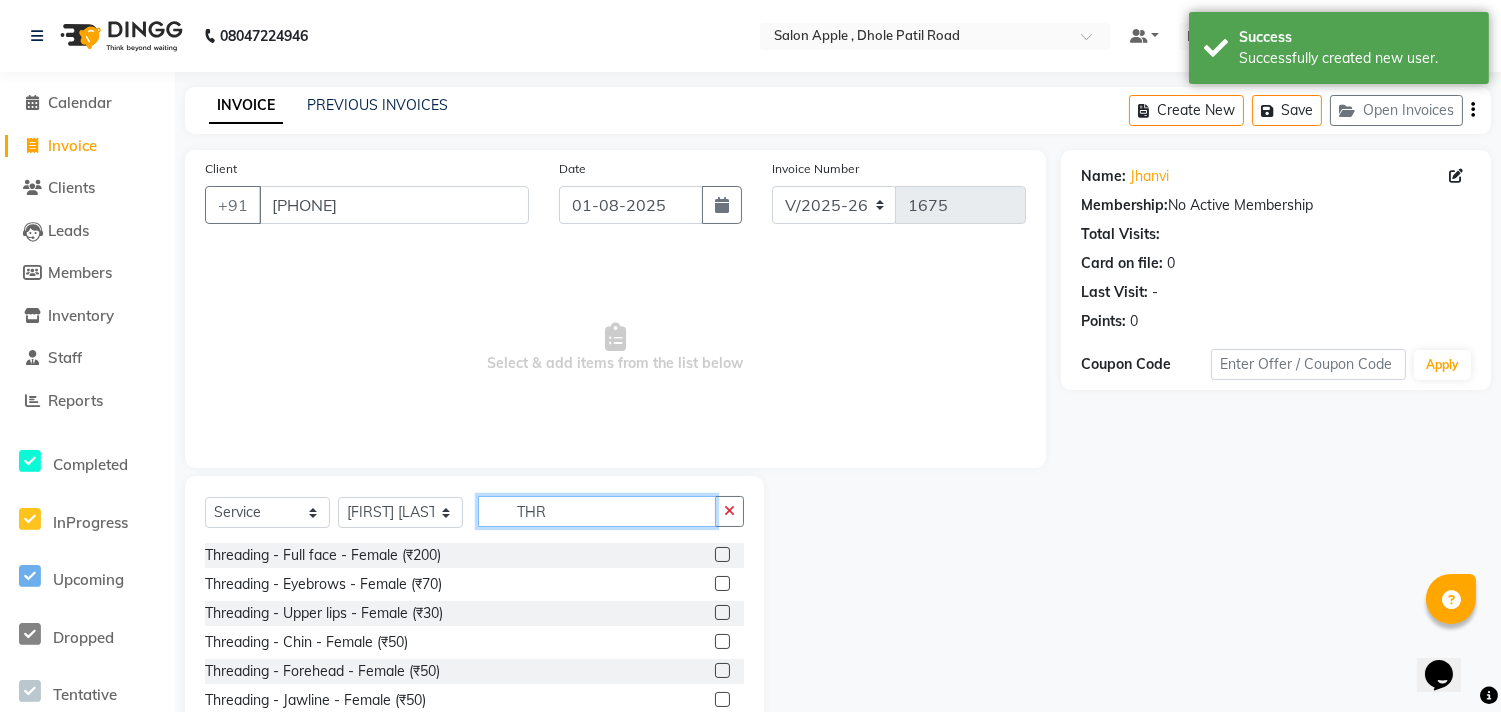 type on "THR" 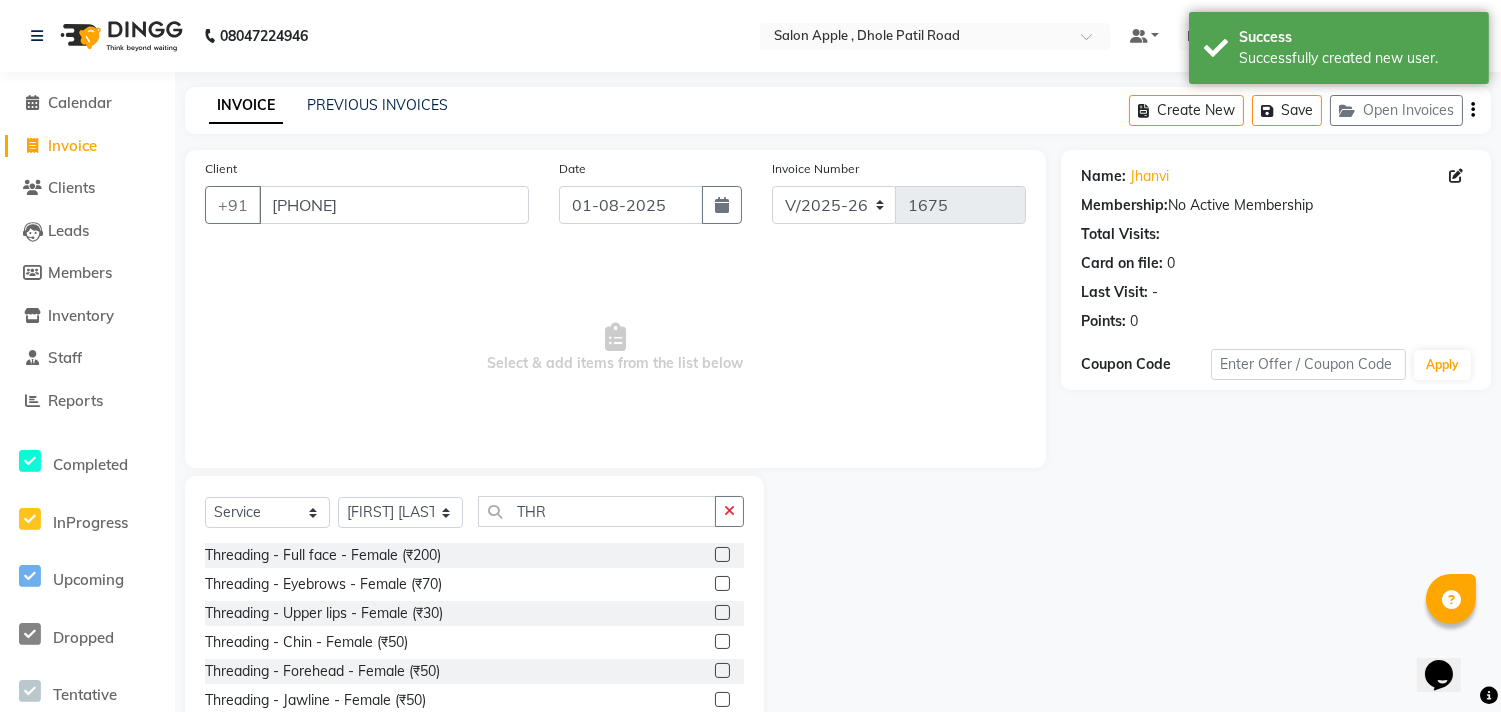 click 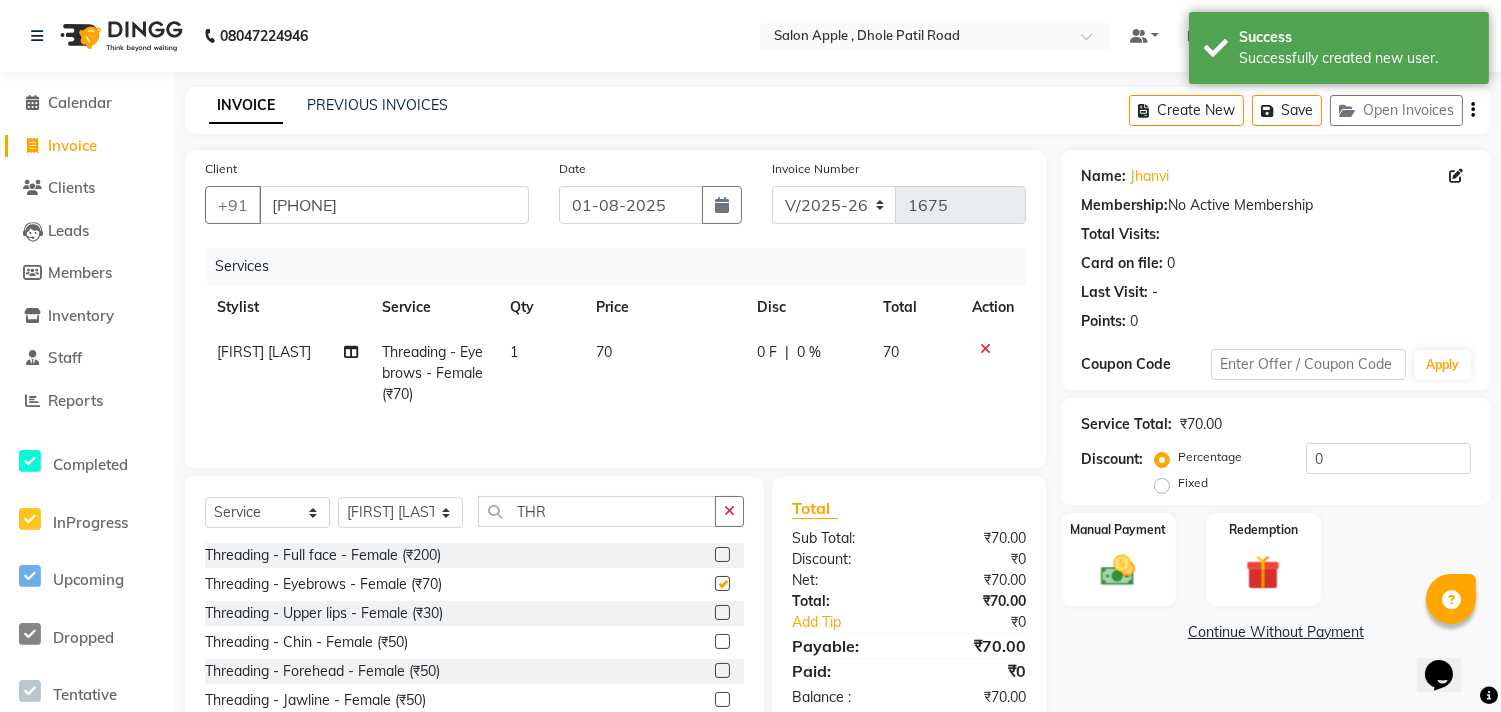 checkbox on "false" 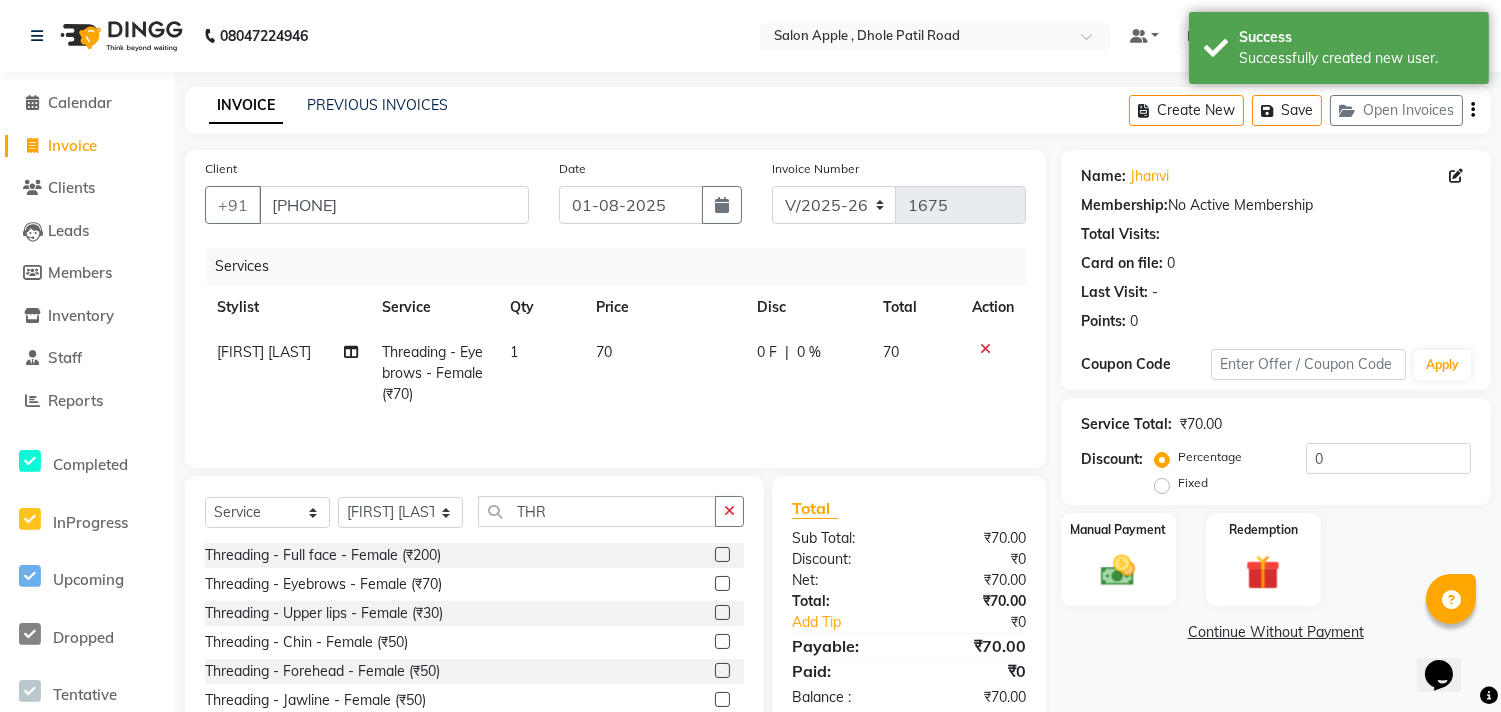 click 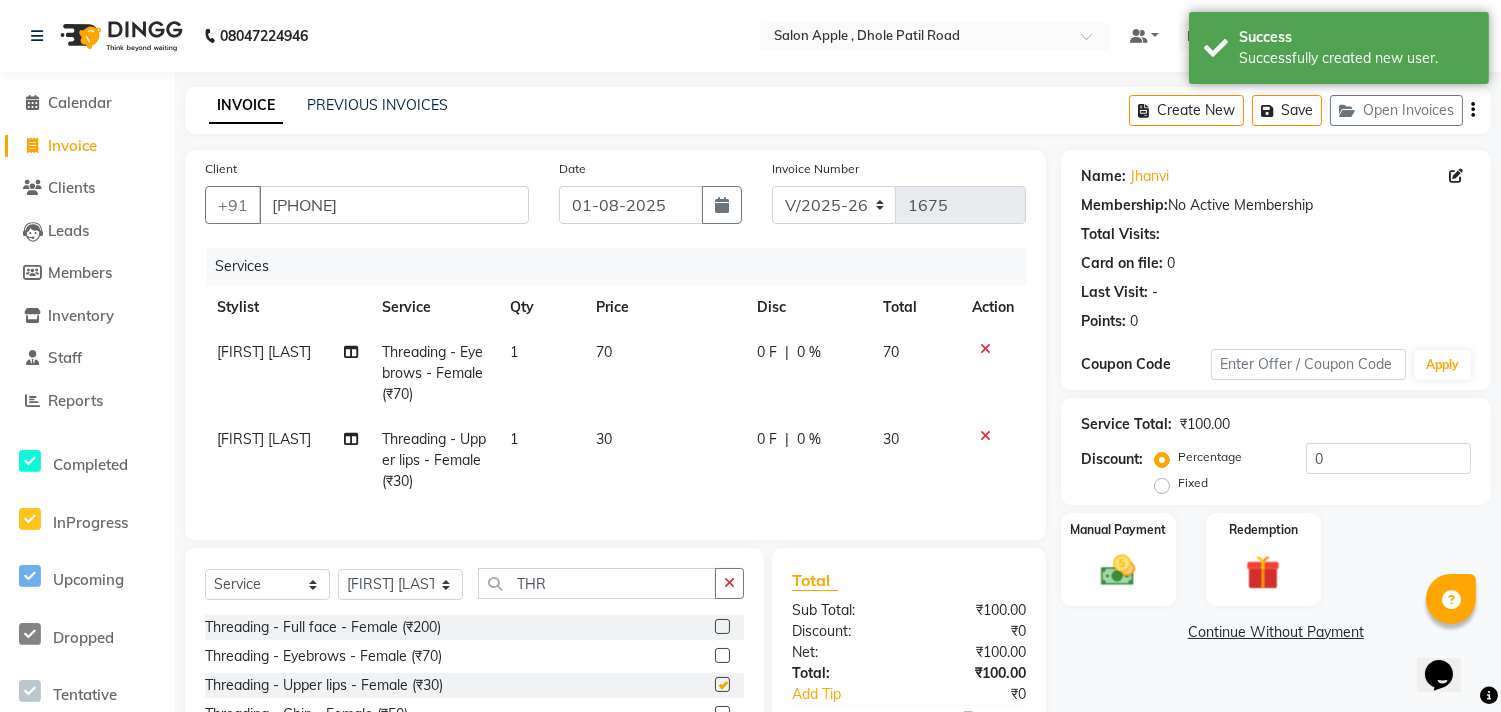 checkbox on "false" 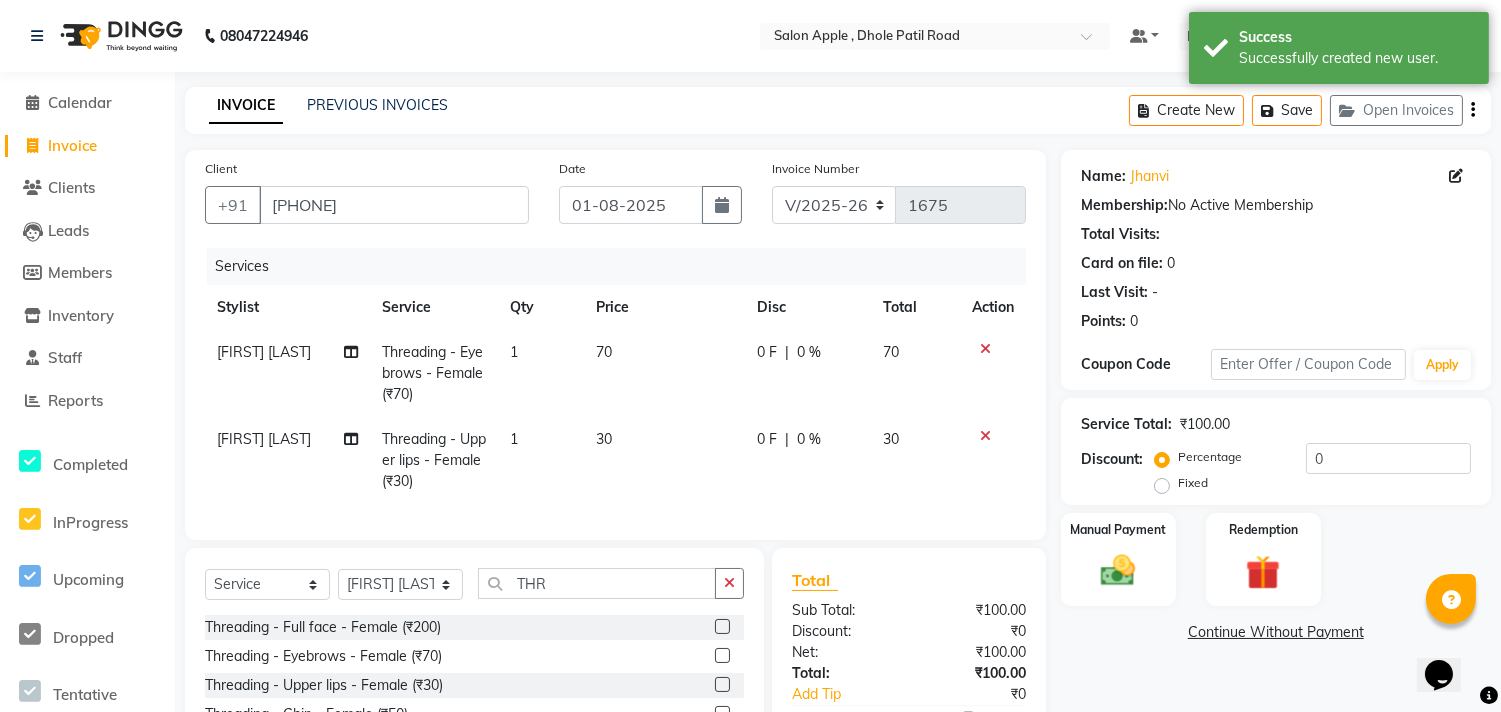 scroll, scrollTop: 177, scrollLeft: 0, axis: vertical 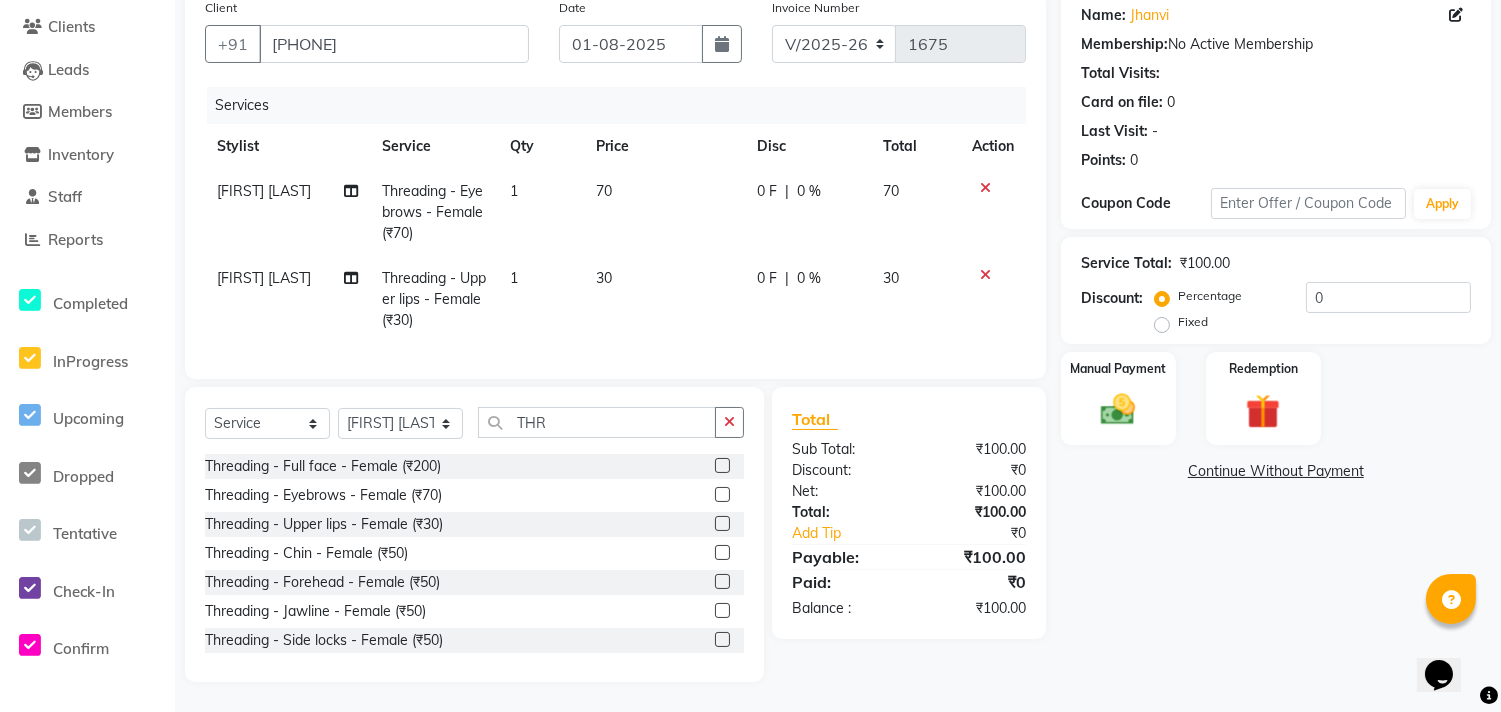 click 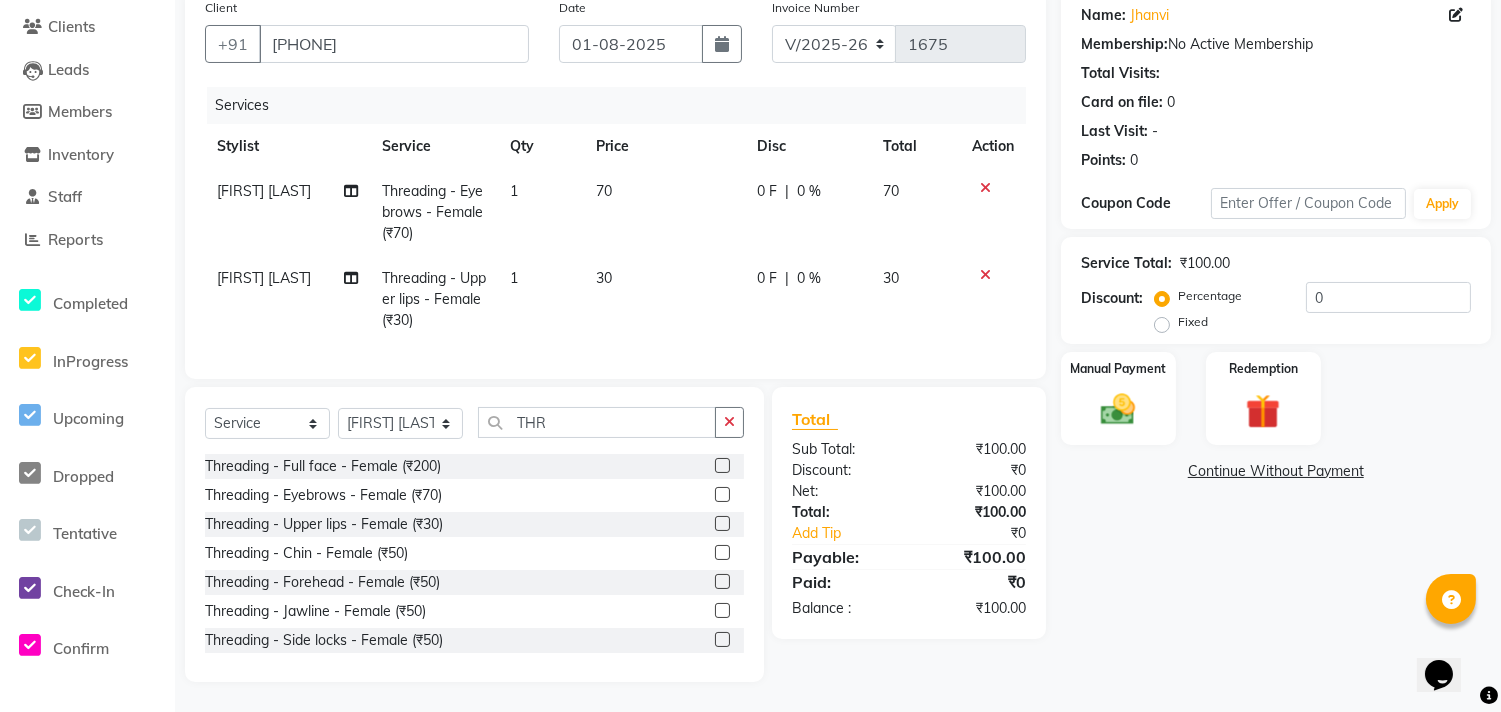click at bounding box center [721, 553] 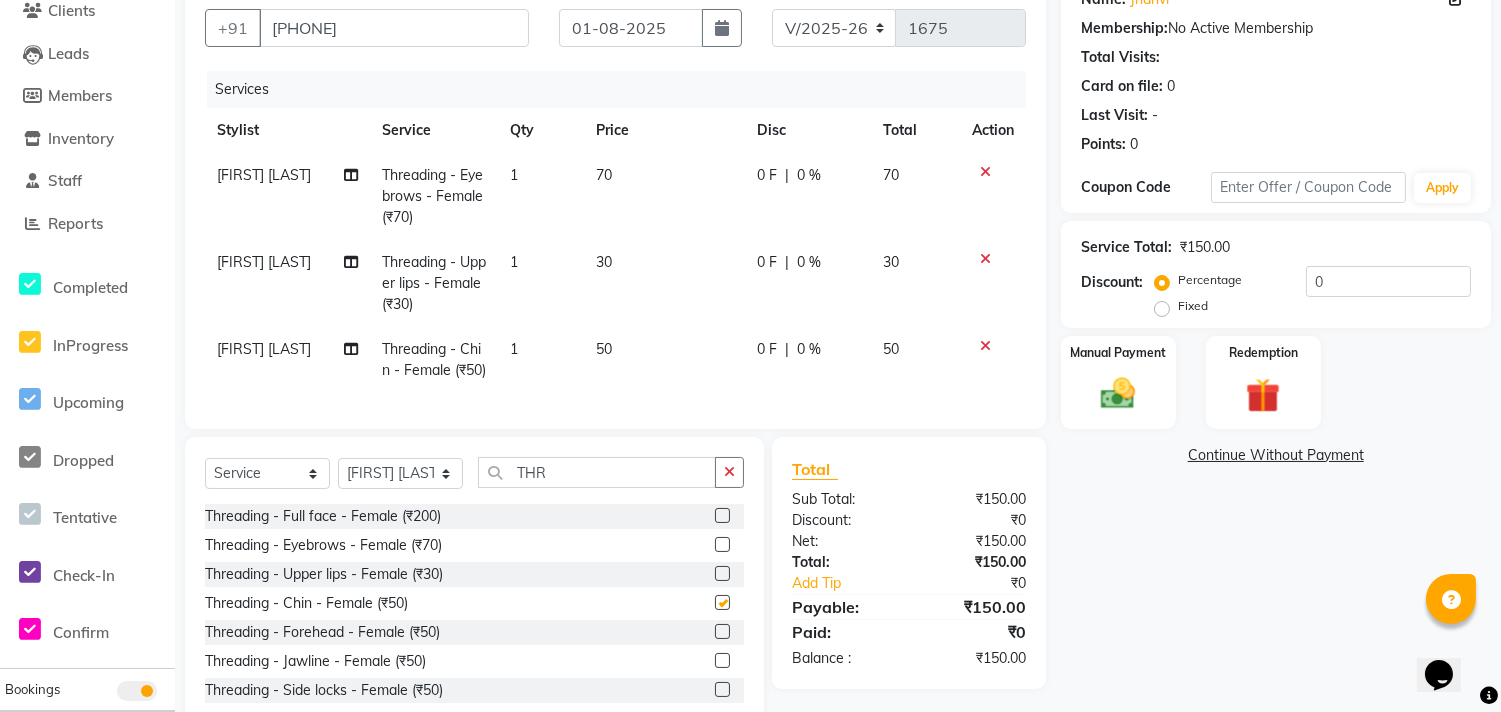 checkbox on "false" 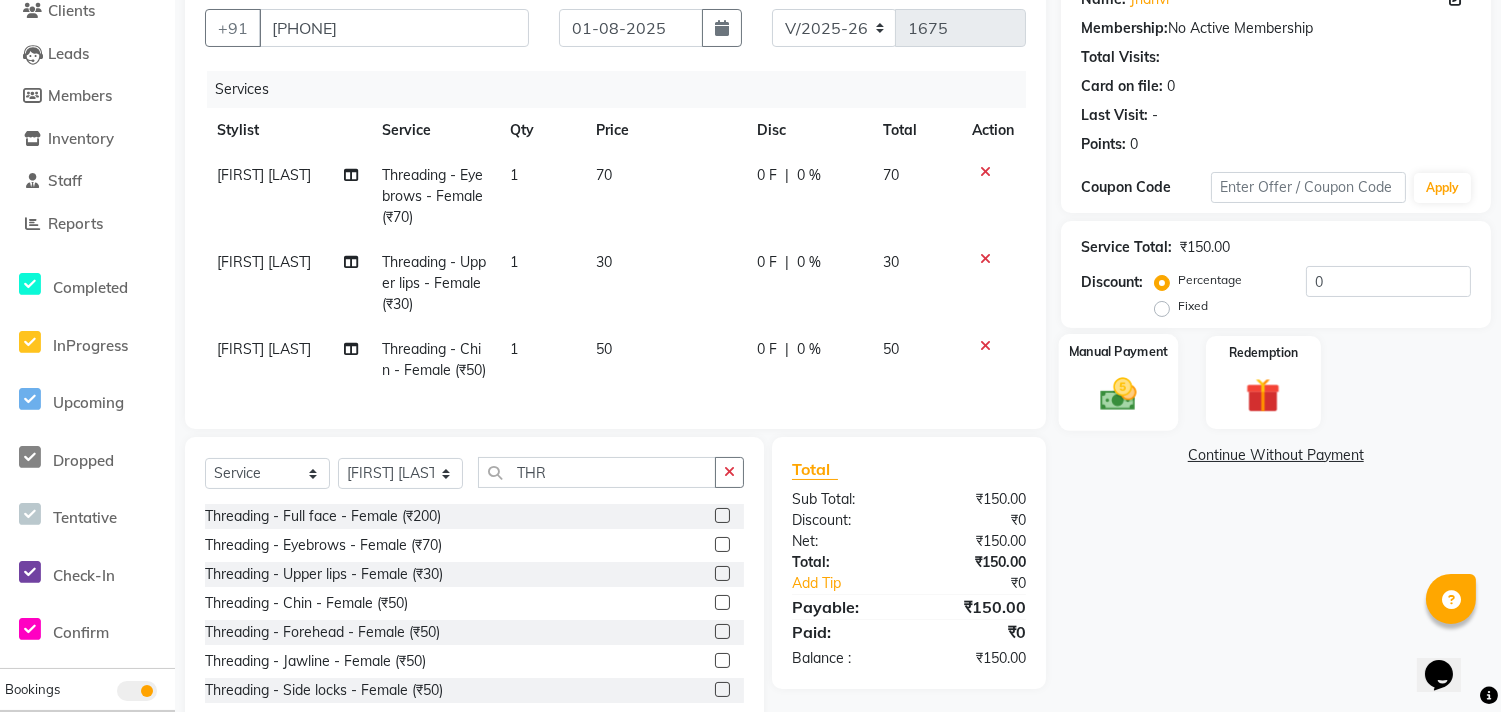 click 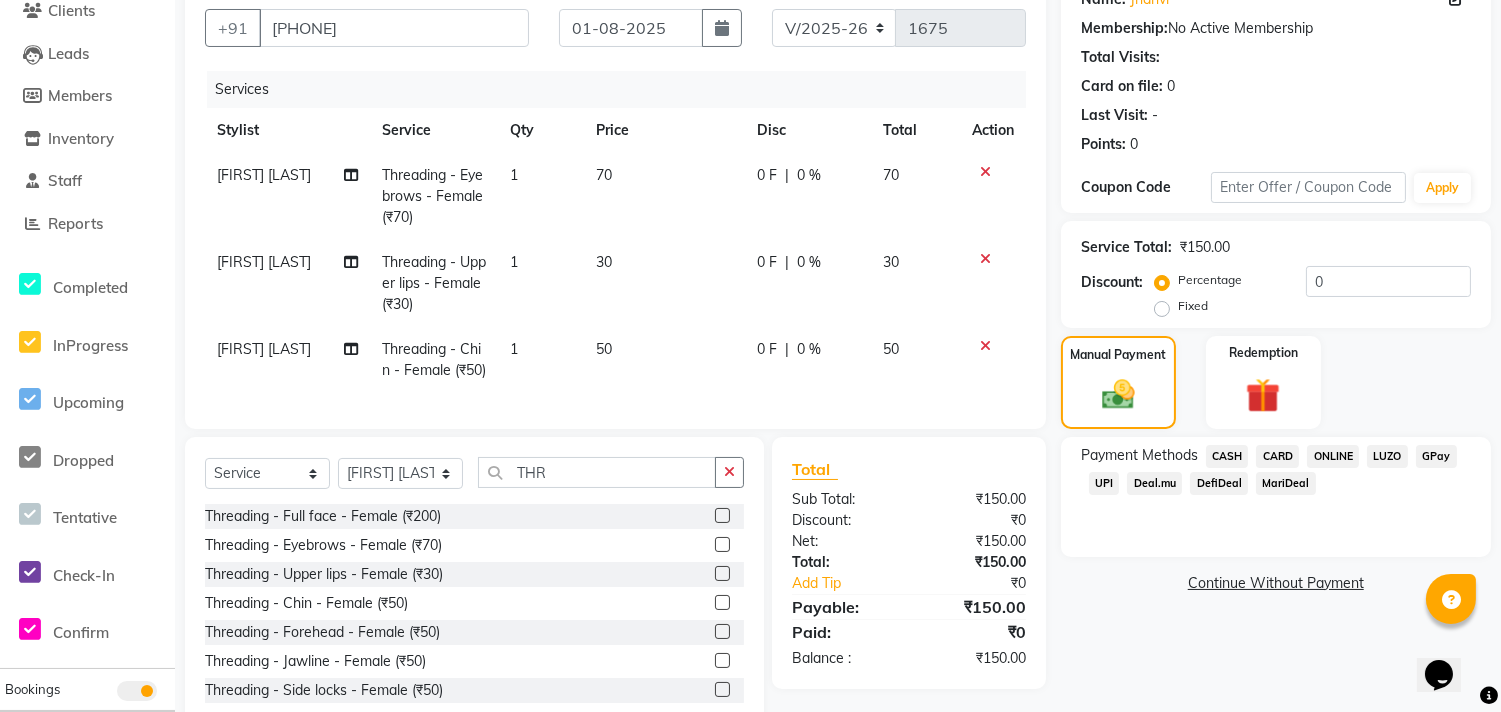 click on "ONLINE" 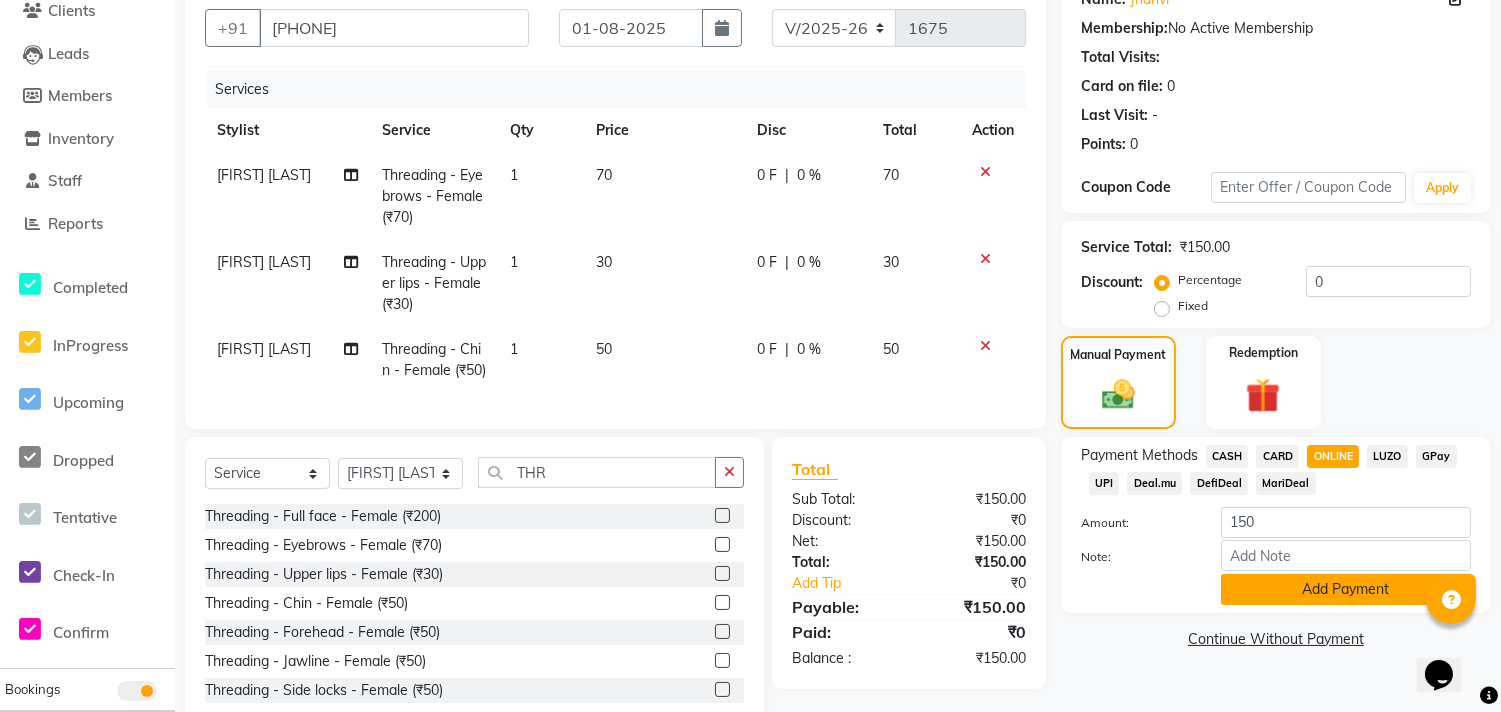click on "Add Payment" 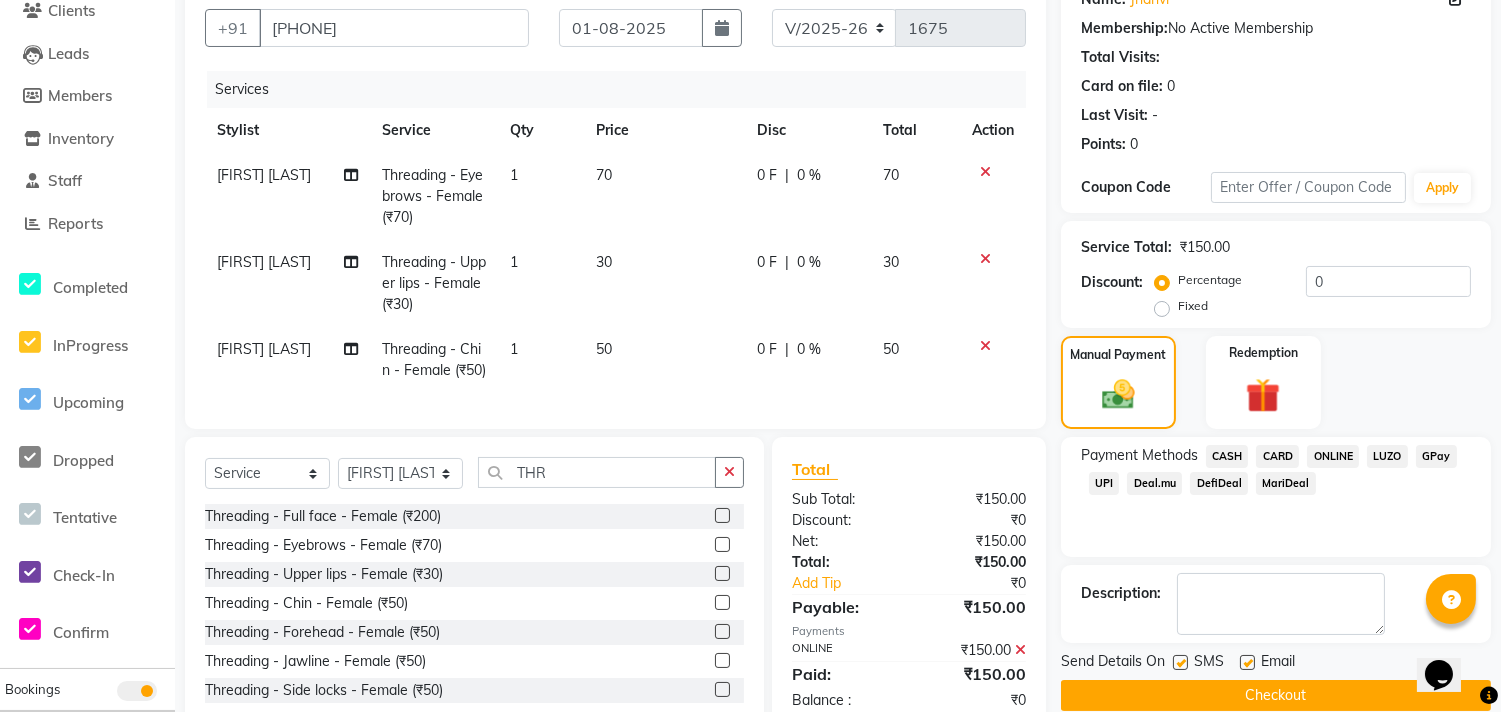 scroll, scrollTop: 264, scrollLeft: 0, axis: vertical 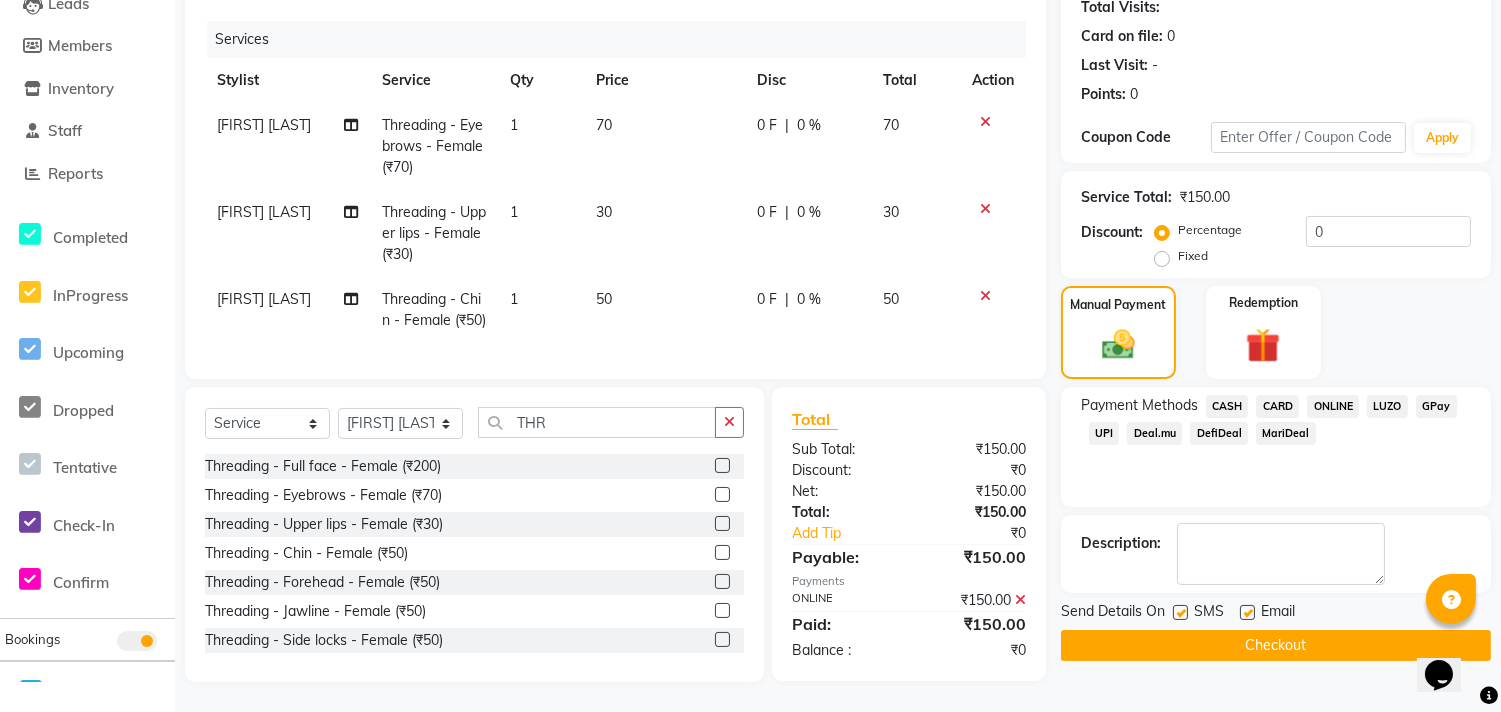 click on "Checkout" 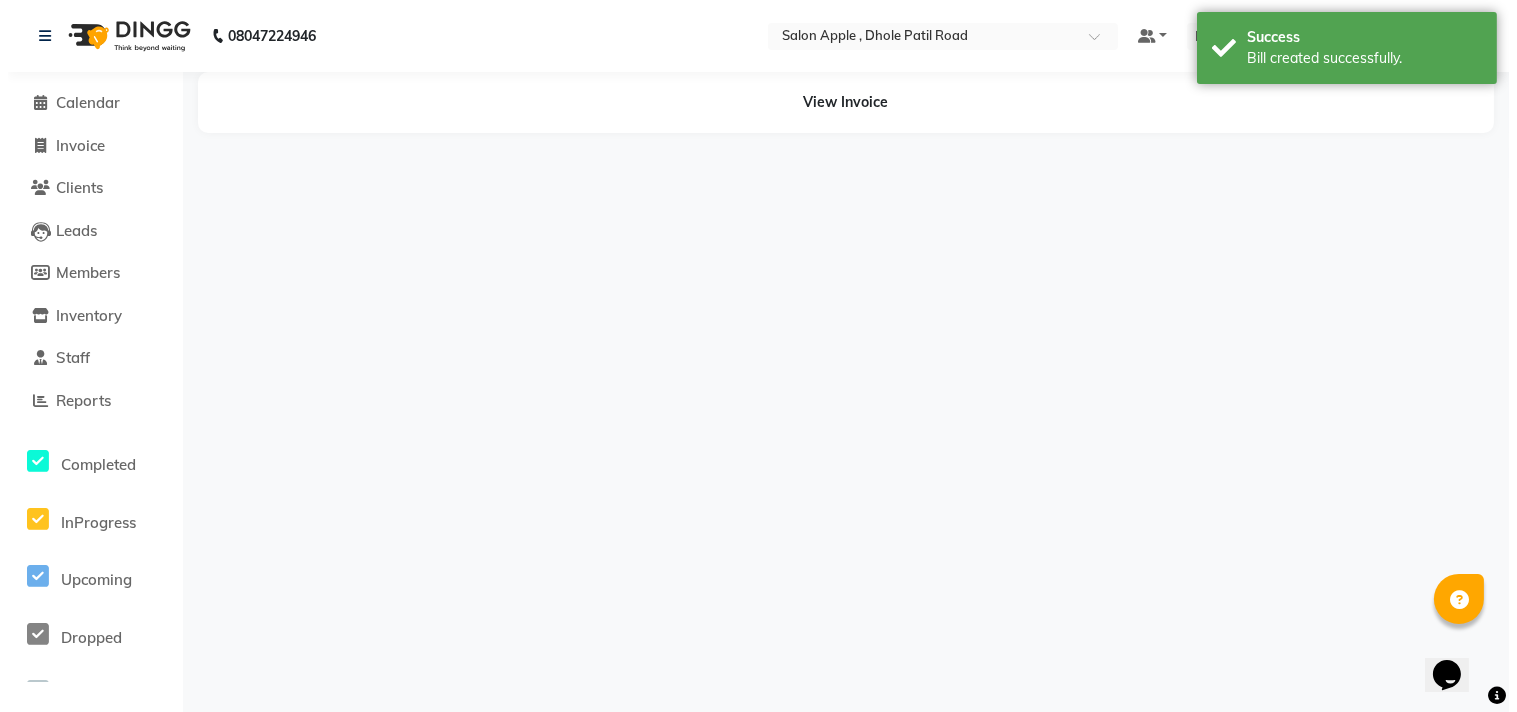 scroll, scrollTop: 0, scrollLeft: 0, axis: both 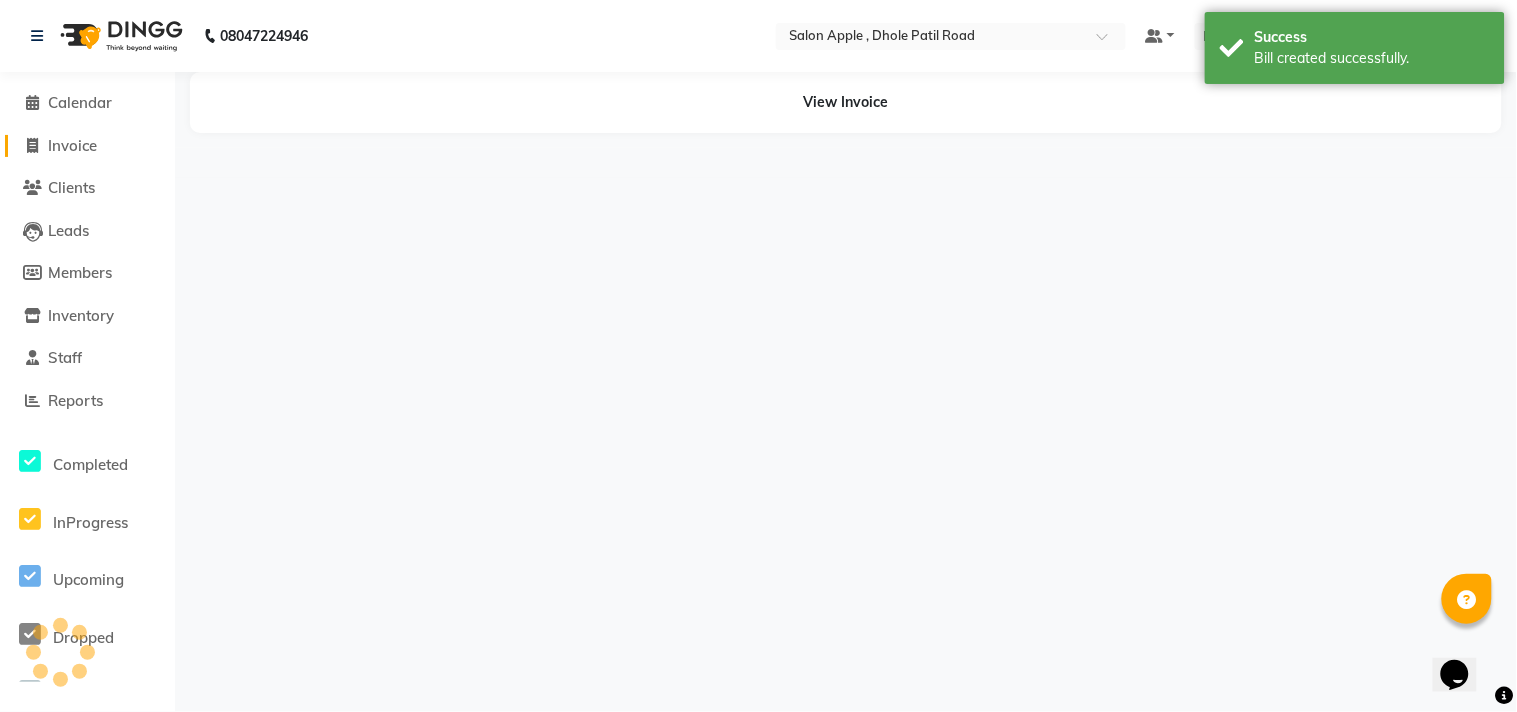 click on "Invoice" 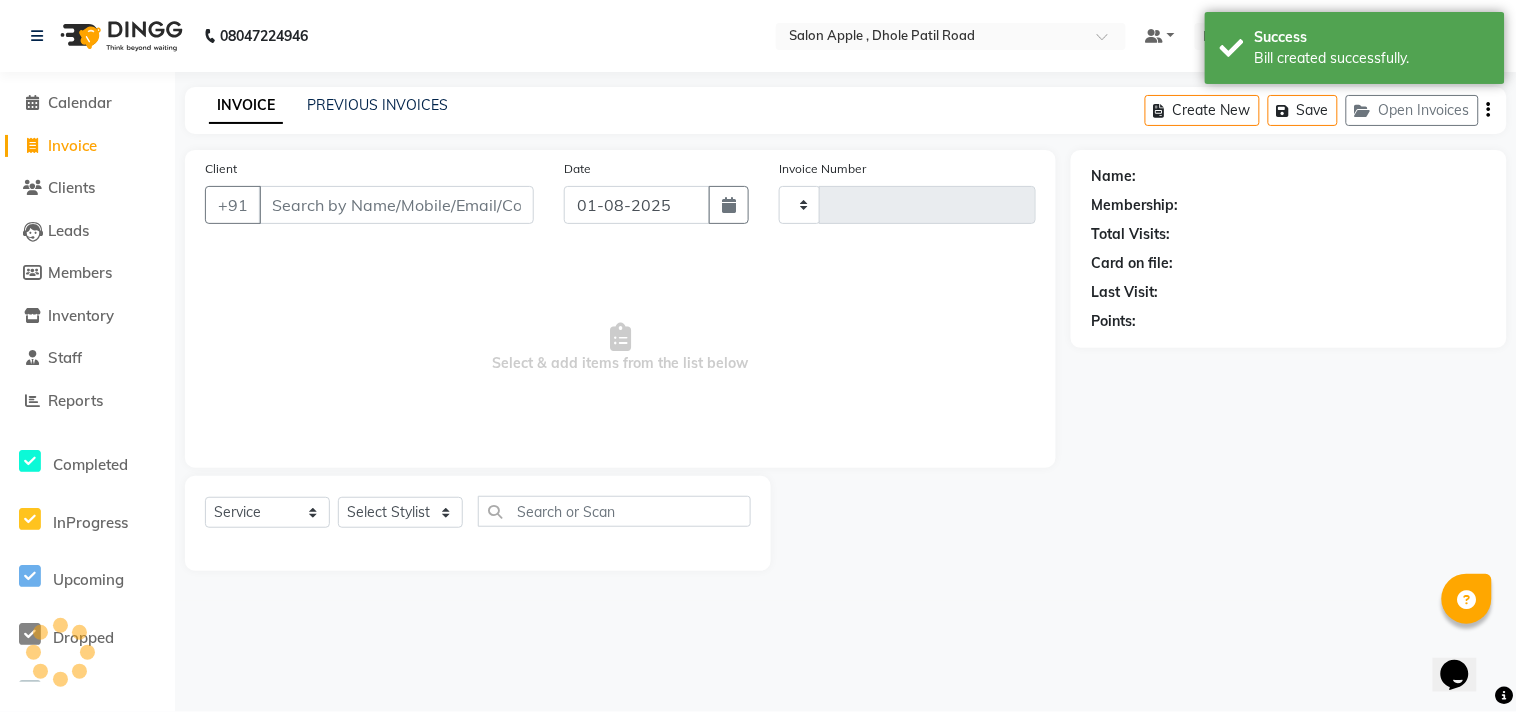 type on "1676" 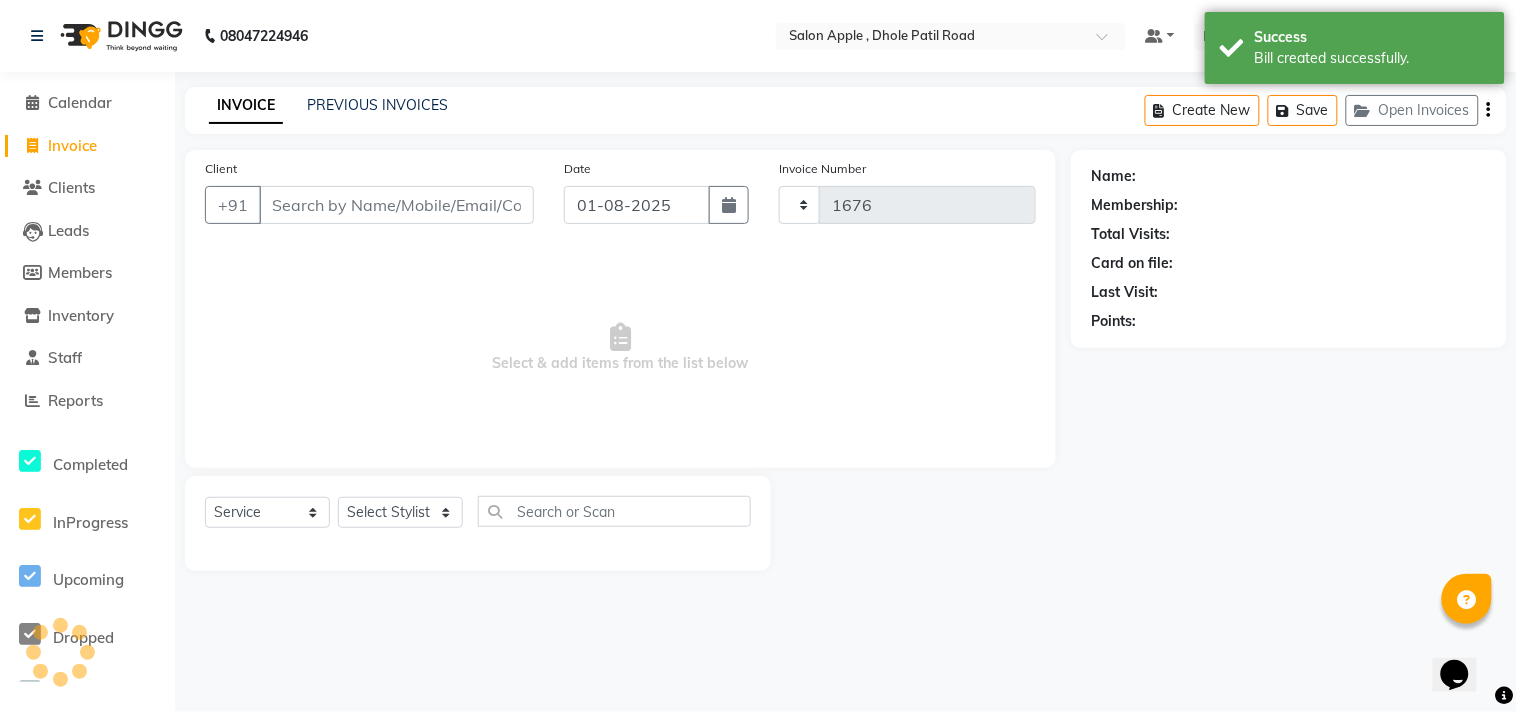 select on "521" 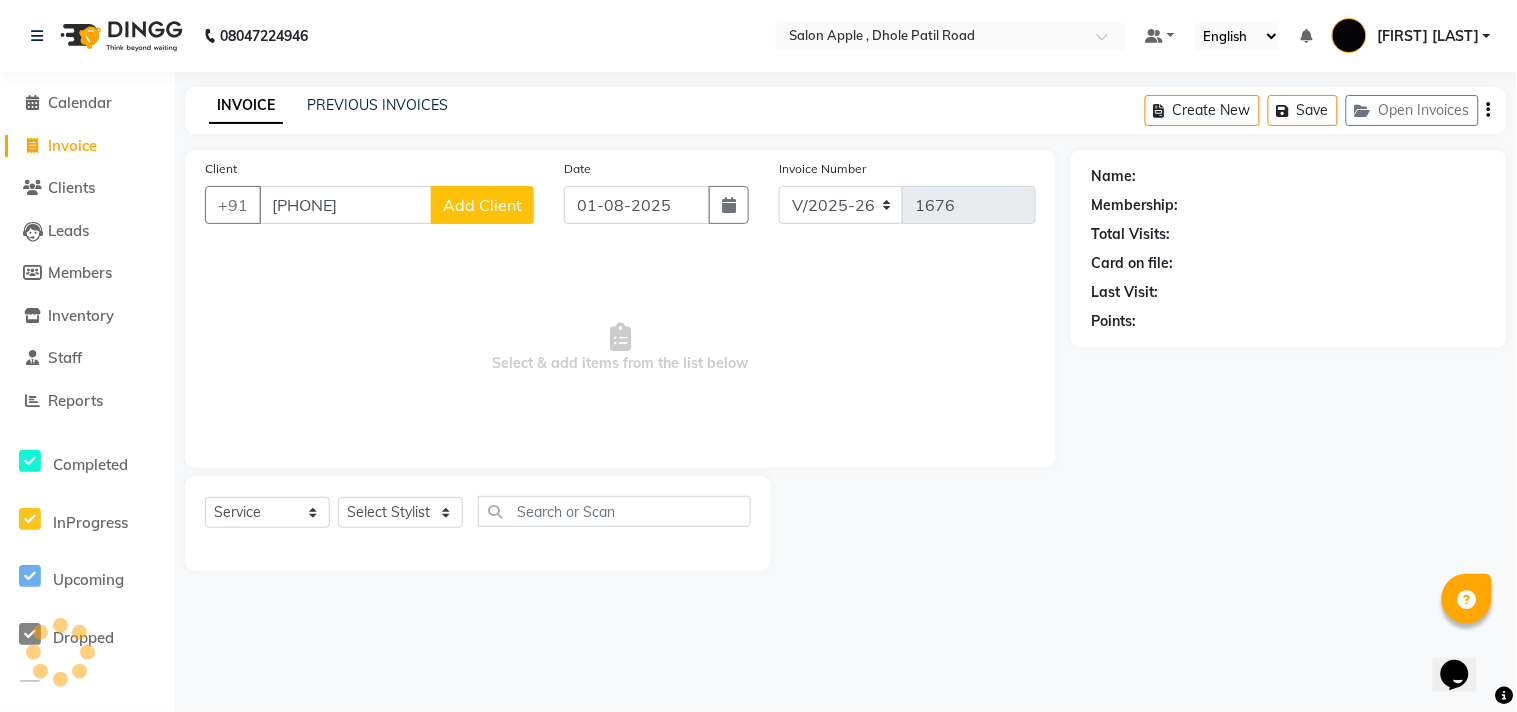 type on "[PHONE]" 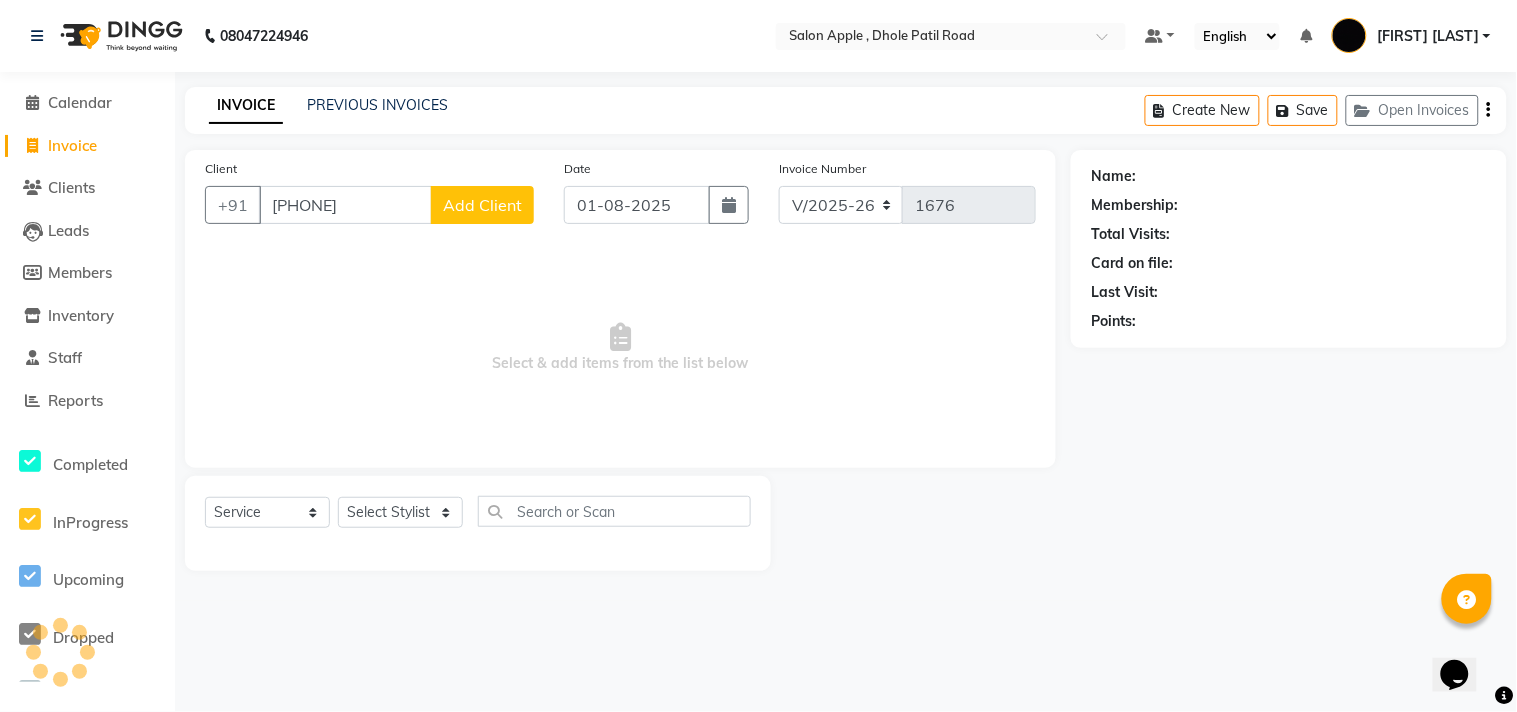 click on "Add Client" 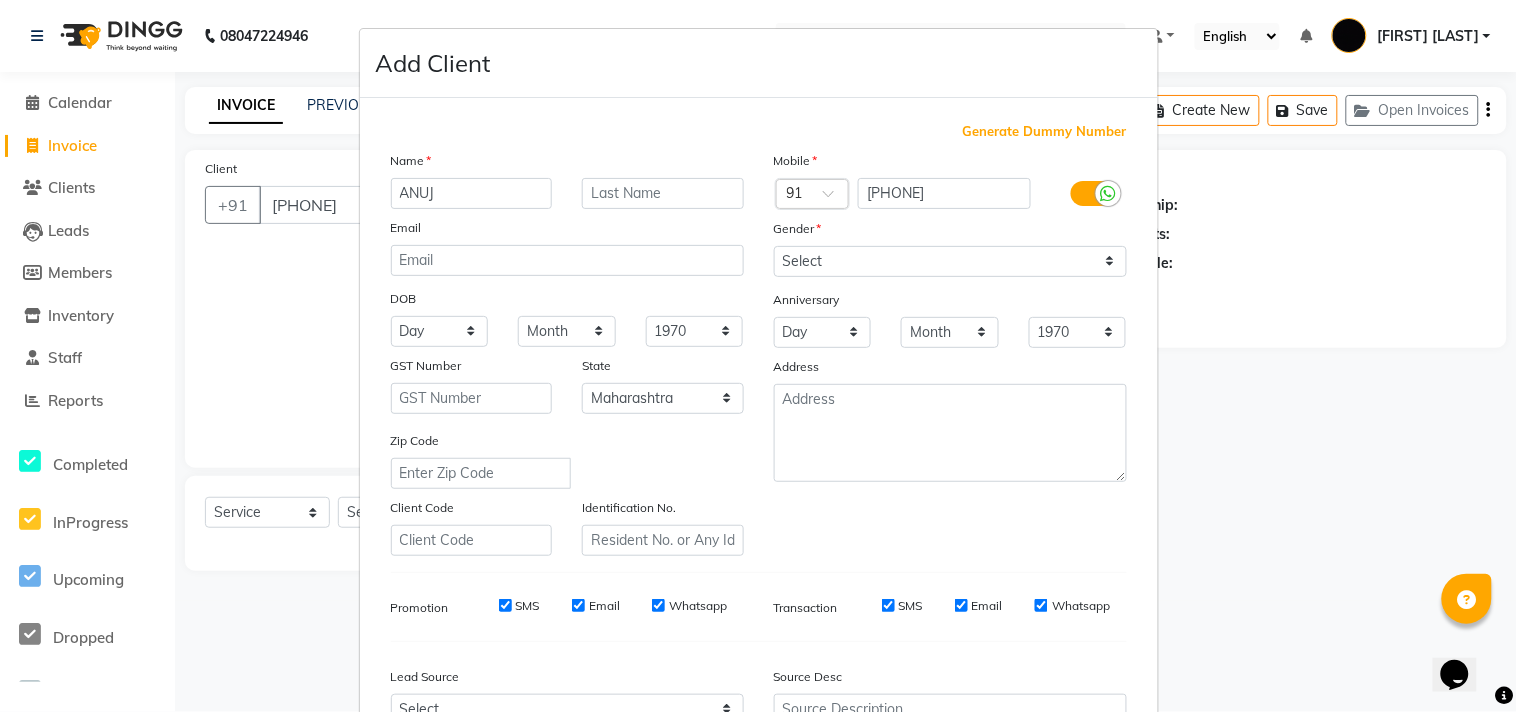 type on "ANUJ" 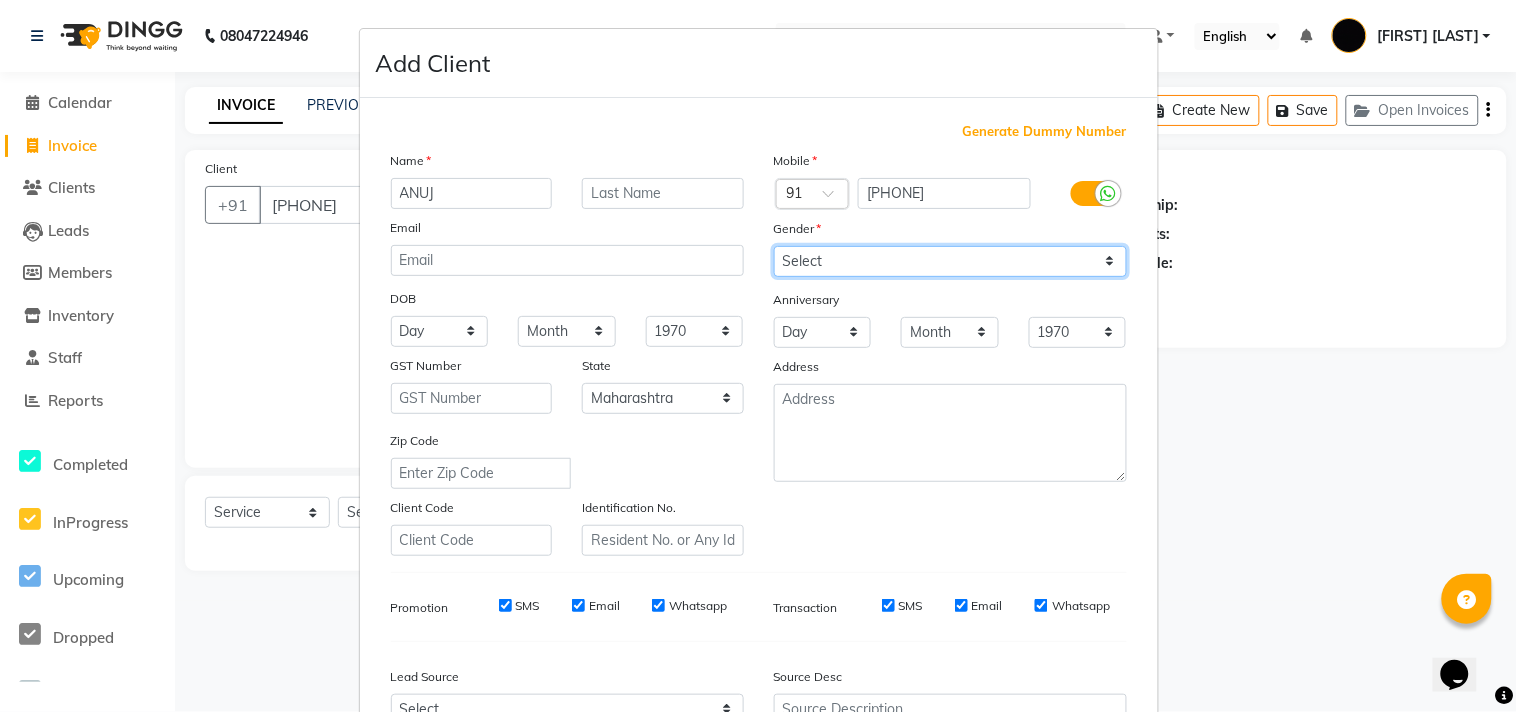 click on "Select Male Female Other Prefer Not To Say" at bounding box center [950, 261] 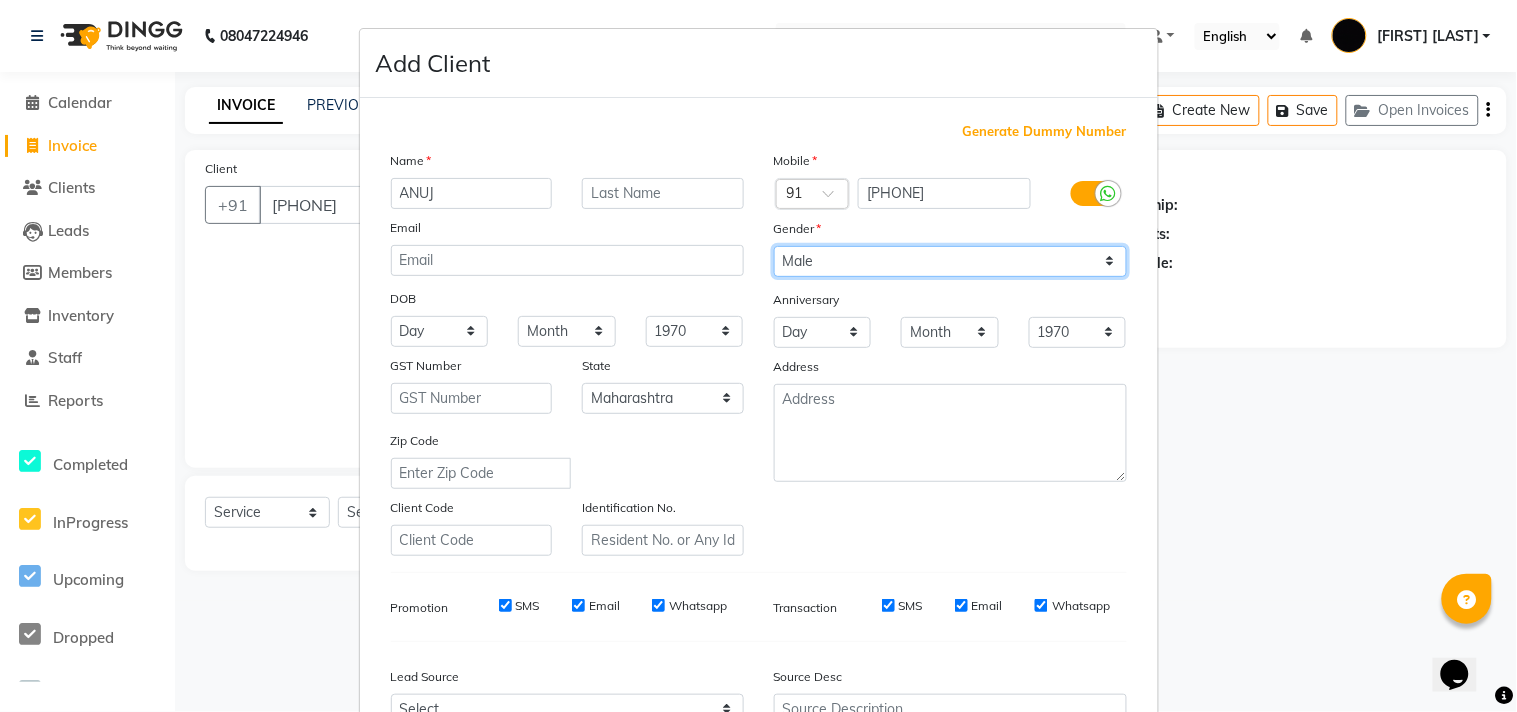click on "Select Male Female Other Prefer Not To Say" at bounding box center [950, 261] 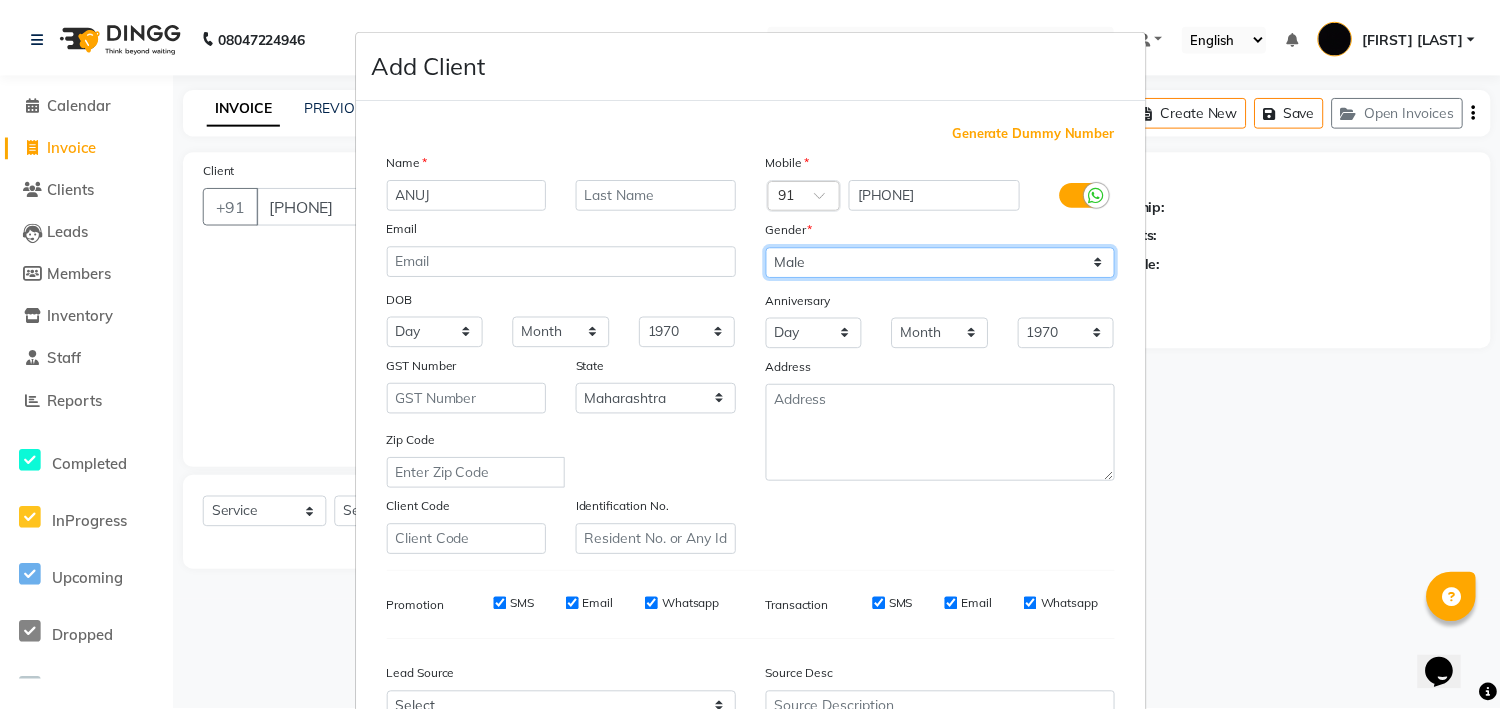 scroll, scrollTop: 212, scrollLeft: 0, axis: vertical 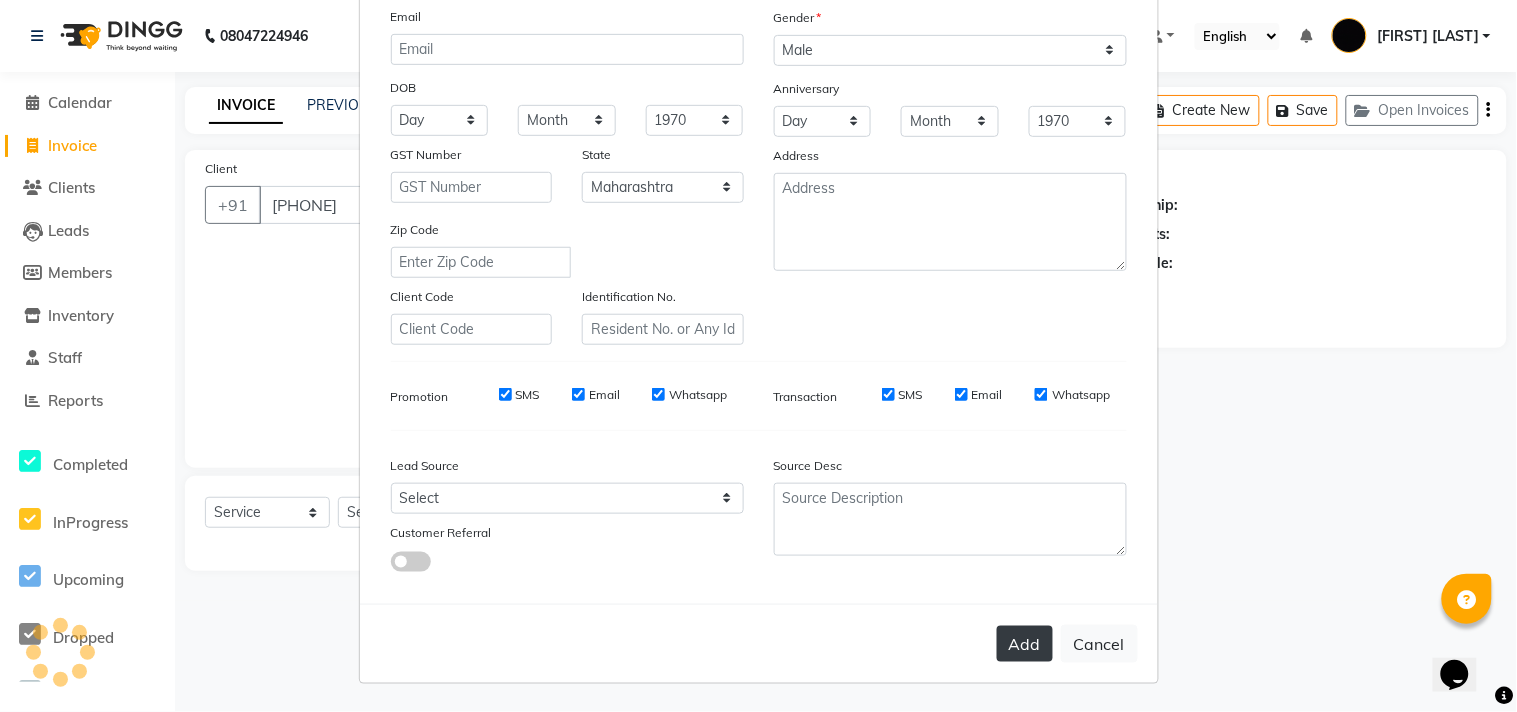 click on "Add" at bounding box center [1025, 644] 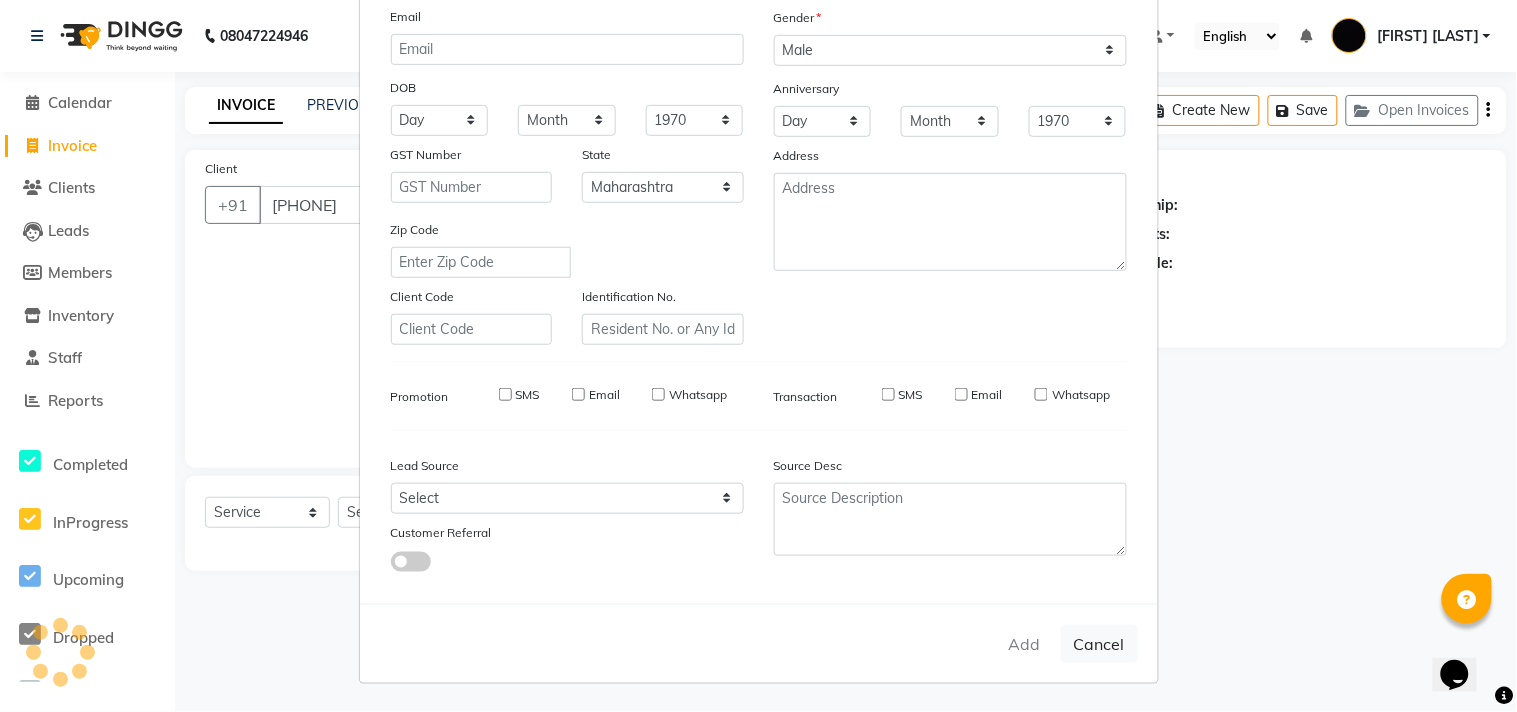 type 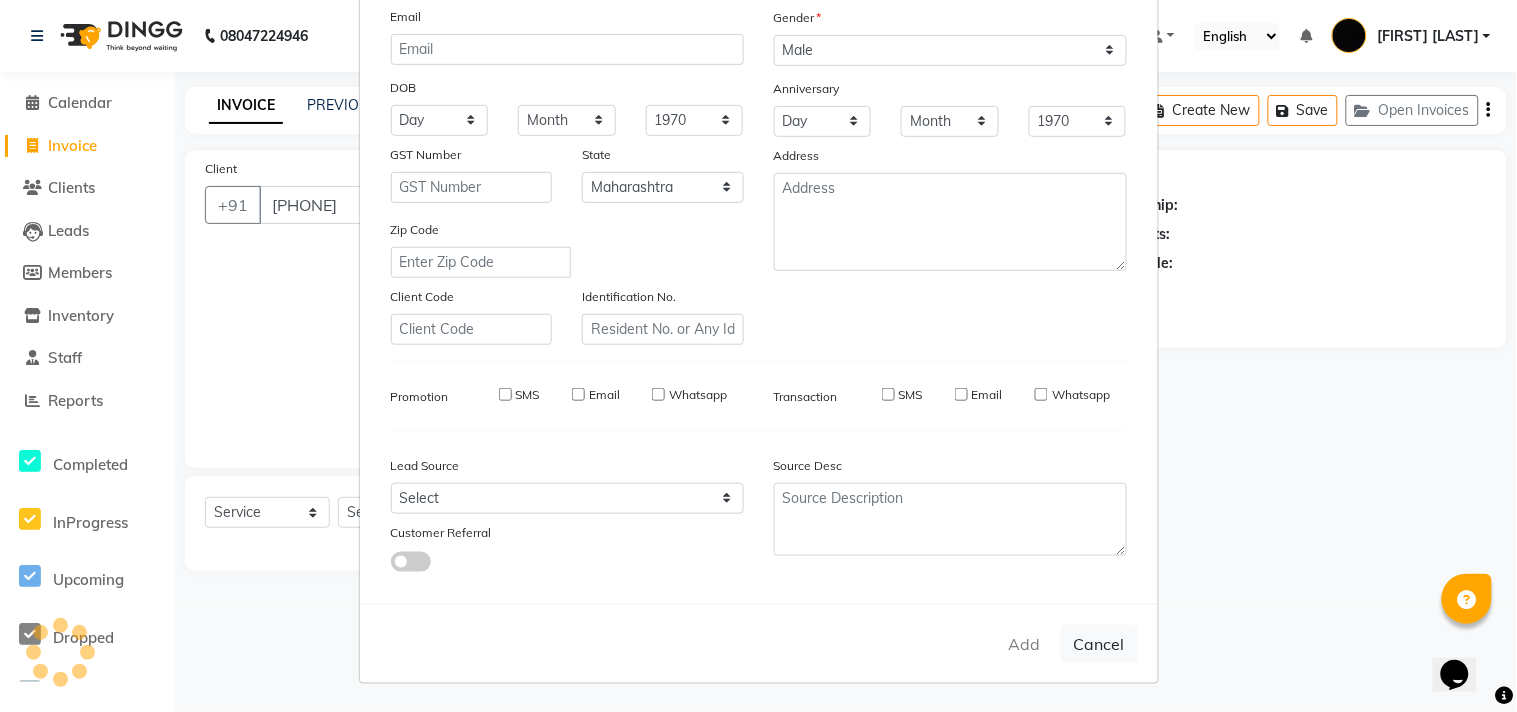 type 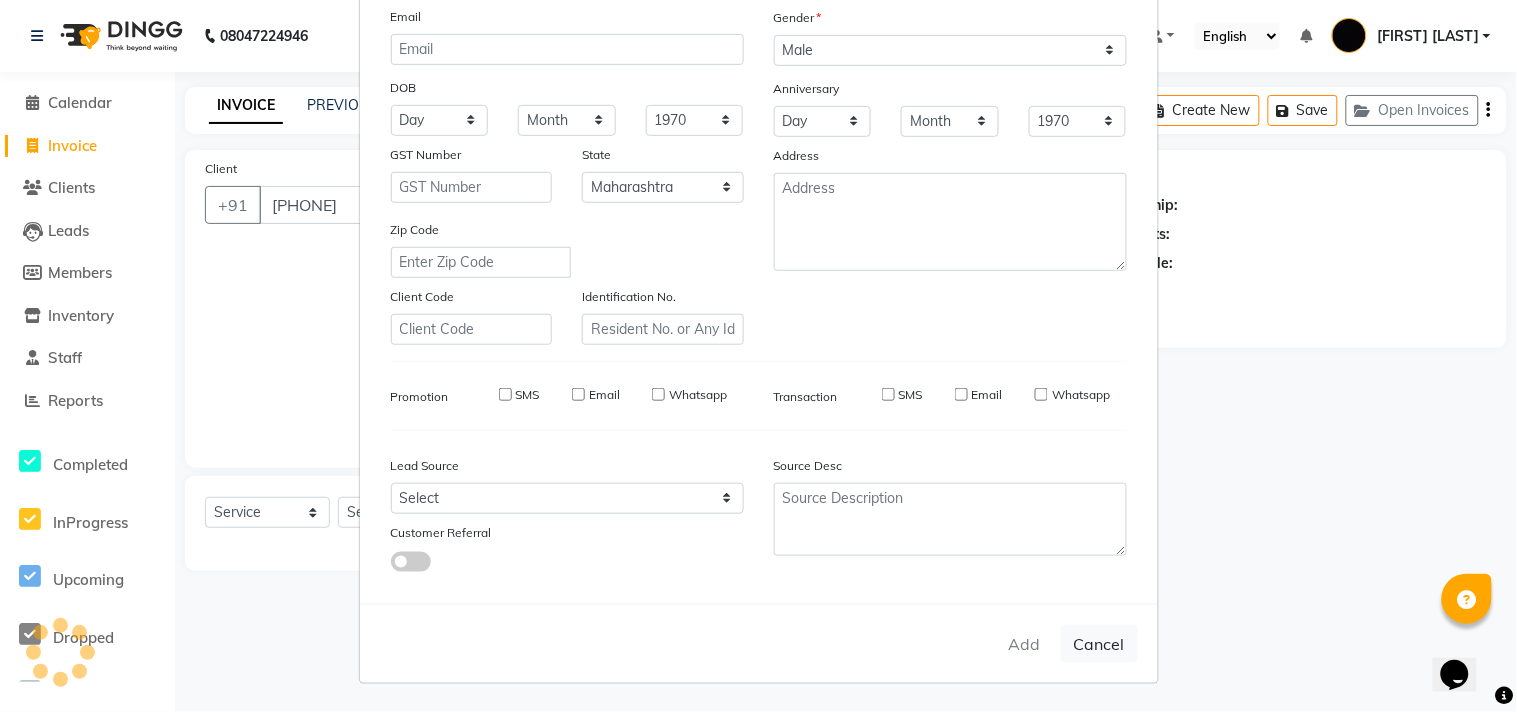 select 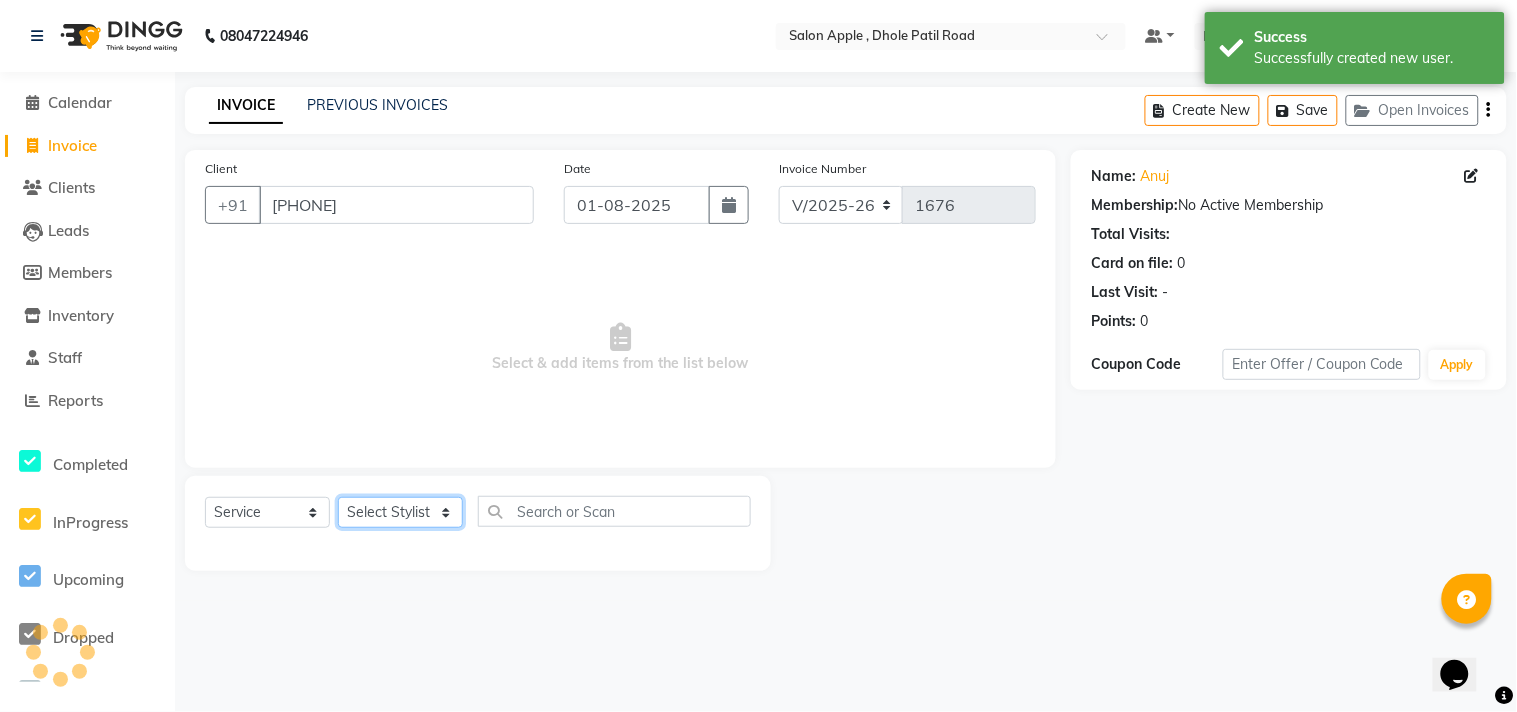 click on "Select Stylist [FIRST] [LAST] [FIRST] [LAST] [LAST] [LAST] [LAST] [LAST] [LAST]" 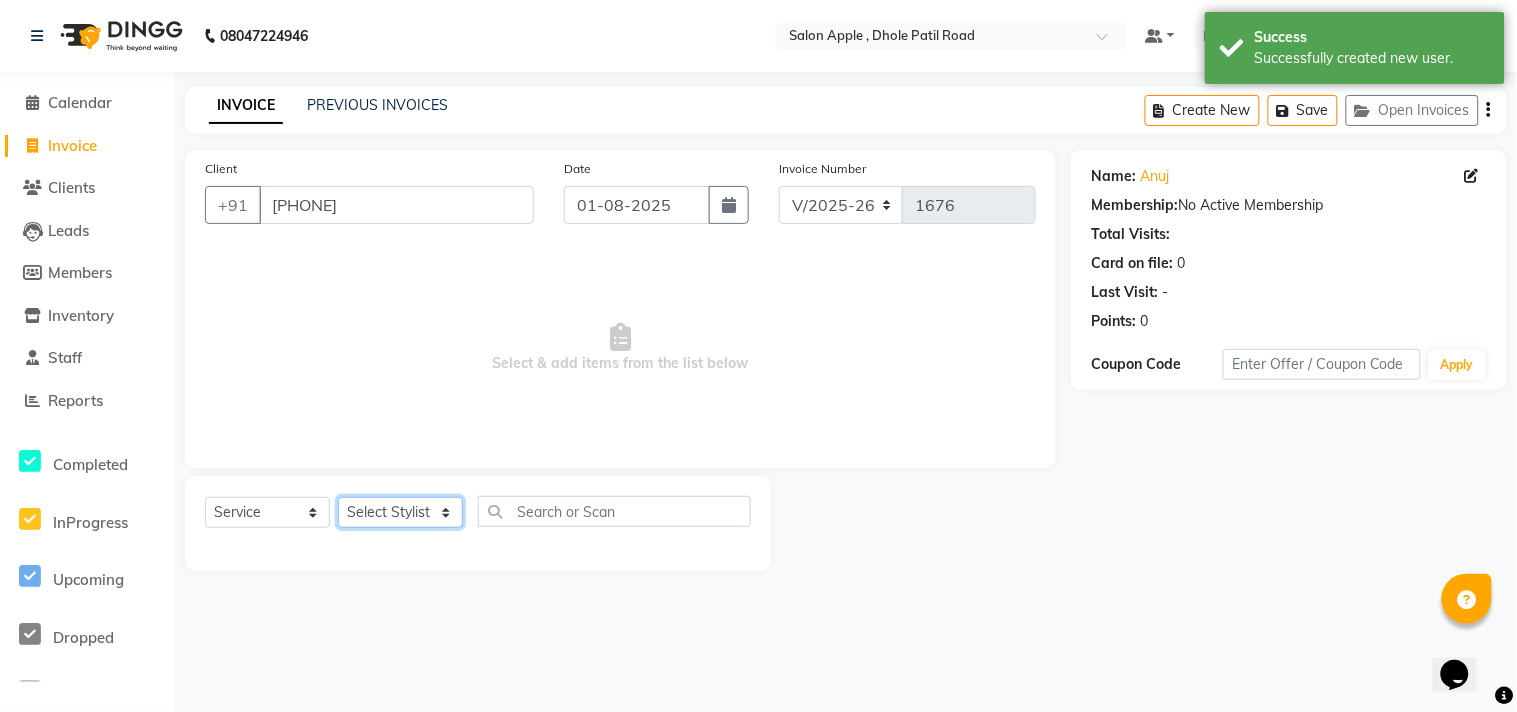 select on "[NUMBER]" 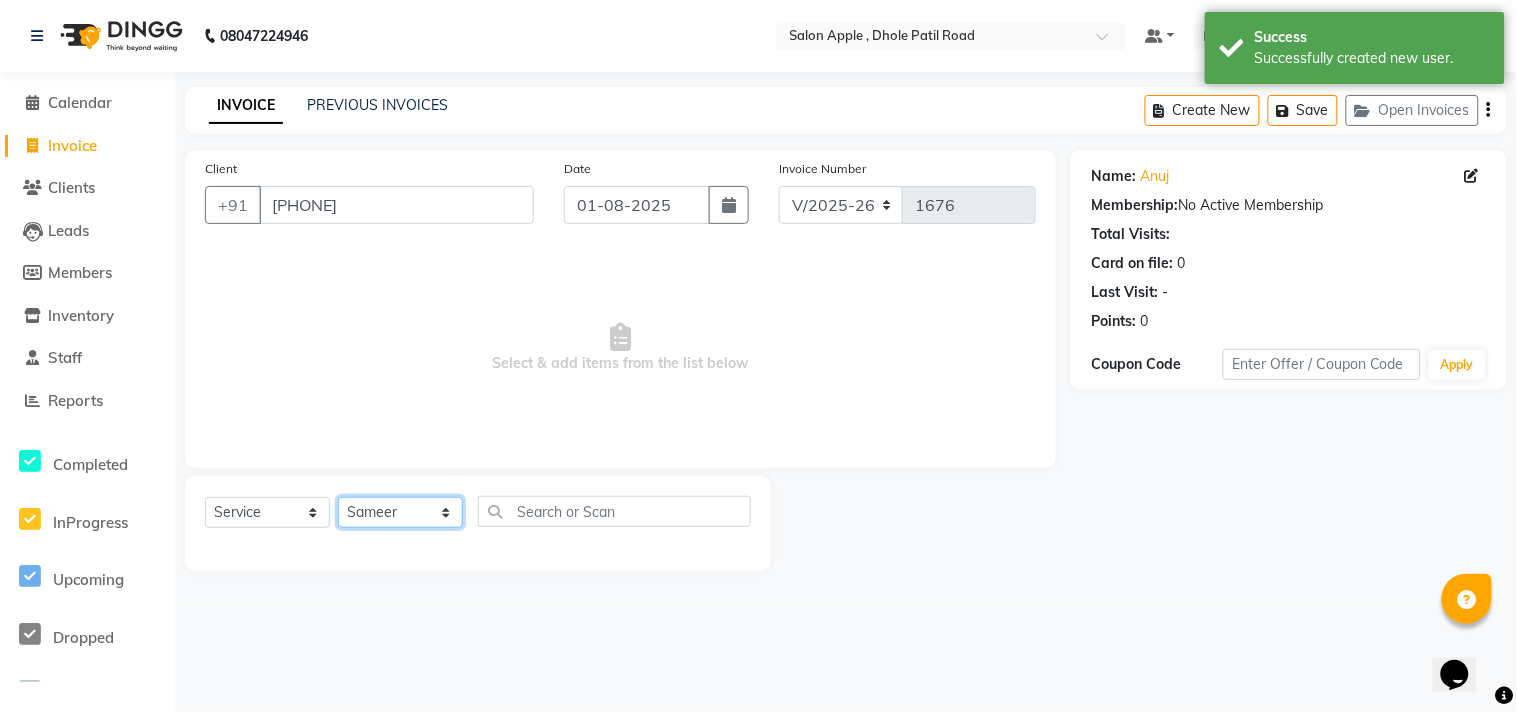 click on "Select Stylist [FIRST] [LAST] [FIRST] [LAST] [LAST] [LAST] [LAST] [LAST] [LAST]" 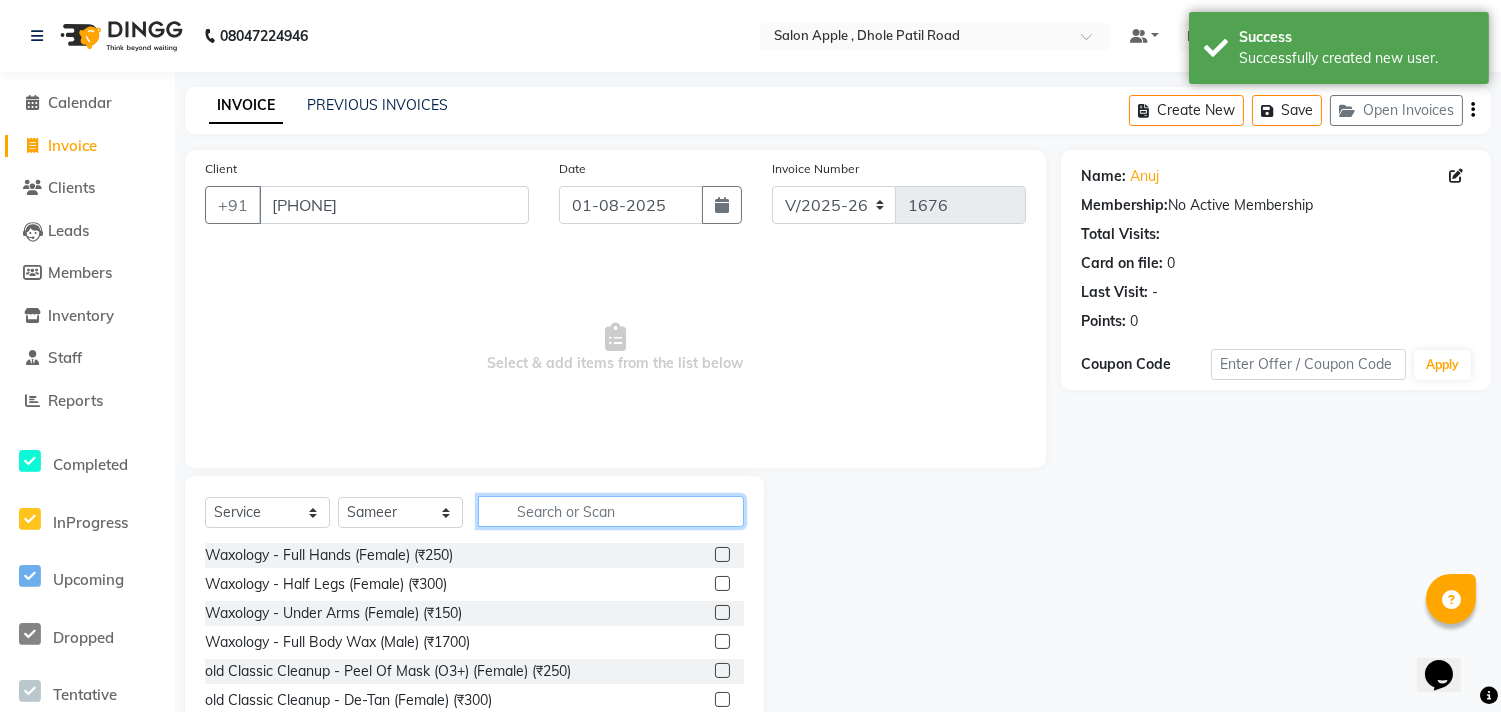 click 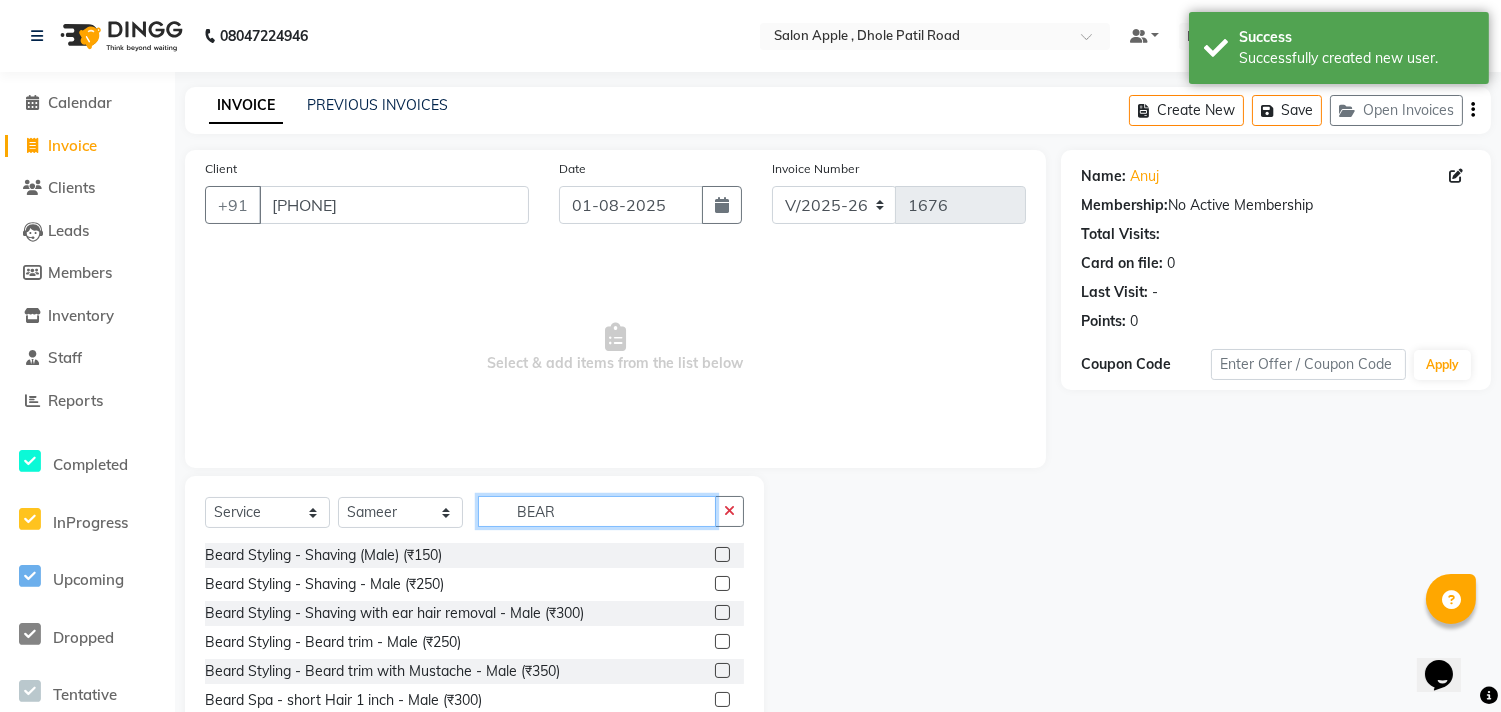 type on "BEAR" 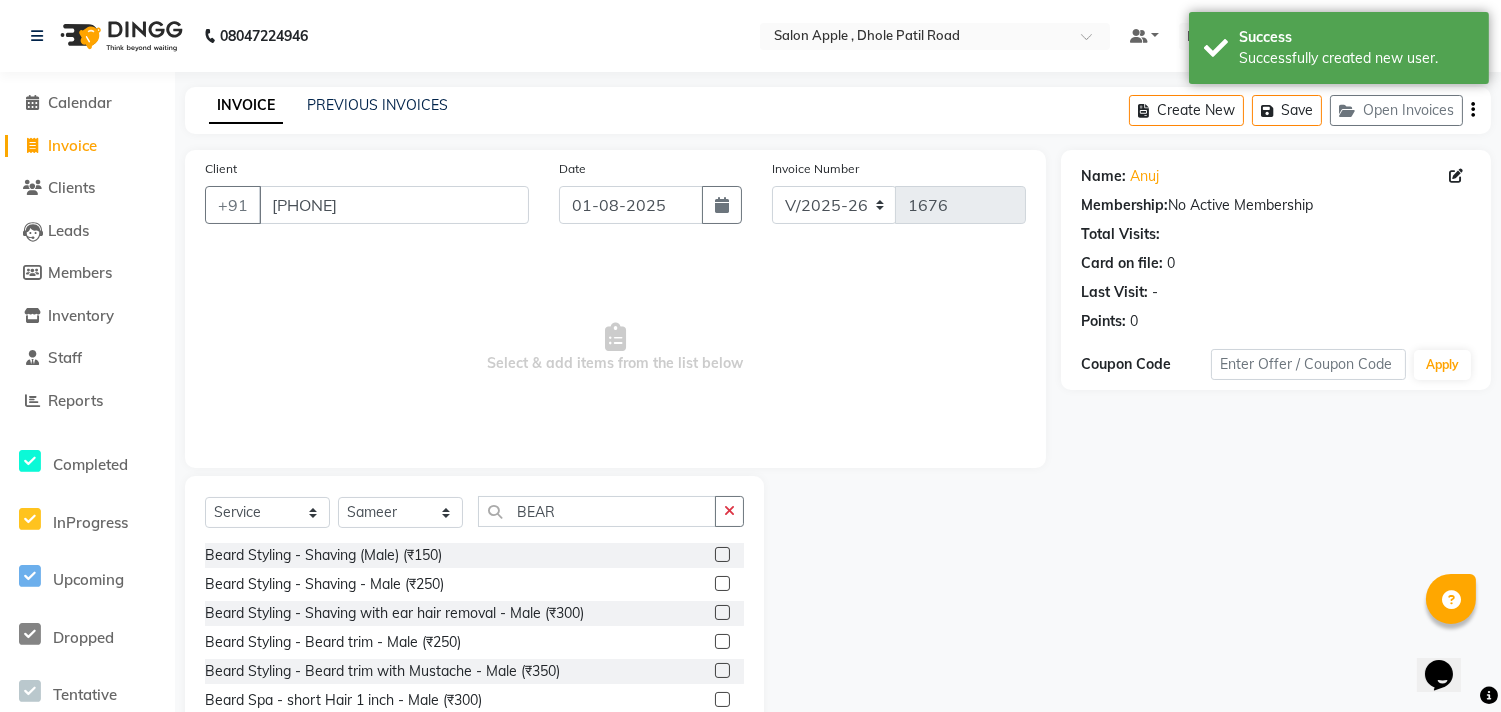 click 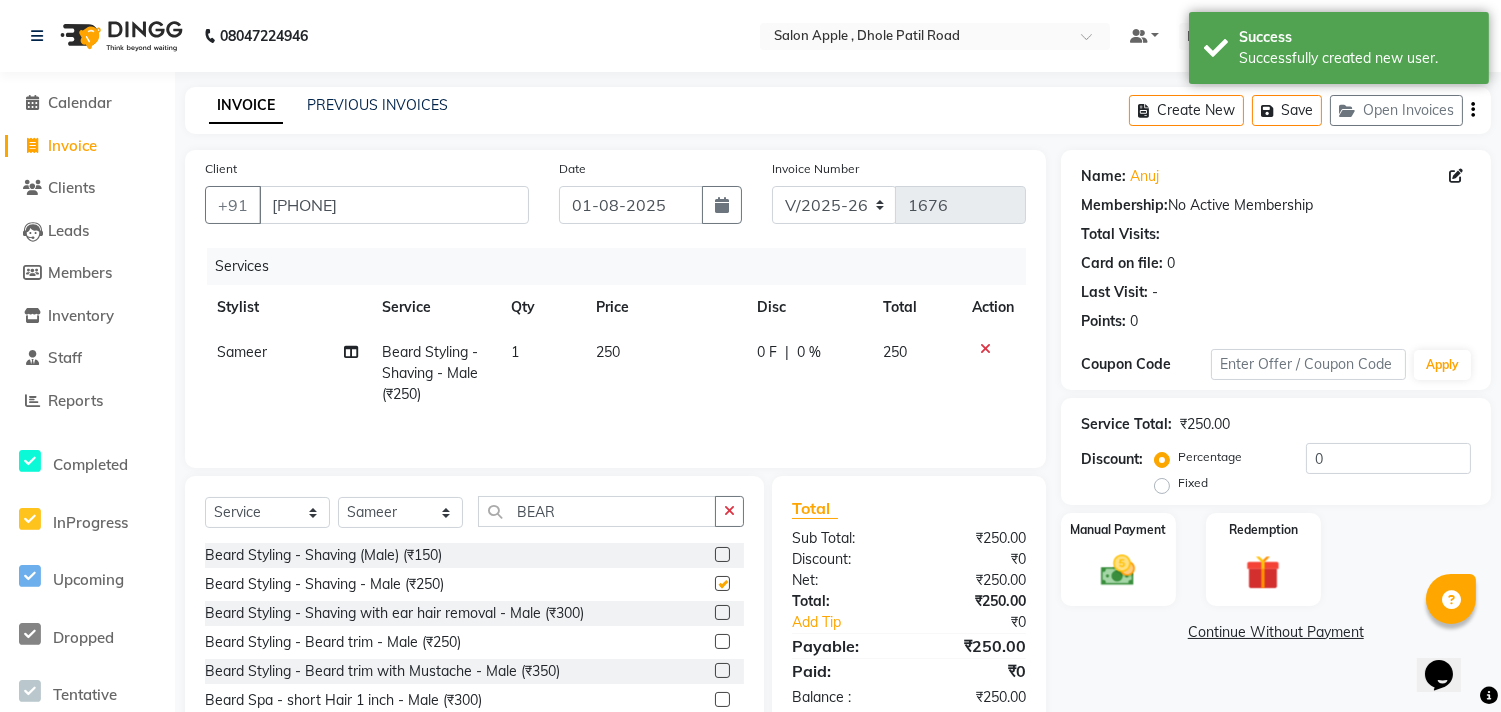 checkbox on "false" 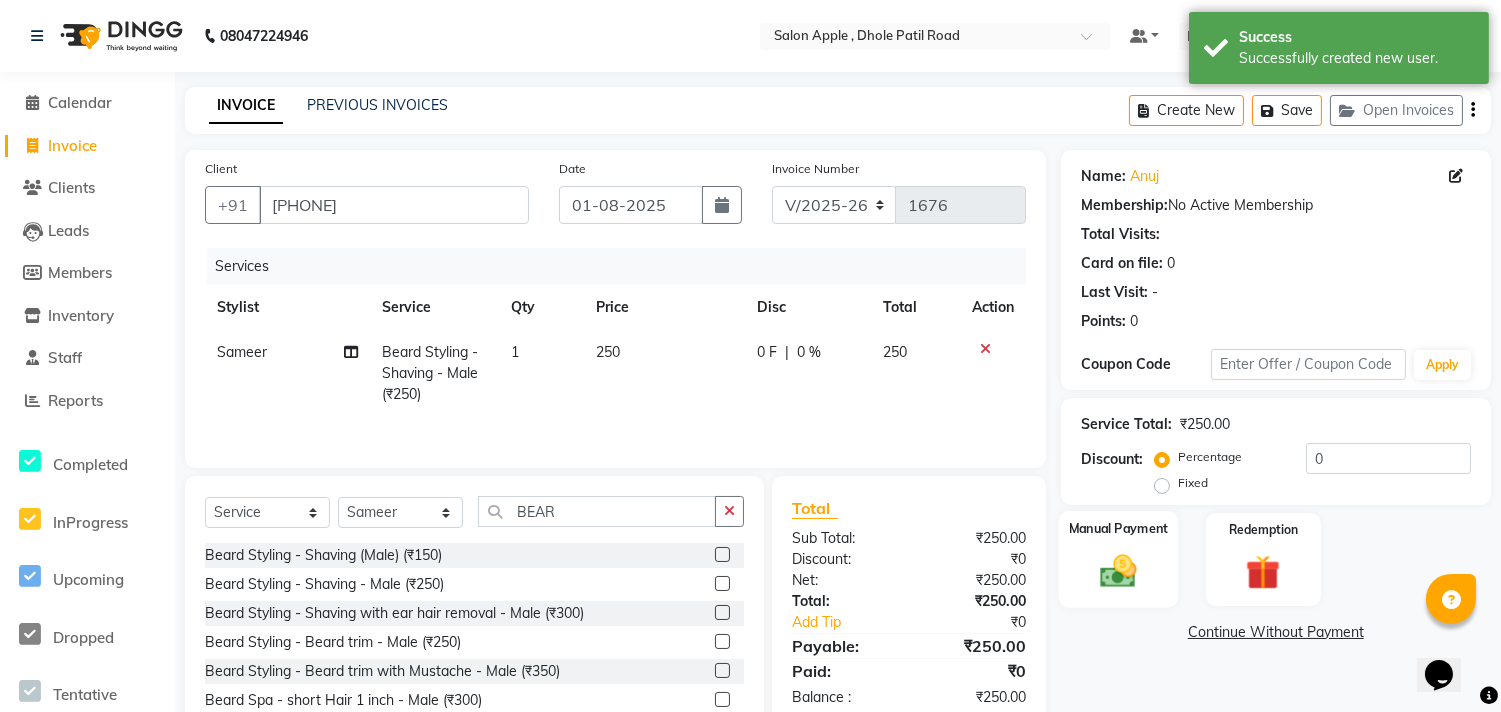 click on "Manual Payment" 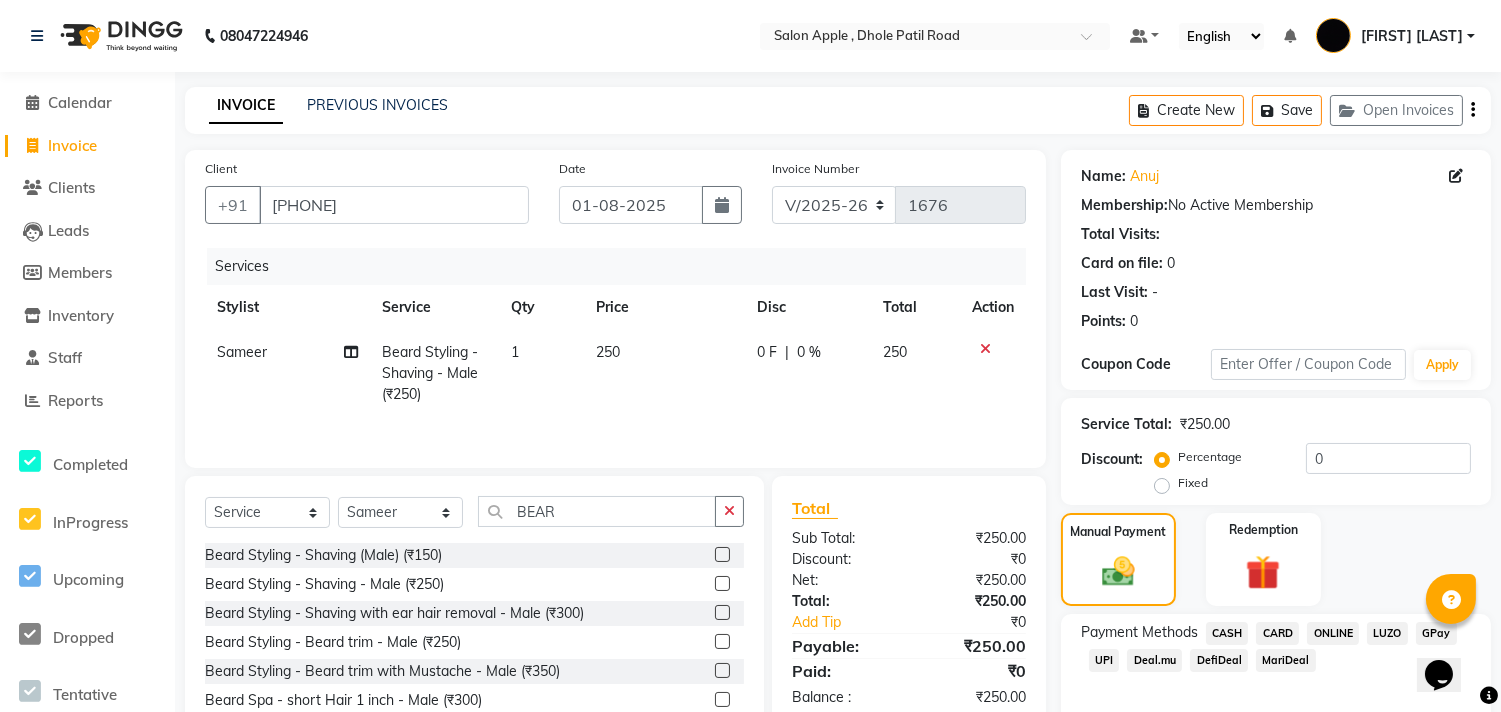 click on "ONLINE" 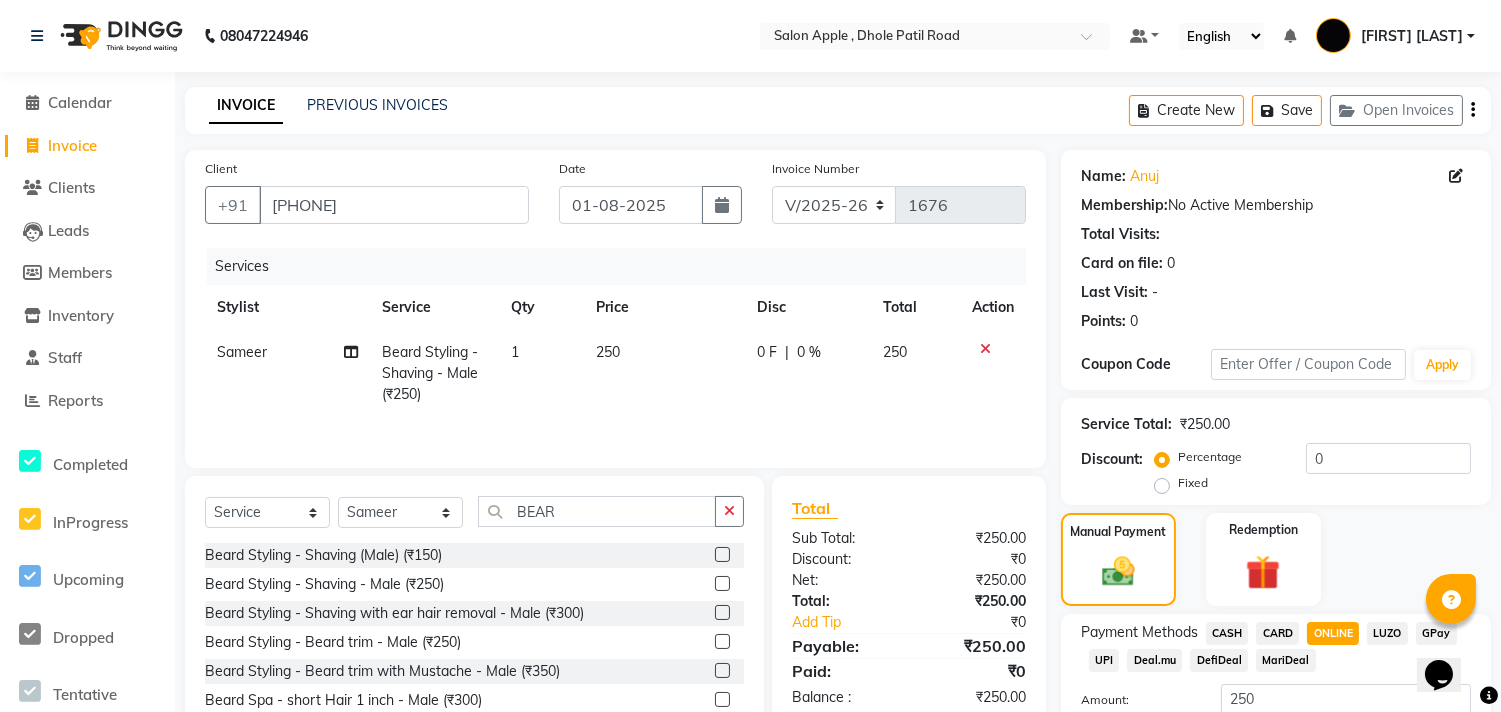 scroll, scrollTop: 150, scrollLeft: 0, axis: vertical 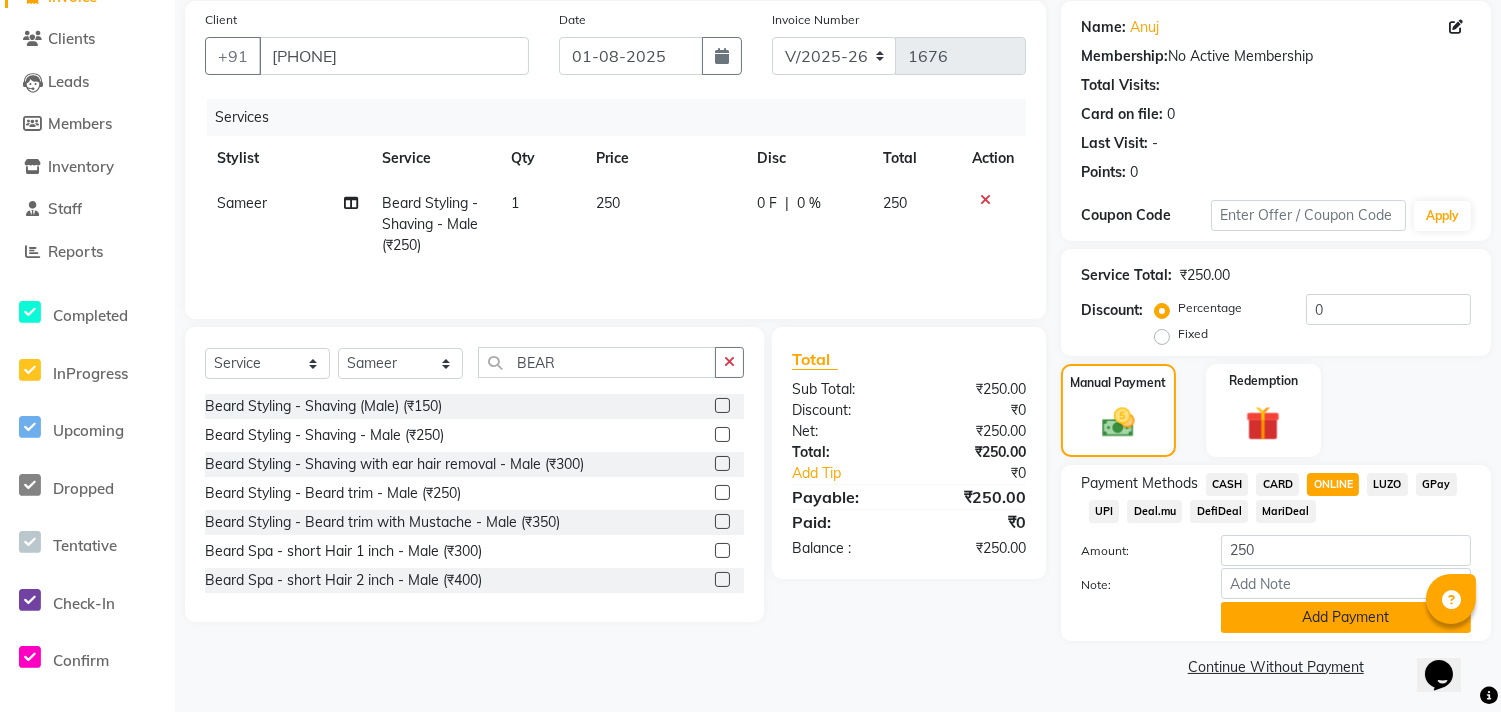 click on "Add Payment" 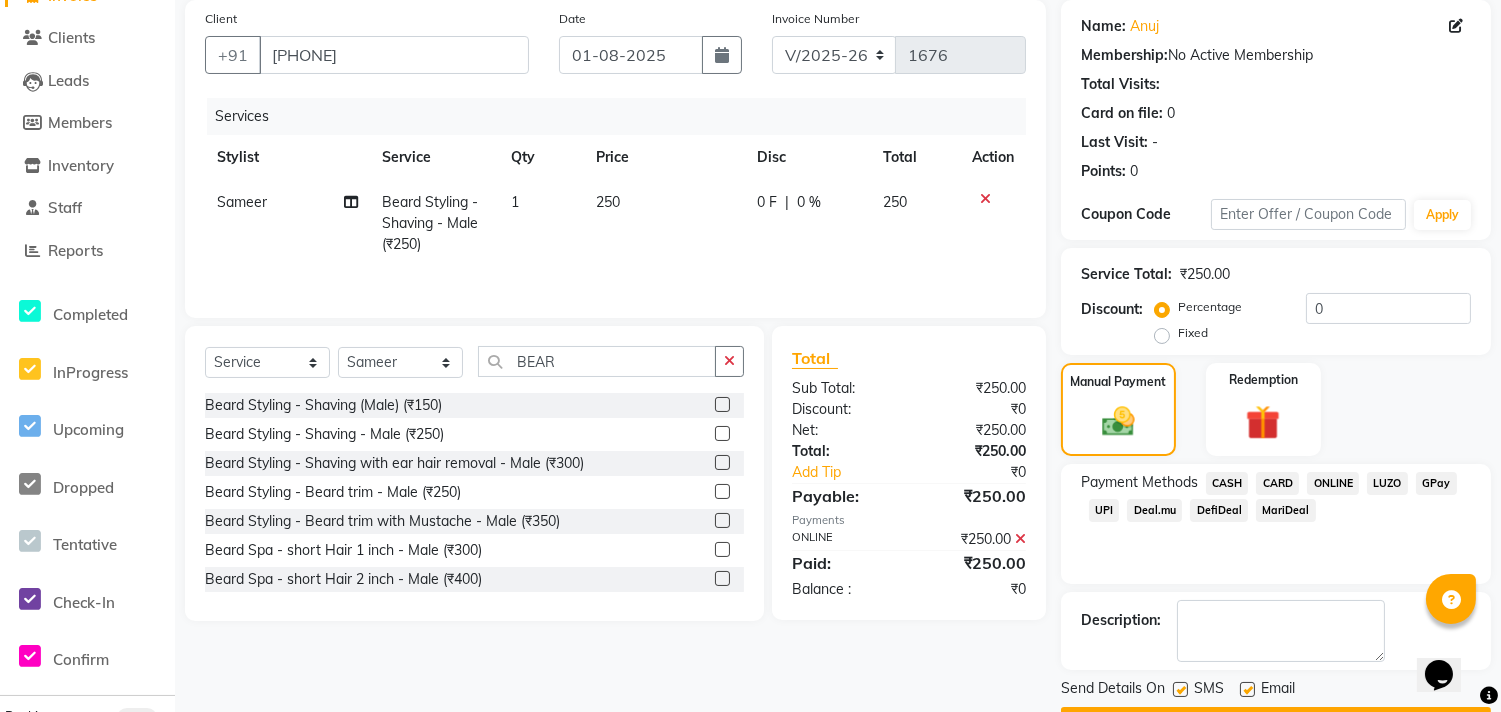 scroll, scrollTop: 205, scrollLeft: 0, axis: vertical 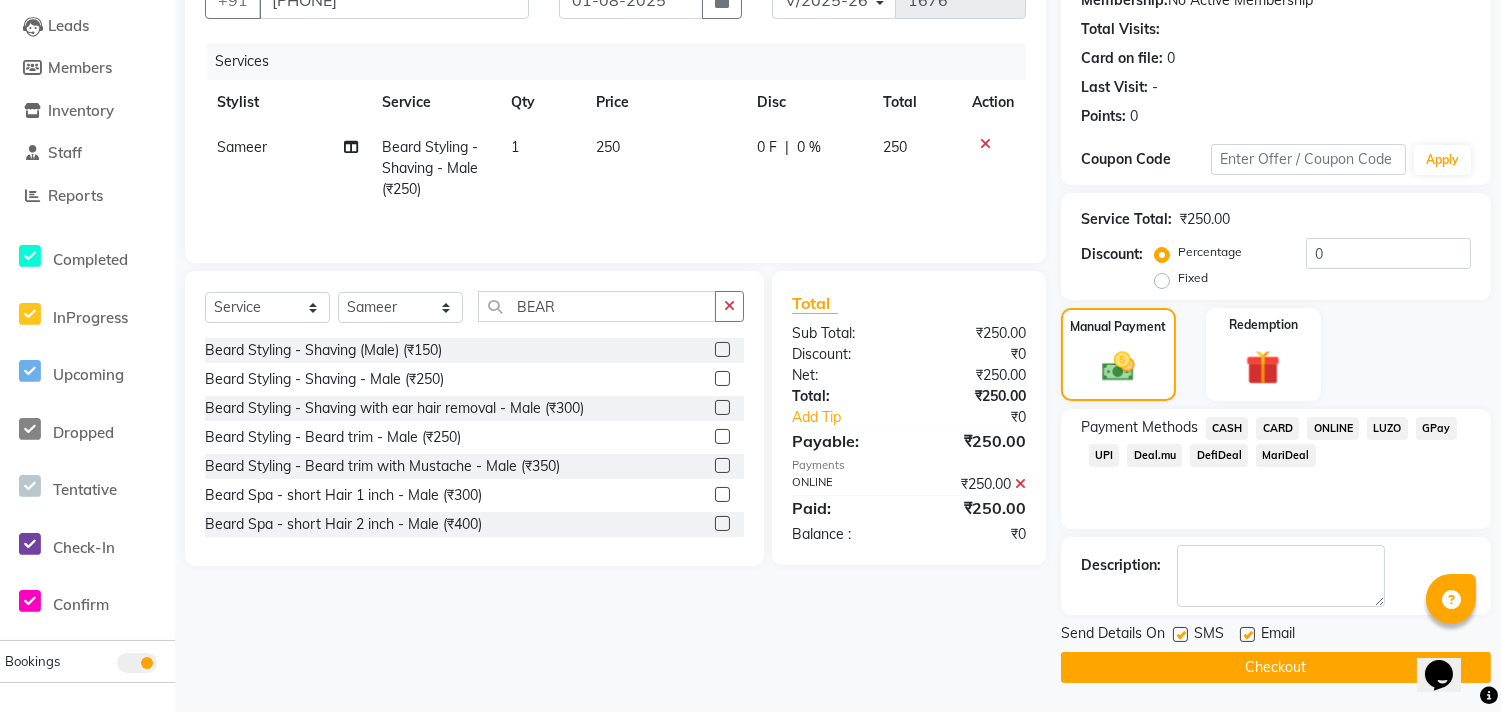 click on "Checkout" 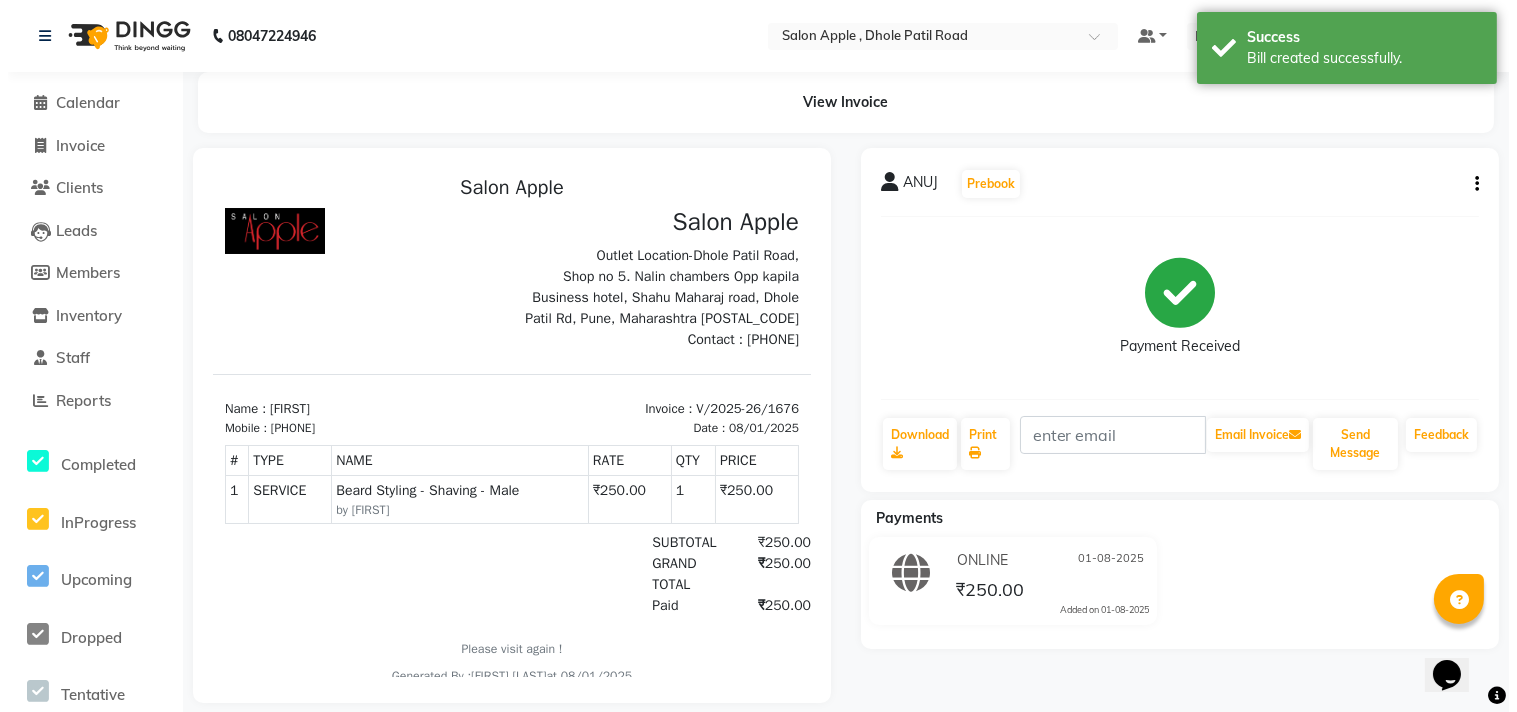 scroll, scrollTop: 0, scrollLeft: 0, axis: both 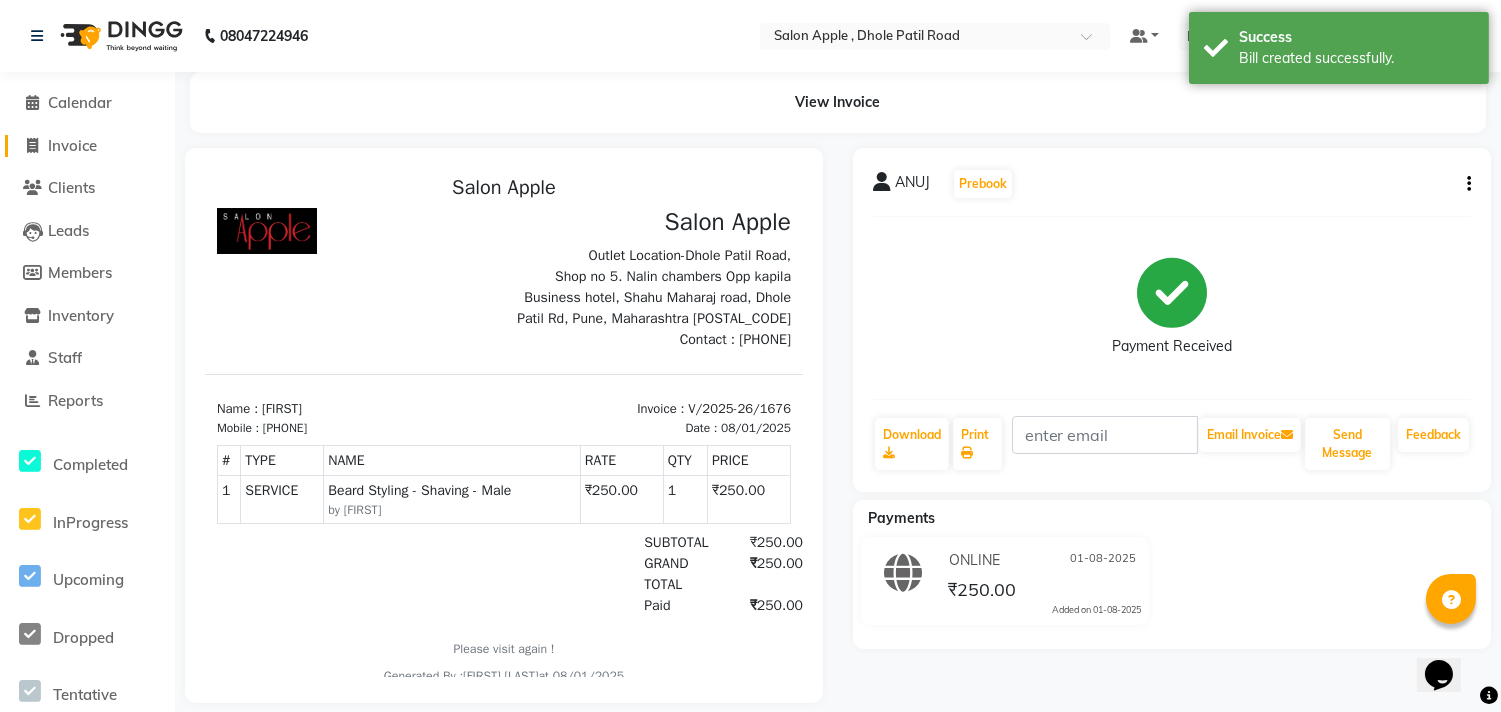 click on "Invoice" 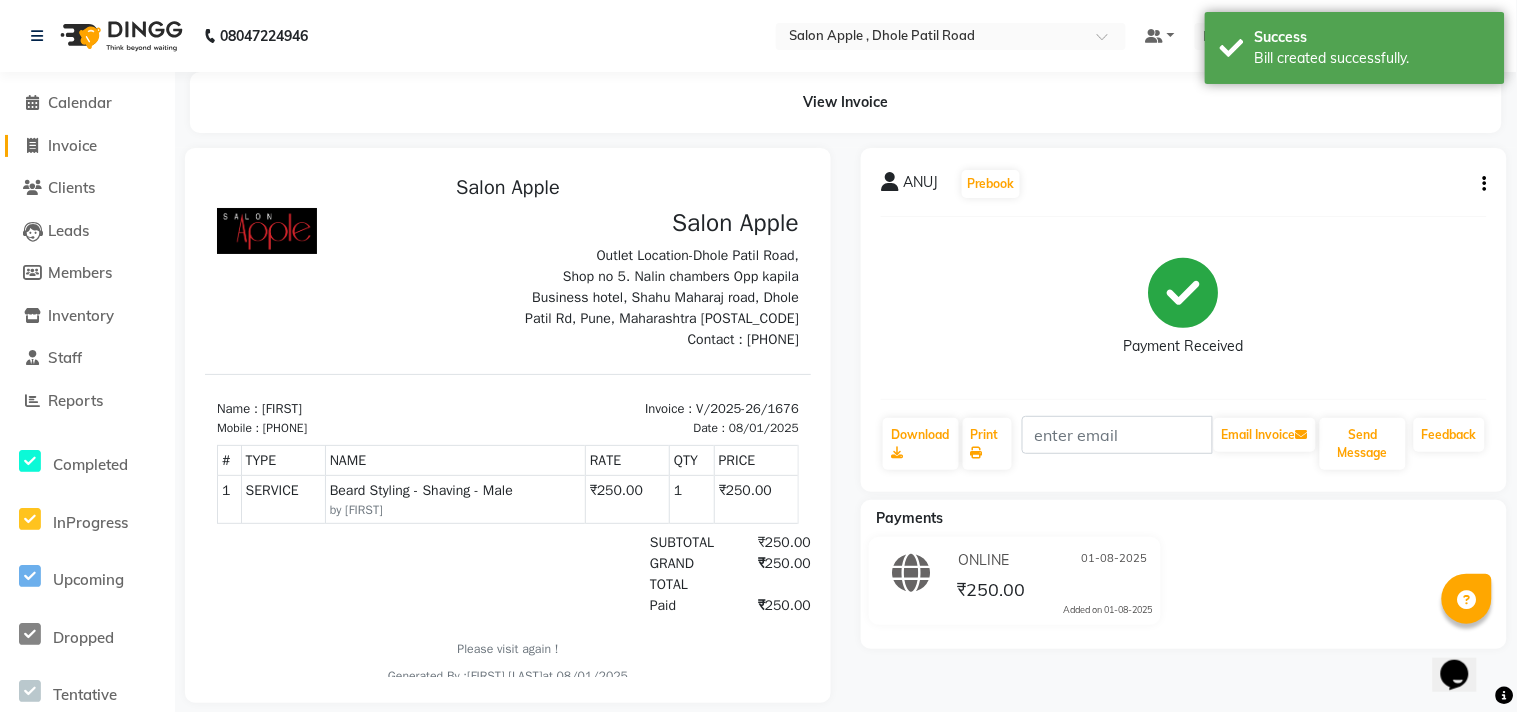select on "521" 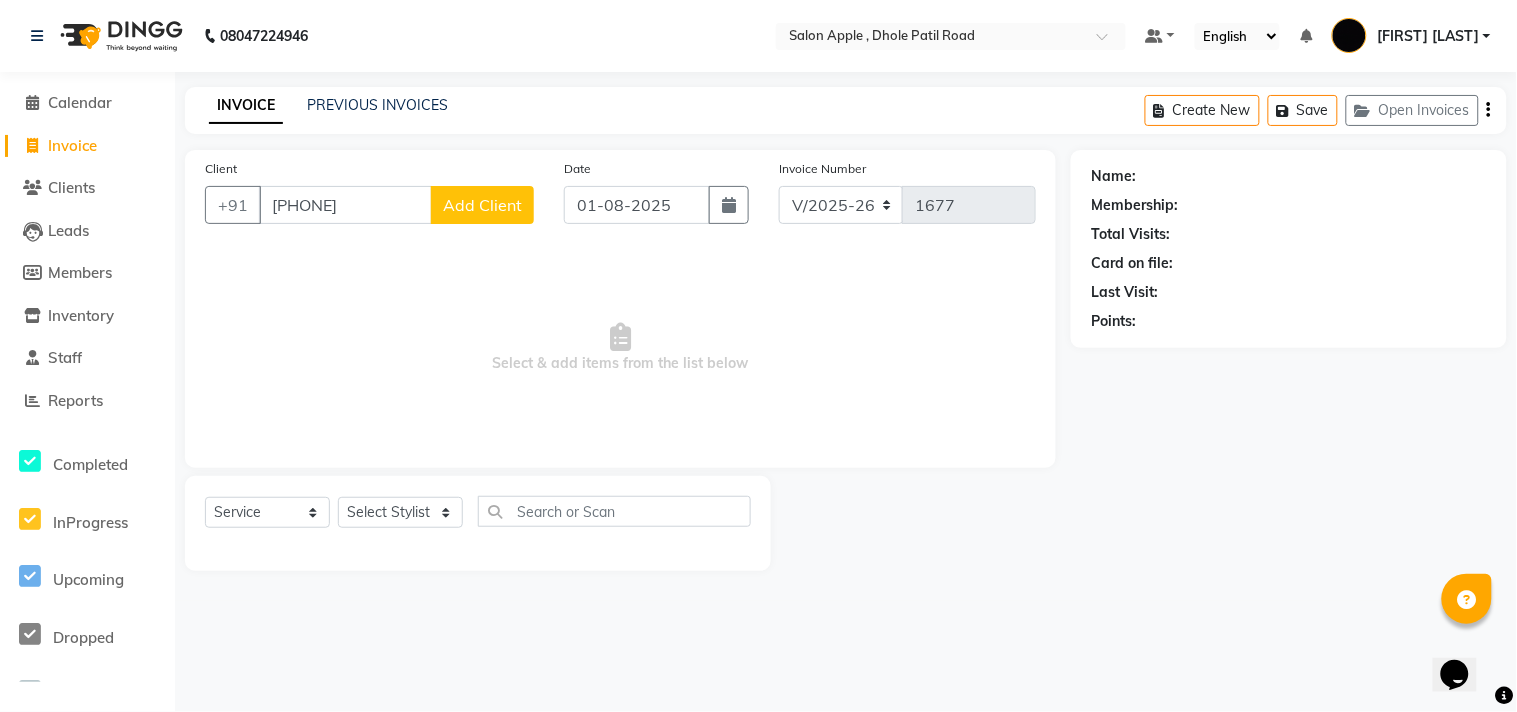 type on "[PHONE]" 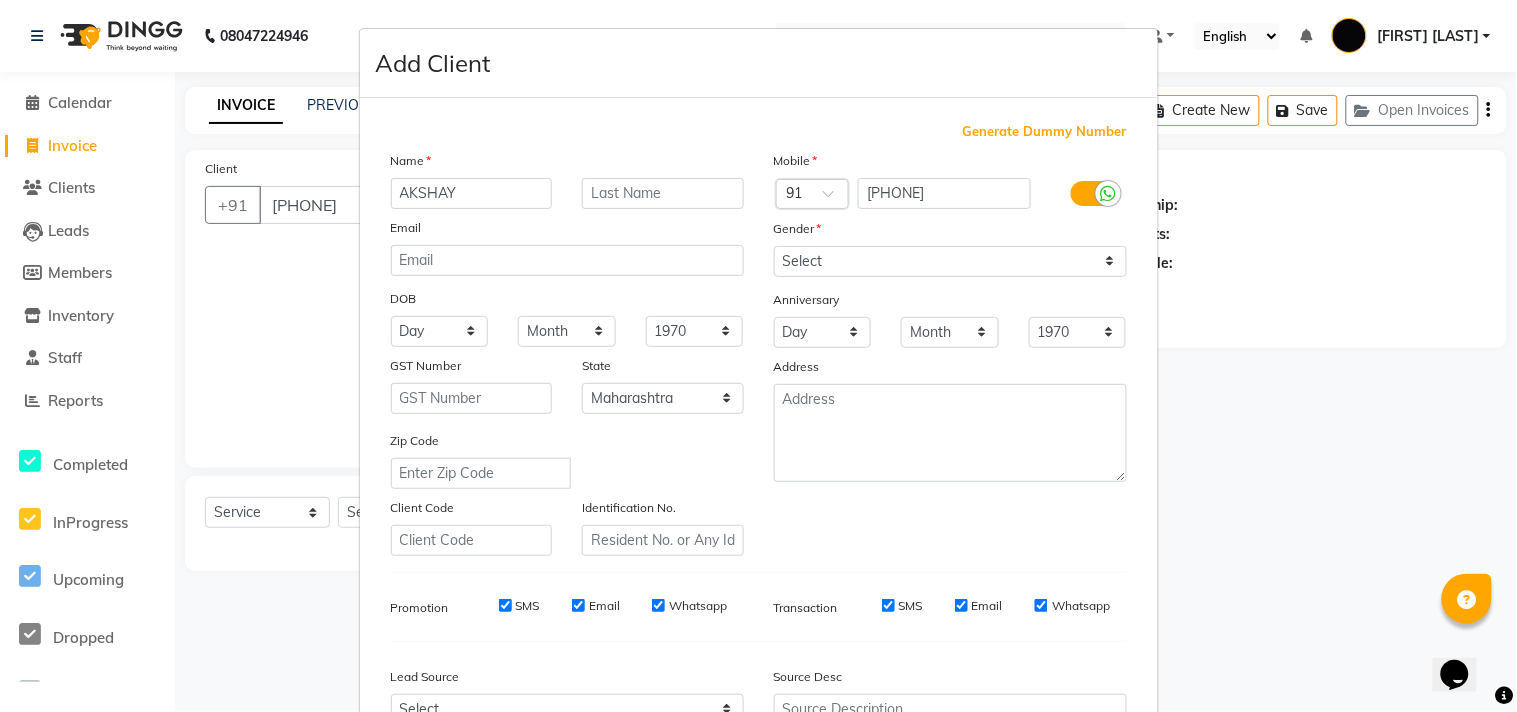 type on "AKSHAY" 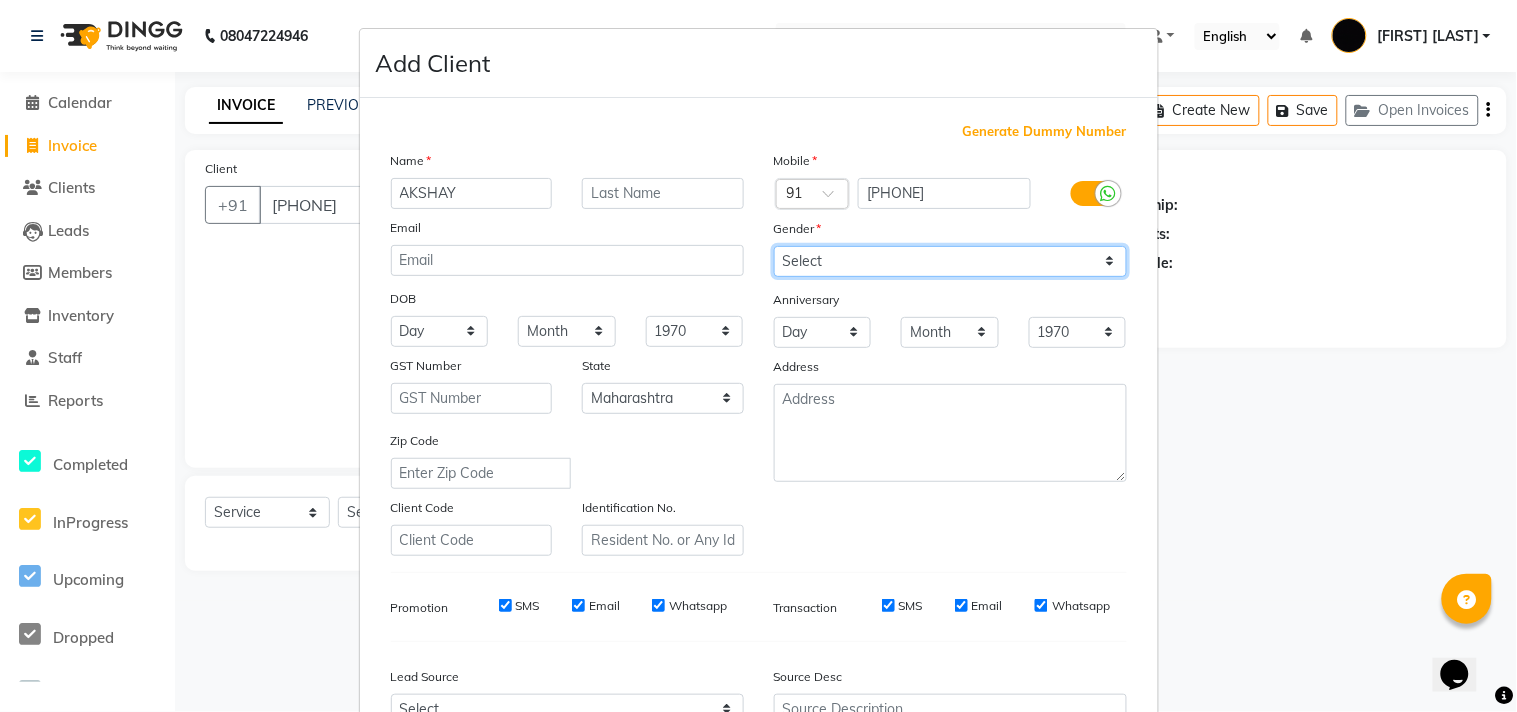 click on "Select Male Female Other Prefer Not To Say" at bounding box center (950, 261) 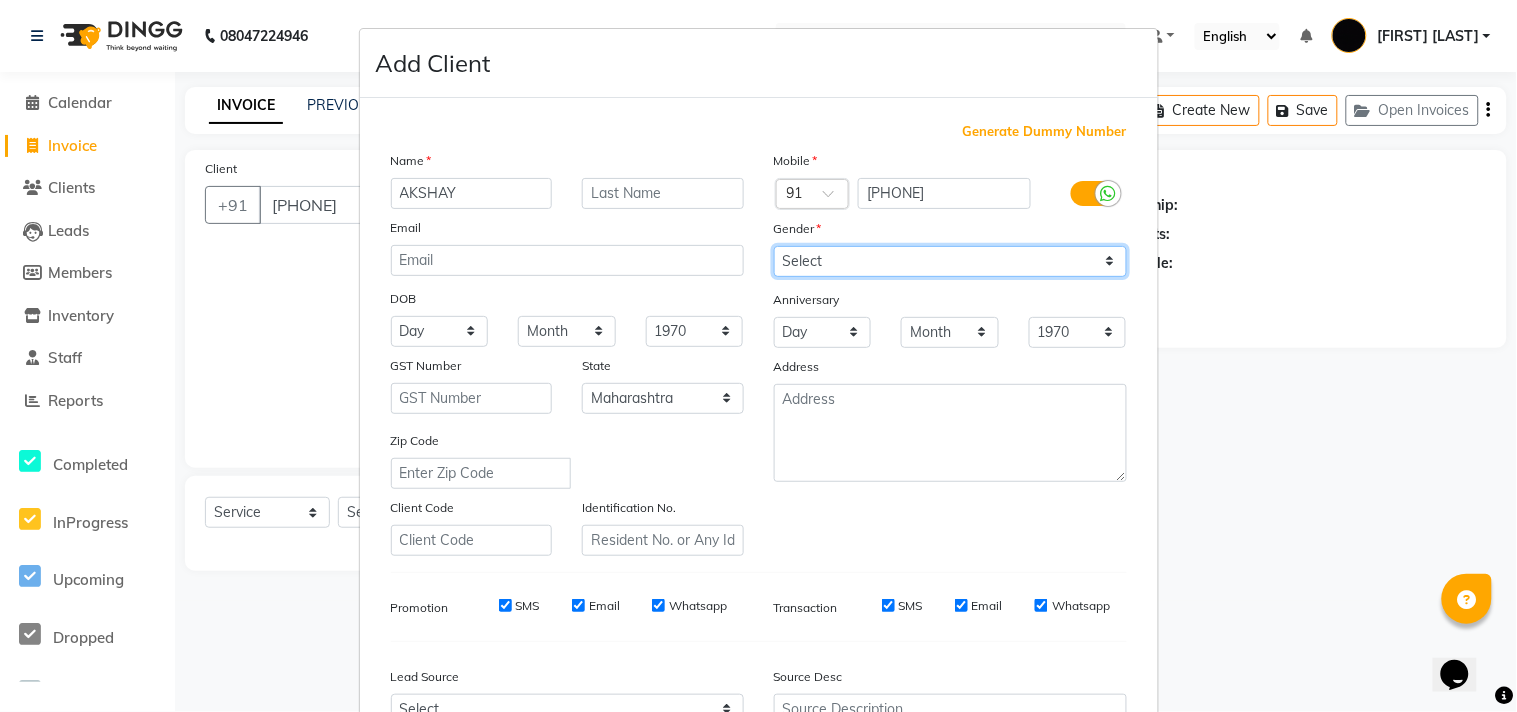 select on "male" 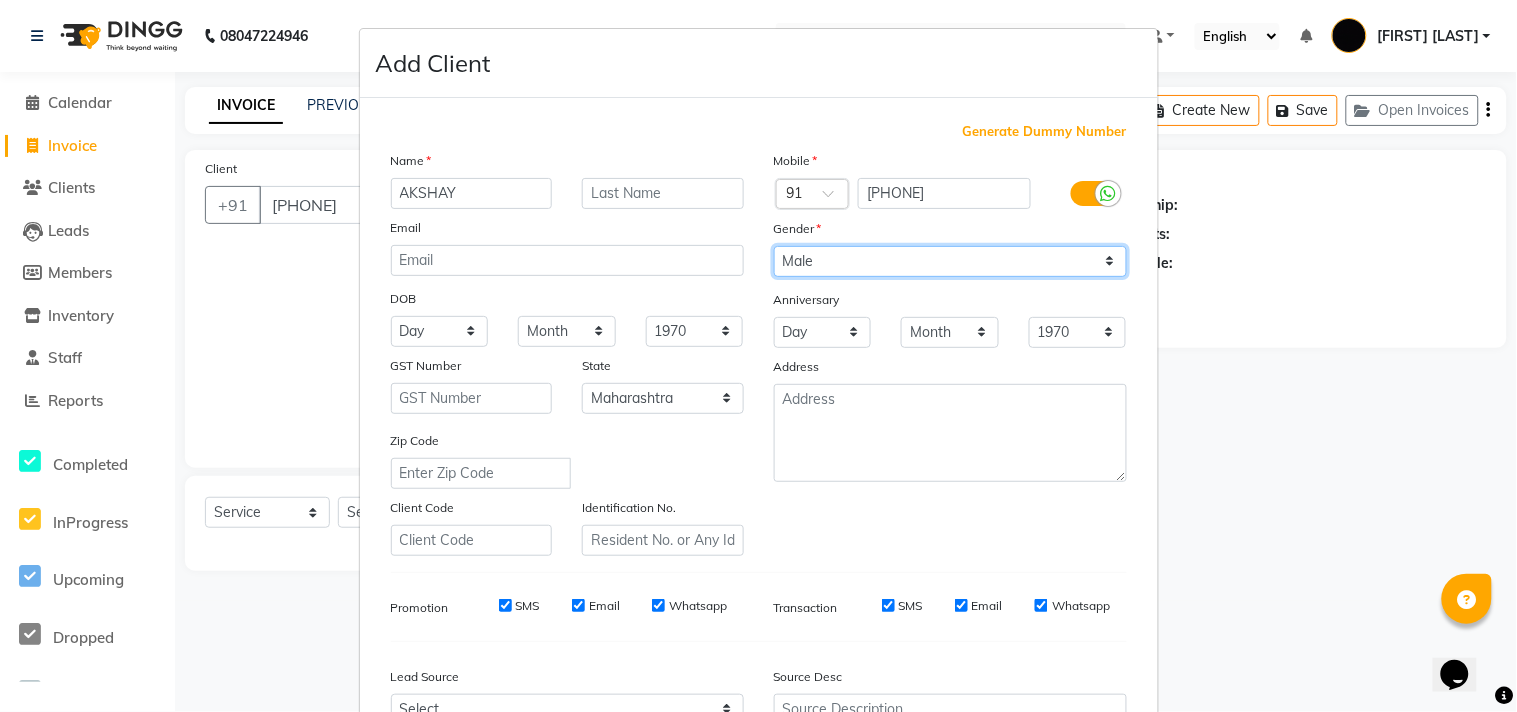 click on "Select Male Female Other Prefer Not To Say" at bounding box center (950, 261) 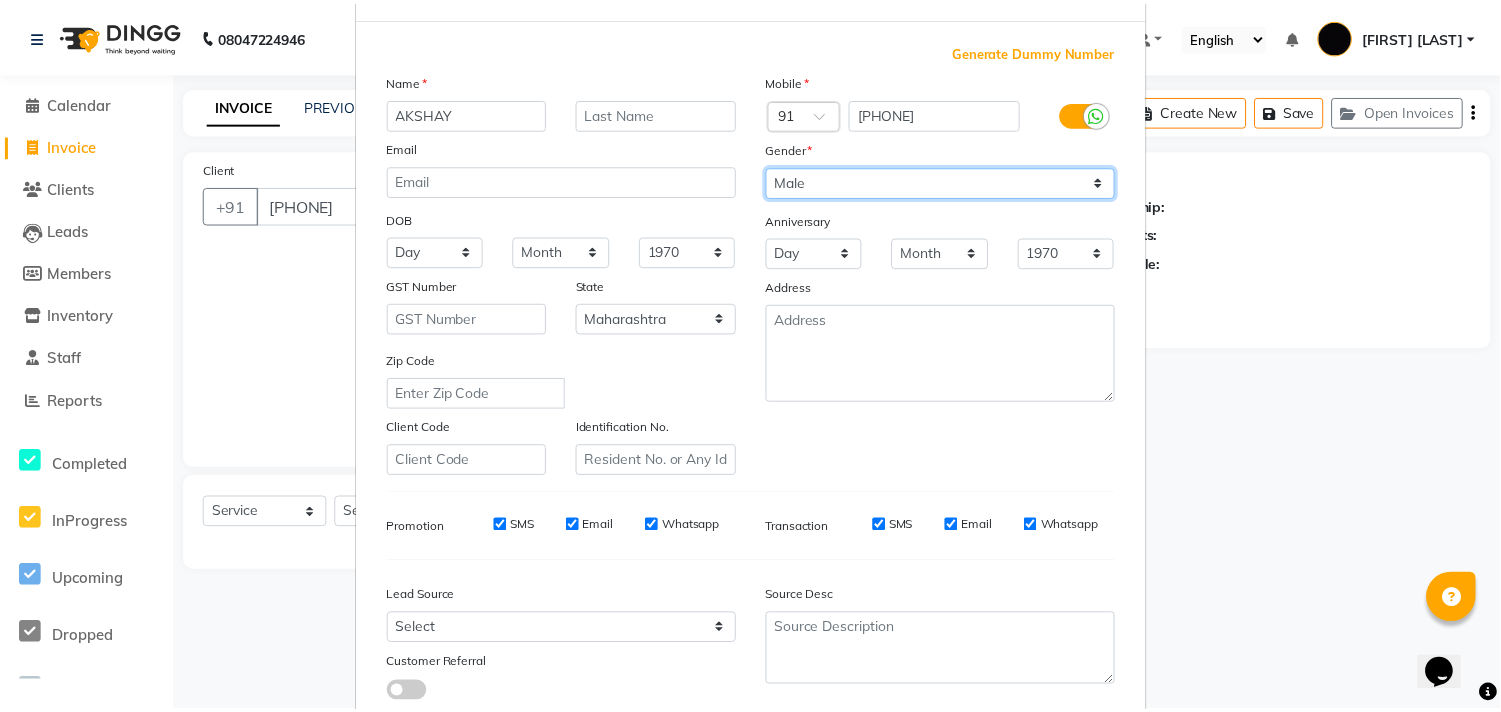 scroll, scrollTop: 212, scrollLeft: 0, axis: vertical 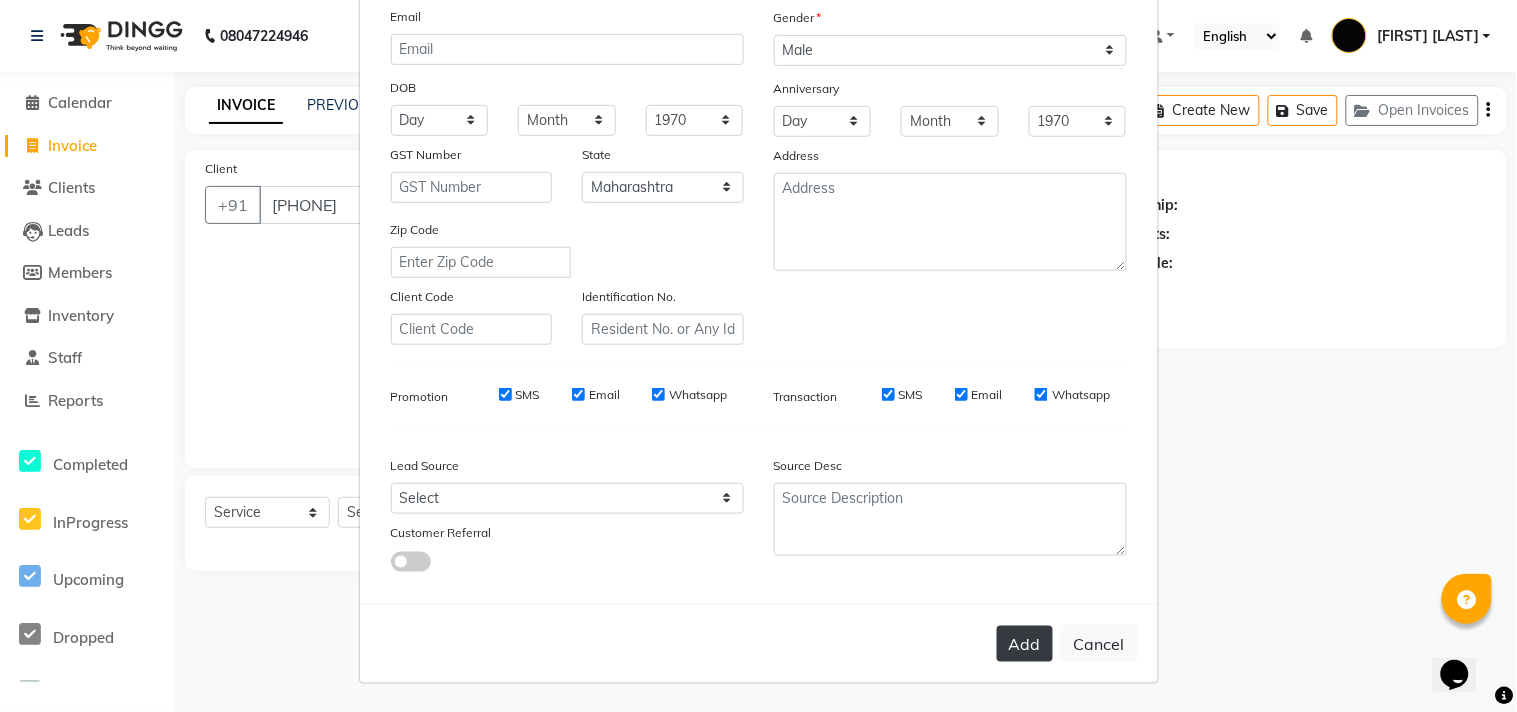 click on "Add" at bounding box center [1025, 644] 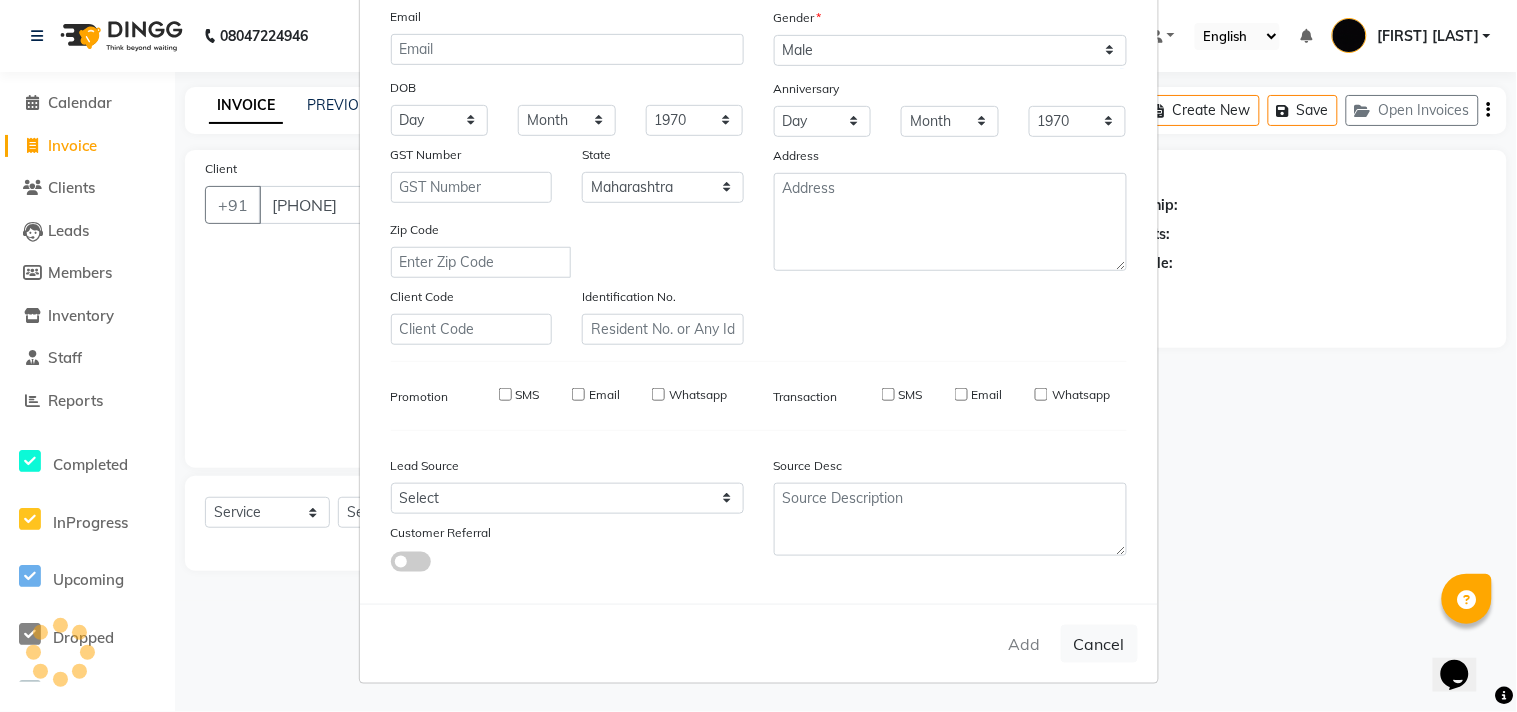 type 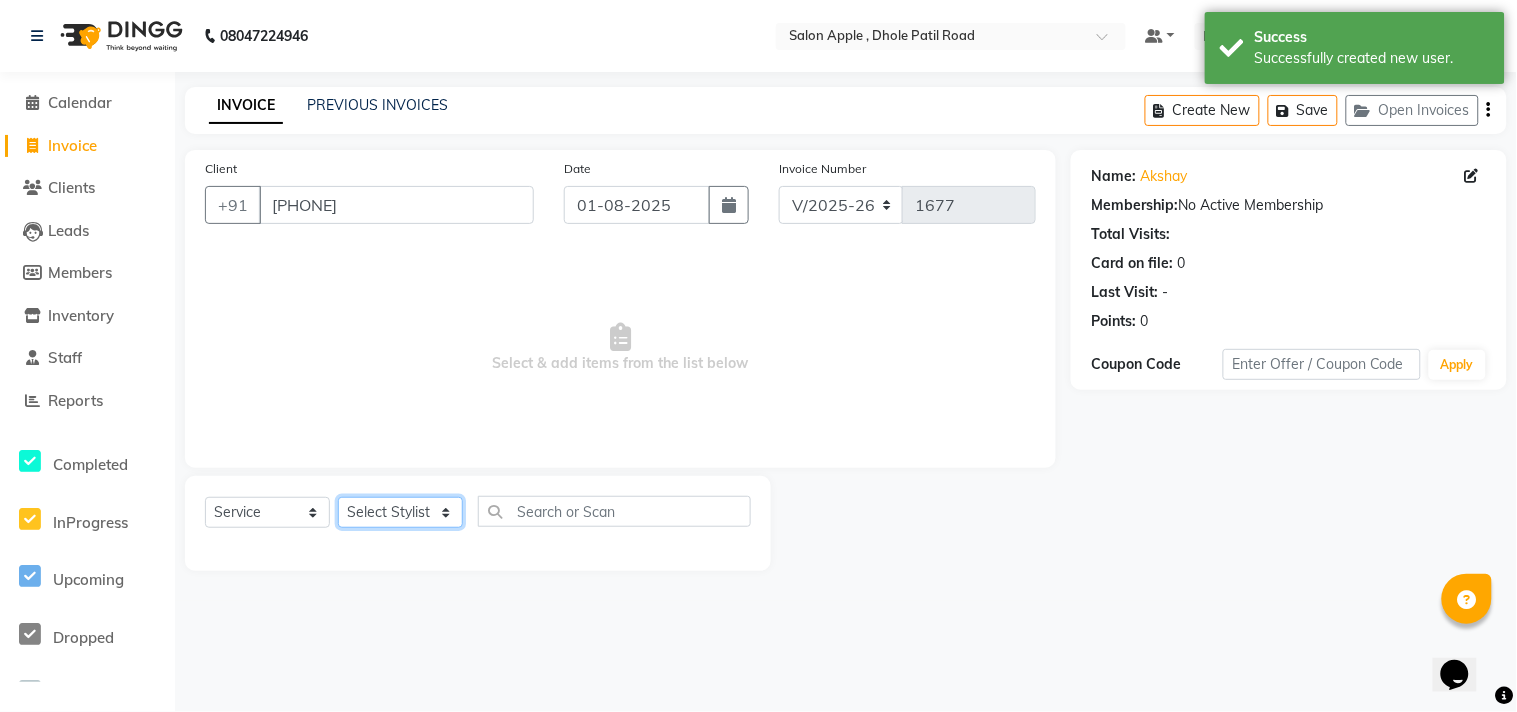 click on "Select Stylist [FIRST] [LAST] [FIRST] [LAST] [LAST] [LAST] [LAST] [LAST] [LAST]" 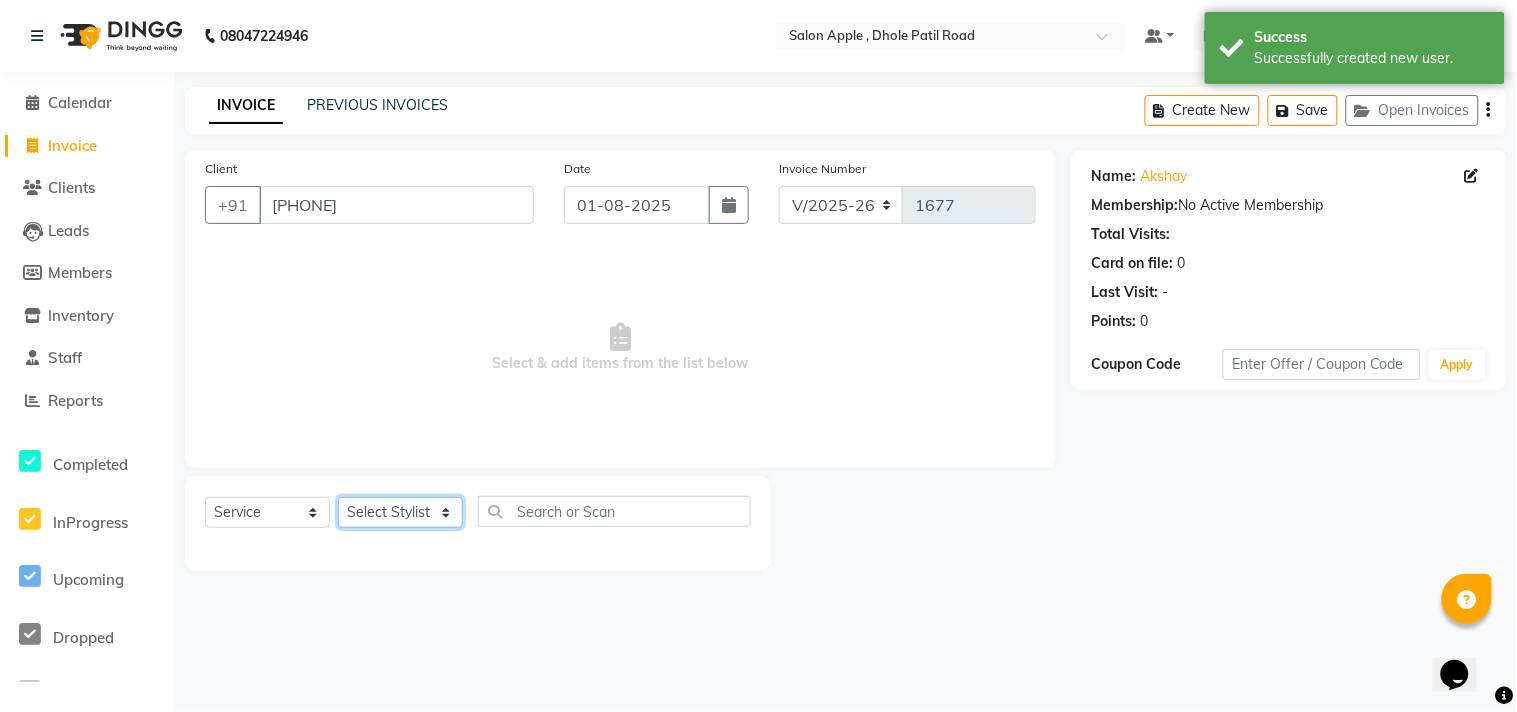 select on "7639" 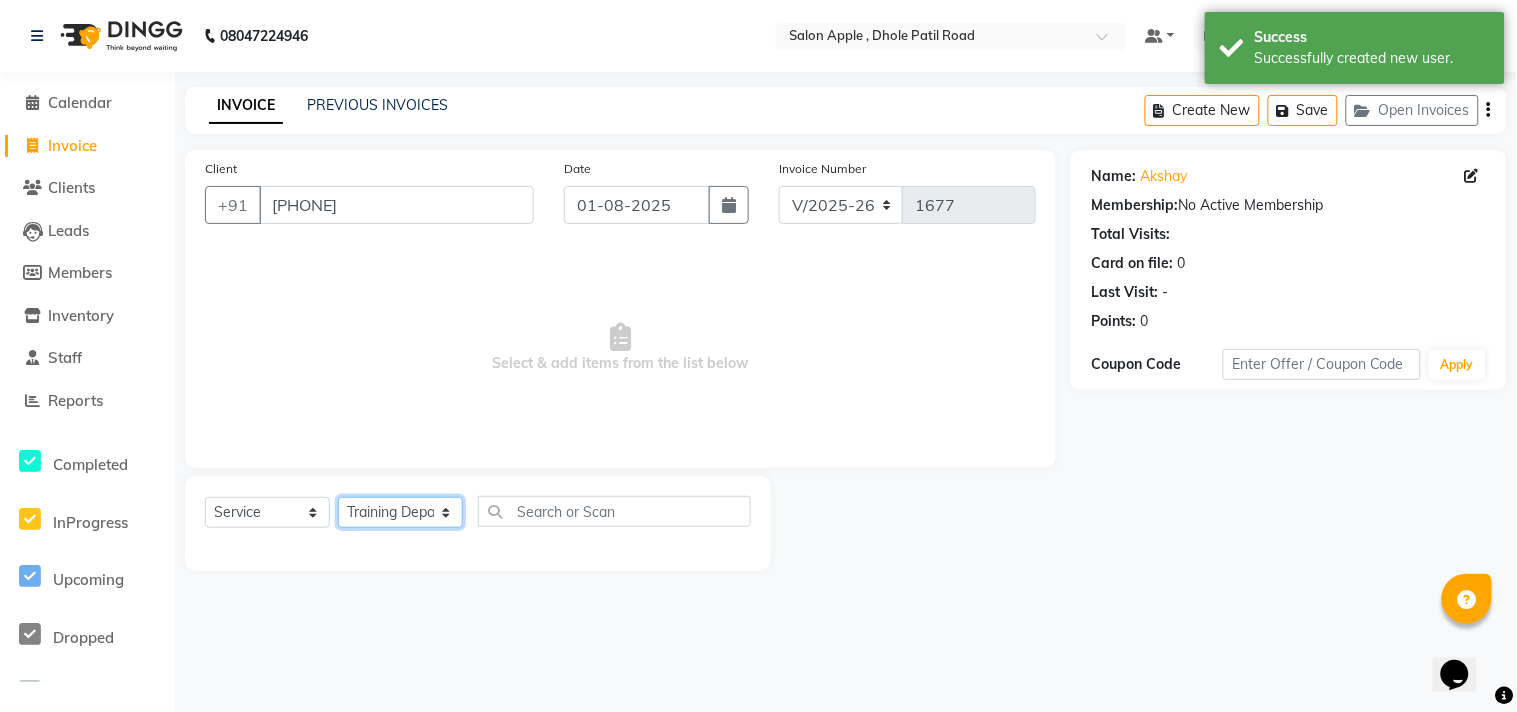 click on "Select Stylist [FIRST] [LAST] [FIRST] [LAST] [LAST] [LAST] [LAST] [LAST] [LAST]" 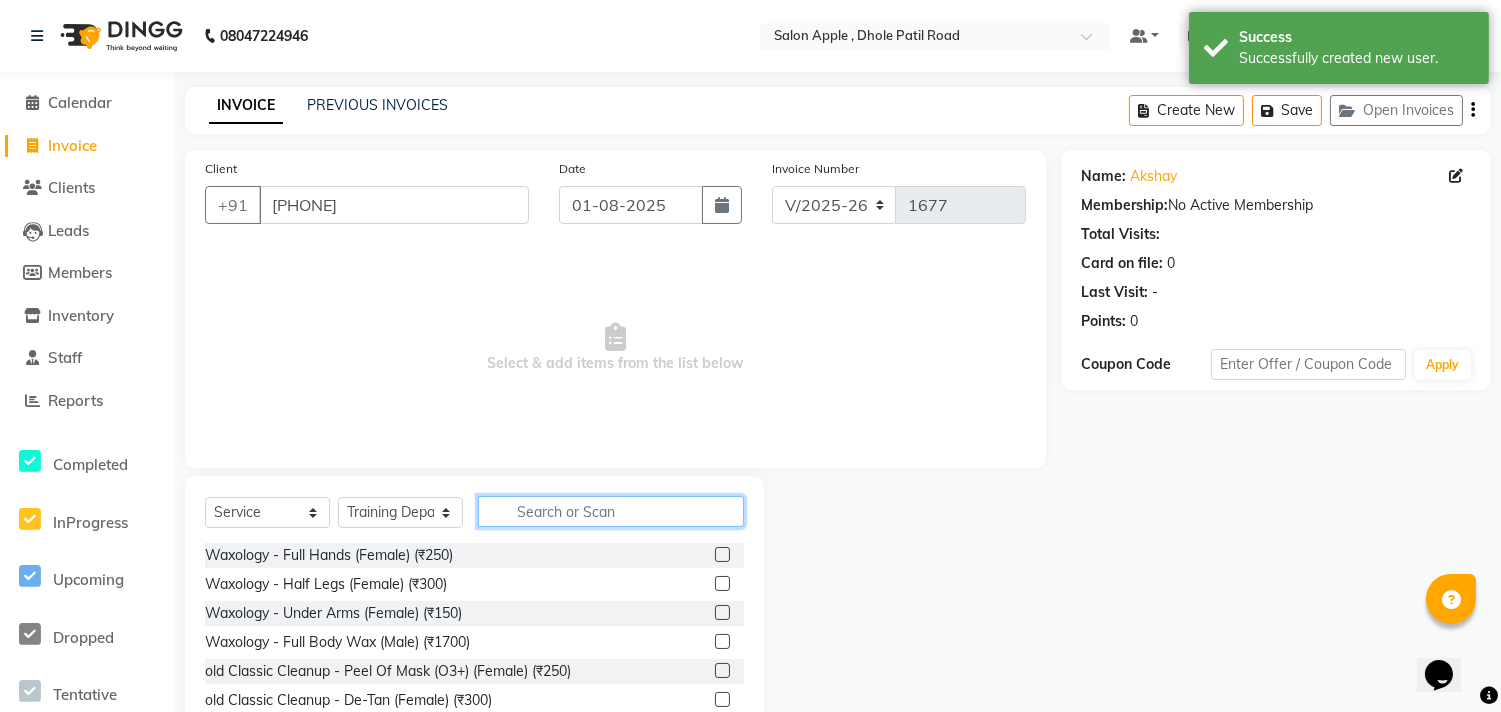 click 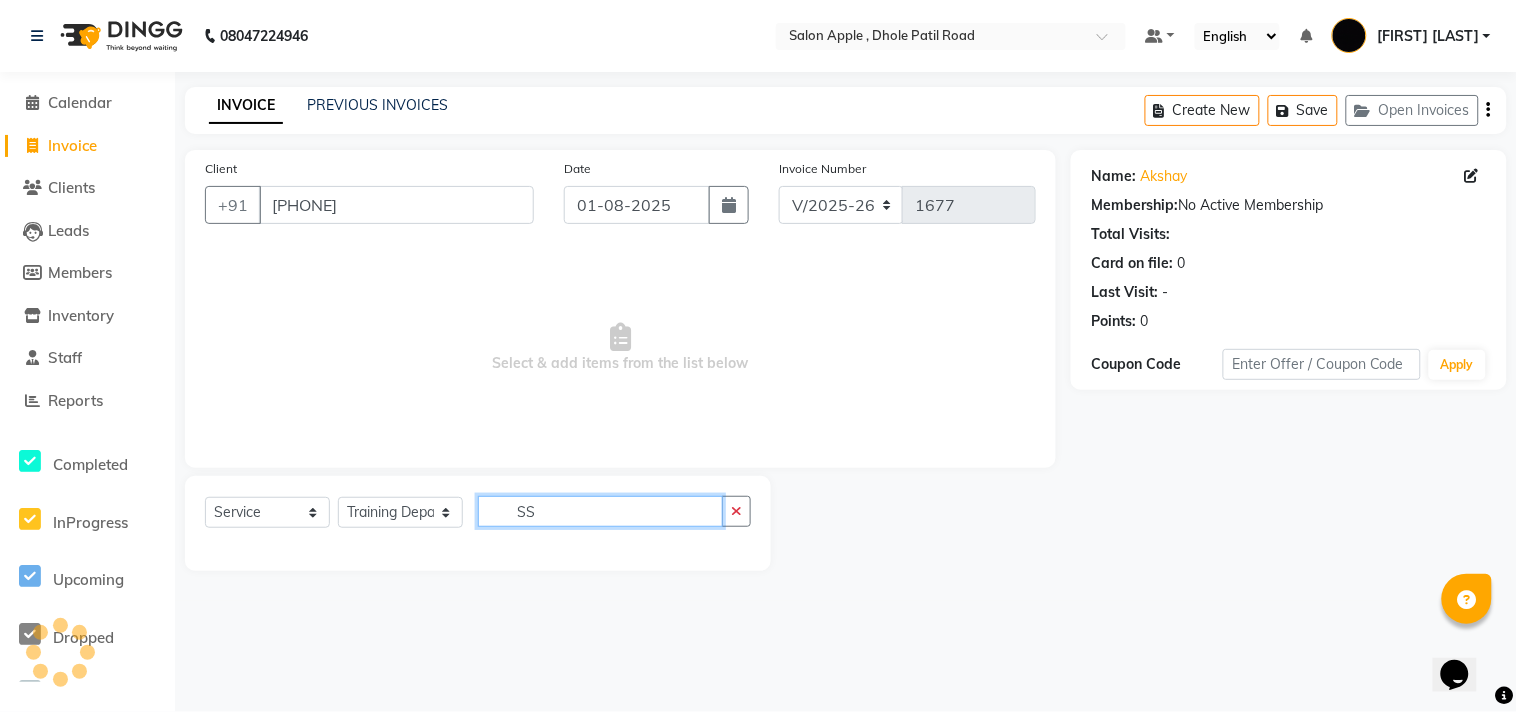 type on "S" 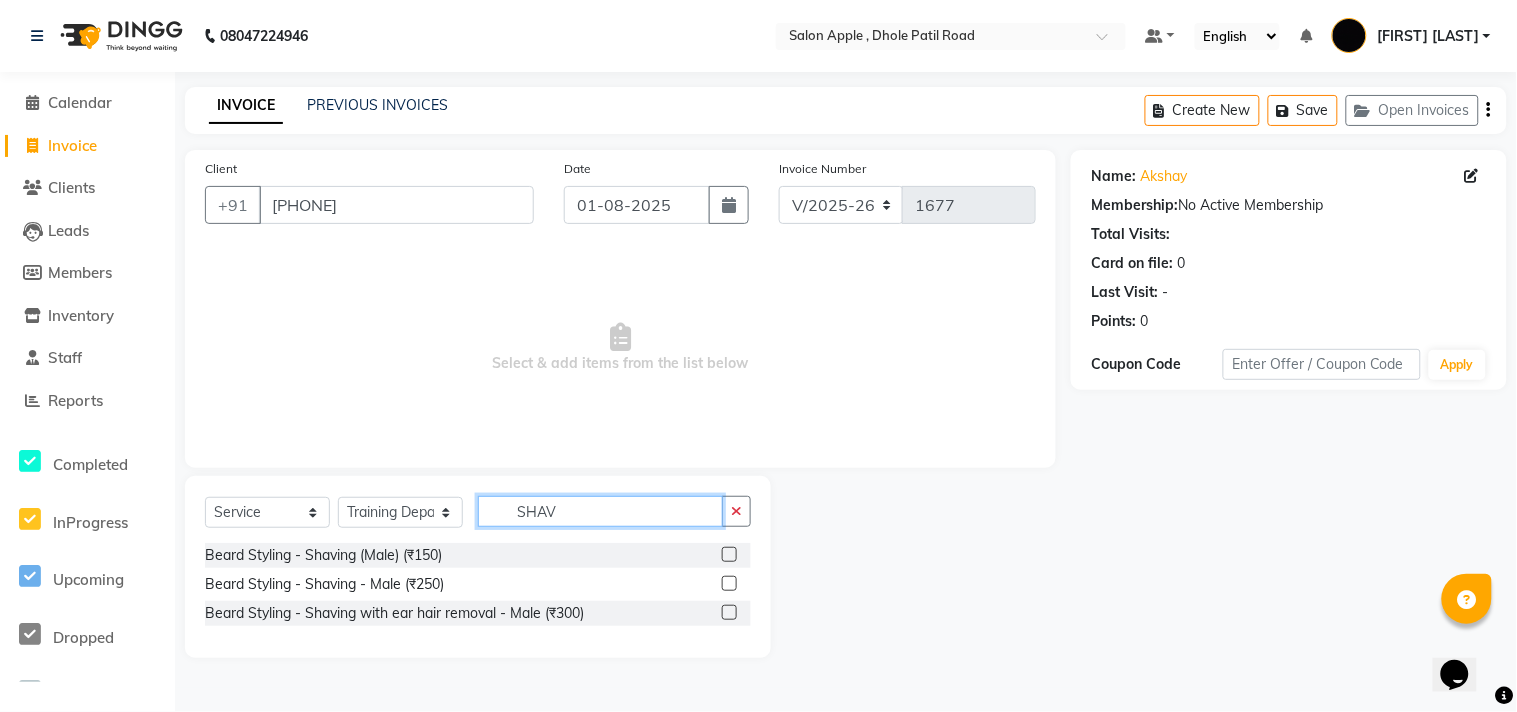 type on "SHAV" 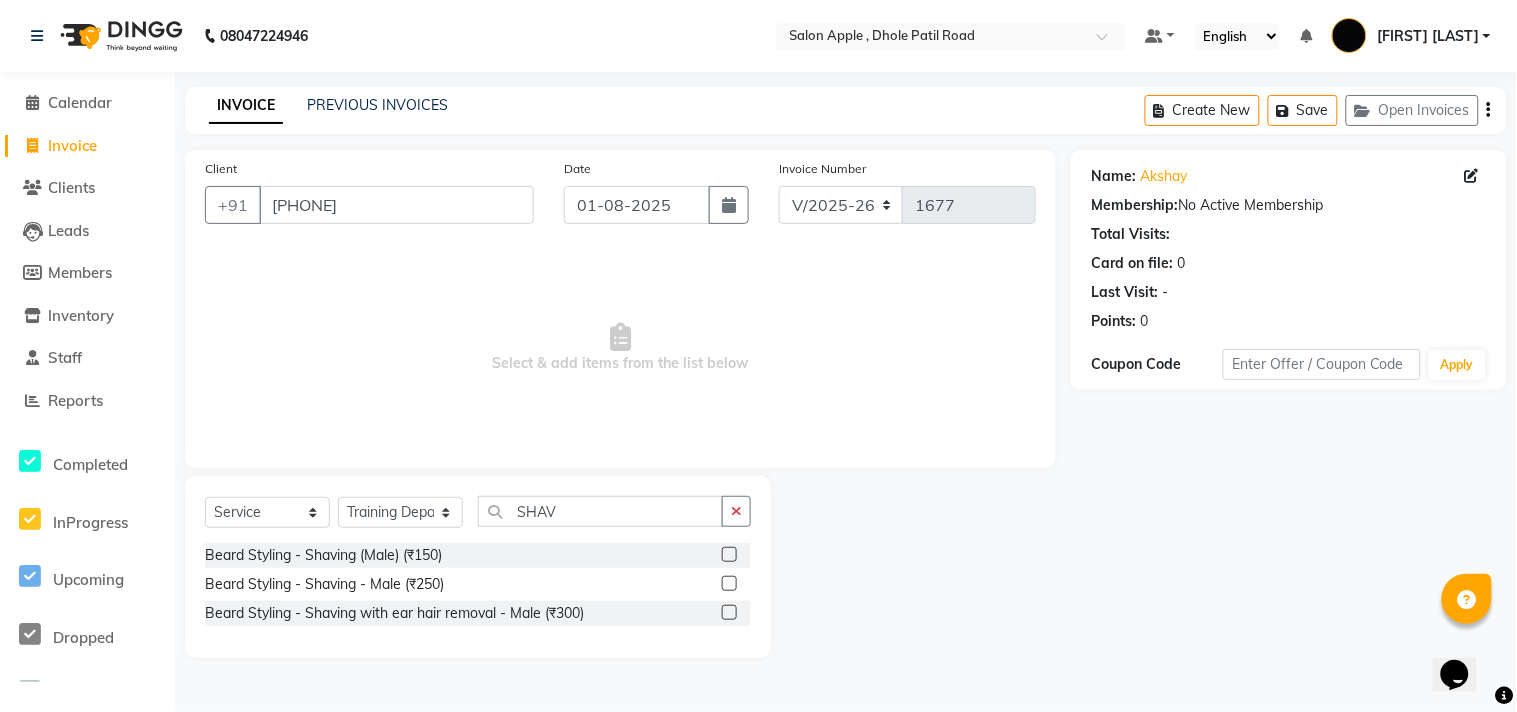 click 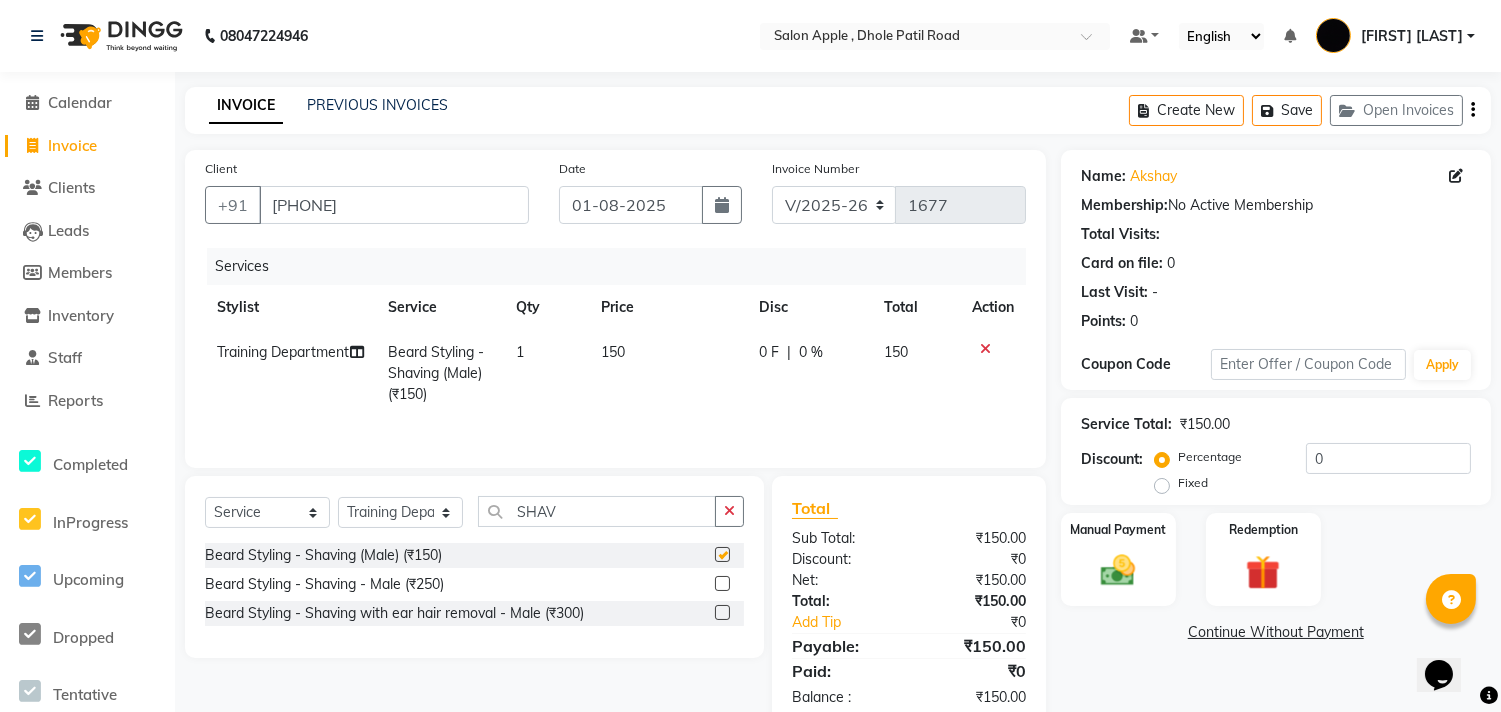checkbox on "false" 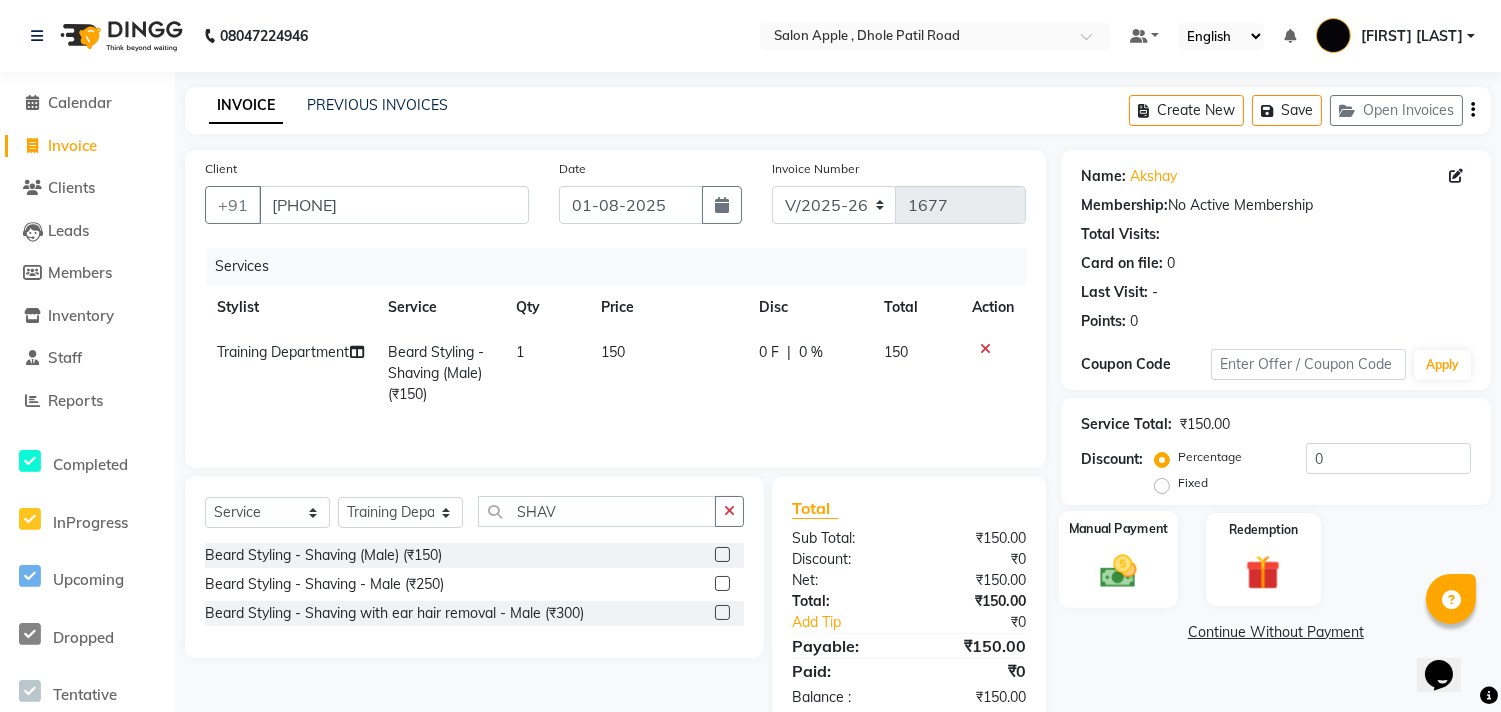 click 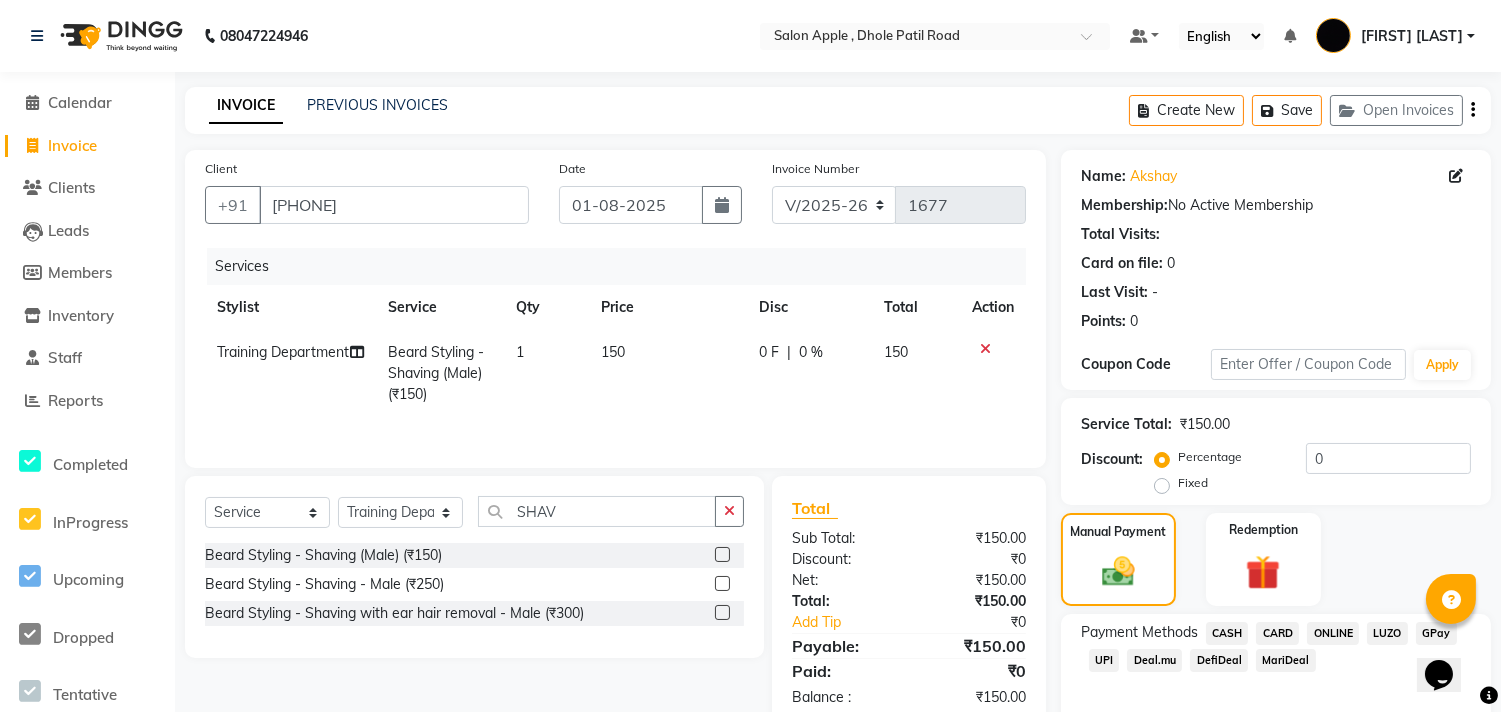 scroll, scrollTop: 92, scrollLeft: 0, axis: vertical 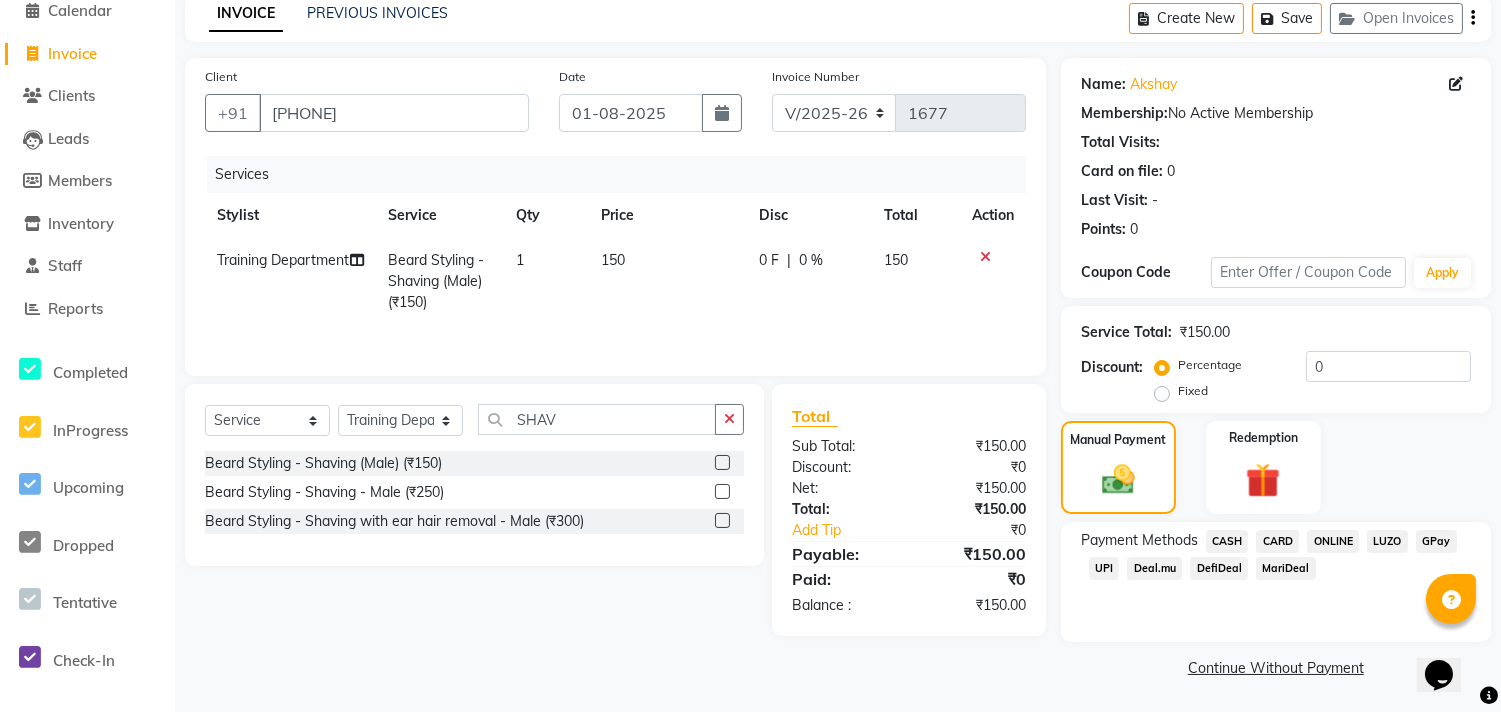 click on "ONLINE" 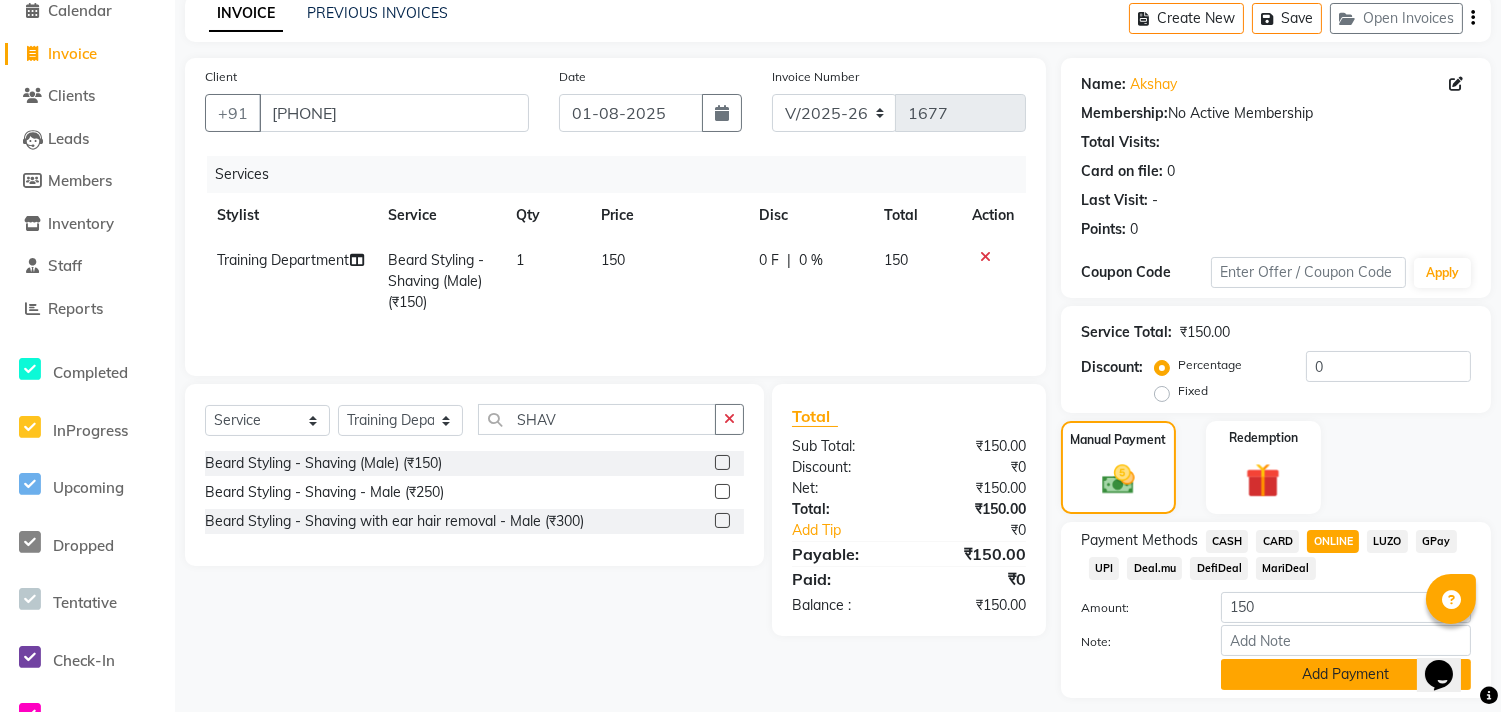 click on "Add Payment" 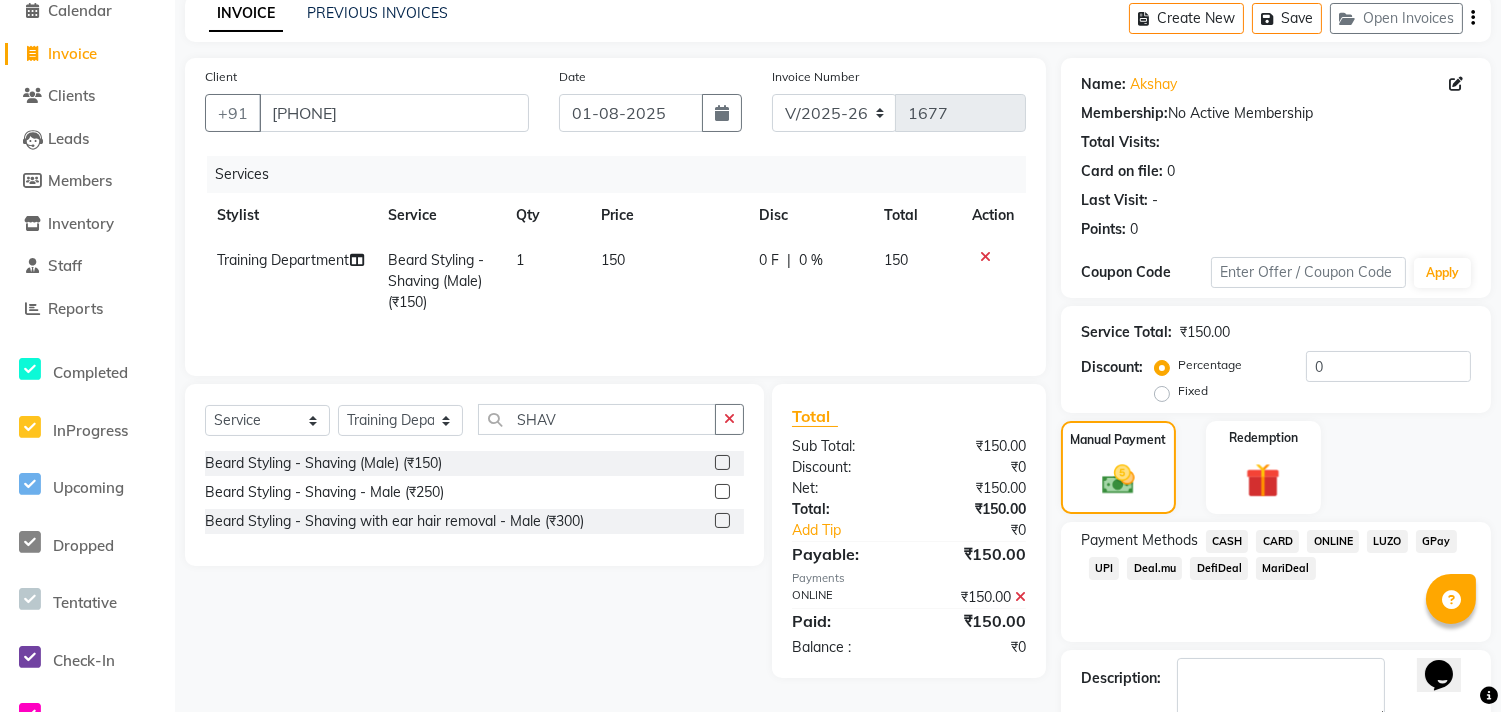 scroll, scrollTop: 205, scrollLeft: 0, axis: vertical 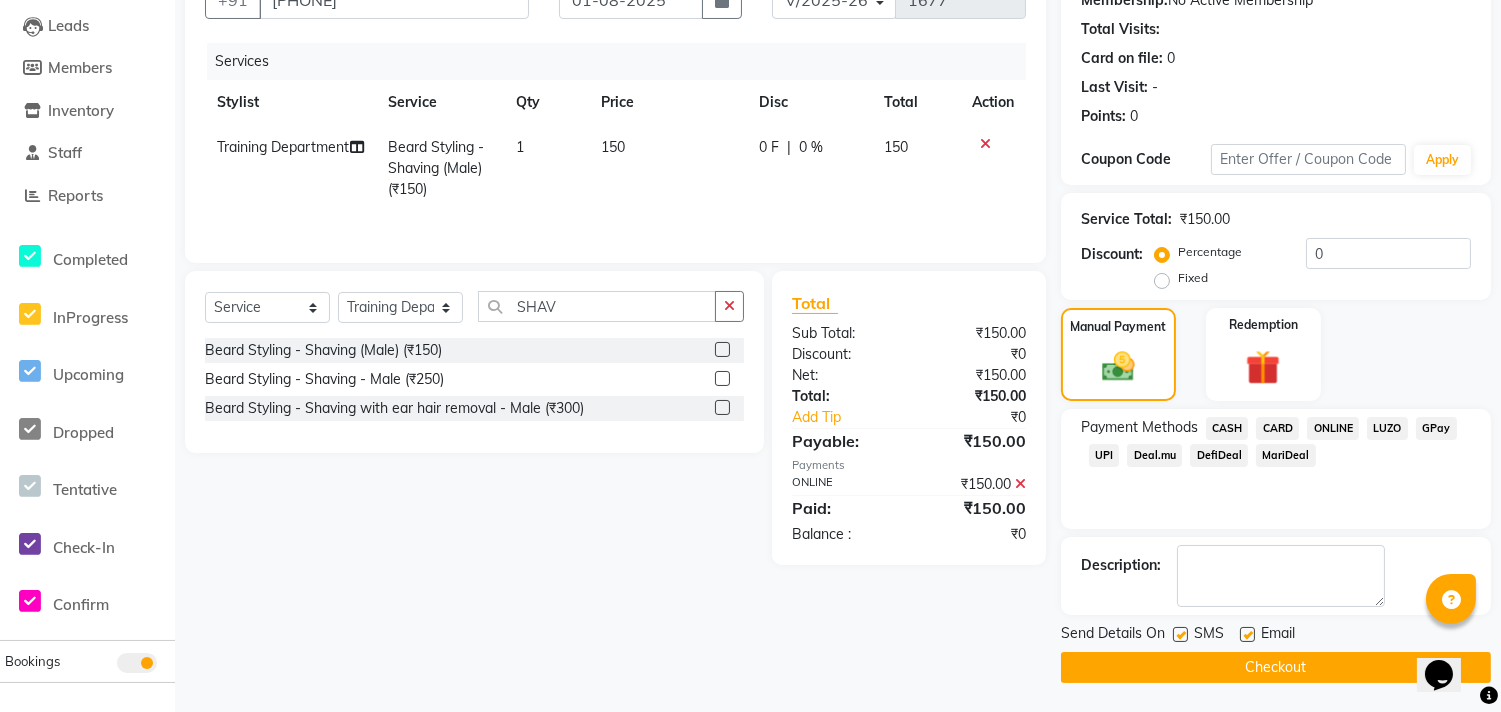 click on "Checkout" 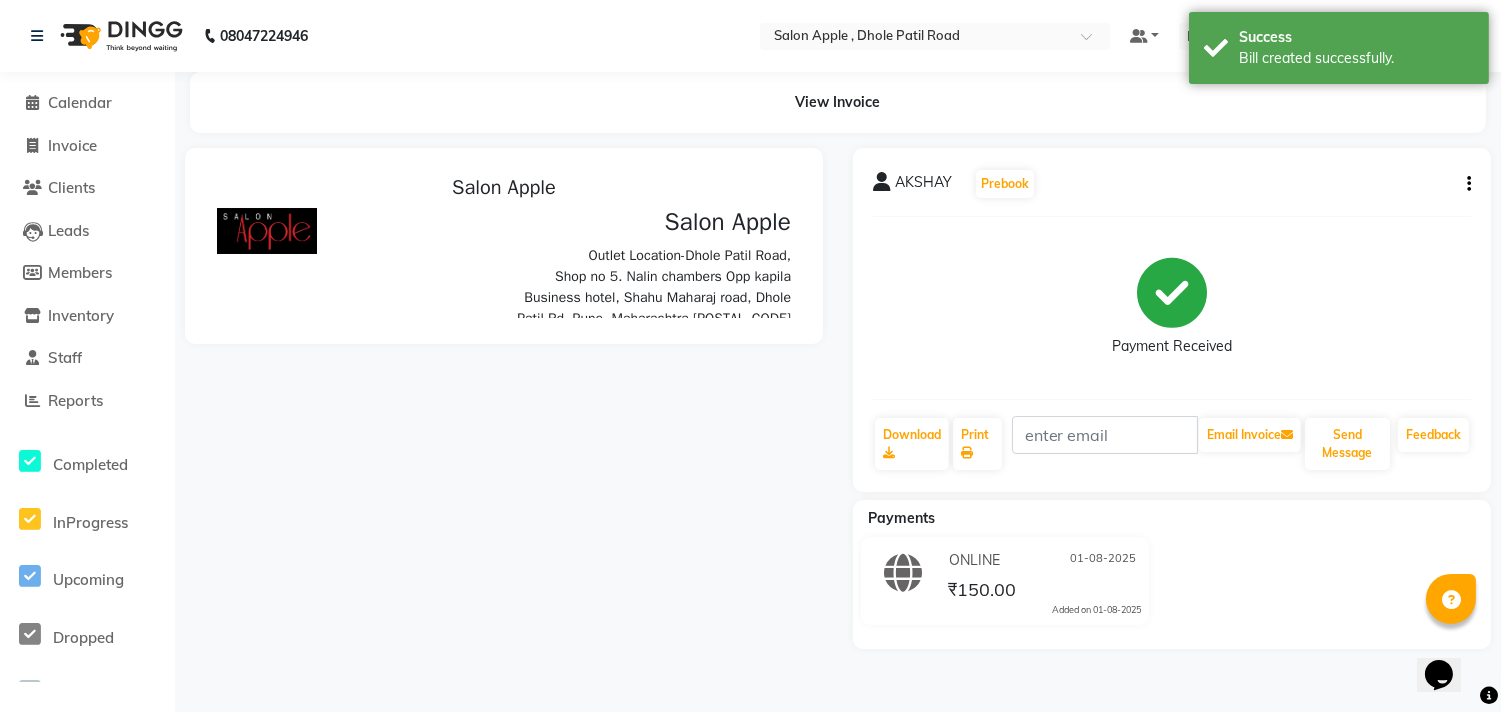 scroll, scrollTop: 0, scrollLeft: 0, axis: both 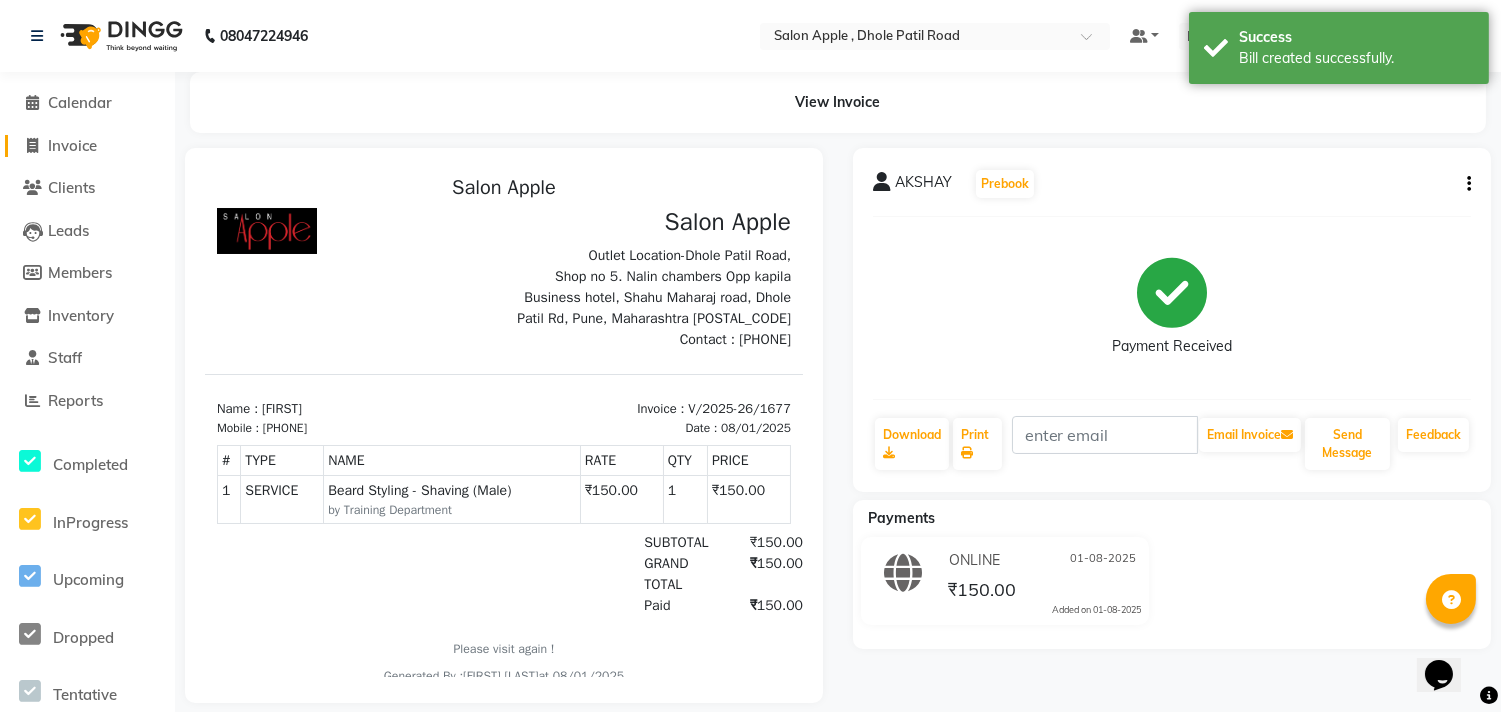 click on "Invoice" 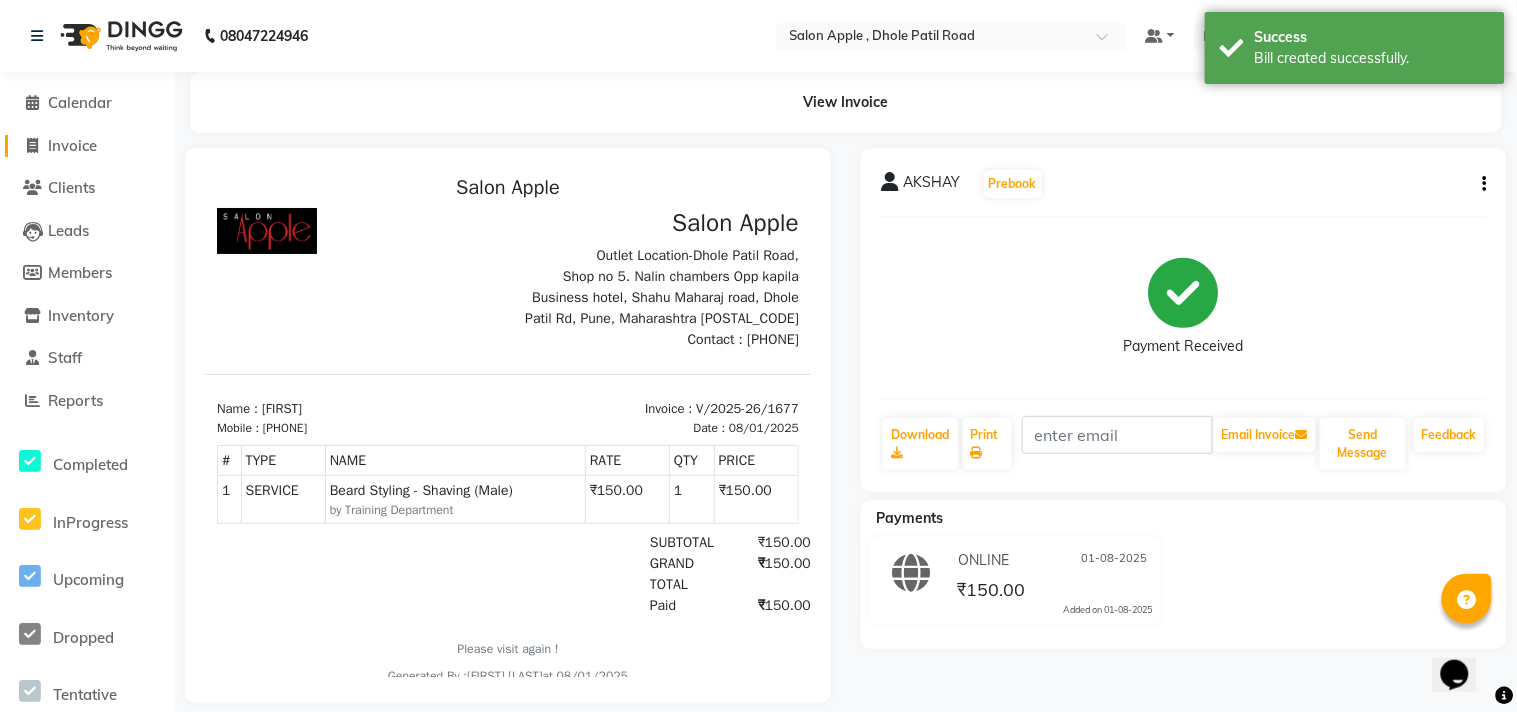 select on "521" 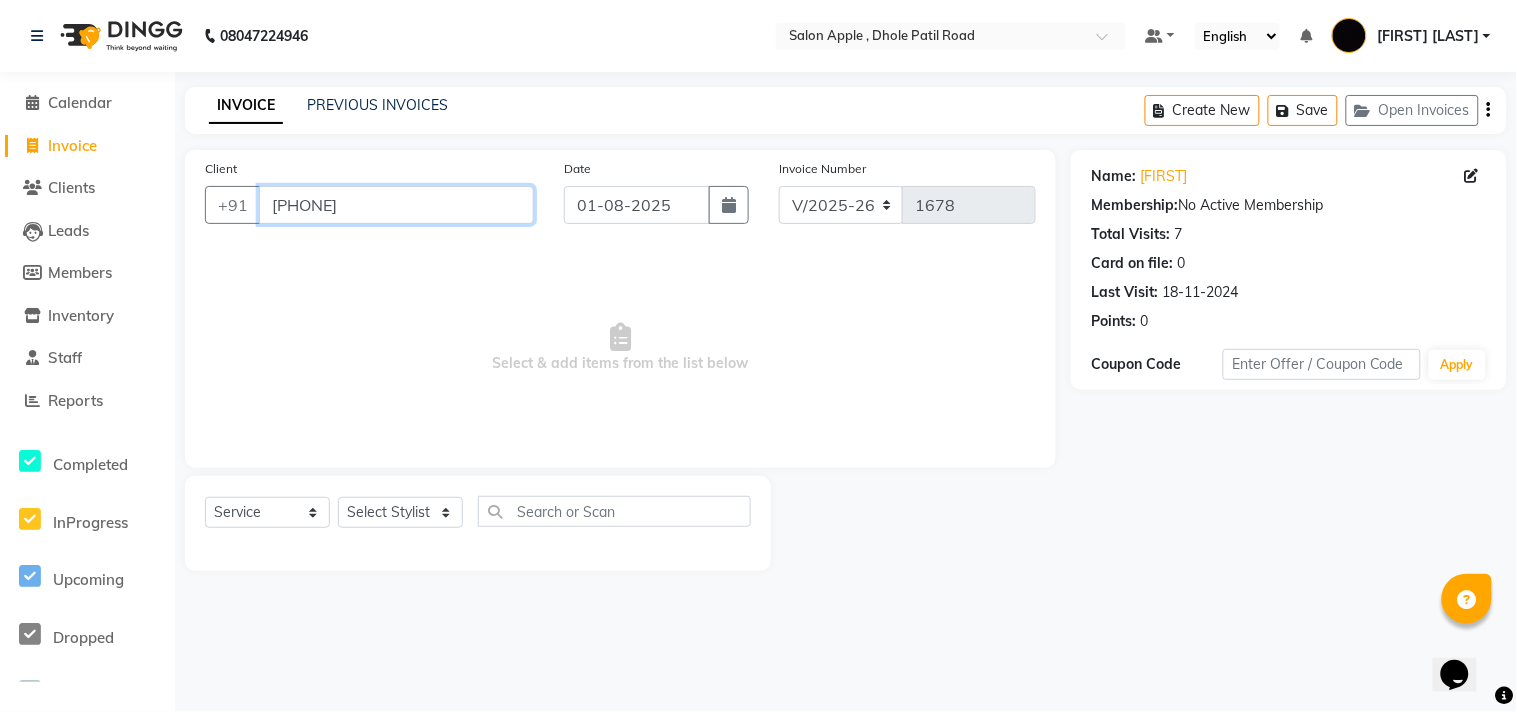 click on "[PHONE]" at bounding box center (396, 205) 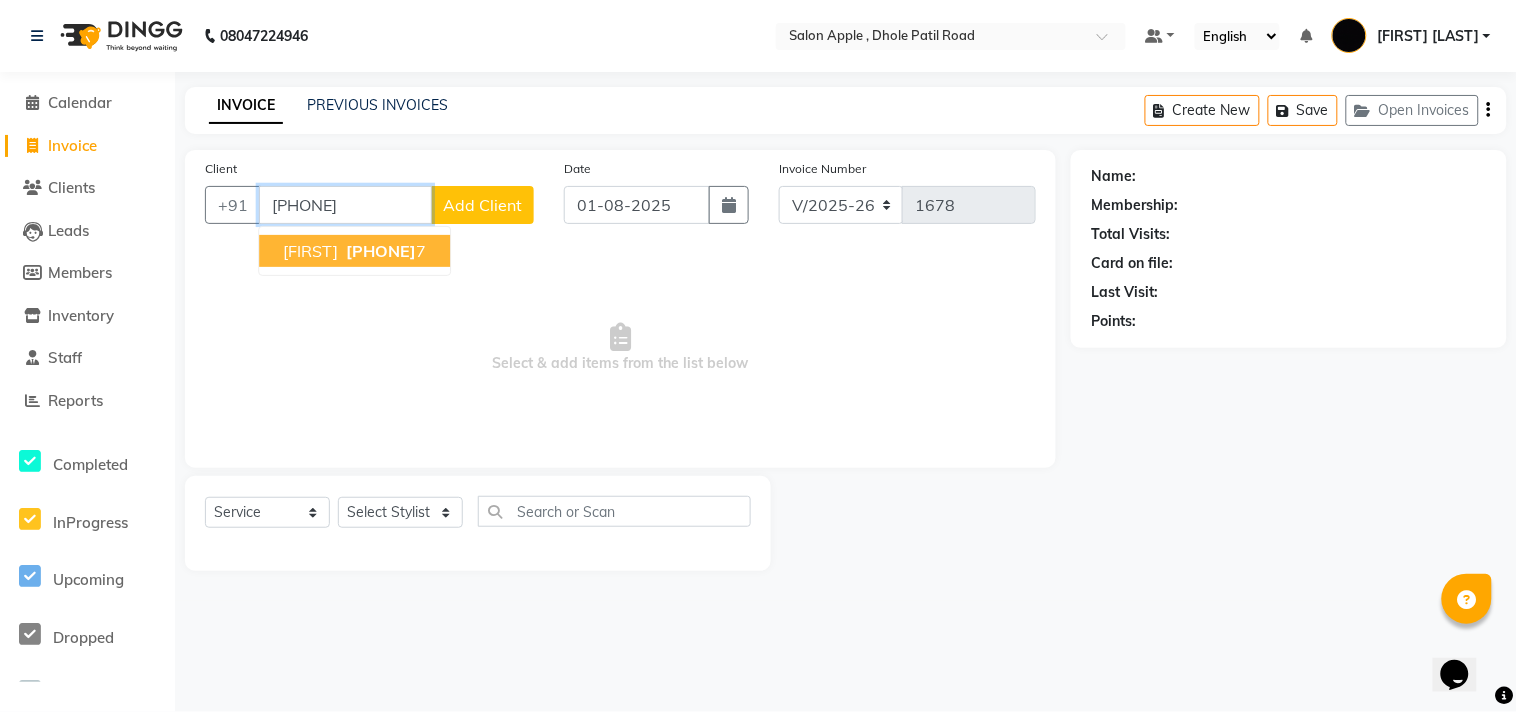 click on "908700135" at bounding box center [381, 251] 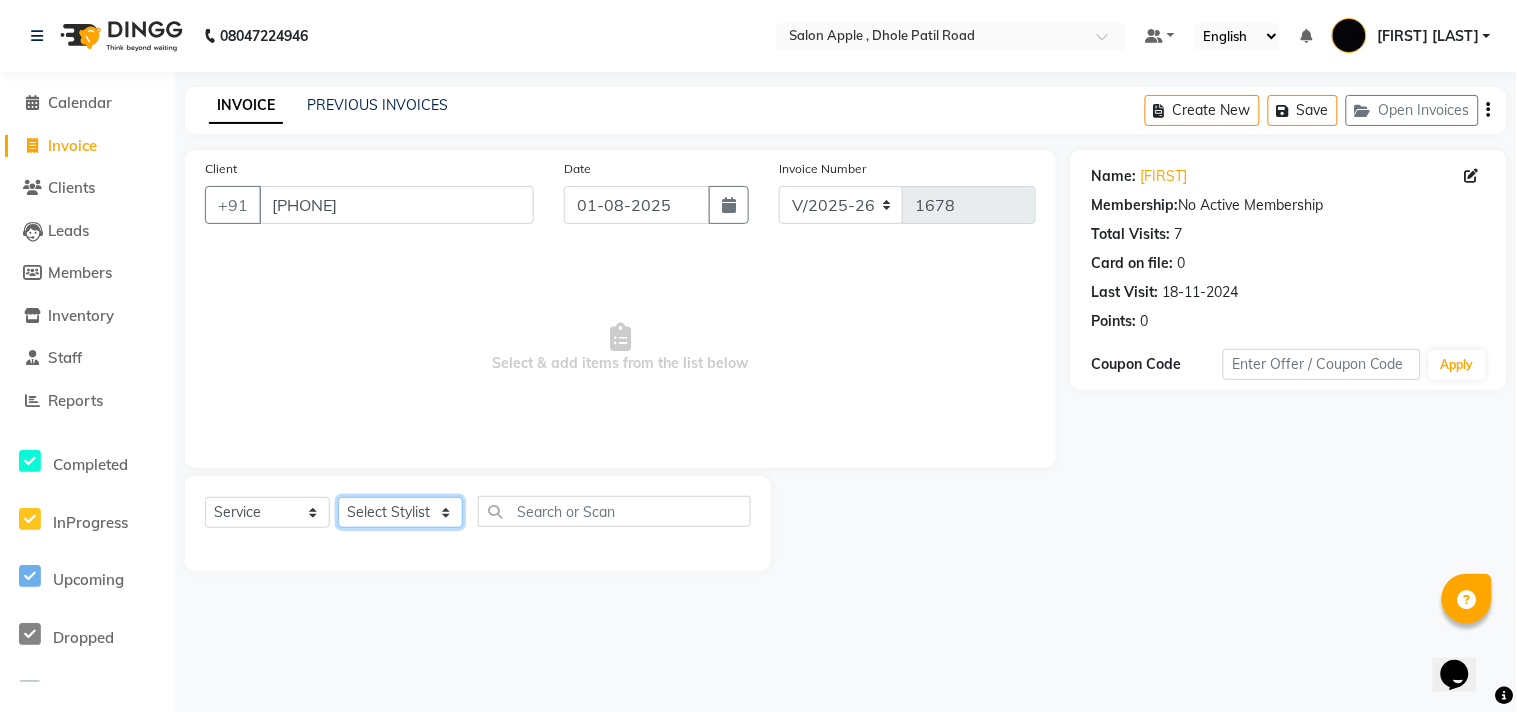 click on "Select Stylist [FIRST] [LAST] [FIRST] [LAST] [LAST] [LAST] [LAST] [LAST] [LAST]" 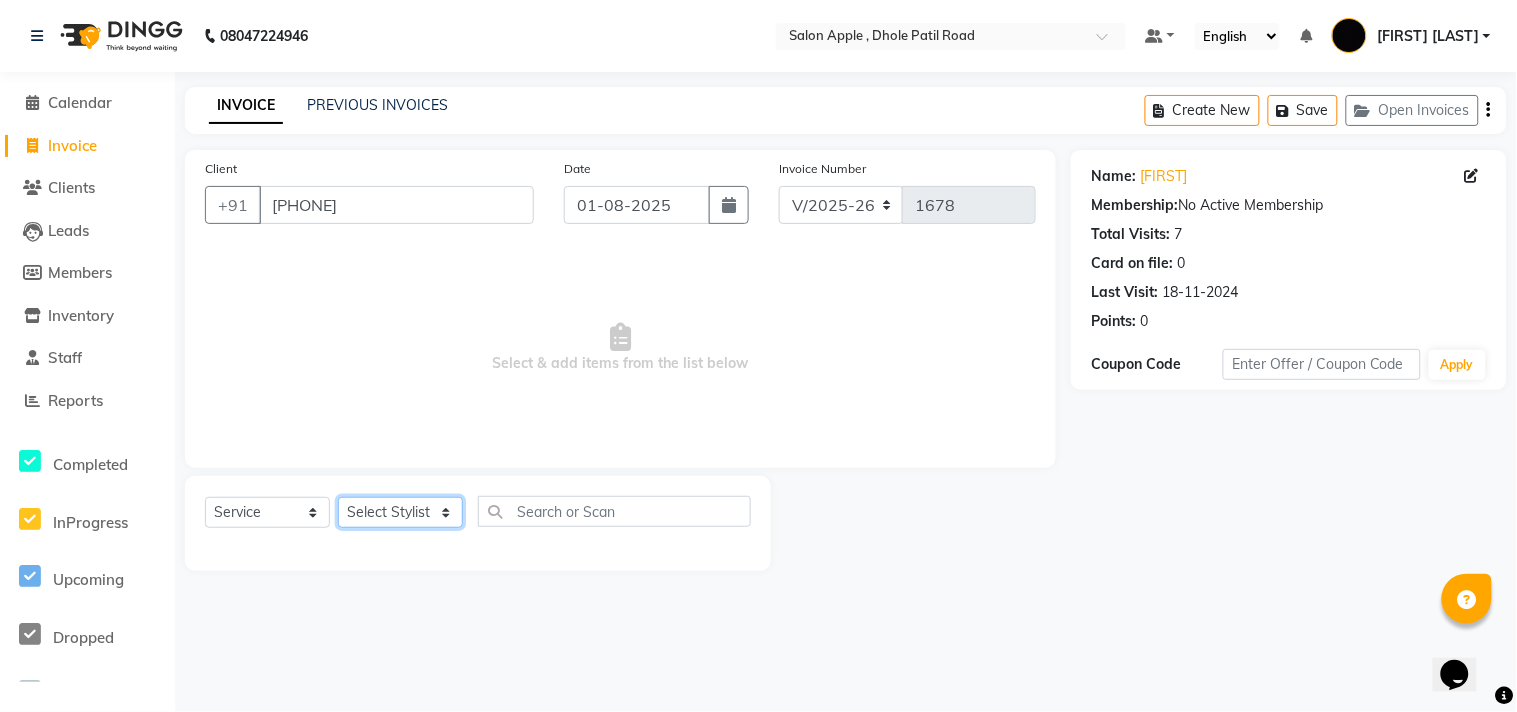 select on "[PHONE]" 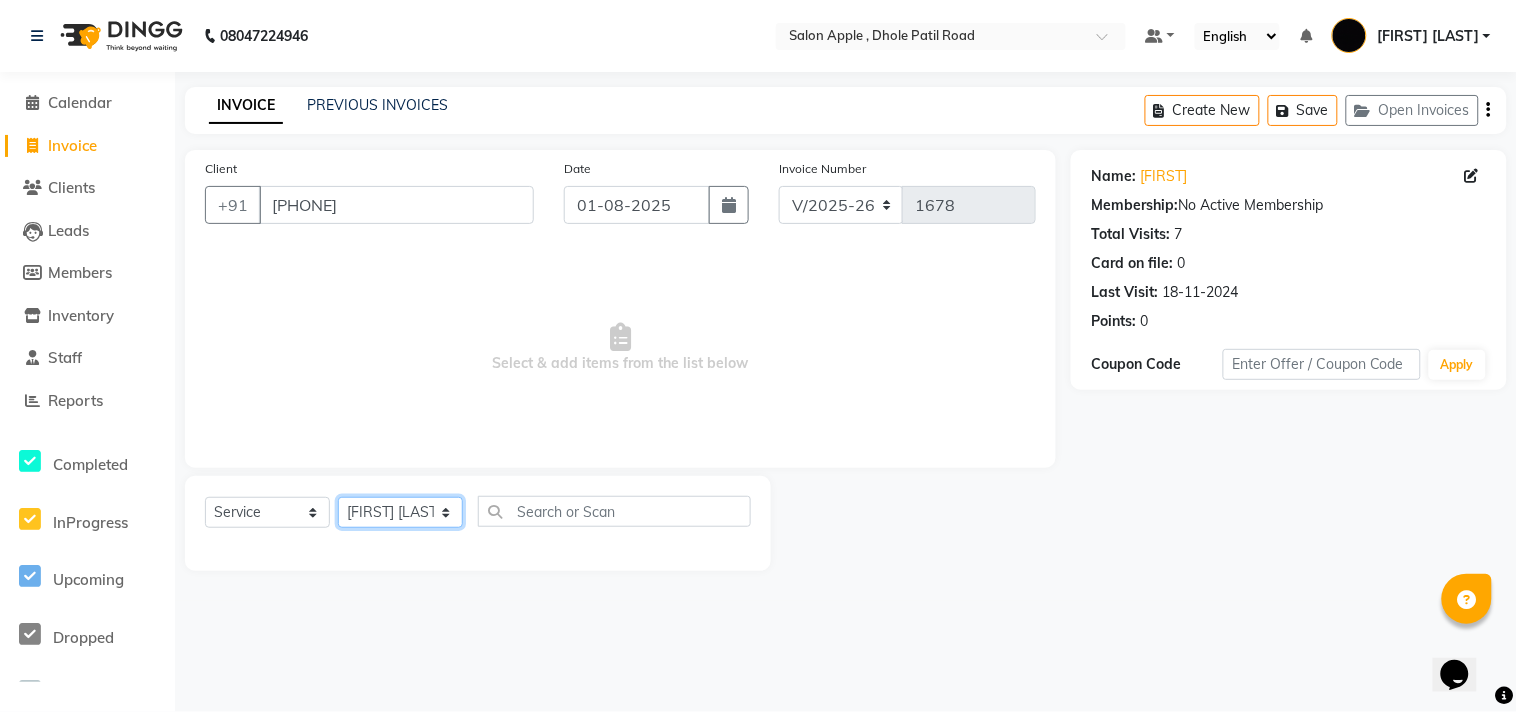 click on "Select Stylist [FIRST] [LAST] [FIRST] [LAST] [LAST] [LAST] [LAST] [LAST] [LAST]" 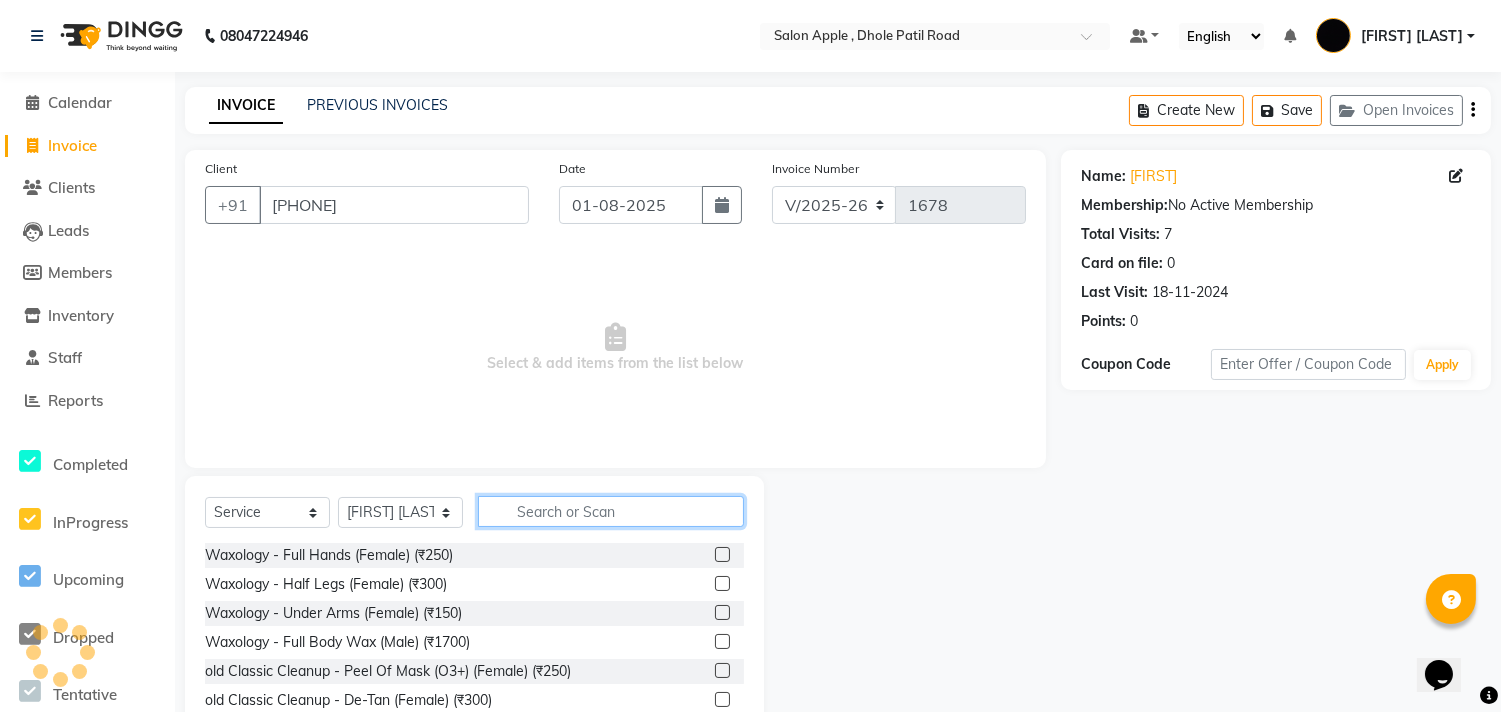 click 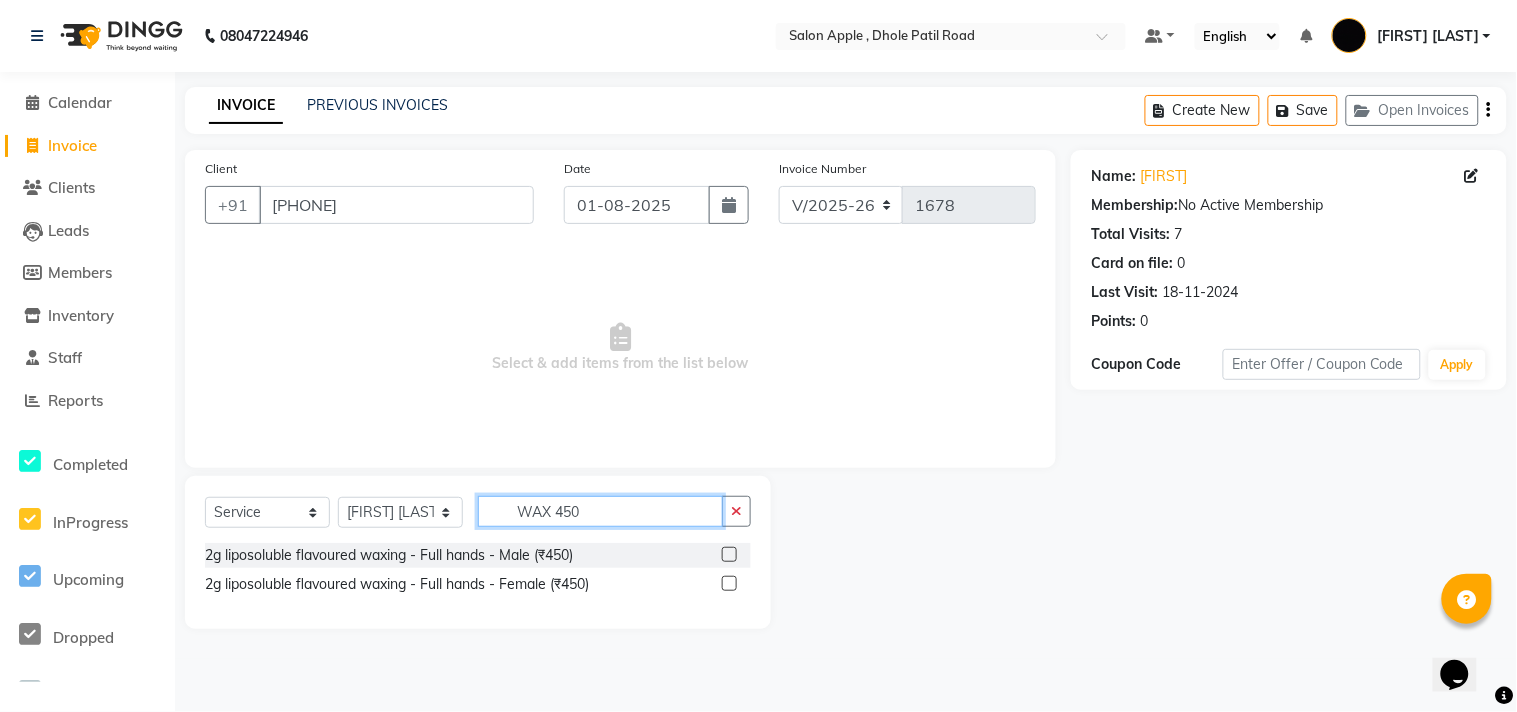 type on "WAX 450" 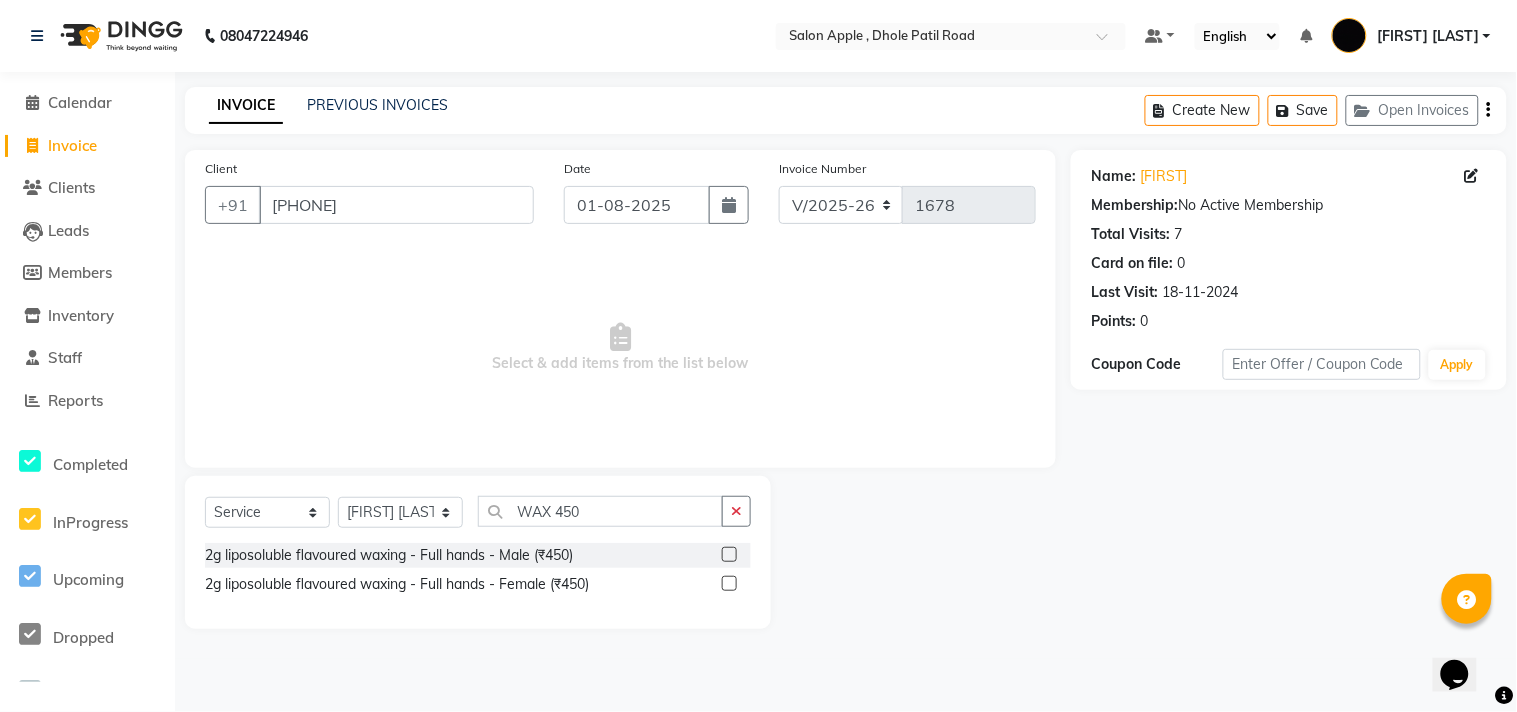 click 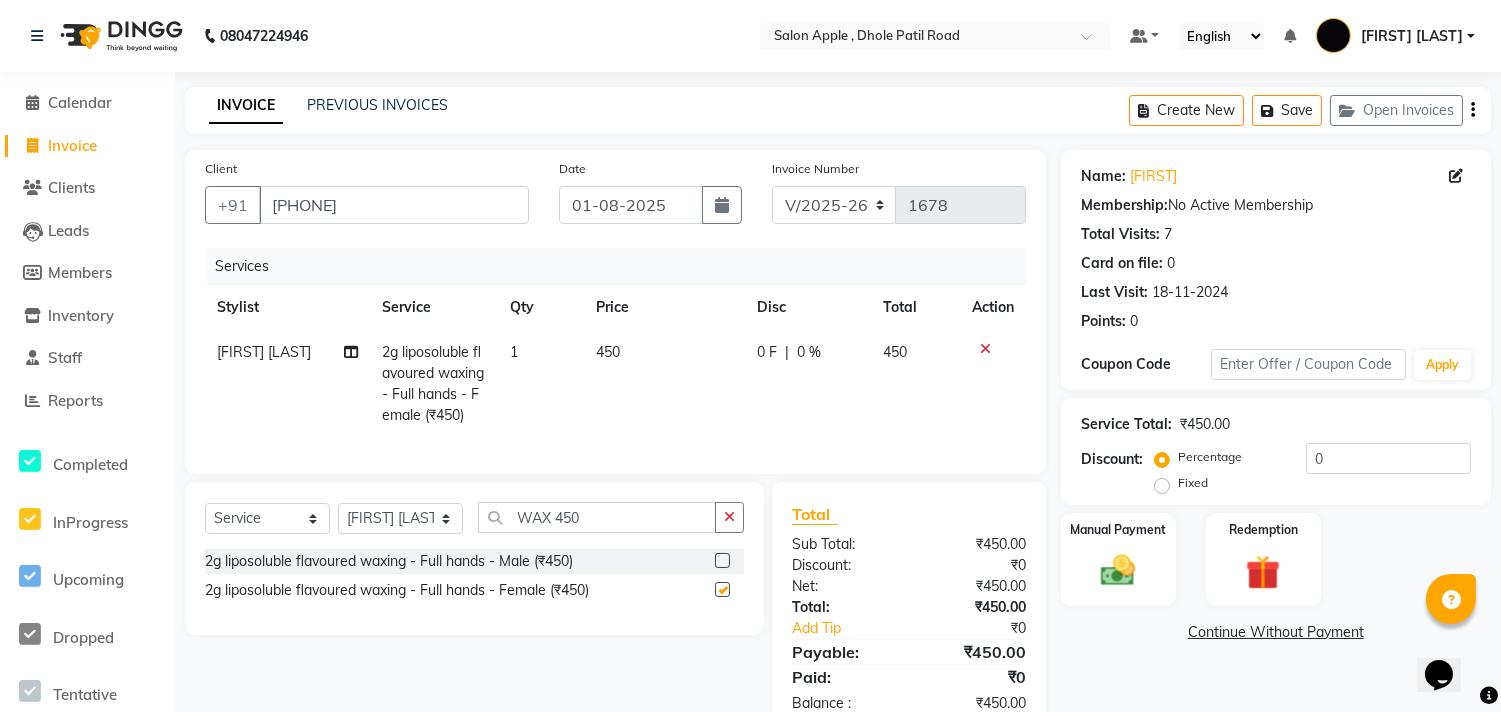 checkbox on "false" 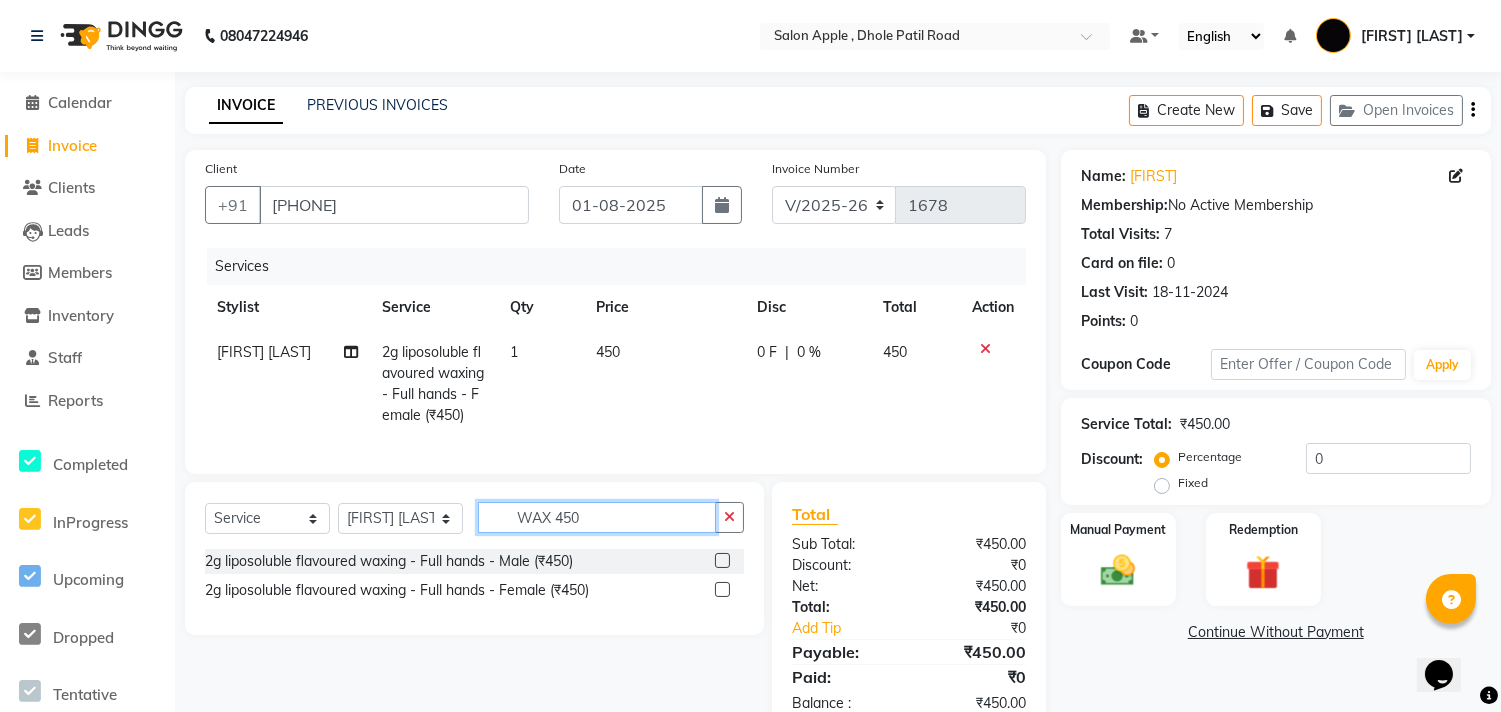 click on "WAX 450" 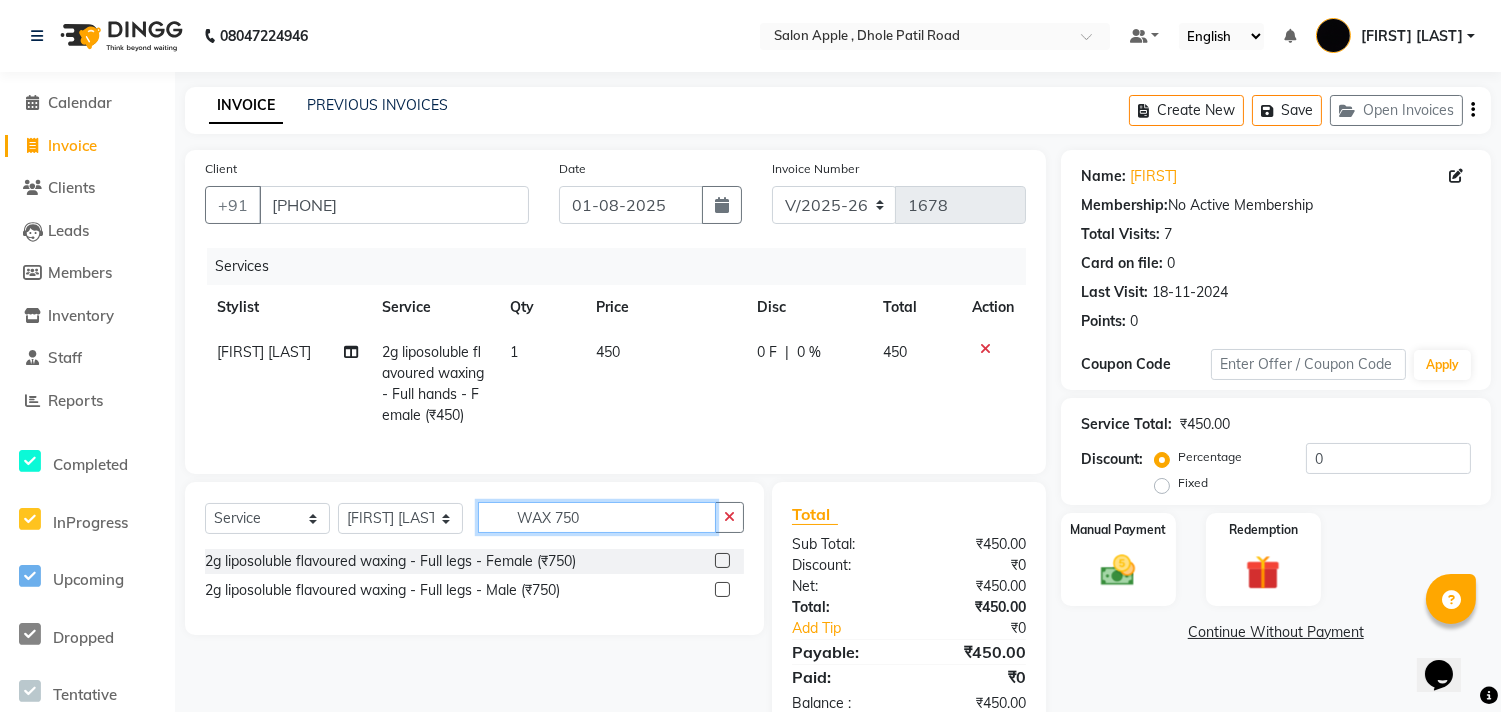 type on "WAX 750" 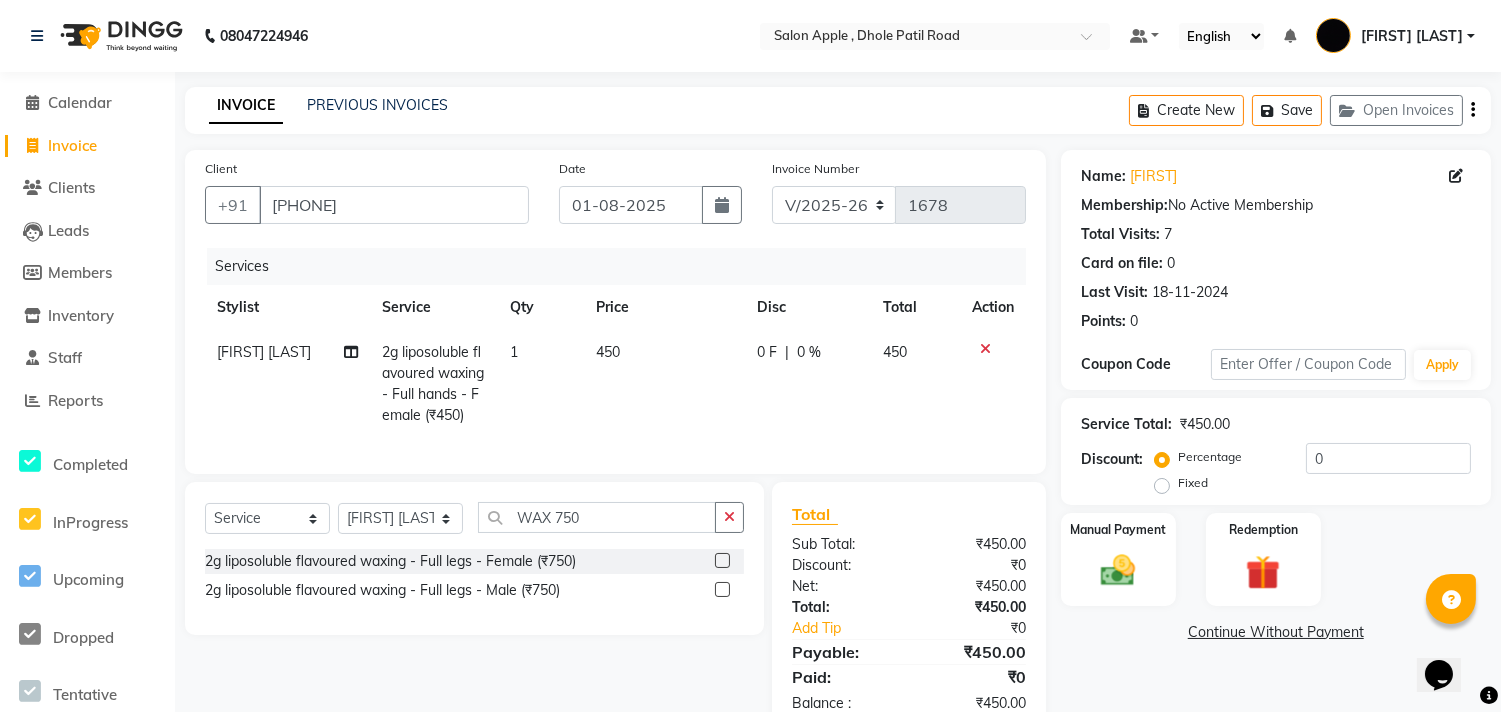 click 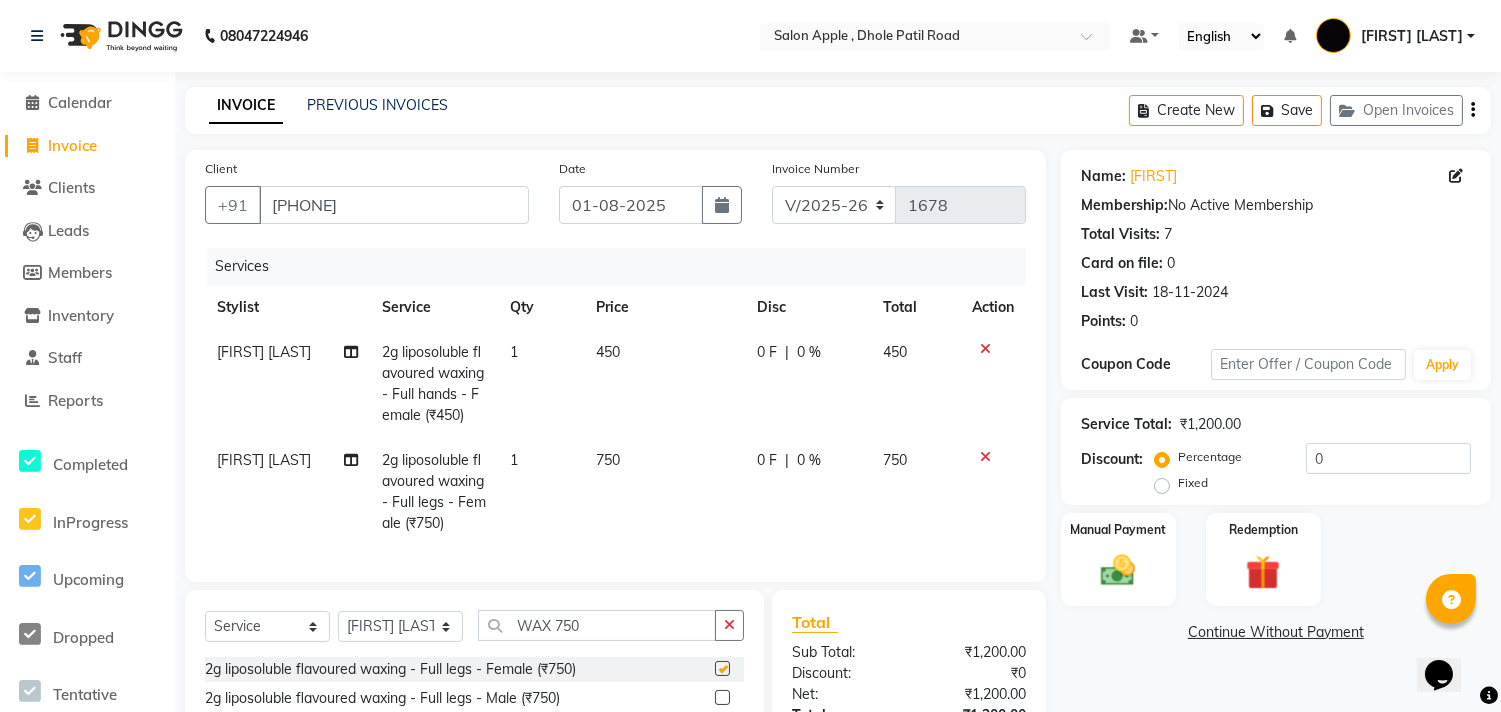 checkbox on "false" 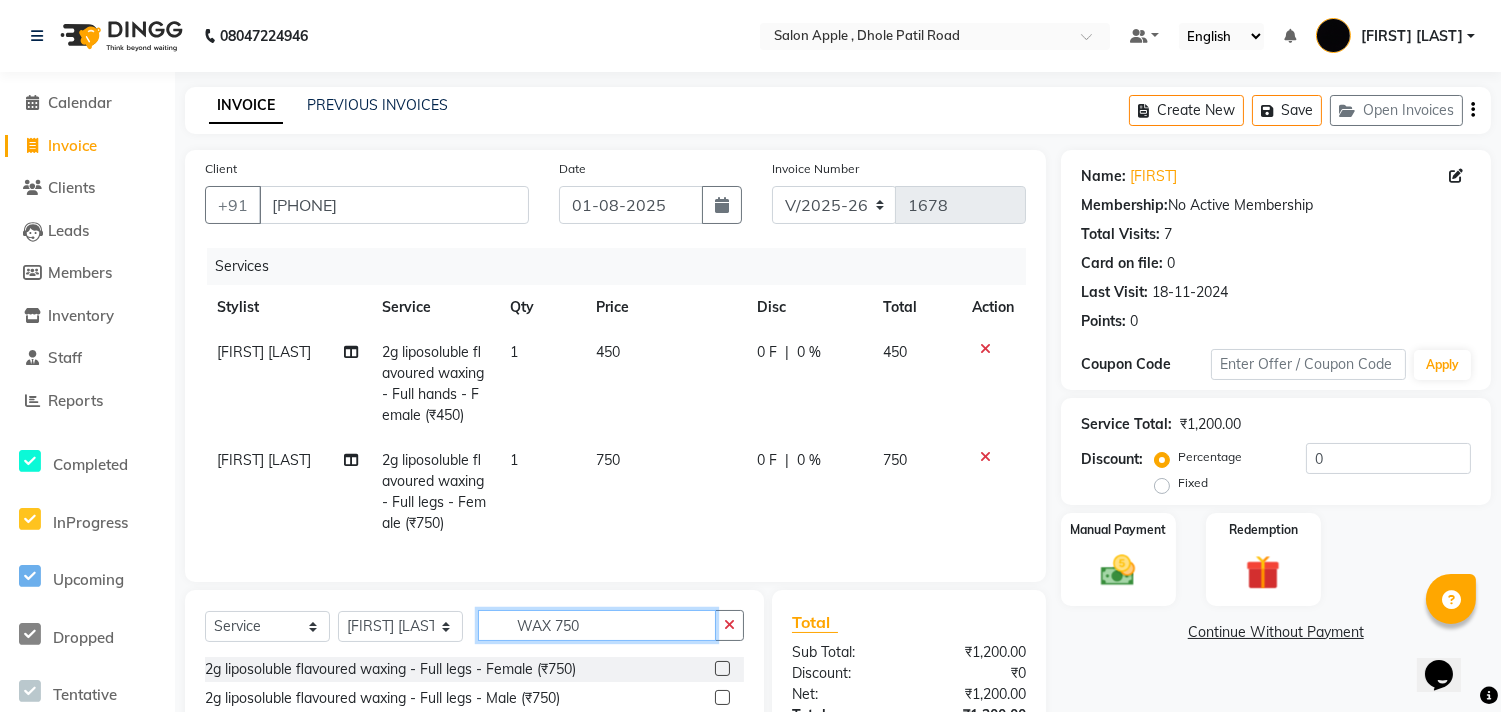 click on "WAX 750" 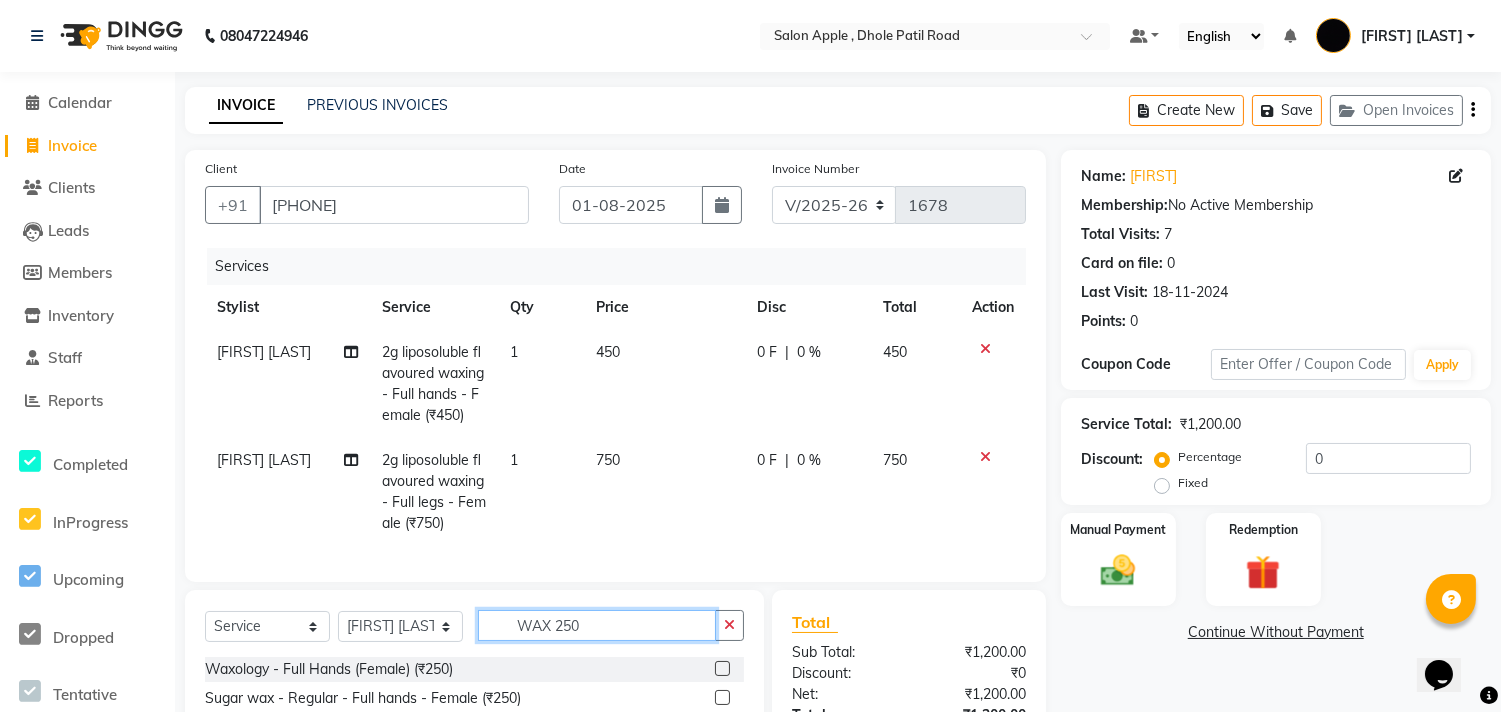 scroll, scrollTop: 220, scrollLeft: 0, axis: vertical 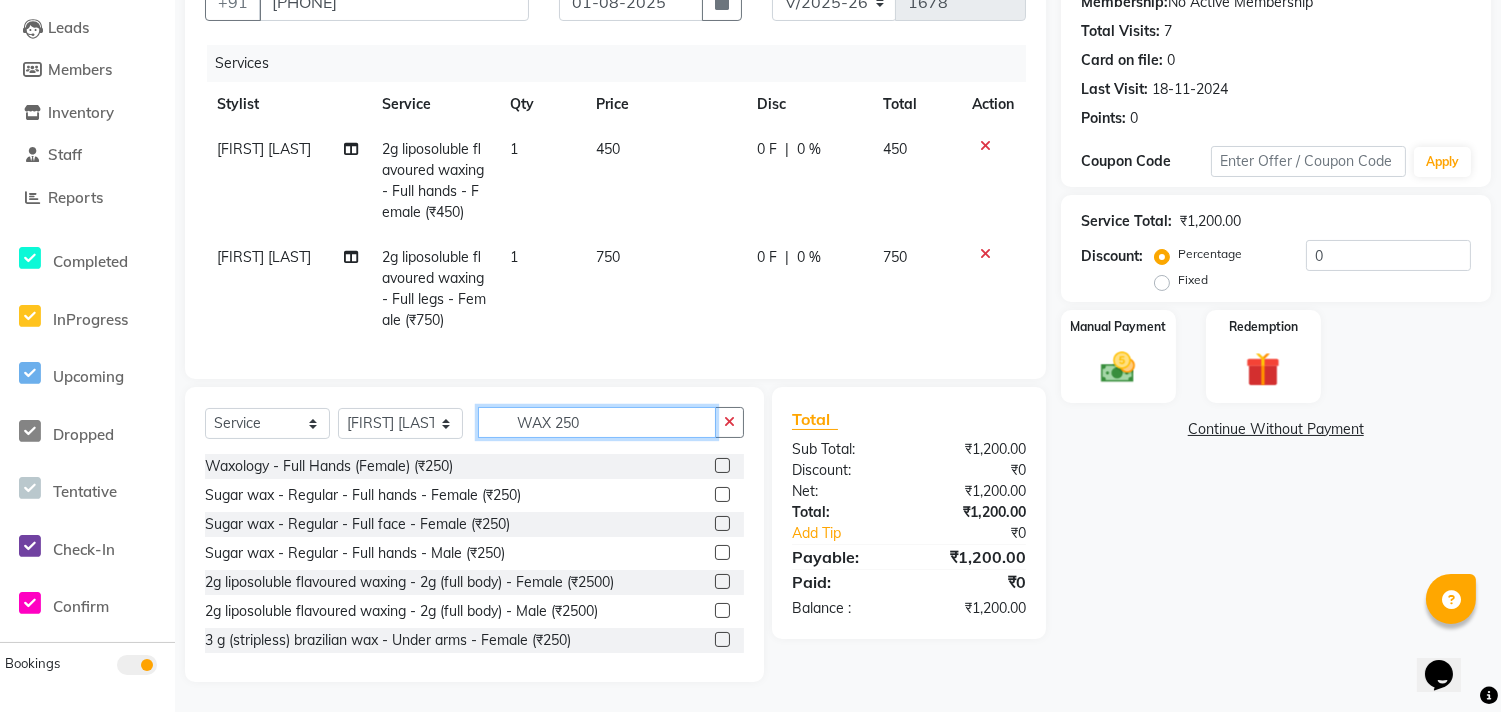type on "WAX 250" 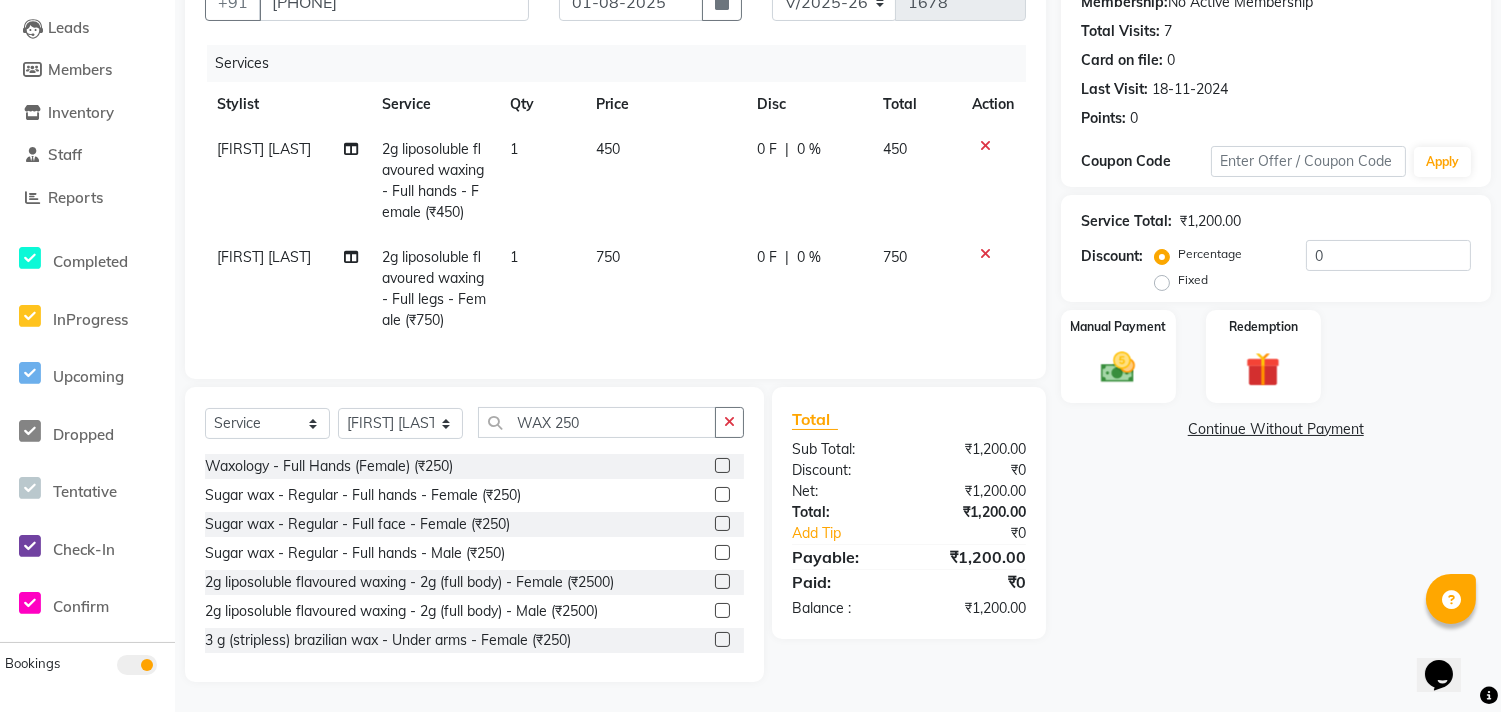 click 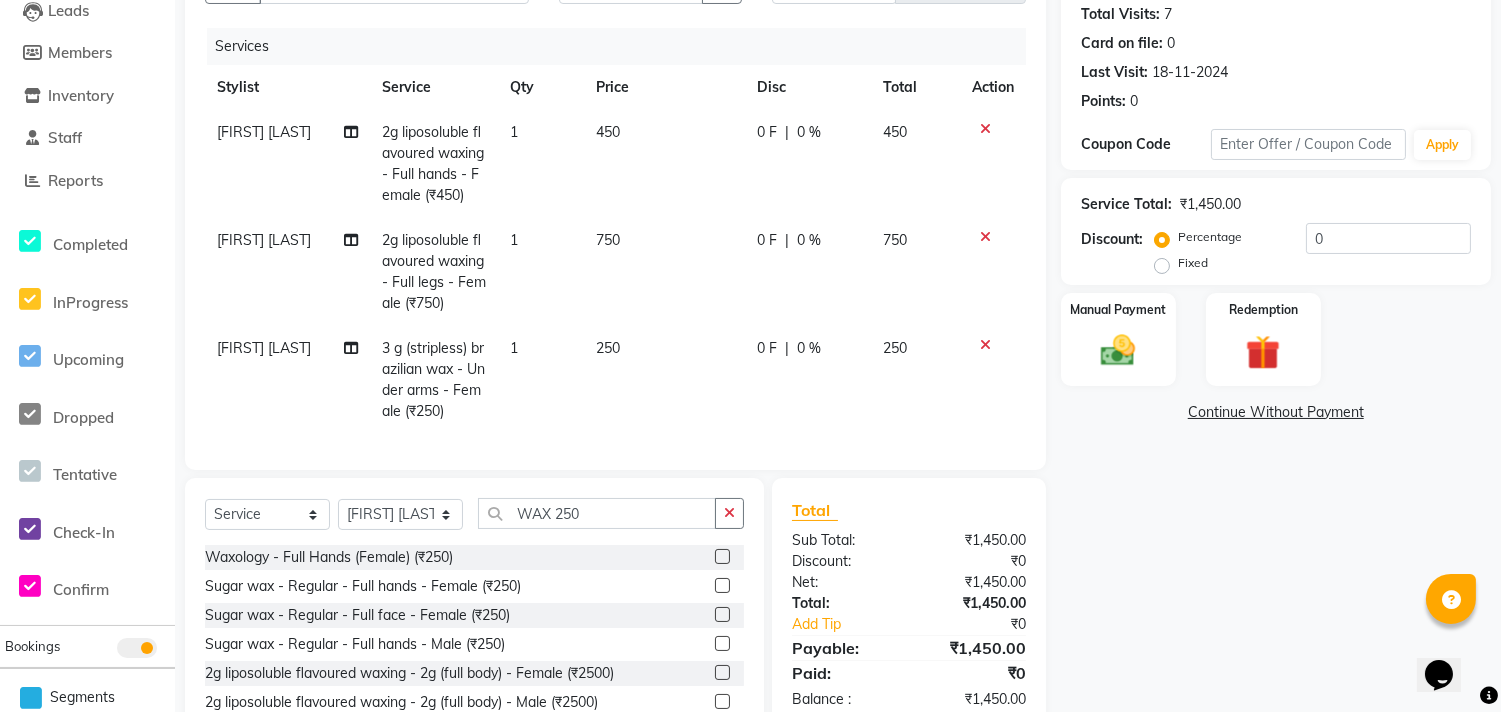 checkbox on "false" 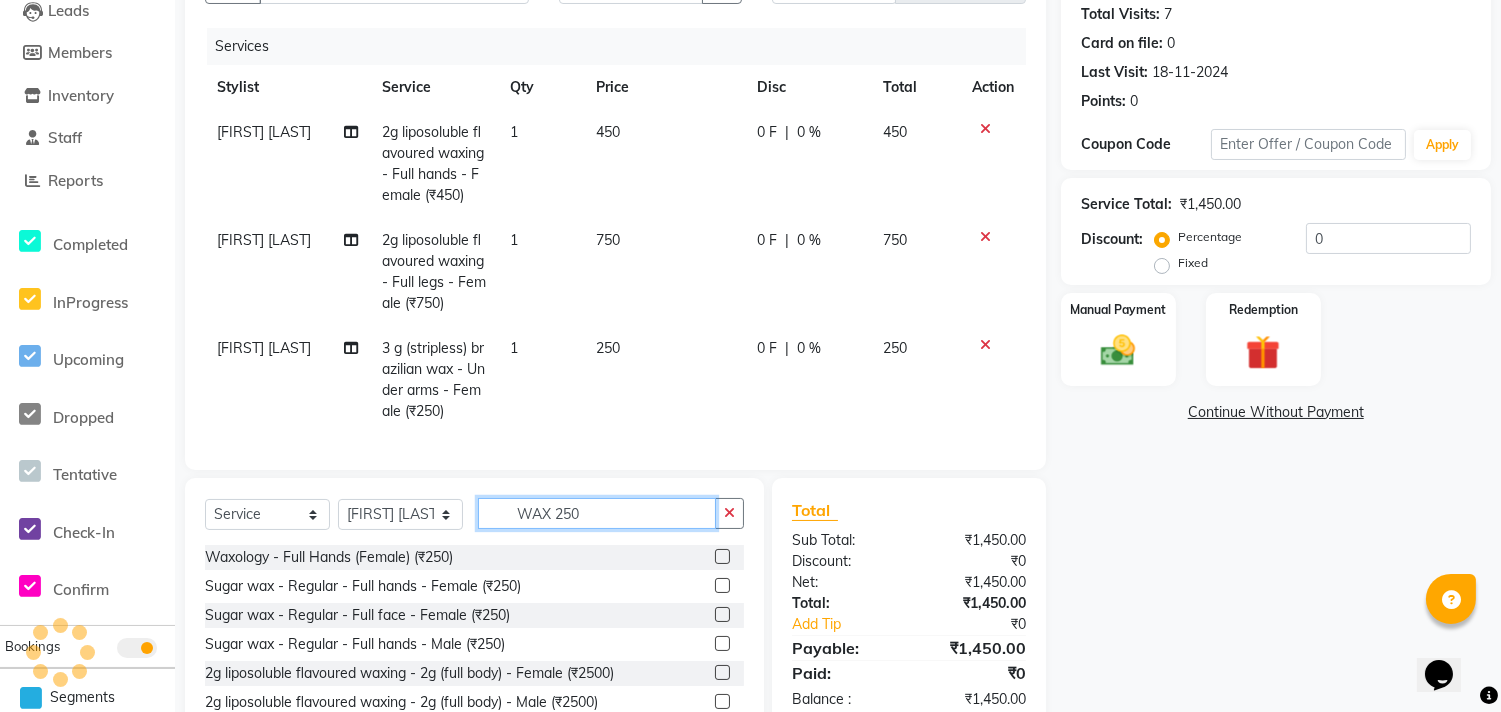 click on "WAX 250" 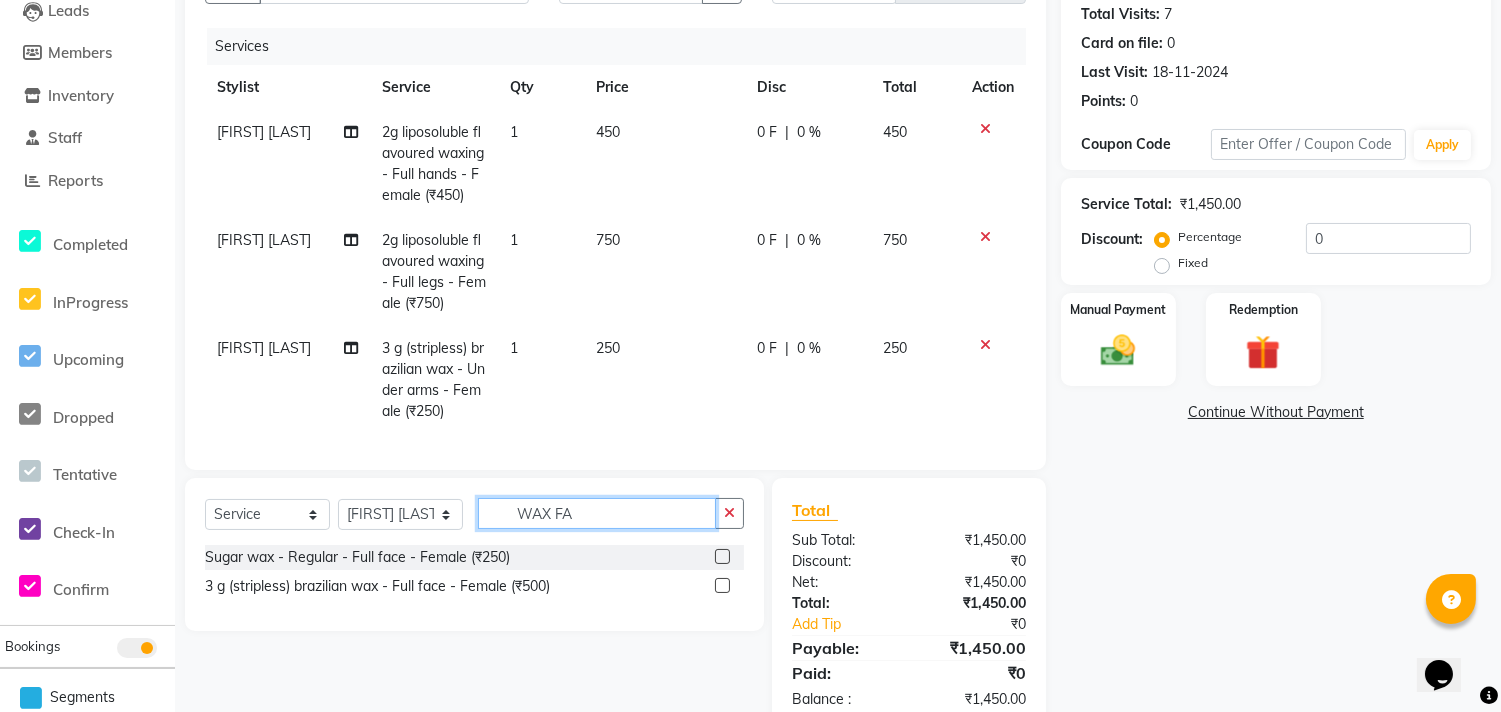 type on "WAX FA" 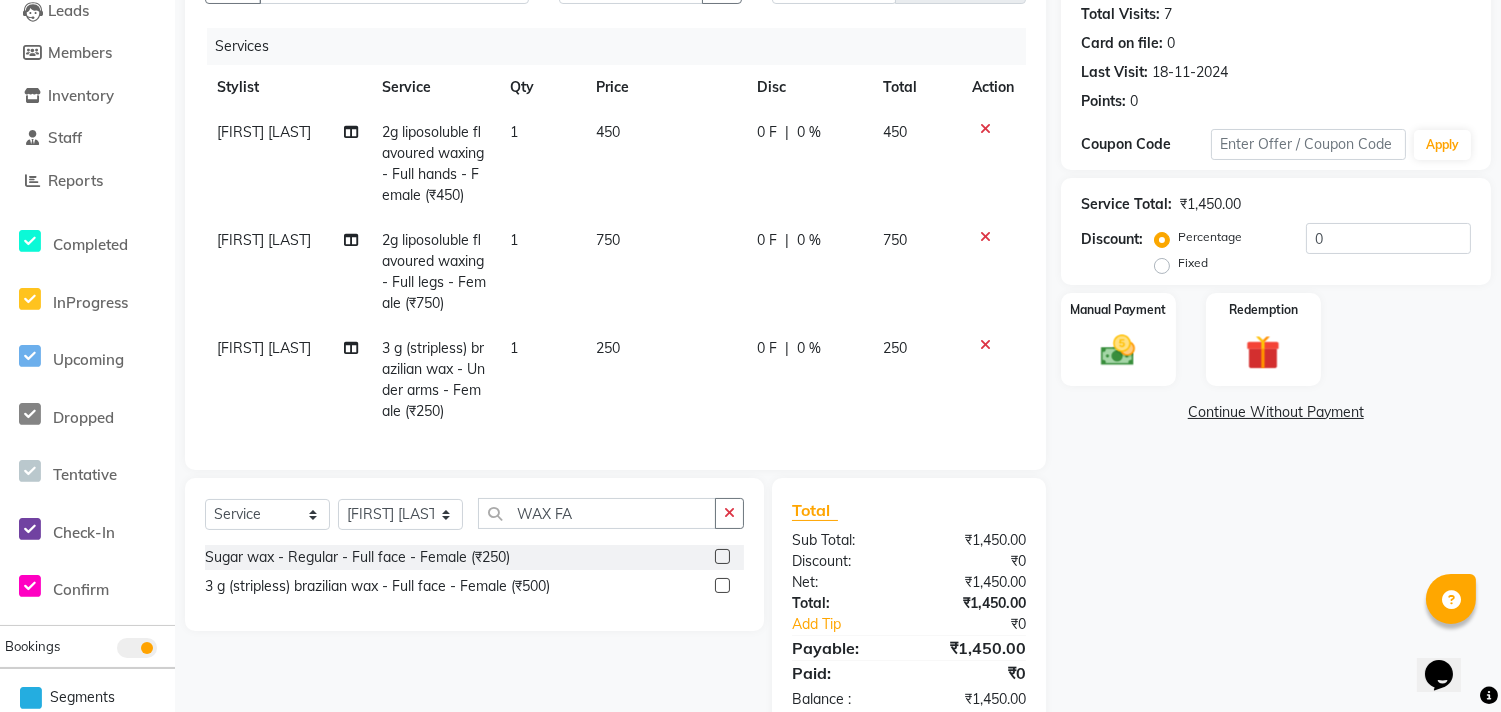 click 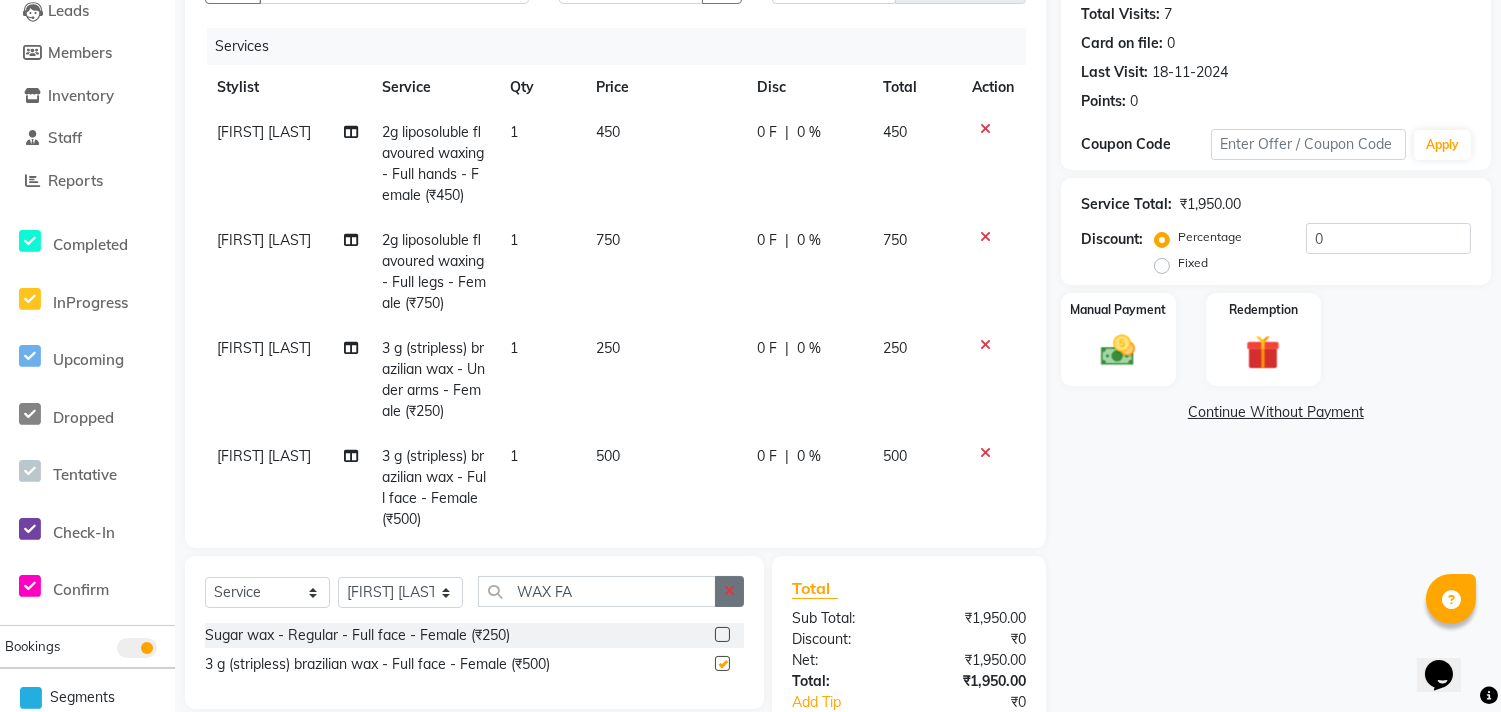 checkbox on "false" 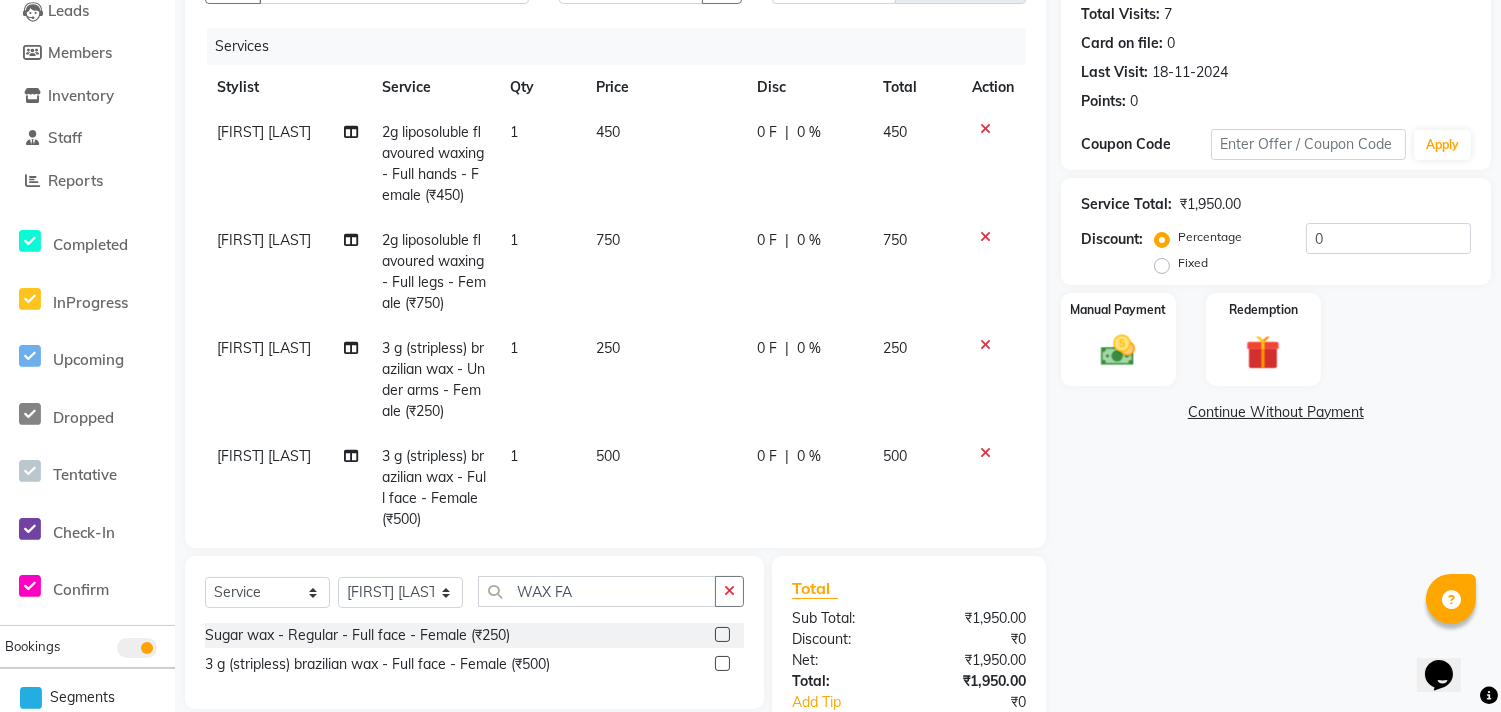 click 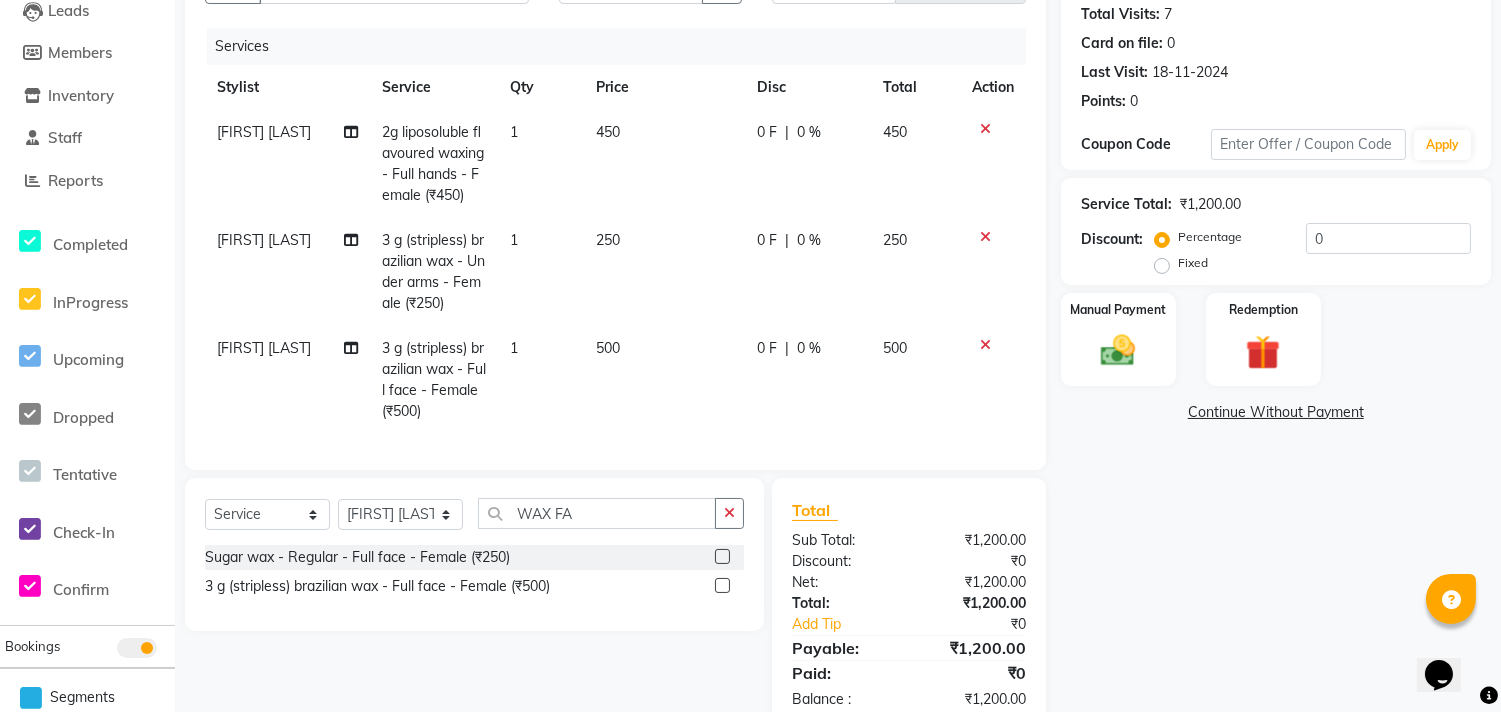 click on "Select  Service  Product  Membership  Package Voucher Prepaid Gift Card  Select Stylist Abhishek taywade Asha aanand Adsule bharat manger SM NEHA HAJARE Pragati Sameer Training Department Training Department WAX FA Sugar wax - Regular - Full face - Female (₹250)  3 g (stripless) brazilian wax - Full face - Female (₹500)" 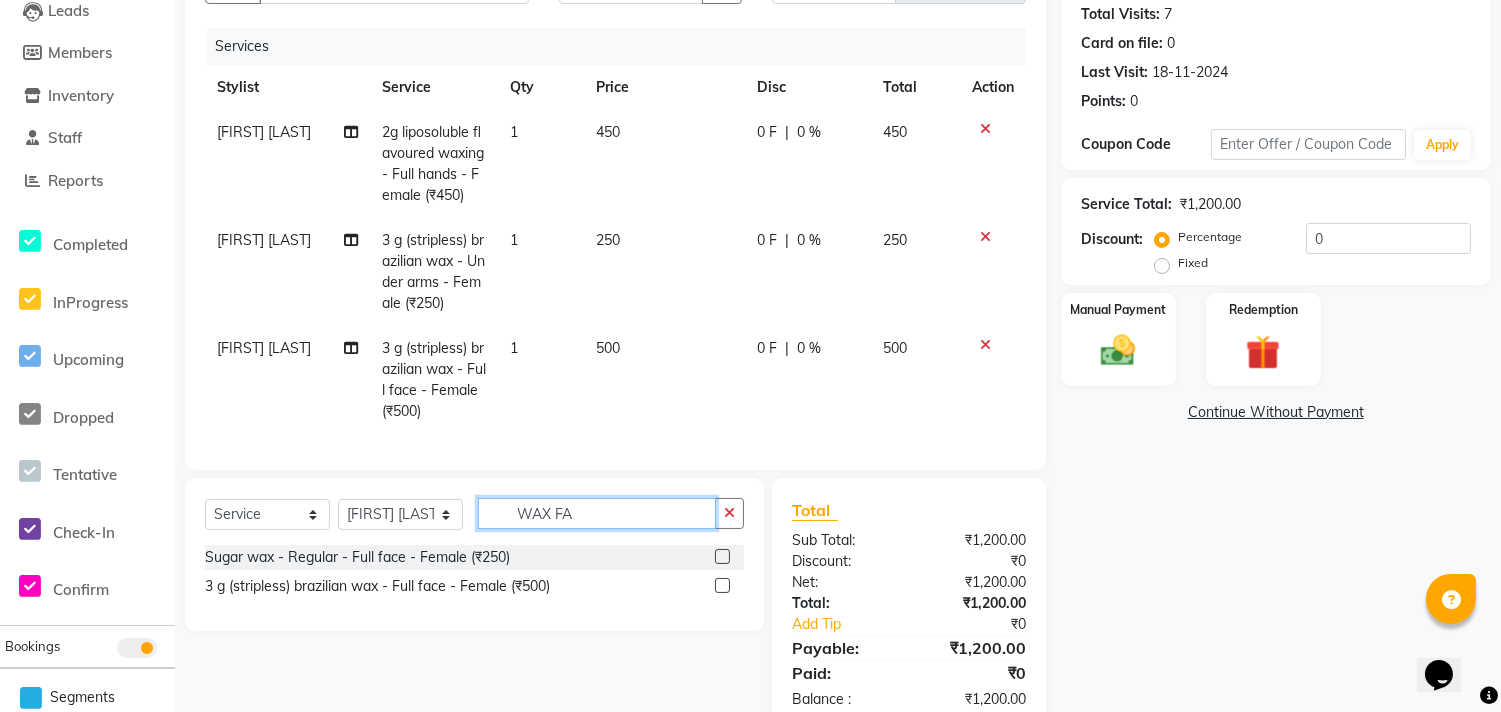 click on "WAX FA" 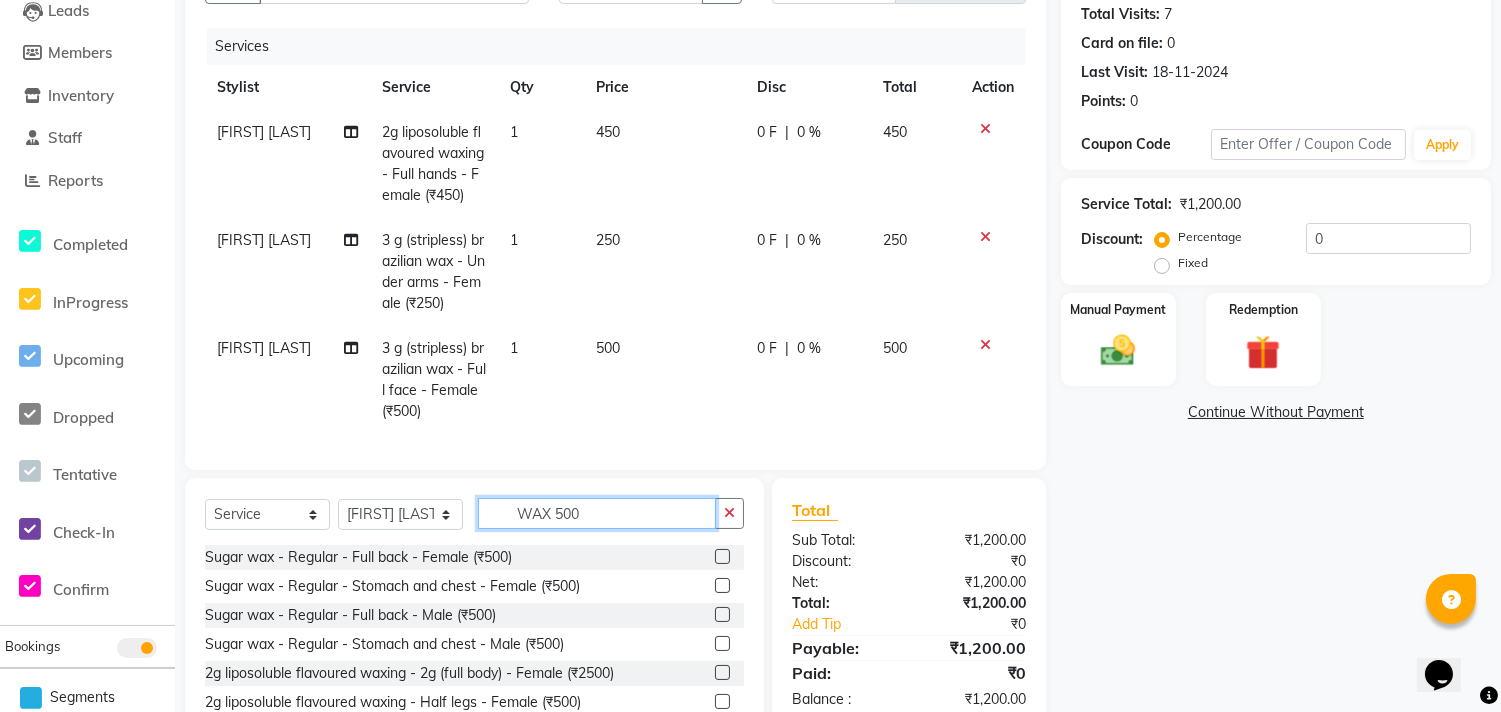 scroll, scrollTop: 60, scrollLeft: 0, axis: vertical 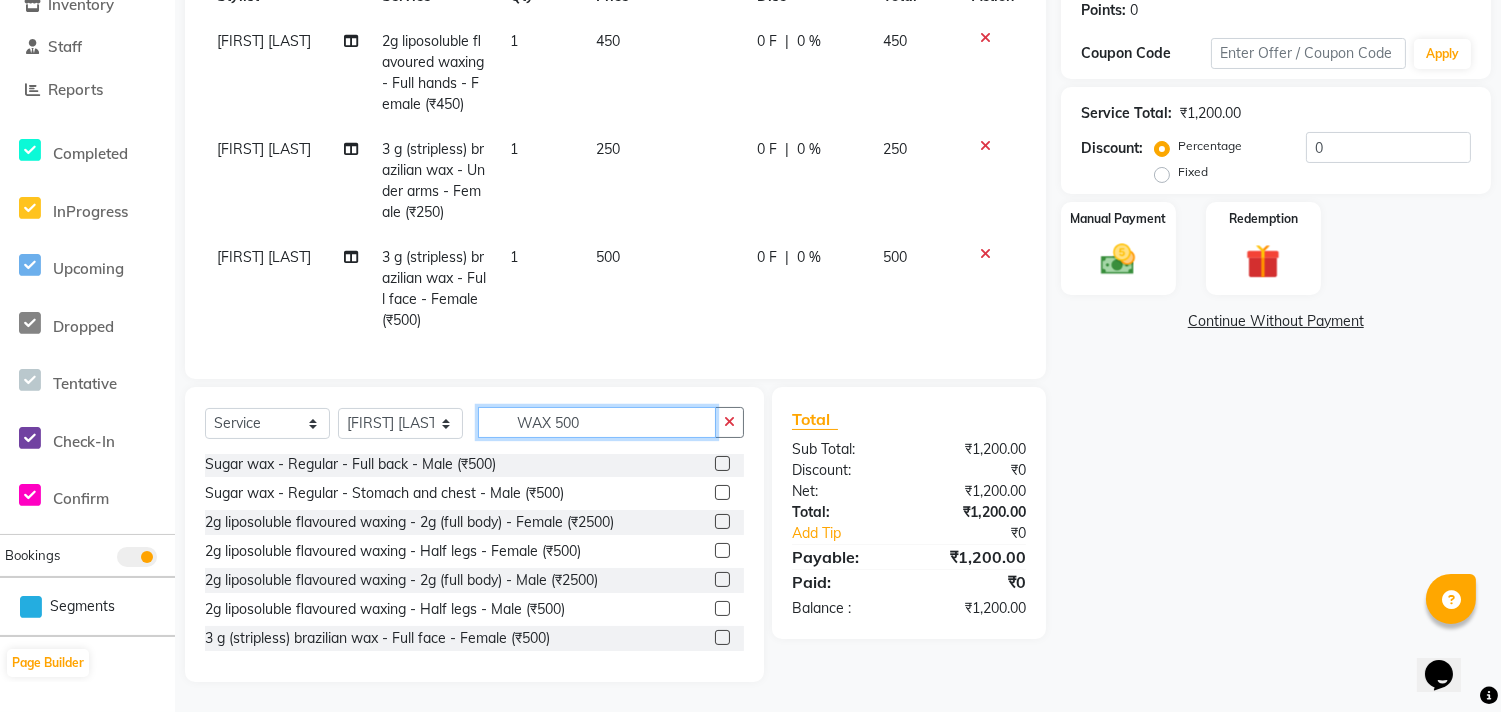 type on "WAX 500" 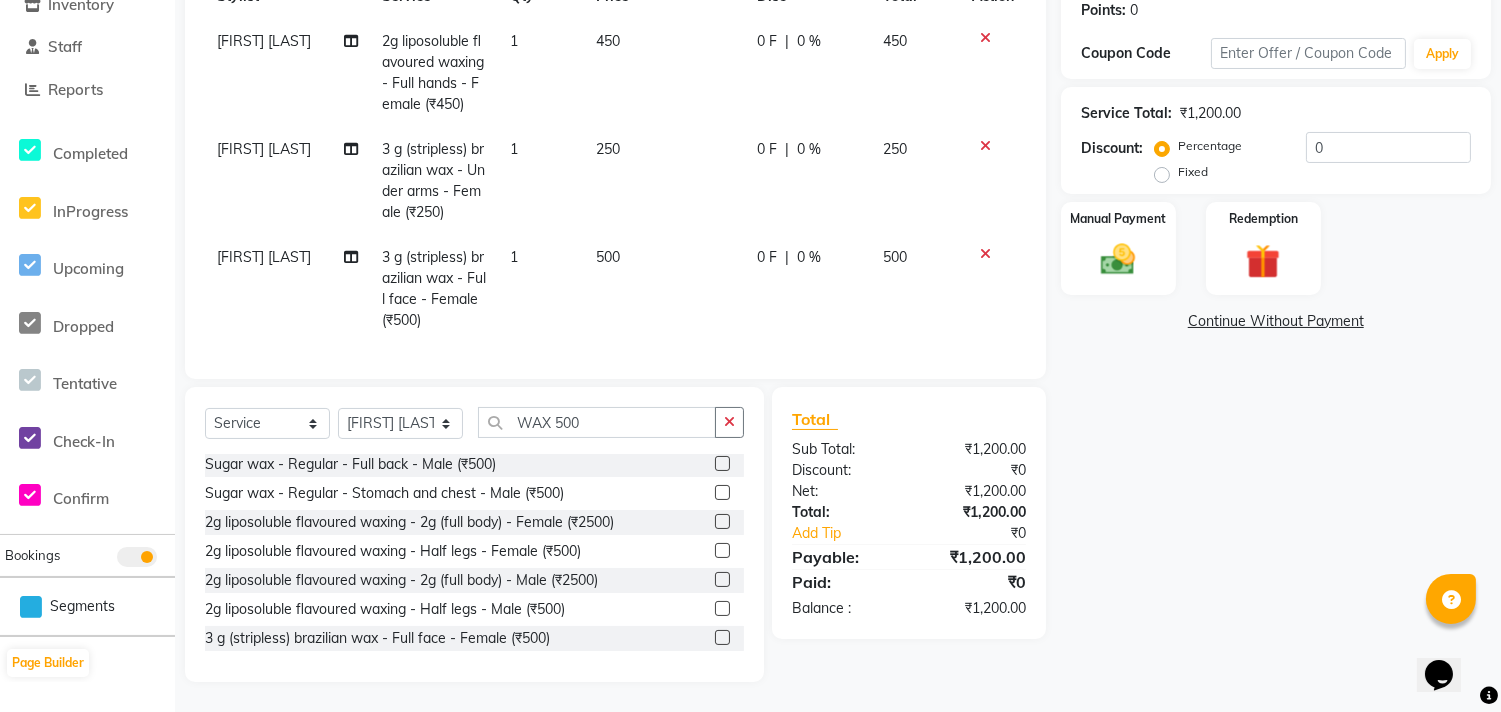 click 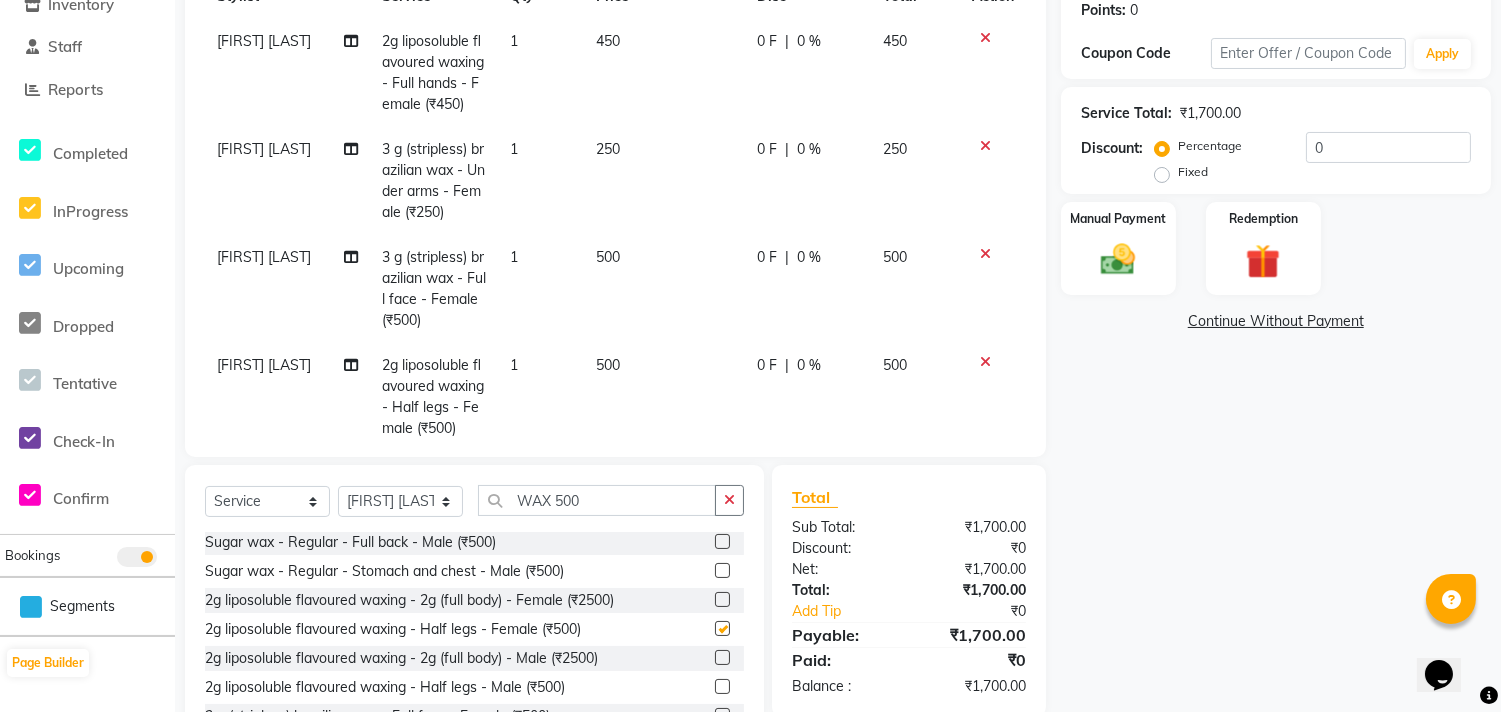 checkbox on "false" 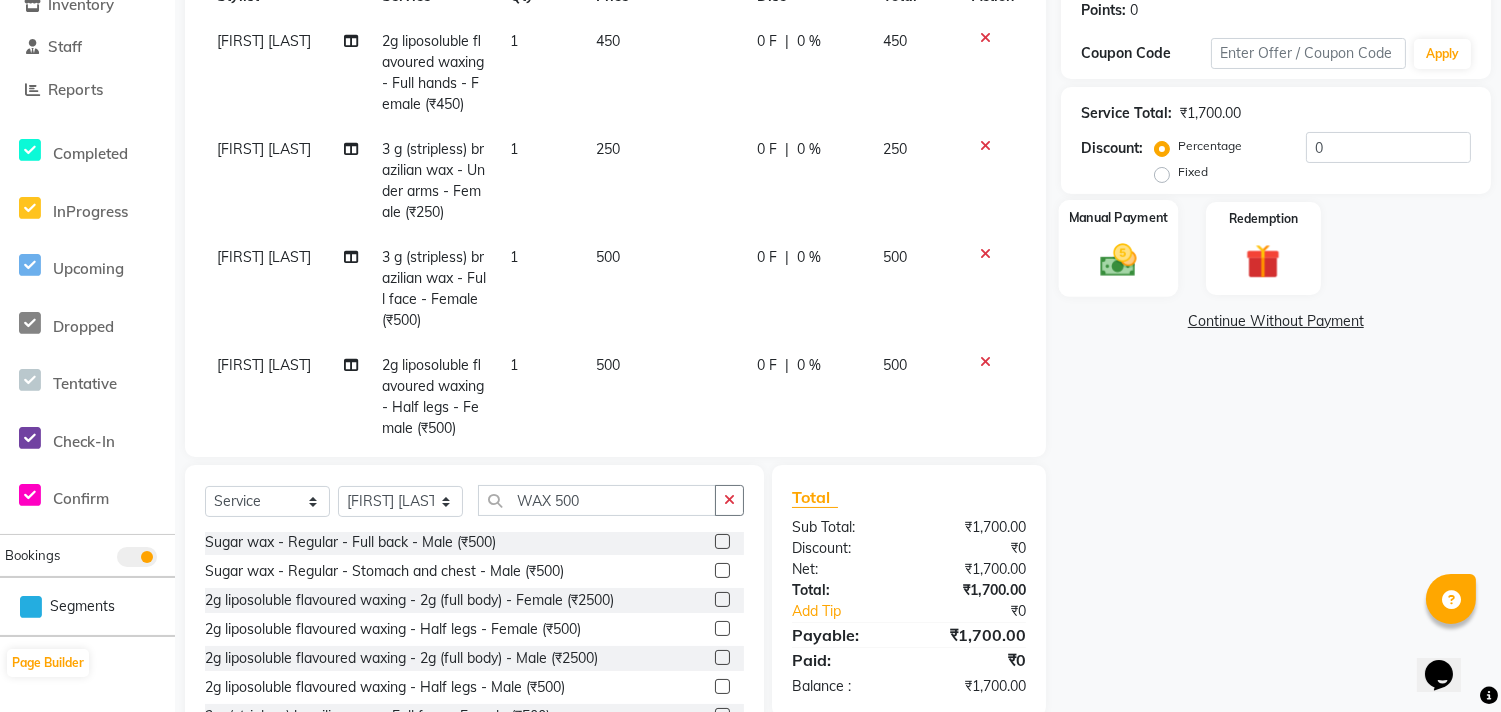 click on "Manual Payment" 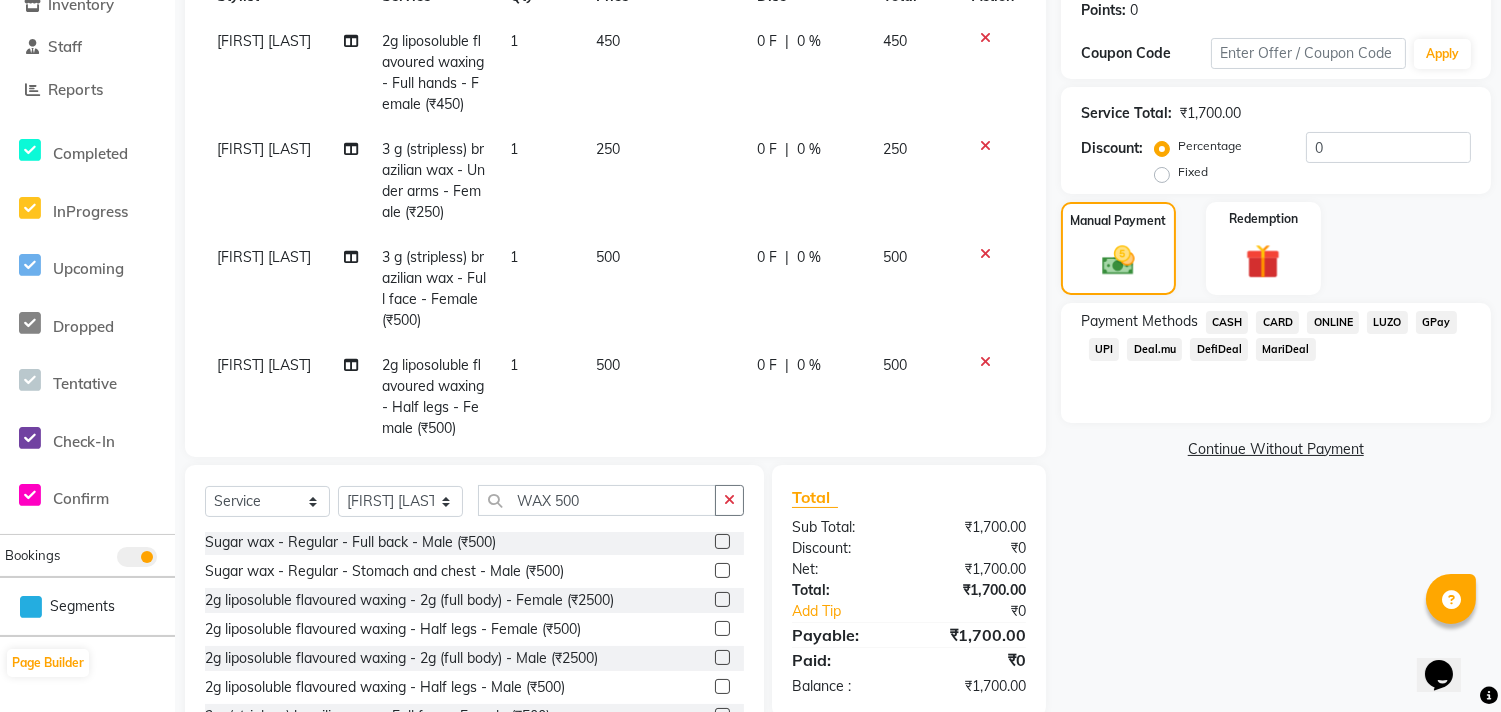 click on "ONLINE" 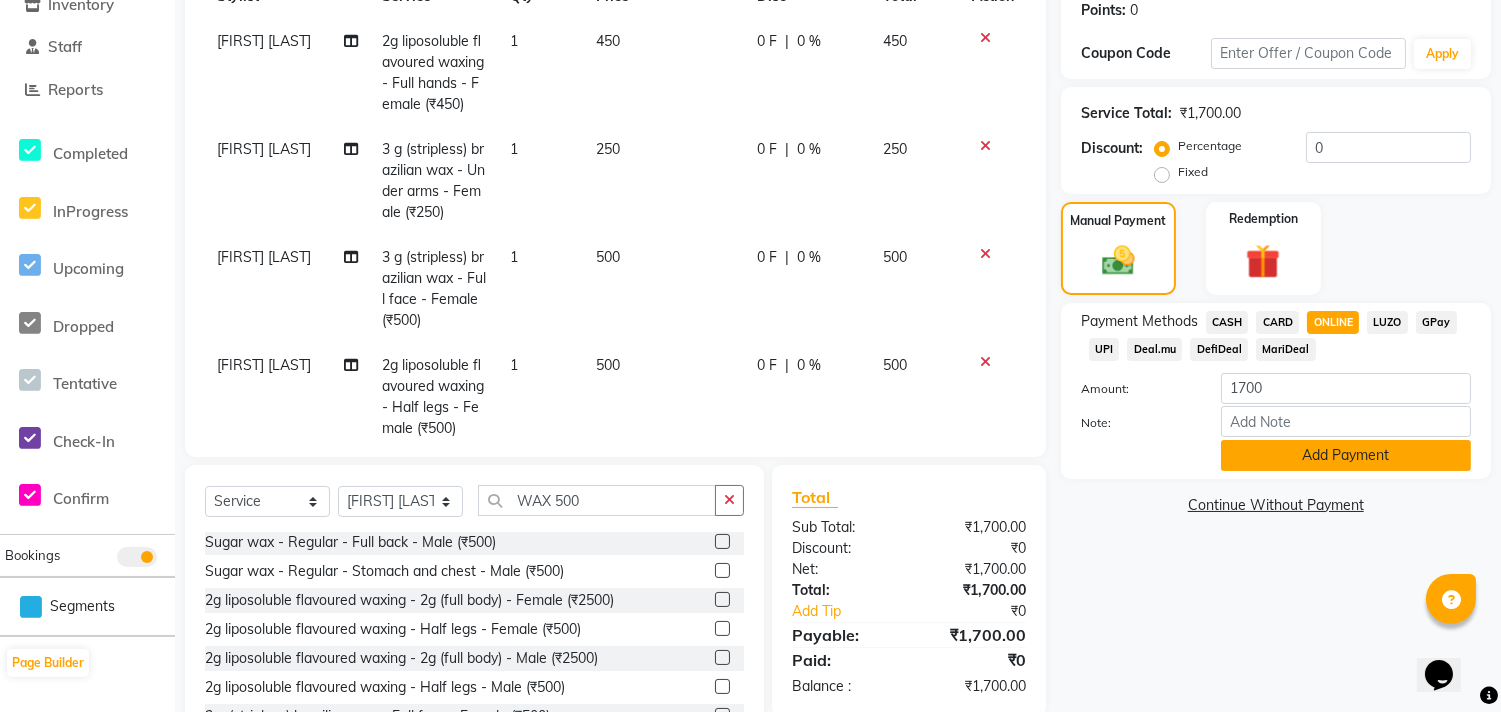 click on "Add Payment" 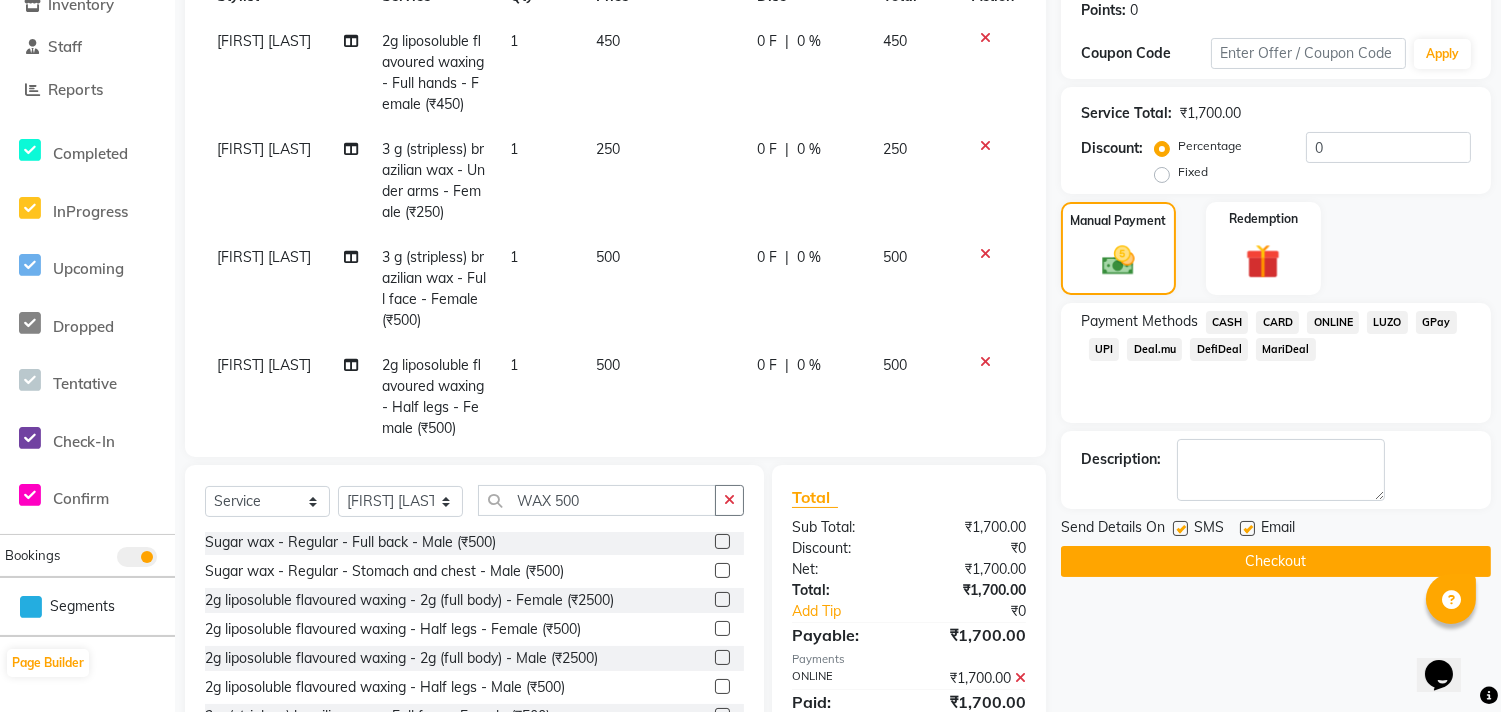 scroll, scrollTop: 388, scrollLeft: 0, axis: vertical 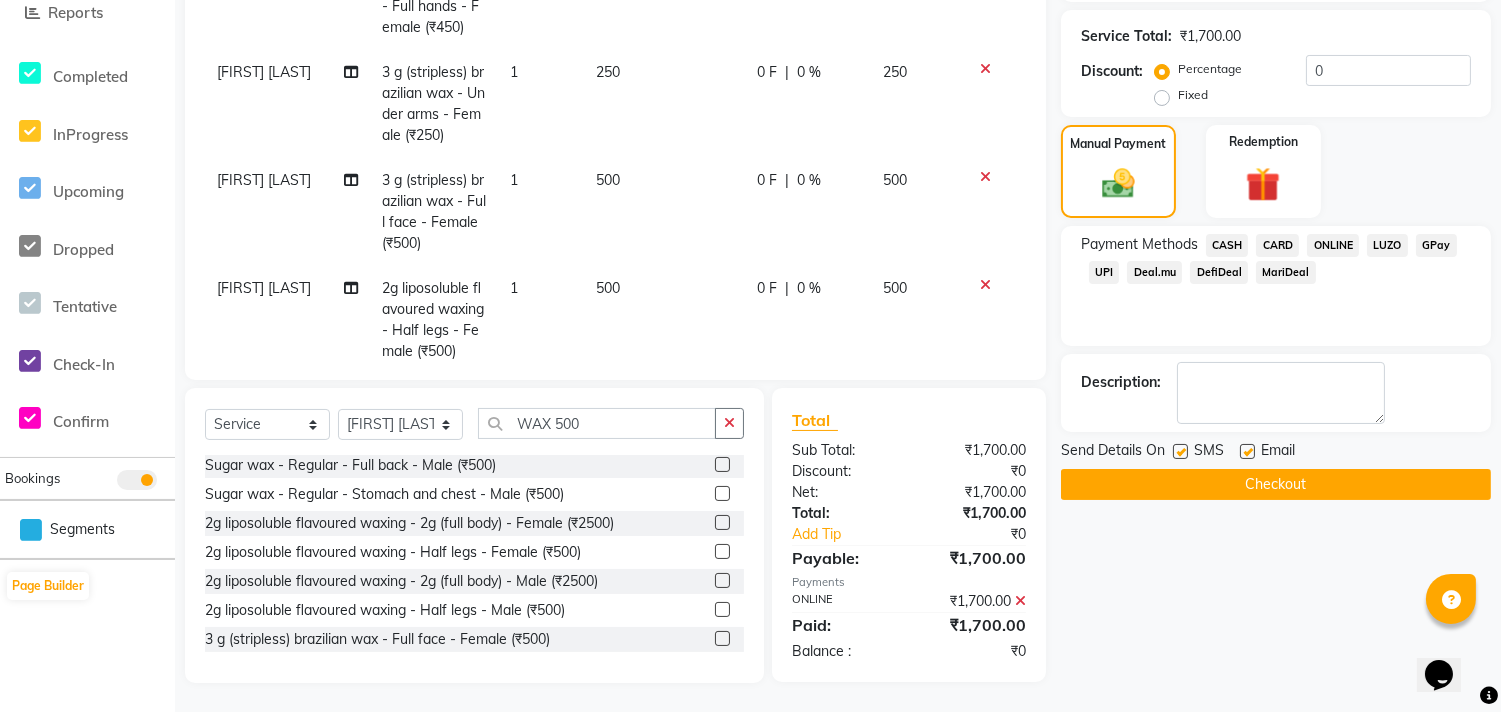 click on "Checkout" 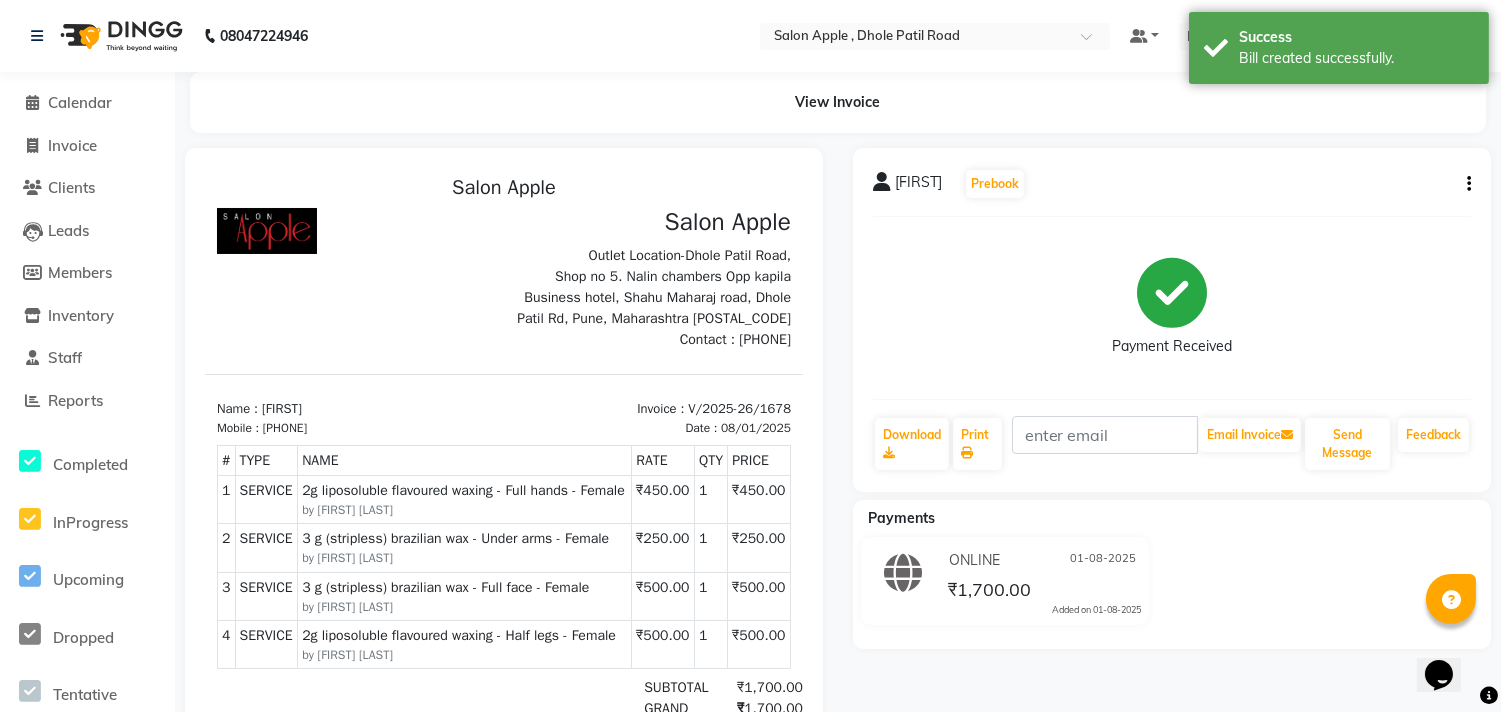 scroll, scrollTop: 0, scrollLeft: 0, axis: both 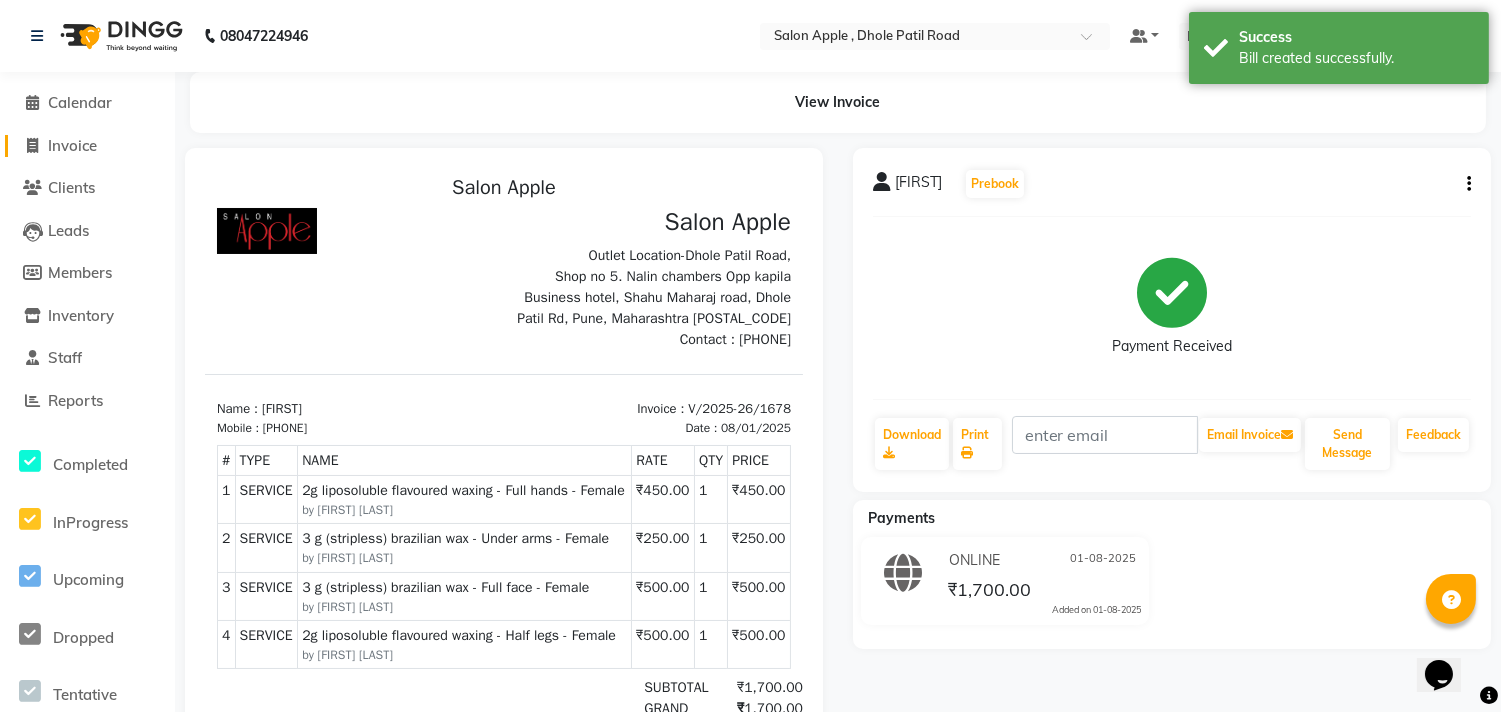 click on "Invoice" 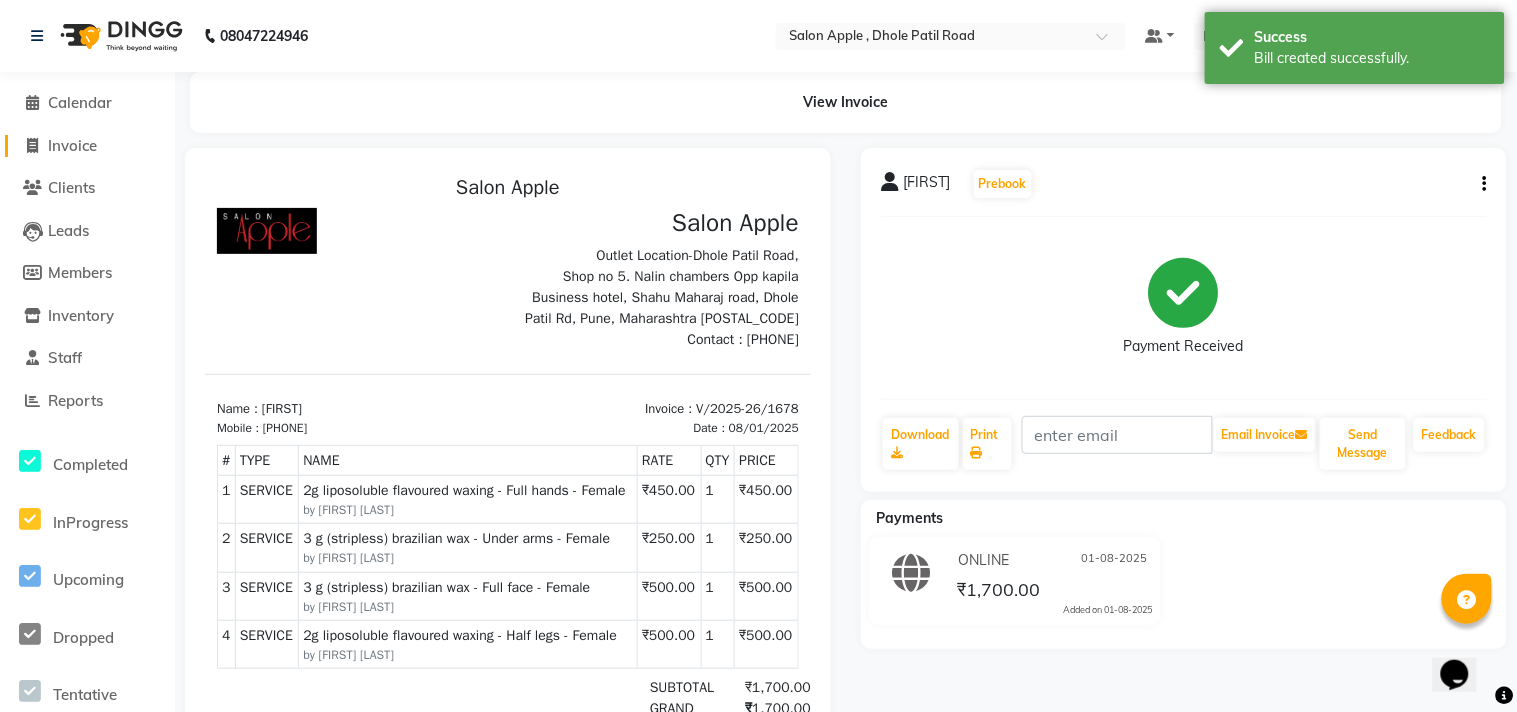 select on "521" 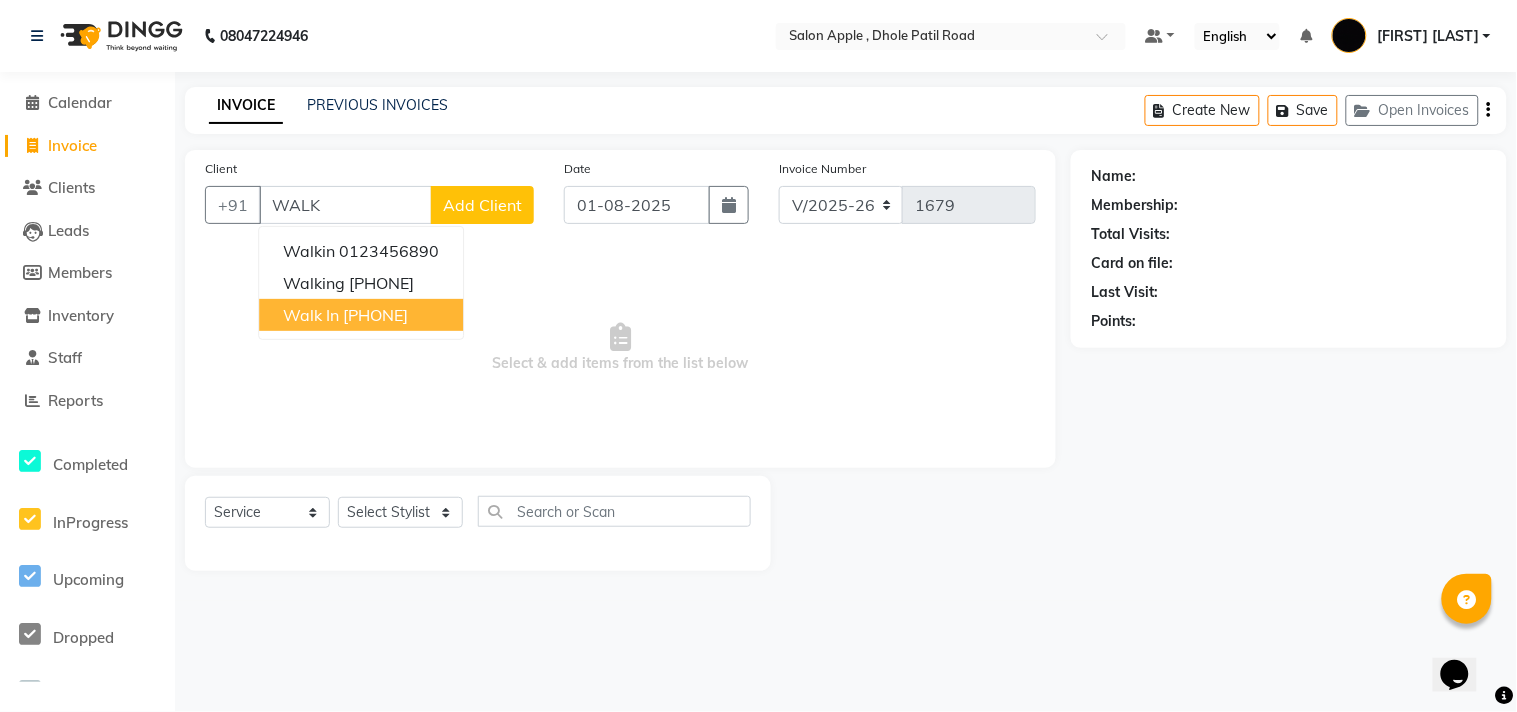 click on "[PHONE]" at bounding box center (375, 315) 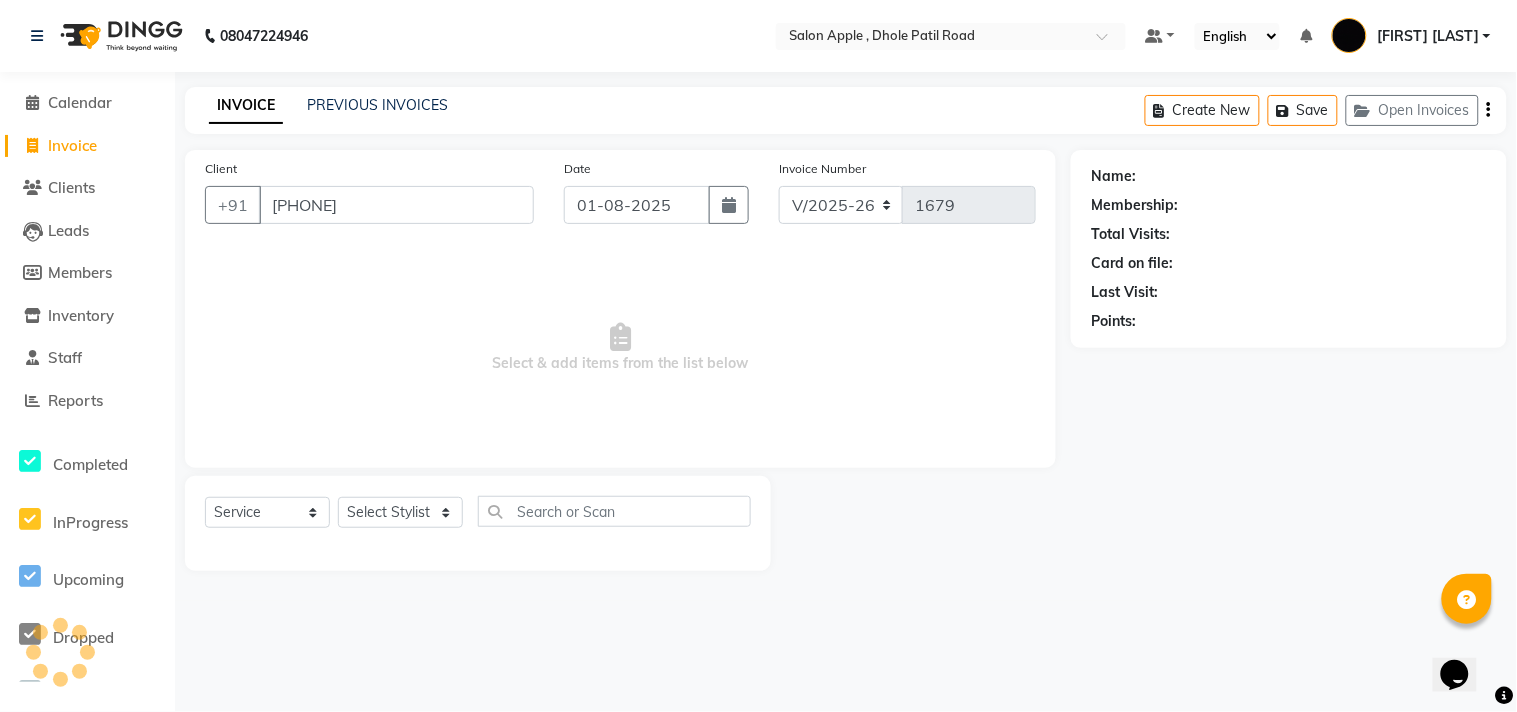type on "[PHONE]" 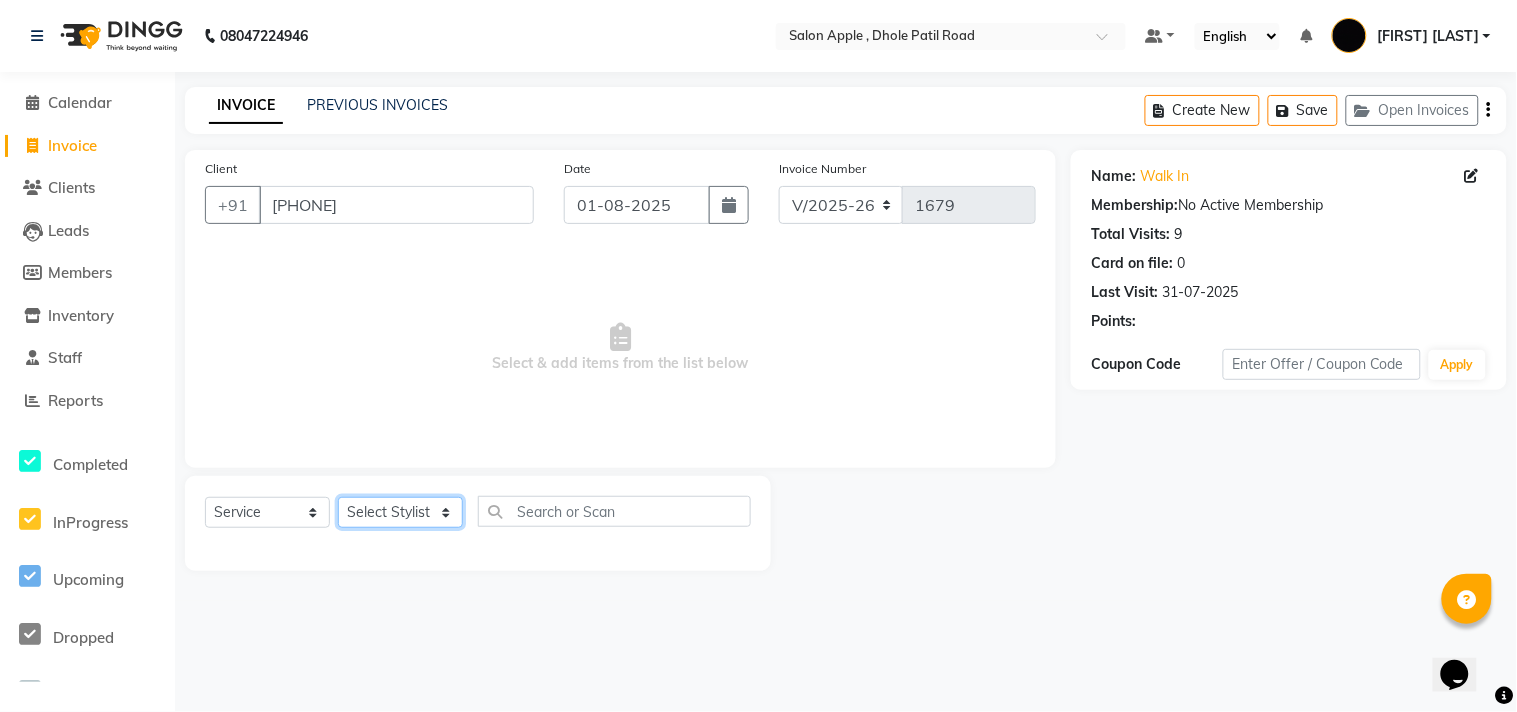 click on "Select Stylist [FIRST] [LAST] [FIRST] [LAST] [LAST] [LAST] [LAST] [LAST] [LAST]" 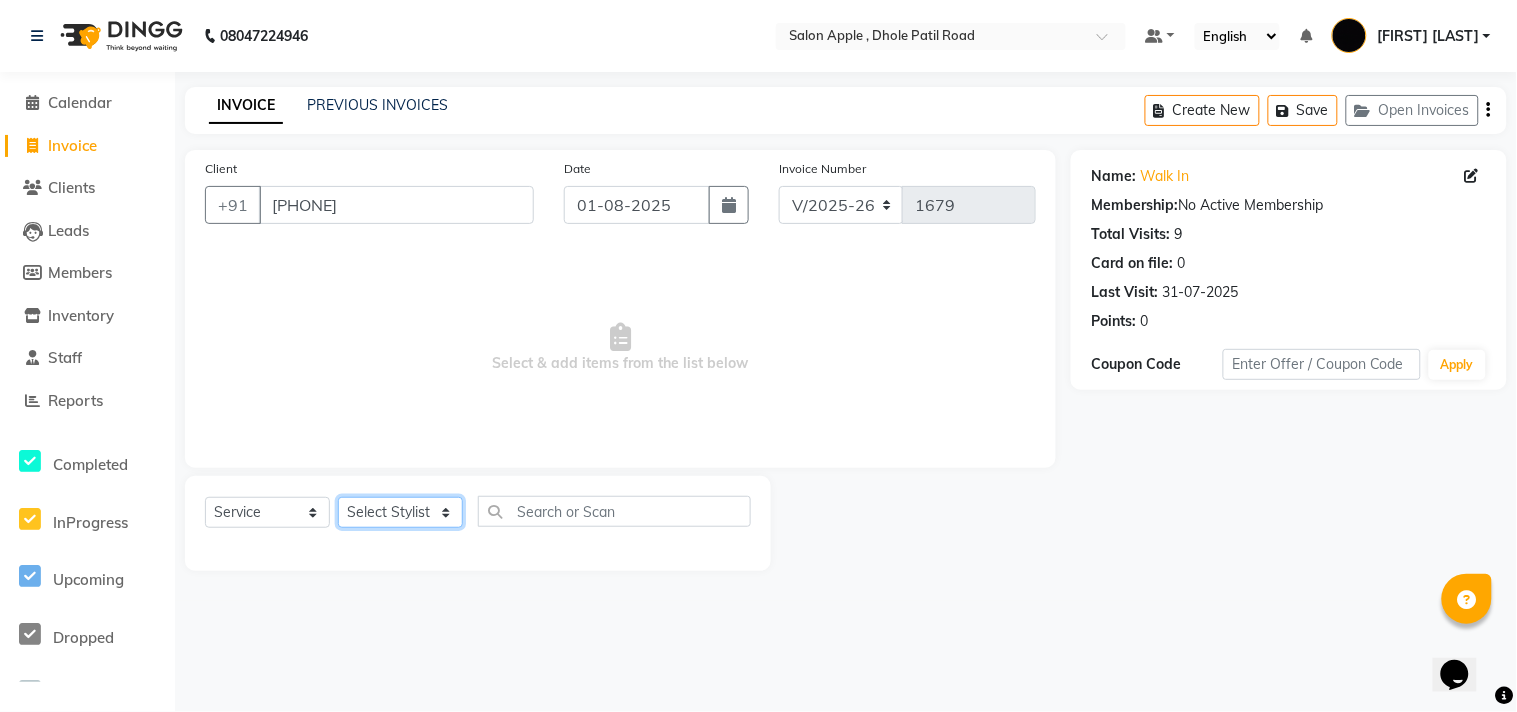 select on "[NUMBER]" 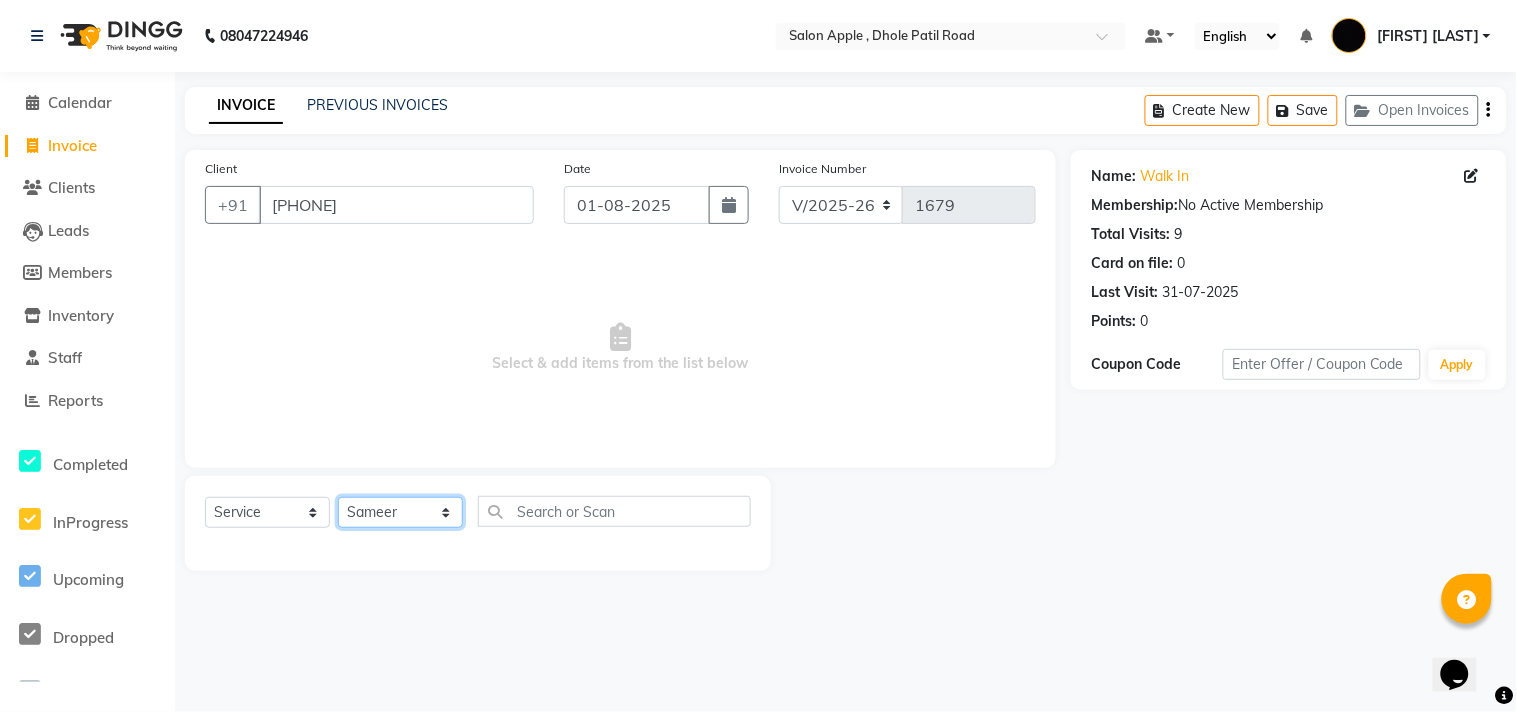 click on "Select Stylist [FIRST] [LAST] [FIRST] [LAST] [LAST] [LAST] [LAST] [LAST] [LAST]" 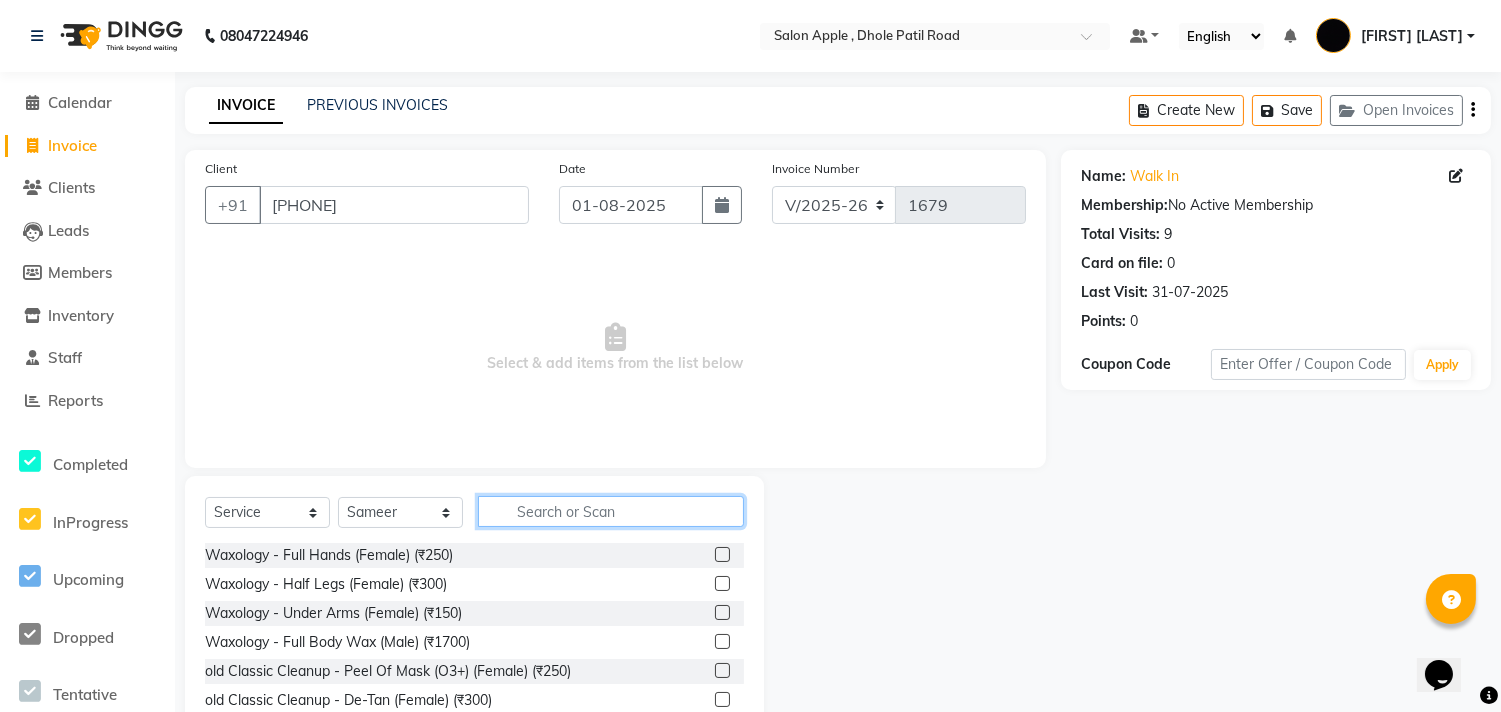 click 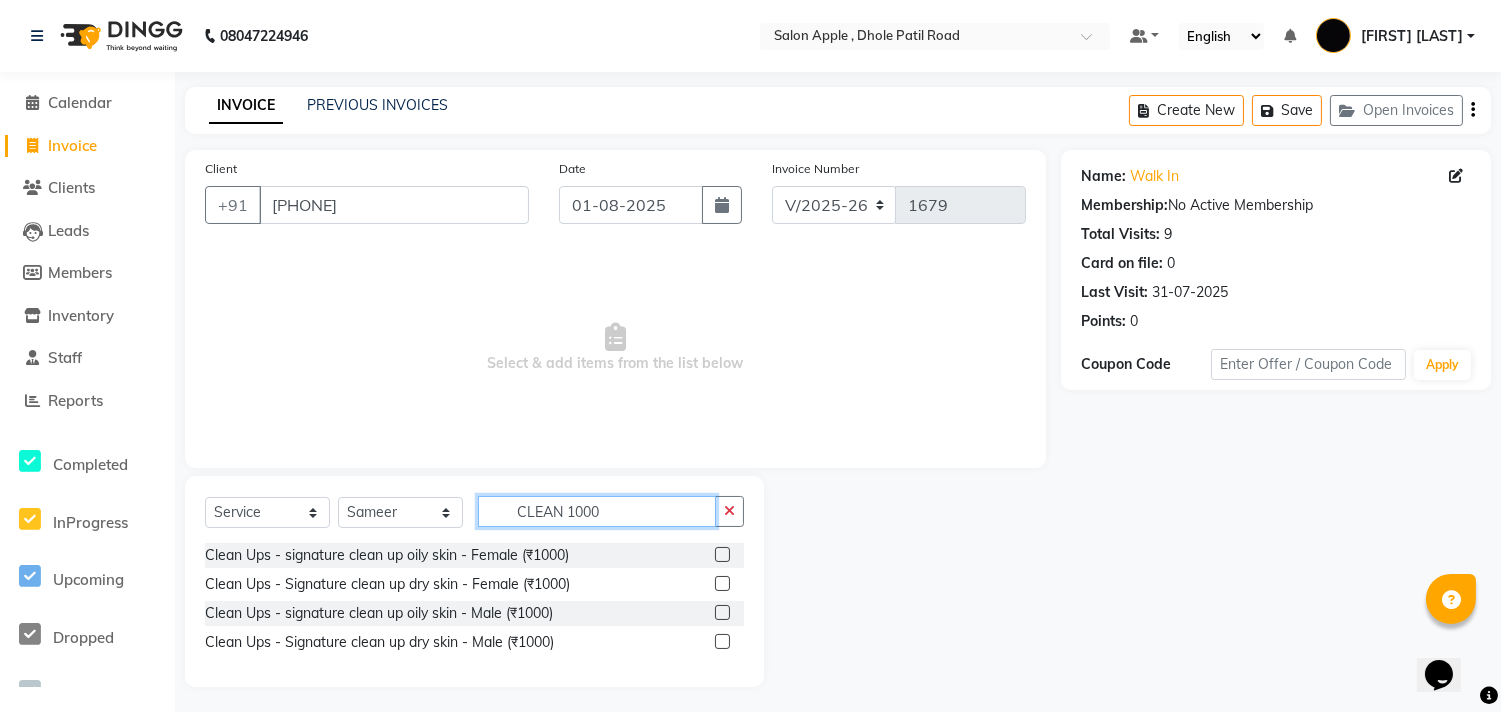 type on "CLEAN 1000" 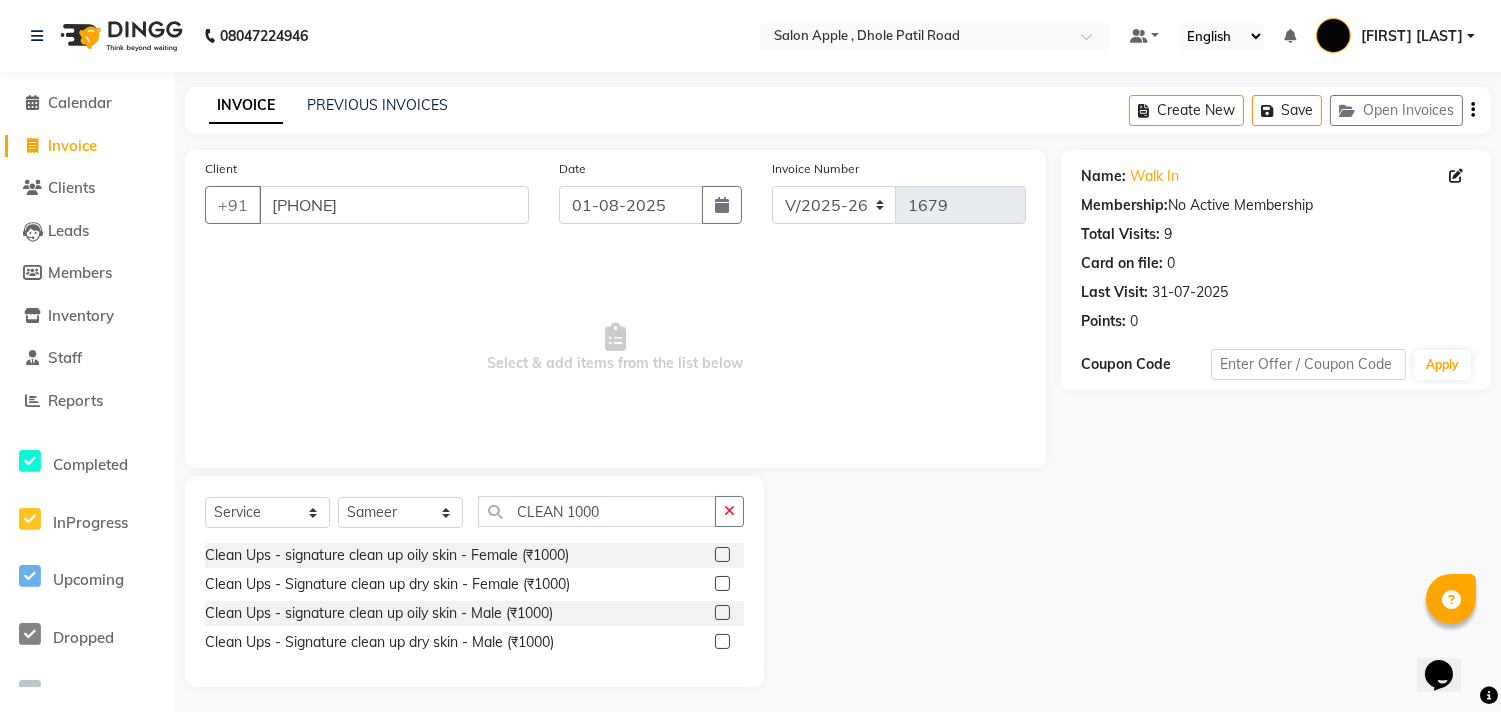 click 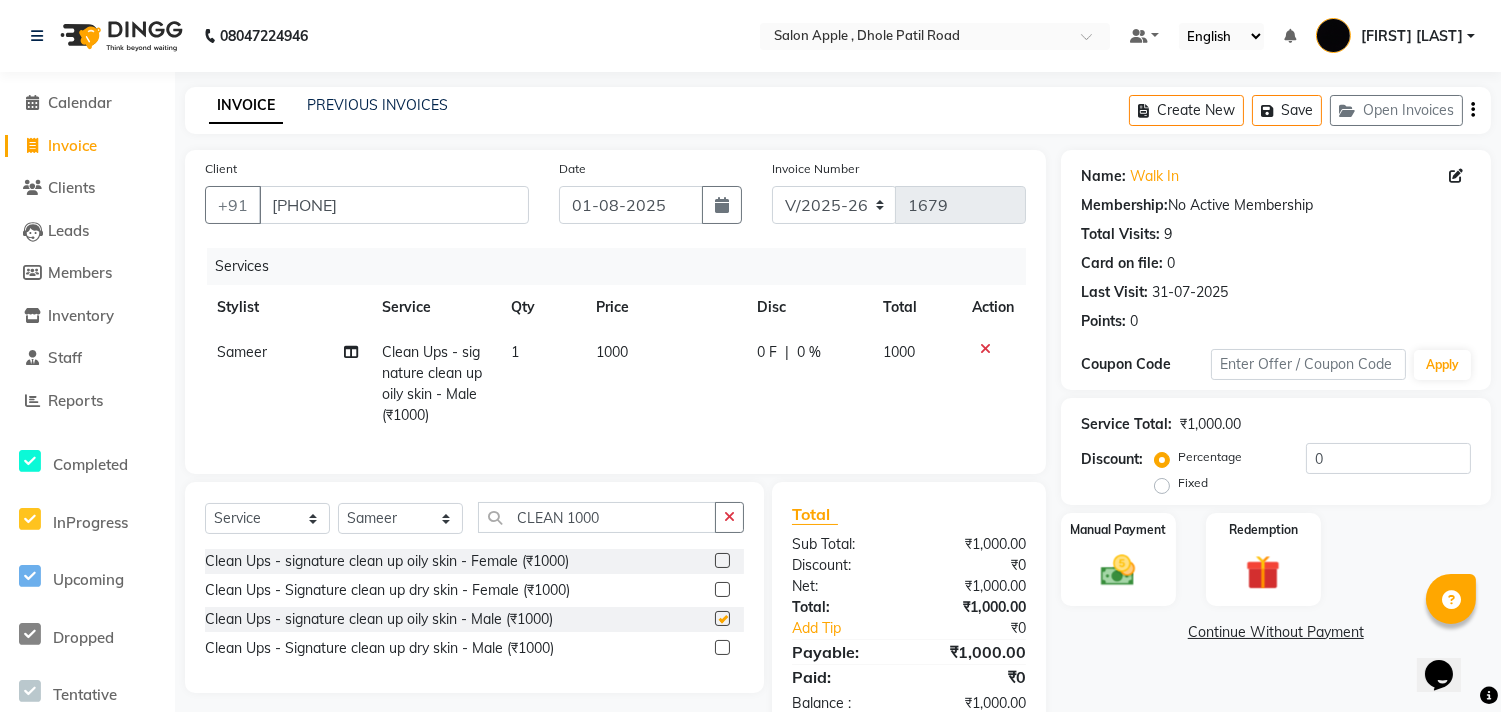 checkbox on "false" 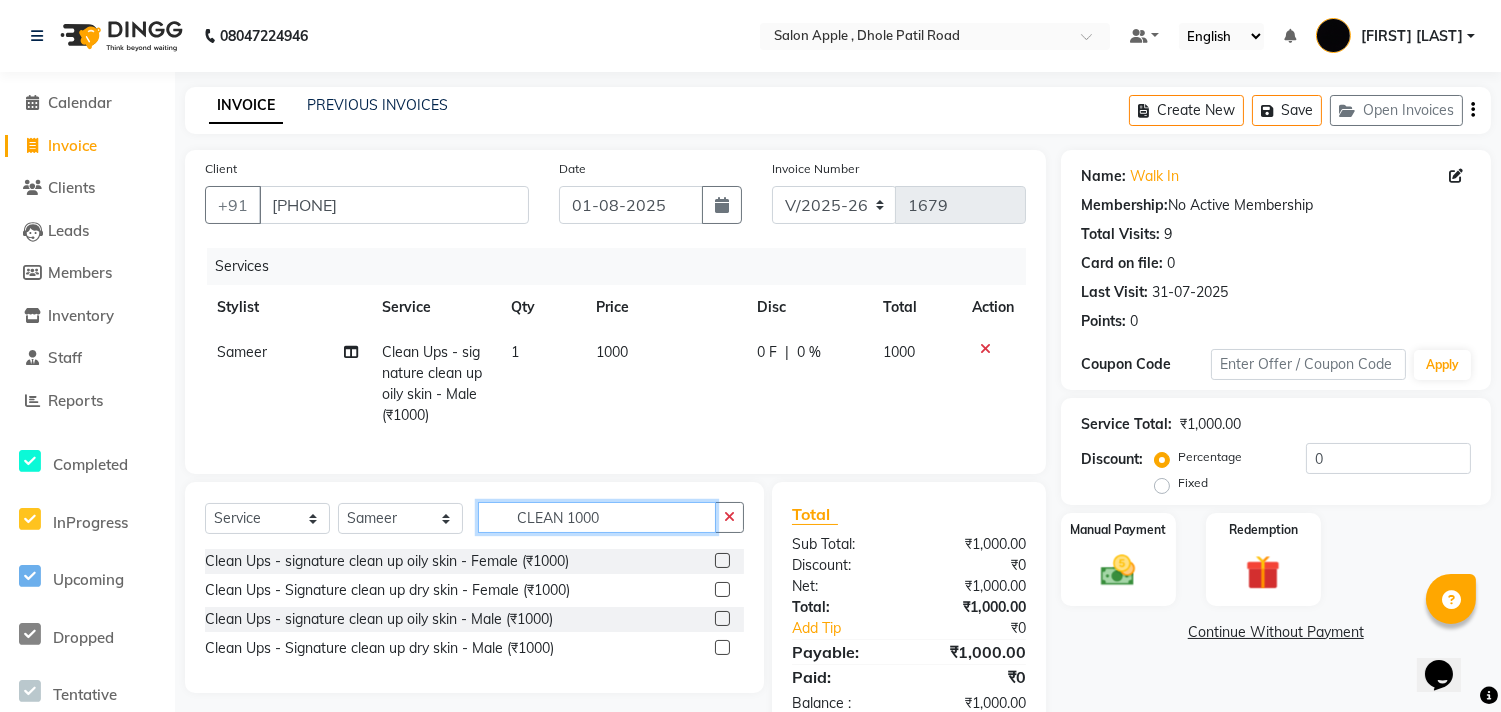 click on "CLEAN 1000" 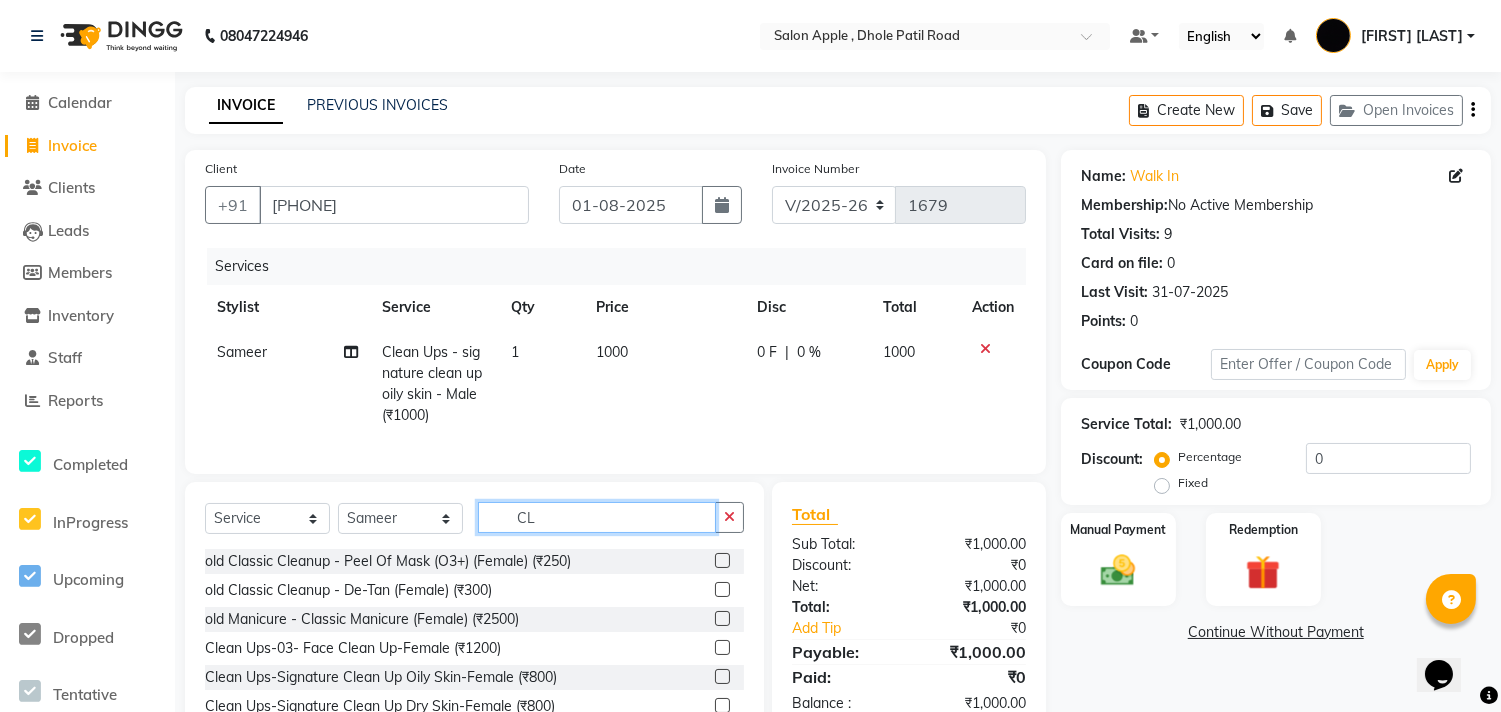 type on "C" 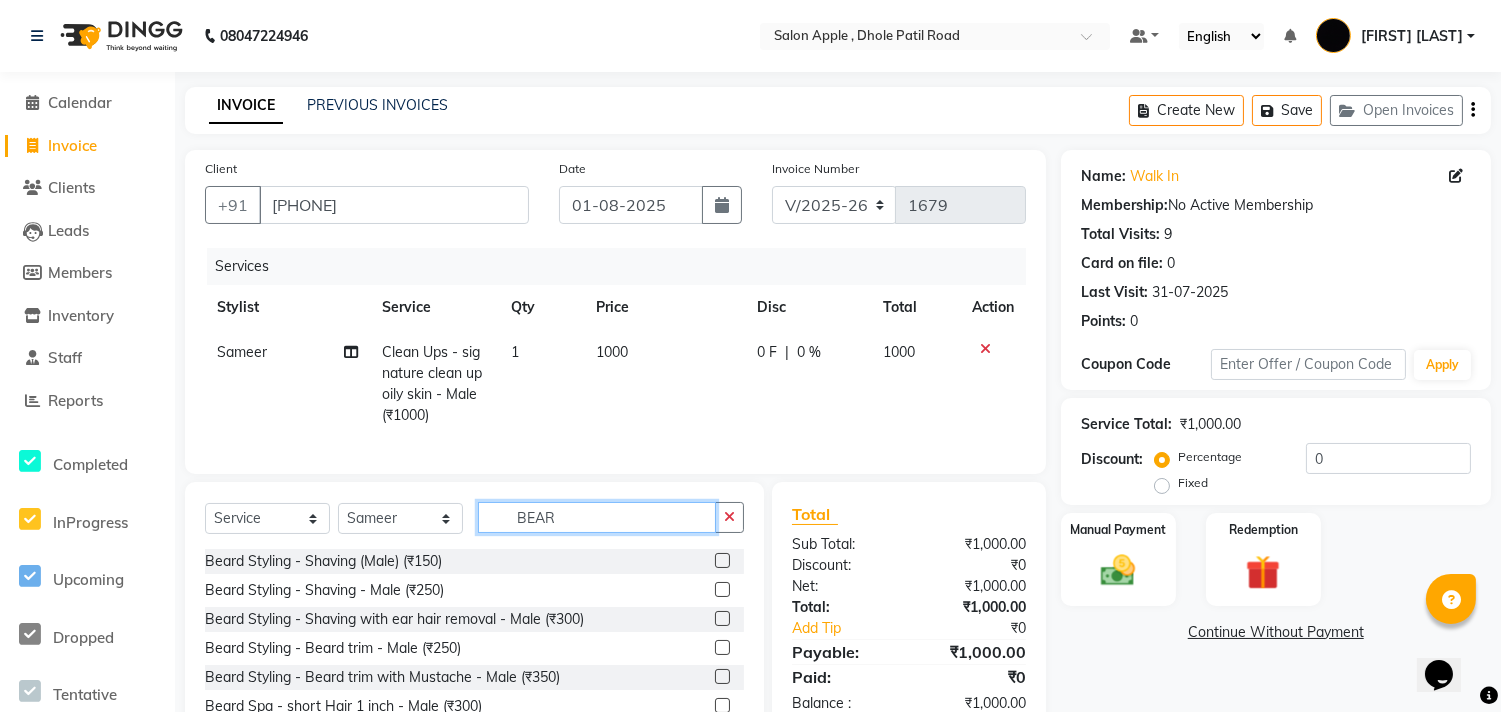 type on "BEAR" 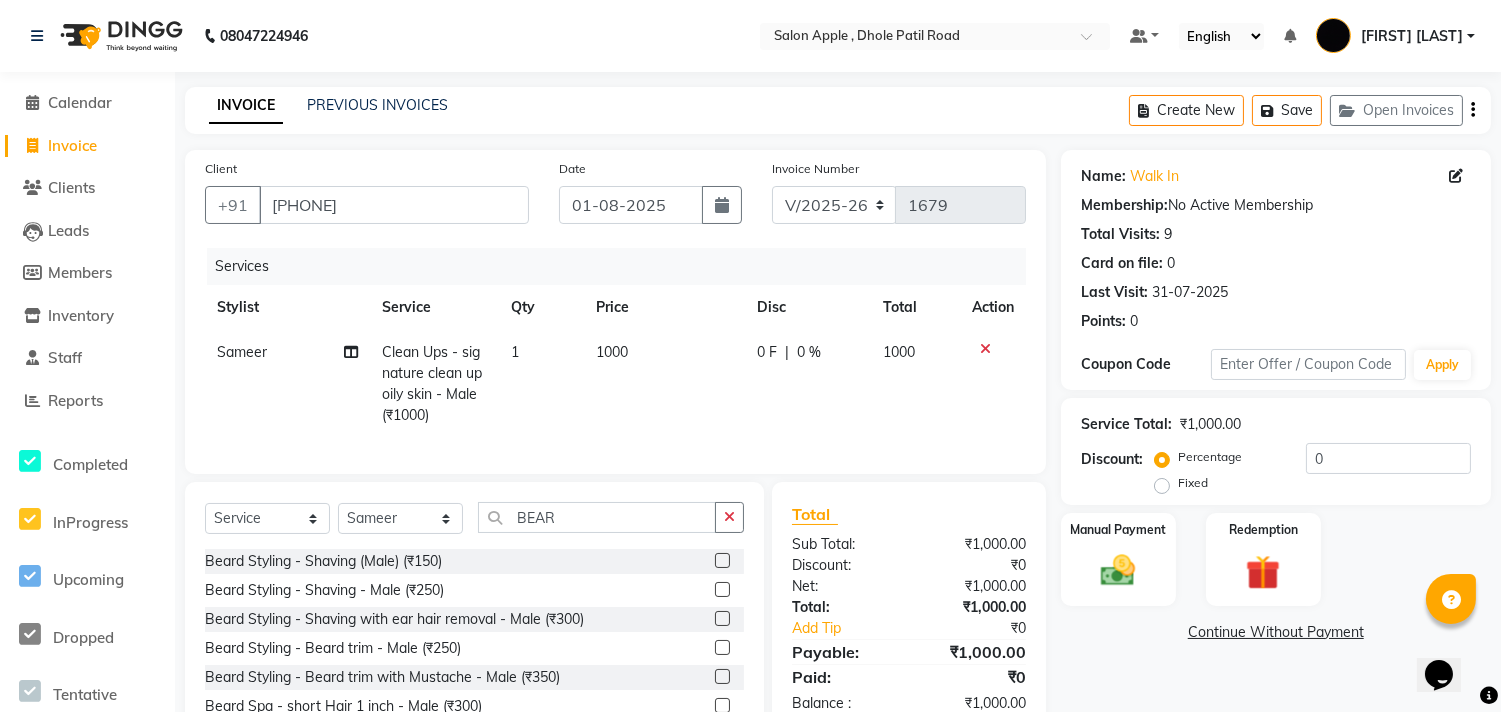 click 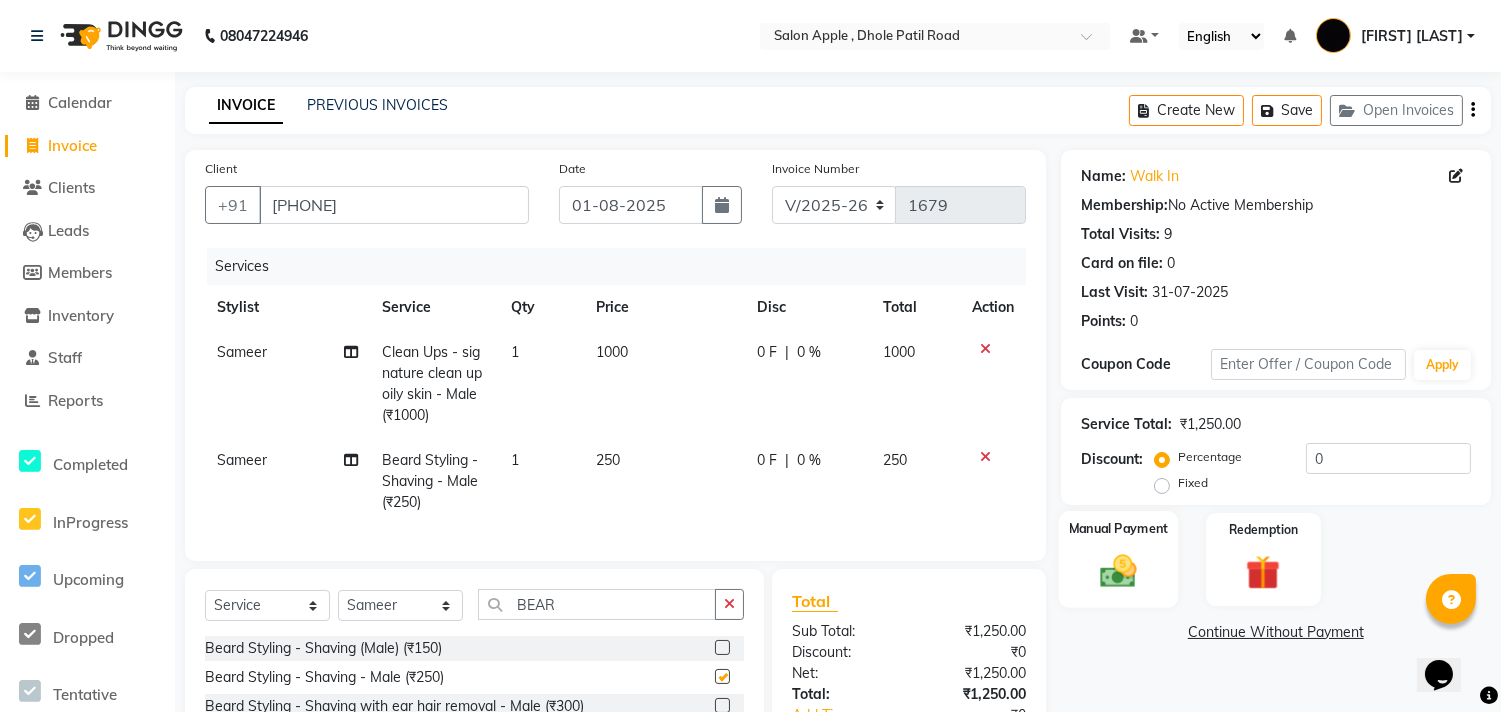 checkbox on "false" 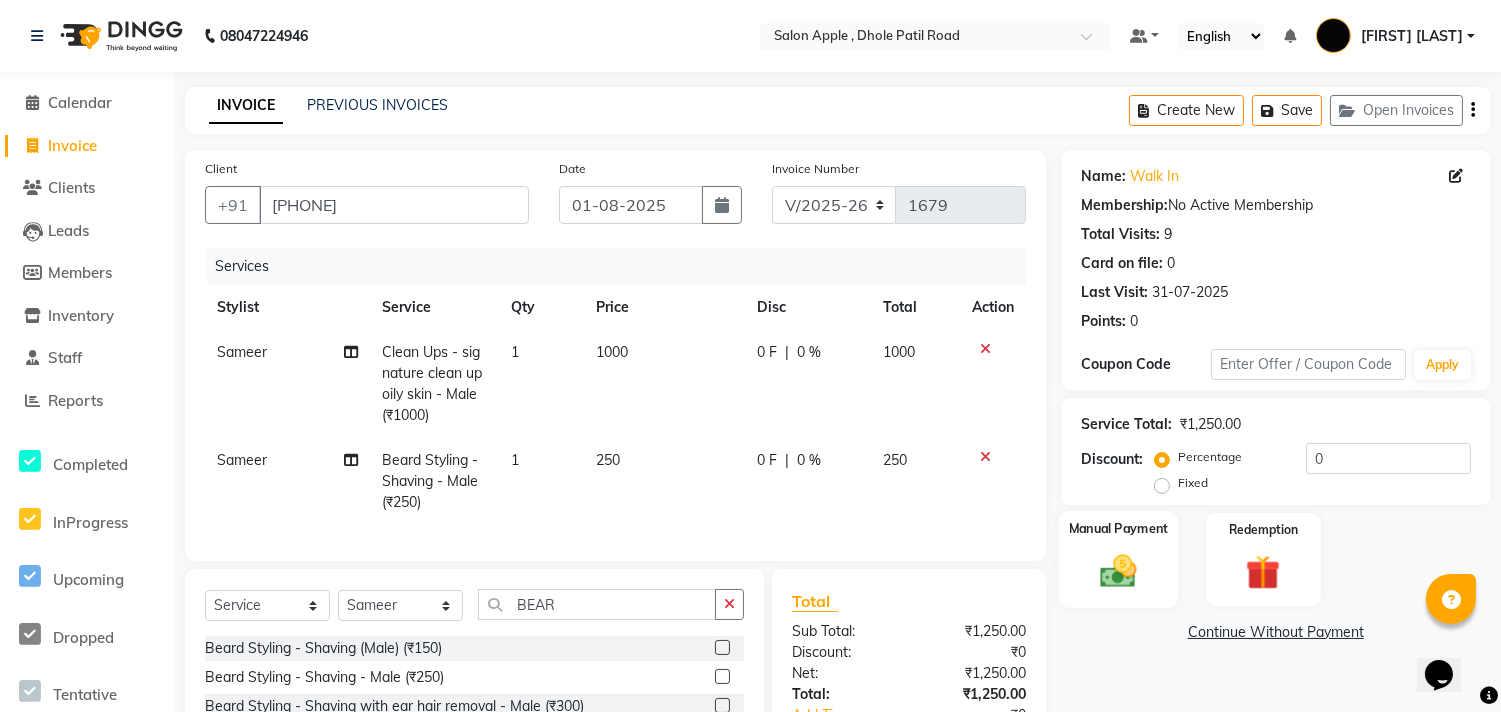 click 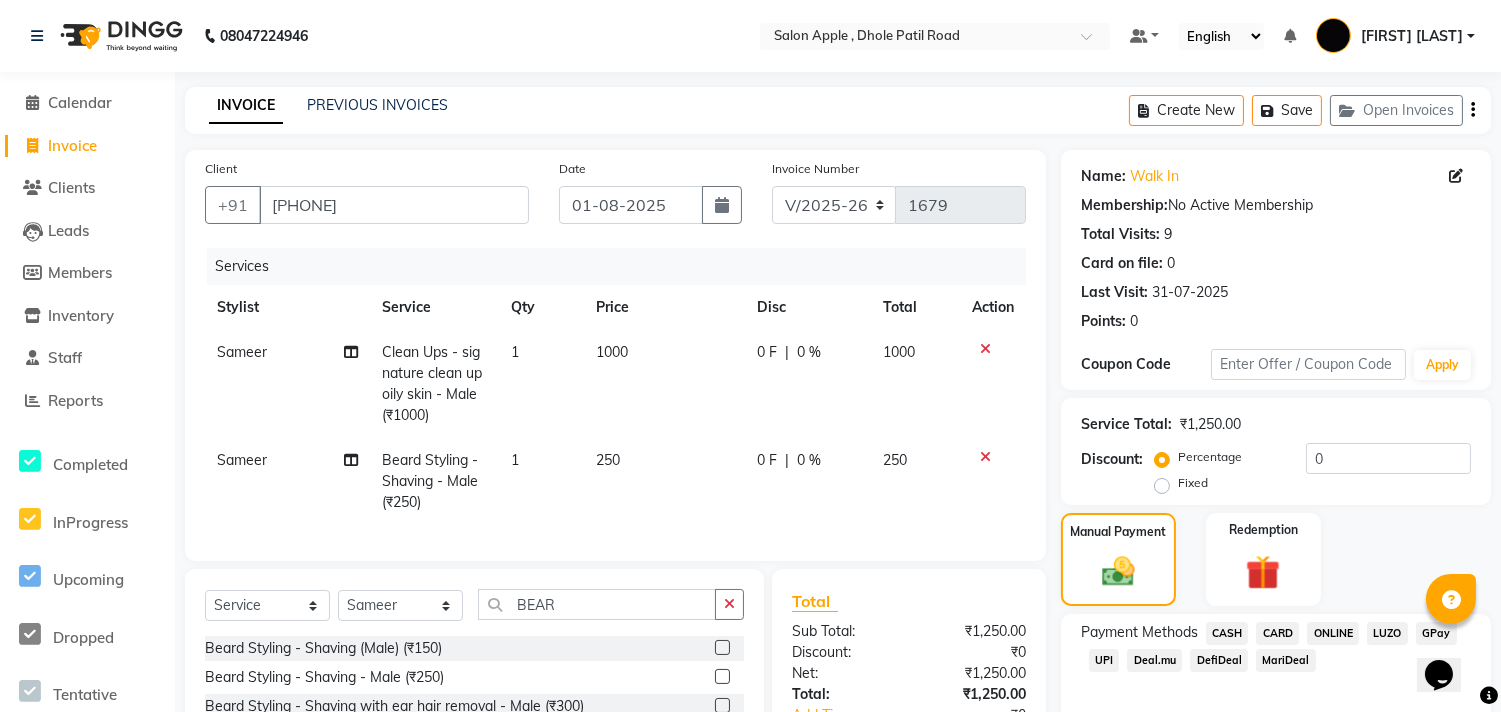 click on "ONLINE" 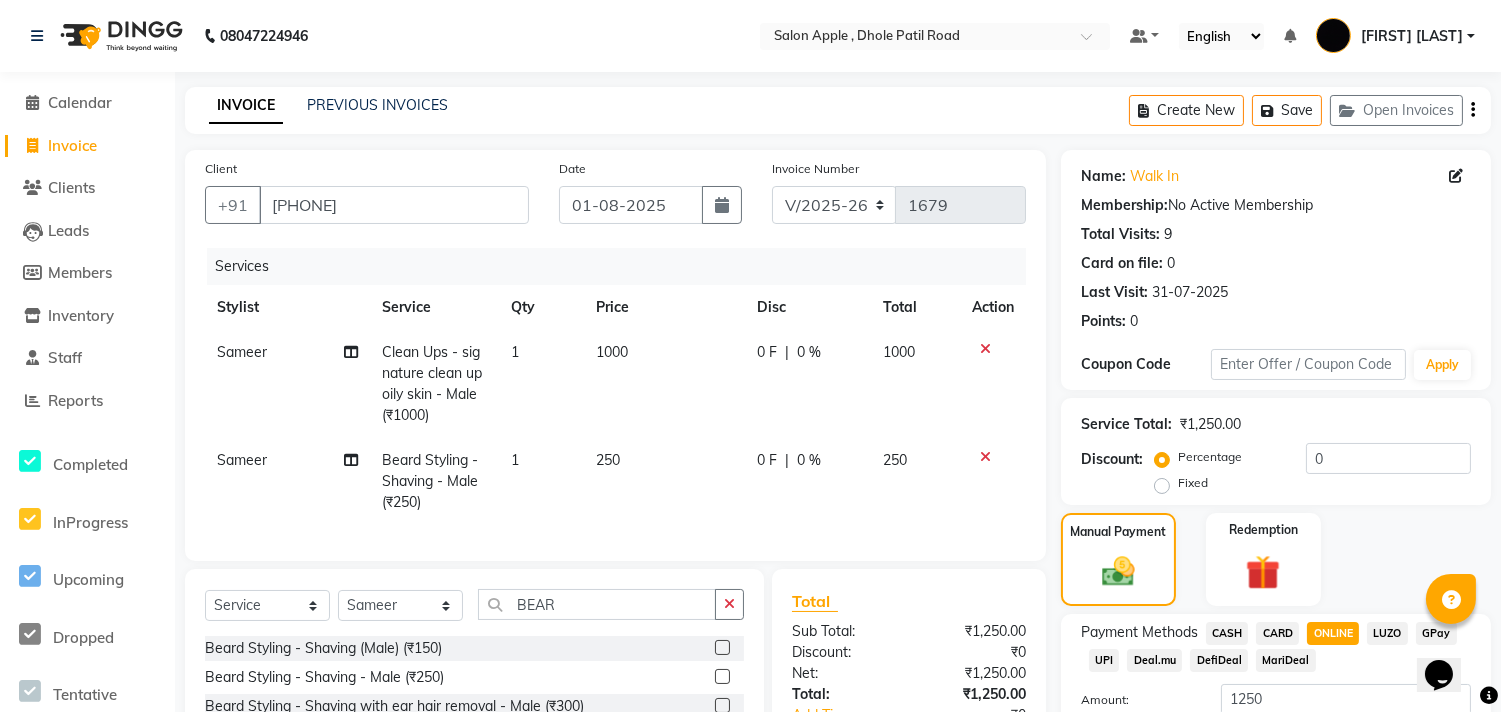 scroll, scrollTop: 198, scrollLeft: 0, axis: vertical 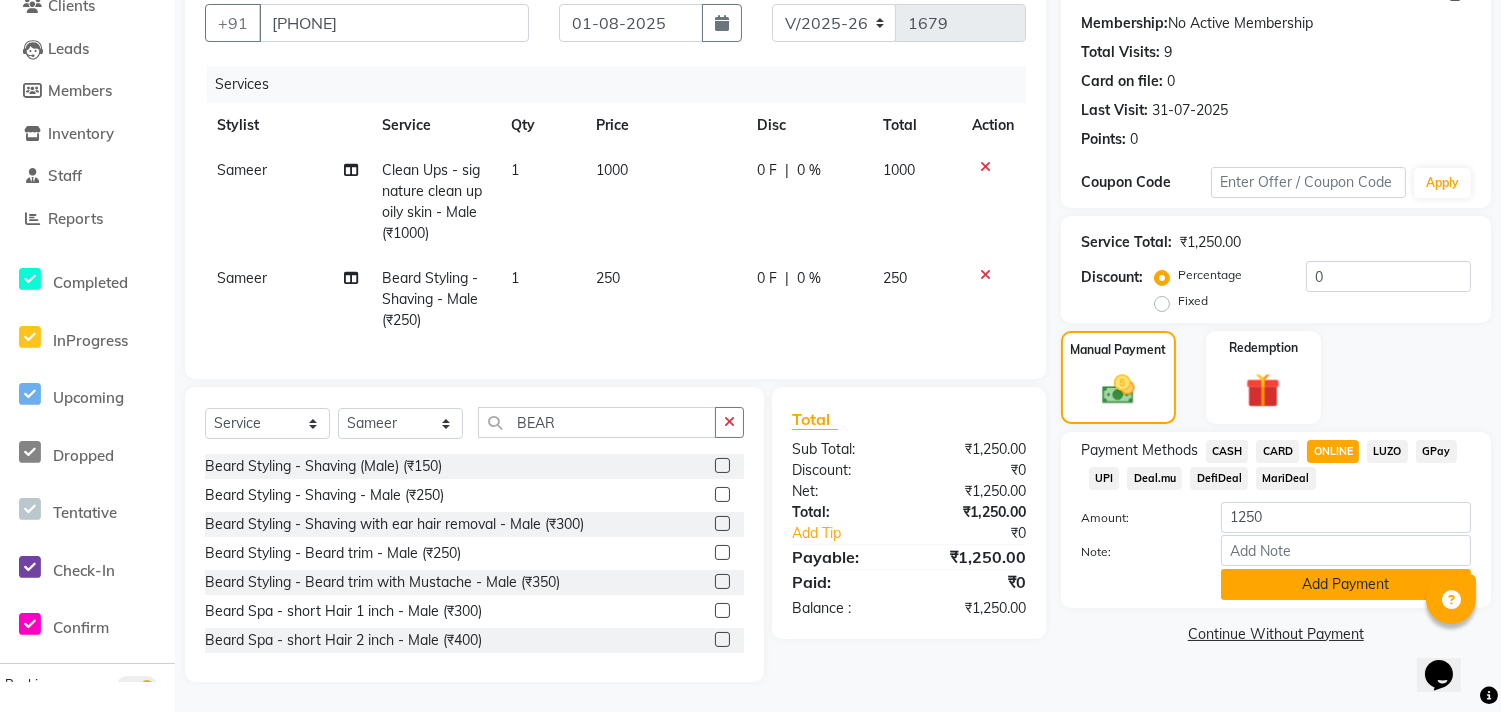 click on "Add Payment" 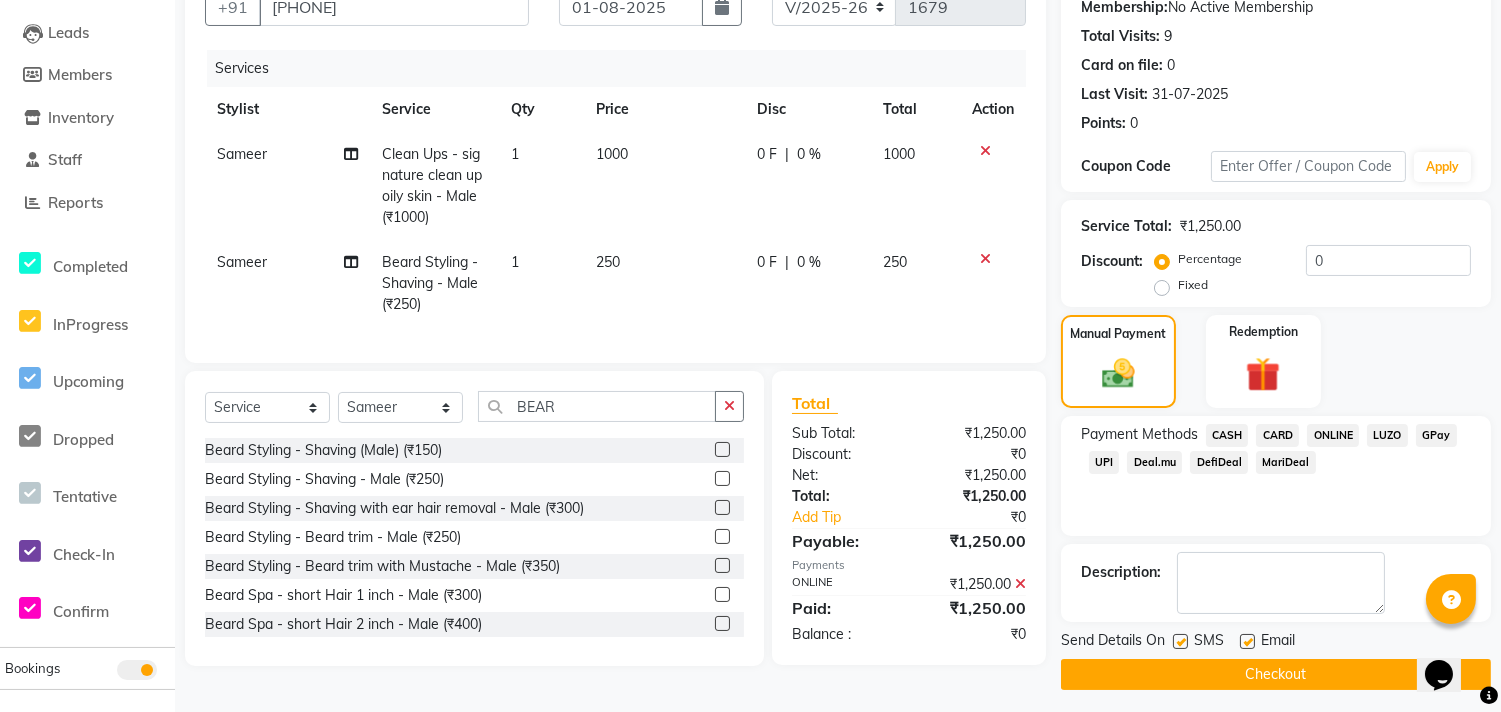 scroll, scrollTop: 205, scrollLeft: 0, axis: vertical 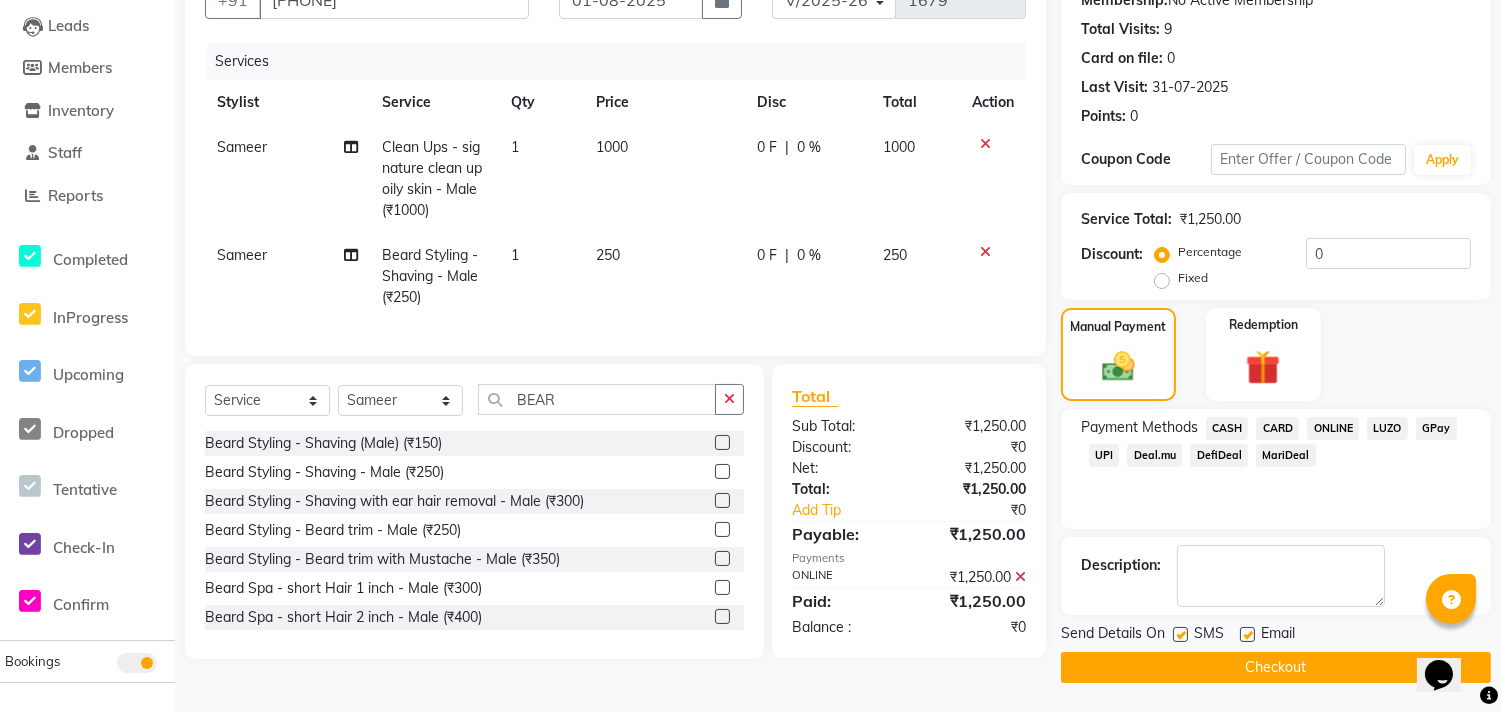 click on "Checkout" 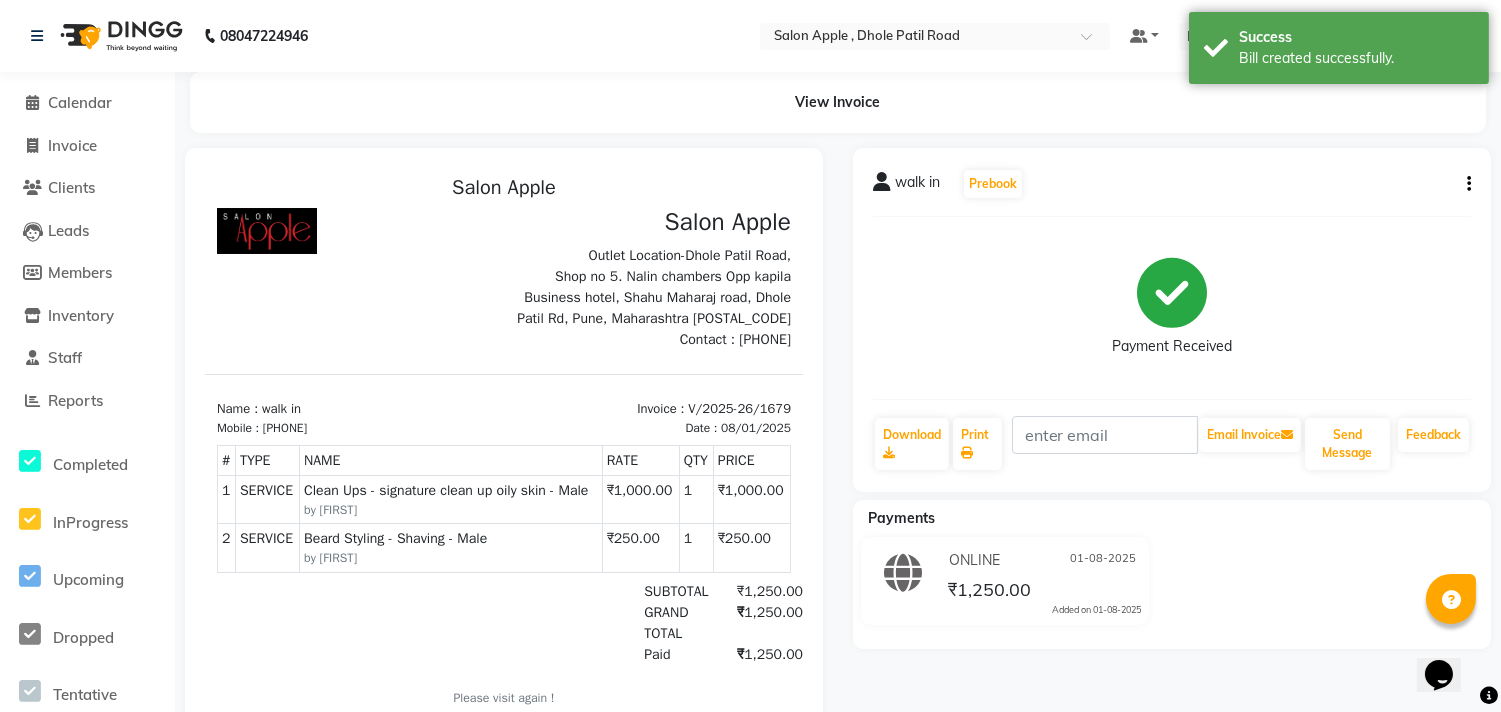 scroll, scrollTop: 0, scrollLeft: 0, axis: both 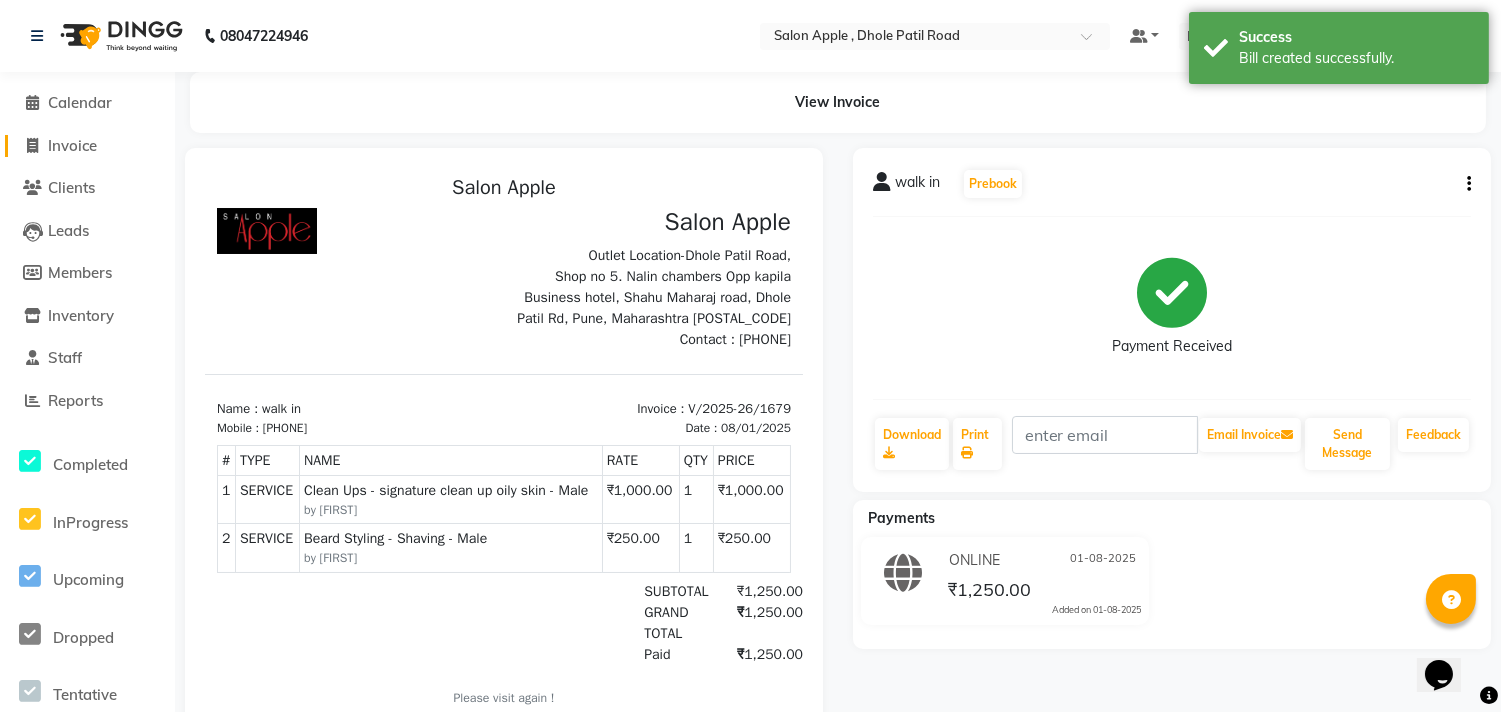 click on "Invoice" 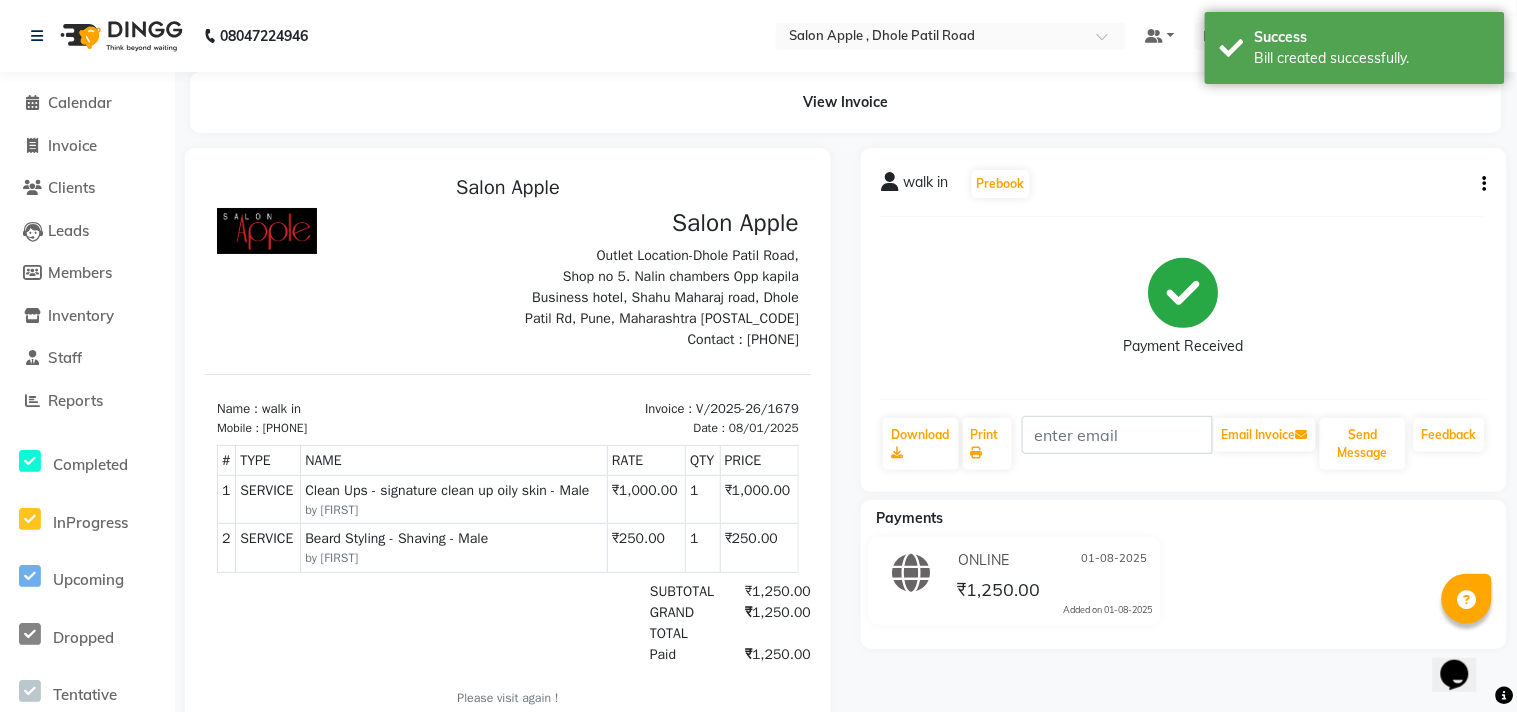 select on "521" 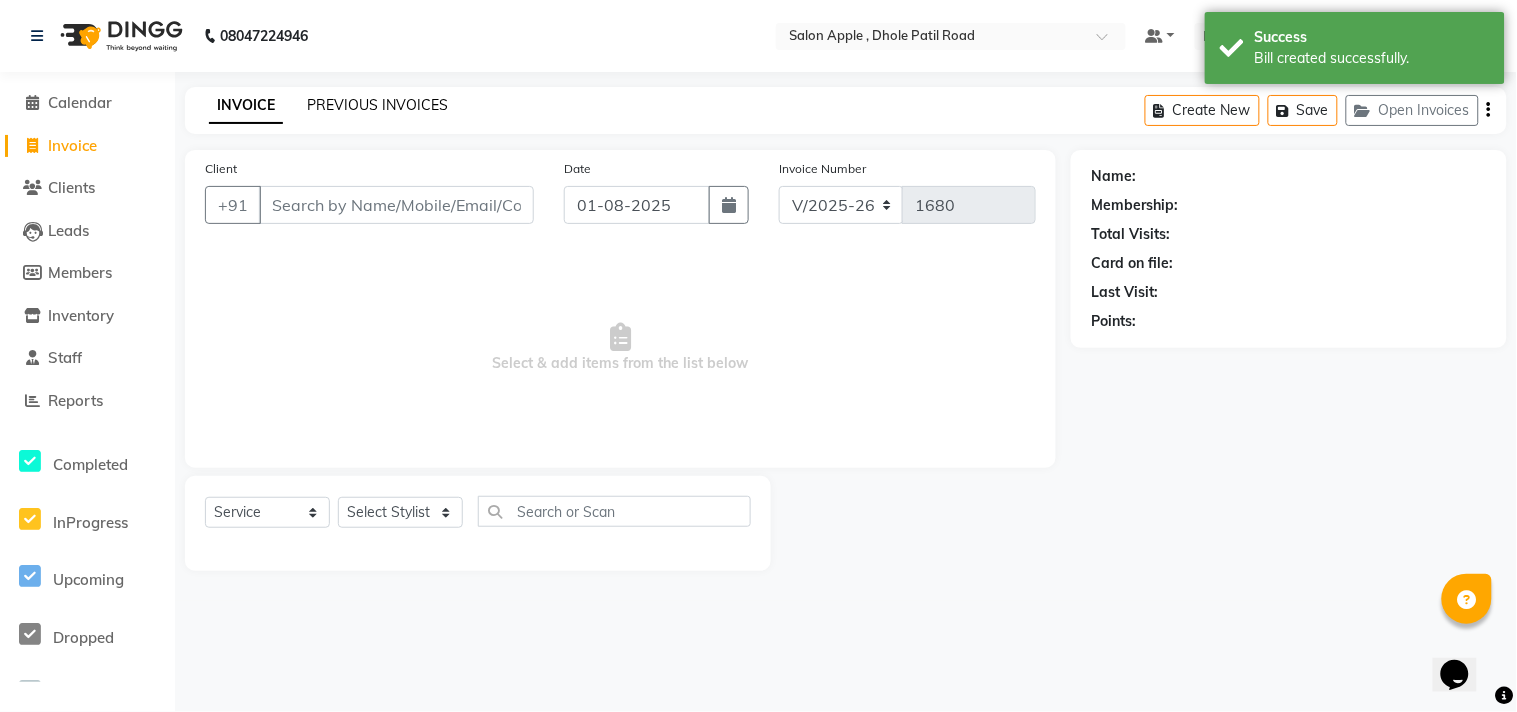 click on "PREVIOUS INVOICES" 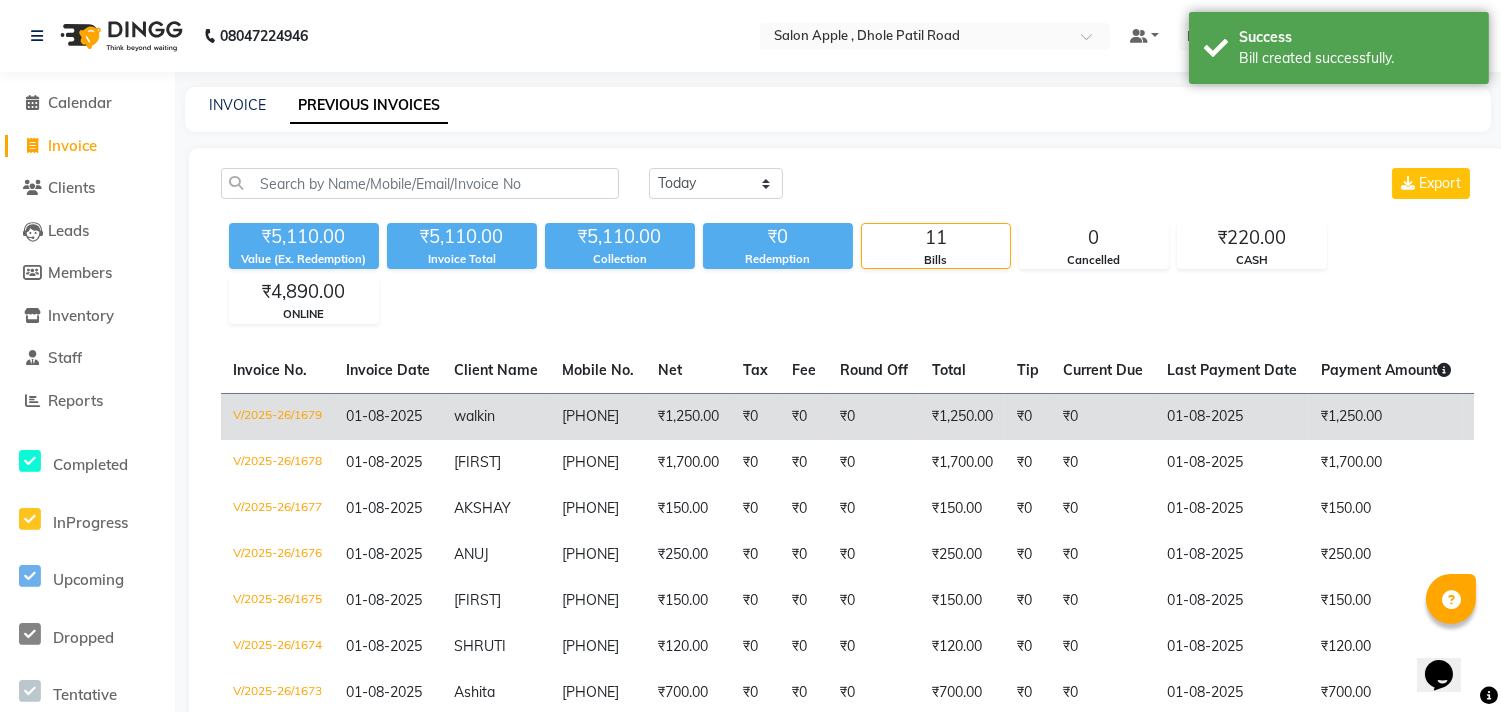 click on "01-08-2025" 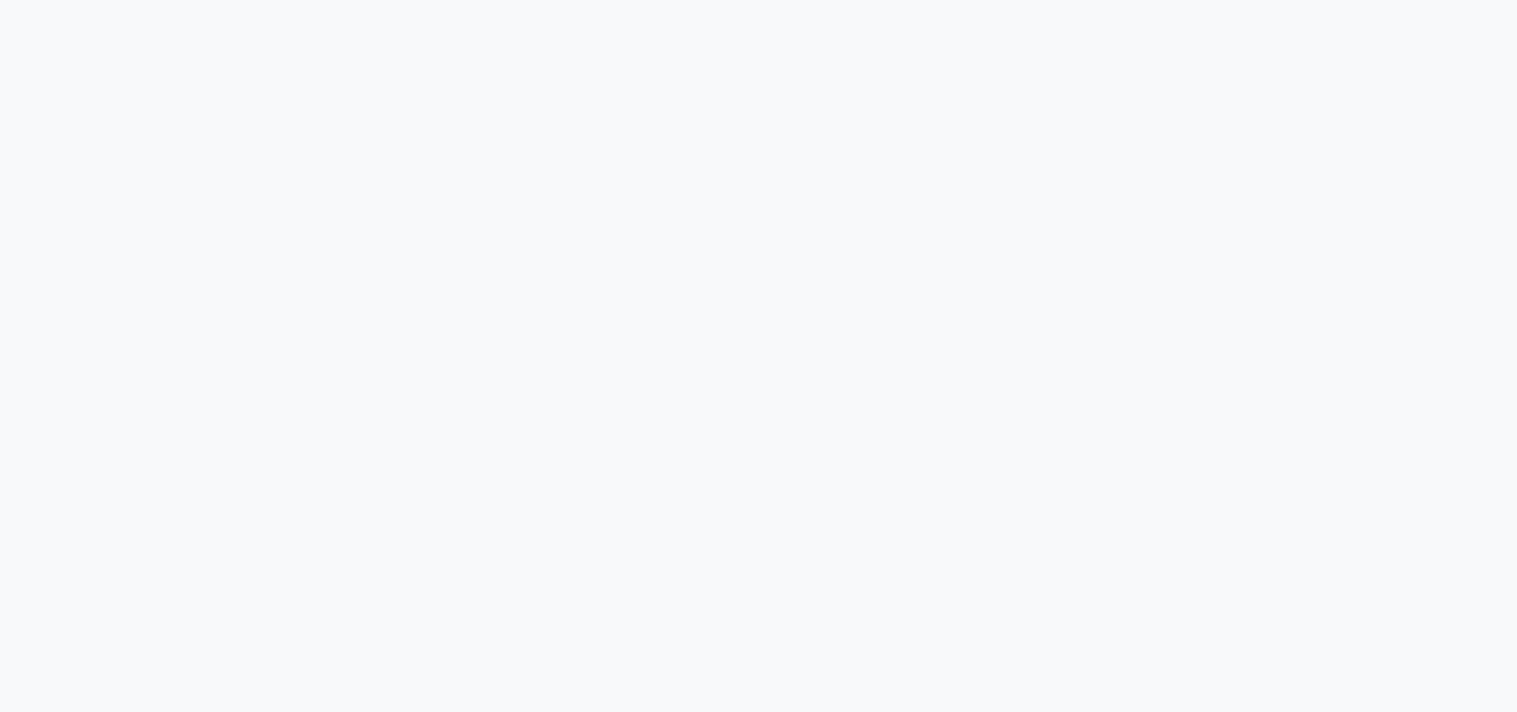 scroll, scrollTop: 0, scrollLeft: 0, axis: both 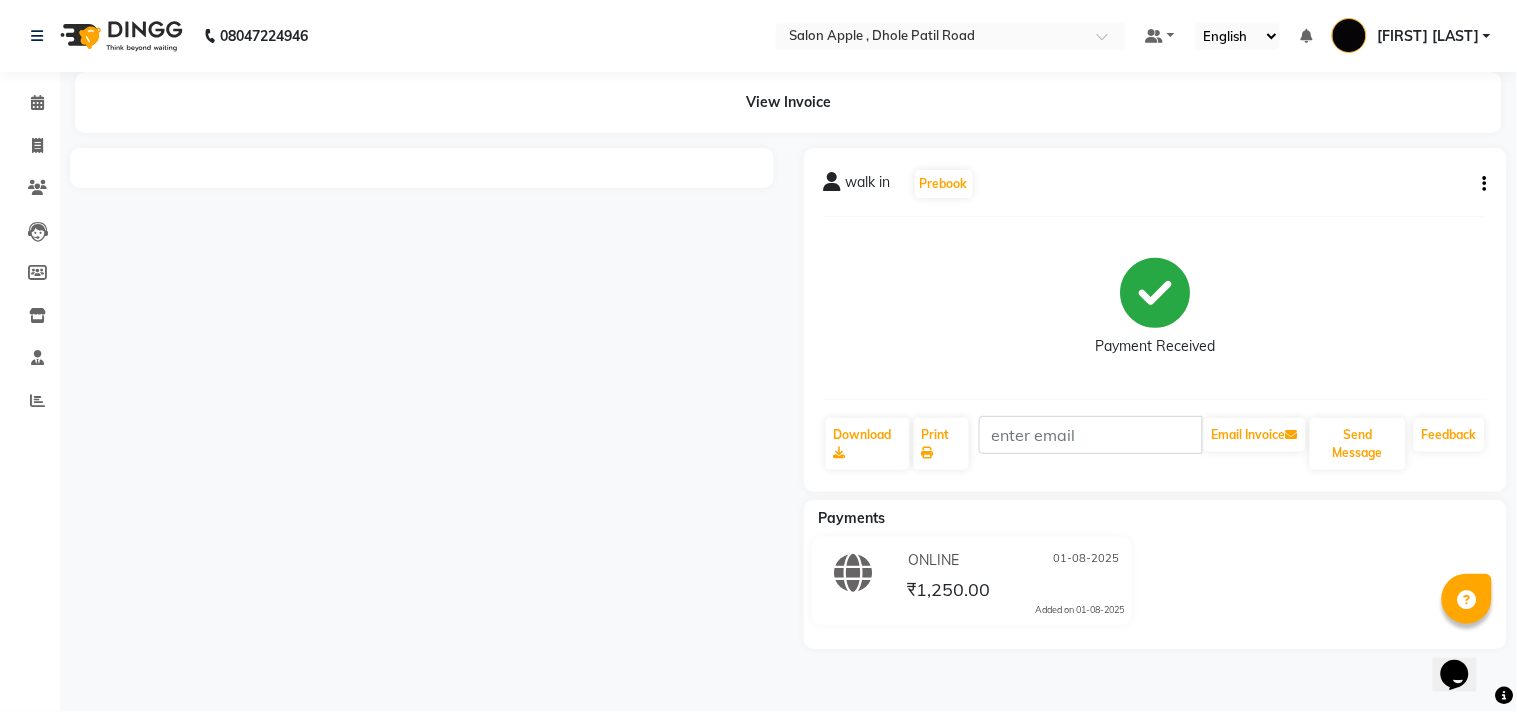 click 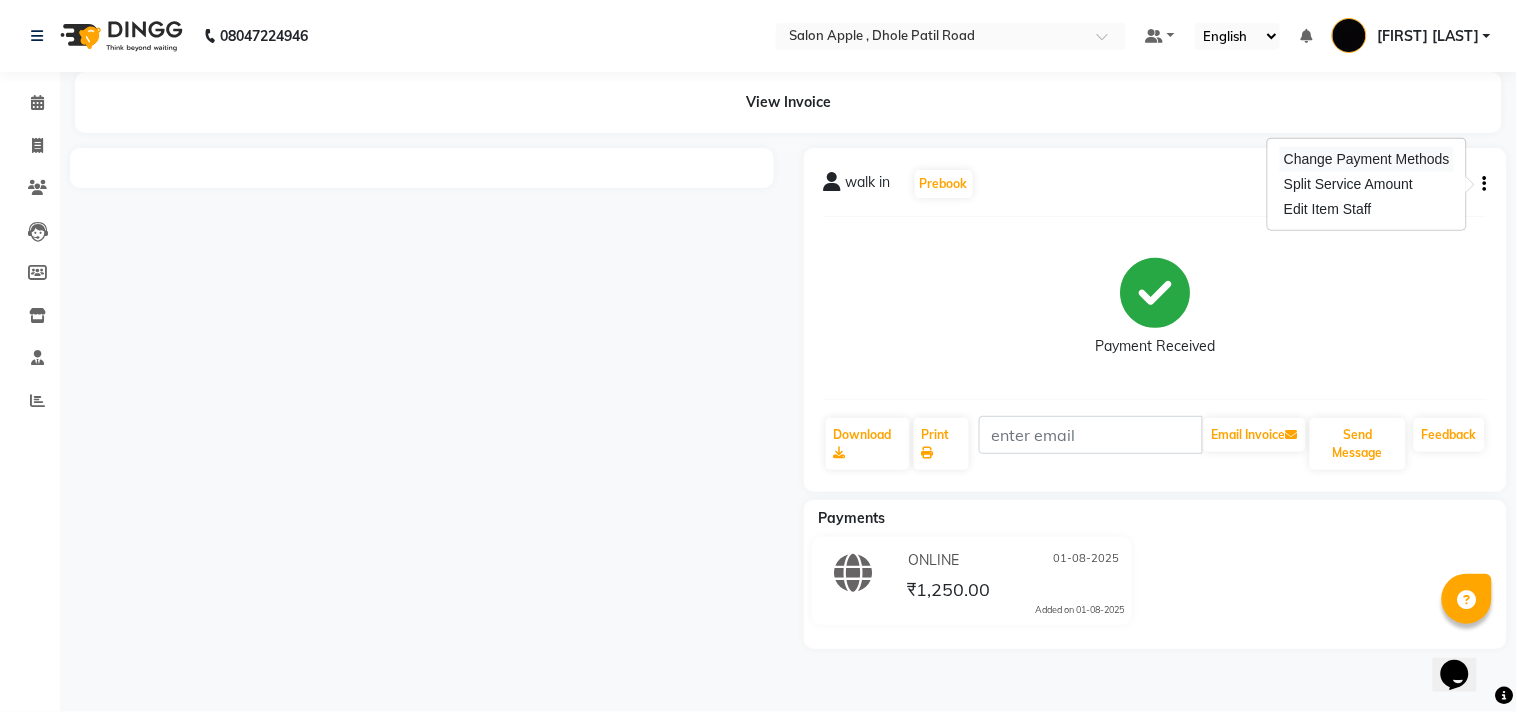 click on "Change Payment Methods" at bounding box center [1367, 159] 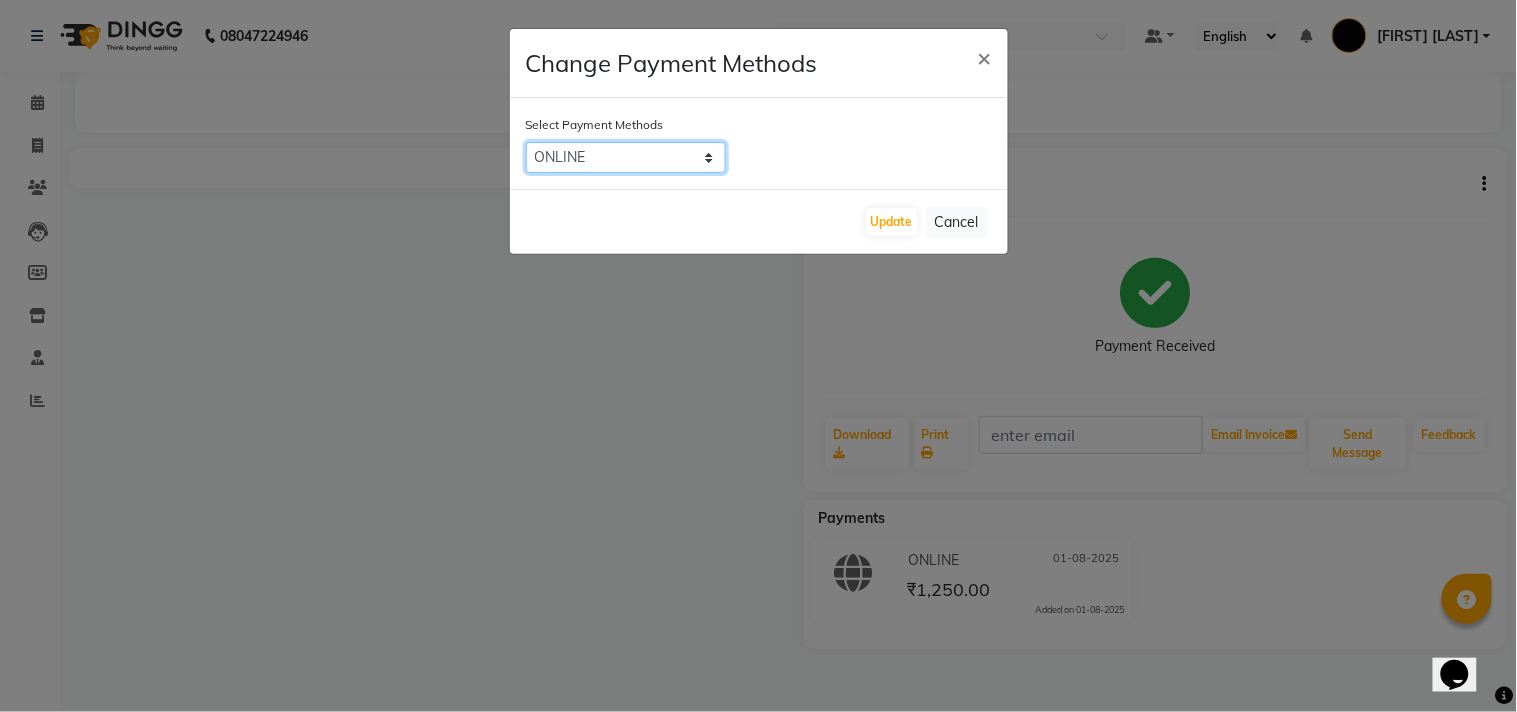 click on "CASH   CARD   ONLINE   LUZO   GPay   UPI   Deal.mu   DefiDeal   MariDeal" 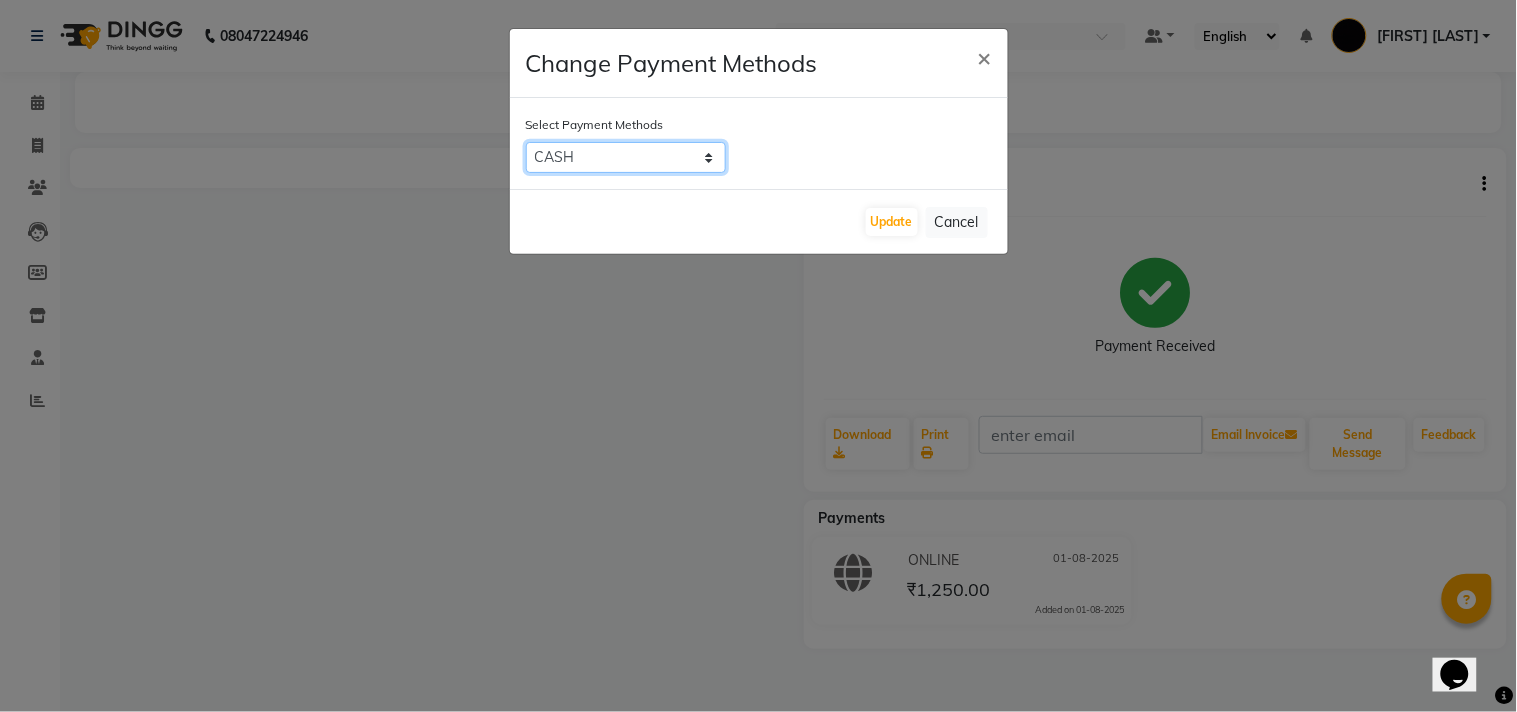 click on "CASH   CARD   ONLINE   LUZO   GPay   UPI   Deal.mu   DefiDeal   MariDeal" 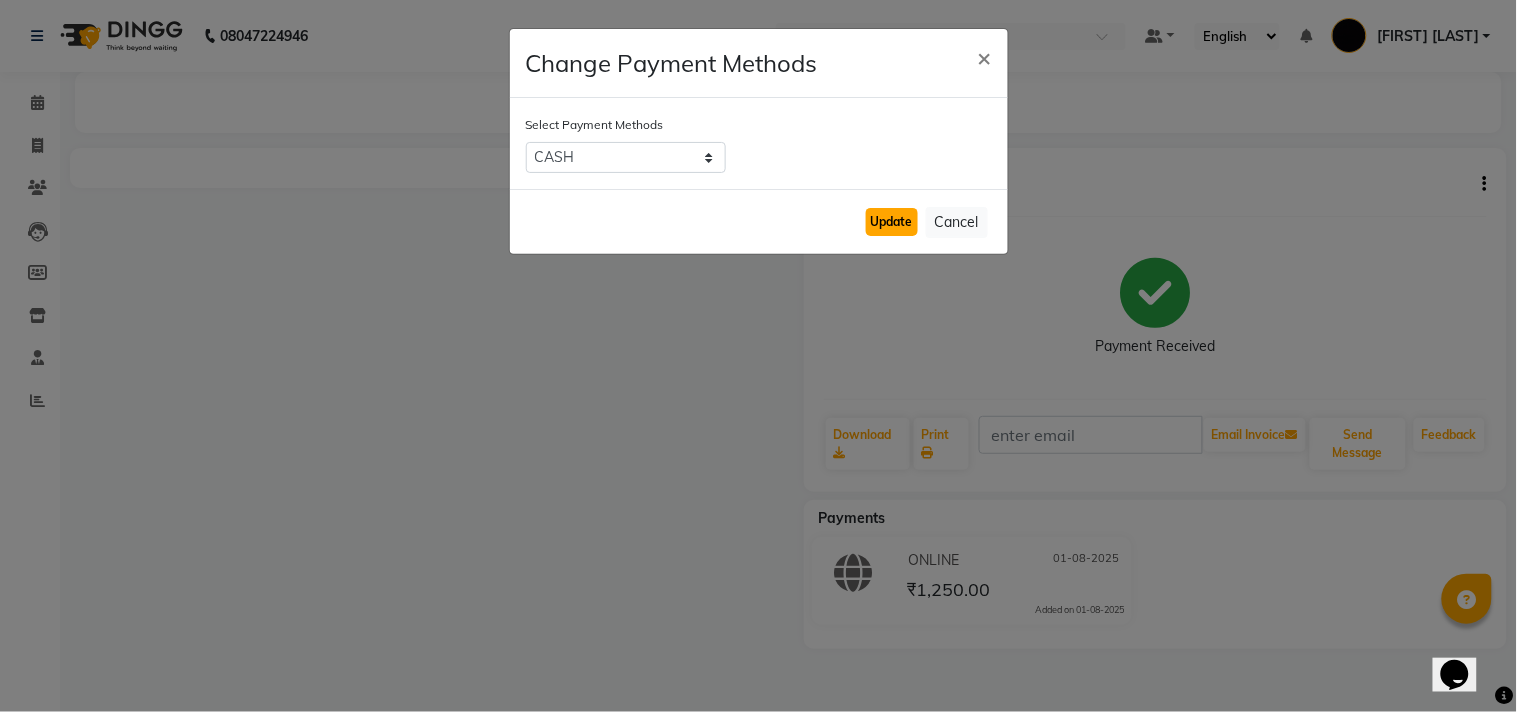 click on "Update" 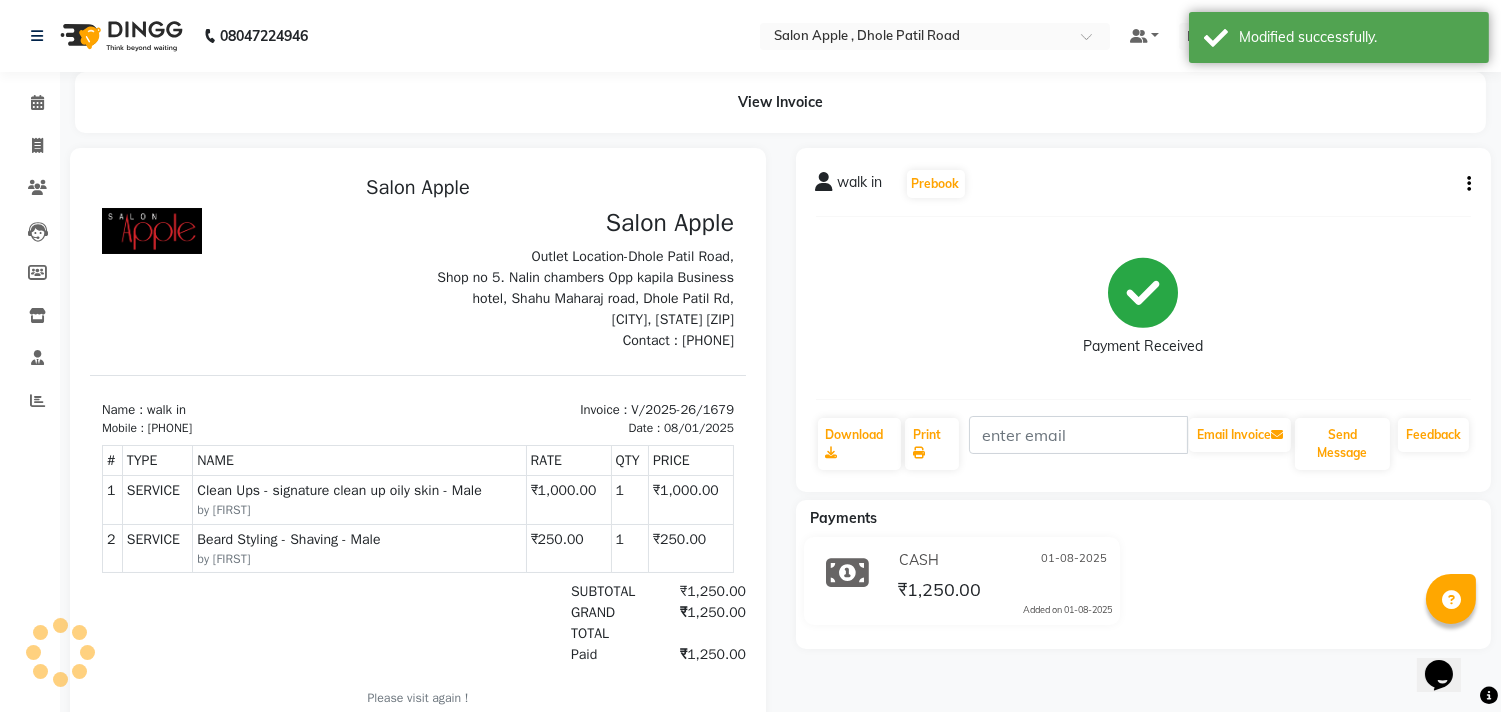 scroll, scrollTop: 0, scrollLeft: 0, axis: both 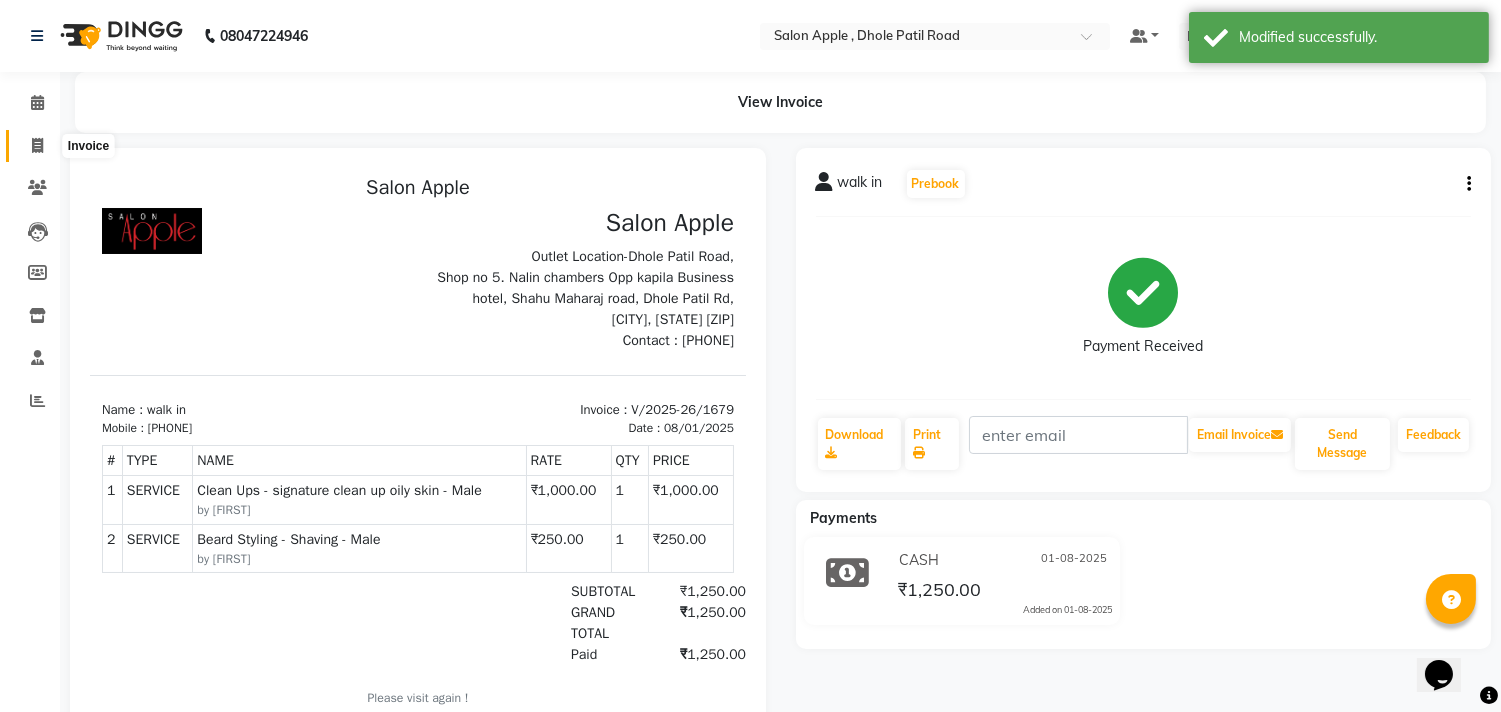 click 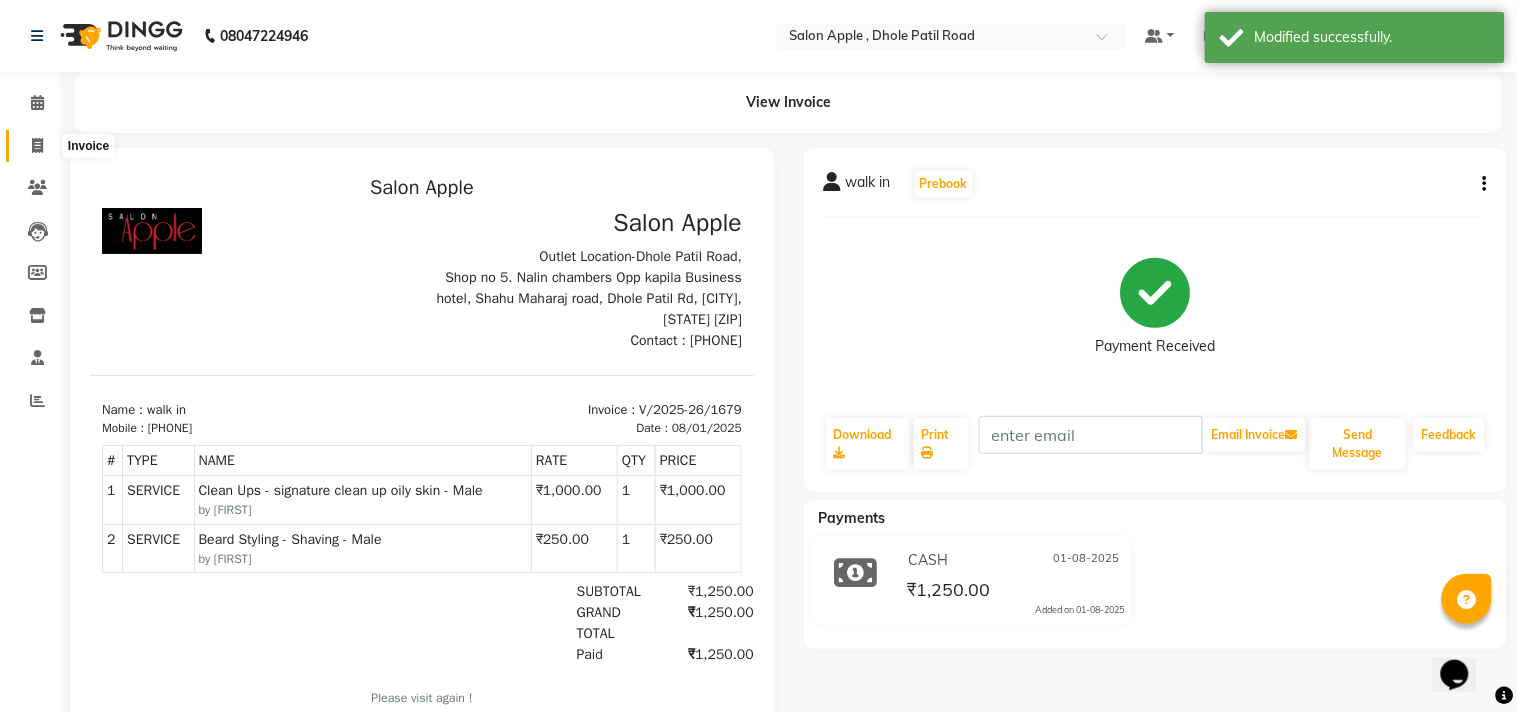 select on "521" 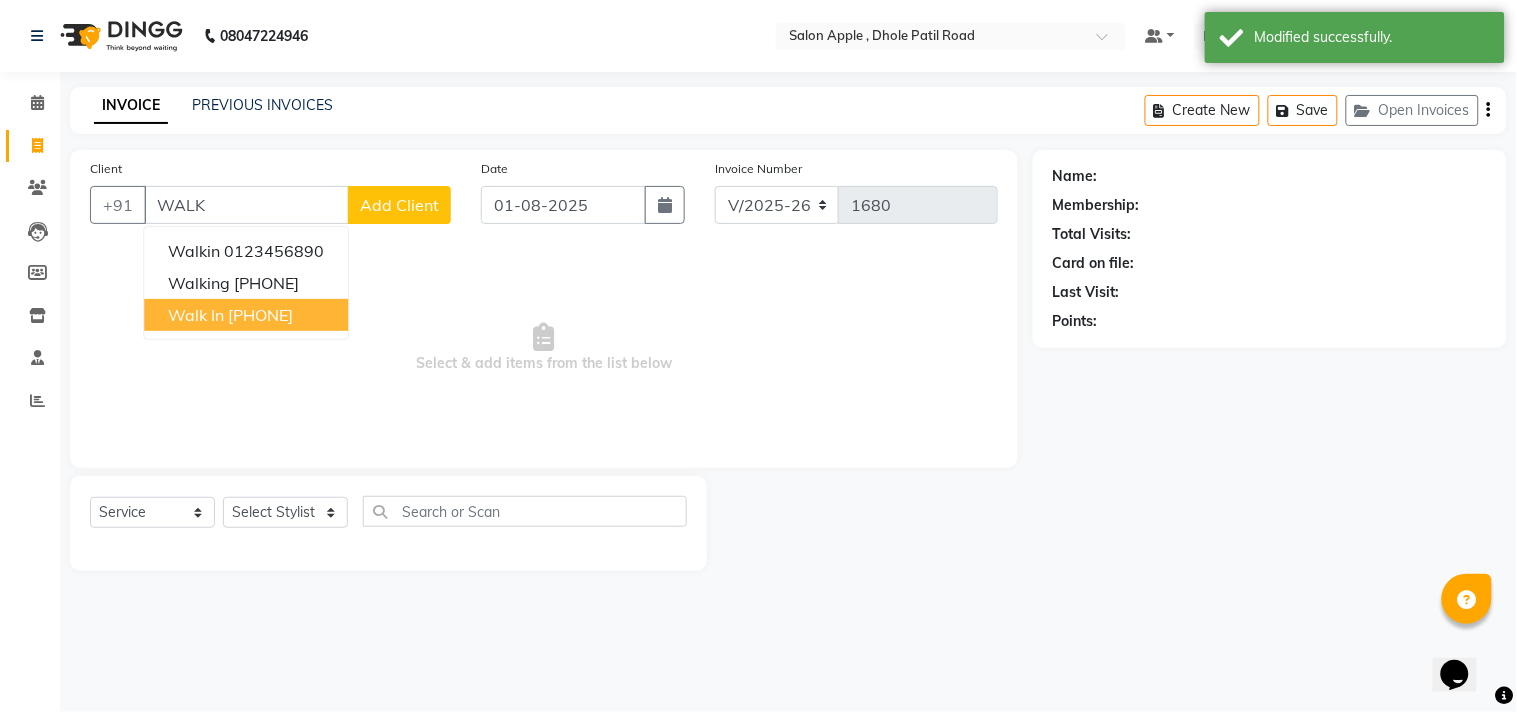 click on "[PHONE]" at bounding box center [260, 315] 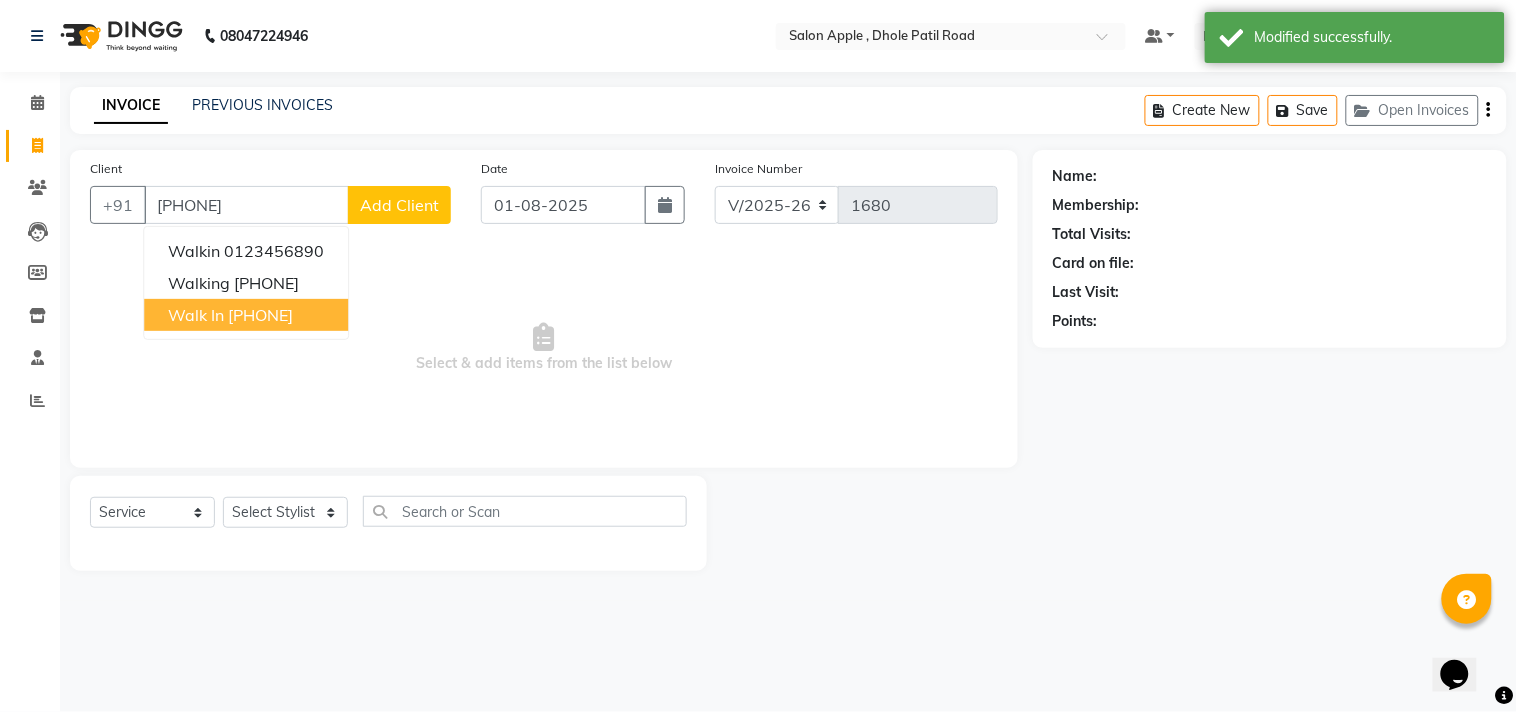 type on "[PHONE]" 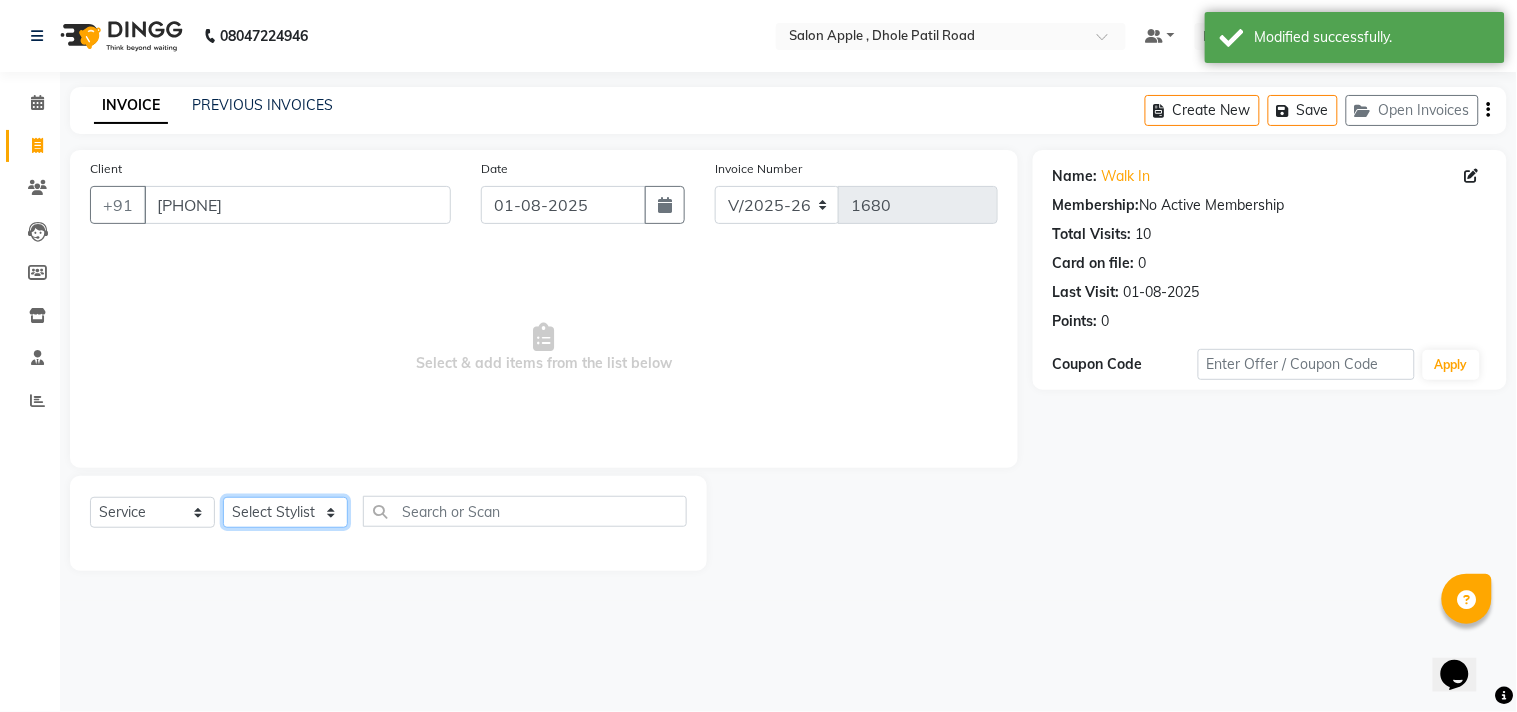 click on "Select Stylist [FIRST] [LAST] [FIRST] [LAST] [LAST] [LAST] [LAST] [LAST] [LAST]" 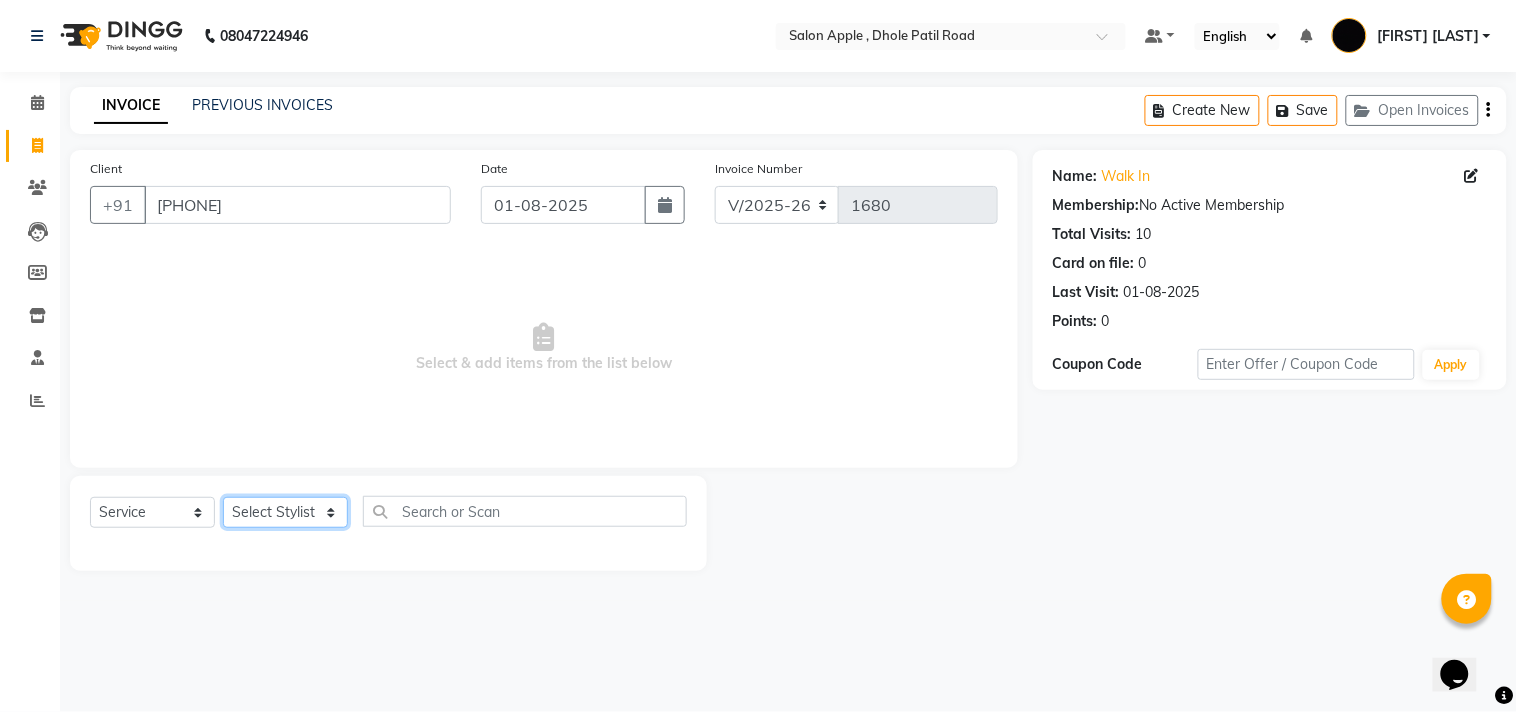 select on "[PHONE]" 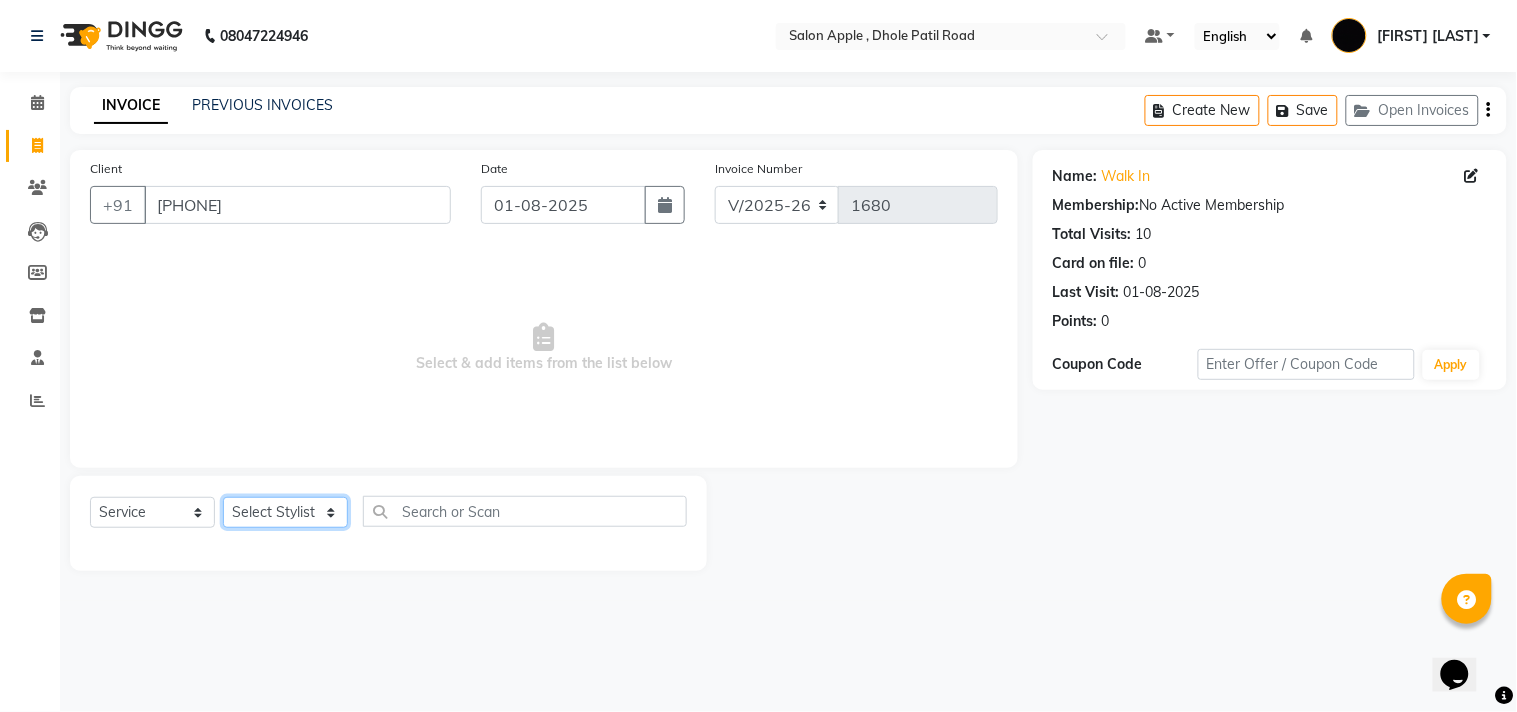 click on "Select Stylist [FIRST] [LAST] [FIRST] [LAST] [LAST] [LAST] [LAST] [LAST] [LAST]" 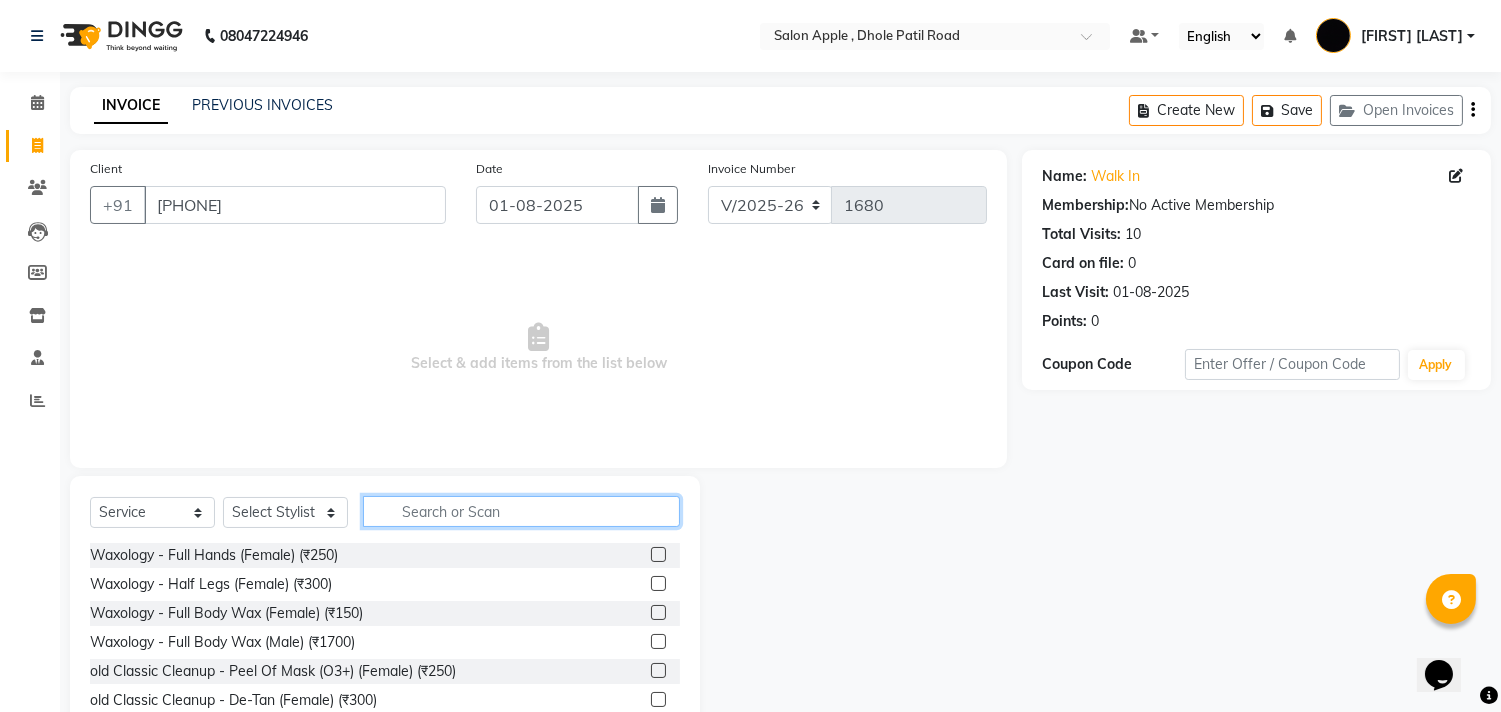 click 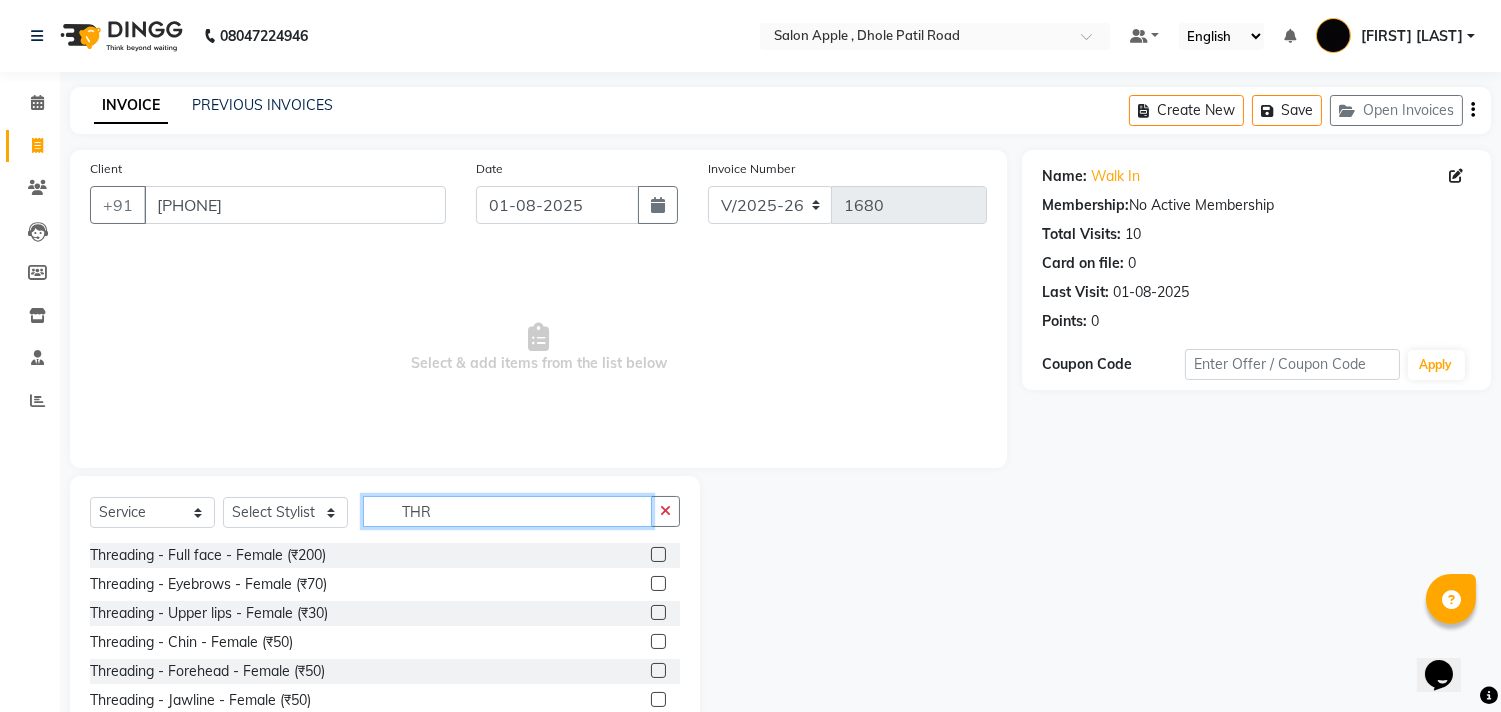 type on "THR" 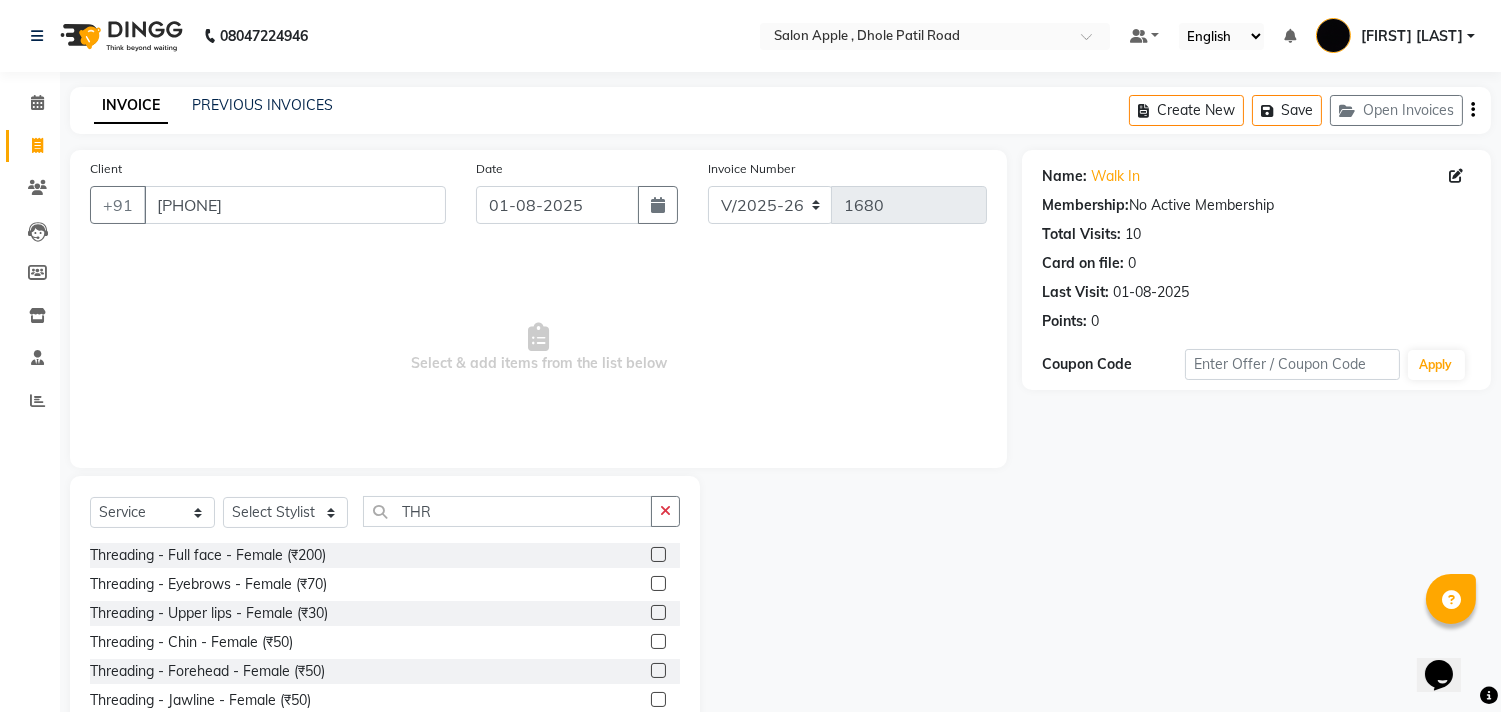 click 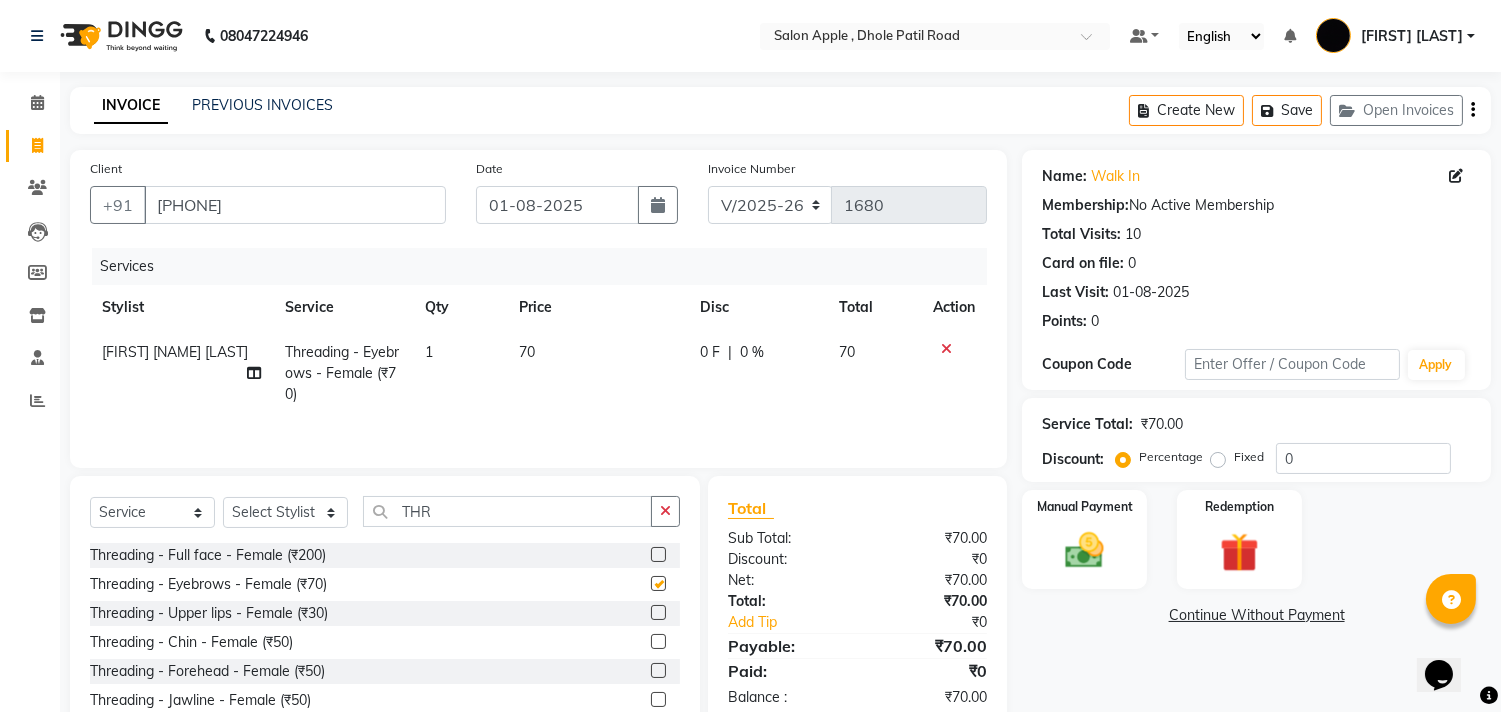 checkbox on "false" 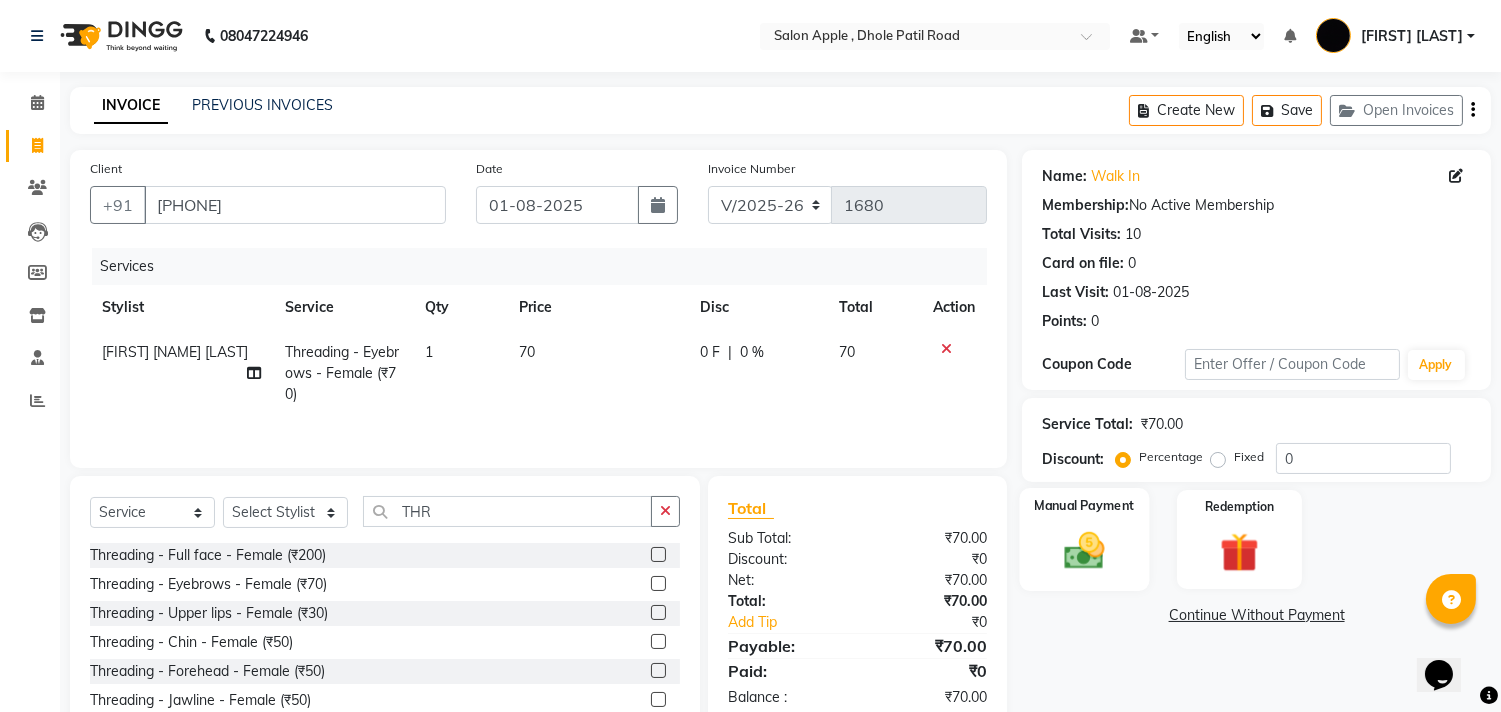 click 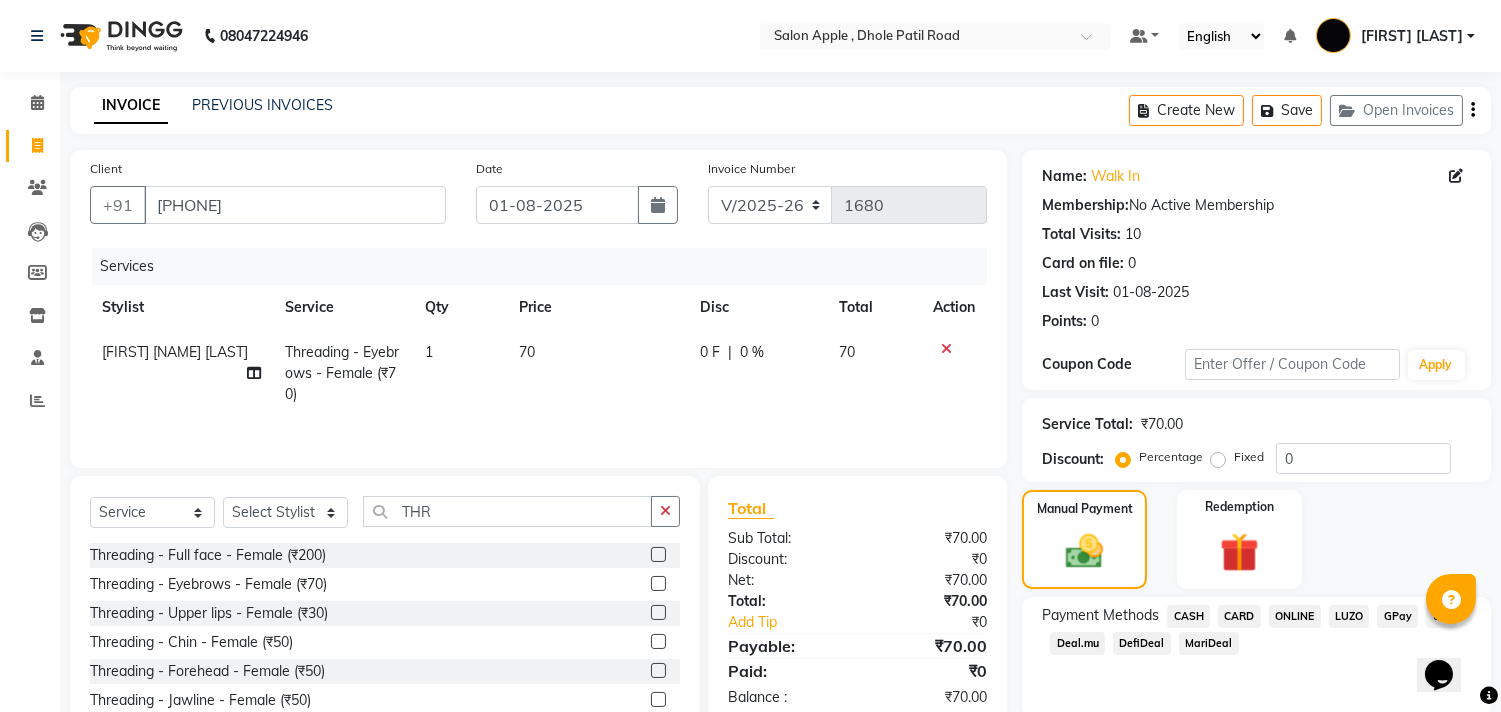 click on "CASH" 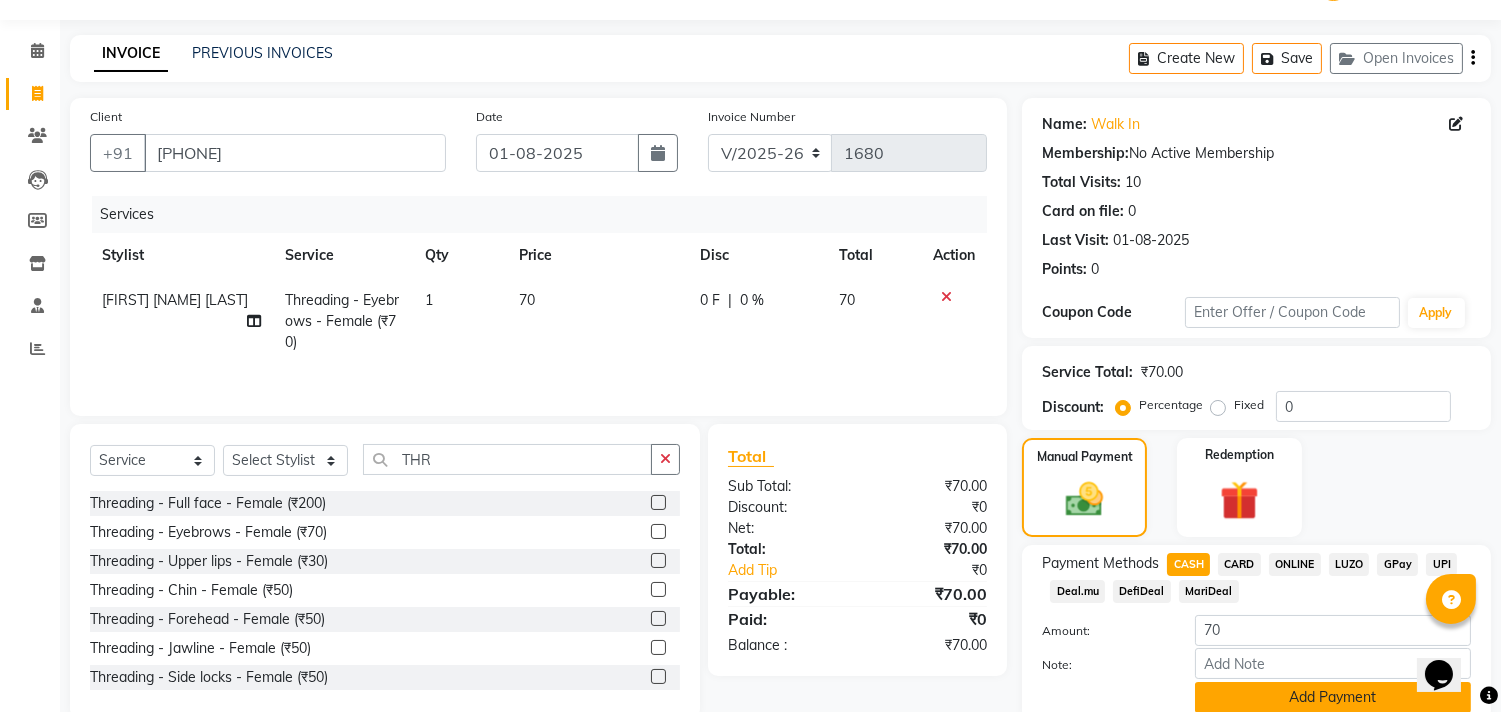 scroll, scrollTop: 132, scrollLeft: 0, axis: vertical 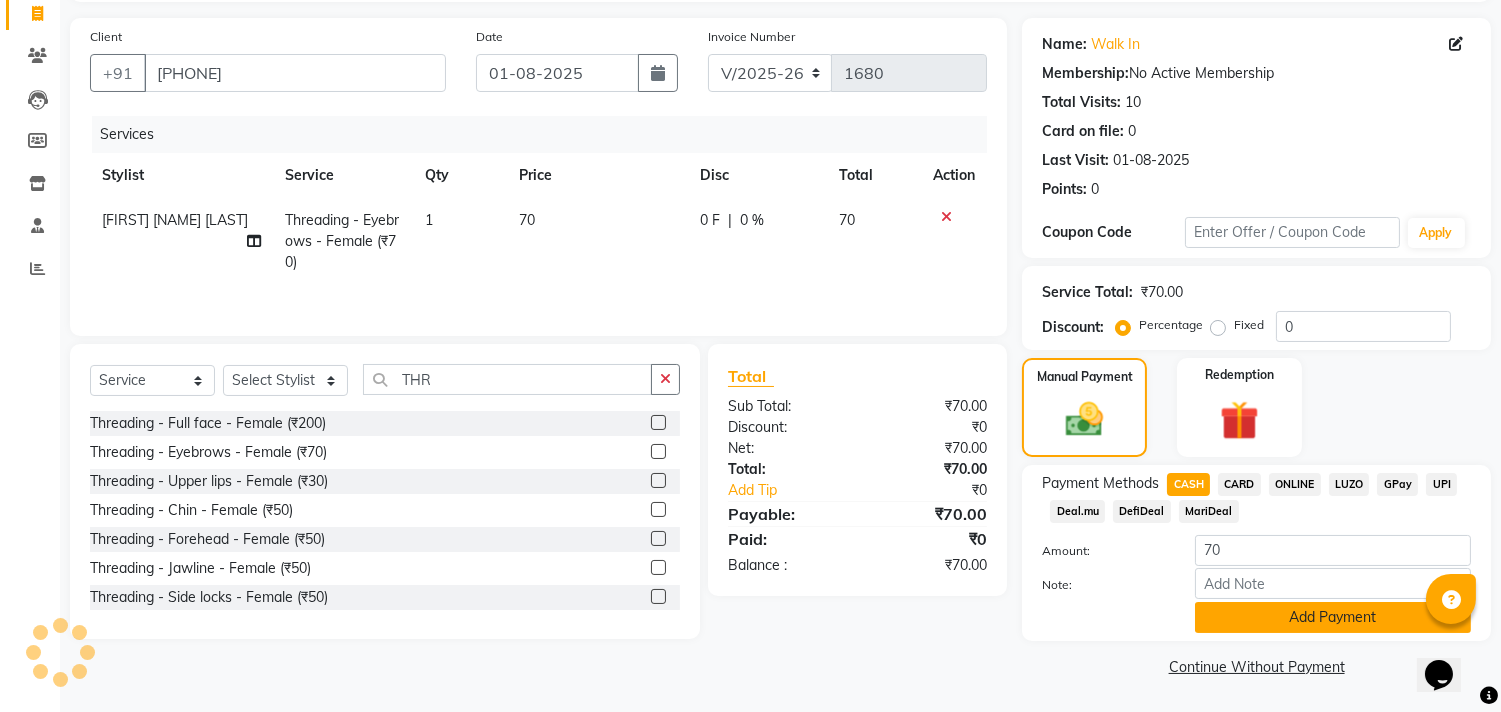 click on "Add Payment" 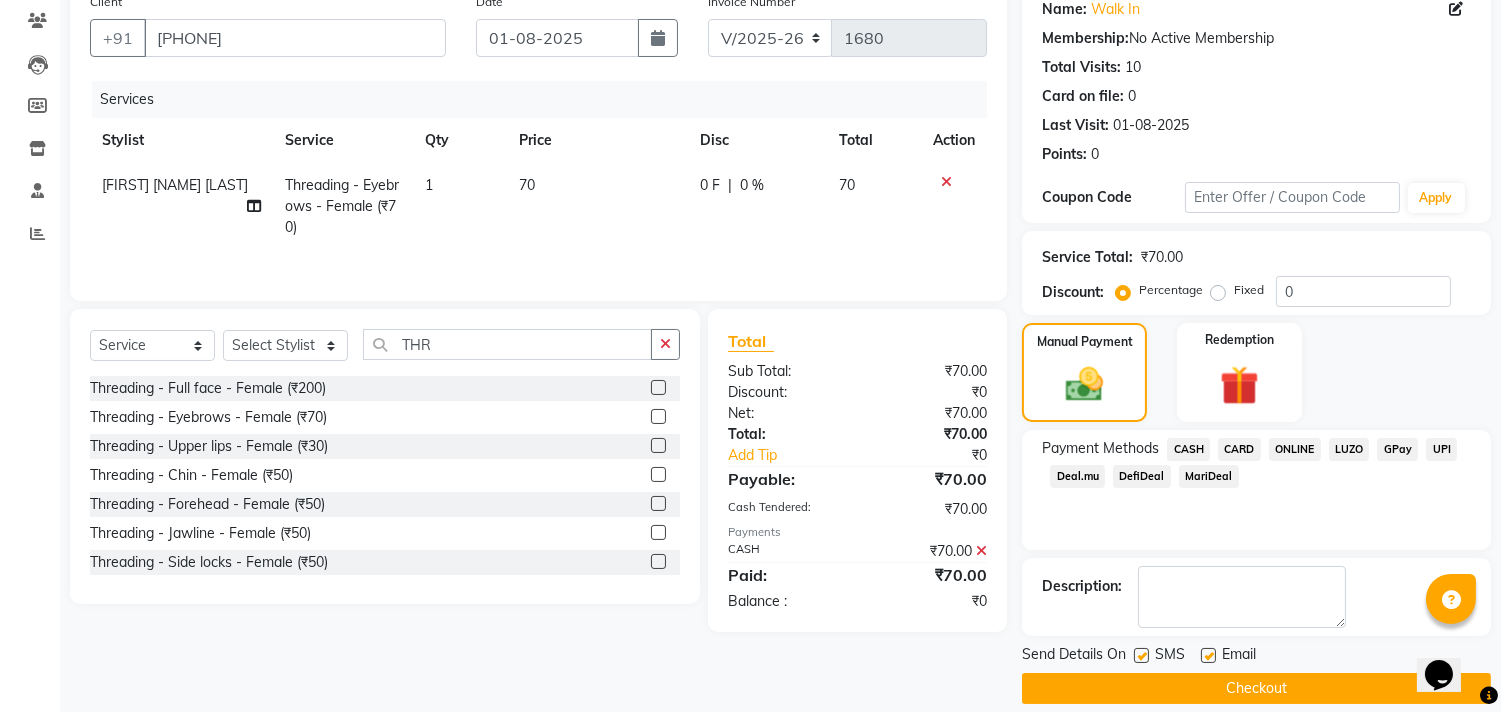 scroll, scrollTop: 187, scrollLeft: 0, axis: vertical 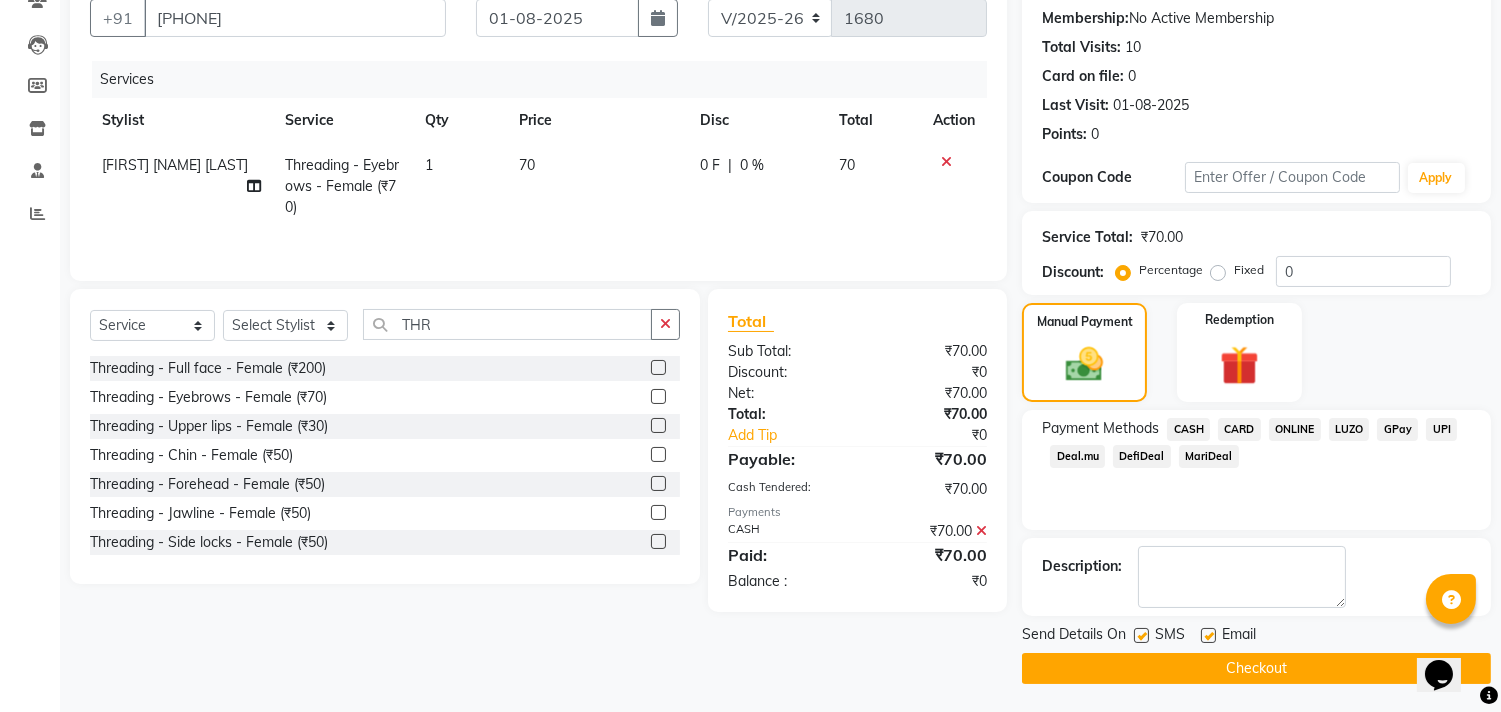 click on "Checkout" 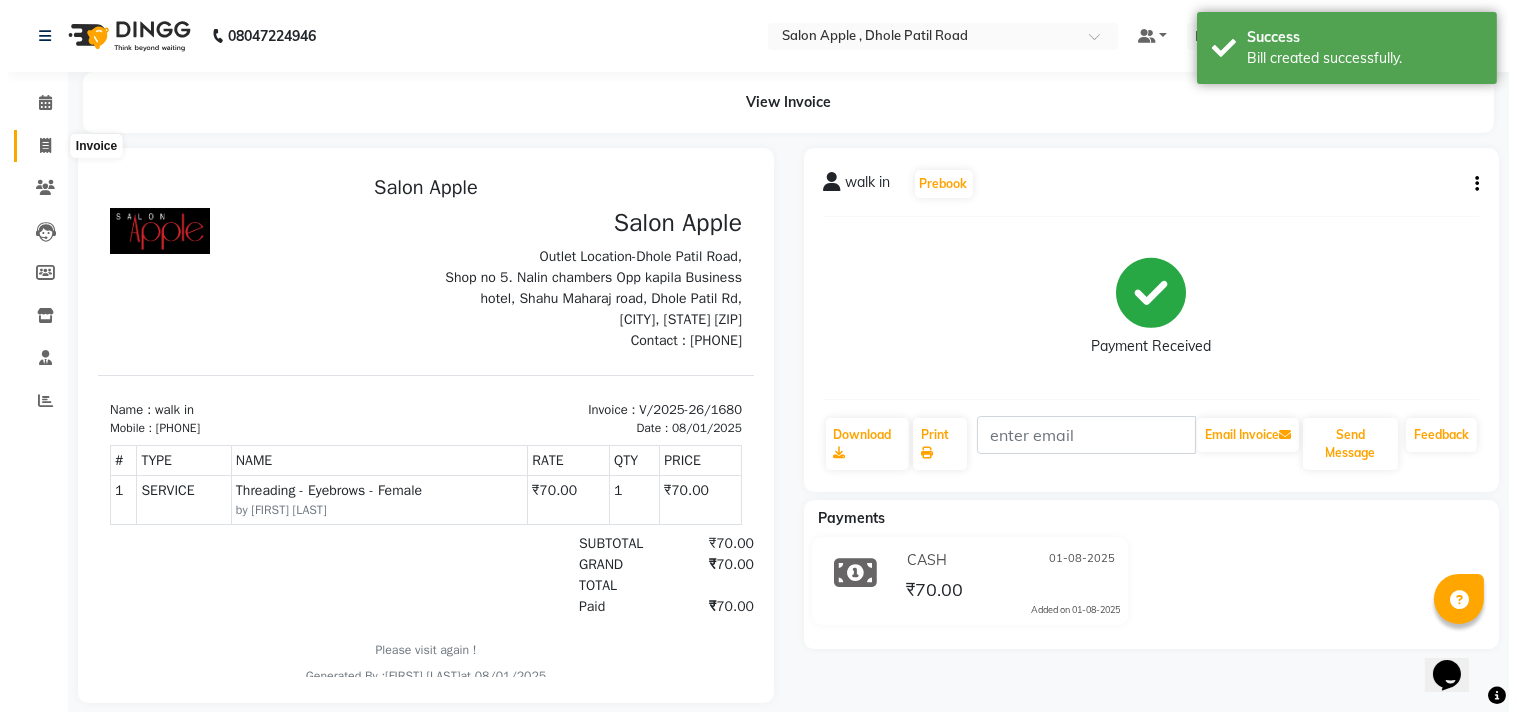 scroll, scrollTop: 0, scrollLeft: 0, axis: both 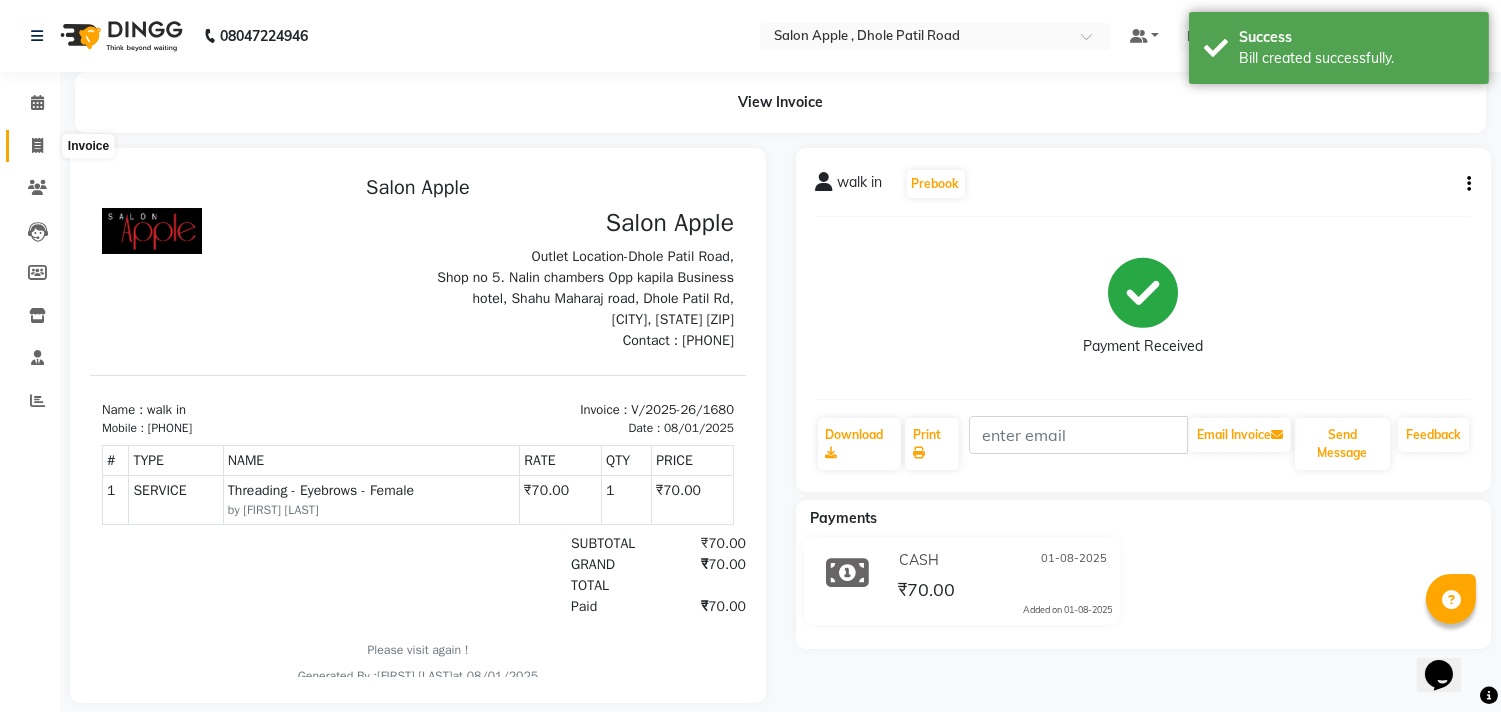 click 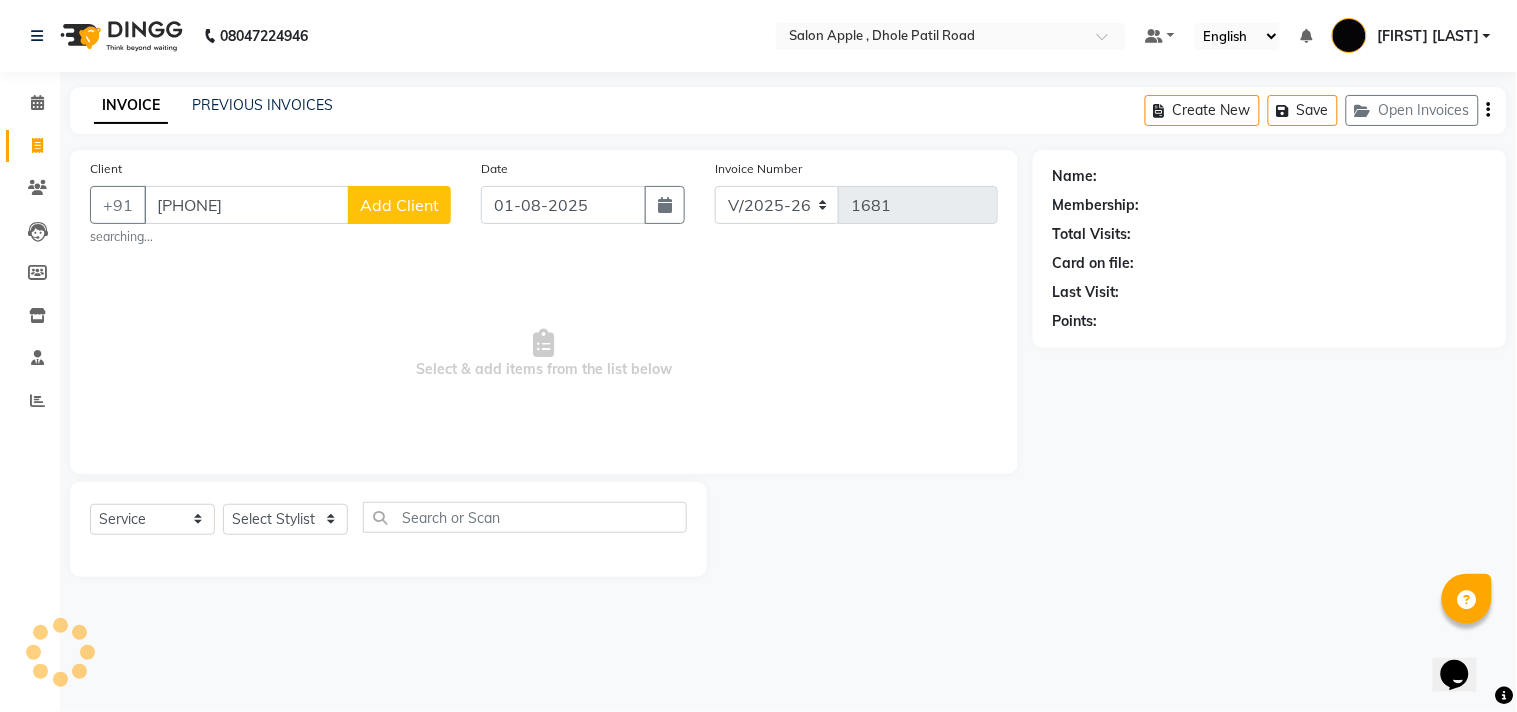 type on "[PHONE]" 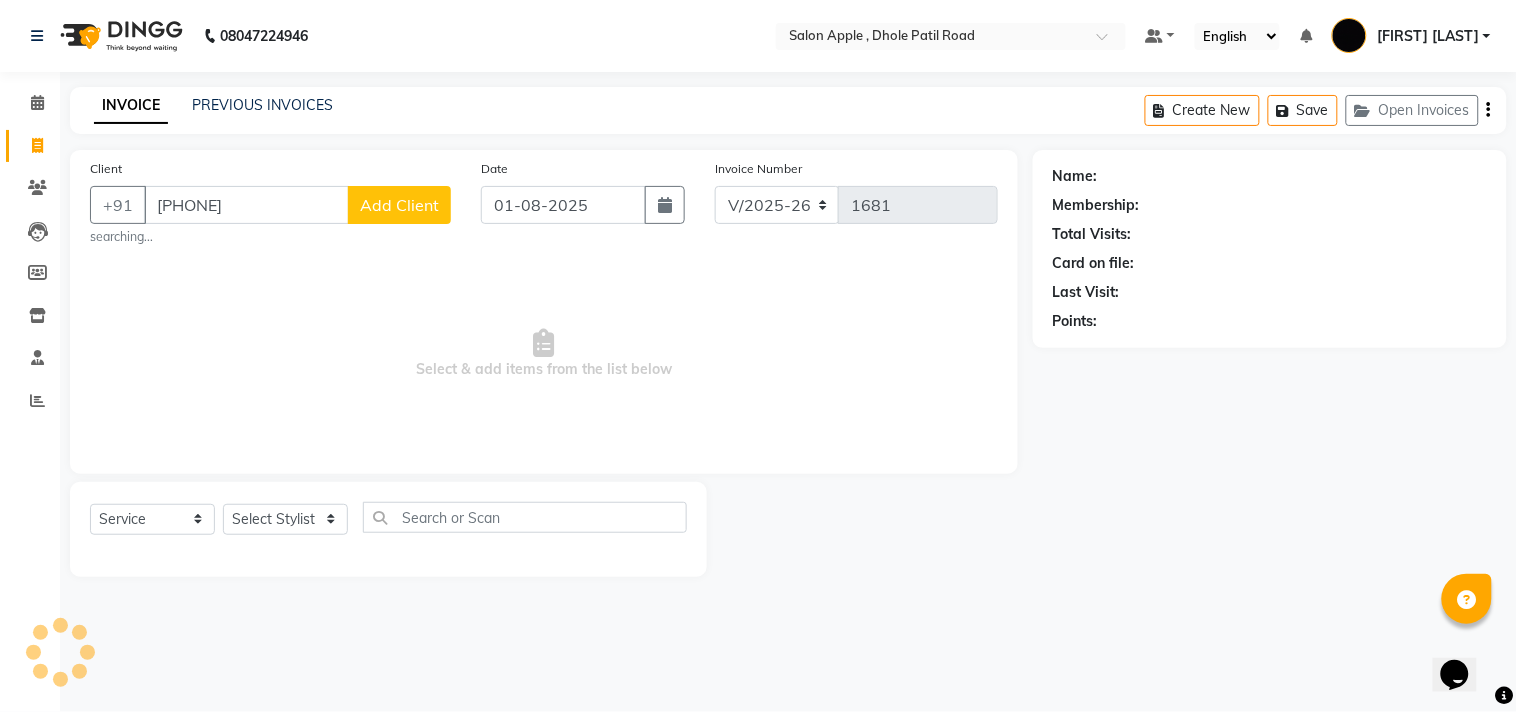click on "Add Client" 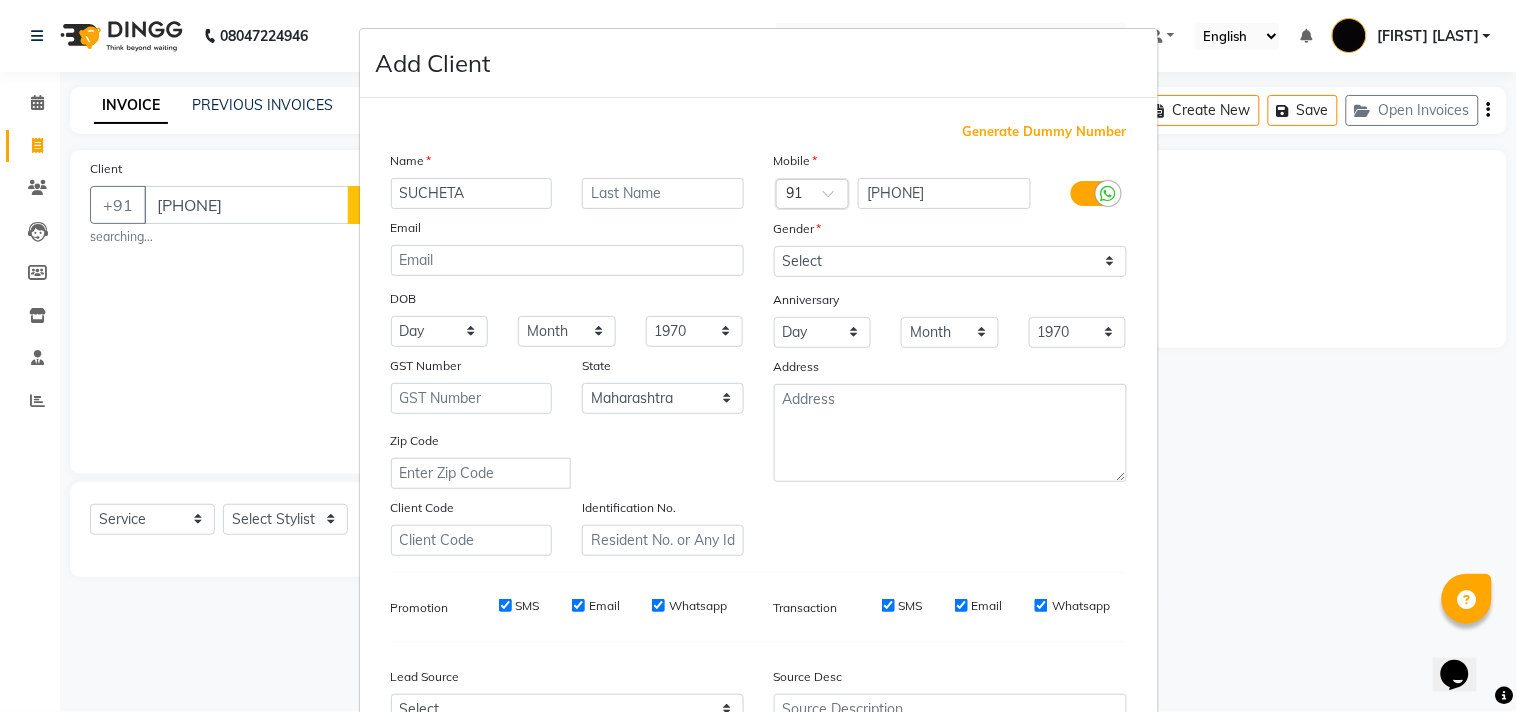 type on "SUCHETA" 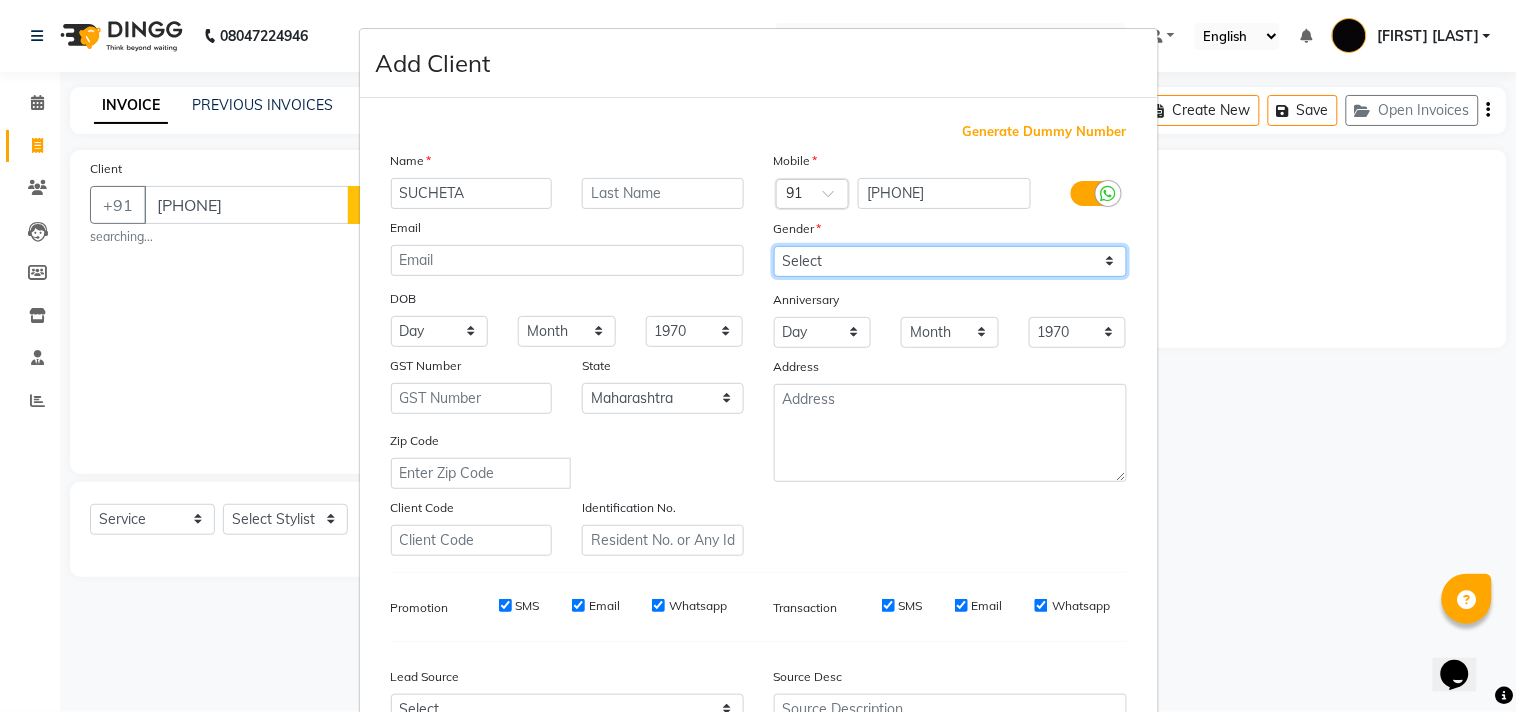 click on "Select Male Female Other Prefer Not To Say" at bounding box center (950, 261) 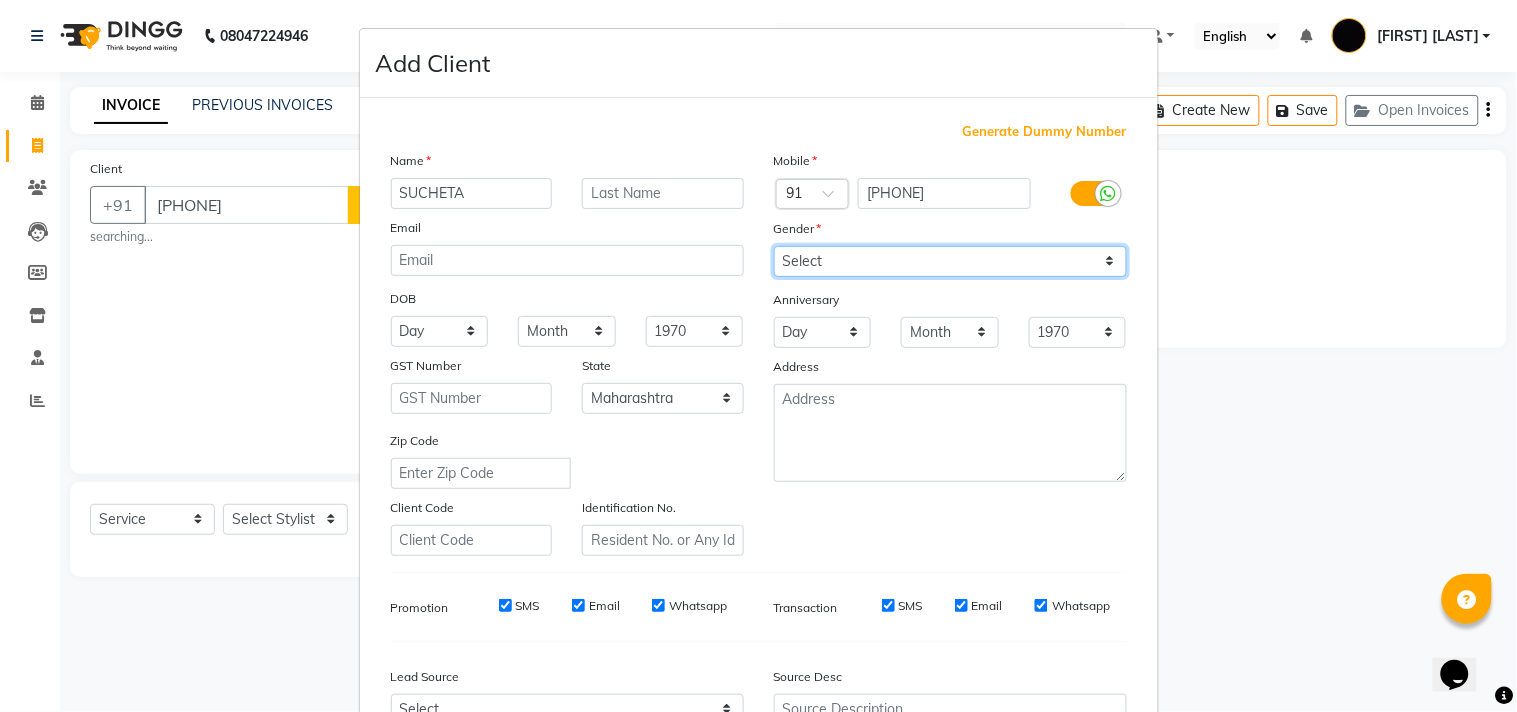select on "female" 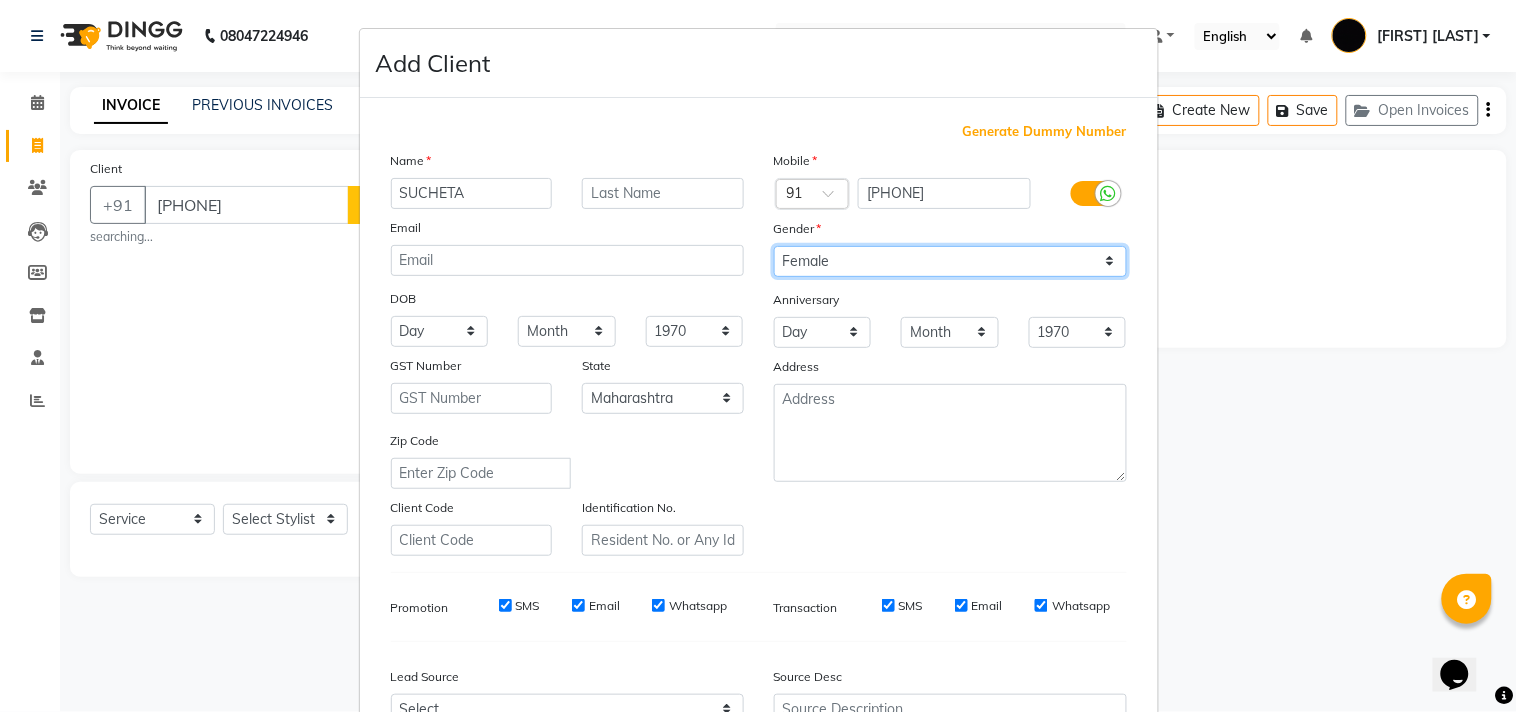 click on "Select Male Female Other Prefer Not To Say" at bounding box center [950, 261] 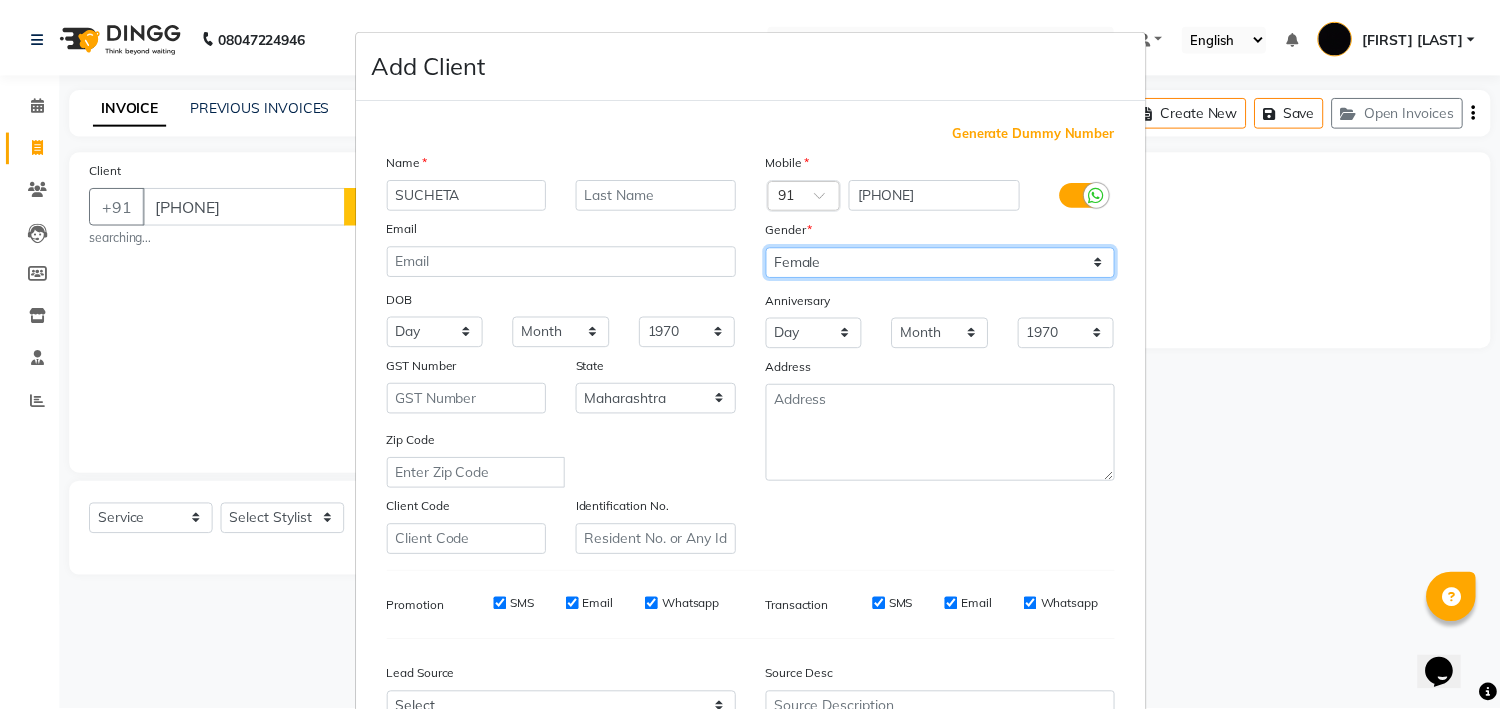 scroll, scrollTop: 212, scrollLeft: 0, axis: vertical 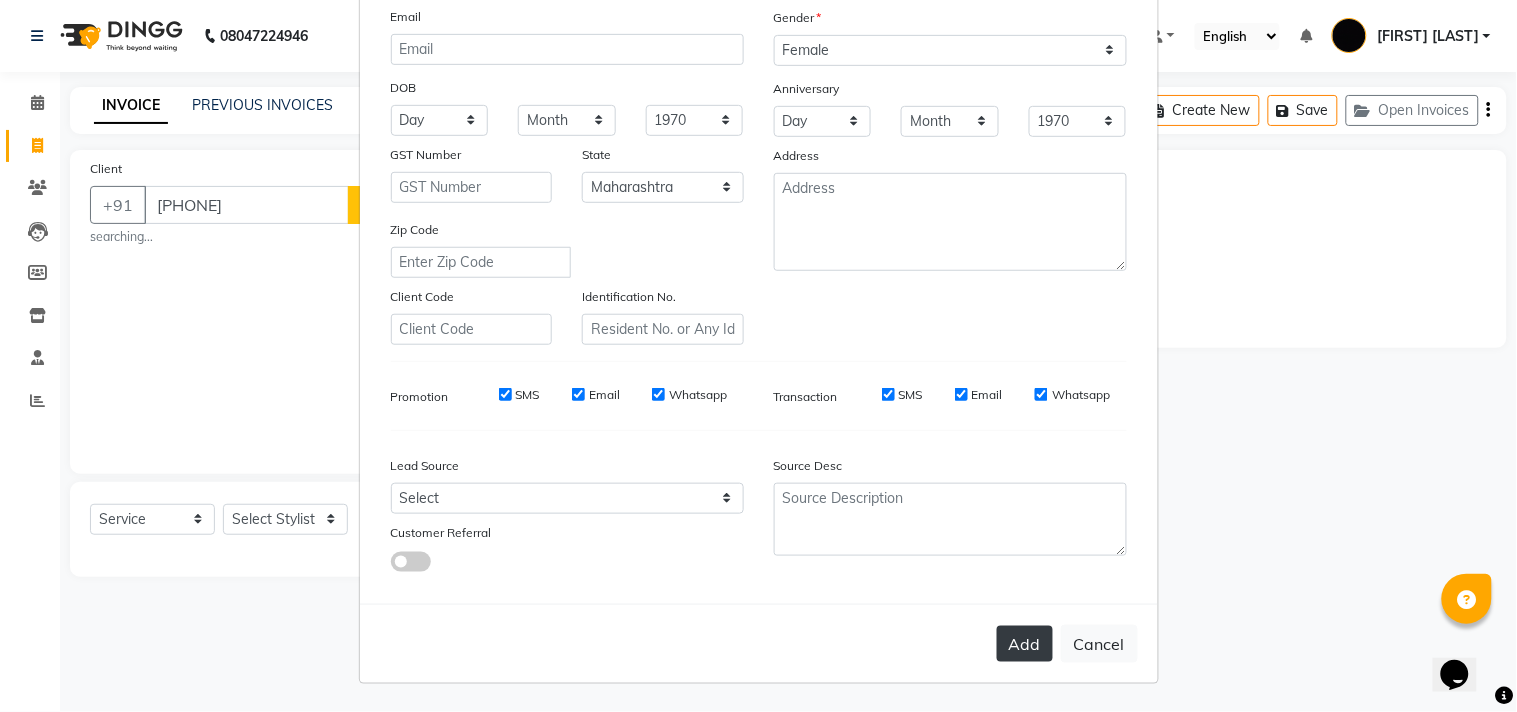 click on "Add" at bounding box center [1025, 644] 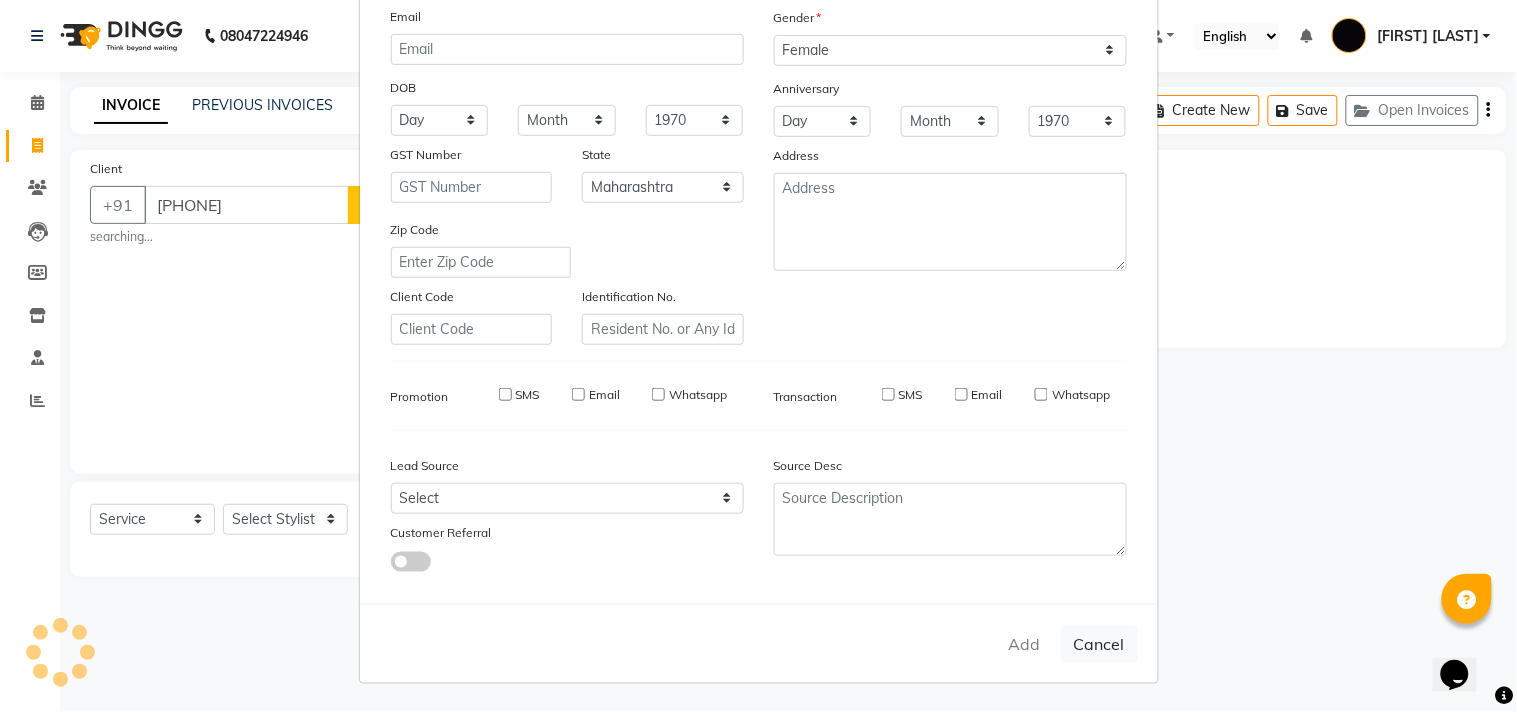 type 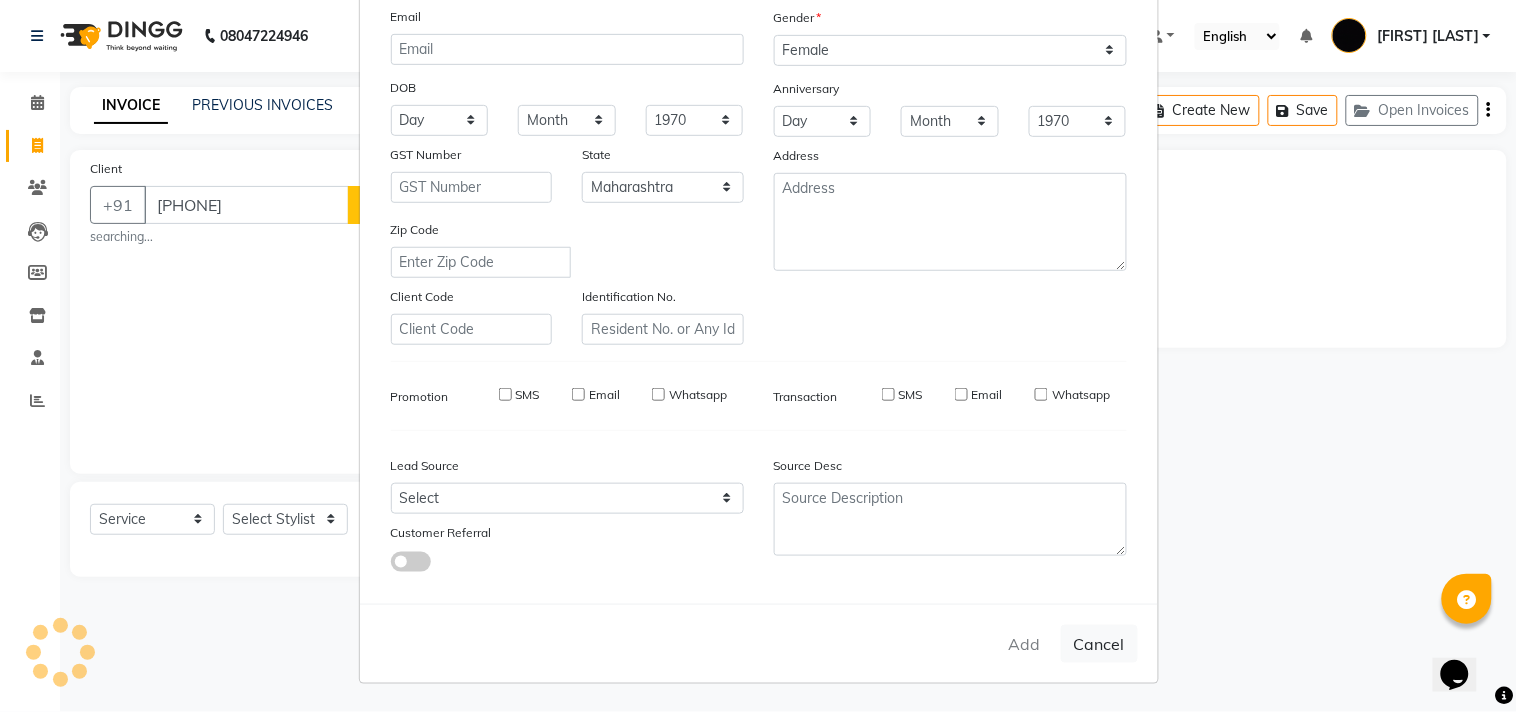 select 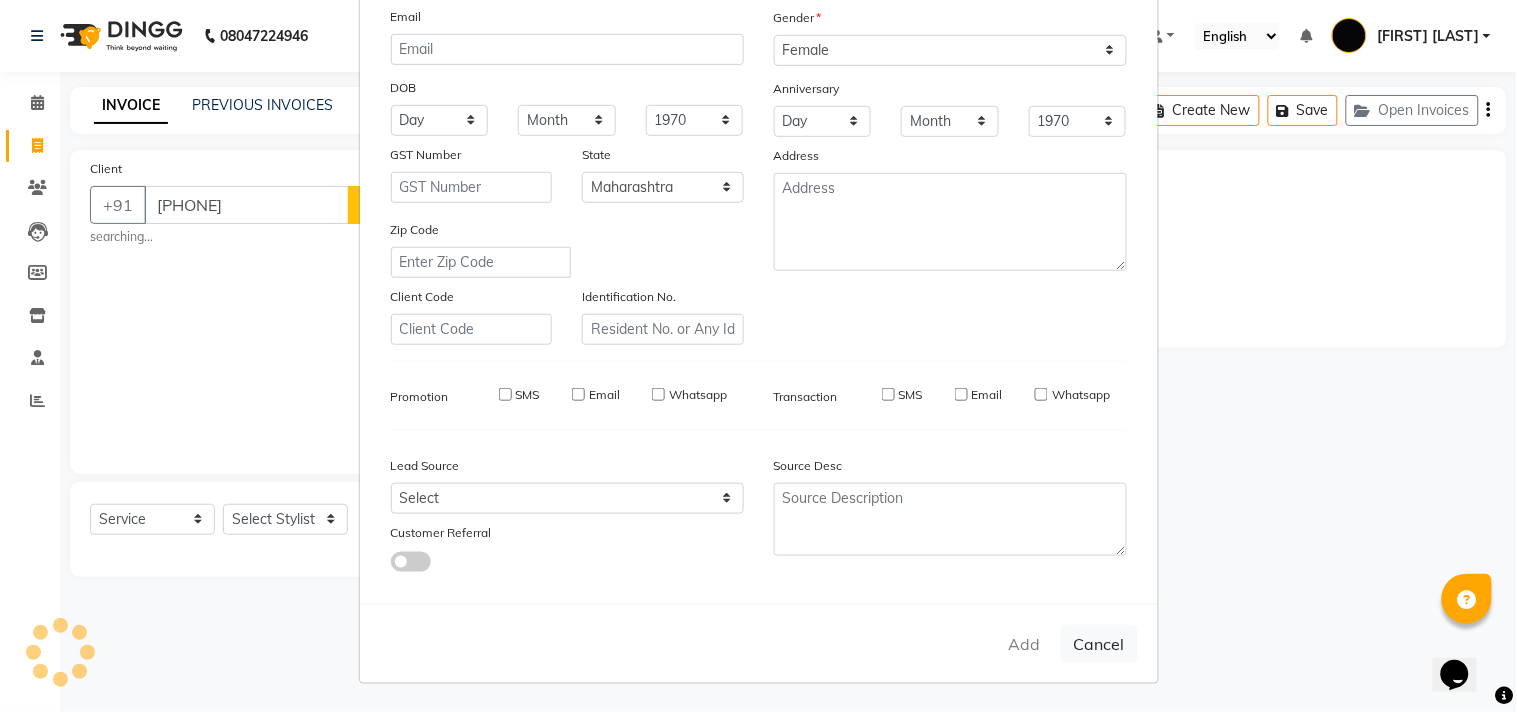 select on "null" 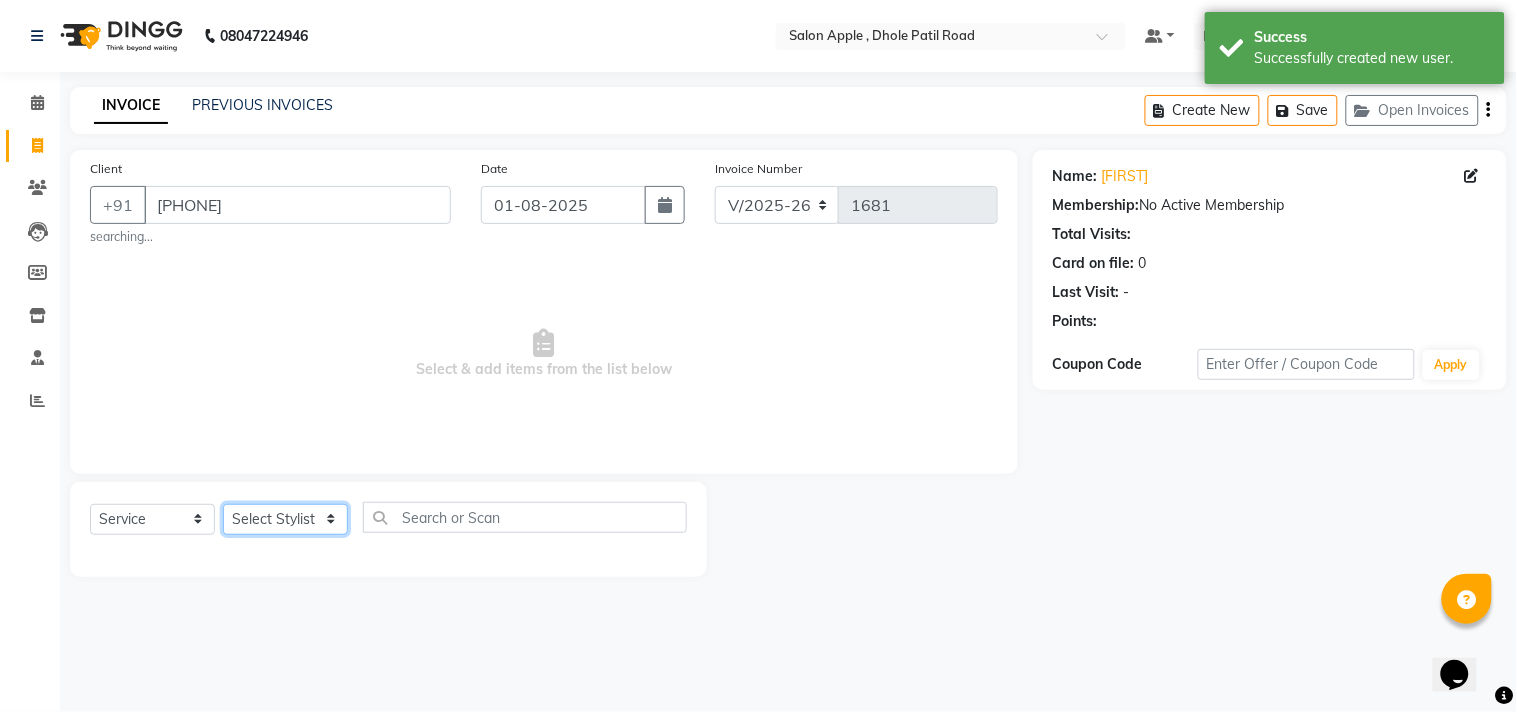 click on "Select Stylist [FIRST] [LAST] [FIRST] [LAST] [LAST] [LAST] [LAST] [LAST] [LAST]" 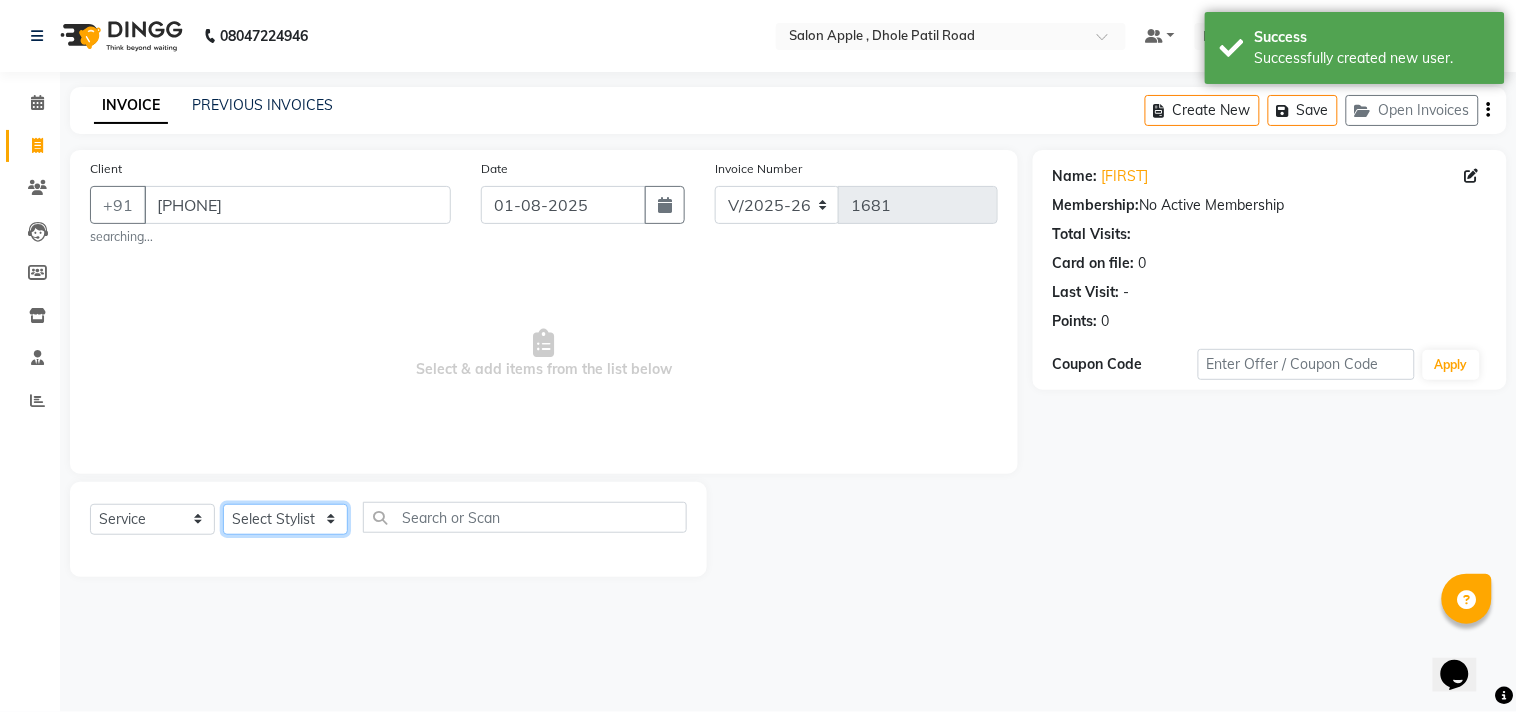 select on "[PHONE]" 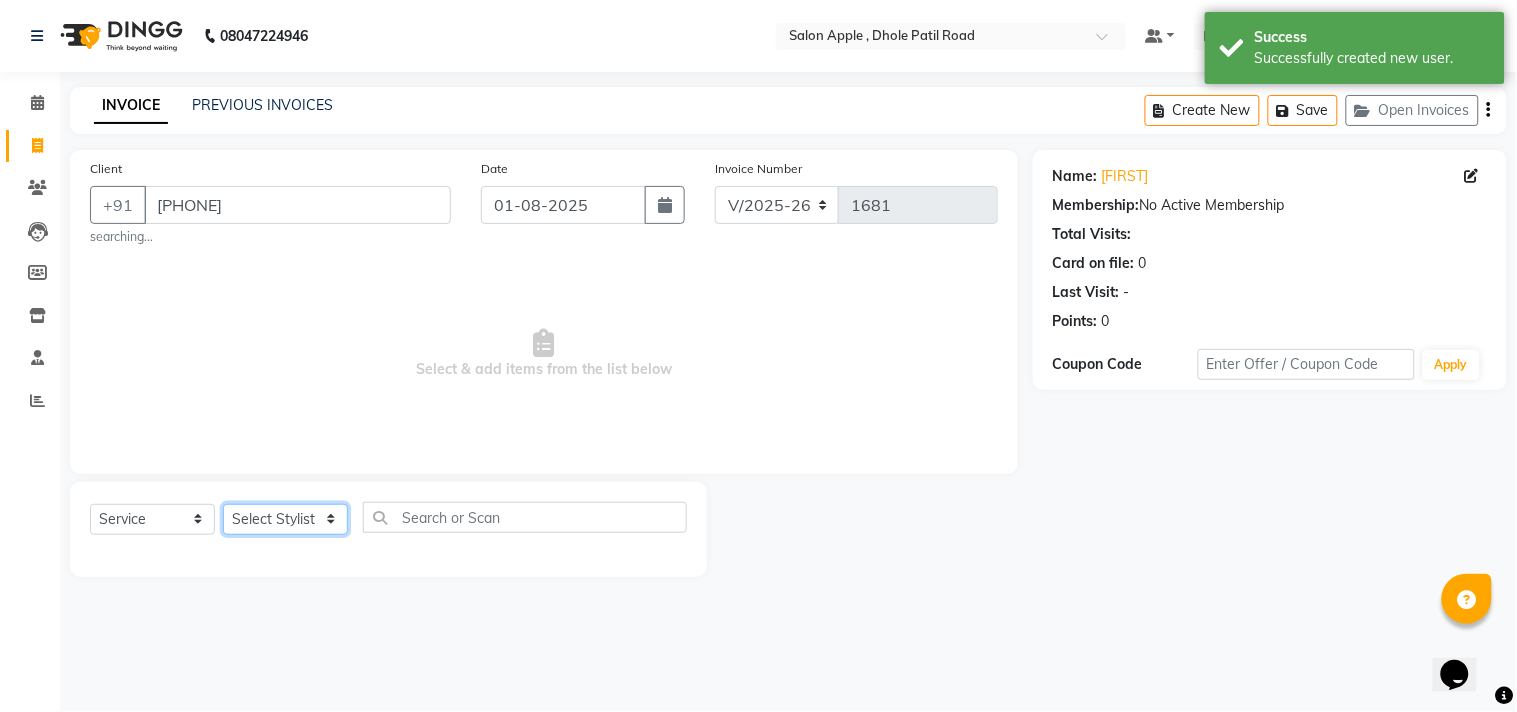click on "Select Stylist [FIRST] [LAST] [FIRST] [LAST] [LAST] [LAST] [LAST] [LAST] [LAST]" 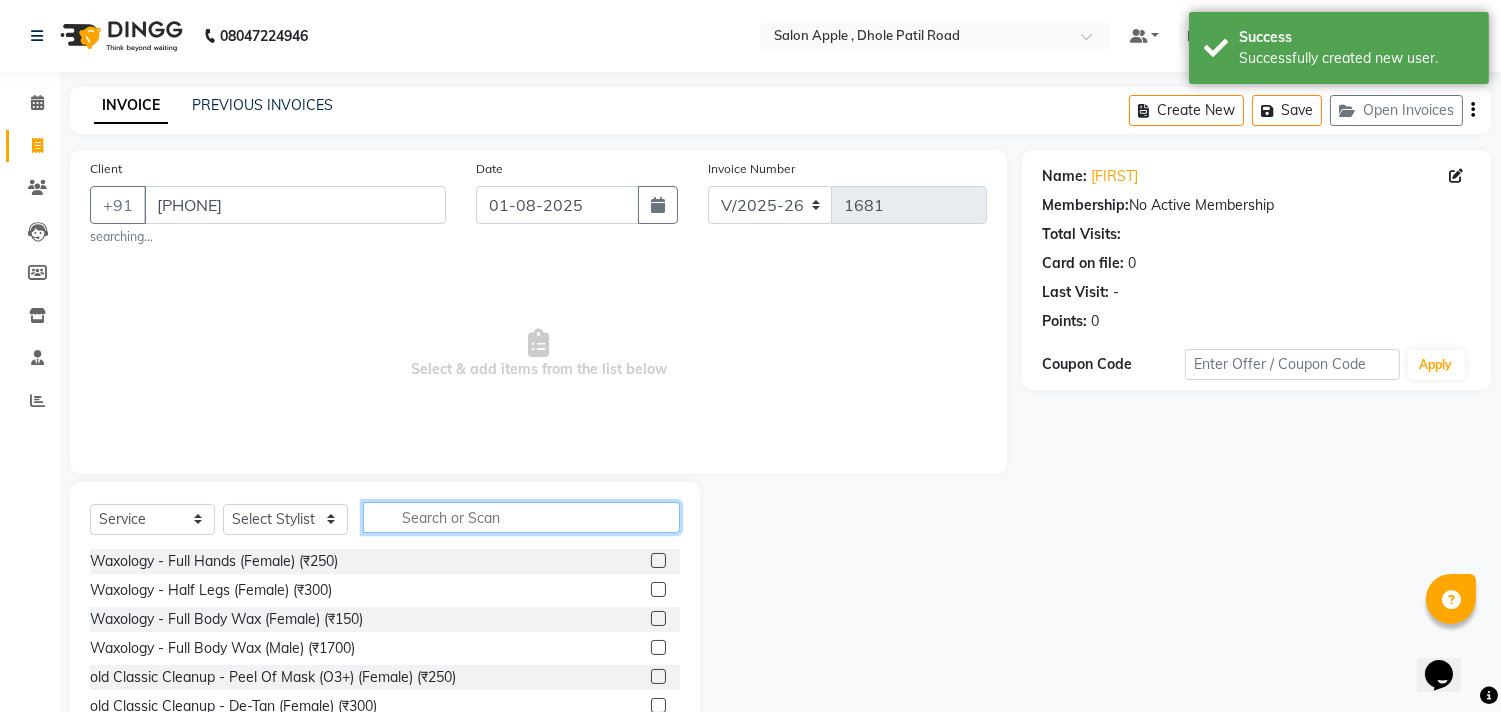click 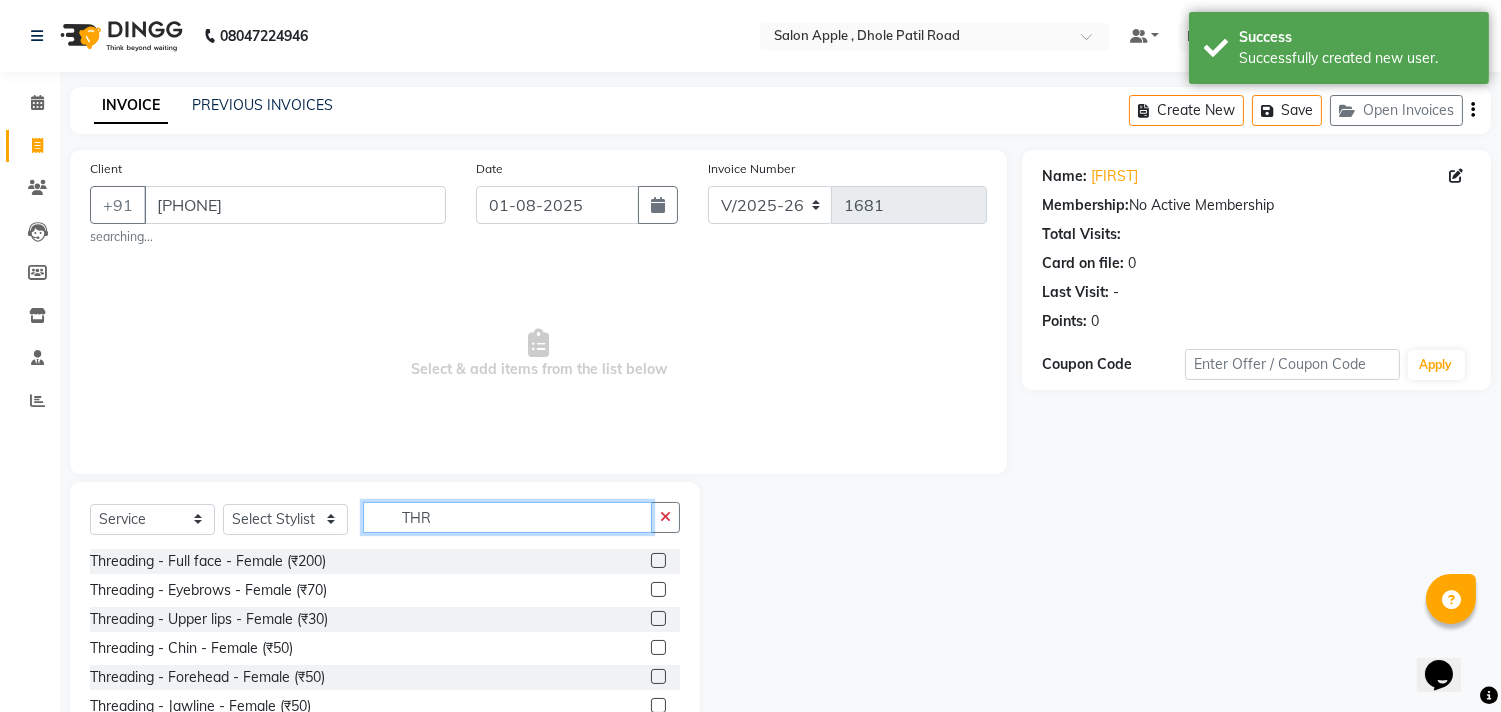 type on "THR" 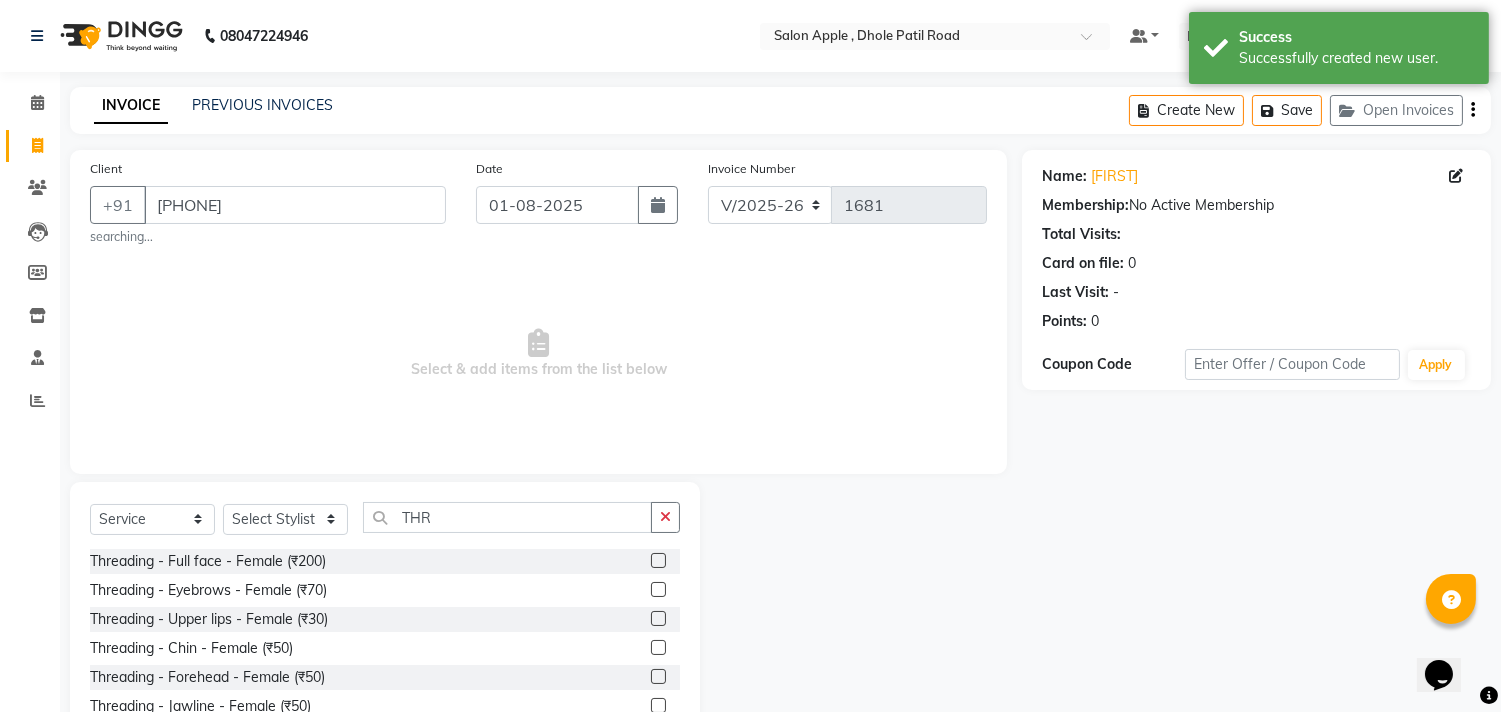 click 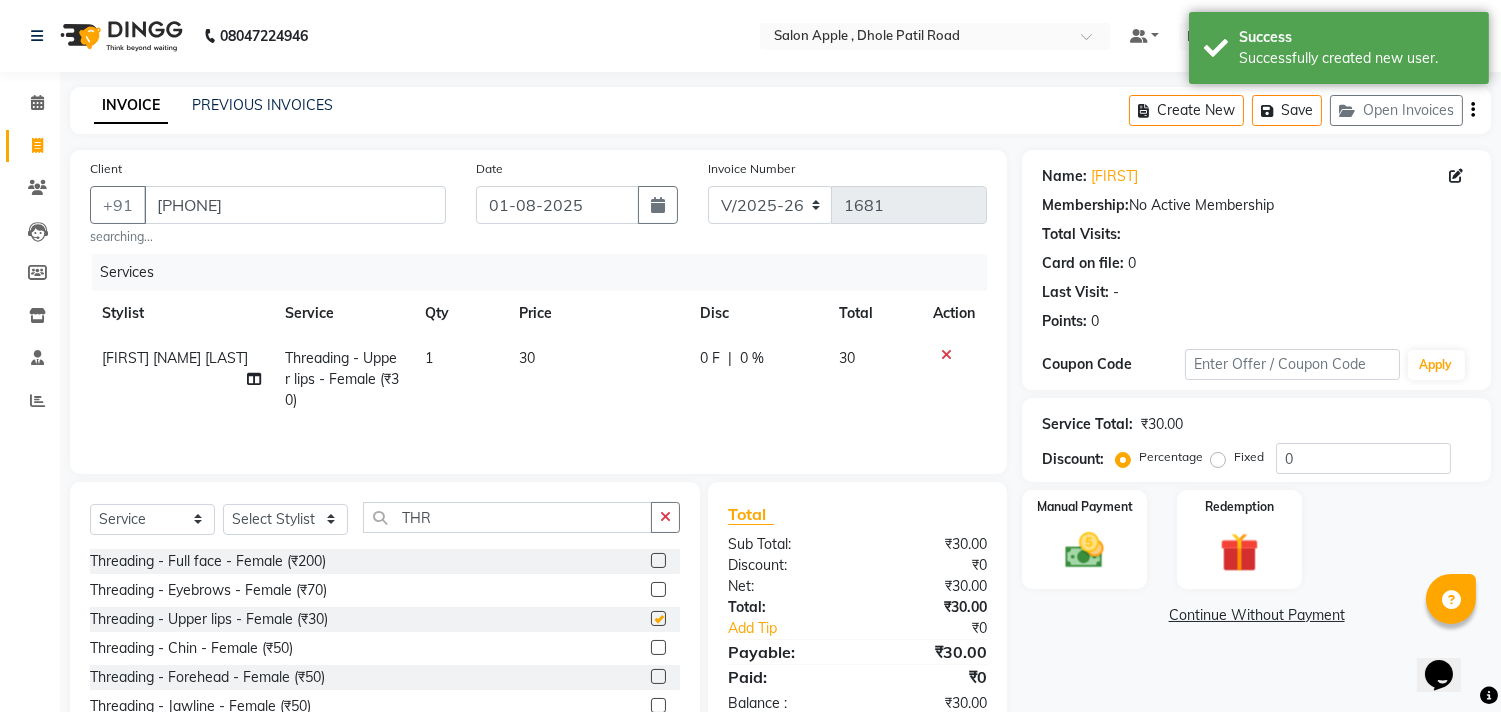 checkbox on "false" 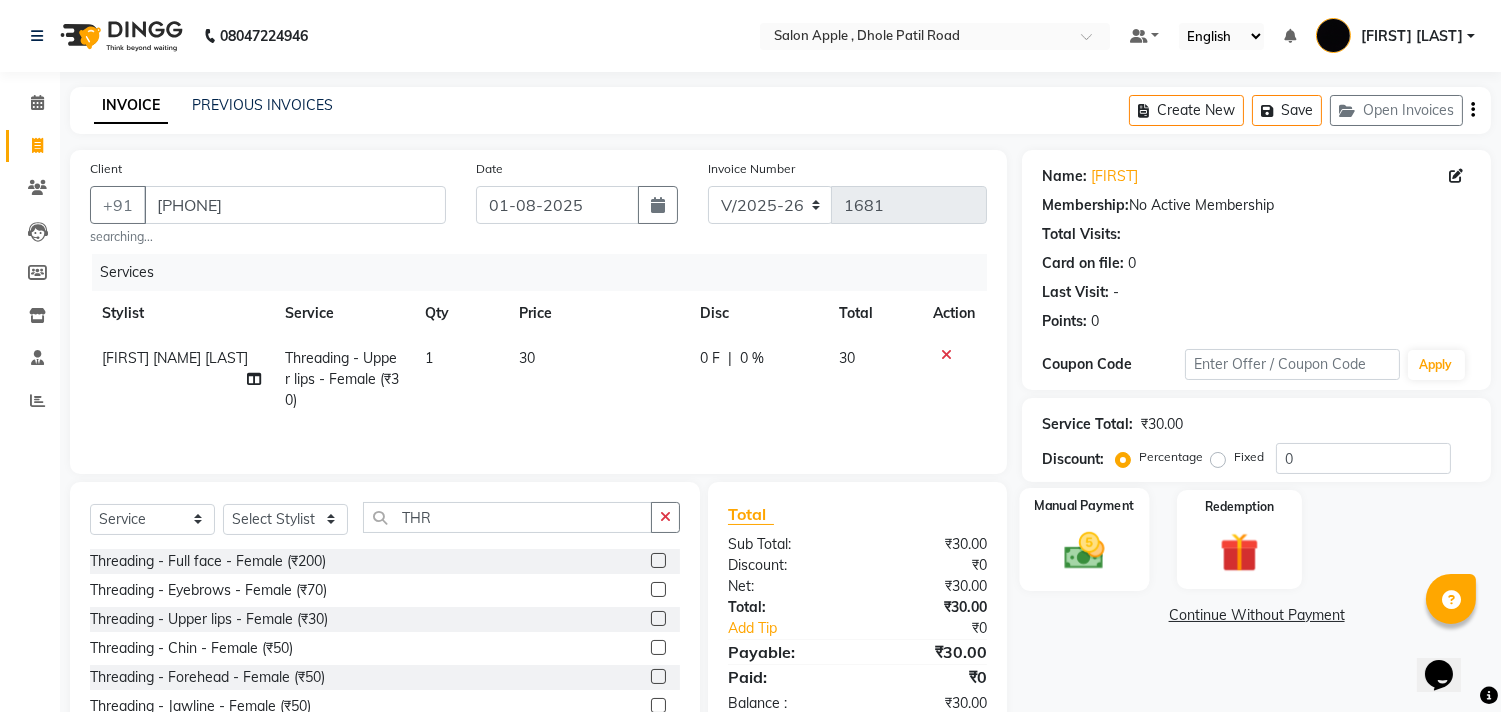 click on "Manual Payment" 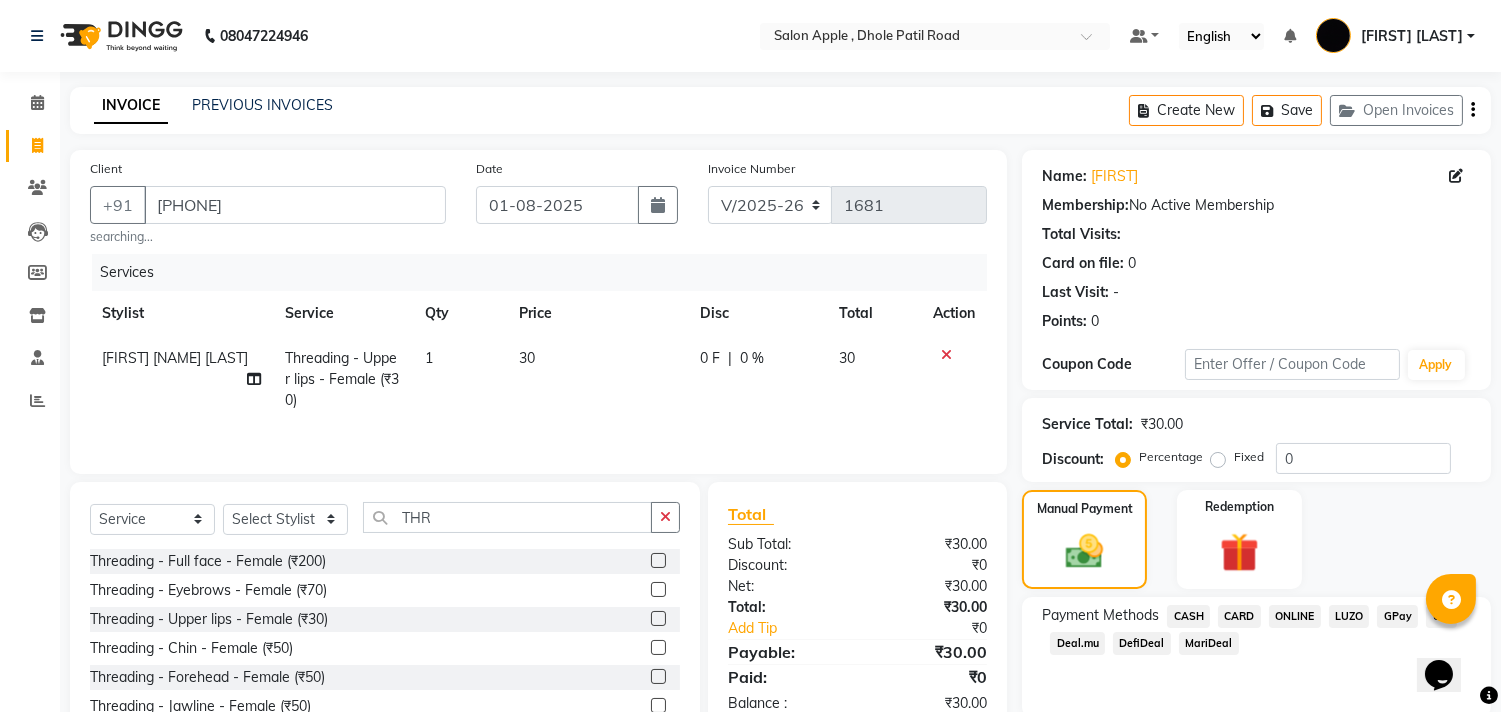 click on "ONLINE" 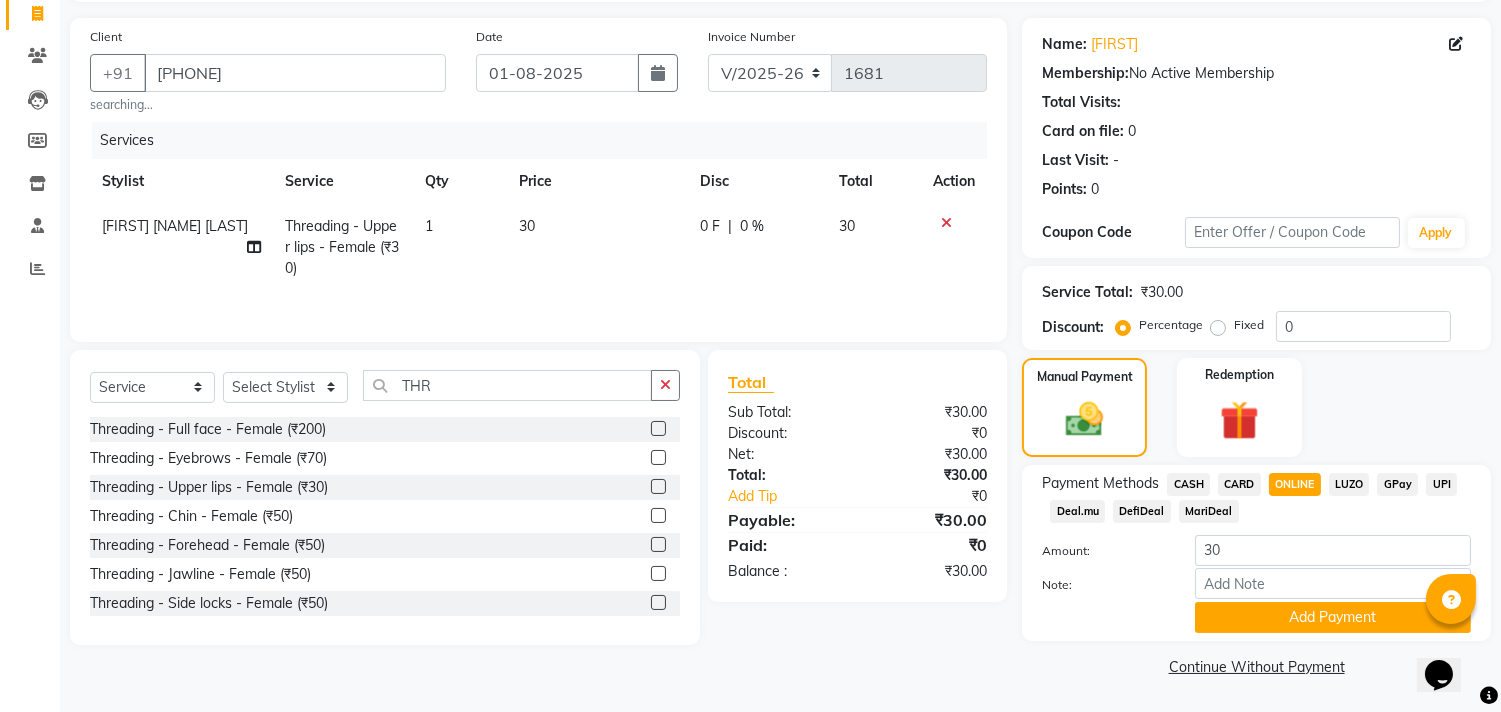click on "Add Payment" 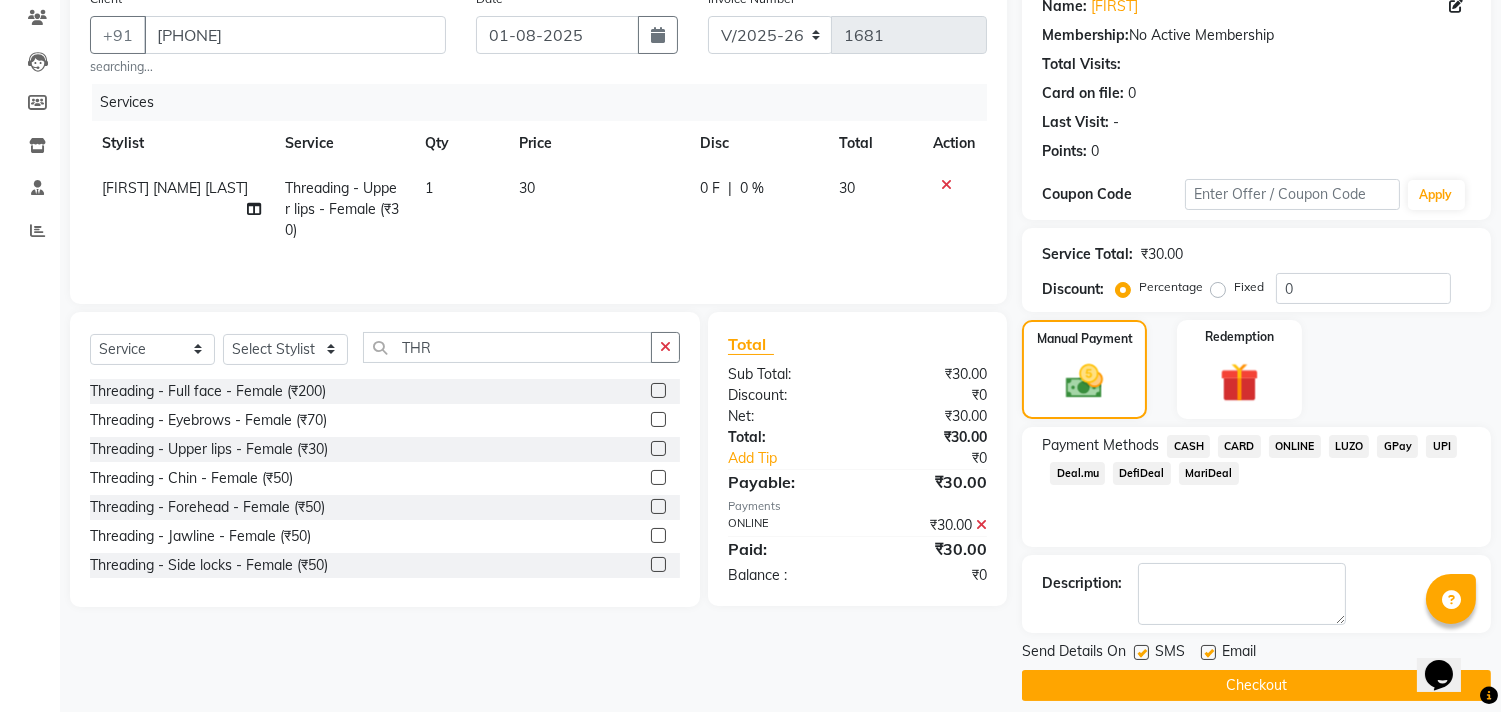 scroll, scrollTop: 187, scrollLeft: 0, axis: vertical 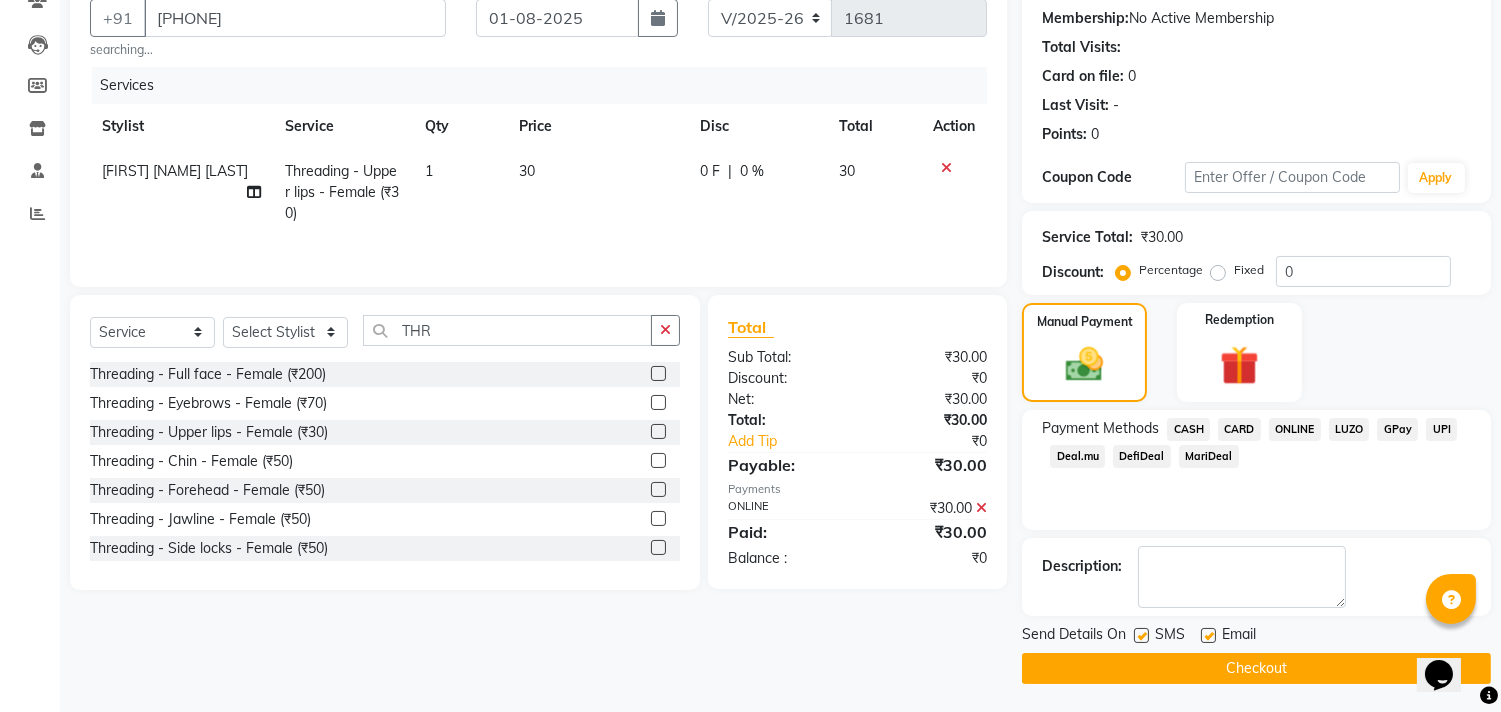 click on "Checkout" 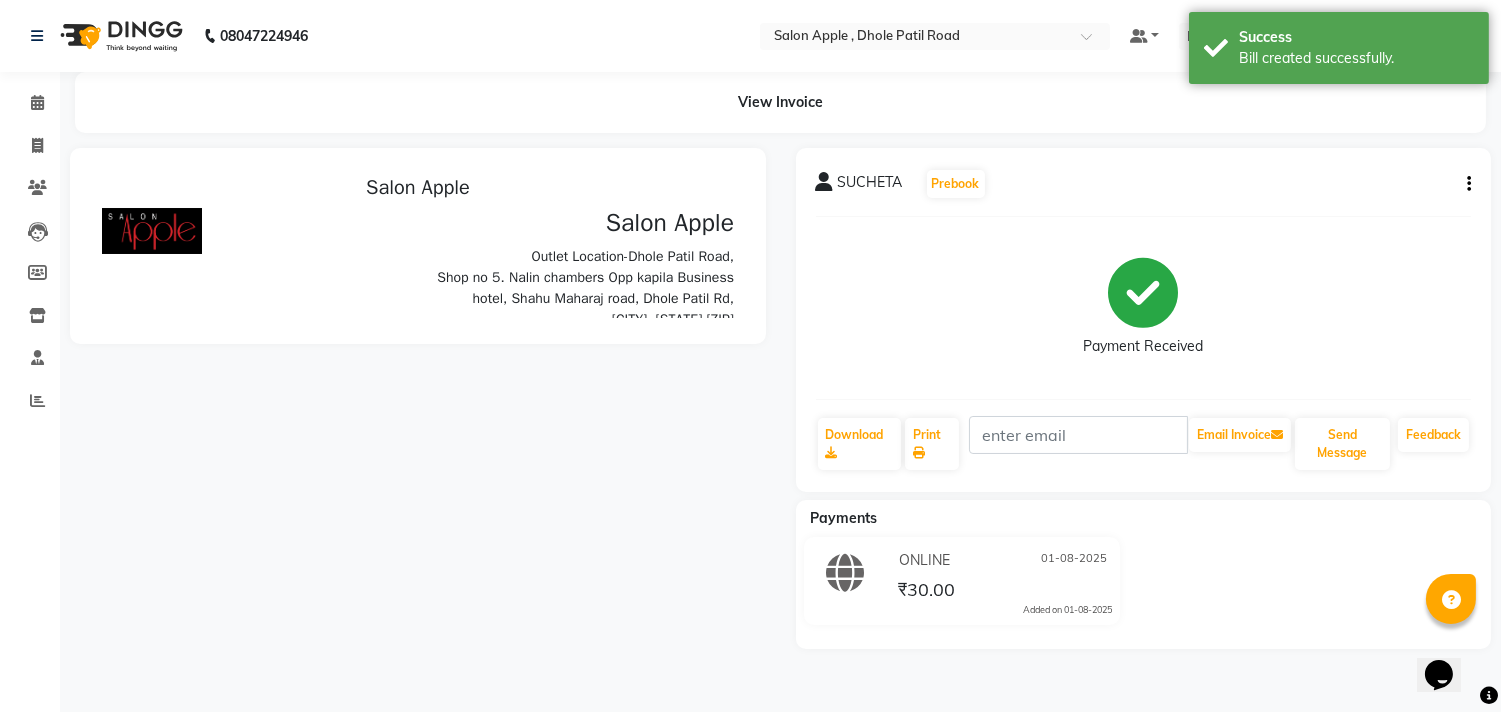 scroll, scrollTop: 0, scrollLeft: 0, axis: both 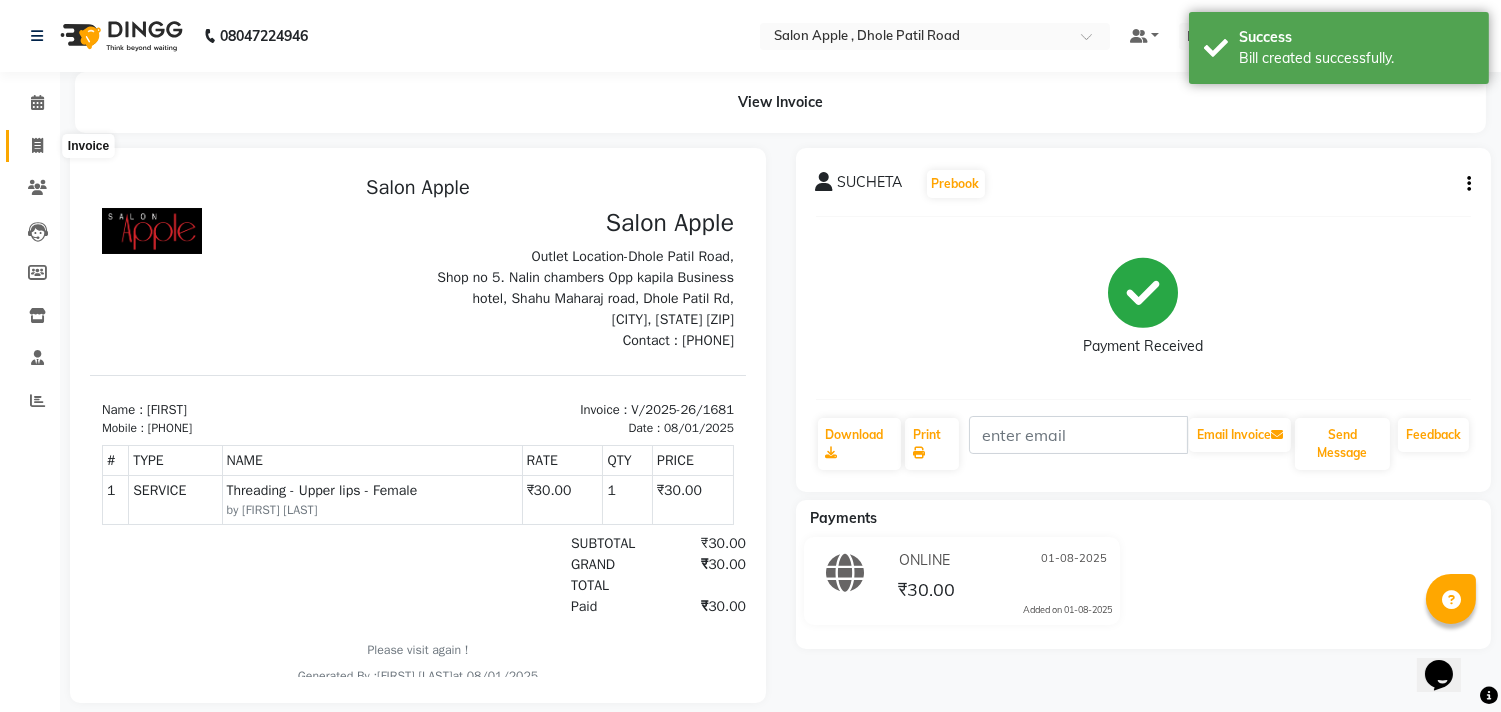 click 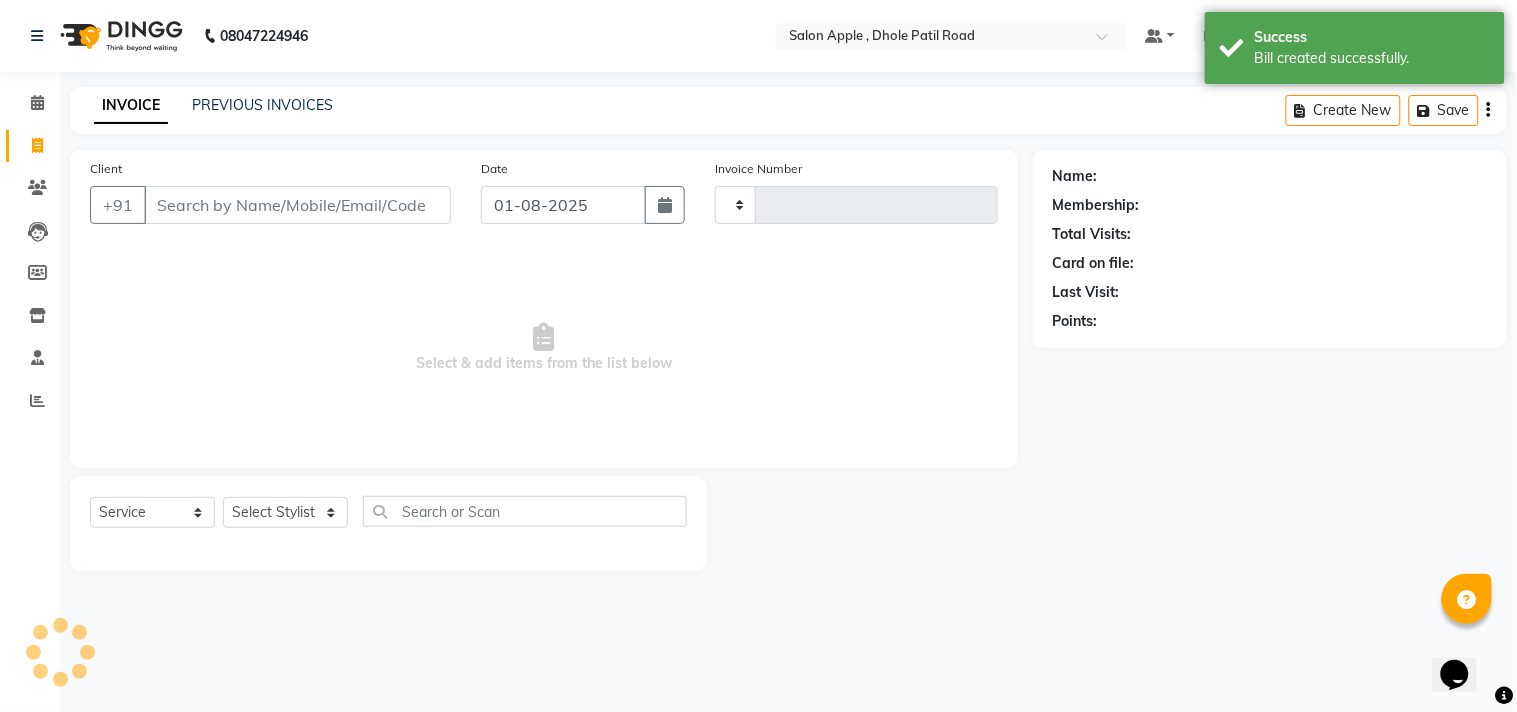 type on "1682" 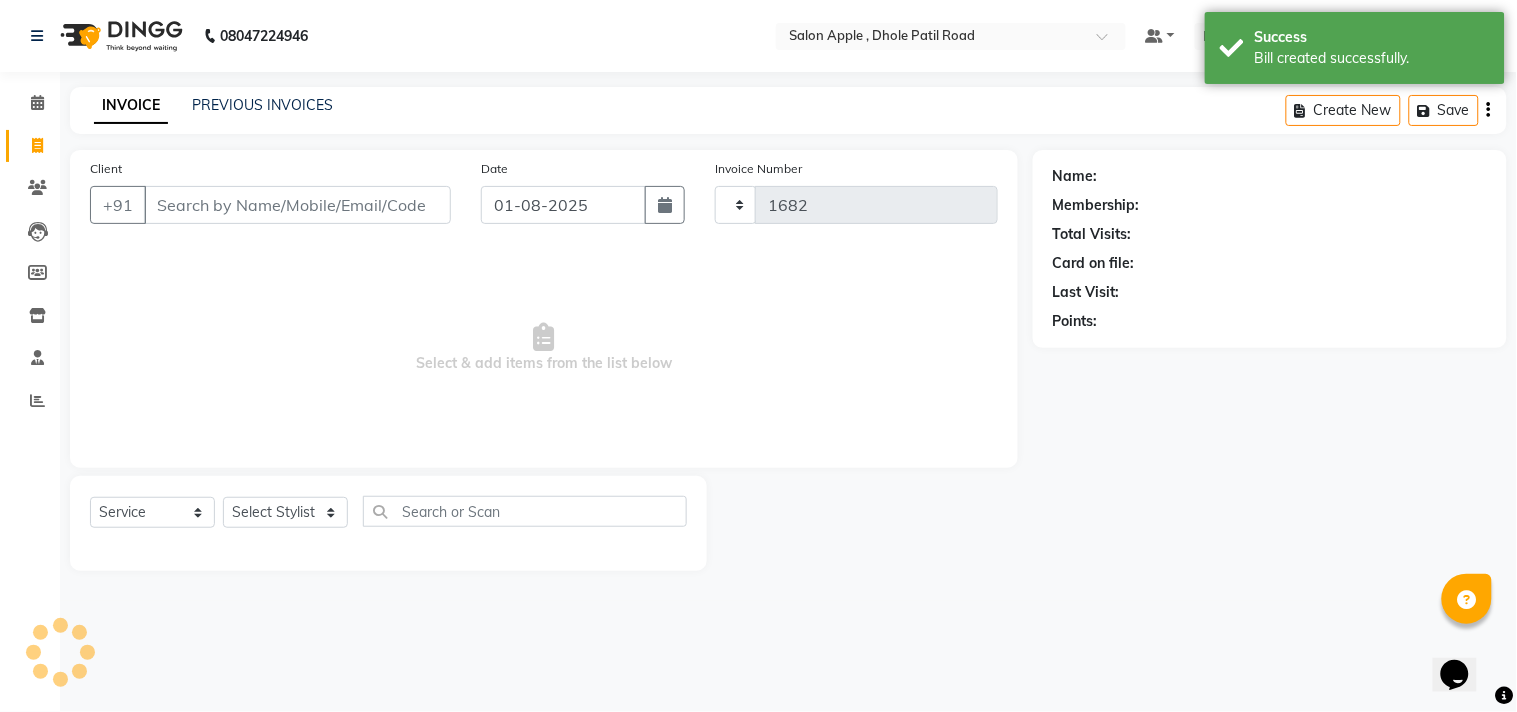 select on "521" 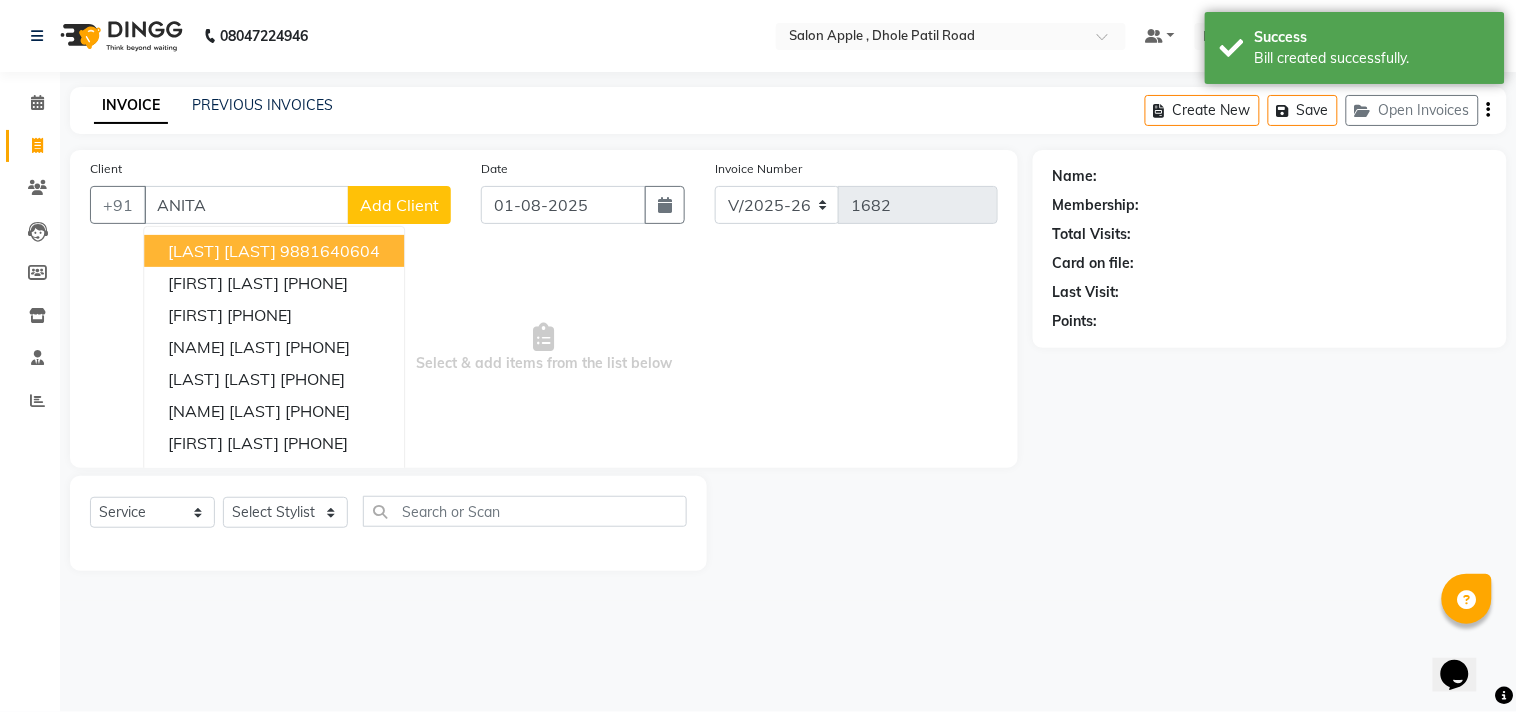 click on "[LAST] [LAST]" at bounding box center (222, 251) 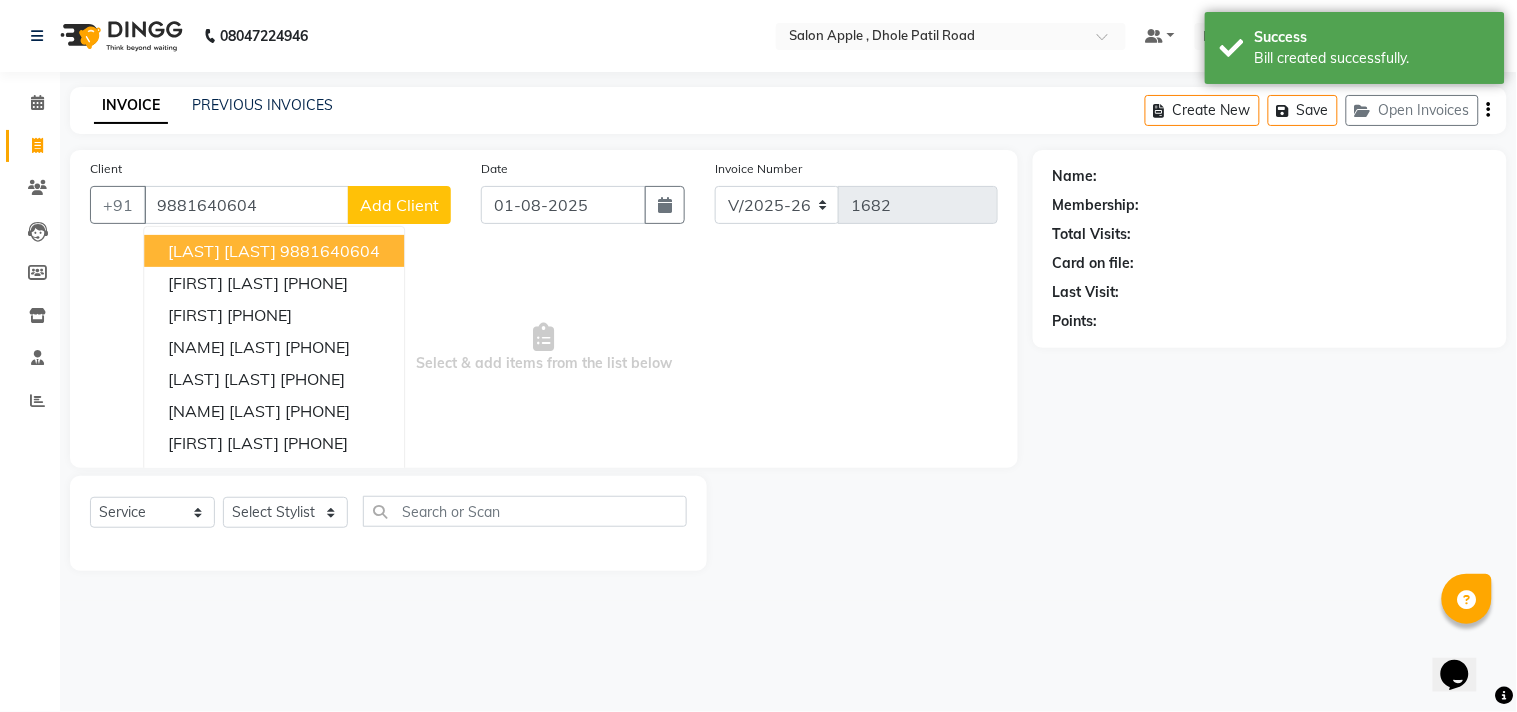 type on "9881640604" 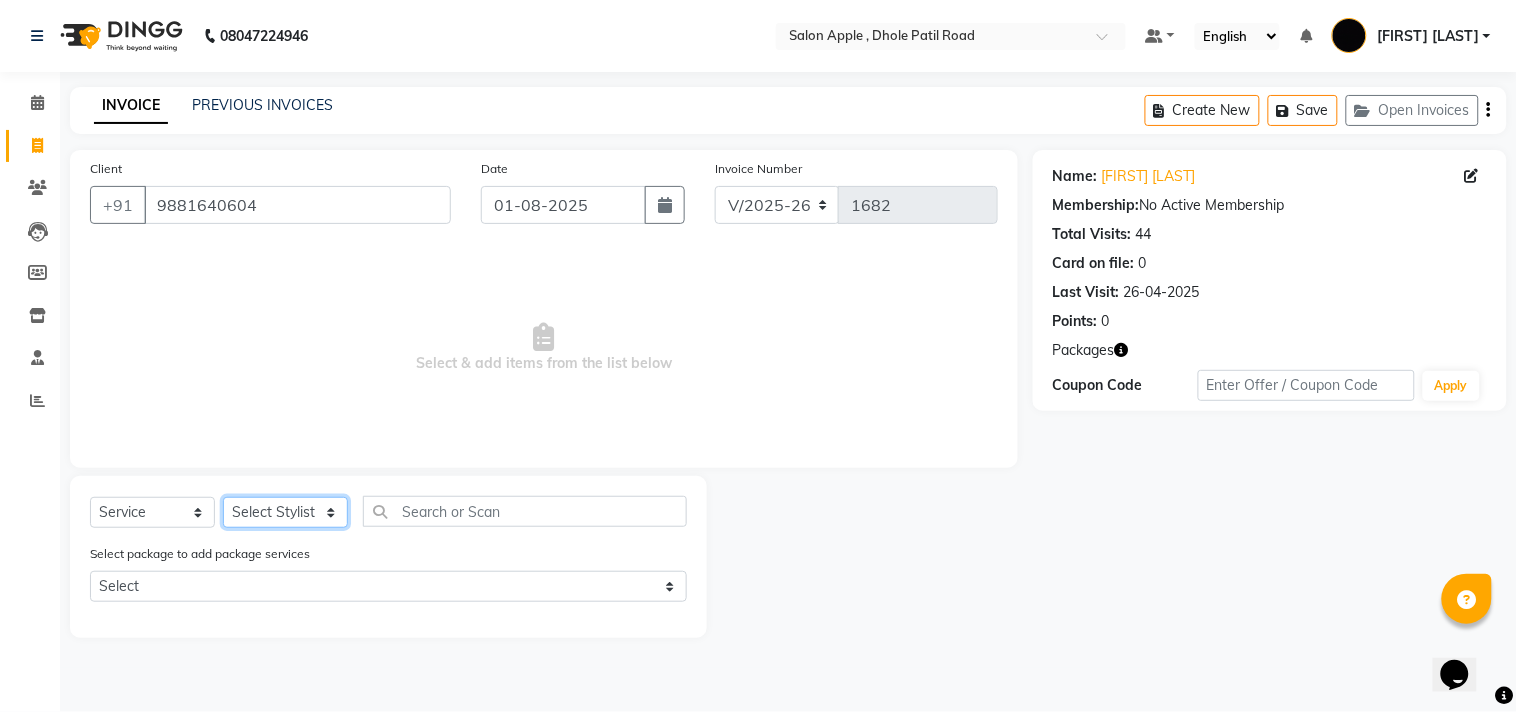 click on "Select Stylist [FIRST] [LAST] [FIRST] [LAST] [LAST] [LAST] [LAST] [LAST] [LAST]" 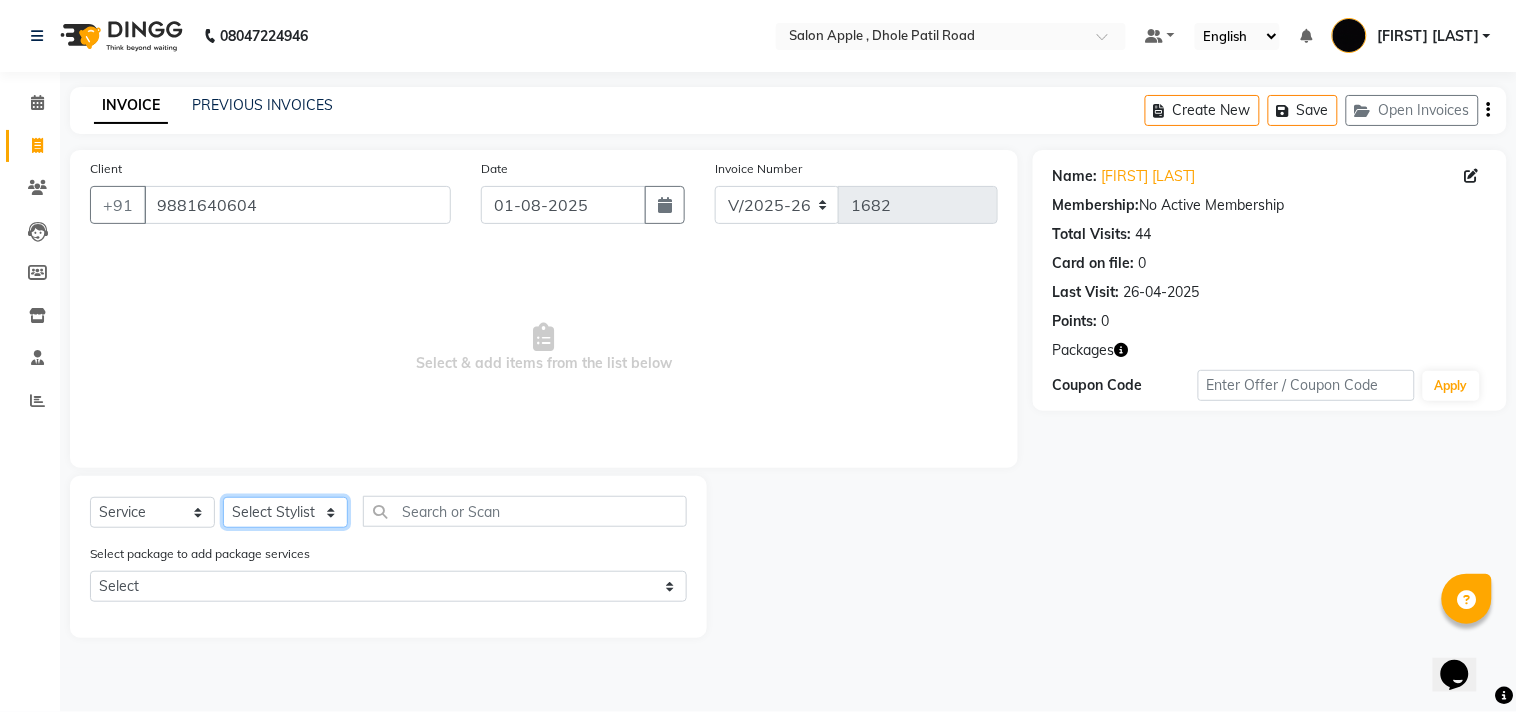 select on "[PHONE]" 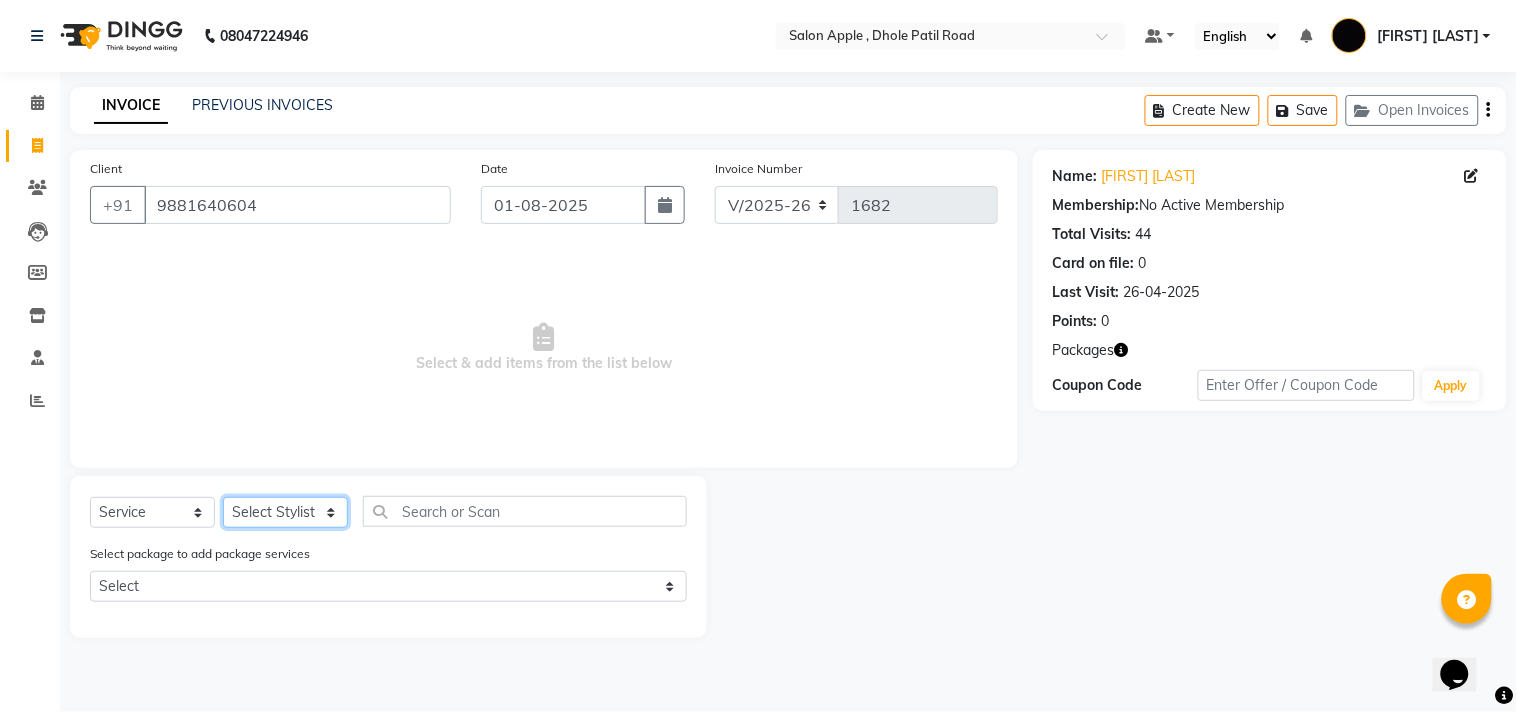 click on "Select Stylist [FIRST] [LAST] [FIRST] [LAST] [LAST] [LAST] [LAST] [LAST] [LAST]" 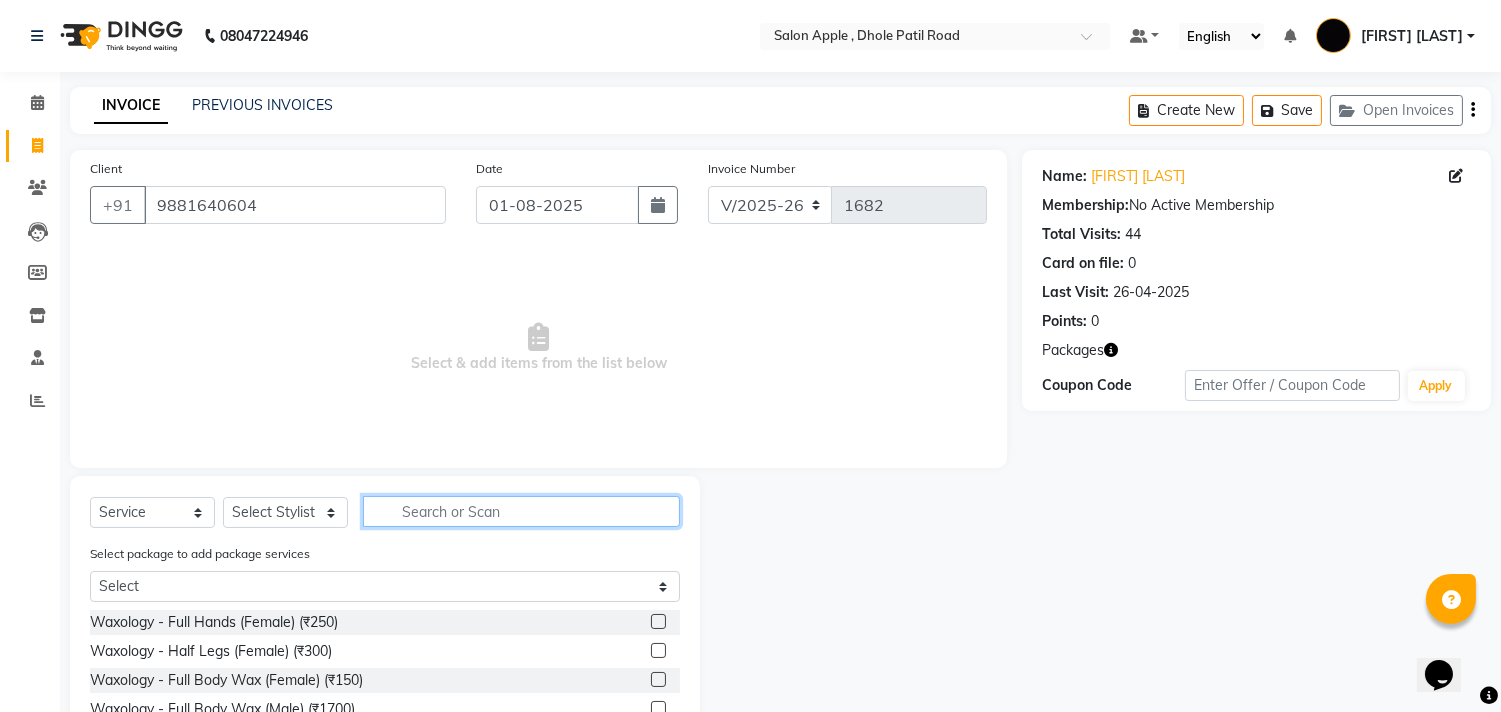 click 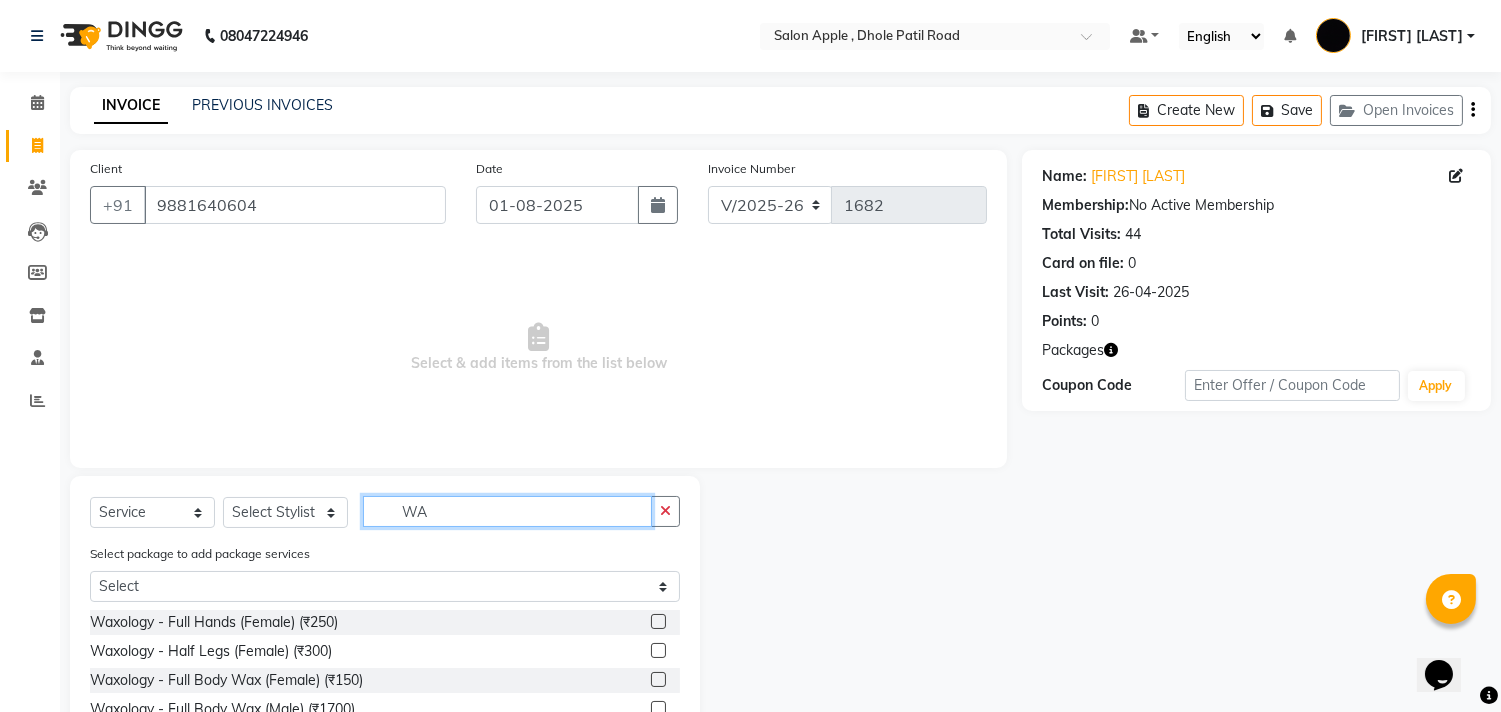 type on "W" 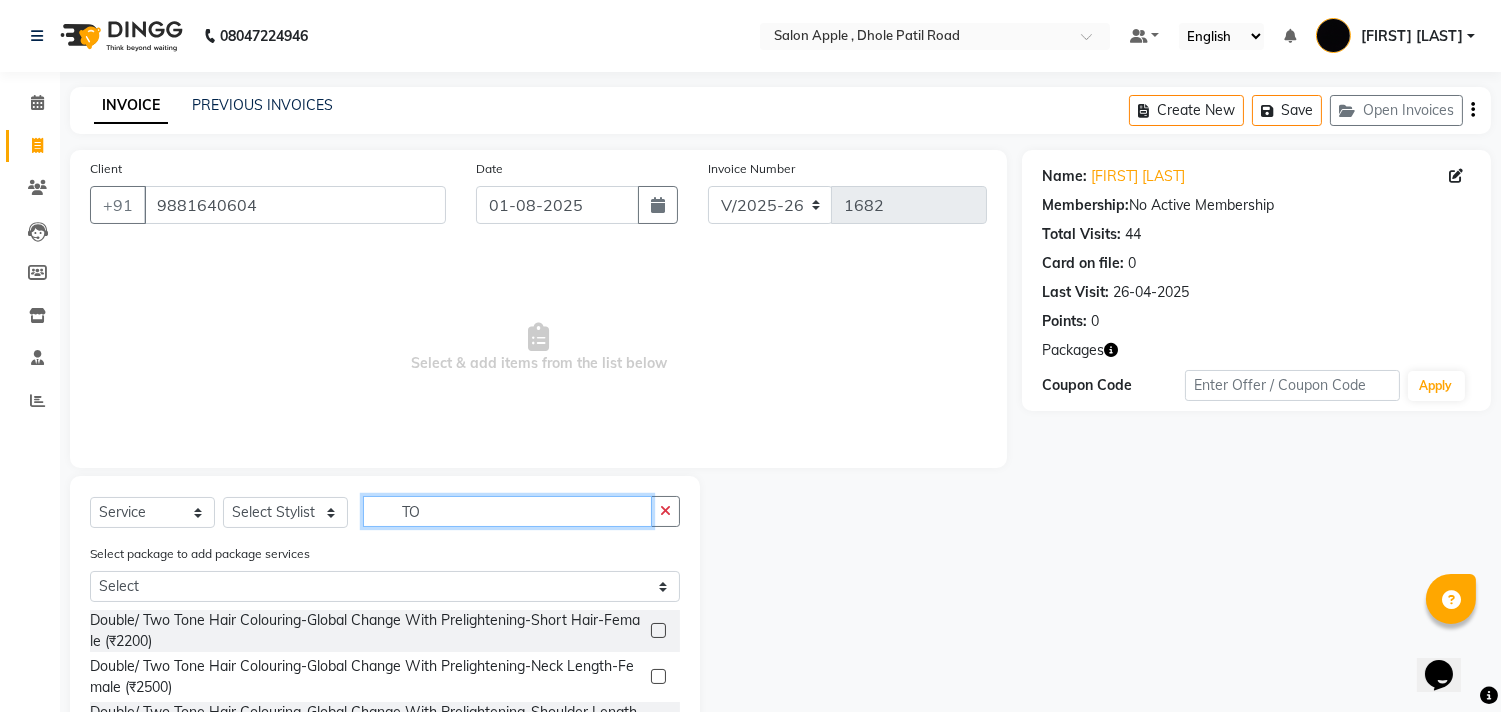 type on "T" 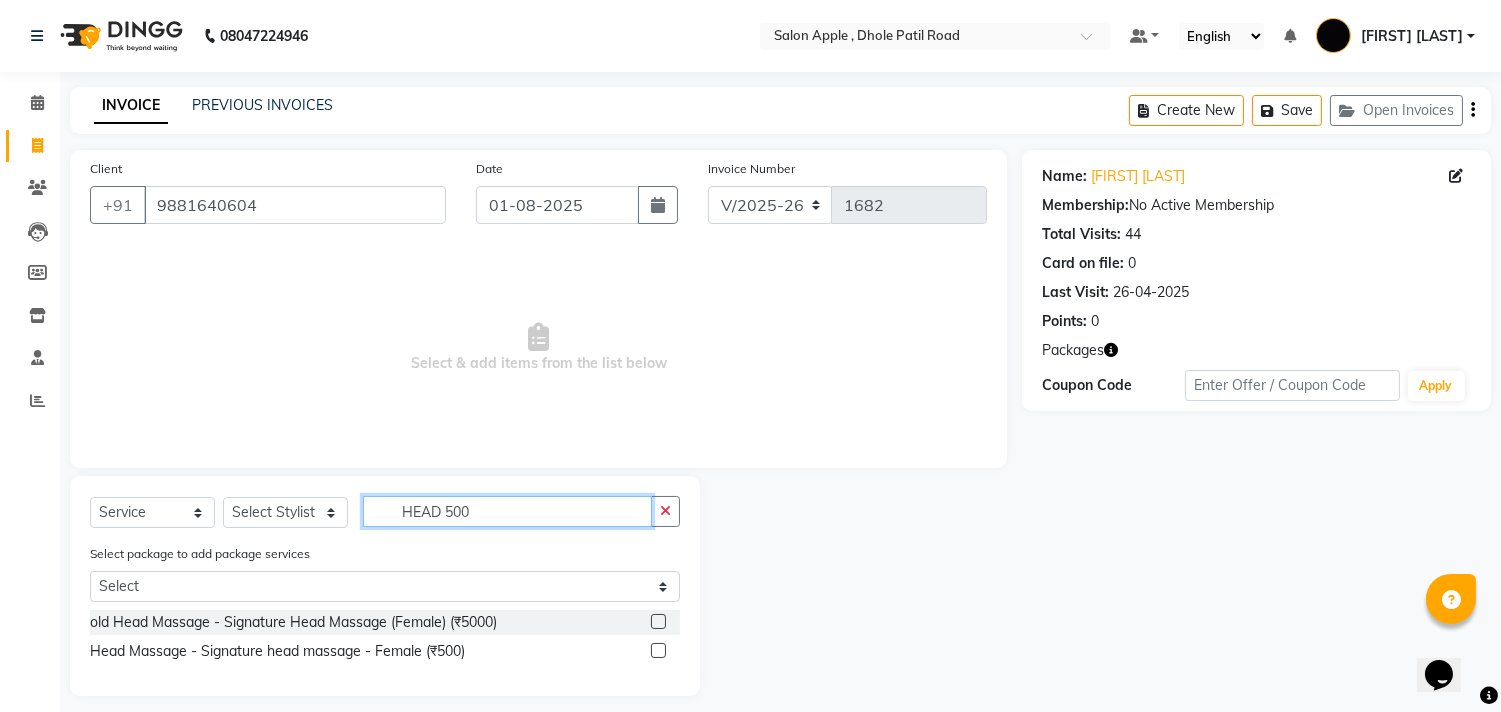 type on "HEAD 500" 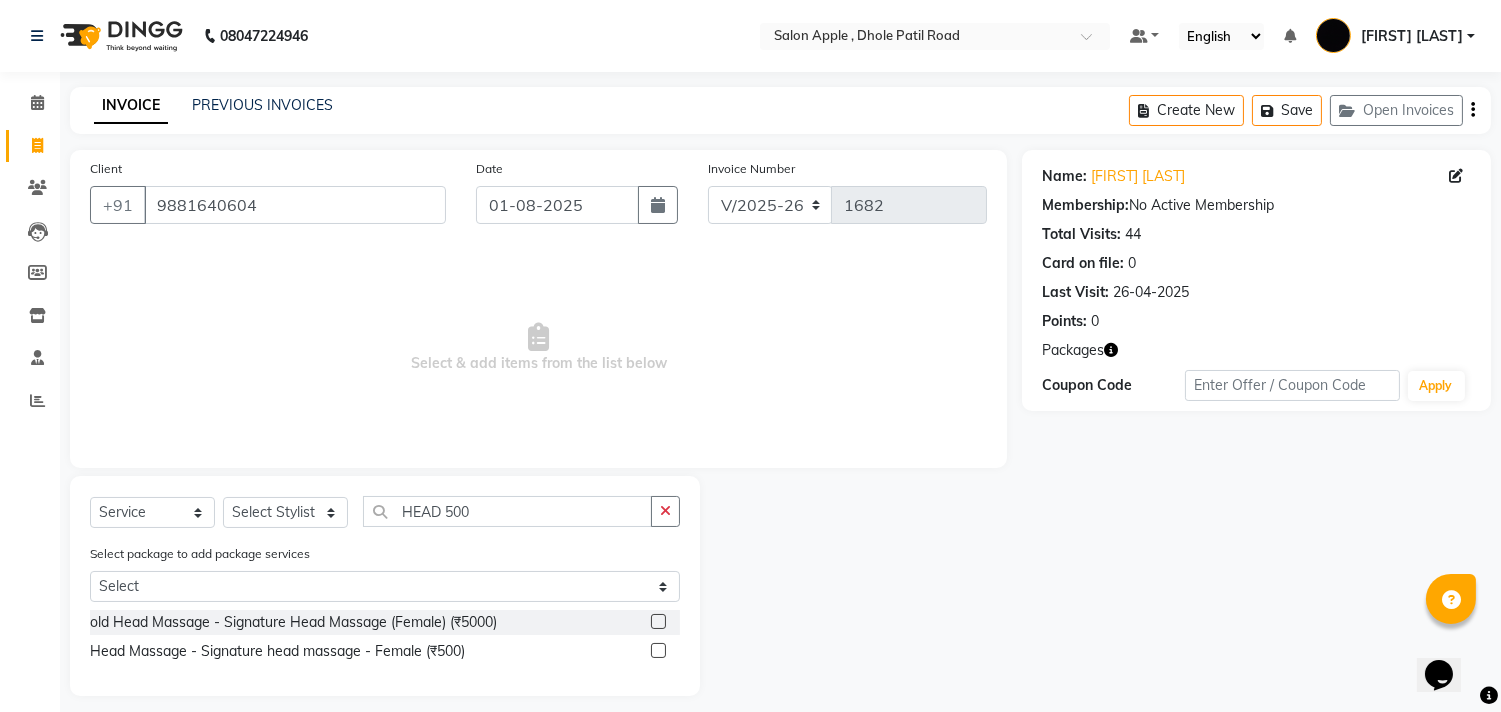 click 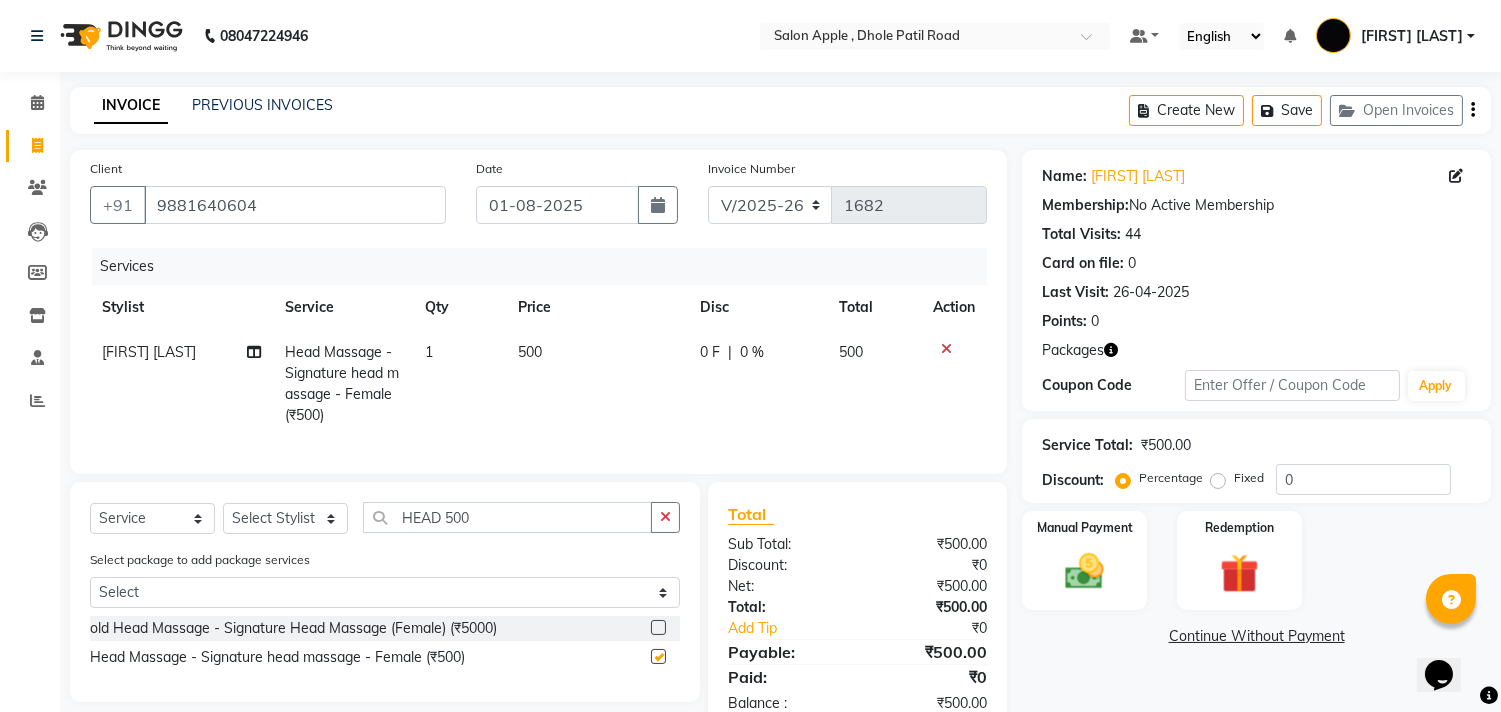 checkbox on "false" 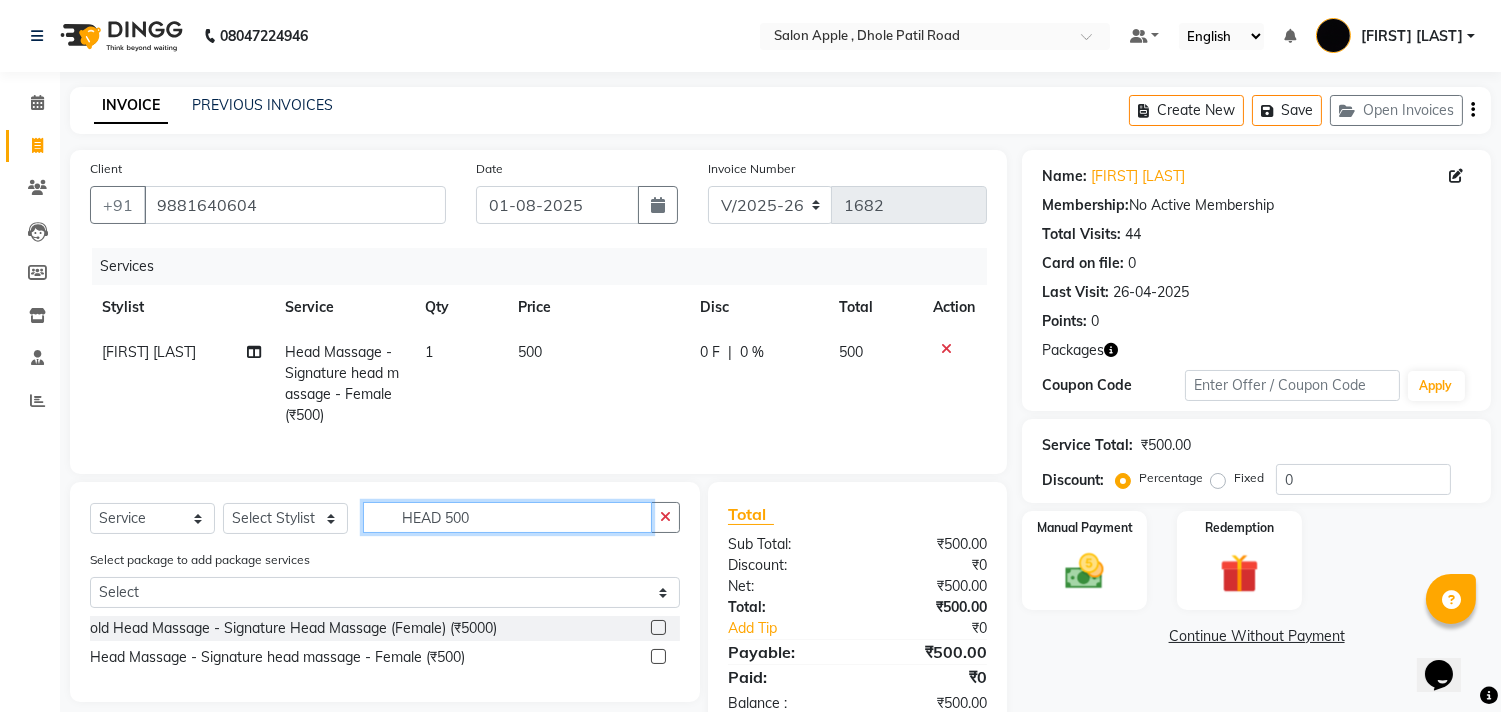 click on "HEAD 500" 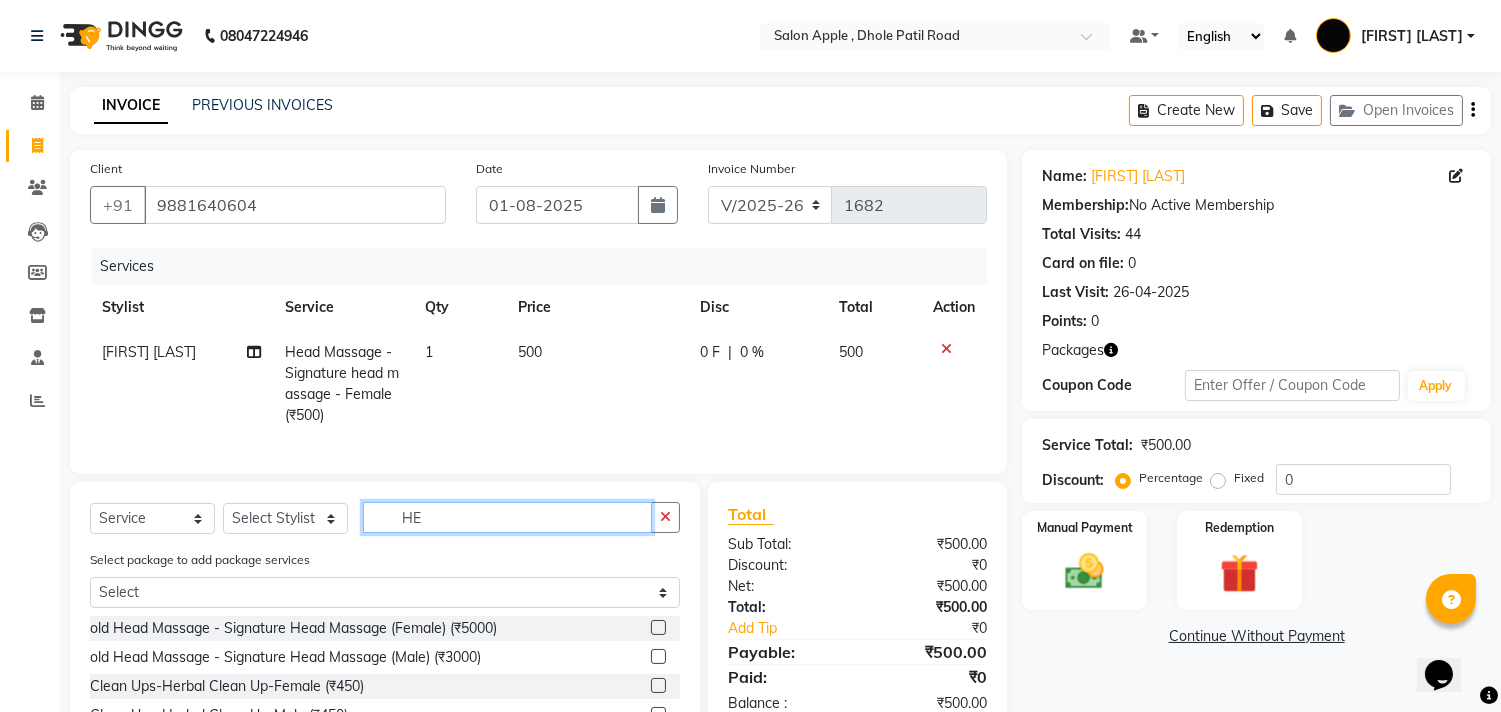 type on "H" 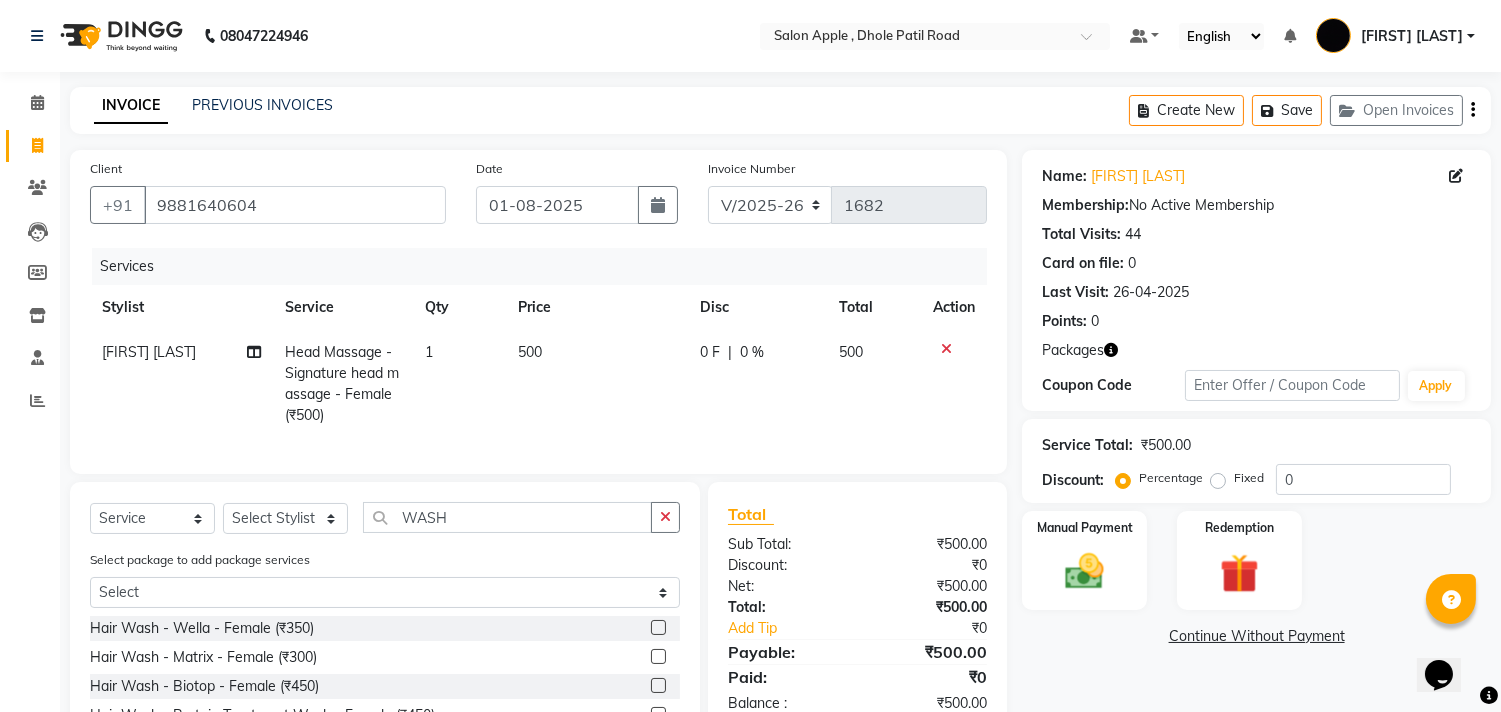 click 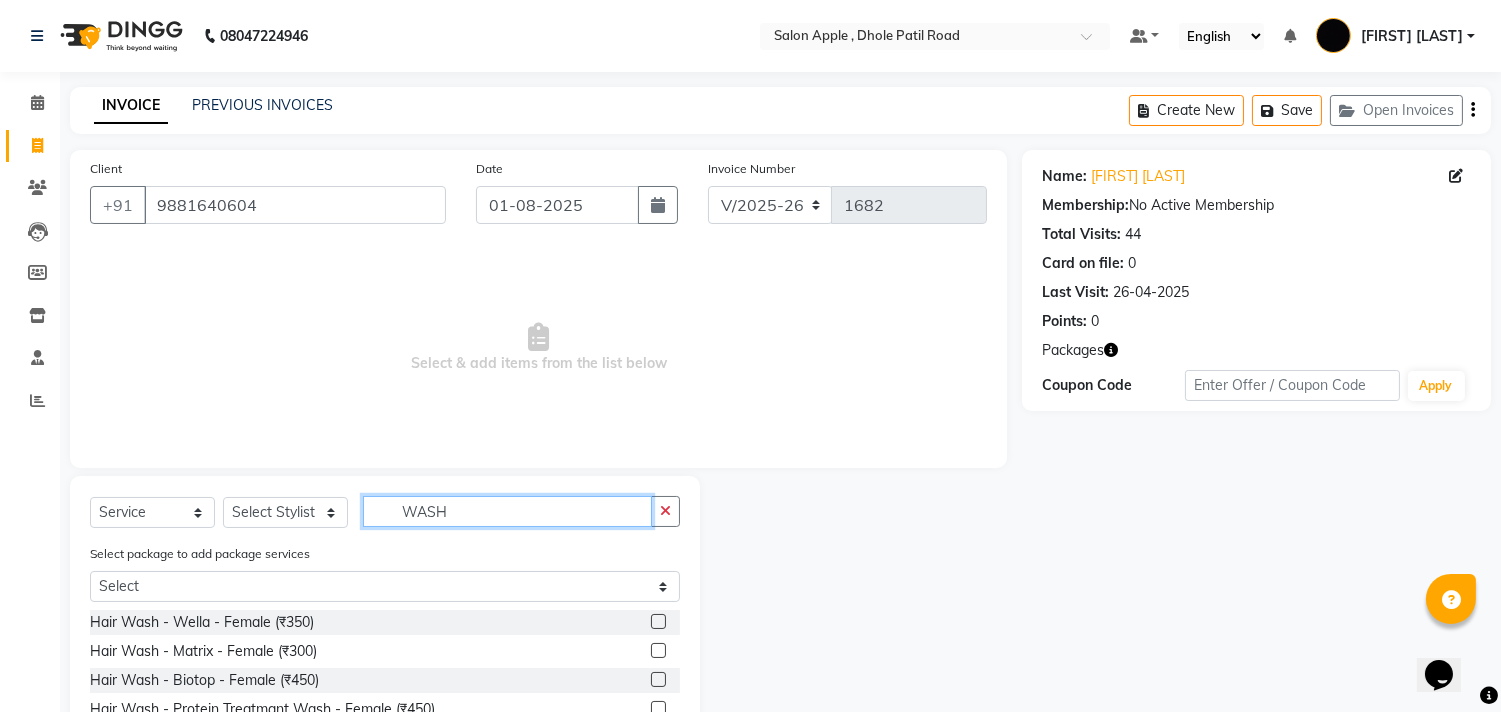 click on "WASH" 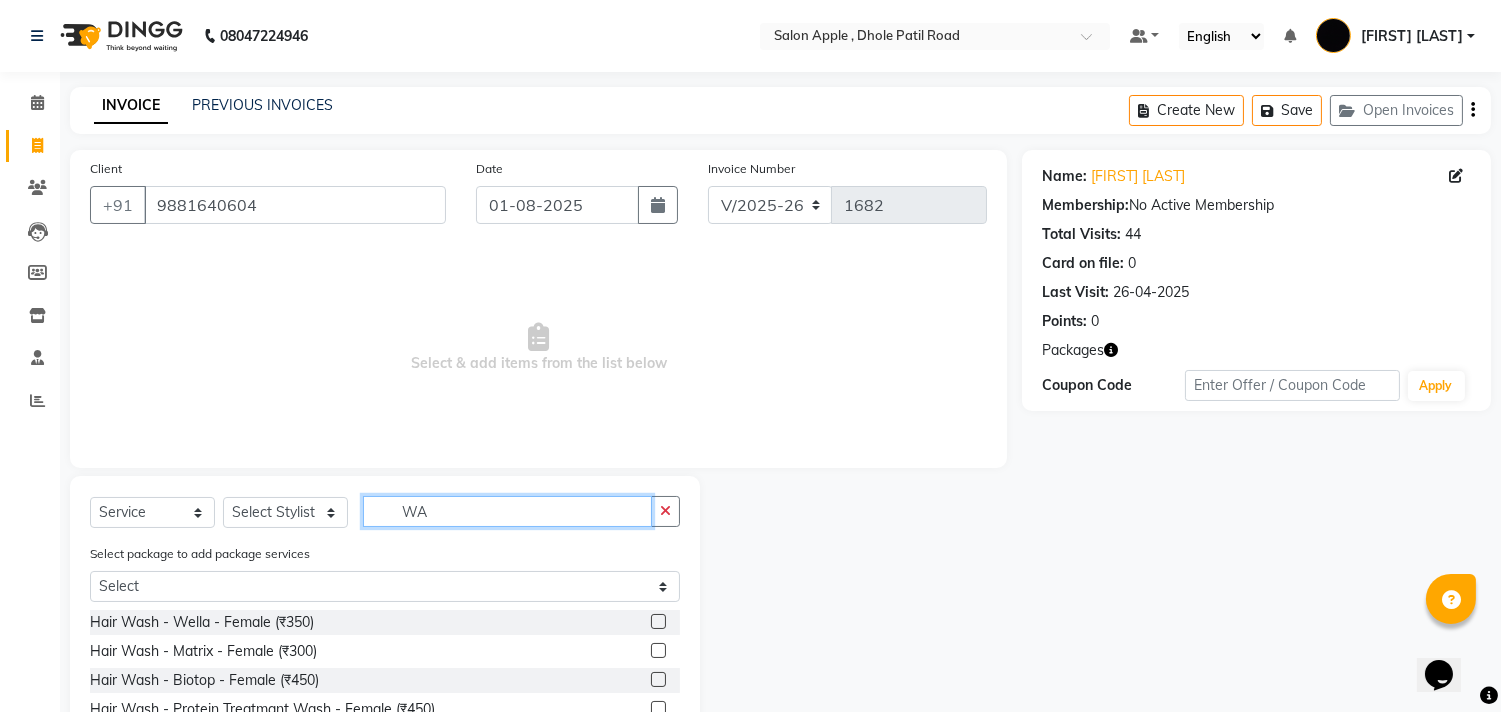 type on "W" 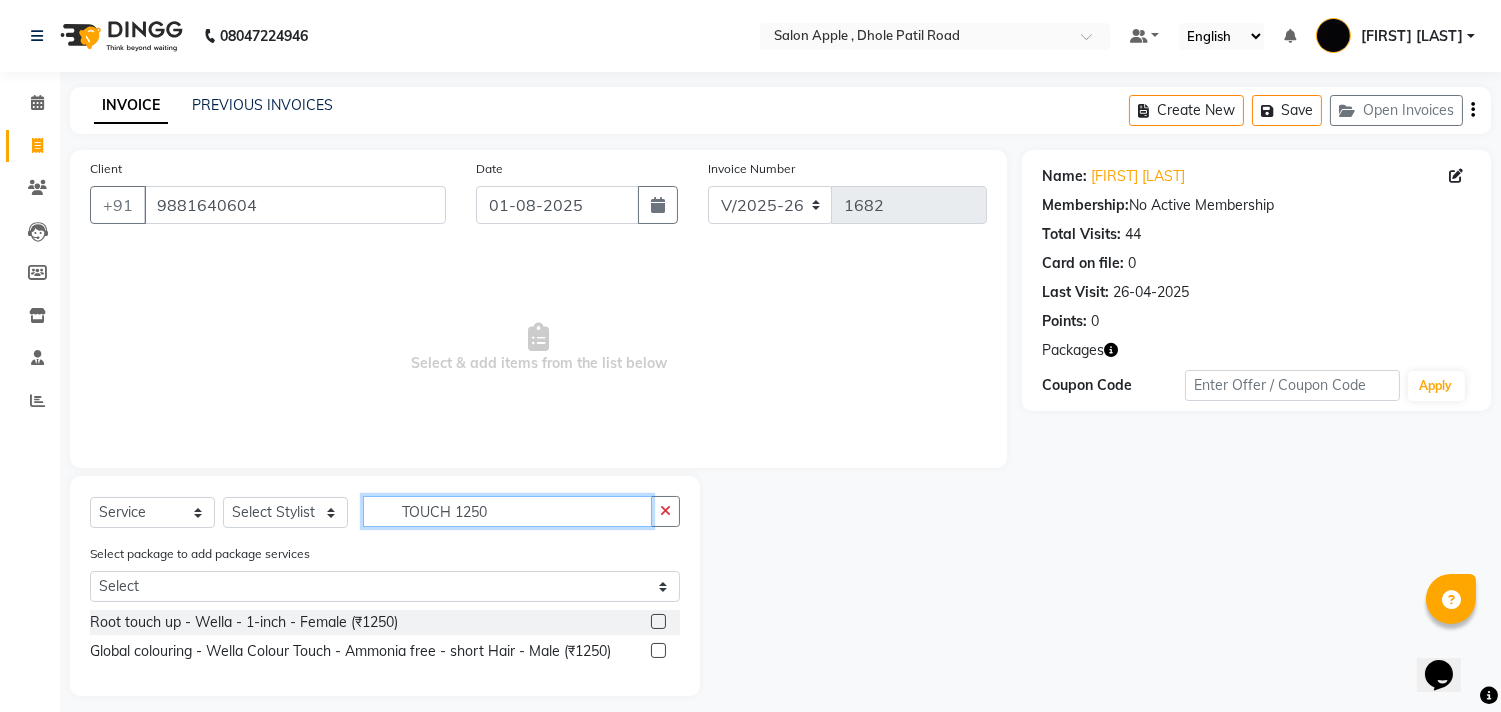 type on "TOUCH 1250" 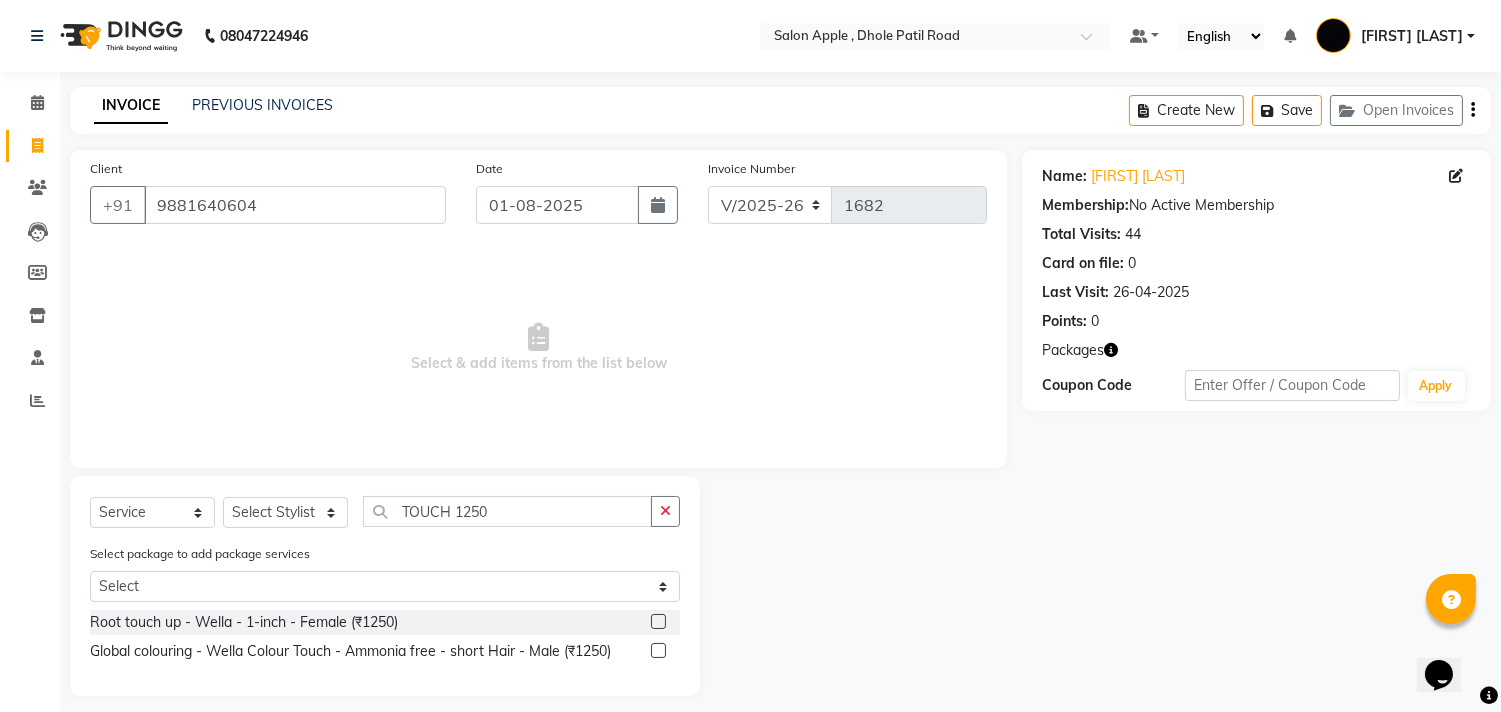 click 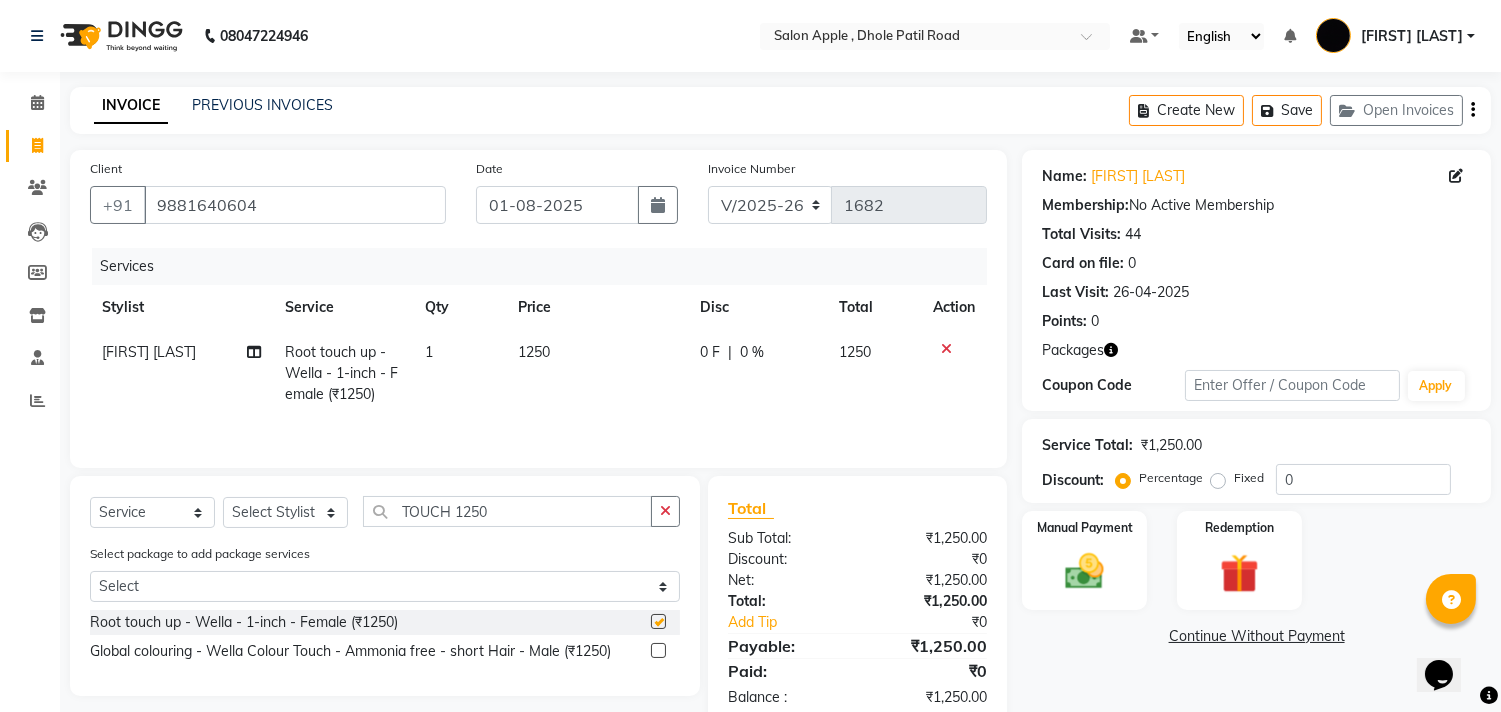 checkbox on "false" 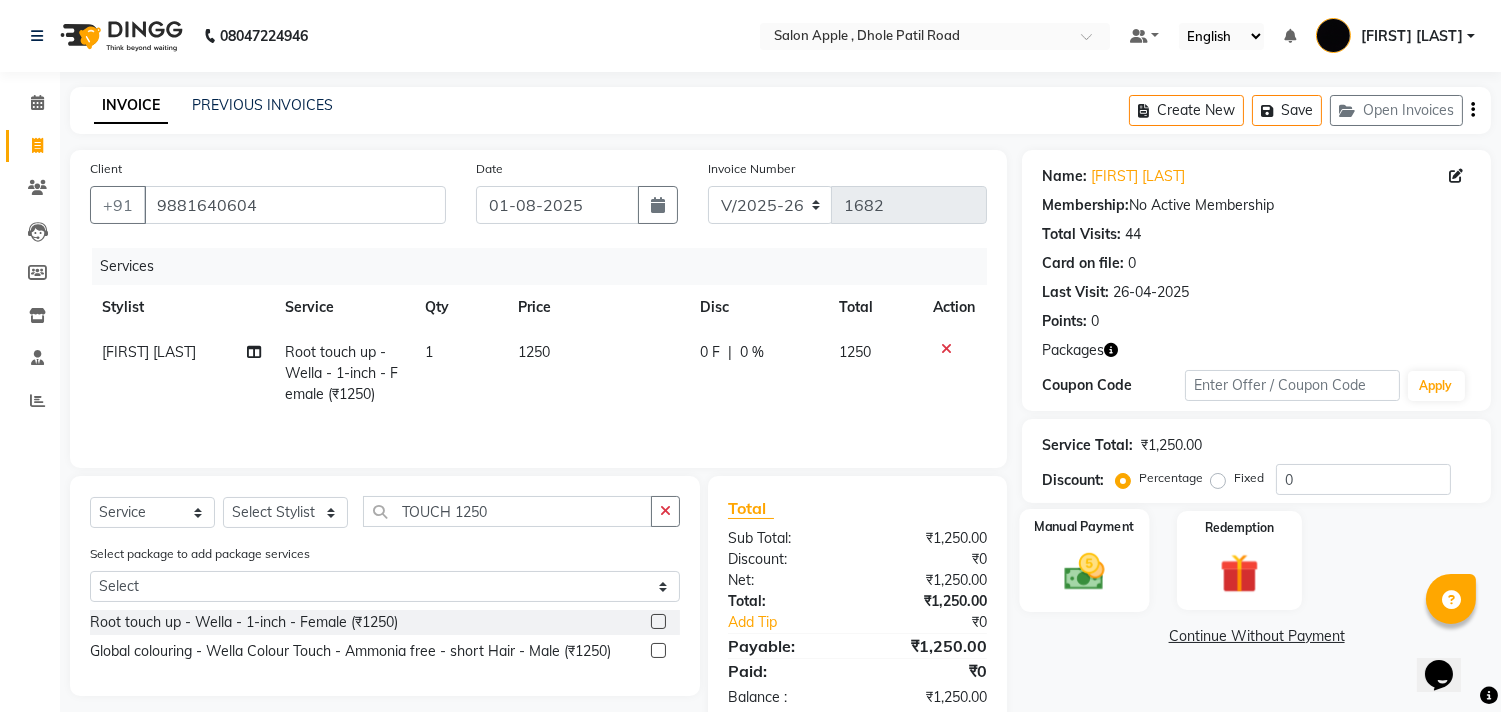 click 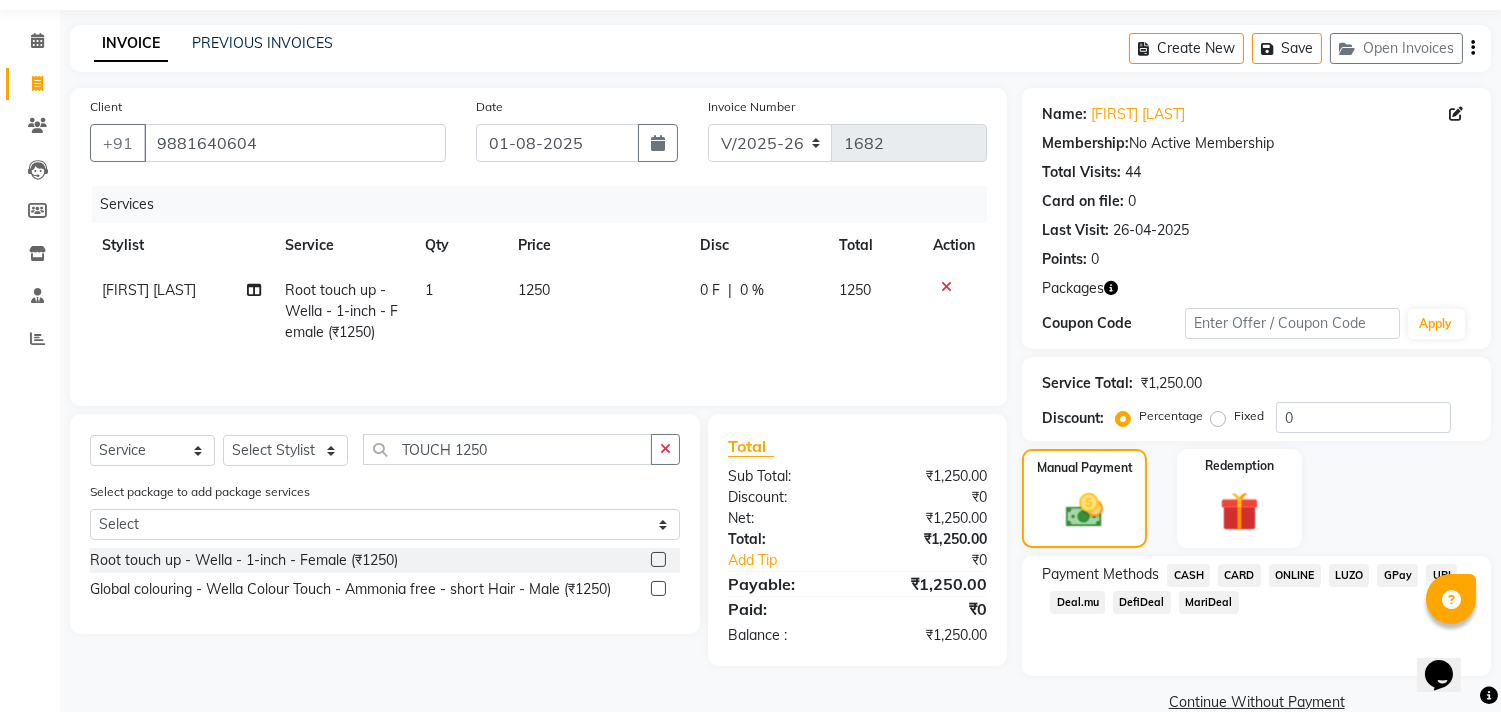 scroll, scrollTop: 95, scrollLeft: 0, axis: vertical 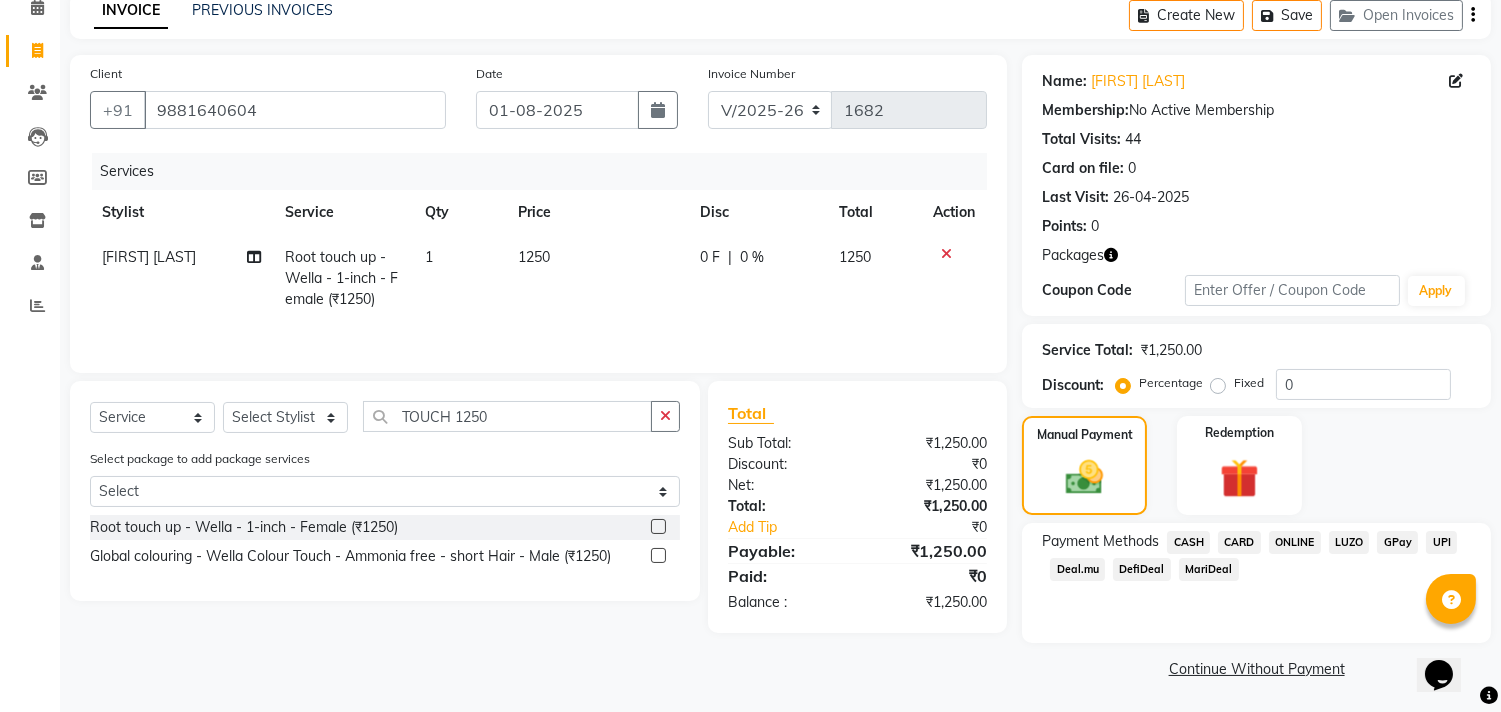 click on "UPI" 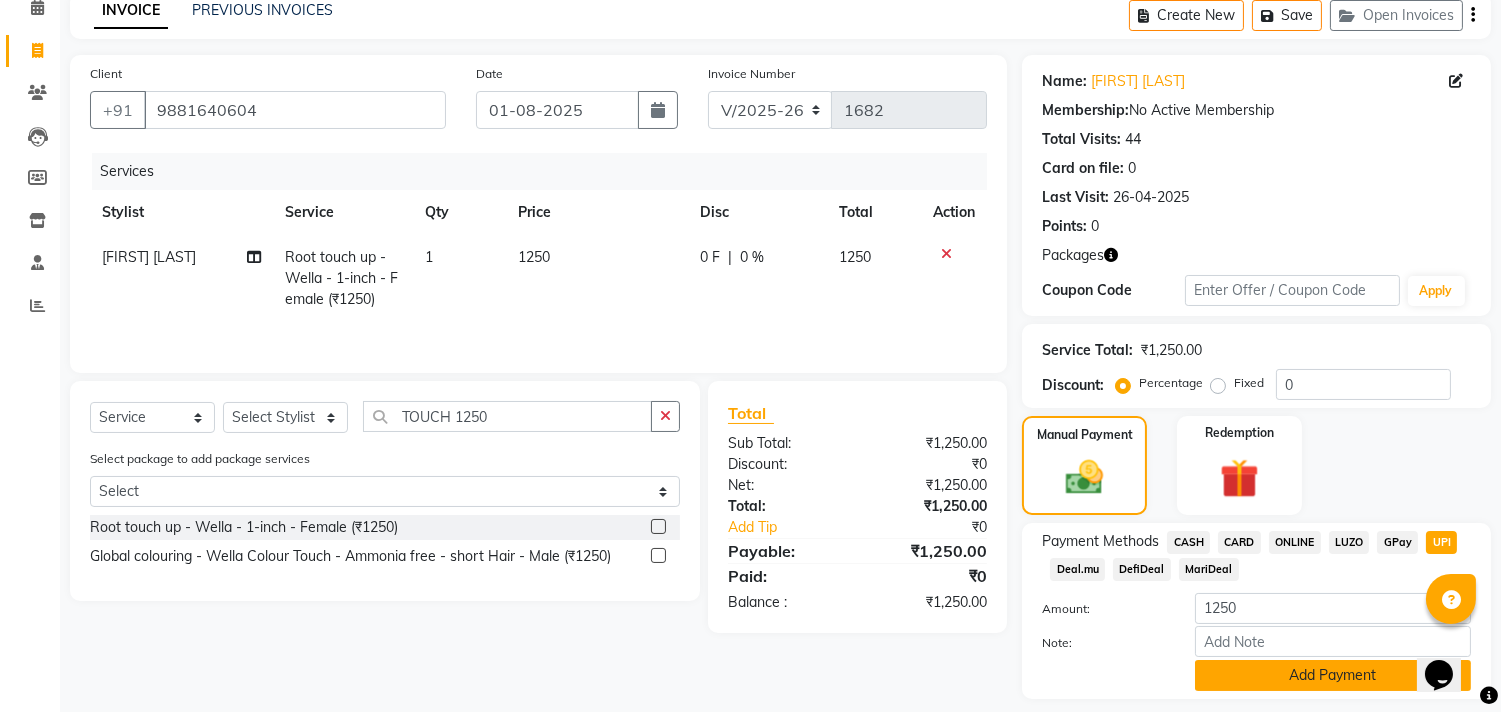 click on "Add Payment" 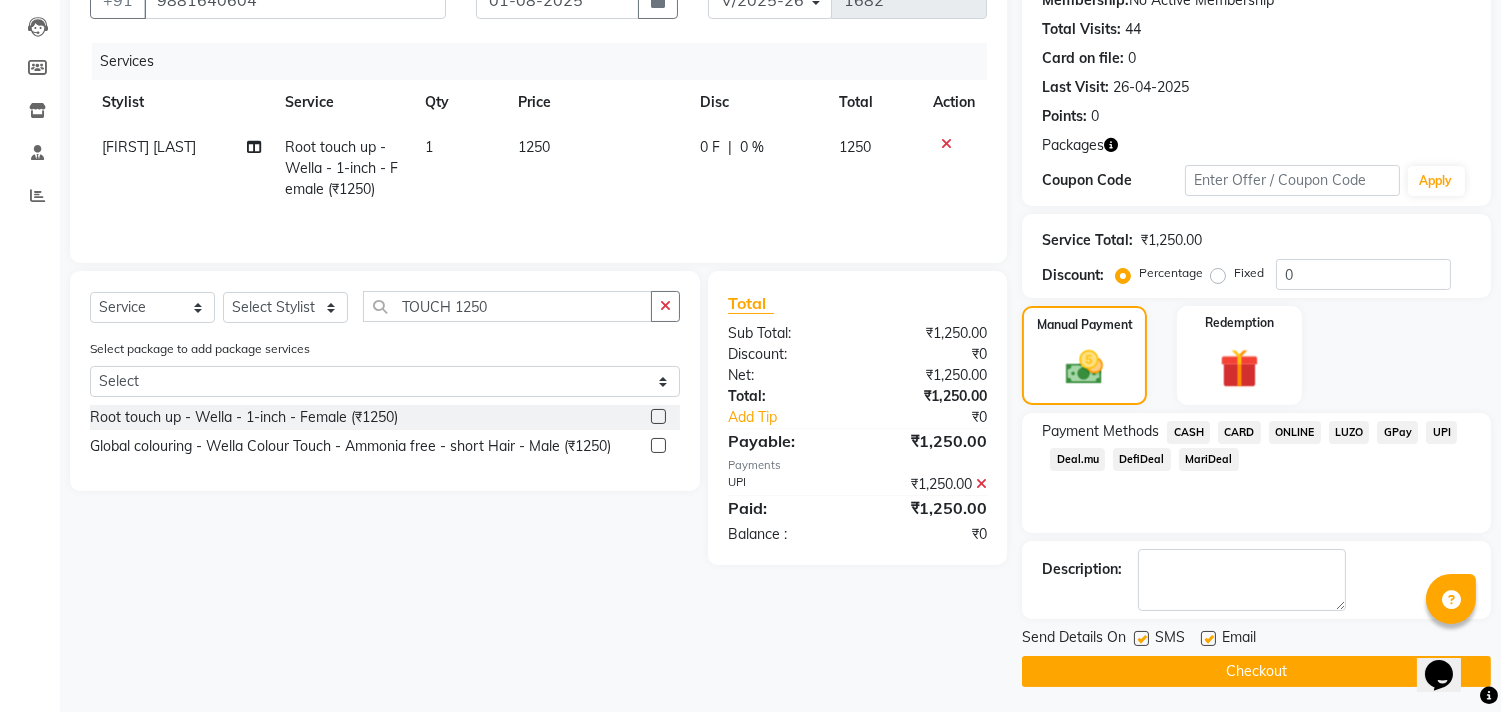scroll, scrollTop: 208, scrollLeft: 0, axis: vertical 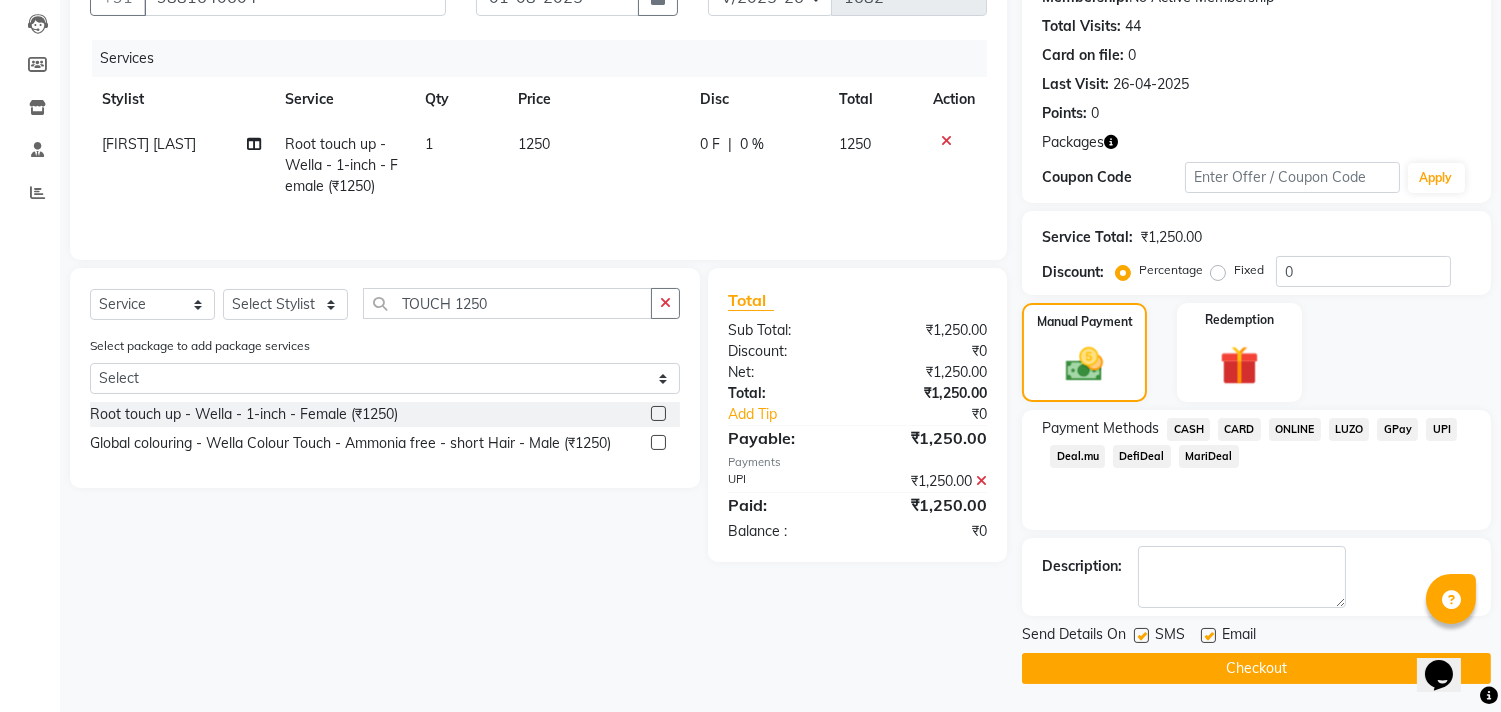 click on "Checkout" 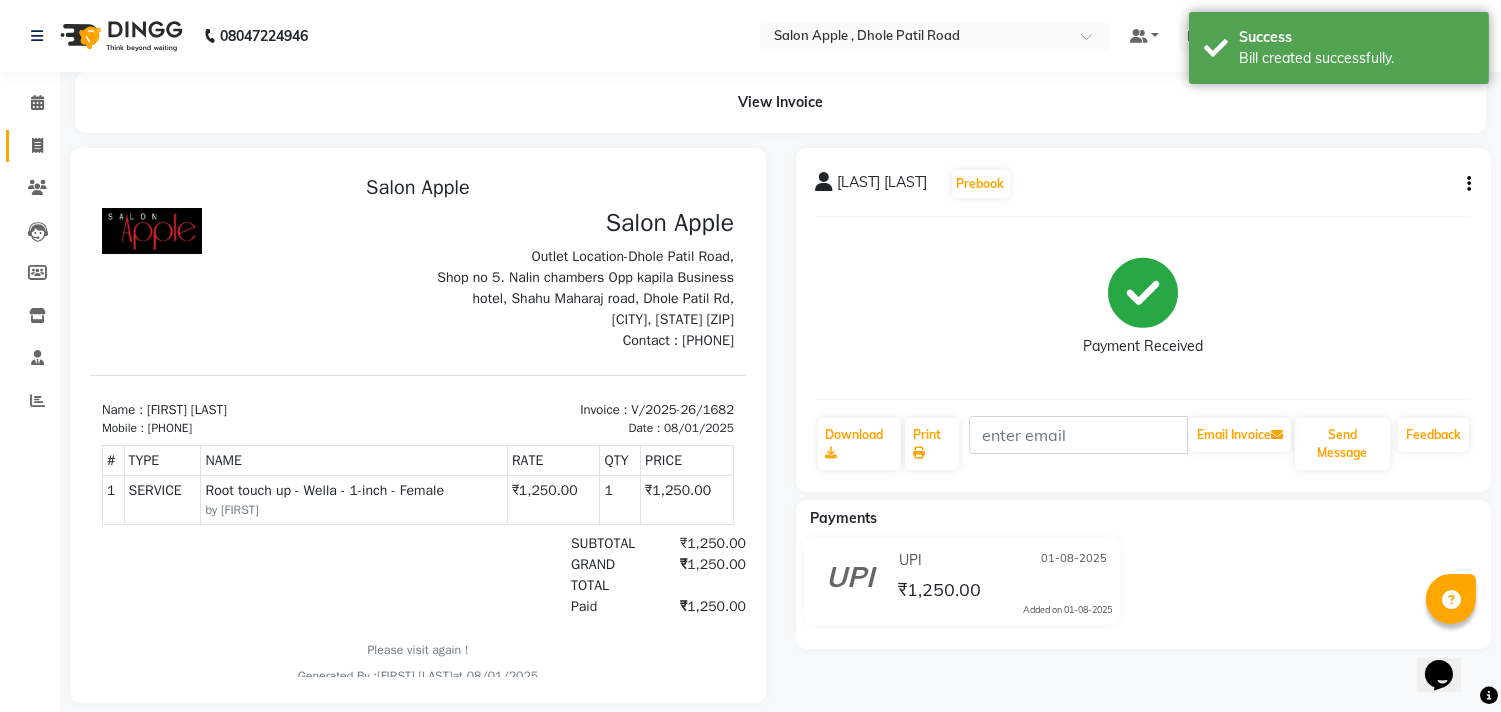 scroll, scrollTop: 0, scrollLeft: 0, axis: both 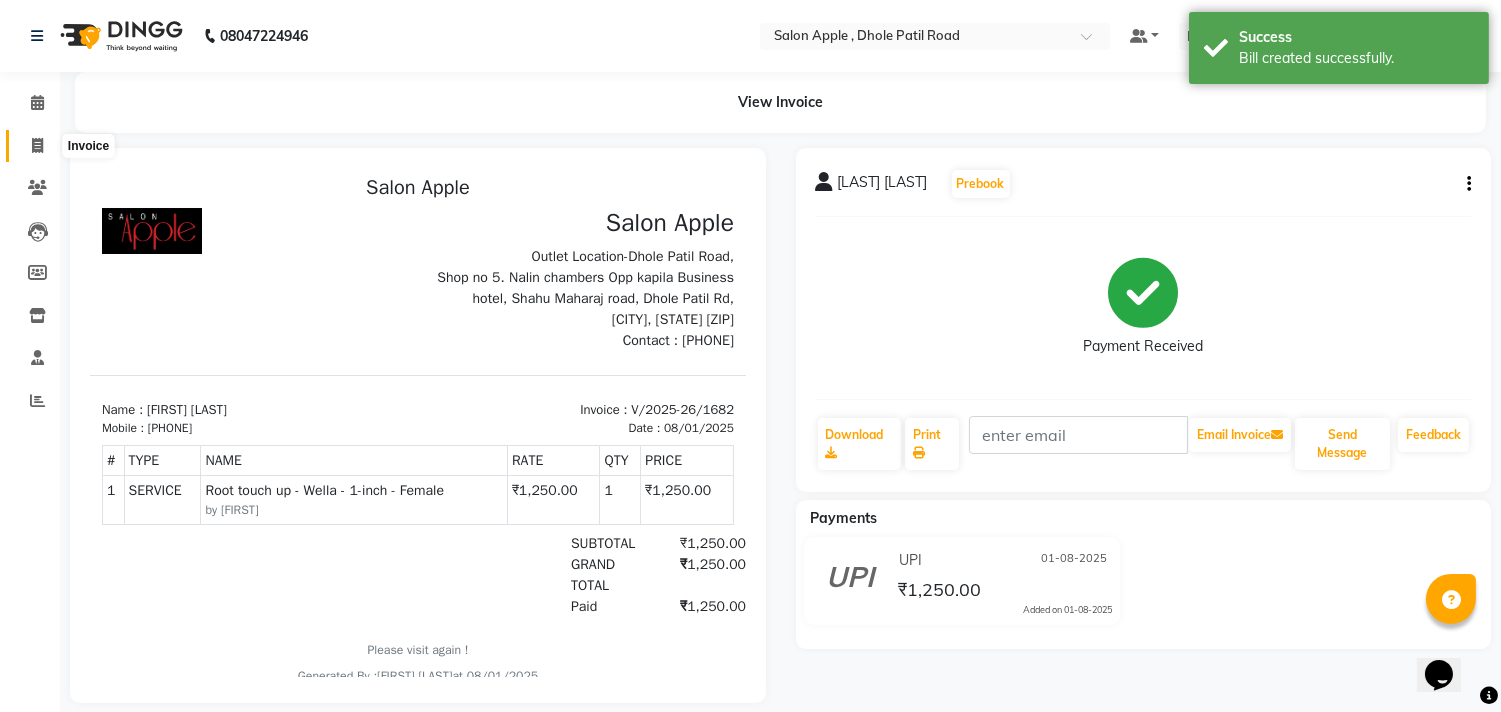 click 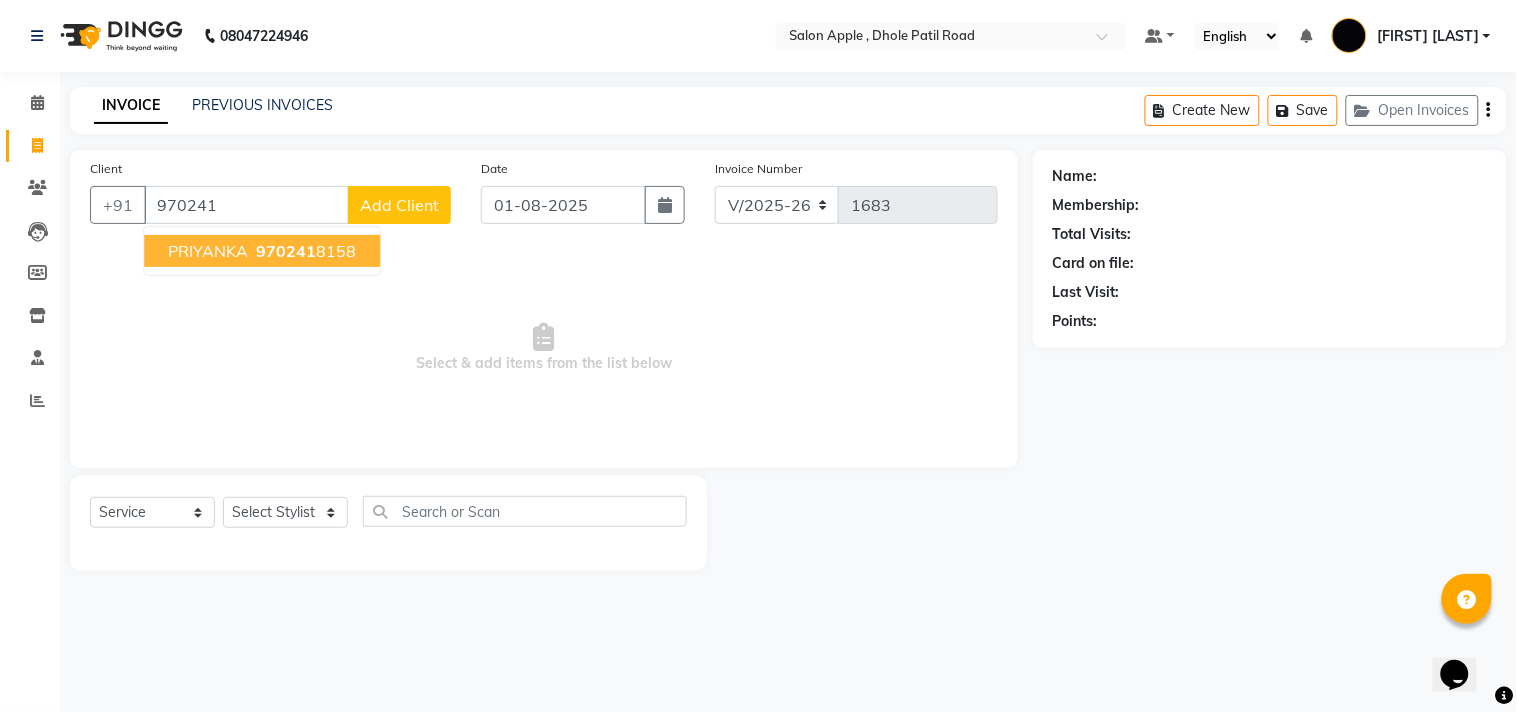 click on "PRIYANKA" at bounding box center [208, 251] 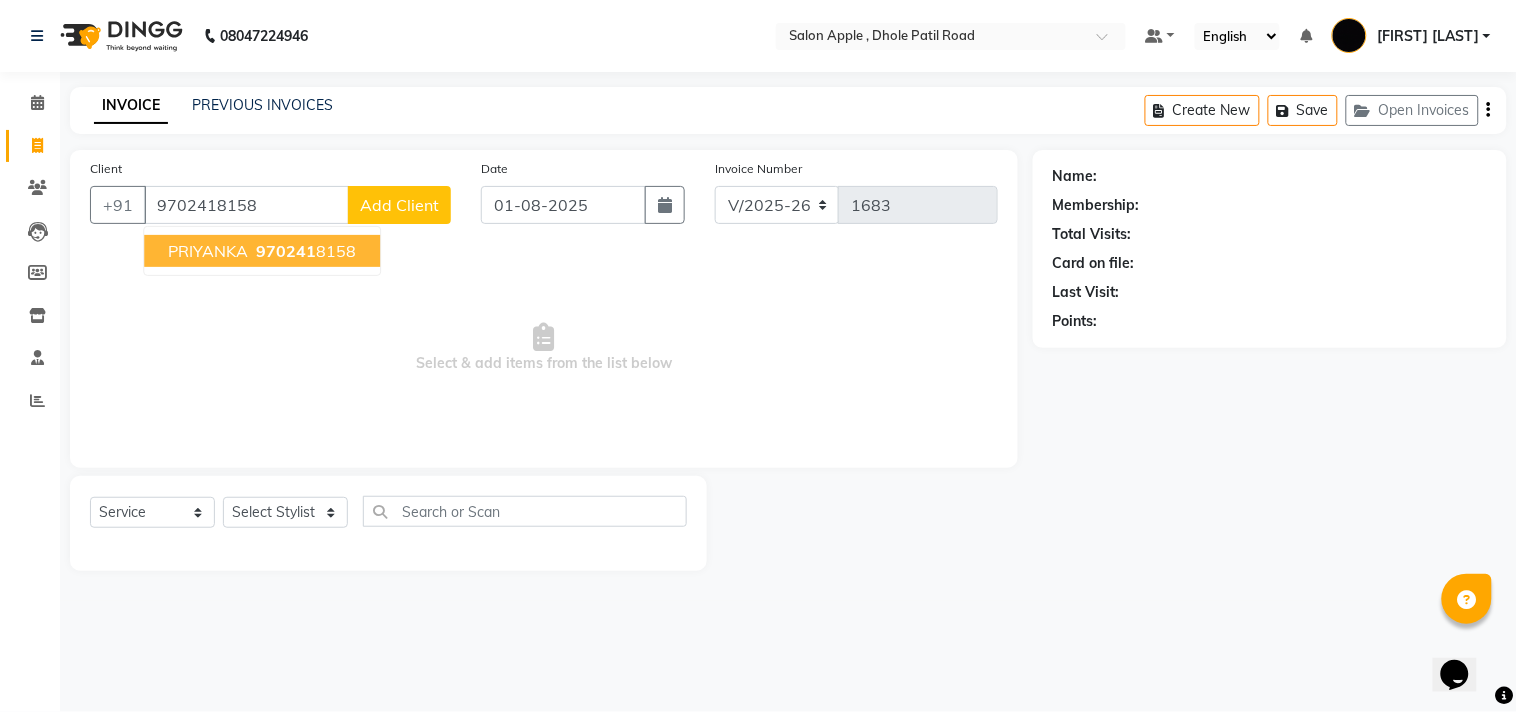 type on "9702418158" 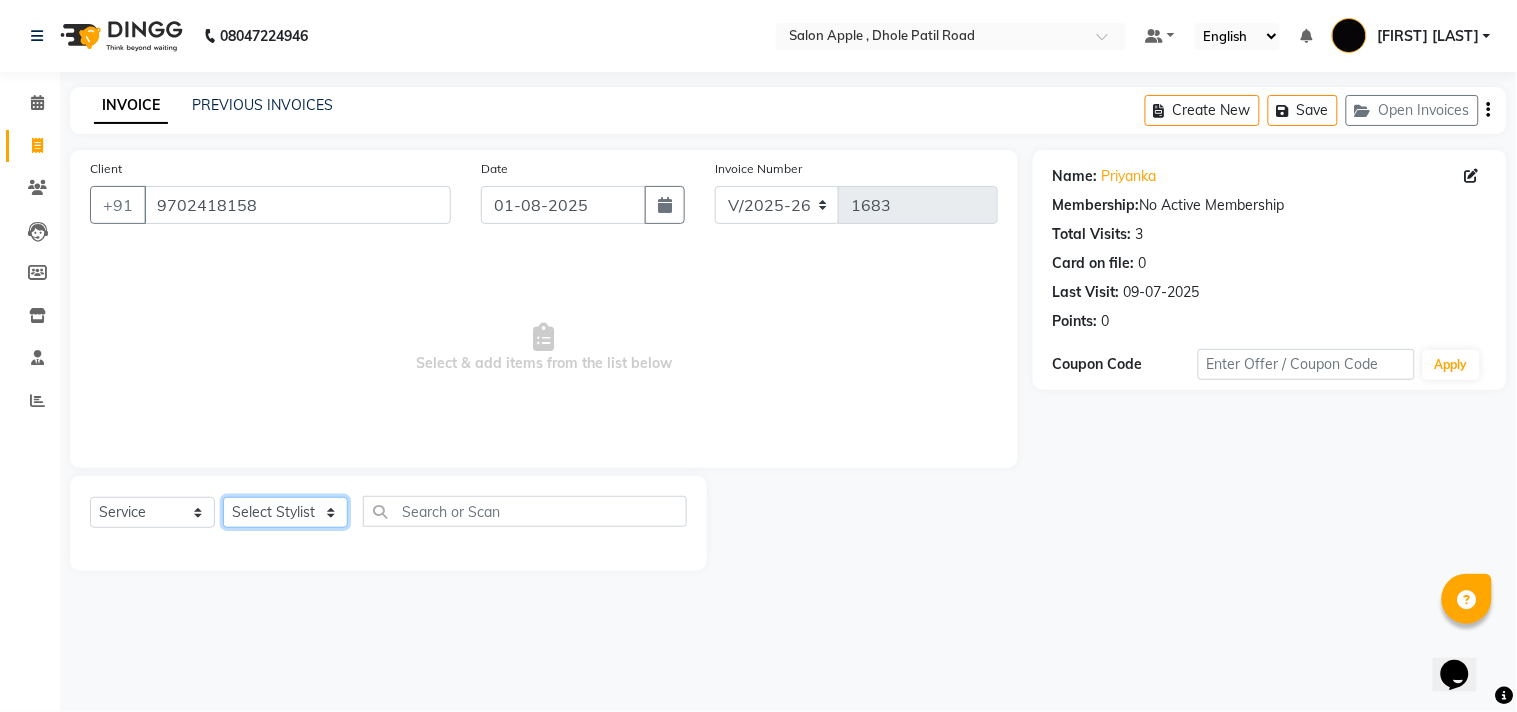 click on "Select Stylist [FIRST] [LAST] [FIRST] [LAST] [LAST] [LAST] [LAST] [LAST] [LAST]" 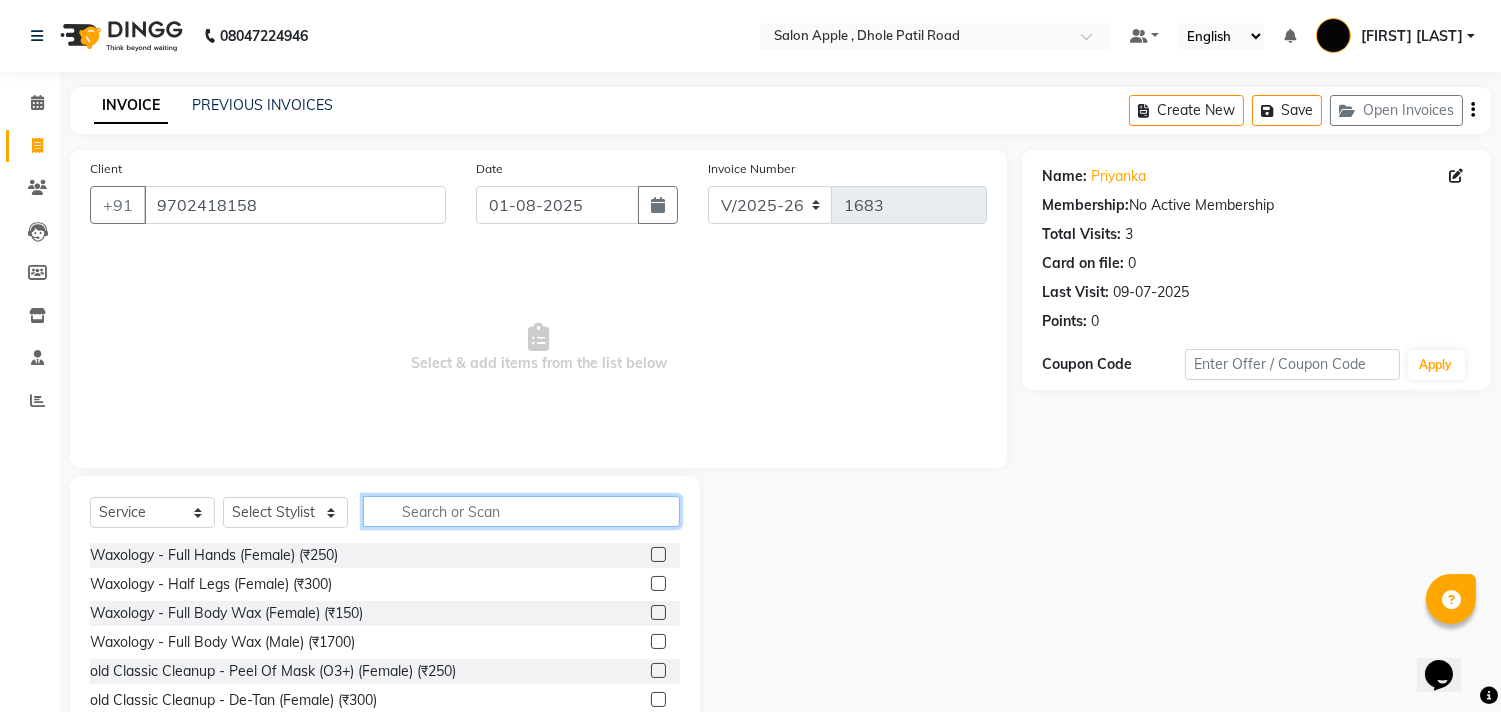 click 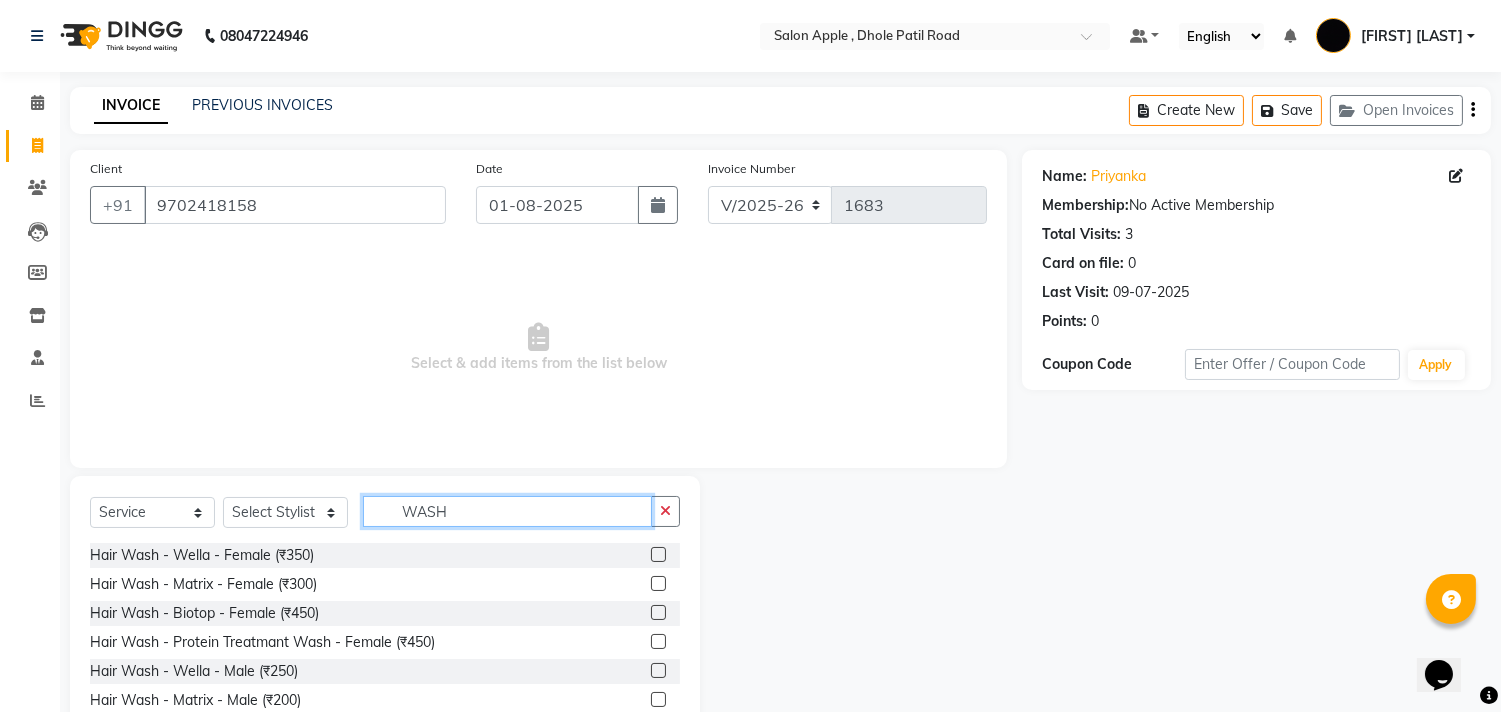 type on "WASH" 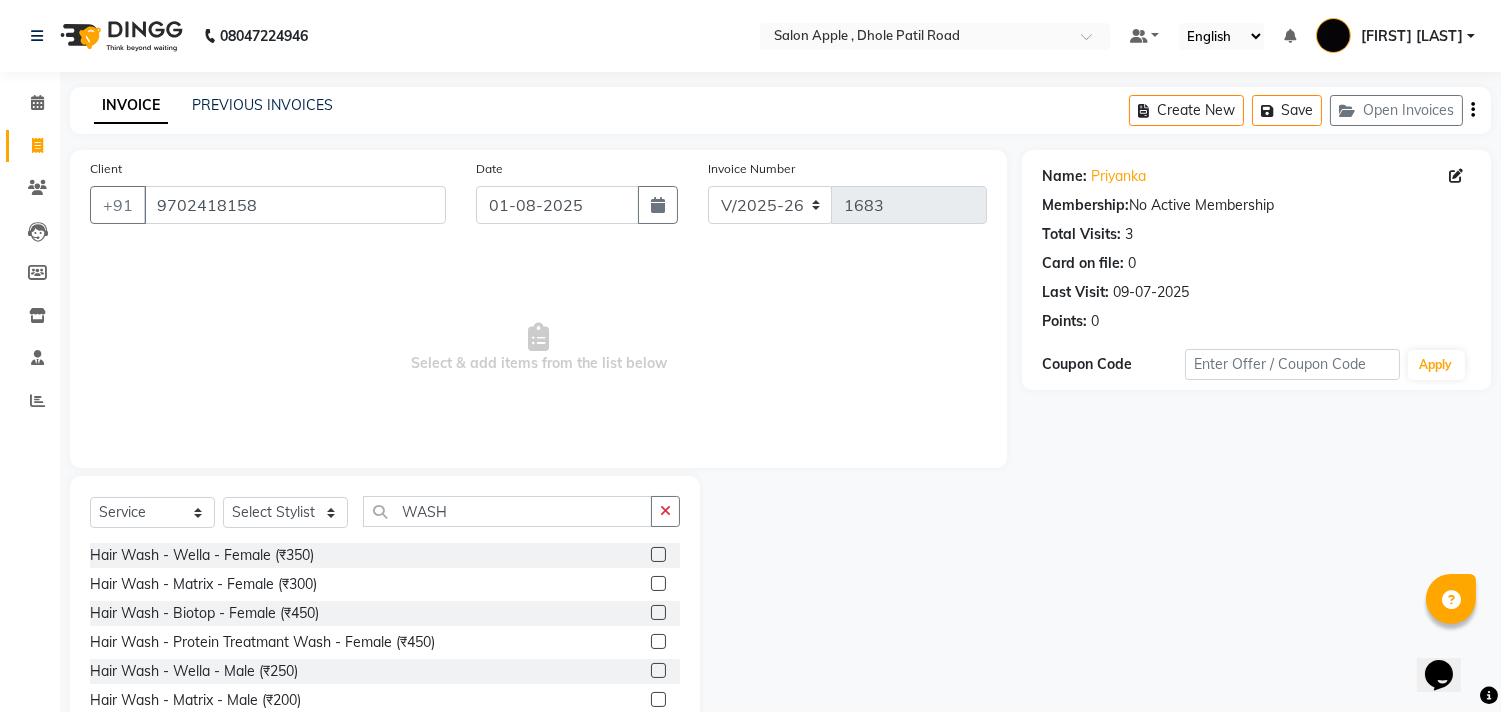 click 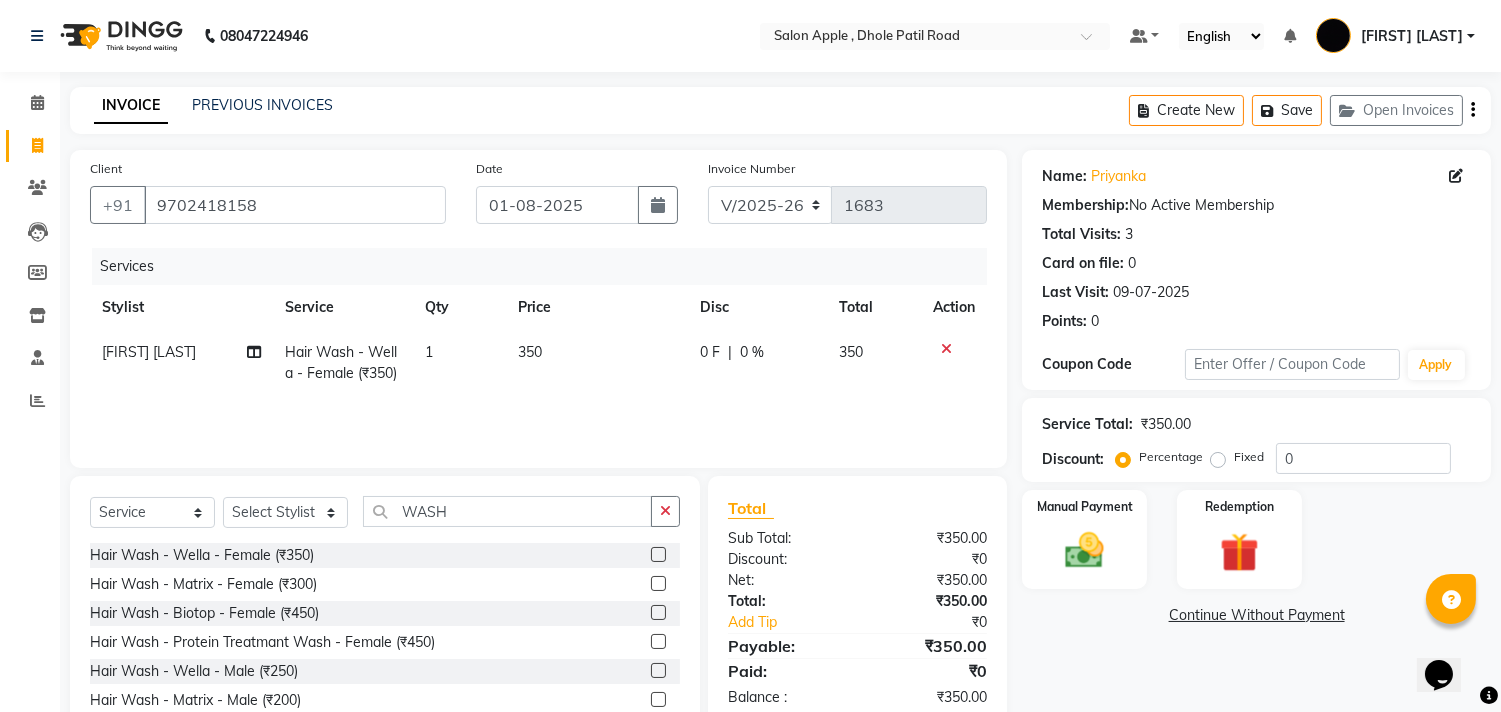 click 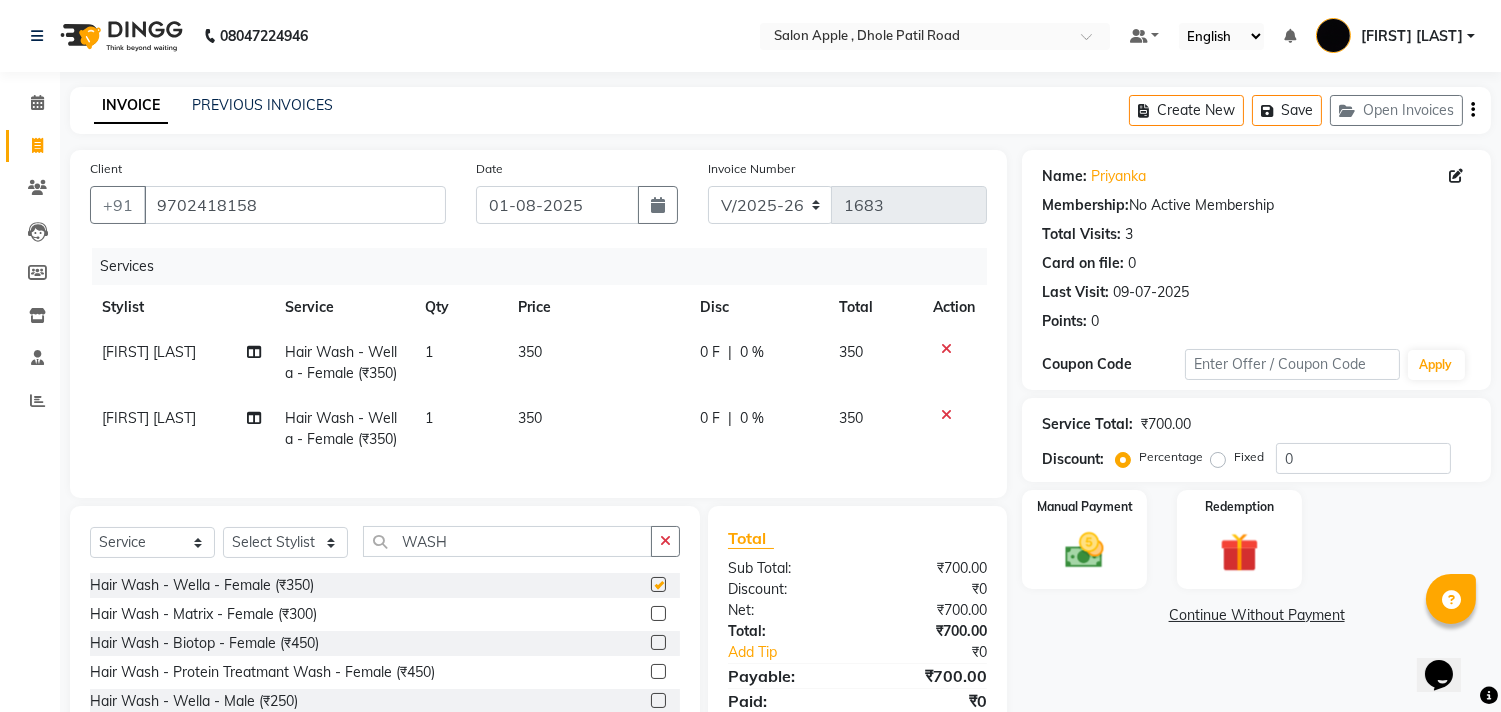 checkbox on "false" 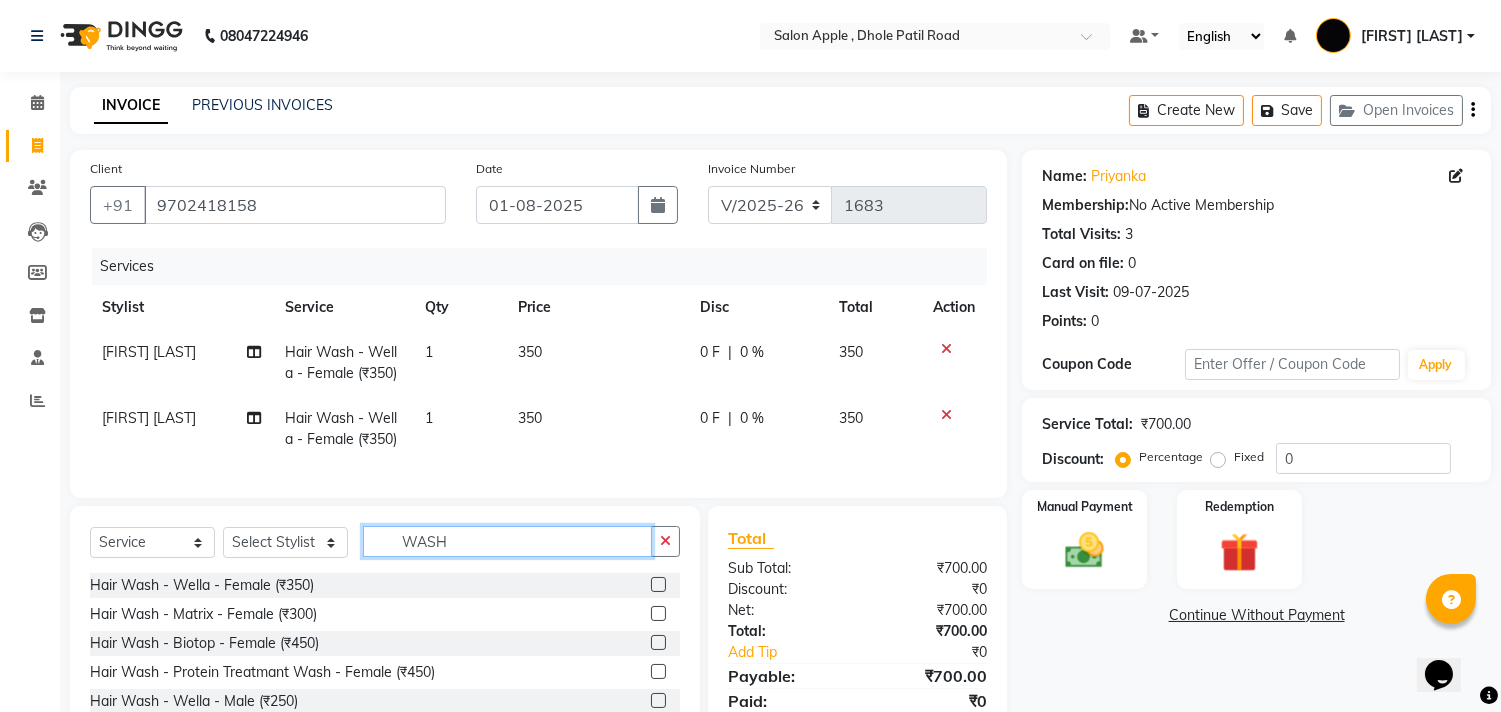 click on "WASH" 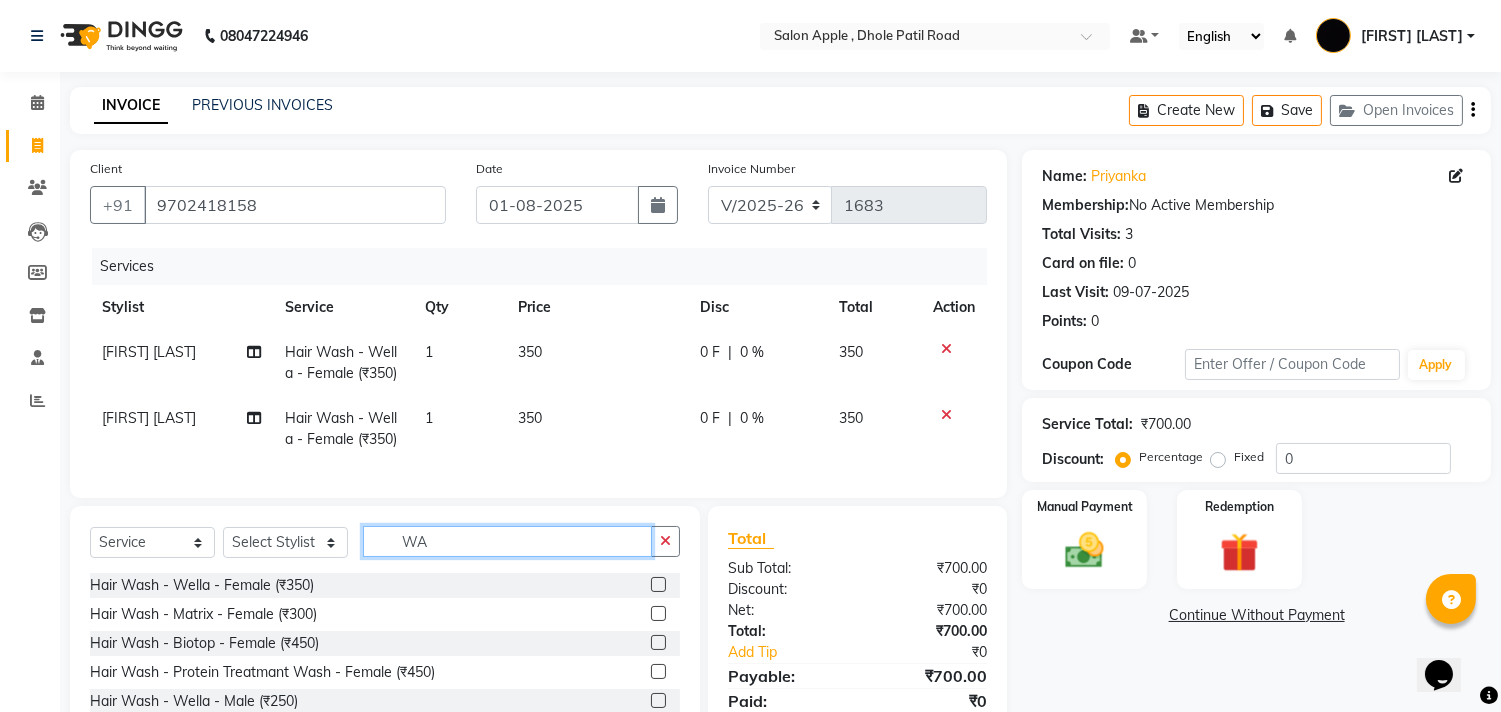 type on "W" 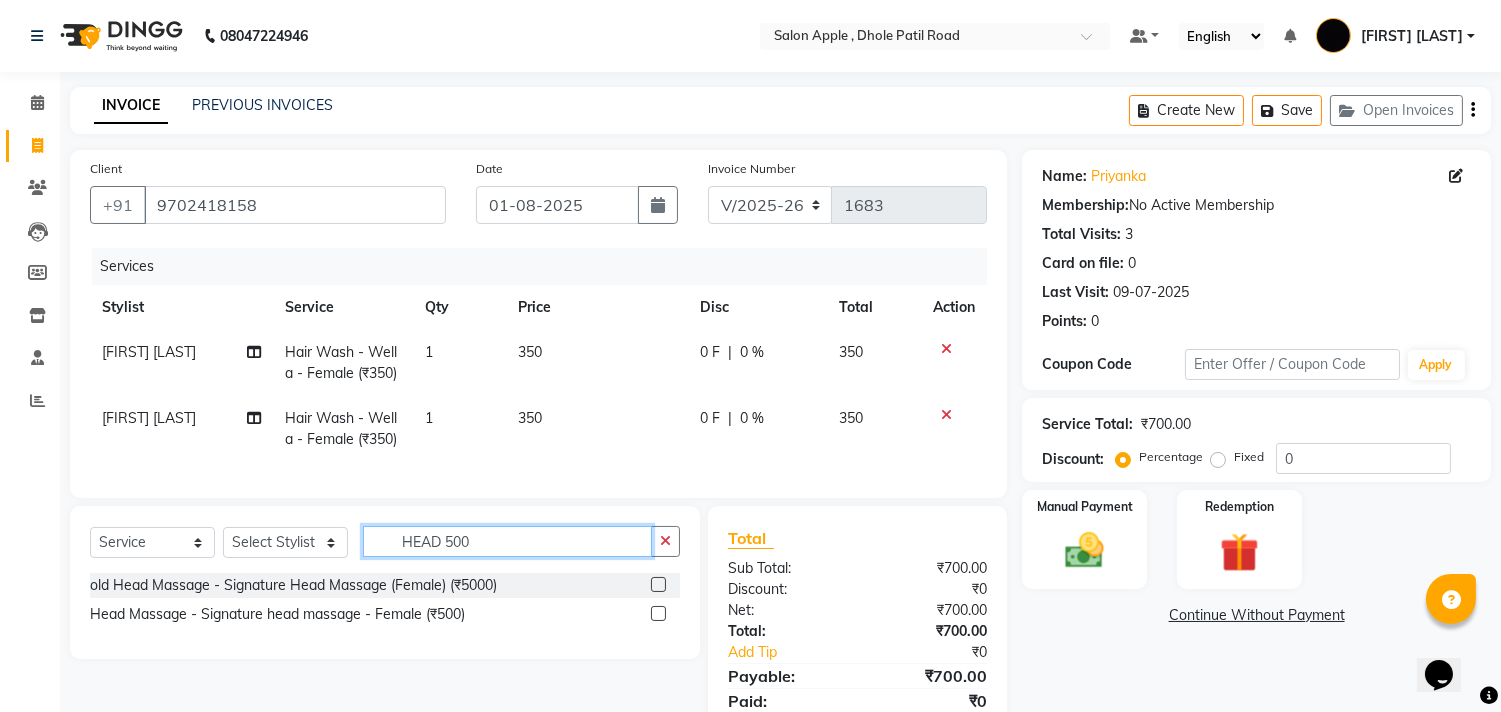 type on "HEAD 500" 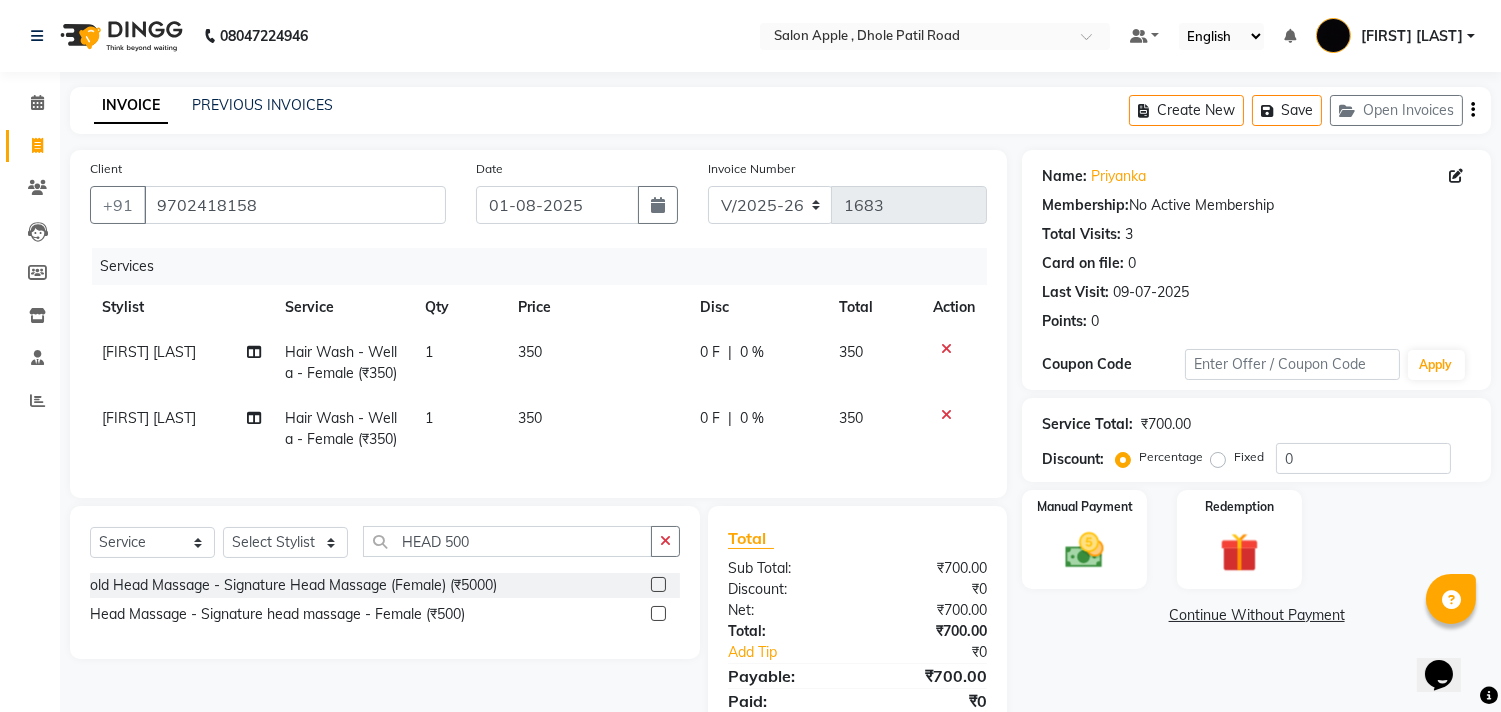 click 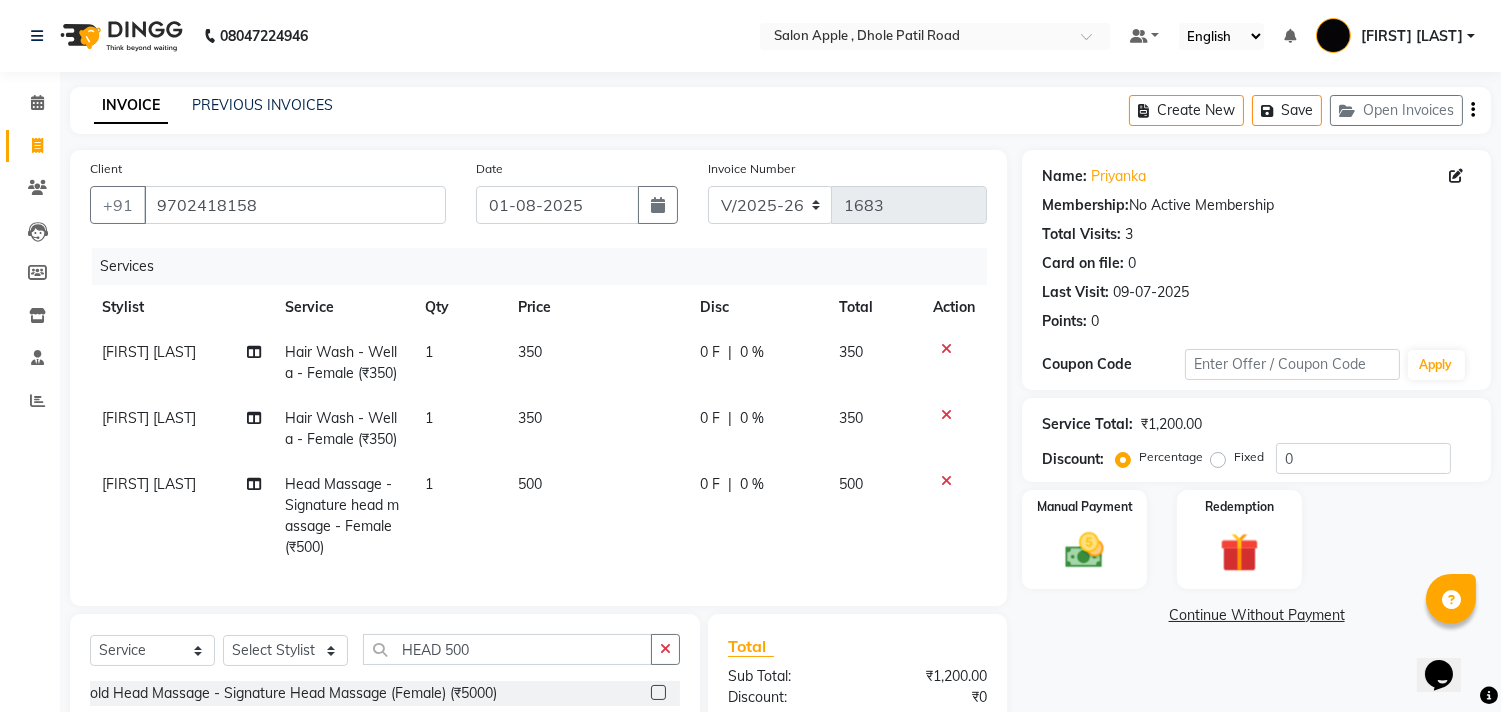 checkbox on "false" 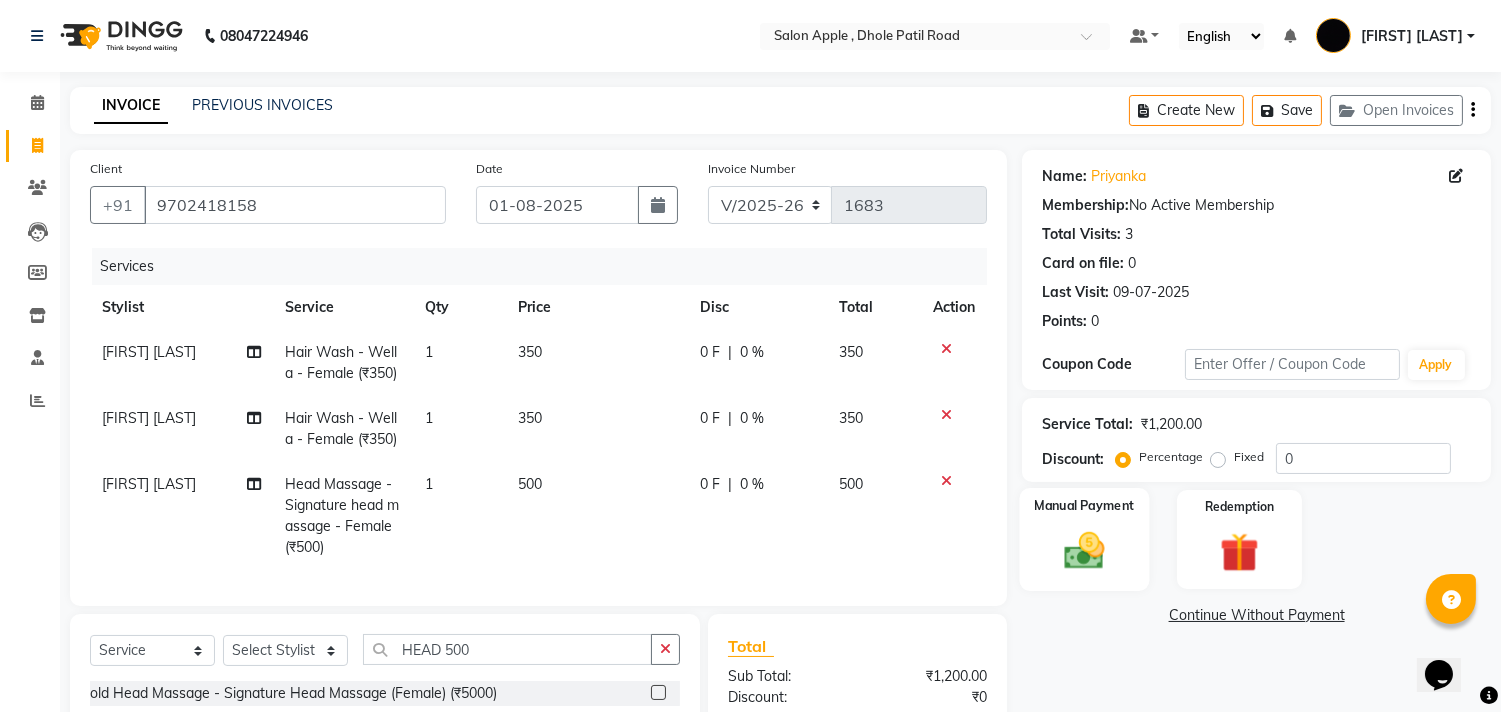 click on "Manual Payment" 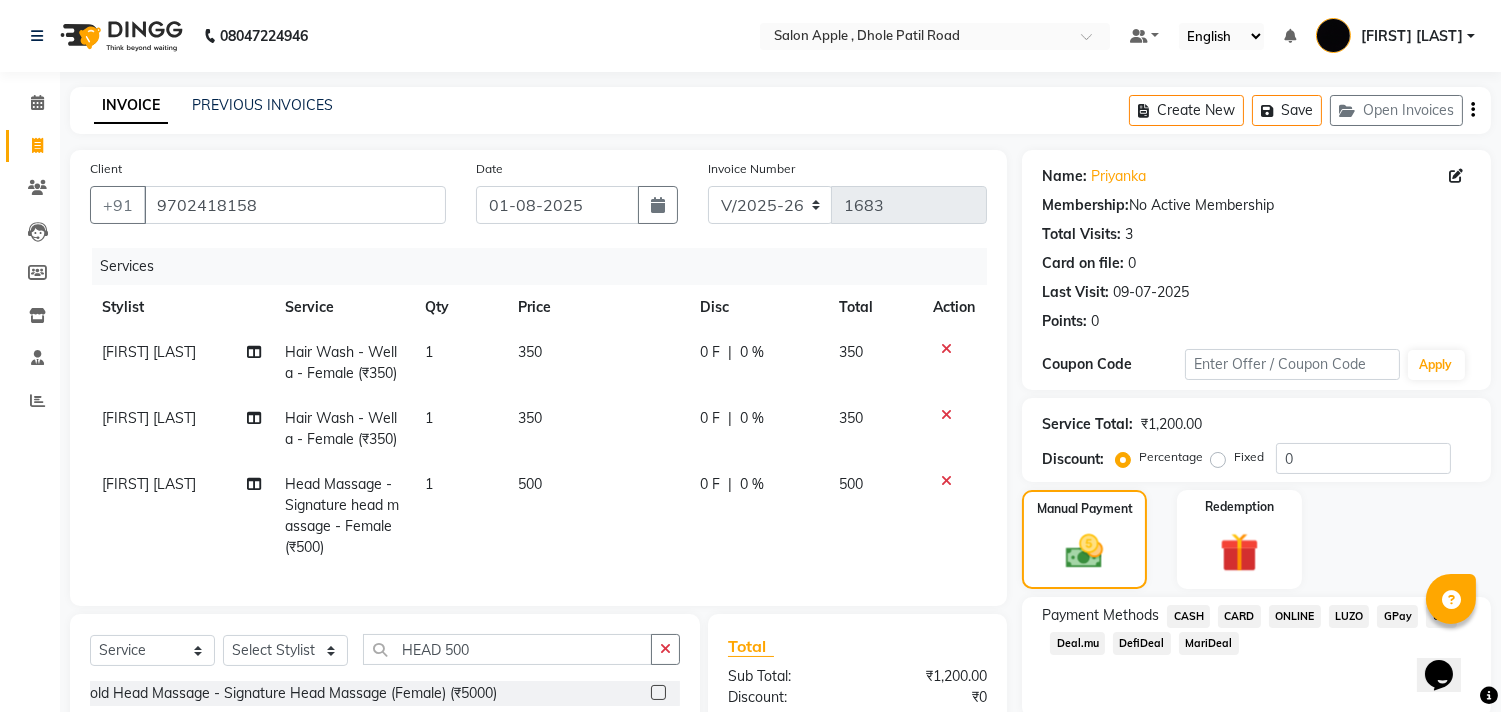 click on "ONLINE" 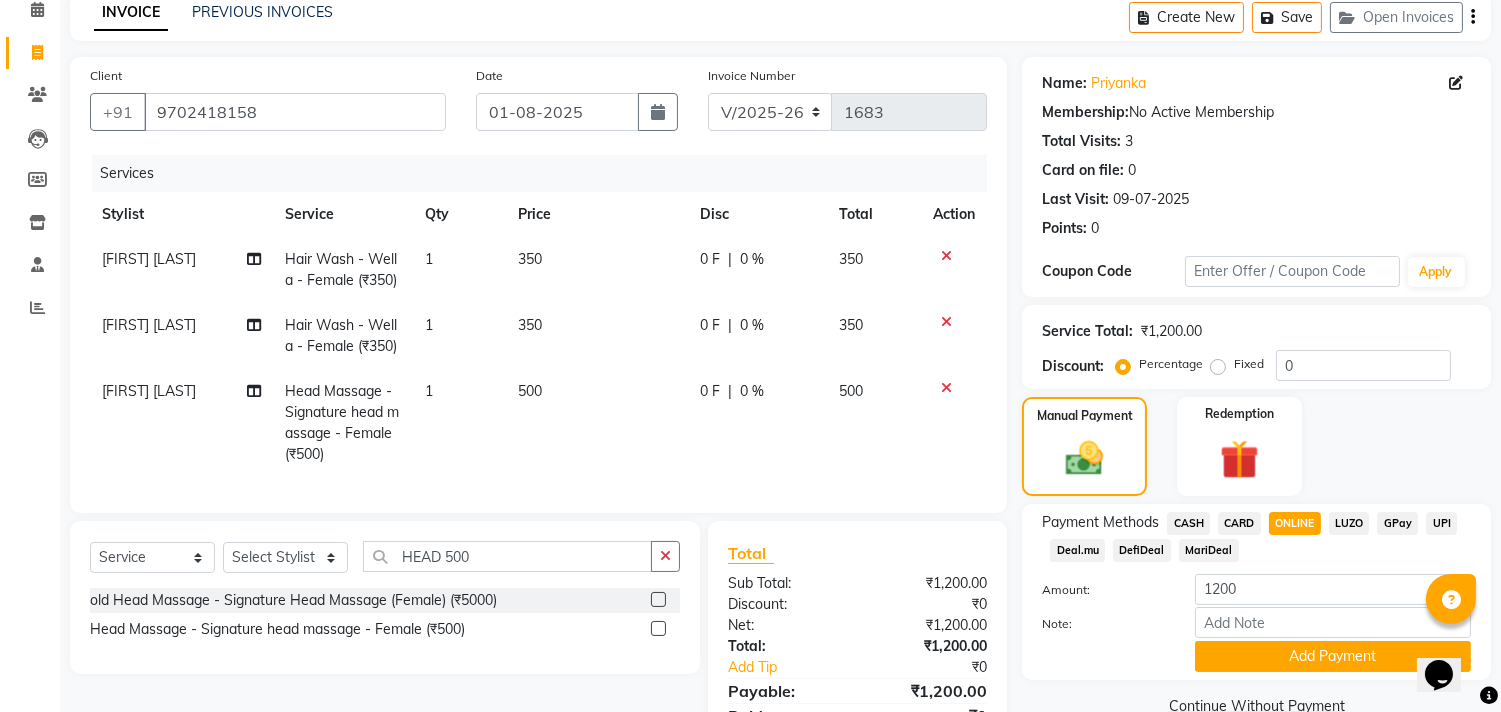 scroll, scrollTop: 201, scrollLeft: 0, axis: vertical 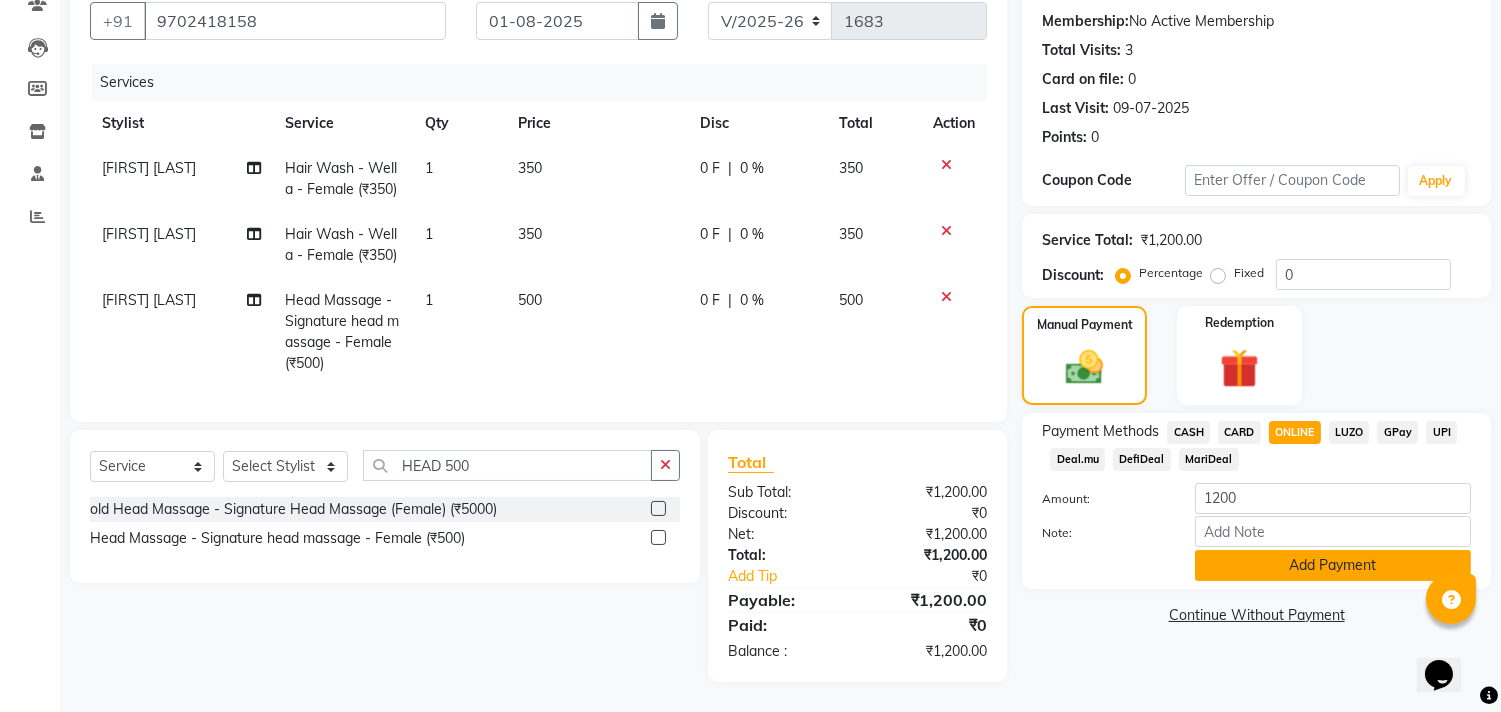 click on "Add Payment" 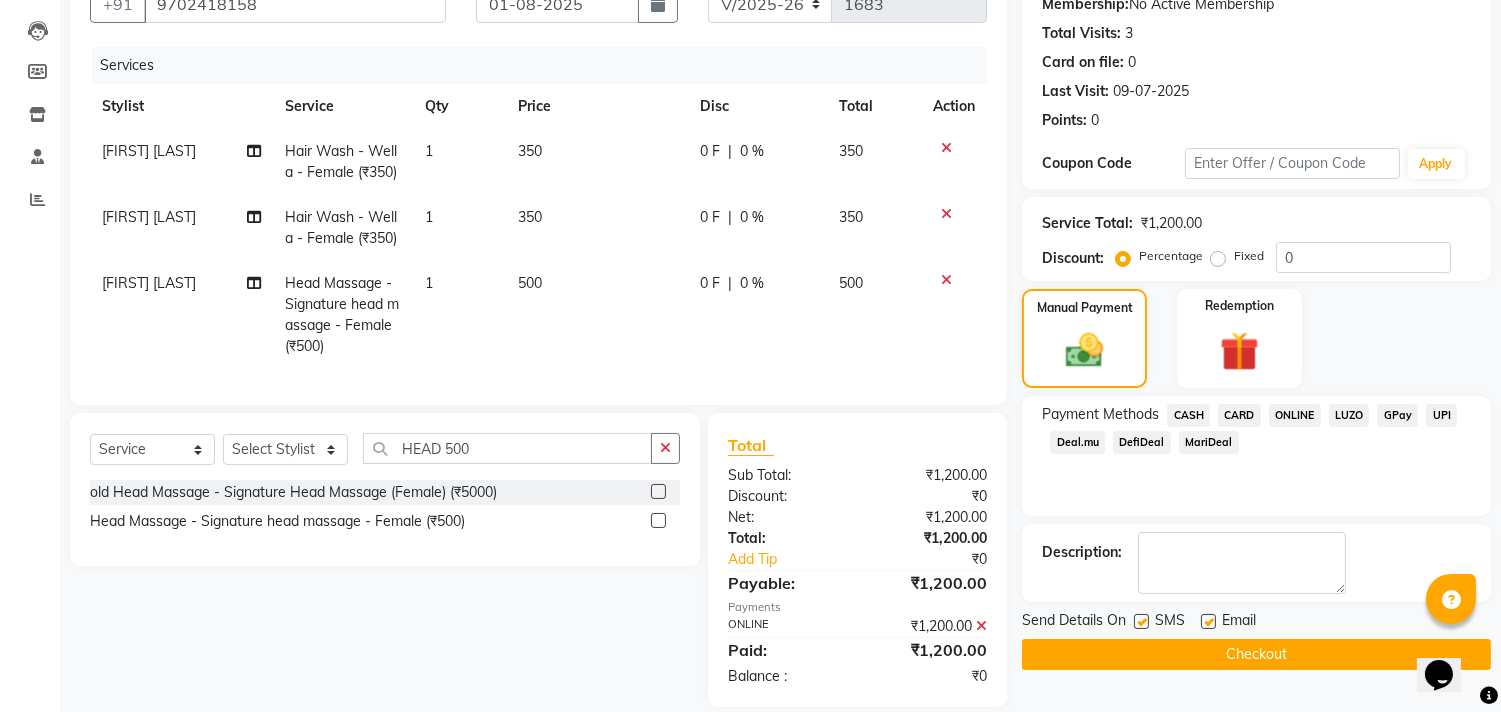click on "Checkout" 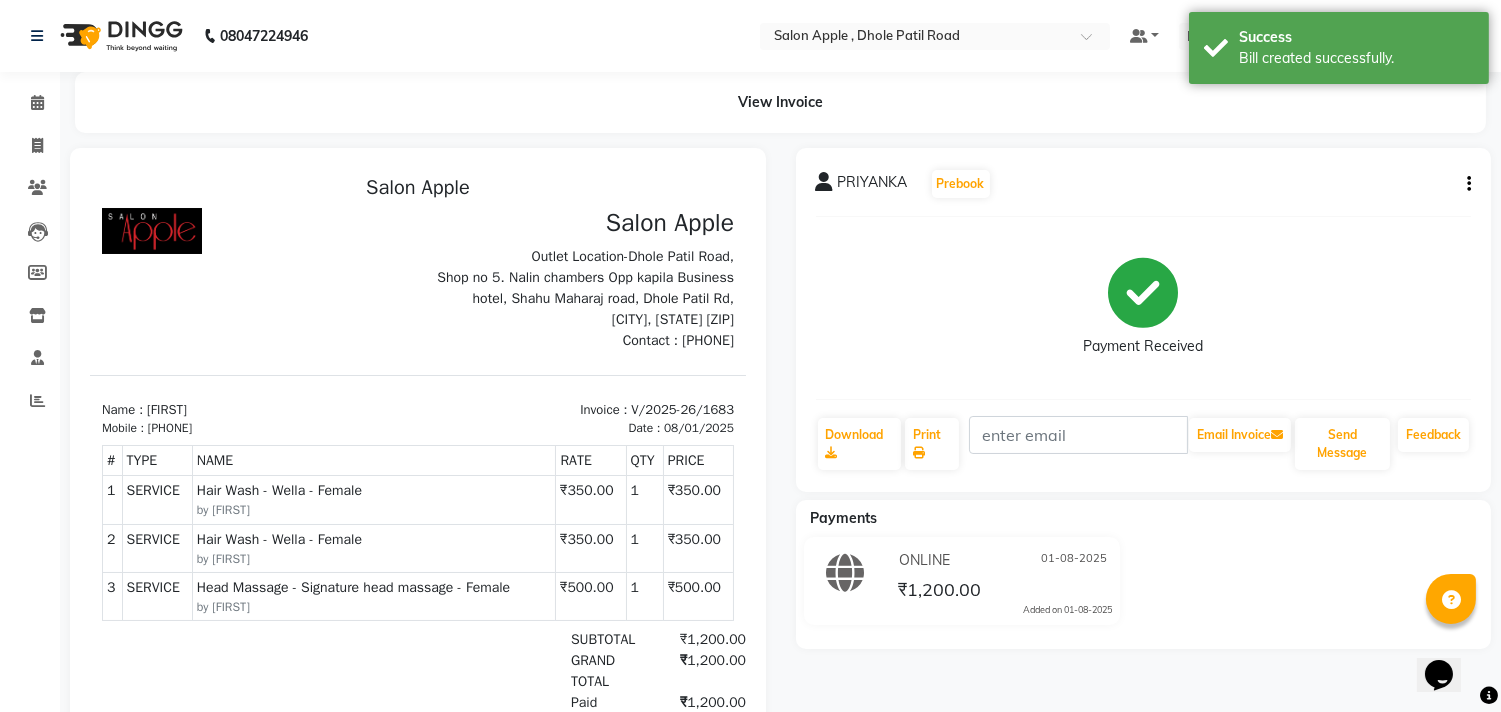 scroll, scrollTop: 0, scrollLeft: 0, axis: both 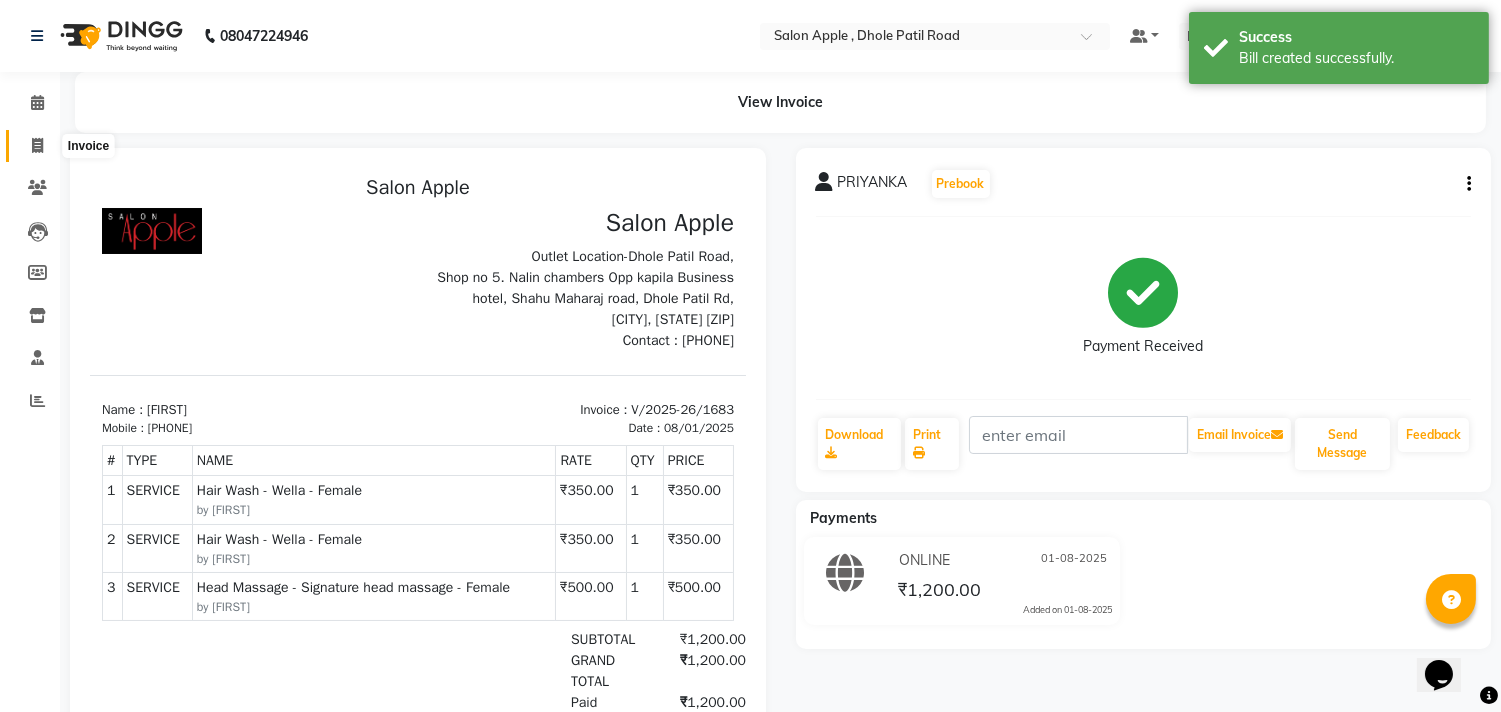 click 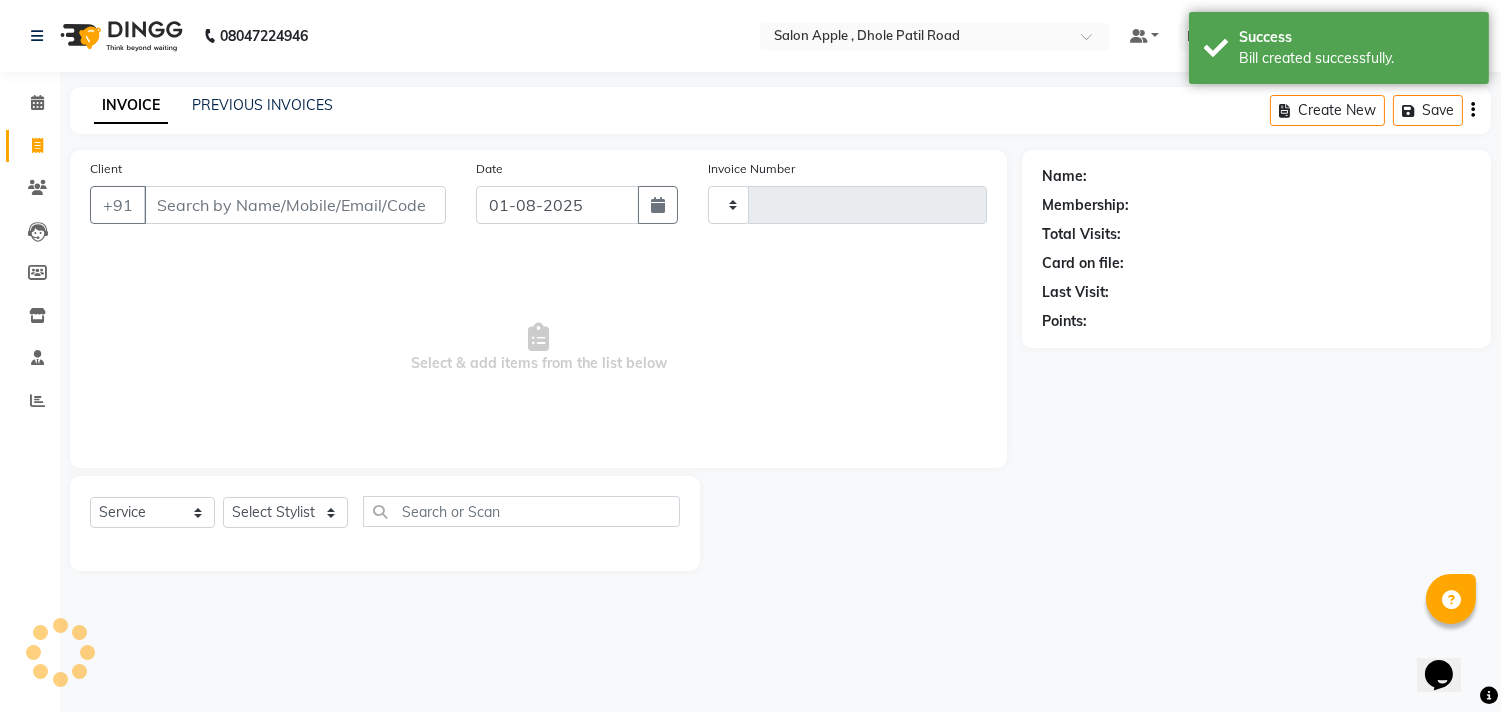 type on "1684" 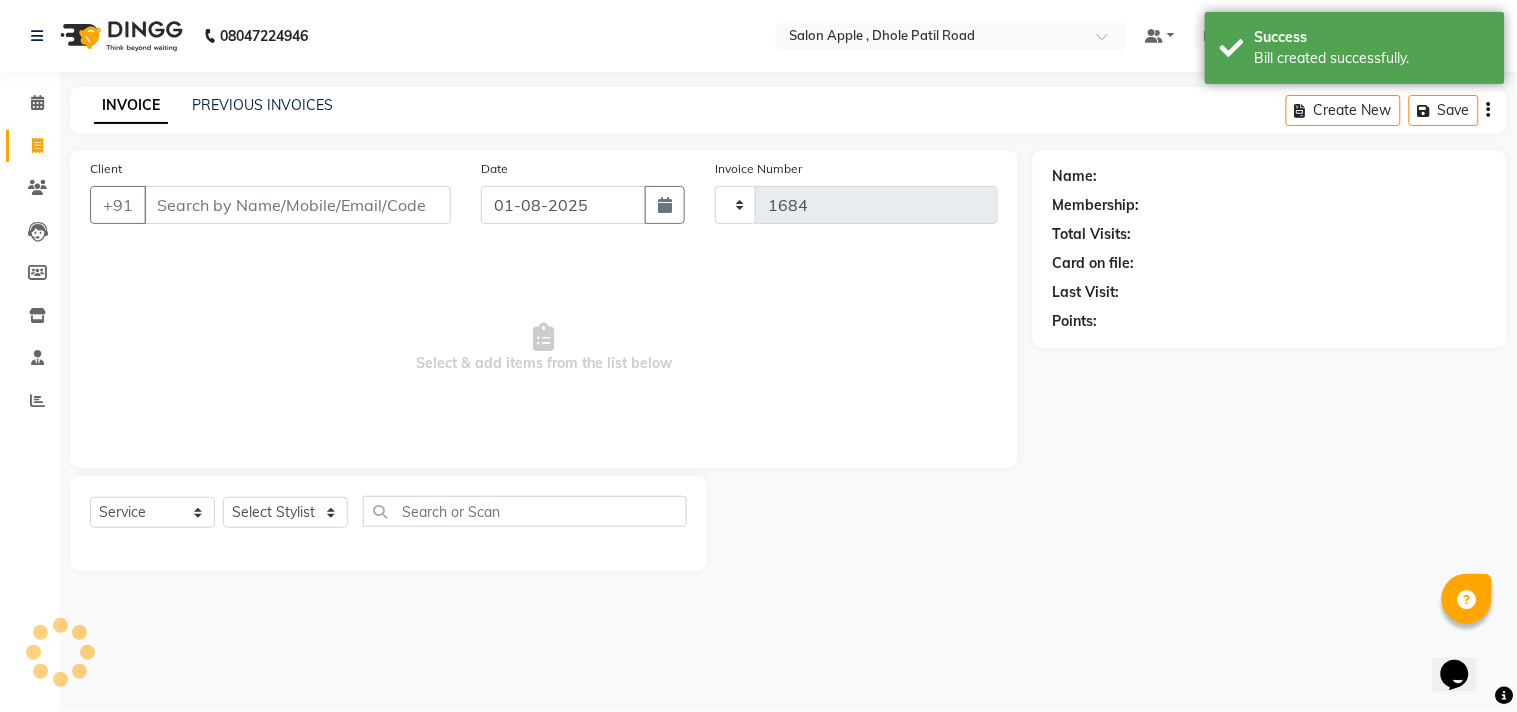 select on "521" 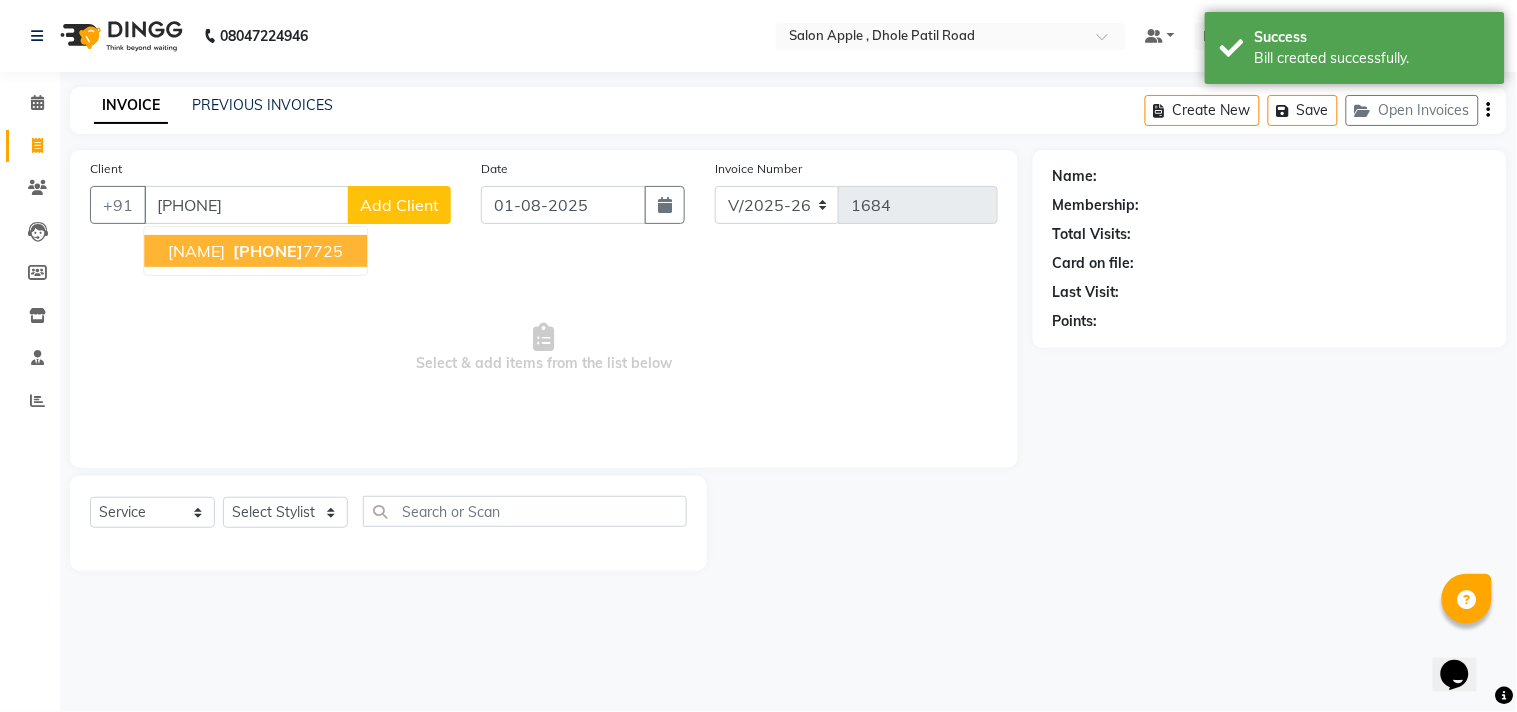 click on "[PHONE]" at bounding box center [268, 251] 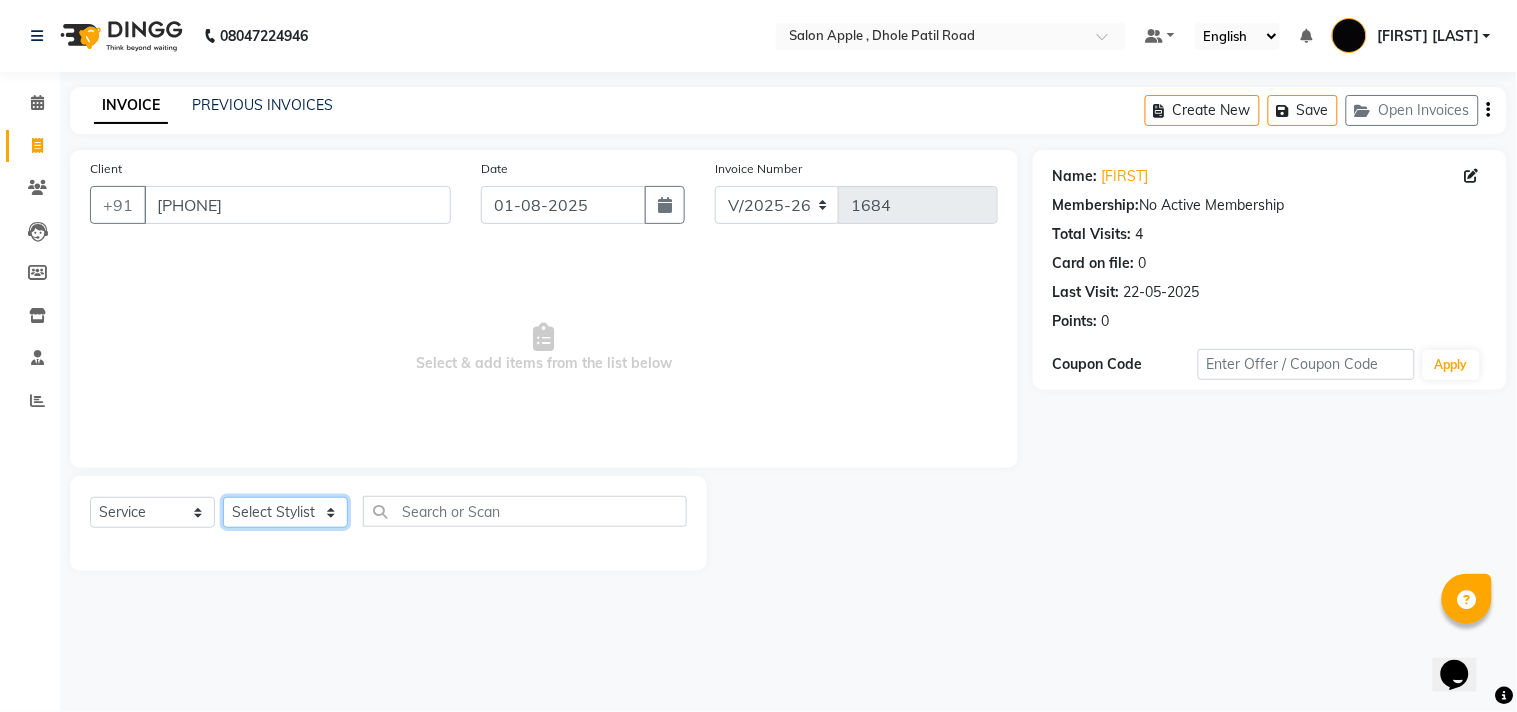 click on "Select Stylist [FIRST] [LAST] [FIRST] [LAST] [LAST] [LAST] [LAST] [LAST] [LAST]" 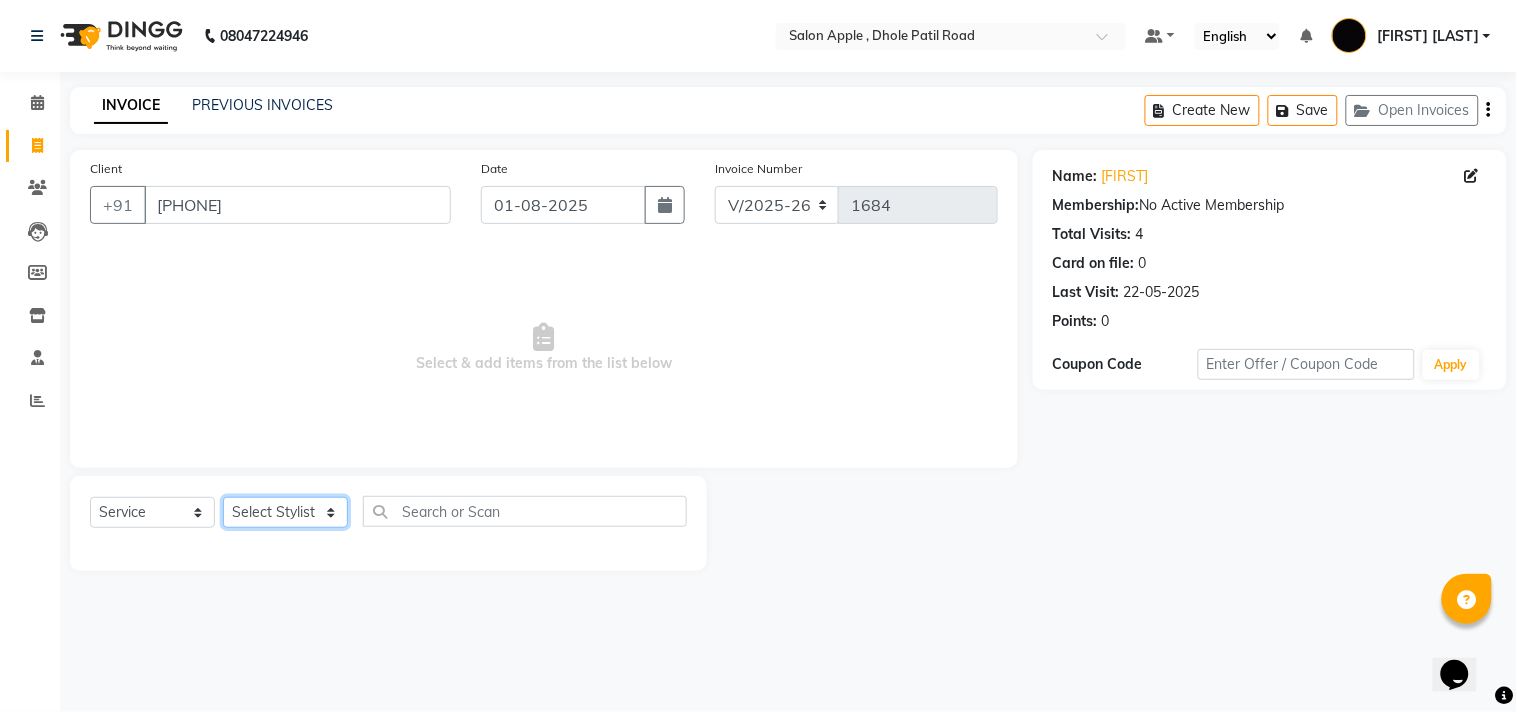 select on "[PHONE]" 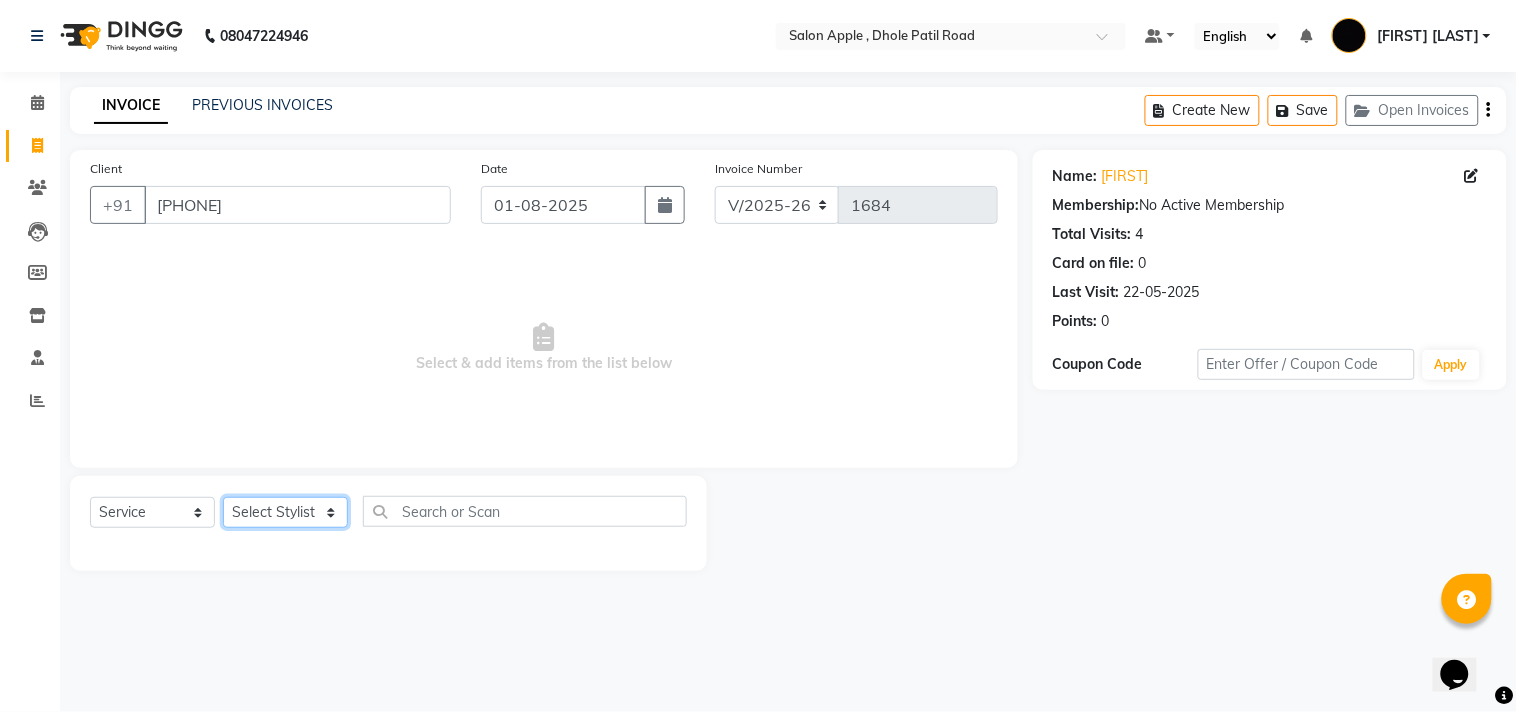 click on "Select Stylist [FIRST] [LAST] [FIRST] [LAST] [LAST] [LAST] [LAST] [LAST] [LAST]" 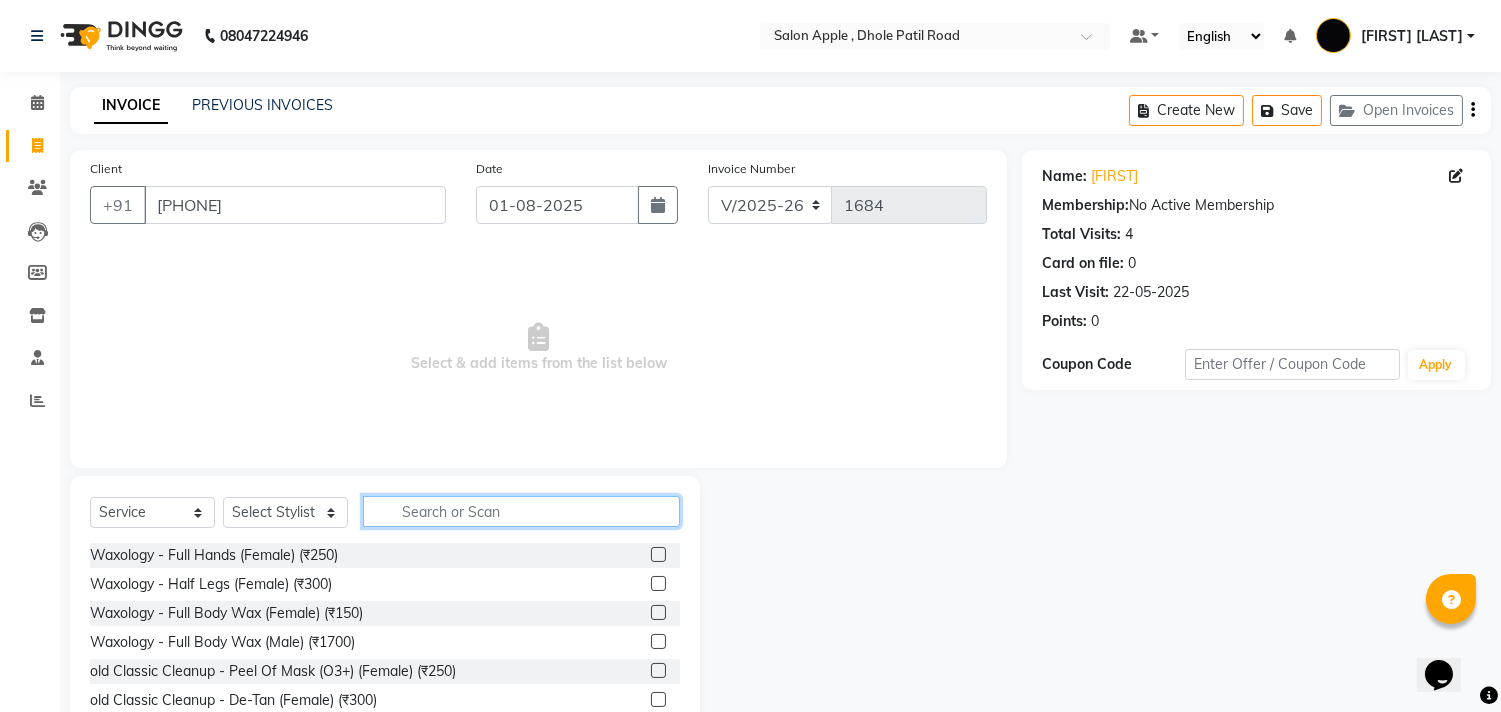 click 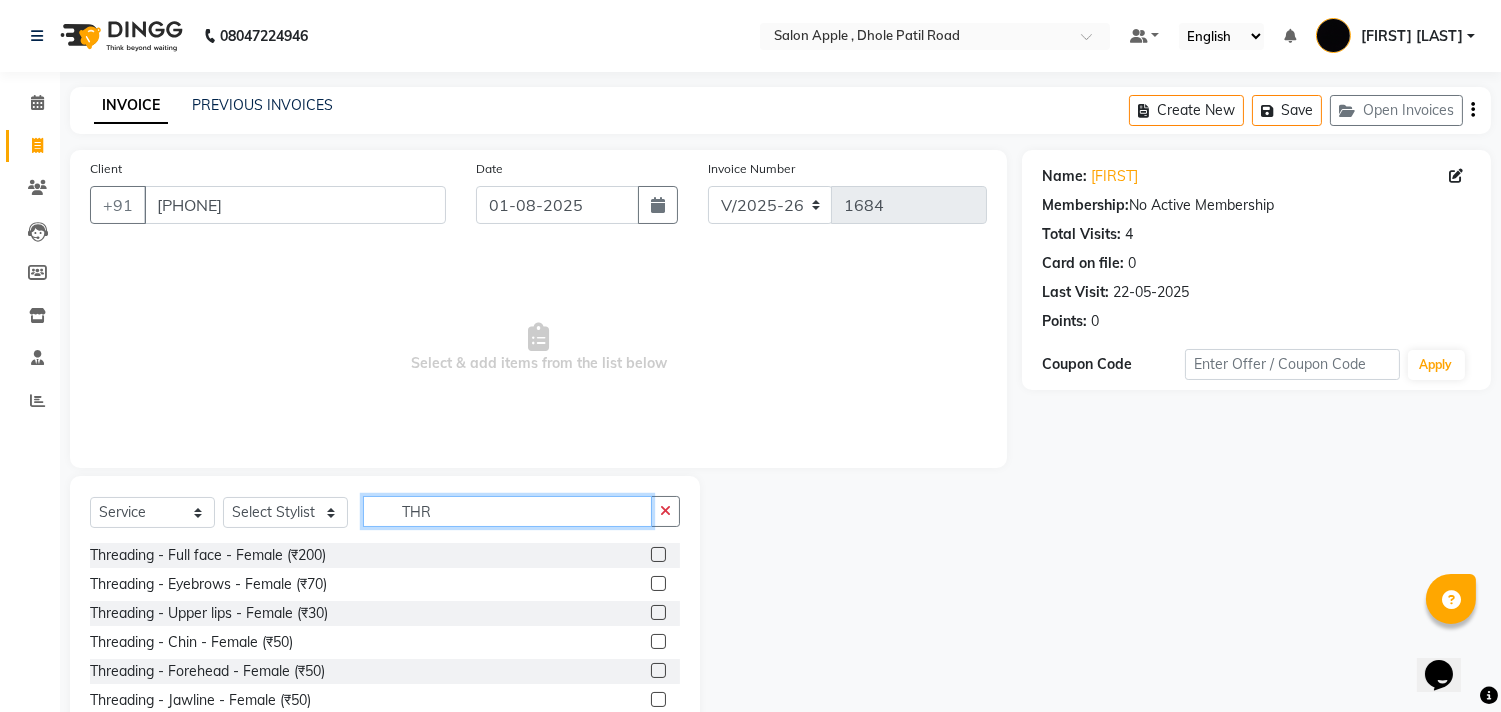 type on "THR" 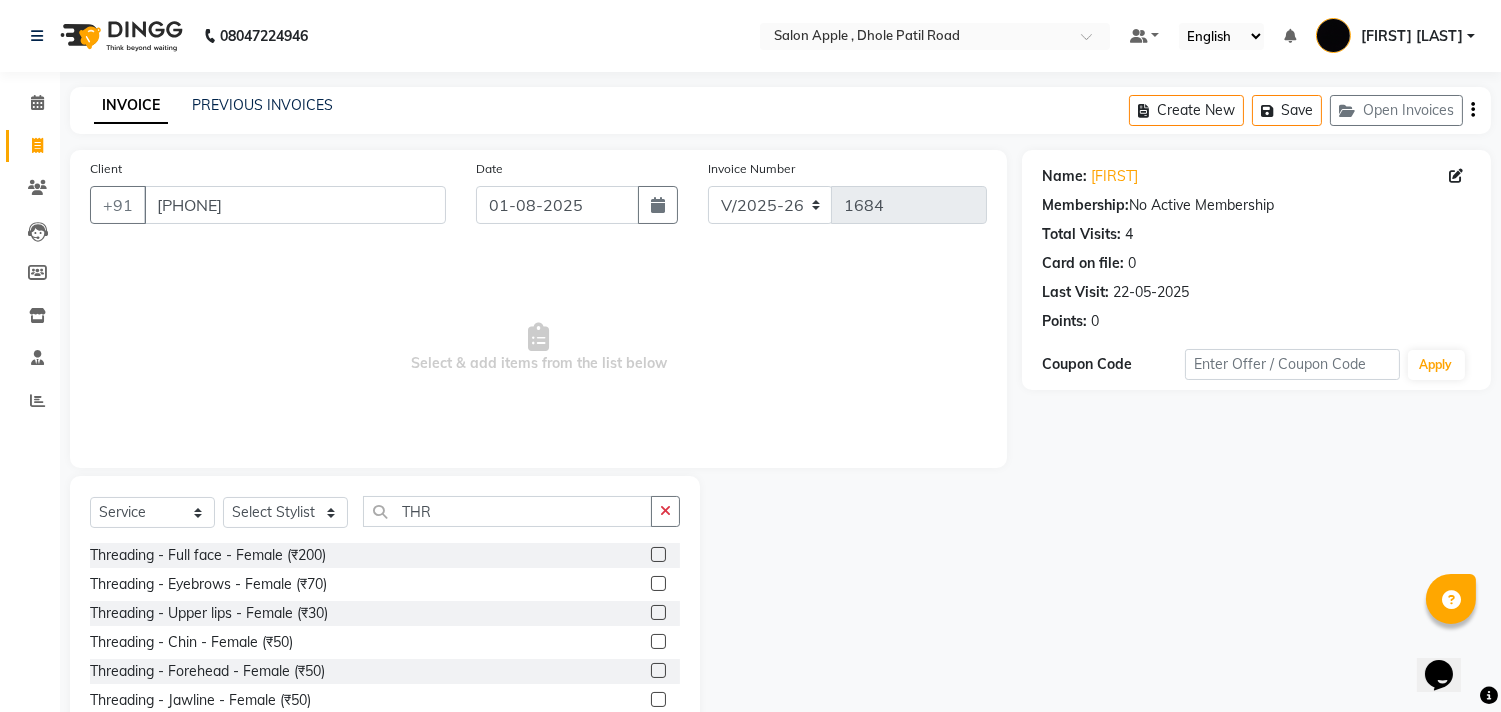 click 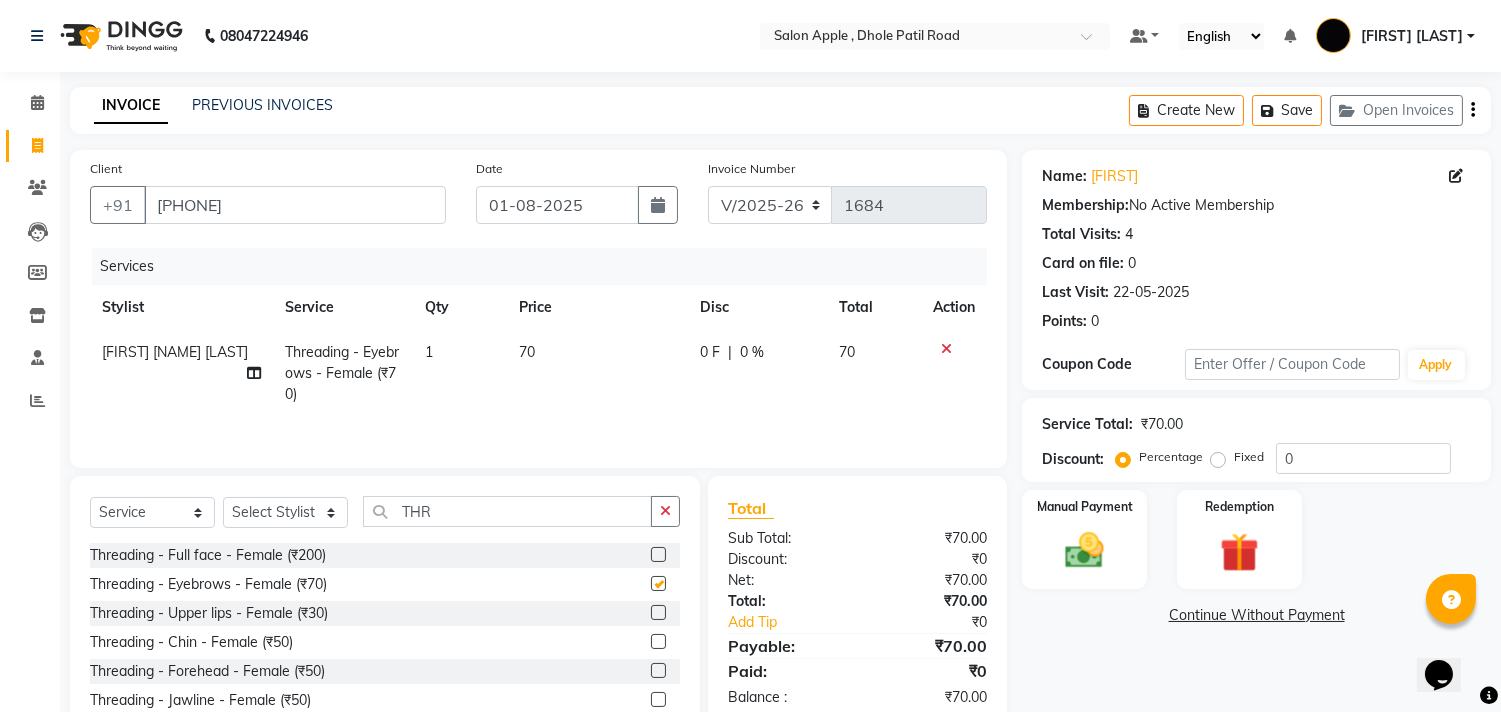 checkbox on "false" 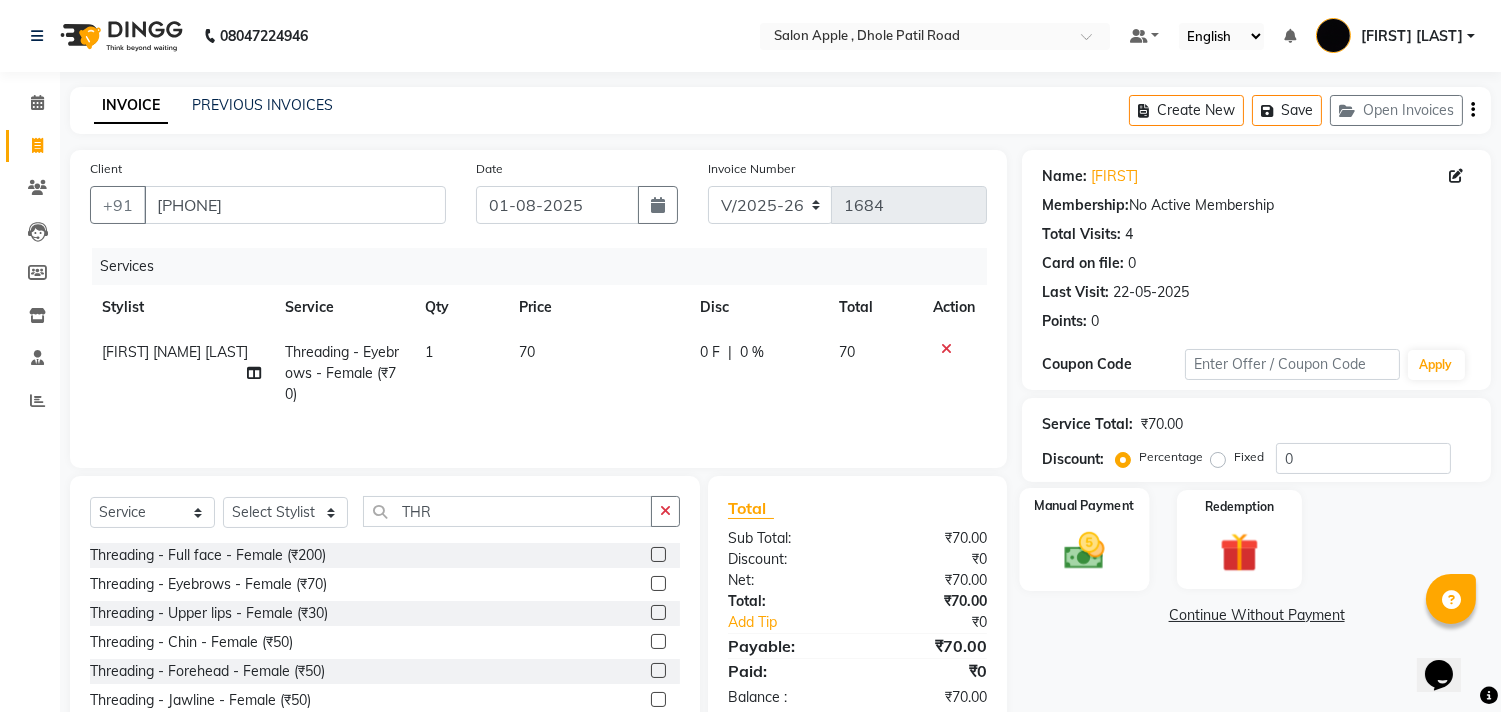 click on "Manual Payment" 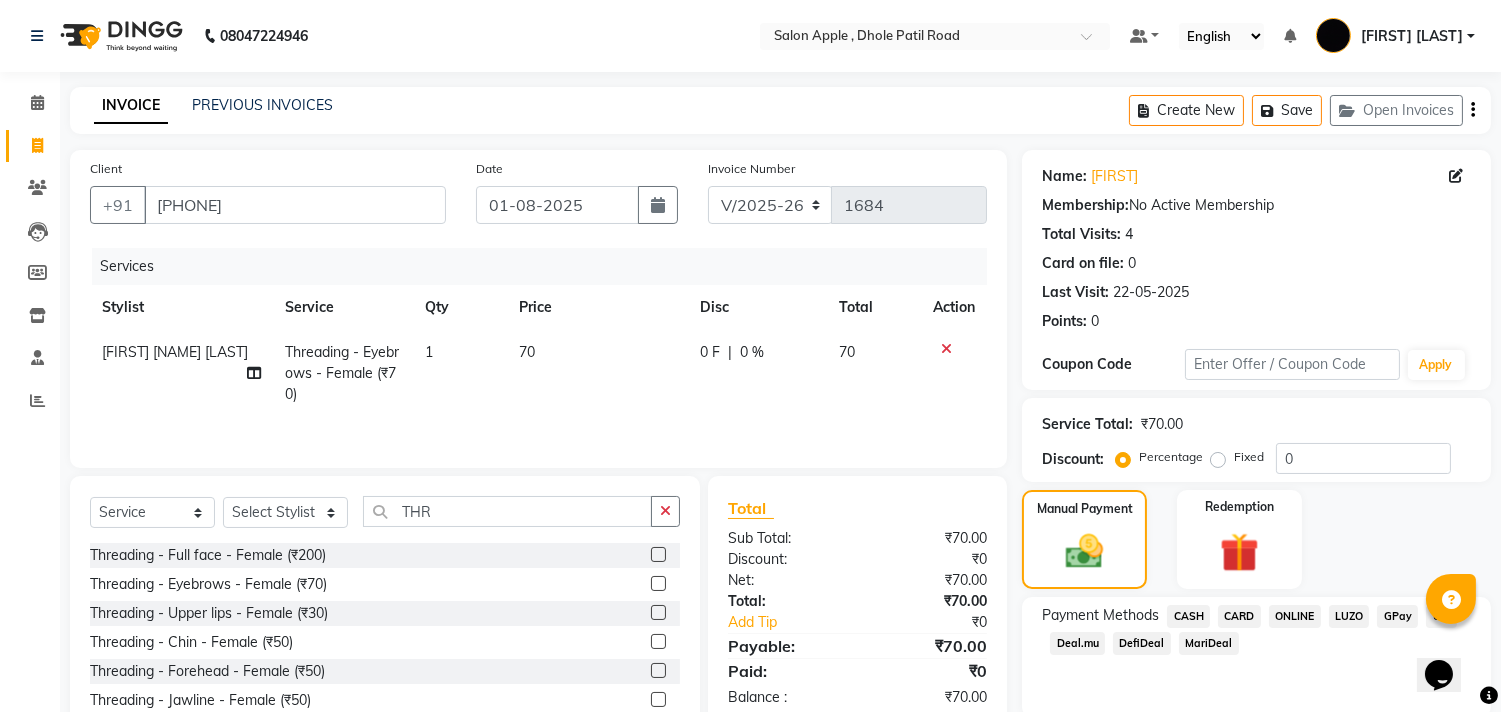 click on "ONLINE" 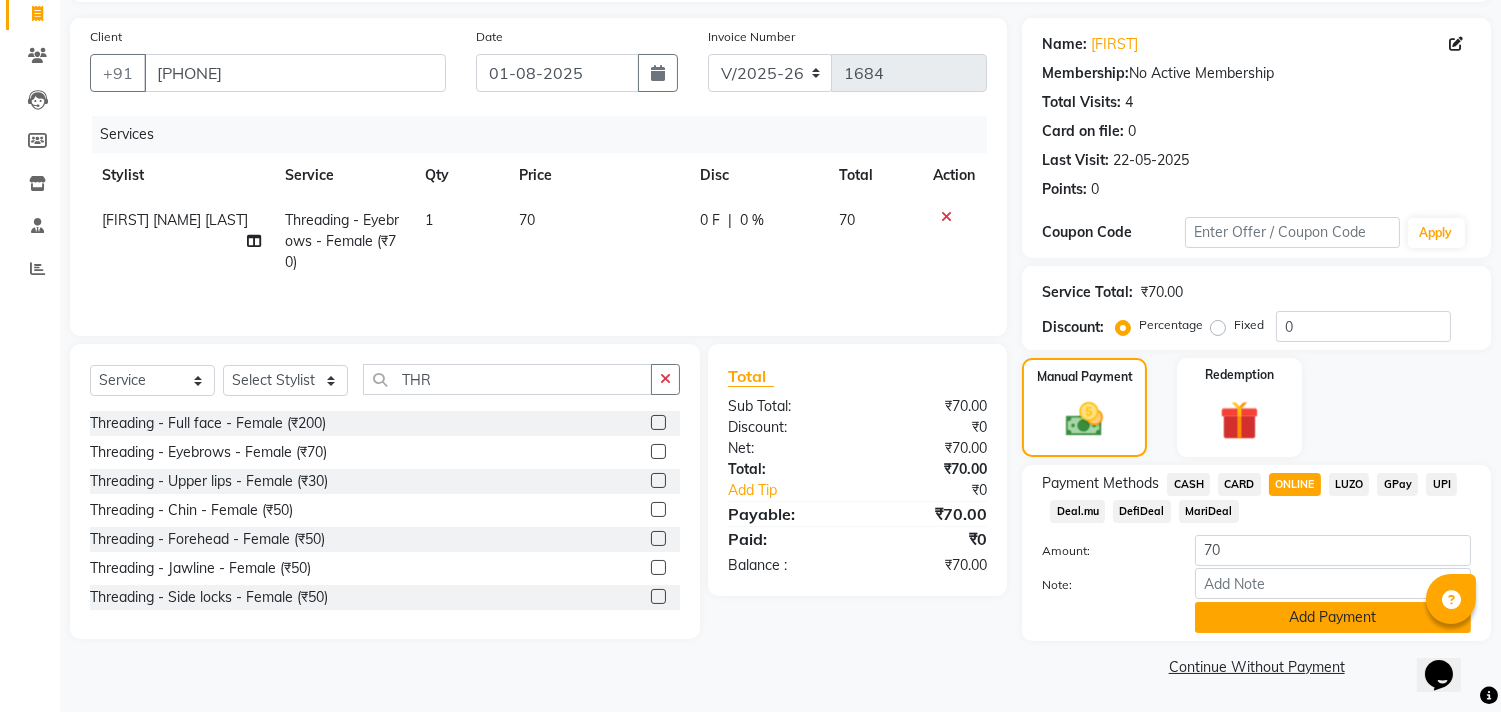 click on "Add Payment" 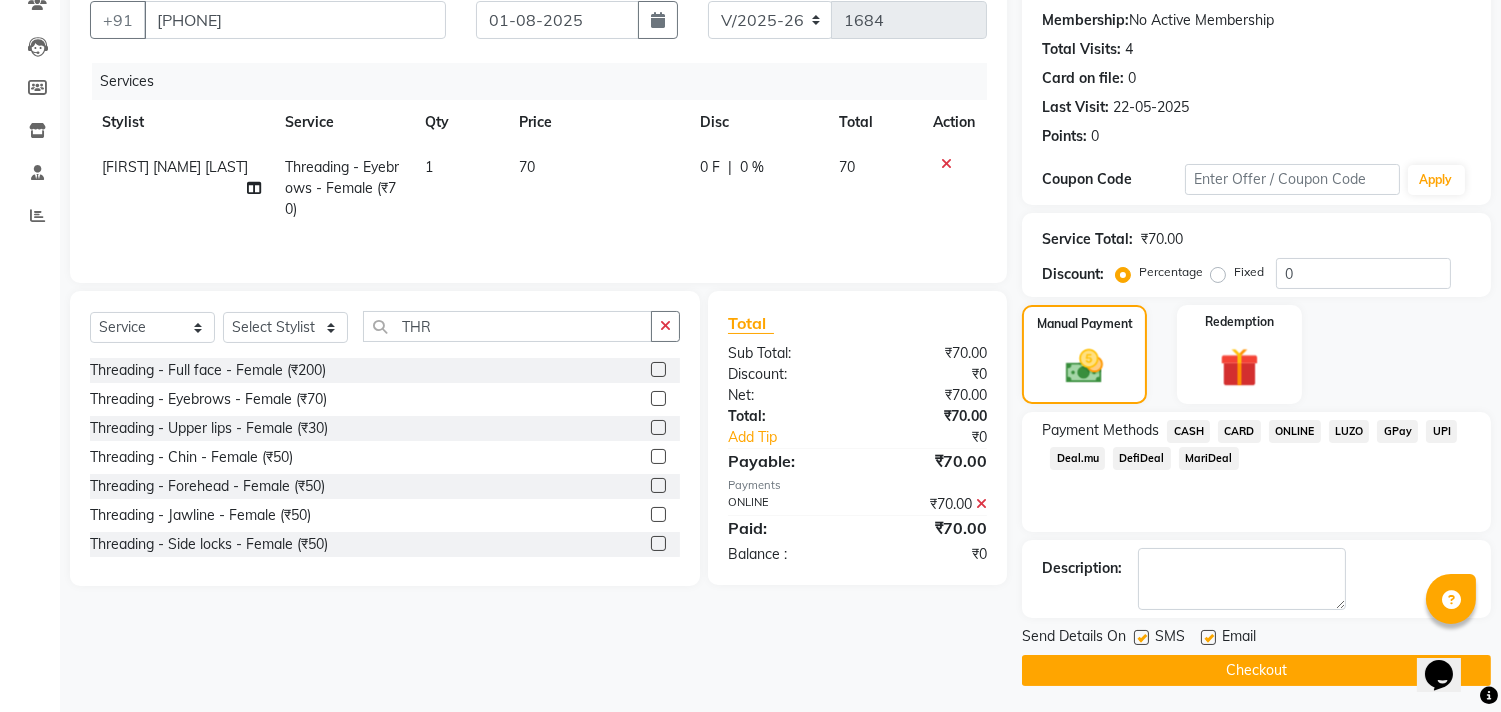 scroll, scrollTop: 187, scrollLeft: 0, axis: vertical 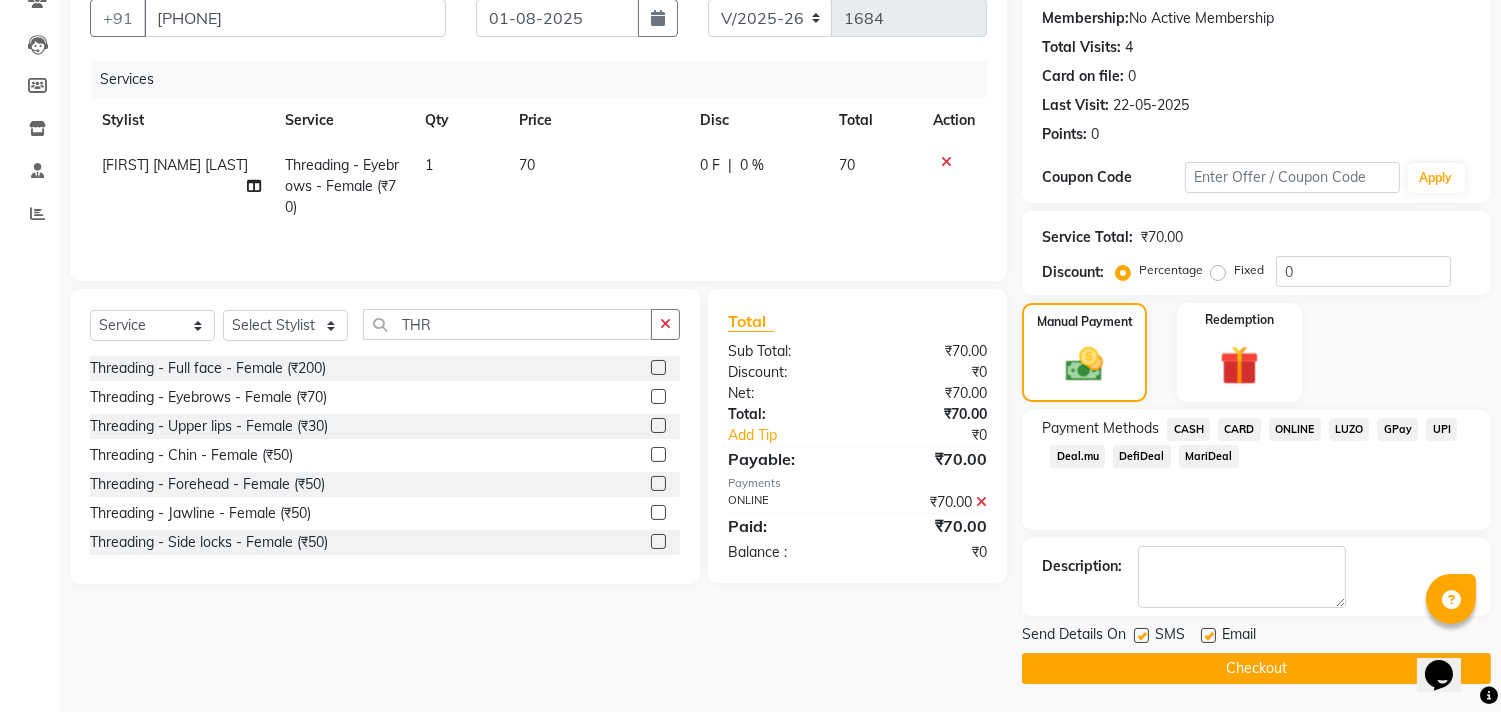 click on "Checkout" 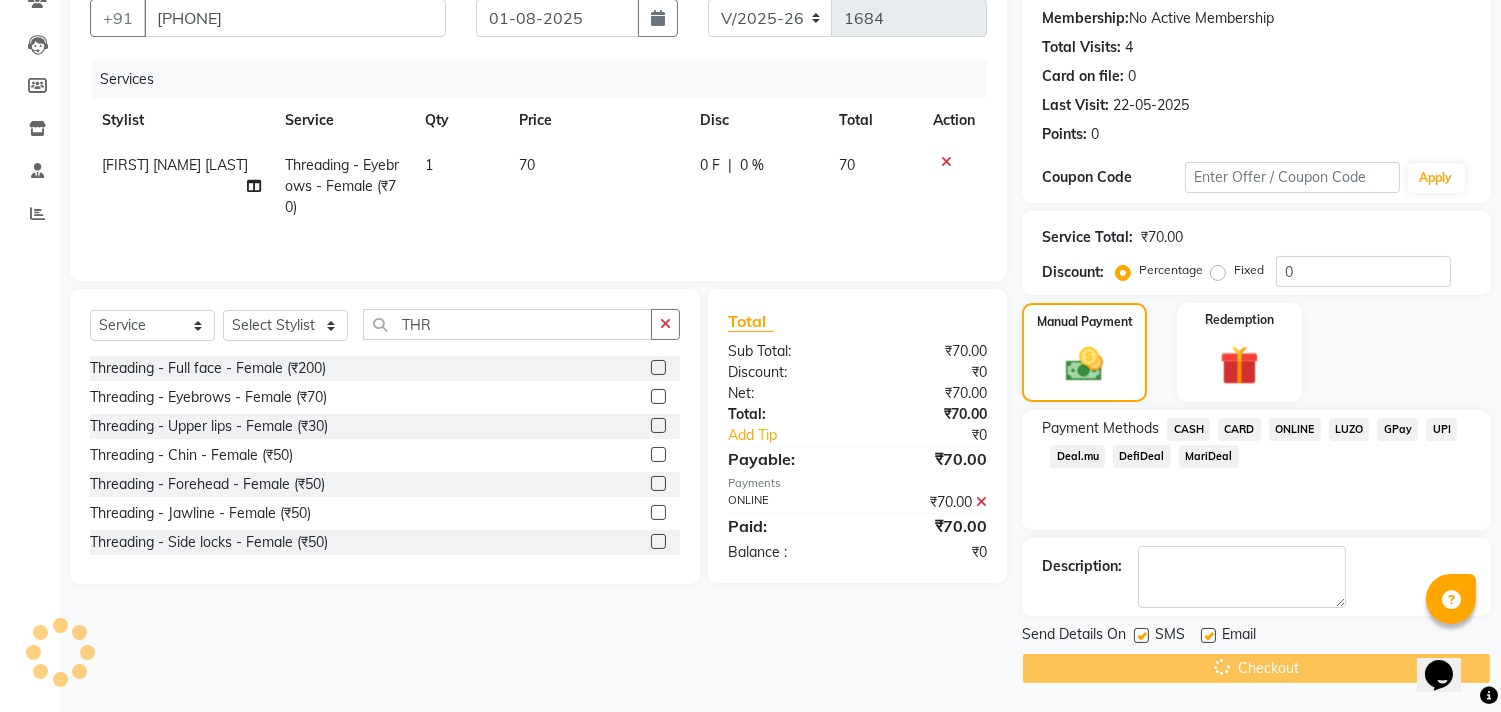 scroll, scrollTop: 0, scrollLeft: 0, axis: both 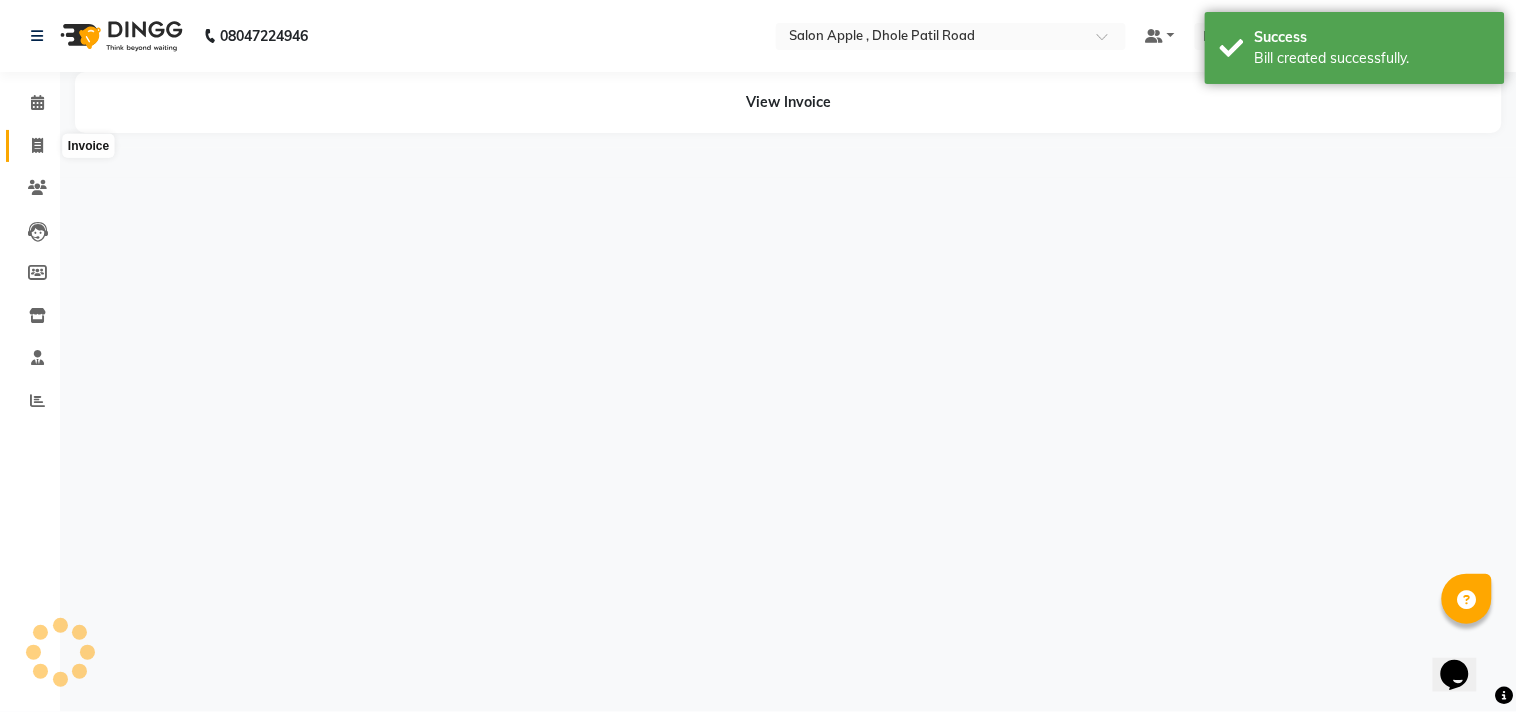click 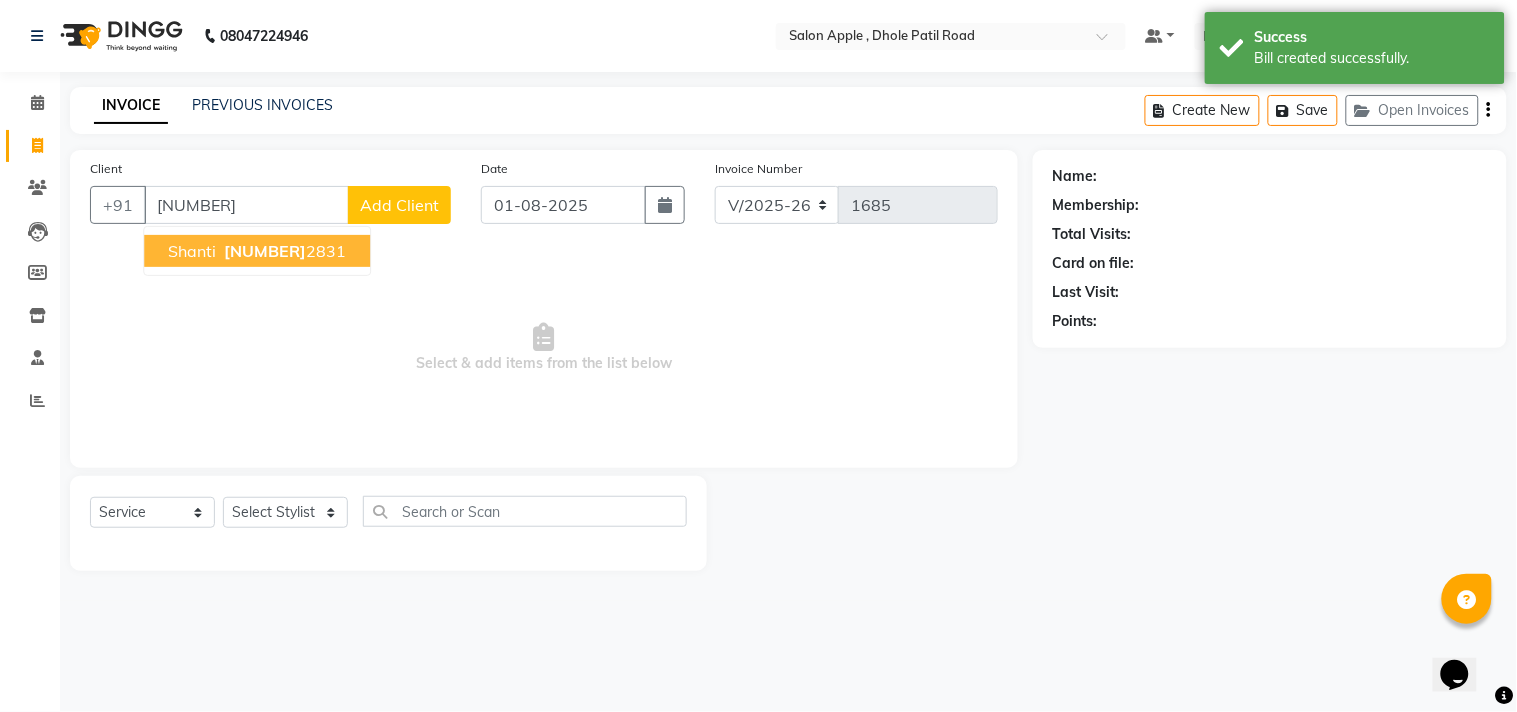 click on "shanti" at bounding box center (192, 251) 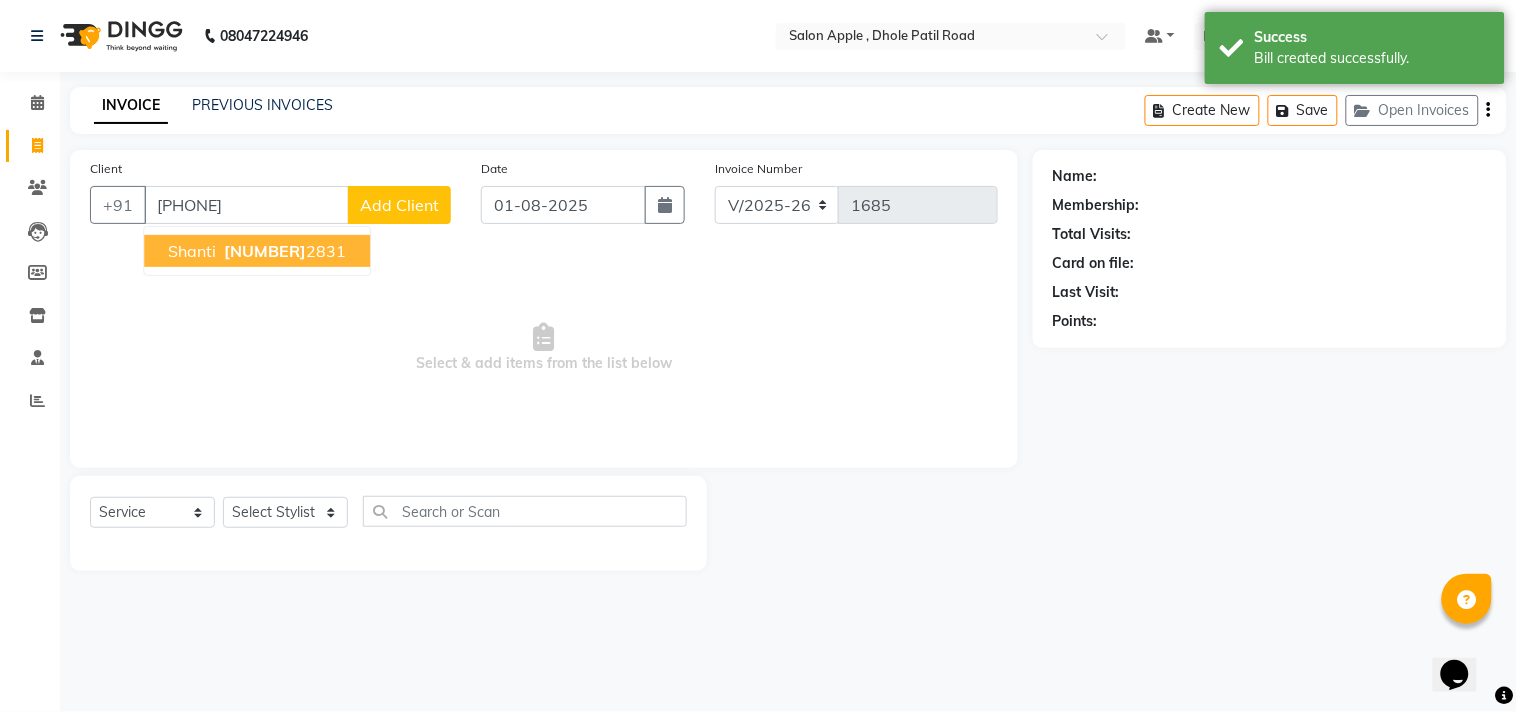 type on "[PHONE]" 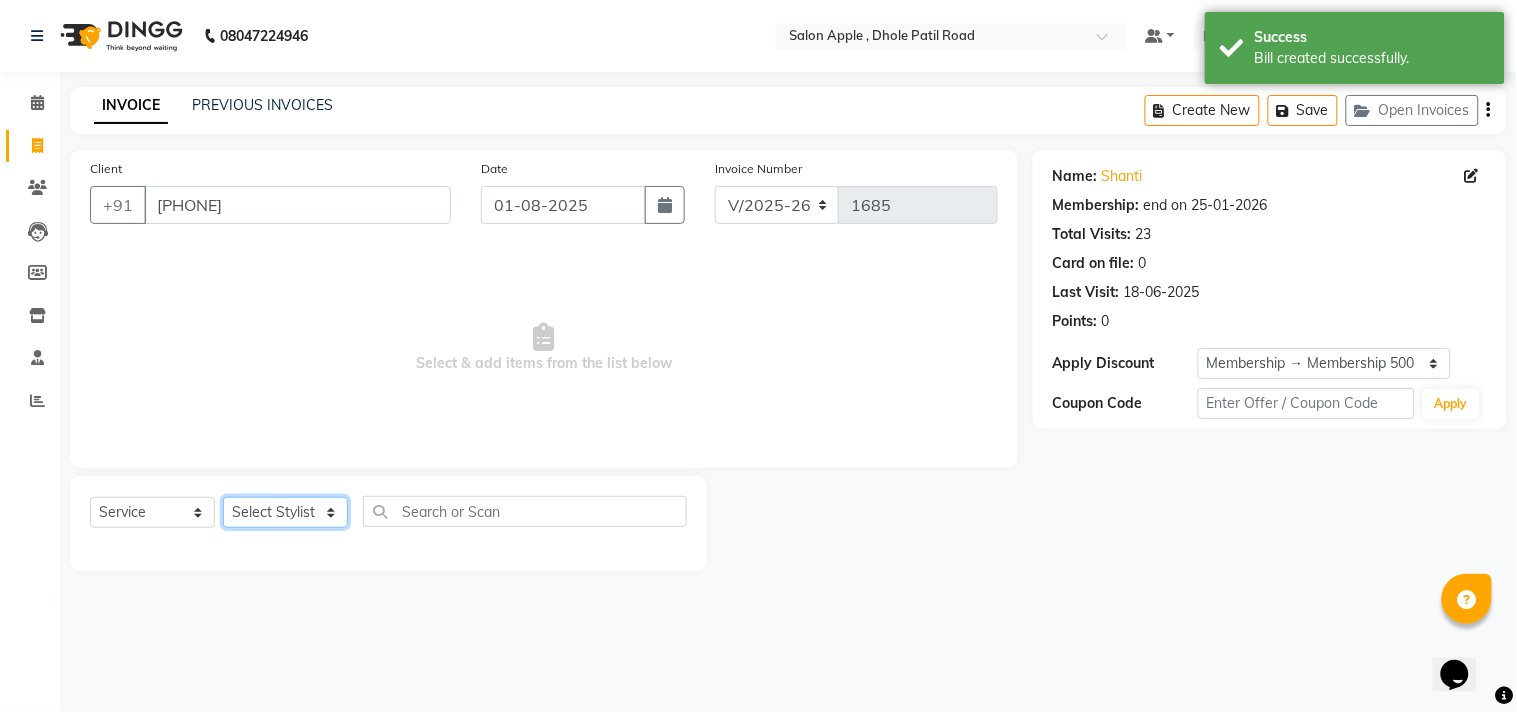 click on "Select Stylist [FIRST] [LAST] [FIRST] [LAST] [LAST] [LAST] [LAST] [LAST] [LAST]" 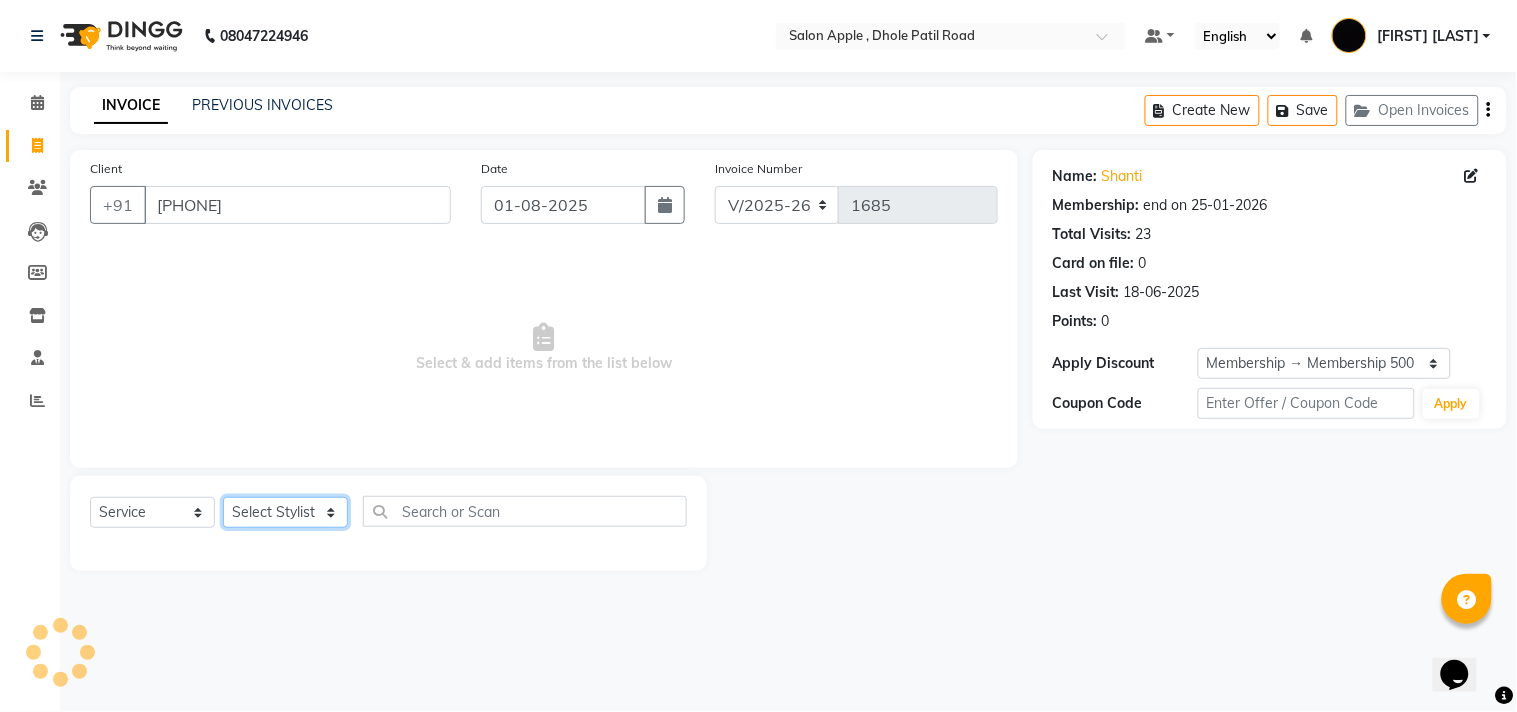select on "82270" 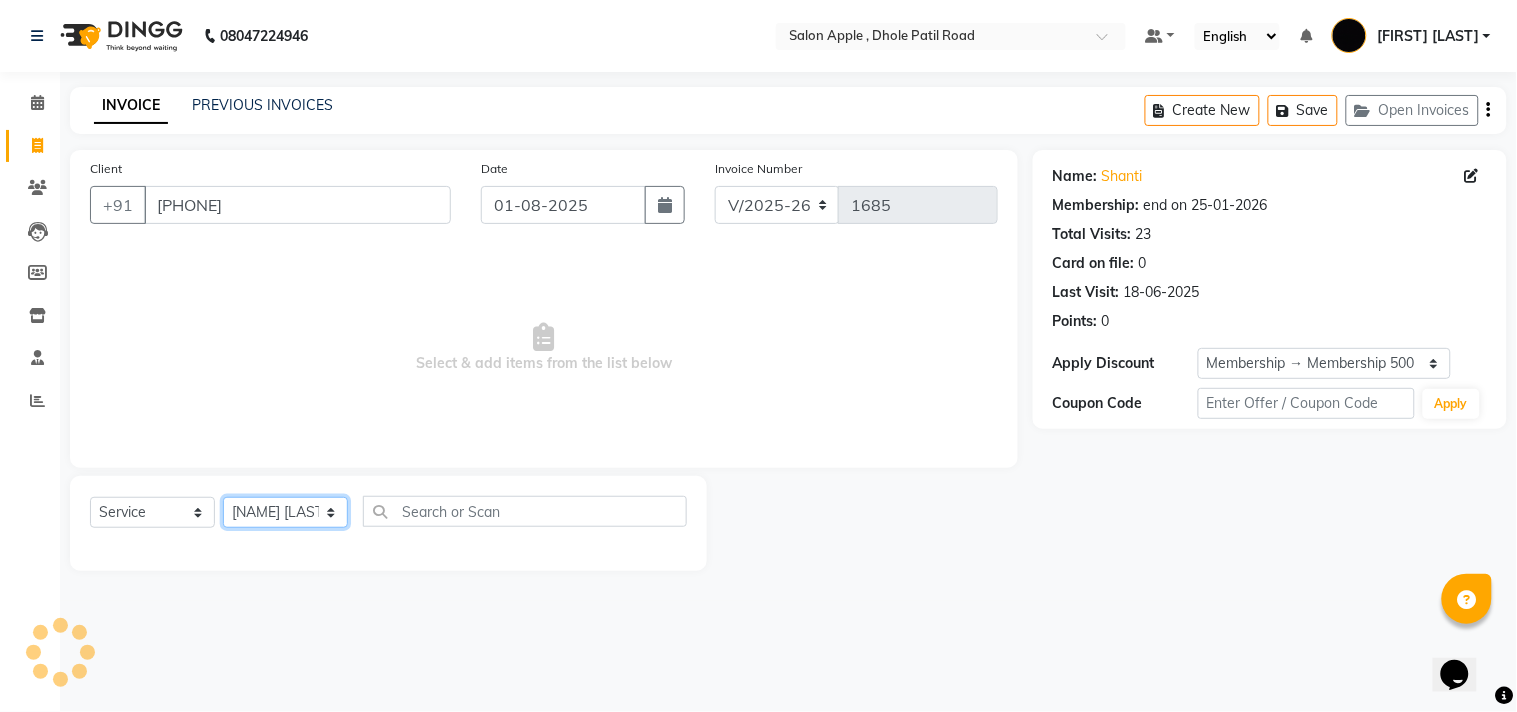 click on "Select Stylist [FIRST] [LAST] [FIRST] [LAST] [LAST] [LAST] [LAST] [LAST] [LAST]" 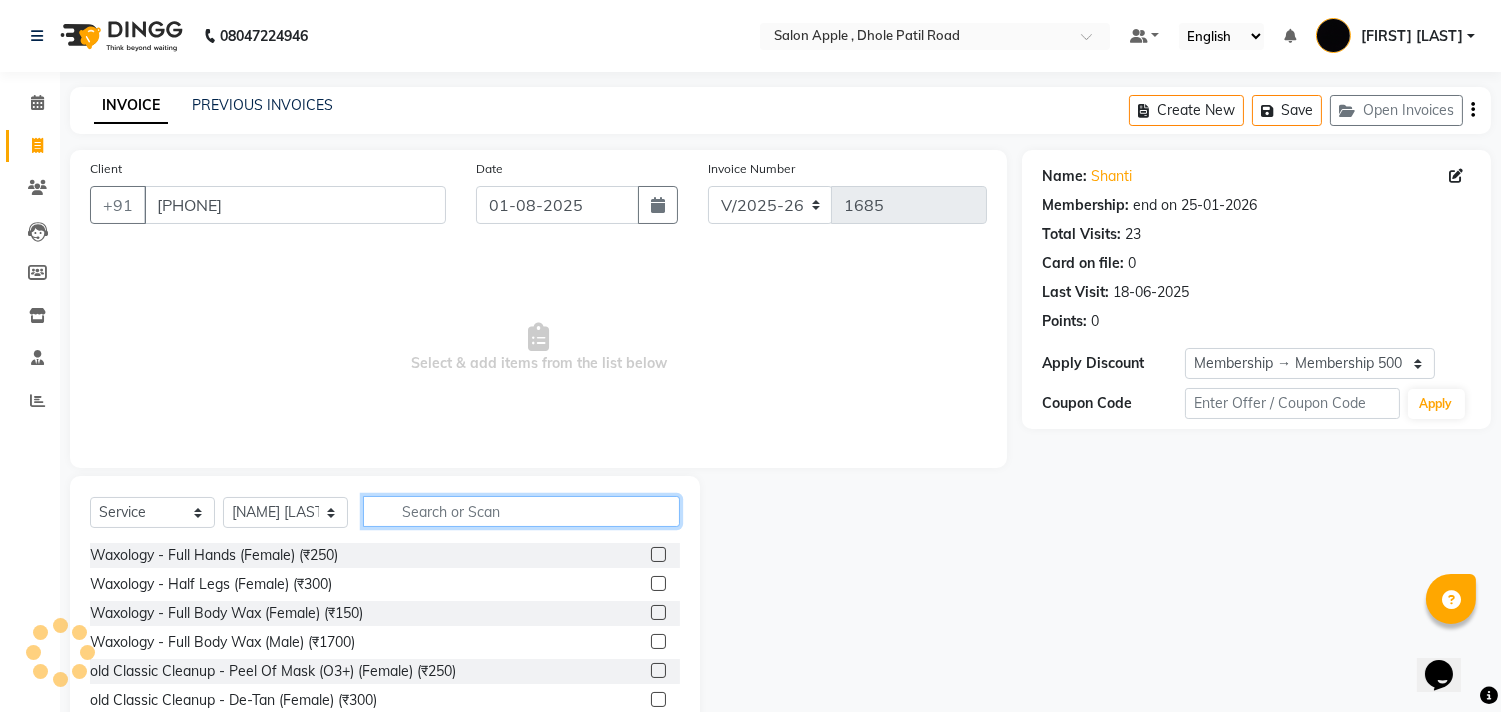 click 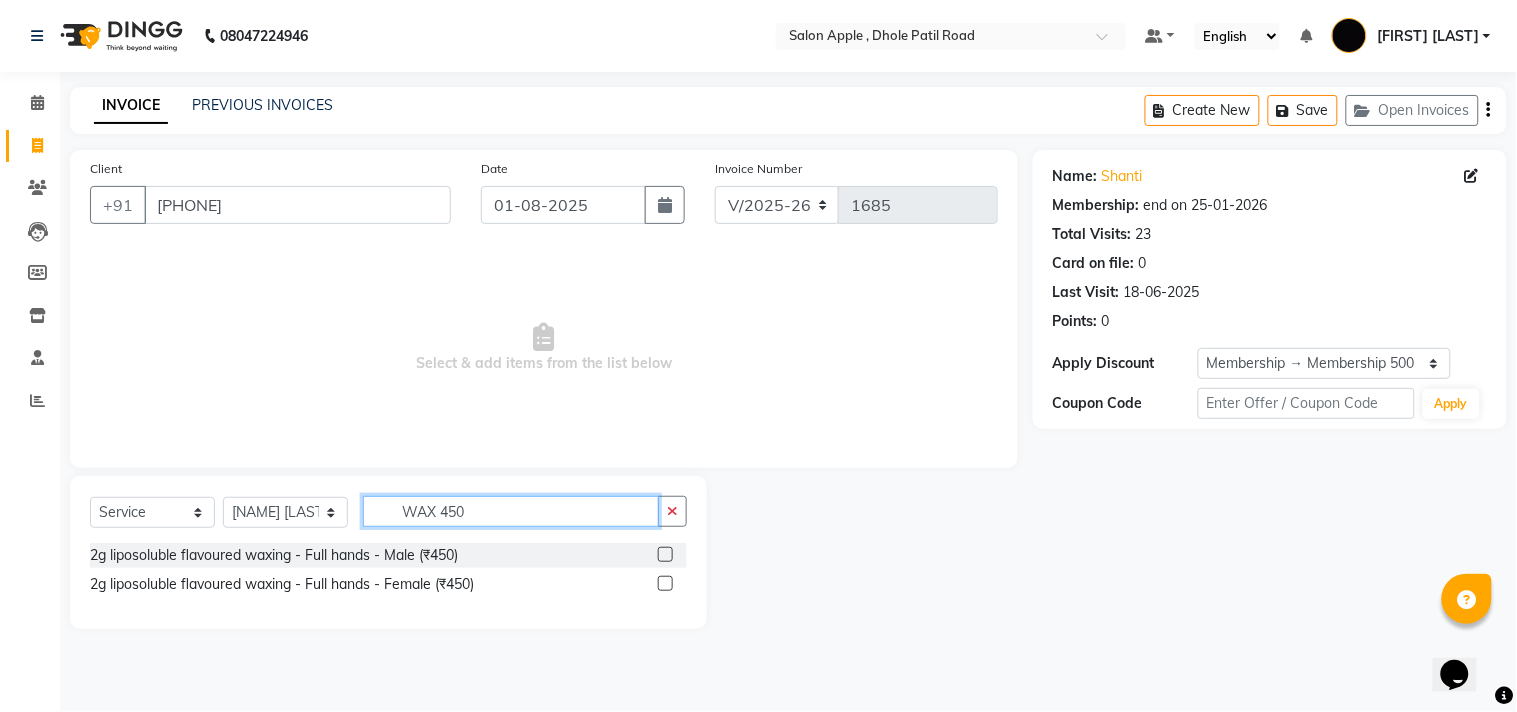type on "WAX 450" 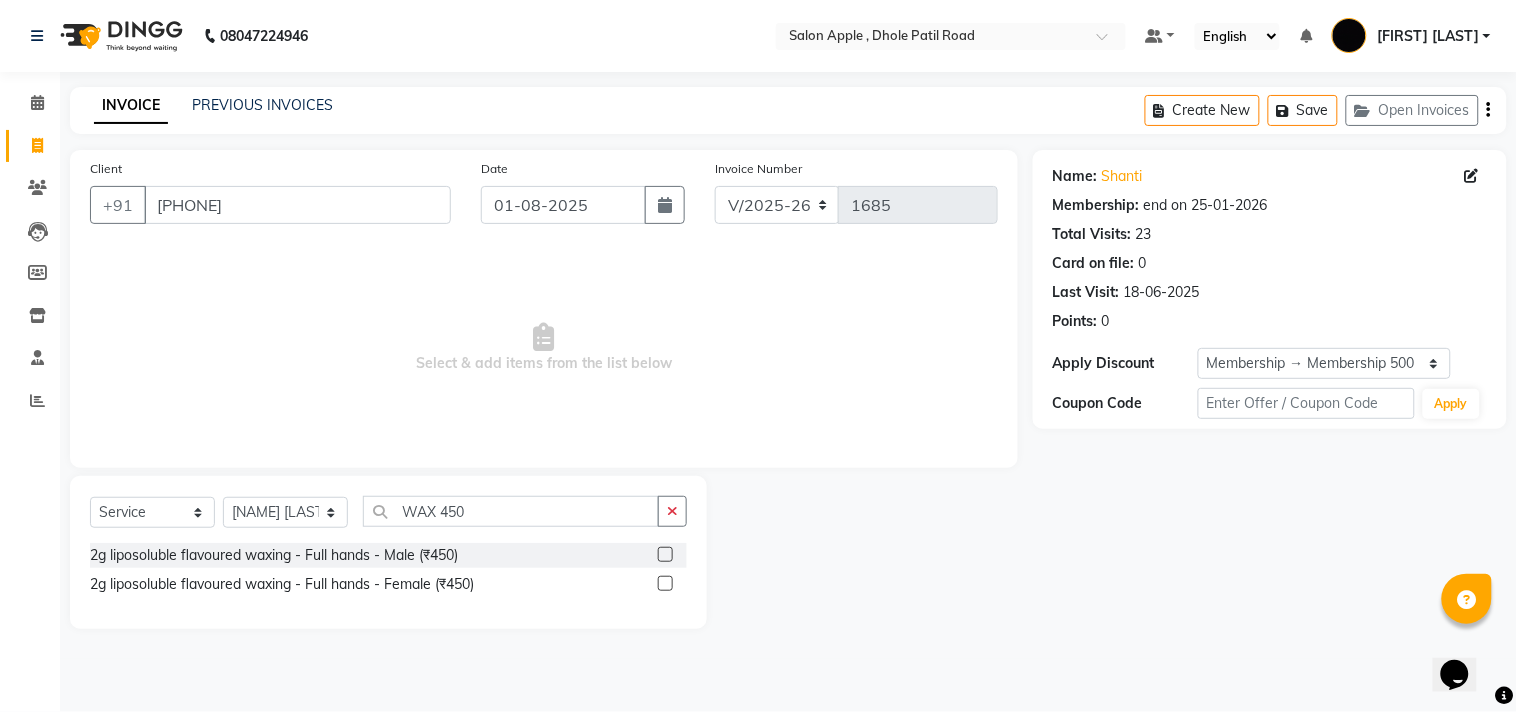 click 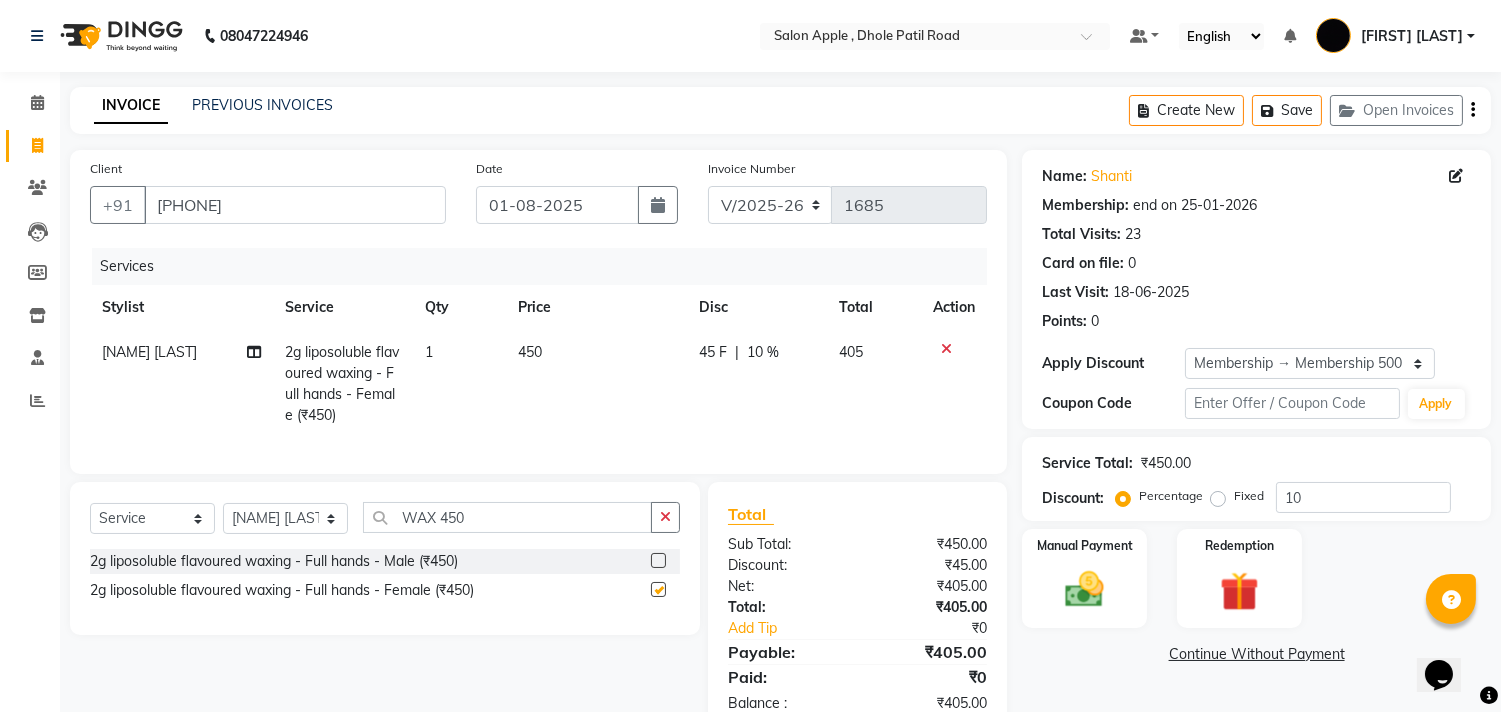 checkbox on "false" 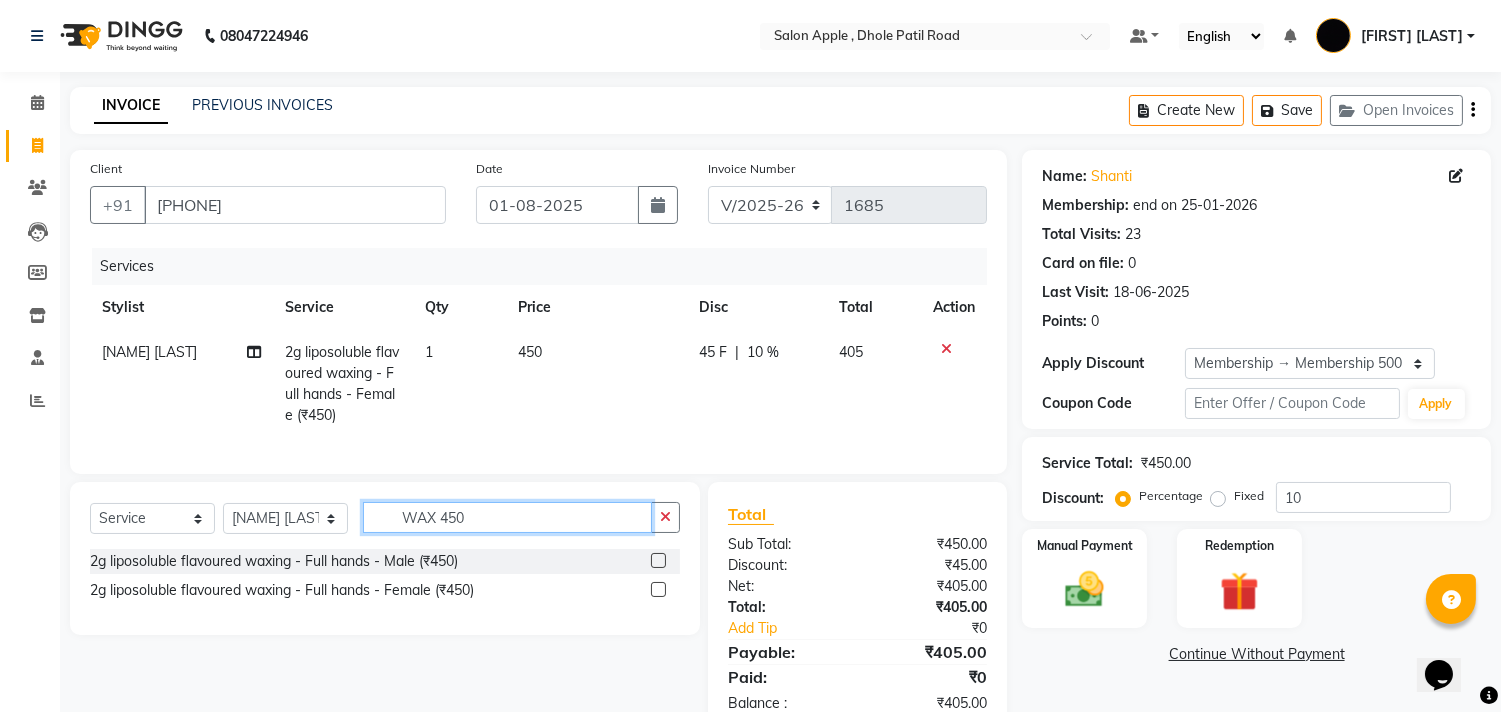 click on "WAX 450" 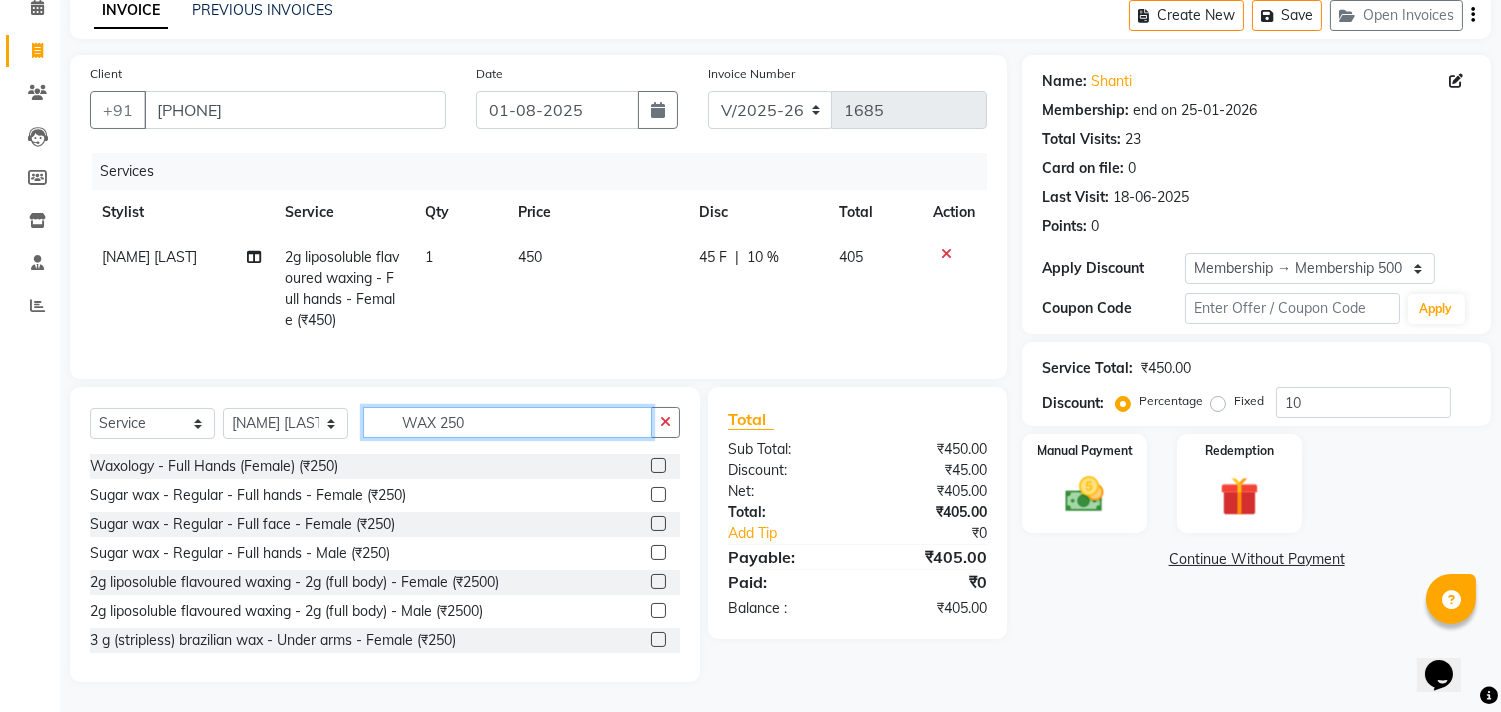 scroll, scrollTop: 112, scrollLeft: 0, axis: vertical 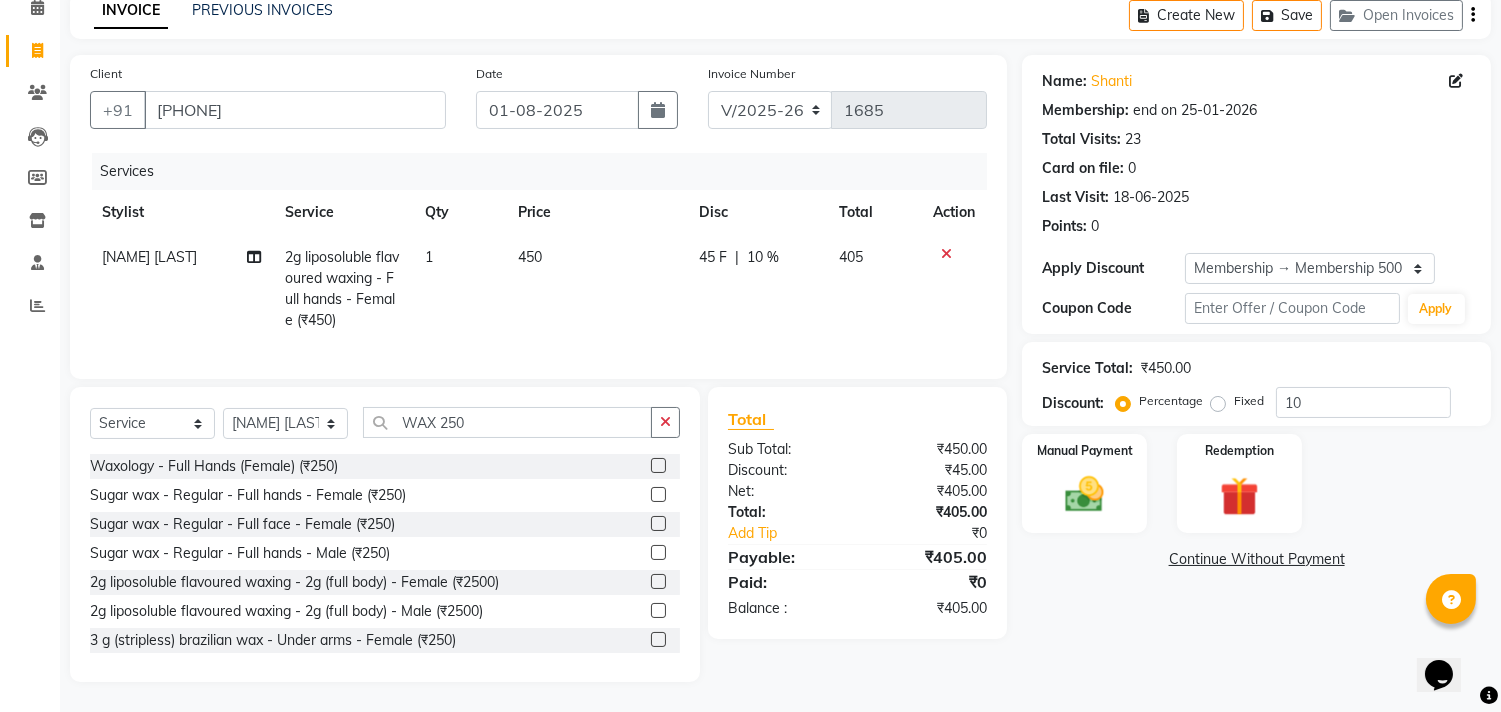 click 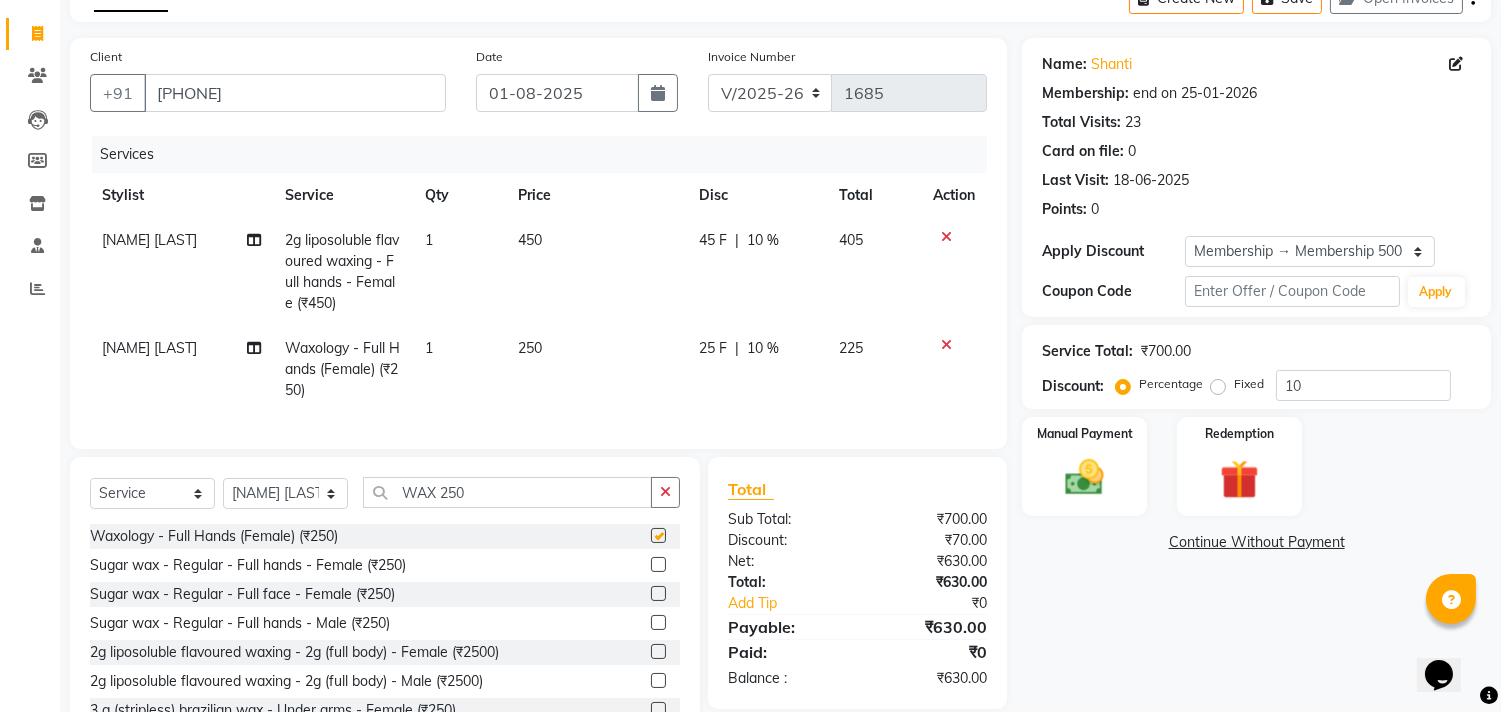 checkbox on "false" 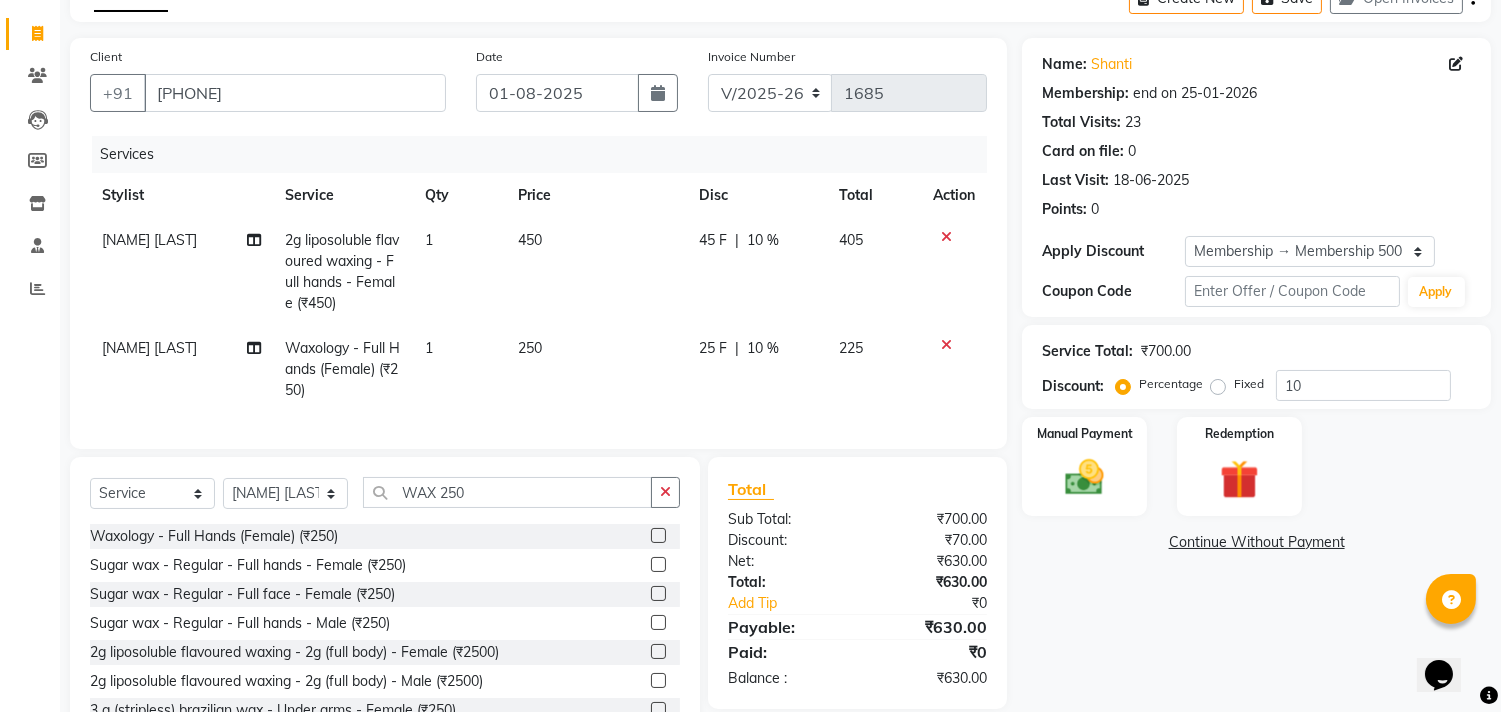 click 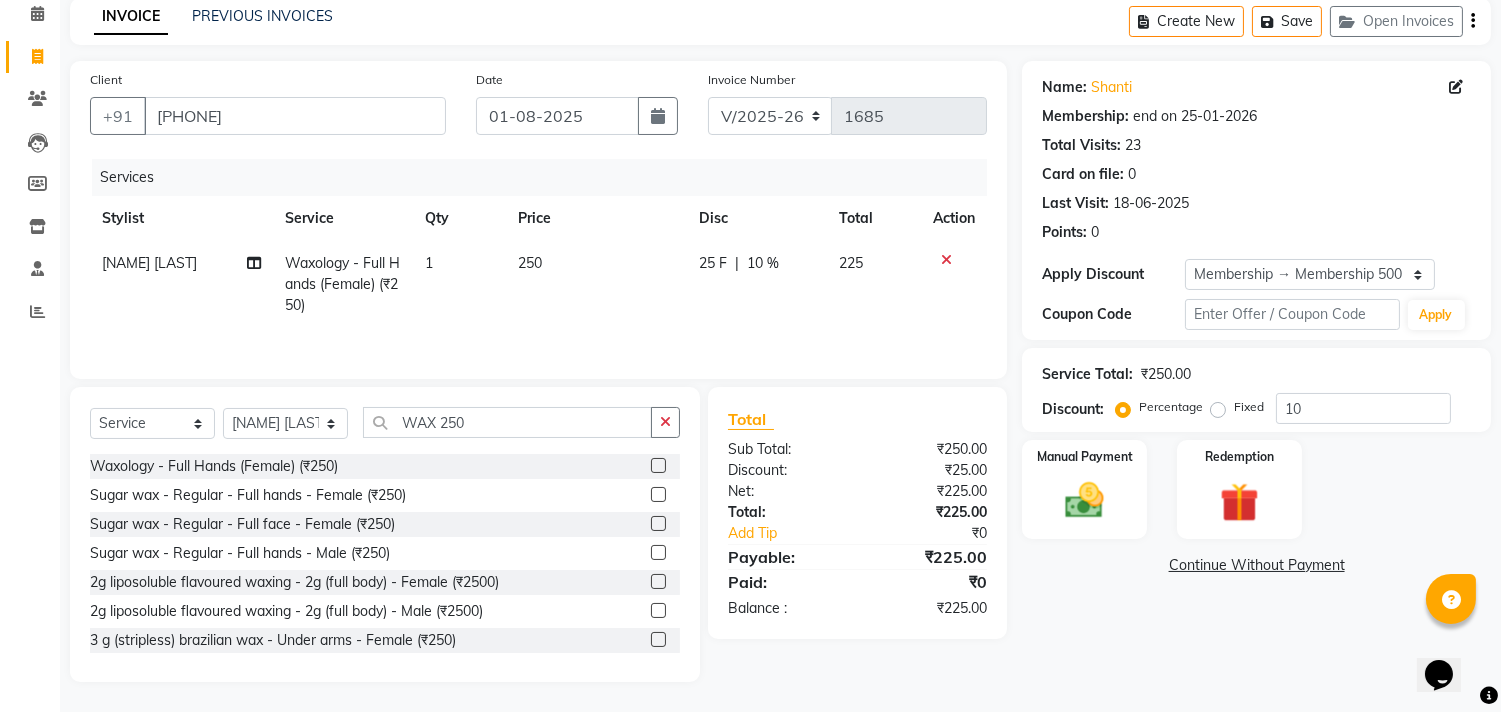 click 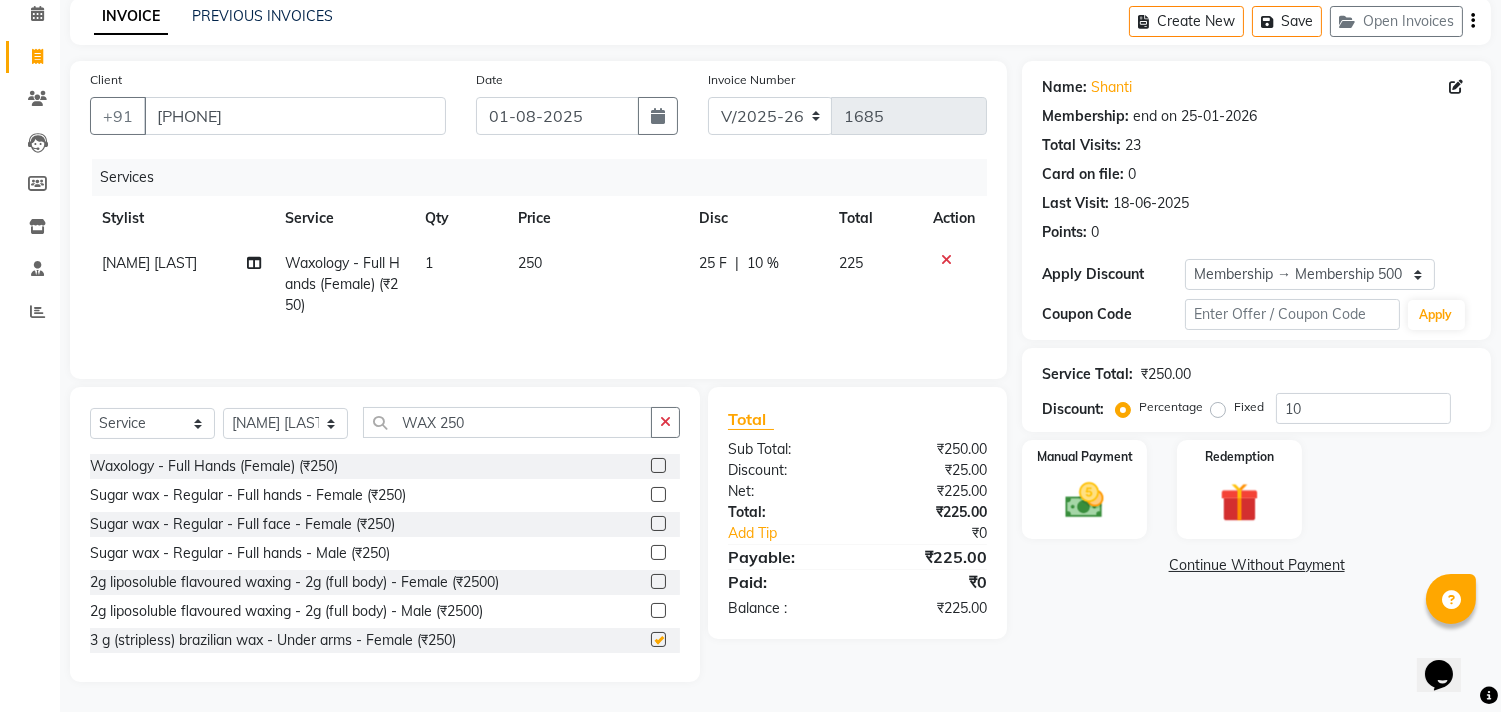 scroll, scrollTop: 112, scrollLeft: 0, axis: vertical 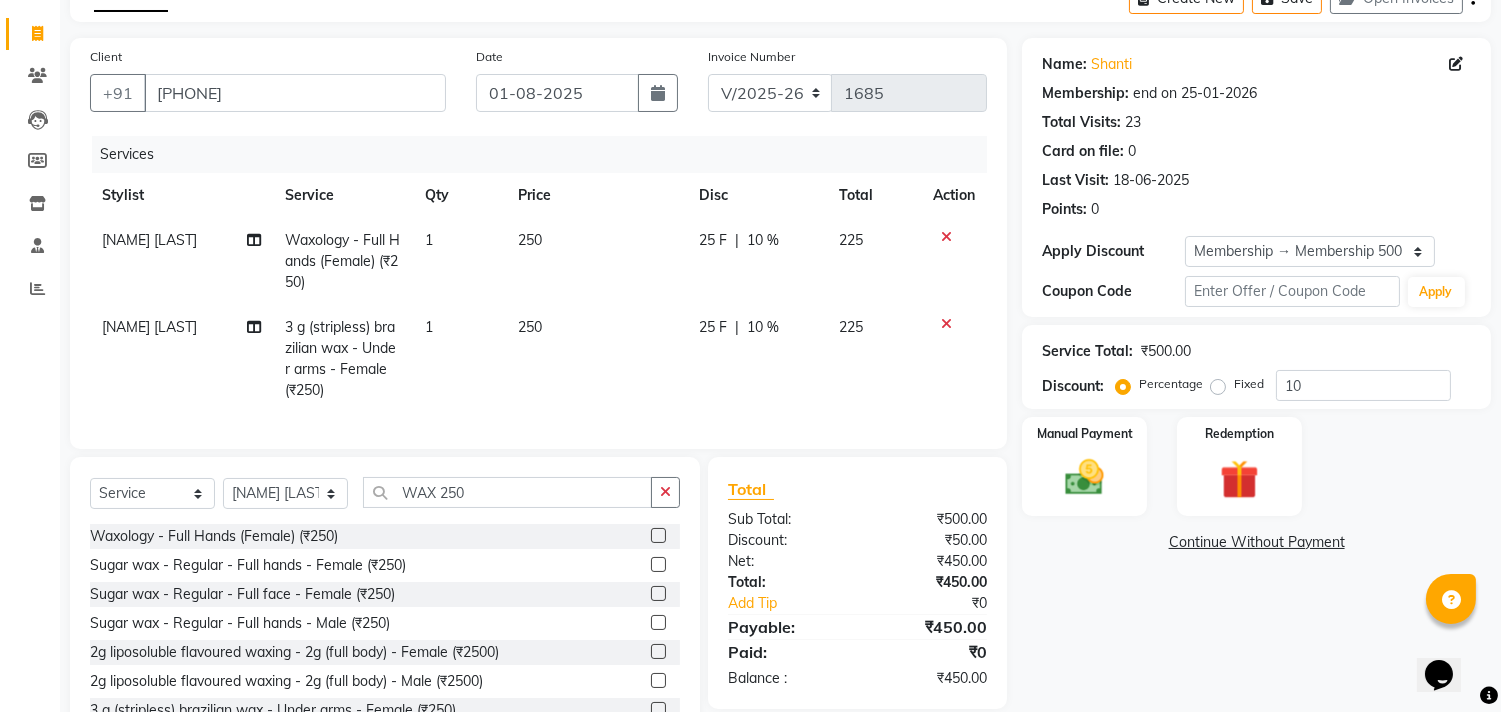 checkbox on "false" 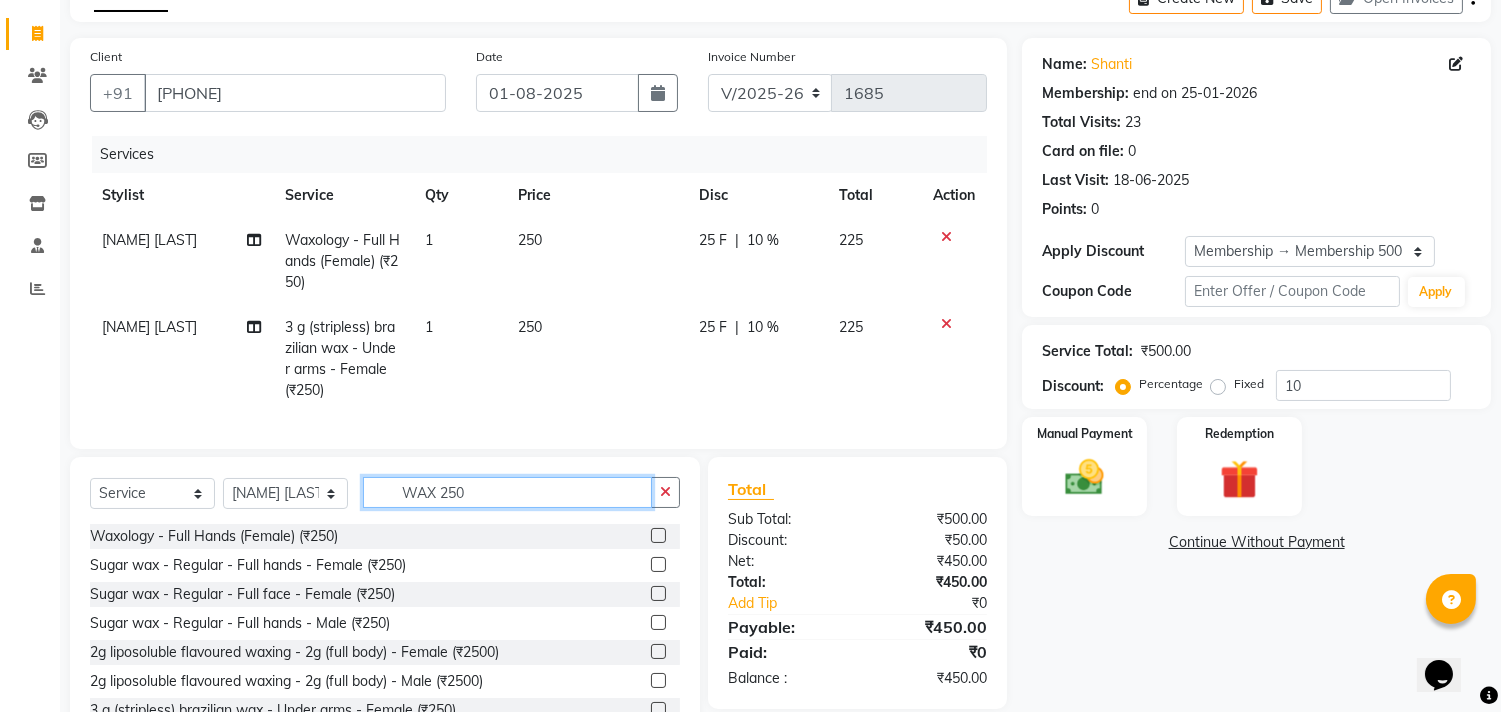 click on "WAX 250" 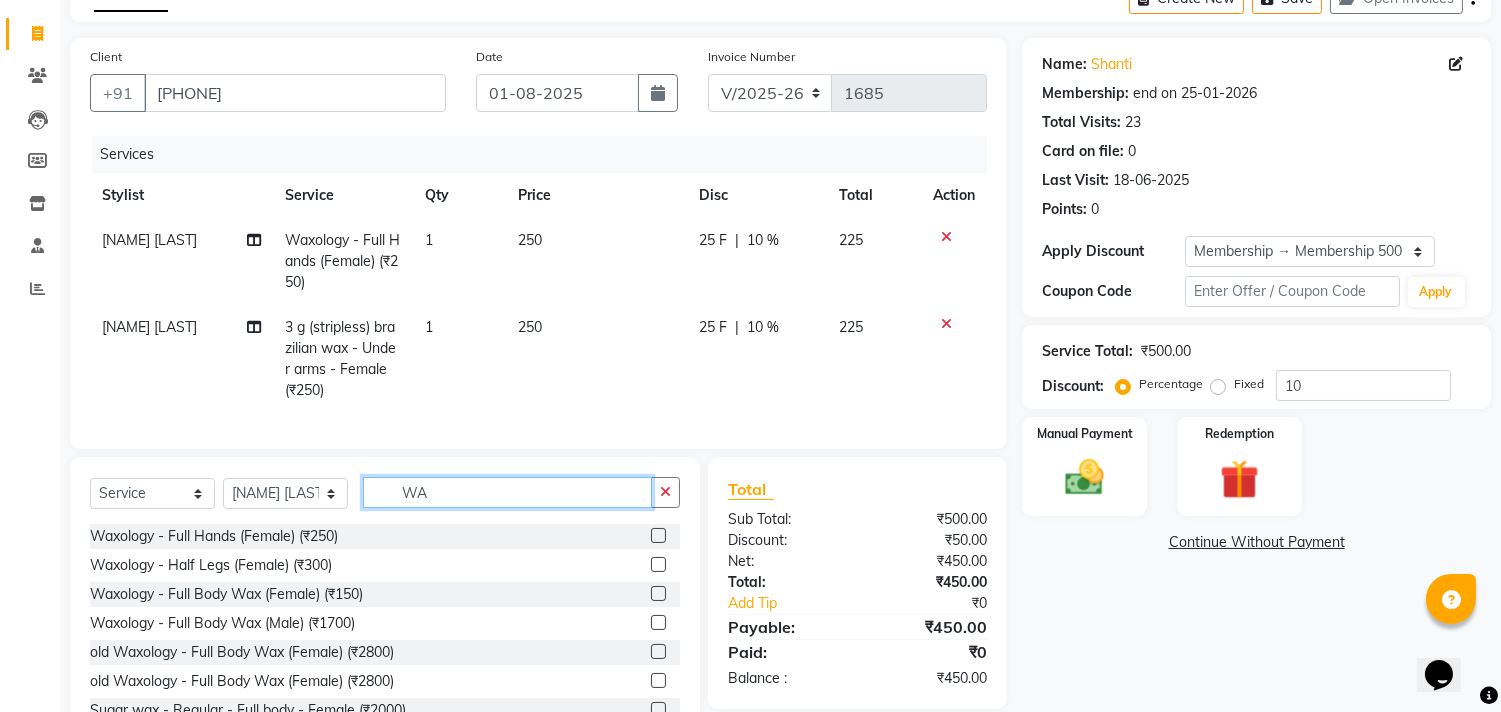 type on "W" 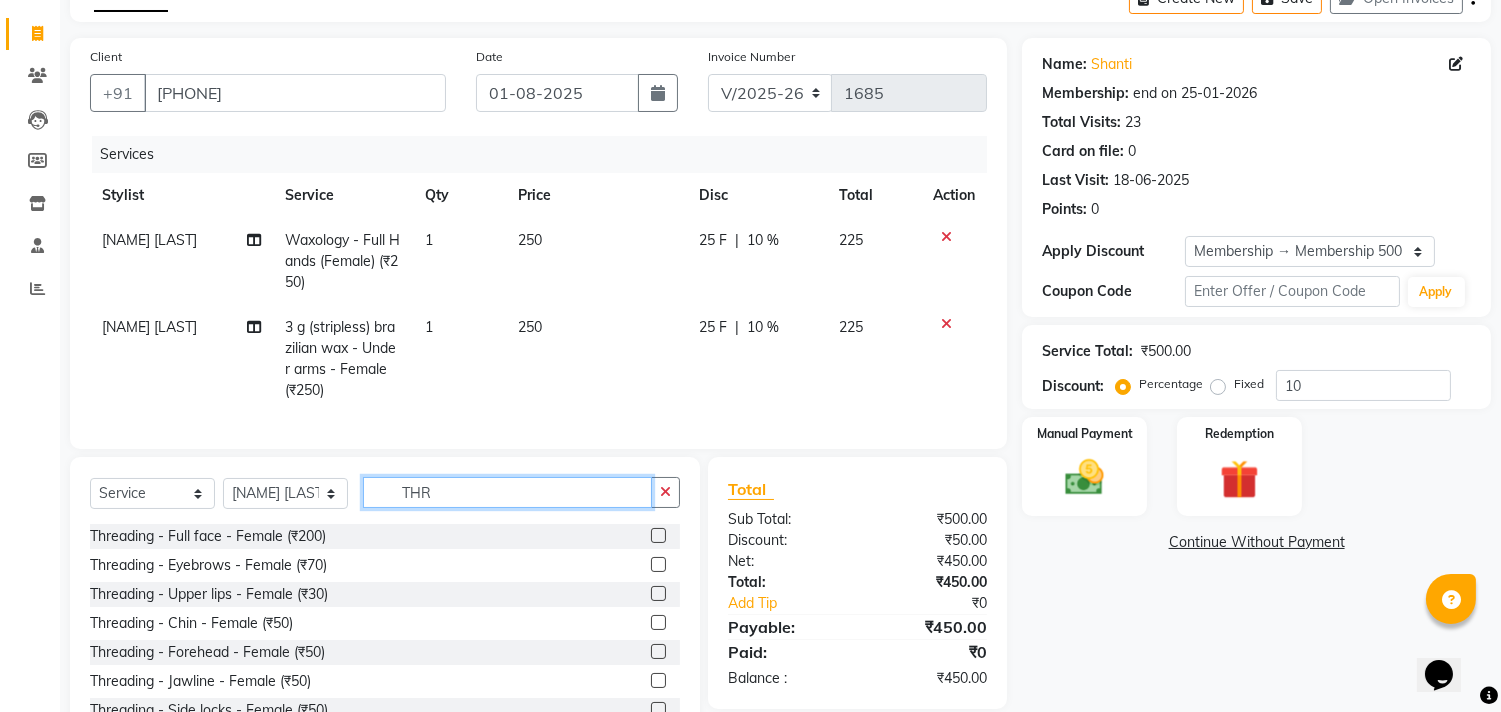 type on "THR" 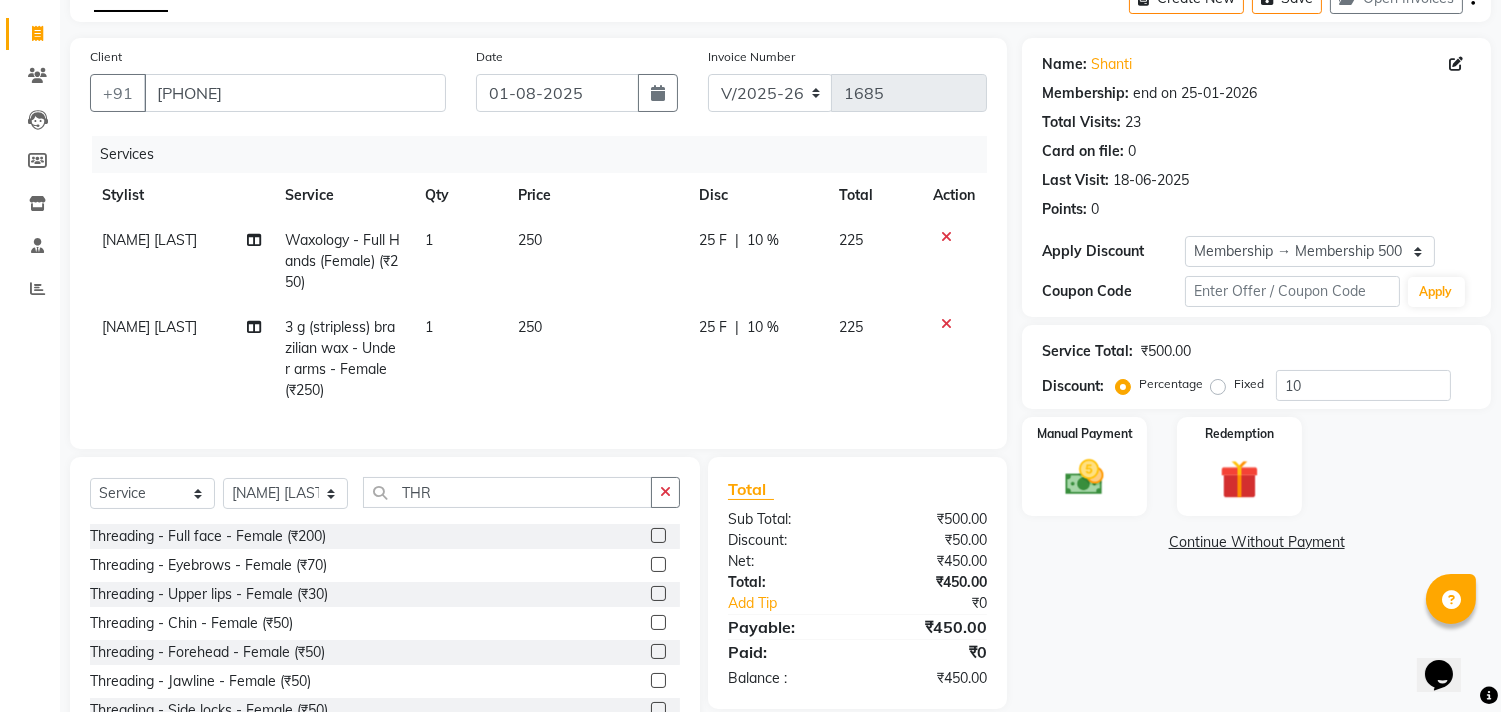 click 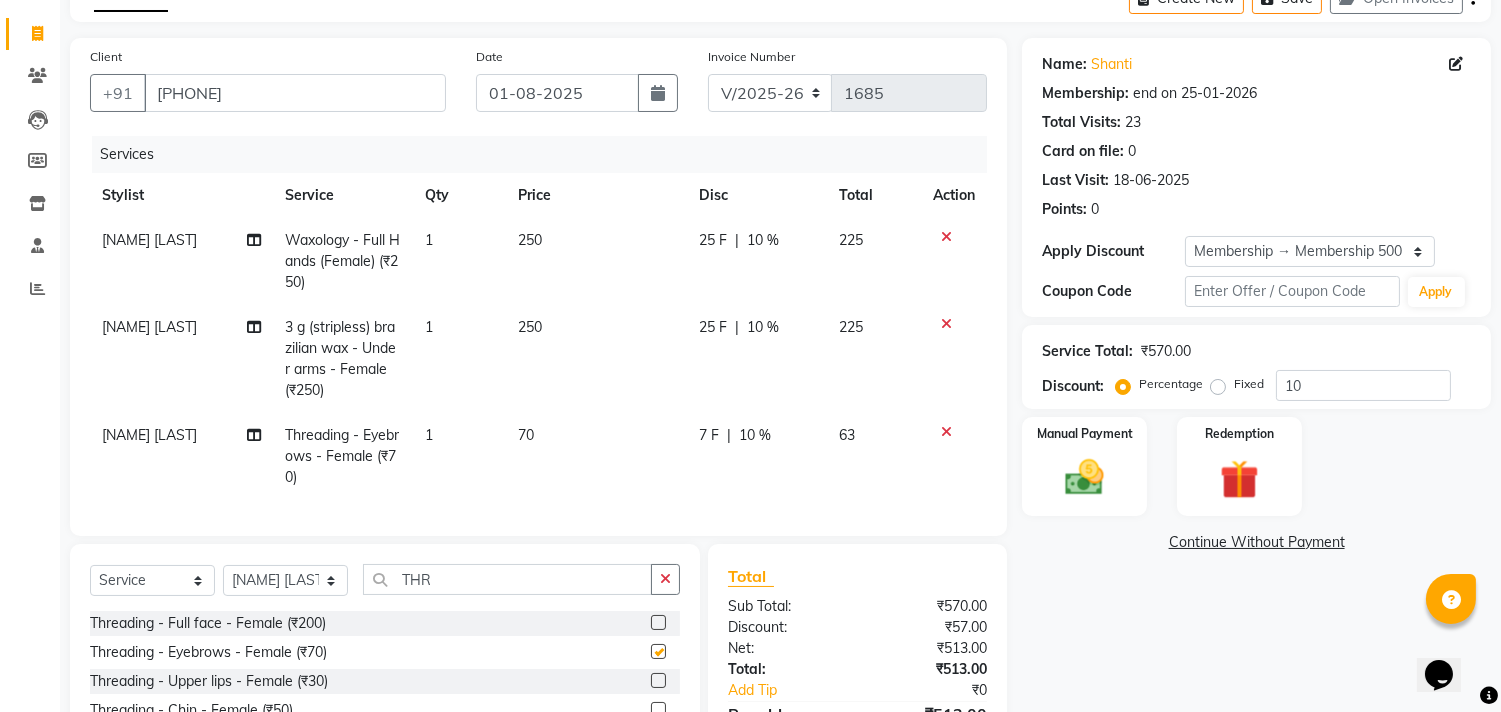 checkbox on "false" 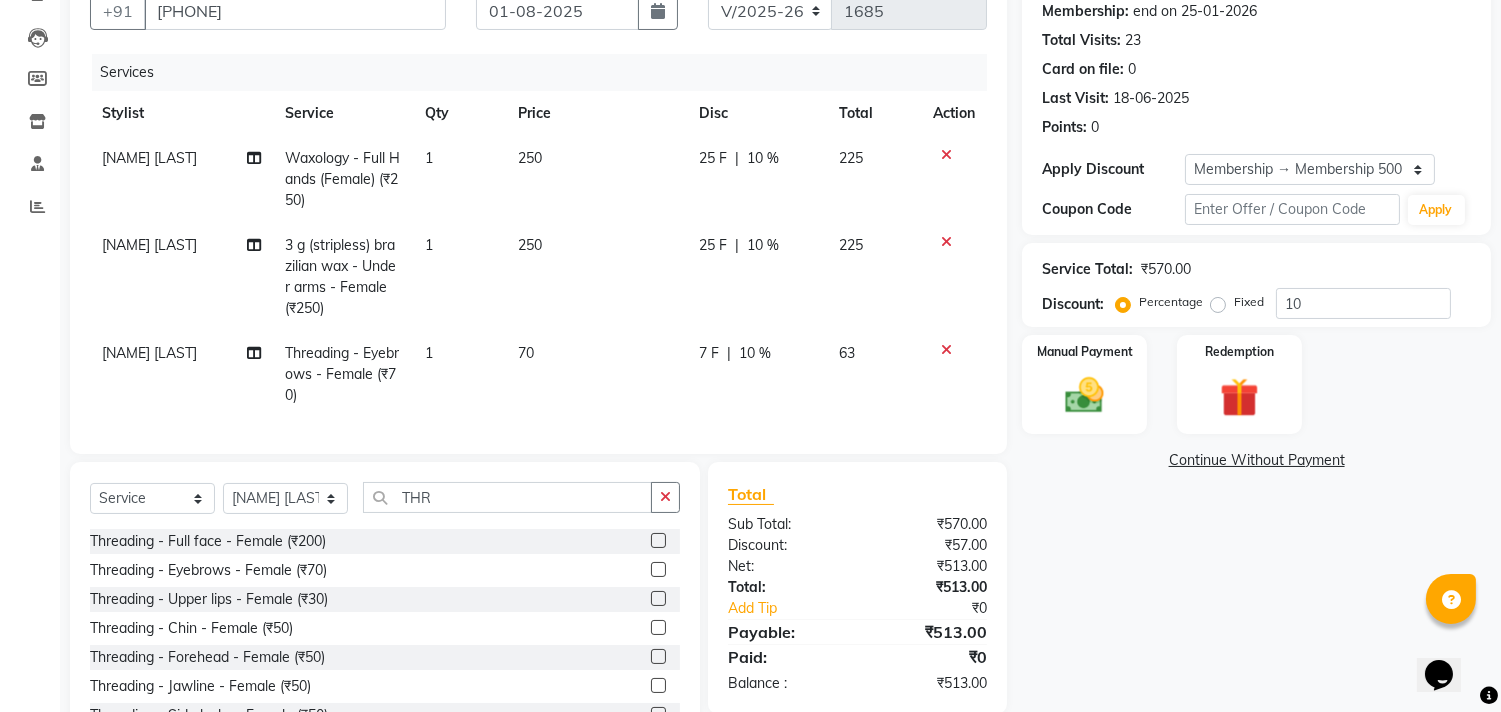 scroll, scrollTop: 285, scrollLeft: 0, axis: vertical 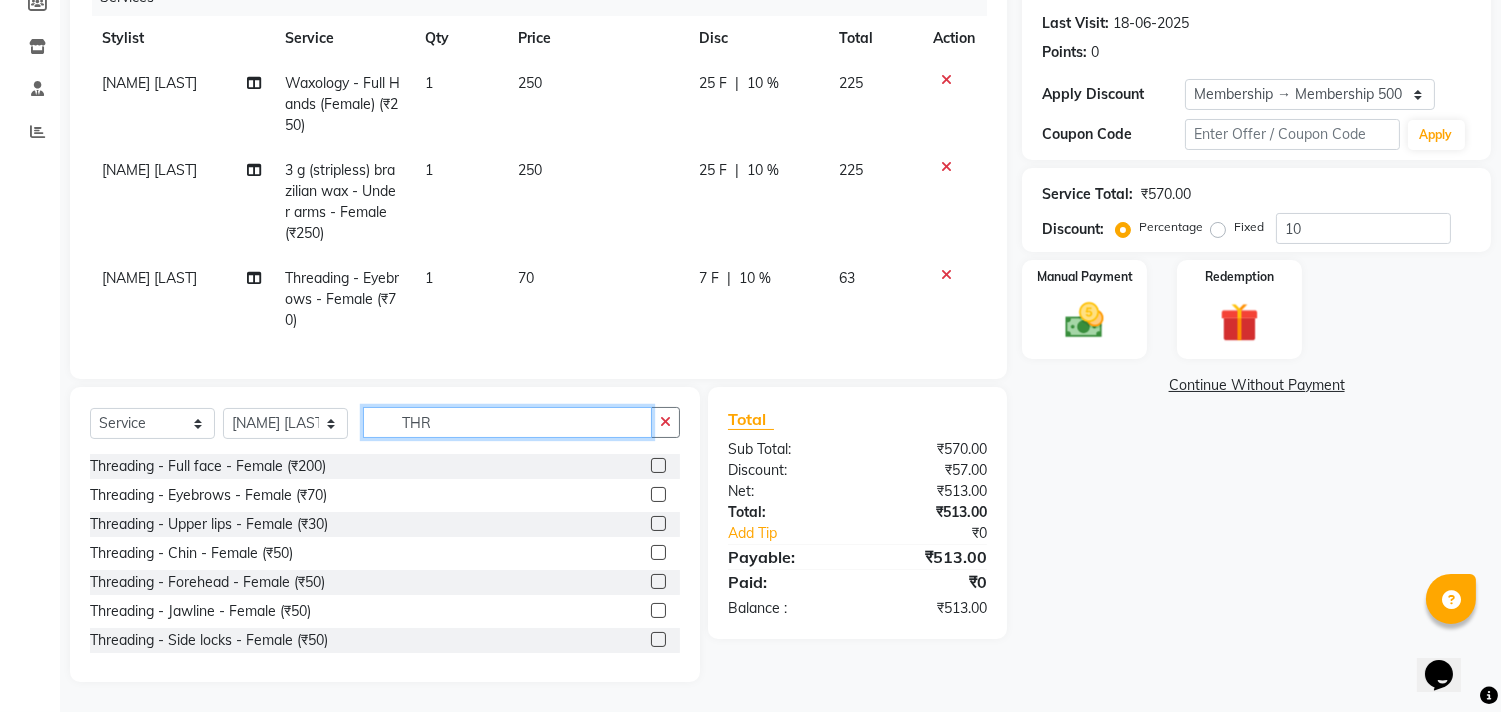 click on "THR" 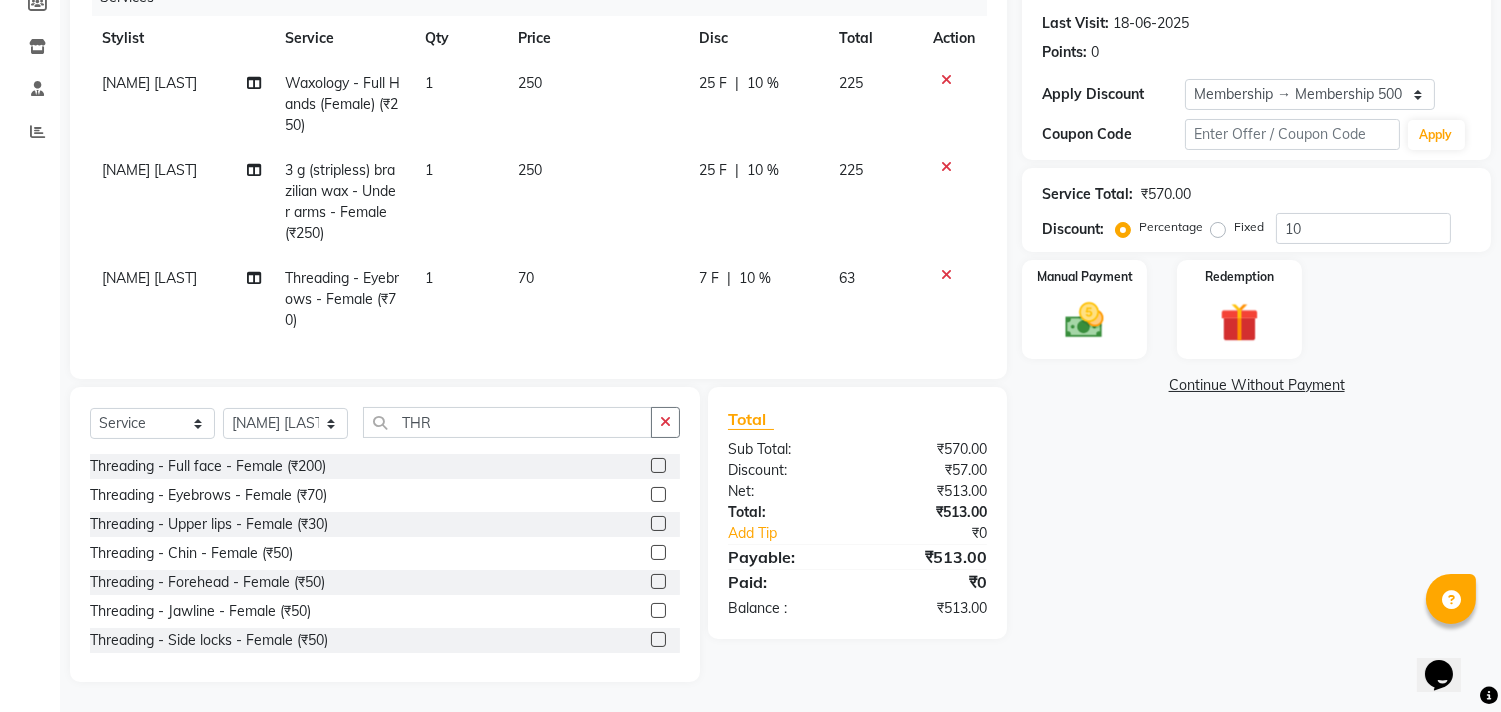 click 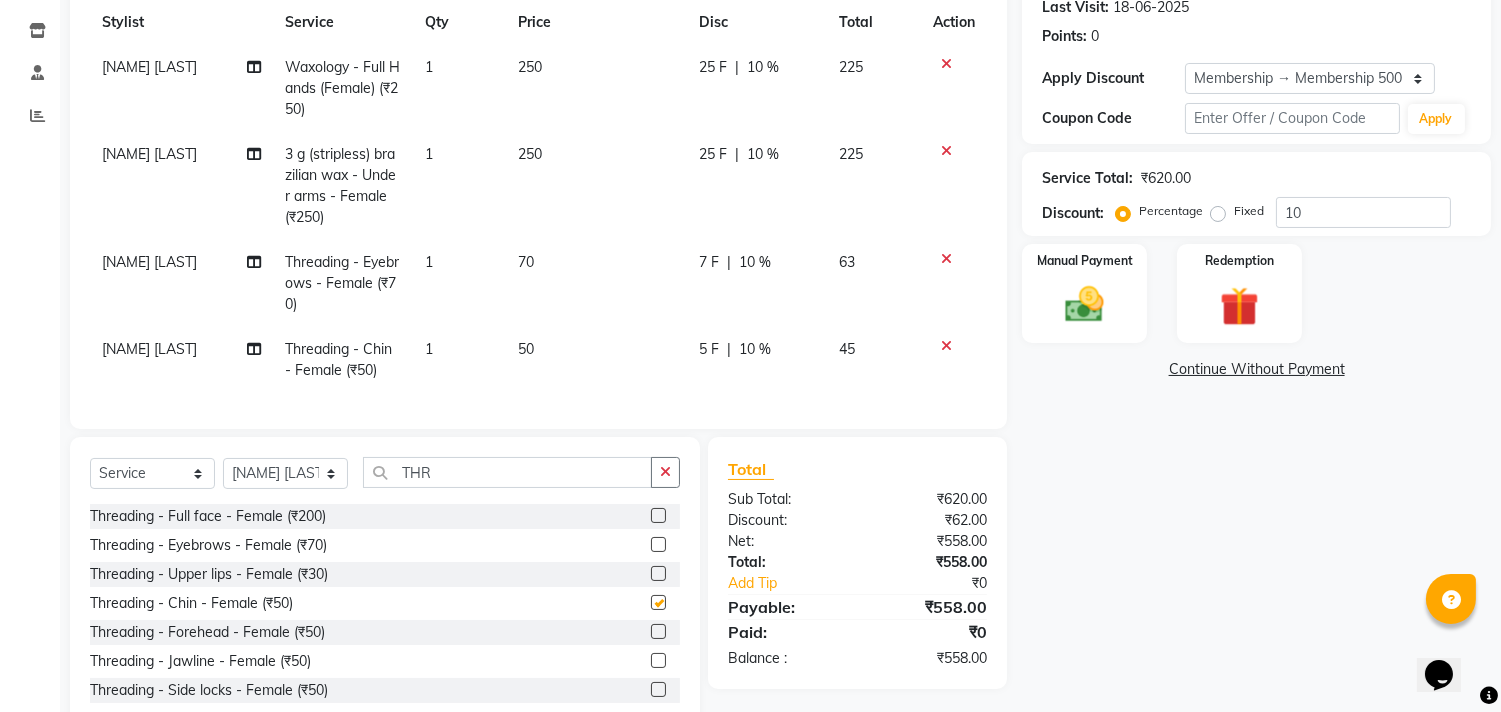 checkbox on "false" 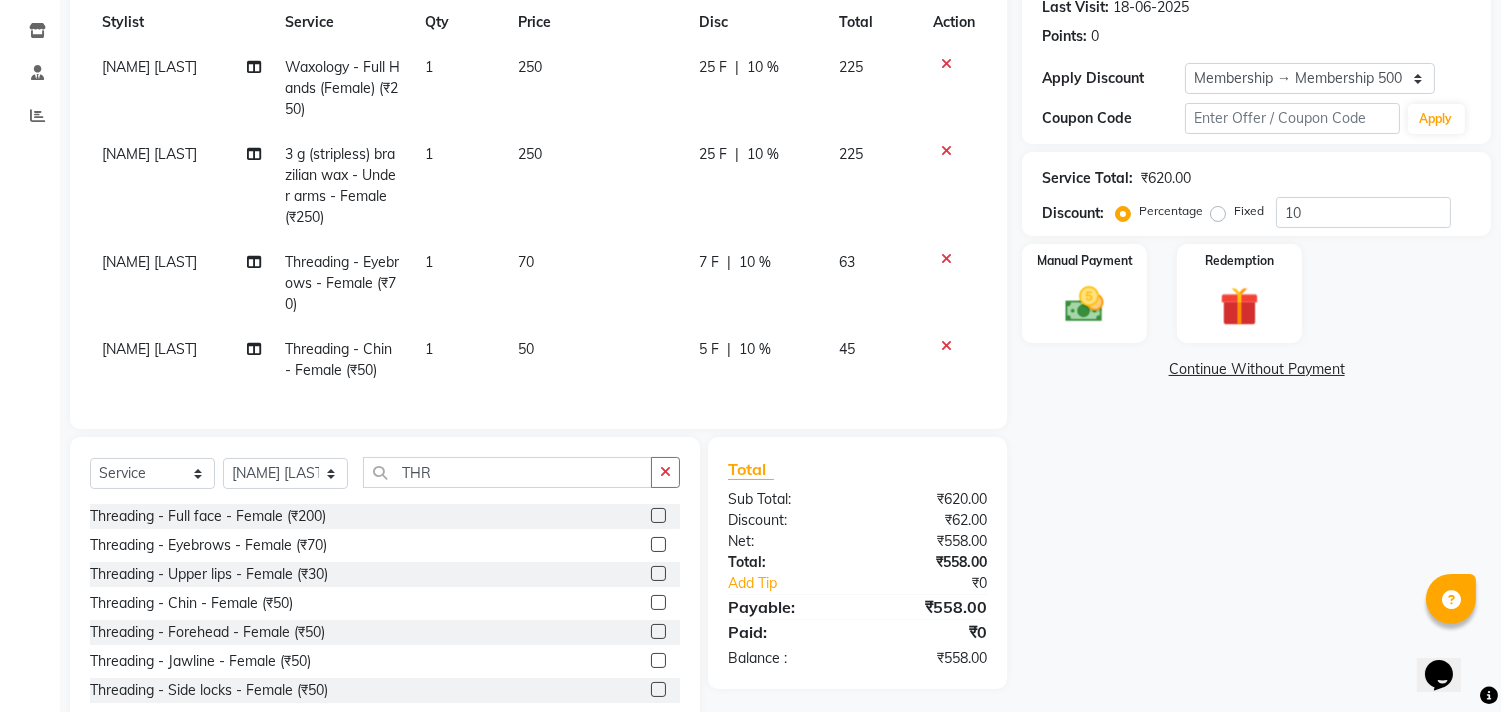 click 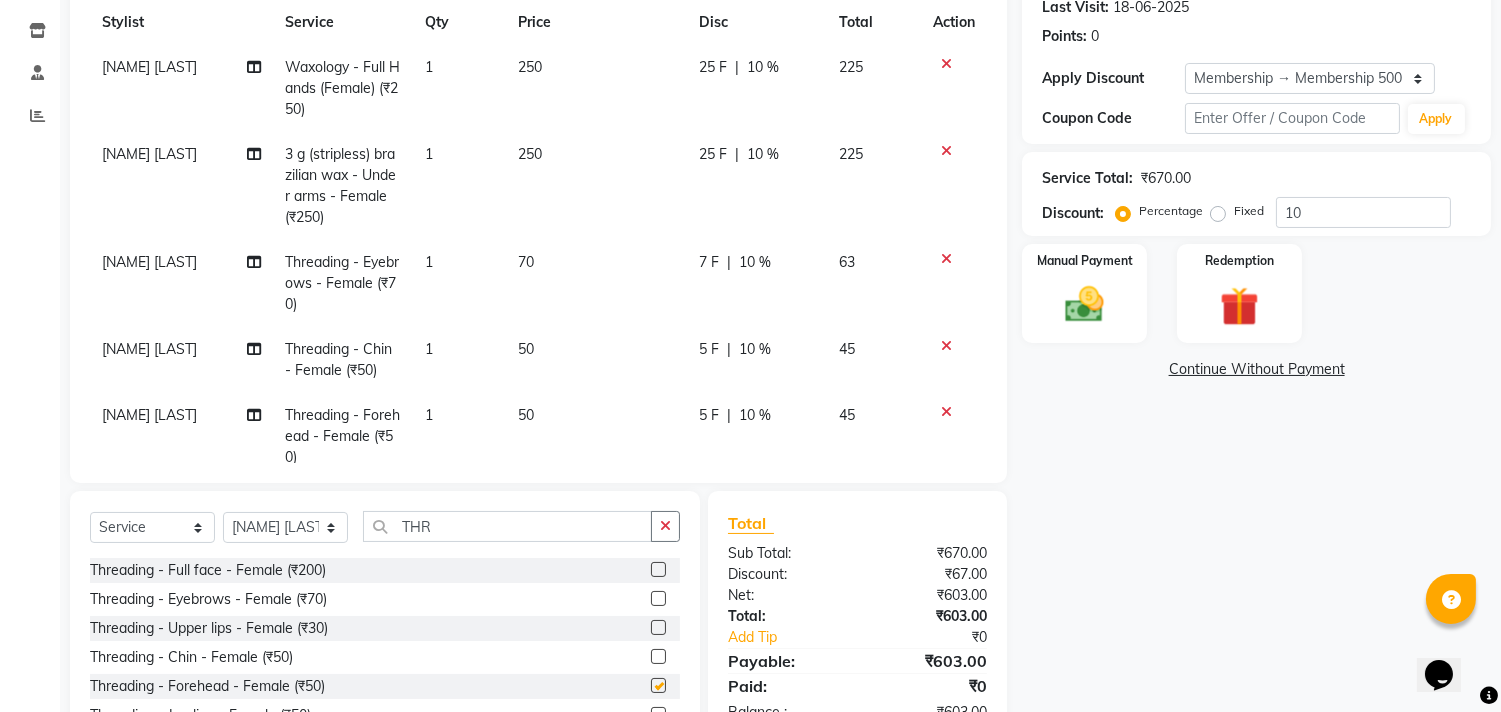 checkbox on "false" 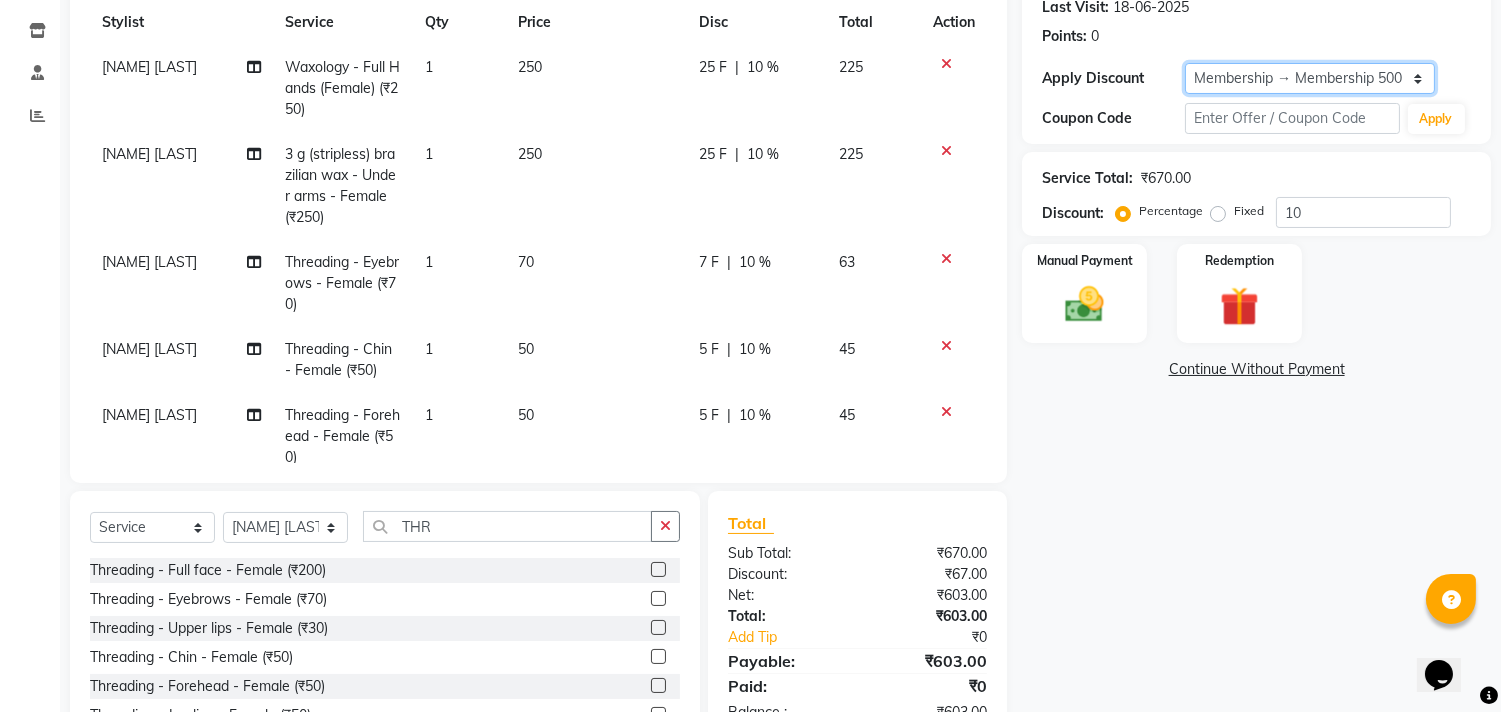 click on "Select Membership → Membership 500" 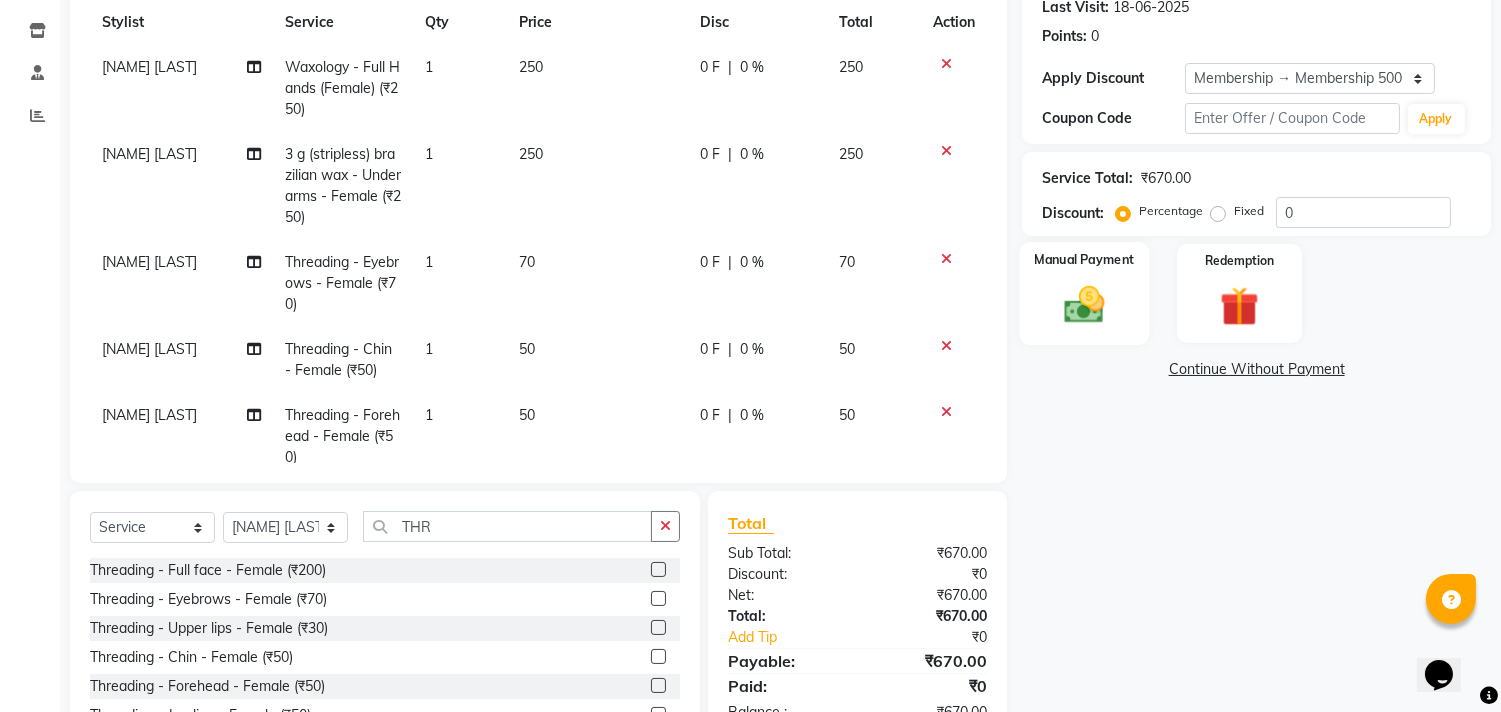 click 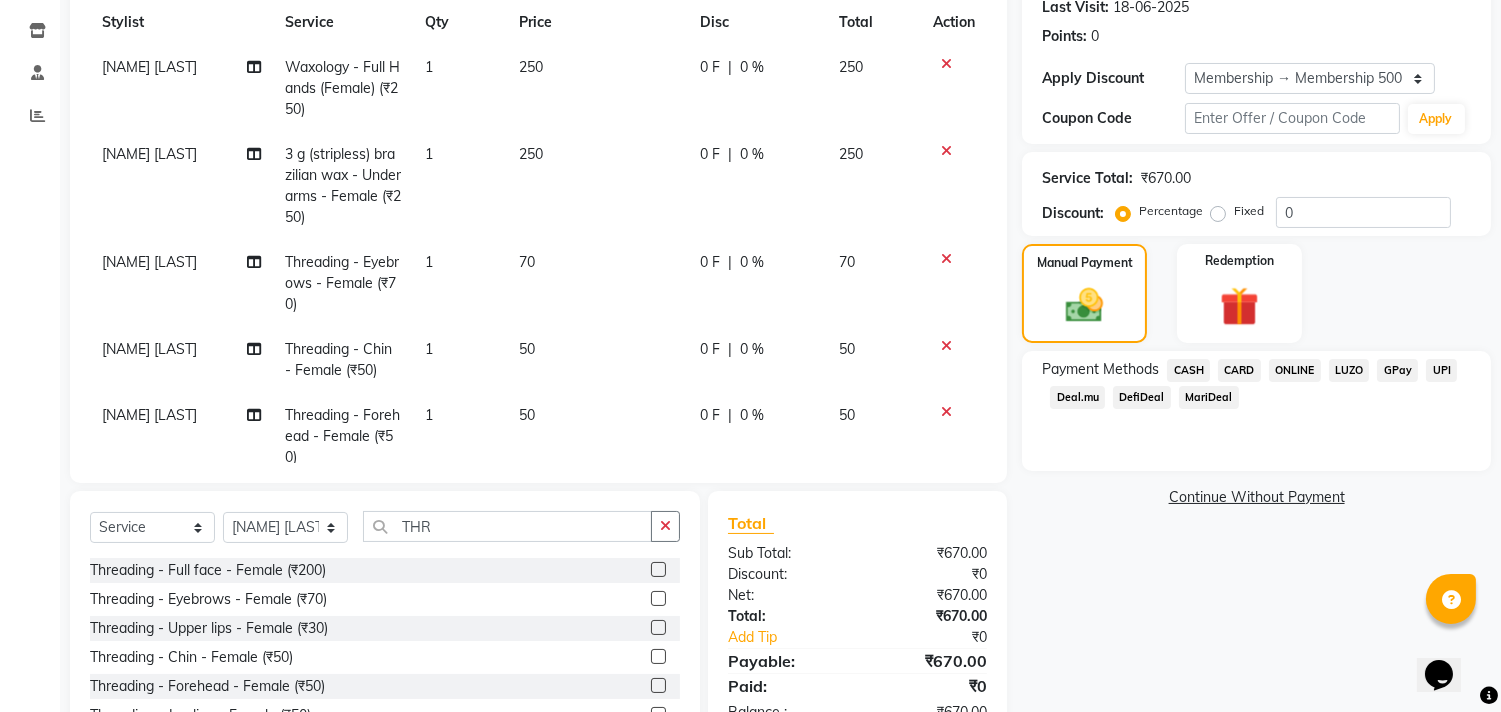 click on "CARD" 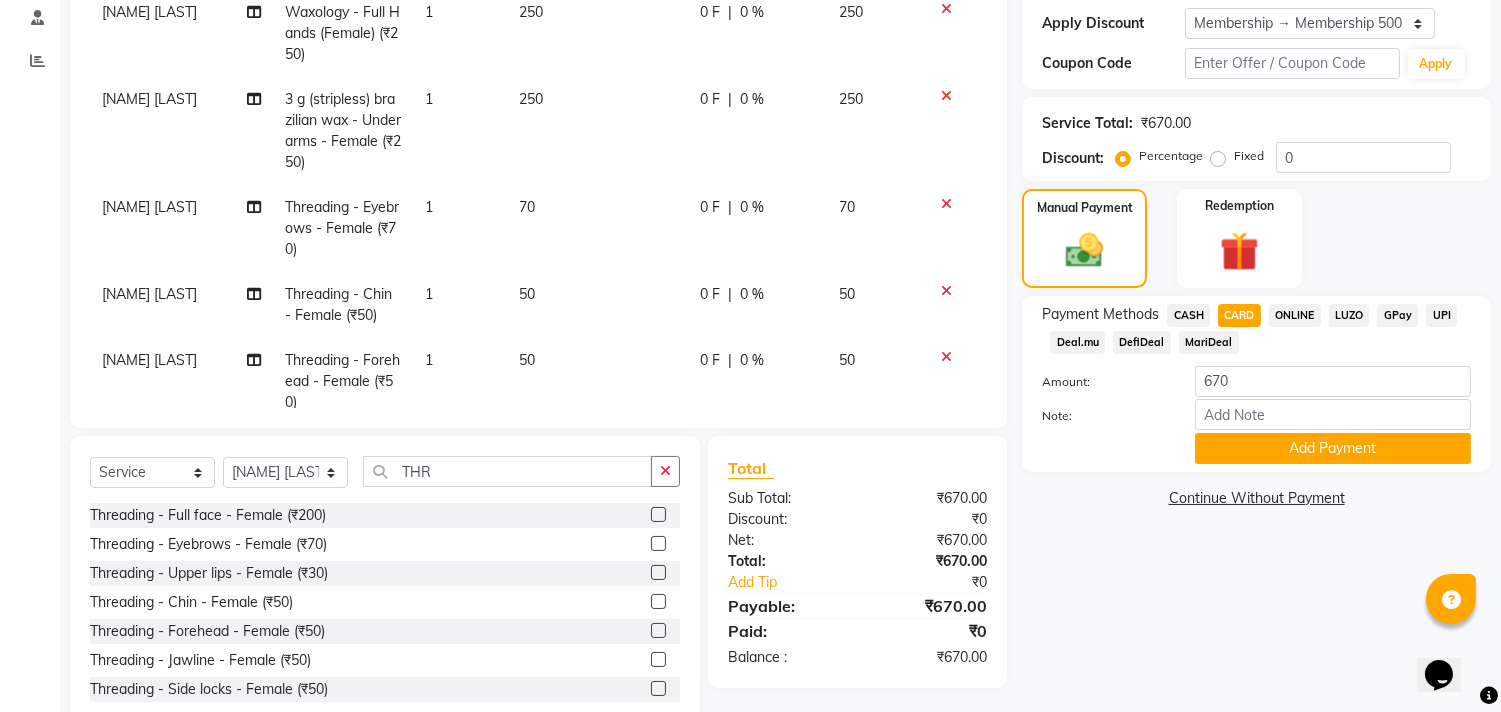 scroll, scrollTop: 388, scrollLeft: 0, axis: vertical 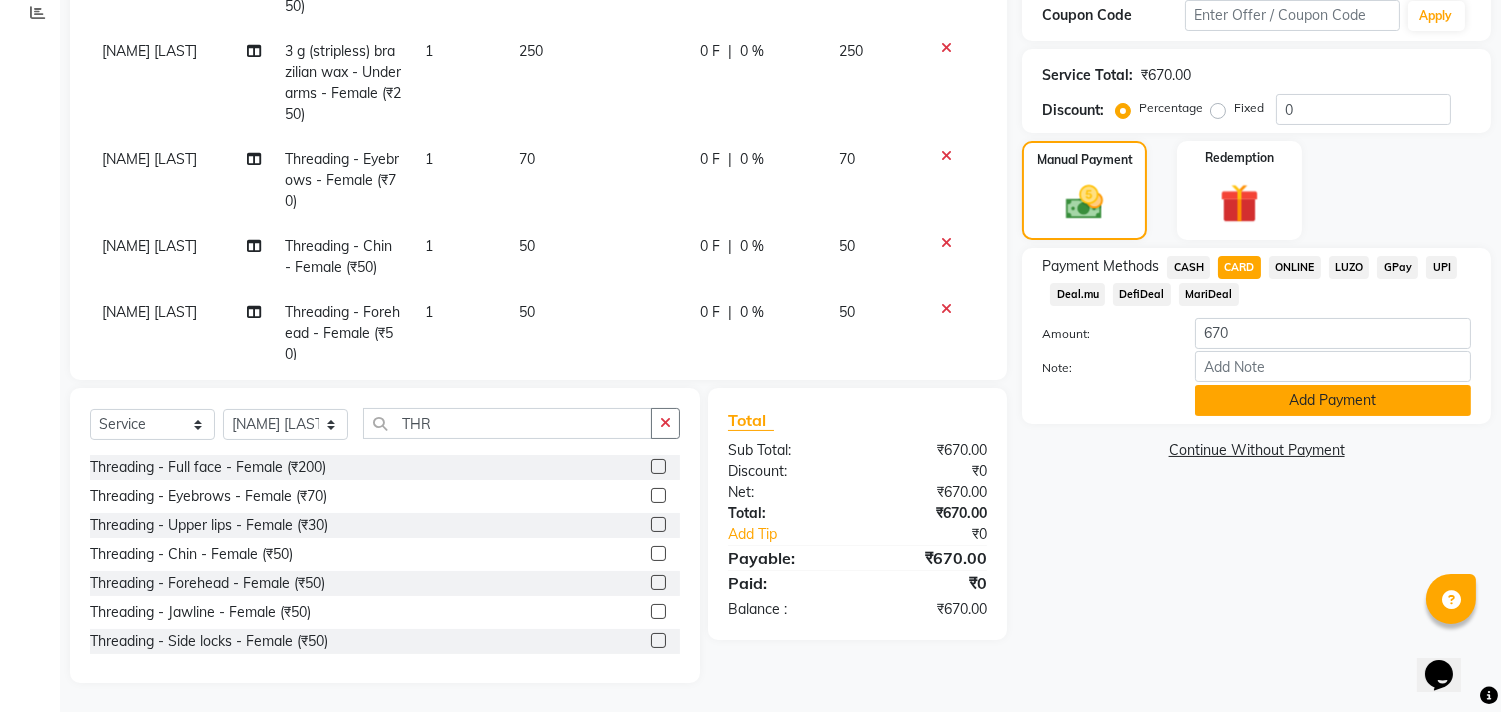 click on "Add Payment" 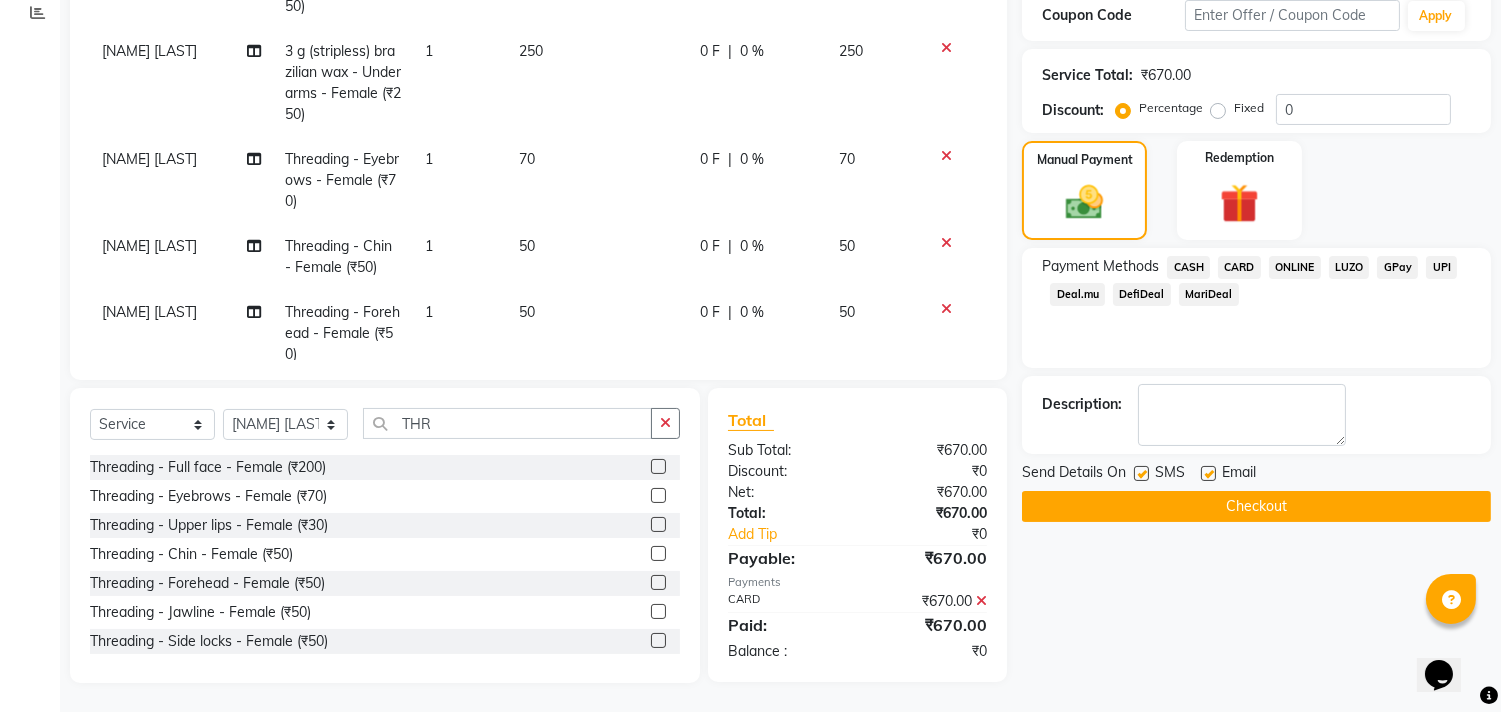 click on "Checkout" 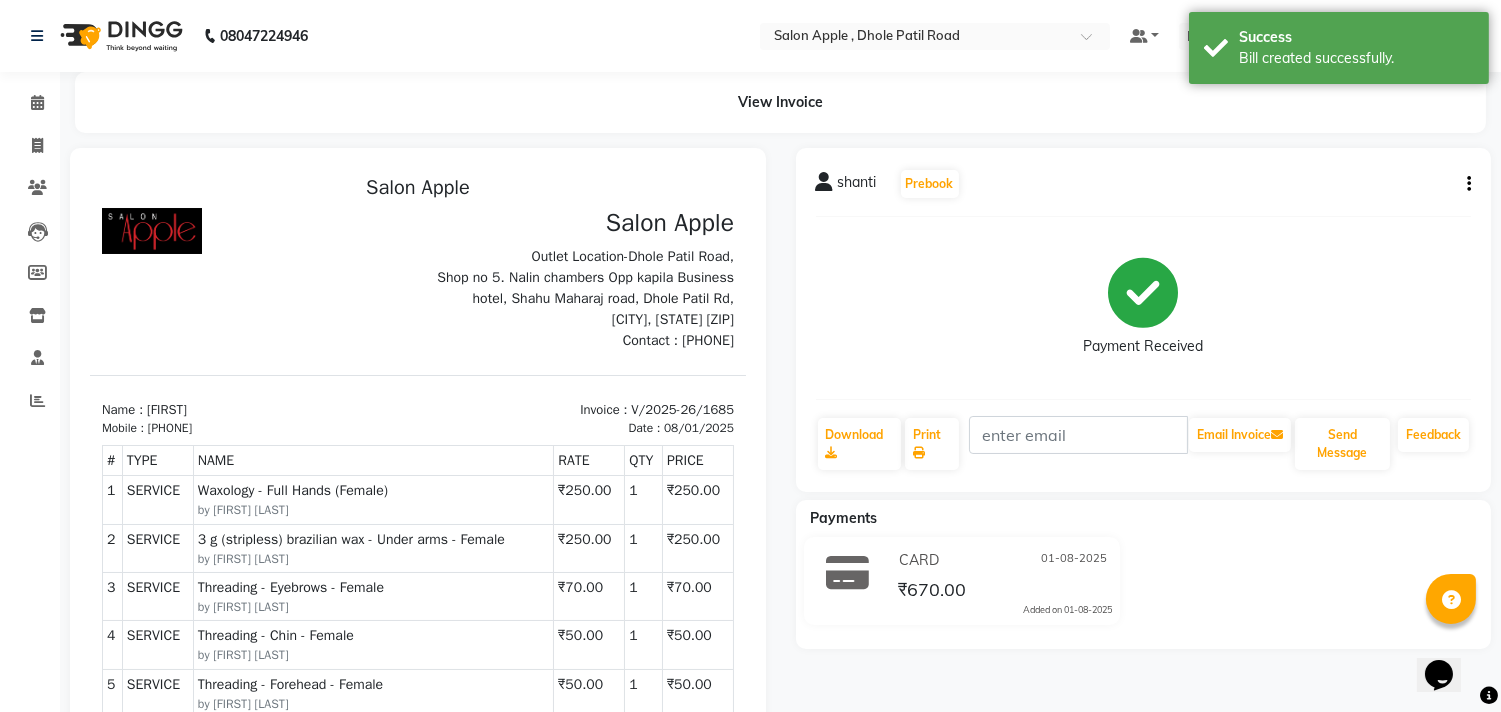scroll, scrollTop: 0, scrollLeft: 0, axis: both 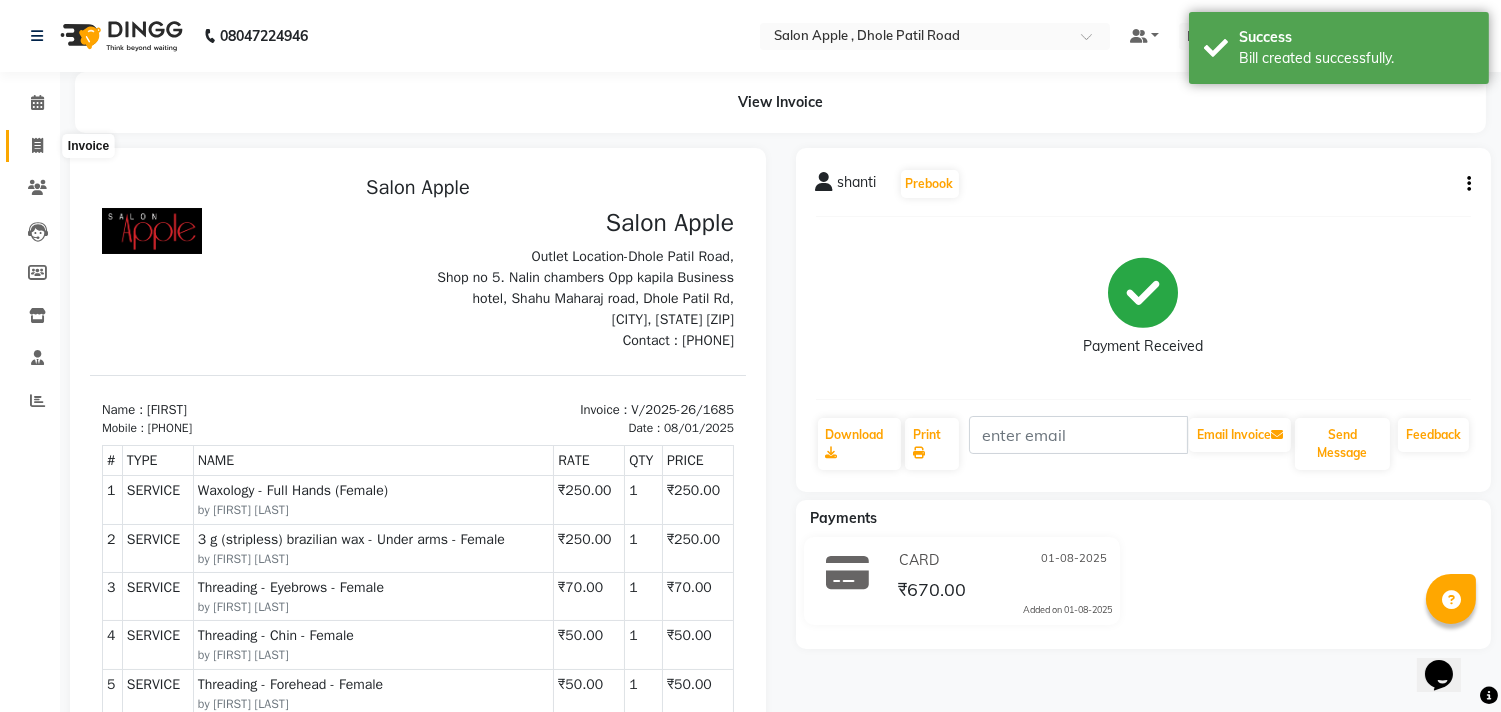 click 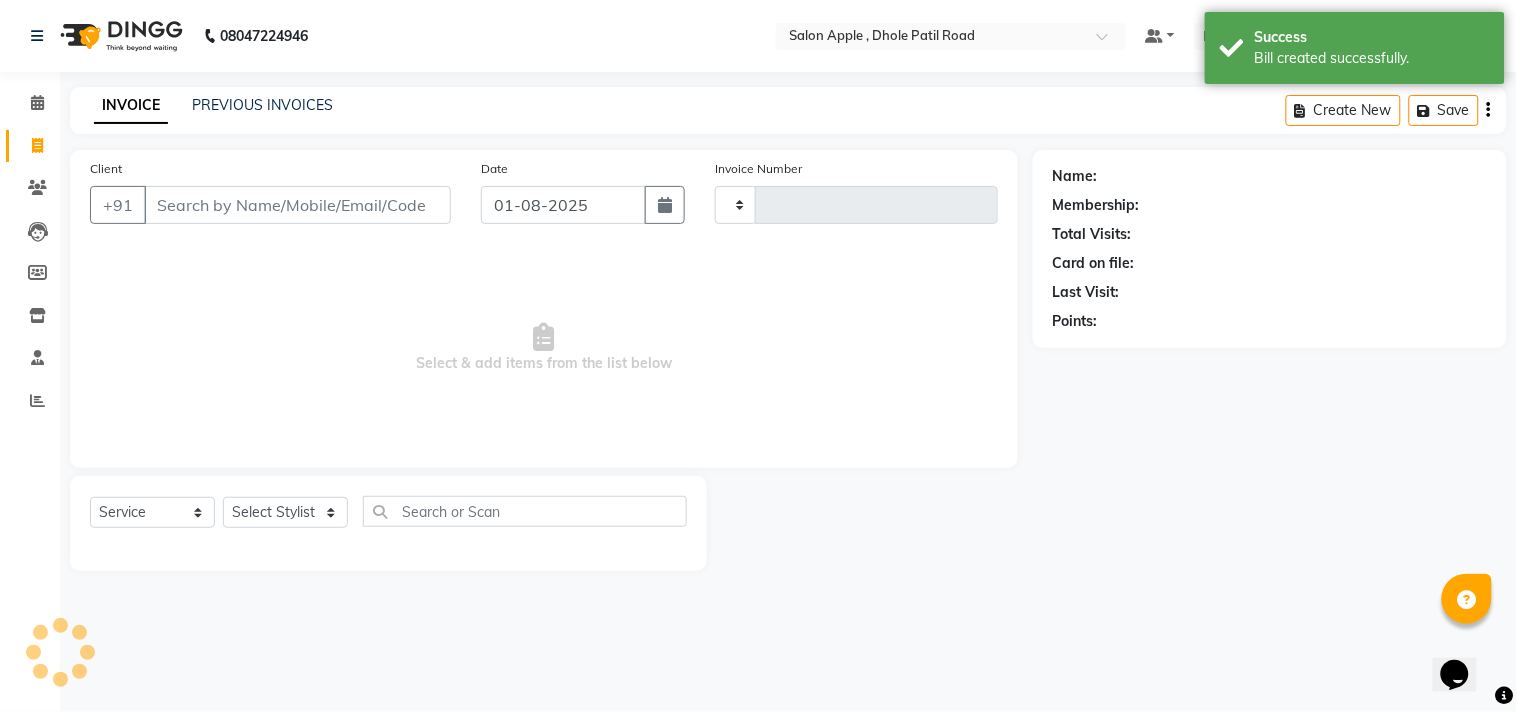 type on "1686" 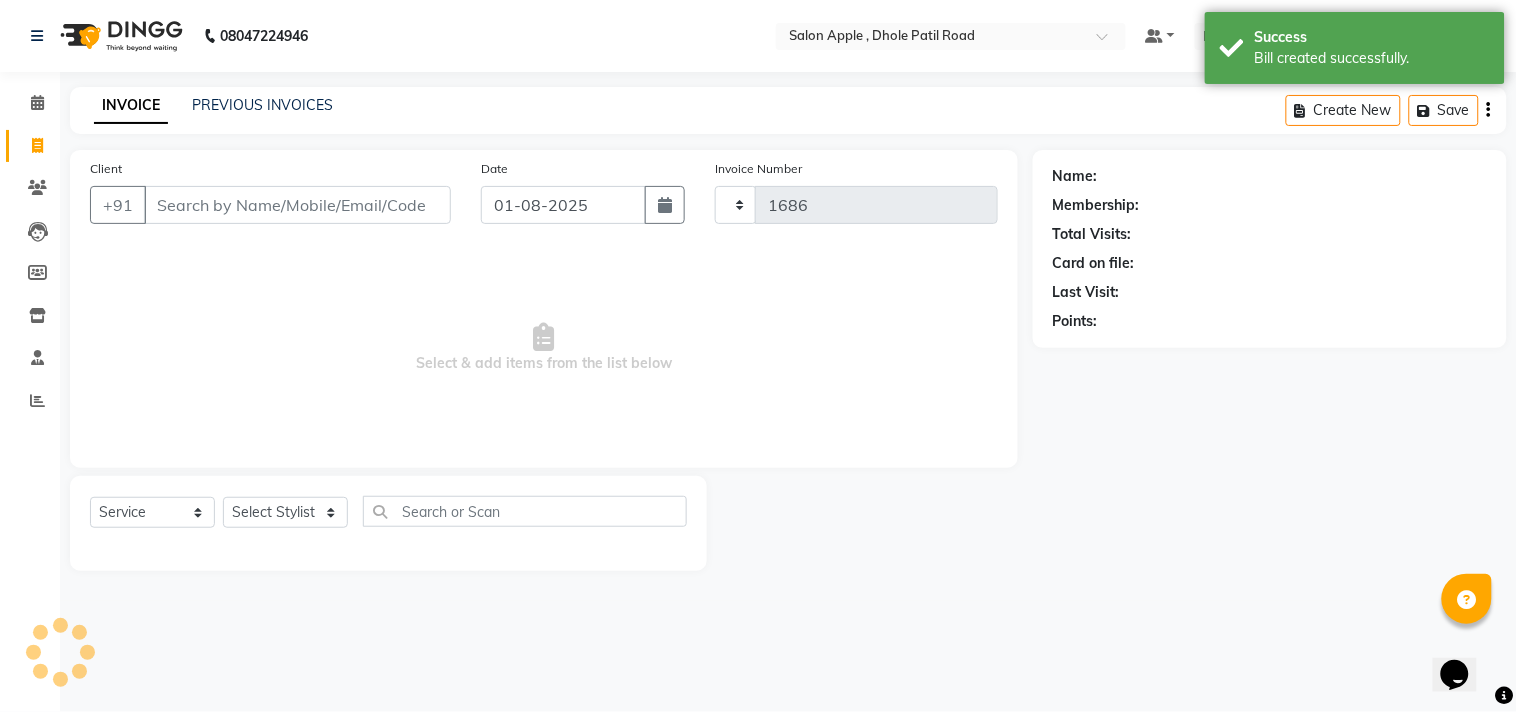 select on "521" 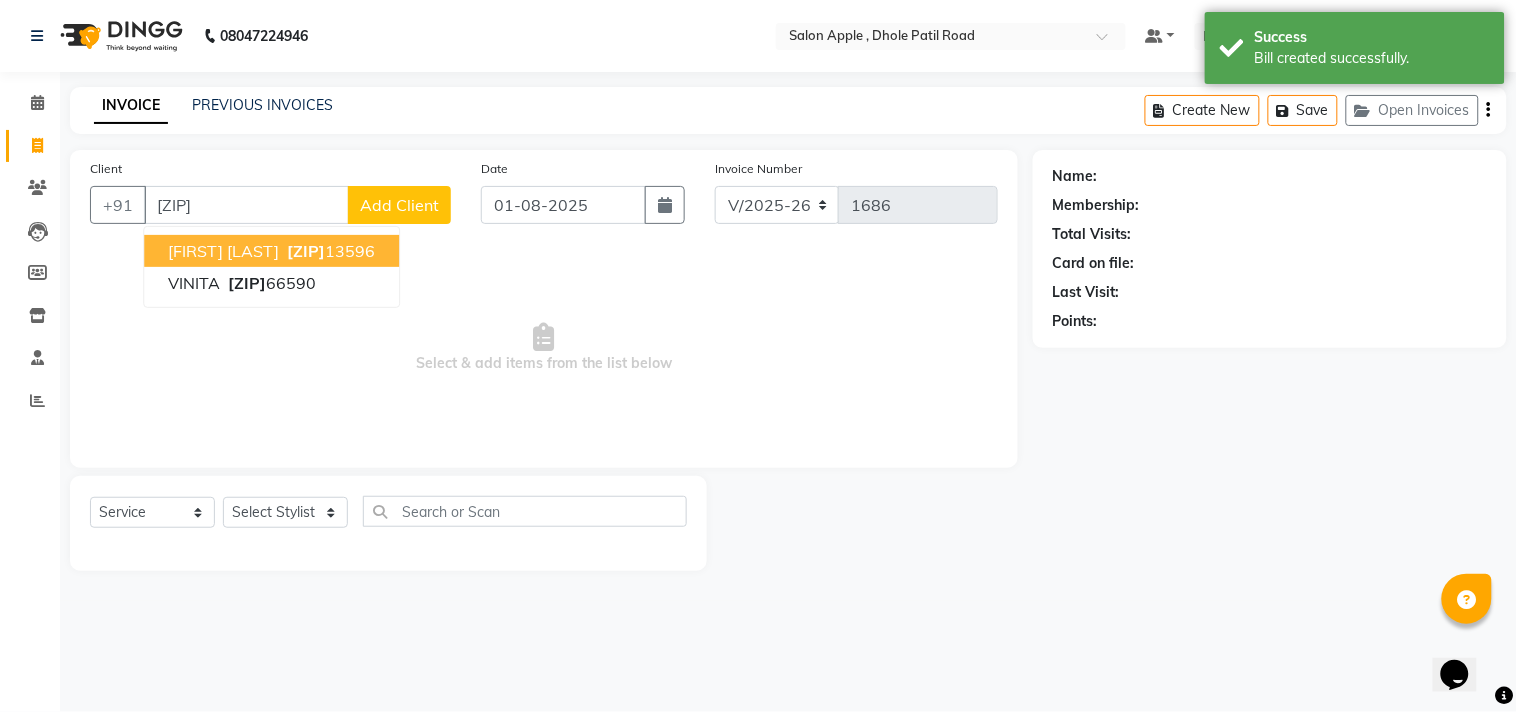 click on "[ZIP]" at bounding box center [306, 251] 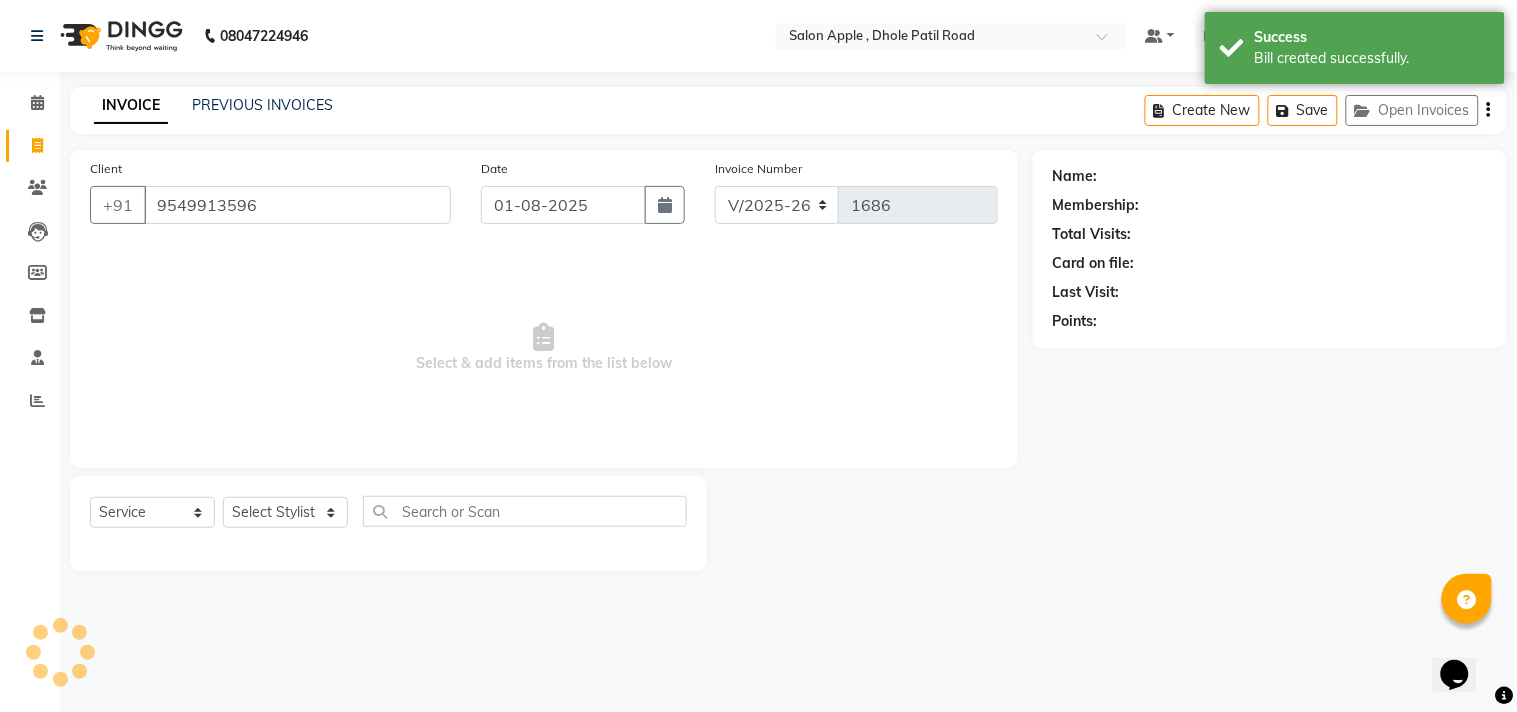 type on "9549913596" 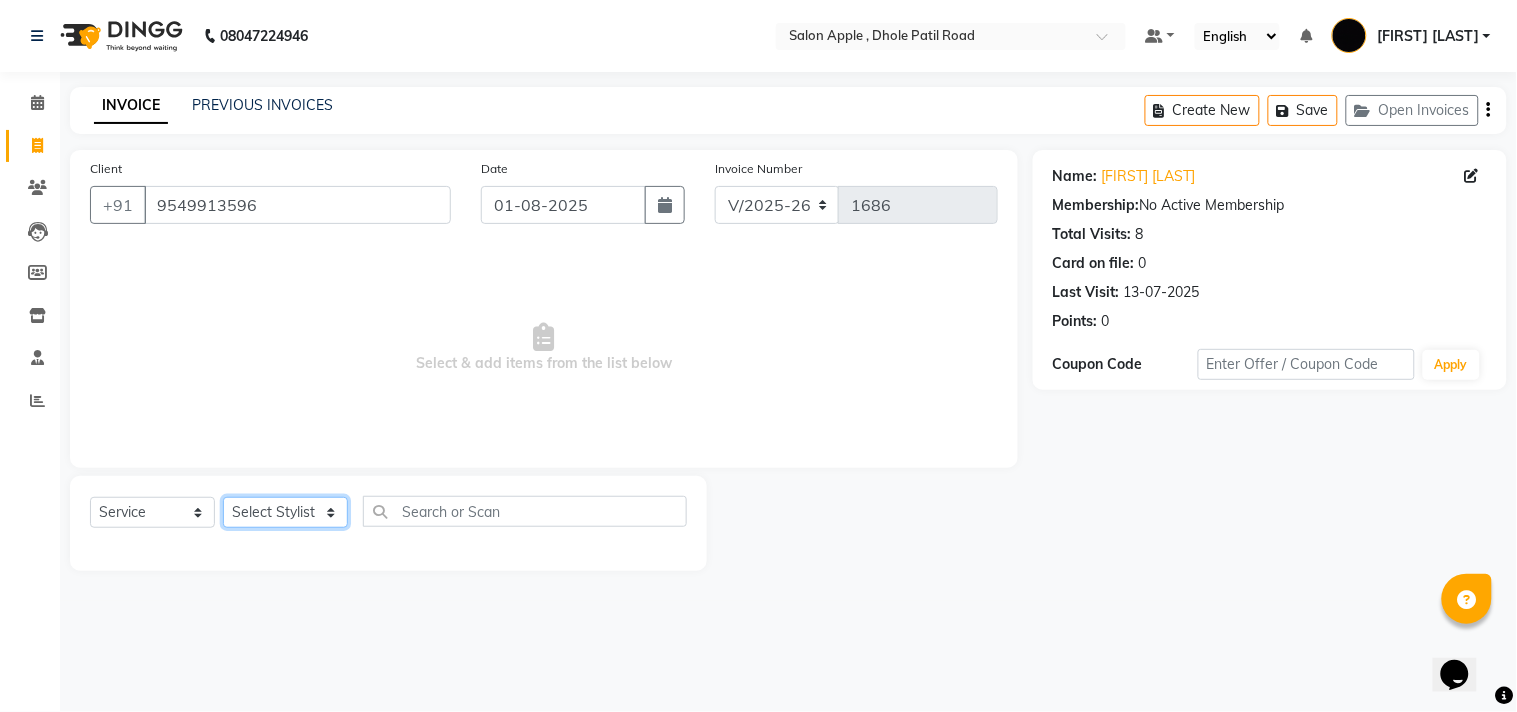 click on "Select Stylist [FIRST] [LAST] [FIRST] [LAST] [LAST] [LAST] [LAST] [LAST] [LAST]" 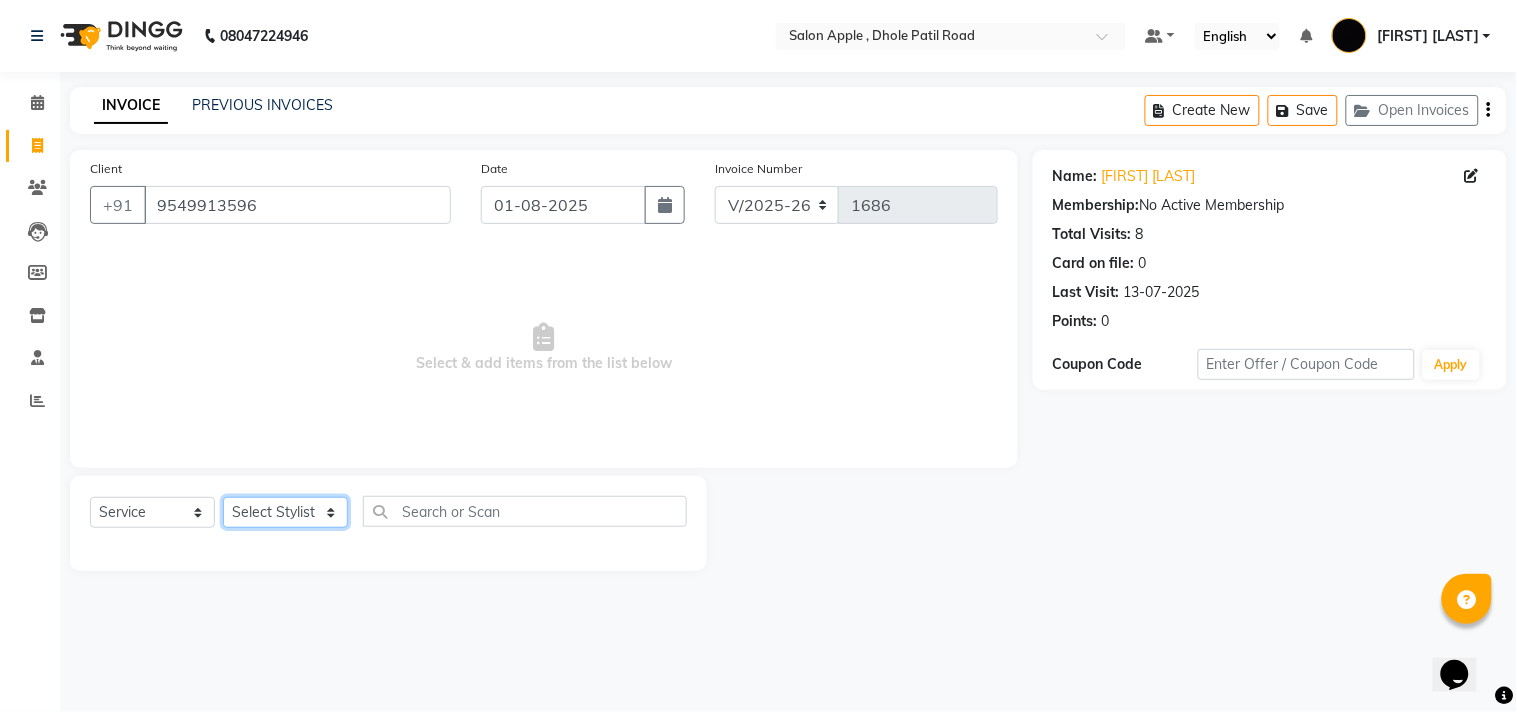 select on "[PHONE]" 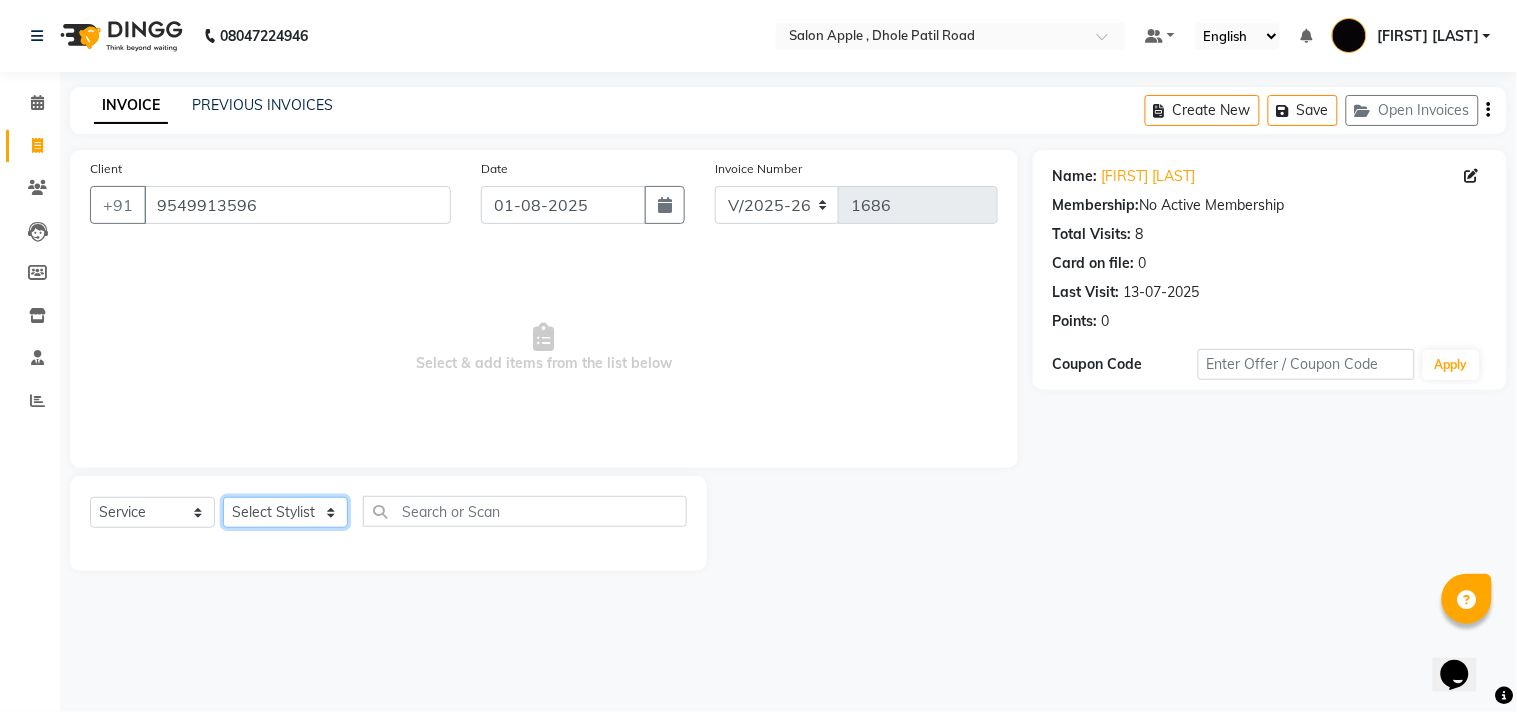 click on "Select Stylist [FIRST] [LAST] [FIRST] [LAST] [LAST] [LAST] [LAST] [LAST] [LAST]" 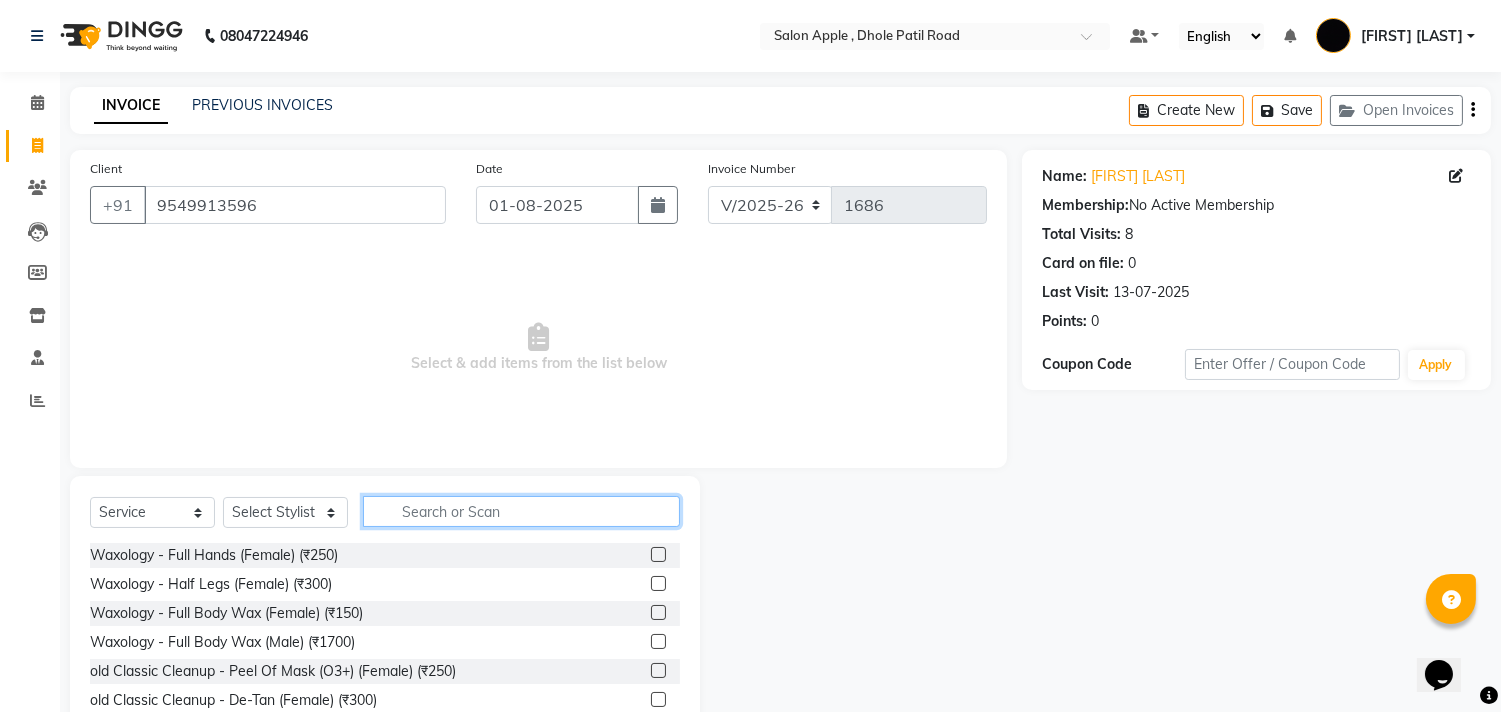 click 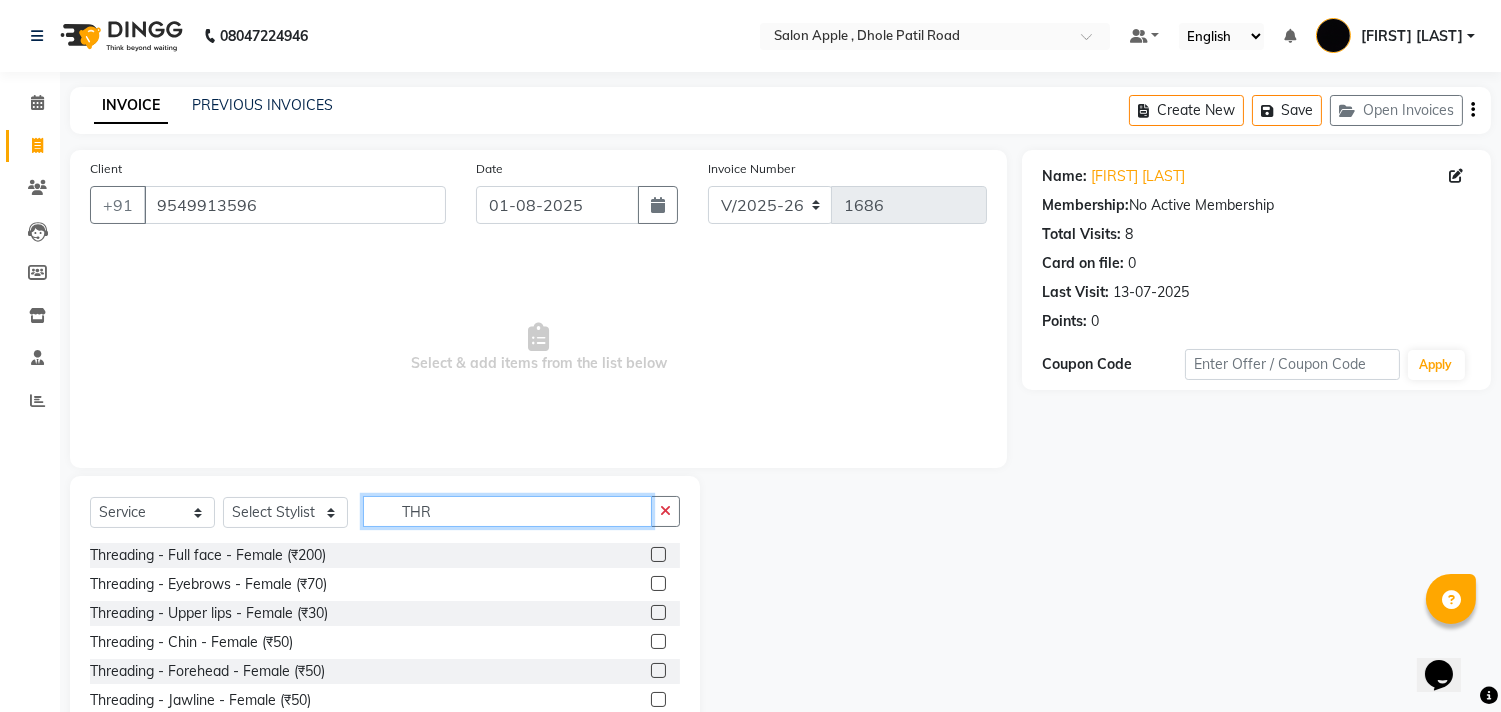 type on "THR" 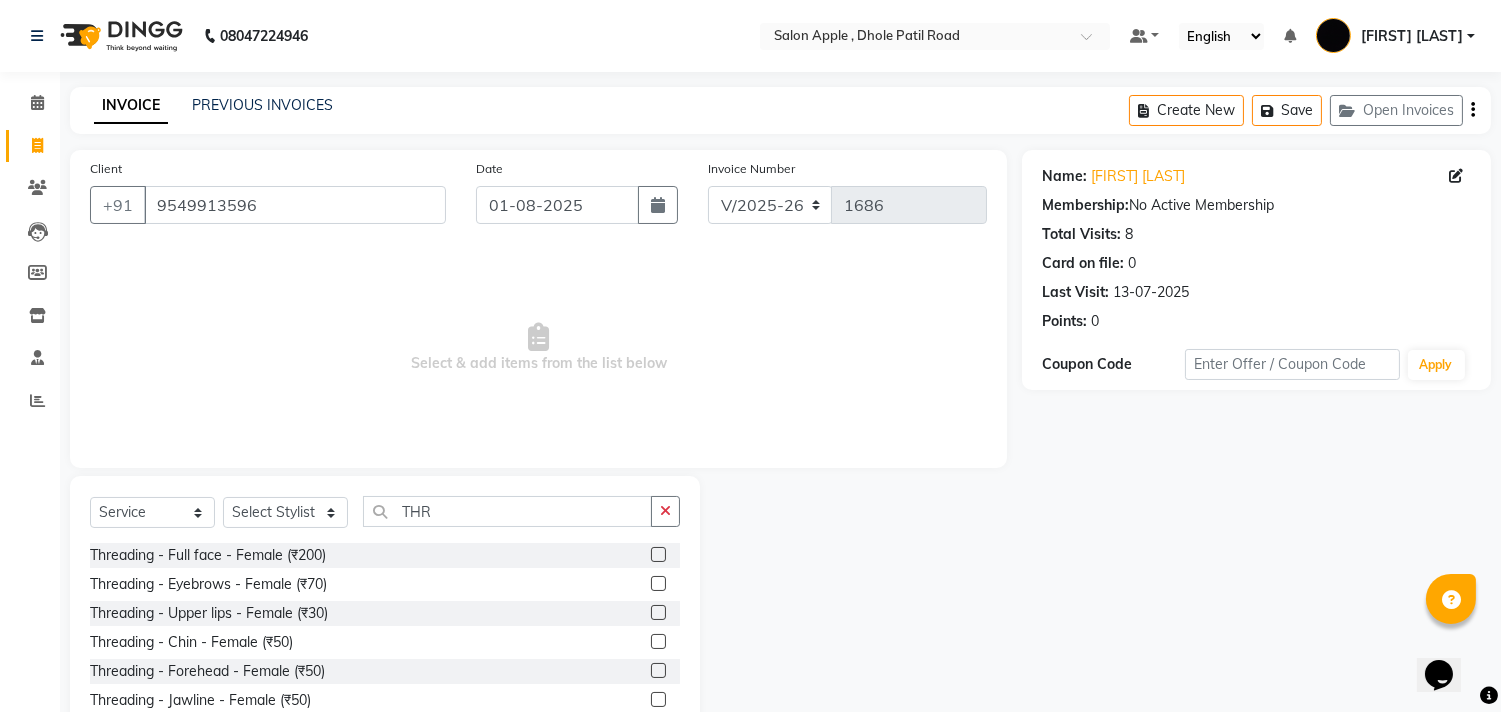 click 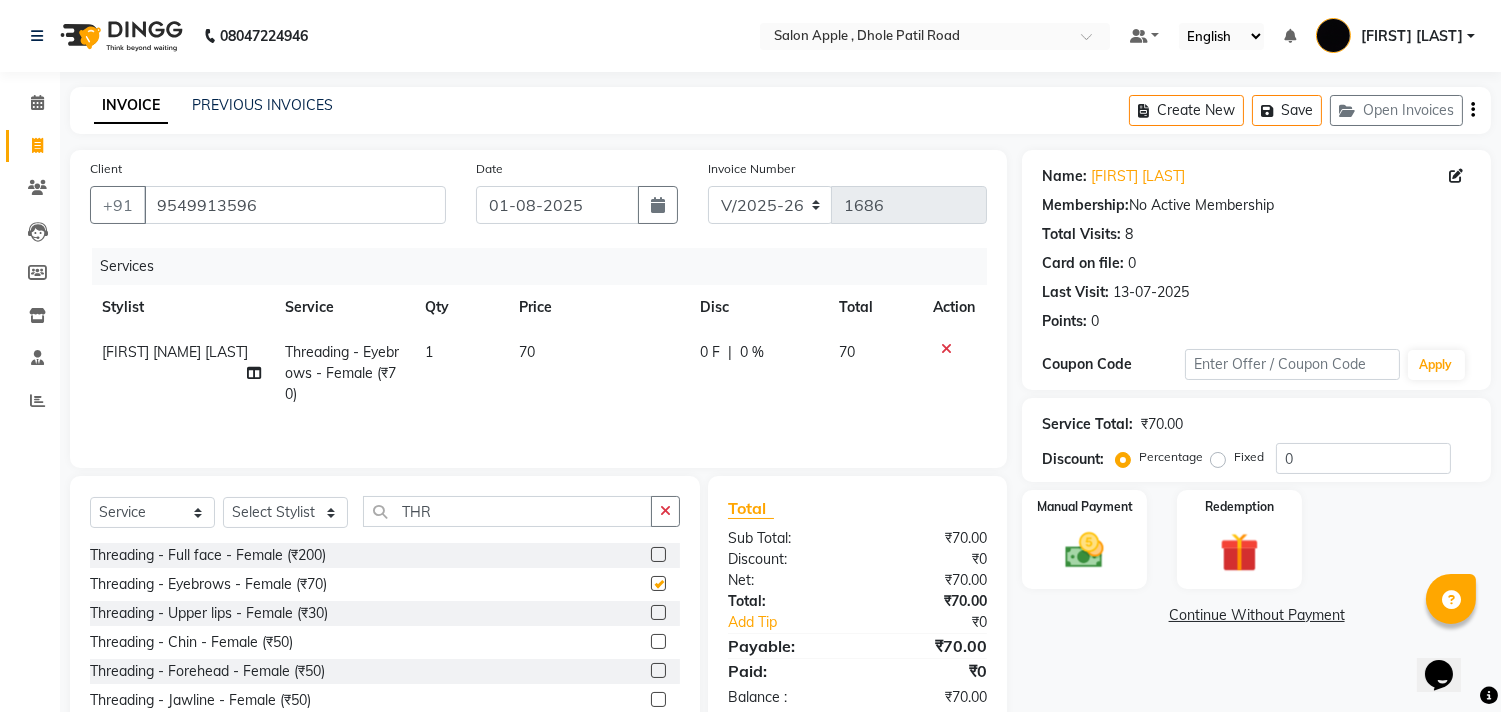 checkbox on "false" 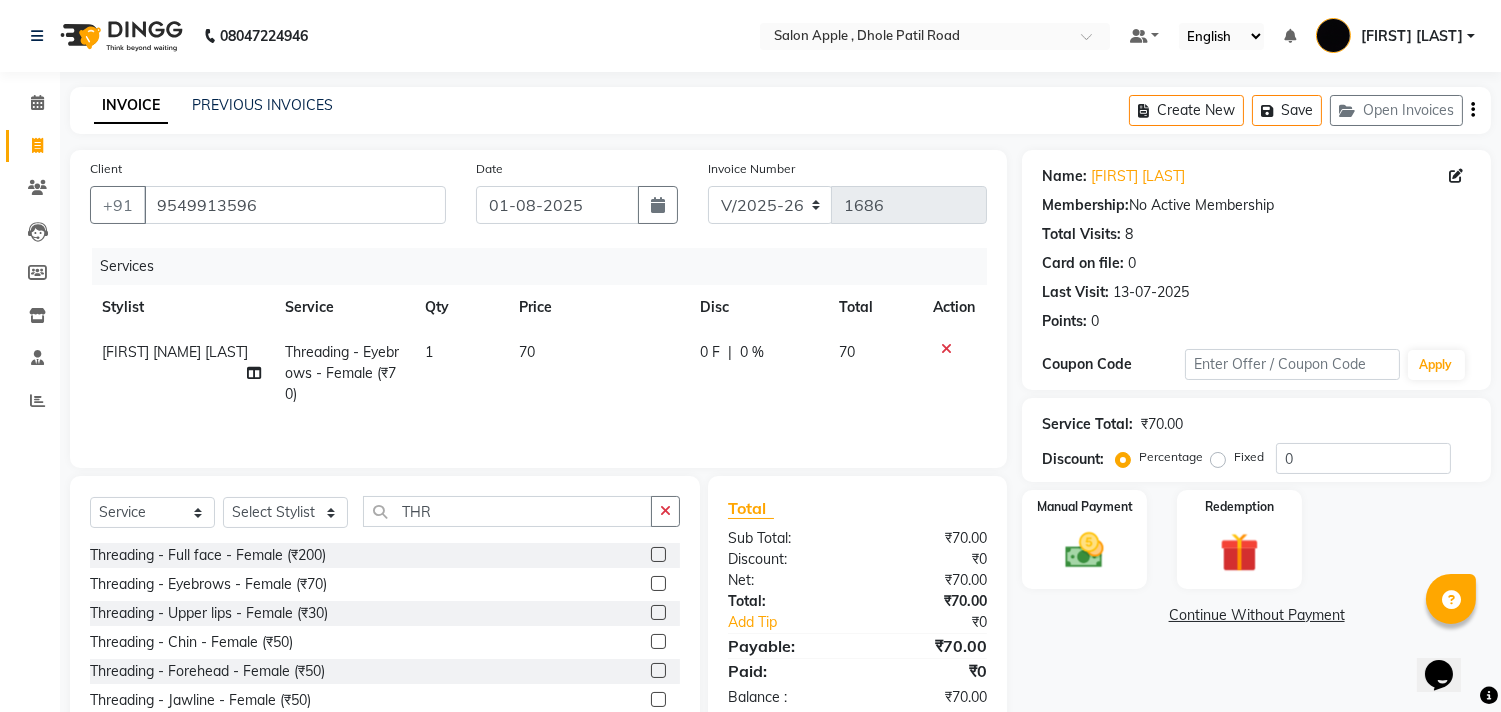click 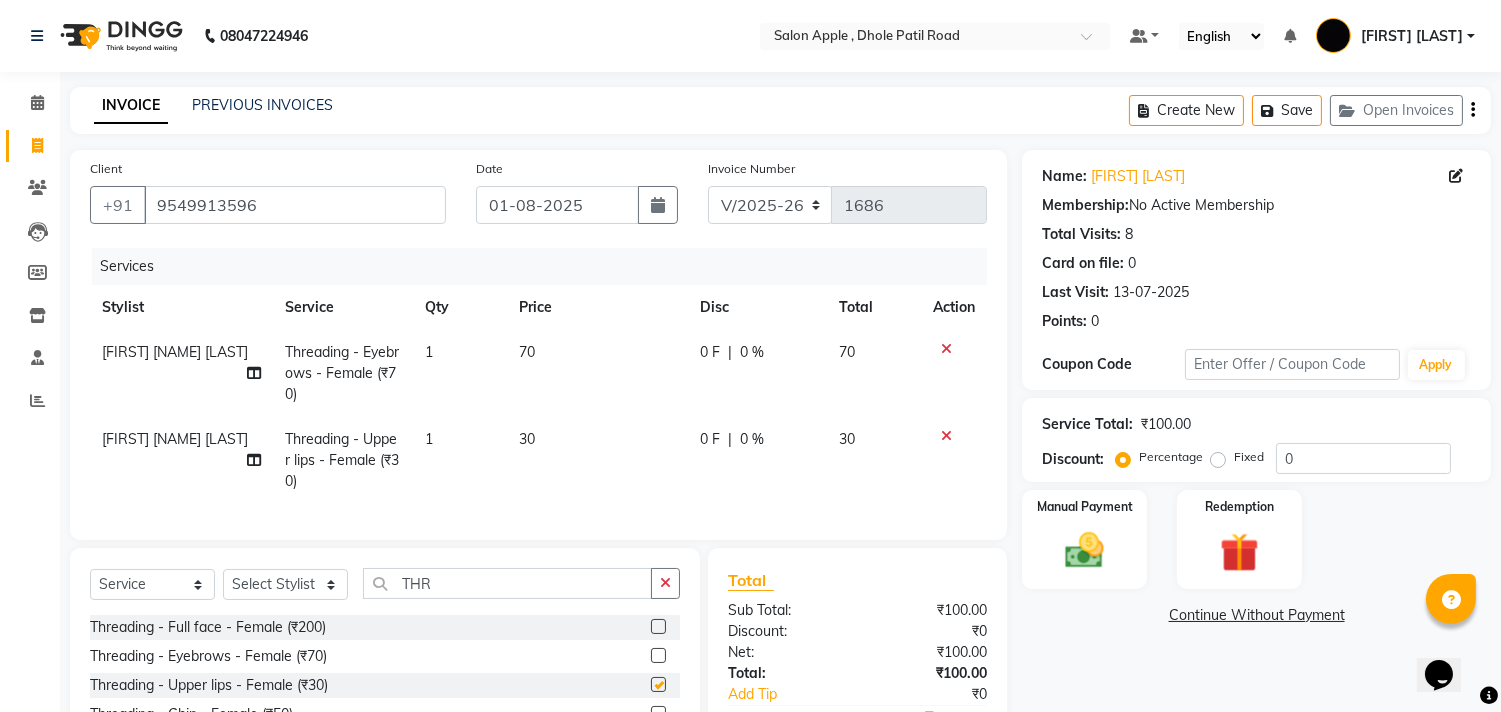 checkbox on "false" 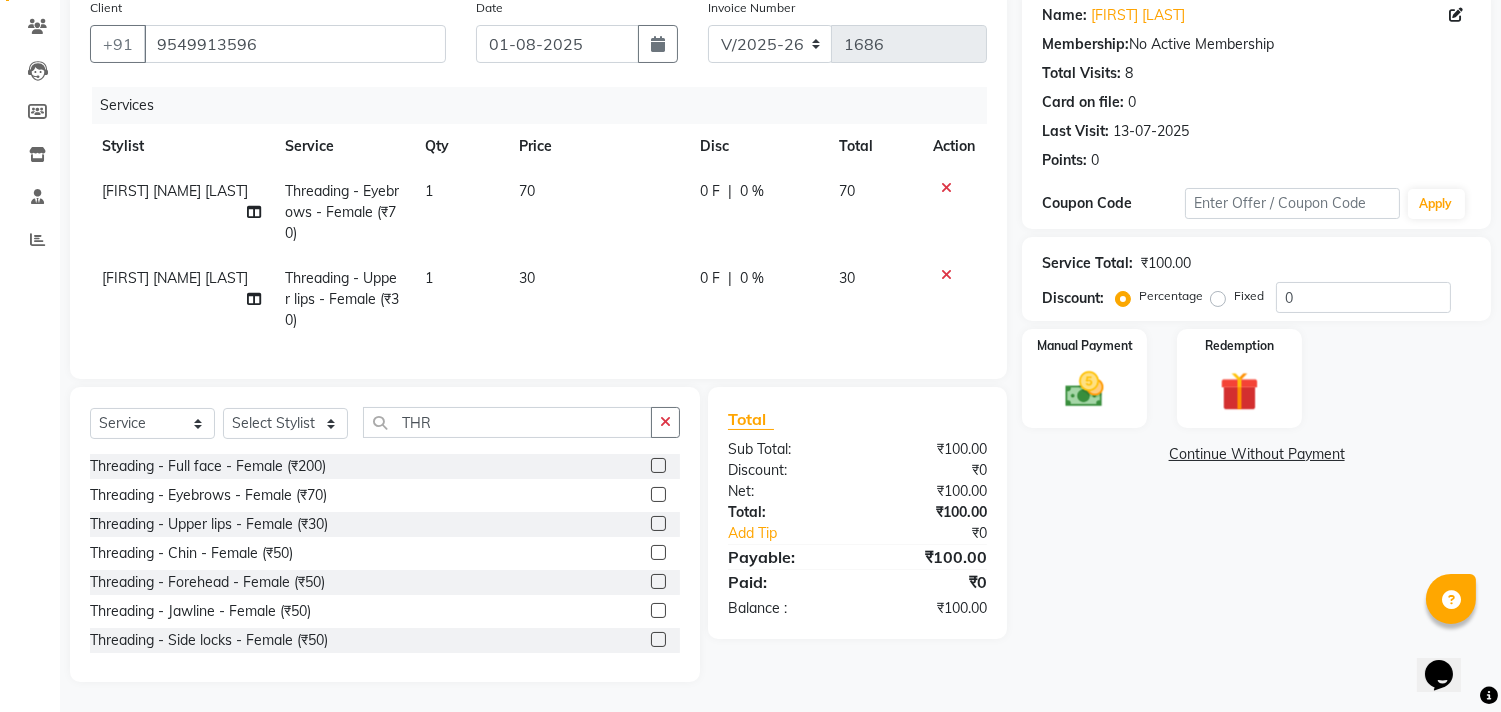 scroll, scrollTop: 177, scrollLeft: 0, axis: vertical 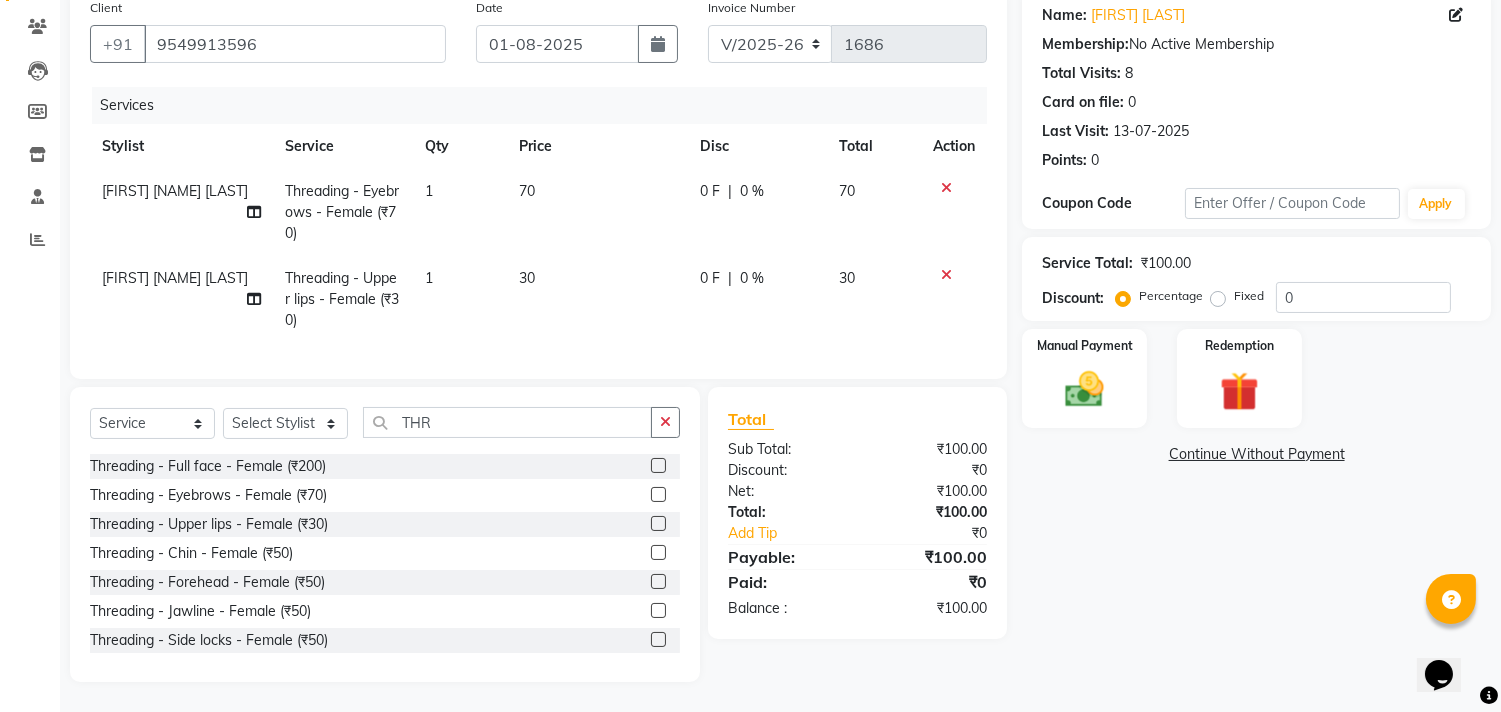 click 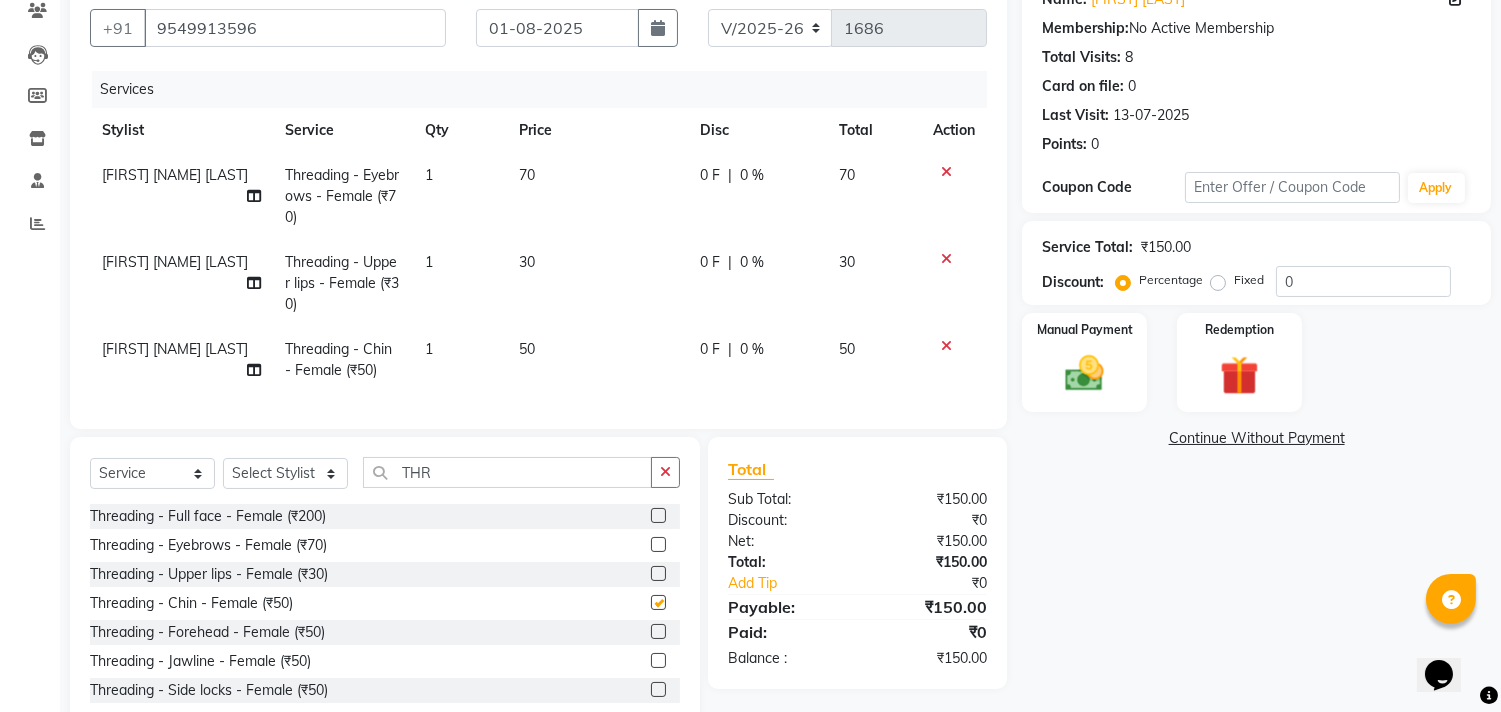 checkbox on "false" 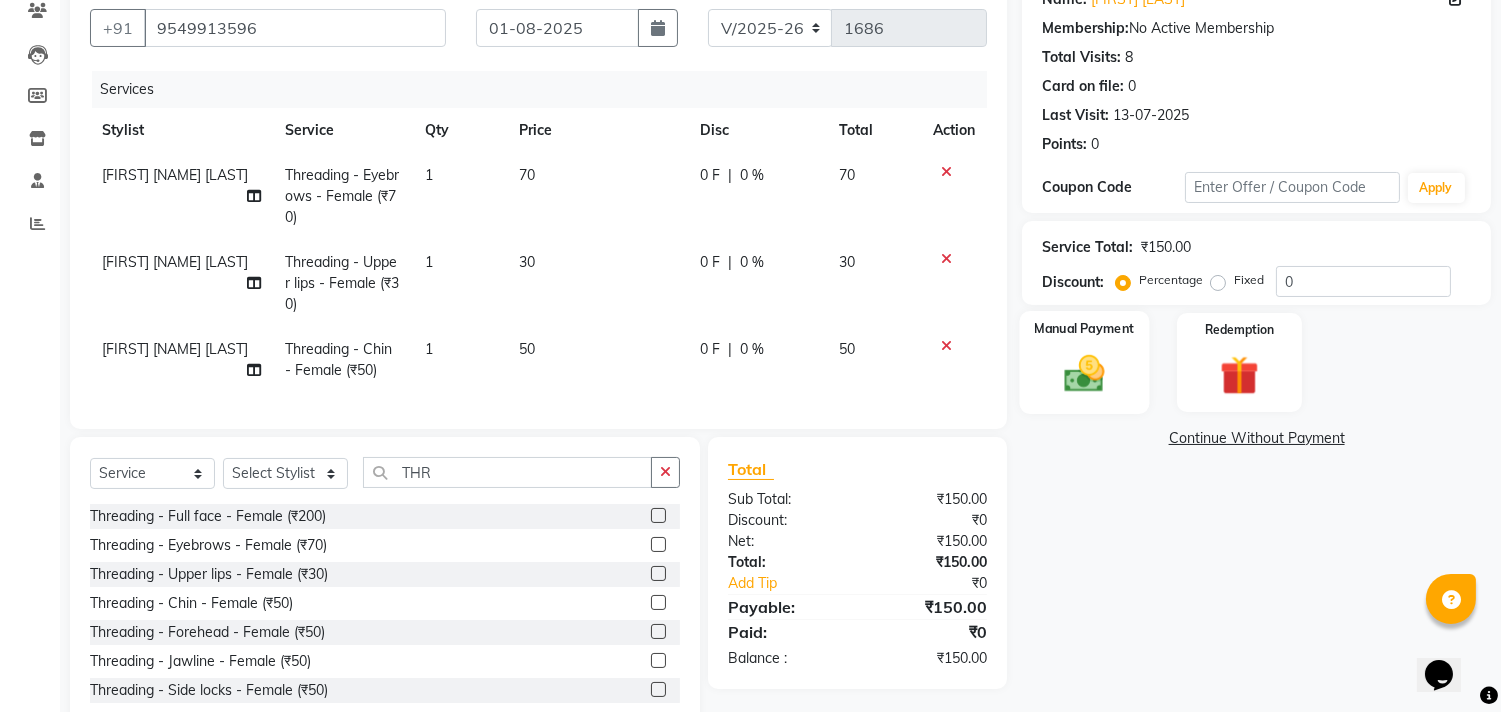 click 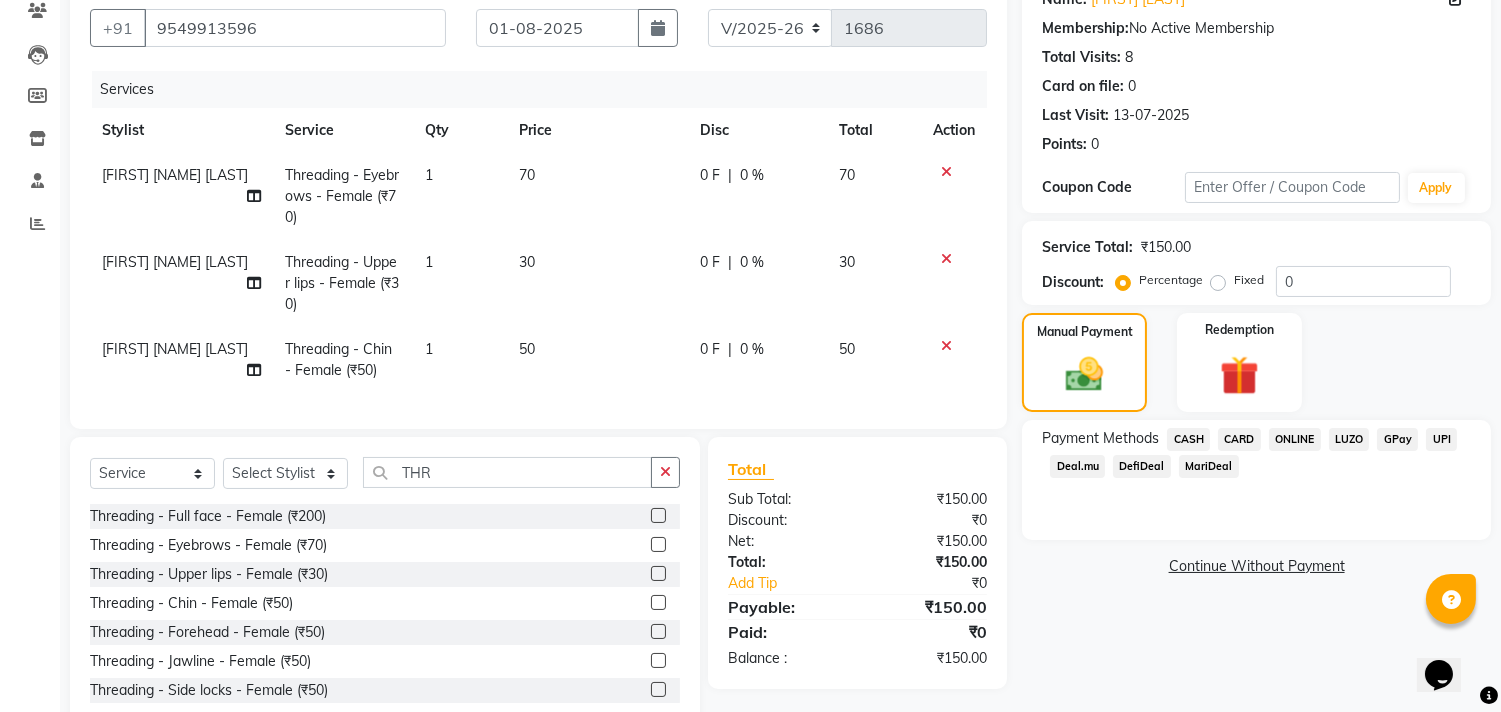 click on "LUZO" 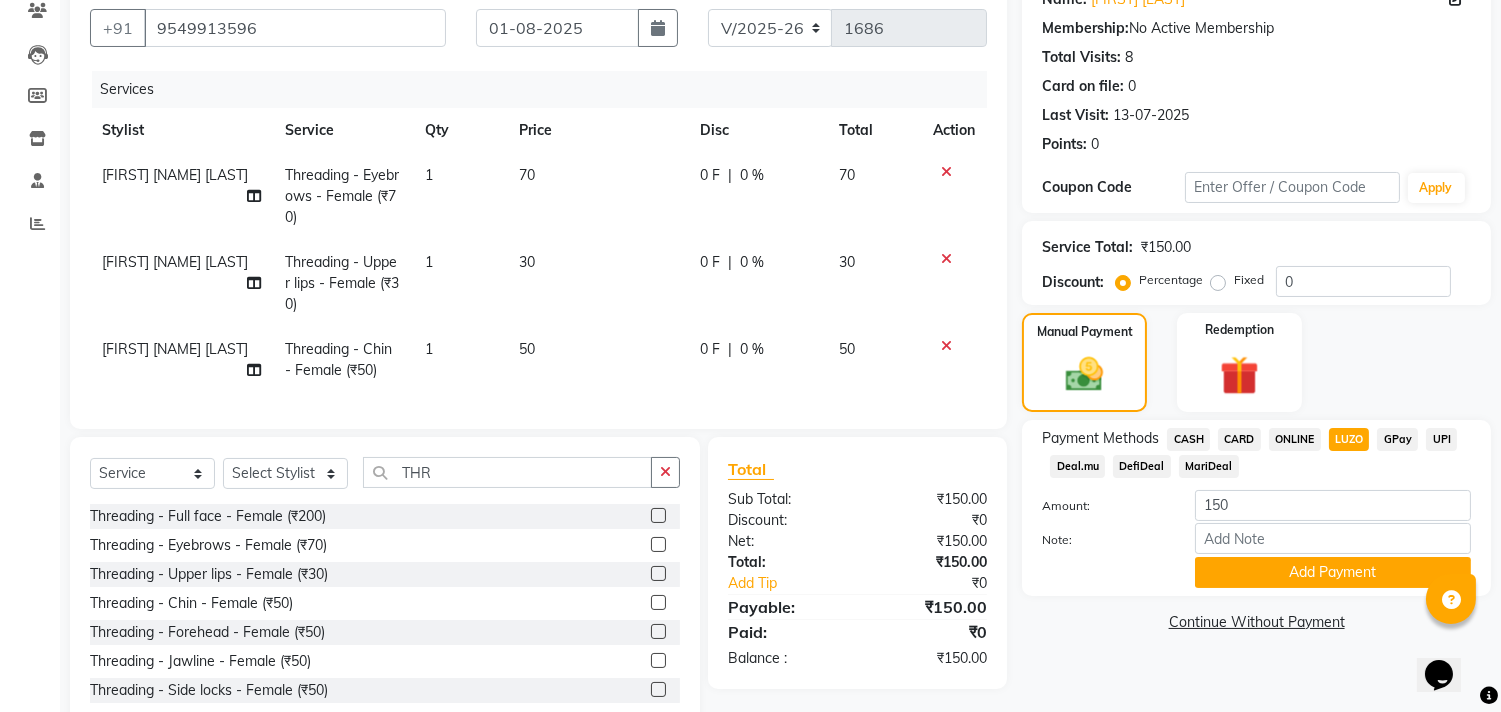click on "ONLINE" 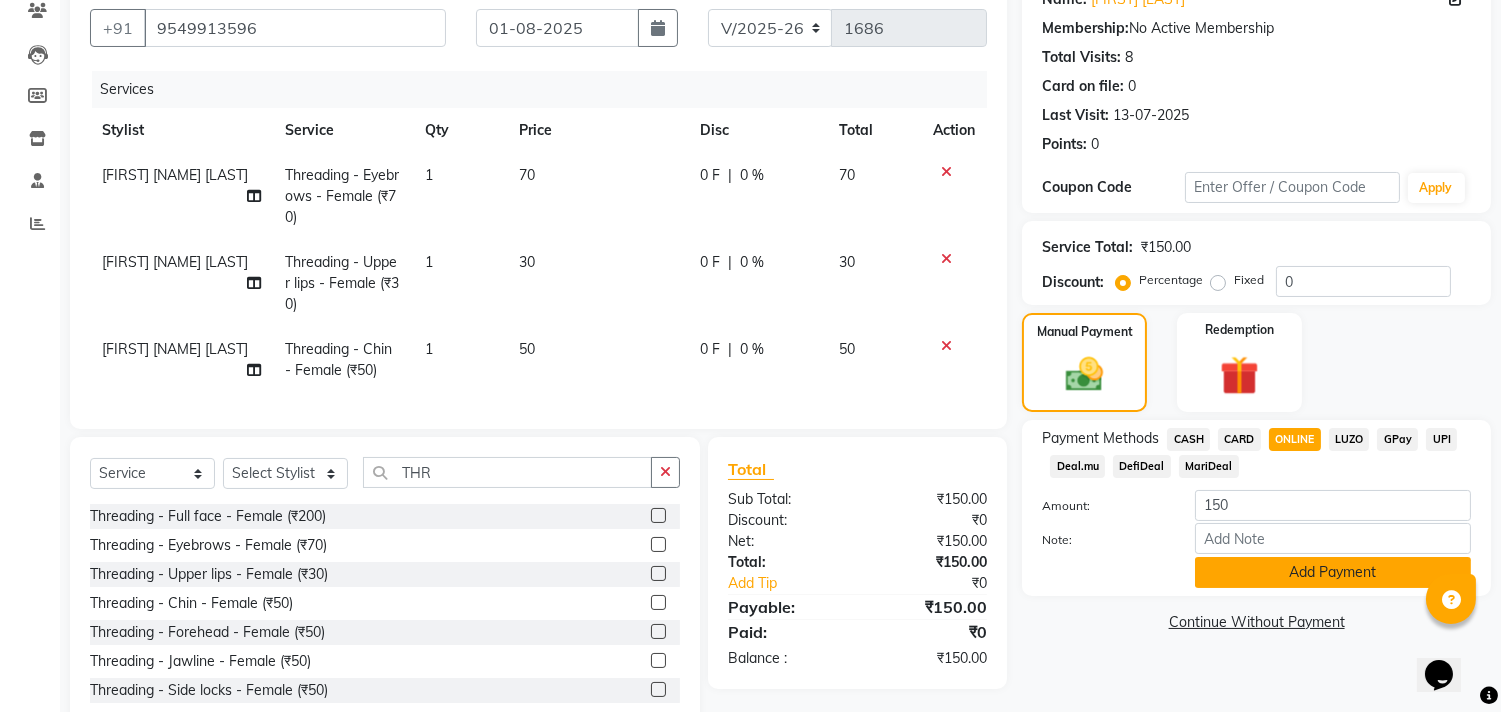 click on "Add Payment" 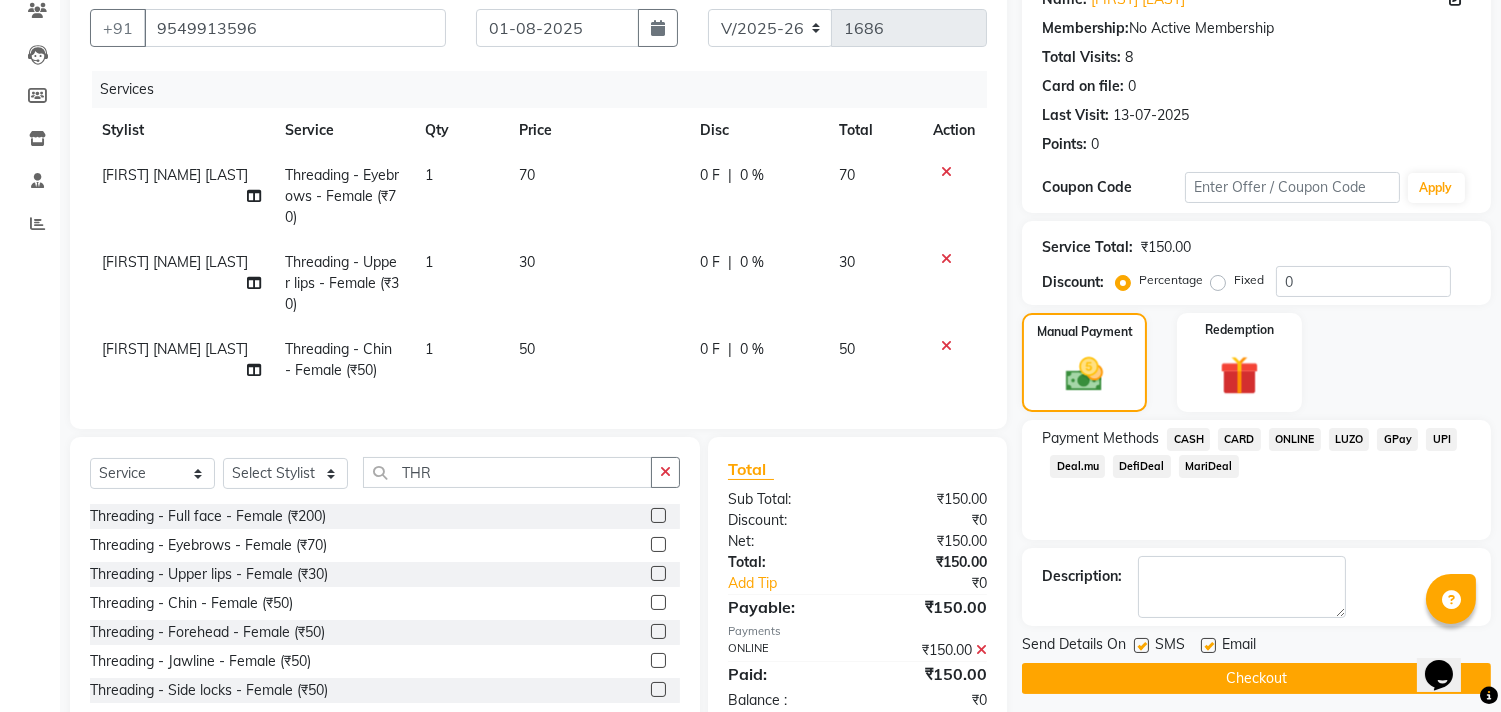 click on "Checkout" 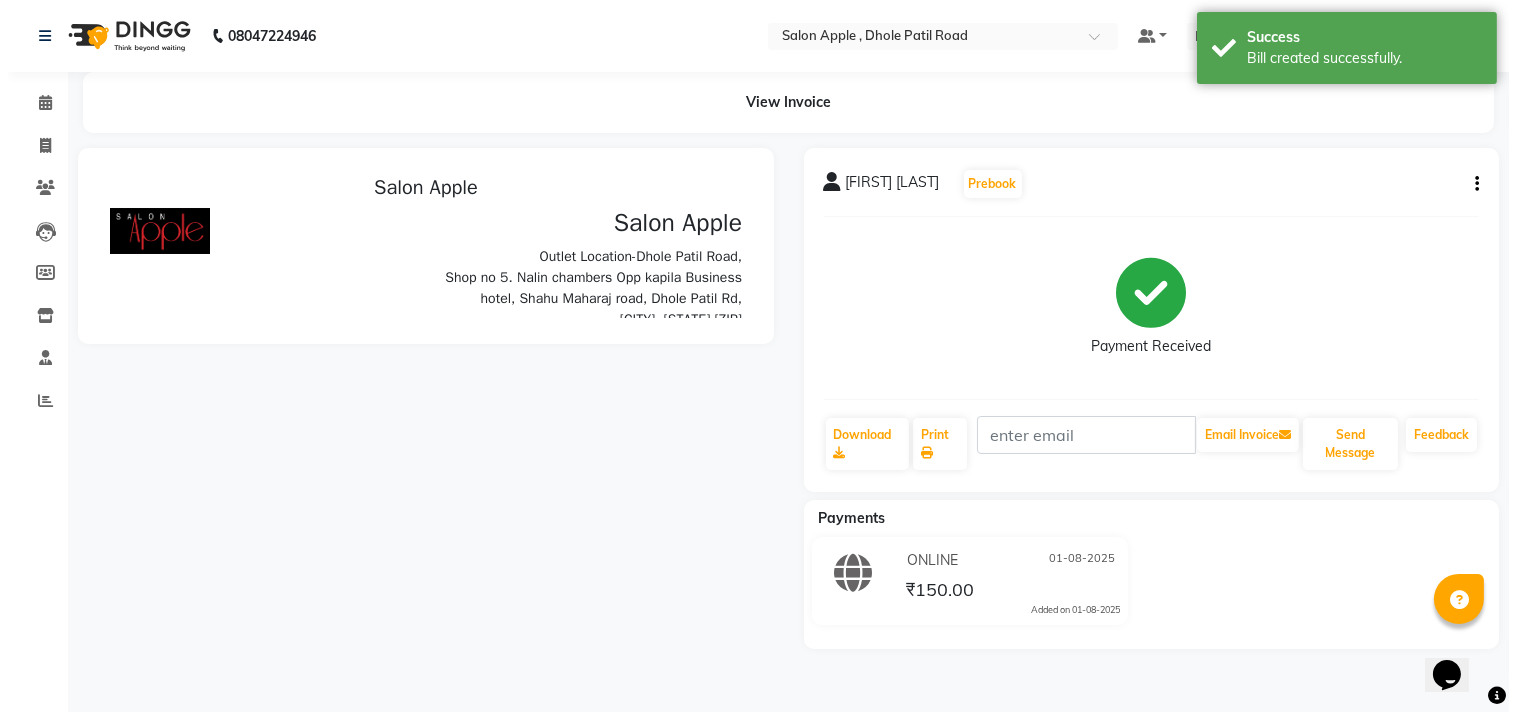 scroll, scrollTop: 0, scrollLeft: 0, axis: both 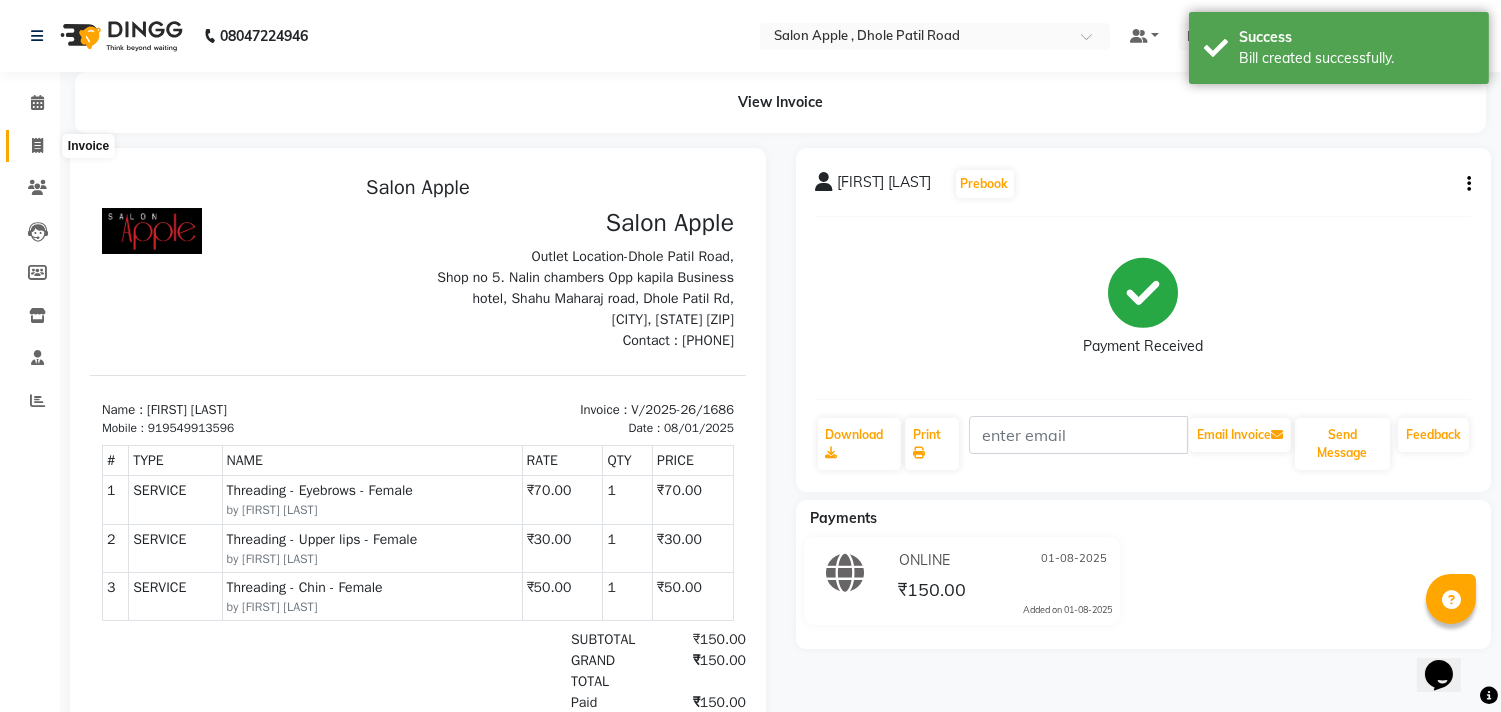 click 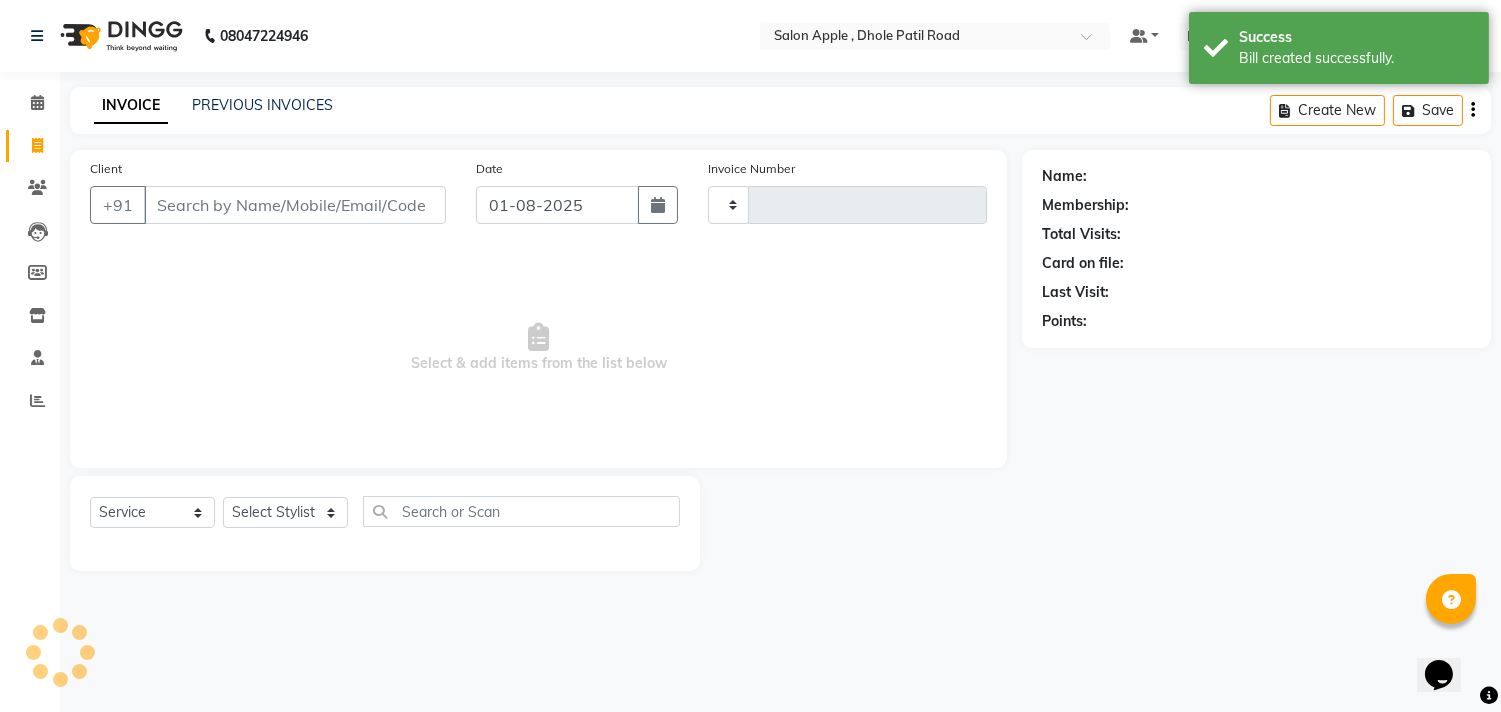 type on "1687" 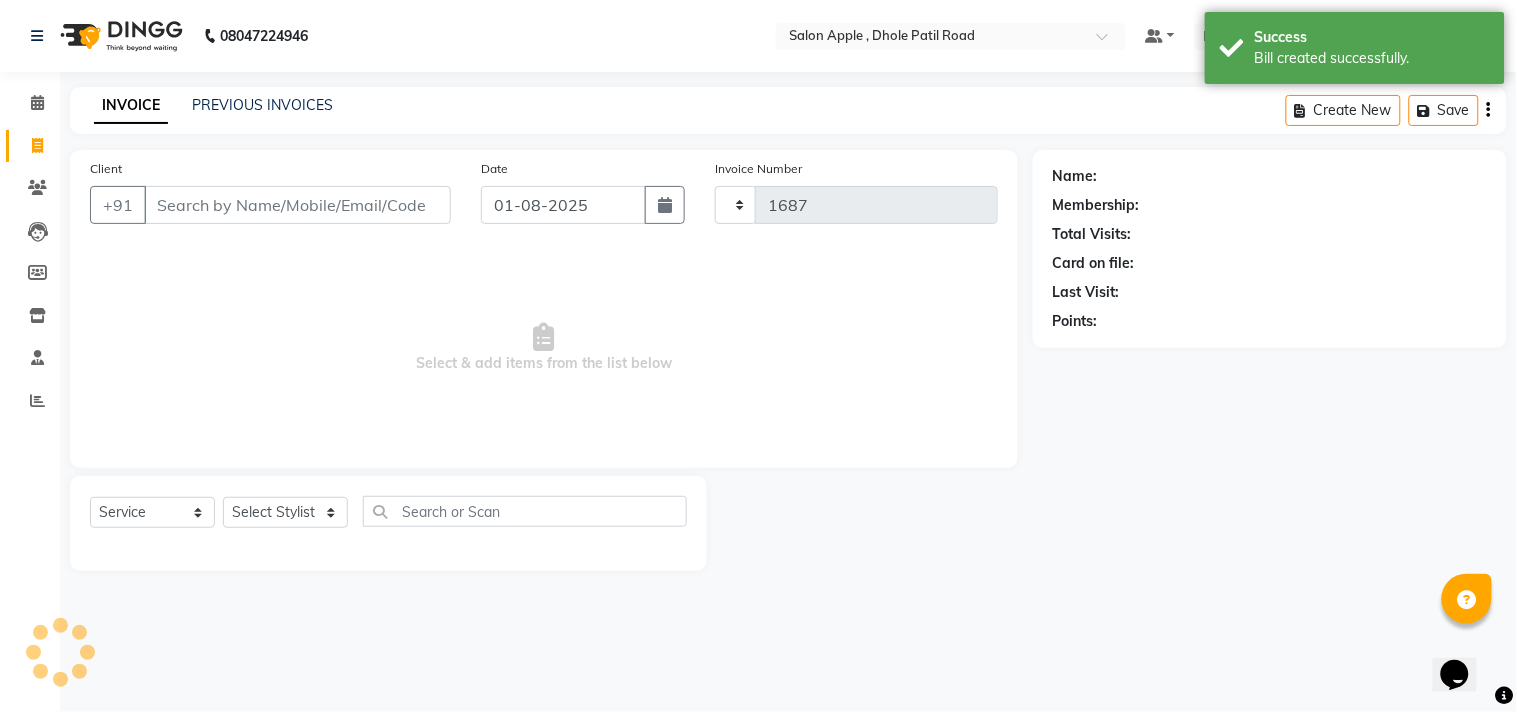 select on "521" 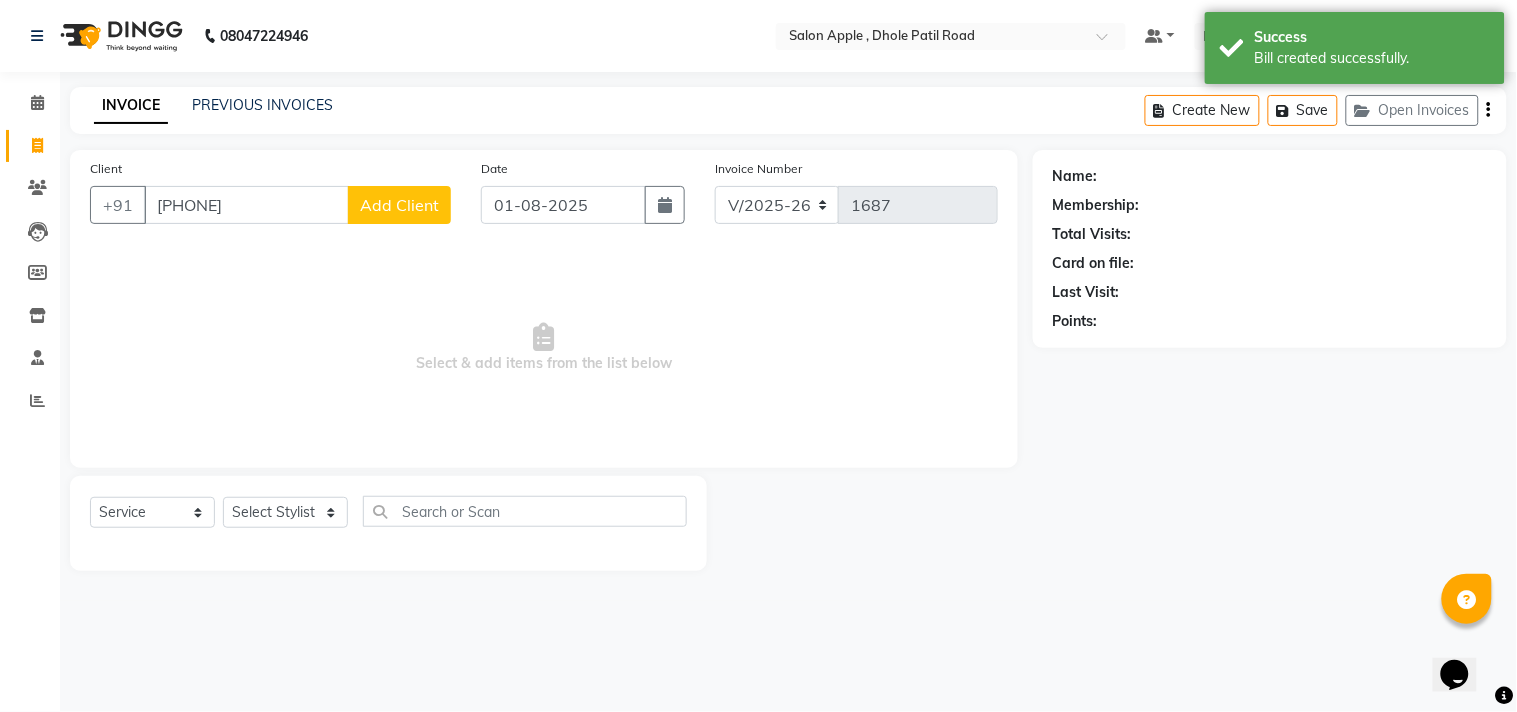 type on "[PHONE]" 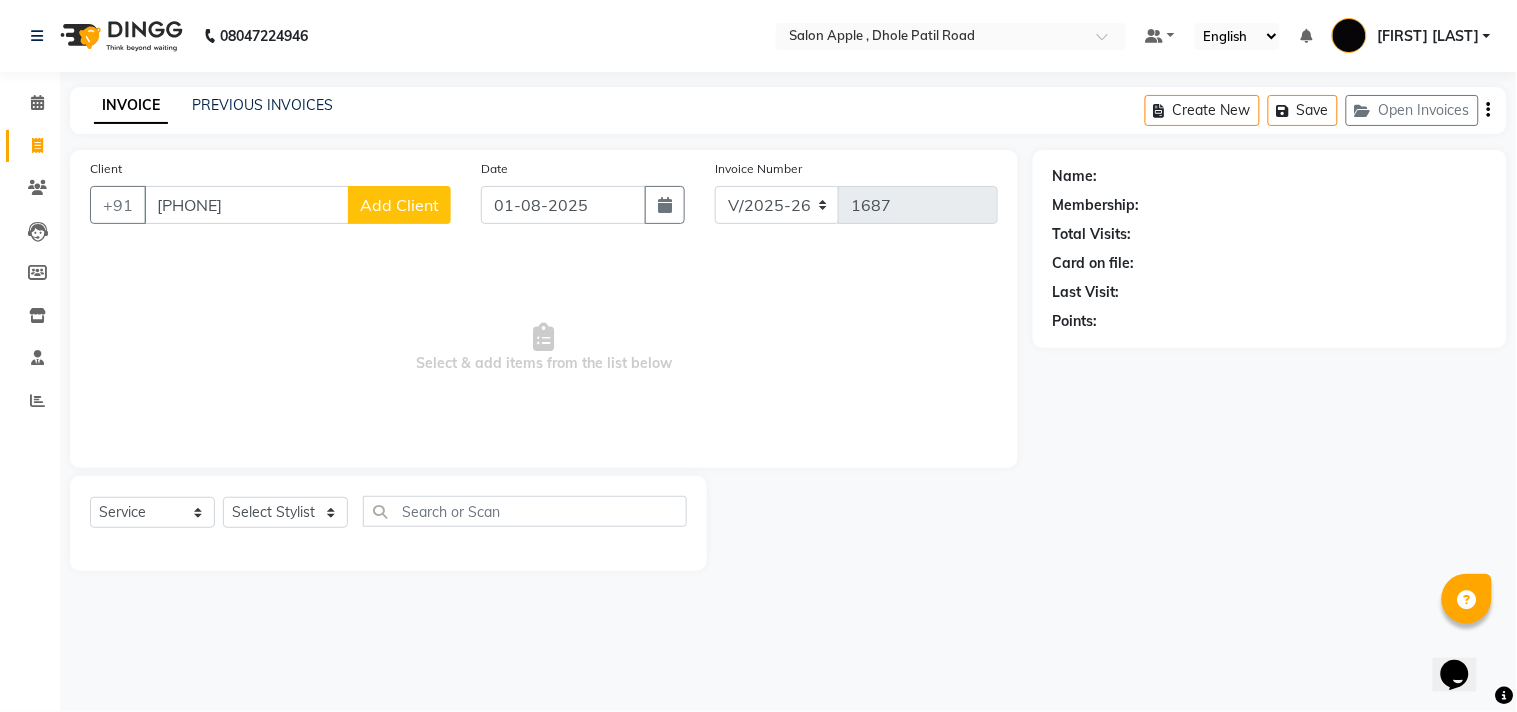 select on "22" 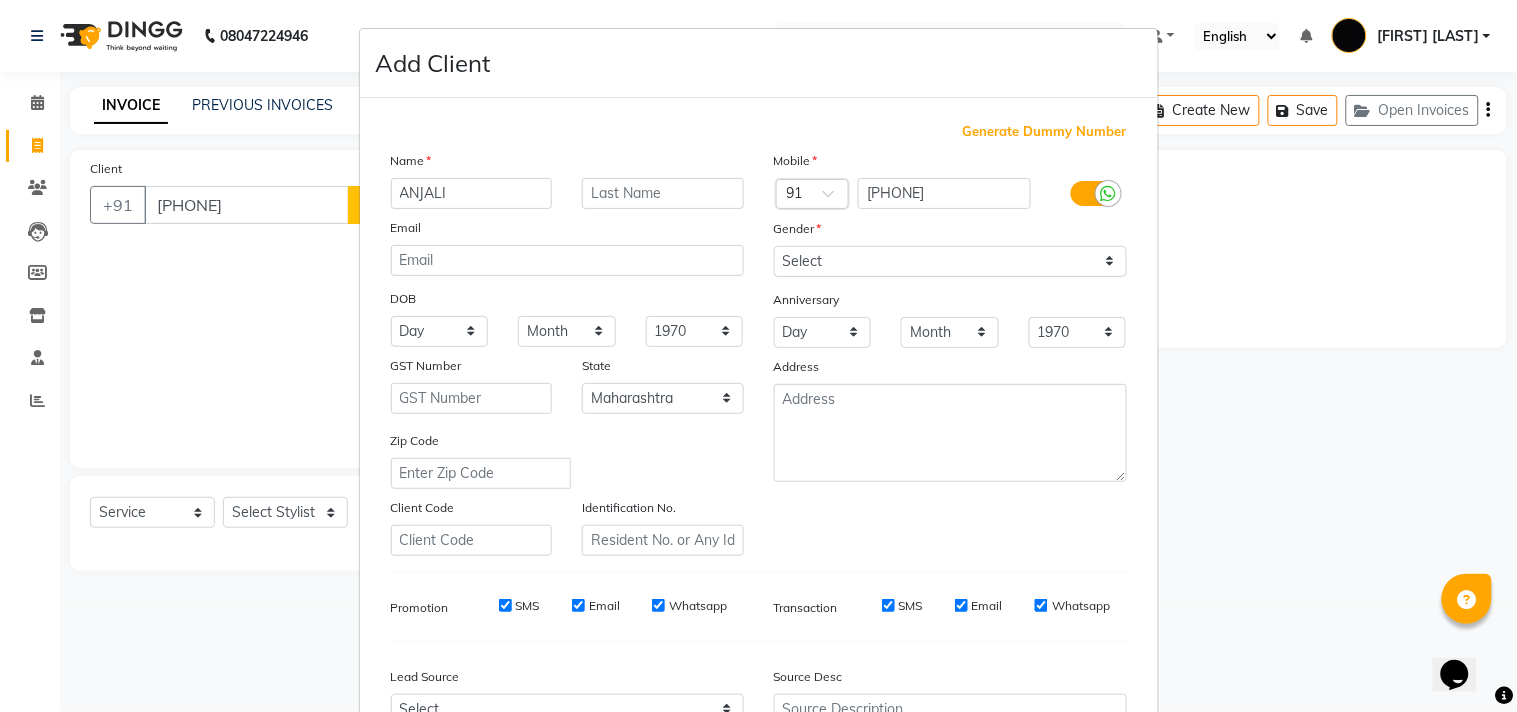type on "ANJALI" 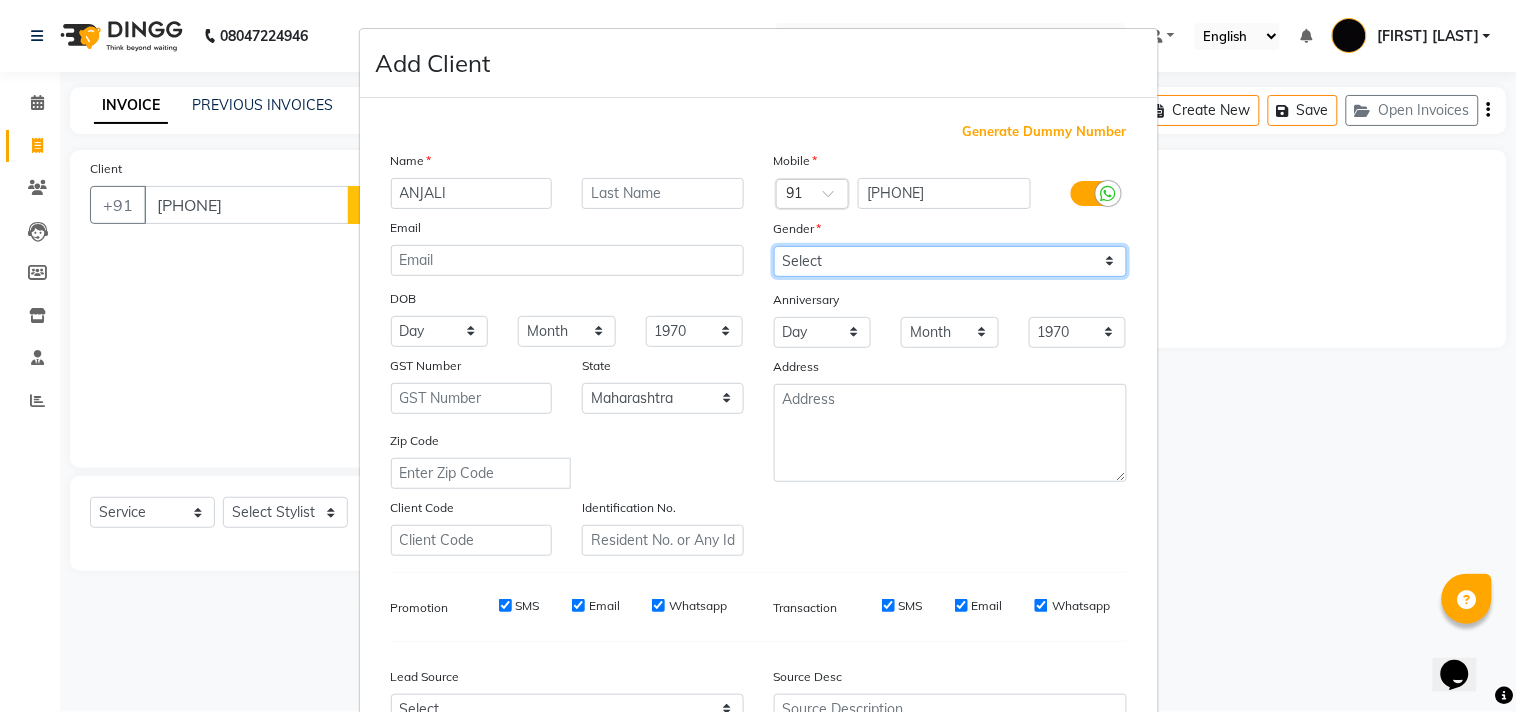 click on "Select Male Female Other Prefer Not To Say" at bounding box center (950, 261) 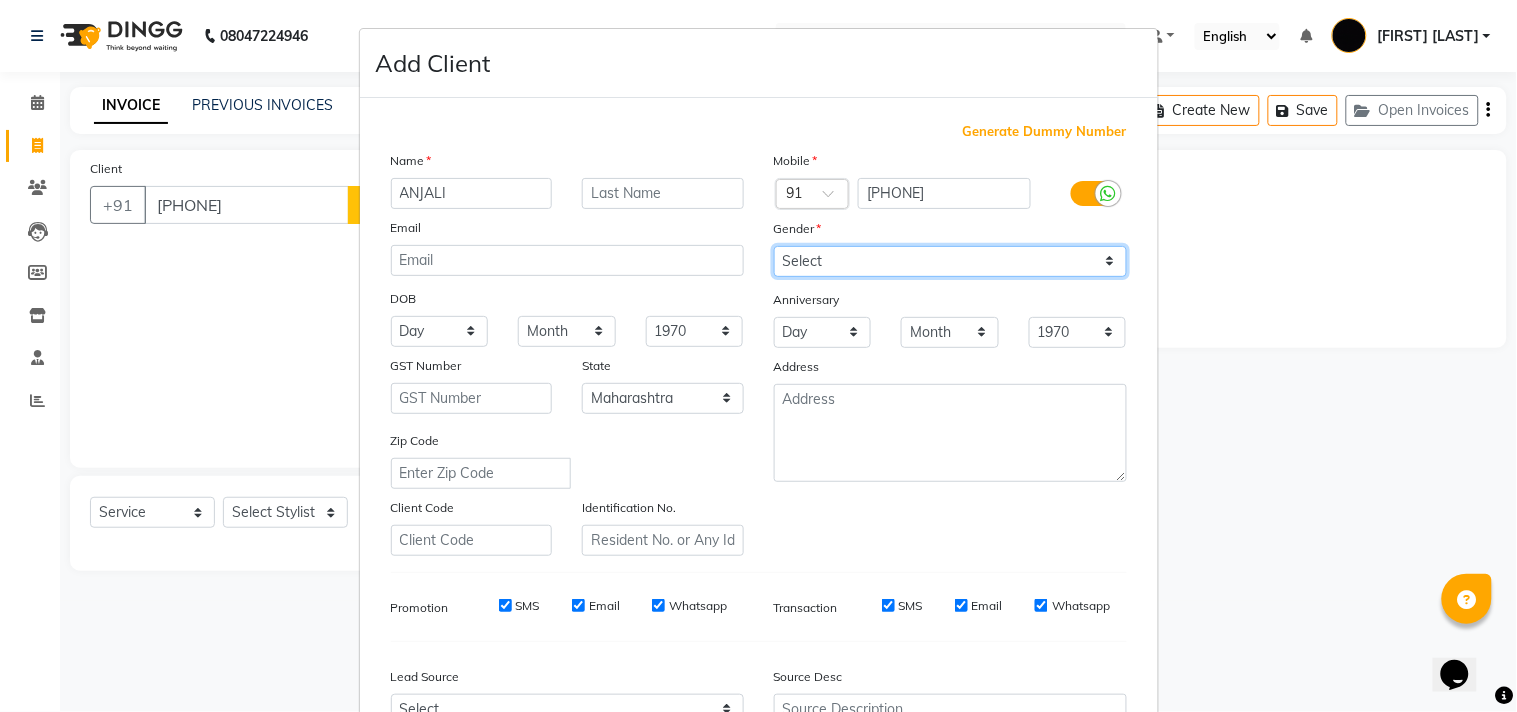 select on "female" 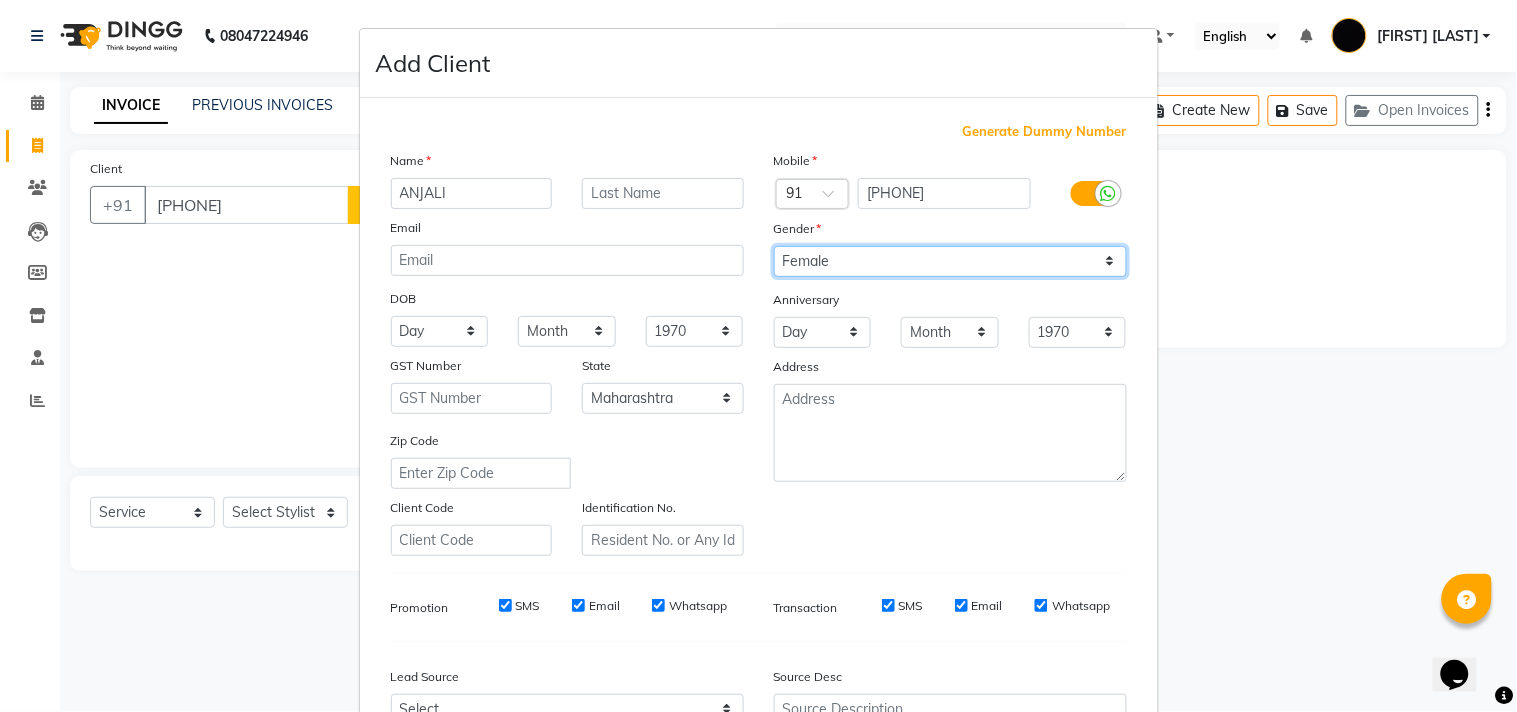 click on "Select Male Female Other Prefer Not To Say" at bounding box center [950, 261] 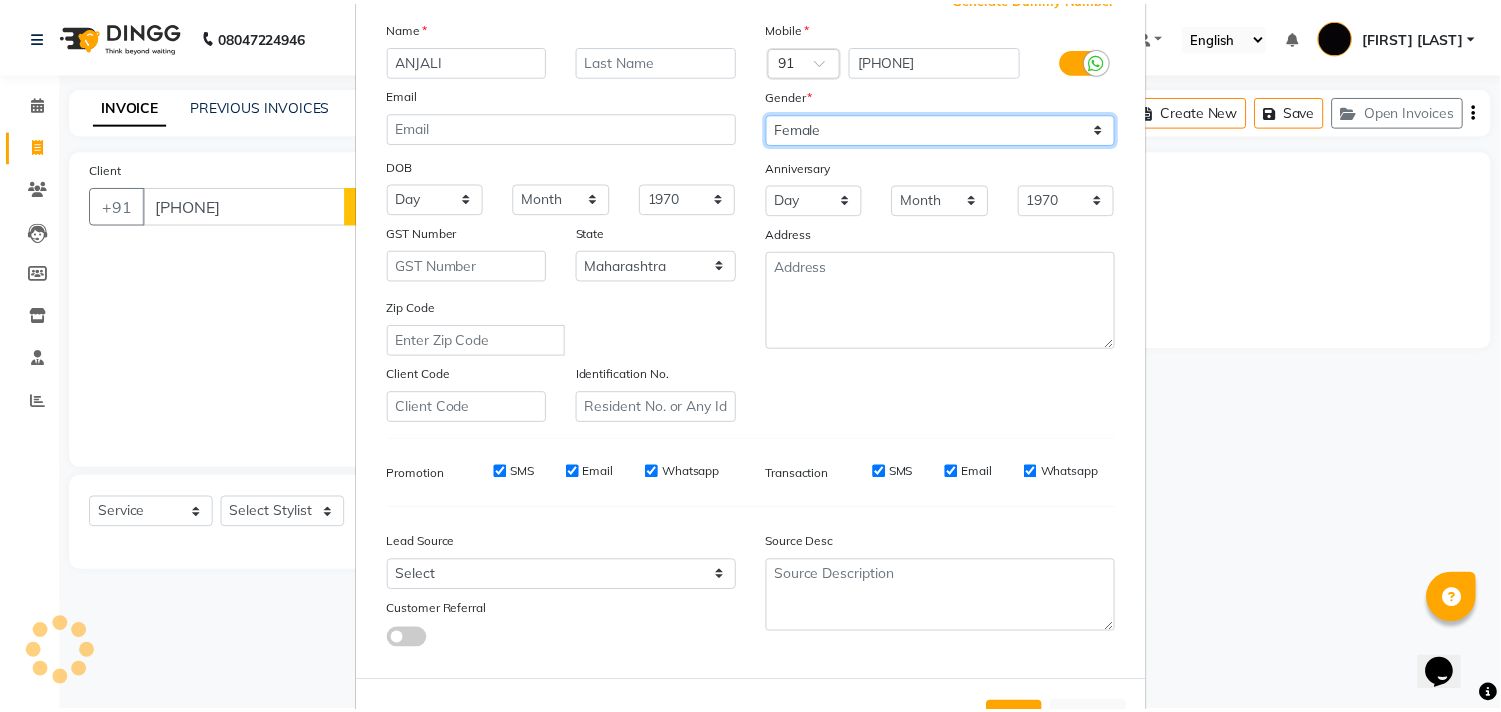 scroll, scrollTop: 212, scrollLeft: 0, axis: vertical 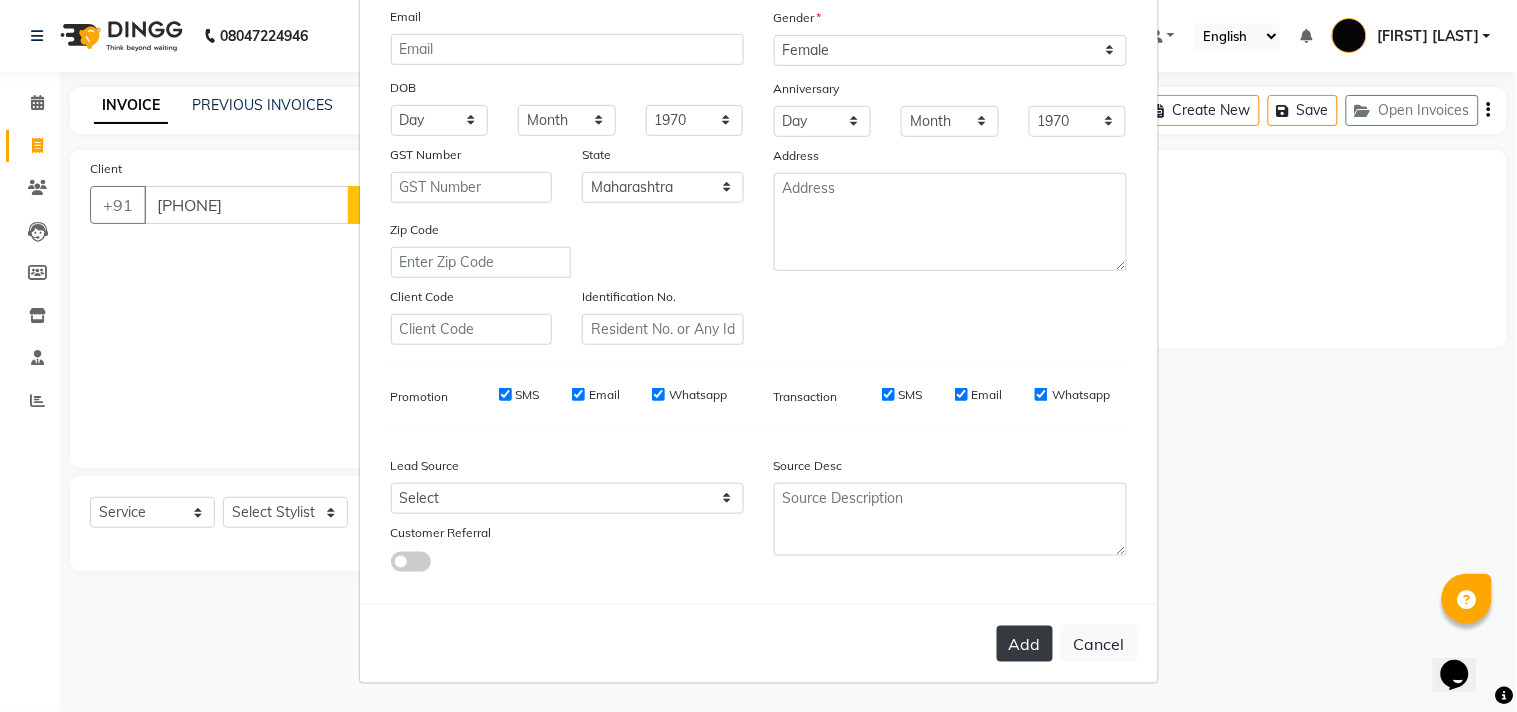 click on "Add" at bounding box center (1025, 644) 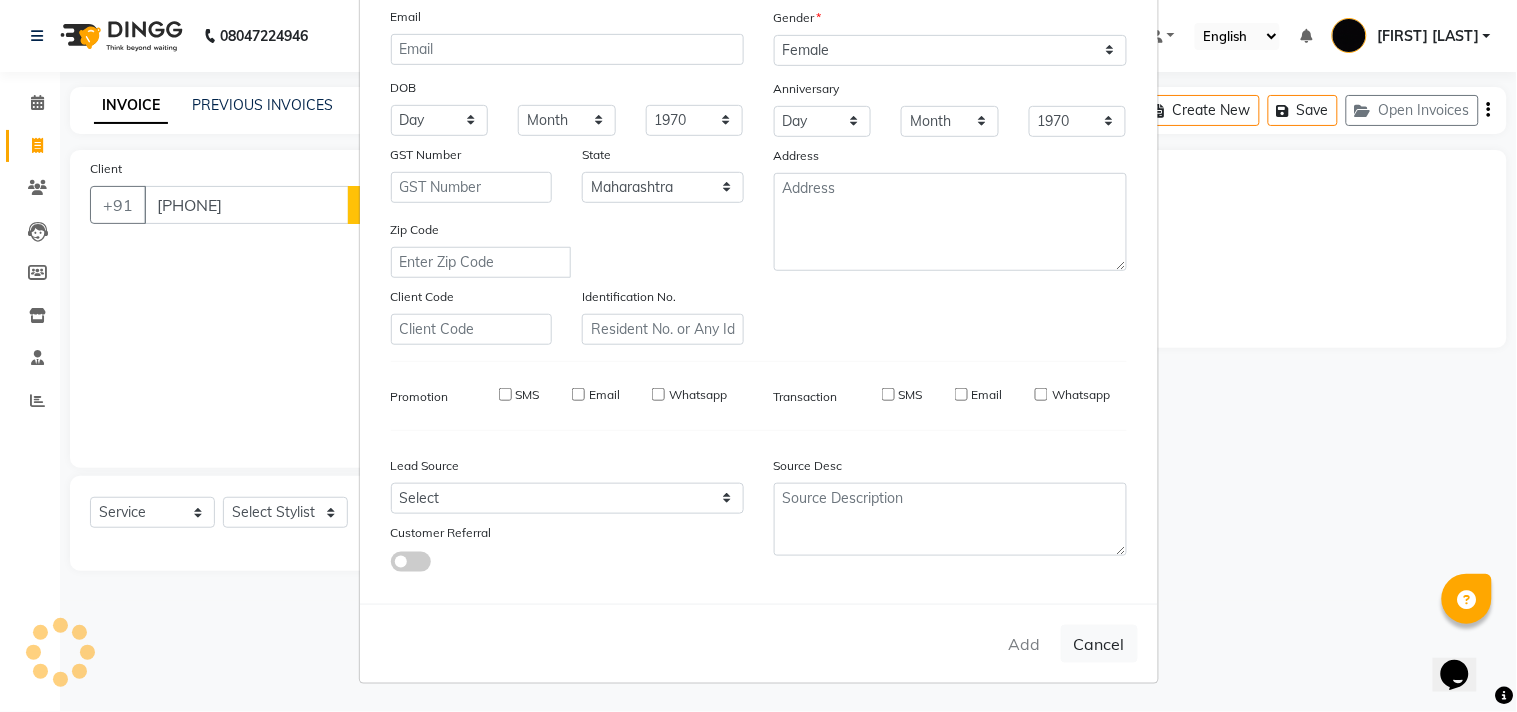 type 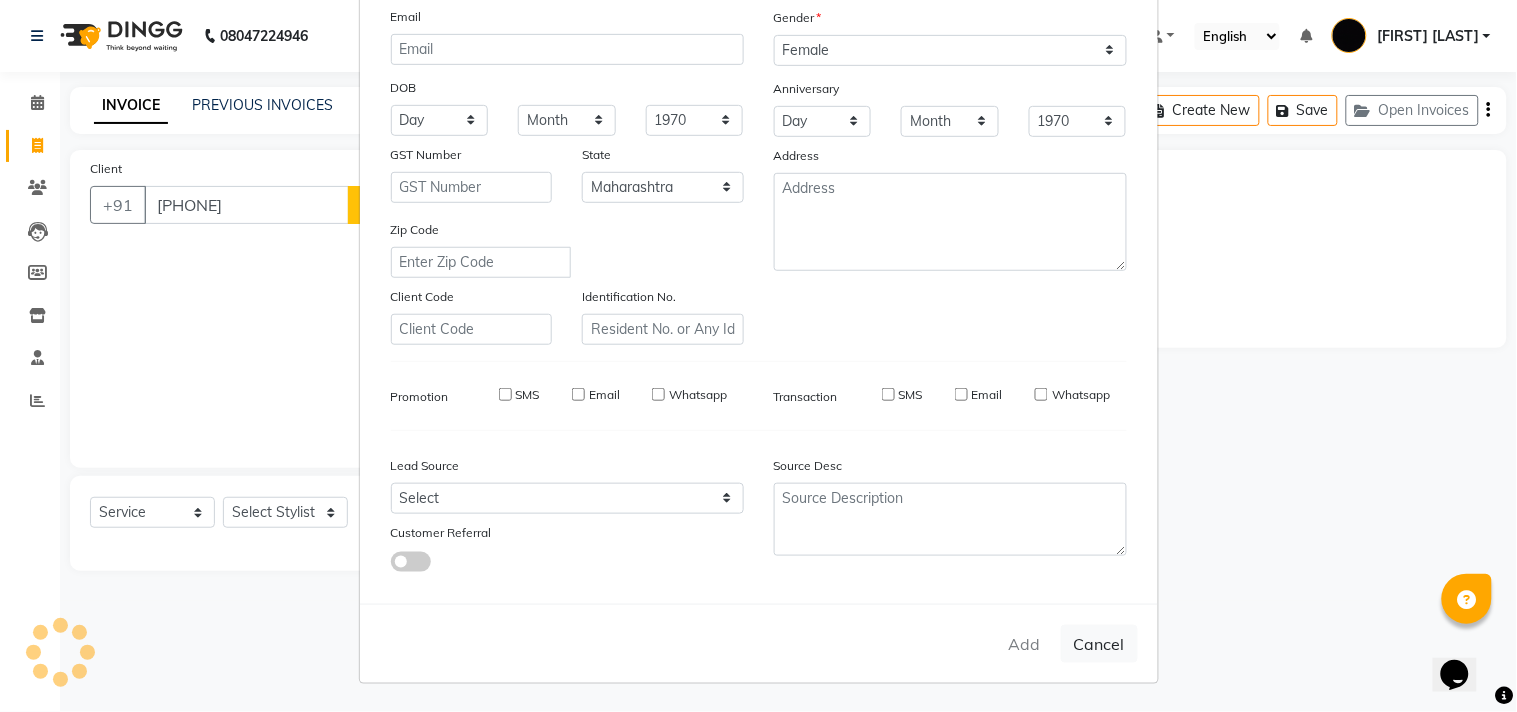 select on "null" 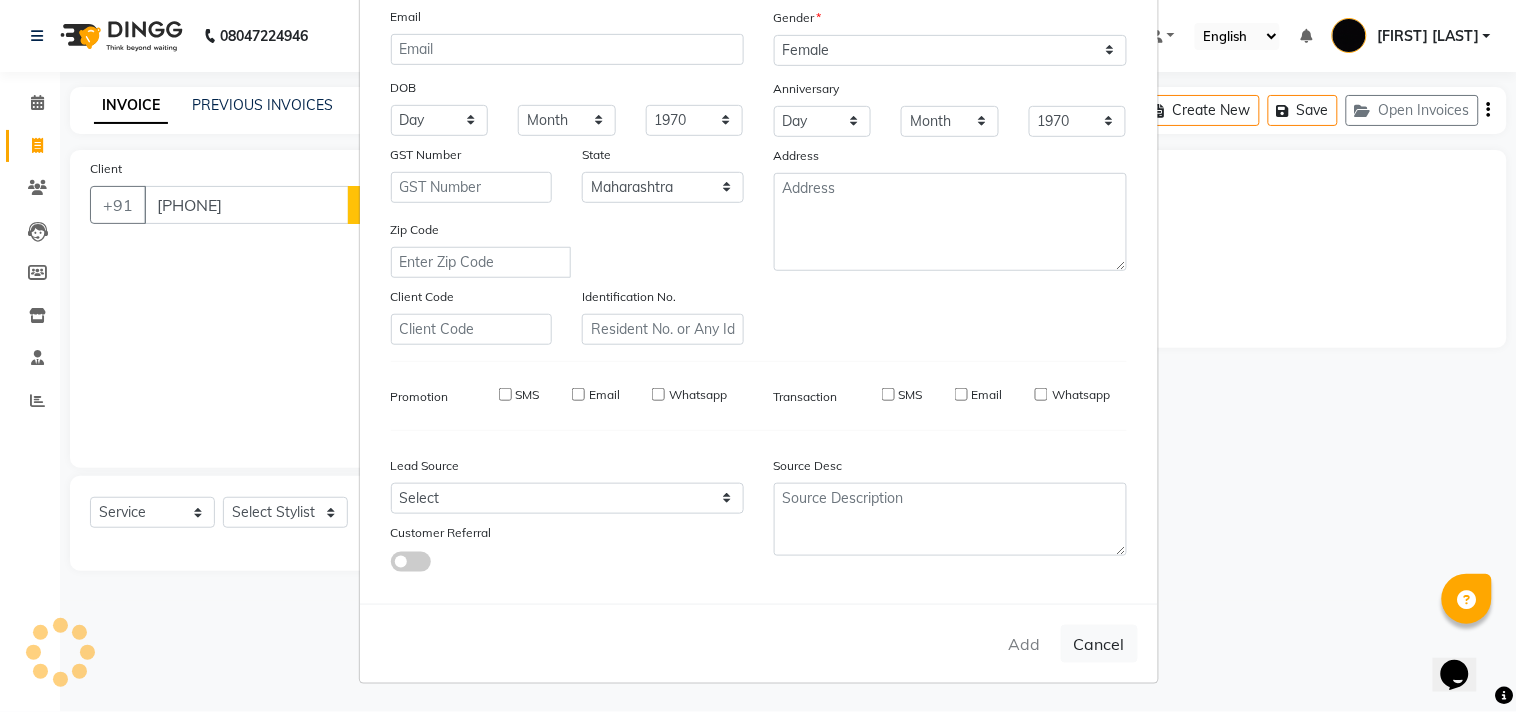 type 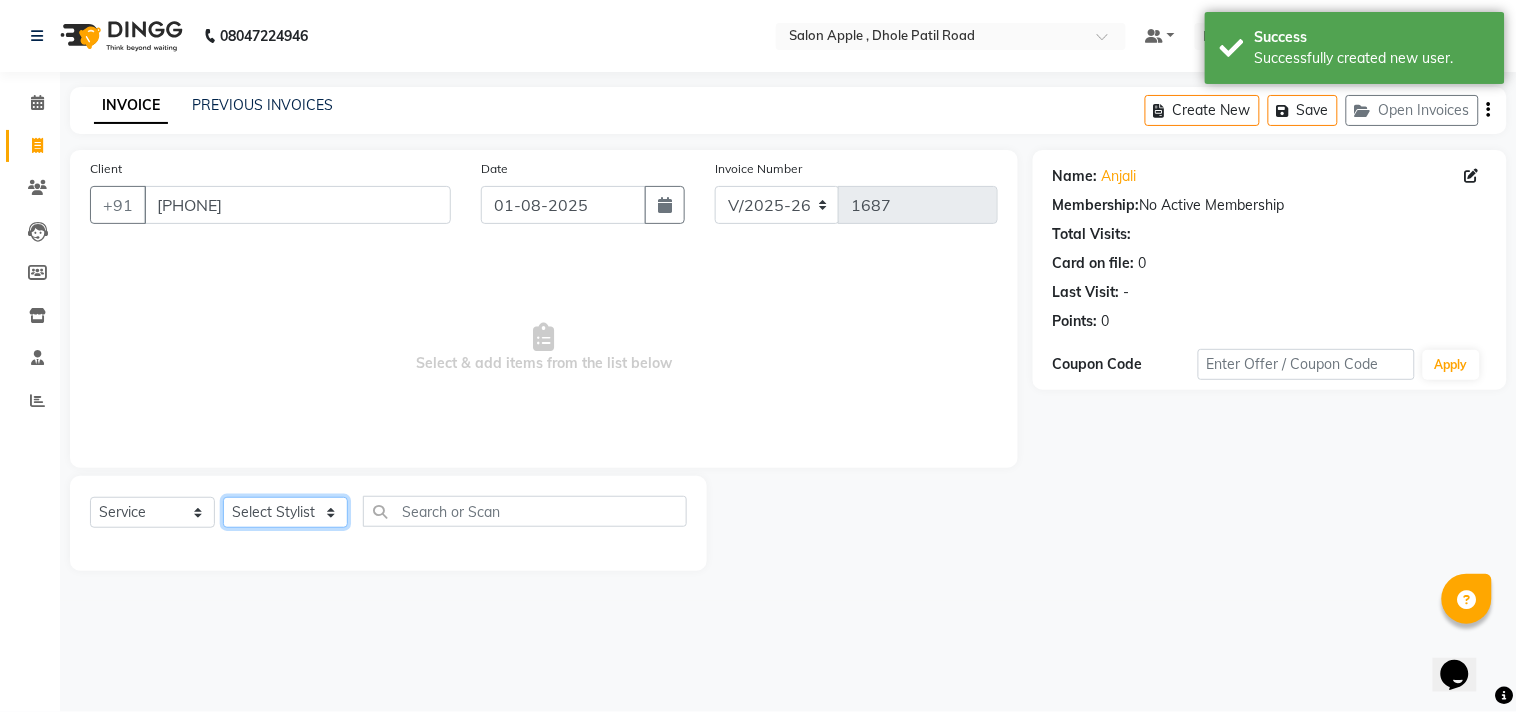 click on "Select Stylist [FIRST] [LAST] [FIRST] [LAST] [LAST] [LAST] [LAST] [LAST] [LAST]" 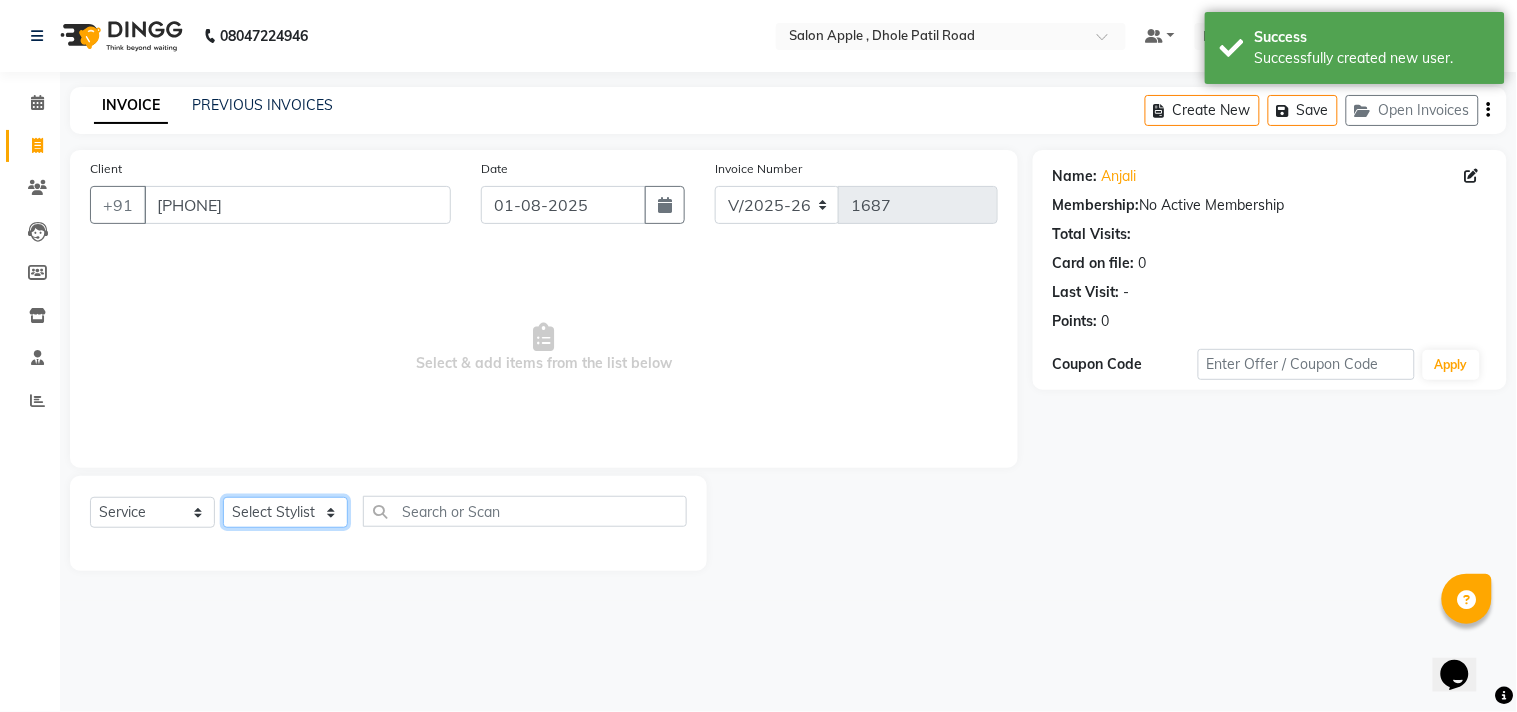 select on "[PHONE]" 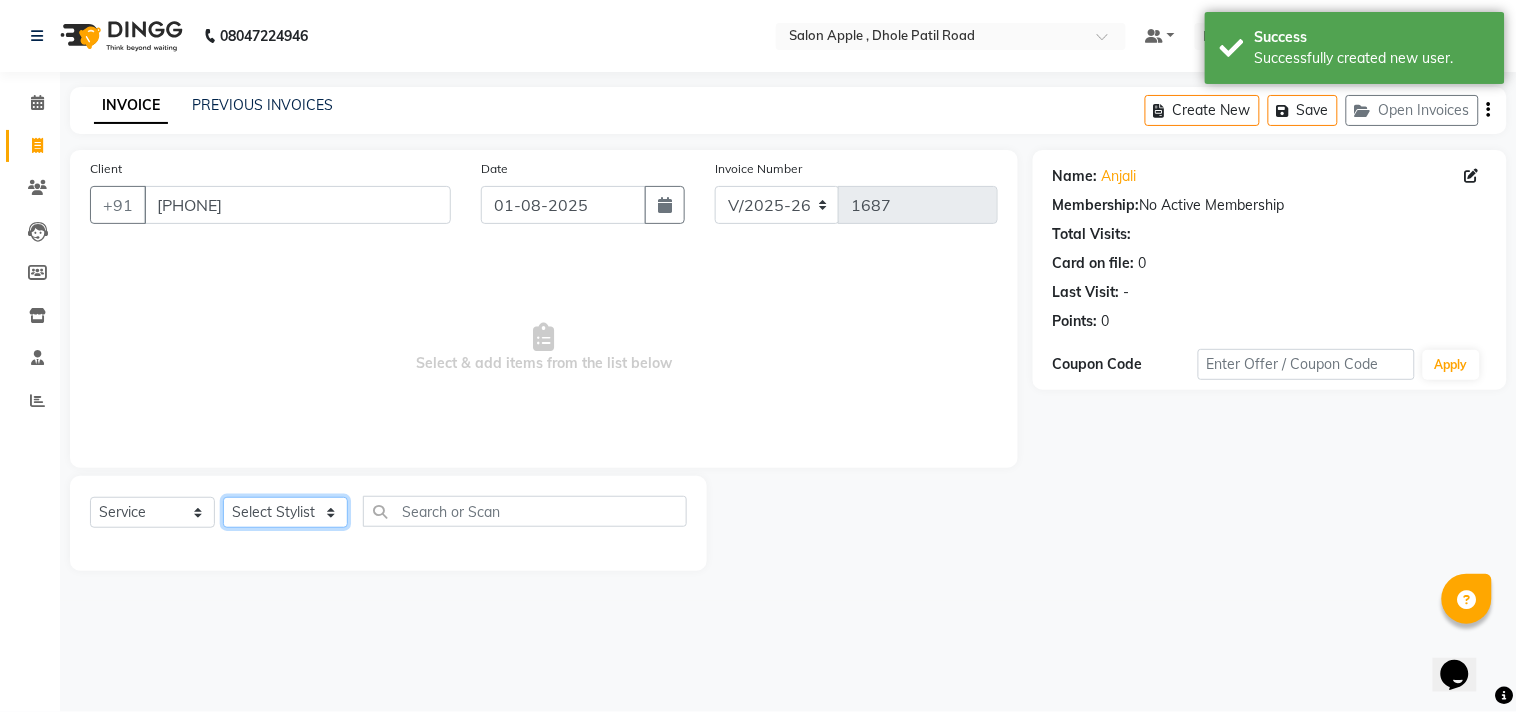 click on "Select Stylist [FIRST] [LAST] [FIRST] [LAST] [LAST] [LAST] [LAST] [LAST] [LAST]" 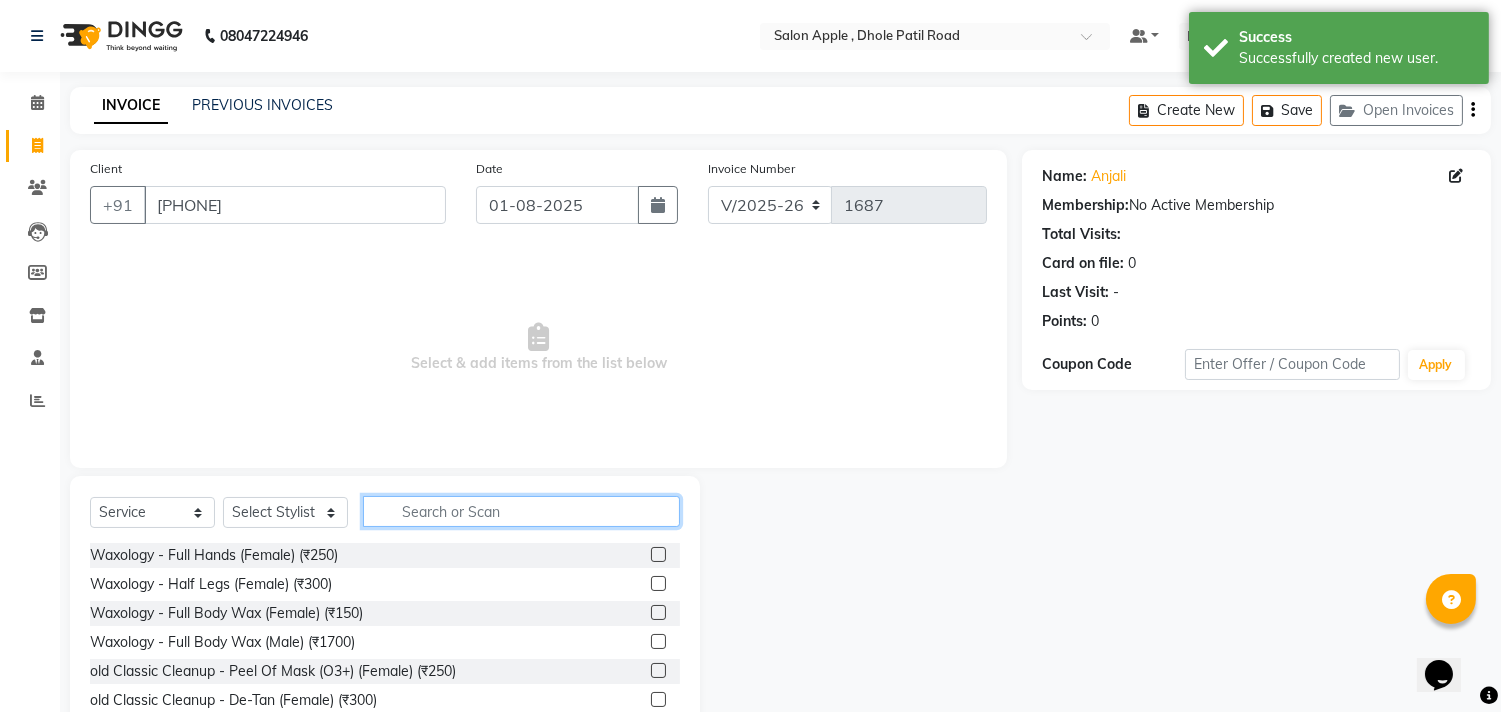 click 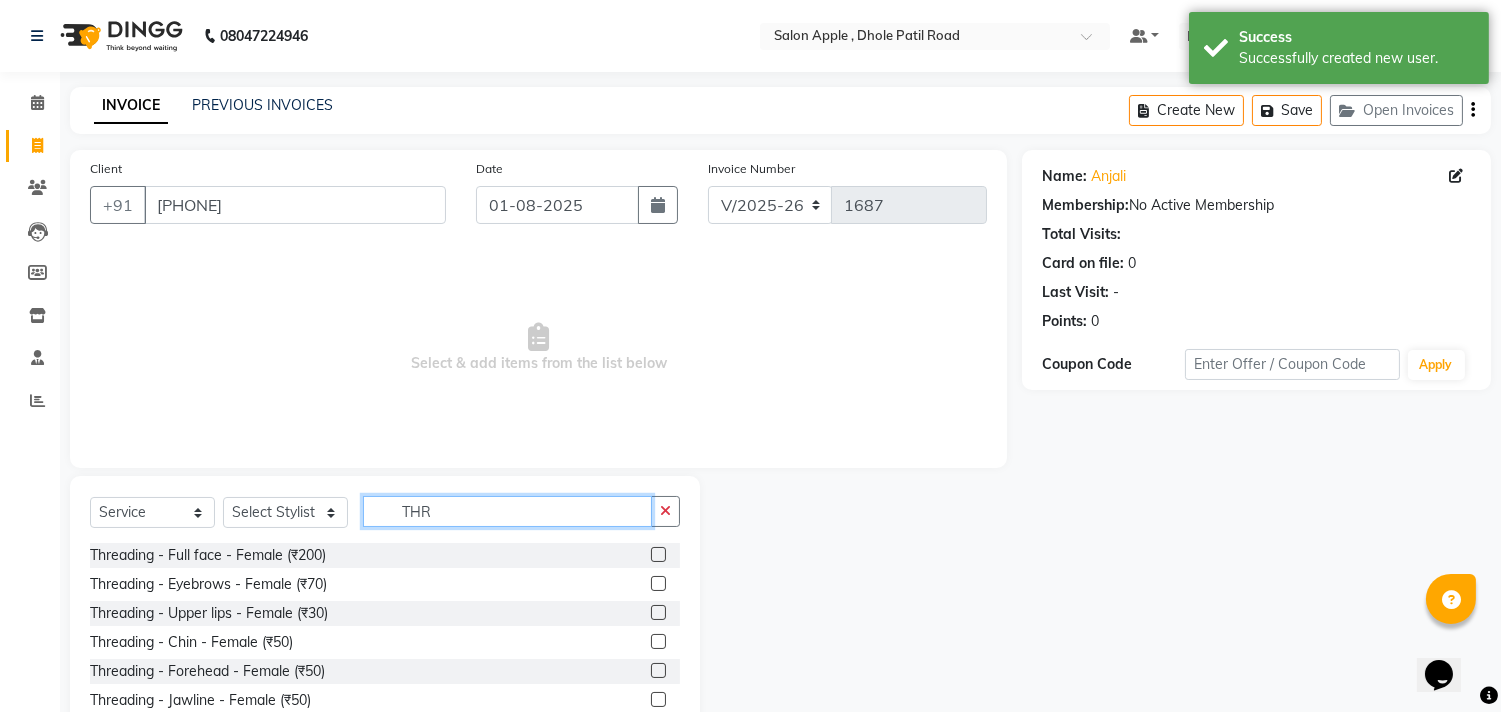 type on "THR" 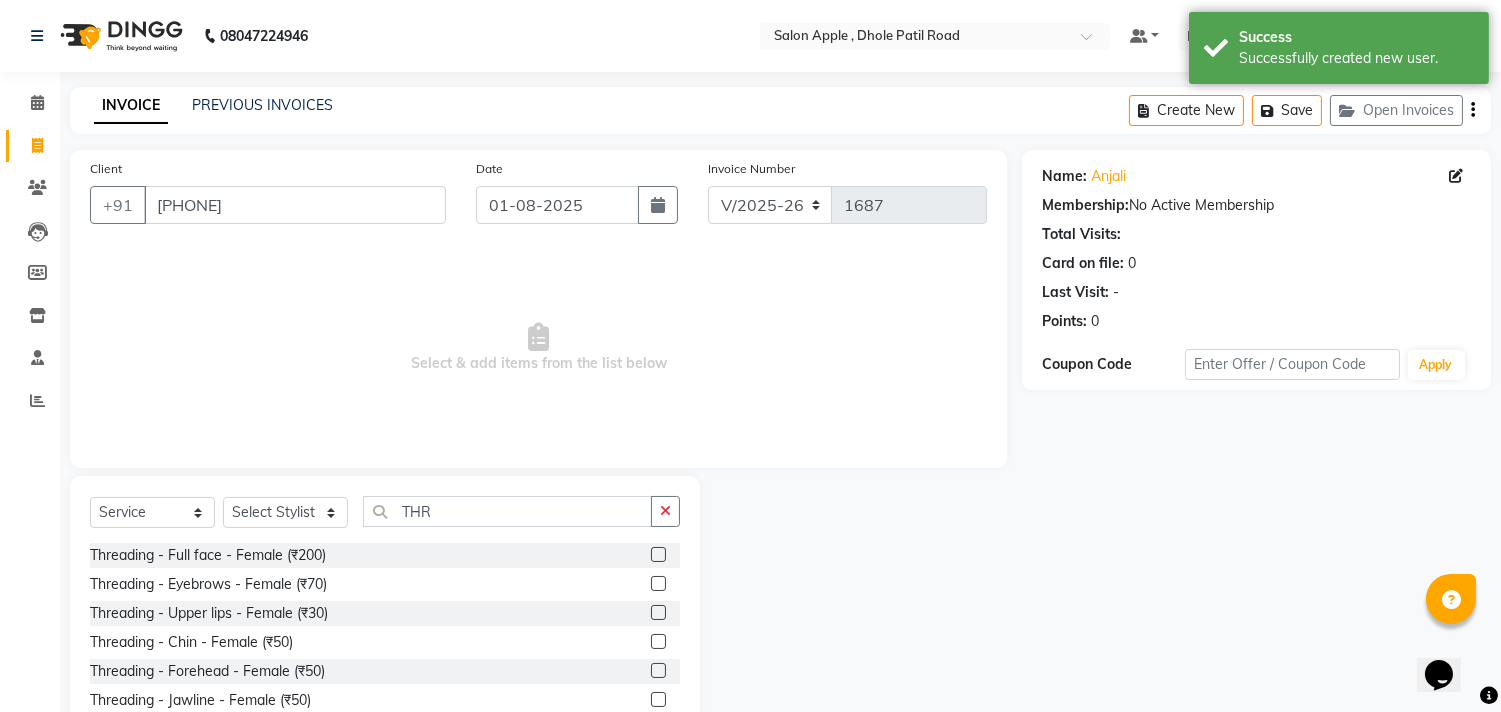 click 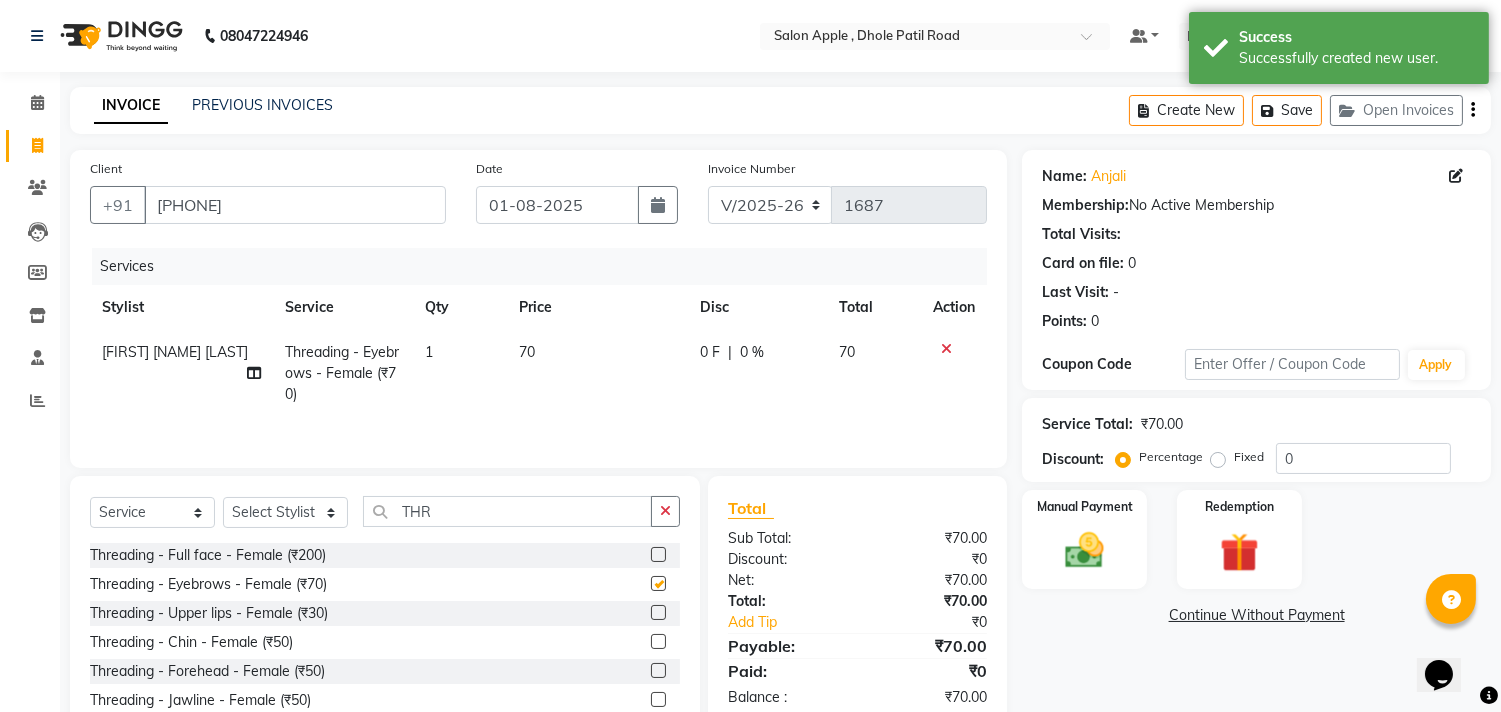 checkbox on "false" 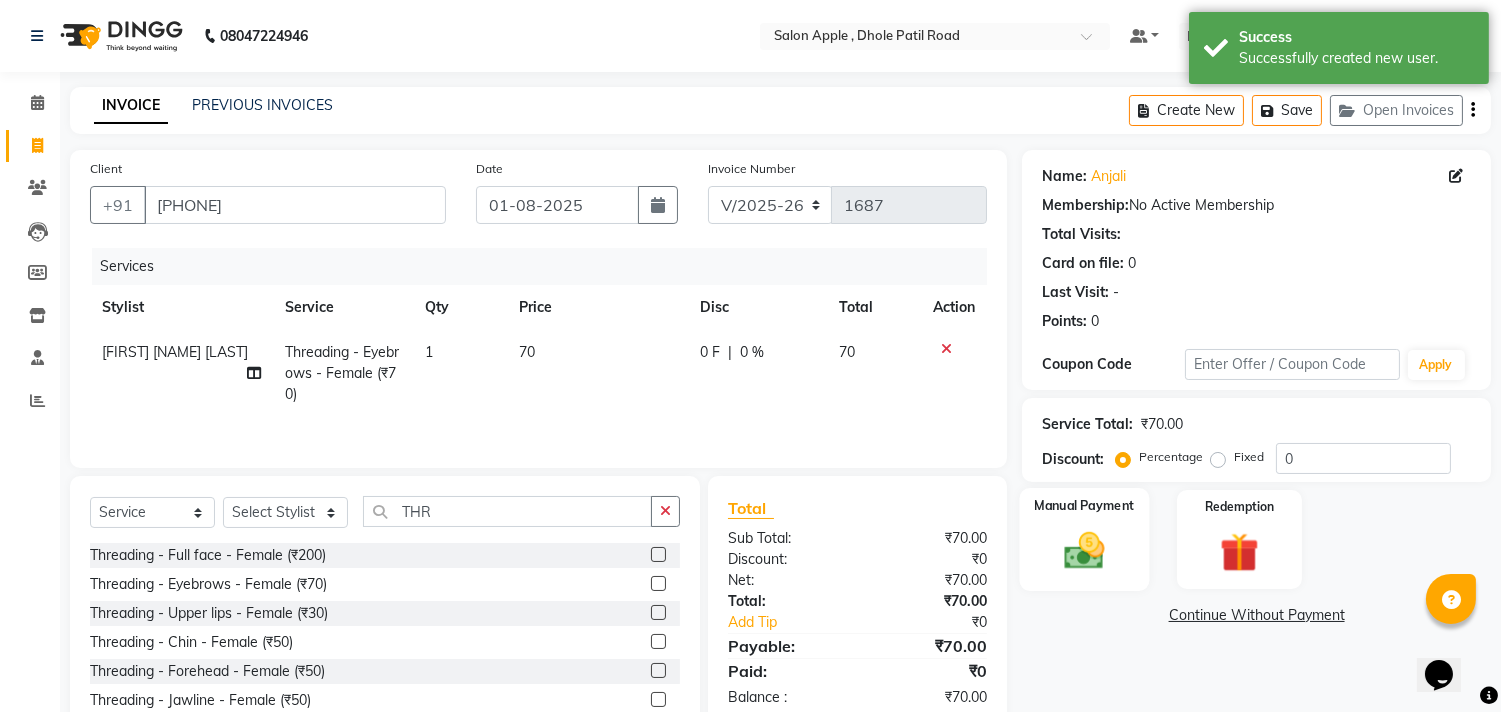 click 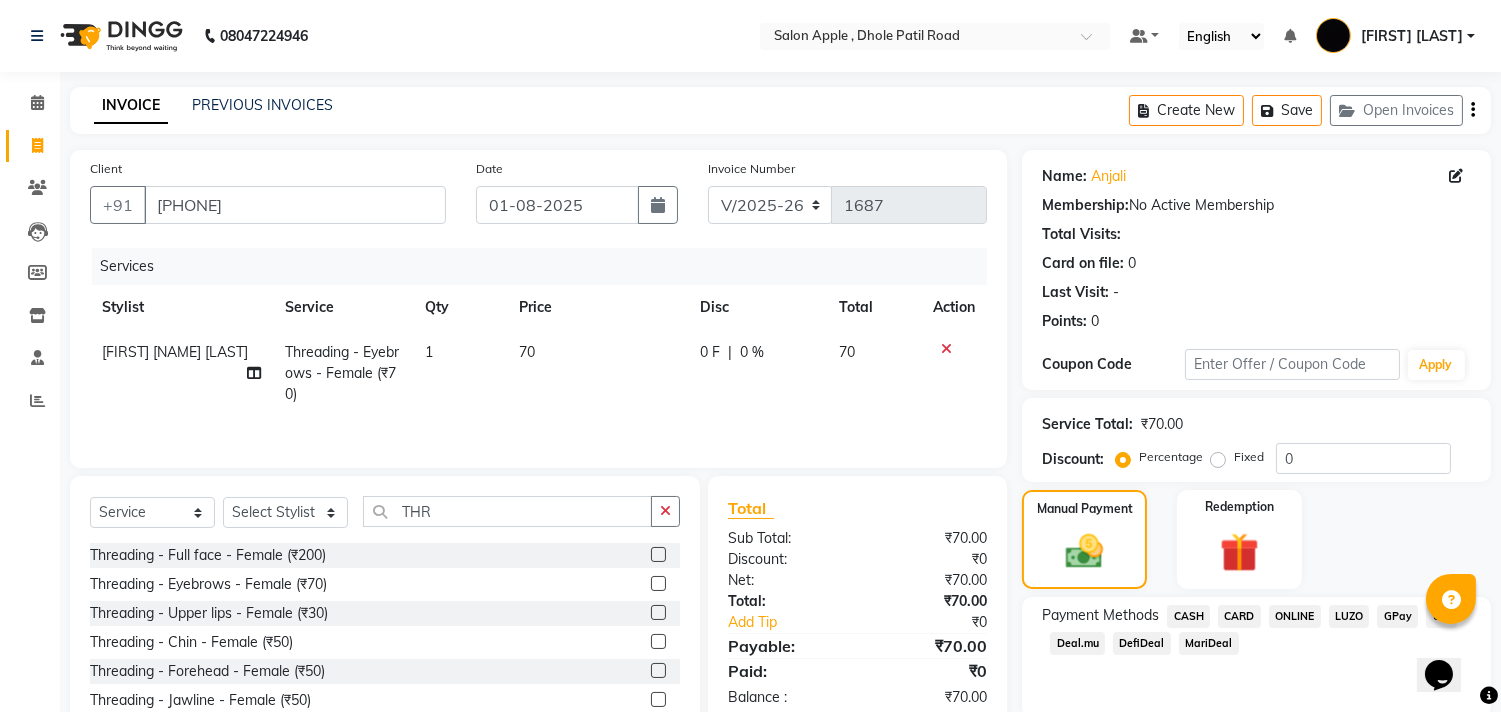 click on "ONLINE" 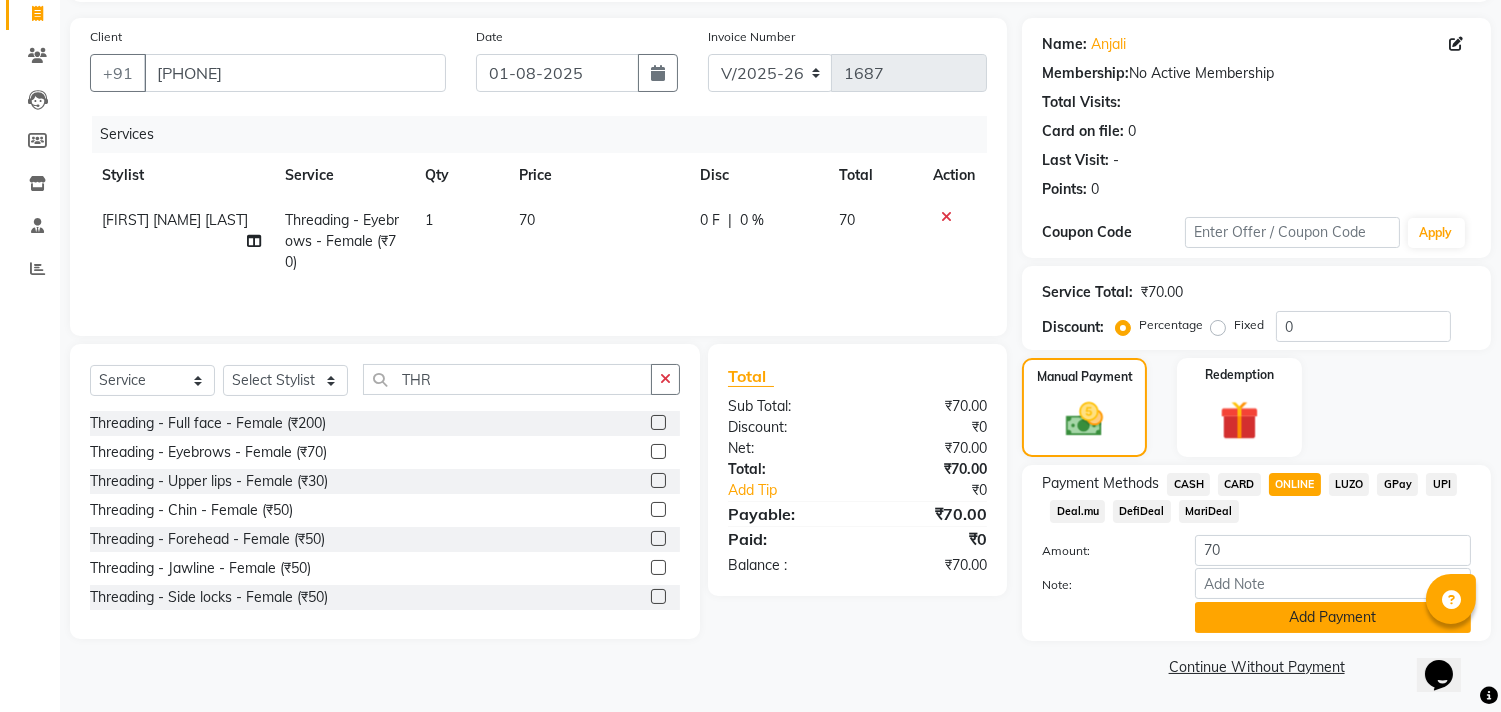 click on "Add Payment" 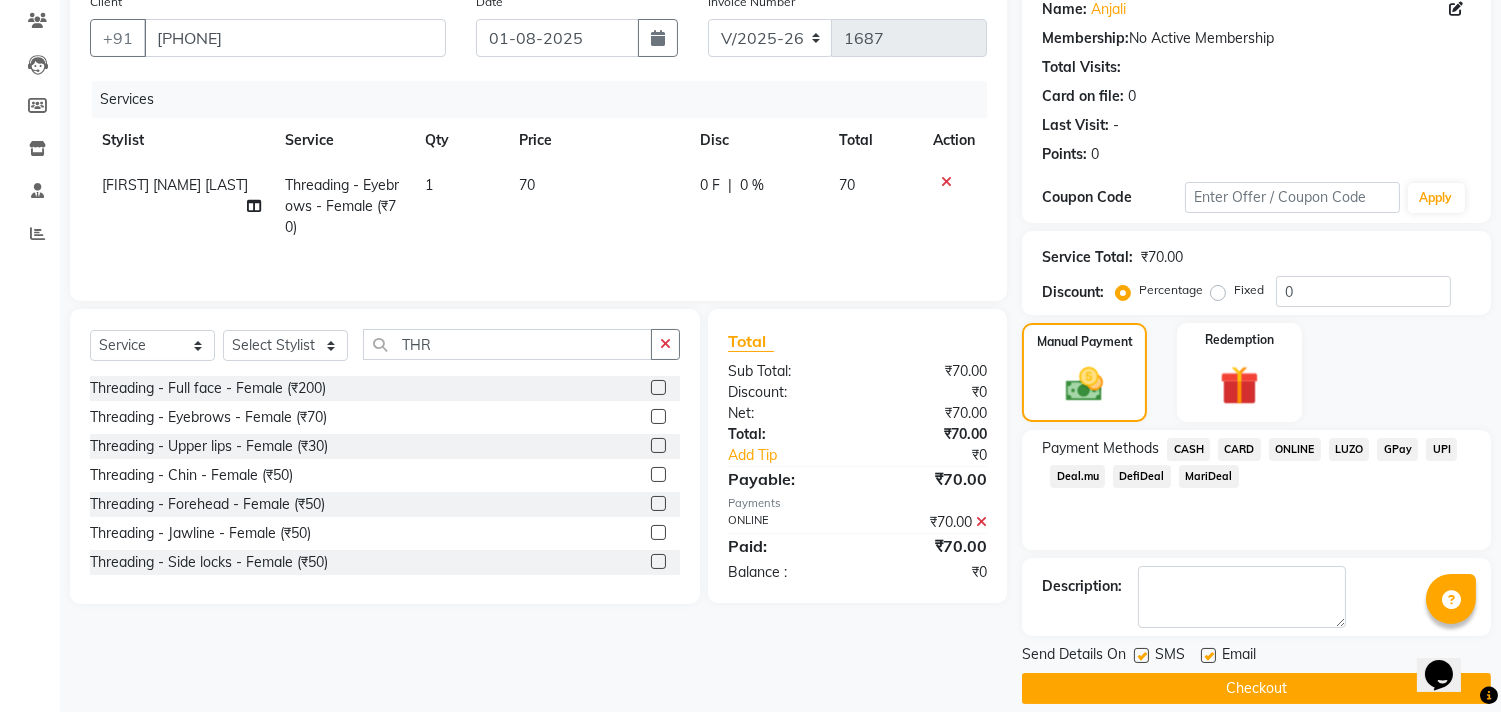 scroll, scrollTop: 187, scrollLeft: 0, axis: vertical 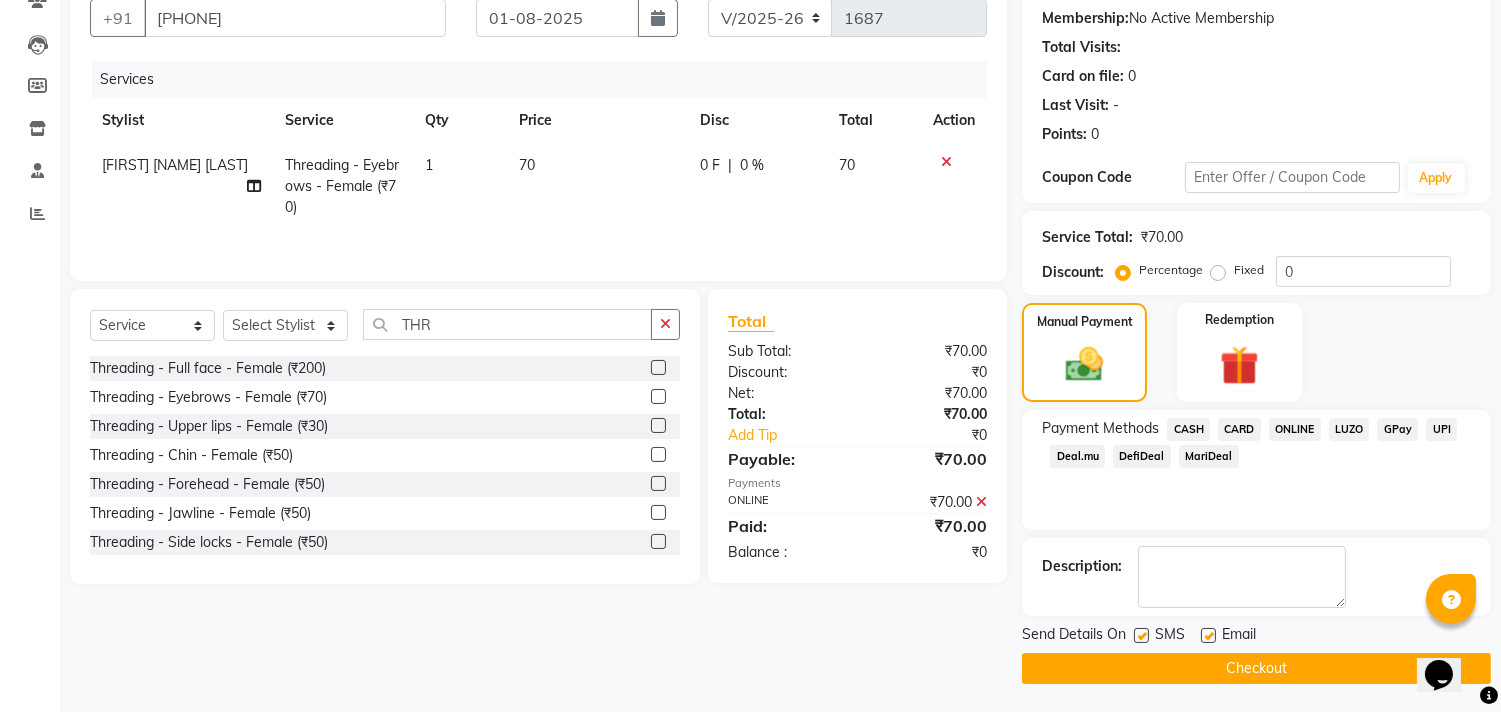 click on "Checkout" 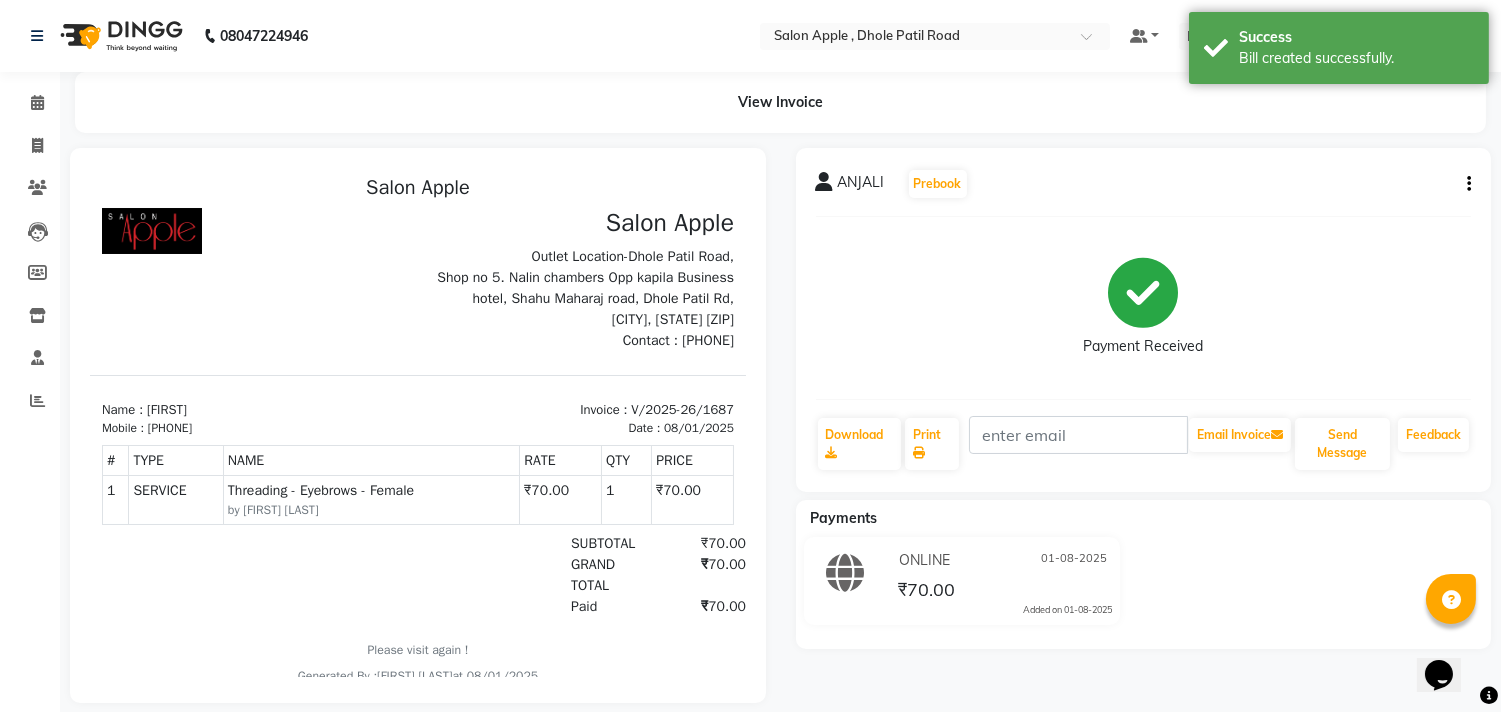 scroll, scrollTop: 0, scrollLeft: 0, axis: both 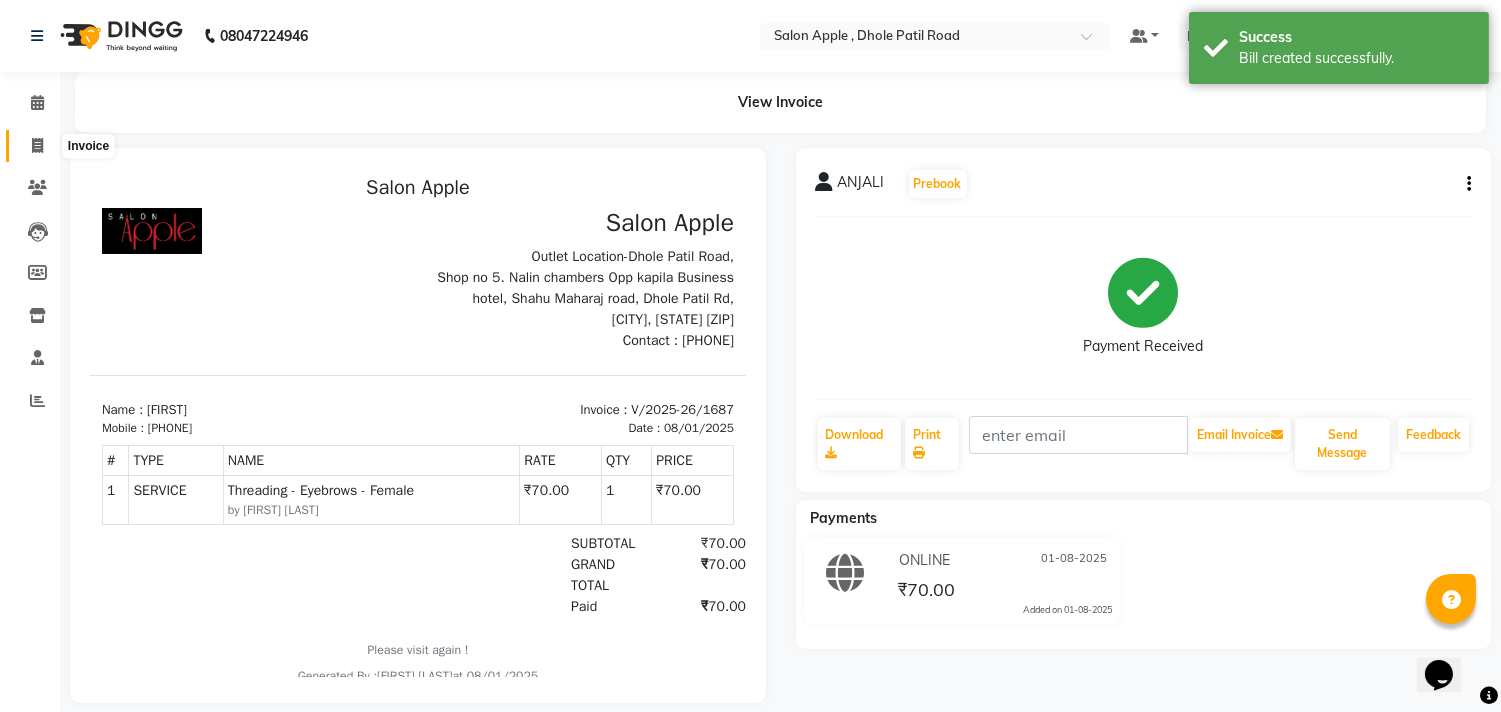 click 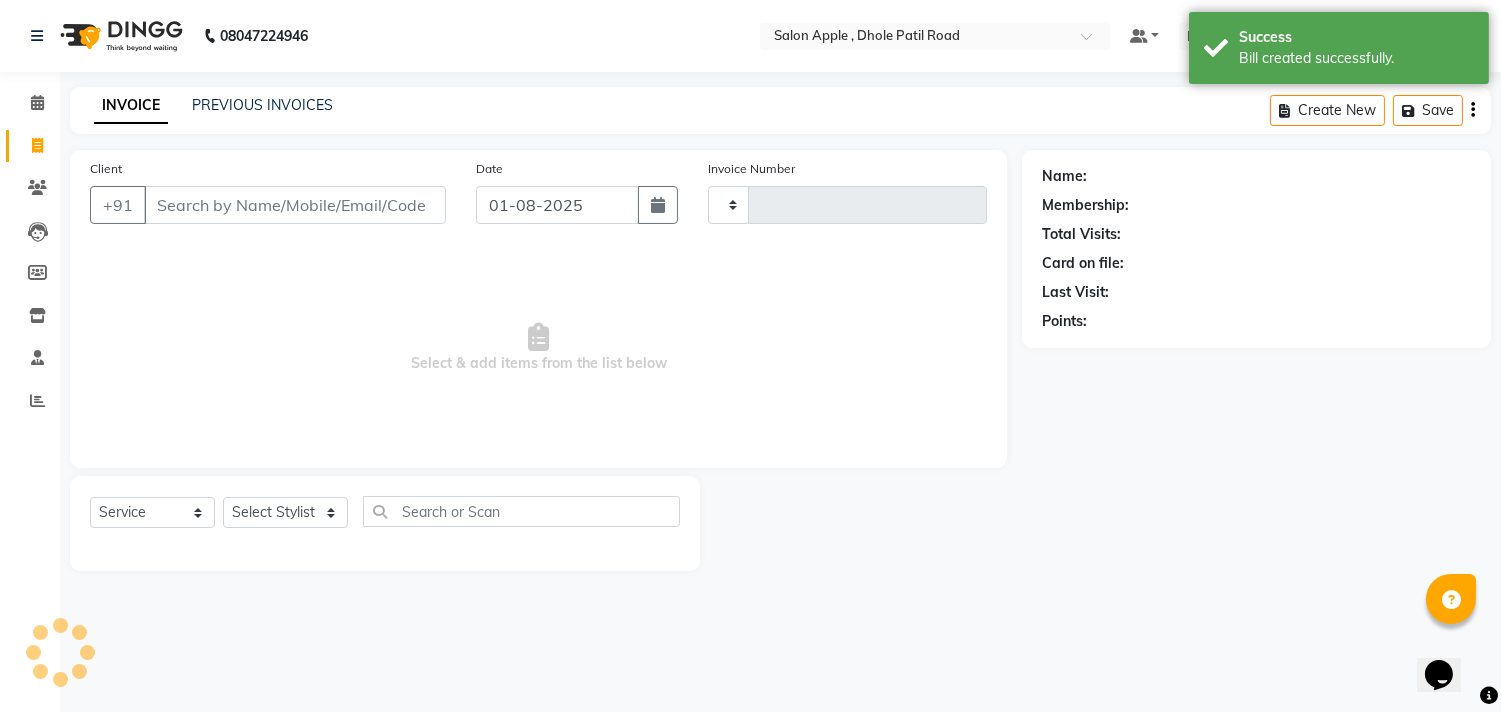 type on "1688" 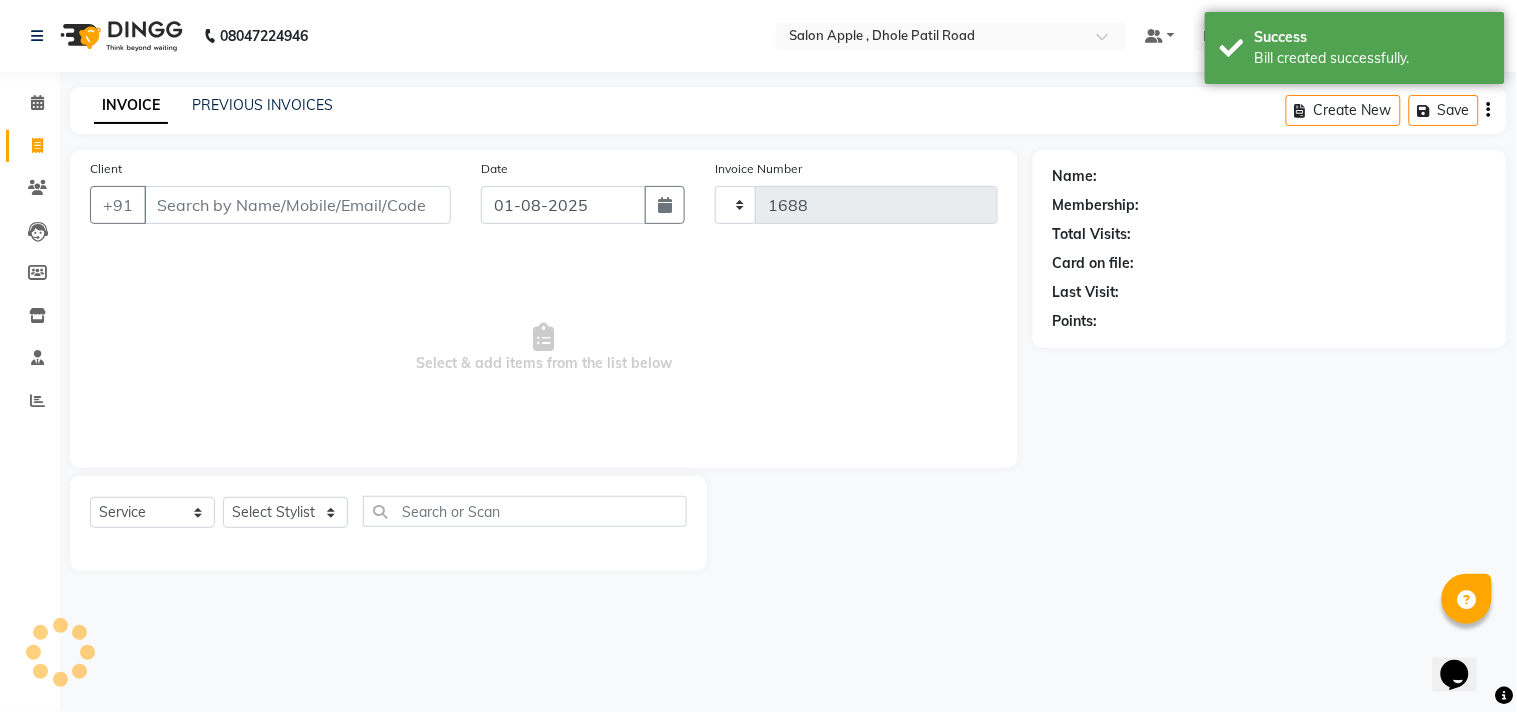 select on "521" 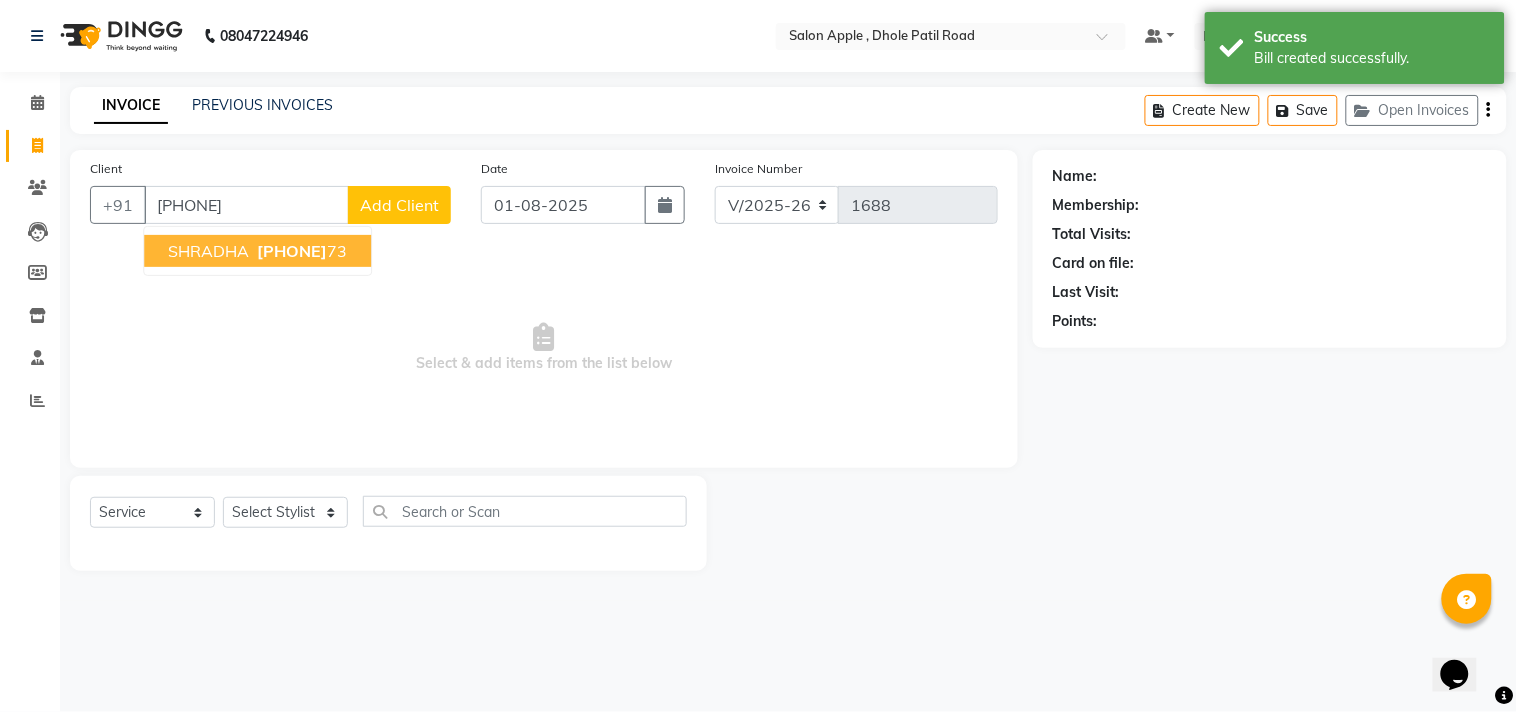 click on "[PHONE]" at bounding box center [292, 251] 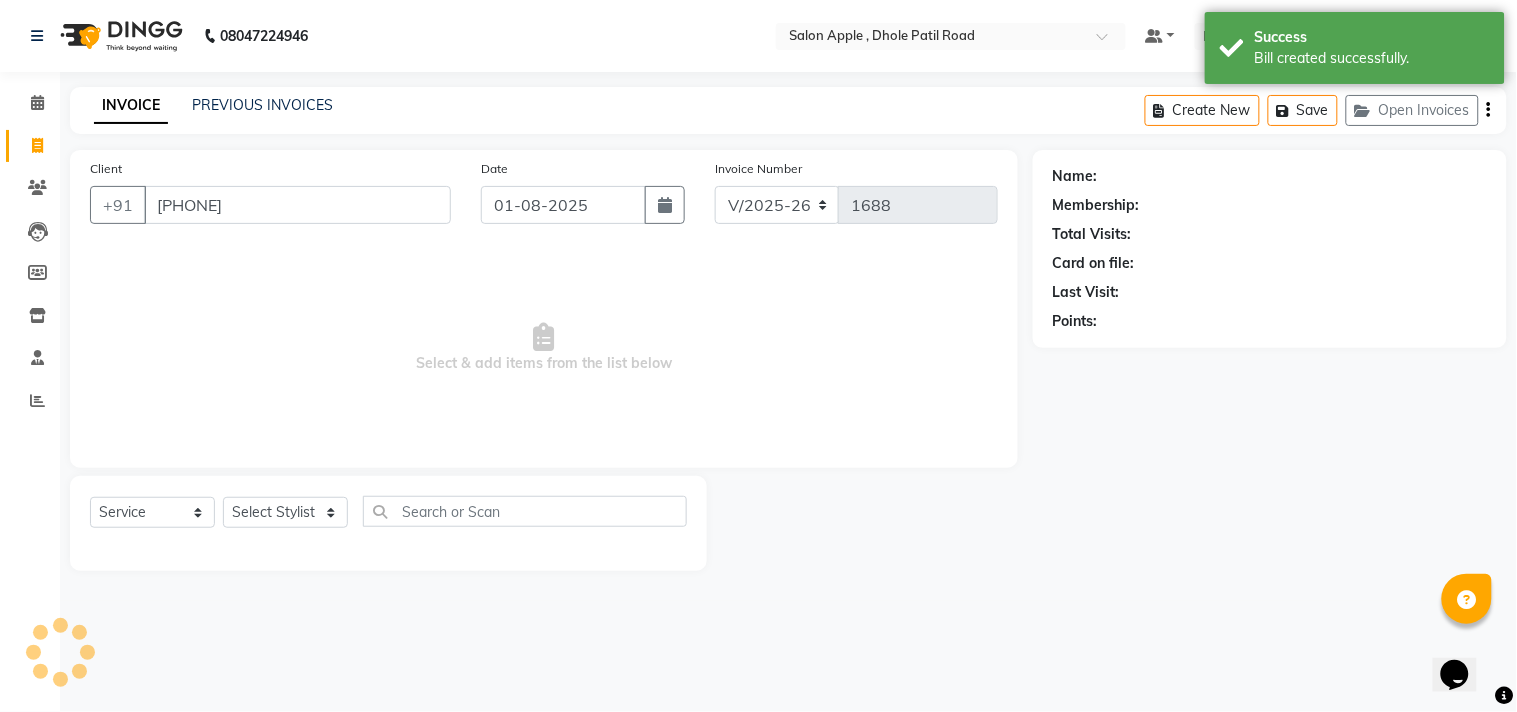 type on "[PHONE]" 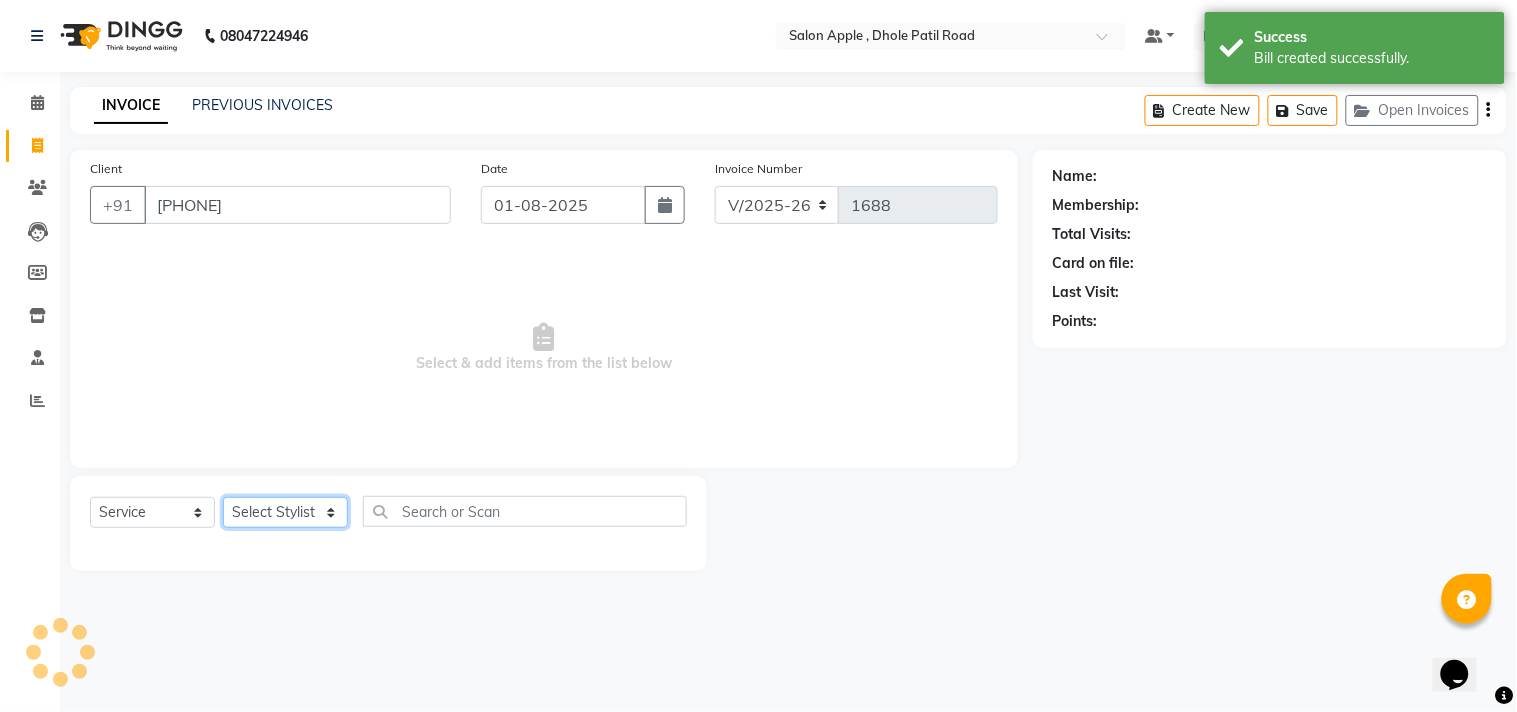 click on "Select Stylist [FIRST] [LAST] [FIRST] [LAST] [LAST] [LAST] [LAST] [LAST] [LAST]" 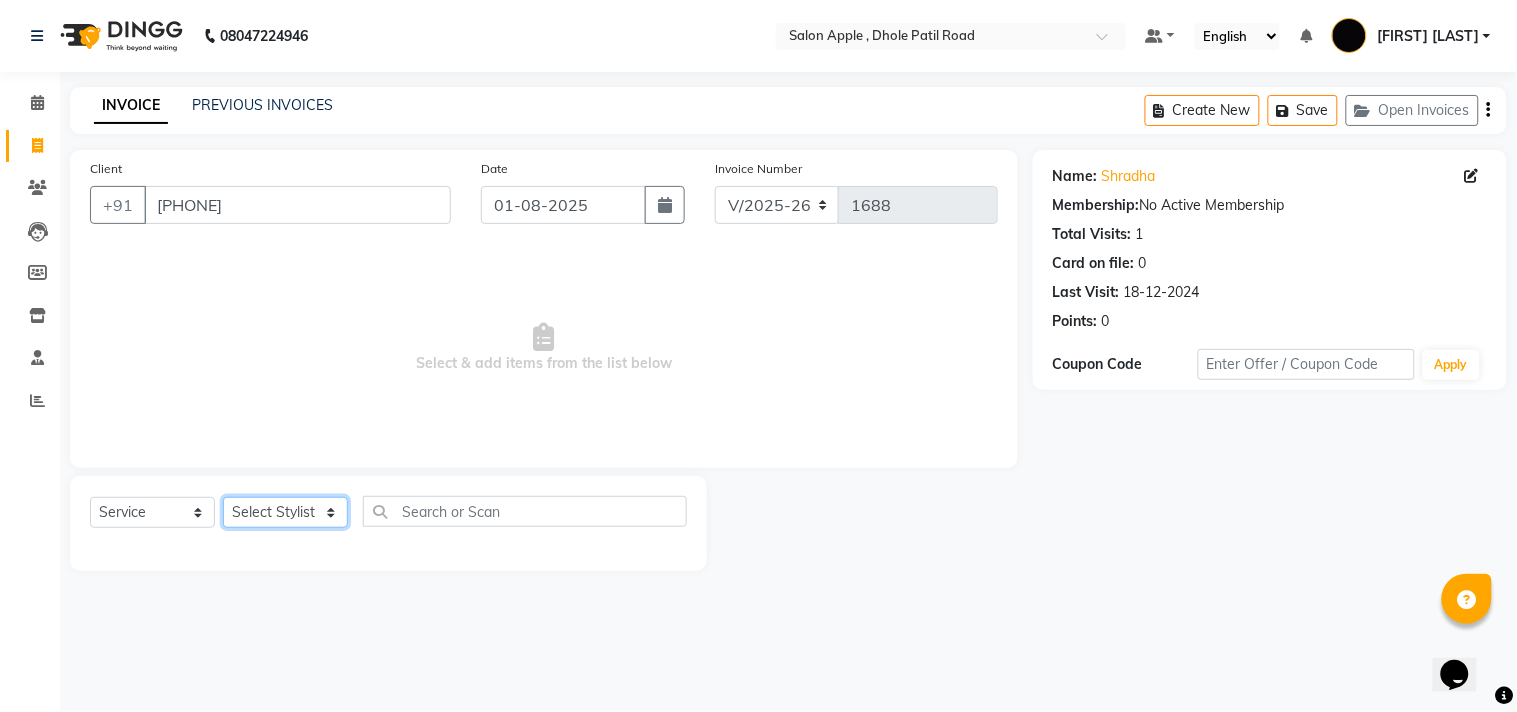 select on "[PHONE]" 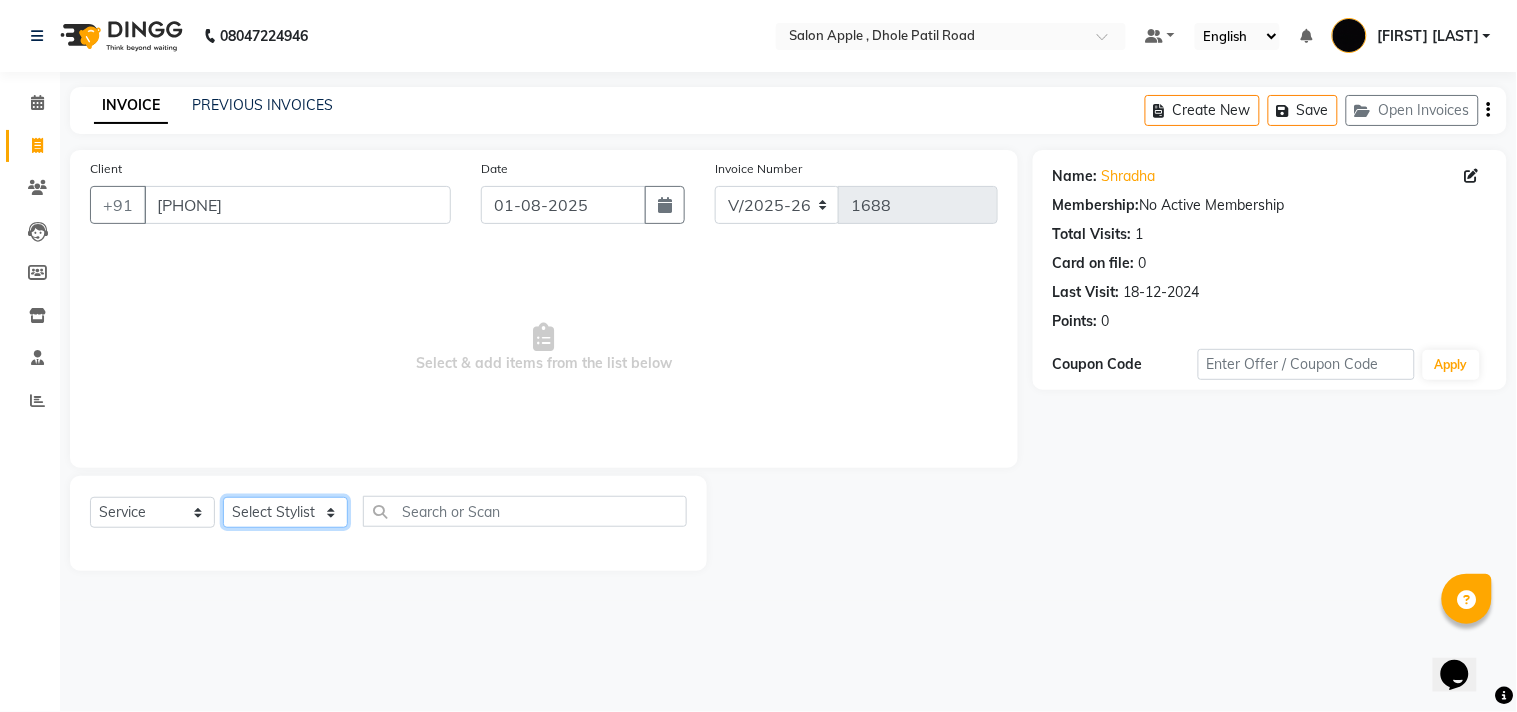 click on "Select Stylist [FIRST] [LAST] [FIRST] [LAST] [LAST] [LAST] [LAST] [LAST] [LAST]" 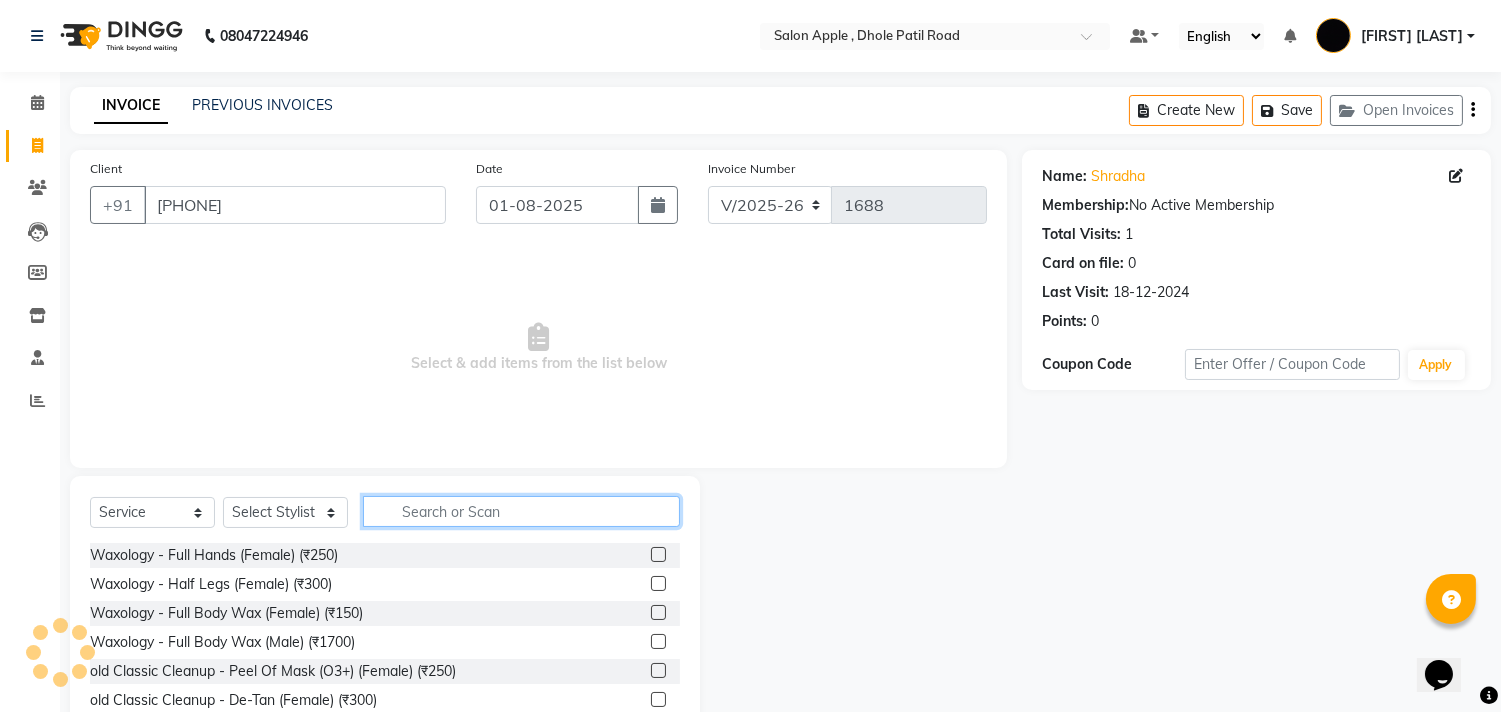 click 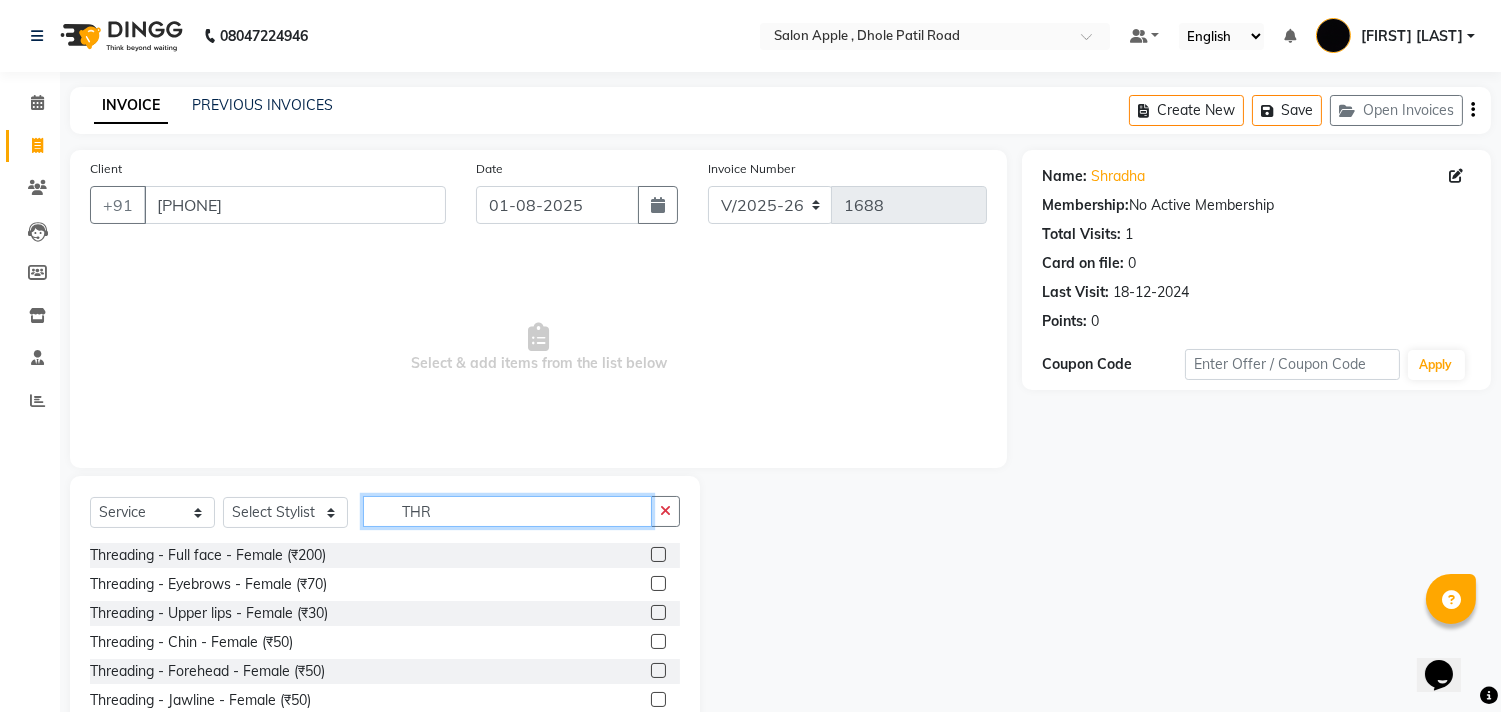 type on "THR" 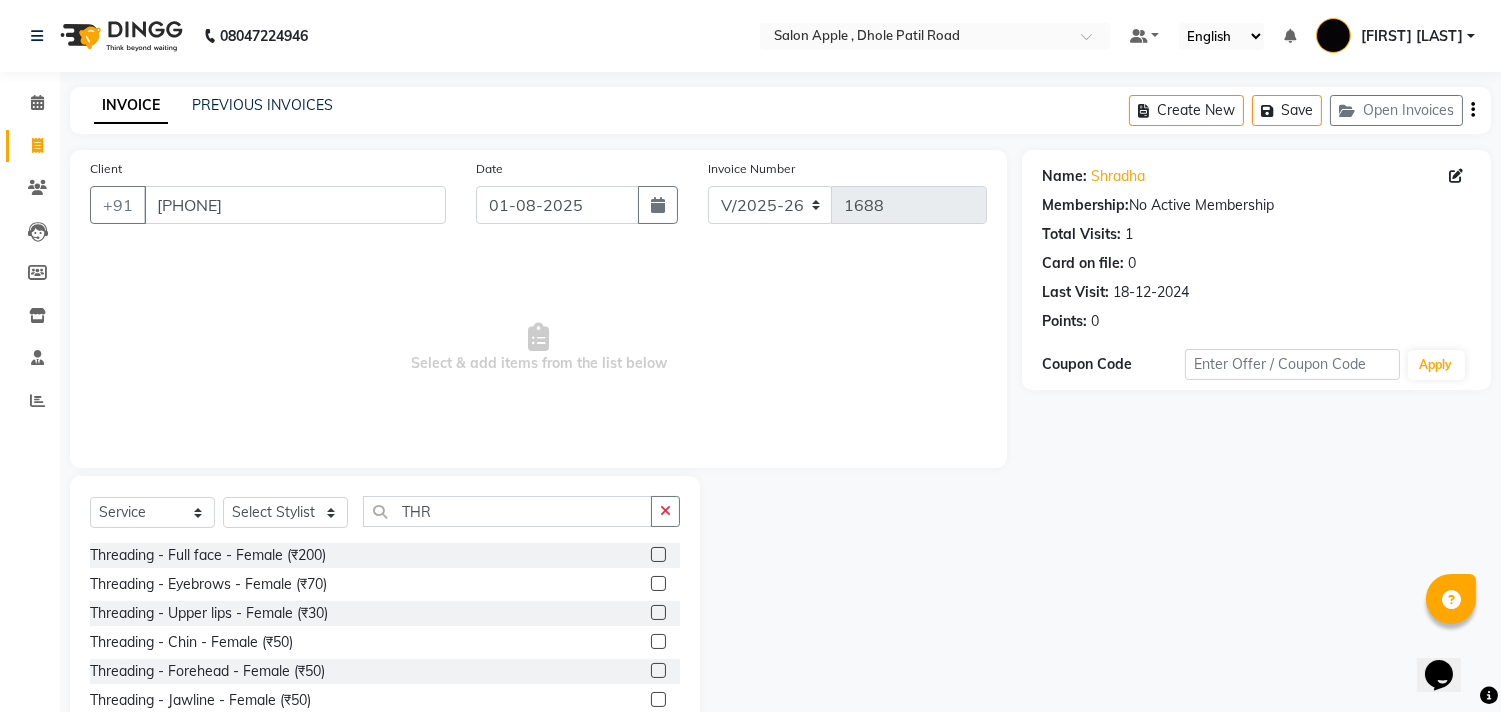click 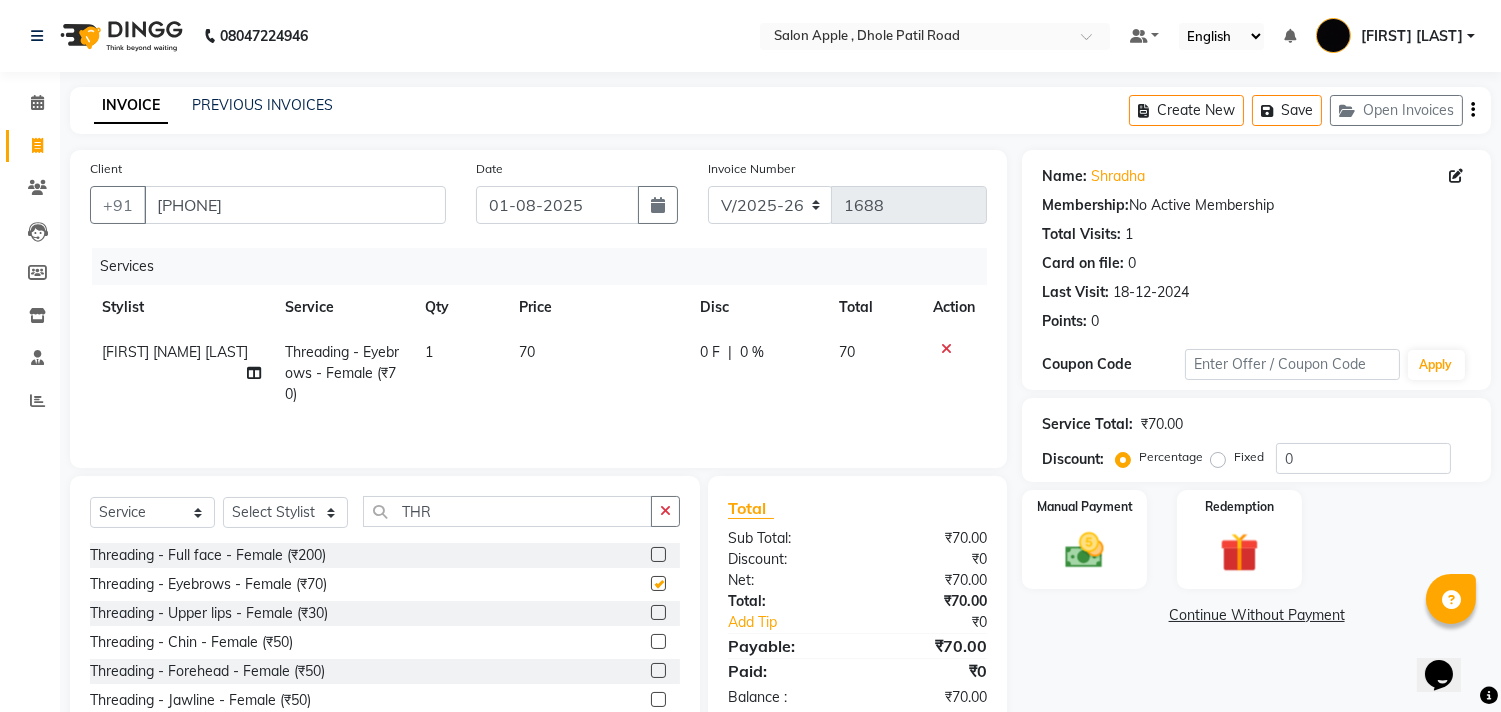 checkbox on "false" 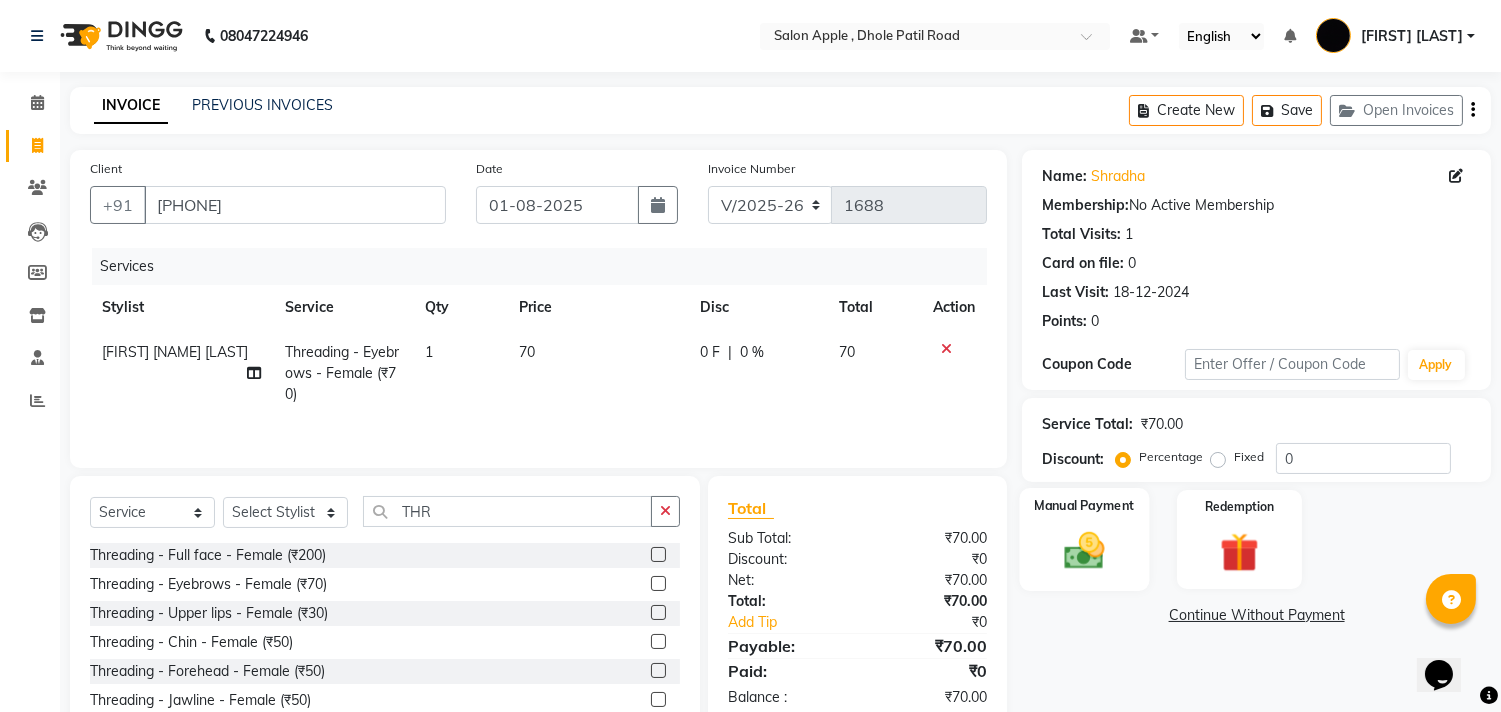 click on "Manual Payment" 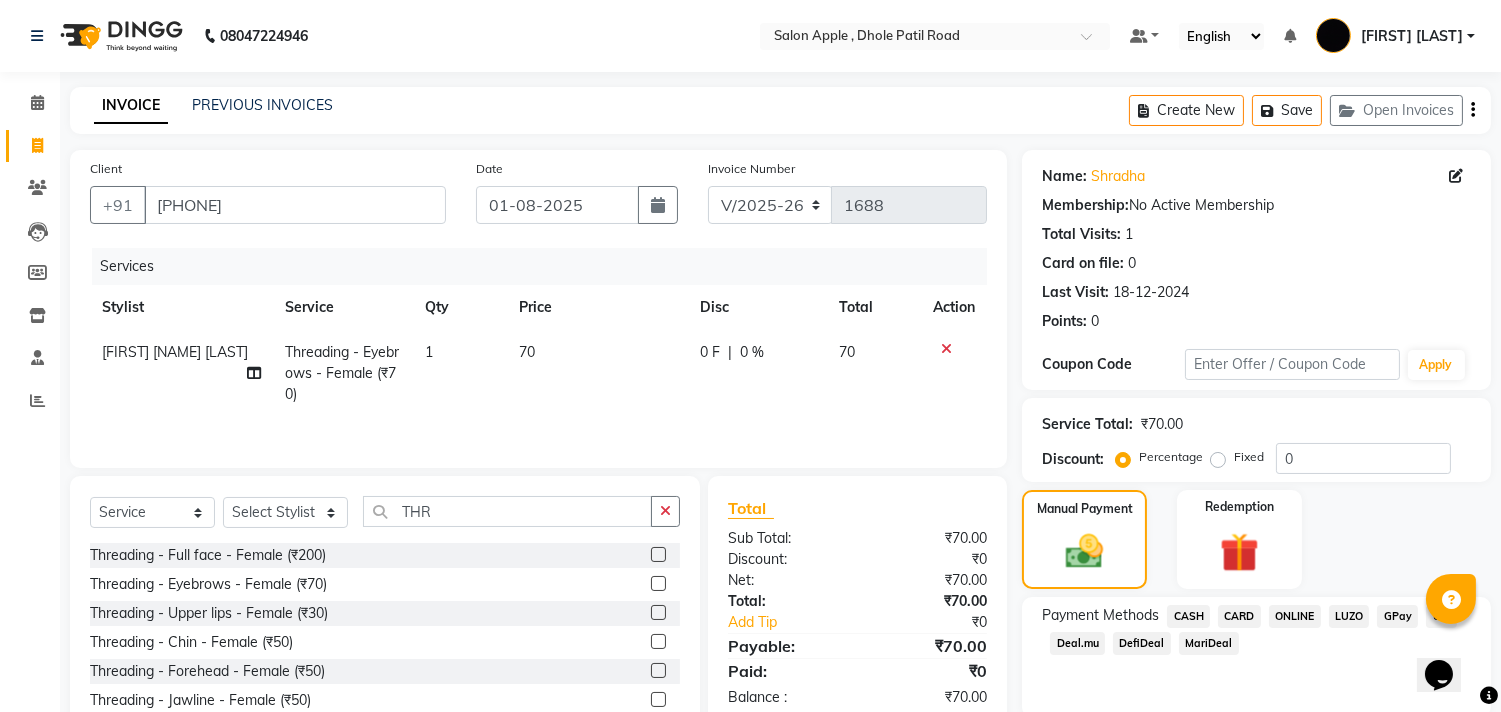 click on "CASH" 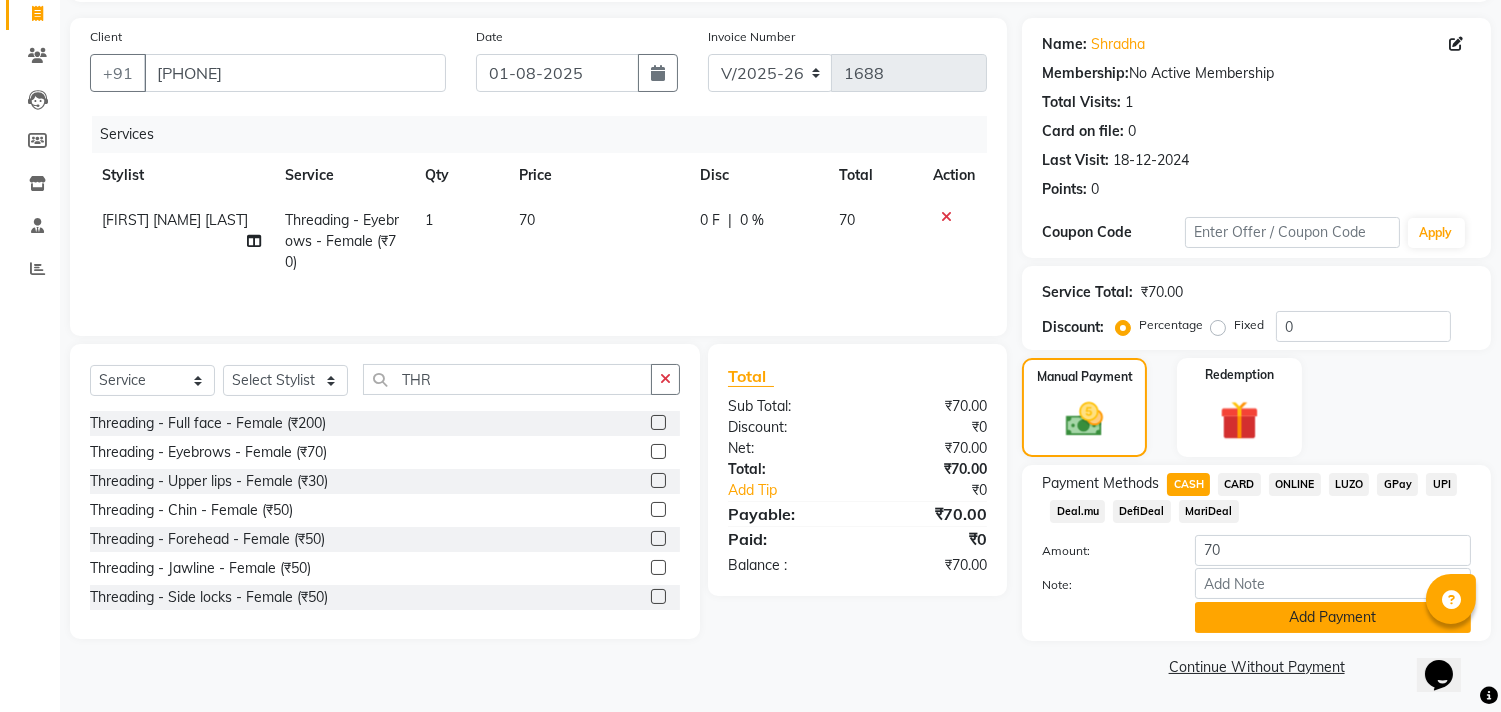 click on "Add Payment" 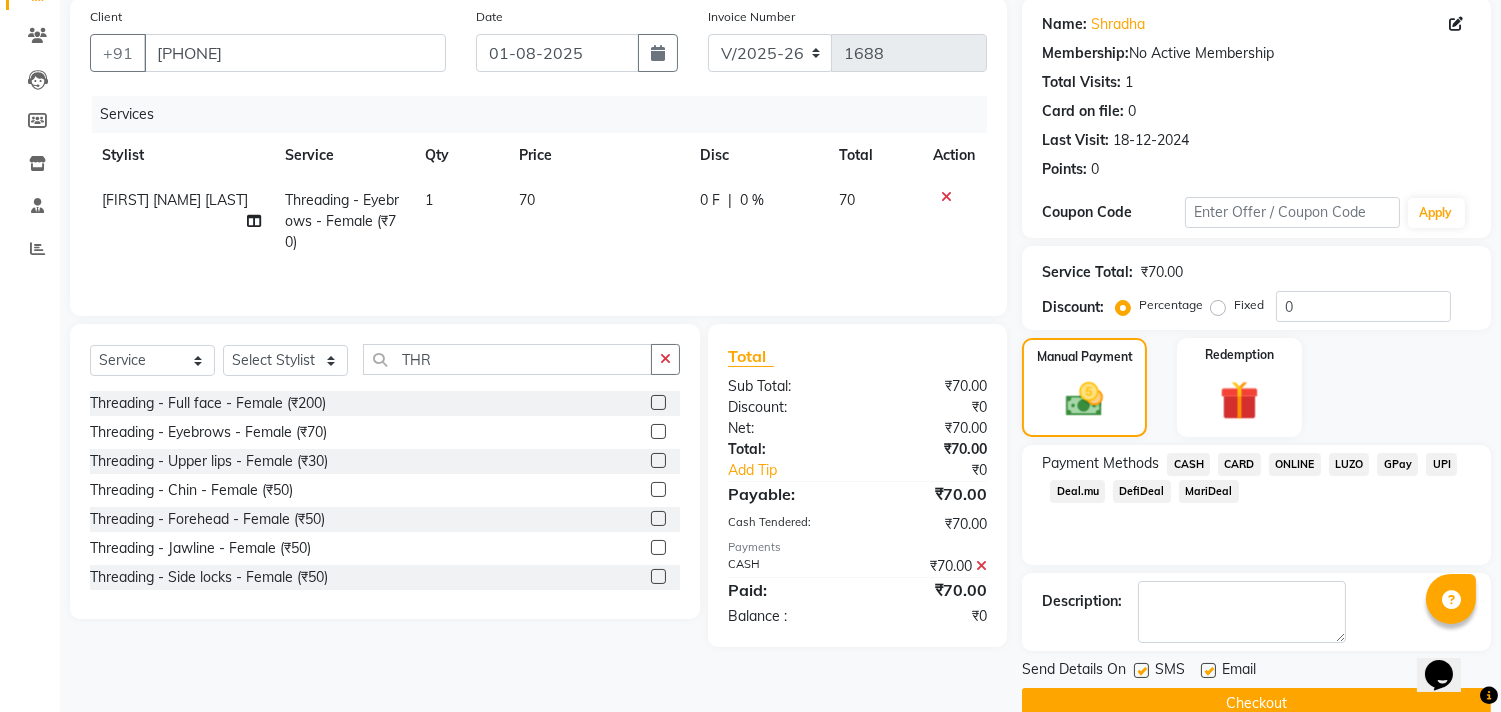 scroll, scrollTop: 187, scrollLeft: 0, axis: vertical 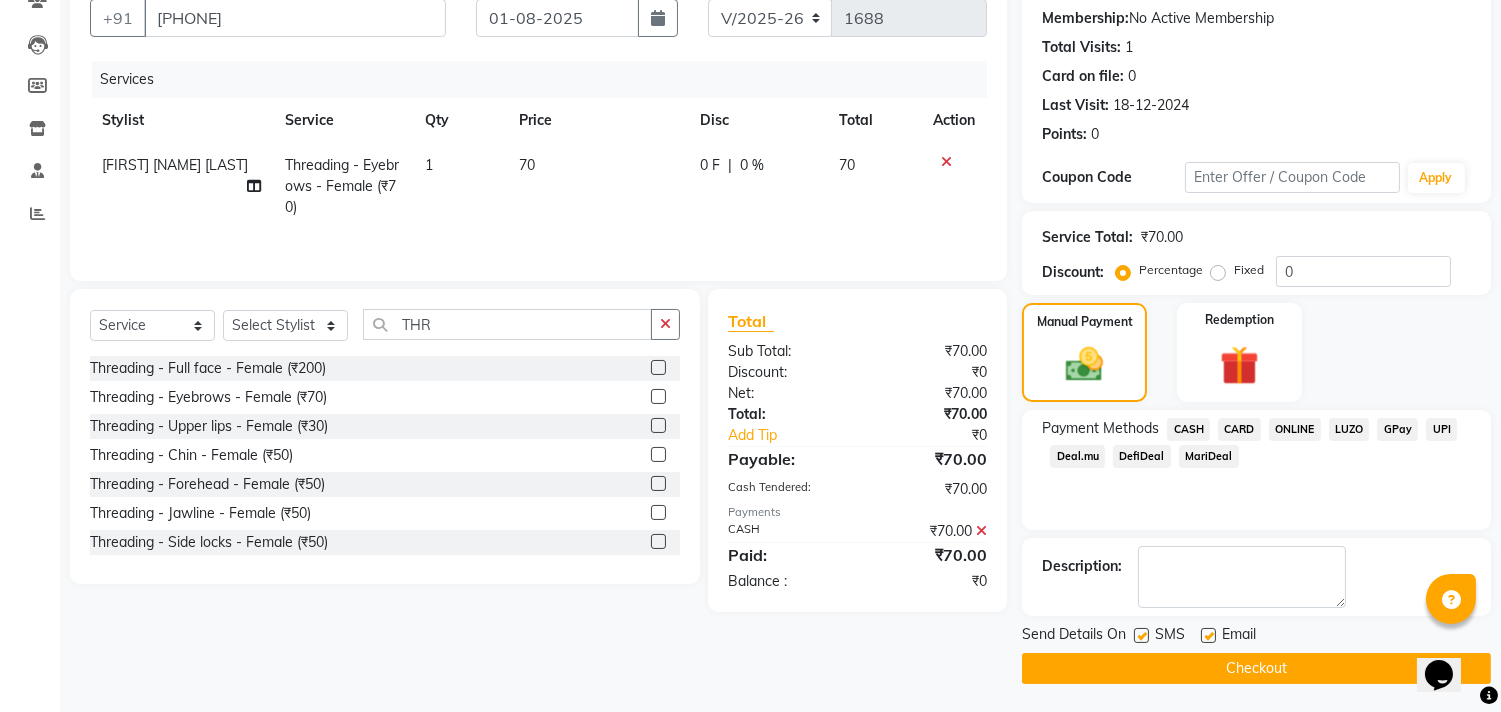 click on "Checkout" 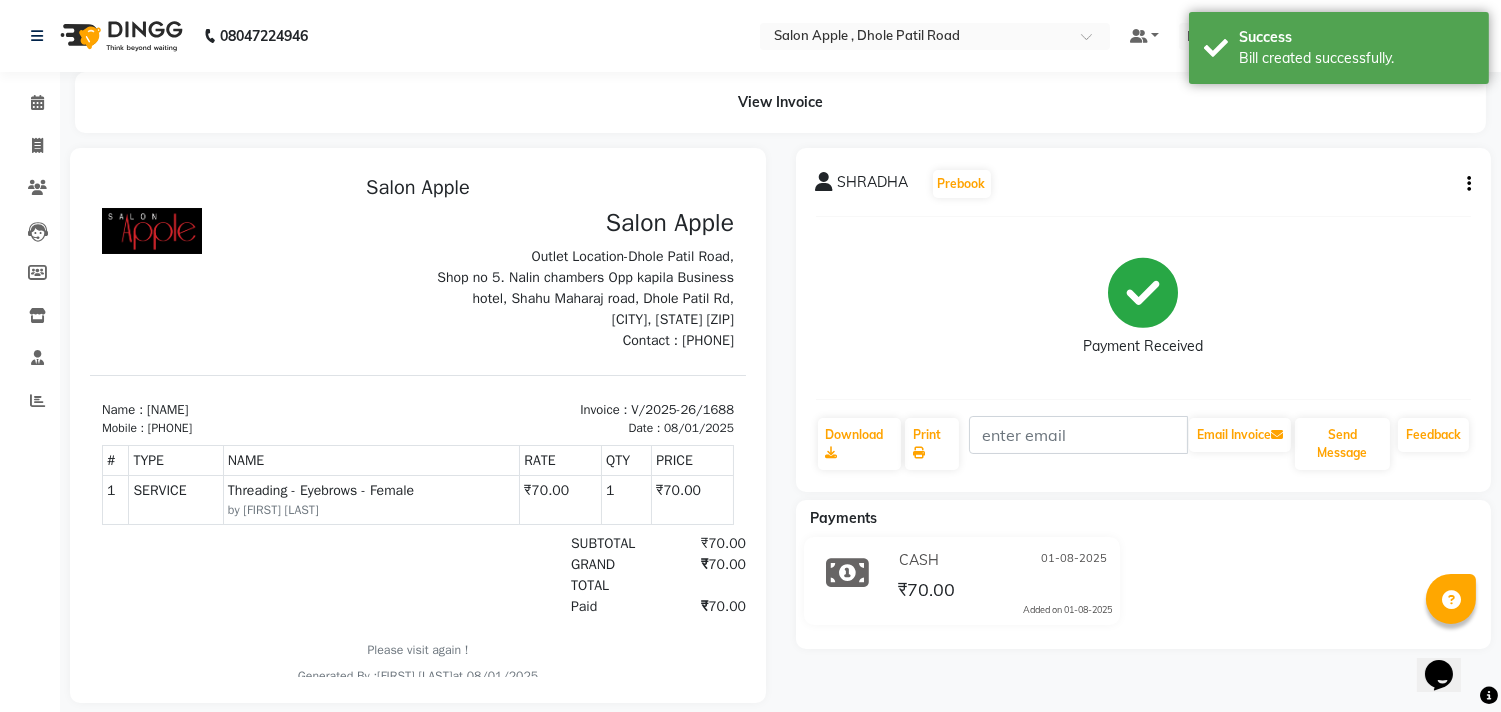 scroll, scrollTop: 0, scrollLeft: 0, axis: both 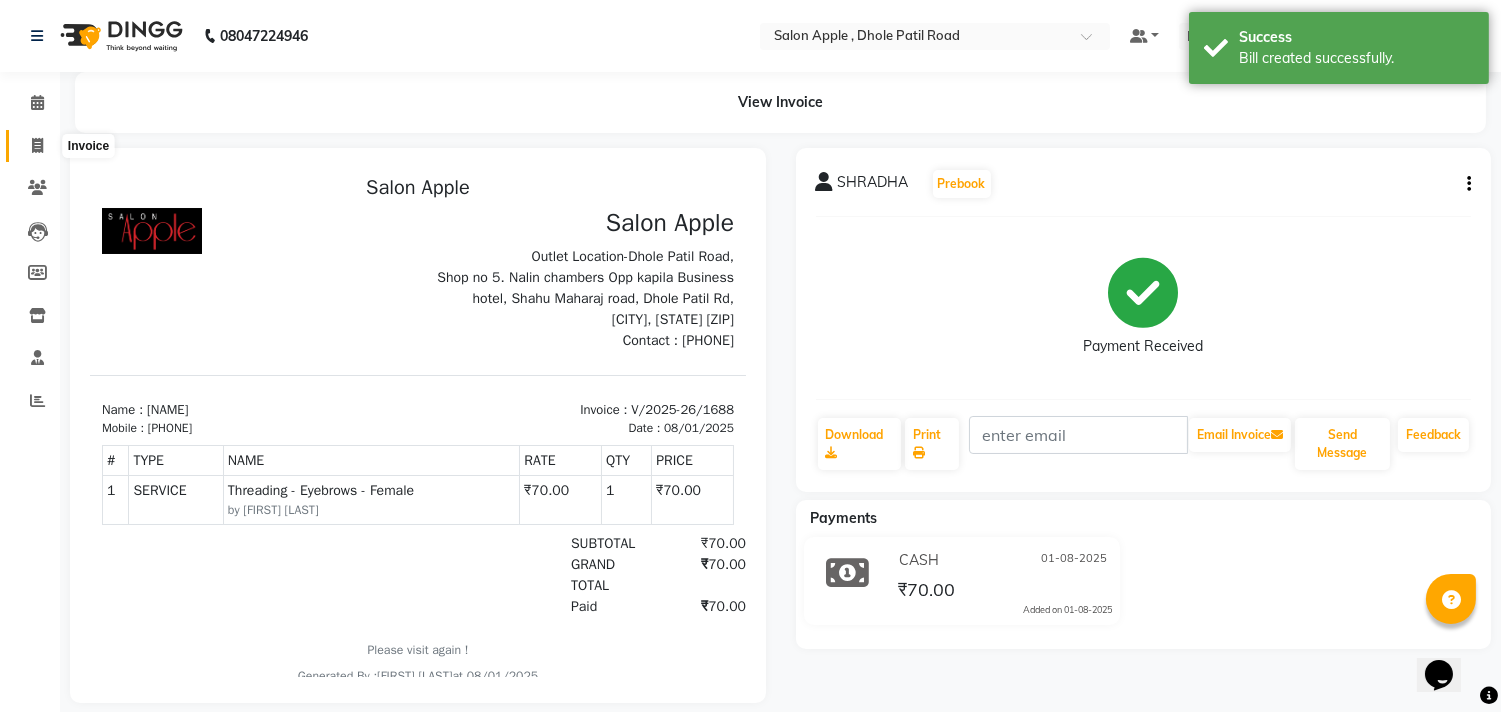 click 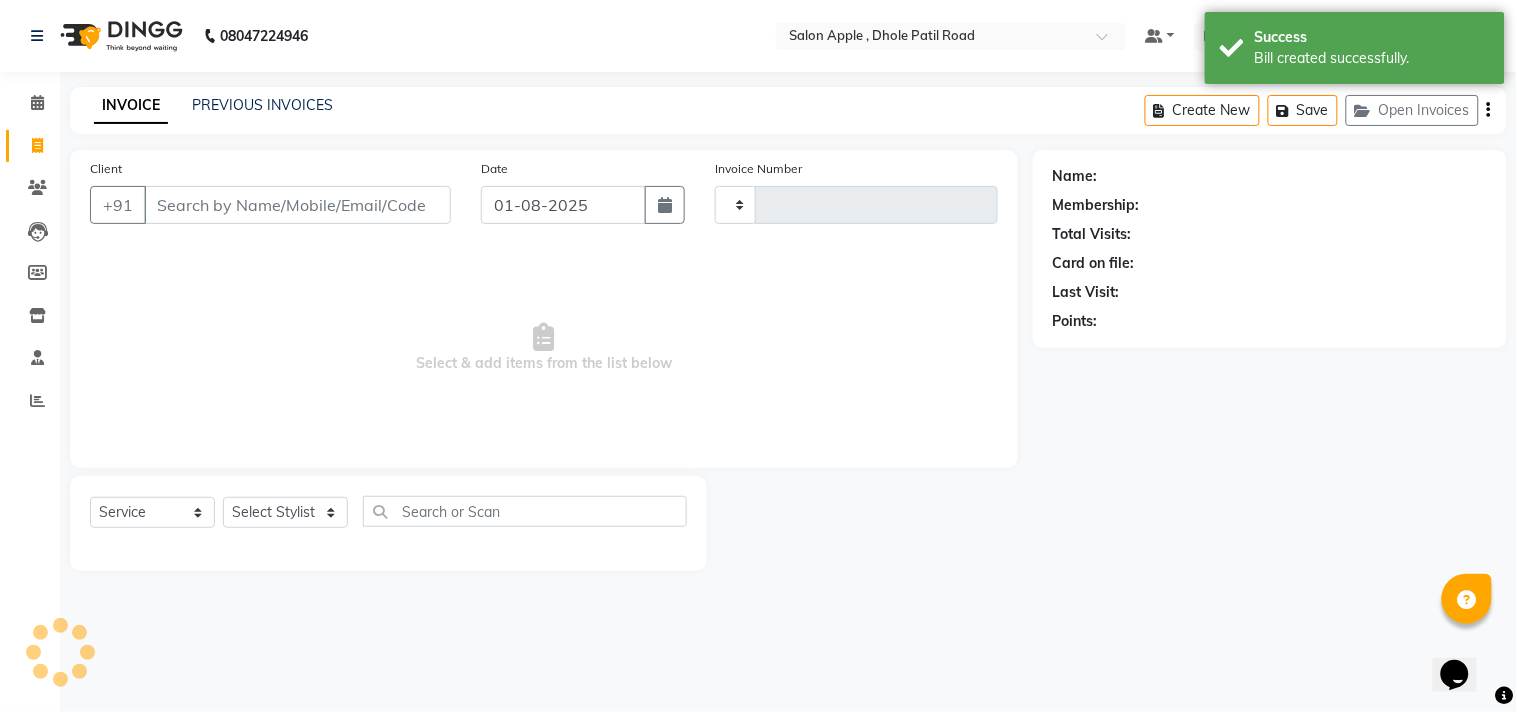 type on "1689" 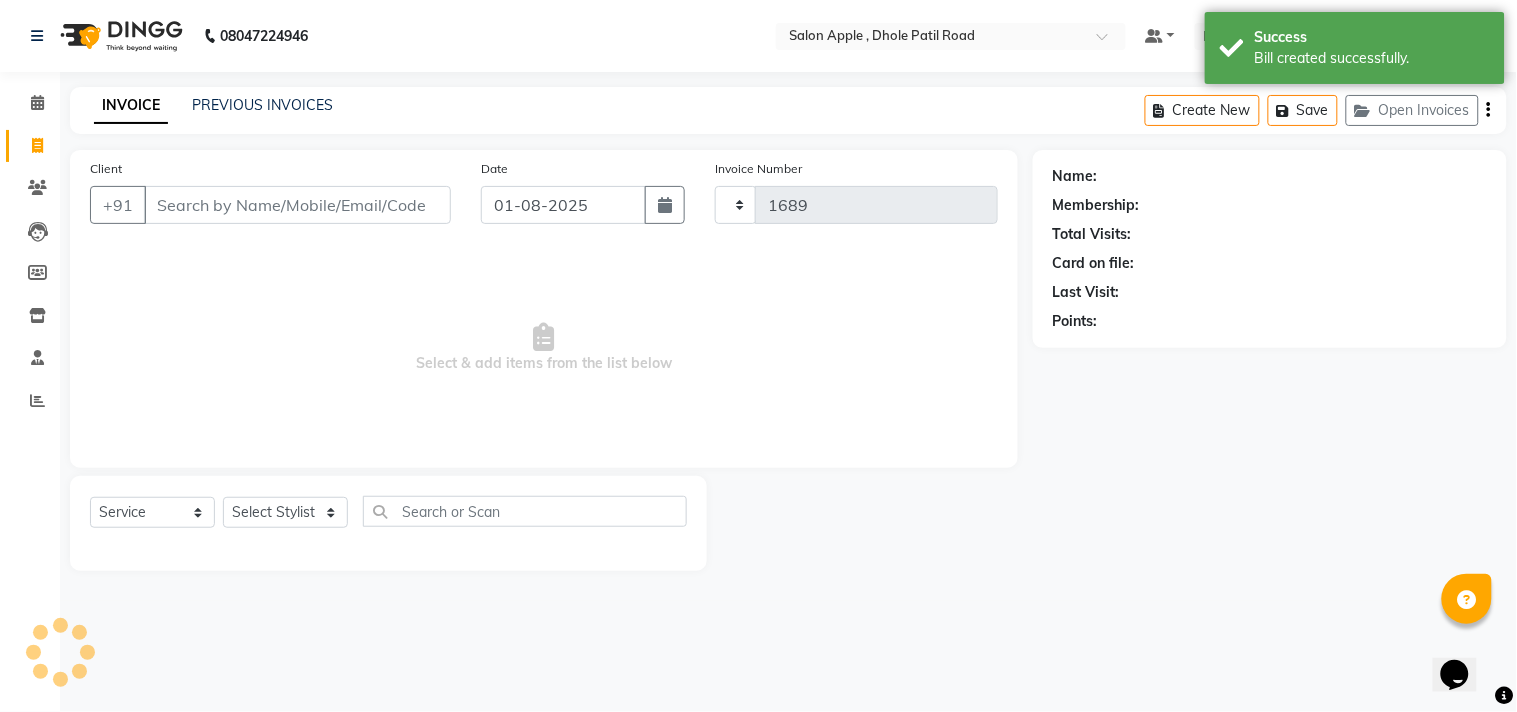 select on "521" 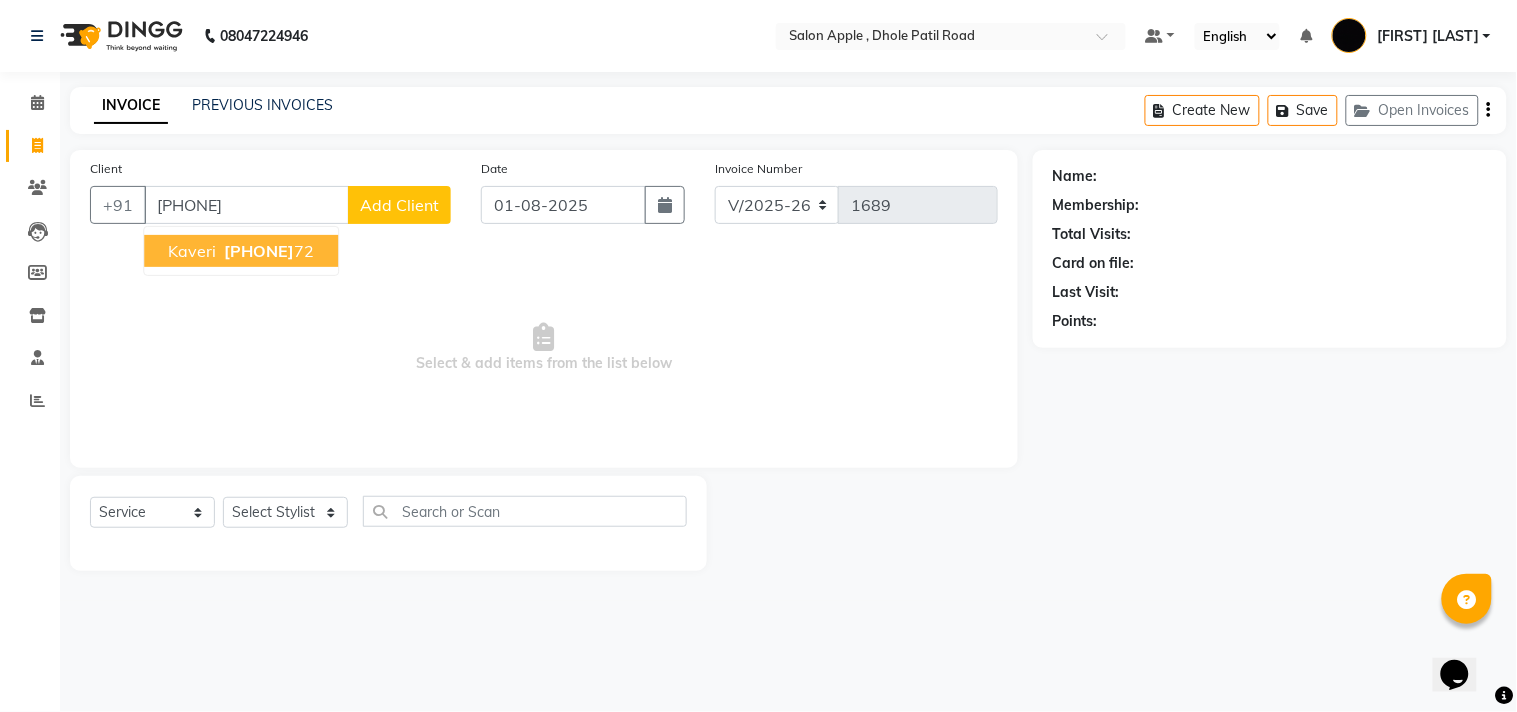 click on "[PHONE]" at bounding box center (259, 251) 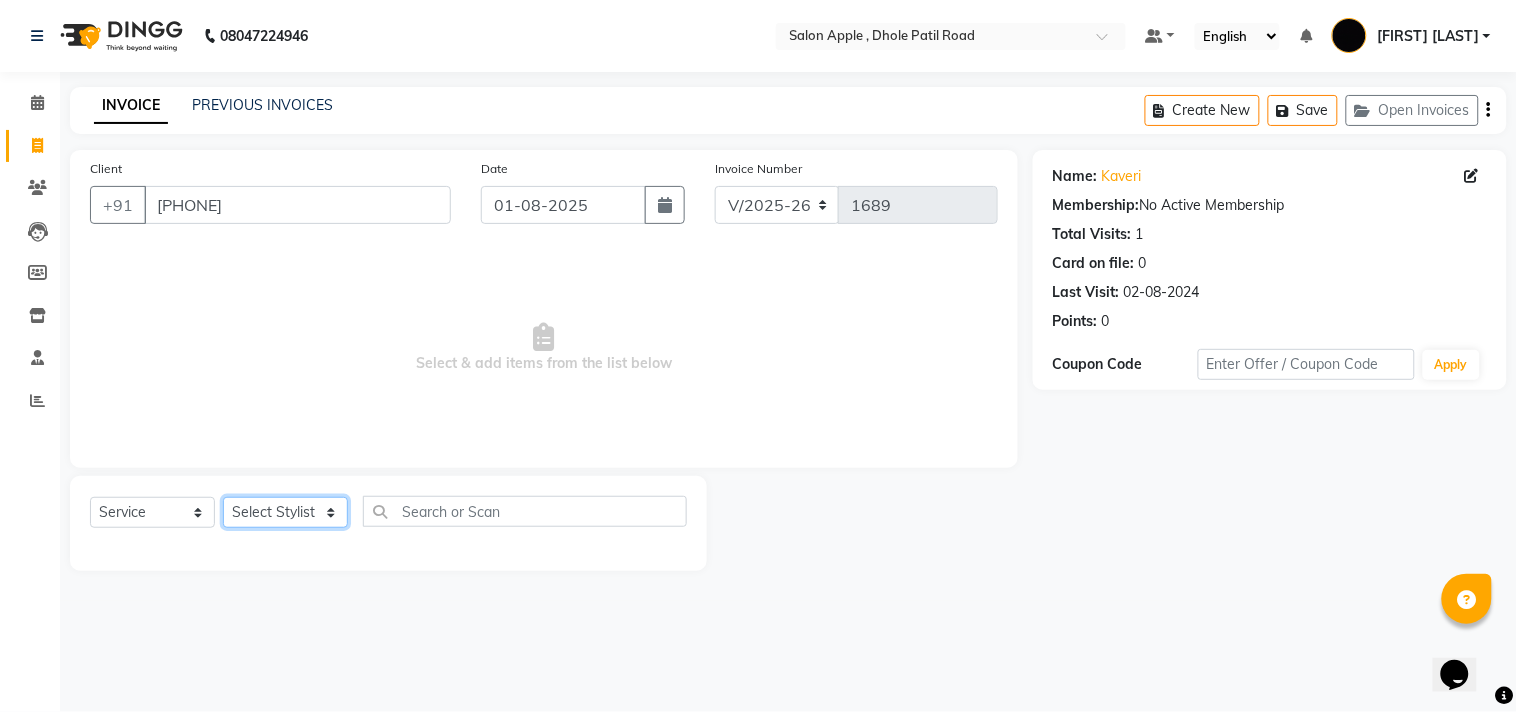 click on "Select Stylist [FIRST] [LAST] [FIRST] [LAST] [LAST] [LAST] [LAST] [LAST] [LAST]" 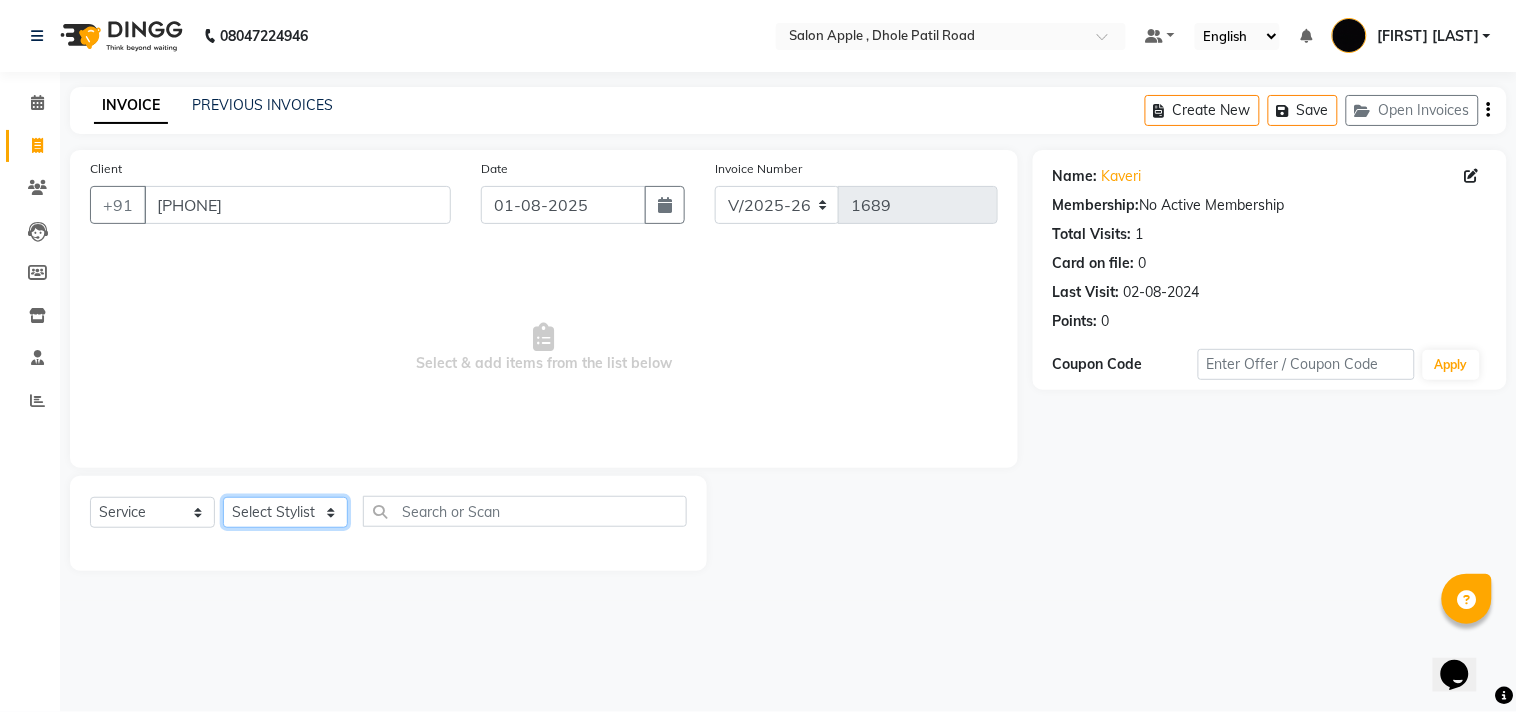 select on "[PHONE]" 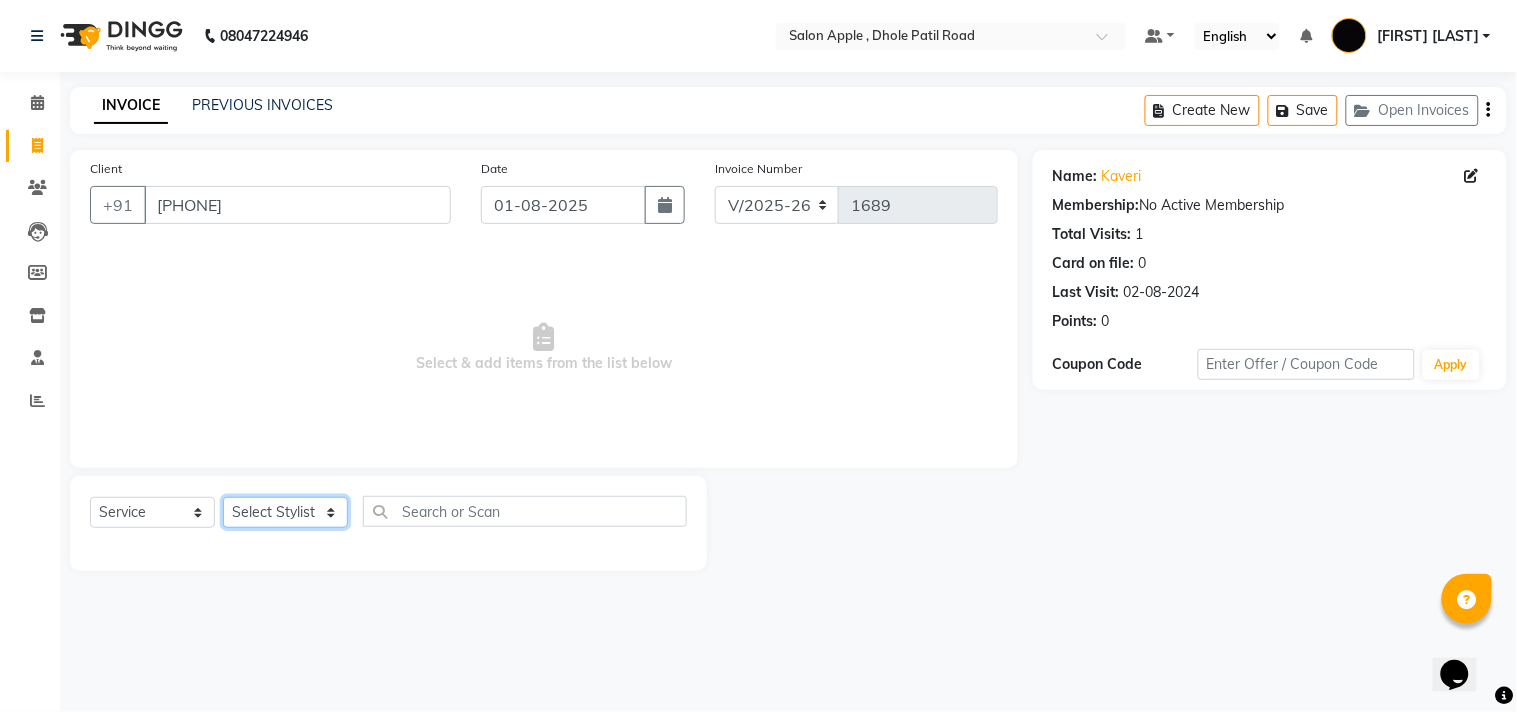 click on "Select Stylist [FIRST] [LAST] [FIRST] [LAST] [LAST] [LAST] [LAST] [LAST] [LAST]" 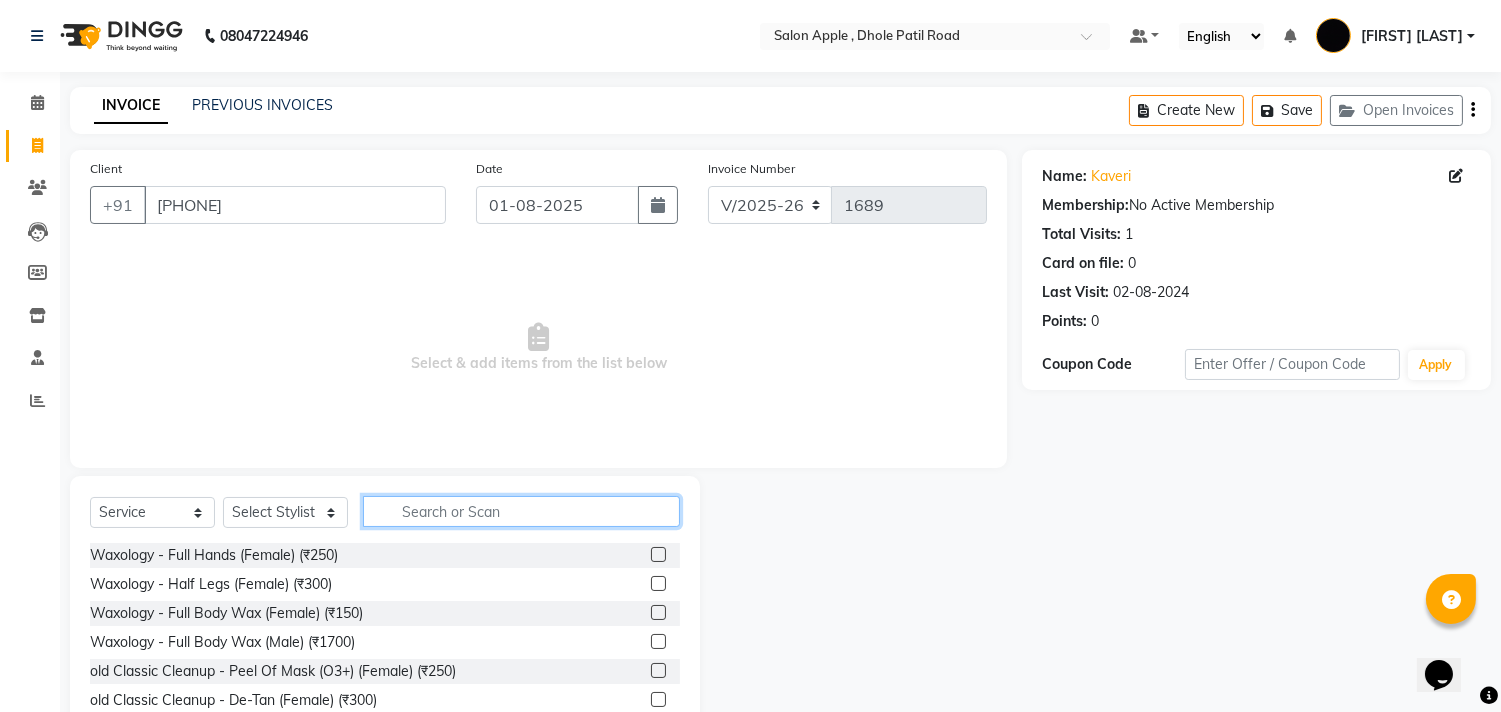 click 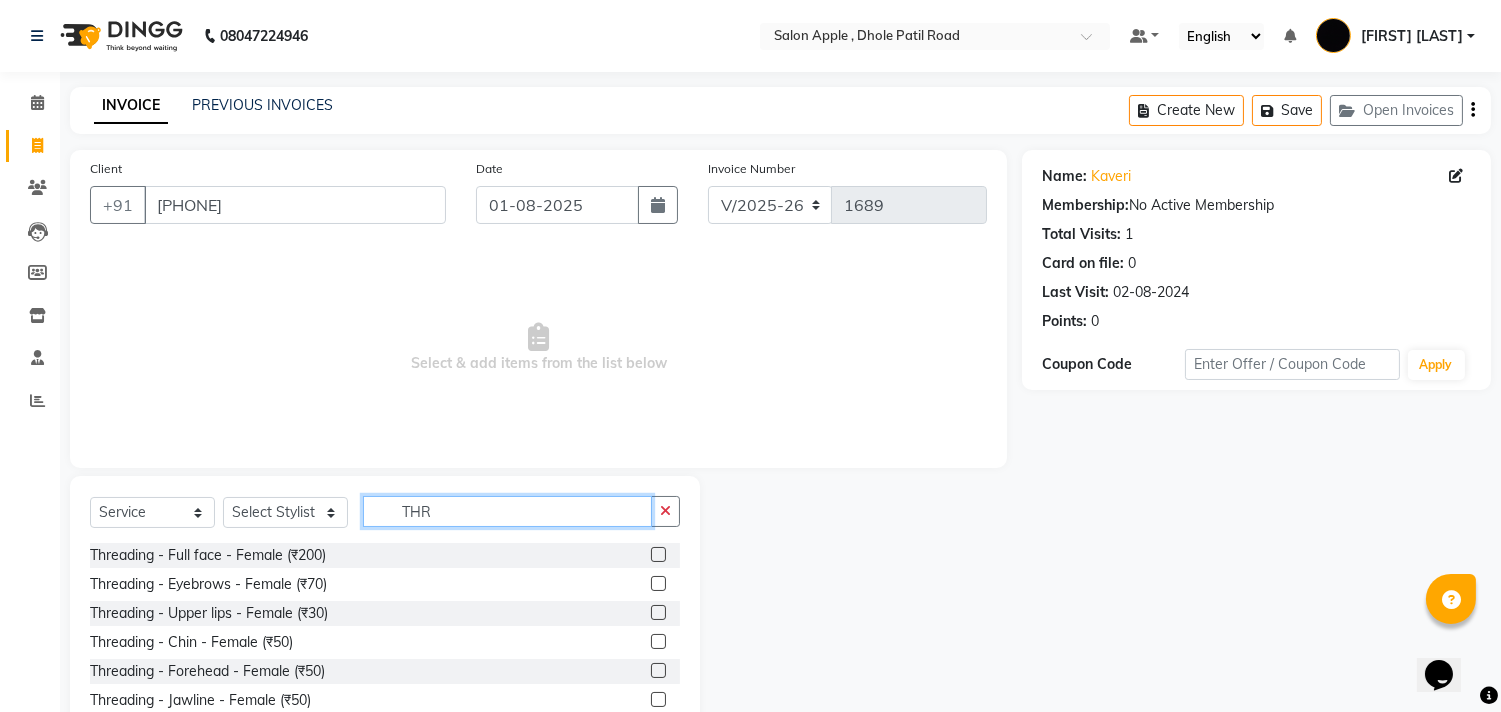 type on "THR" 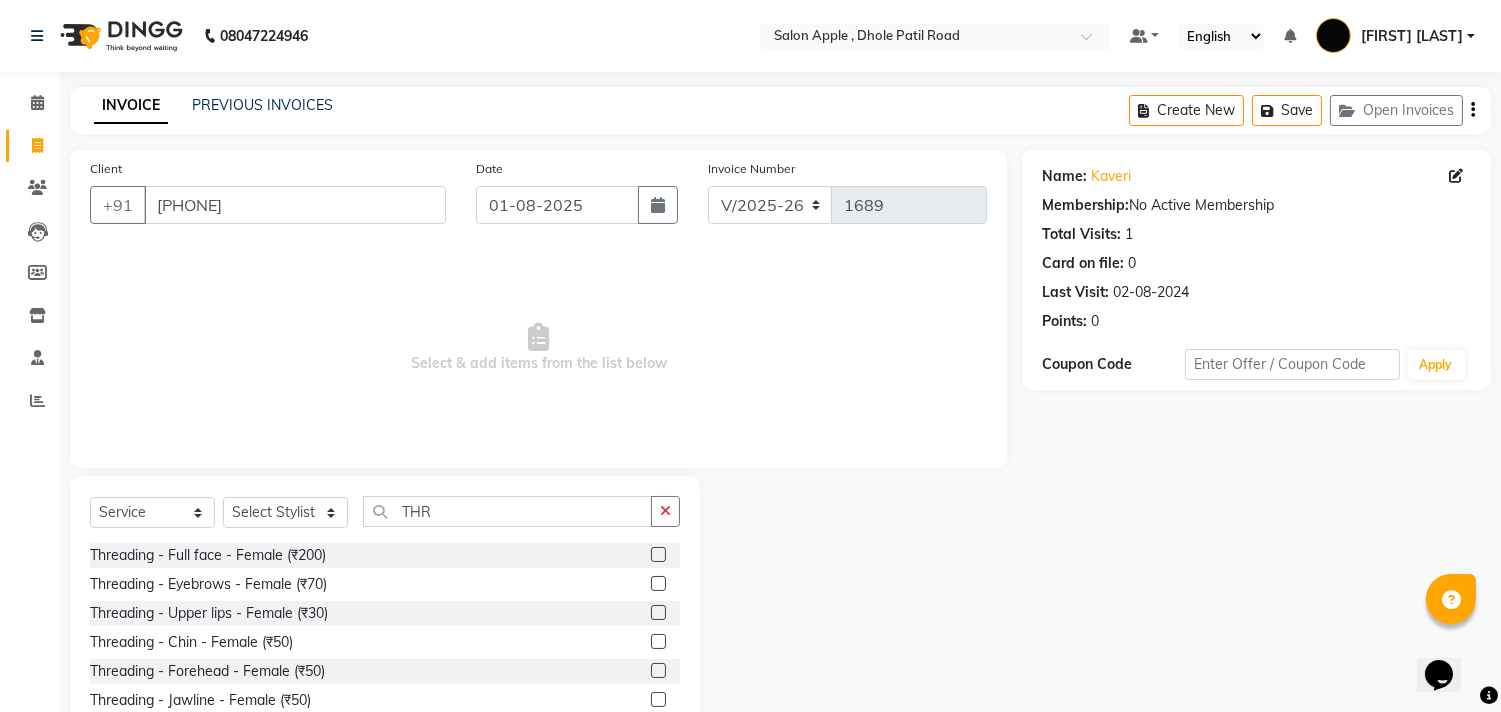 click 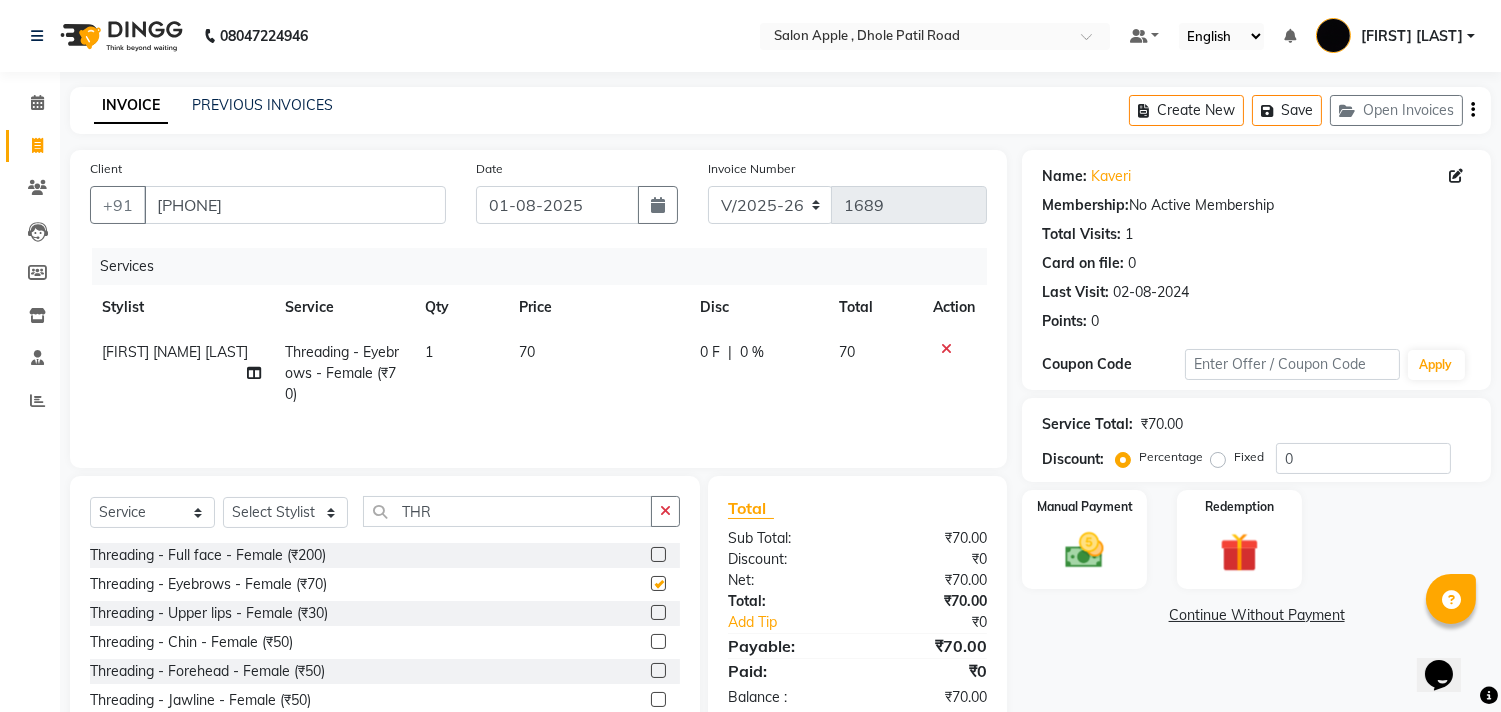 checkbox on "false" 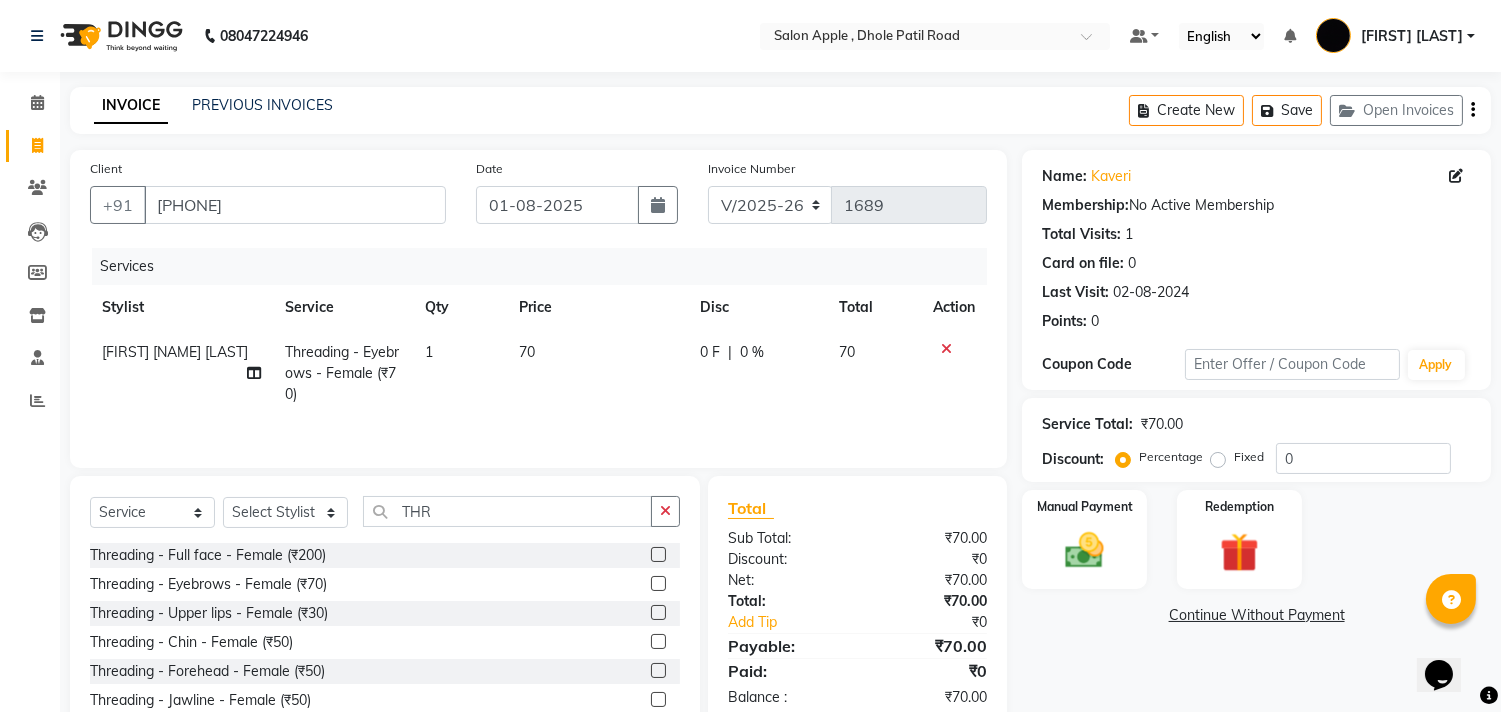 click 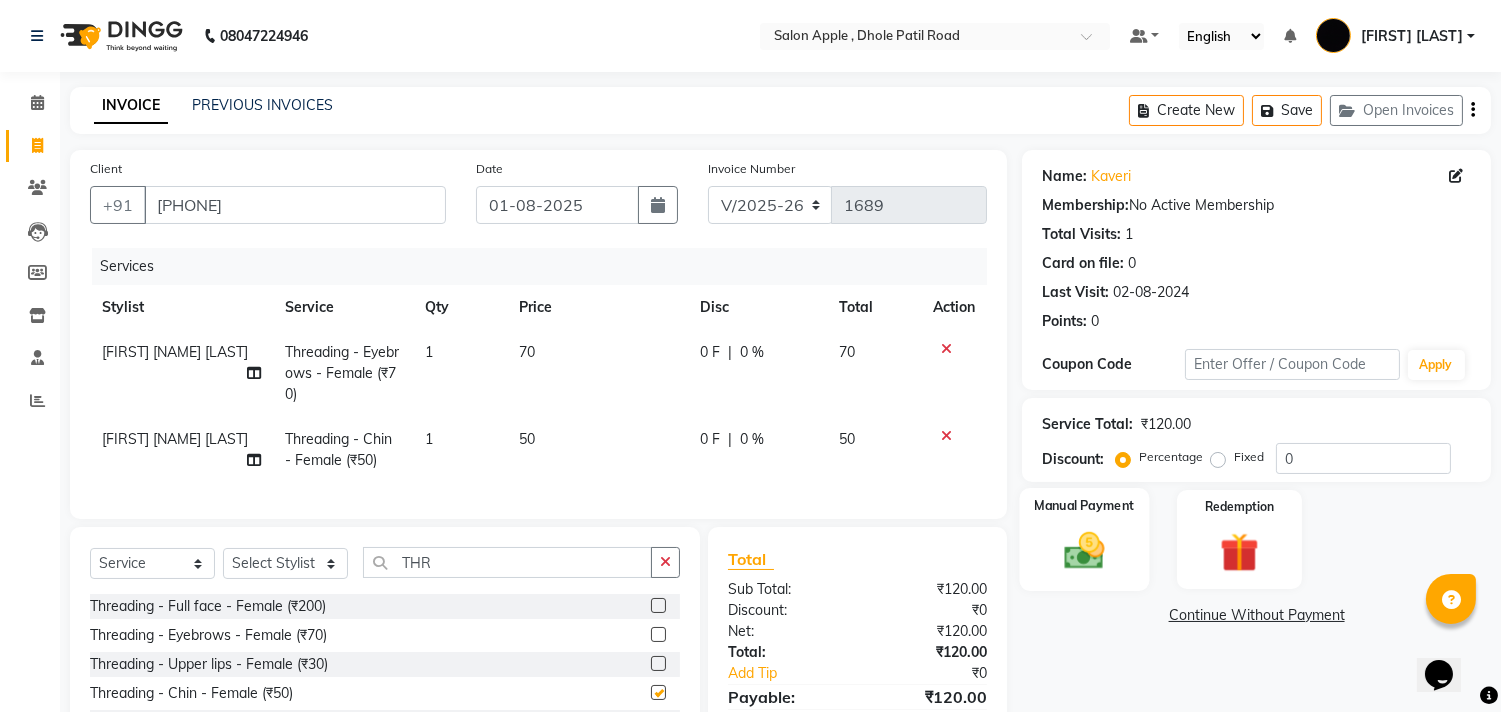 checkbox on "false" 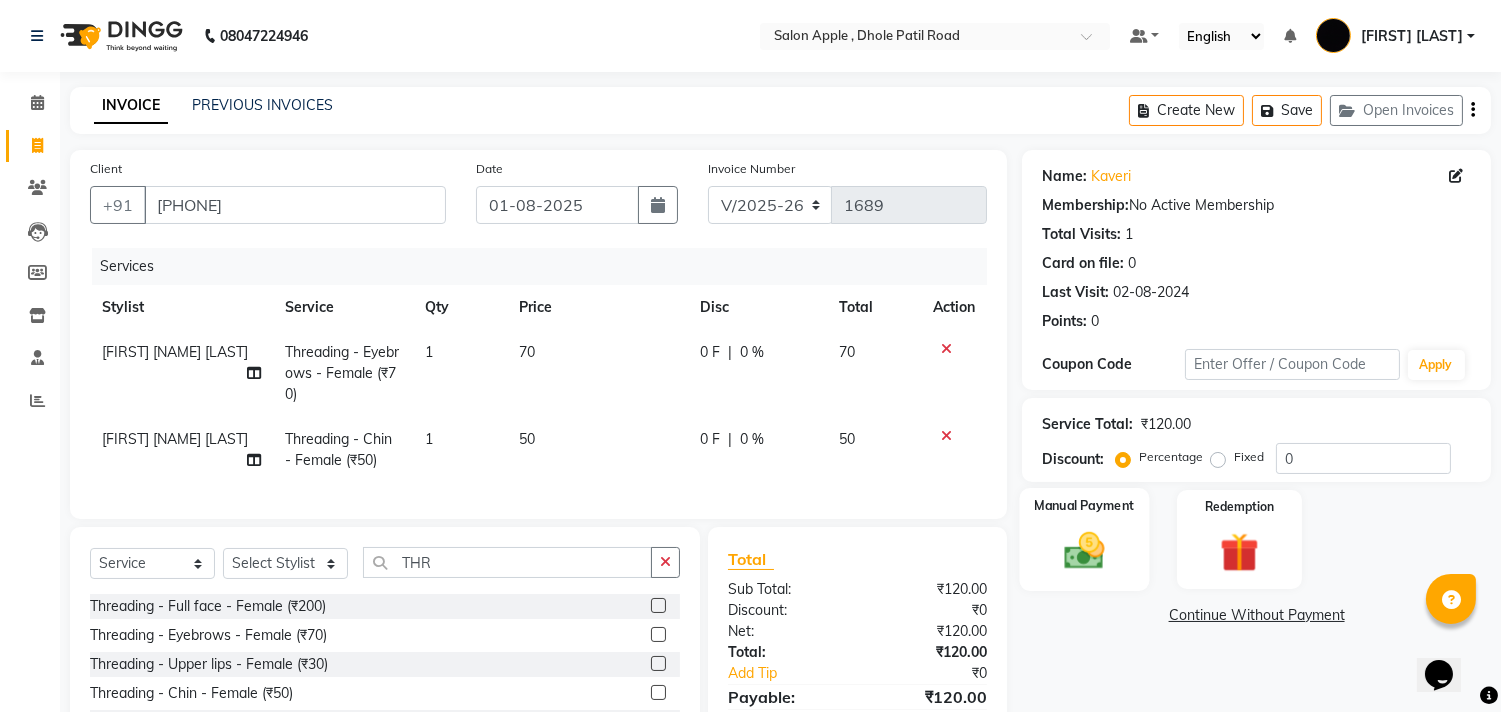 click 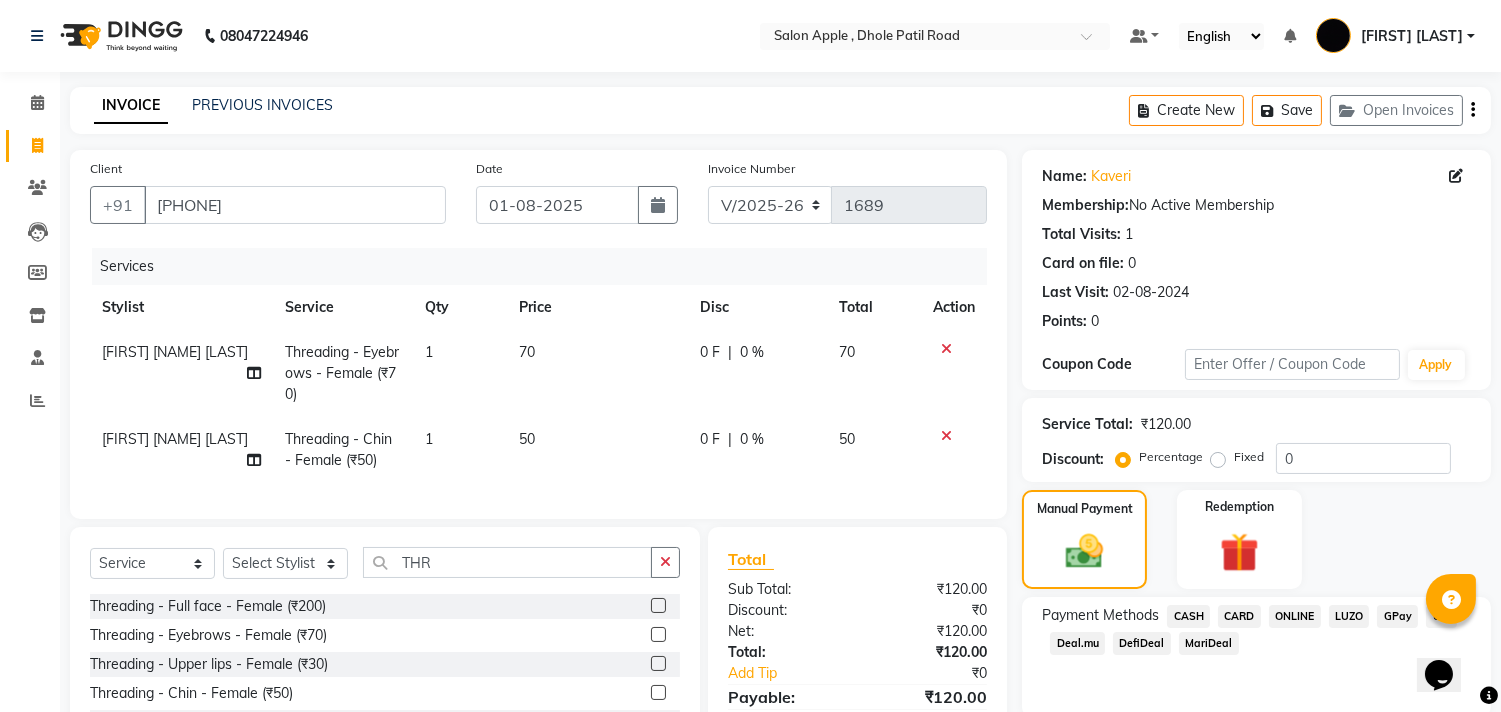 click on "ONLINE" 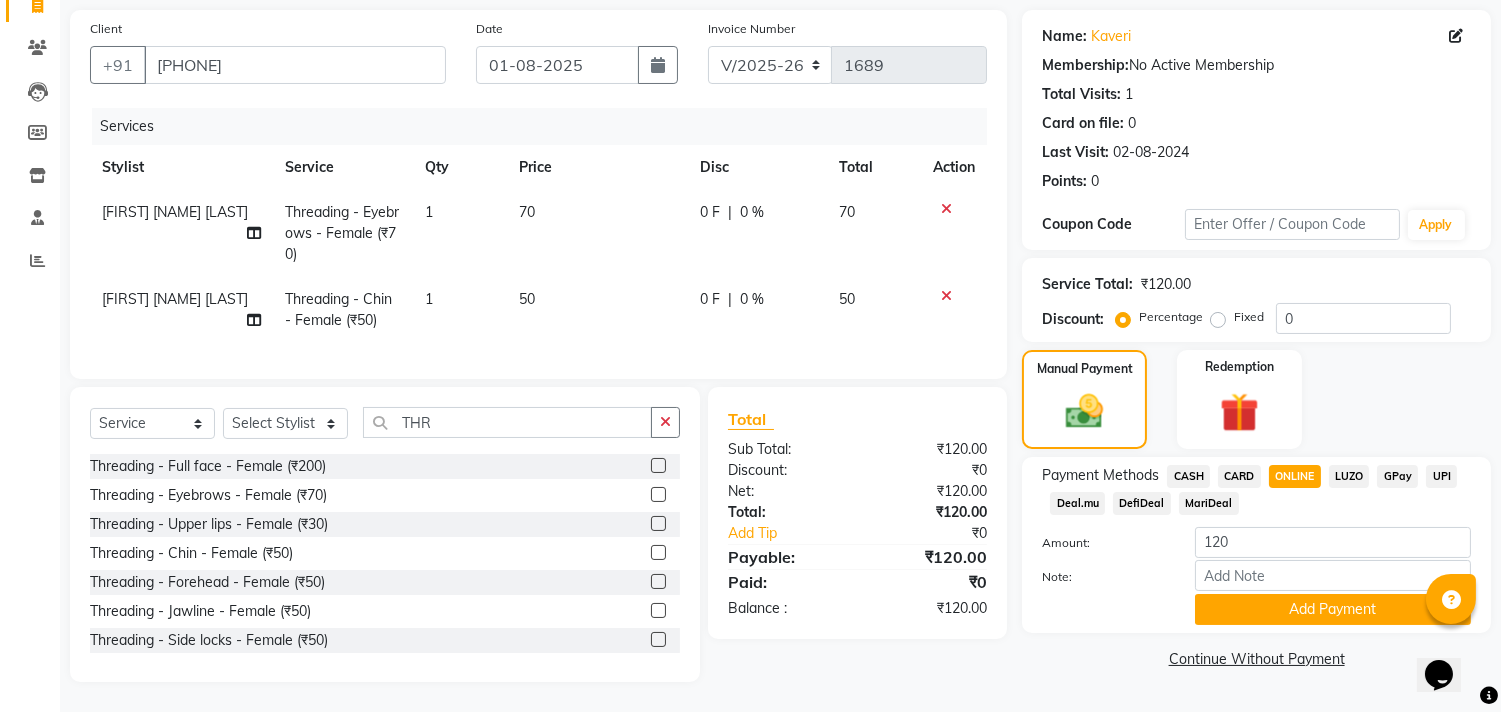 scroll, scrollTop: 156, scrollLeft: 0, axis: vertical 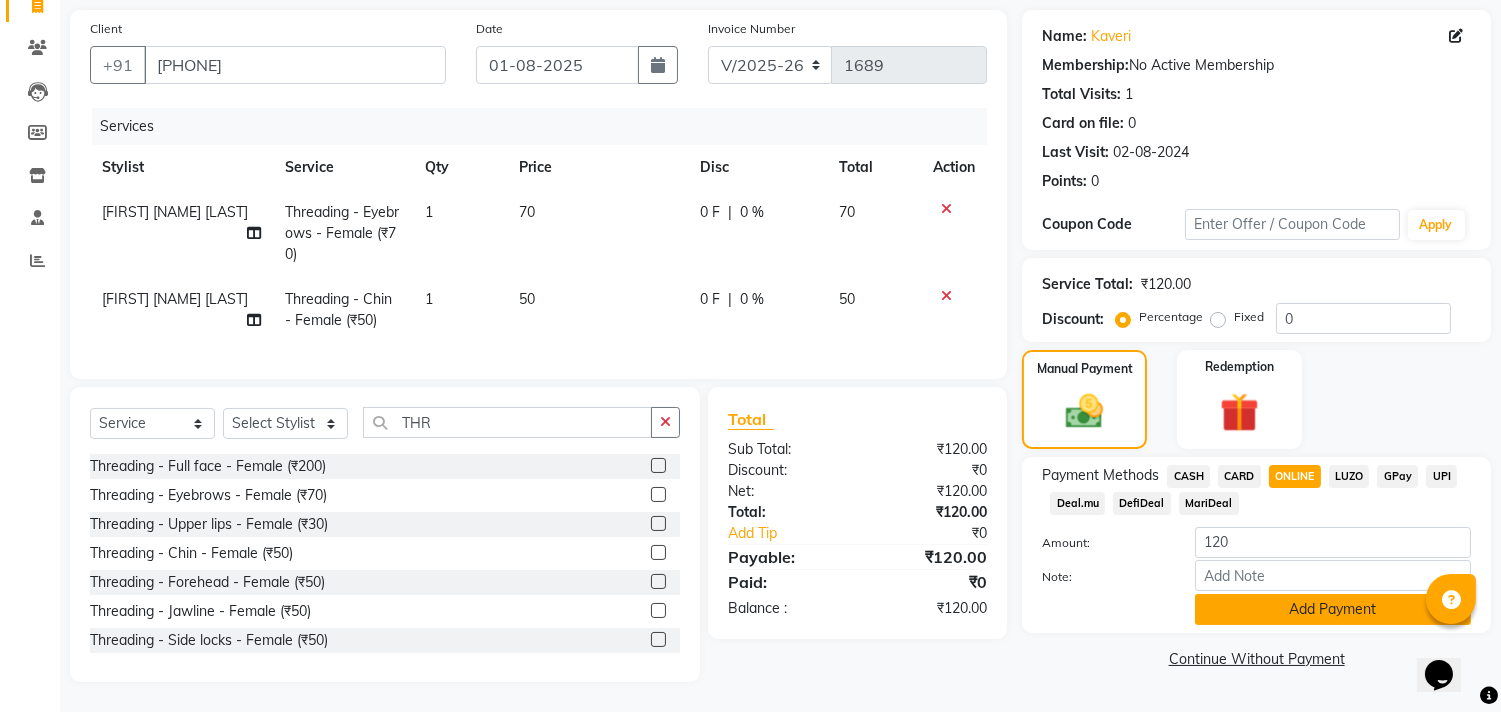 click on "Add Payment" 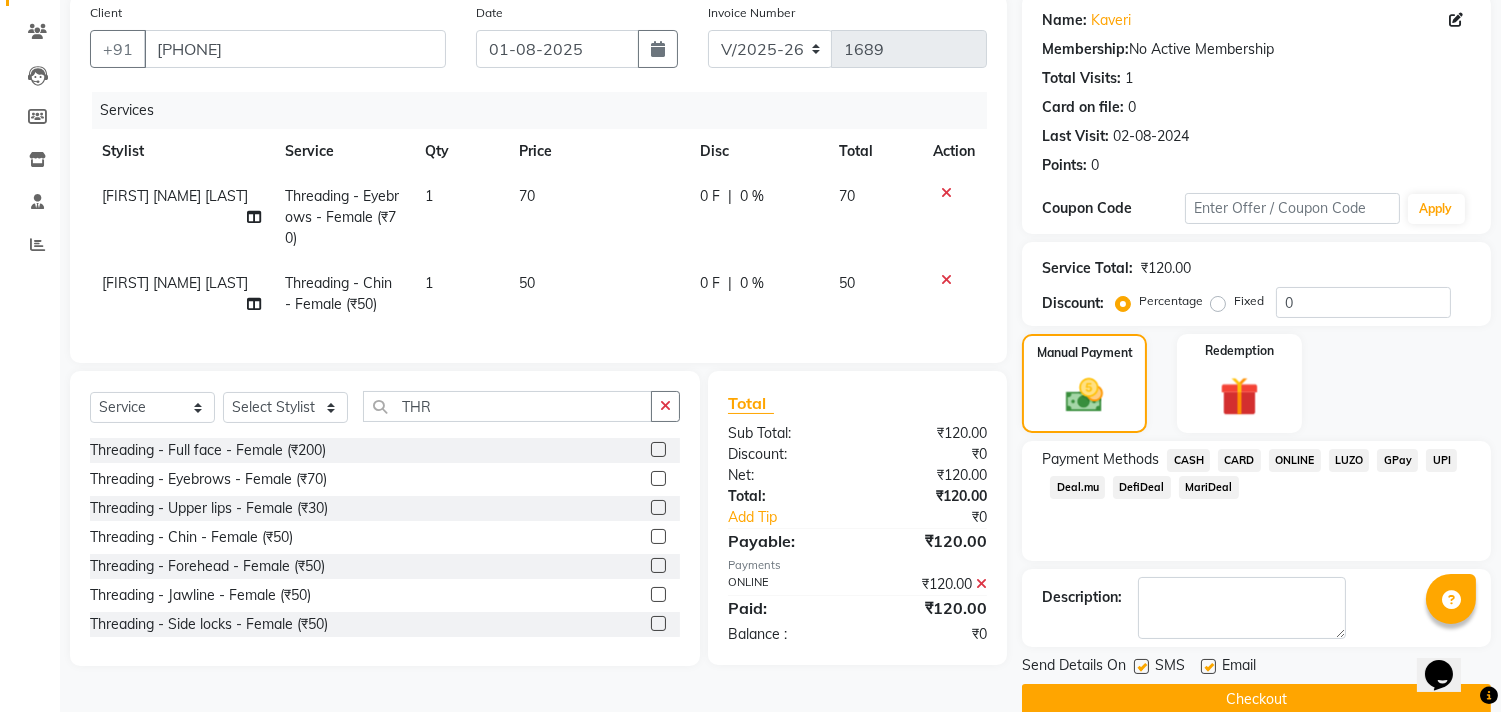 click on "Checkout" 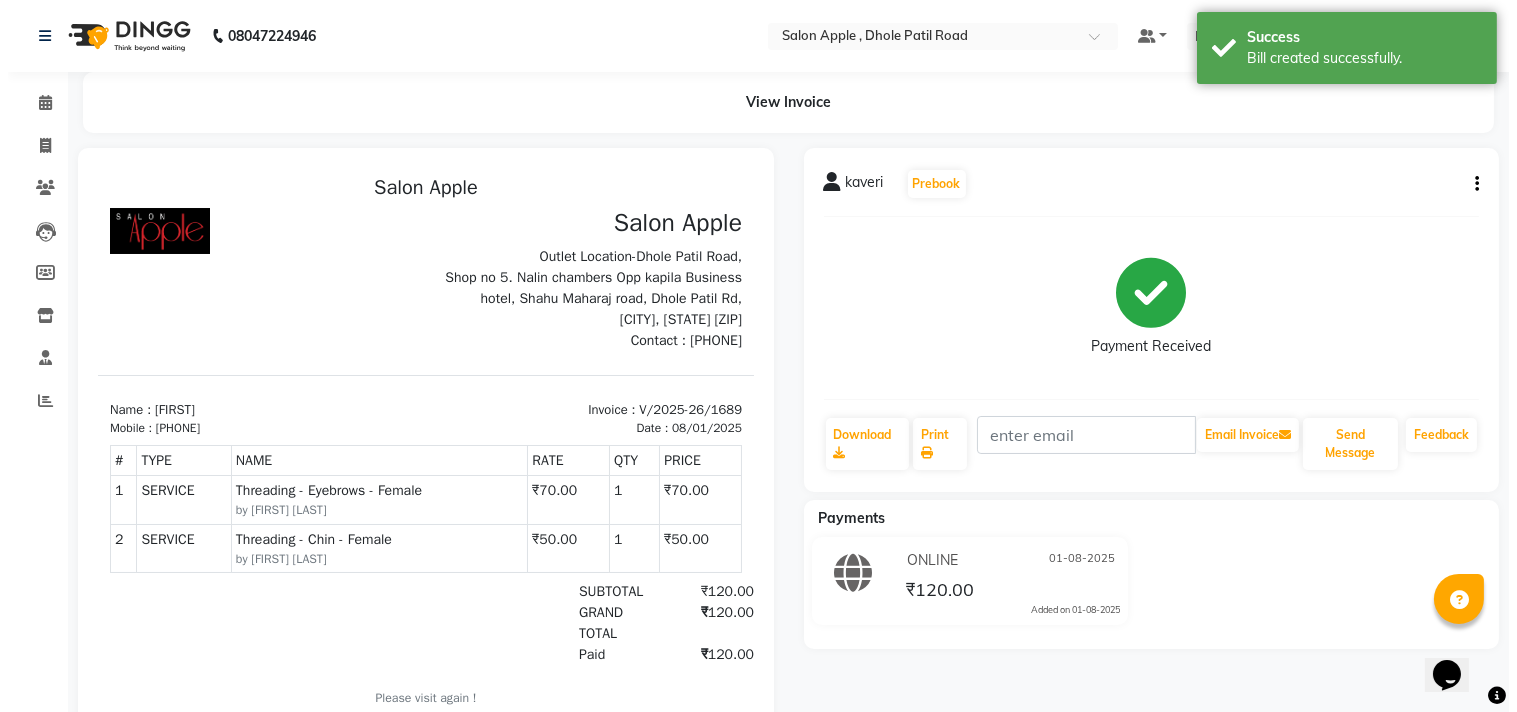 scroll, scrollTop: 0, scrollLeft: 0, axis: both 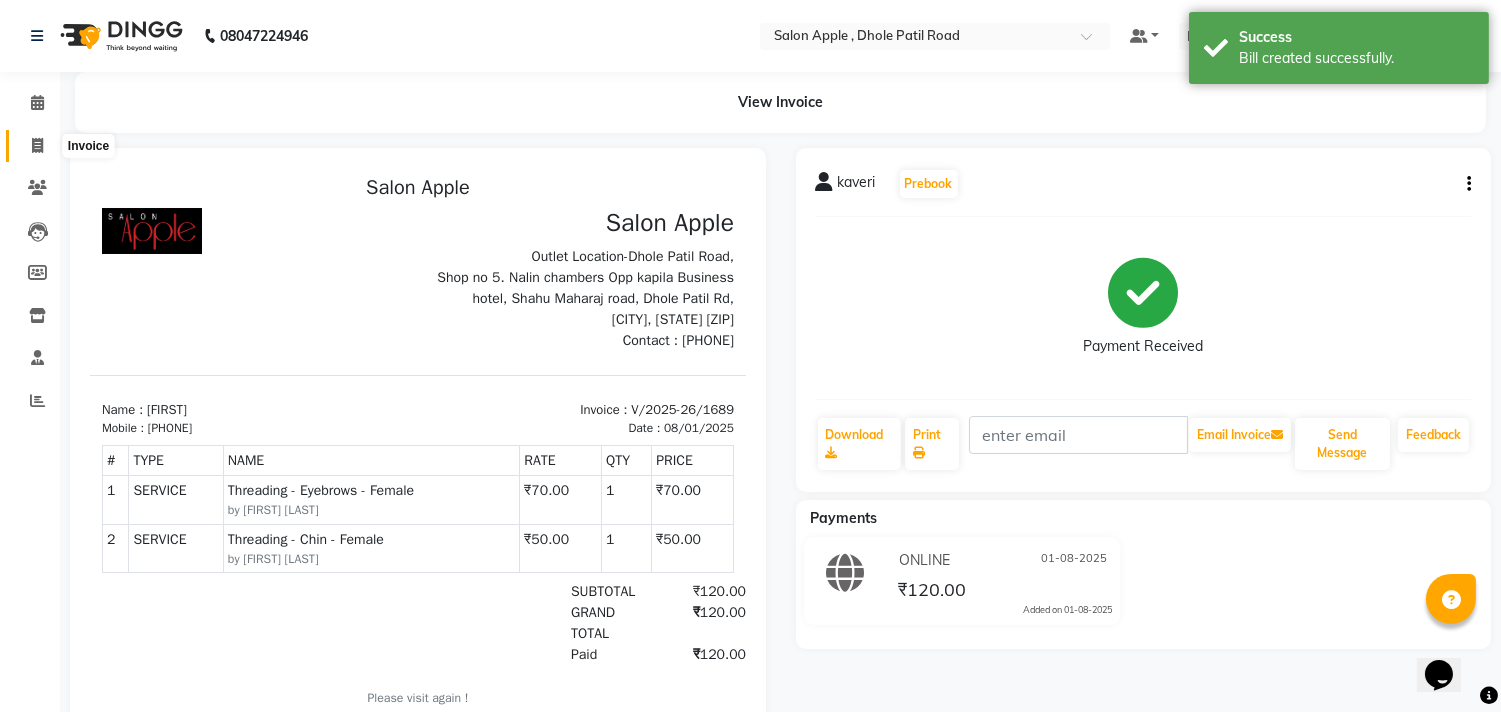 click 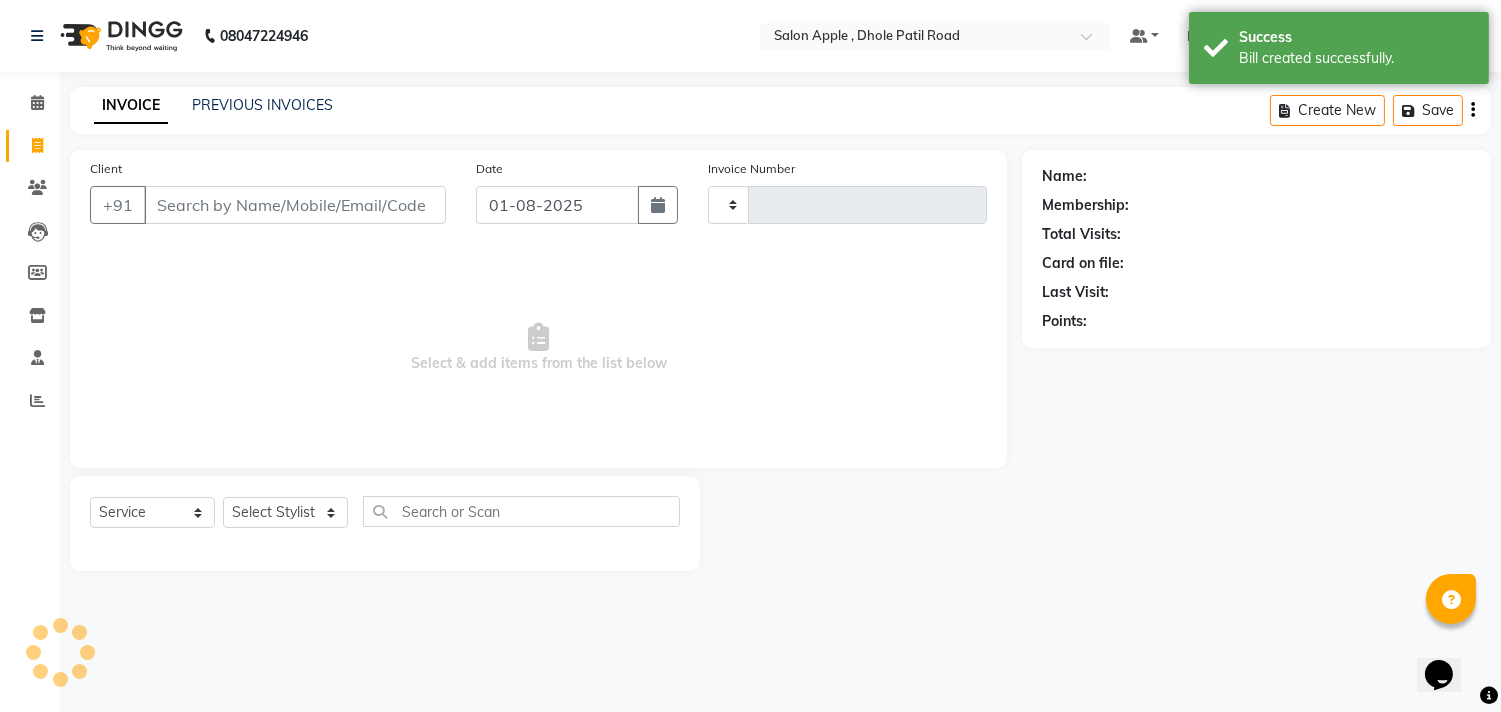 type on "1690" 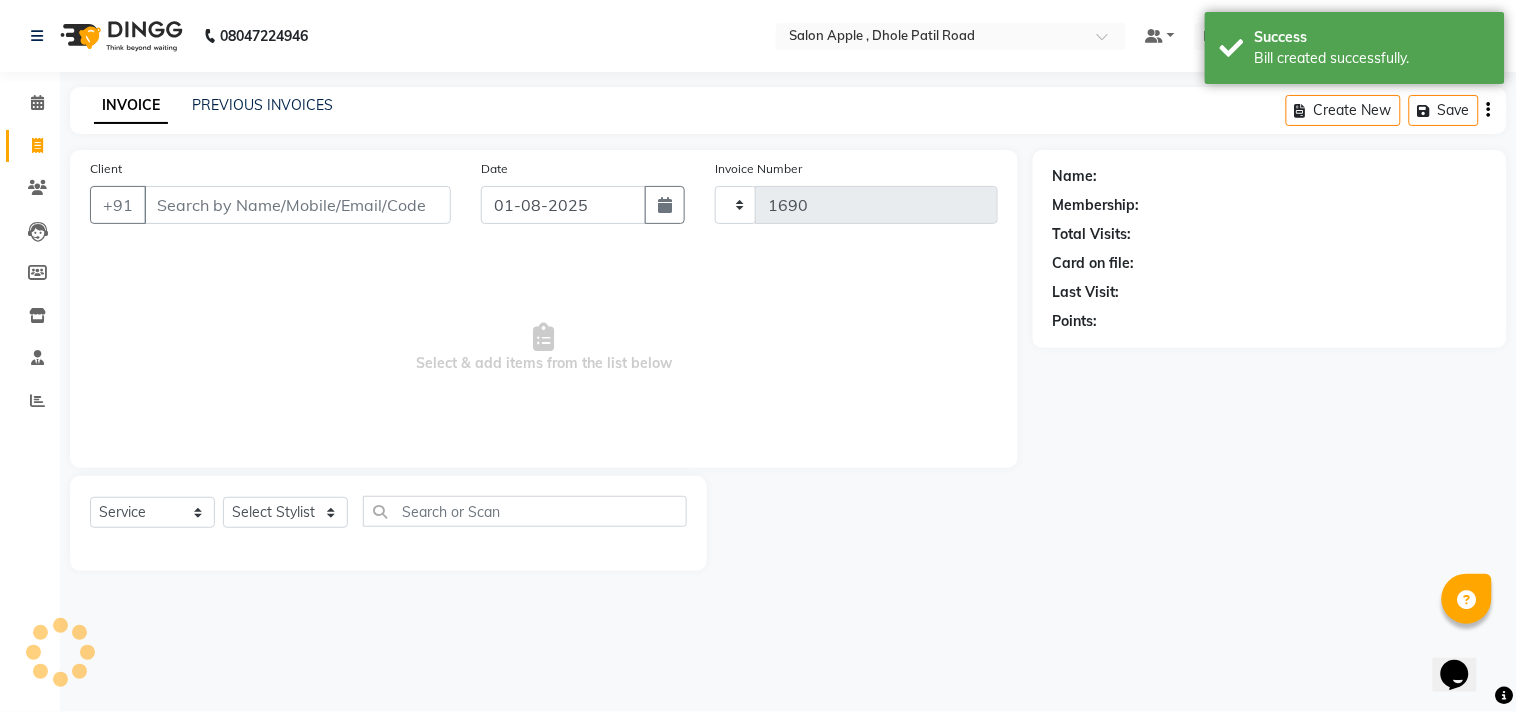 select on "521" 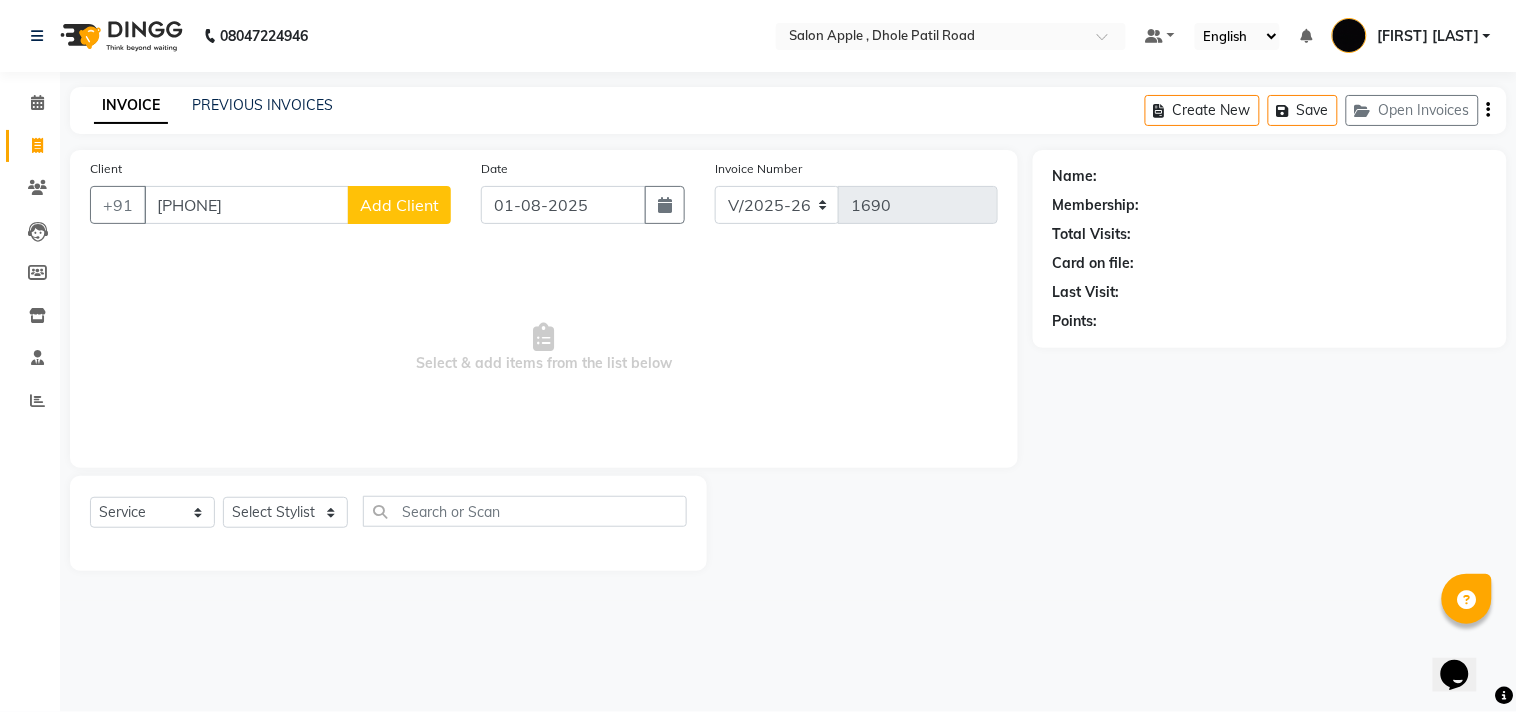 type on "[PHONE]" 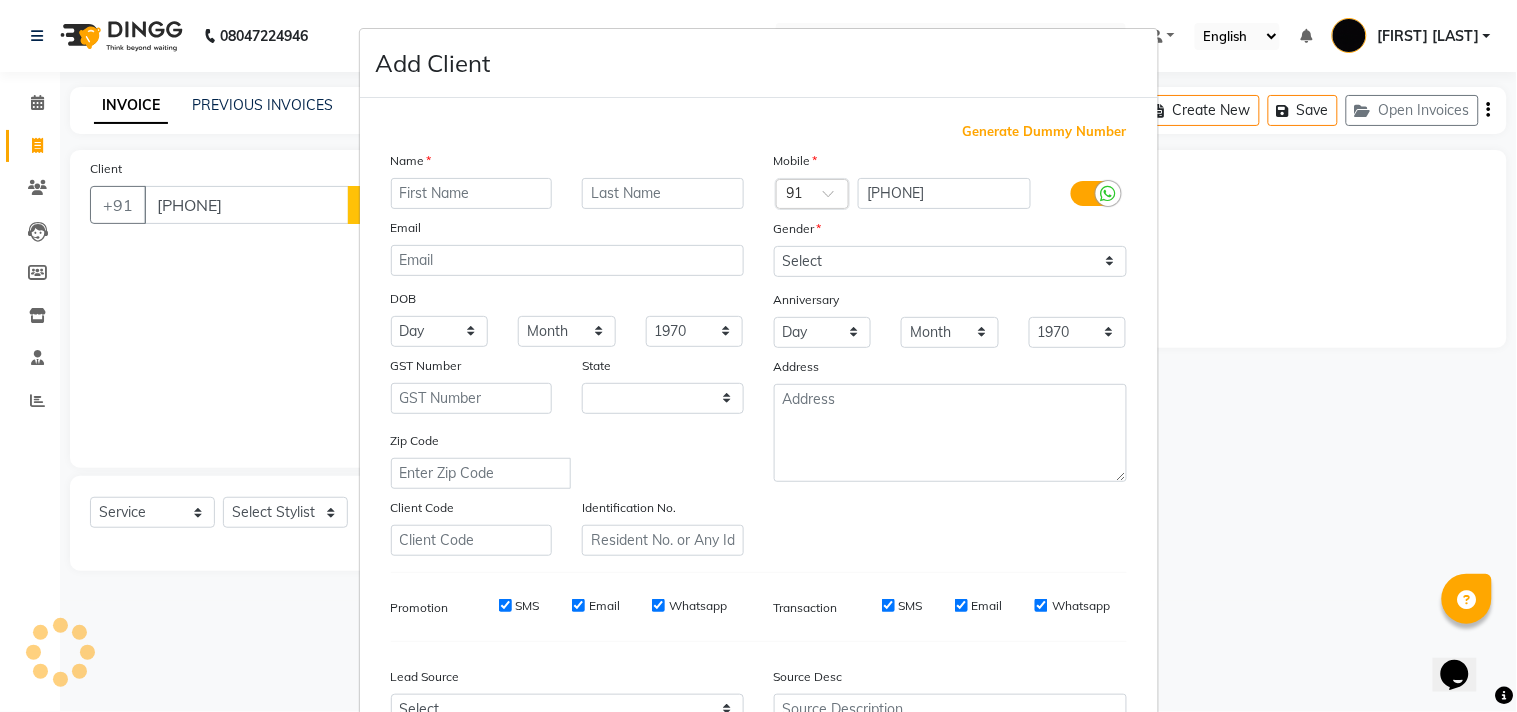 select on "22" 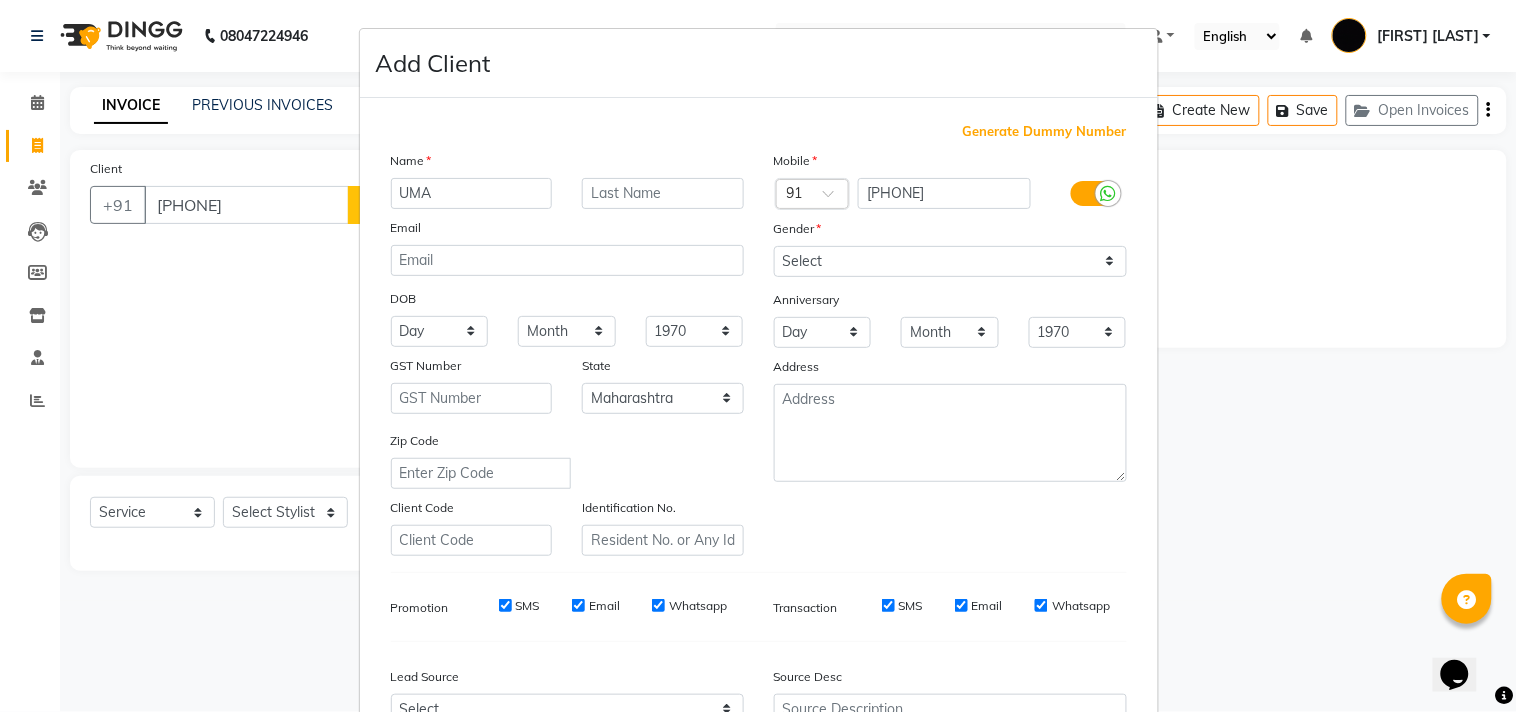 type on "UMA" 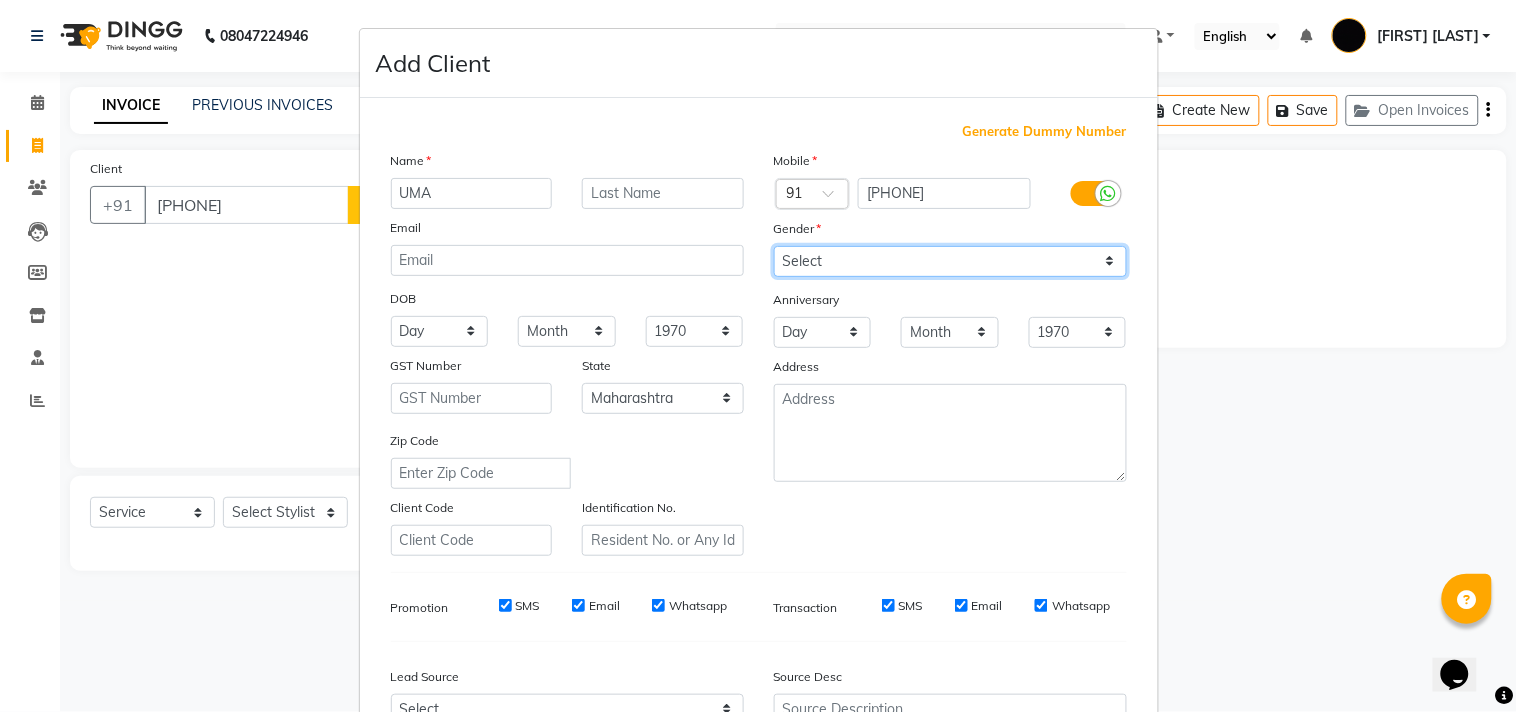 click on "Select Male Female Other Prefer Not To Say" at bounding box center (950, 261) 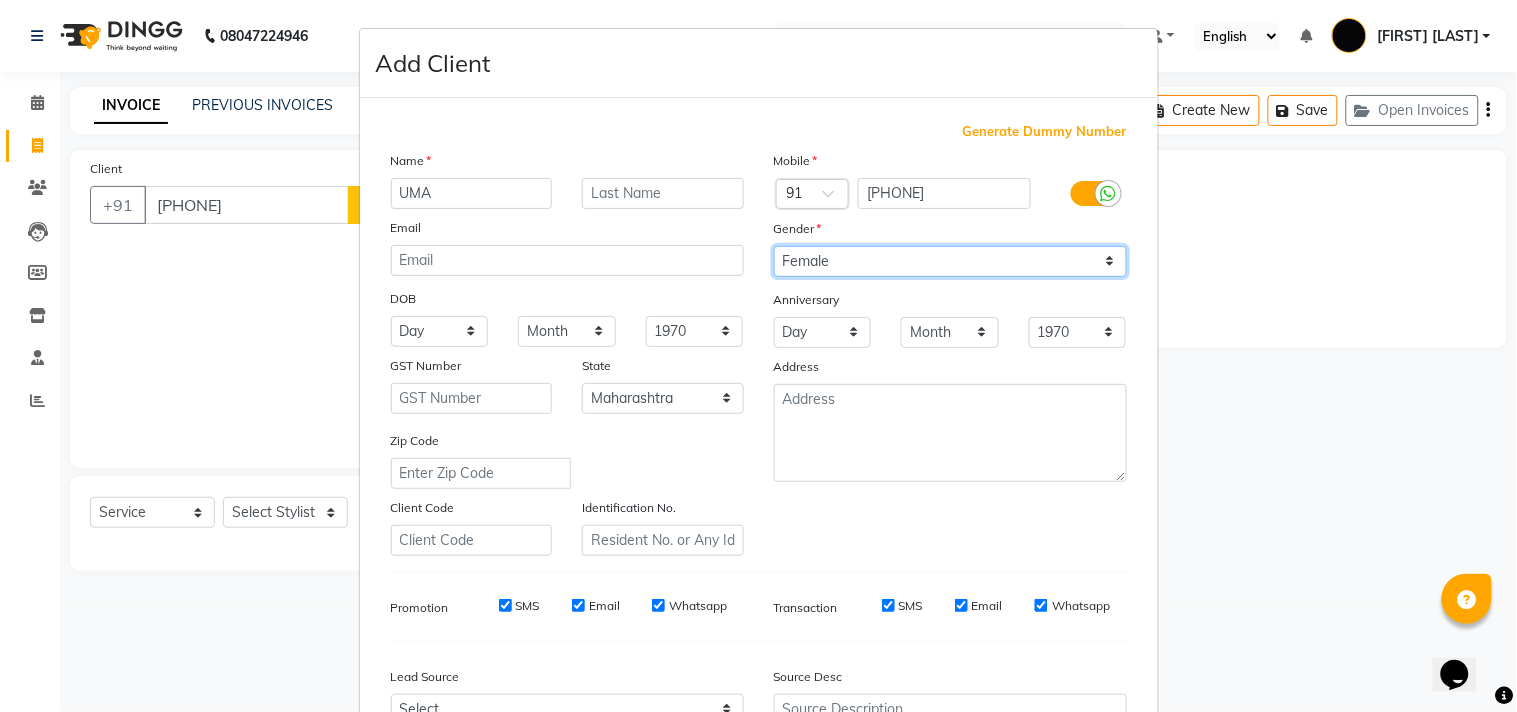 click on "Select Male Female Other Prefer Not To Say" at bounding box center (950, 261) 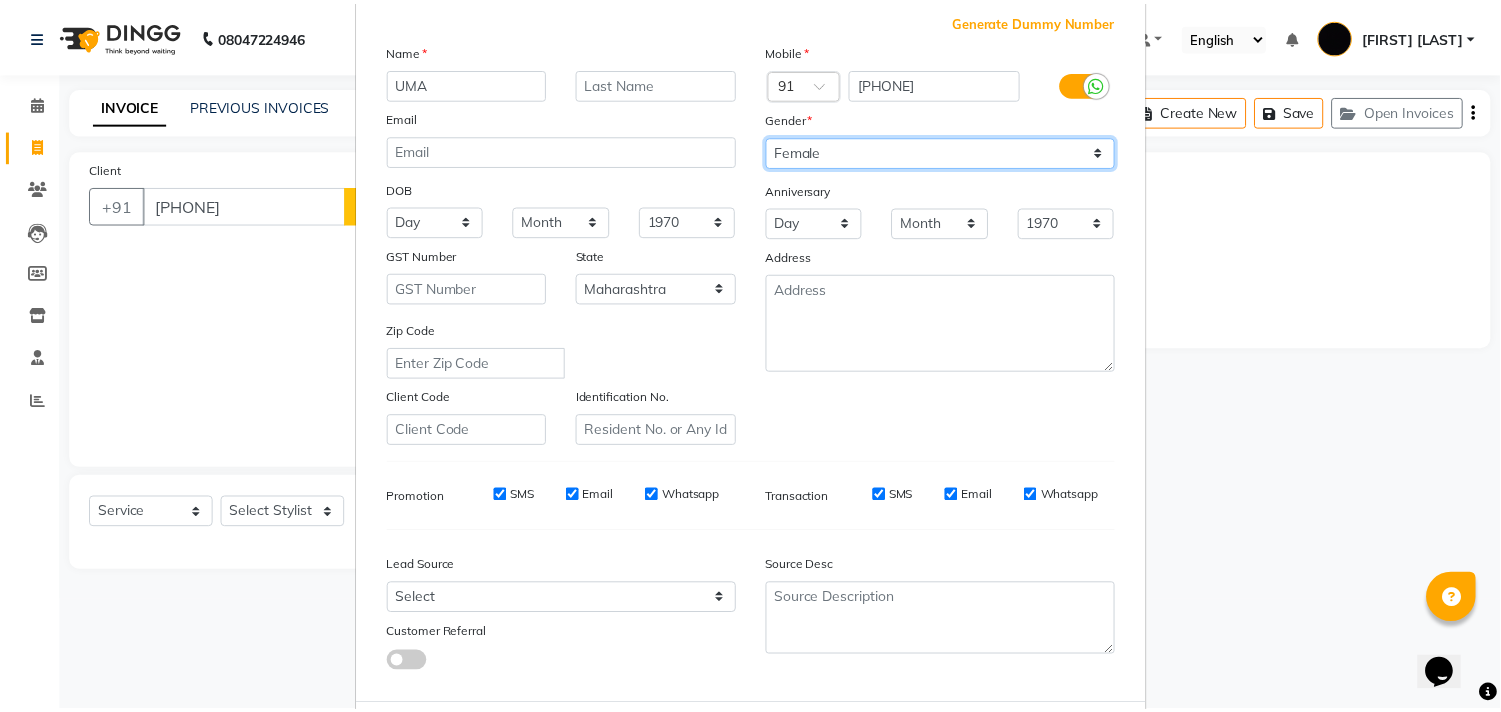 scroll, scrollTop: 212, scrollLeft: 0, axis: vertical 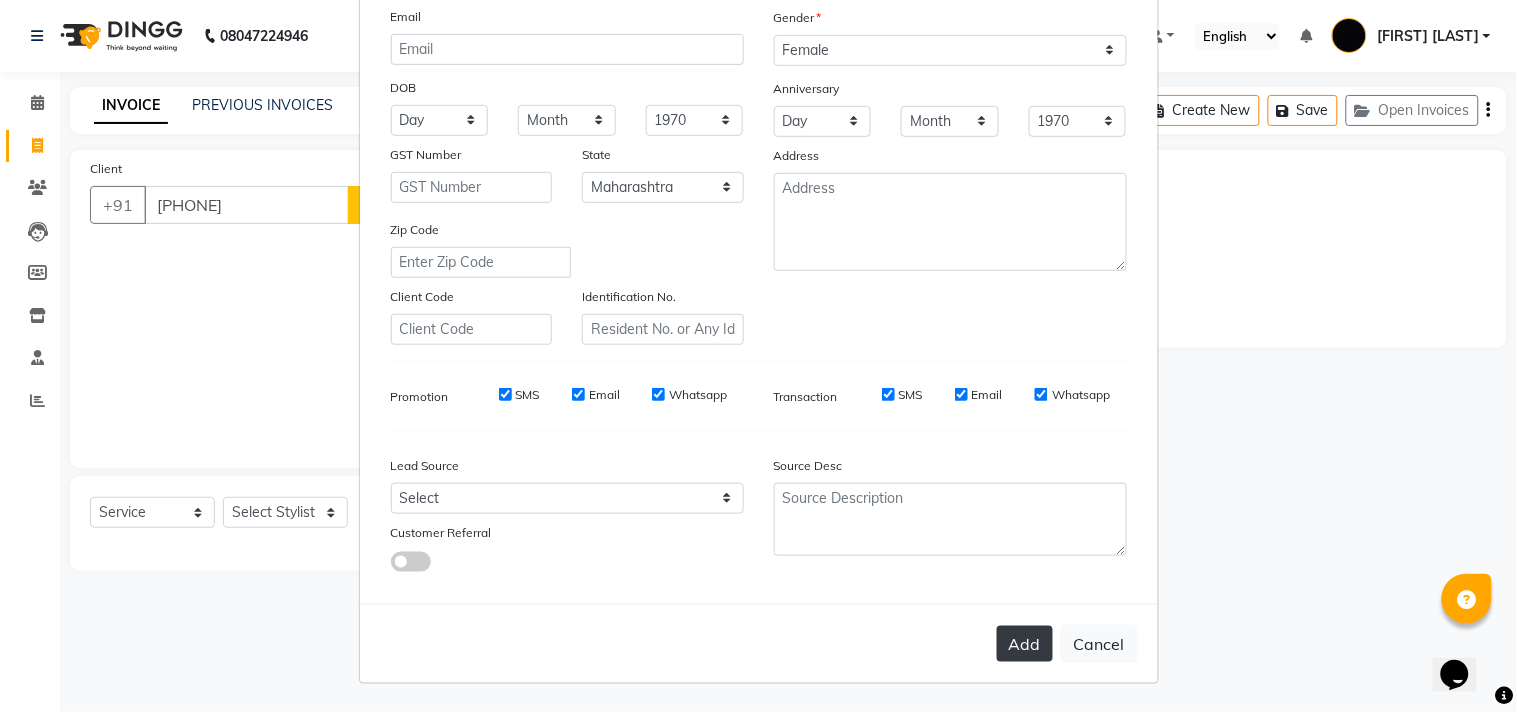 click on "Add" at bounding box center [1025, 644] 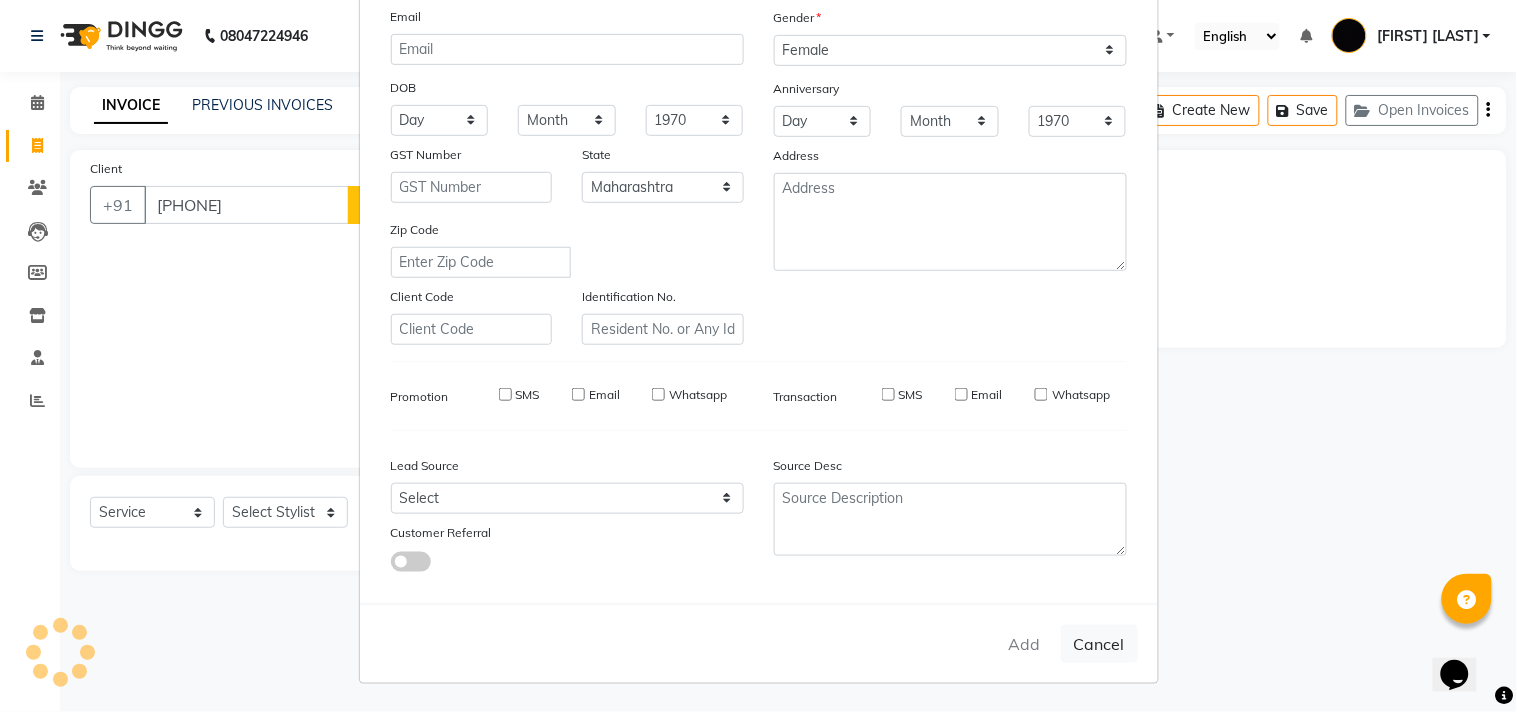 type 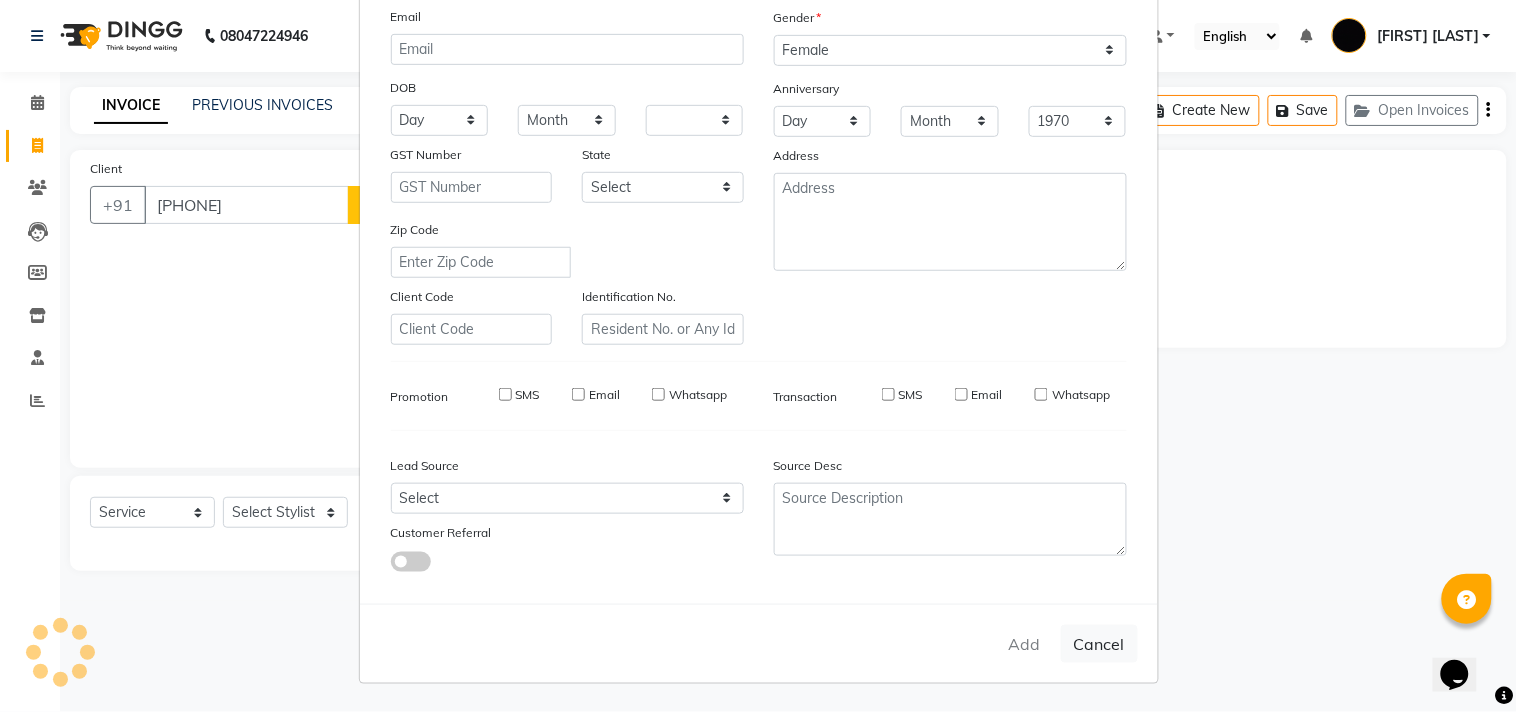 type 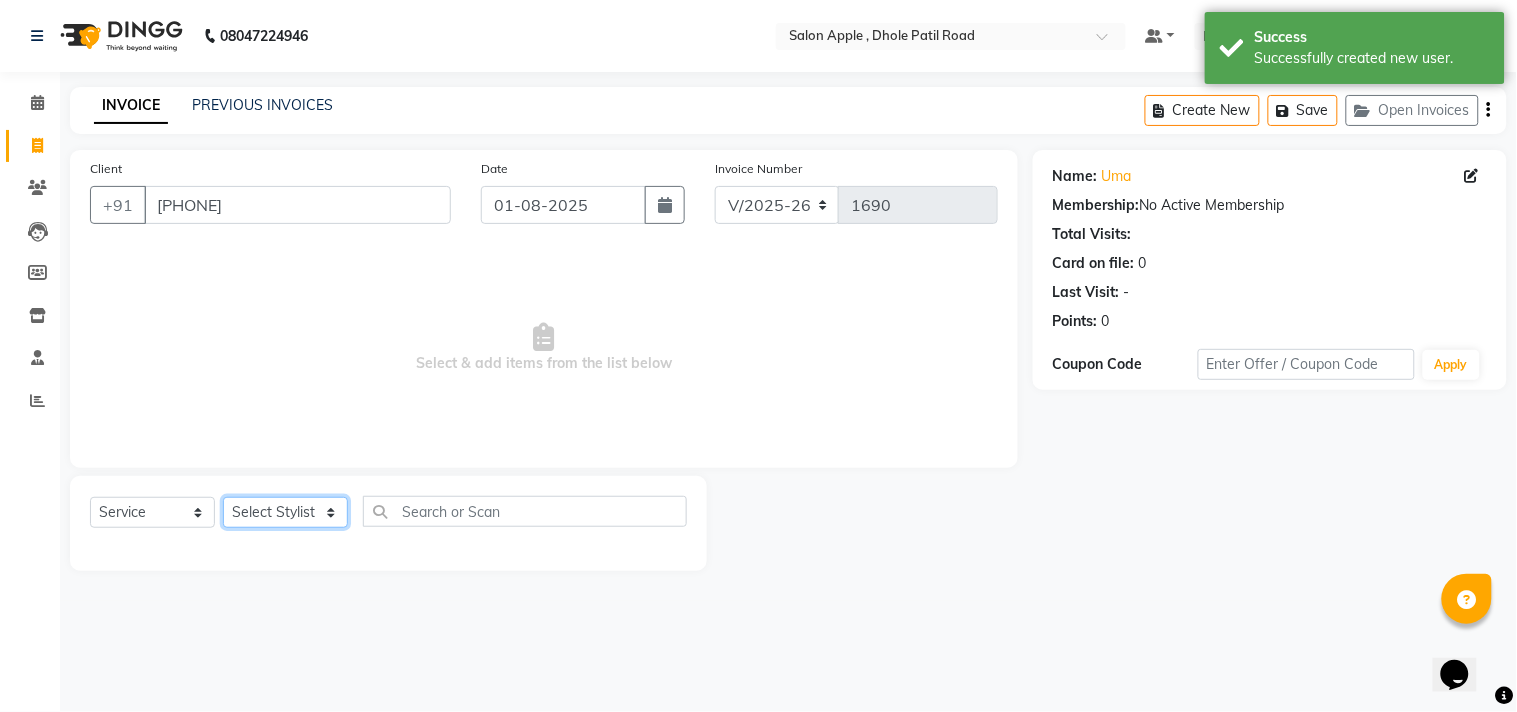 click on "Select Stylist [FIRST] [LAST] [FIRST] [LAST] [LAST] [LAST] [LAST] [LAST] [LAST]" 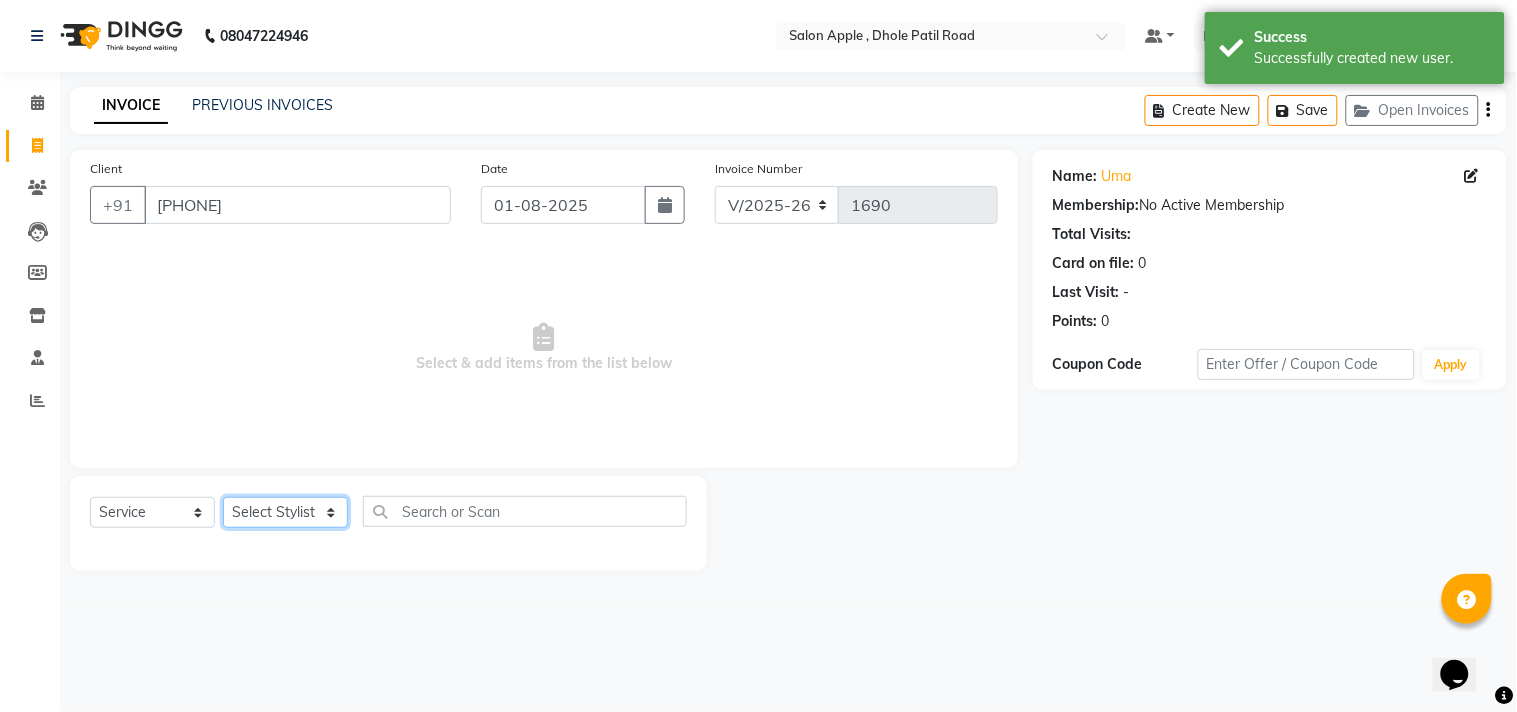select on "82270" 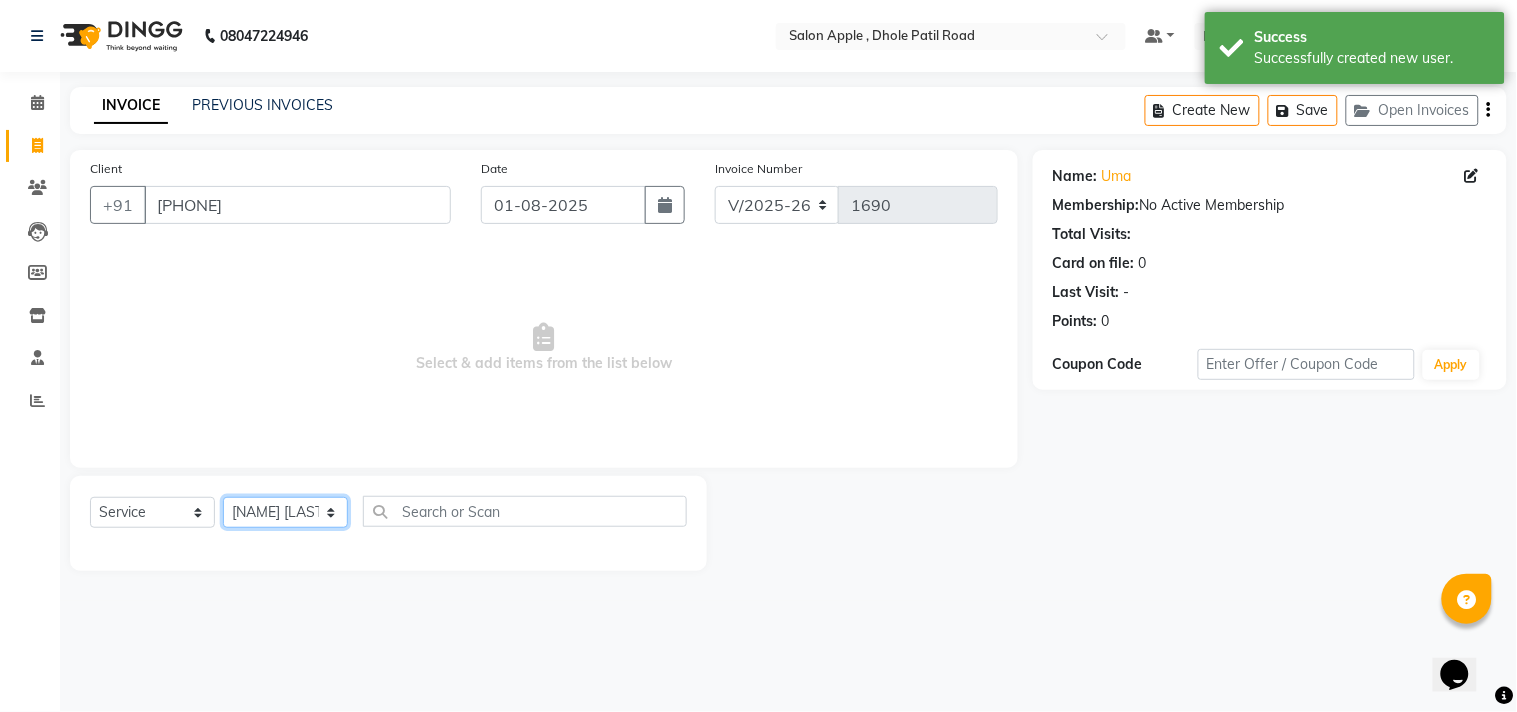 click on "Select Stylist [FIRST] [LAST] [FIRST] [LAST] [LAST] [LAST] [LAST] [LAST] [LAST]" 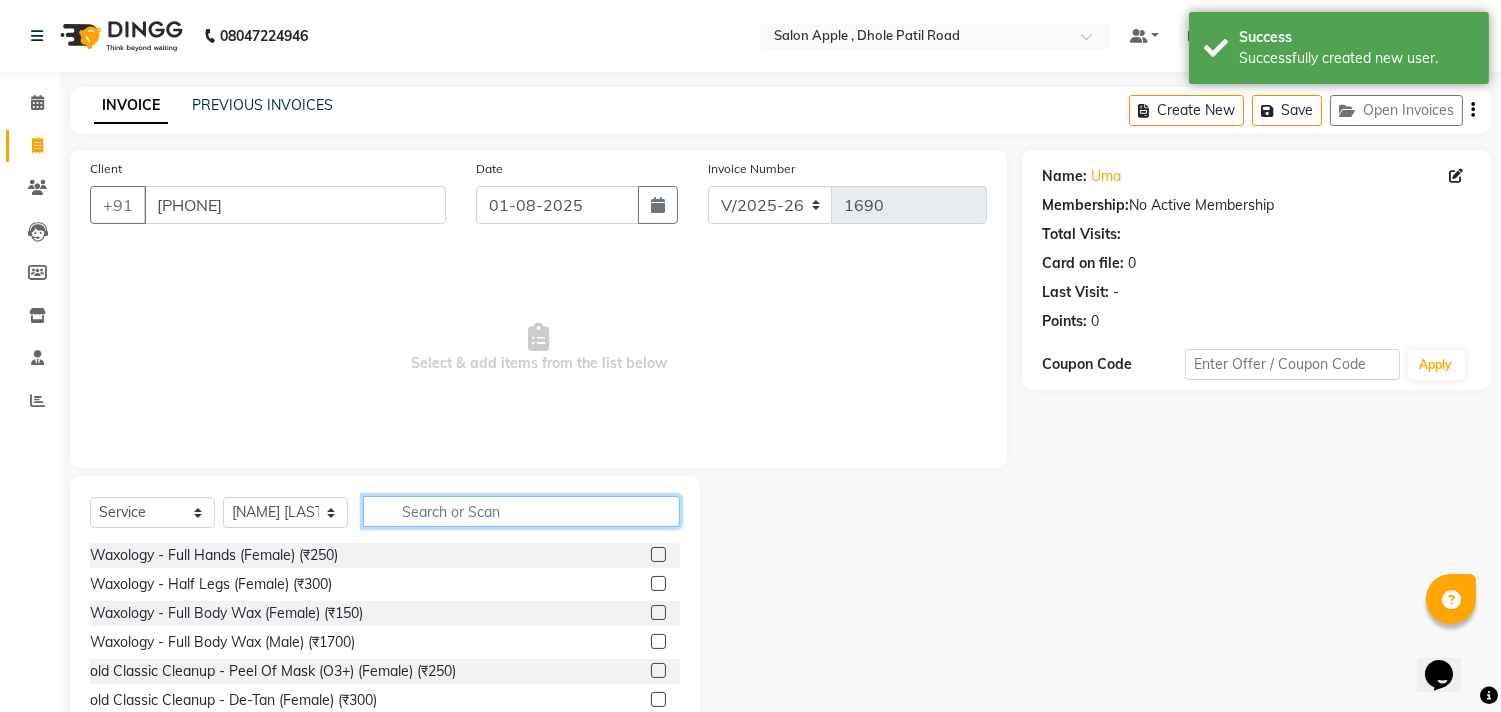 click 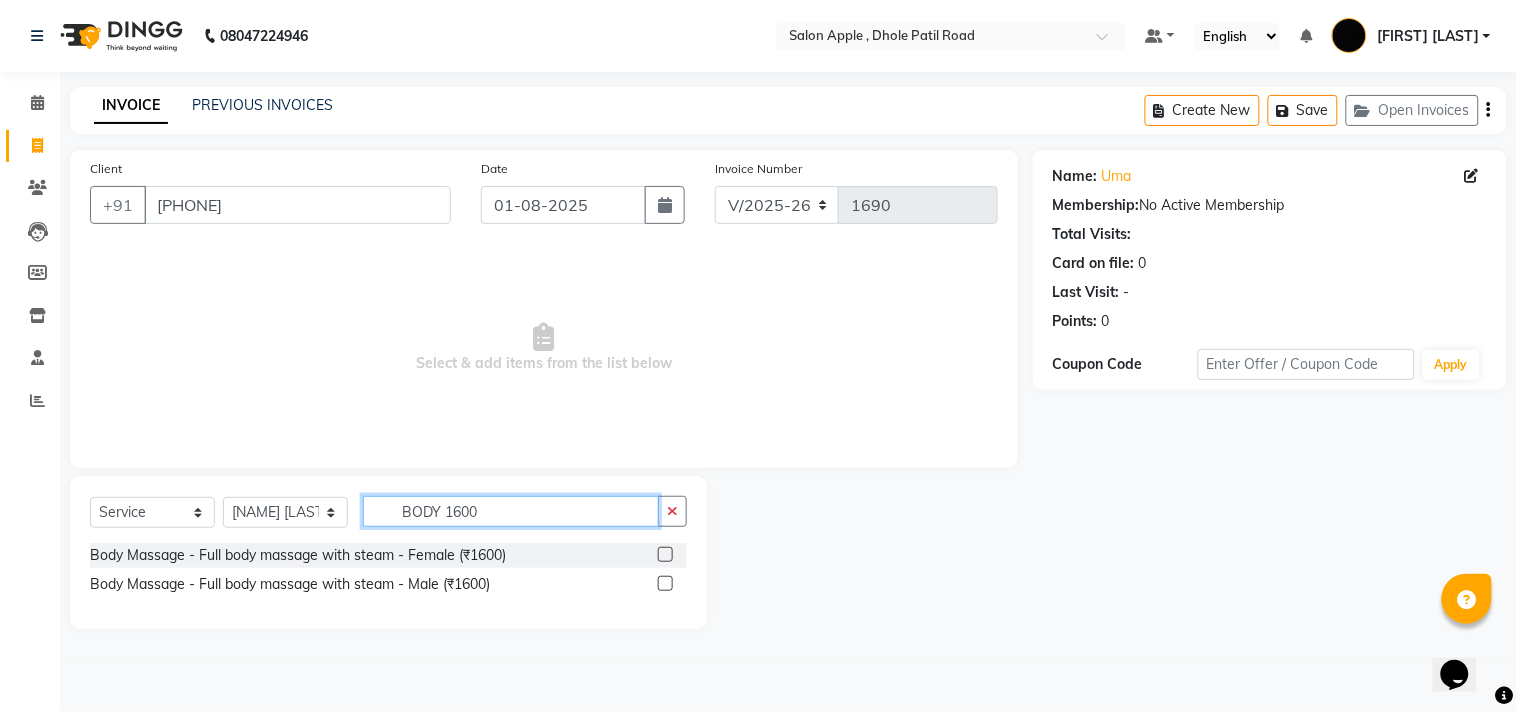 type on "BODY 1600" 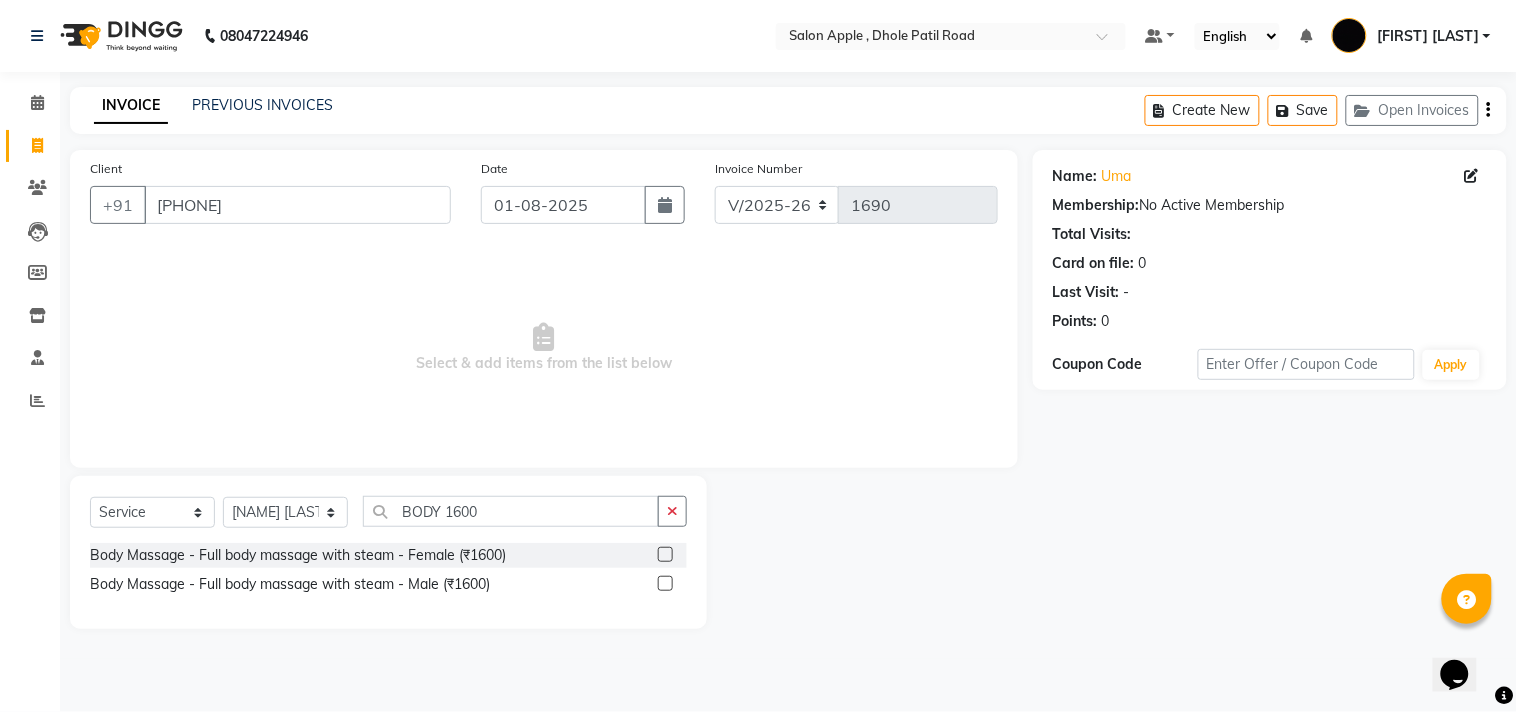 click 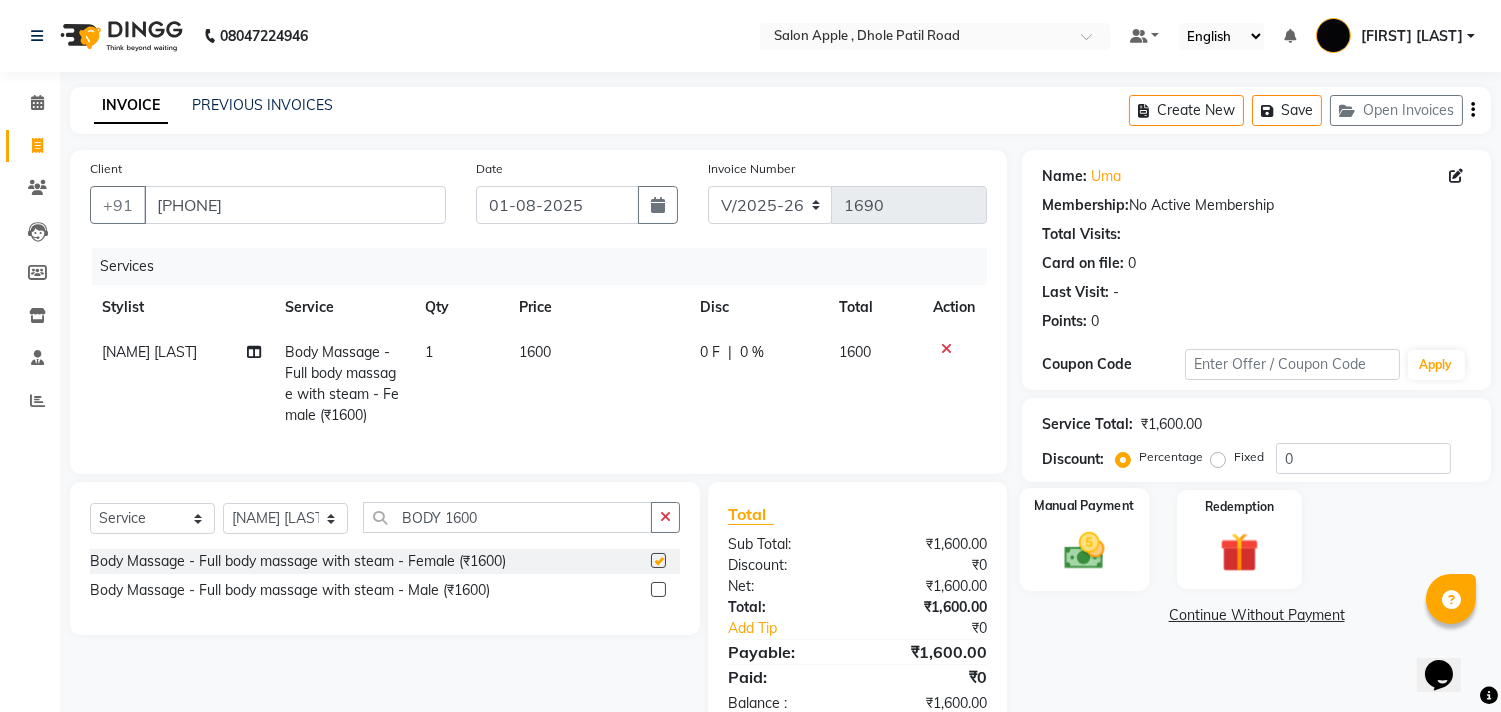 checkbox on "false" 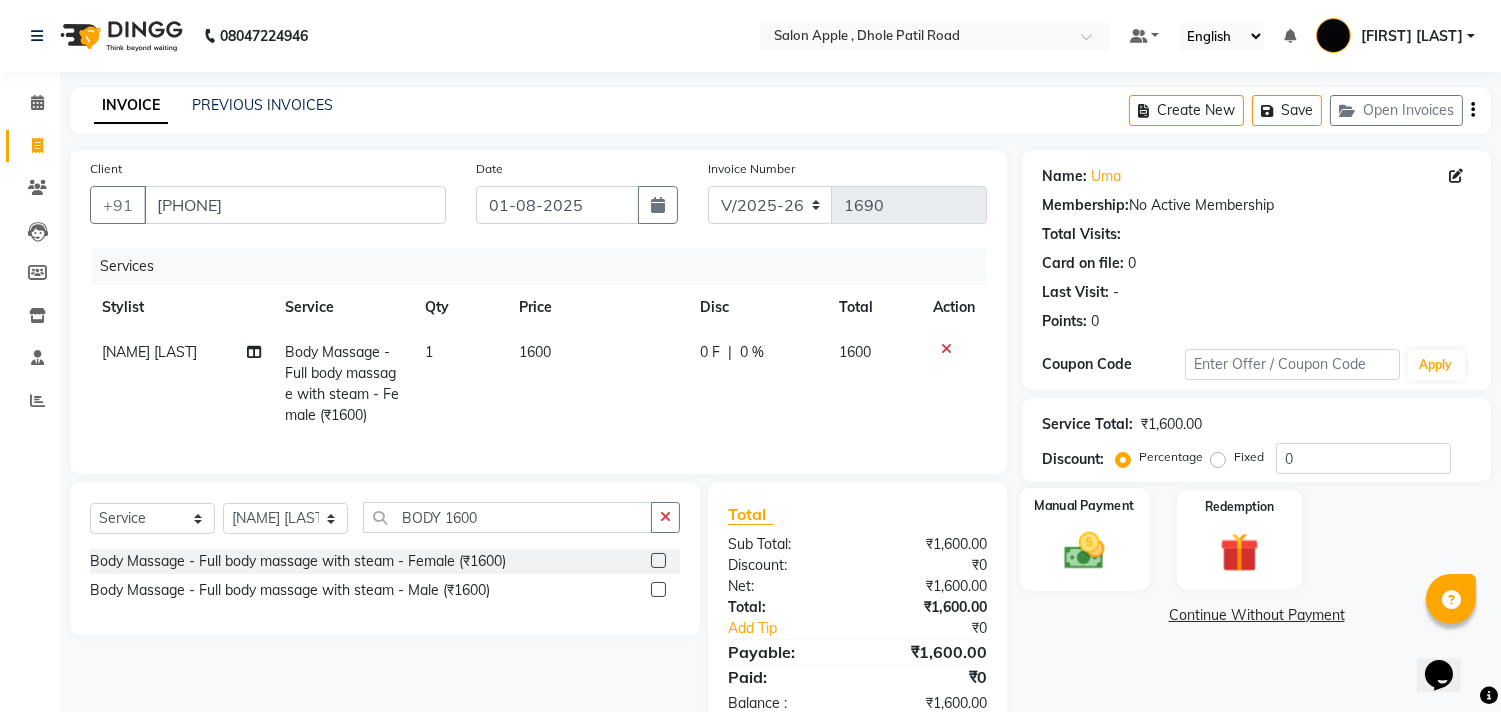 click 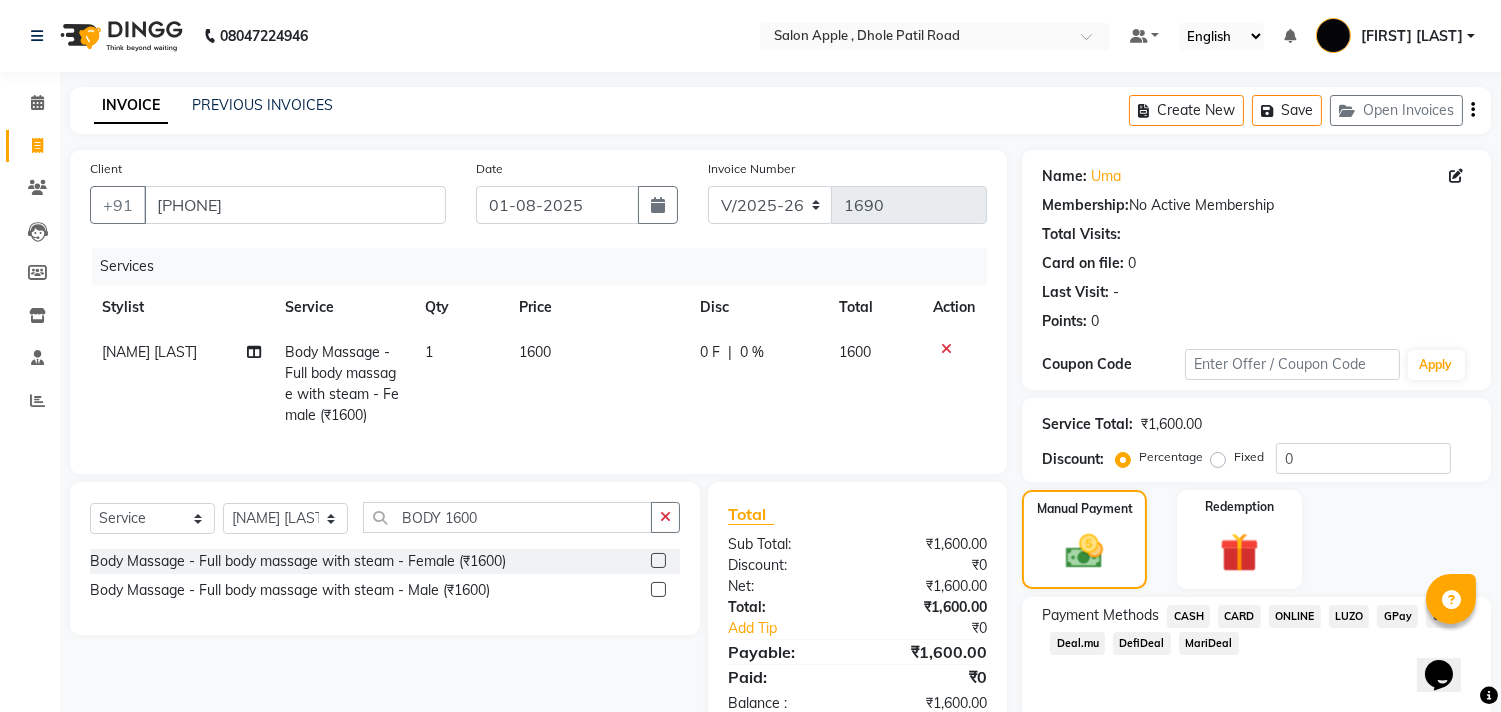 click on "ONLINE" 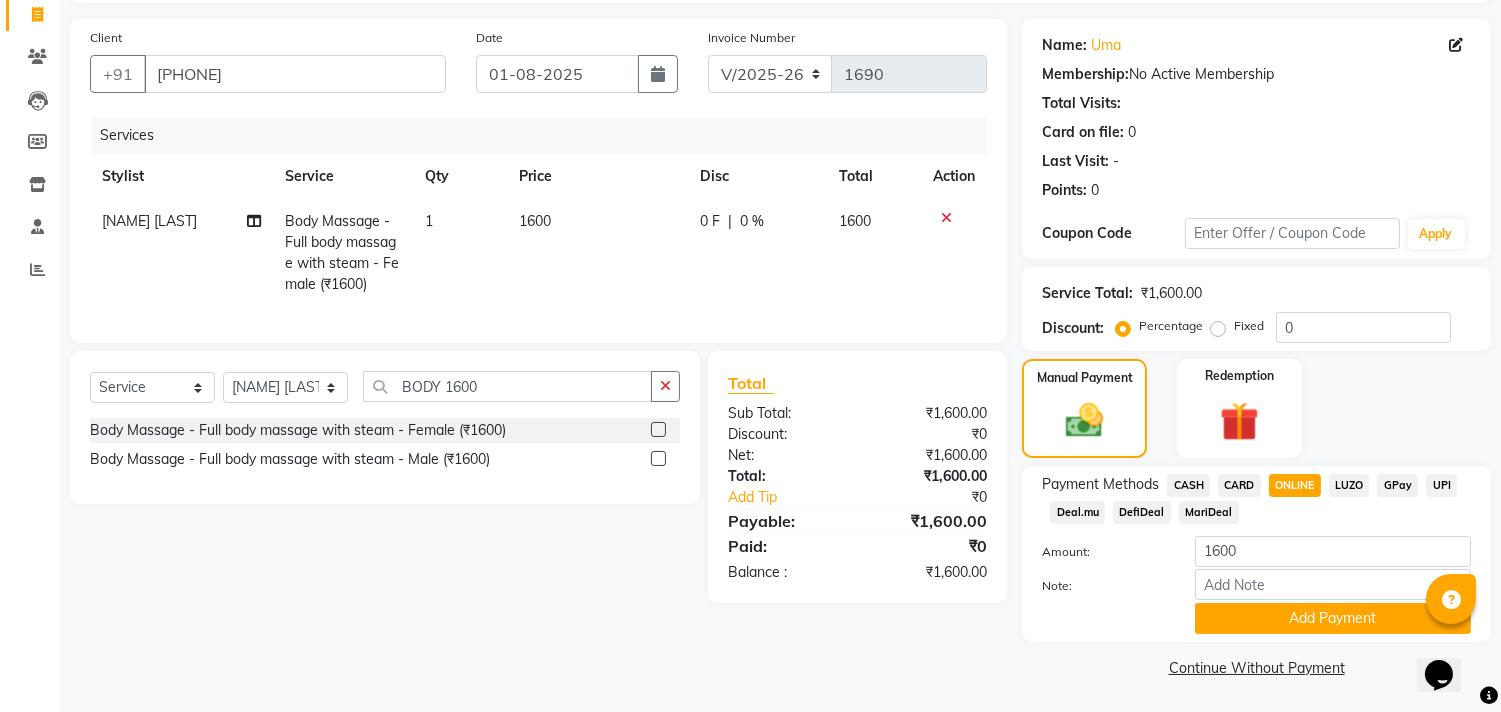 scroll, scrollTop: 132, scrollLeft: 0, axis: vertical 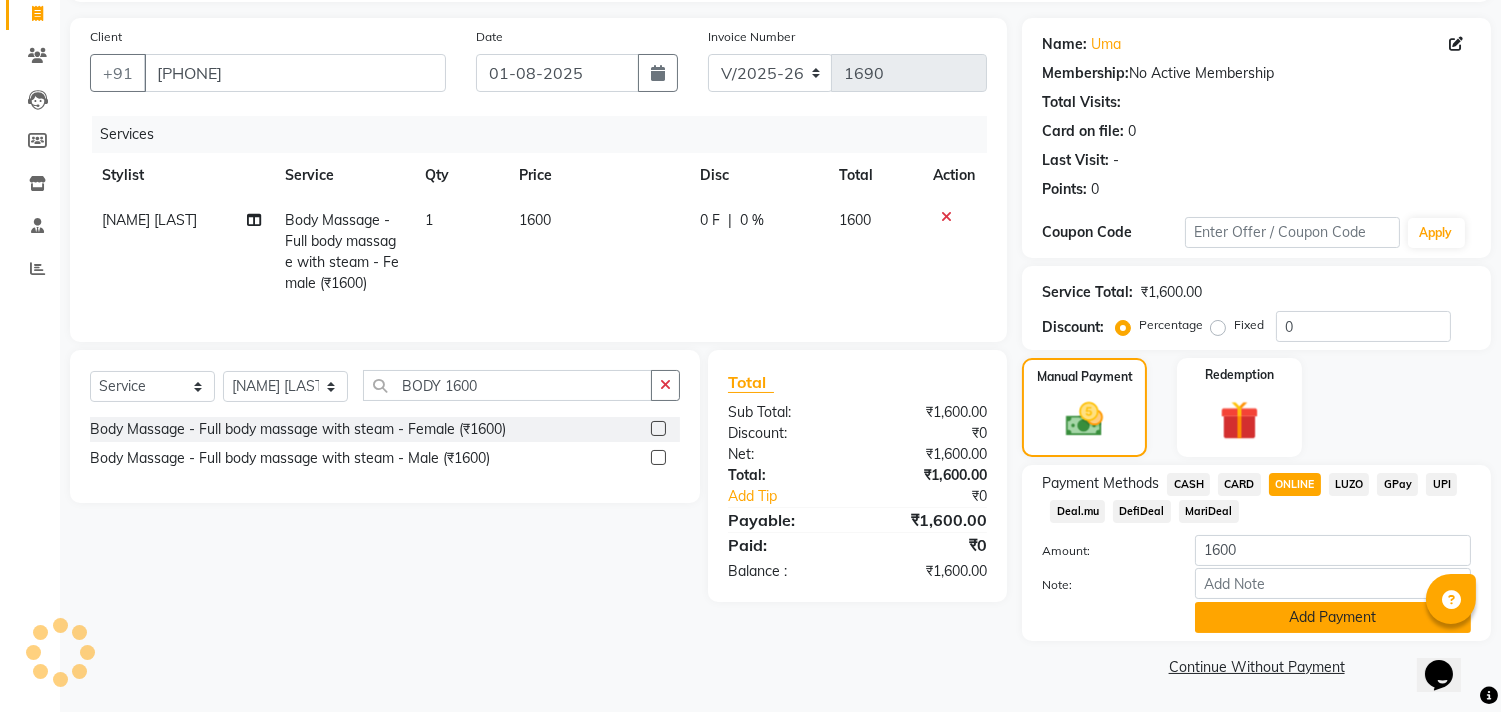 click on "Add Payment" 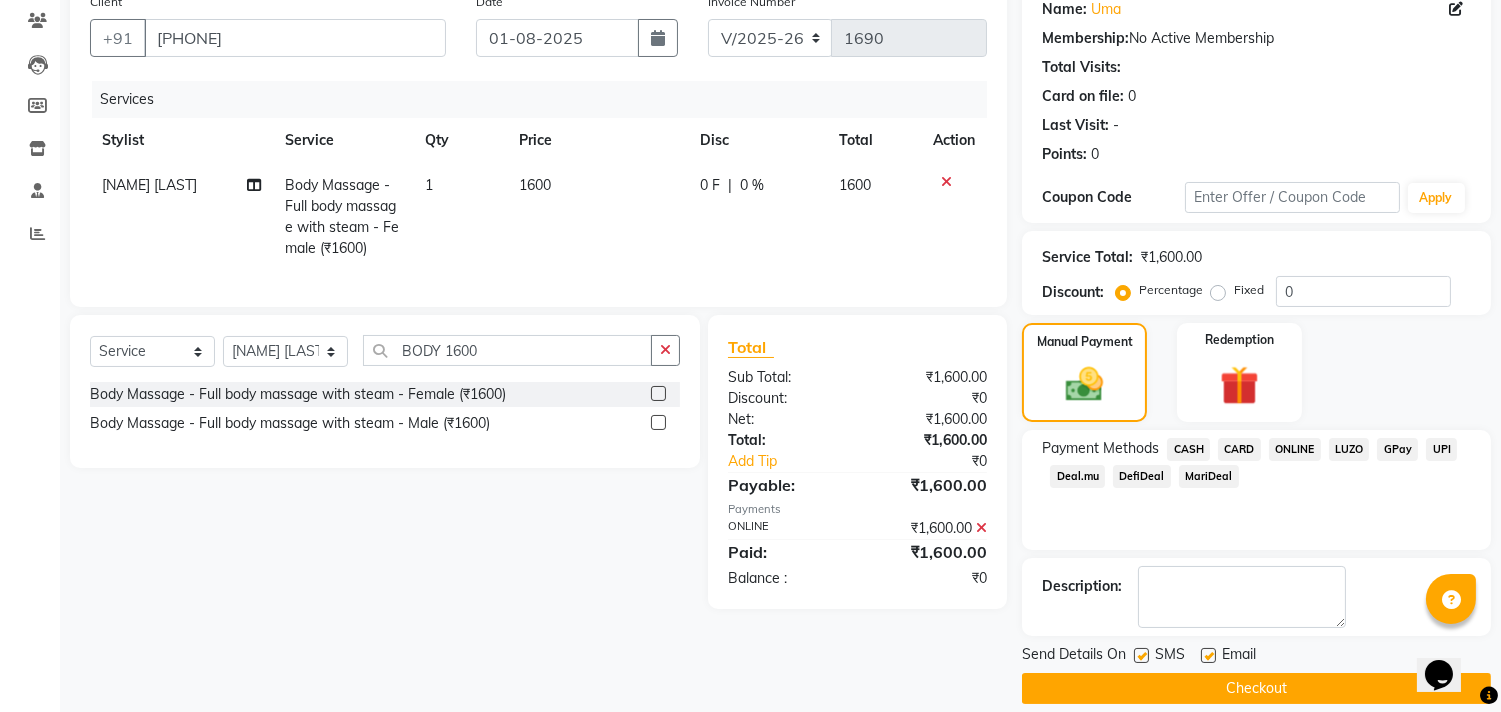 scroll, scrollTop: 187, scrollLeft: 0, axis: vertical 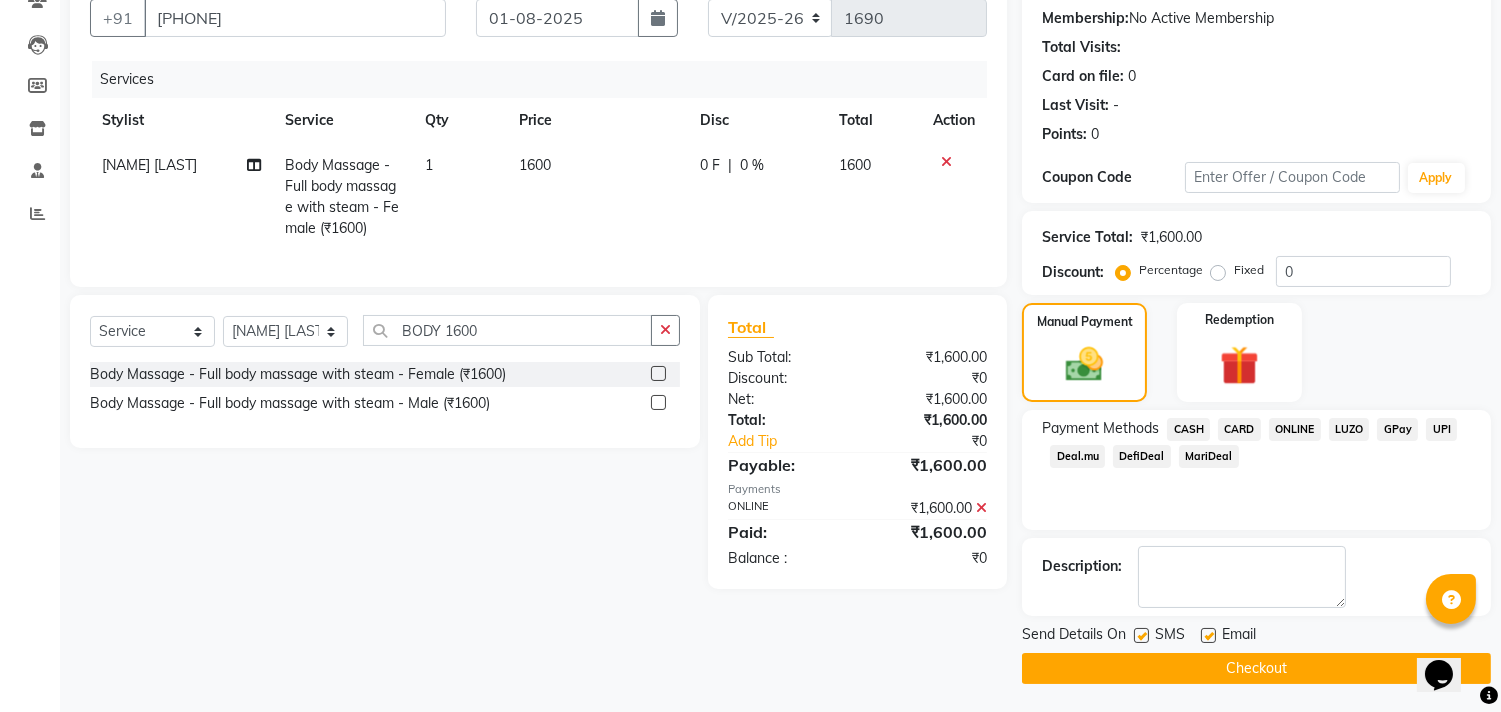 click on "Checkout" 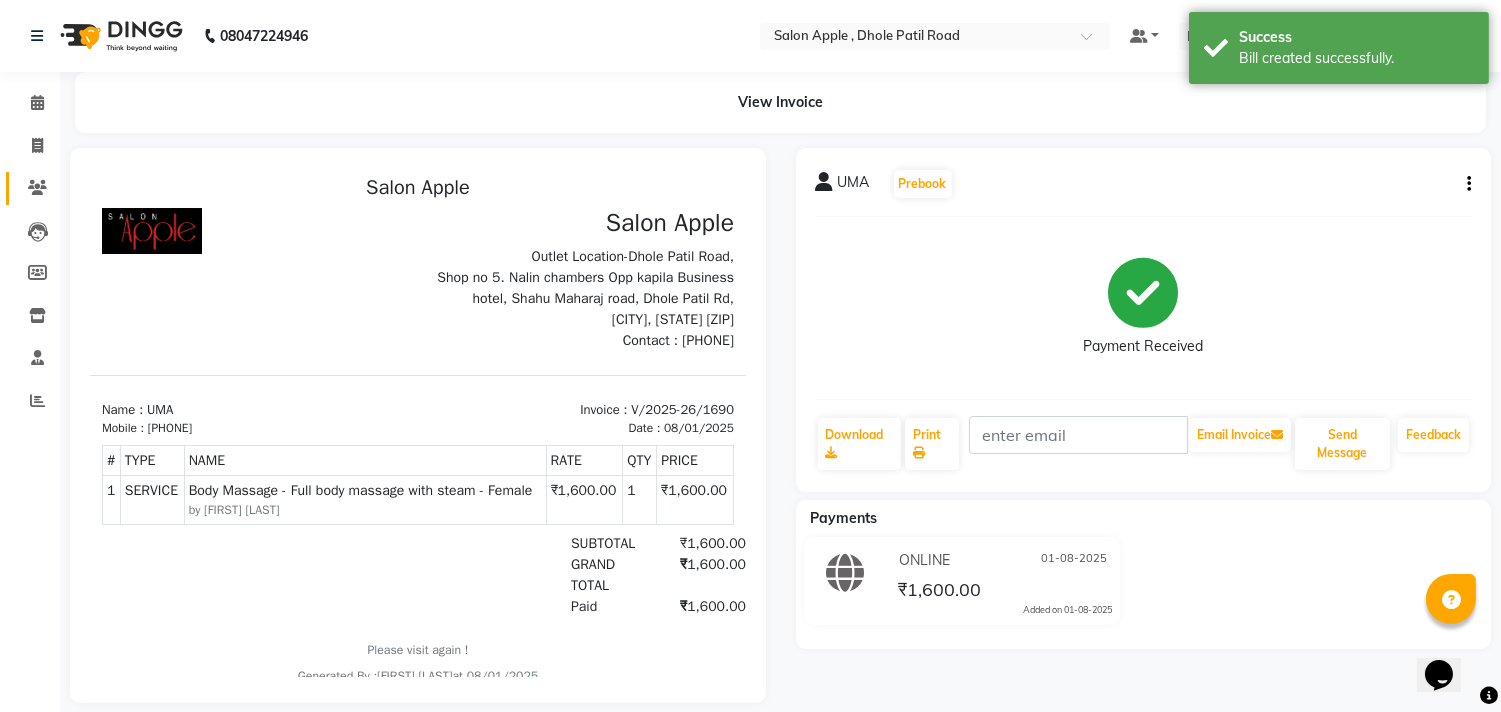 scroll, scrollTop: 0, scrollLeft: 0, axis: both 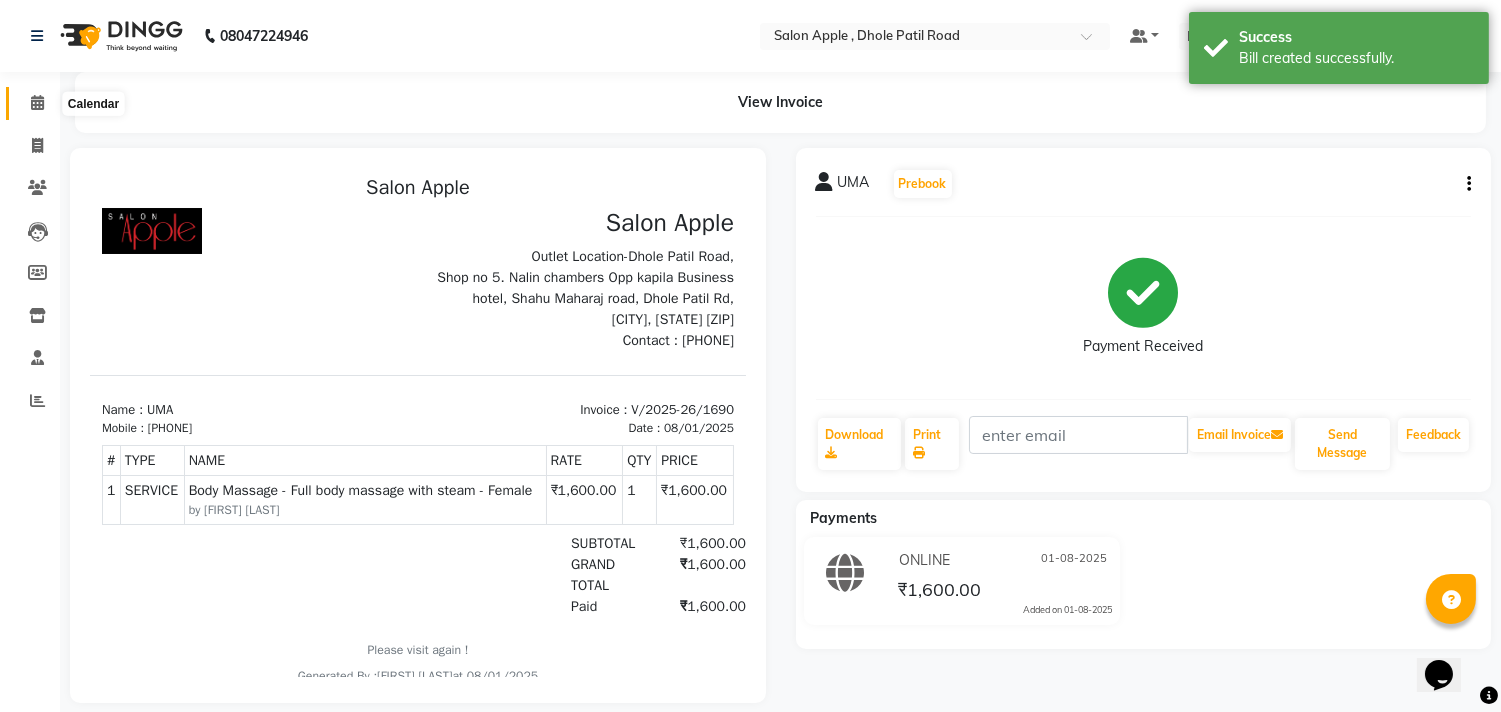 click 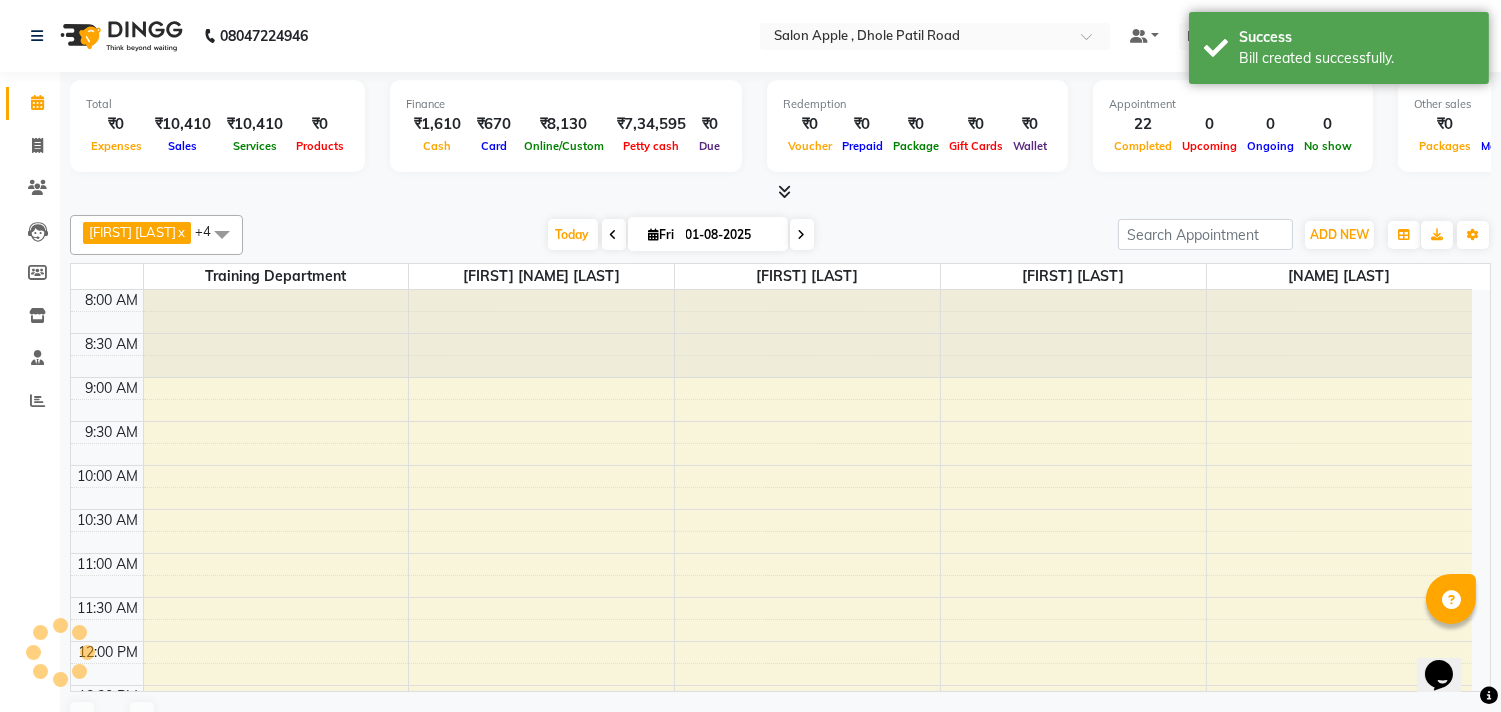 scroll, scrollTop: 0, scrollLeft: 0, axis: both 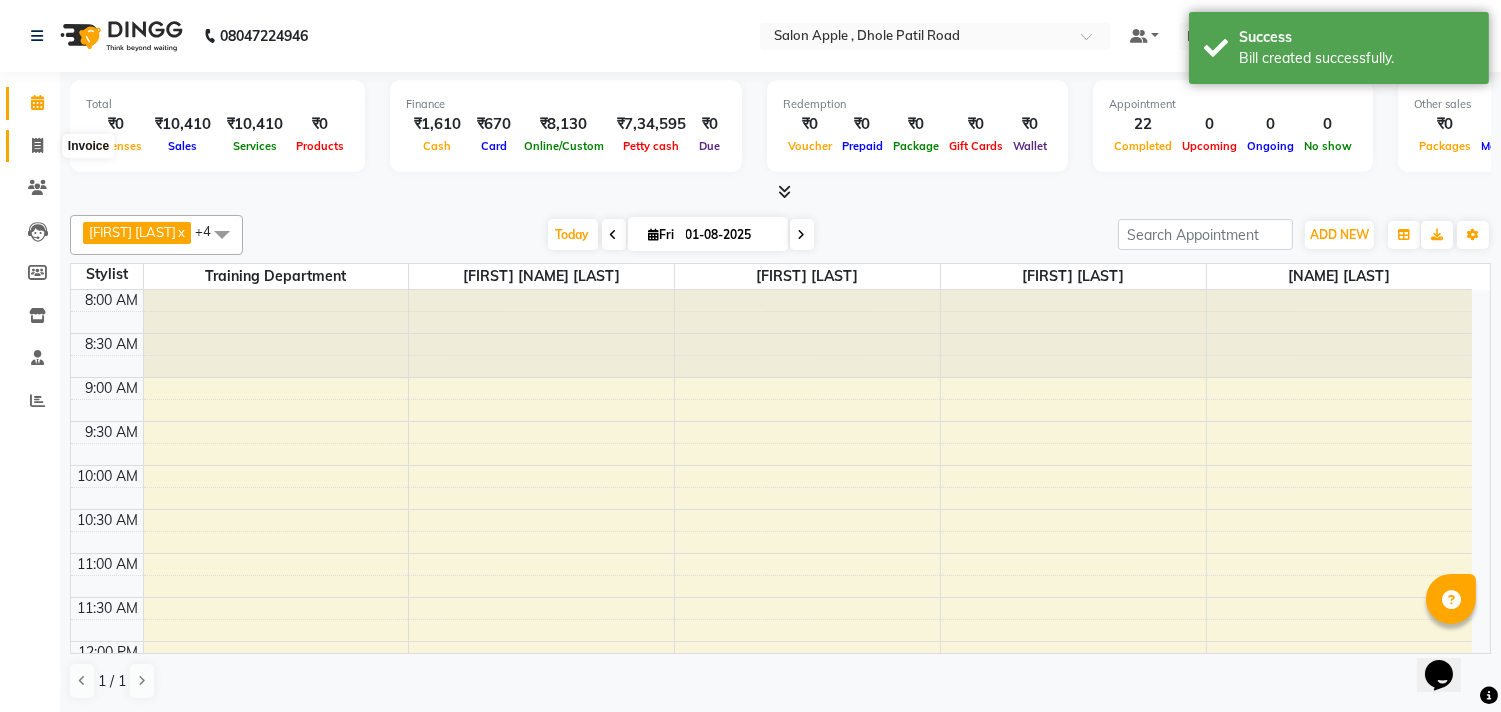 click 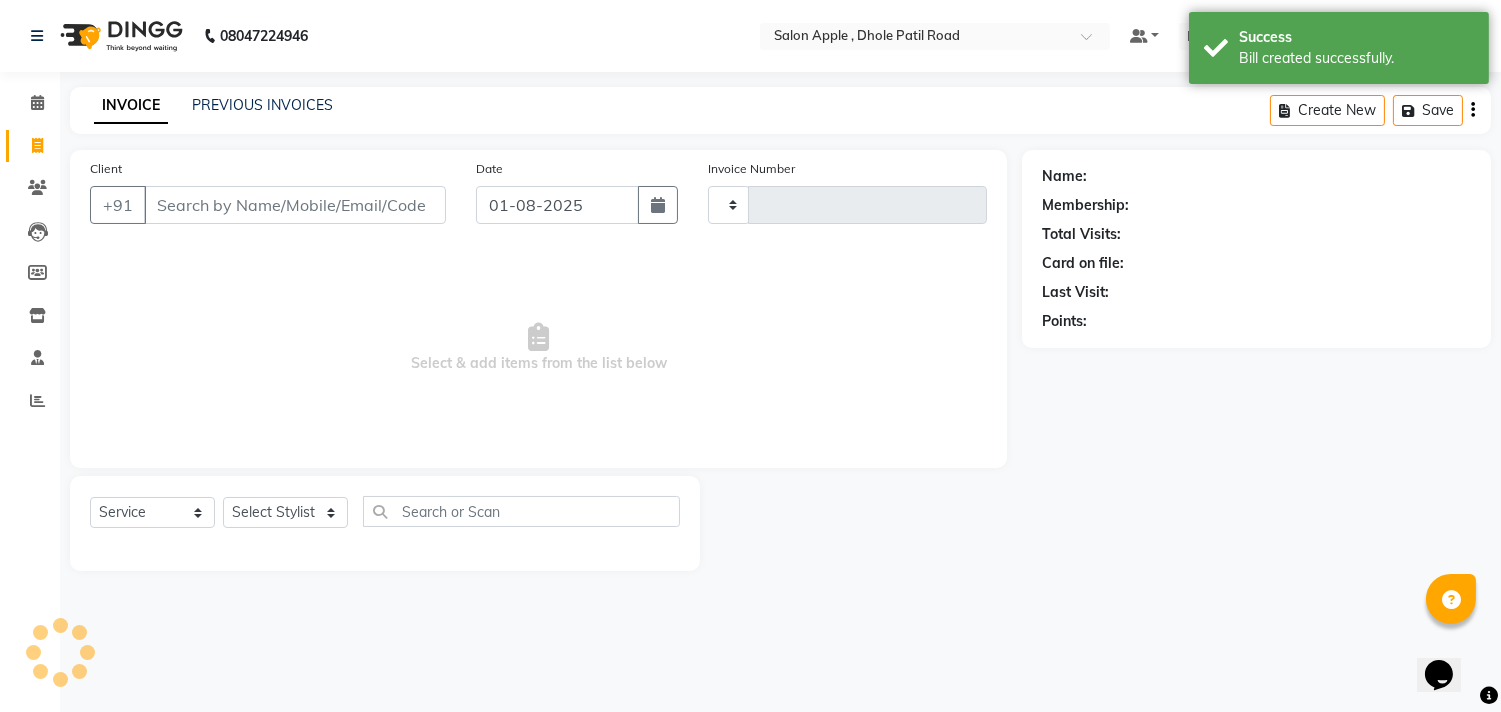 type on "1691" 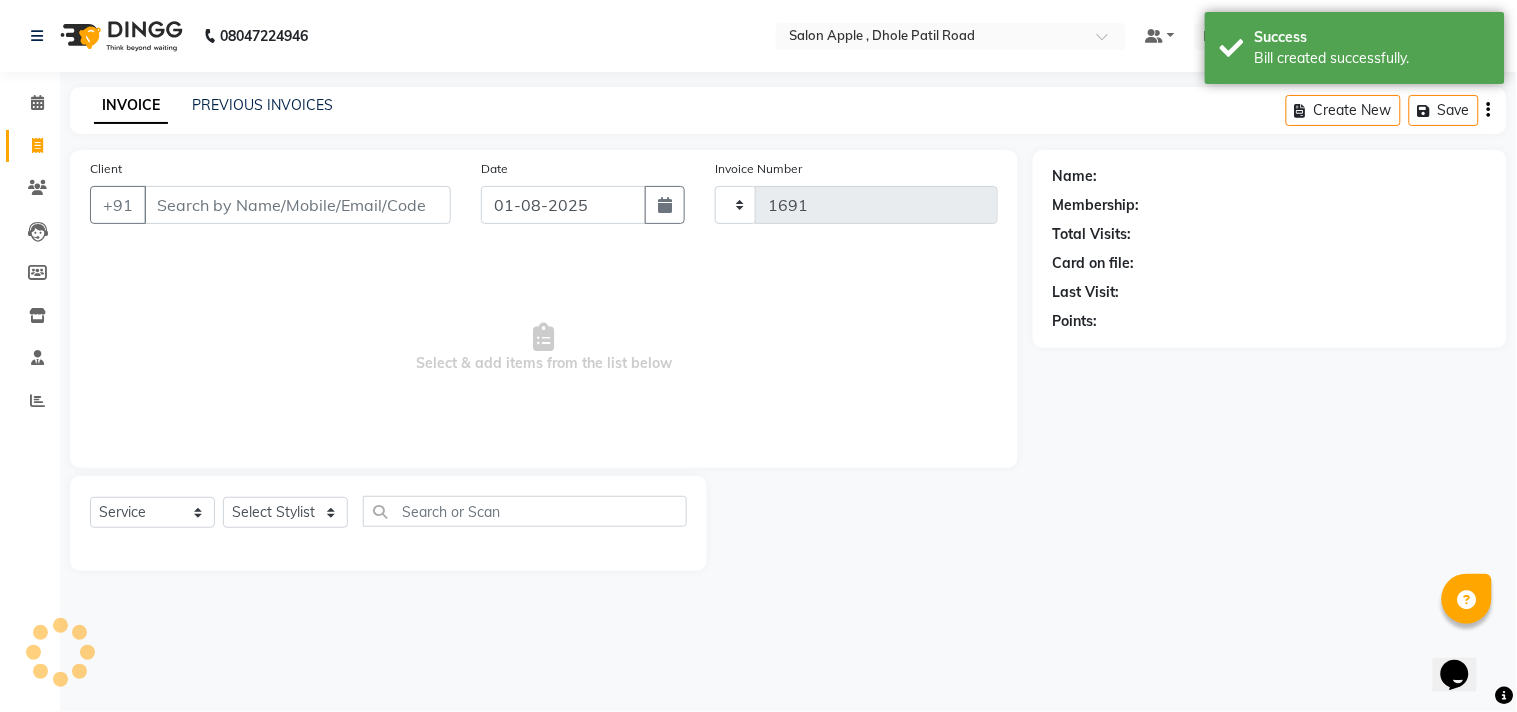 select on "521" 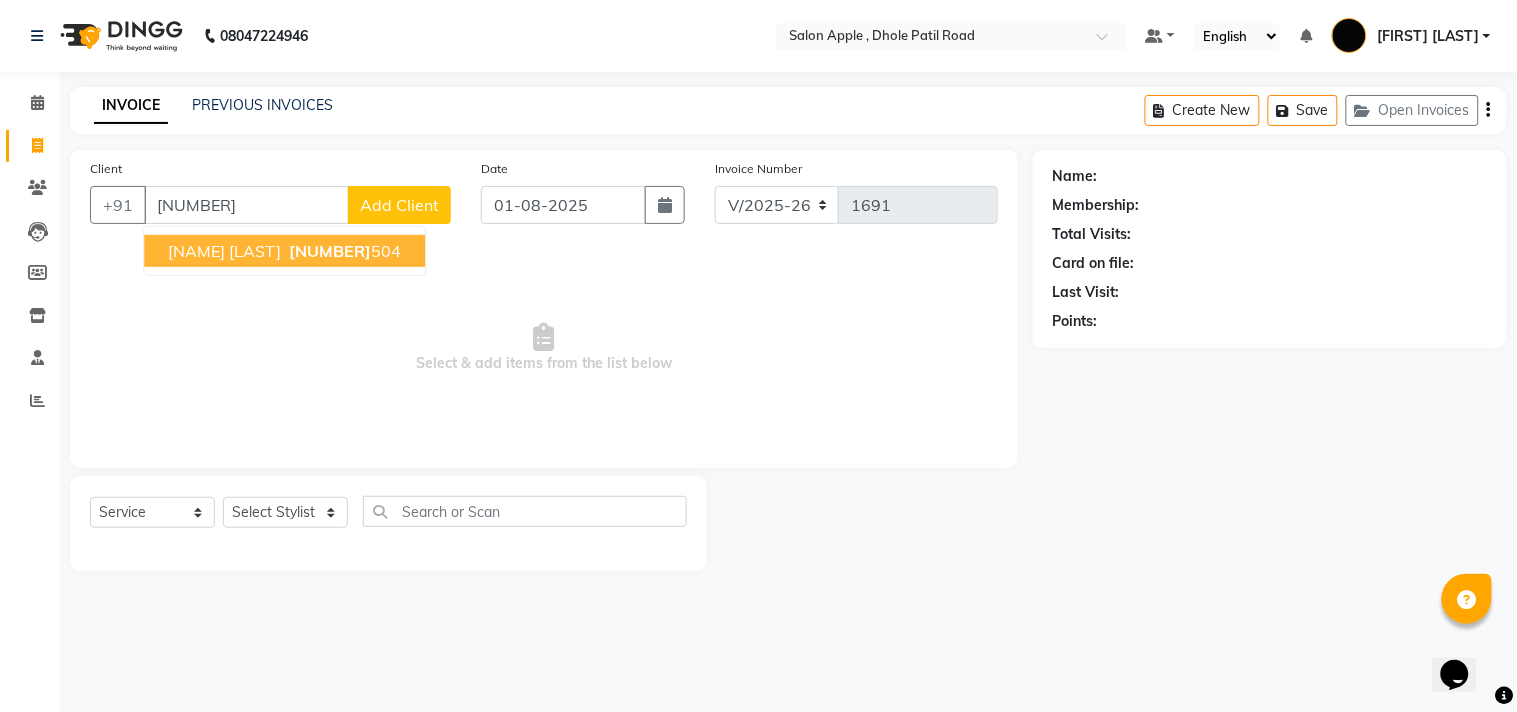 click on "[NAME] [LAST]" at bounding box center (224, 251) 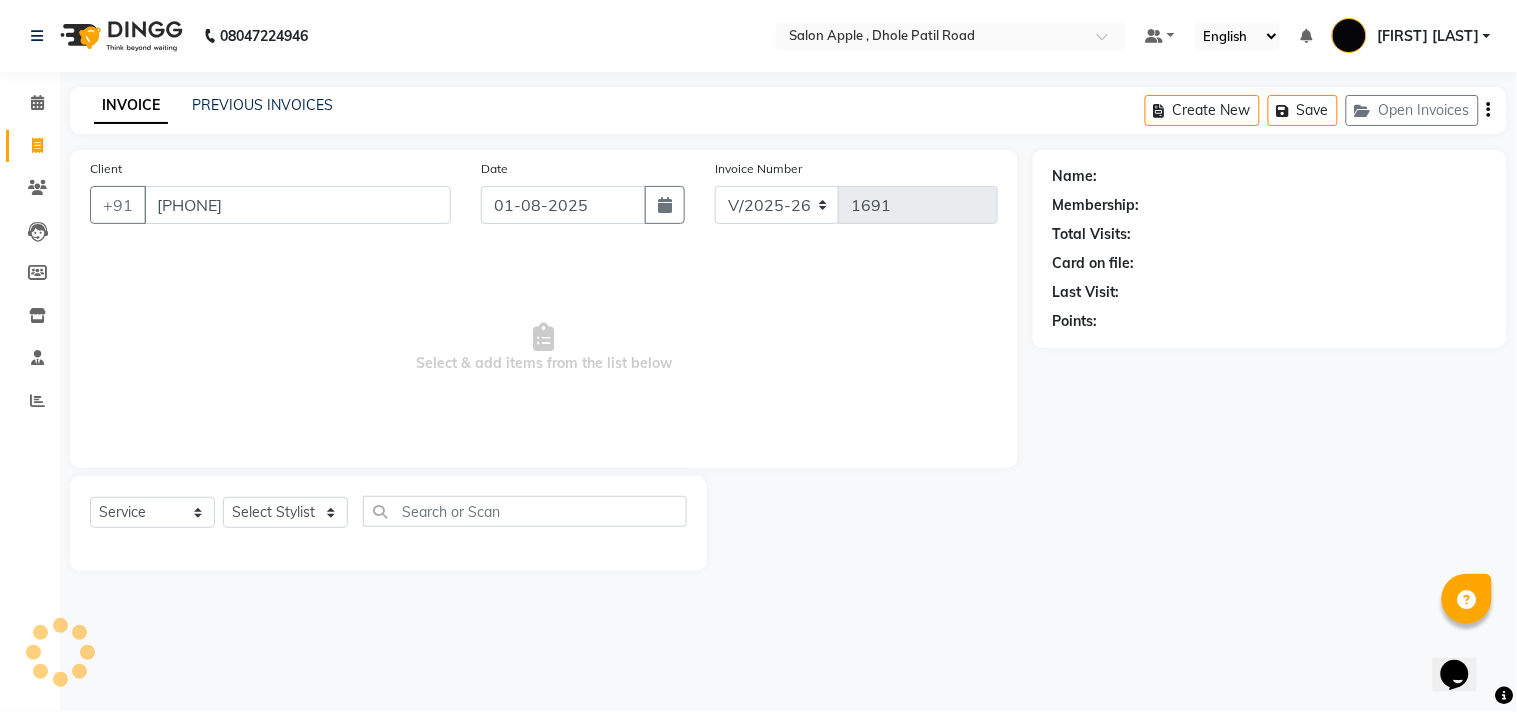 type on "[PHONE]" 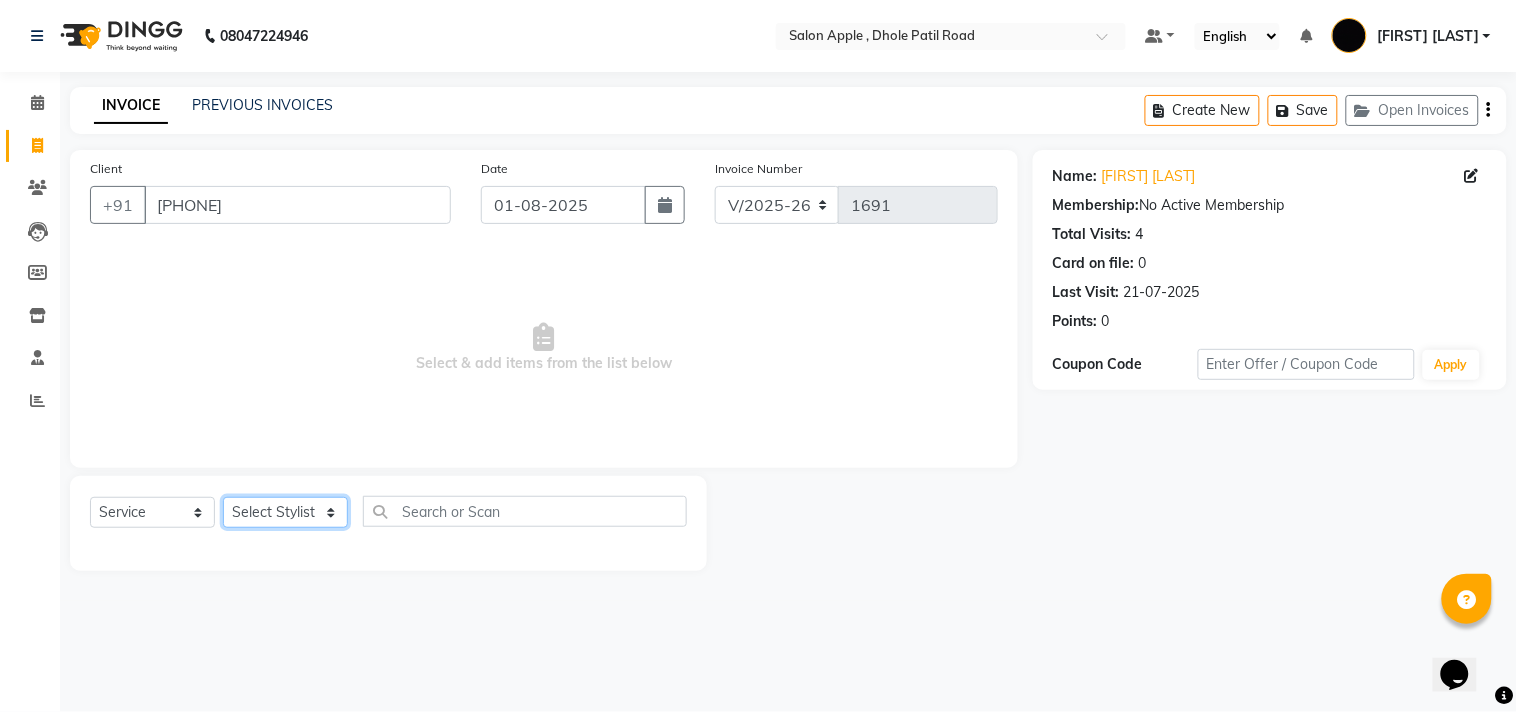 click on "Select Stylist [FIRST] [LAST] [FIRST] [LAST] [LAST] [LAST] [LAST] [LAST] [LAST]" 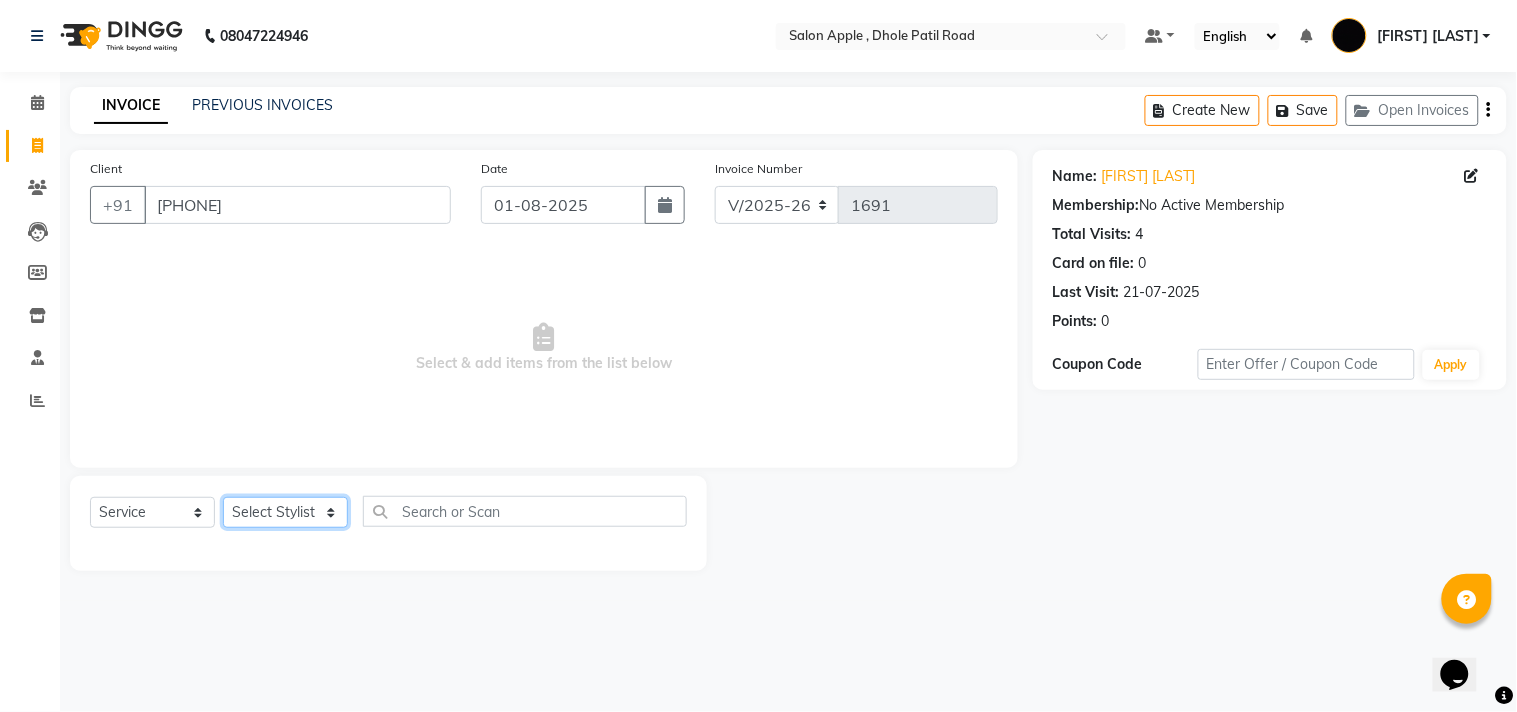 select on "[PHONE]" 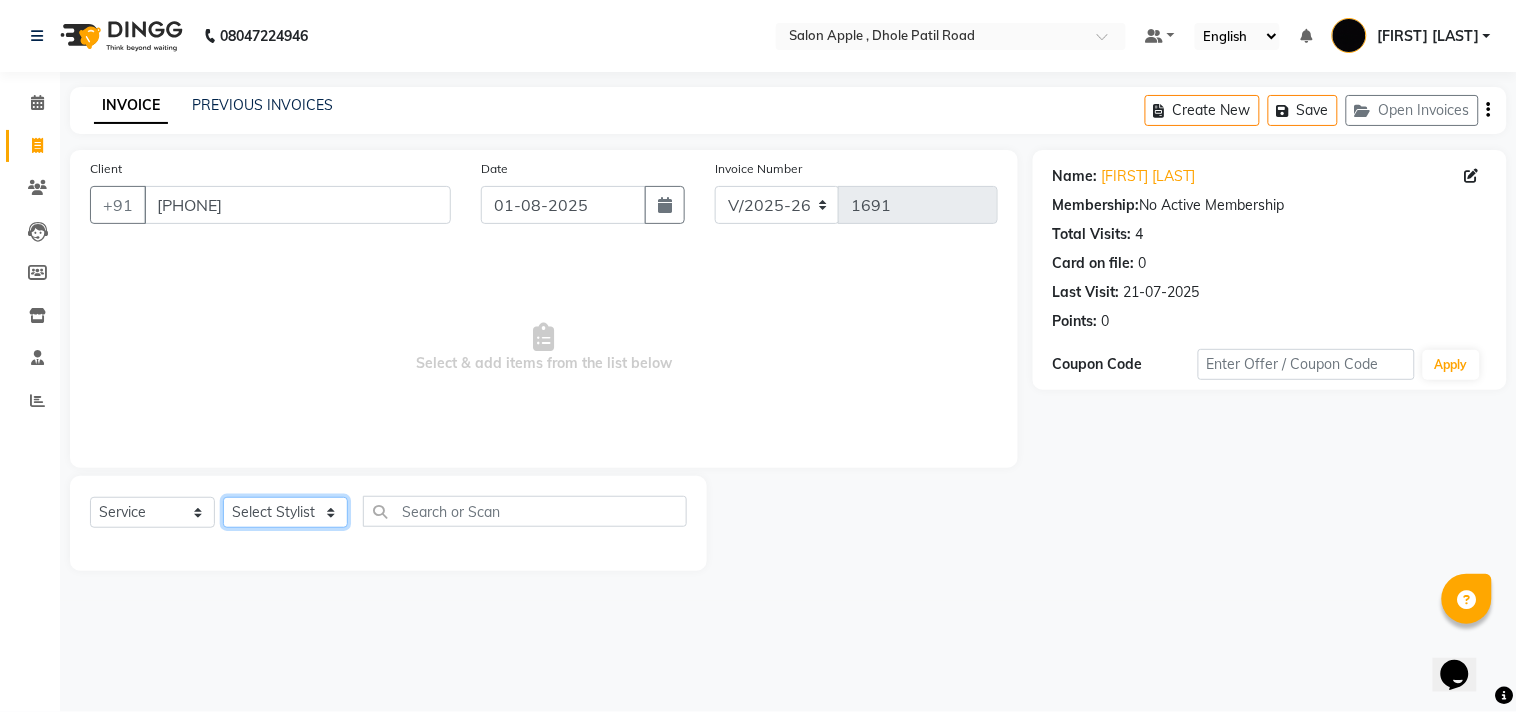 click on "Select Stylist [FIRST] [LAST] [FIRST] [LAST] [LAST] [LAST] [LAST] [LAST] [LAST]" 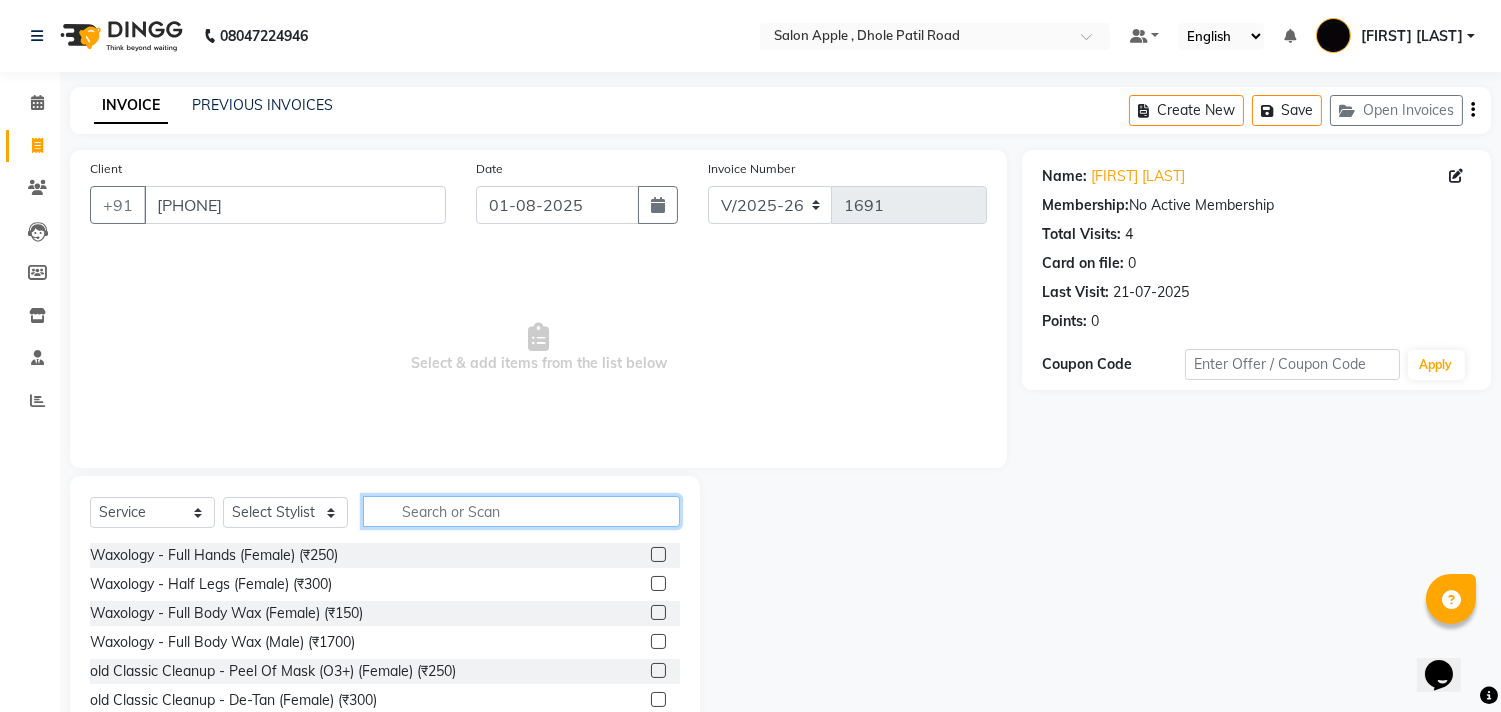 click 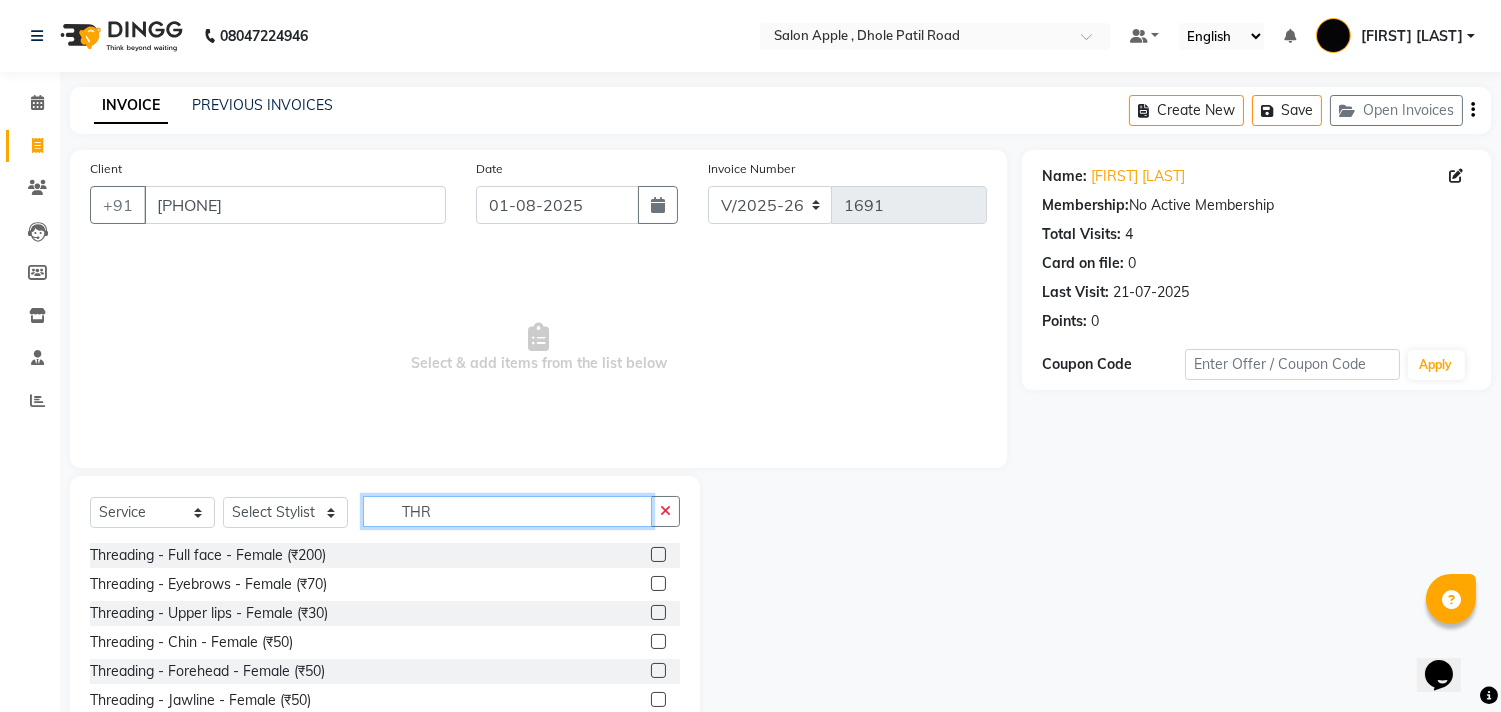 type on "THR" 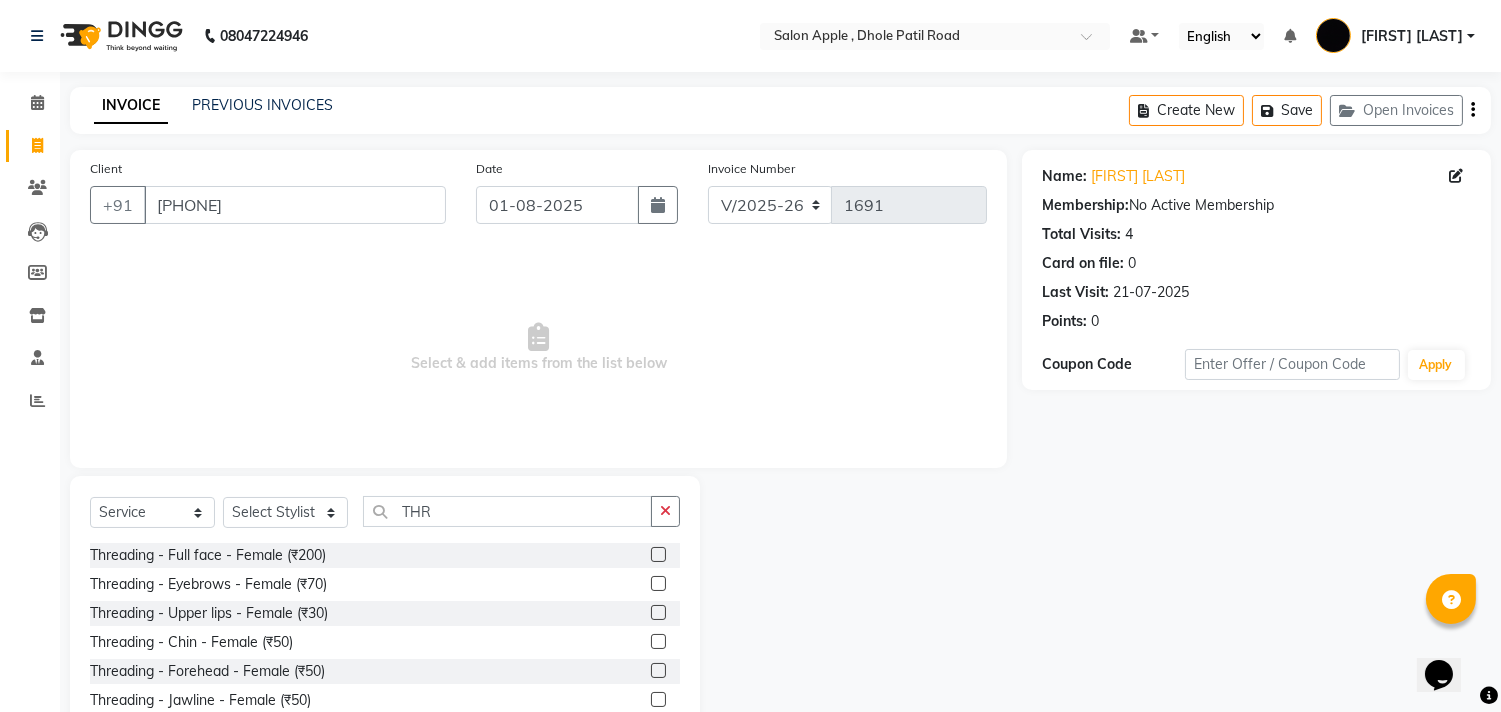 click 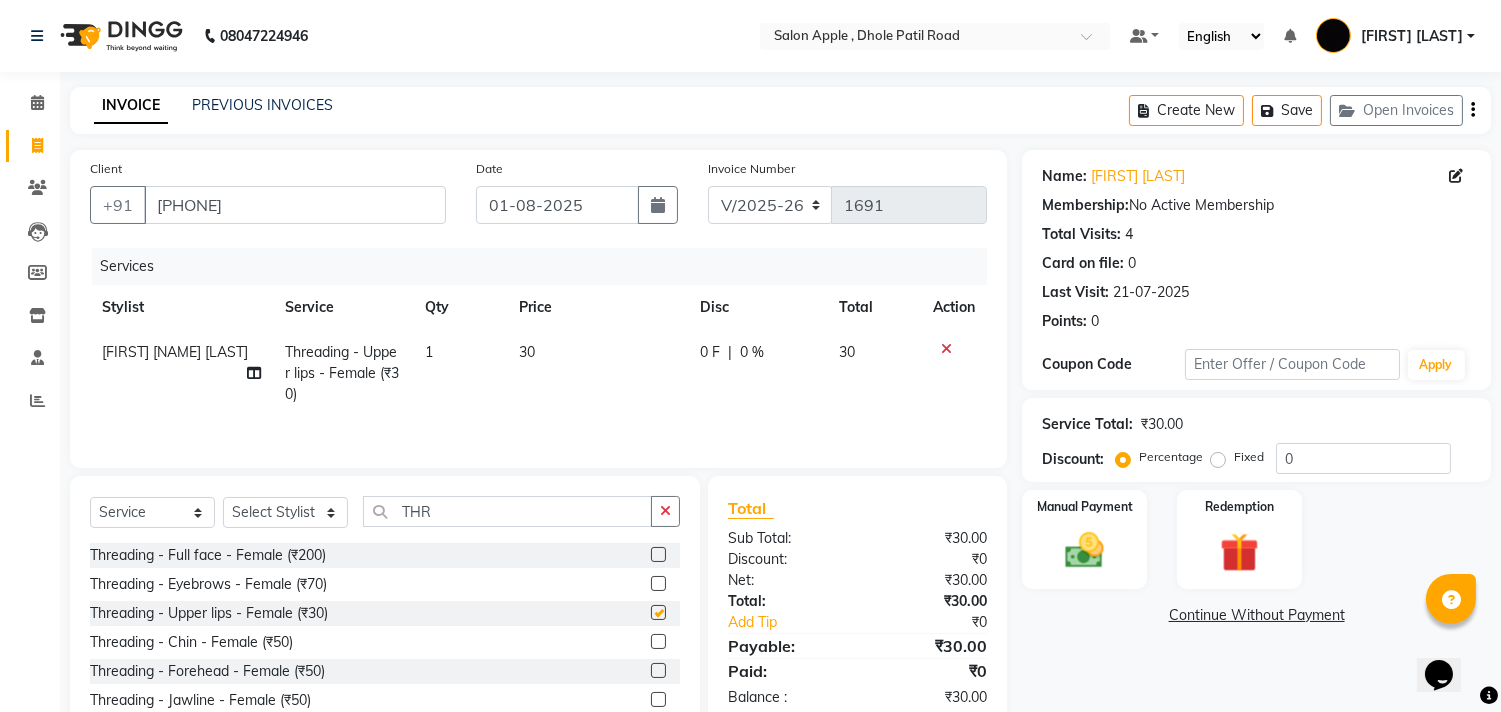 checkbox on "false" 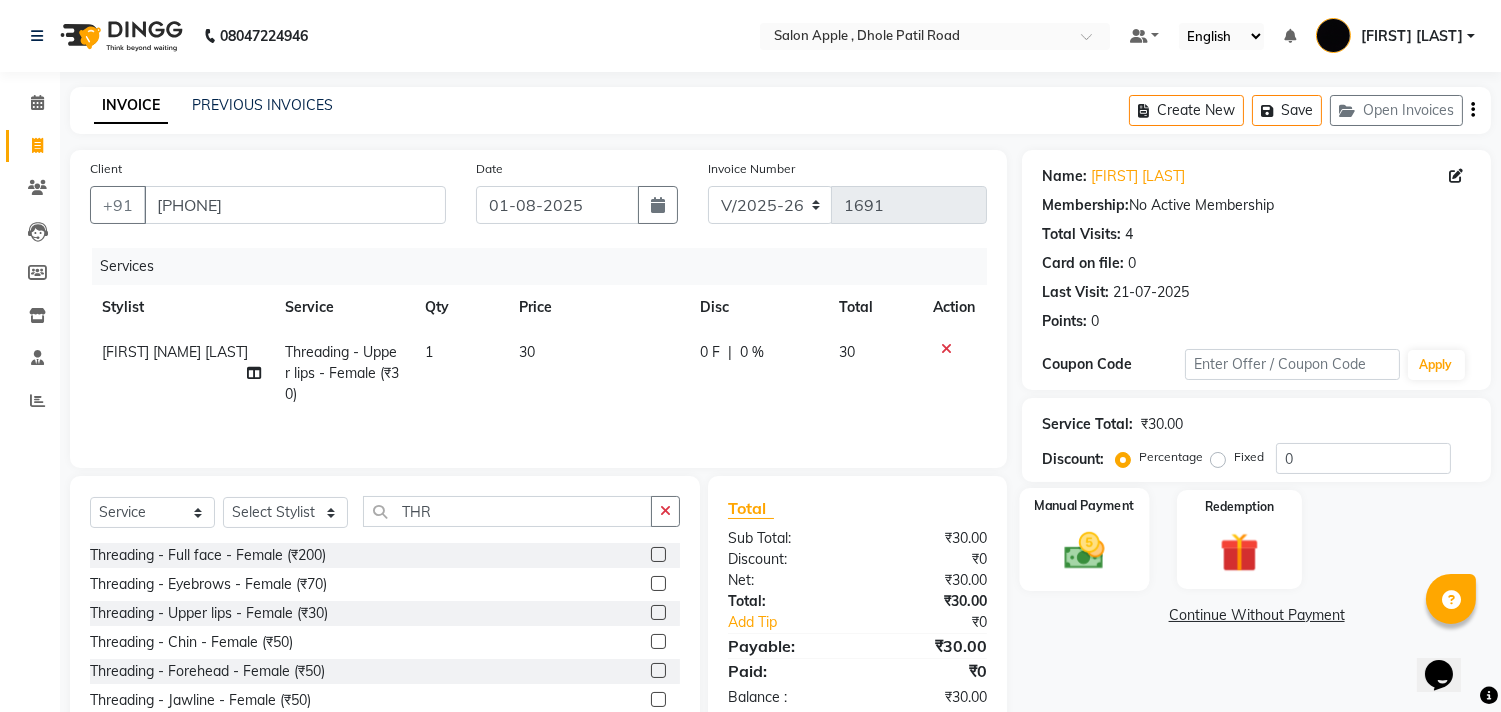 click on "Manual Payment" 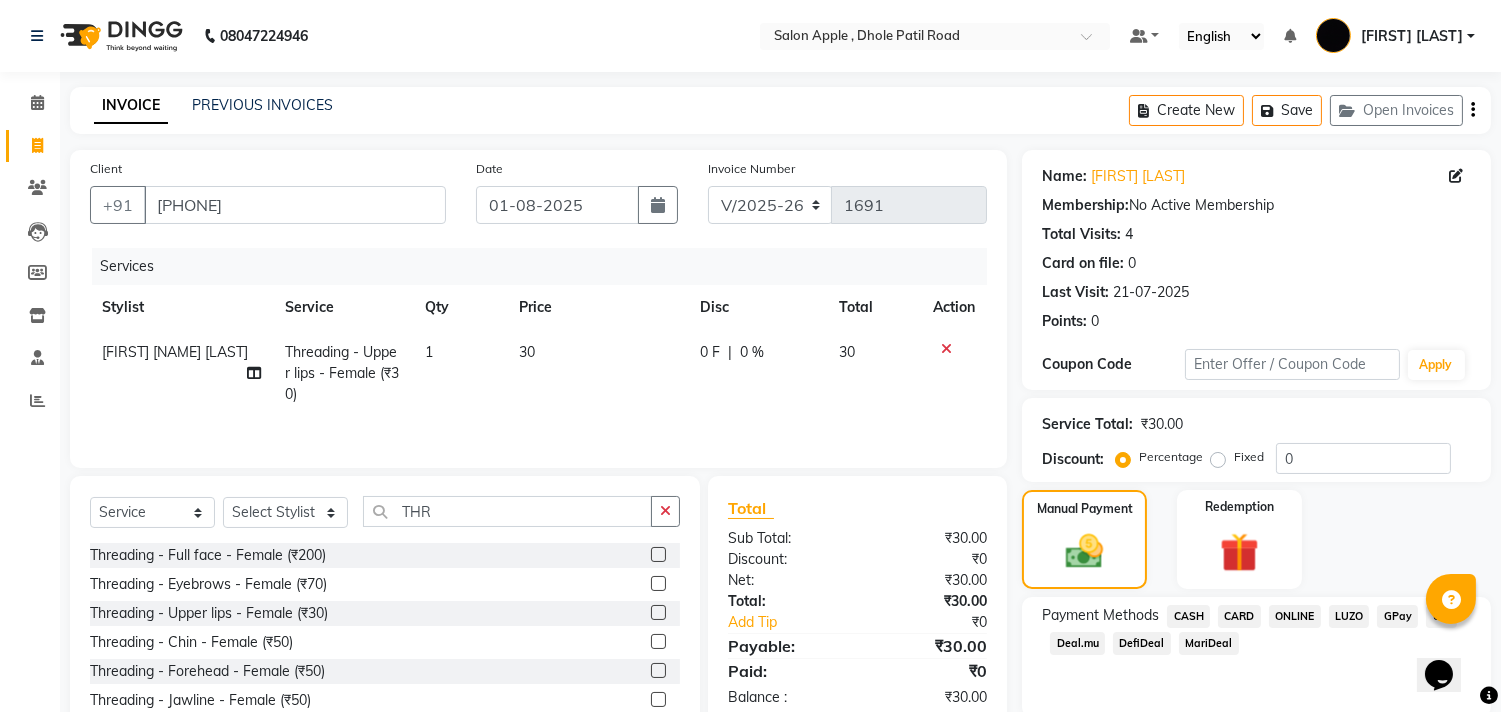 click on "ONLINE" 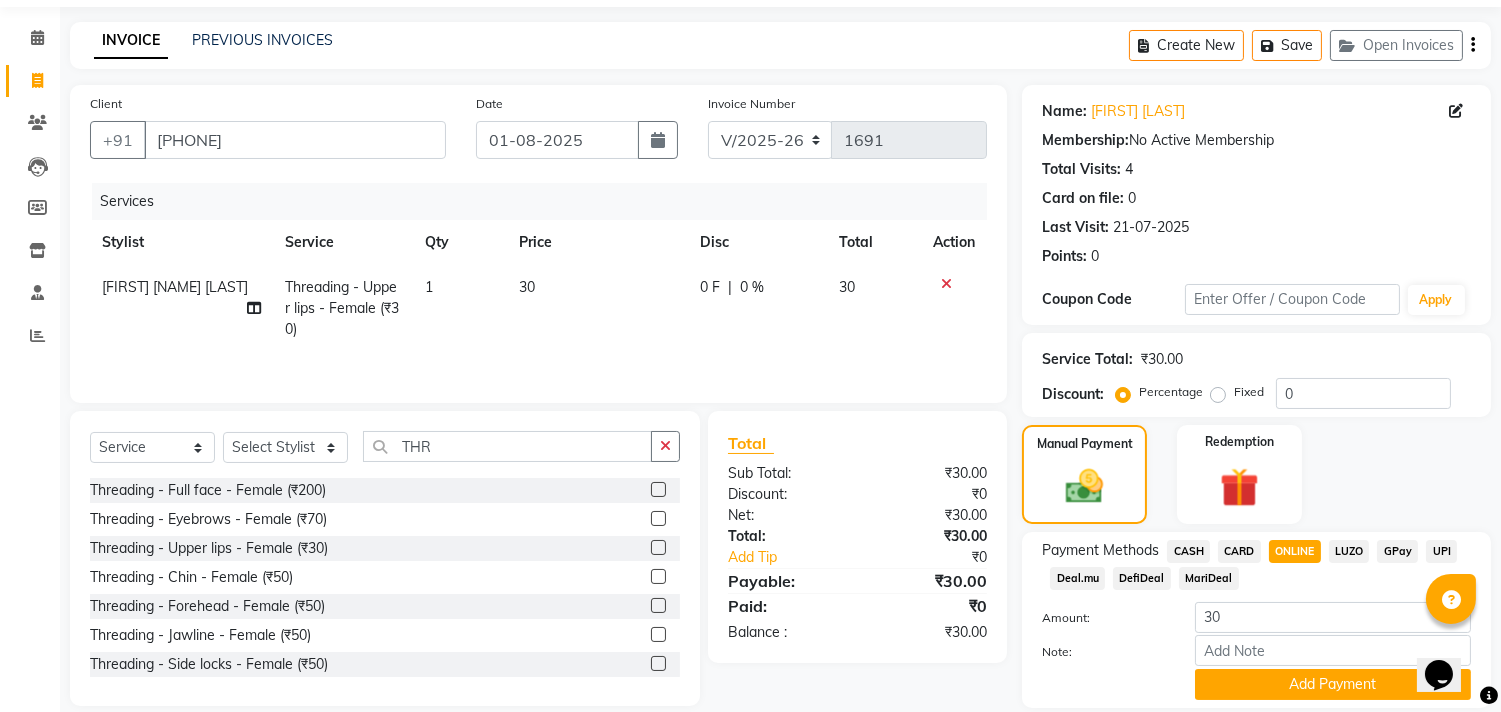 scroll, scrollTop: 132, scrollLeft: 0, axis: vertical 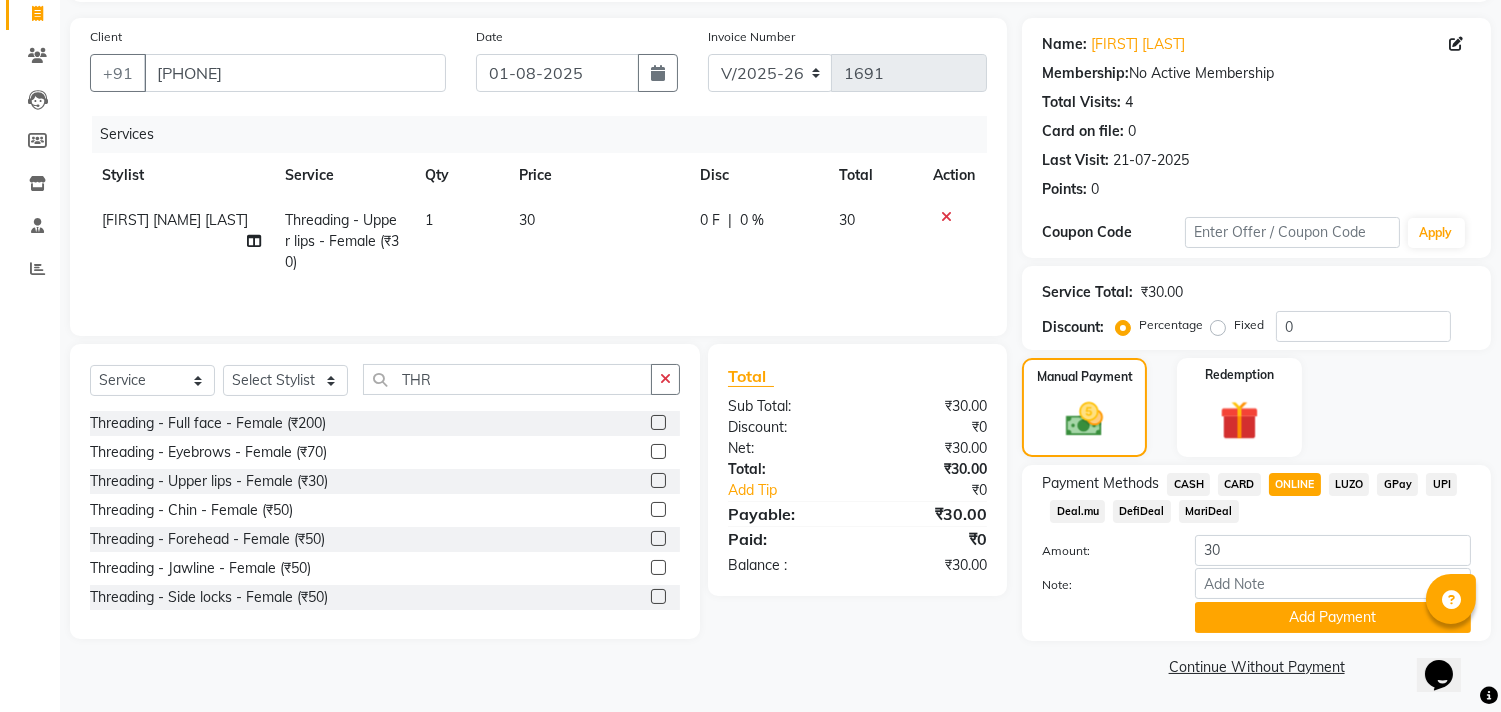 click on "Payment Methods  CASH   CARD   ONLINE   LUZO   GPay   UPI   Deal.mu   DefiDeal   MariDeal  Amount: 30 Note: Add Payment" 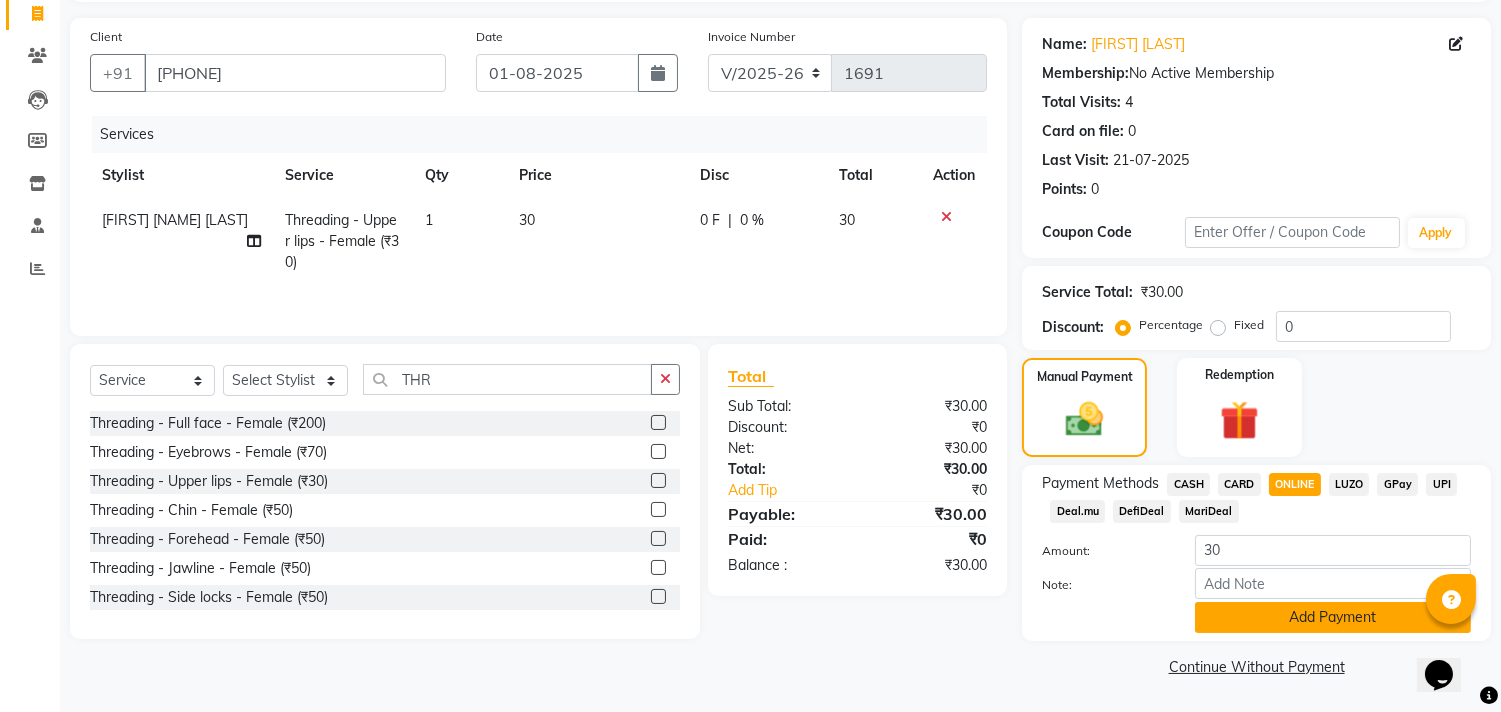 click on "Add Payment" 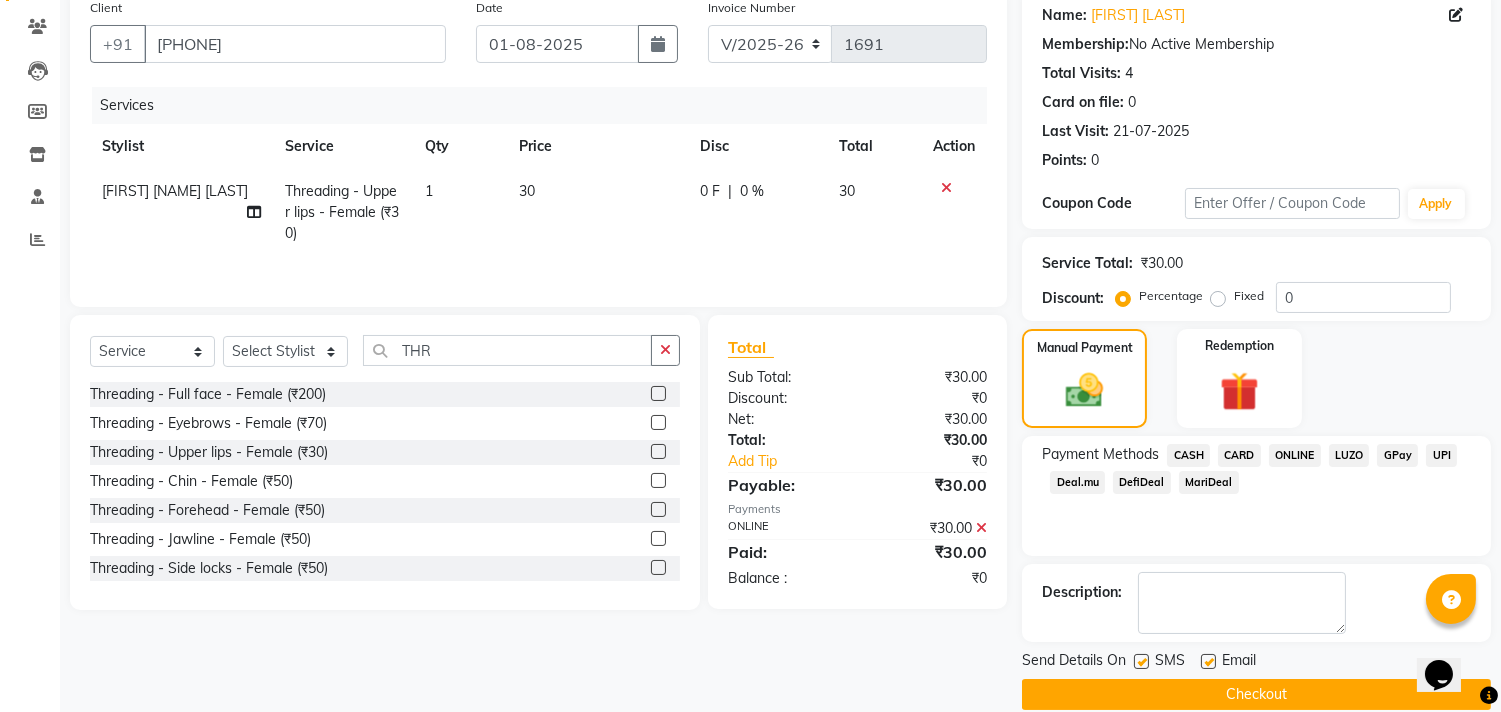 scroll, scrollTop: 187, scrollLeft: 0, axis: vertical 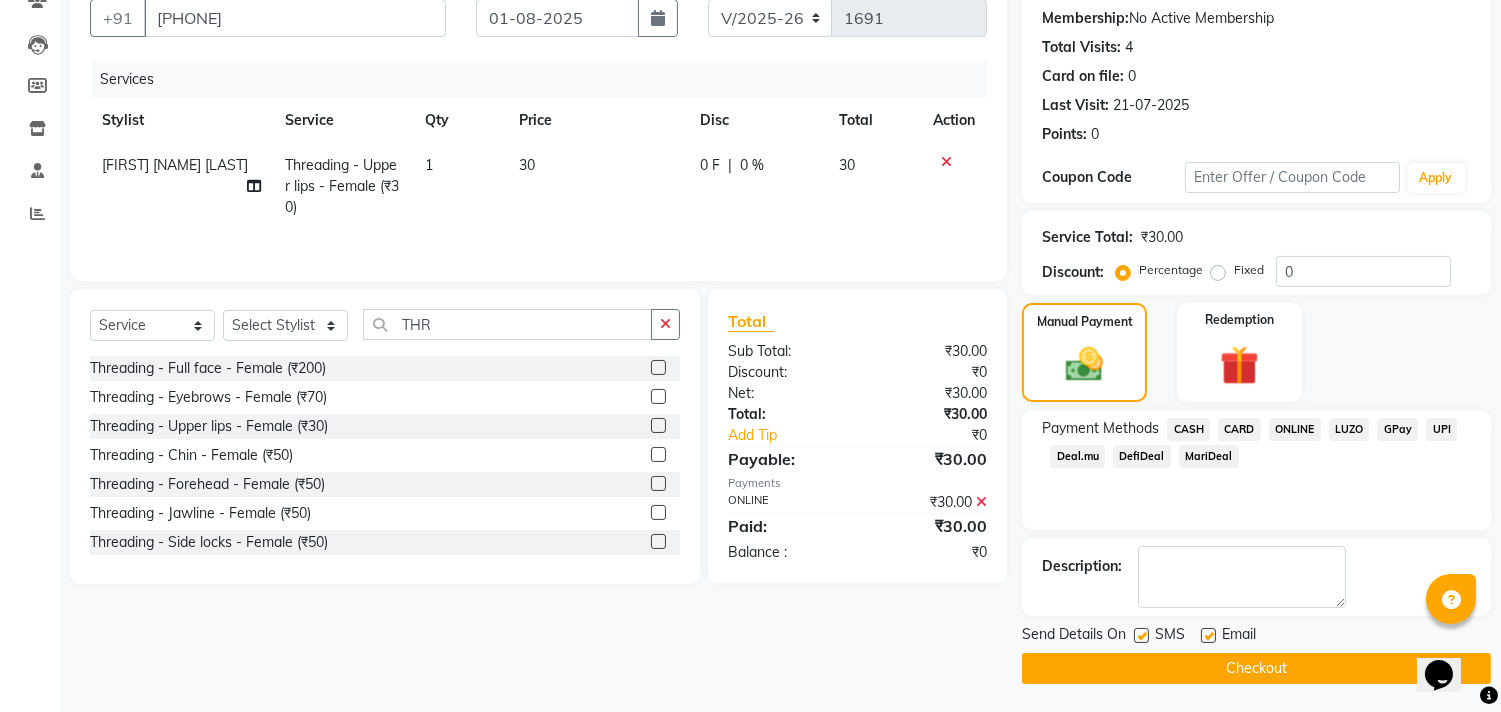 click on "Checkout" 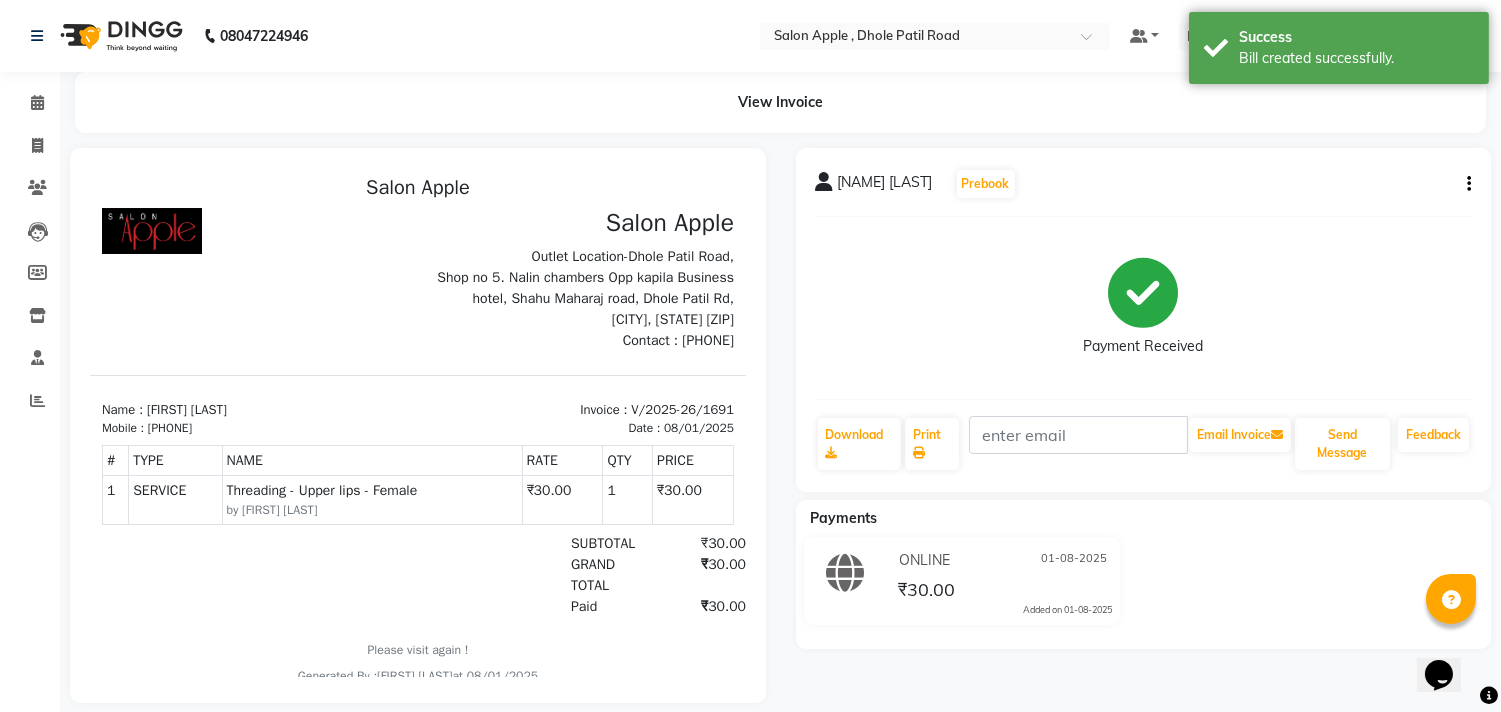 scroll, scrollTop: 0, scrollLeft: 0, axis: both 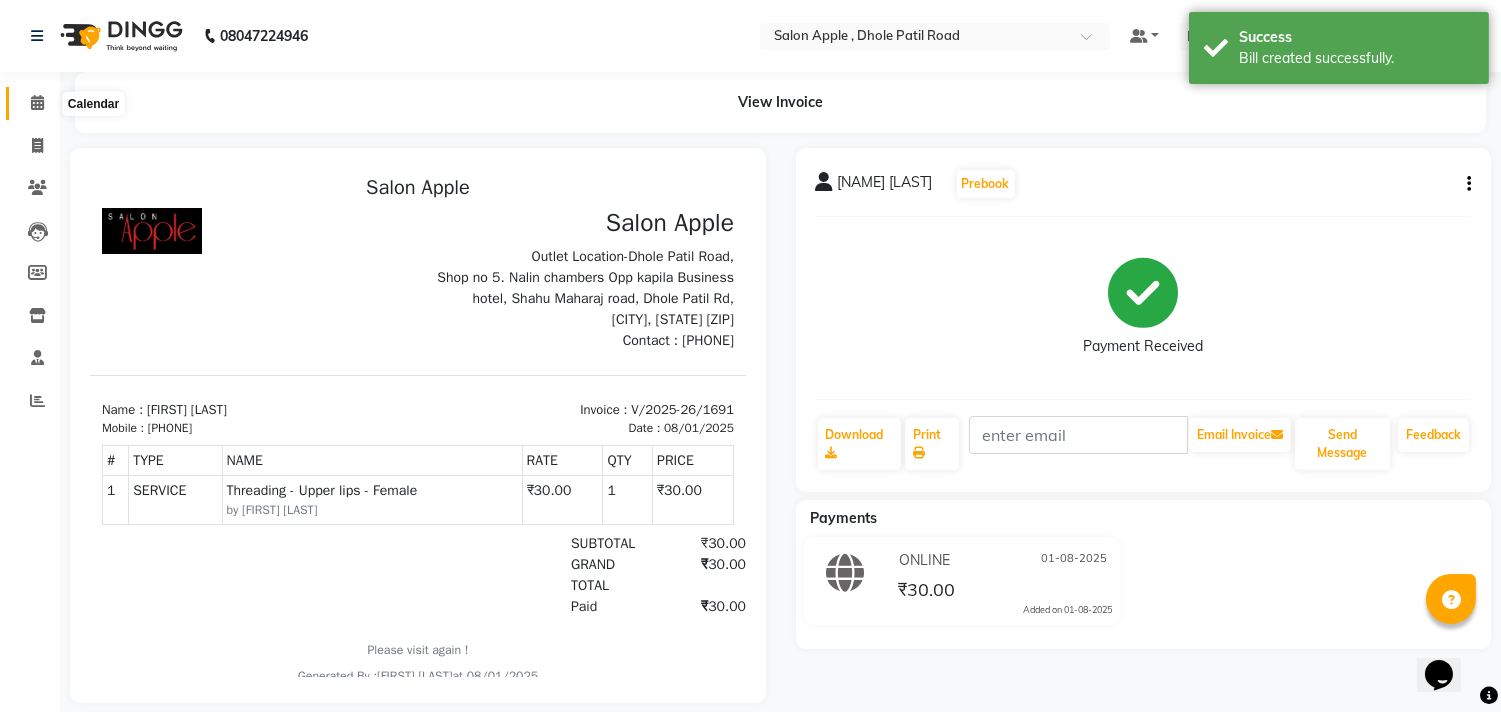 click 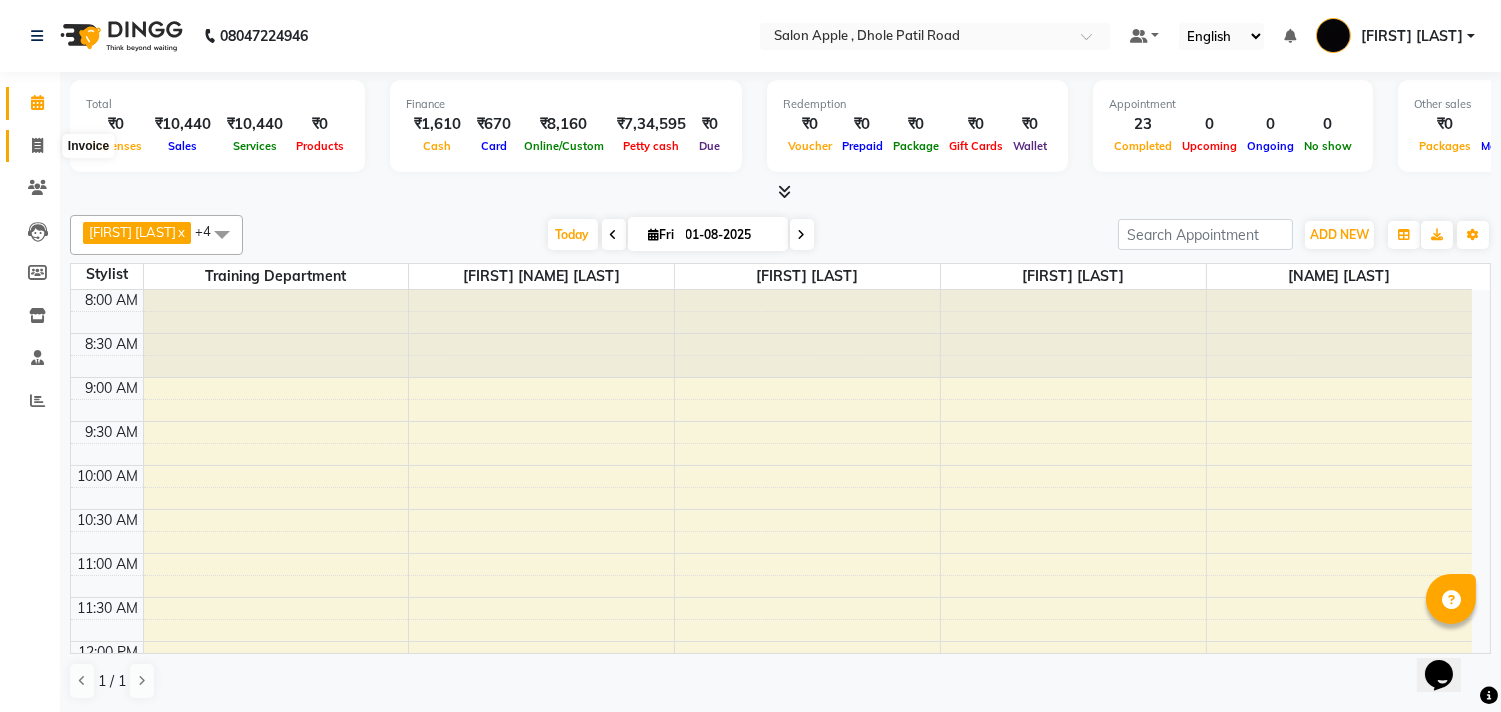 click 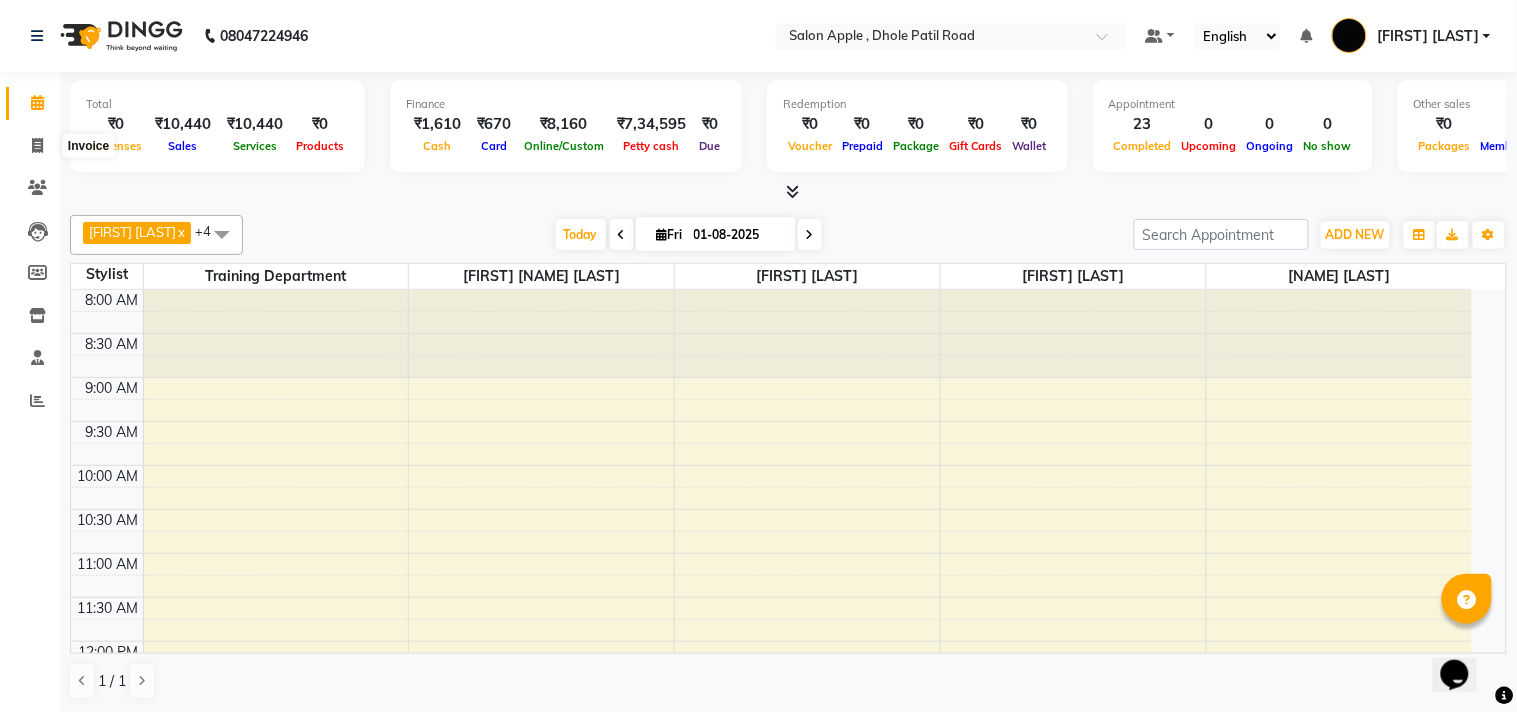 select on "521" 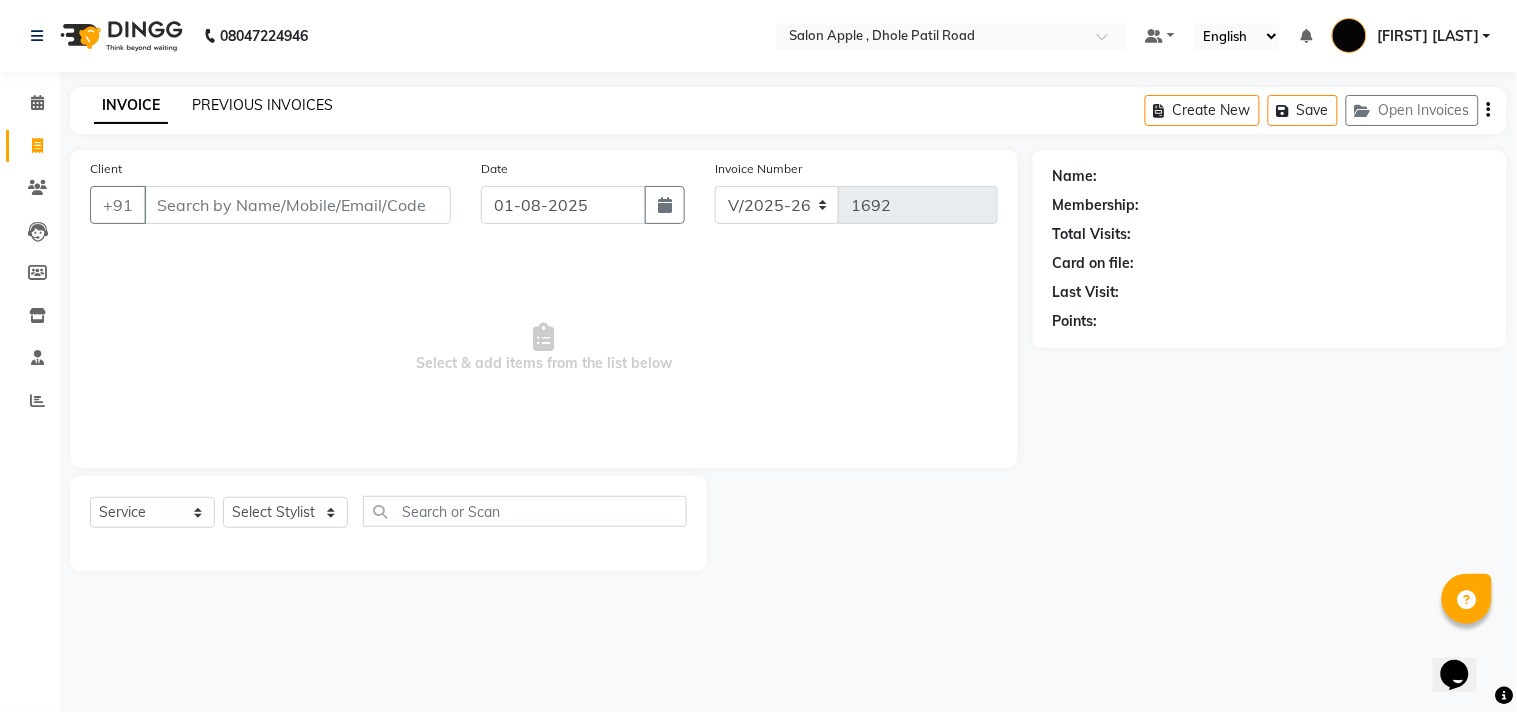 click on "PREVIOUS INVOICES" 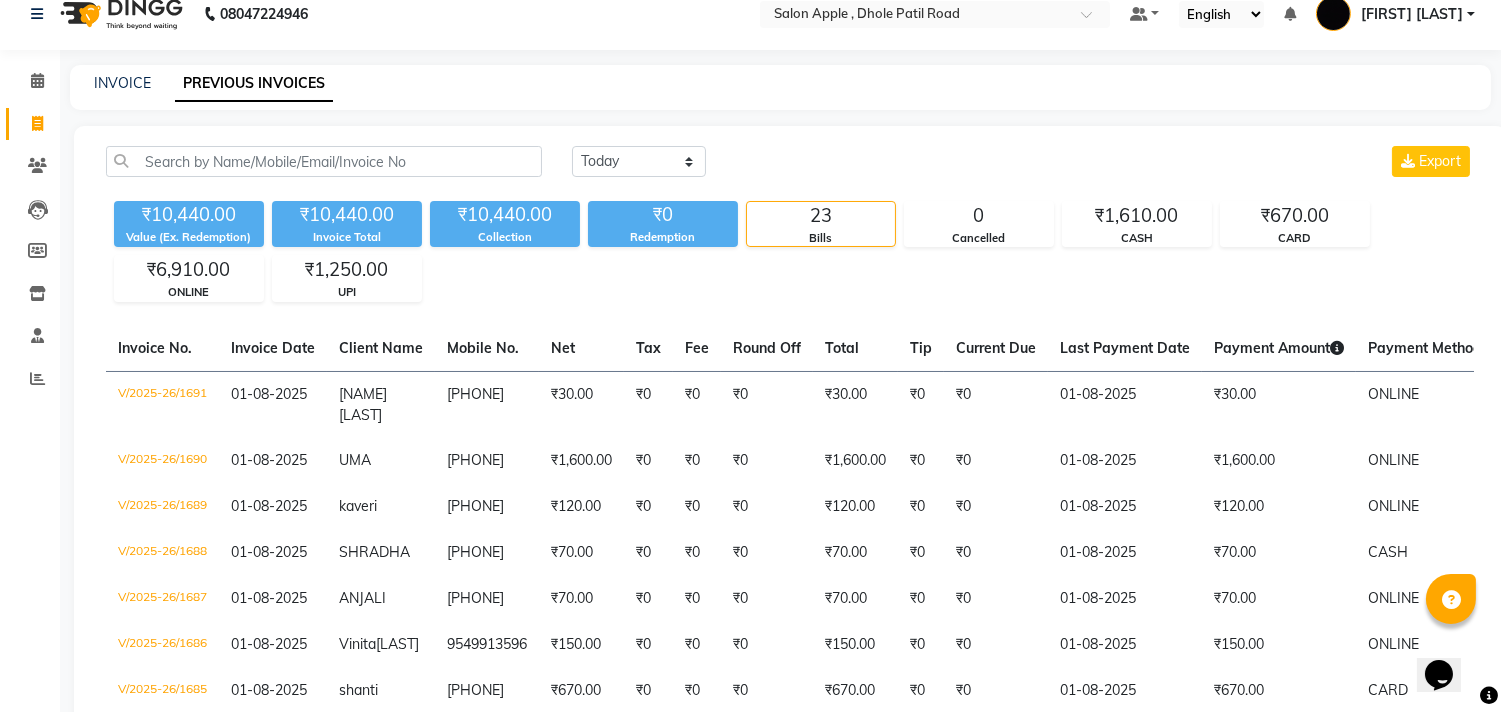 scroll, scrollTop: 0, scrollLeft: 0, axis: both 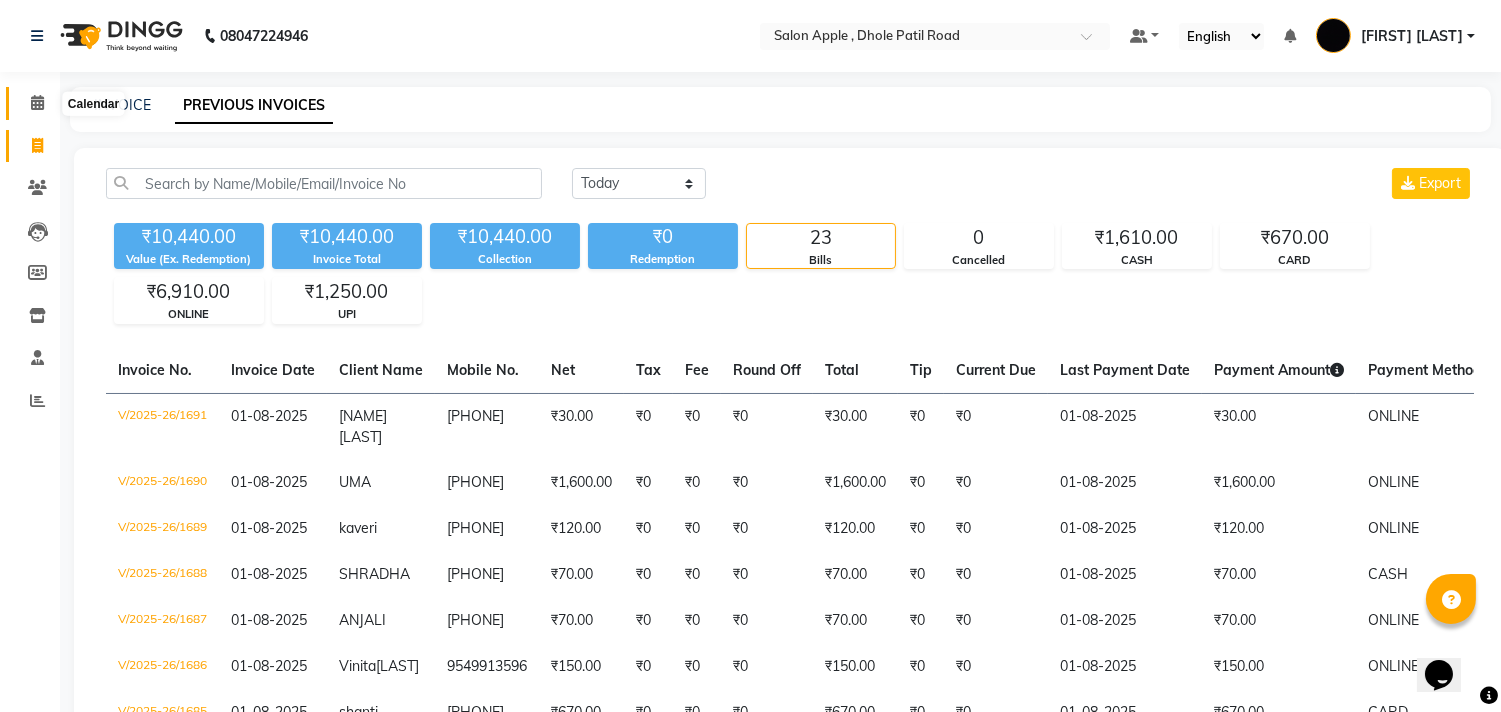 click 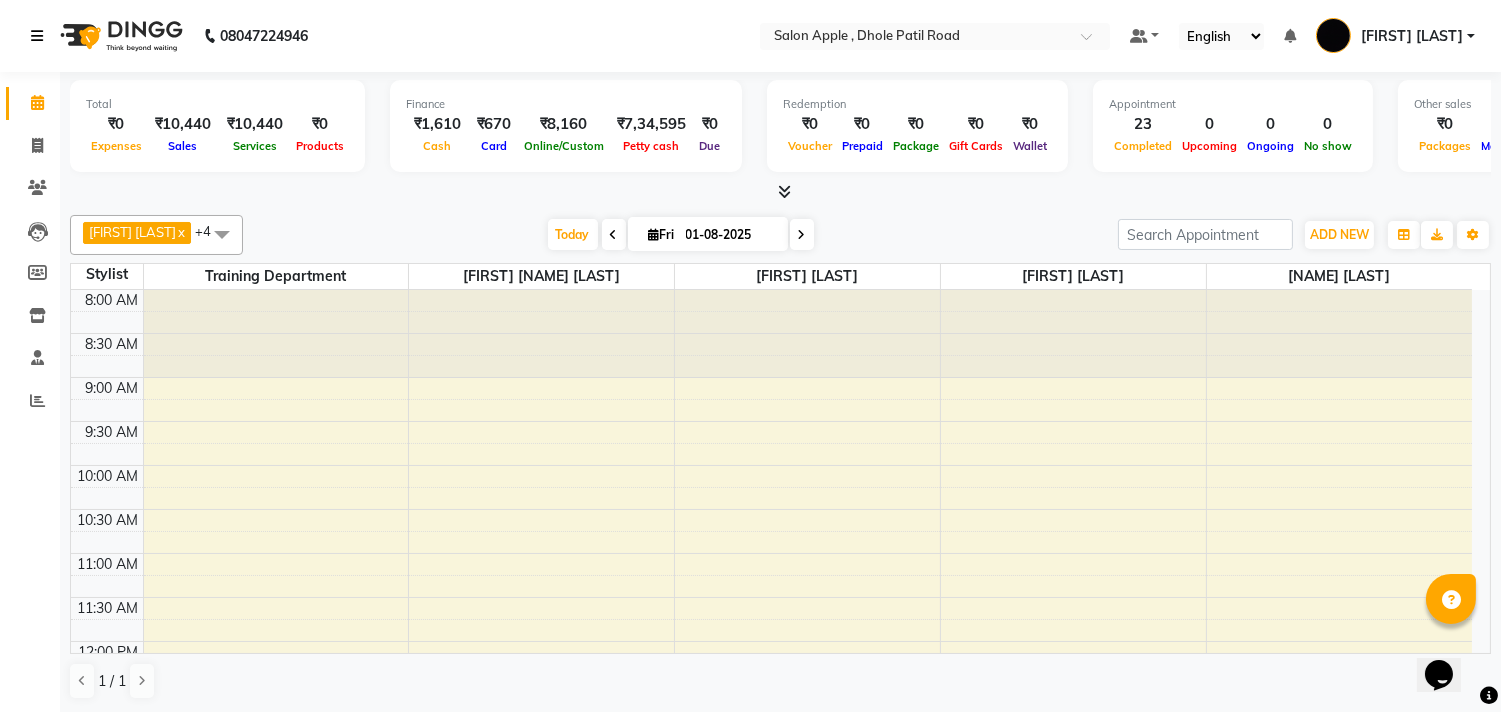 click at bounding box center (41, 36) 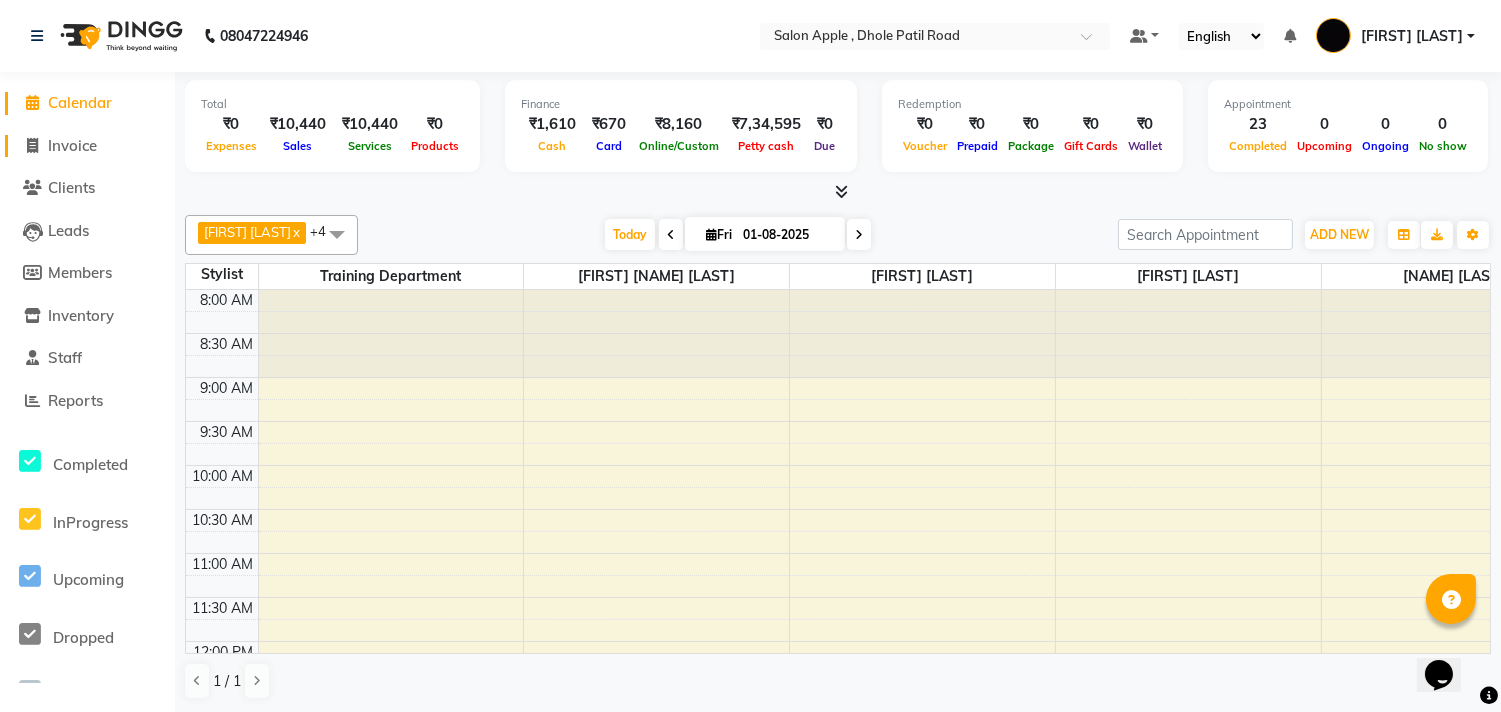 drag, startPoint x: 84, startPoint y: 143, endPoint x: 92, endPoint y: 131, distance: 14.422205 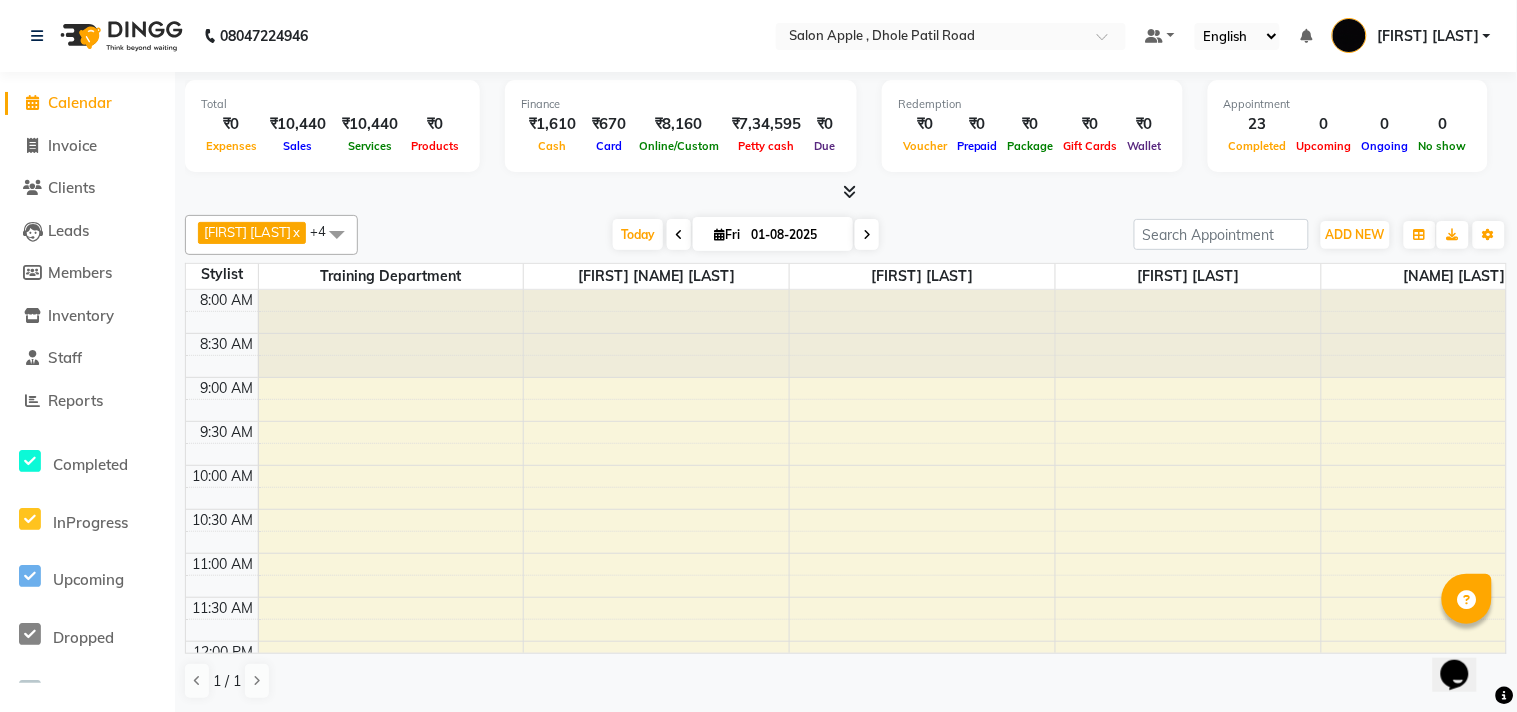 select on "521" 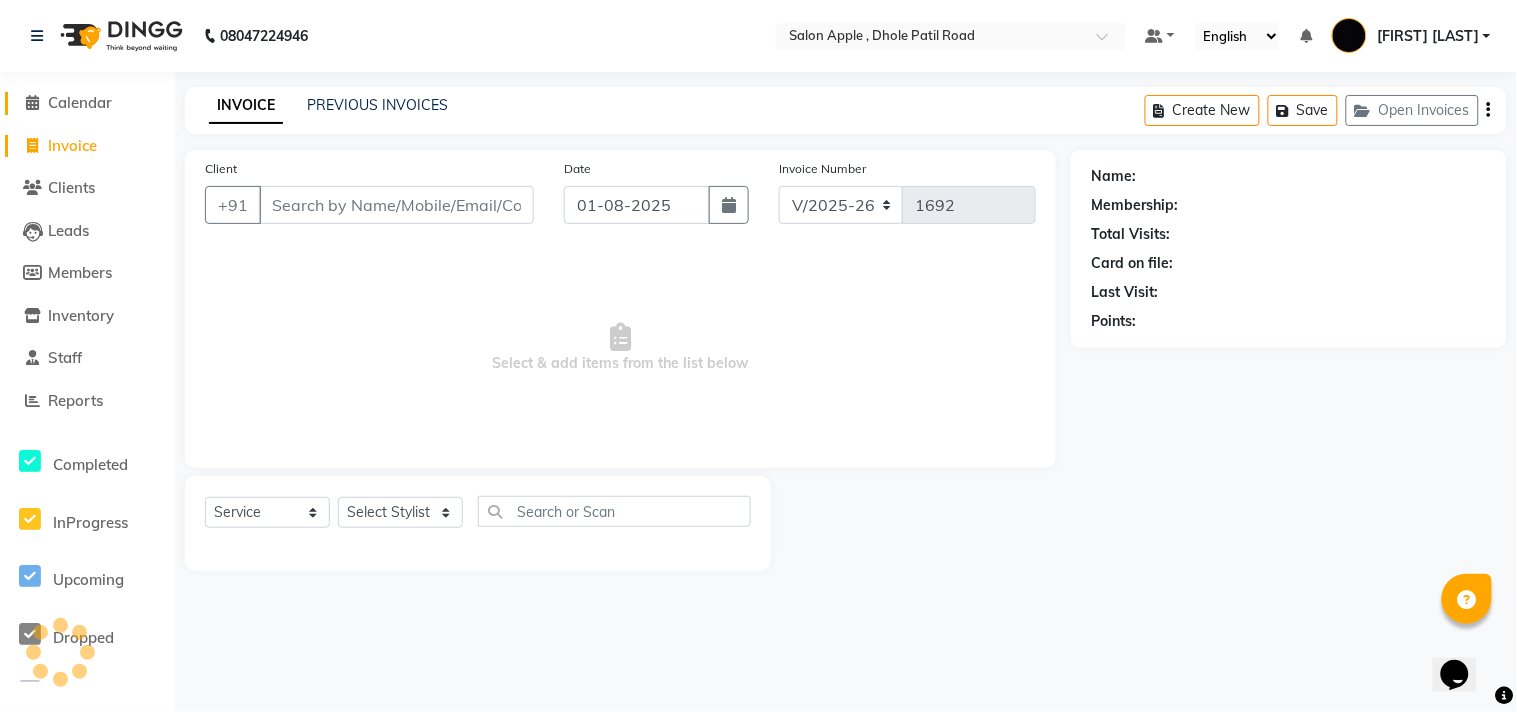 click on "Calendar" 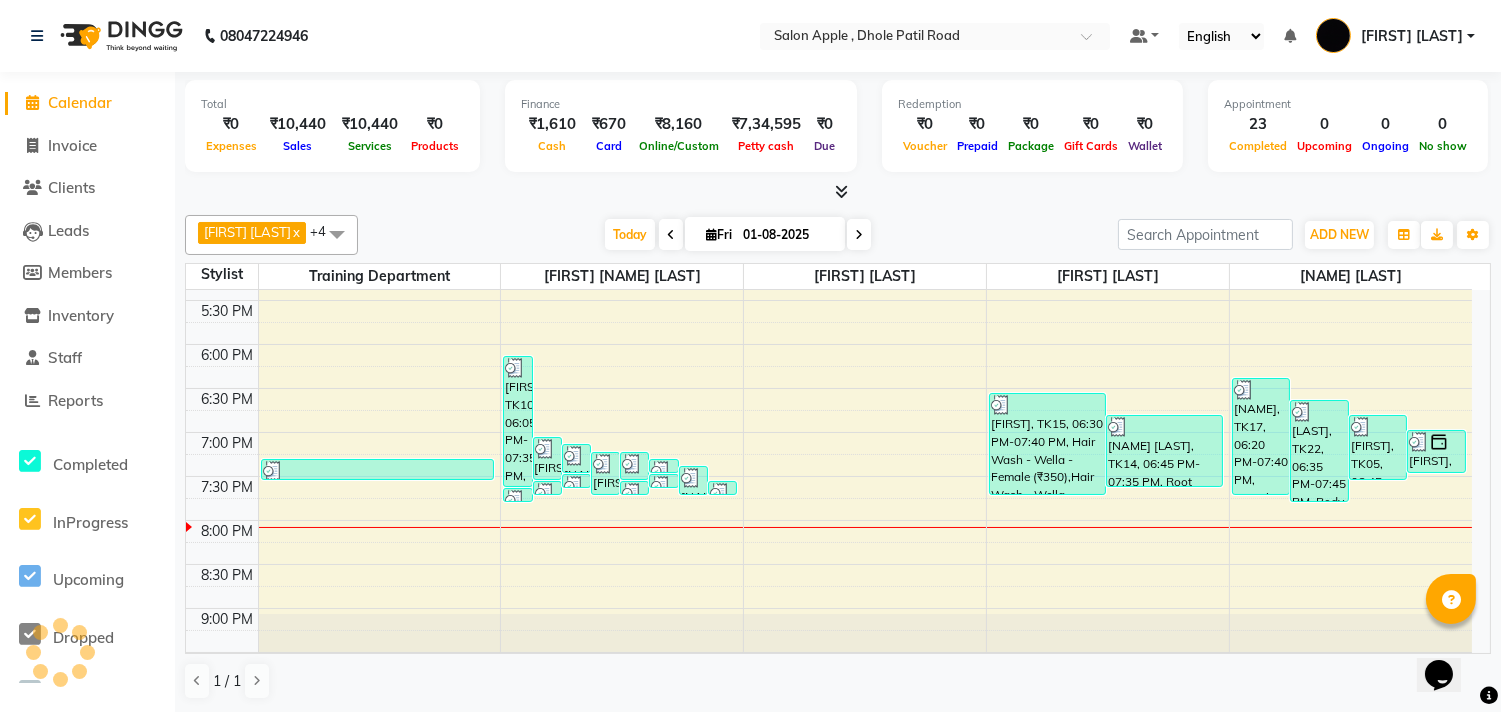 scroll, scrollTop: 0, scrollLeft: 0, axis: both 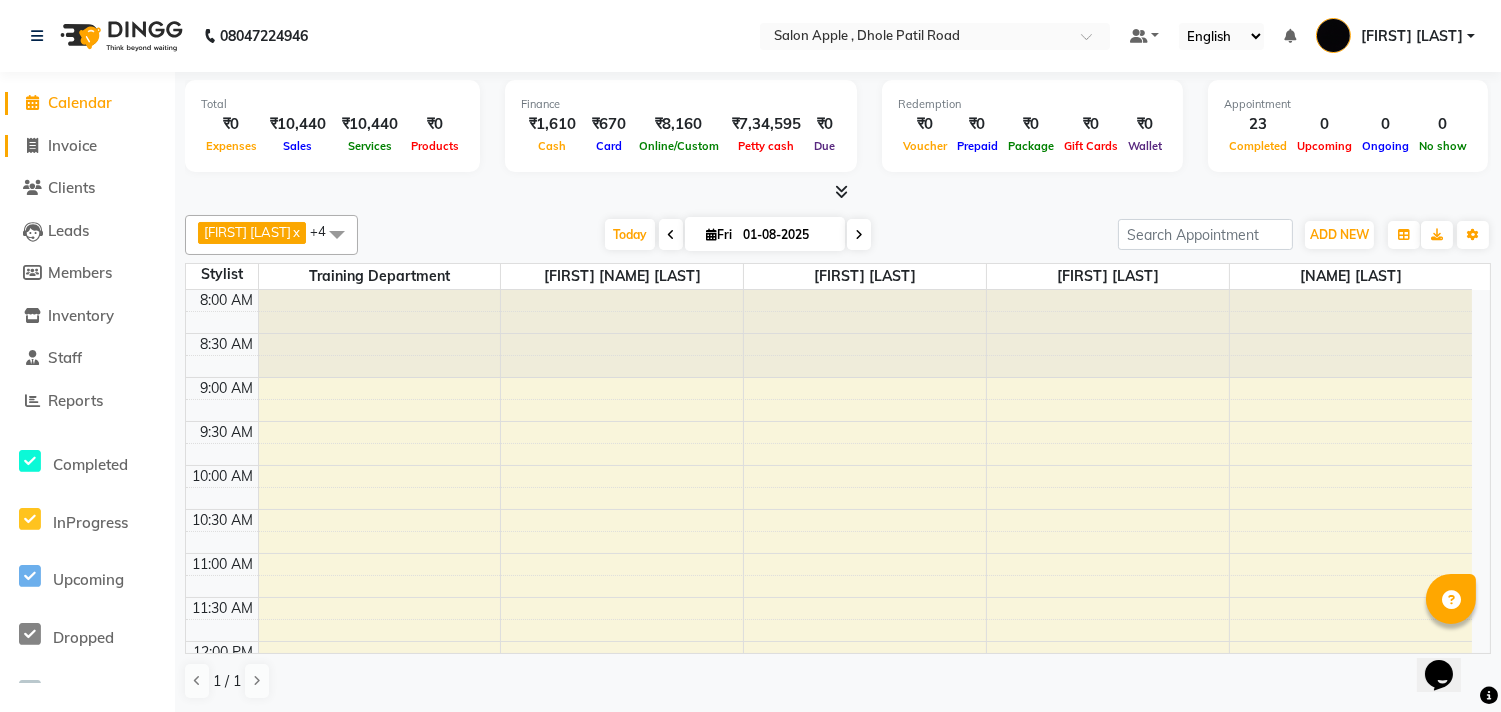 click on "Invoice" 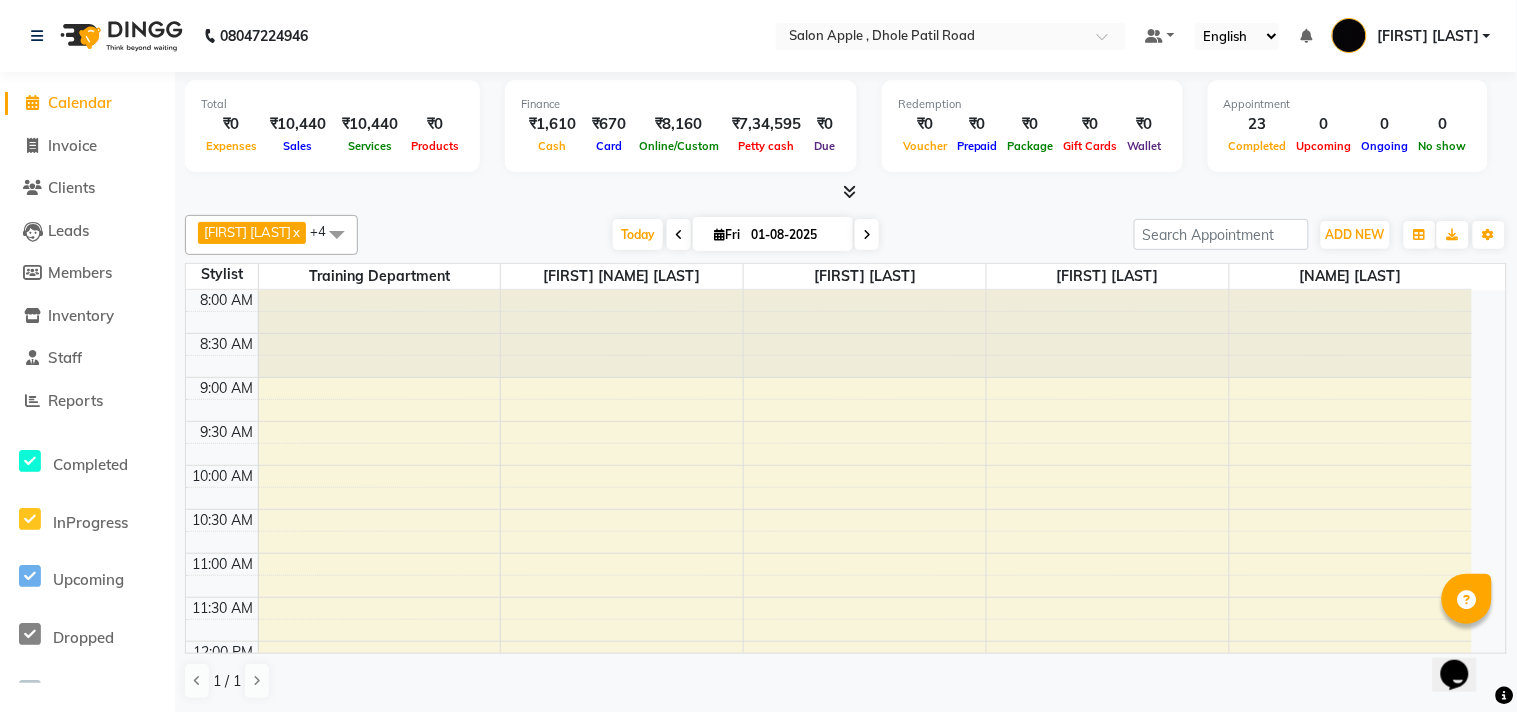 select on "service" 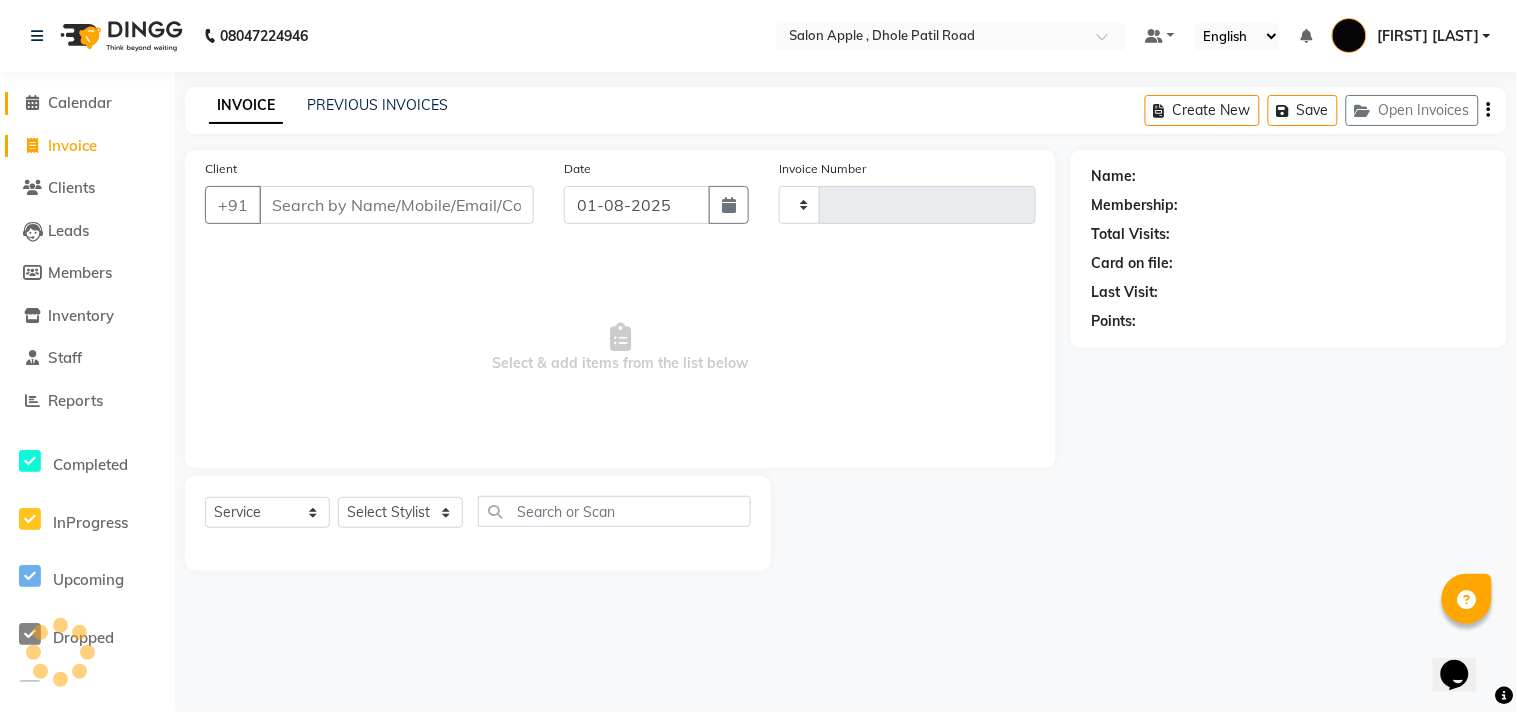 click on "Calendar" 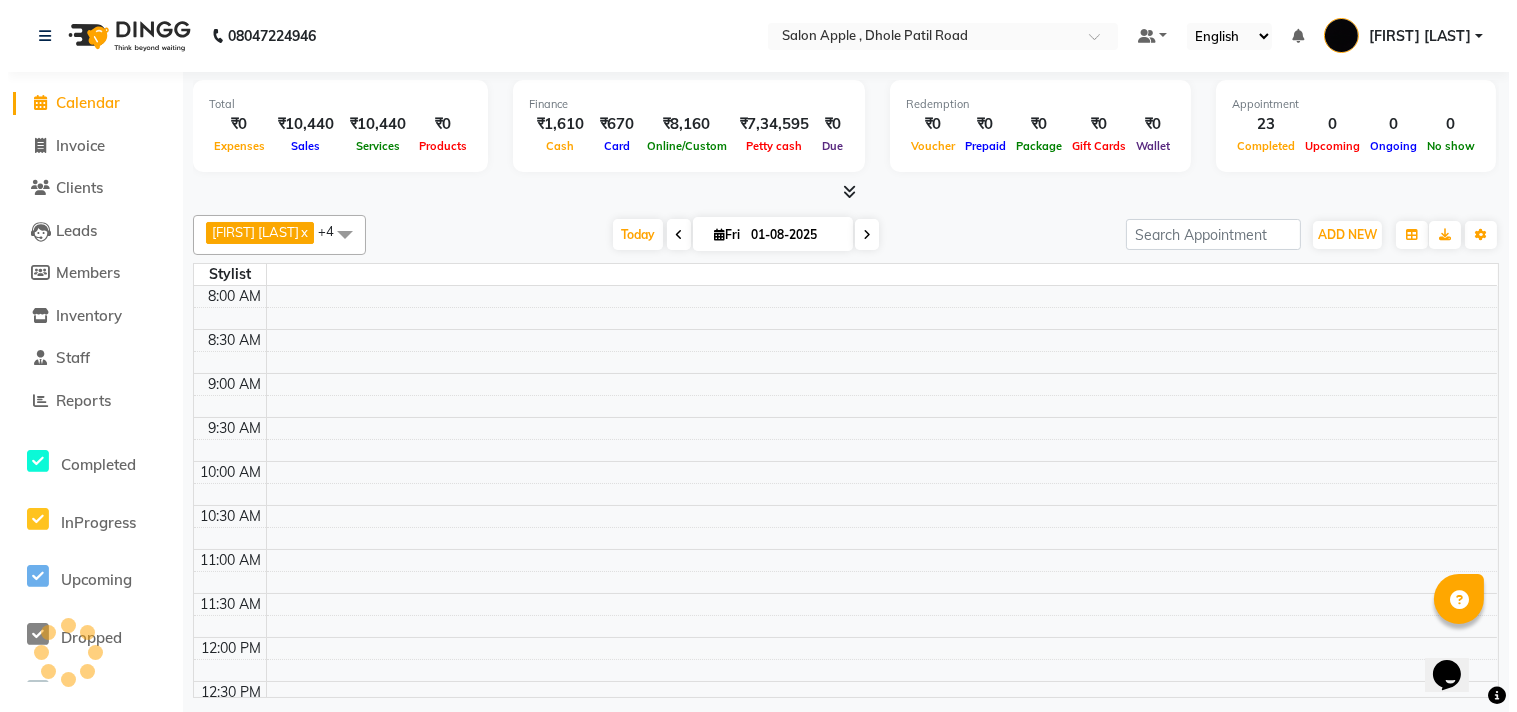 scroll, scrollTop: 0, scrollLeft: 0, axis: both 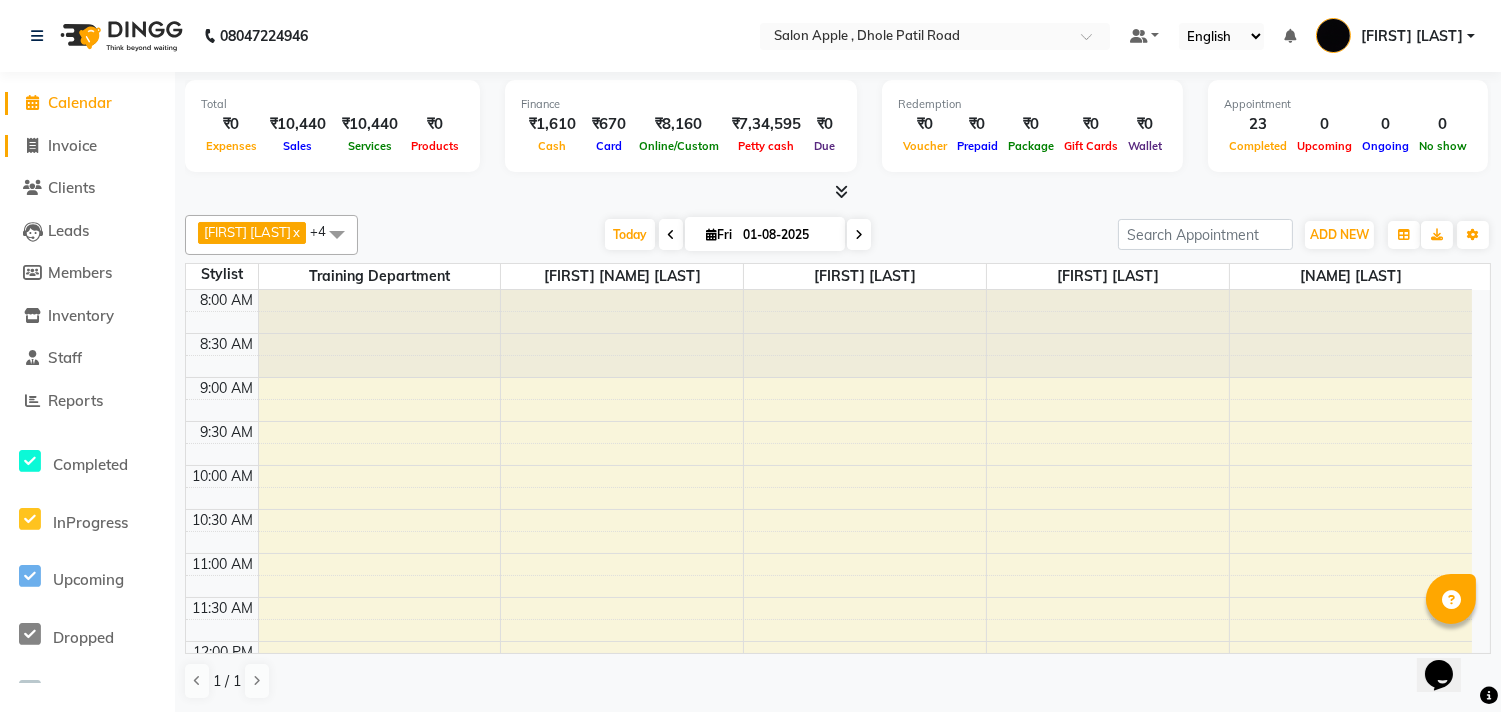 click on "Invoice" 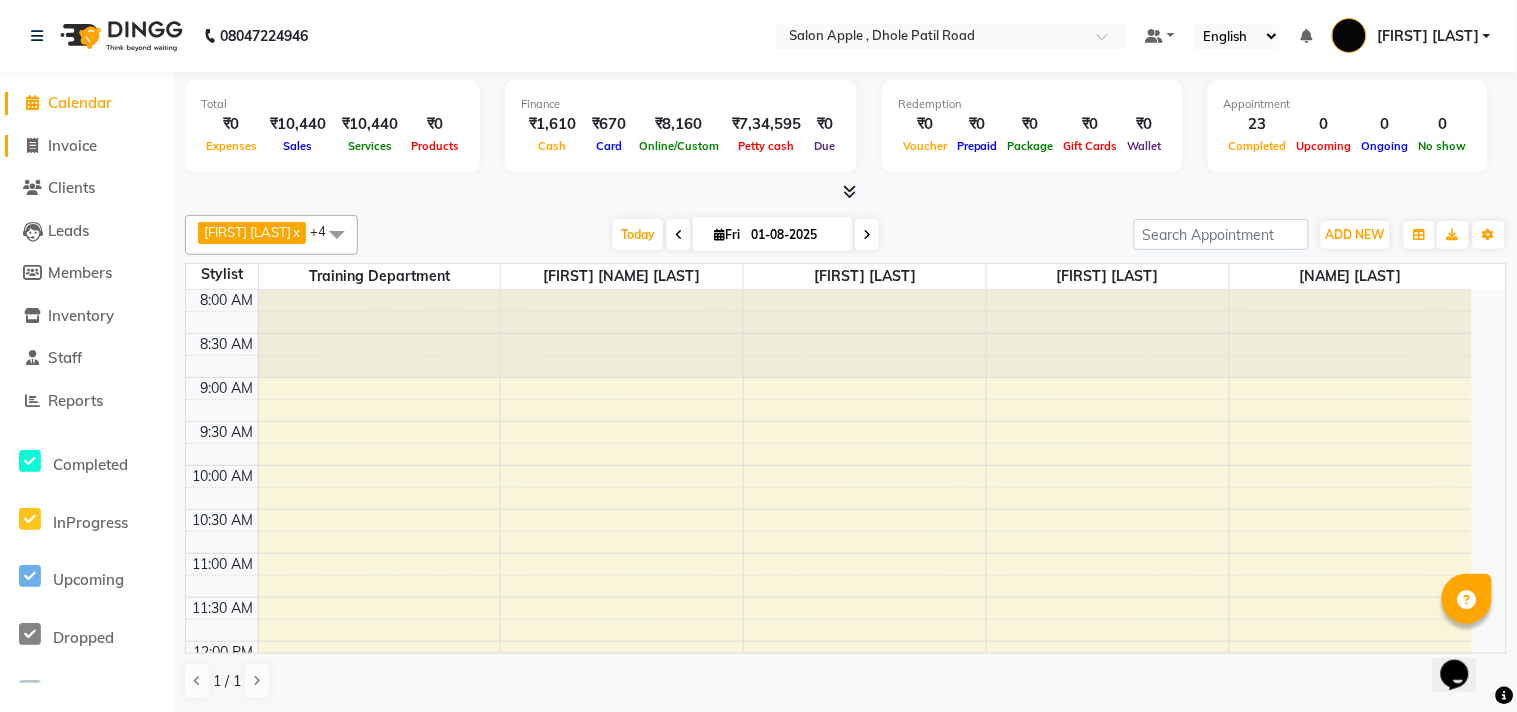 select on "521" 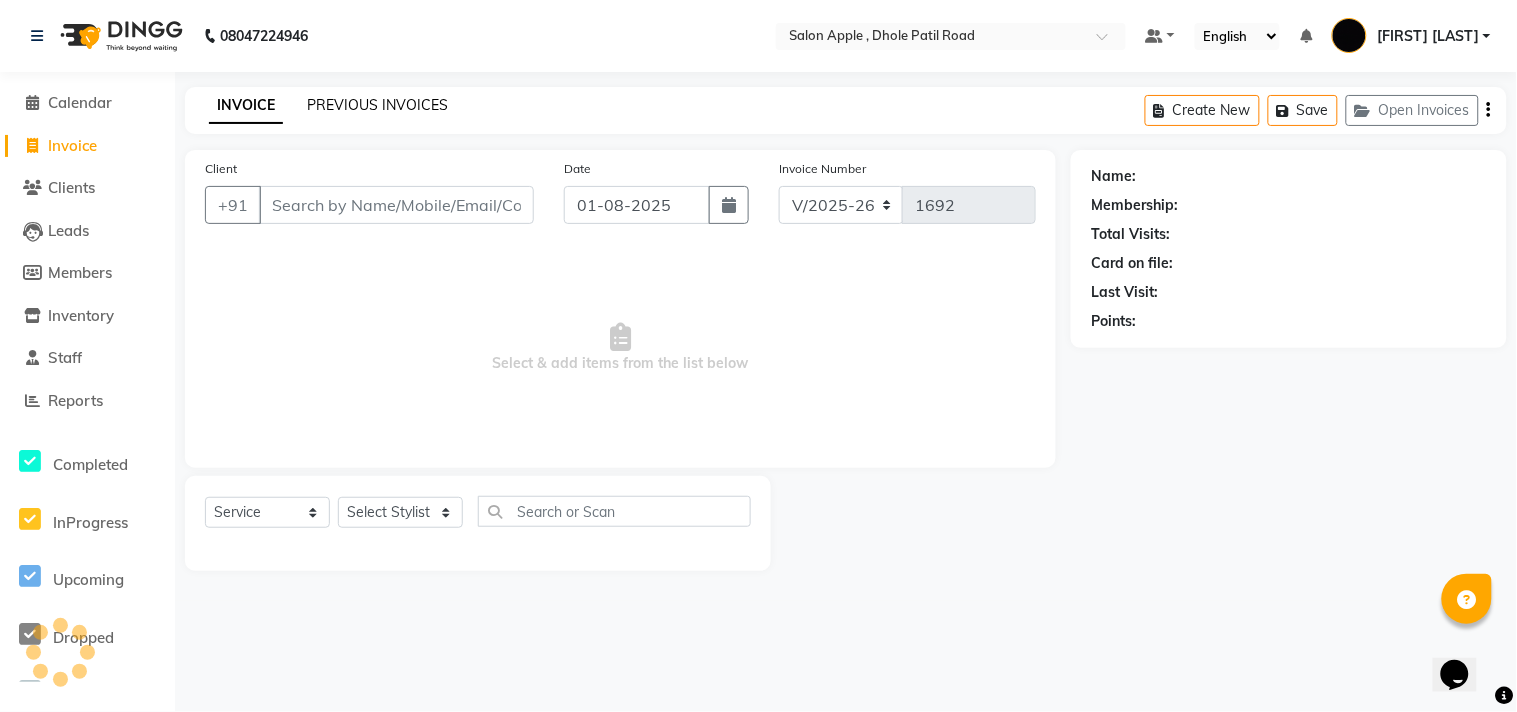 click on "PREVIOUS INVOICES" 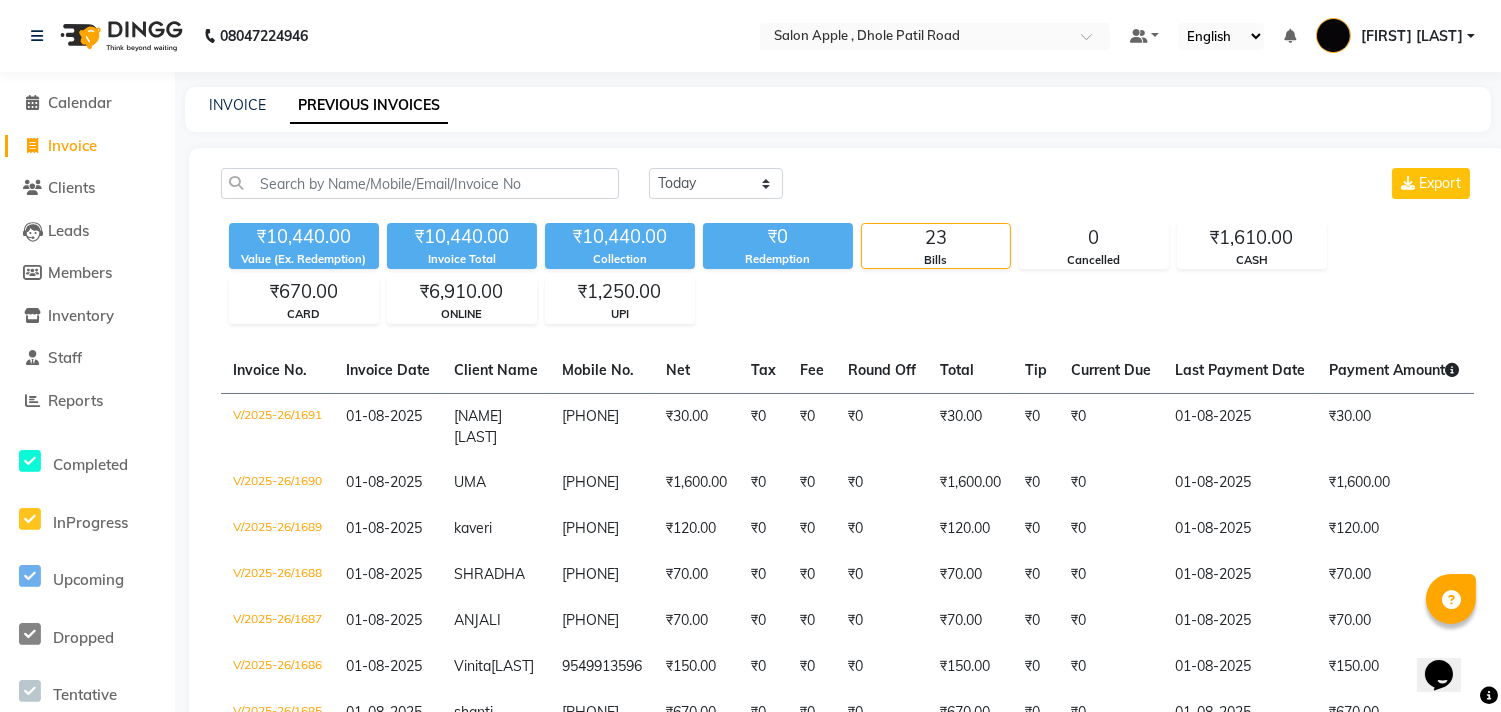 click on "Calendar" 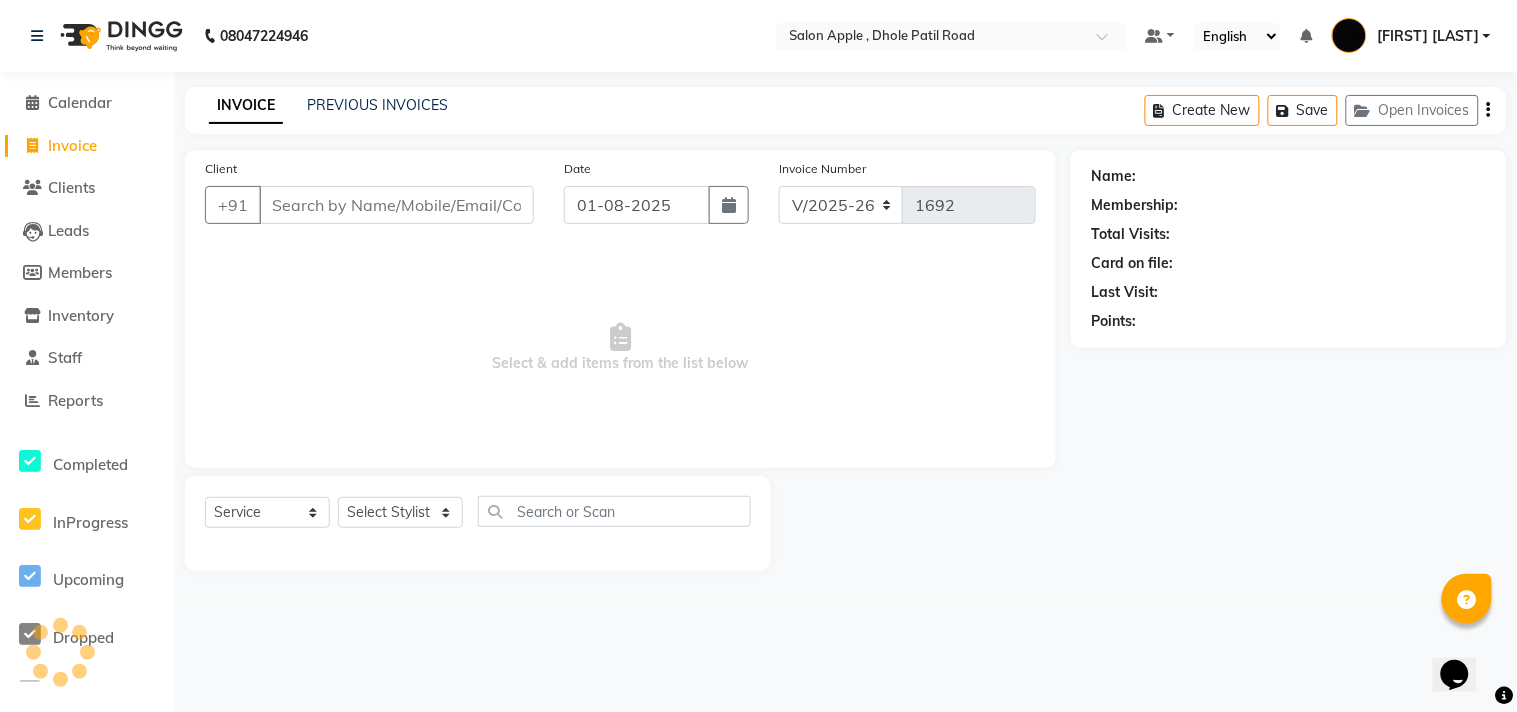 click on "Client +91" 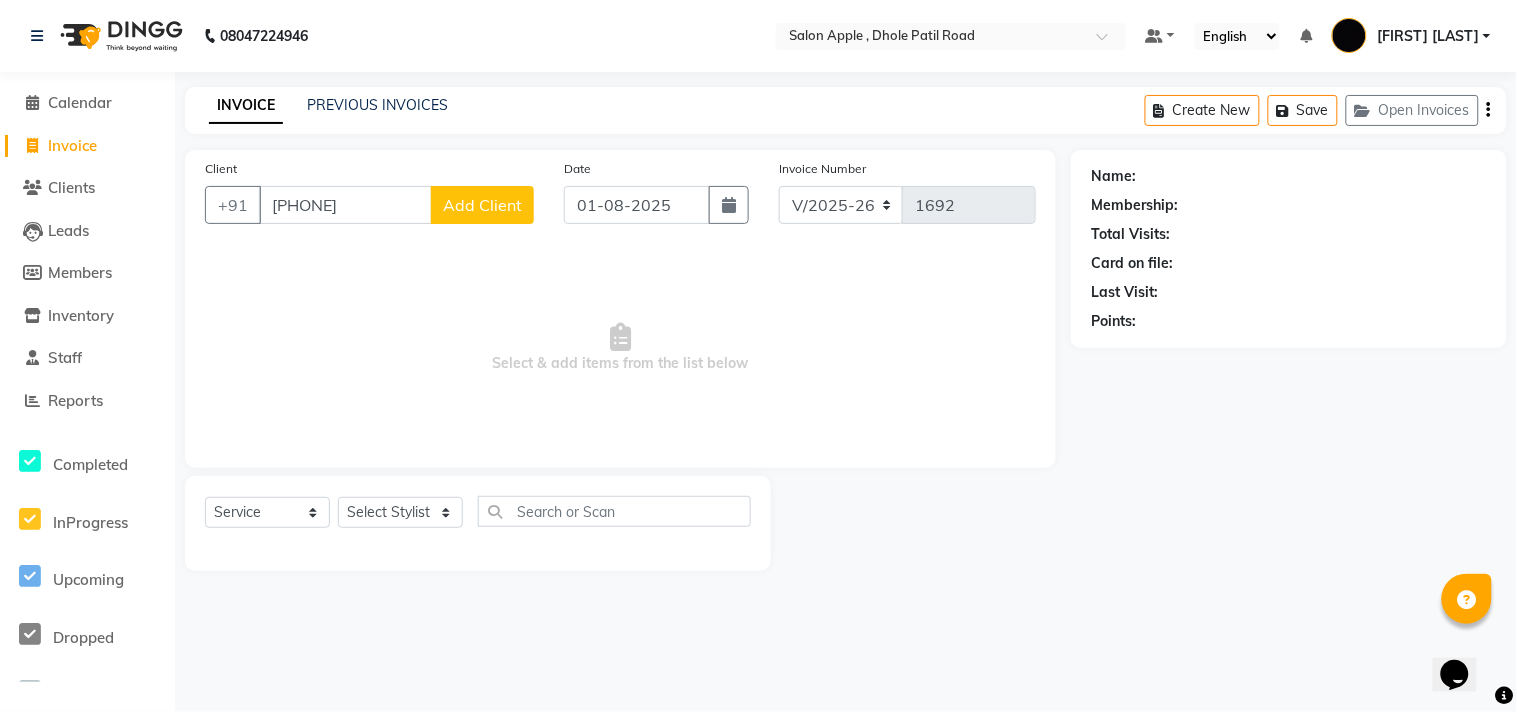 type on "[PHONE]" 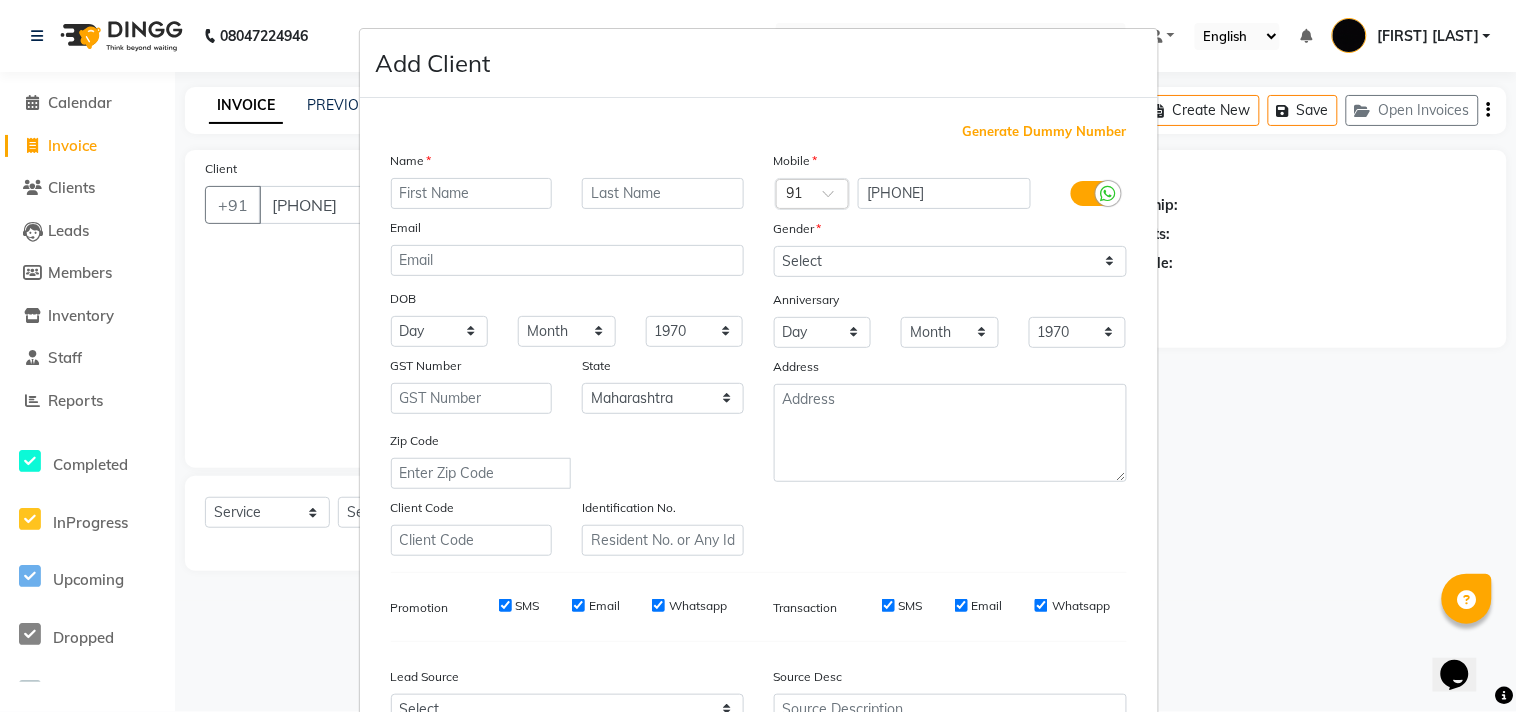 click at bounding box center [472, 193] 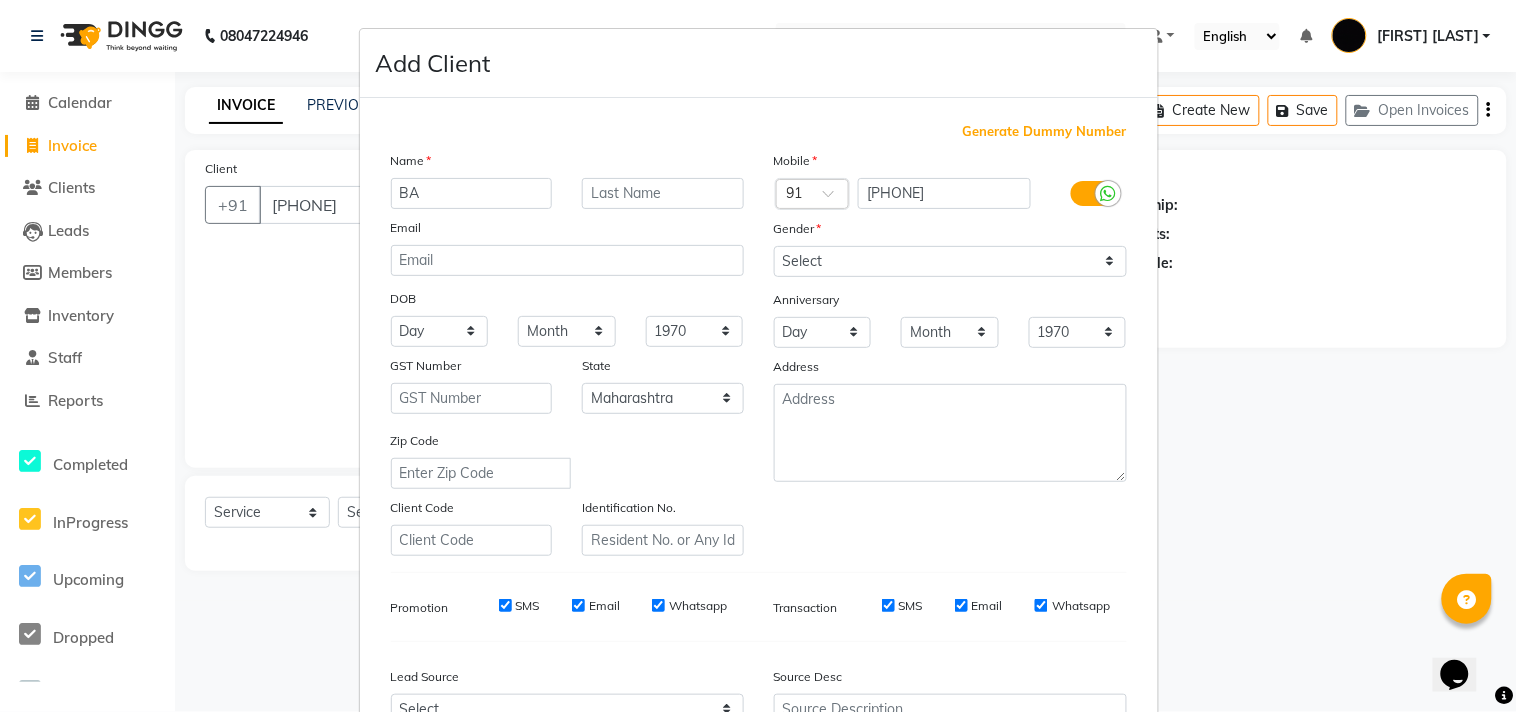 type on "B" 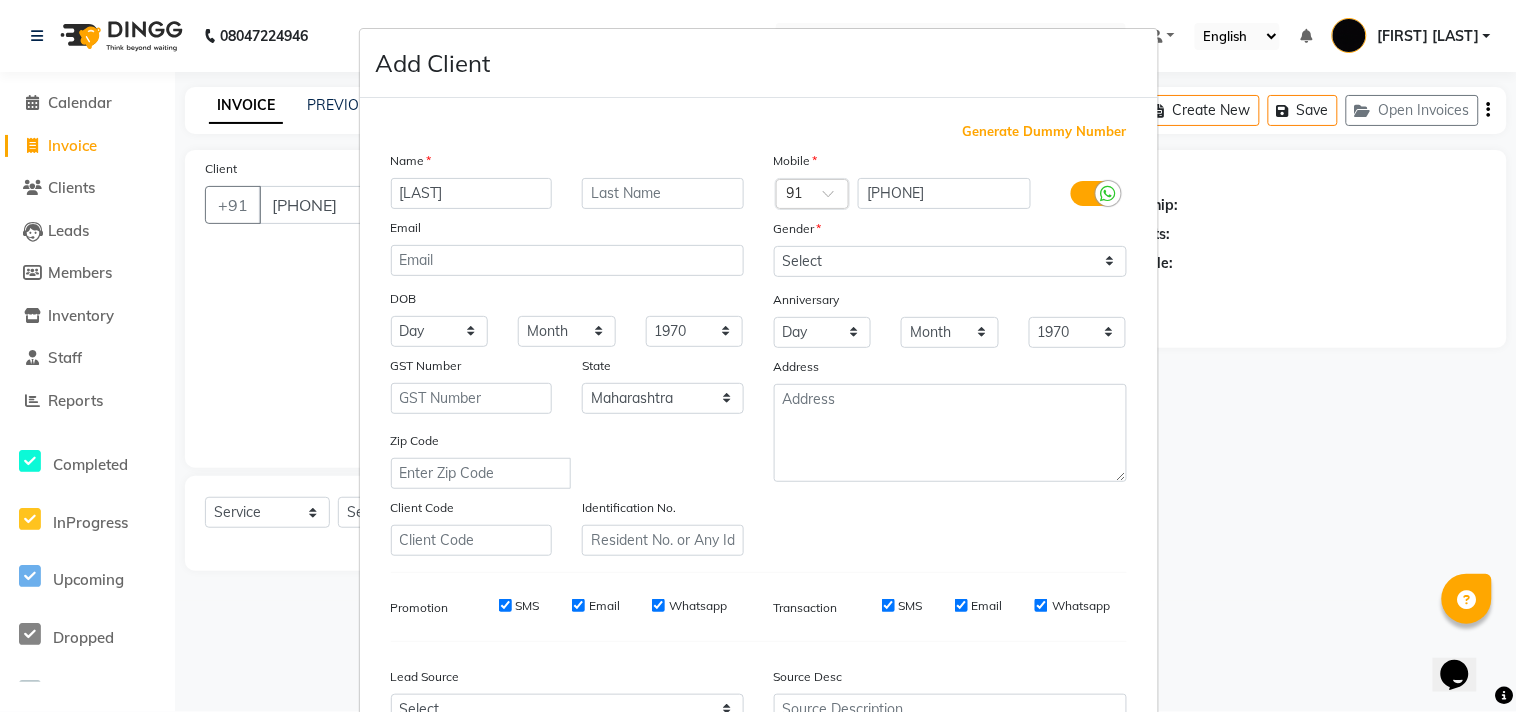 type on "[LAST]" 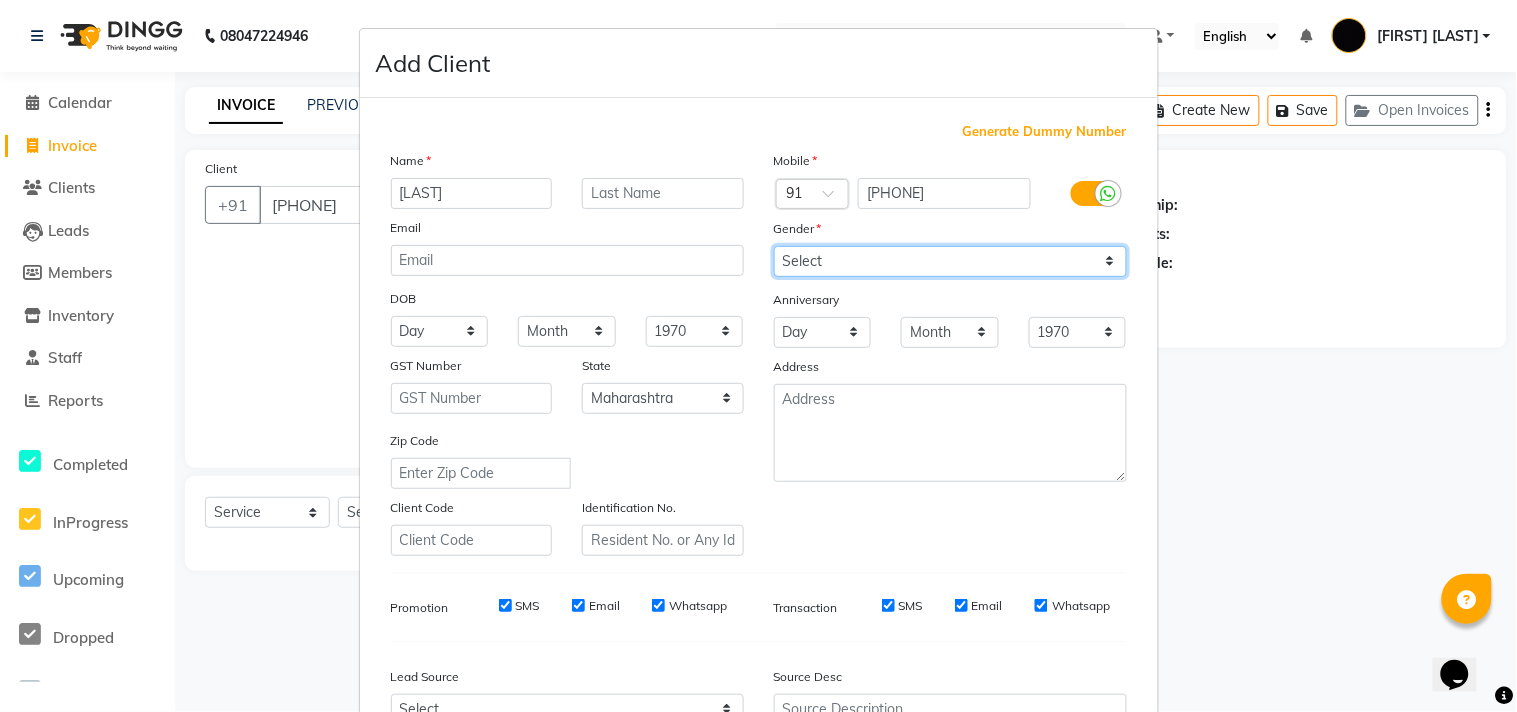 drag, startPoint x: 855, startPoint y: 265, endPoint x: 847, endPoint y: 274, distance: 12.0415945 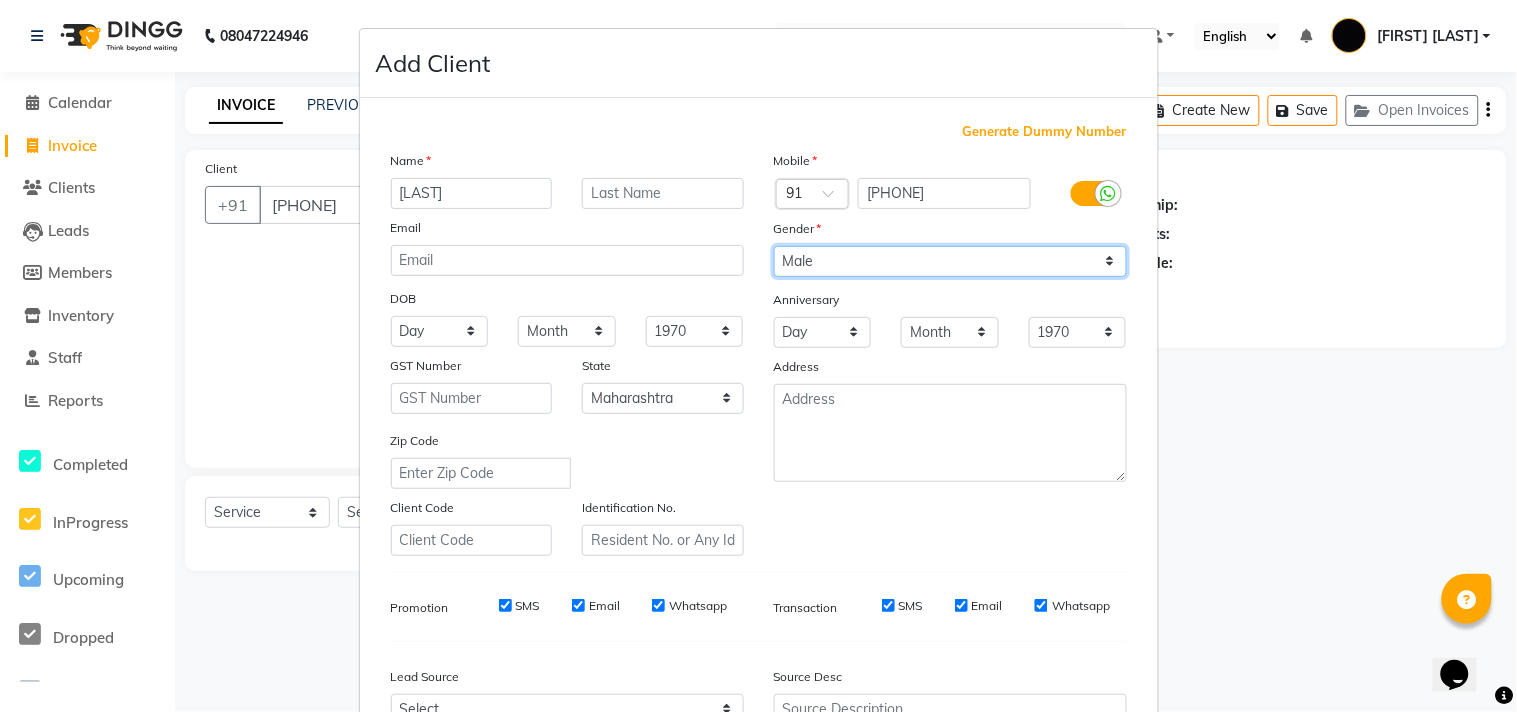 click on "Select Male Female Other Prefer Not To Say" at bounding box center [950, 261] 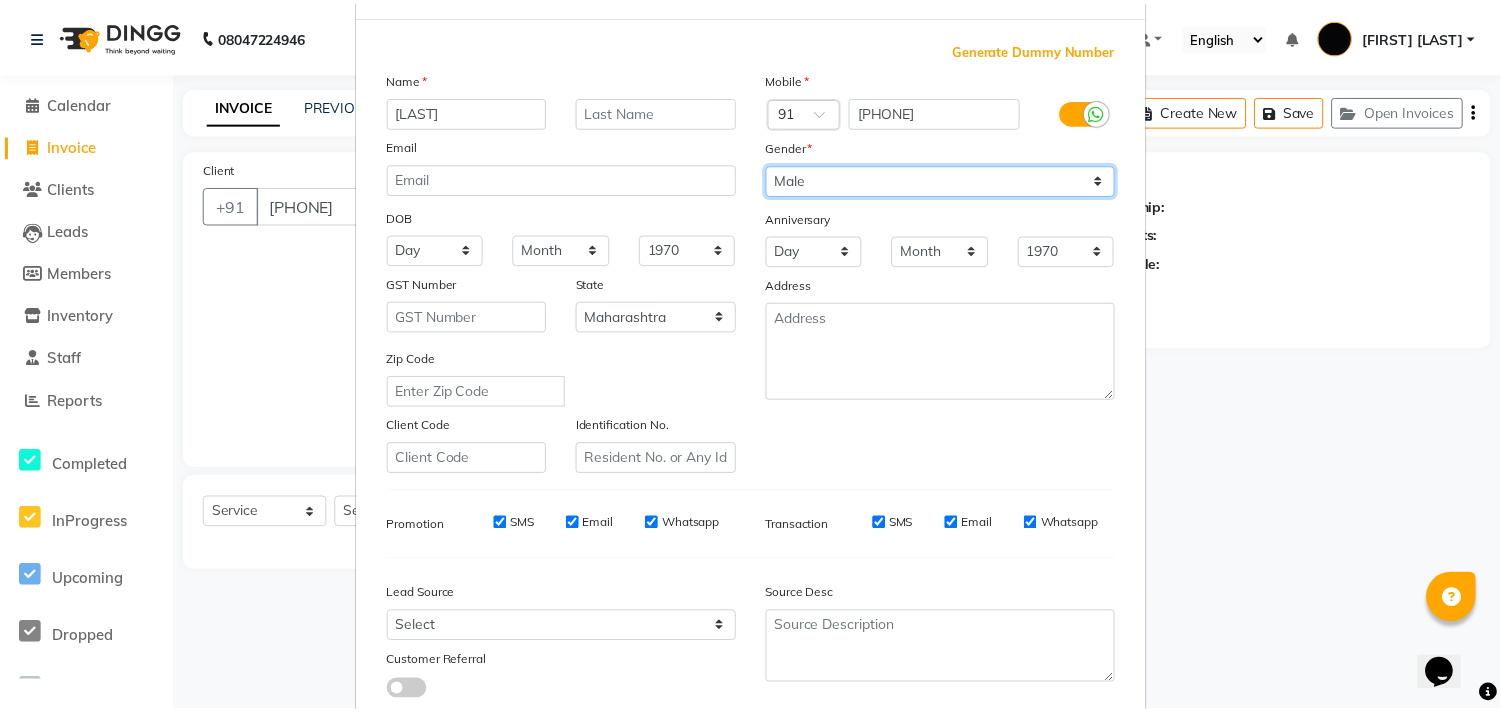 scroll, scrollTop: 212, scrollLeft: 0, axis: vertical 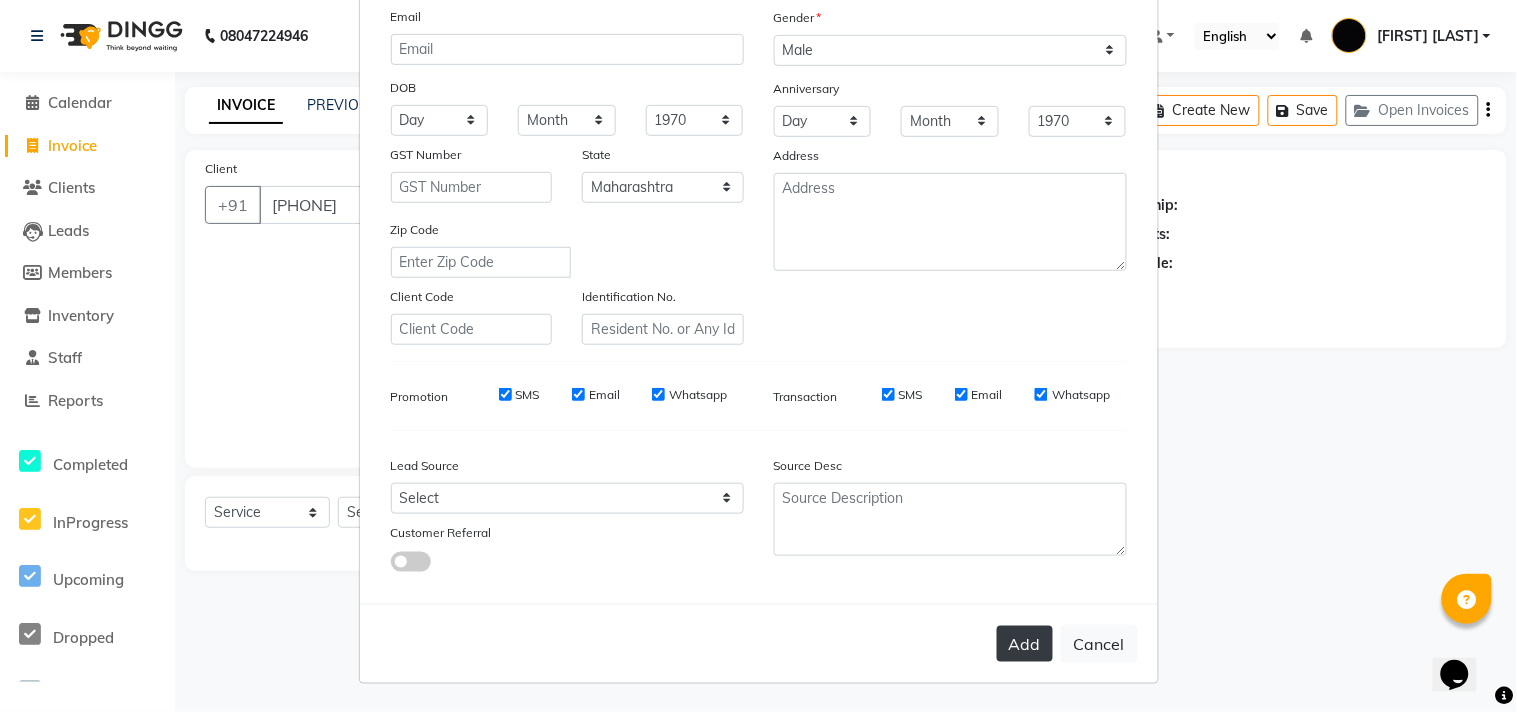 click on "Add" at bounding box center [1025, 644] 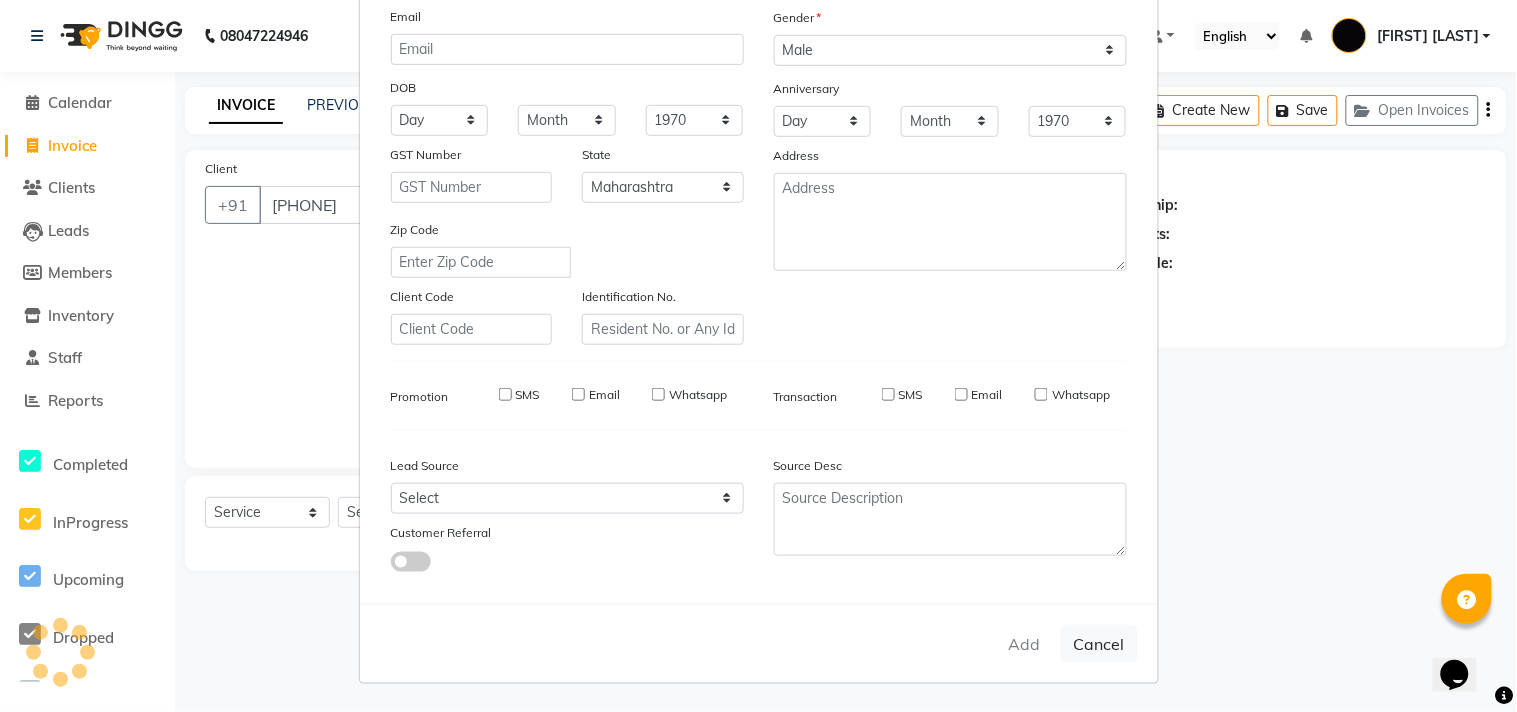 type 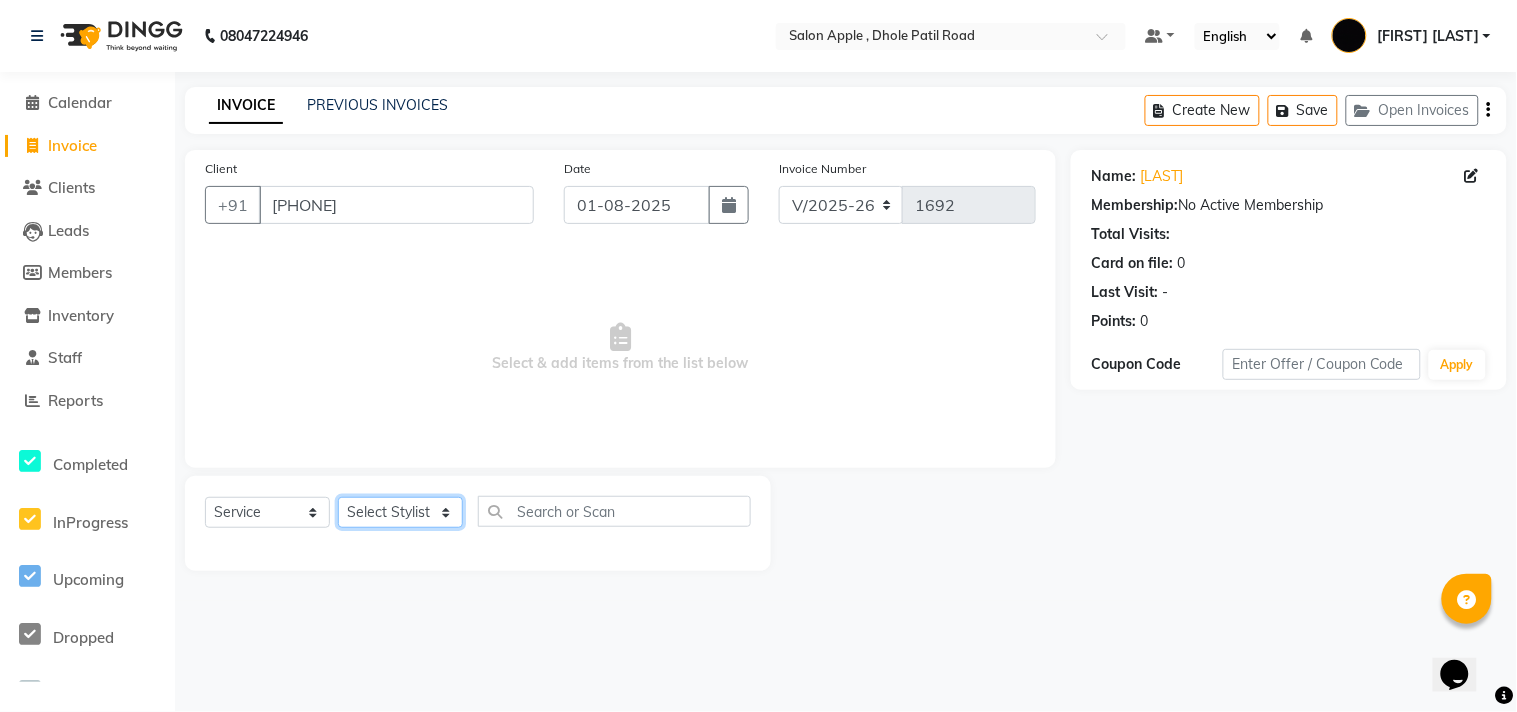 click on "Select Stylist [FIRST] [LAST] [FIRST] [LAST] [LAST] [LAST] [LAST] [LAST] [LAST]" 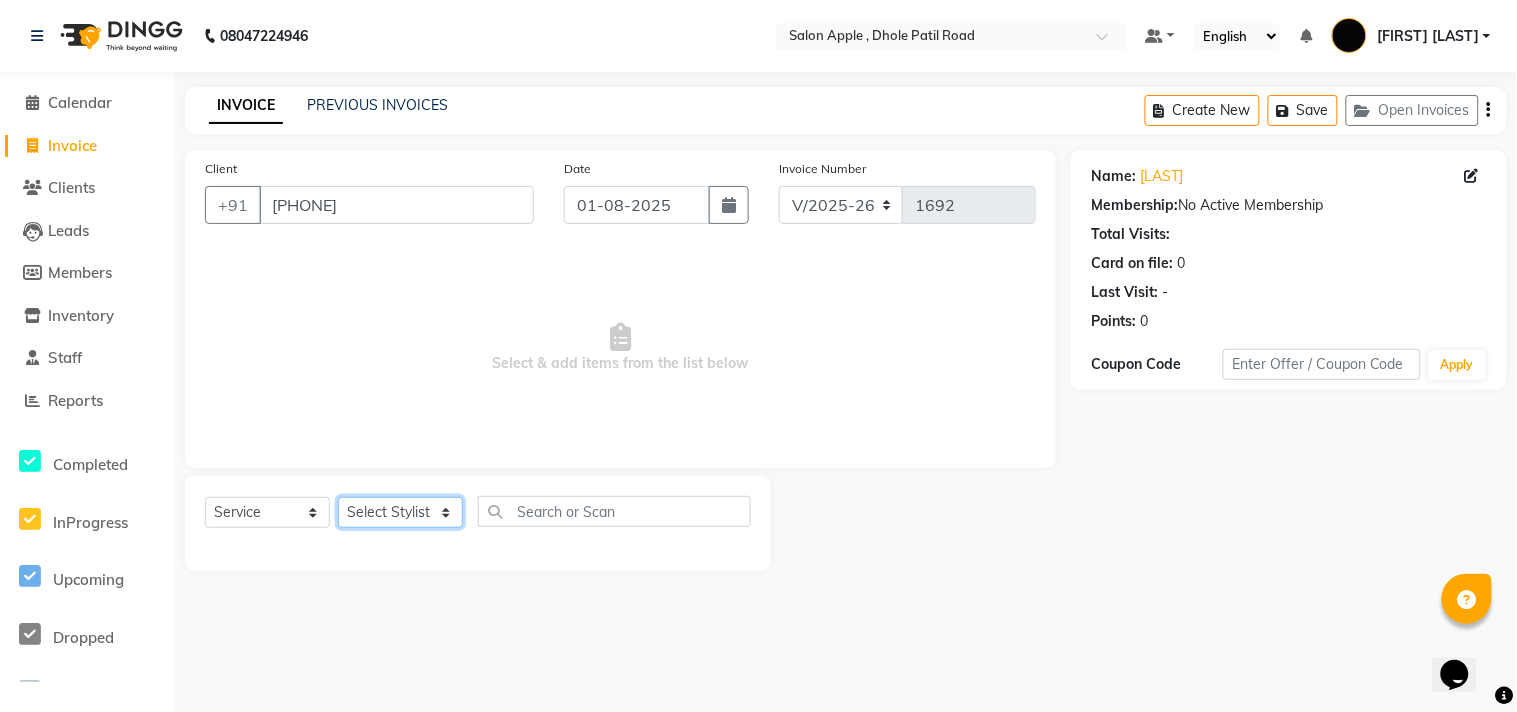 select on "[NUMBER]" 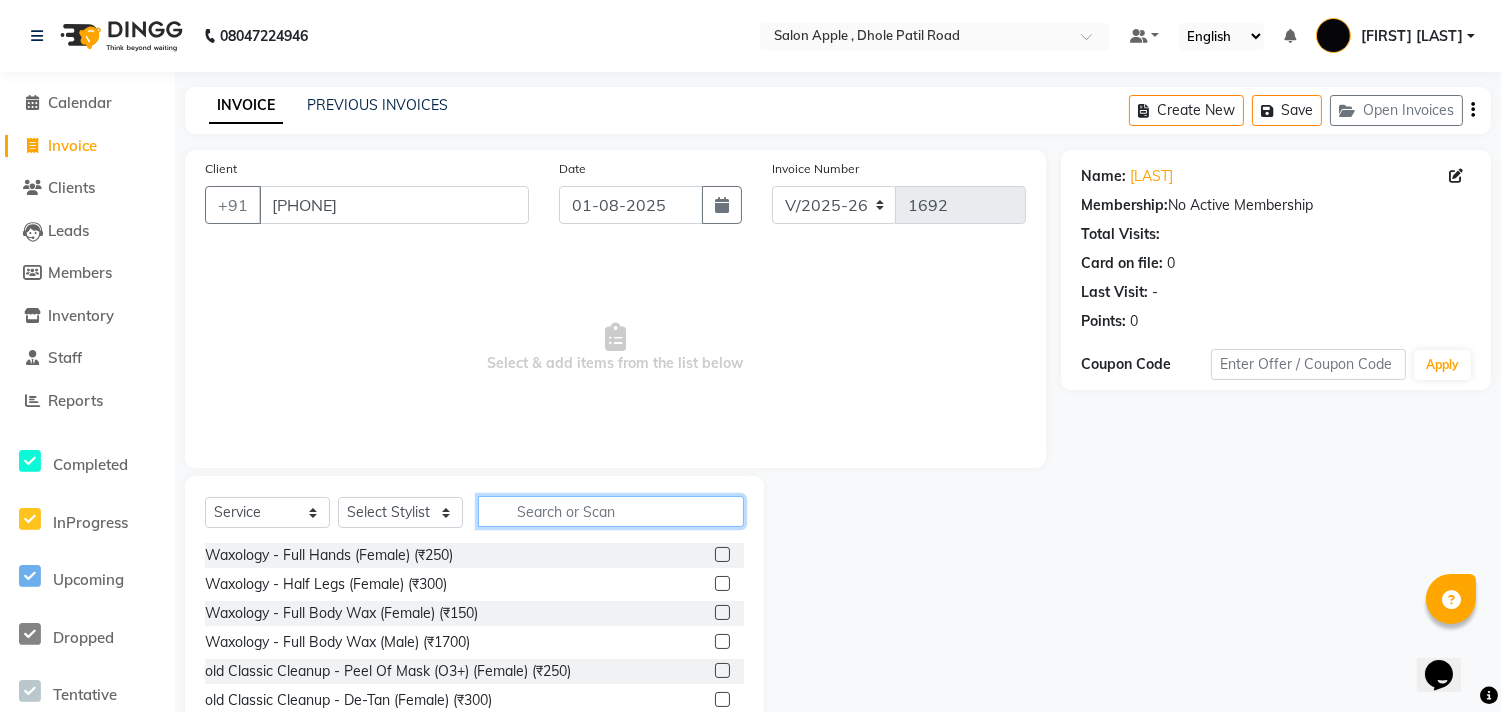click 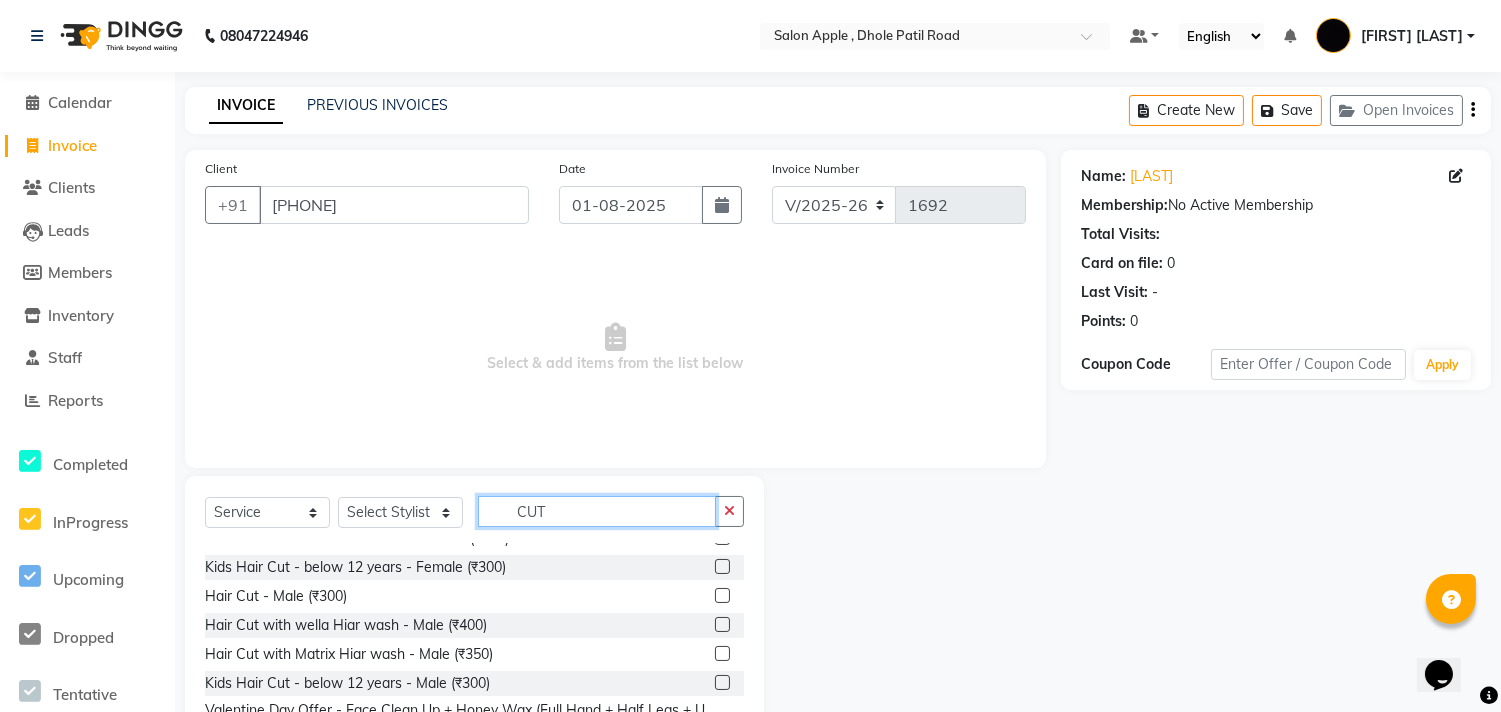 scroll, scrollTop: 222, scrollLeft: 0, axis: vertical 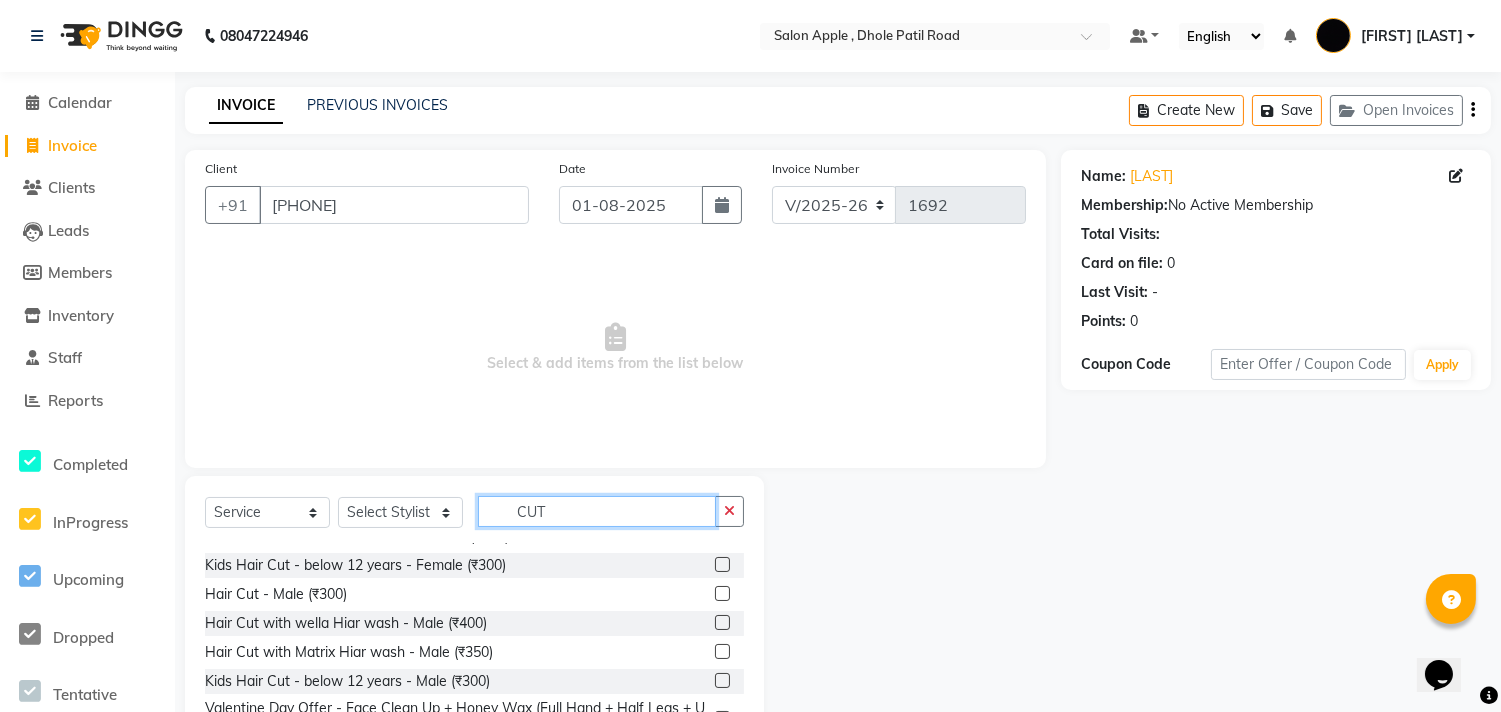 type on "CUT" 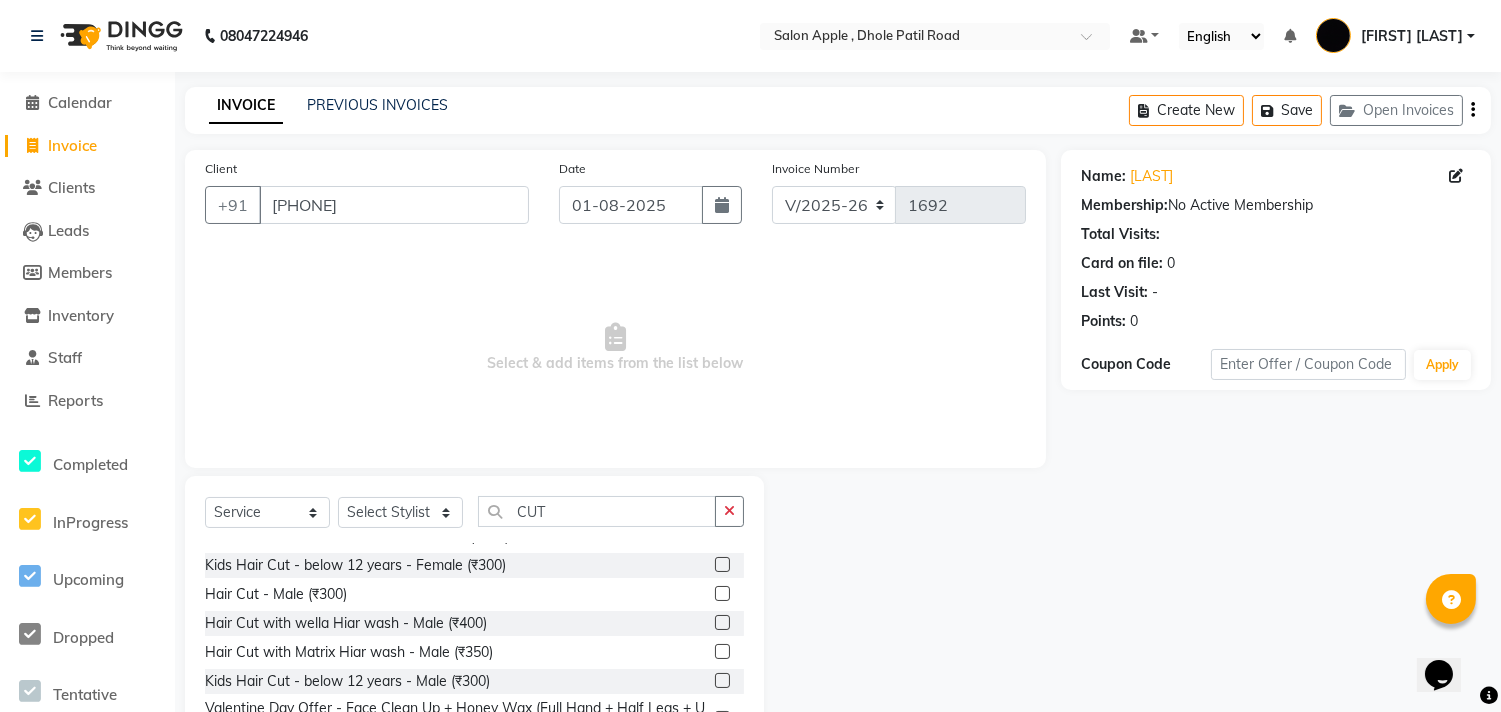 drag, startPoint x: 704, startPoint y: 592, endPoint x: 712, endPoint y: 548, distance: 44.72136 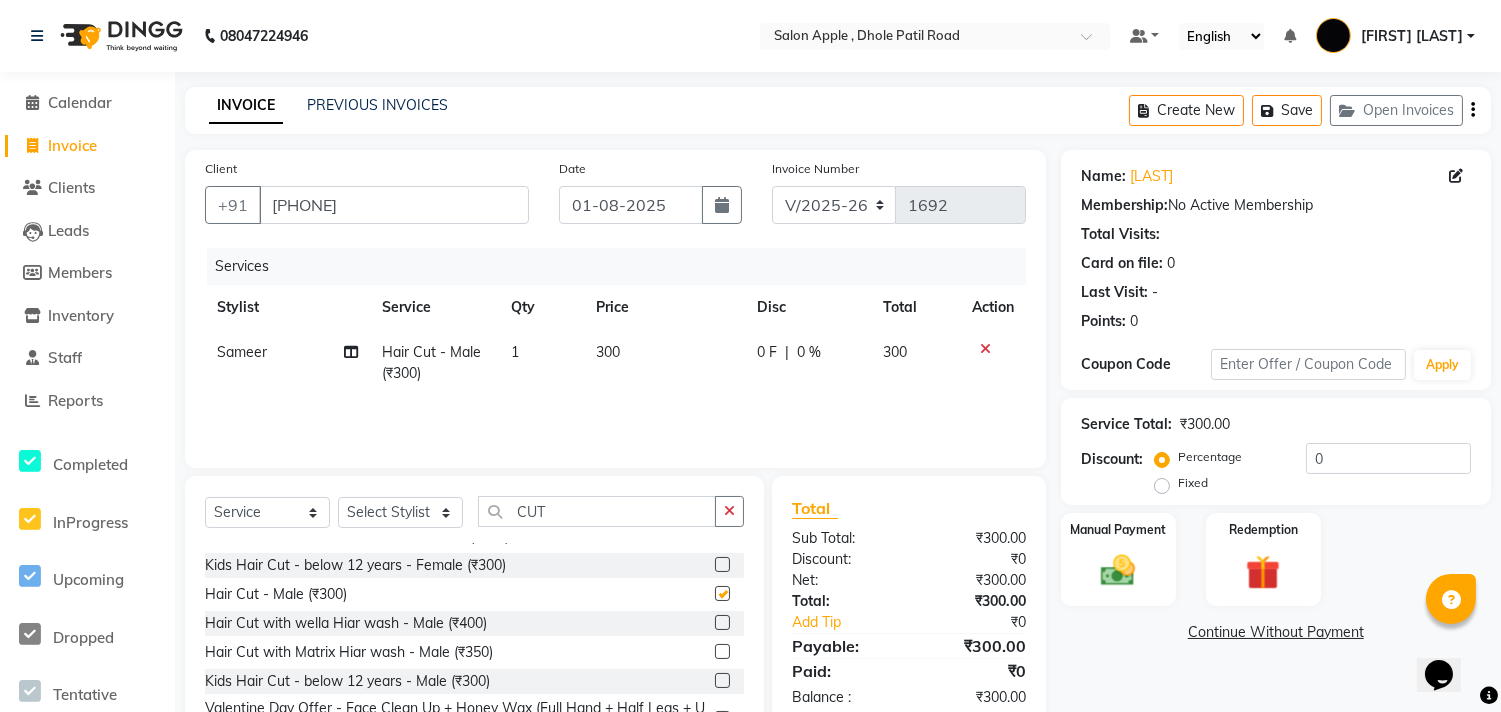 checkbox on "false" 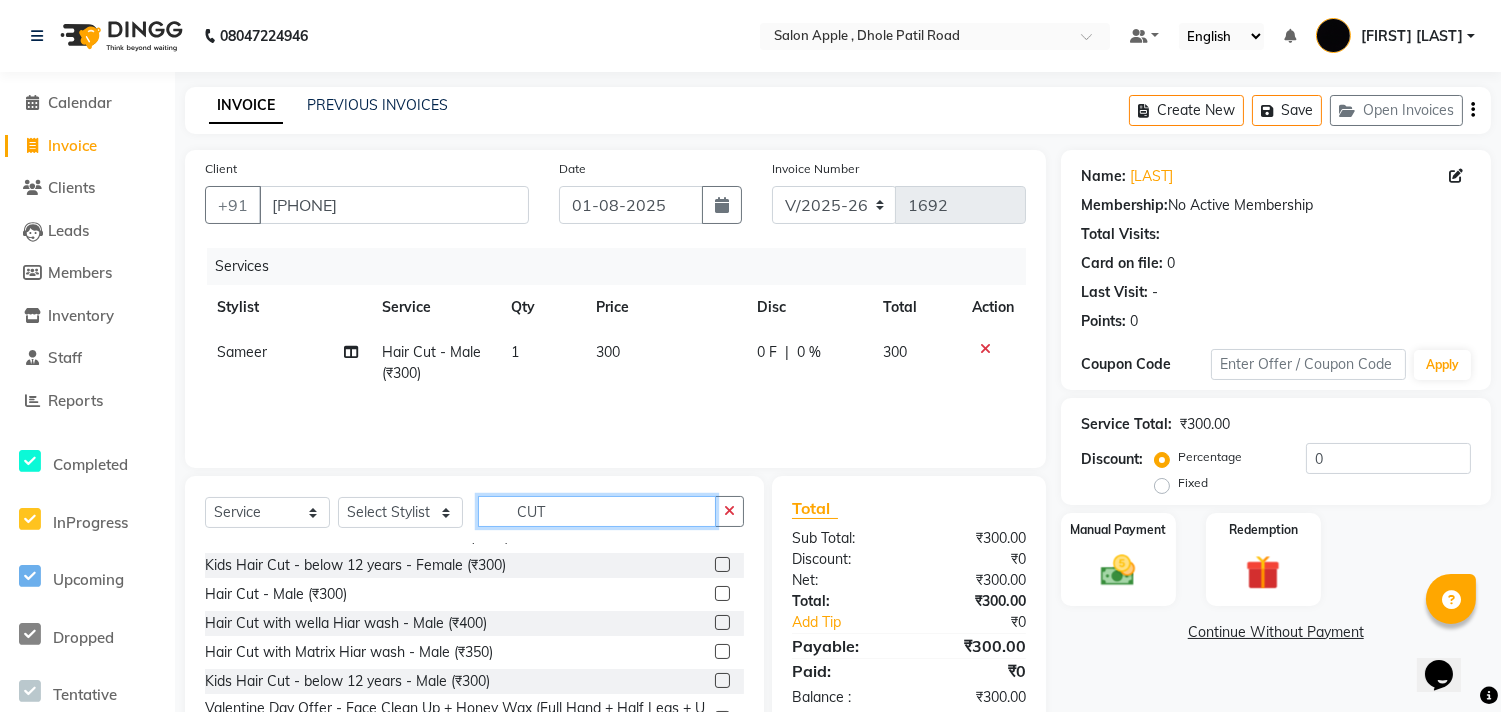 click on "CUT" 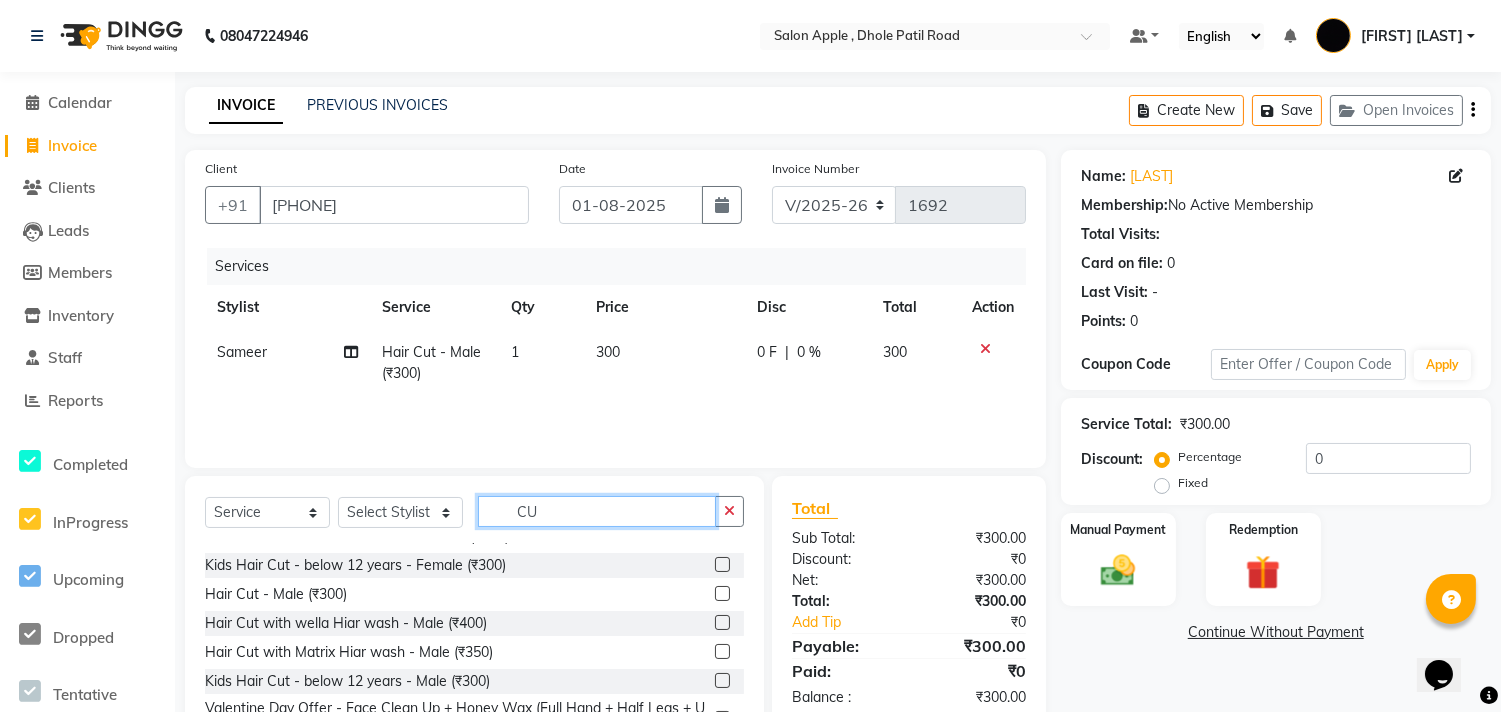 type on "C" 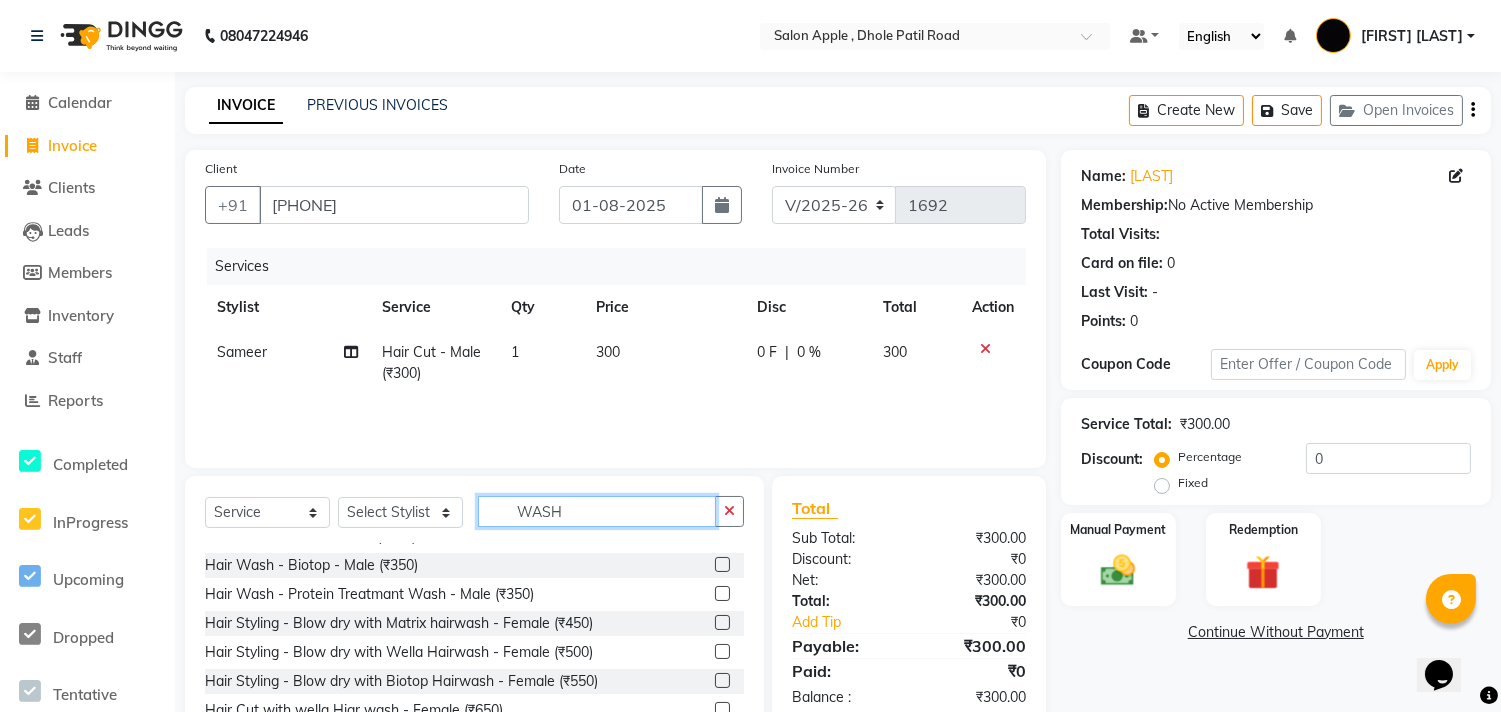 scroll, scrollTop: 234, scrollLeft: 0, axis: vertical 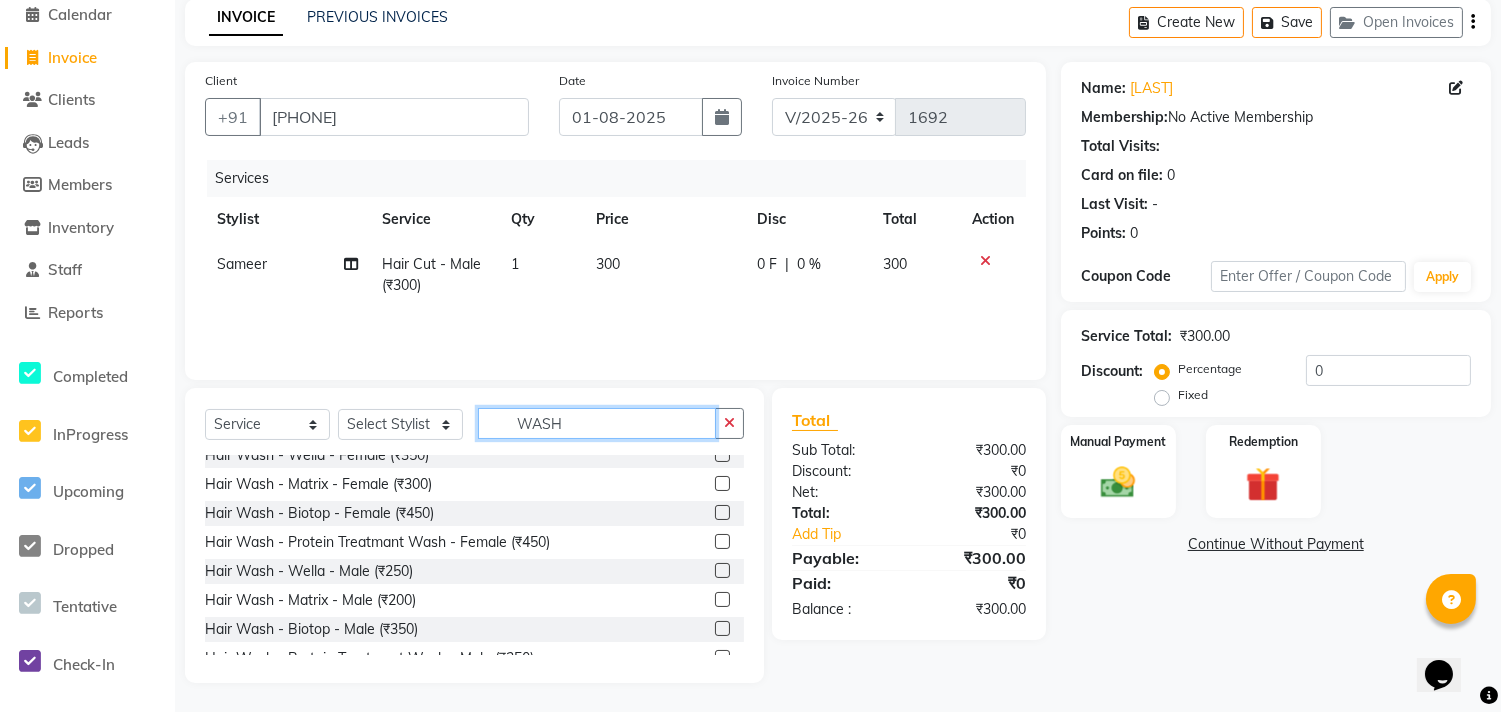 type on "WASH" 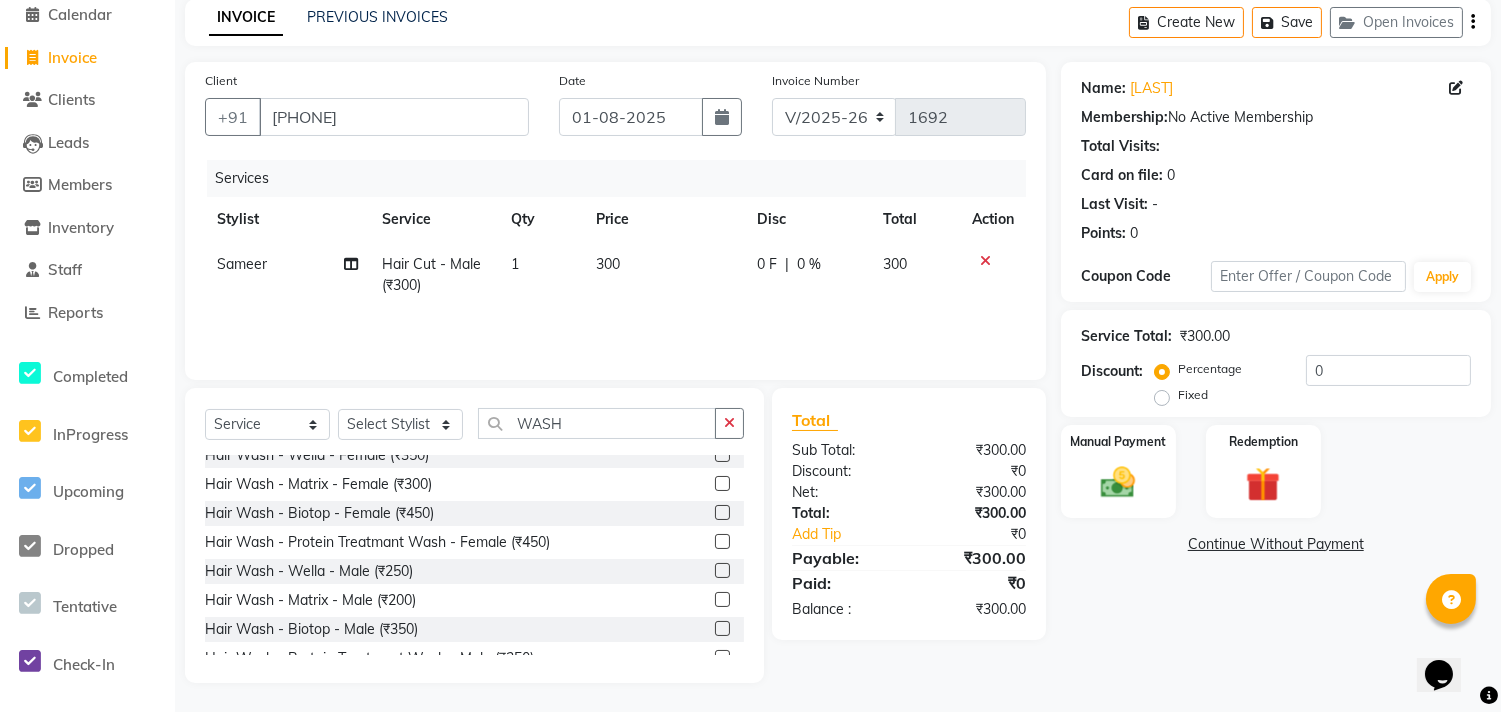 click 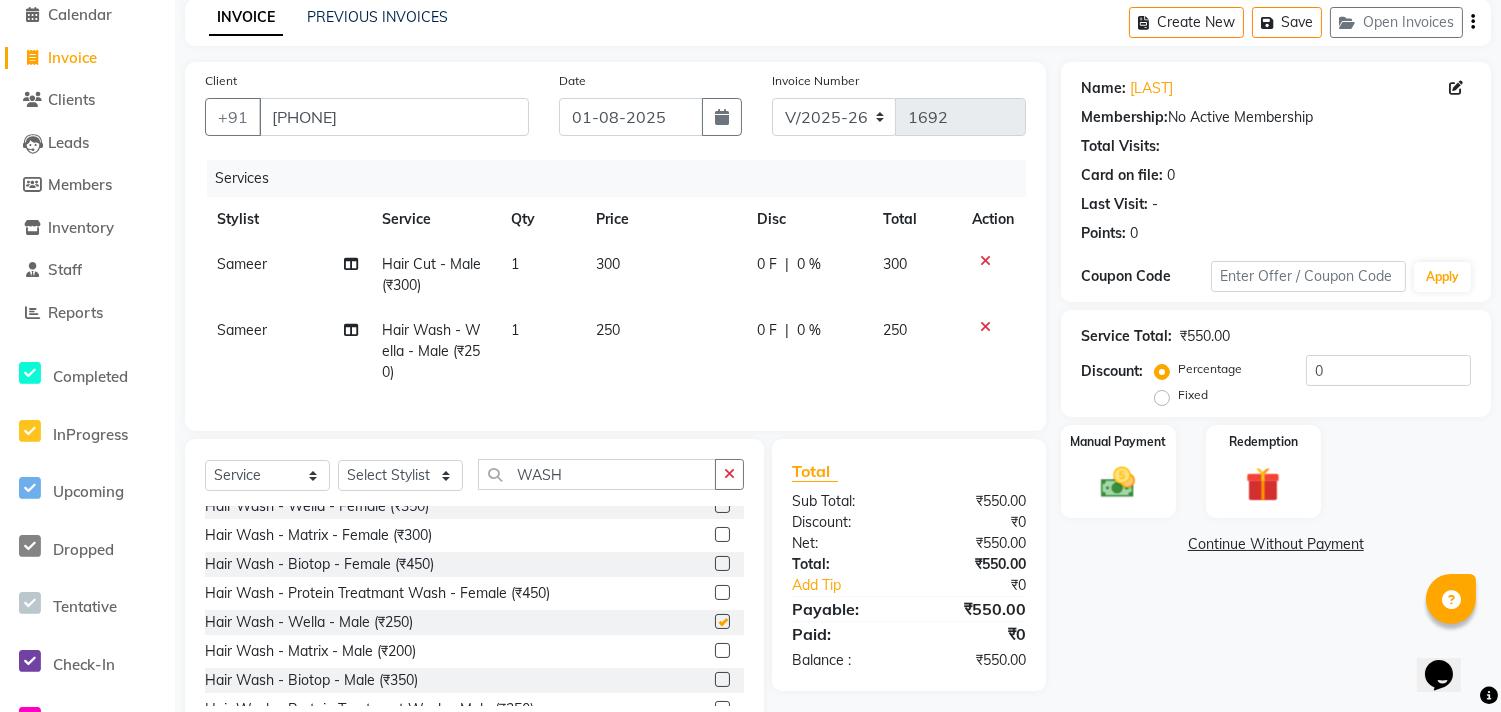 checkbox on "false" 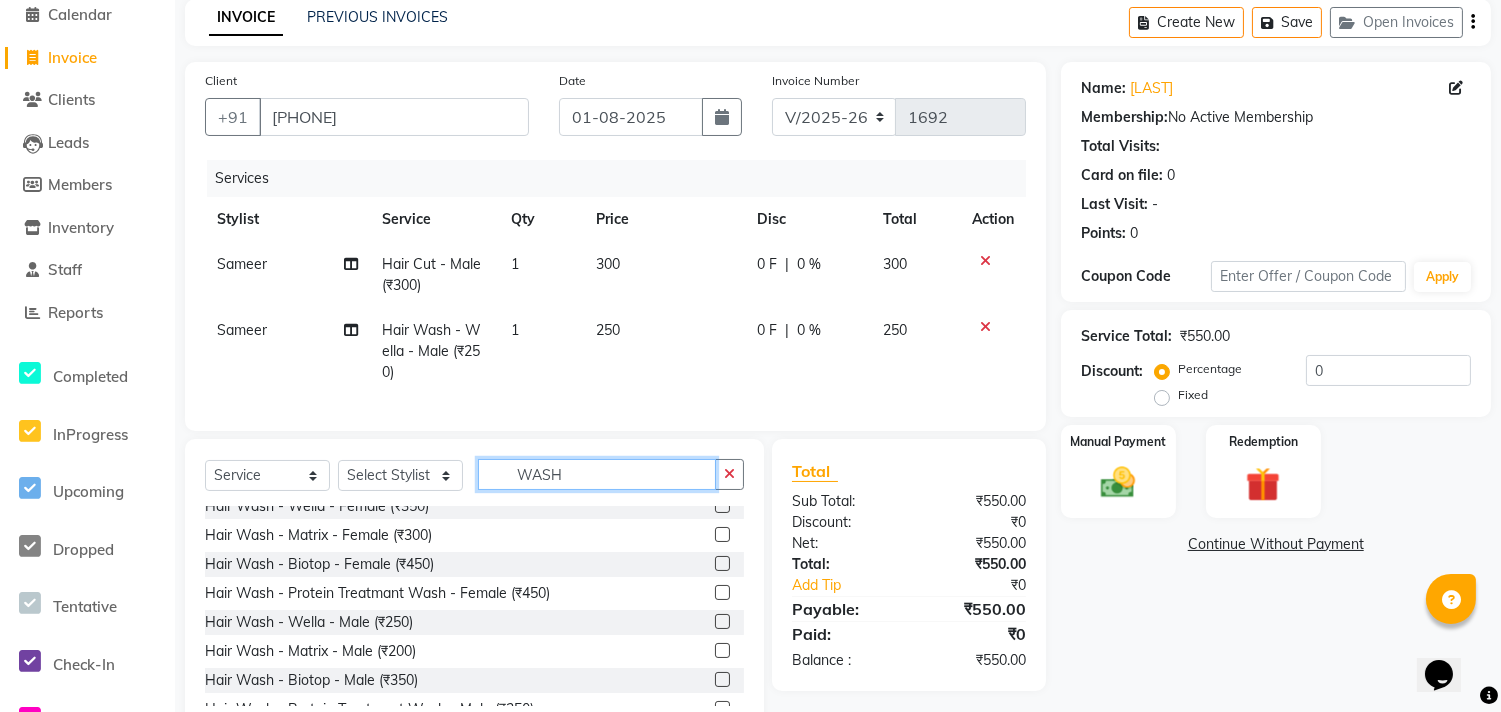 click on "WASH" 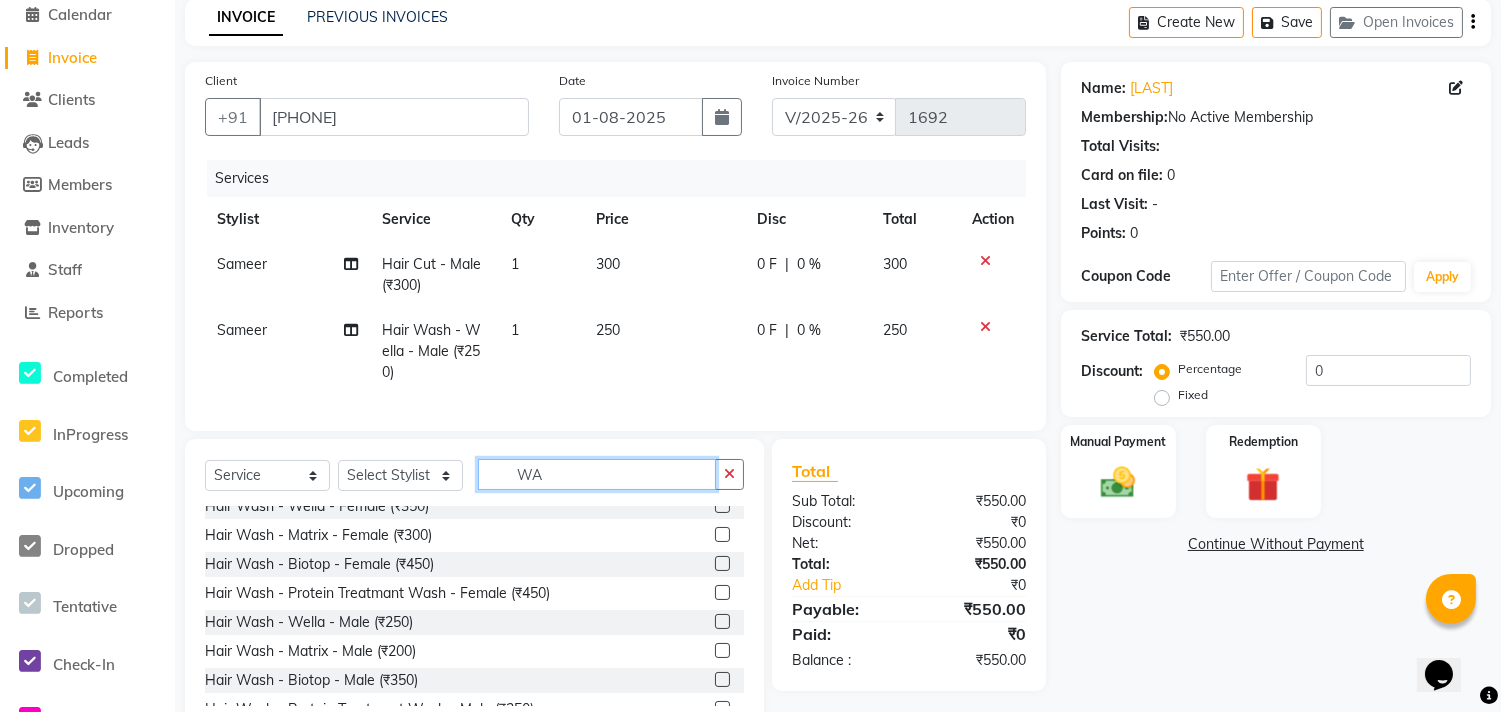 type on "W" 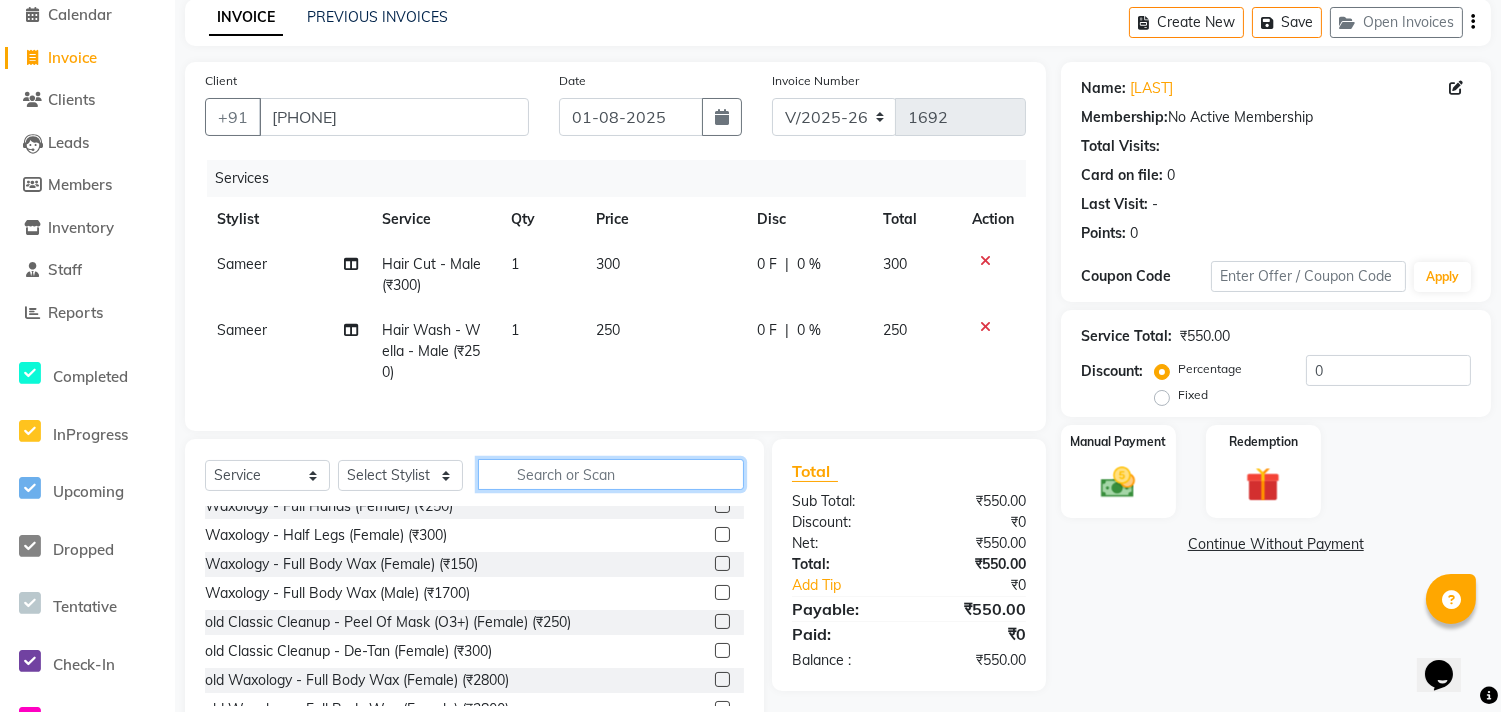 type on "G" 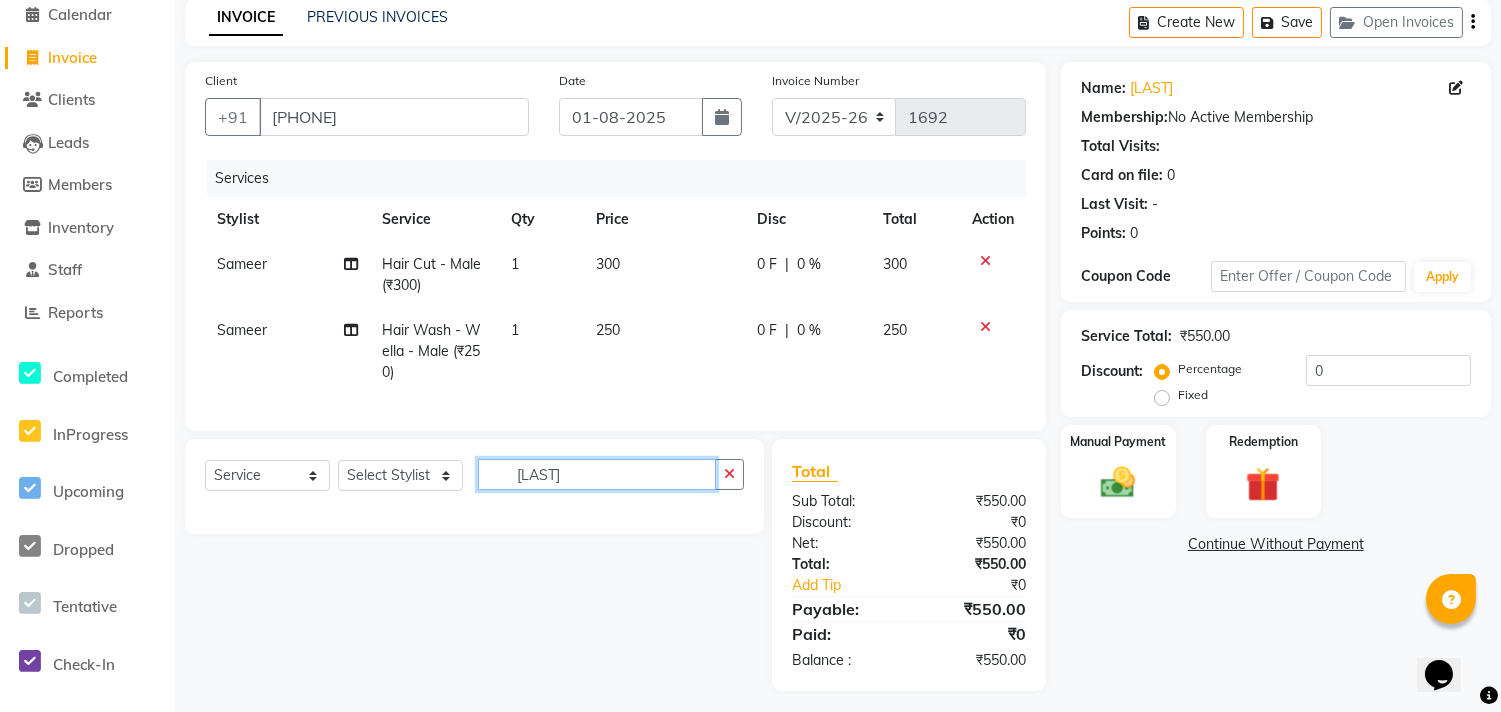 scroll, scrollTop: 0, scrollLeft: 0, axis: both 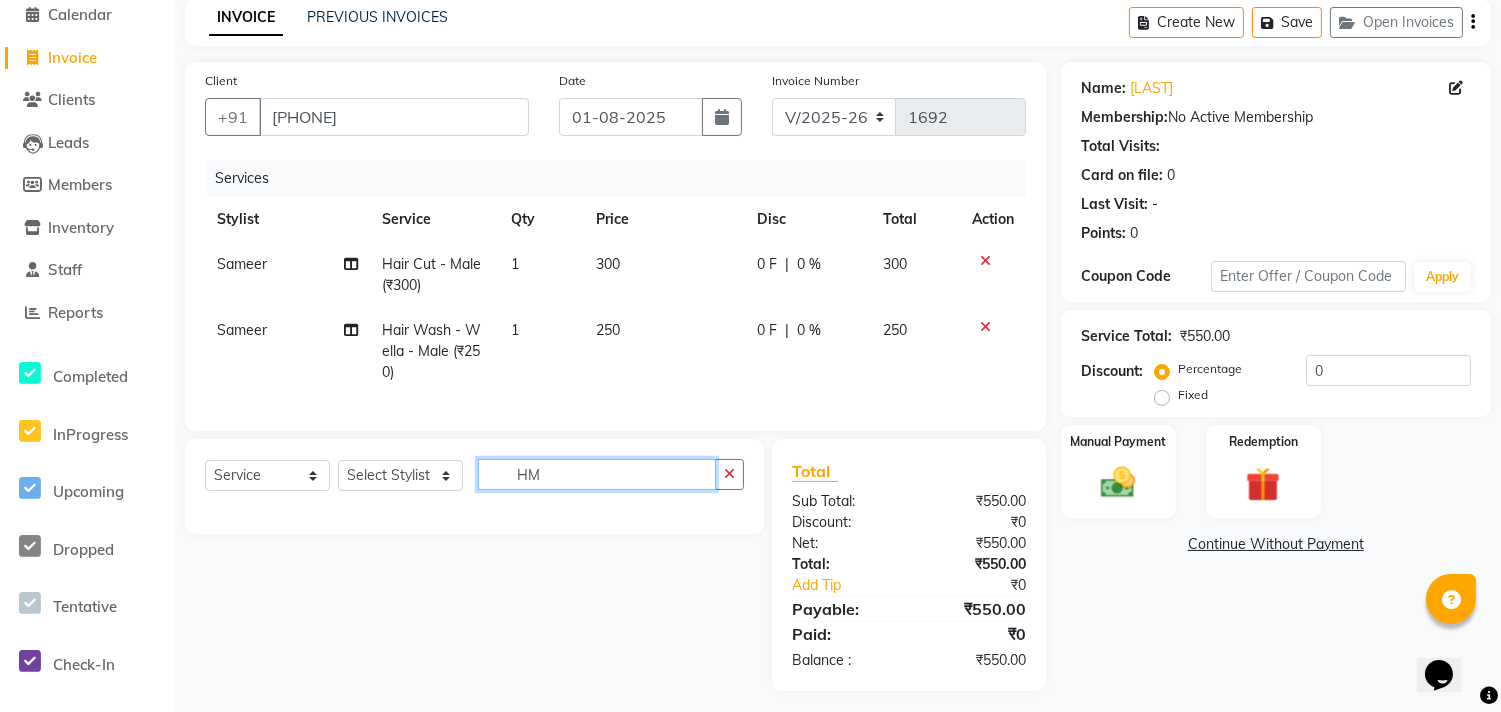 type on "H" 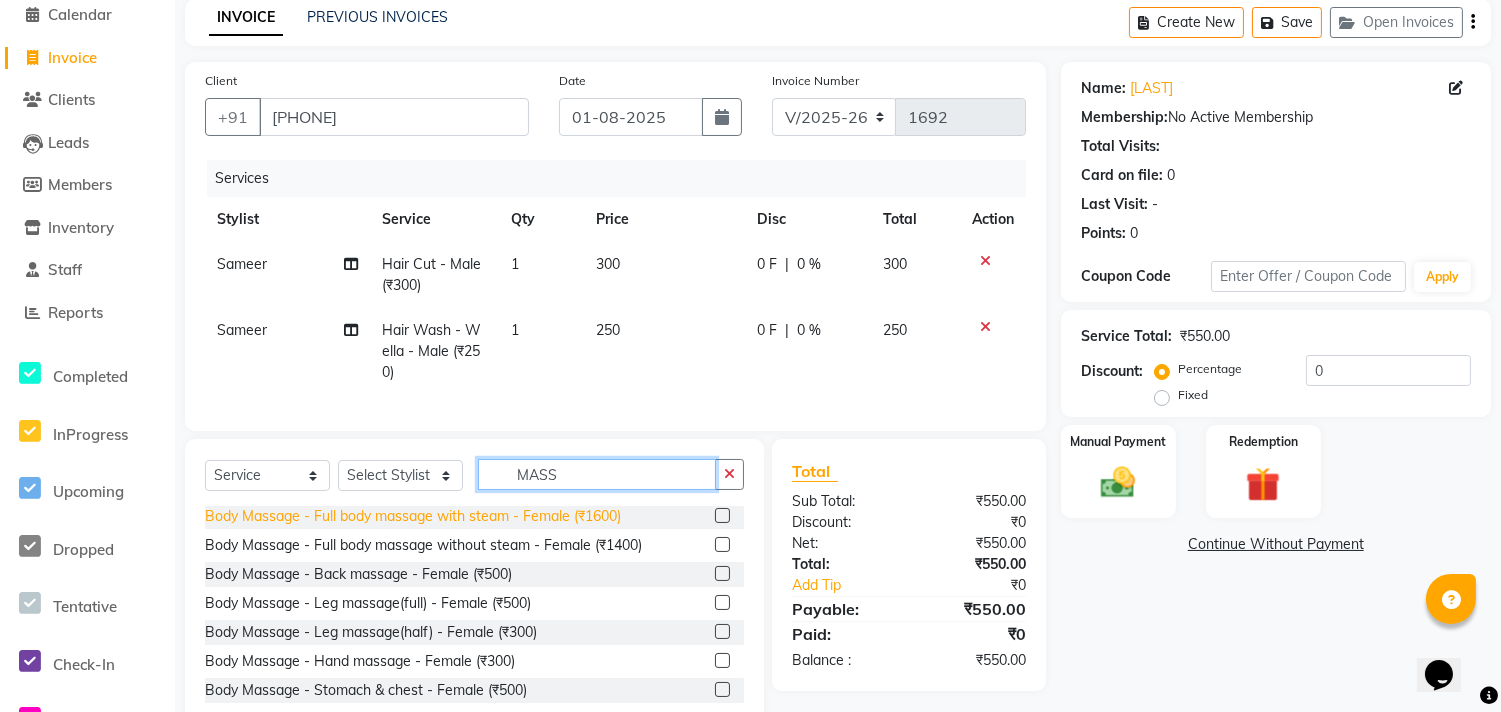 scroll, scrollTop: 111, scrollLeft: 0, axis: vertical 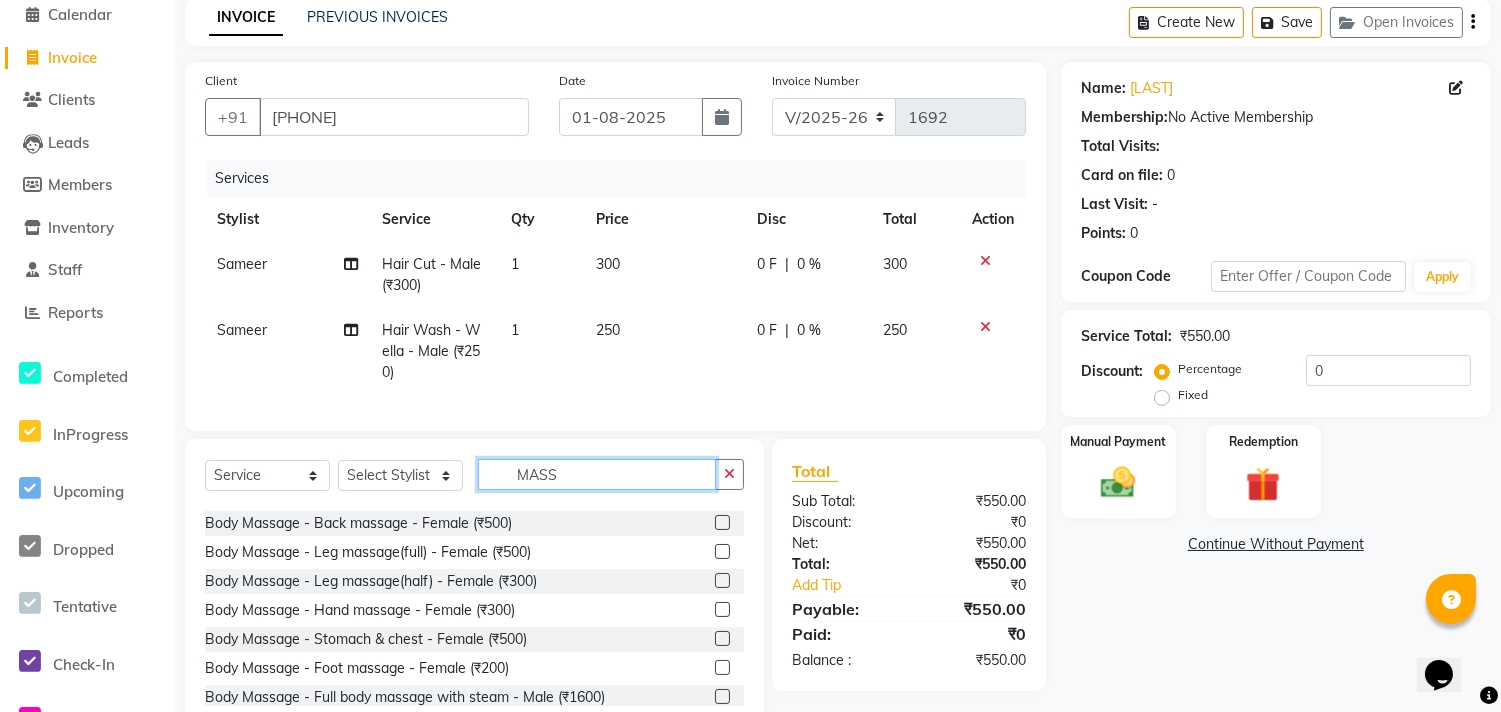 type on "MASS" 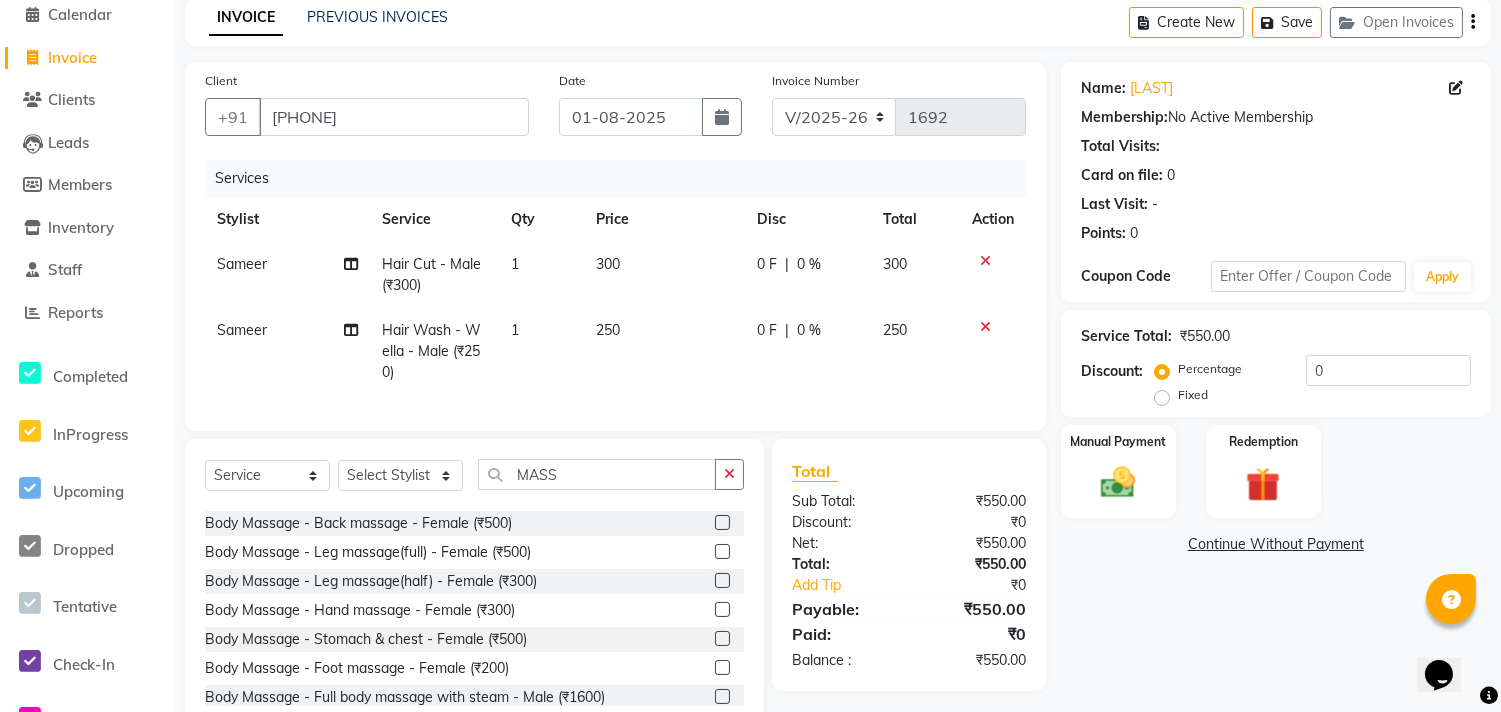 click 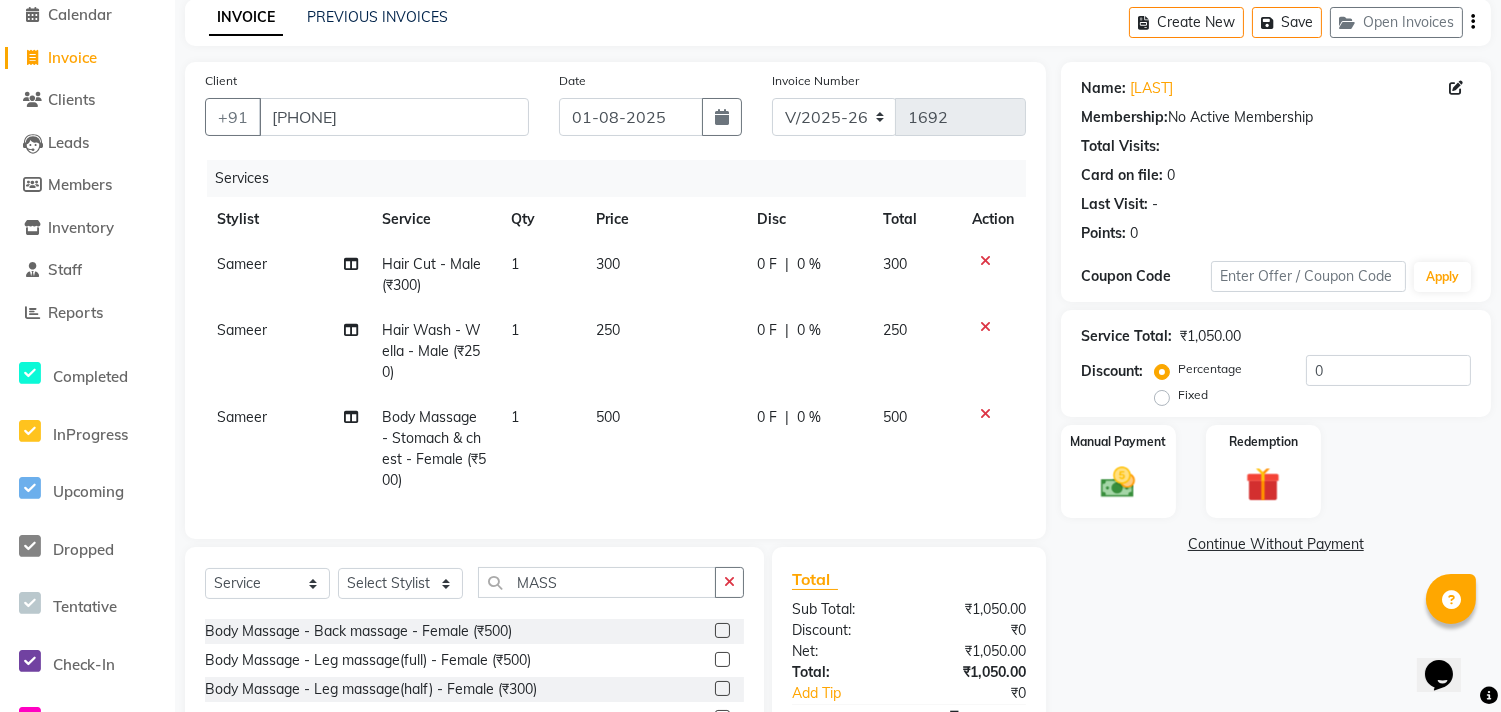 scroll, scrollTop: 264, scrollLeft: 0, axis: vertical 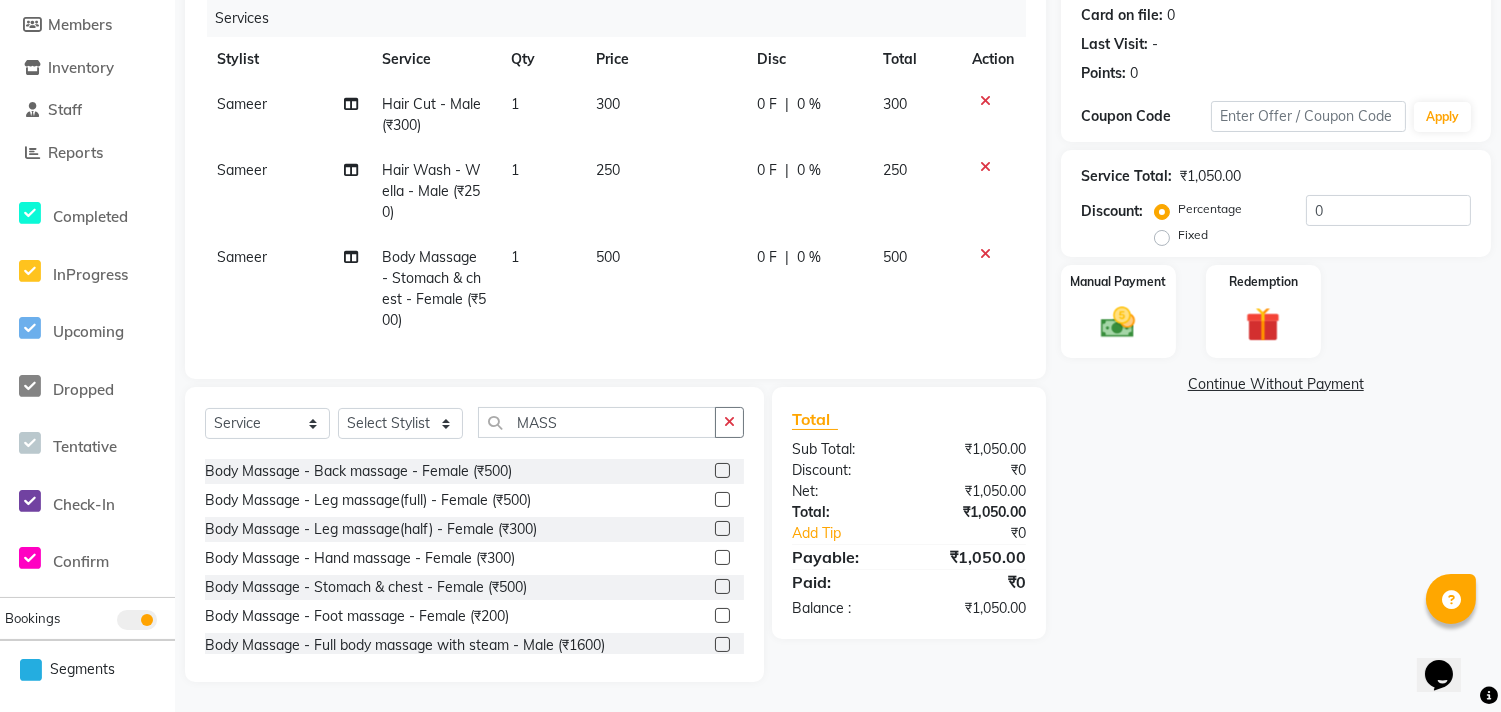checkbox on "false" 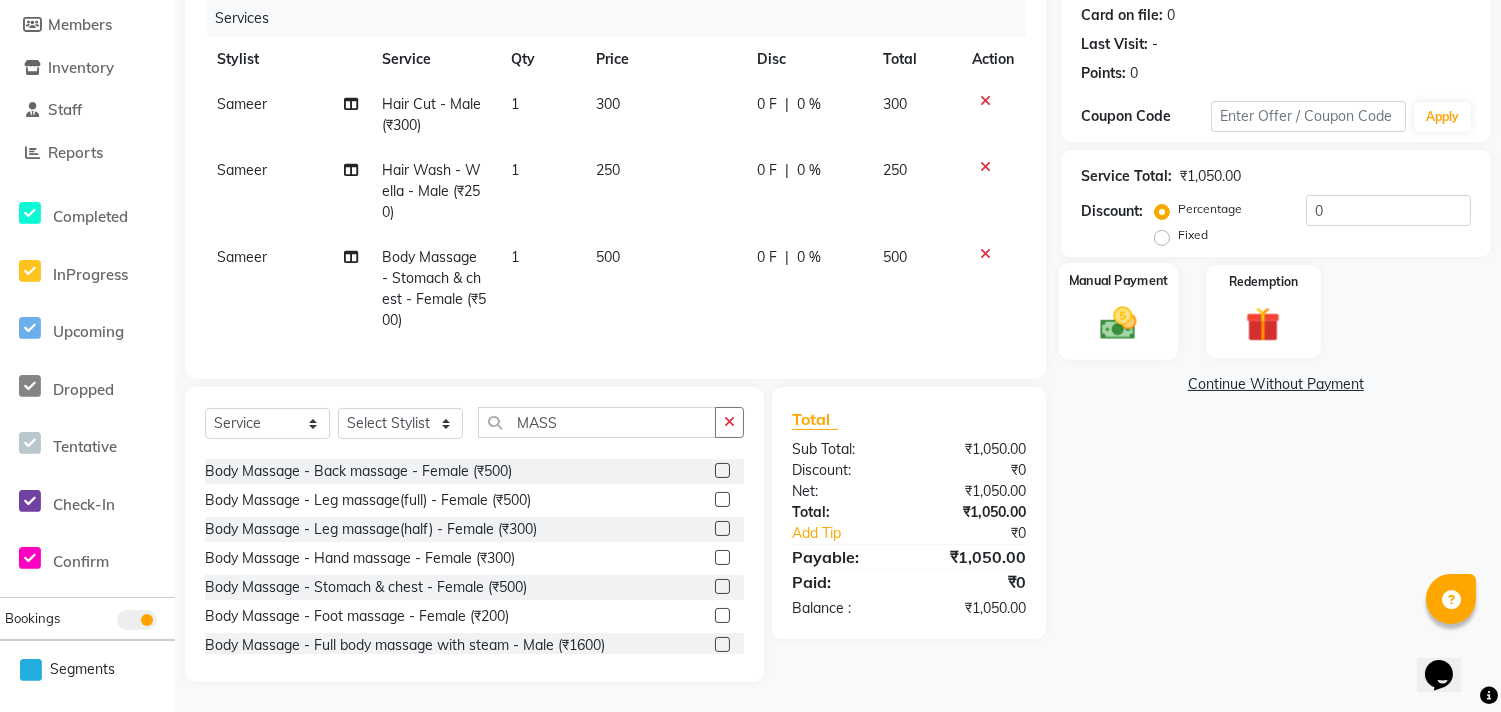 click 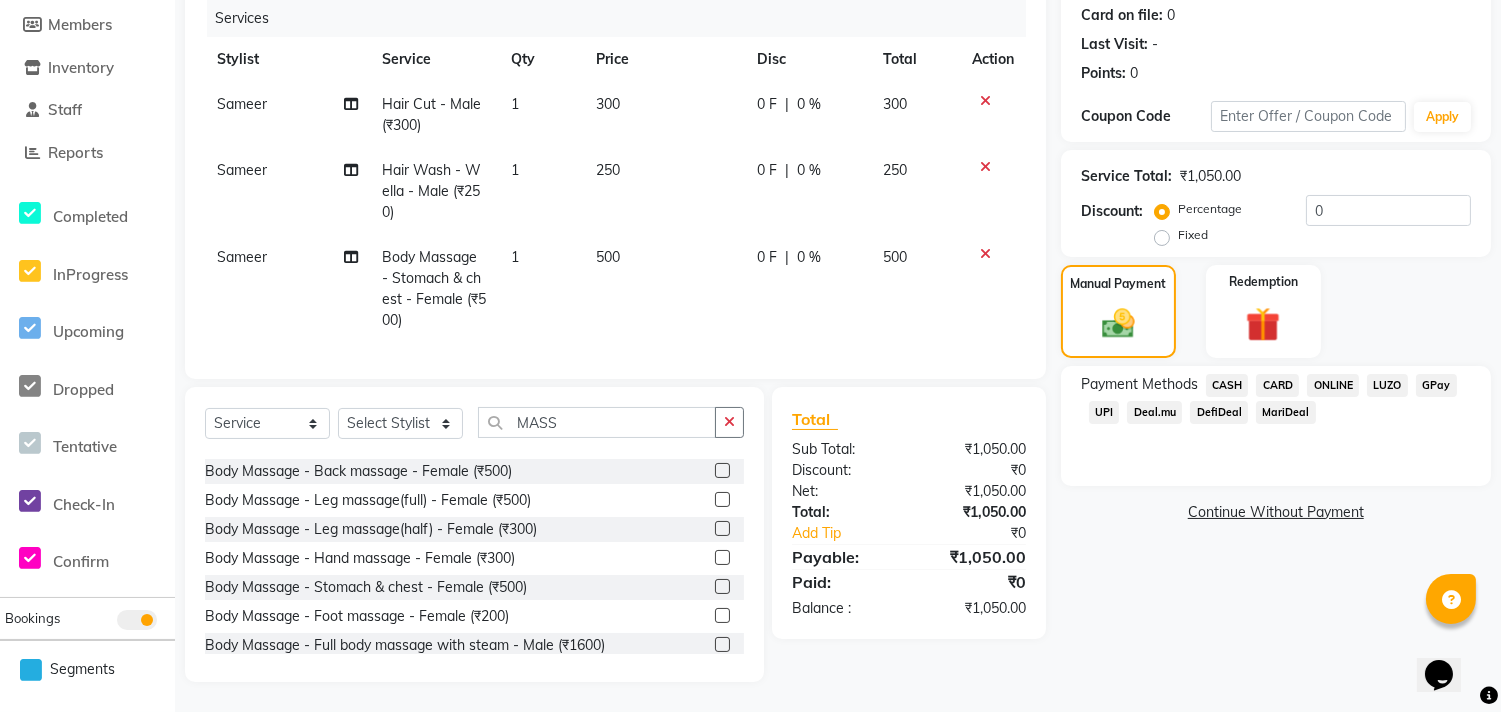 click on "ONLINE" 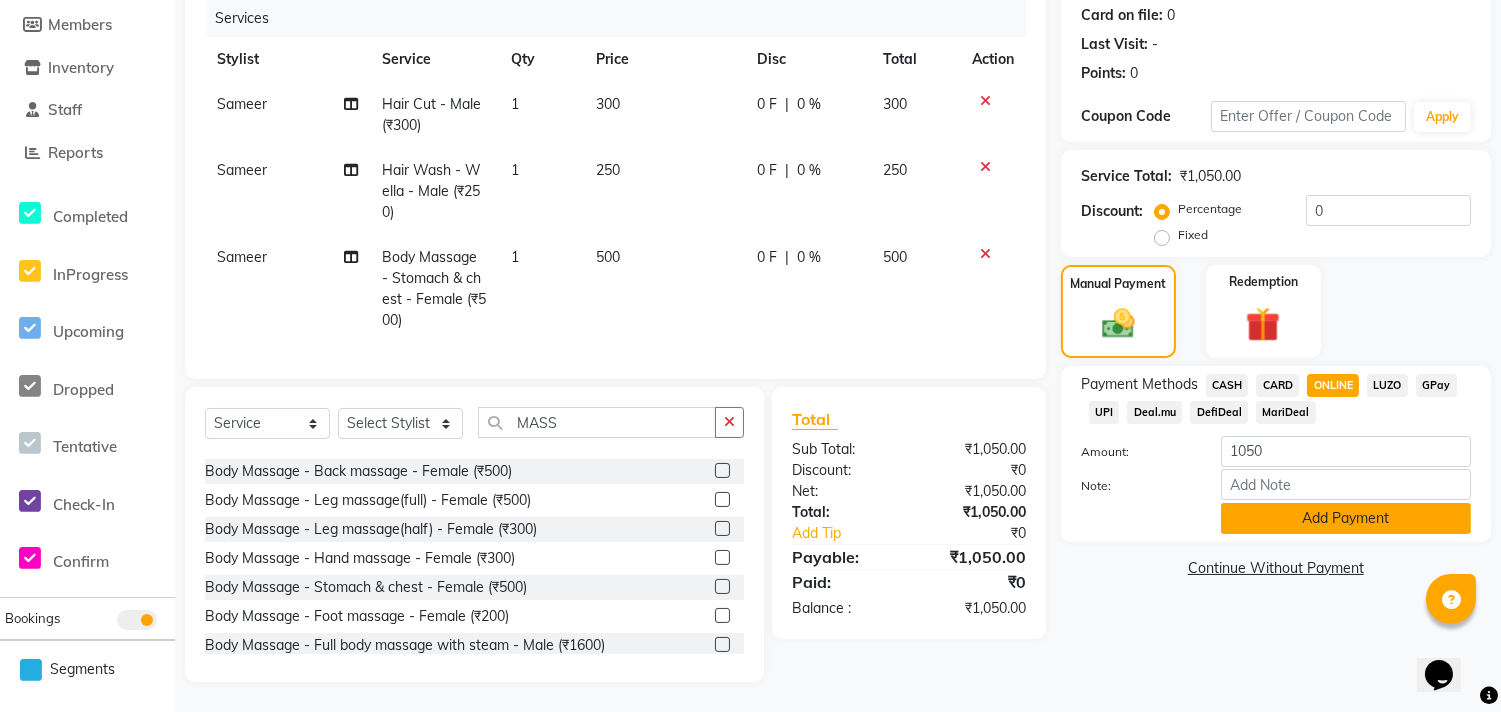 click on "Add Payment" 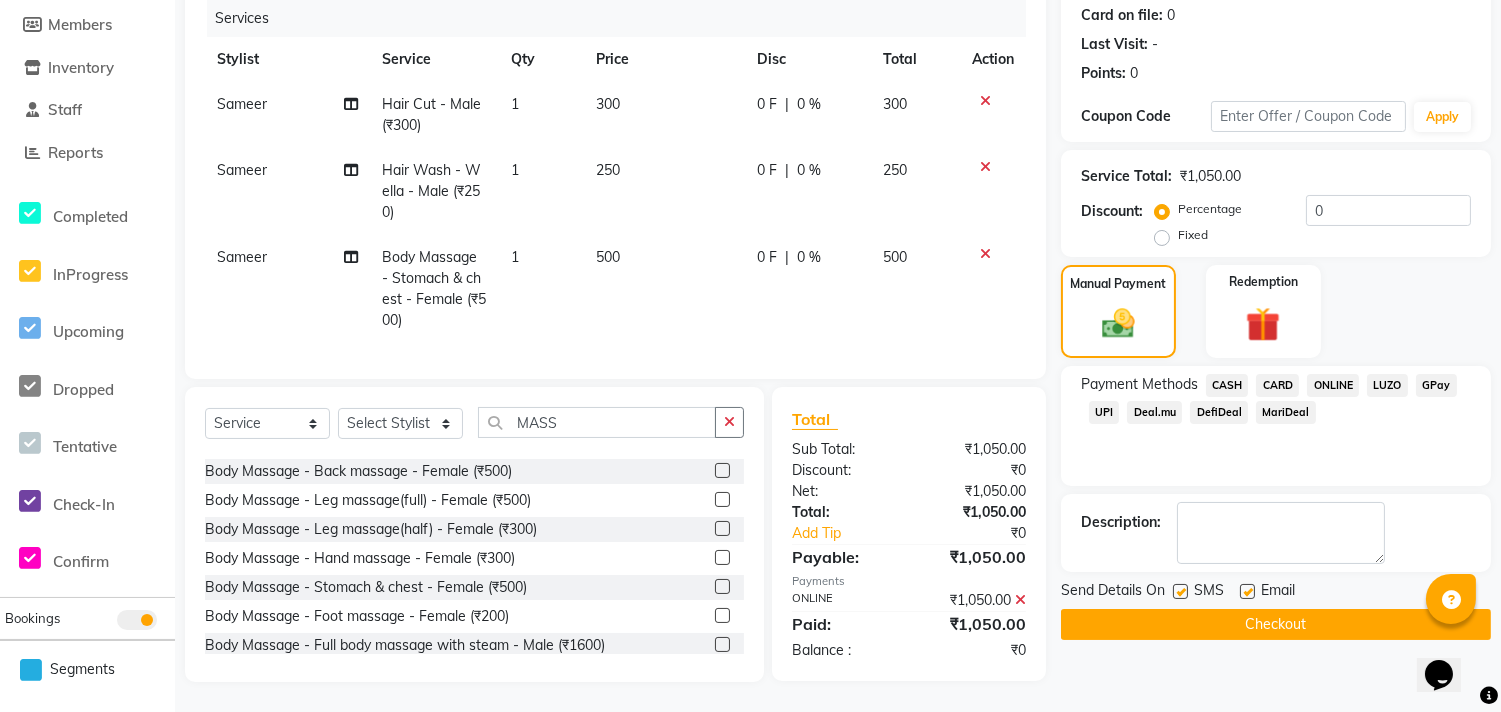 click on "Checkout" 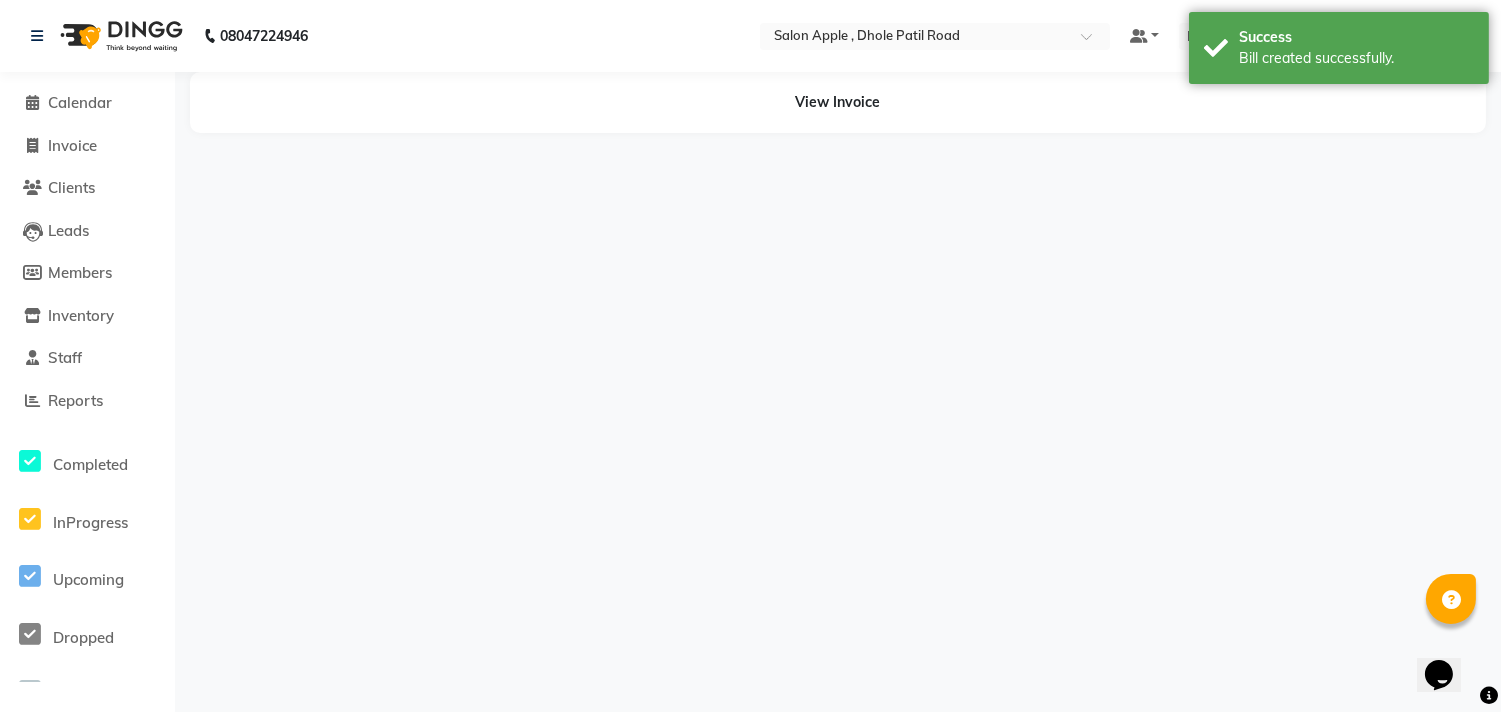 scroll, scrollTop: 0, scrollLeft: 0, axis: both 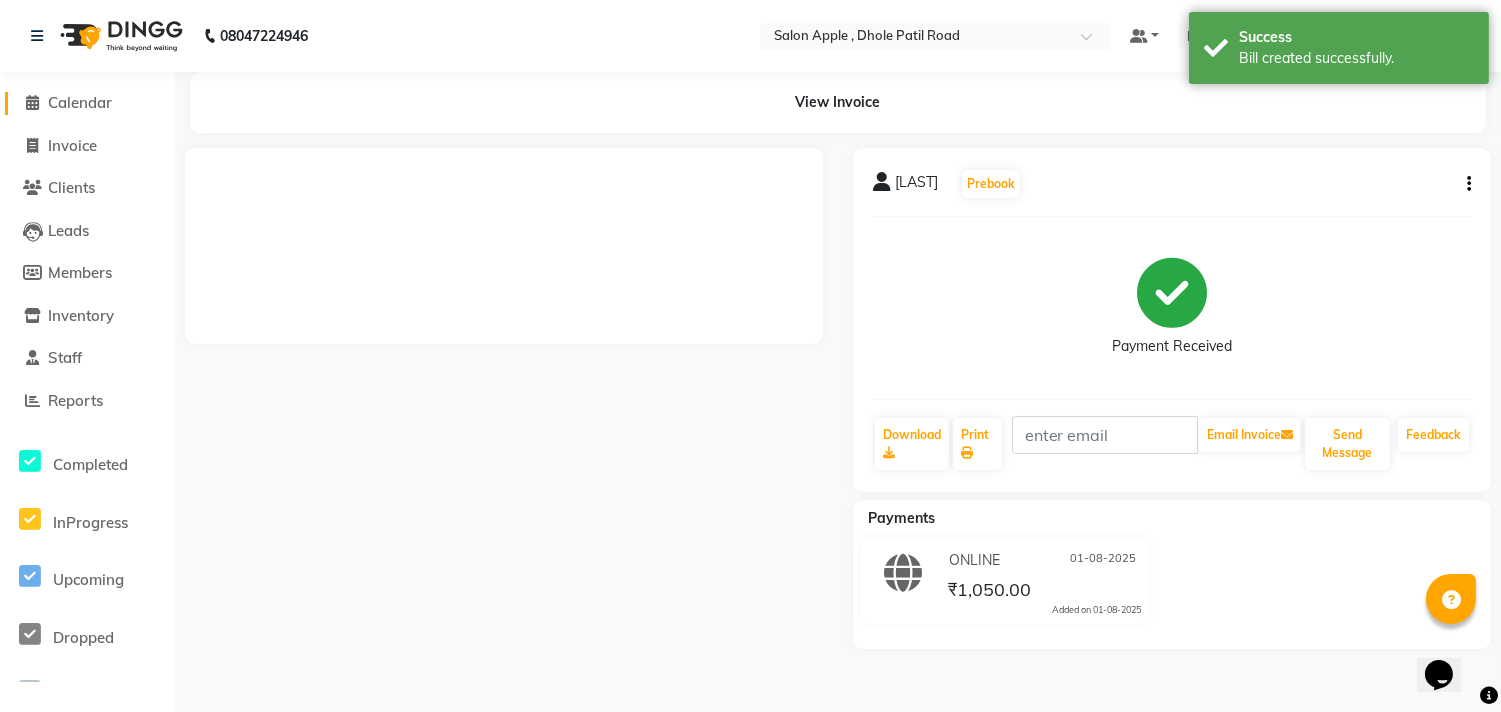 click on "Calendar" 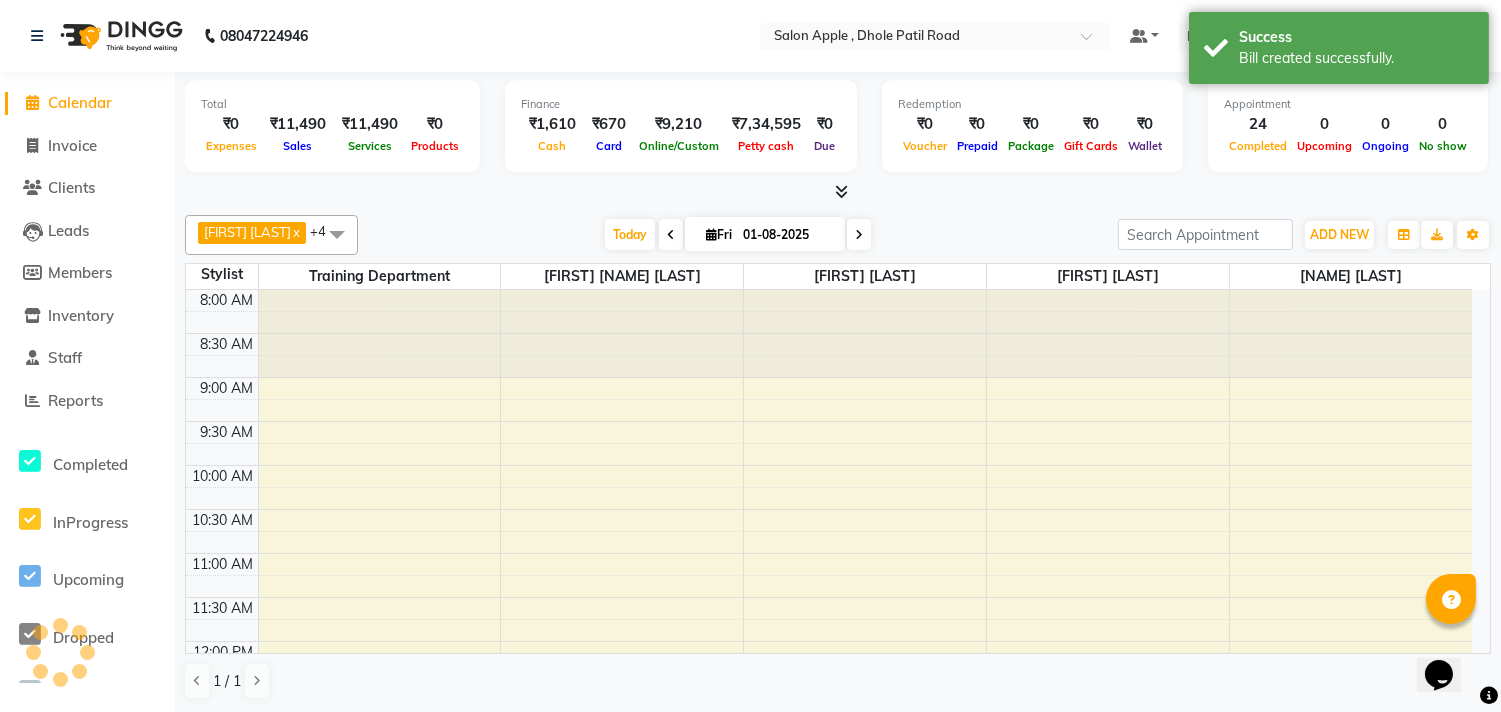 scroll, scrollTop: 0, scrollLeft: 0, axis: both 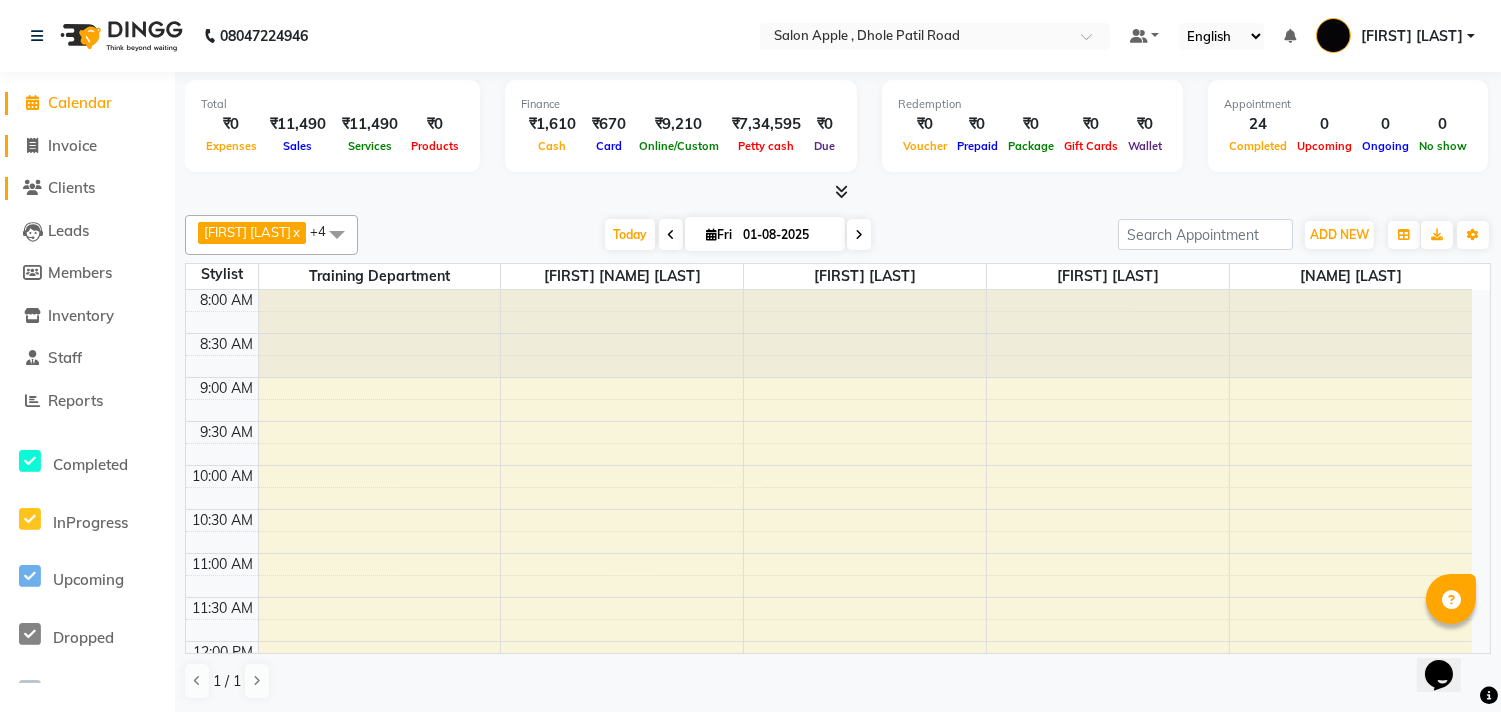 click on "Invoice" 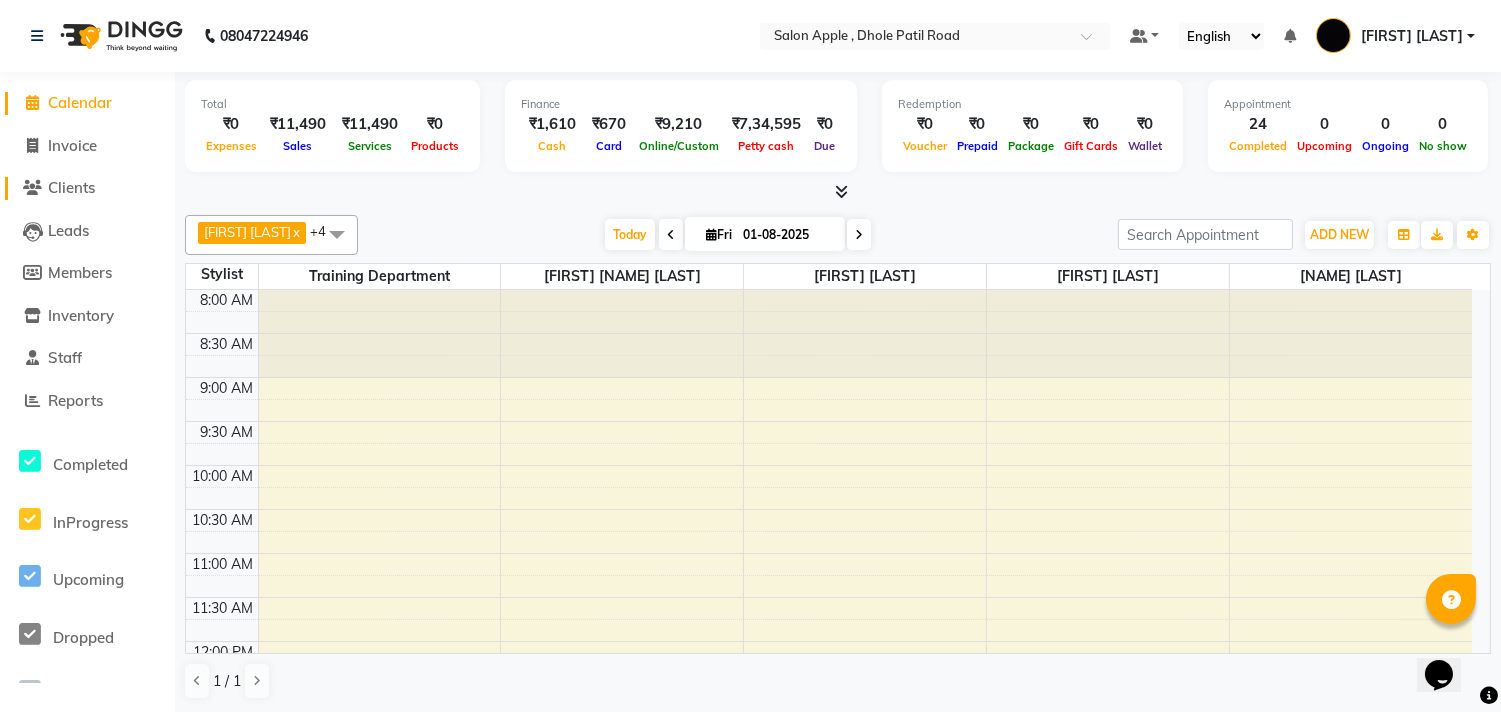 select on "service" 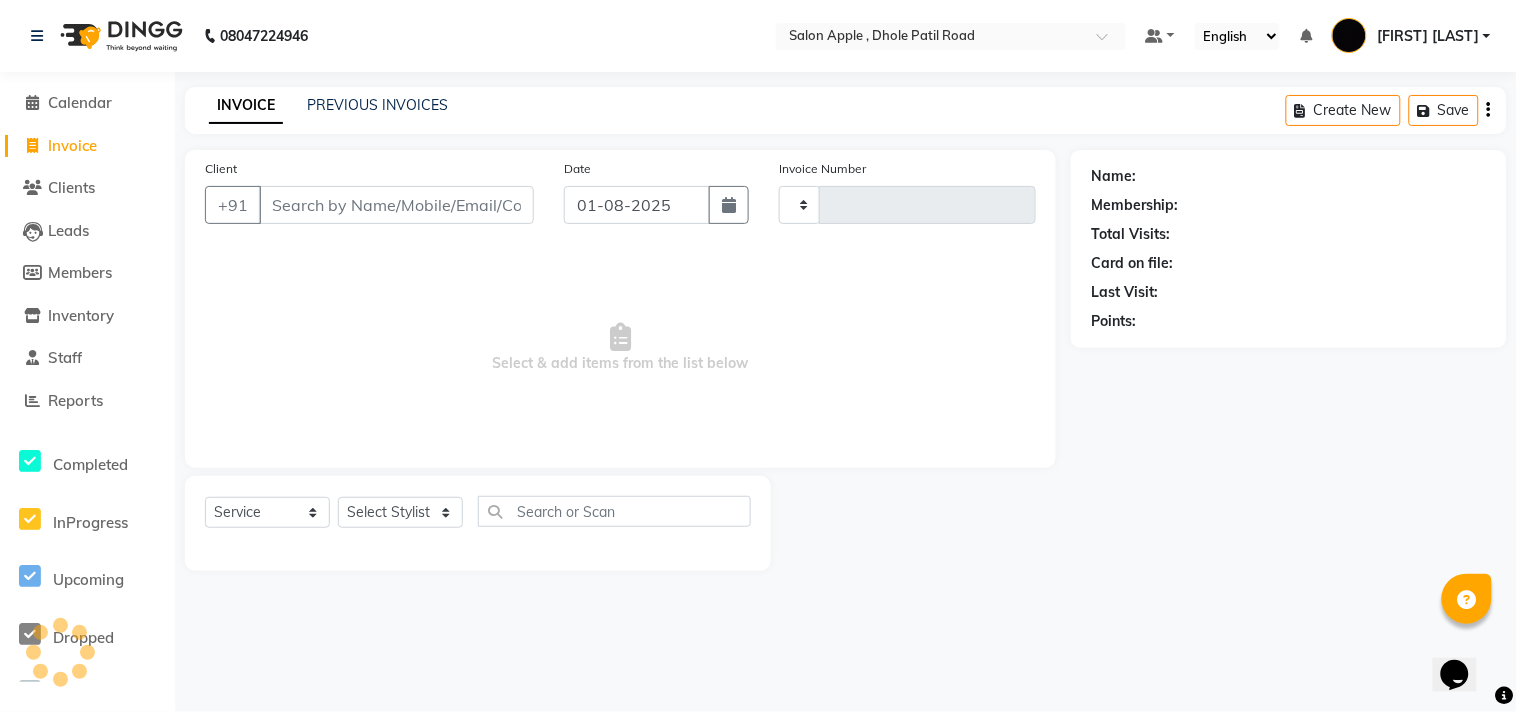 type on "1693" 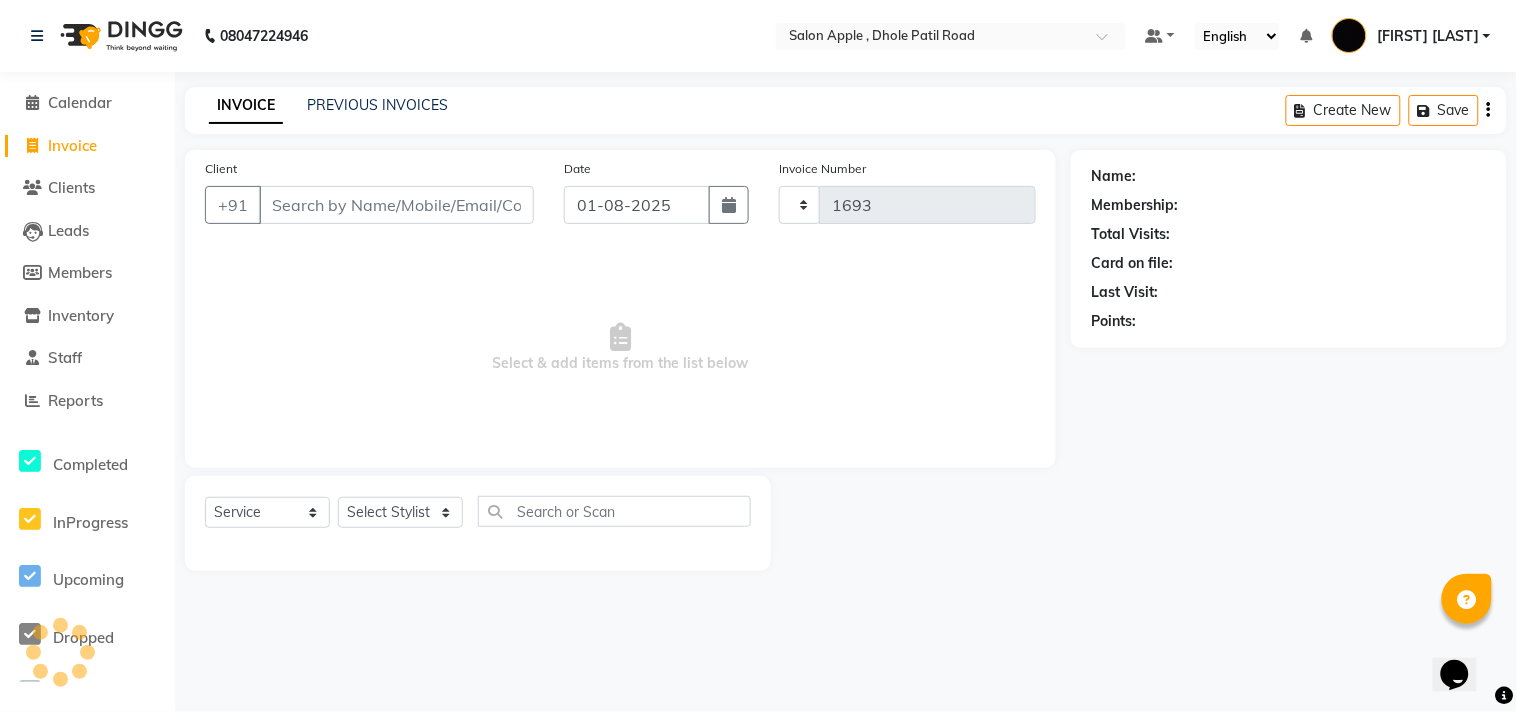 select on "521" 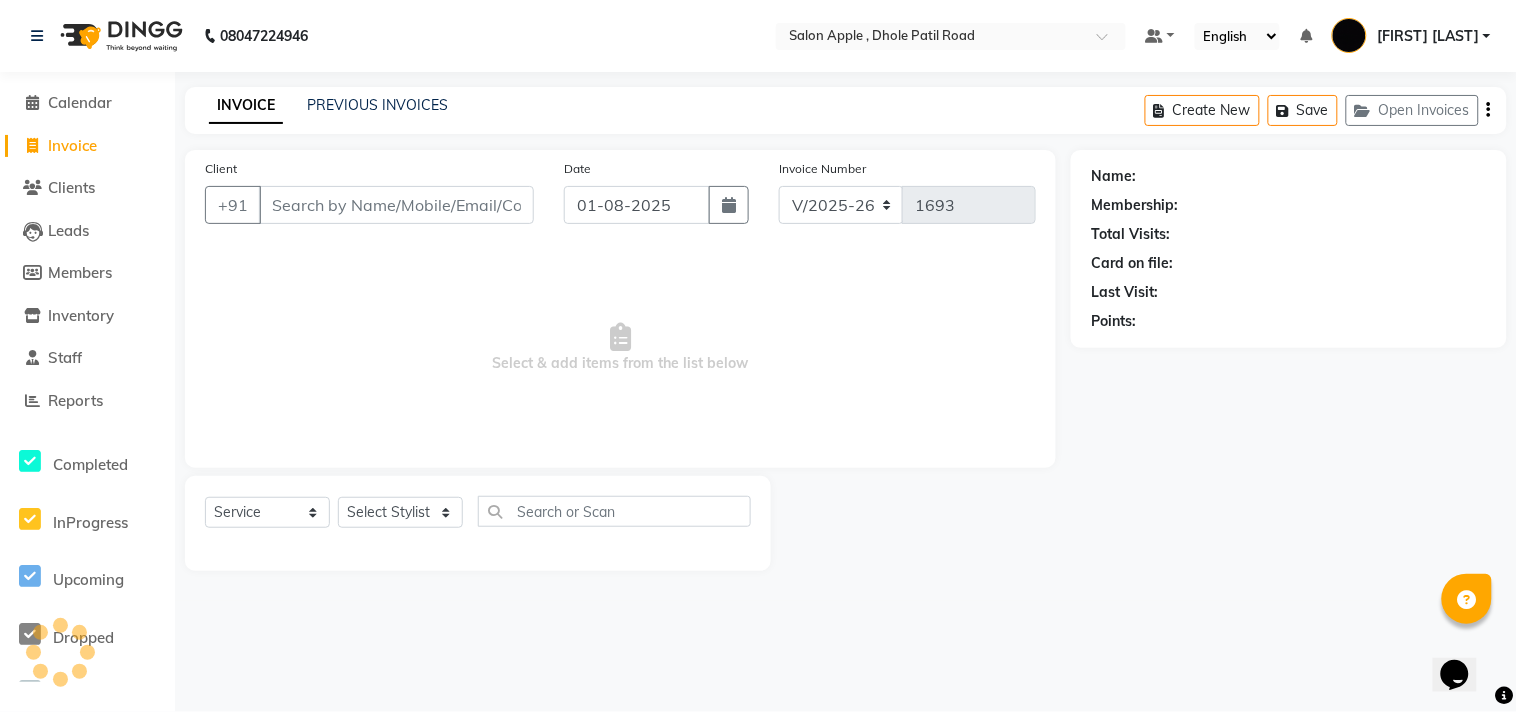 click on "Client" at bounding box center [396, 205] 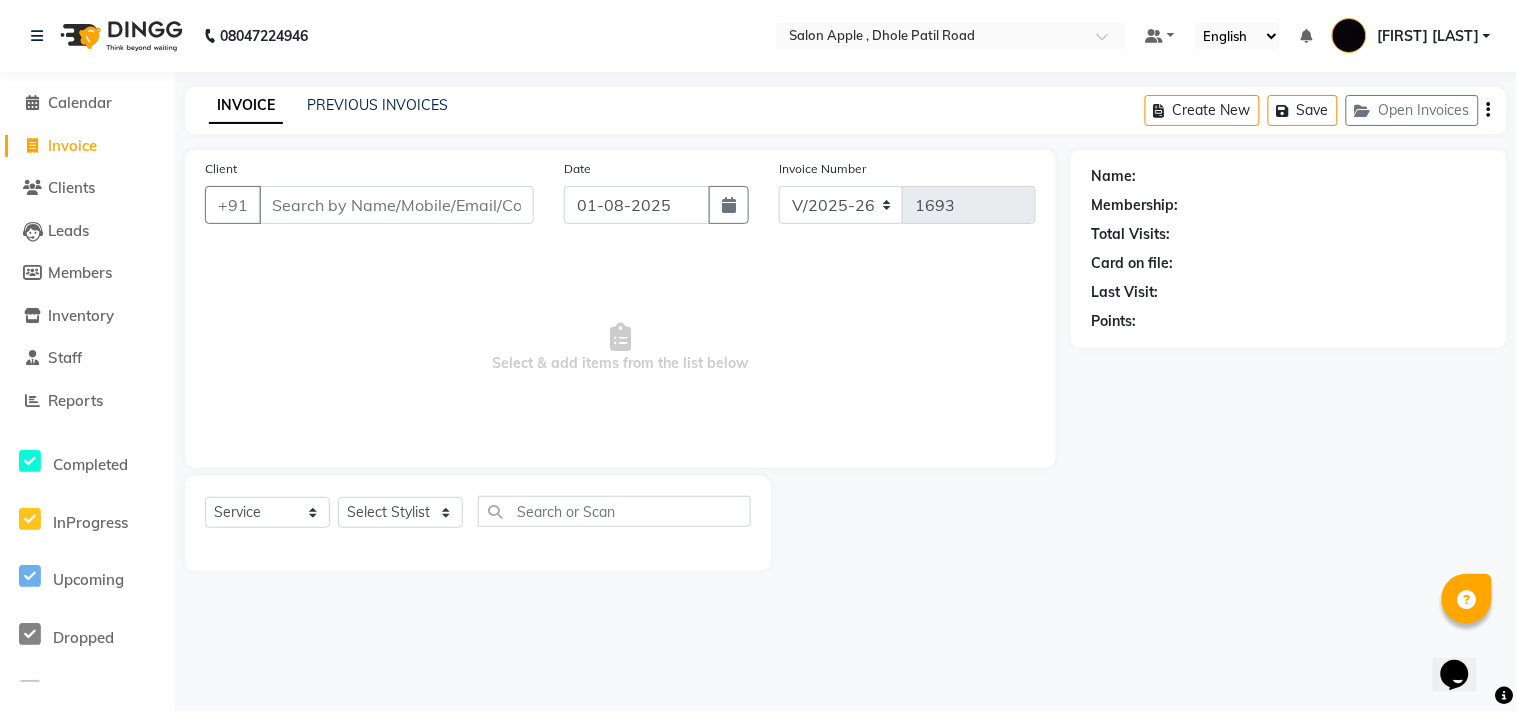 click on "Client" at bounding box center (396, 205) 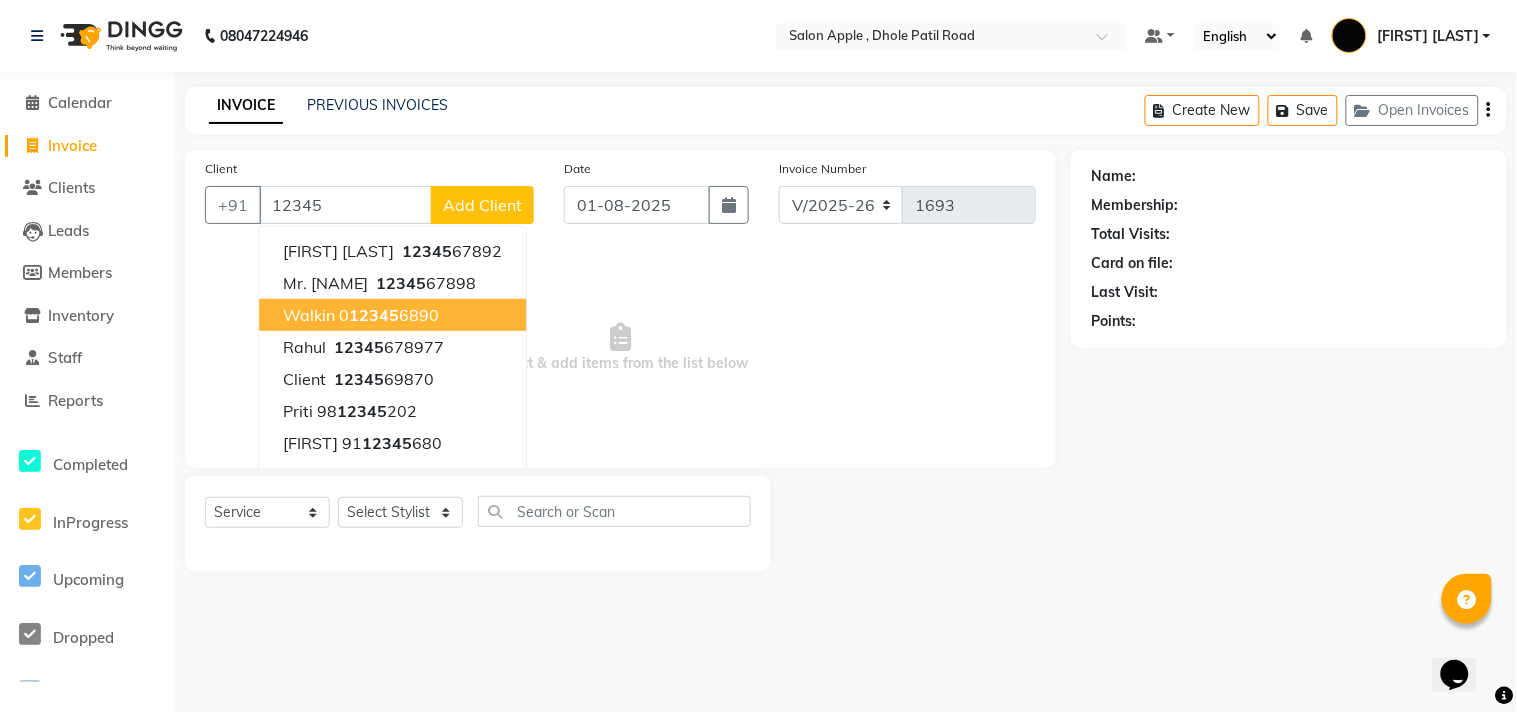 click on "walkin  0 12345 6890" at bounding box center [392, 315] 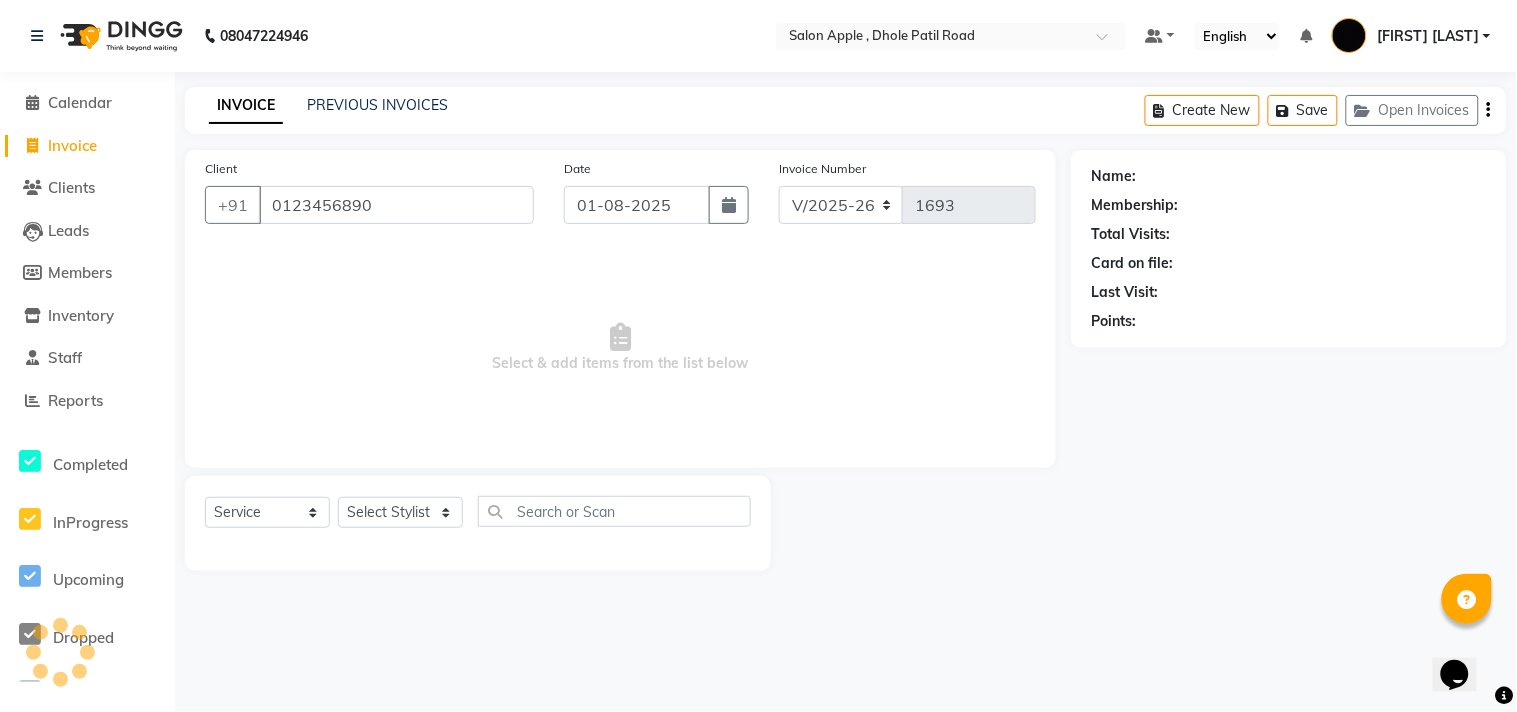 type on "0123456890" 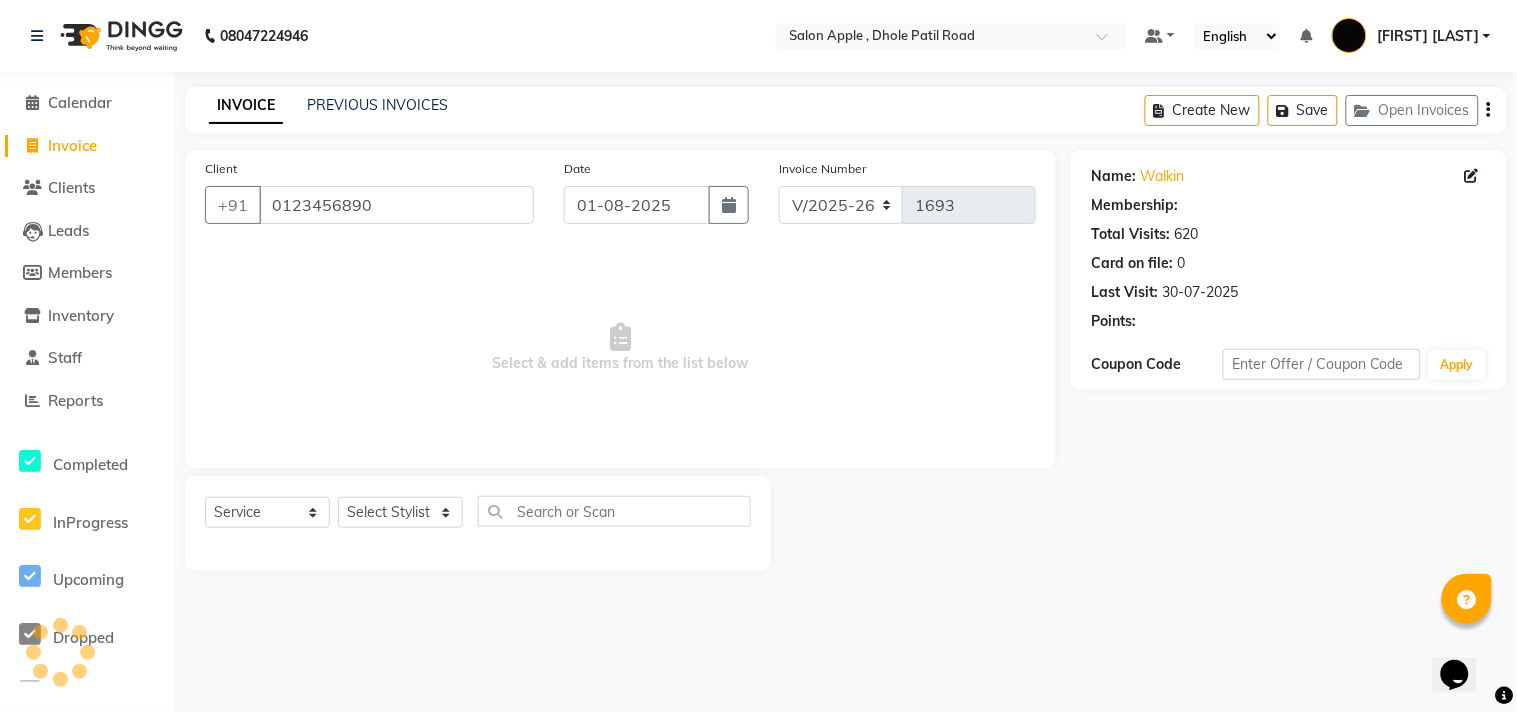 select on "1: Object" 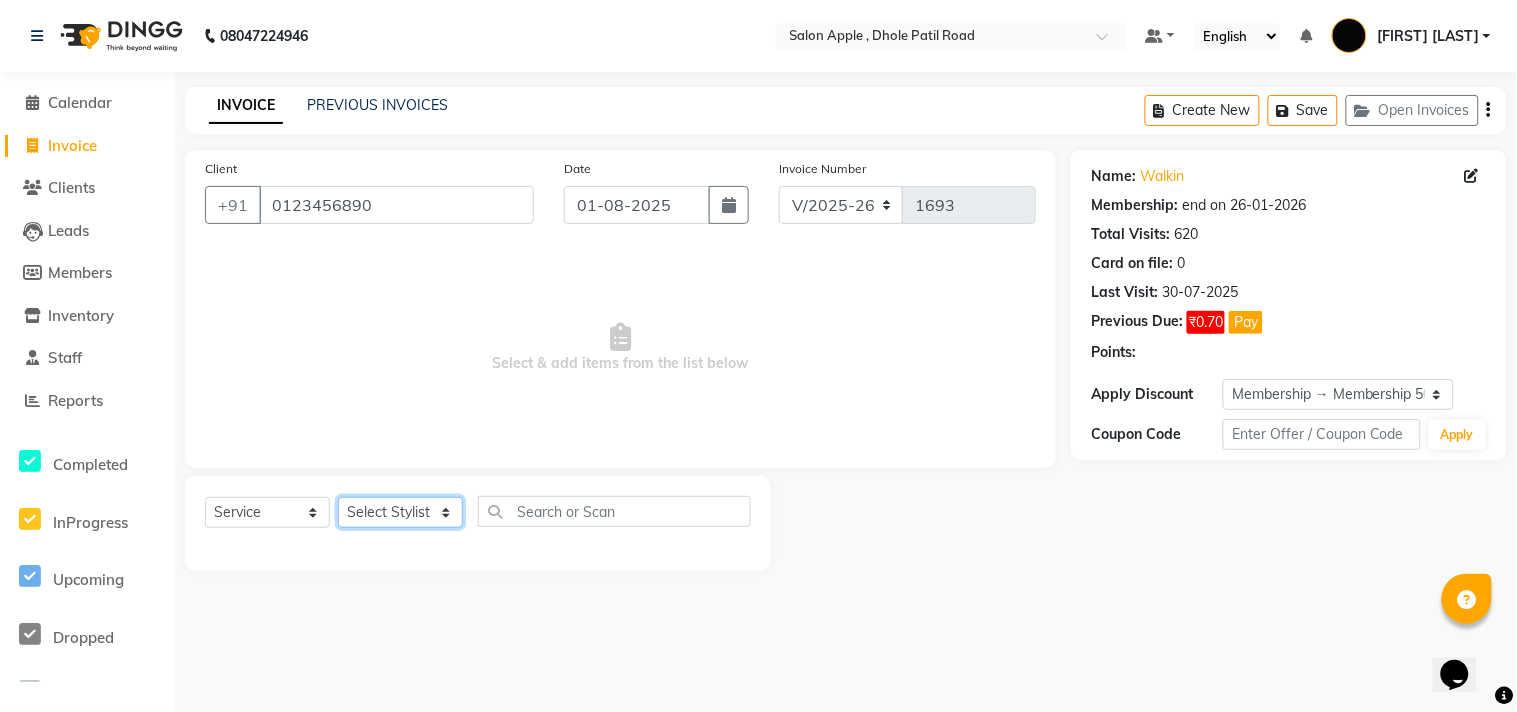 click on "Select Stylist [FIRST] [LAST] [FIRST] [LAST] [LAST] [LAST] [LAST] [LAST] [LAST]" 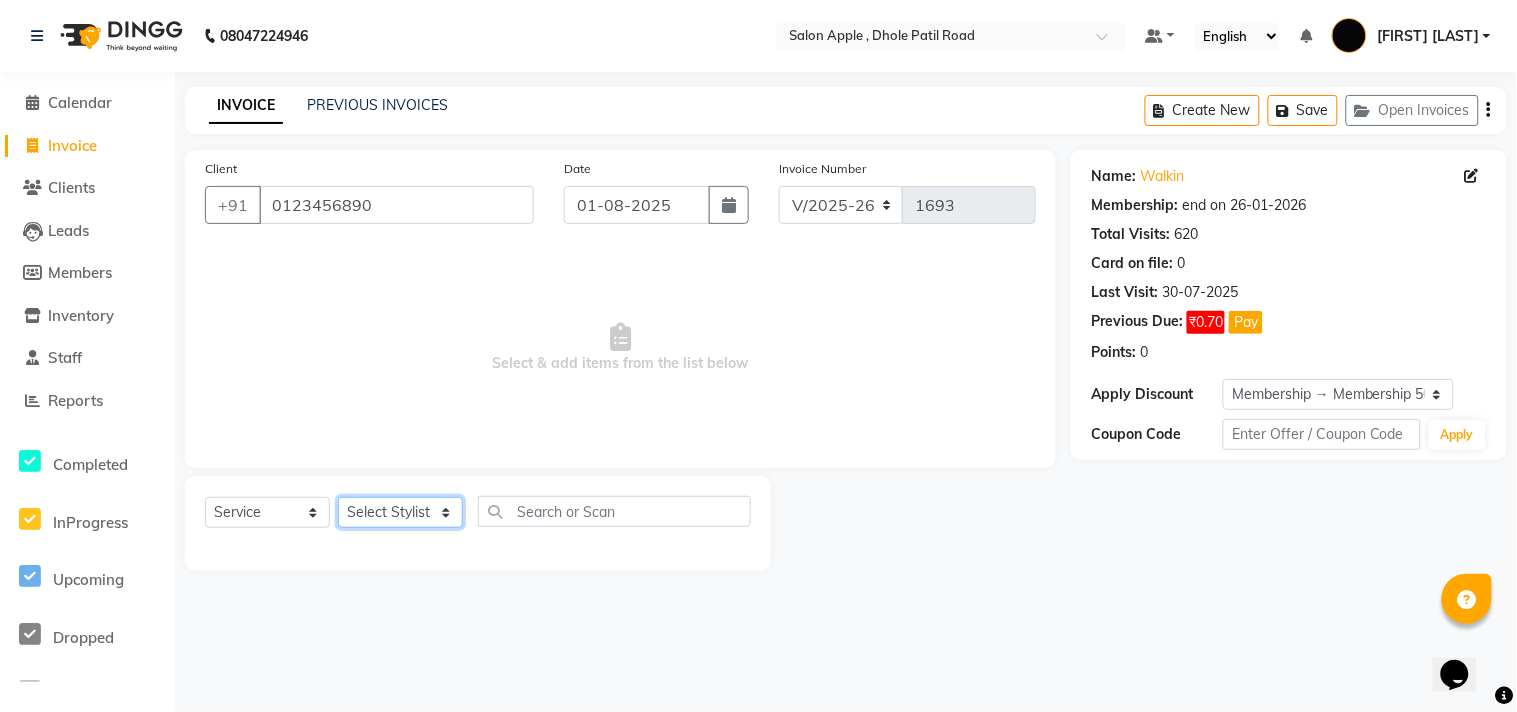 select on "[PHONE]" 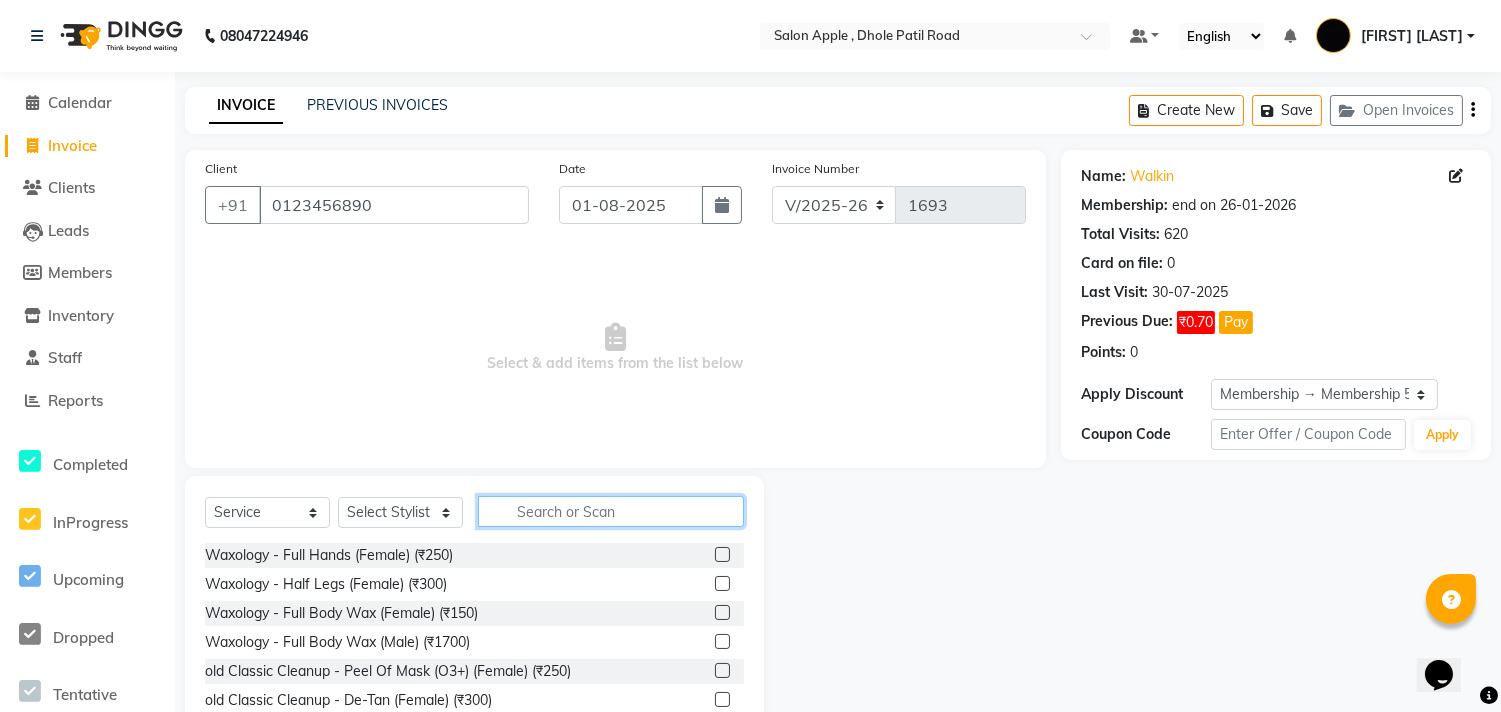 click 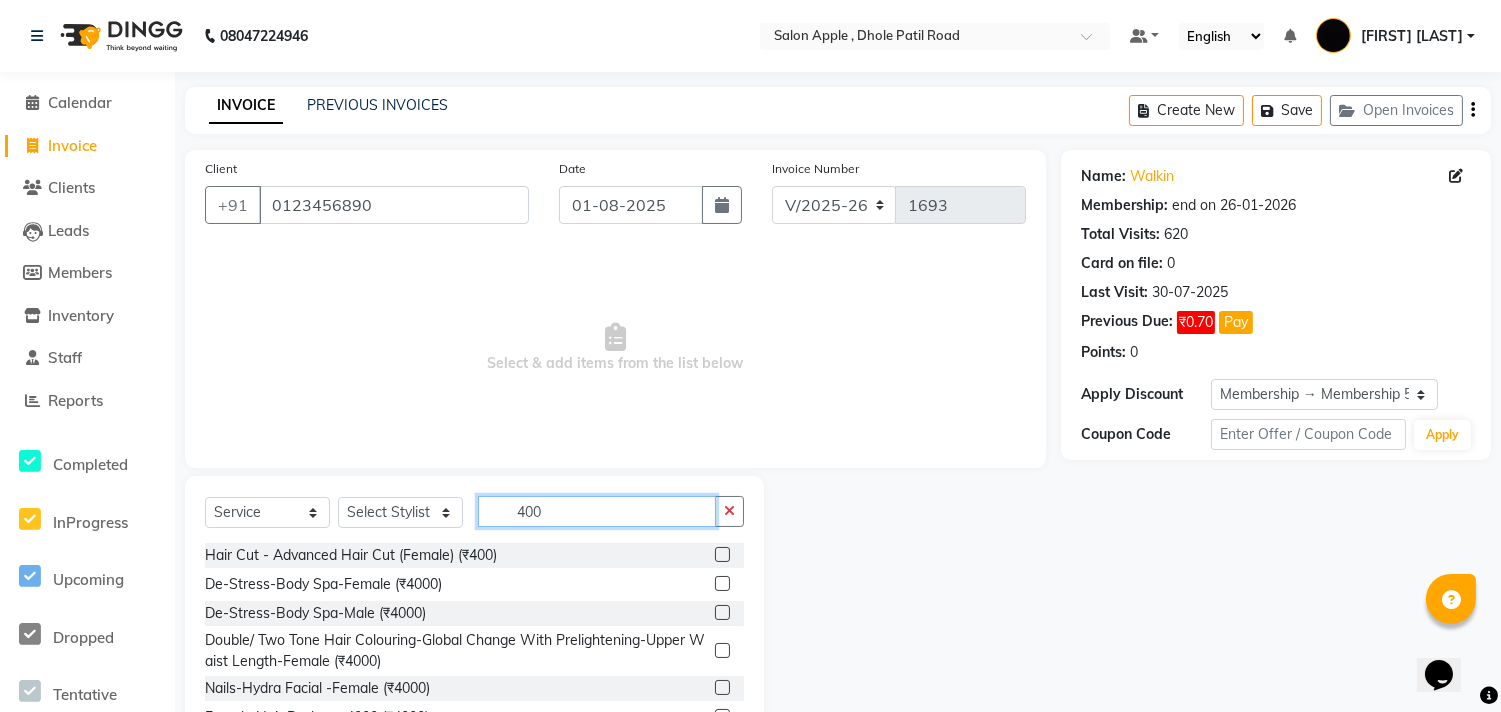 type 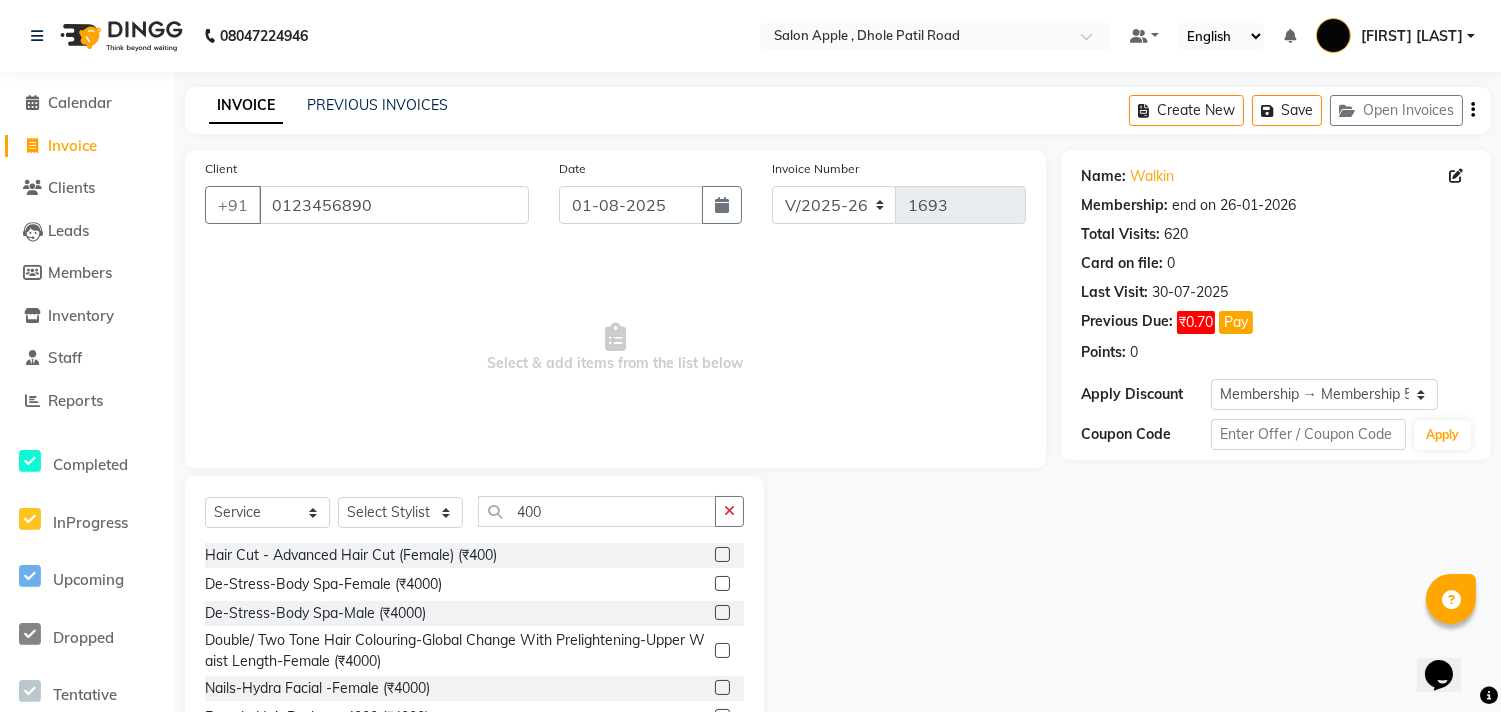 click 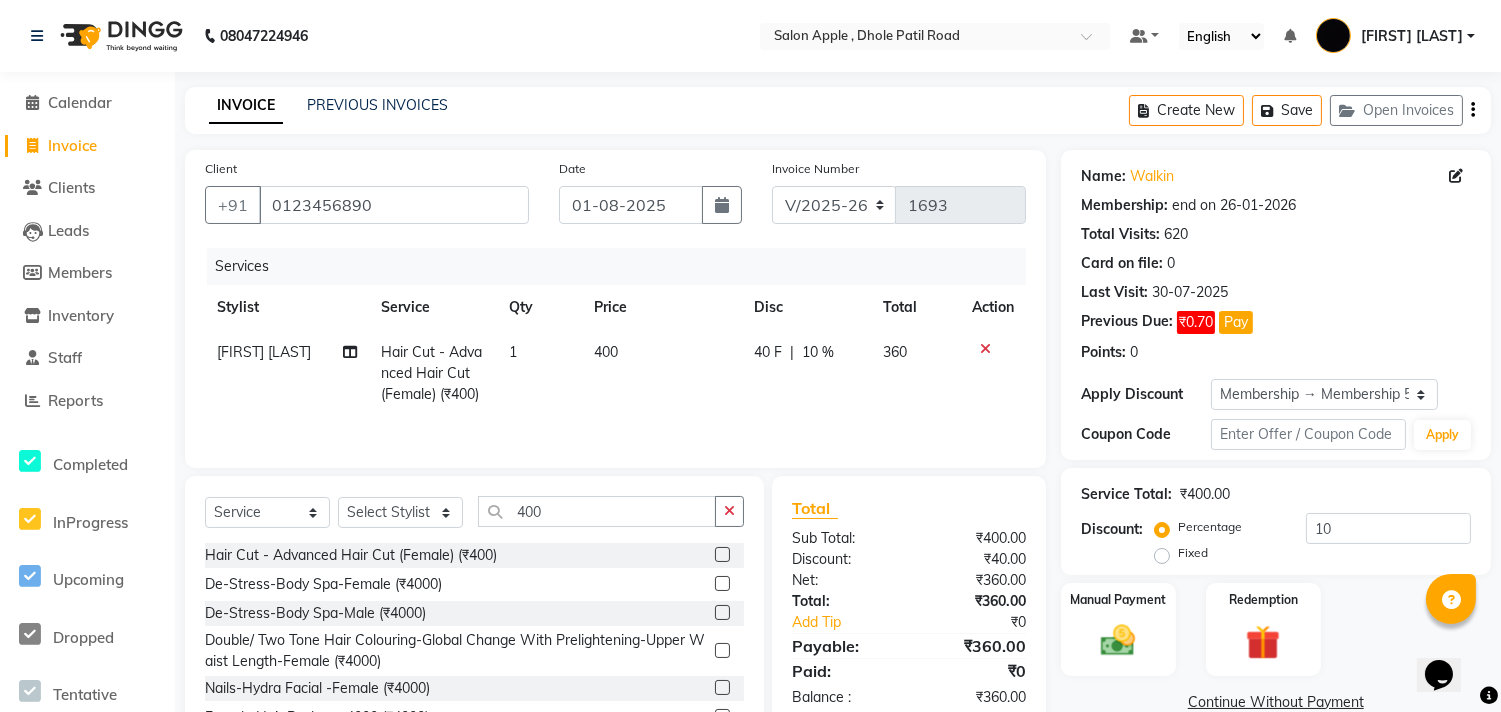 scroll, scrollTop: 91, scrollLeft: 0, axis: vertical 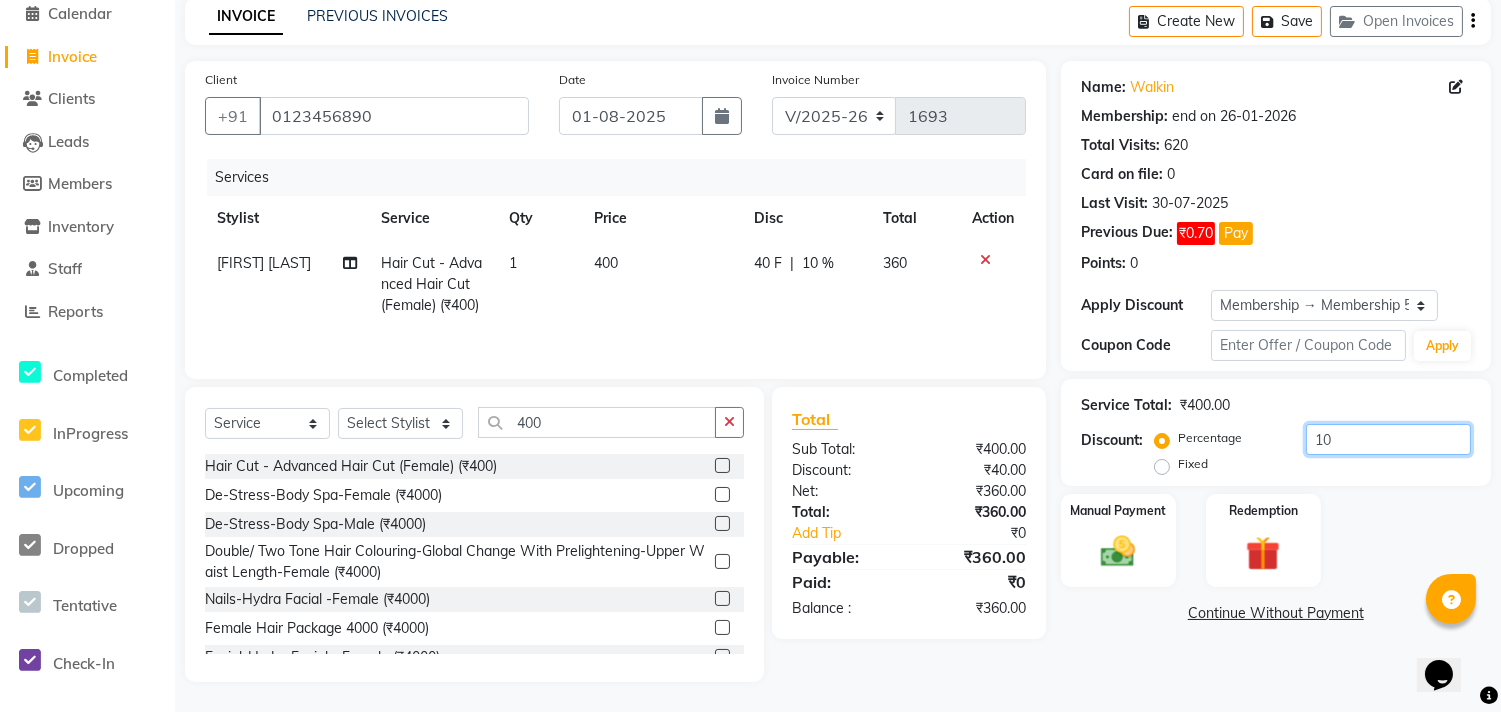 drag, startPoint x: 1361, startPoint y: 432, endPoint x: 1360, endPoint y: 451, distance: 19.026299 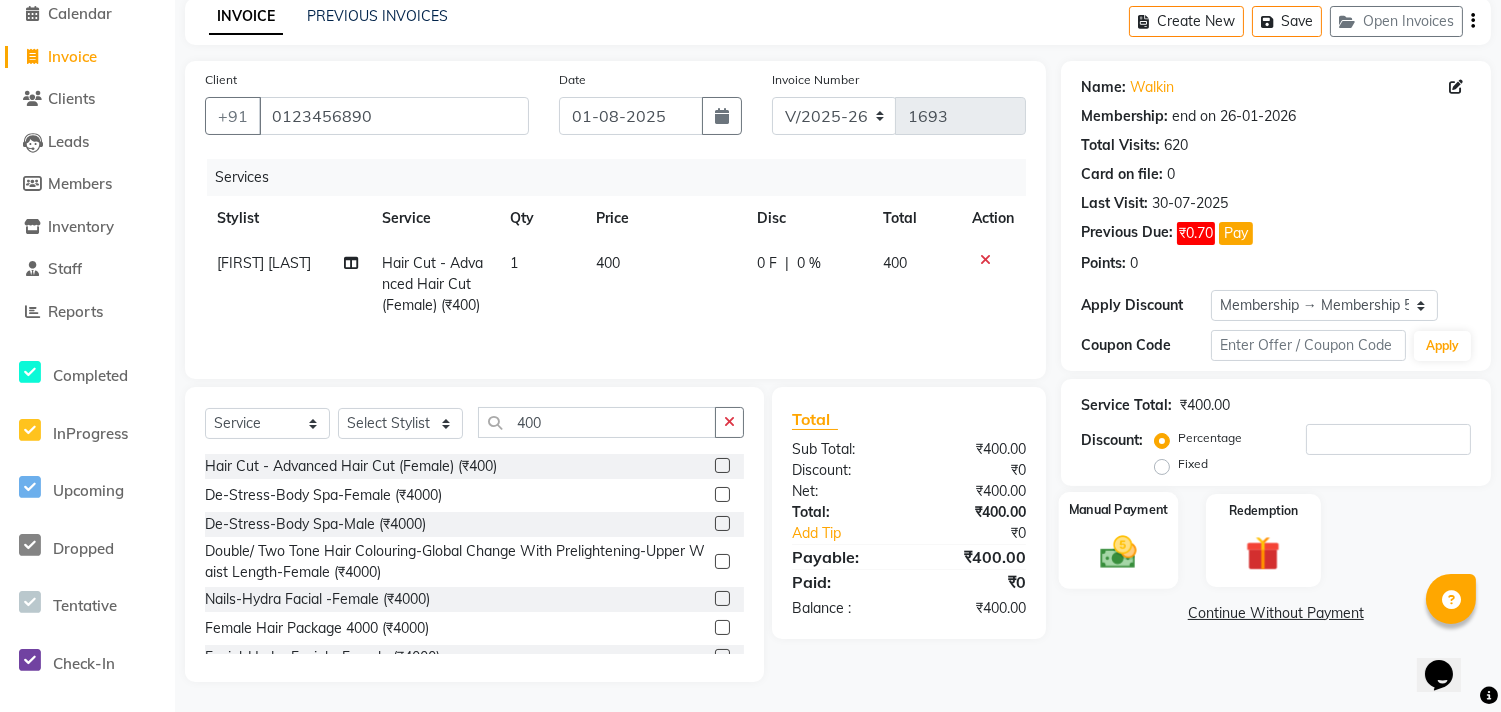 click 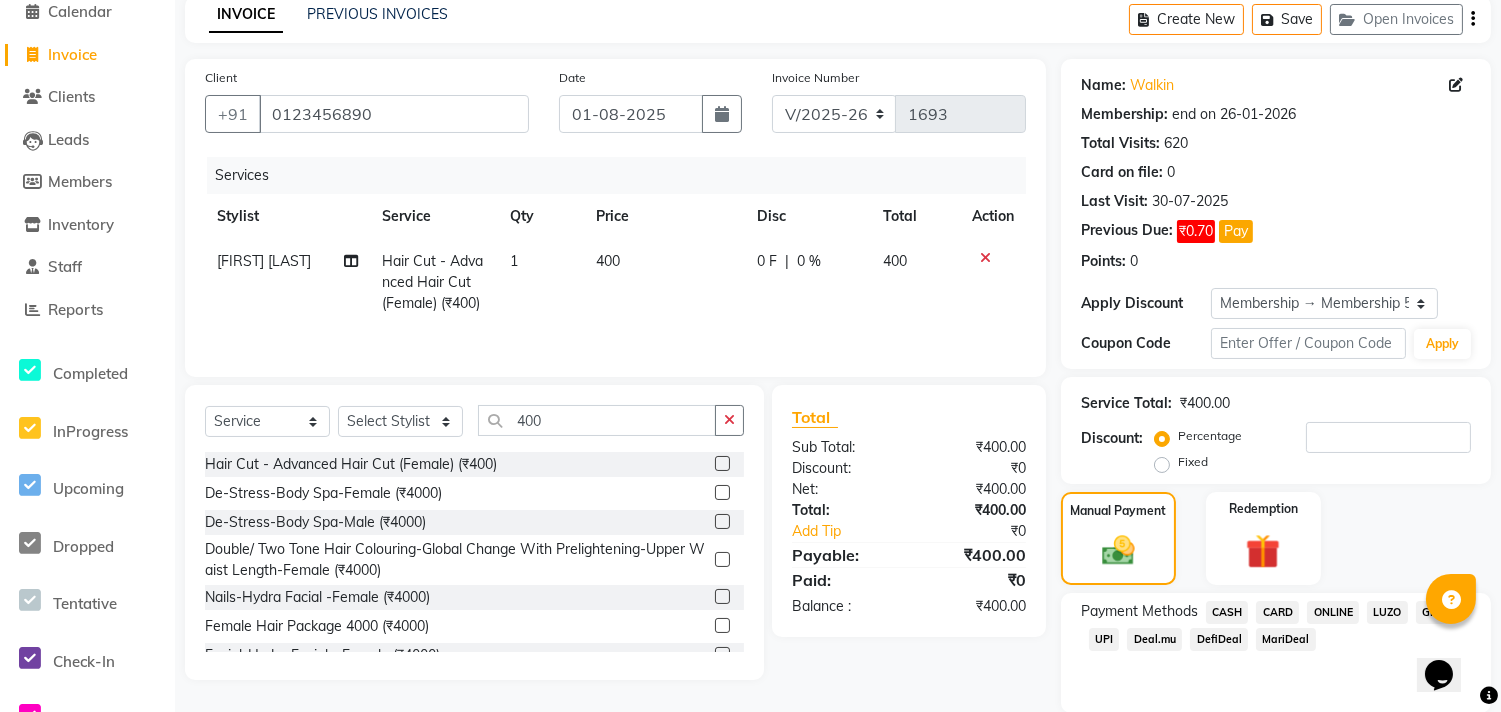 scroll, scrollTop: 162, scrollLeft: 0, axis: vertical 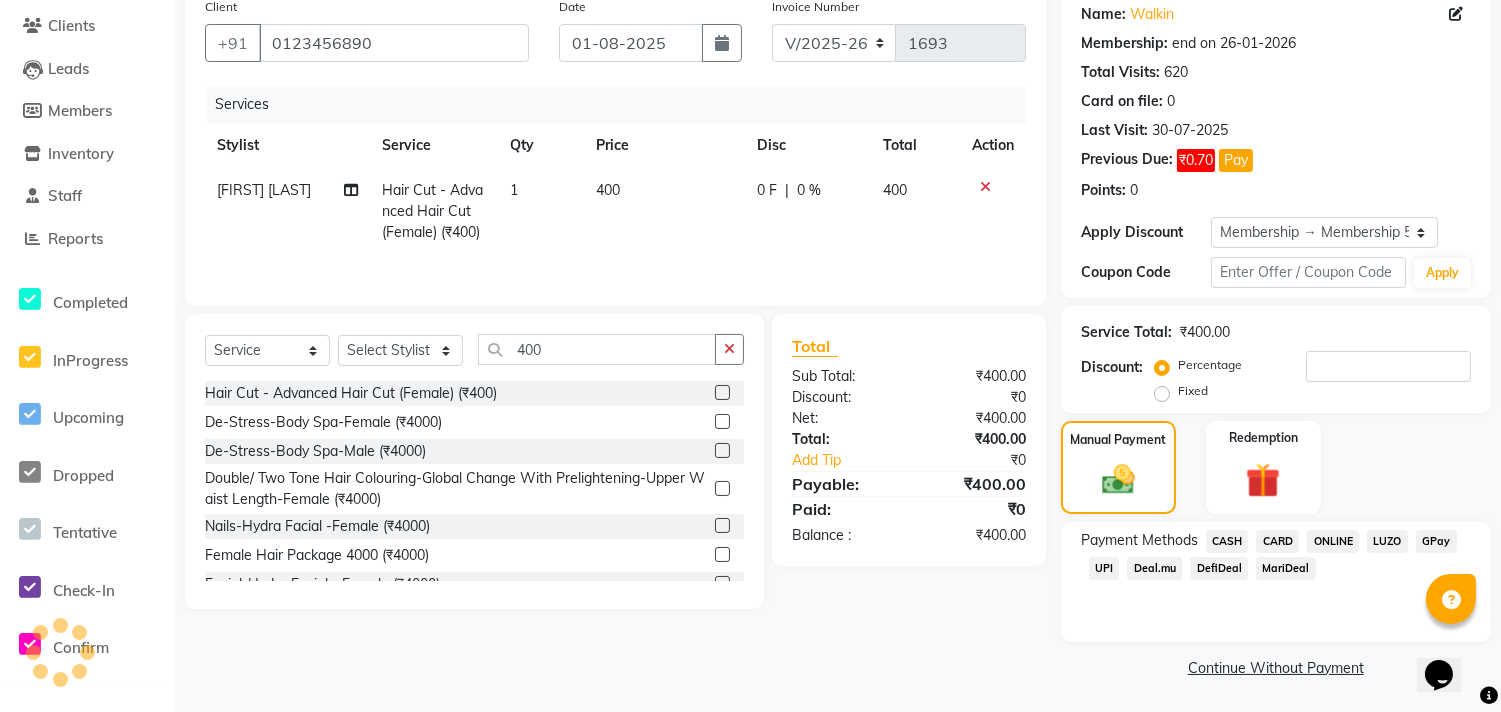 click on "ONLINE" 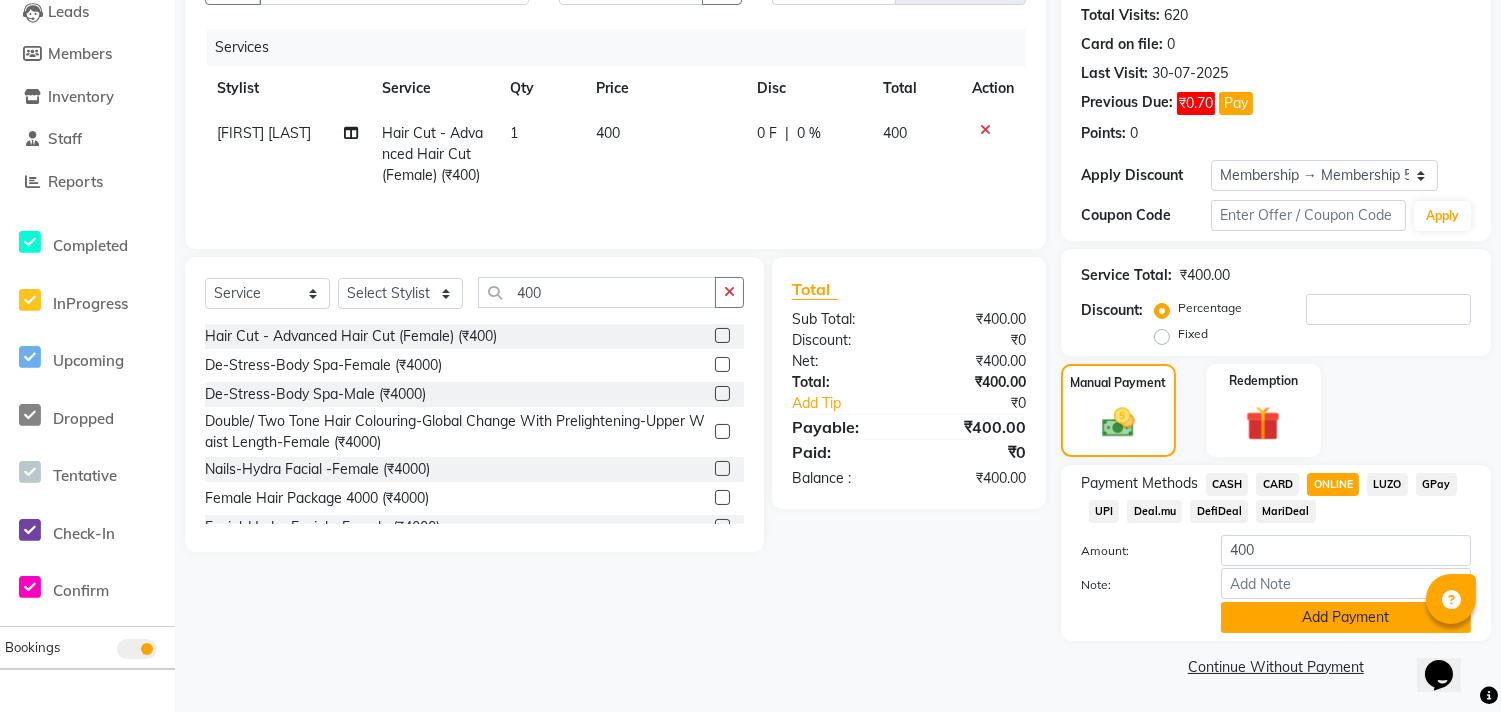 click on "Add Payment" 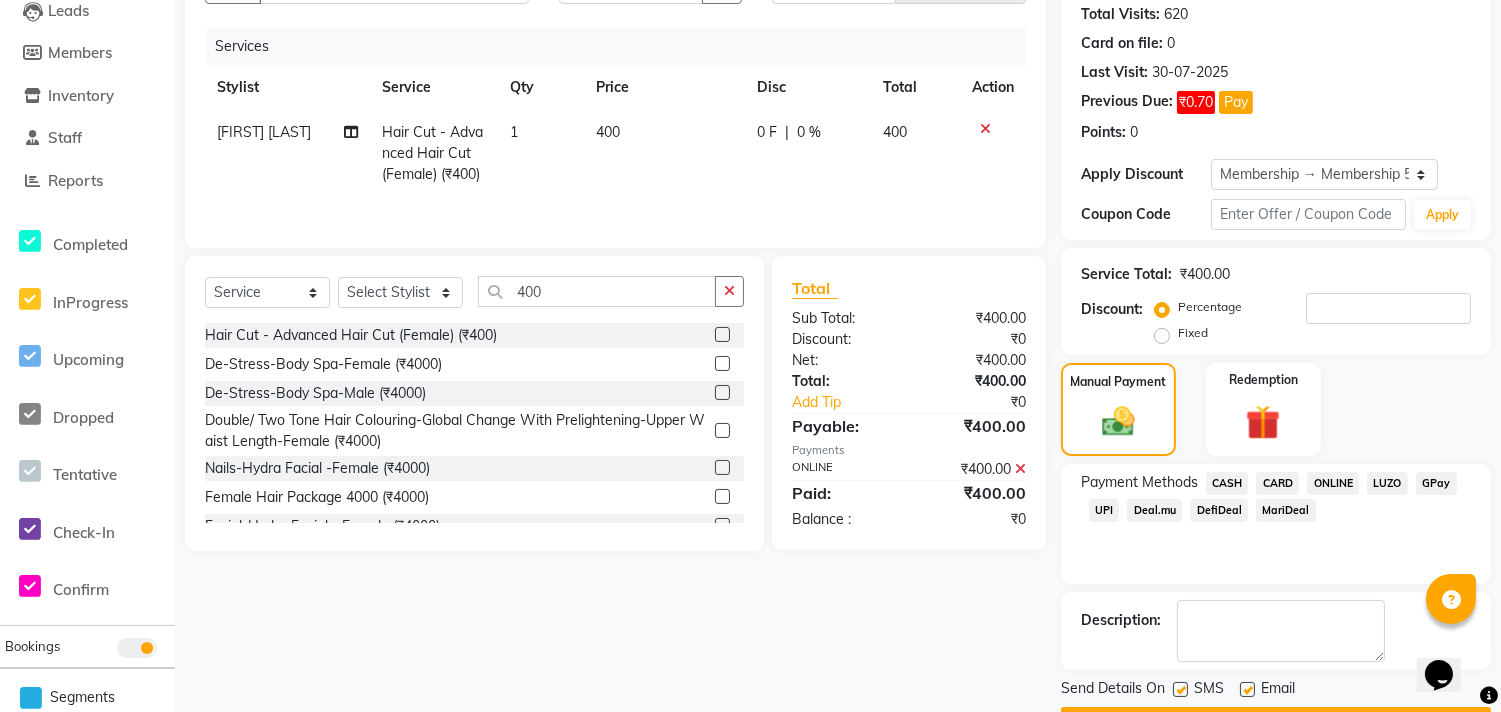 scroll, scrollTop: 275, scrollLeft: 0, axis: vertical 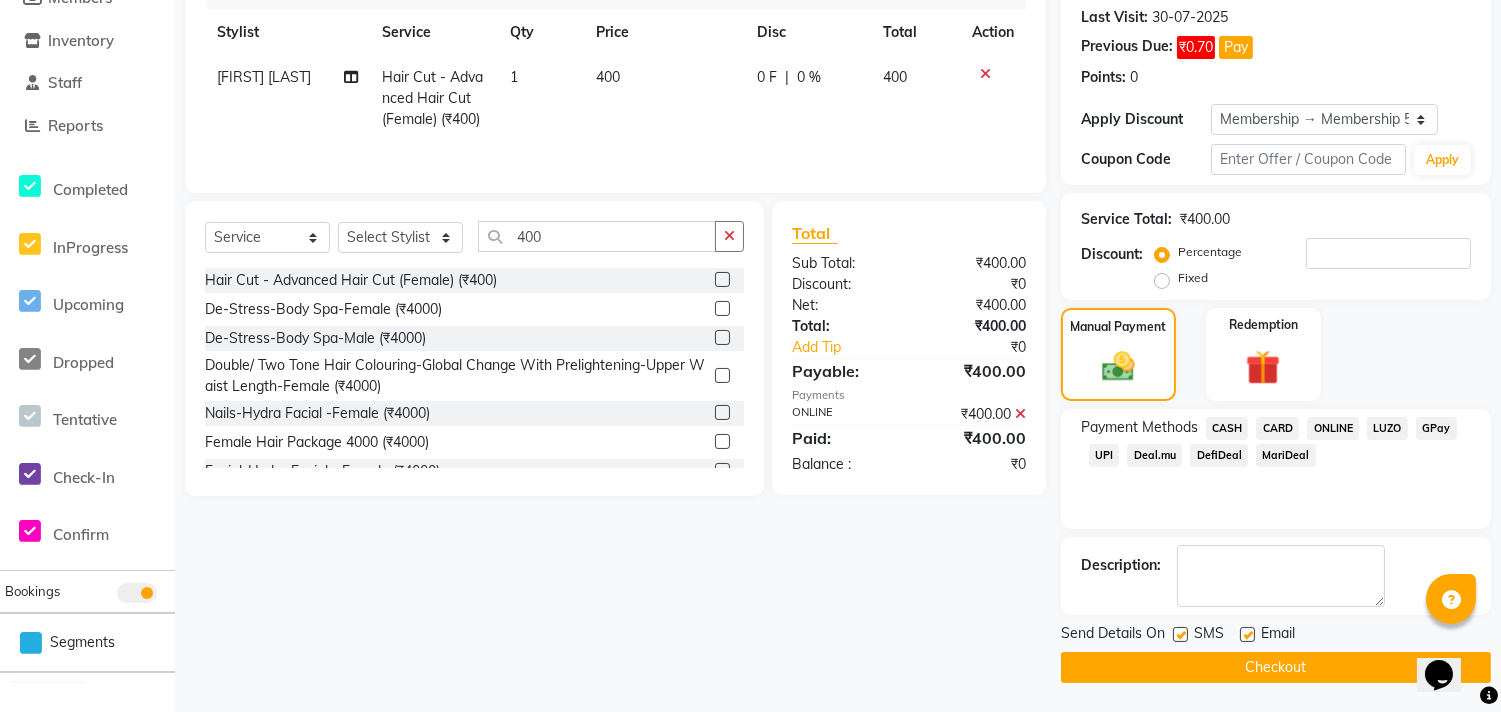 click on "Checkout" 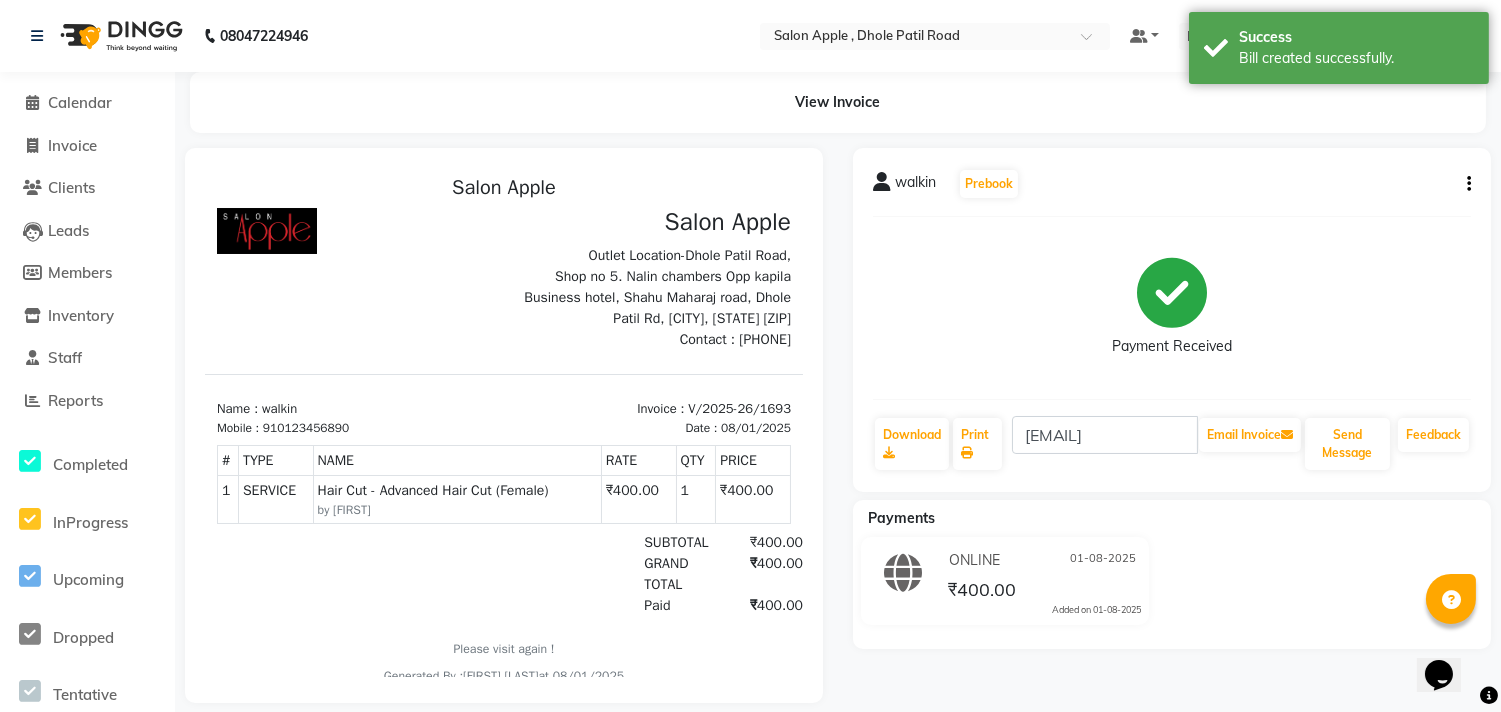 scroll, scrollTop: 0, scrollLeft: 0, axis: both 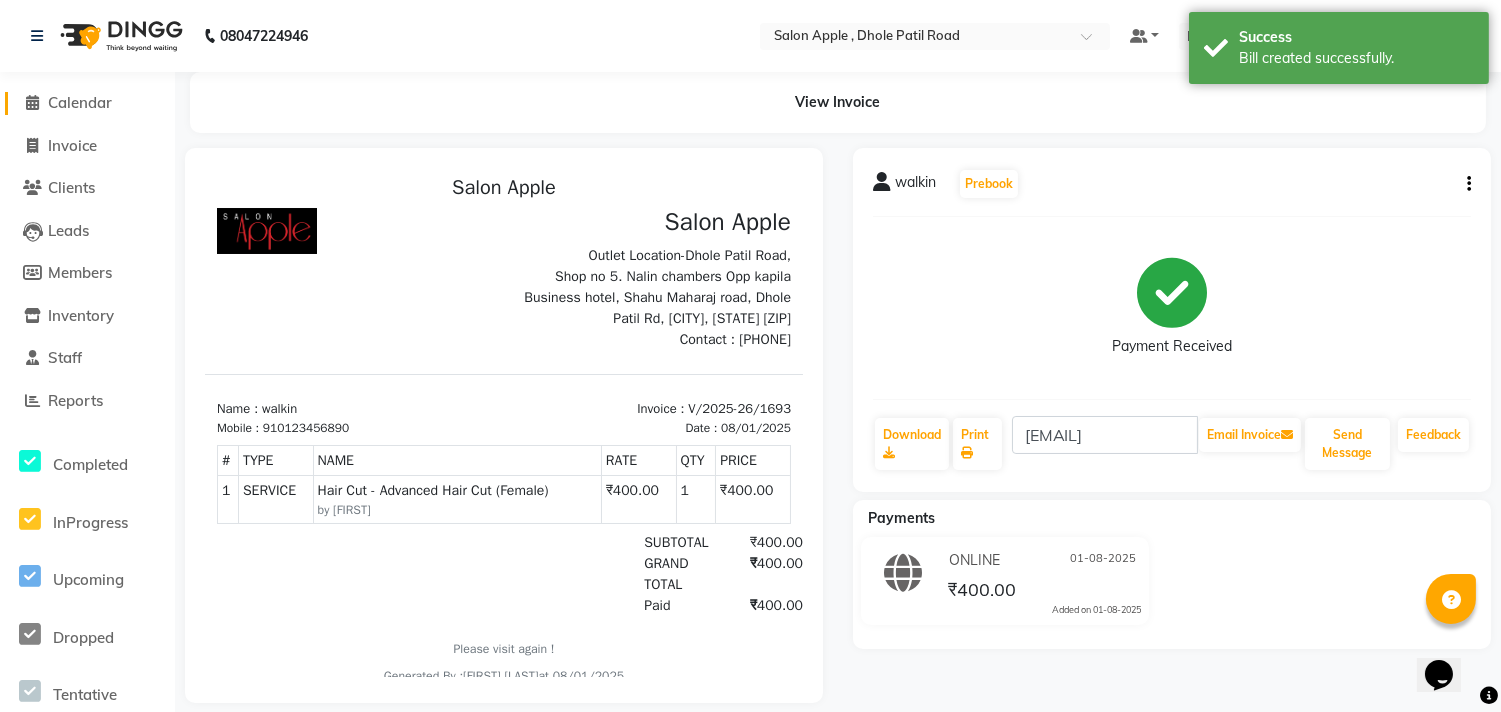 click on "Calendar" 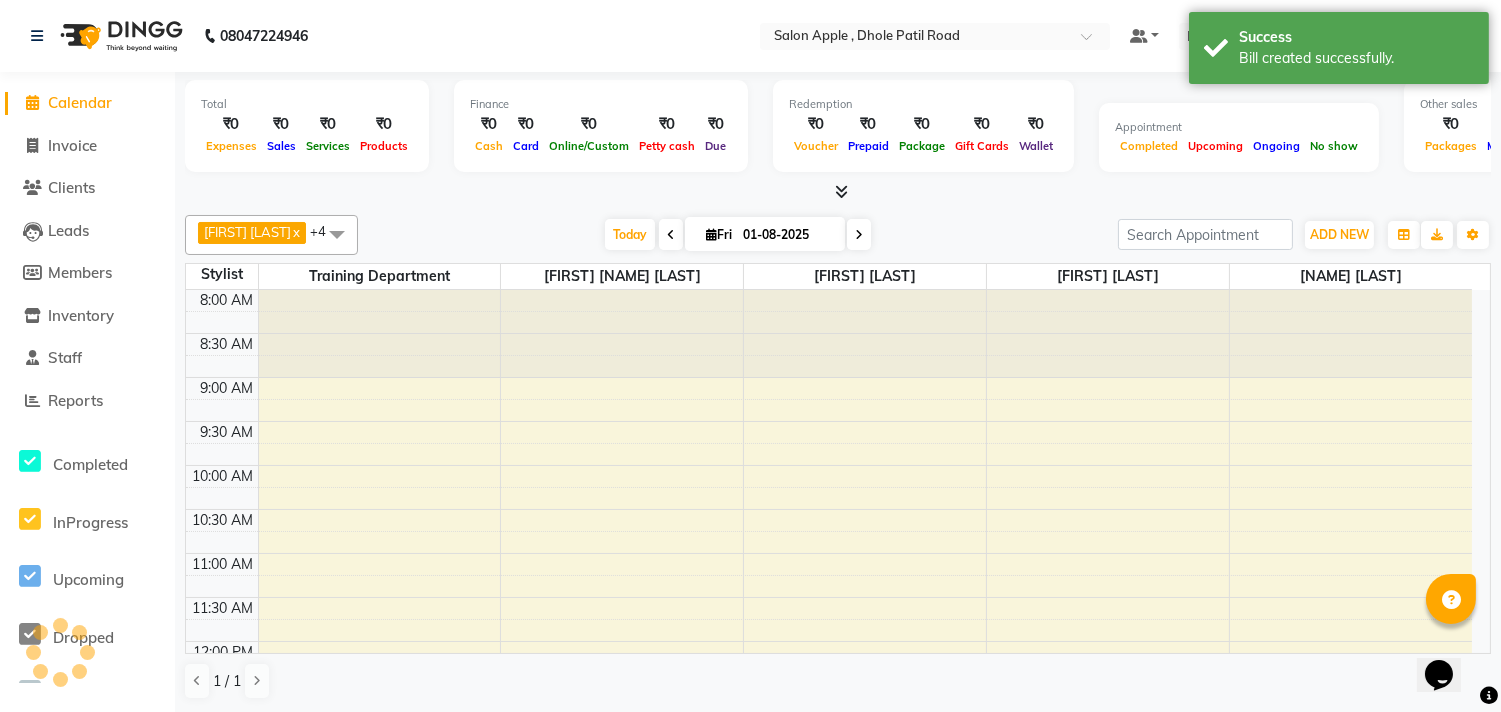 scroll, scrollTop: 835, scrollLeft: 0, axis: vertical 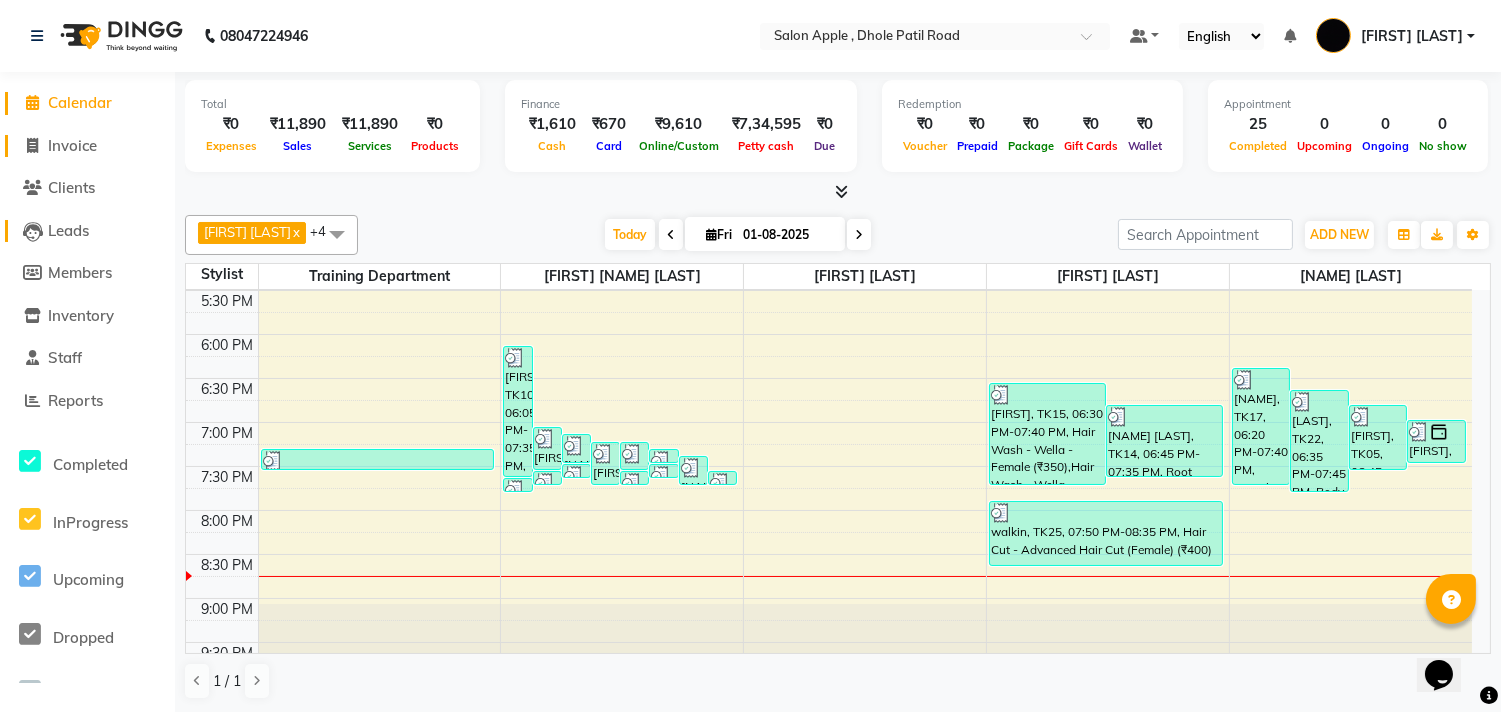 drag, startPoint x: 97, startPoint y: 140, endPoint x: 115, endPoint y: 232, distance: 93.74433 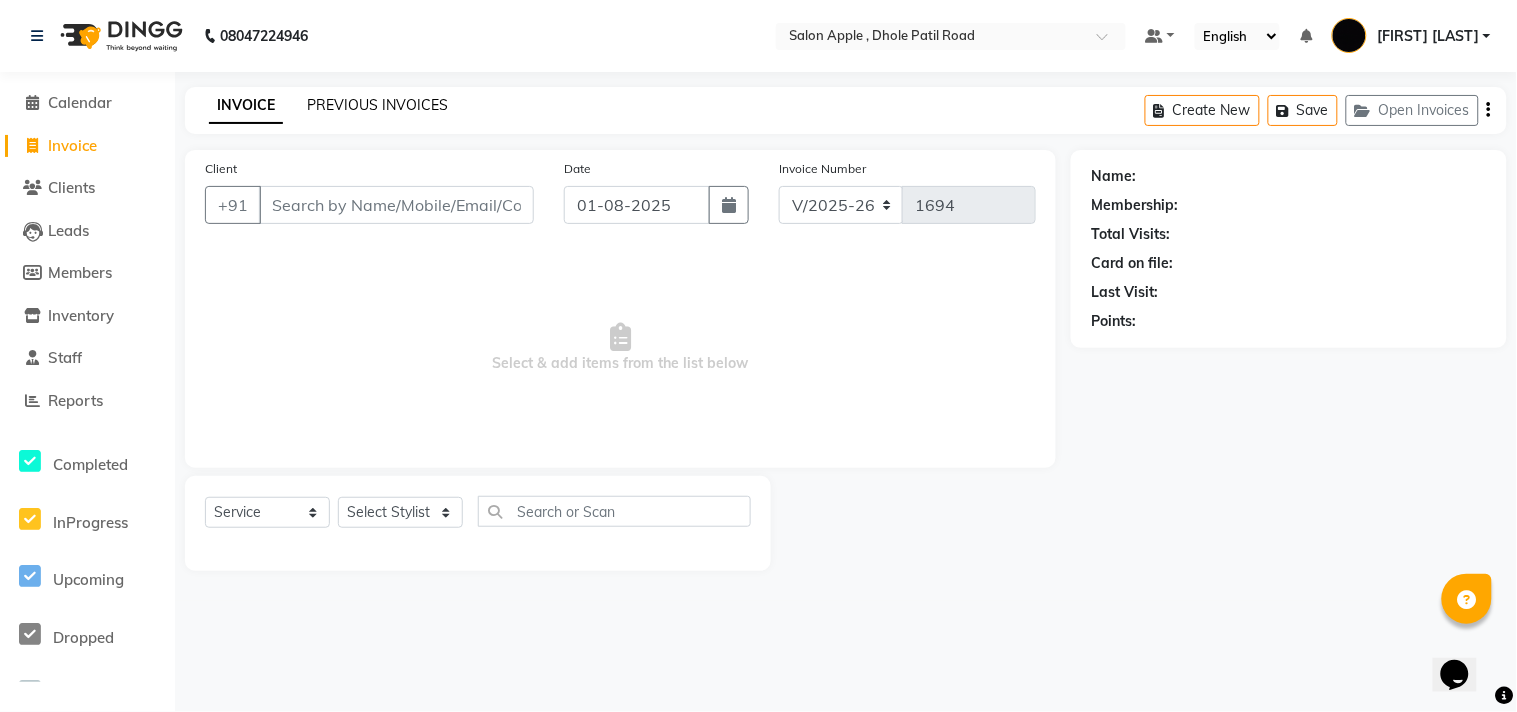 click on "INVOICE PREVIOUS INVOICES Create New   Save   Open Invoices" 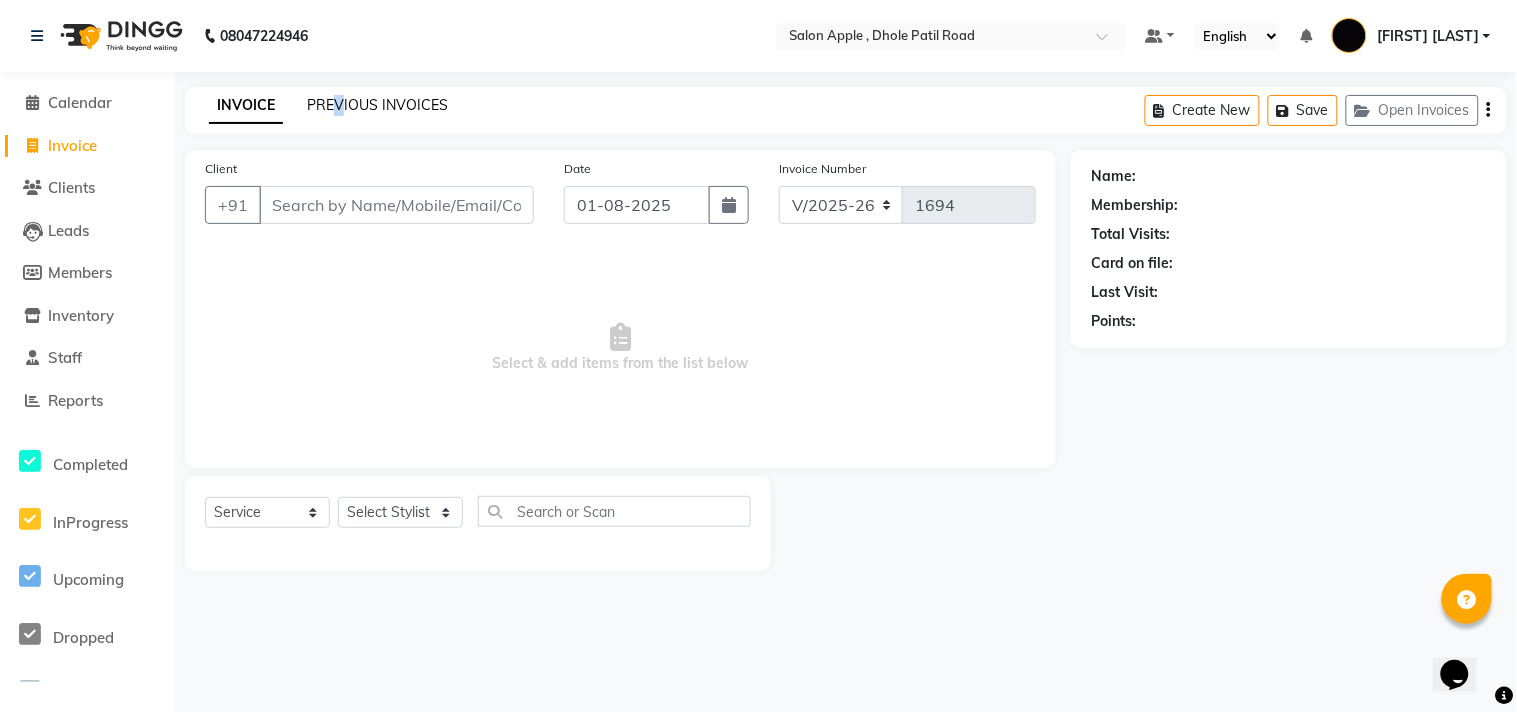 click on "PREVIOUS INVOICES" 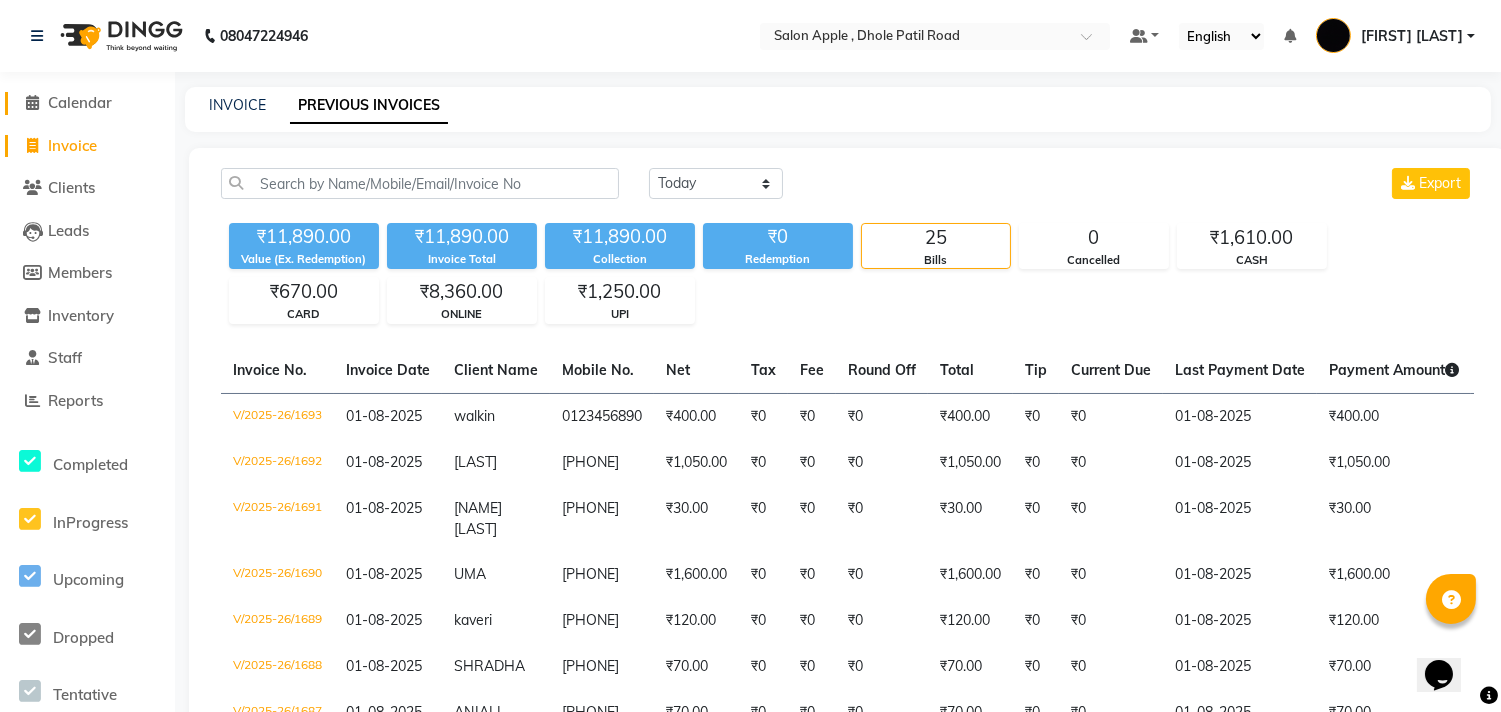 click on "Calendar" 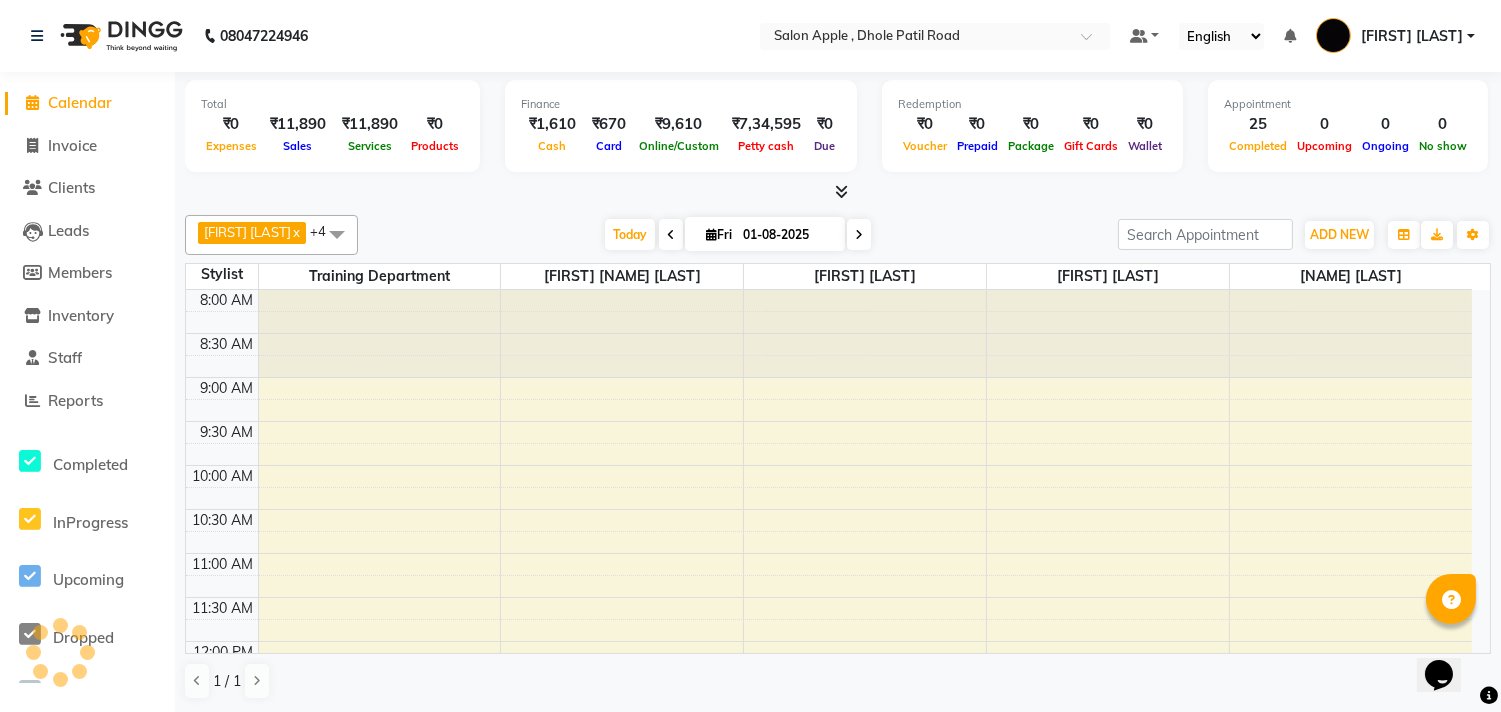 scroll, scrollTop: 0, scrollLeft: 0, axis: both 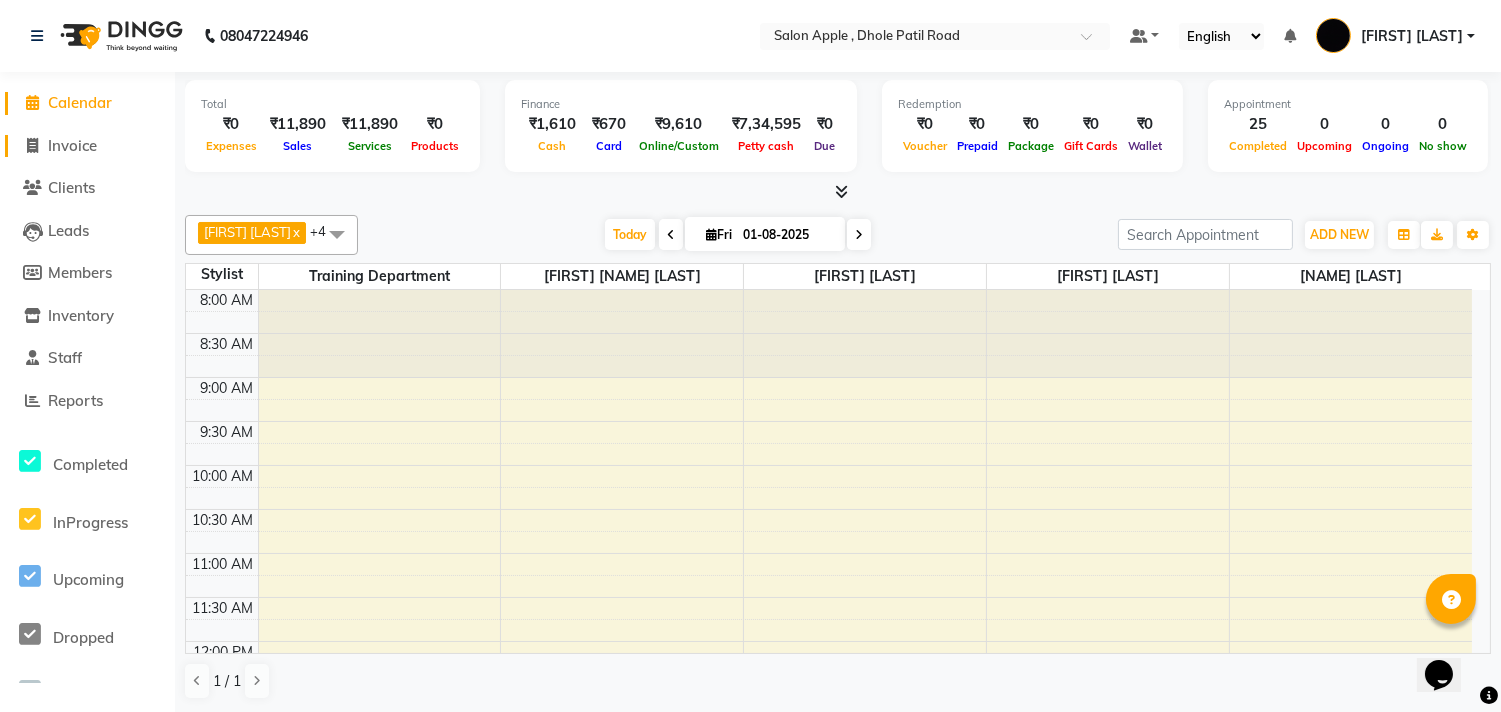click on "Invoice" 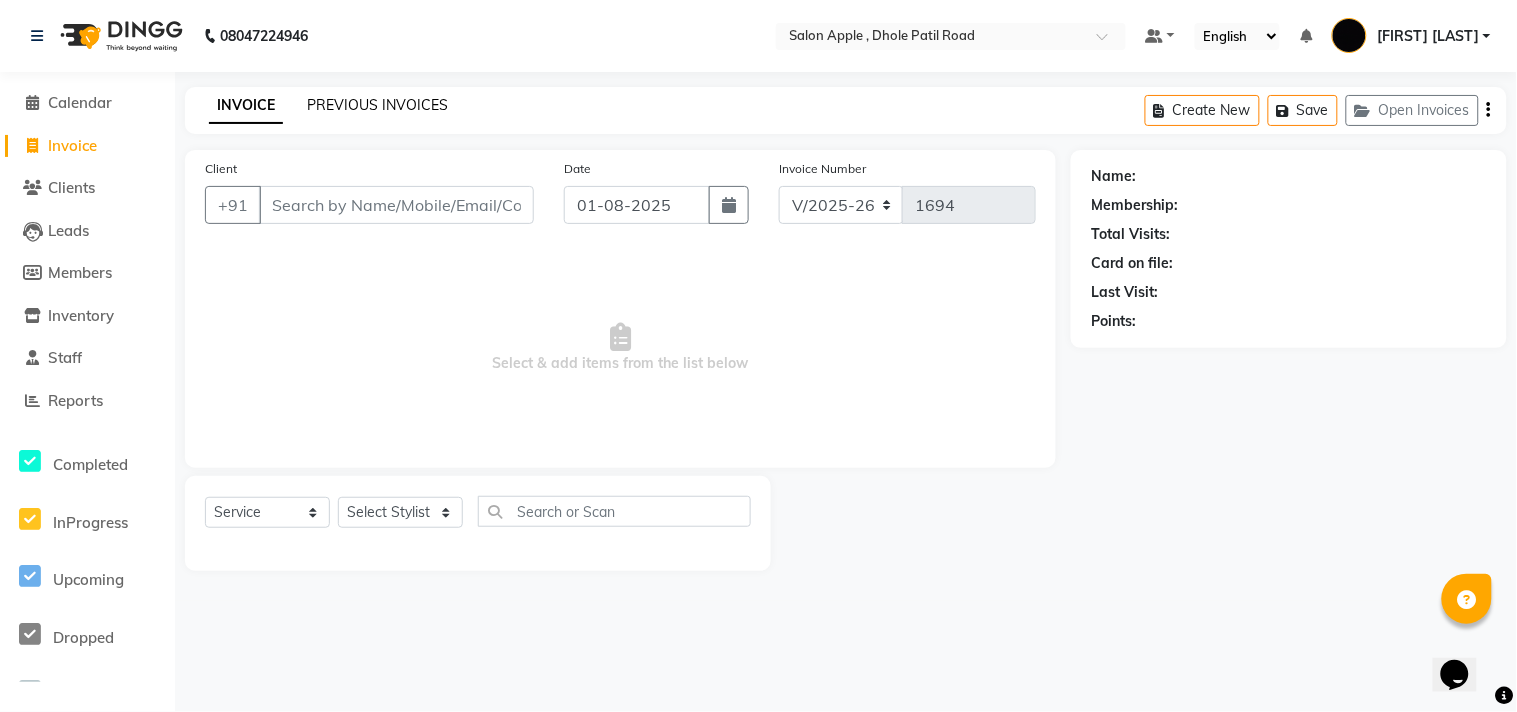 click on "PREVIOUS INVOICES" 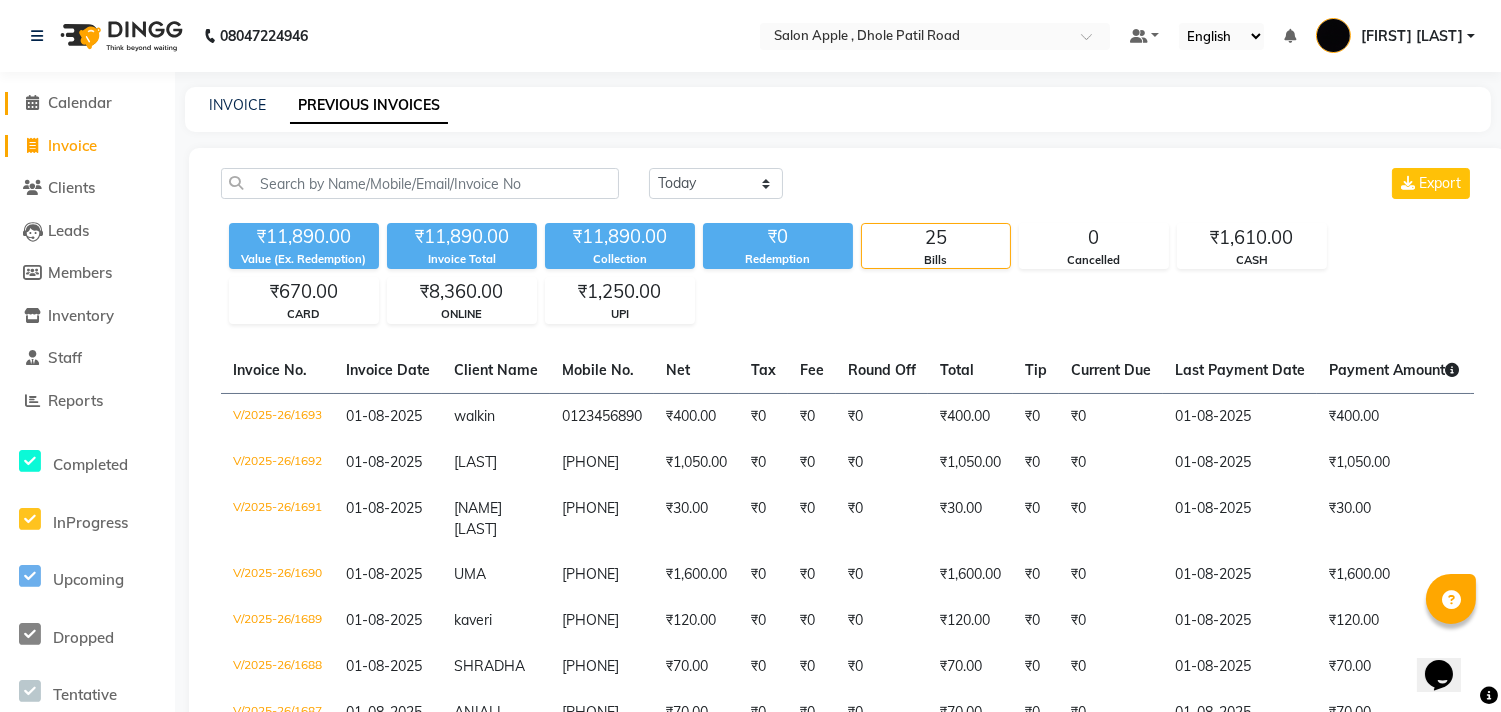 click on "Calendar" 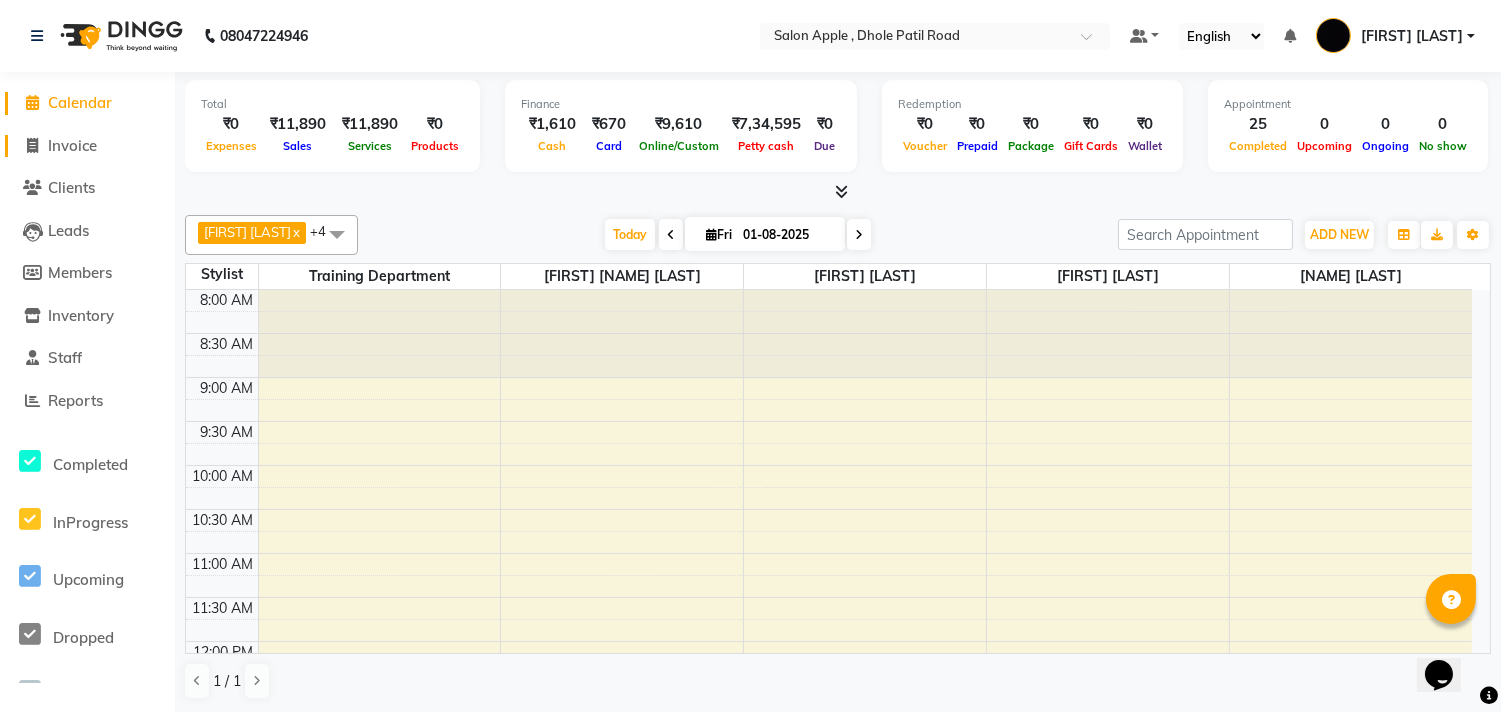 click on "Invoice" 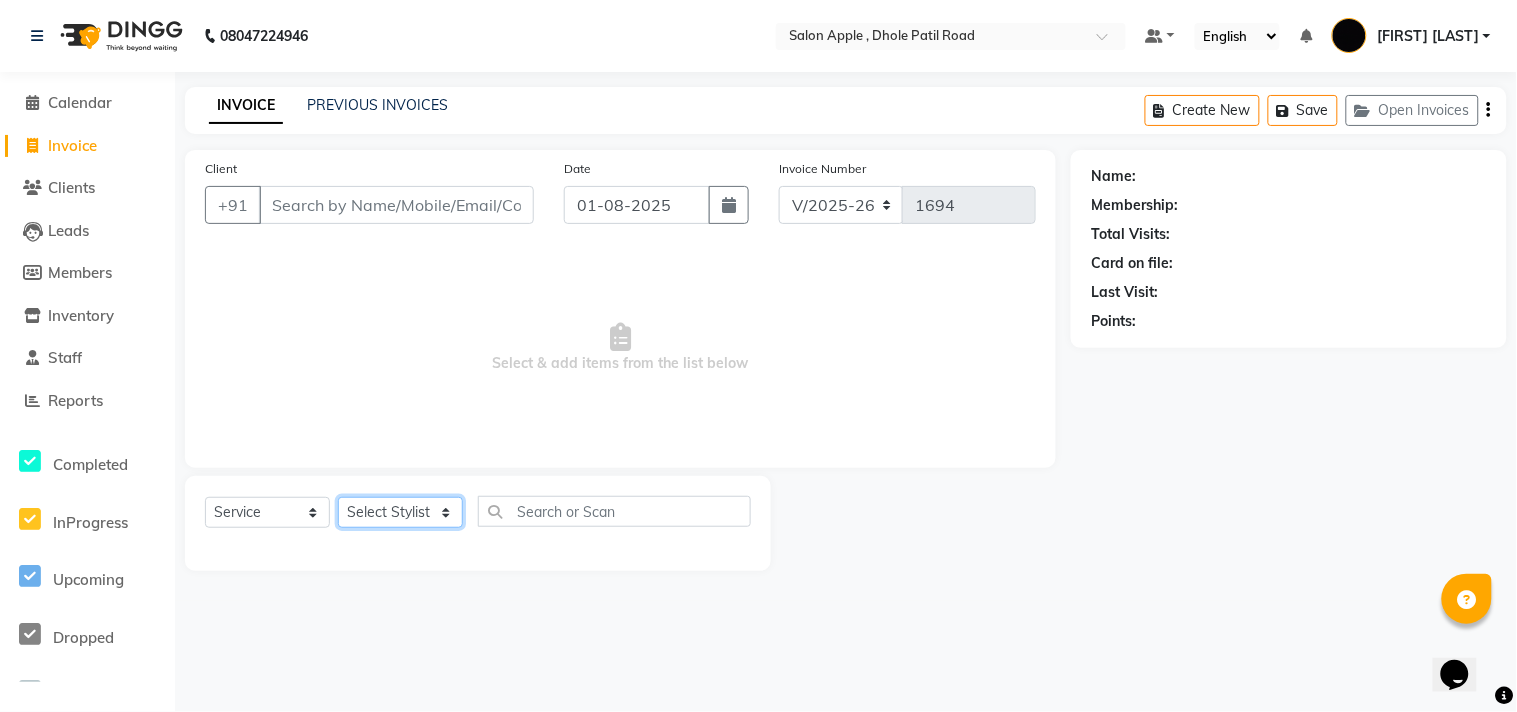 click on "Select Stylist [FIRST] [LAST] [FIRST] [LAST] [LAST] [LAST] [LAST] [LAST] [LAST]" 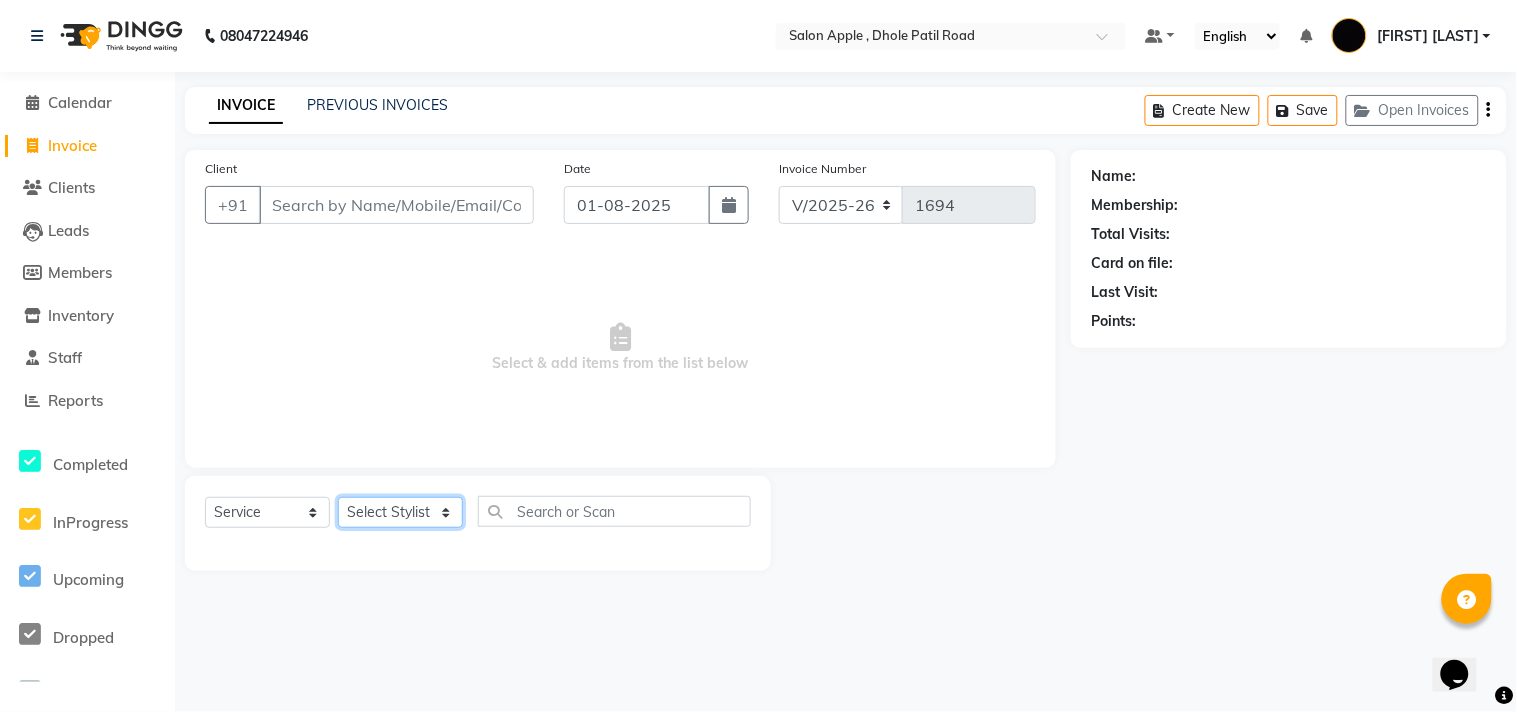 click on "Select Stylist [FIRST] [LAST] [FIRST] [LAST] [LAST] [LAST] [LAST] [LAST] [LAST]" 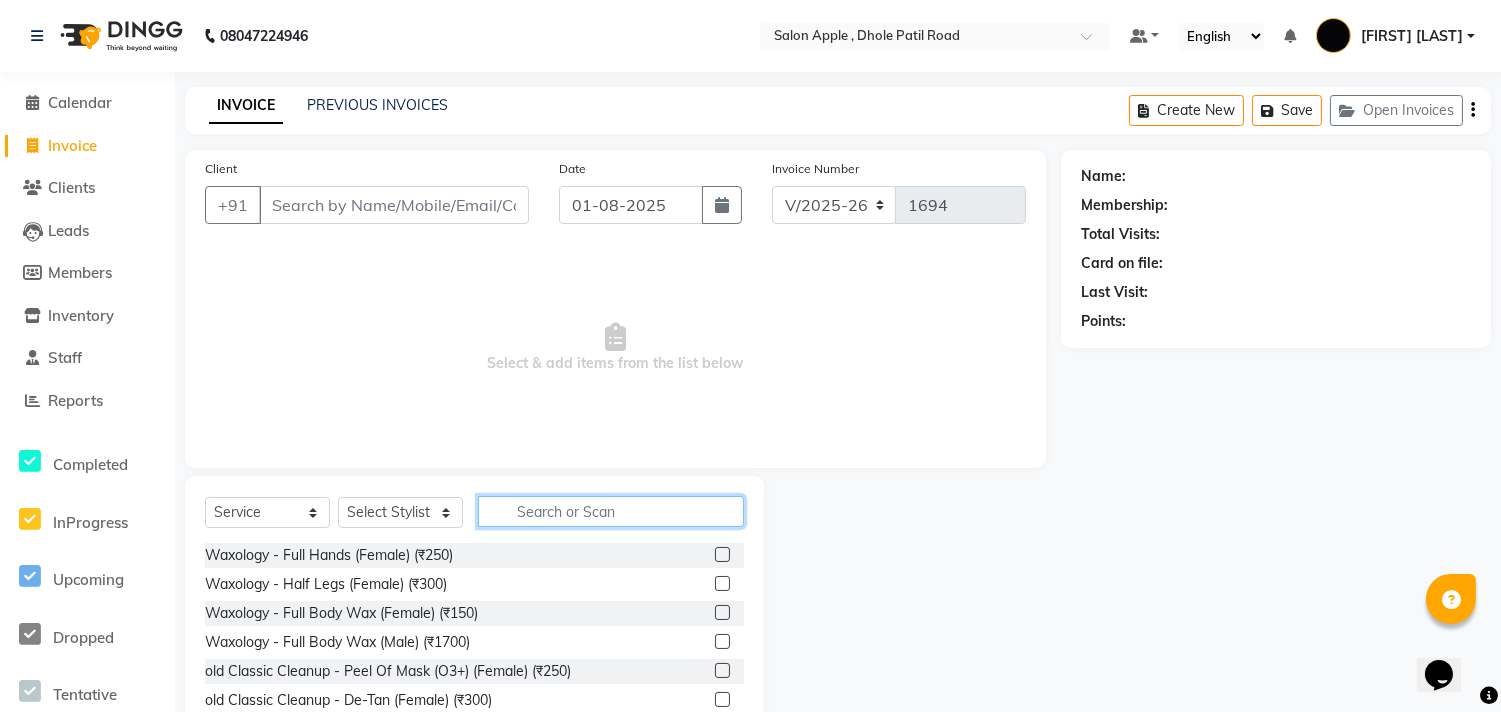 click 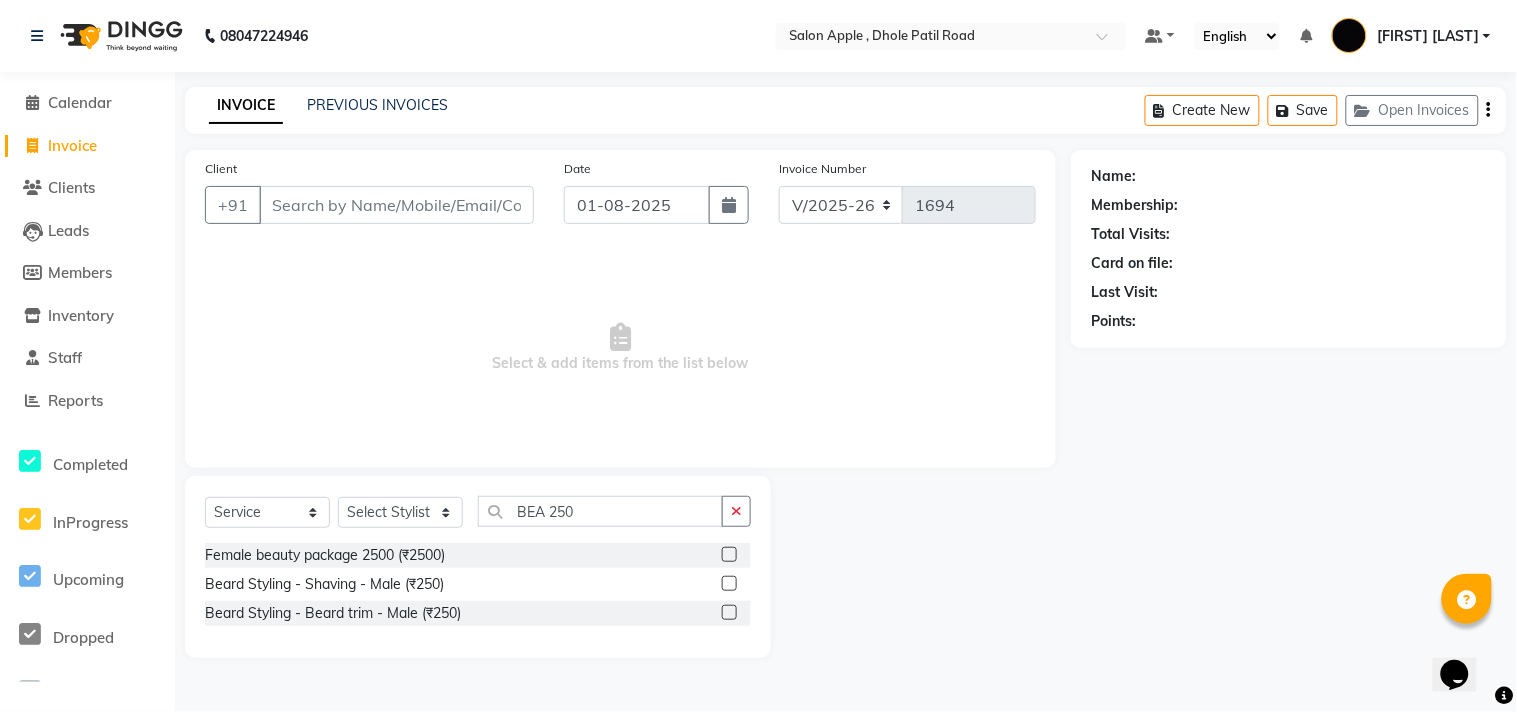 click 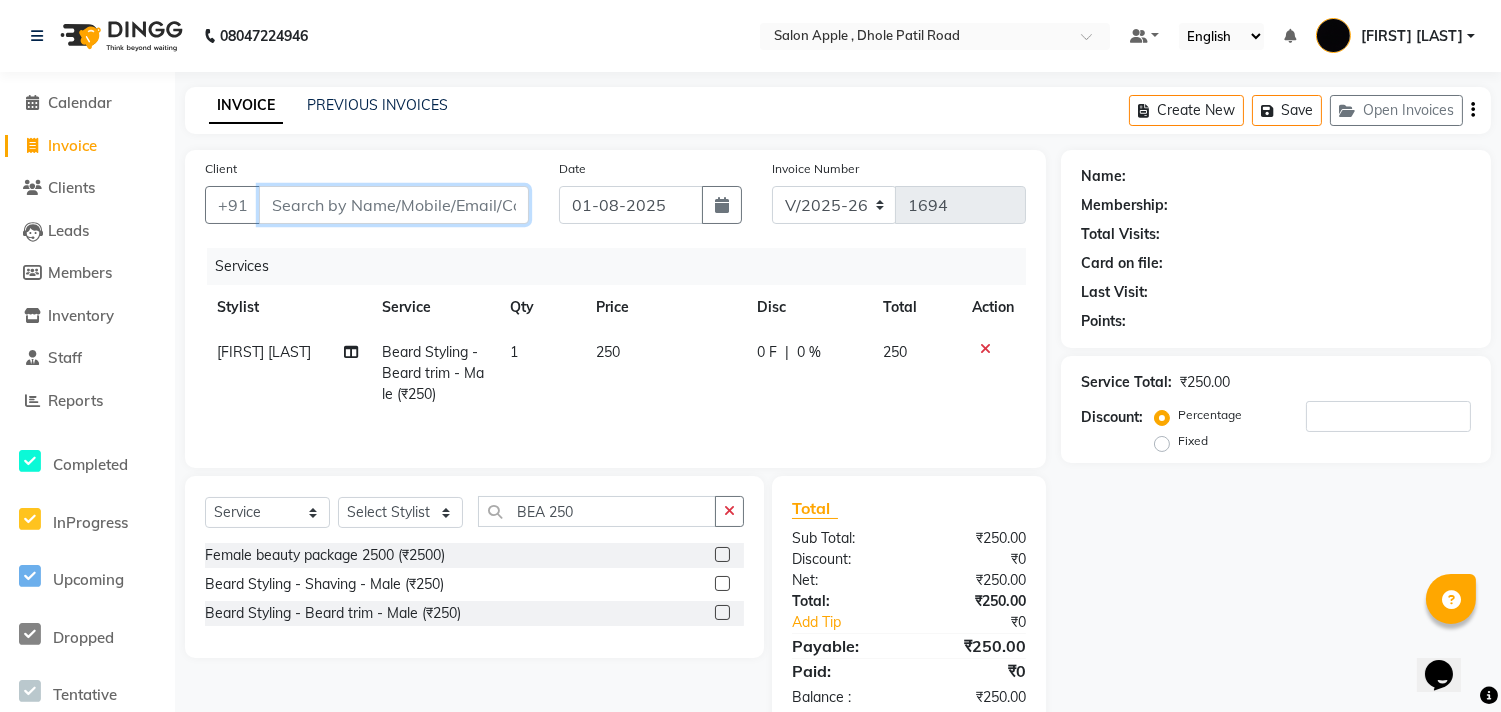 click on "Client" at bounding box center (394, 205) 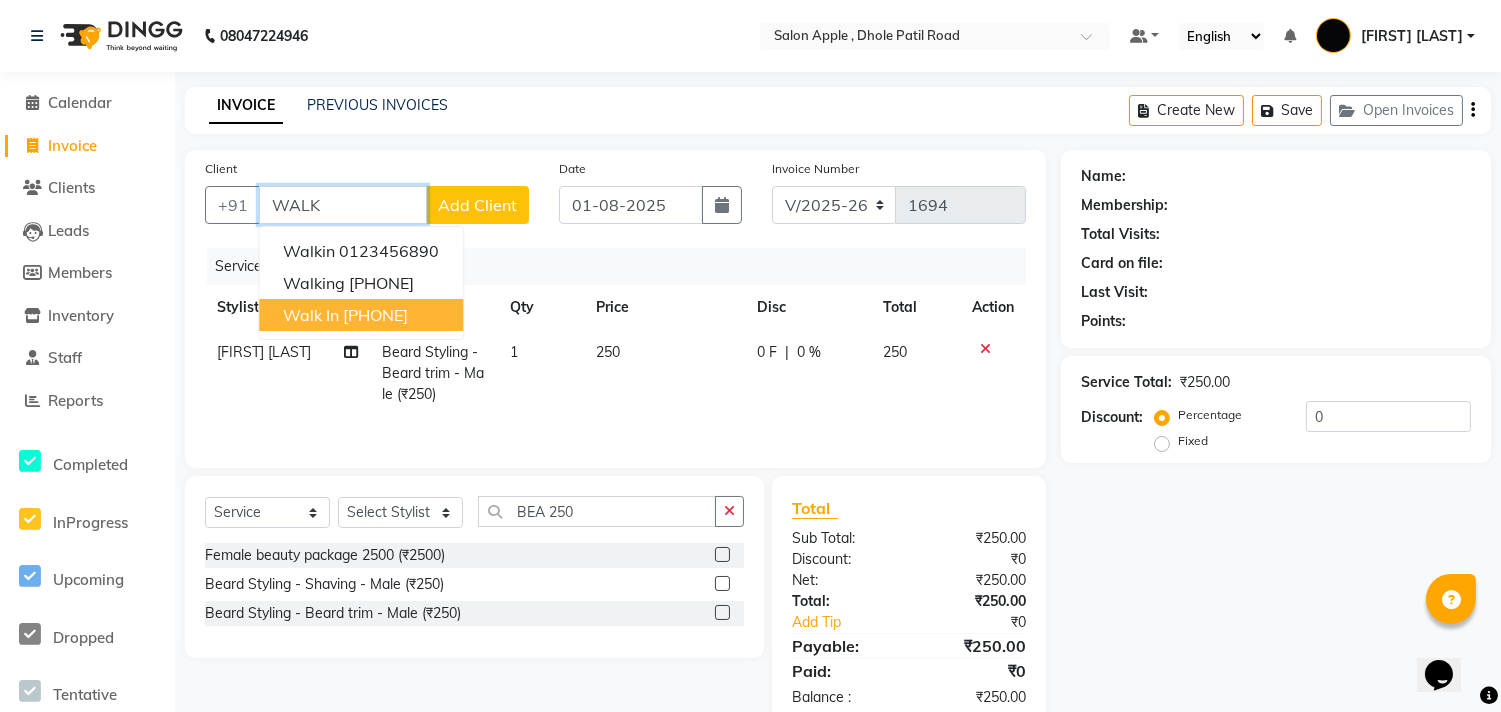 click on "walk in  [PHONE]" at bounding box center [361, 315] 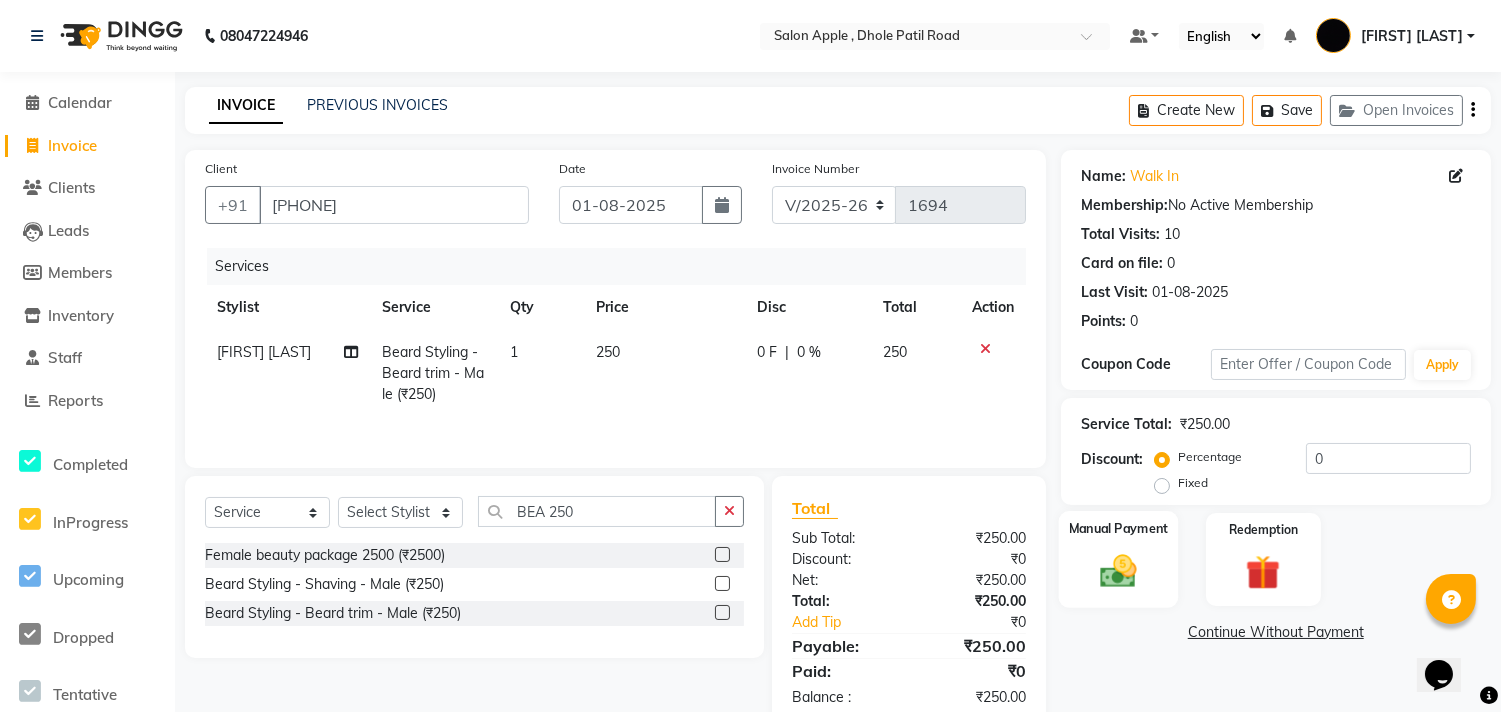 click 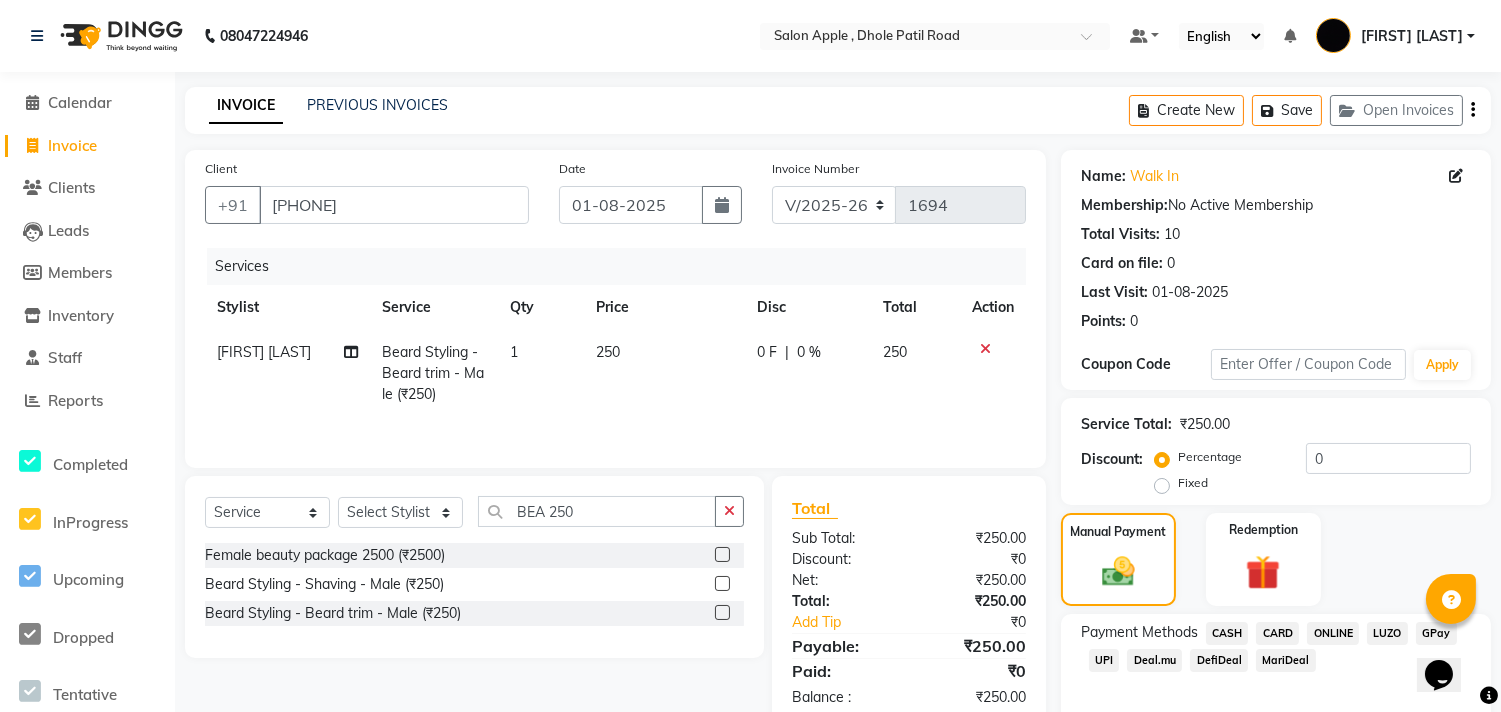 click on "ONLINE" 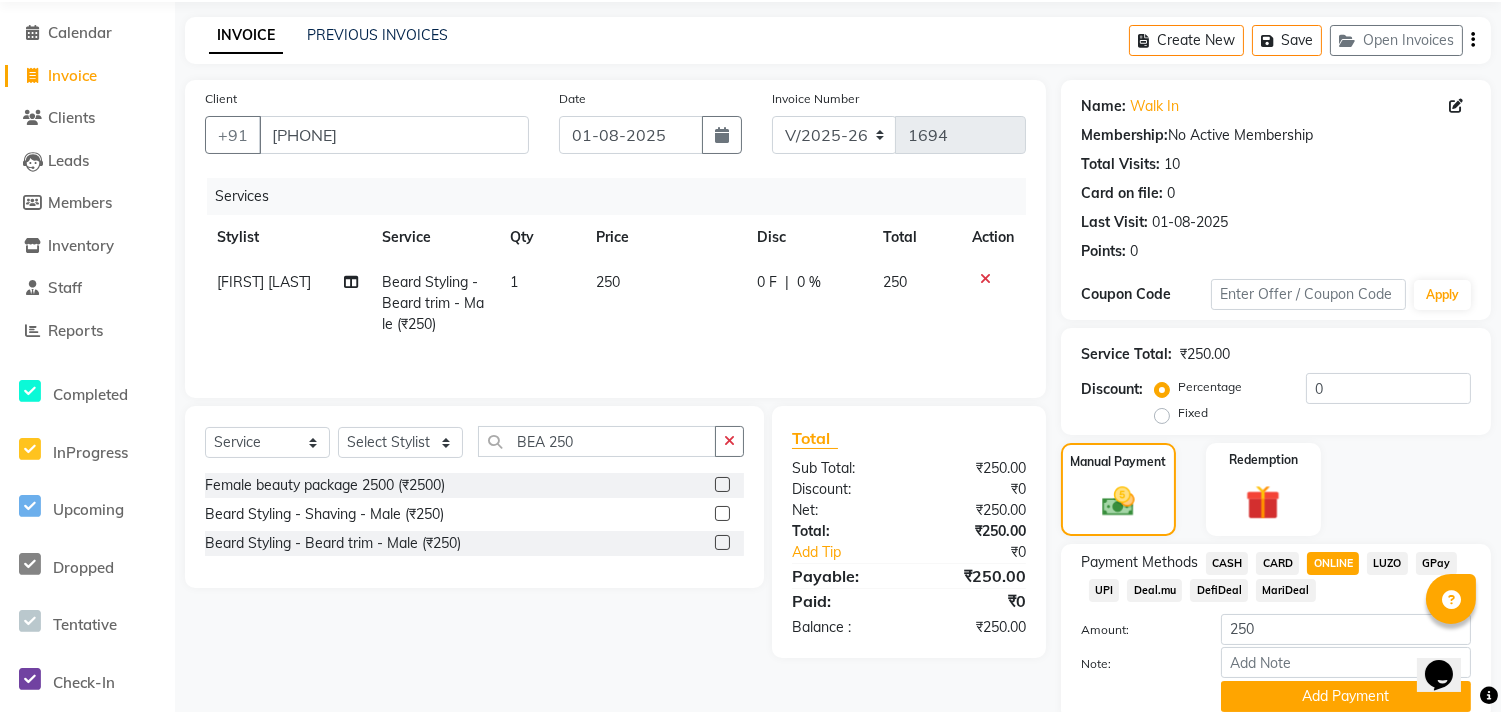 scroll, scrollTop: 150, scrollLeft: 0, axis: vertical 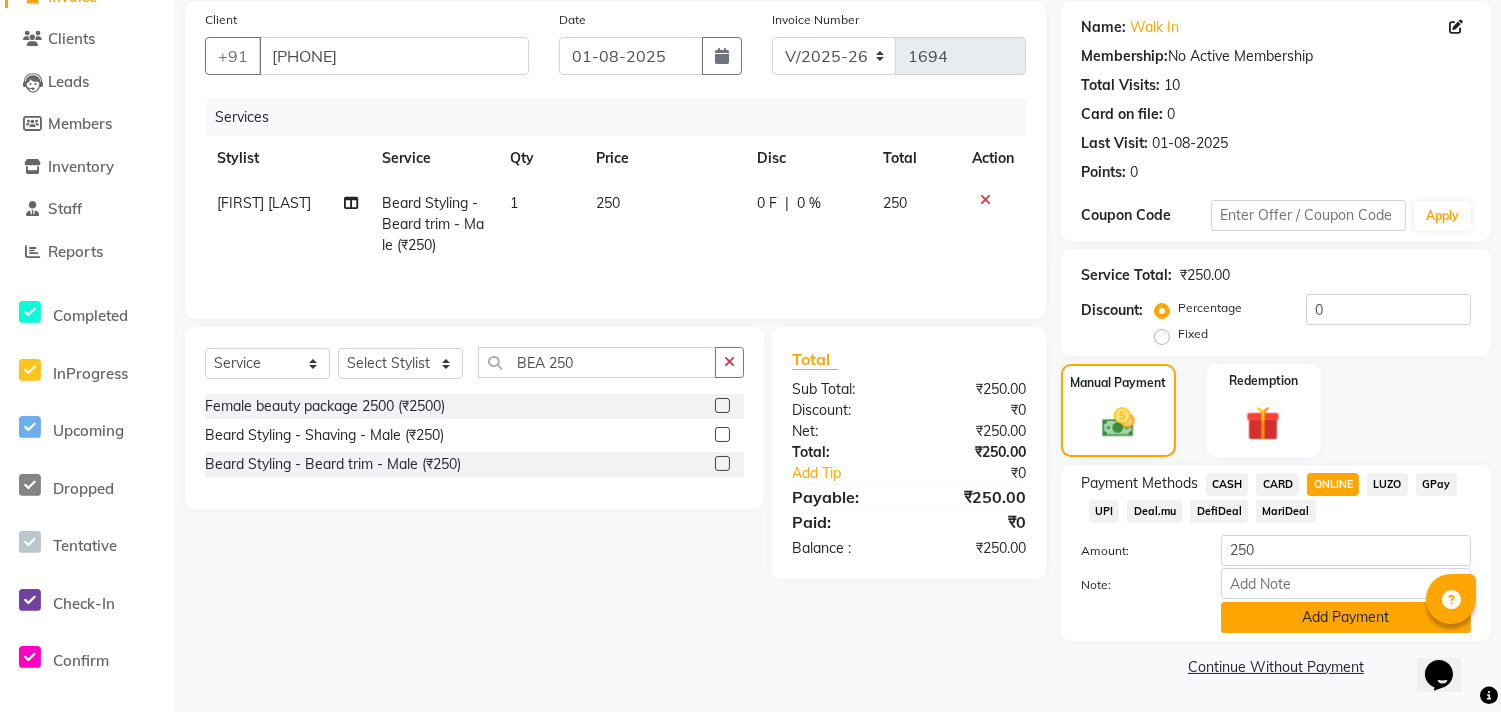 click on "Add Payment" 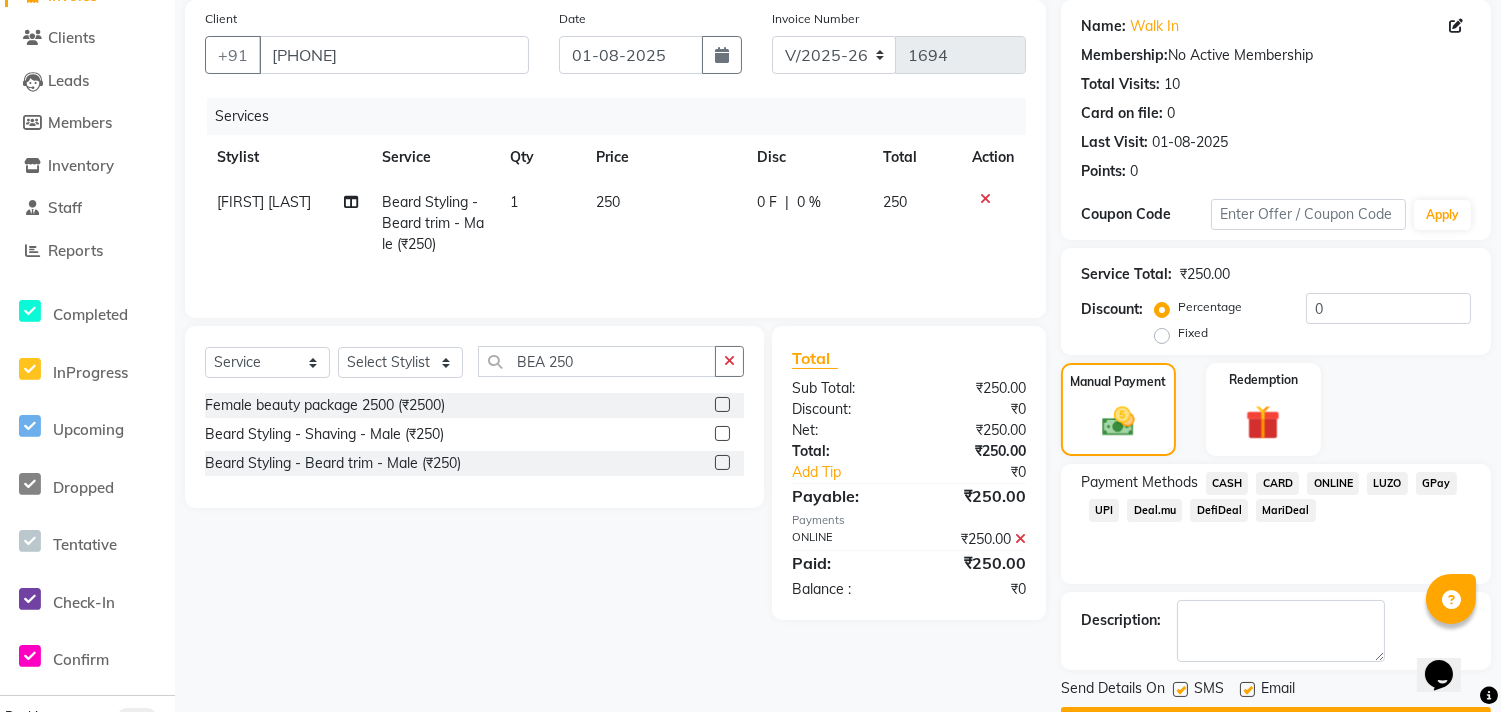 scroll, scrollTop: 205, scrollLeft: 0, axis: vertical 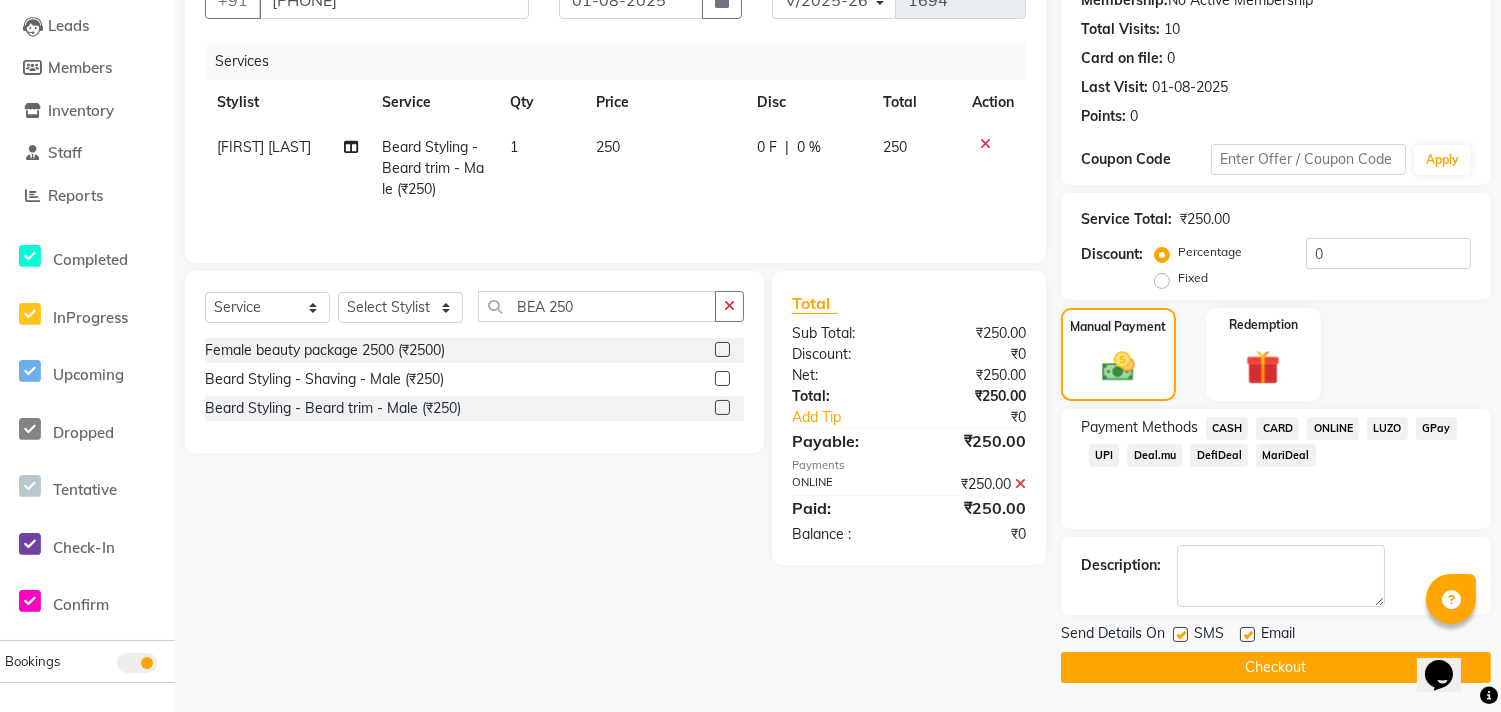 click on "Checkout" 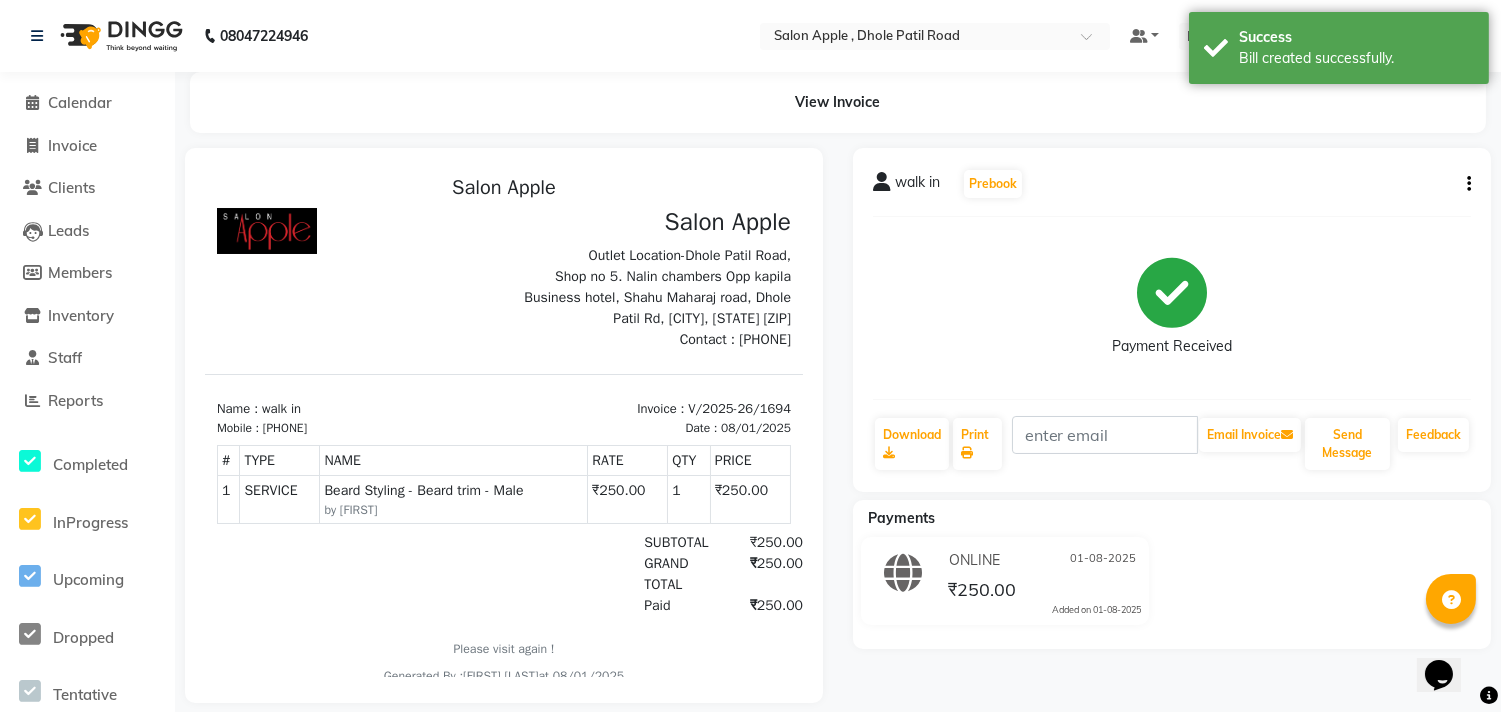 scroll, scrollTop: 0, scrollLeft: 0, axis: both 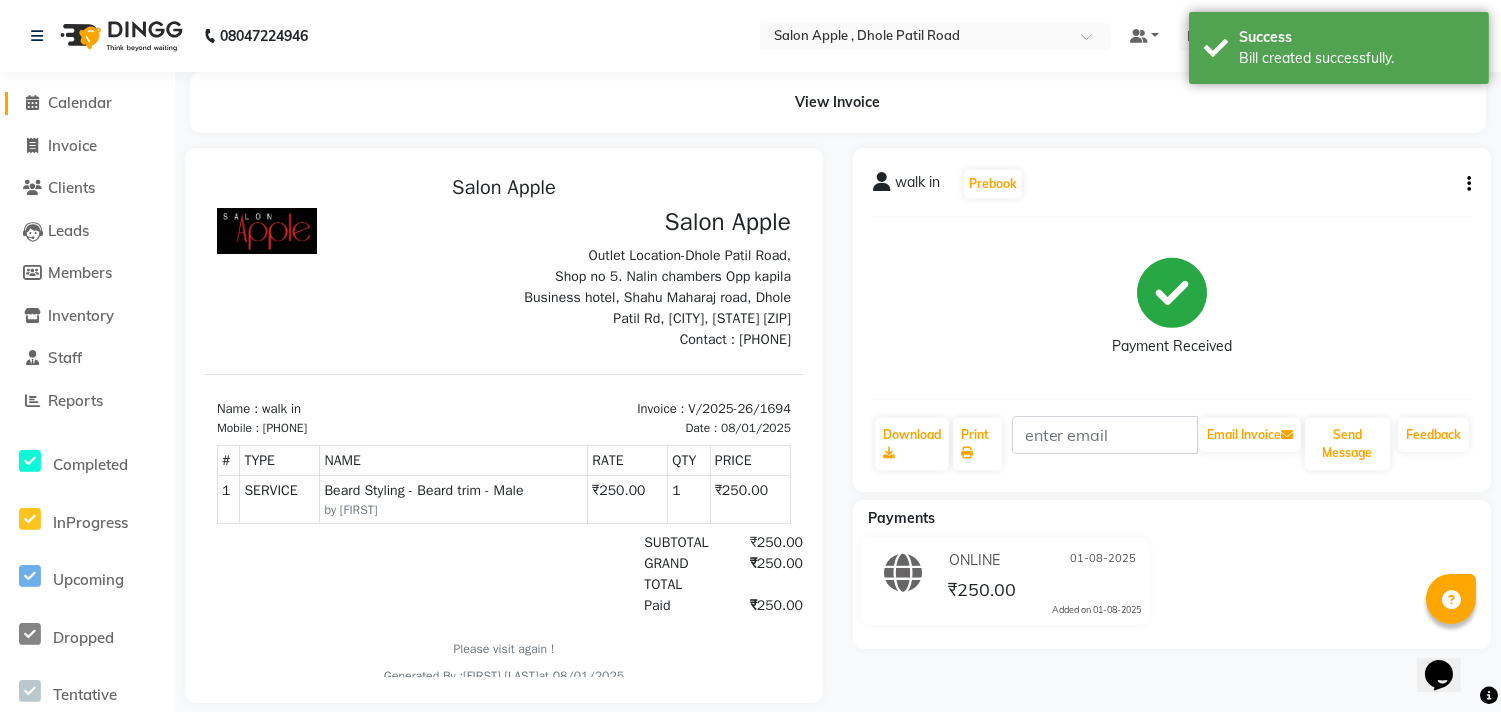 click on "Calendar" 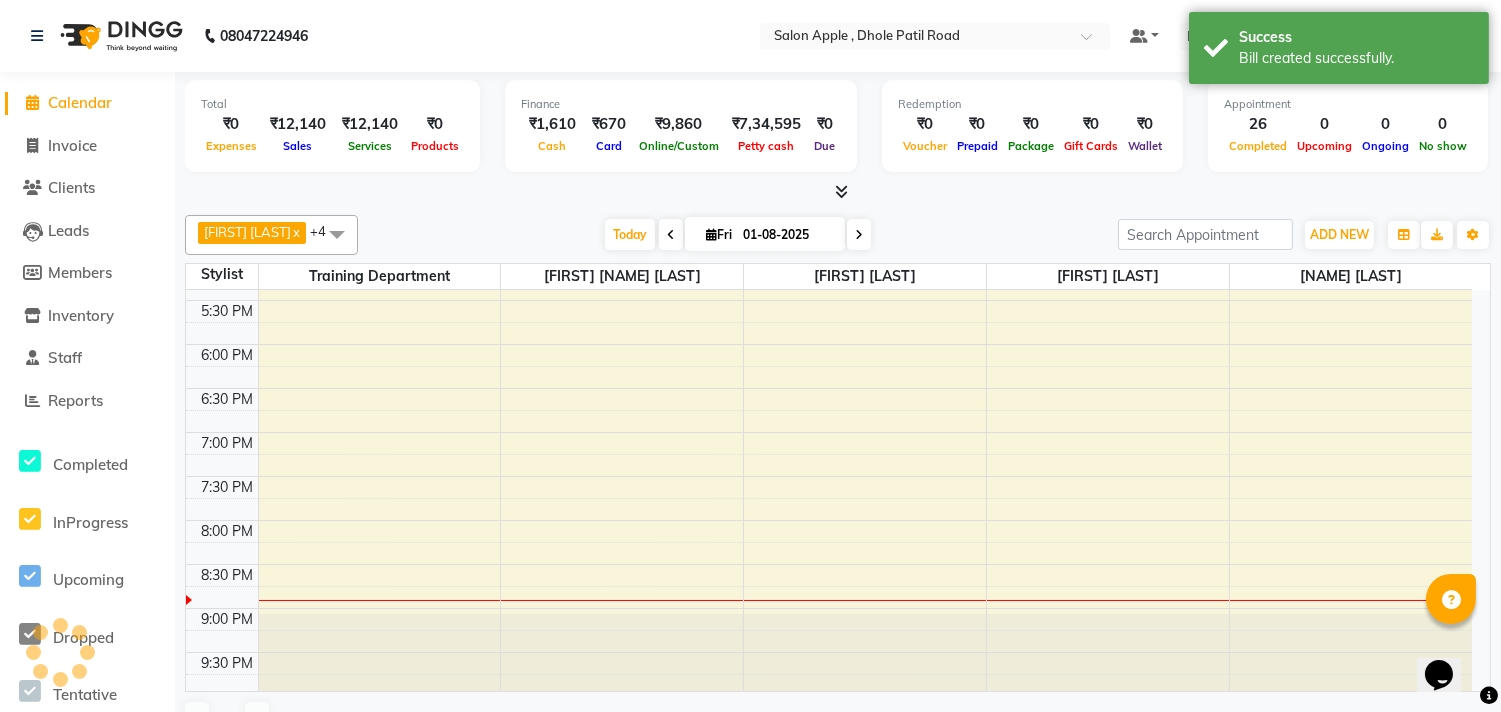 scroll, scrollTop: 0, scrollLeft: 0, axis: both 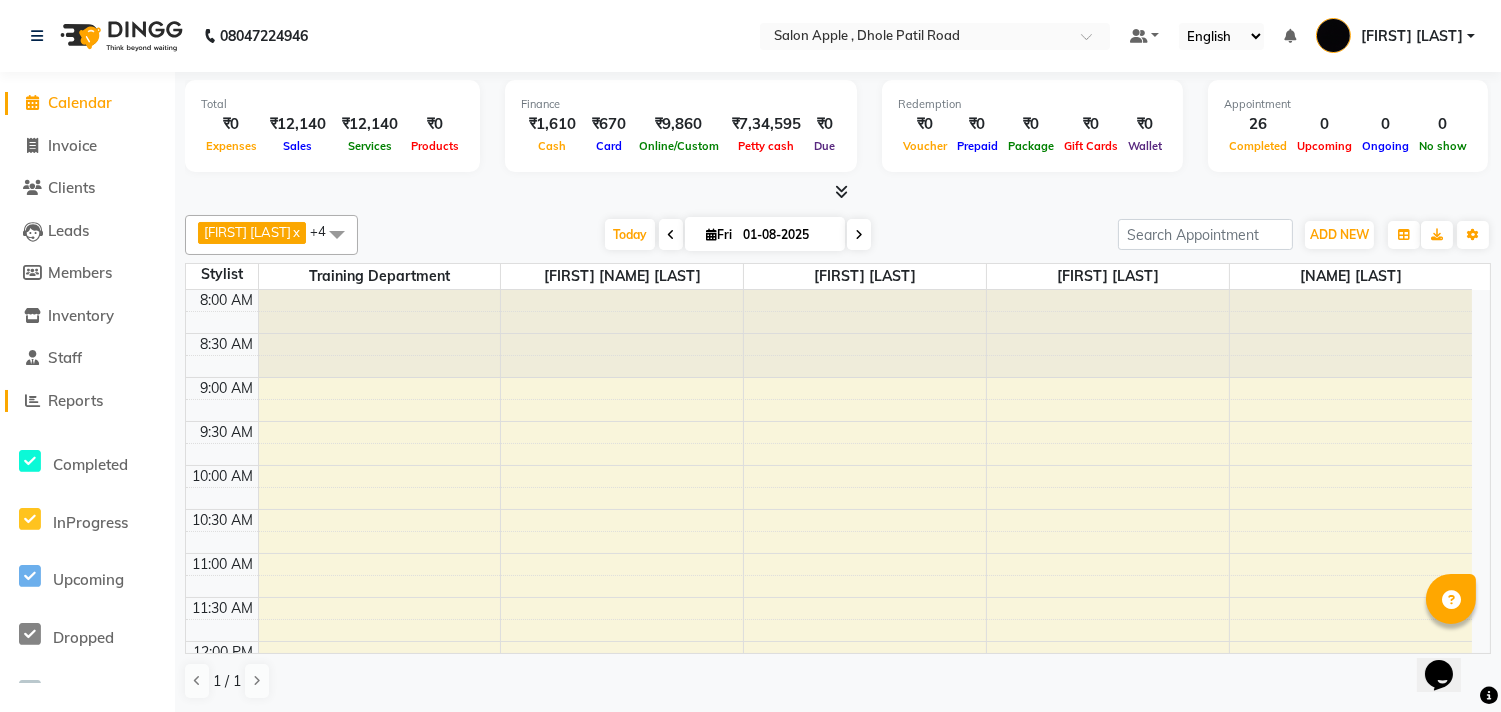 click on "Reports" 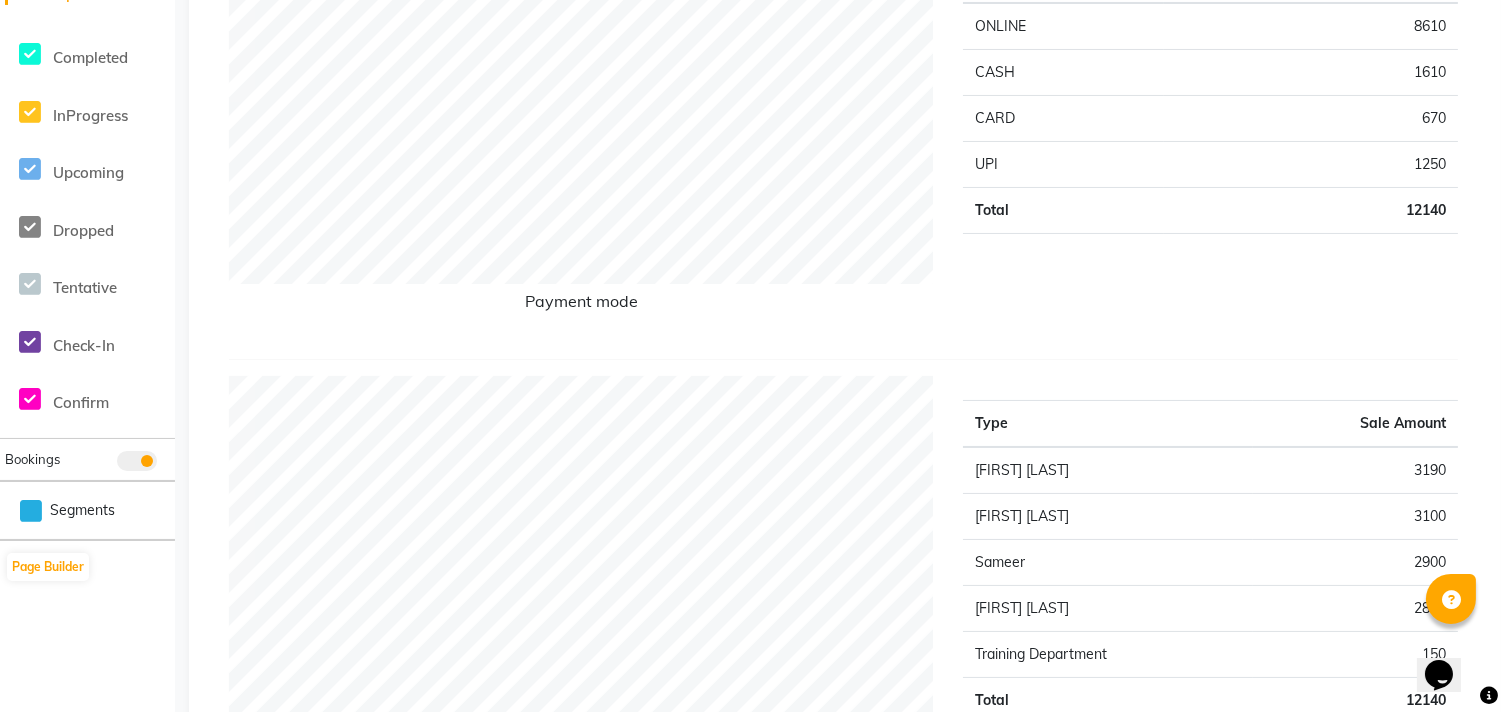 scroll, scrollTop: 111, scrollLeft: 0, axis: vertical 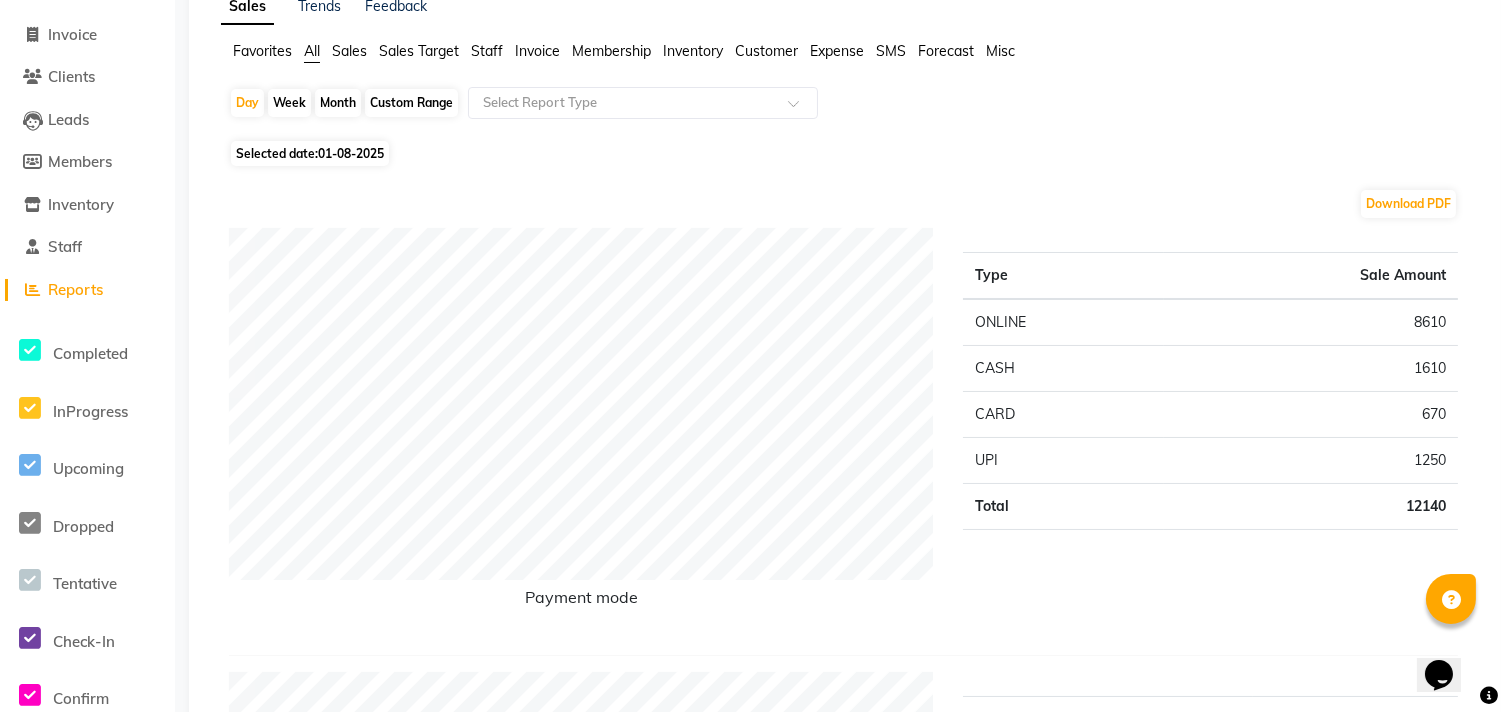 click on "Month" 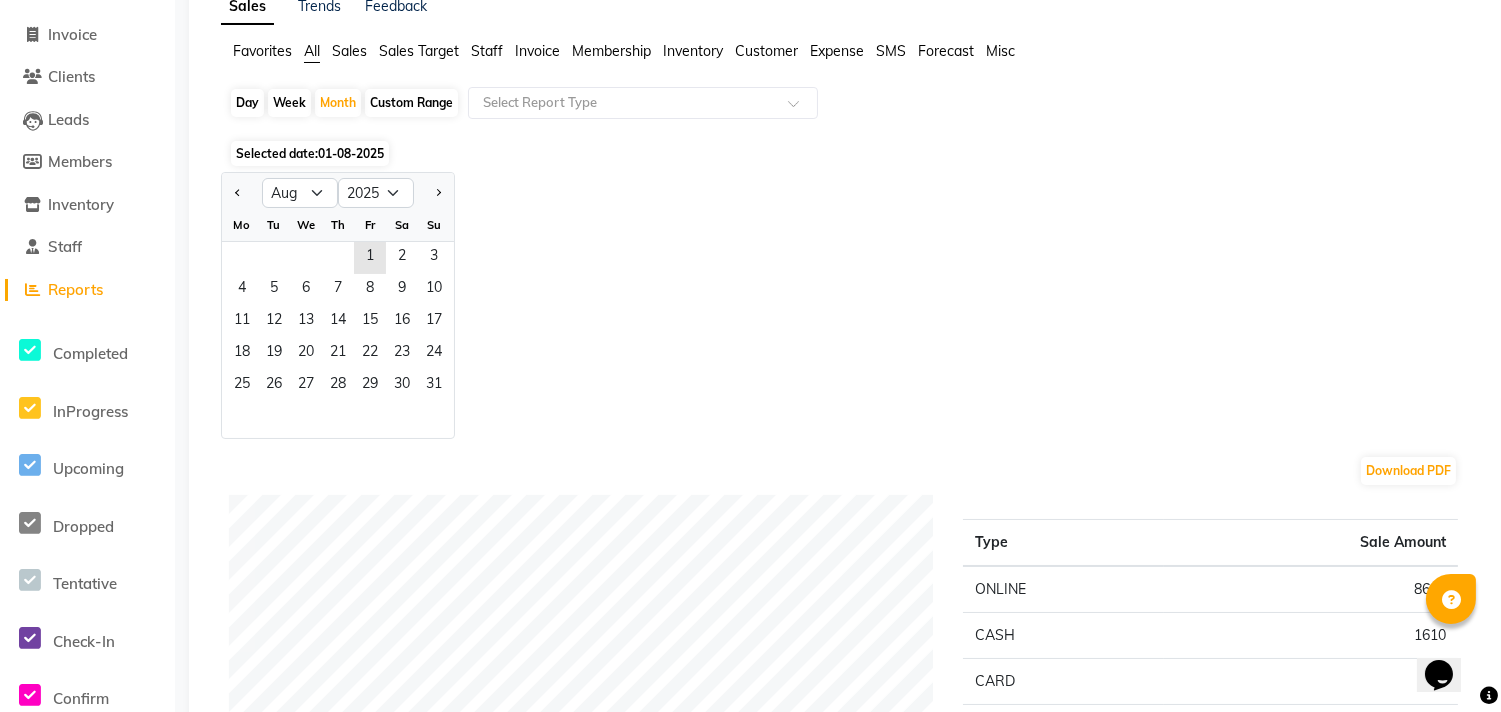 click on "Customer" 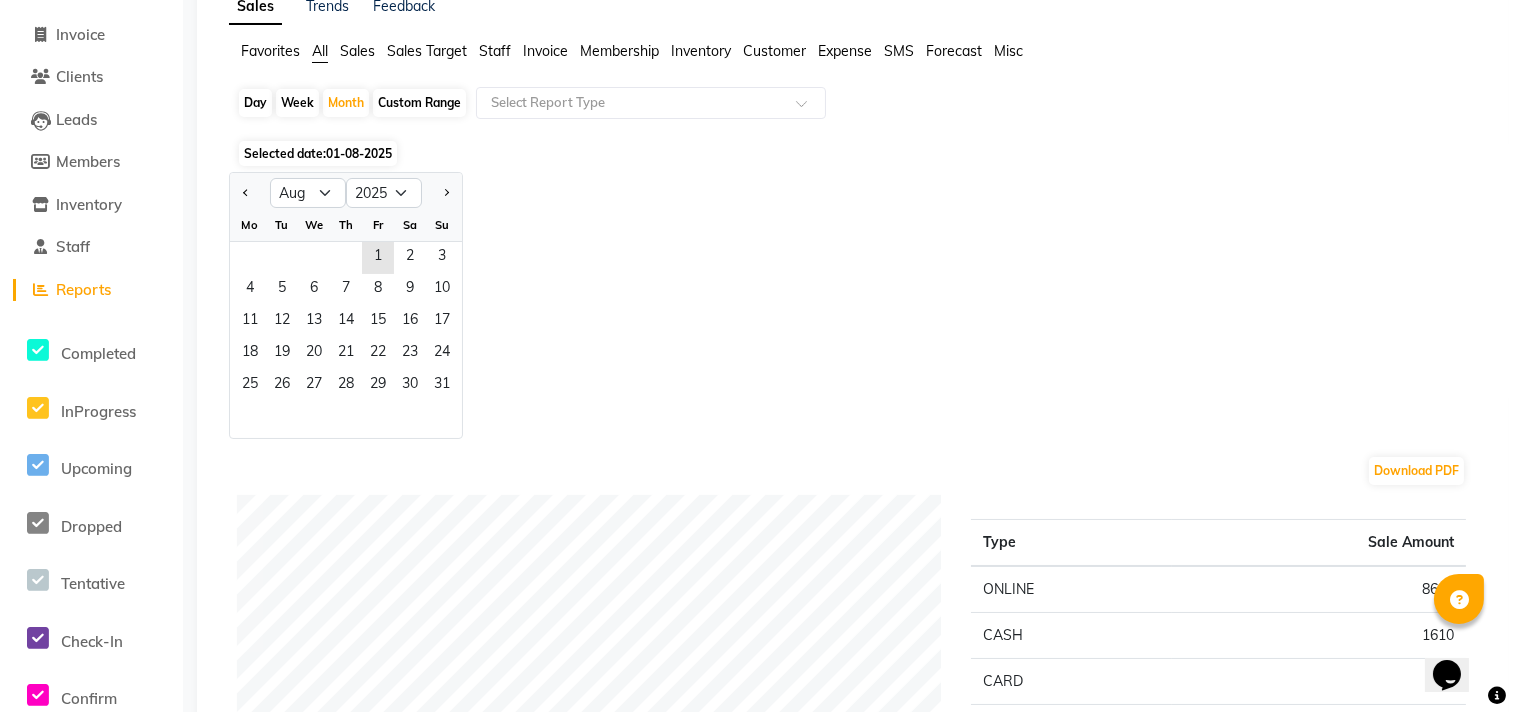 scroll, scrollTop: 0, scrollLeft: 0, axis: both 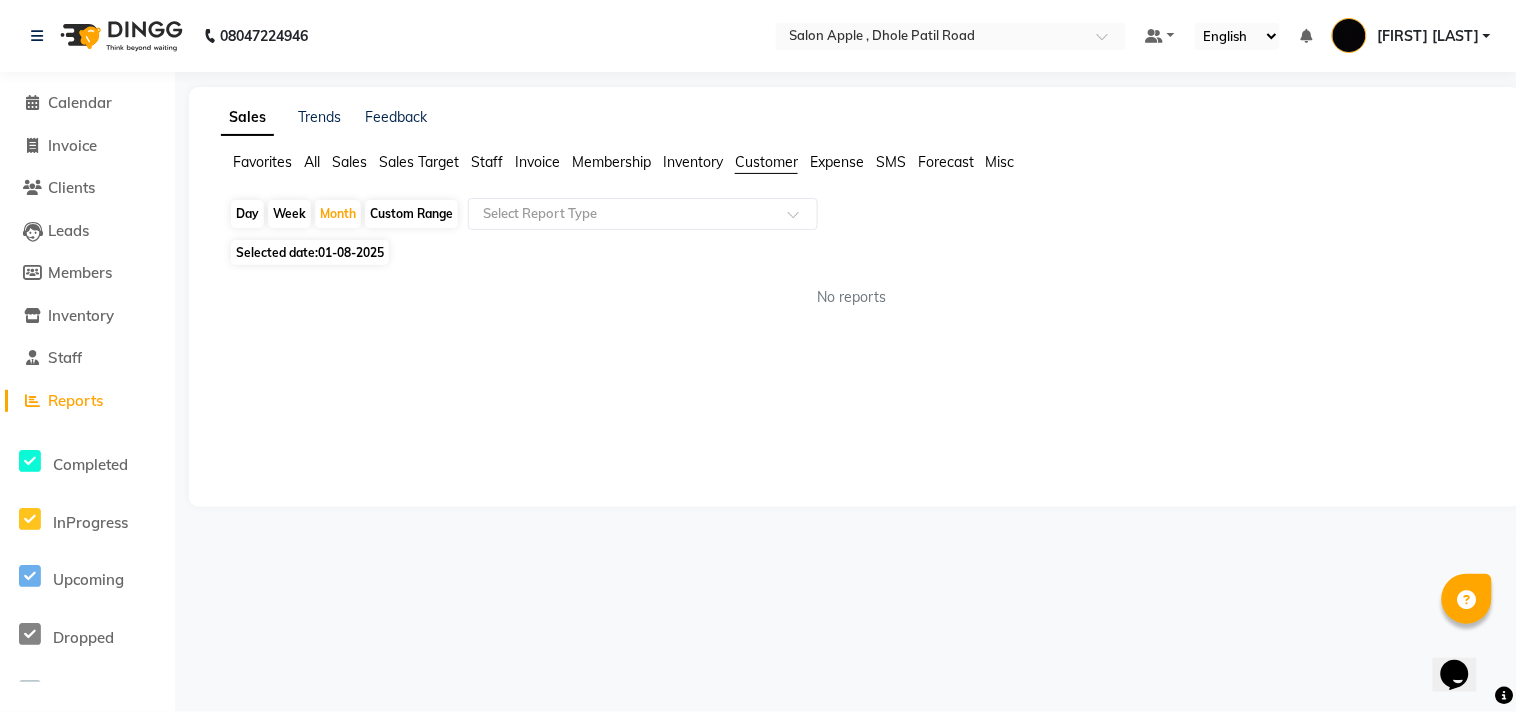 click on "Selected date:  01-08-2025" 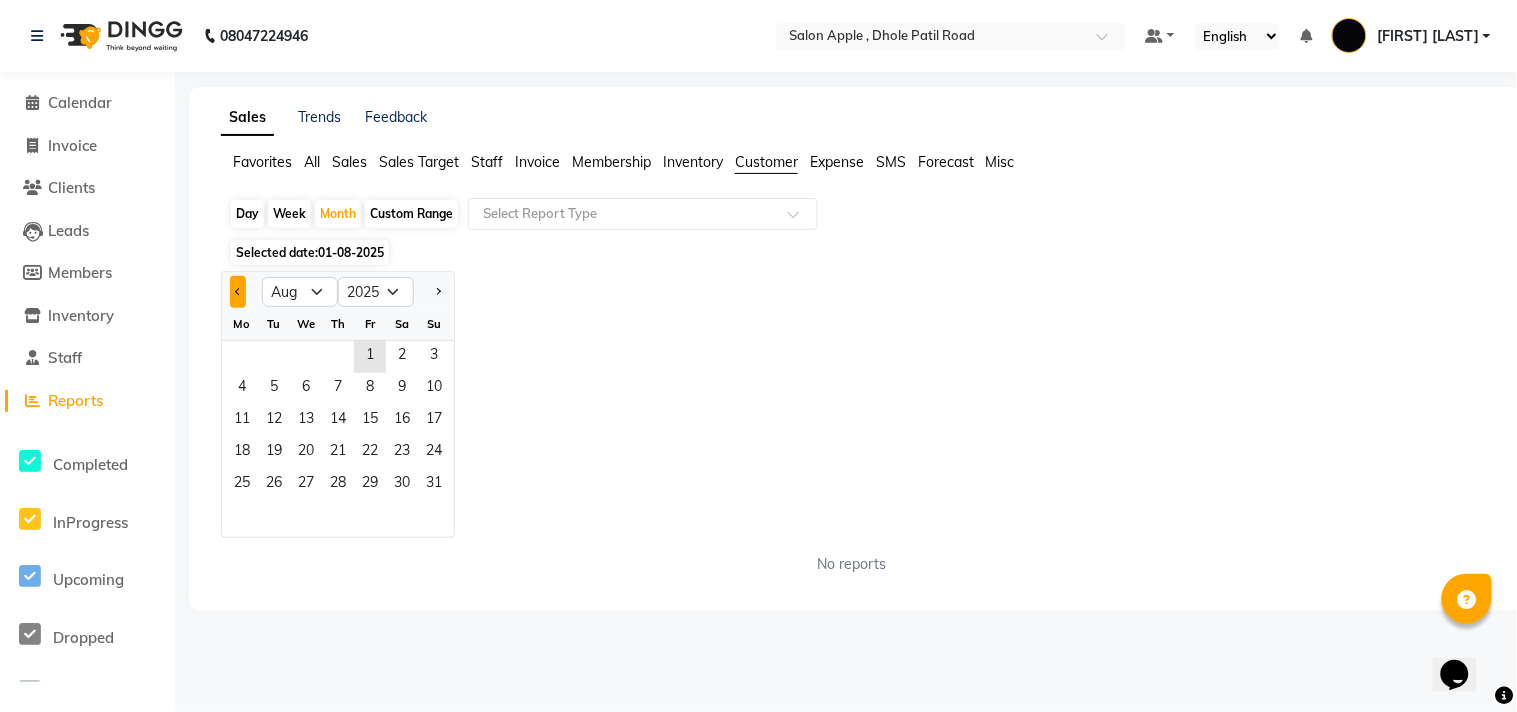 click 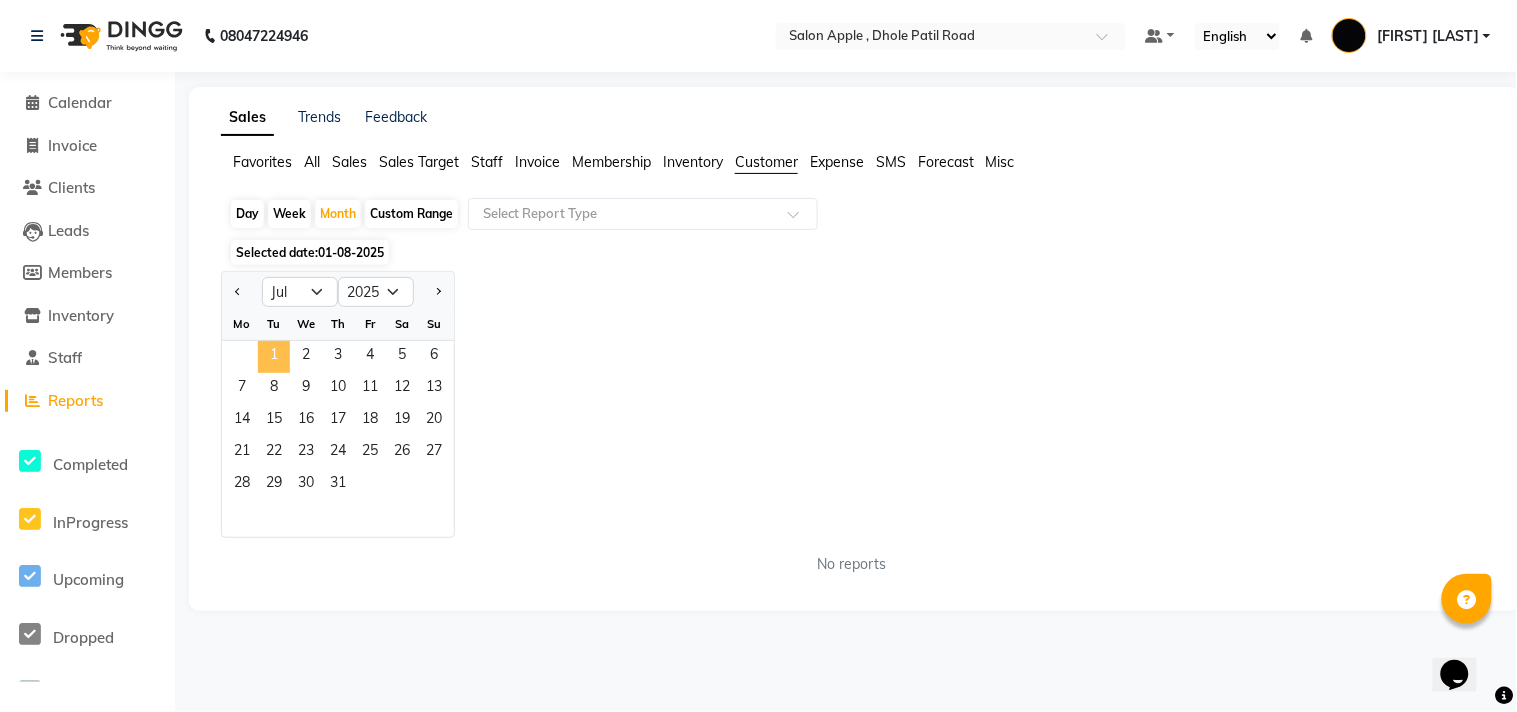 click on "1" 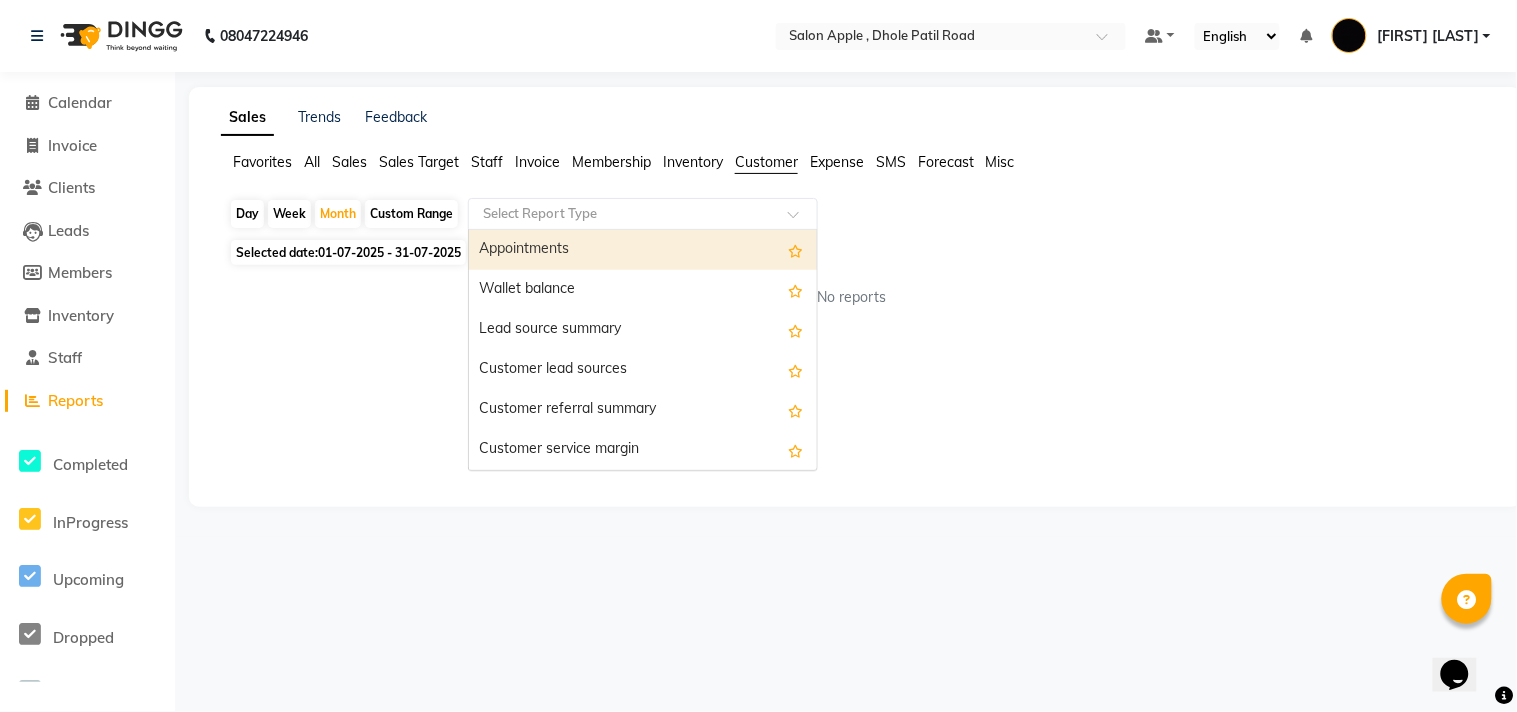 click 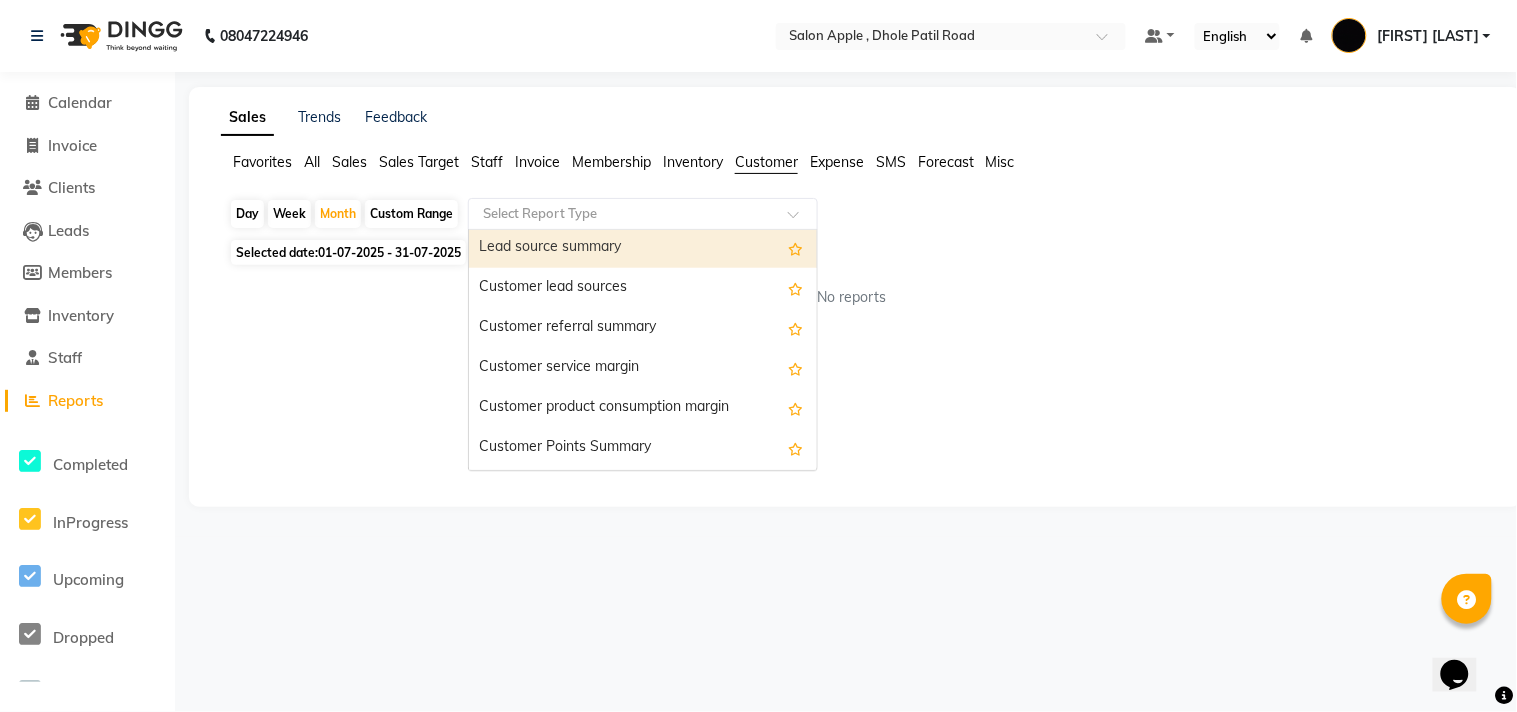 scroll, scrollTop: 280, scrollLeft: 0, axis: vertical 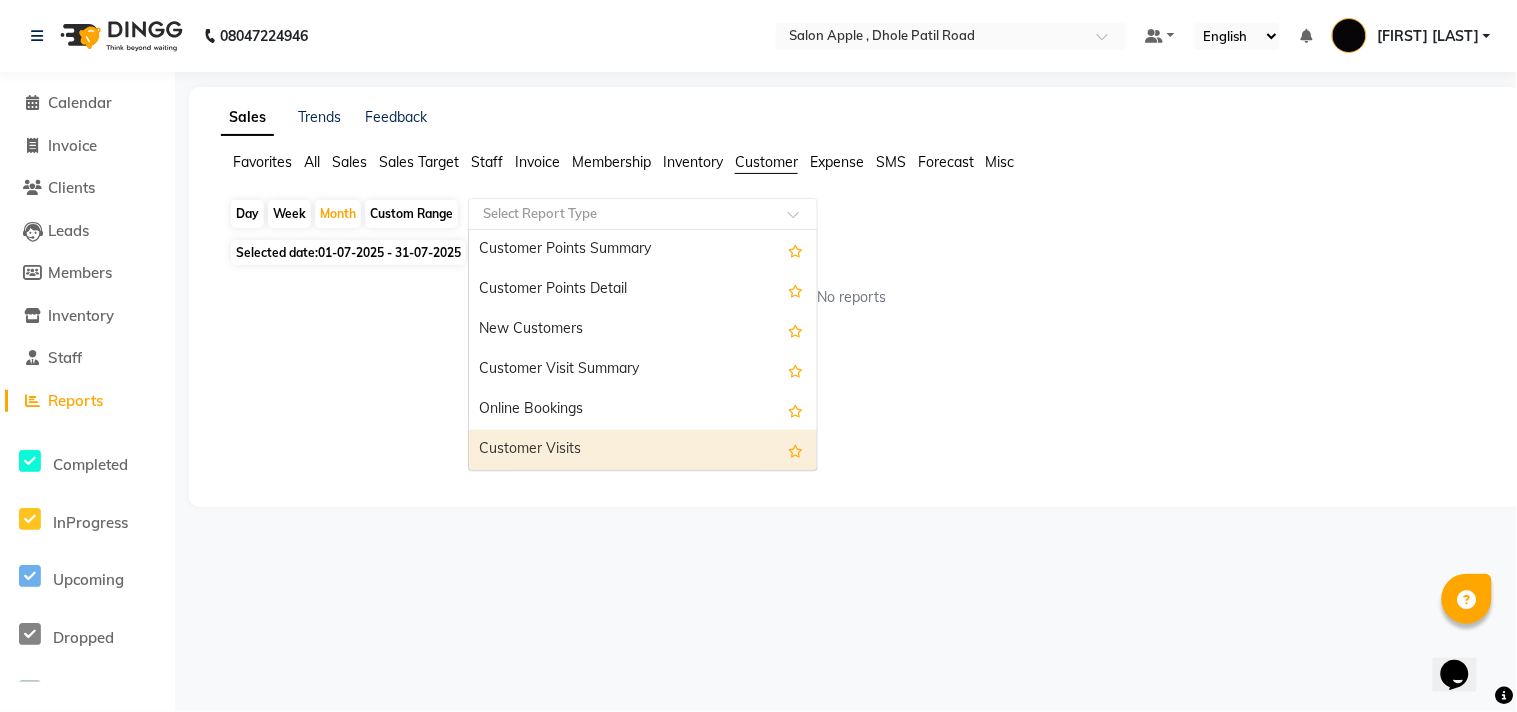 click on "Customer Visits" at bounding box center [643, 450] 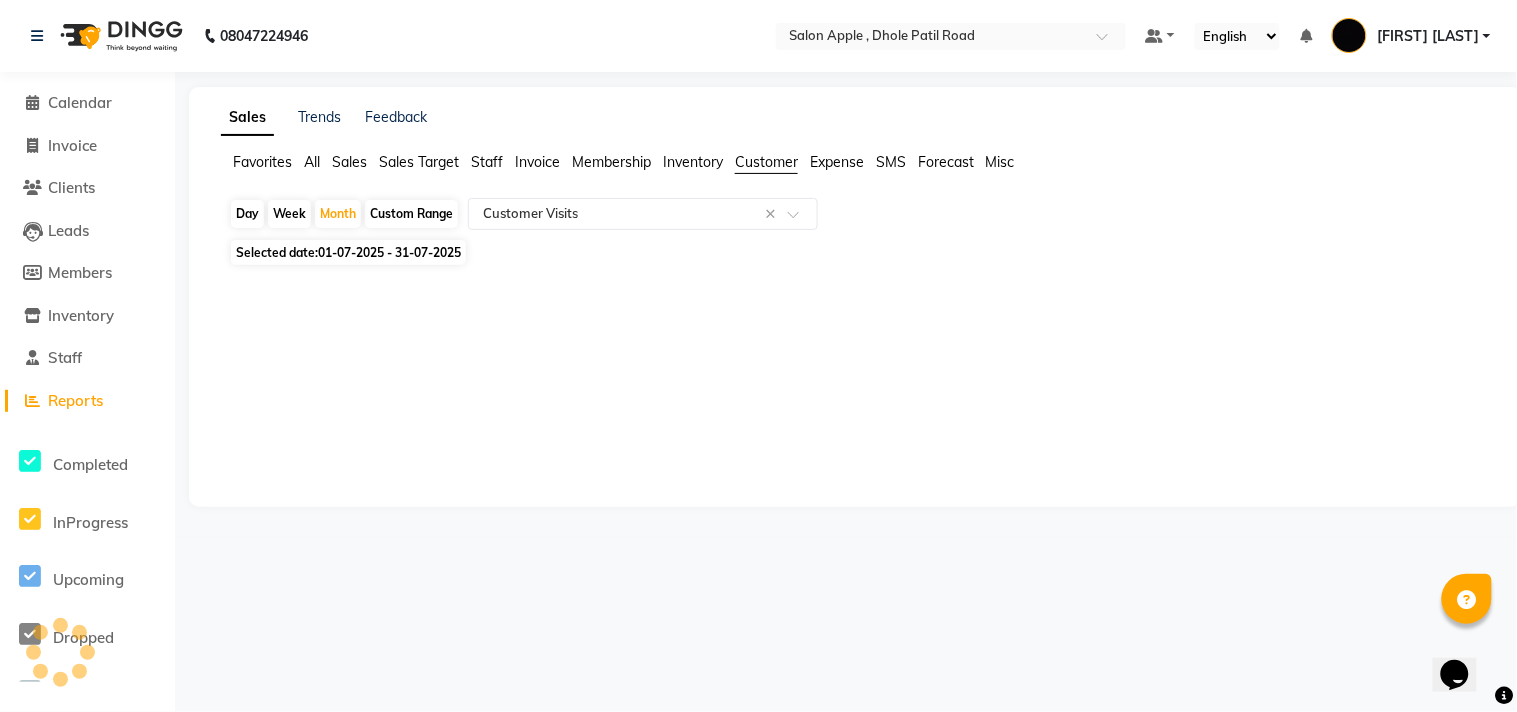 click on "Day" 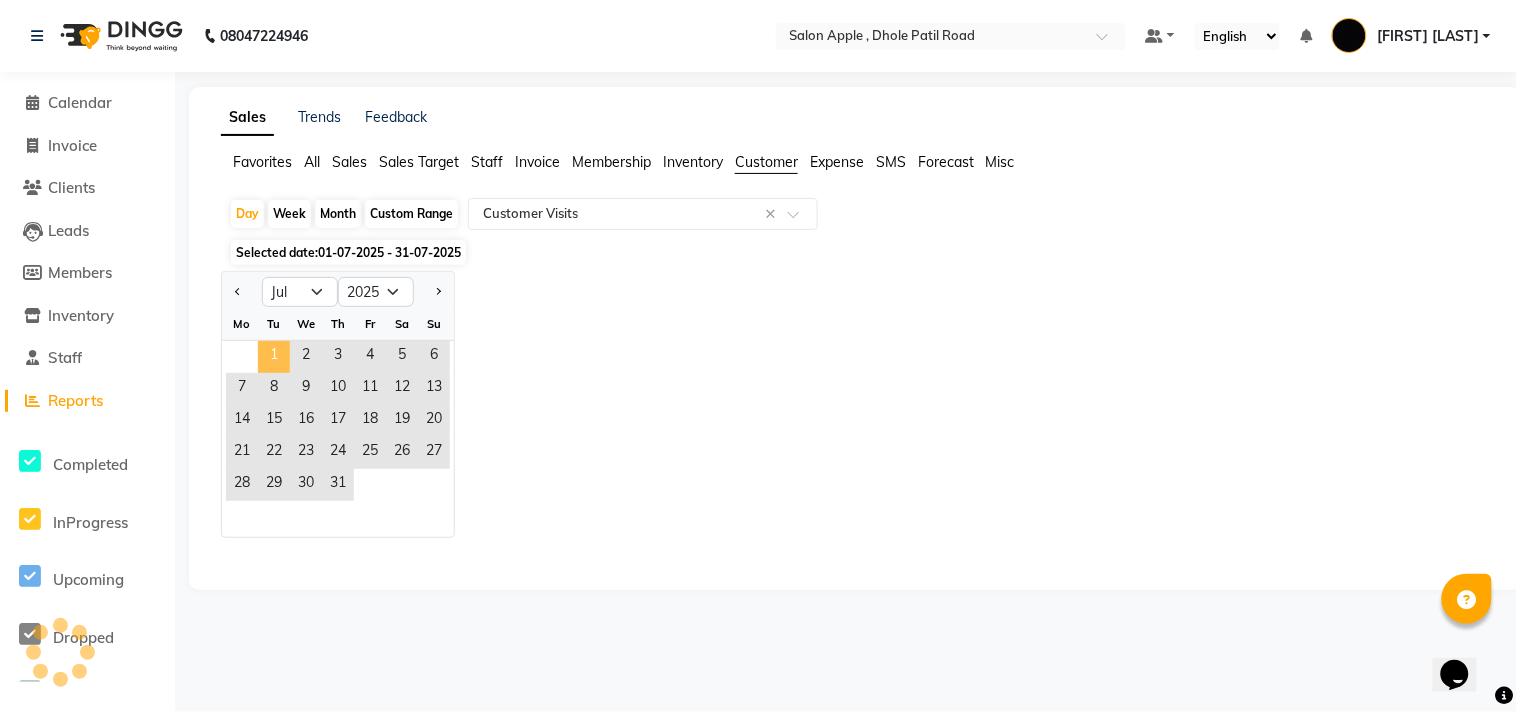 click on "1" 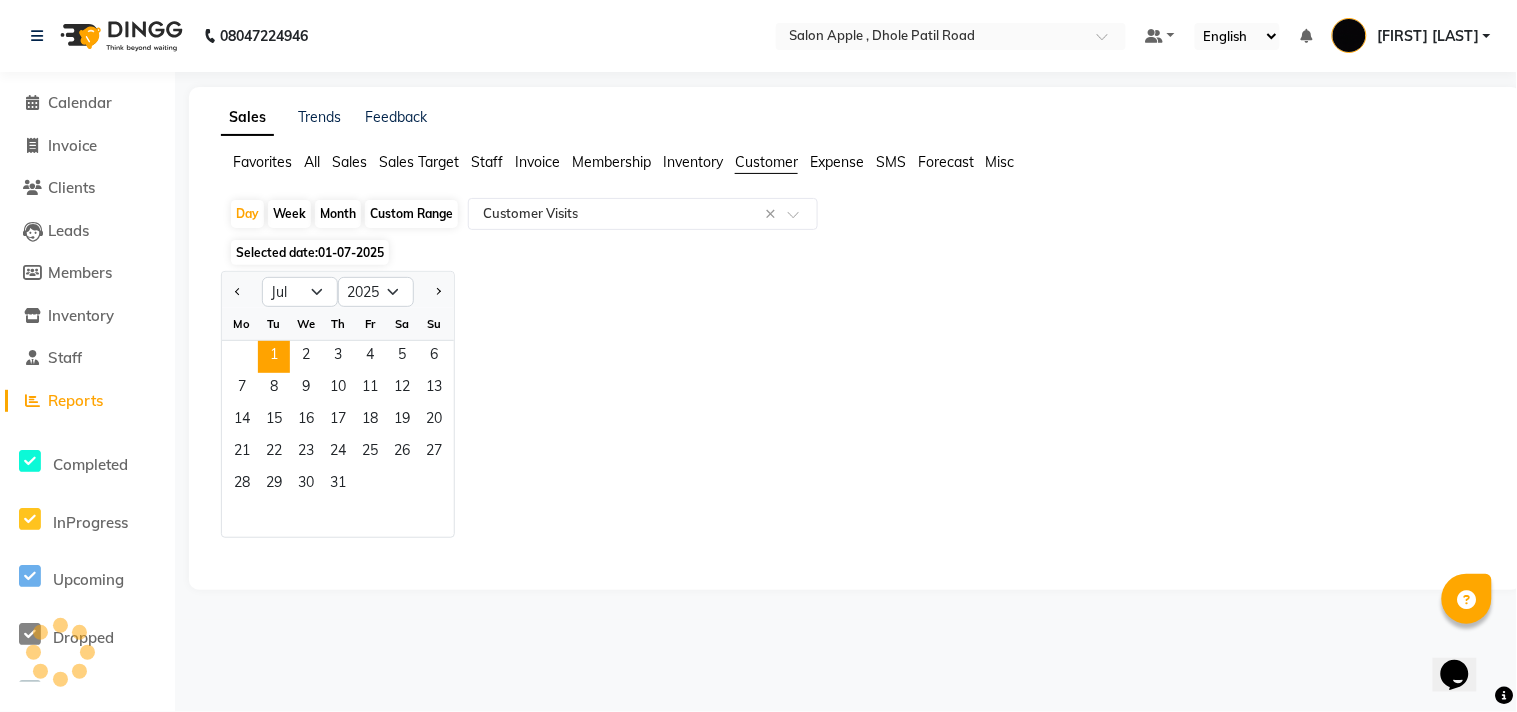 click on "Month" 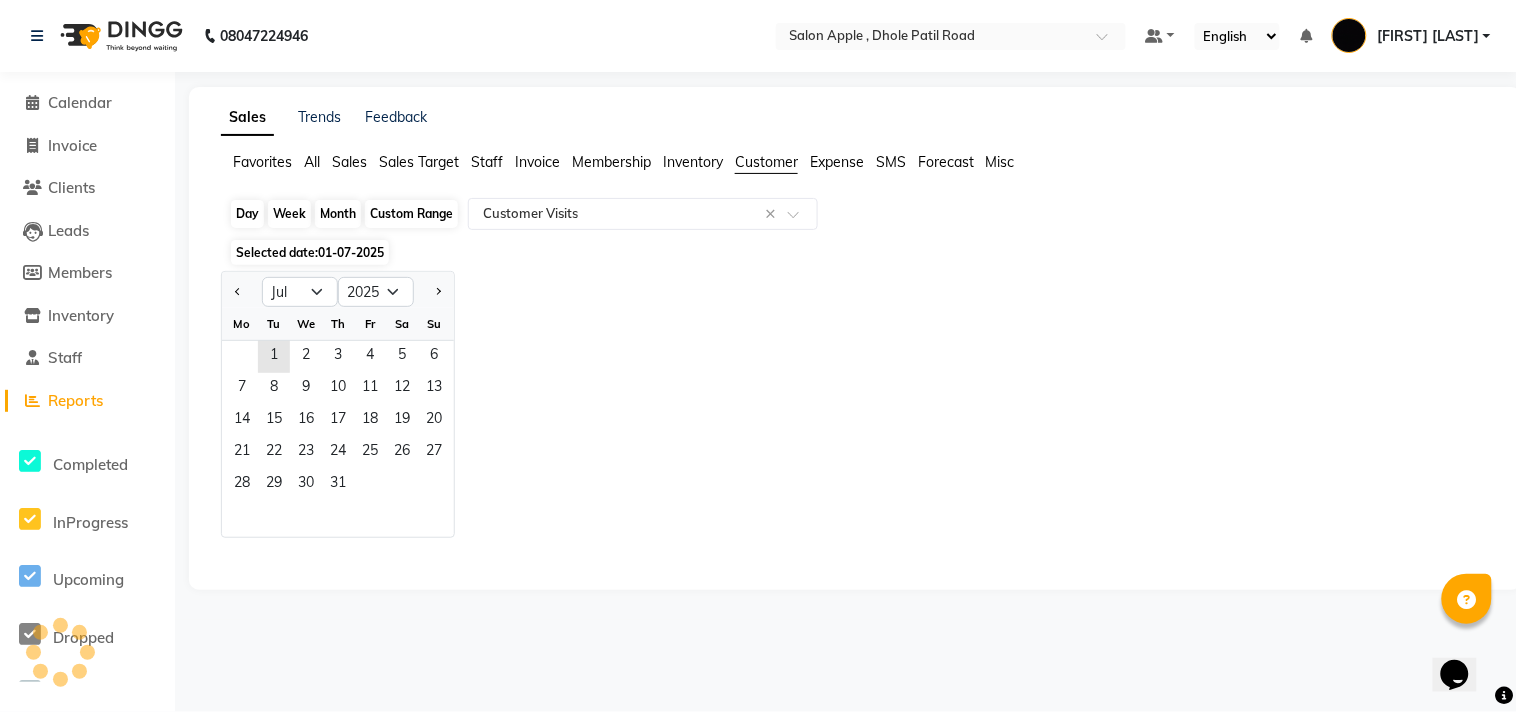 click on "Month" 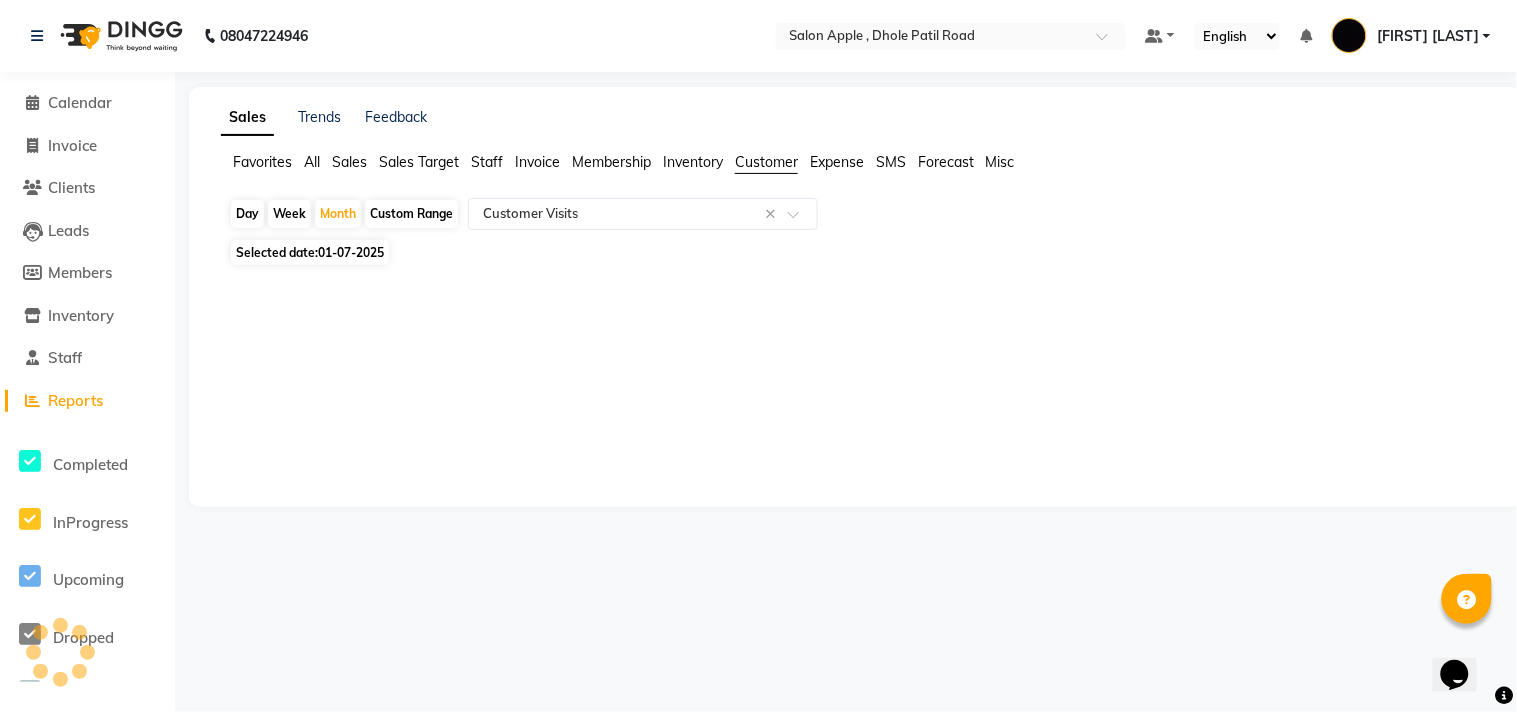 click on "Sales" 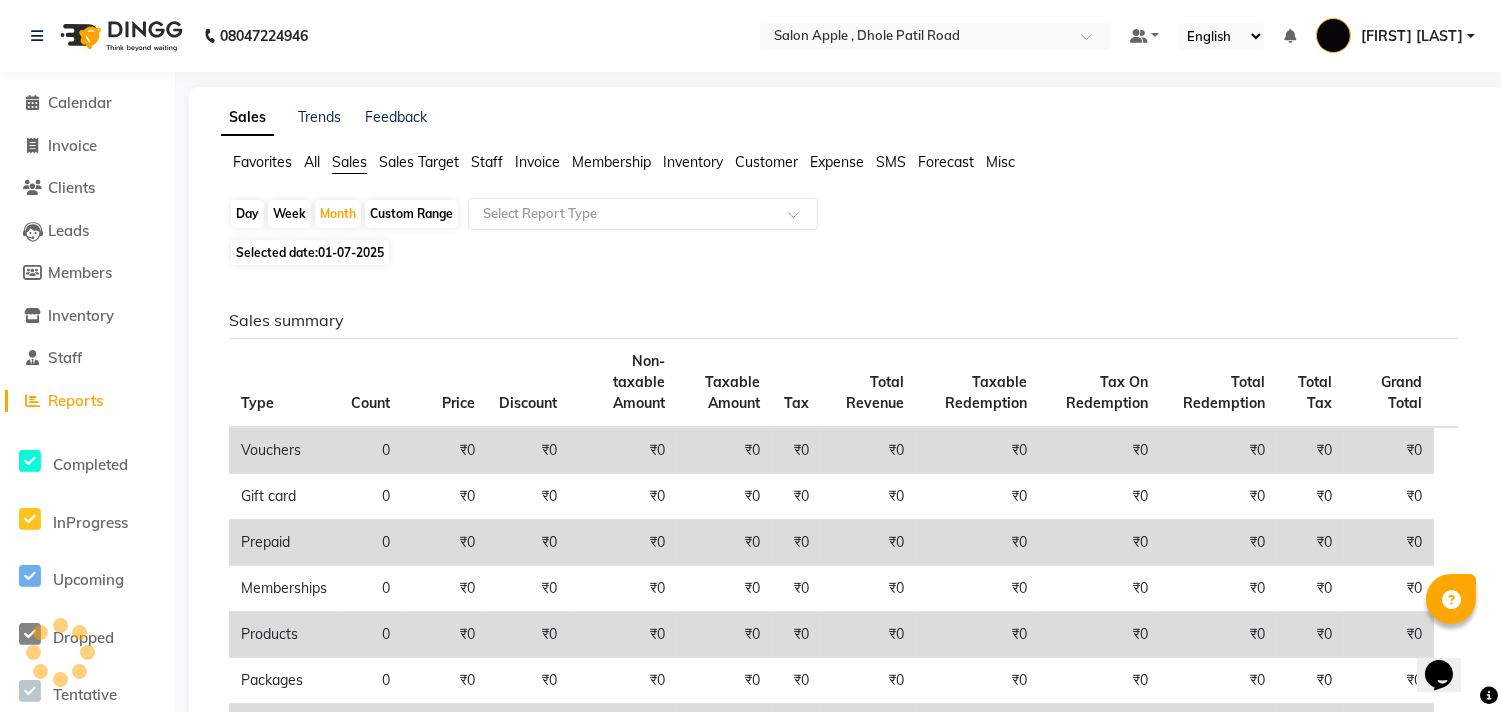 click on "Favorites" 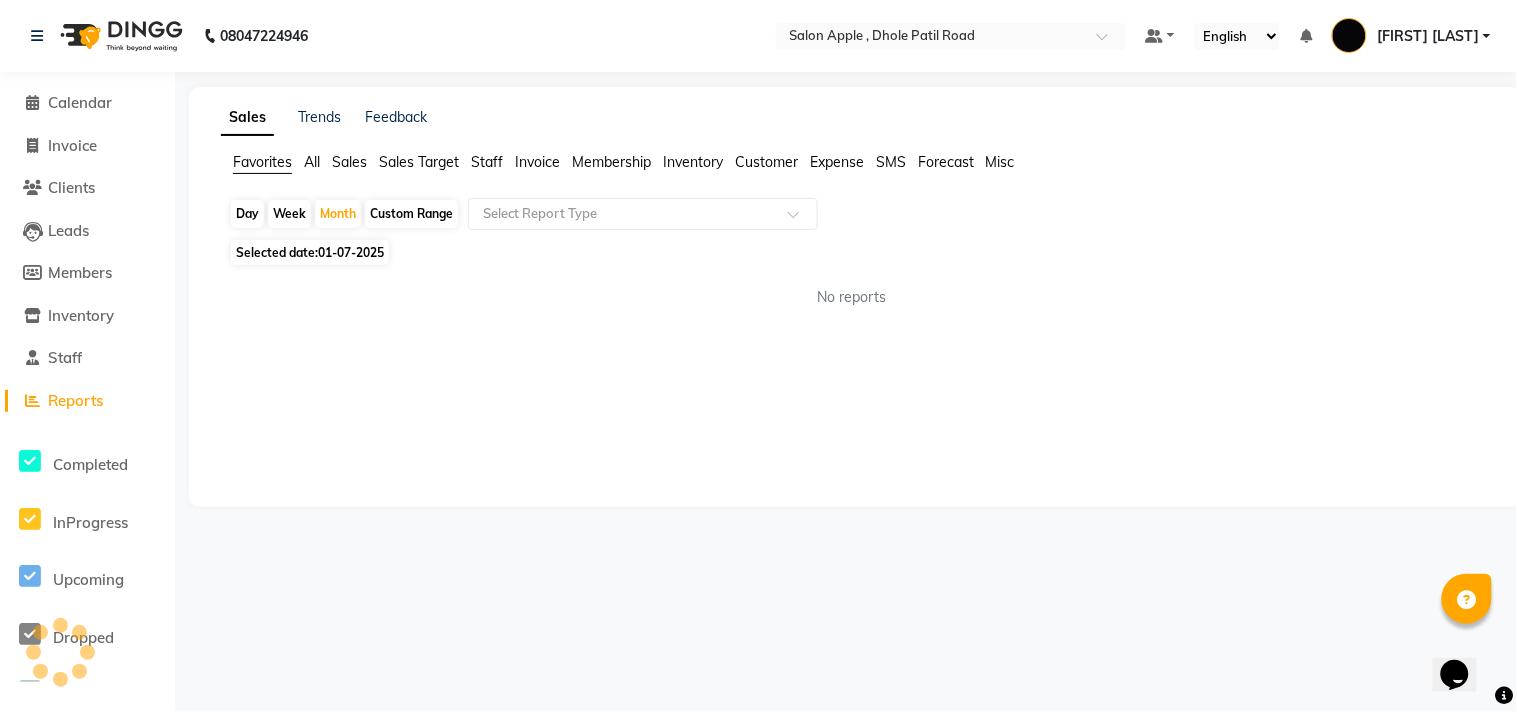 click on "Selected date:  01-07-2025" 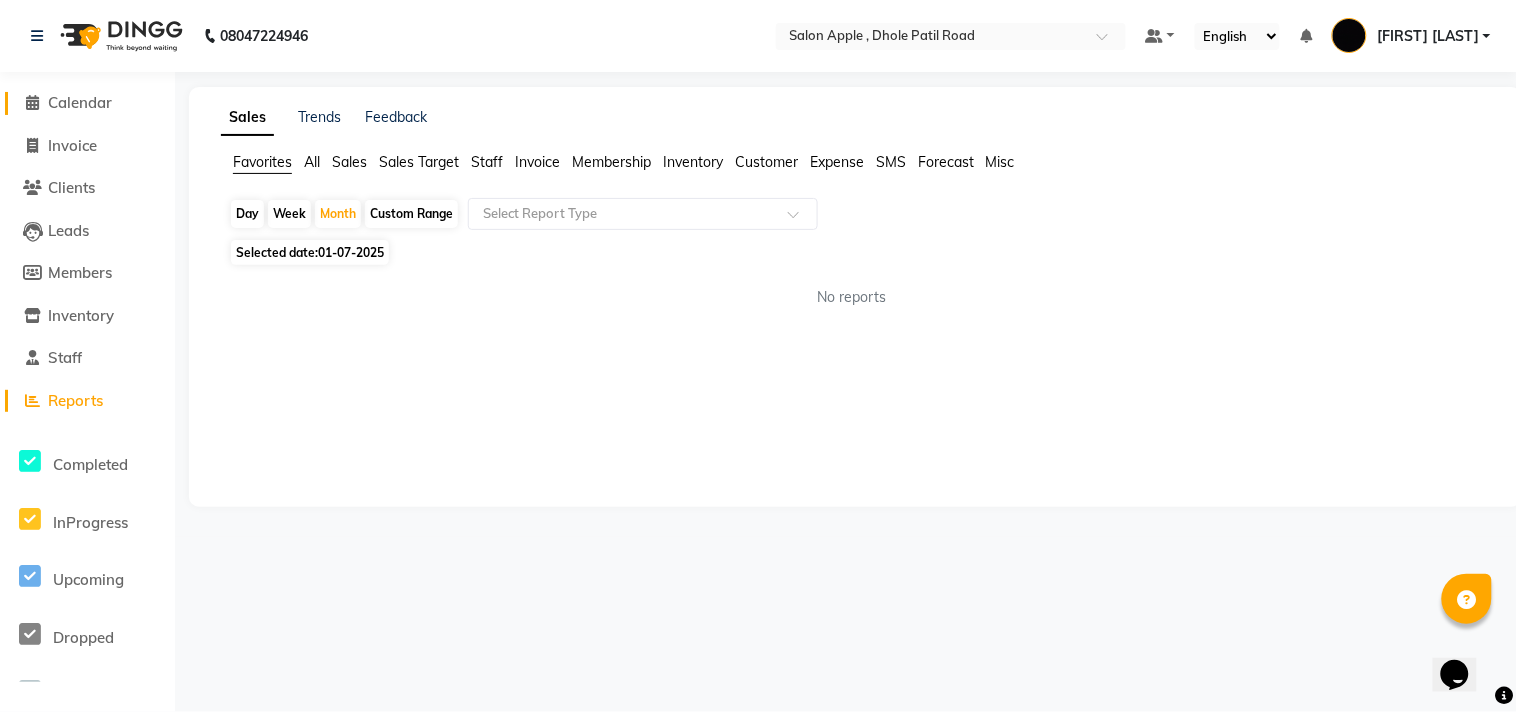 click on "Calendar" 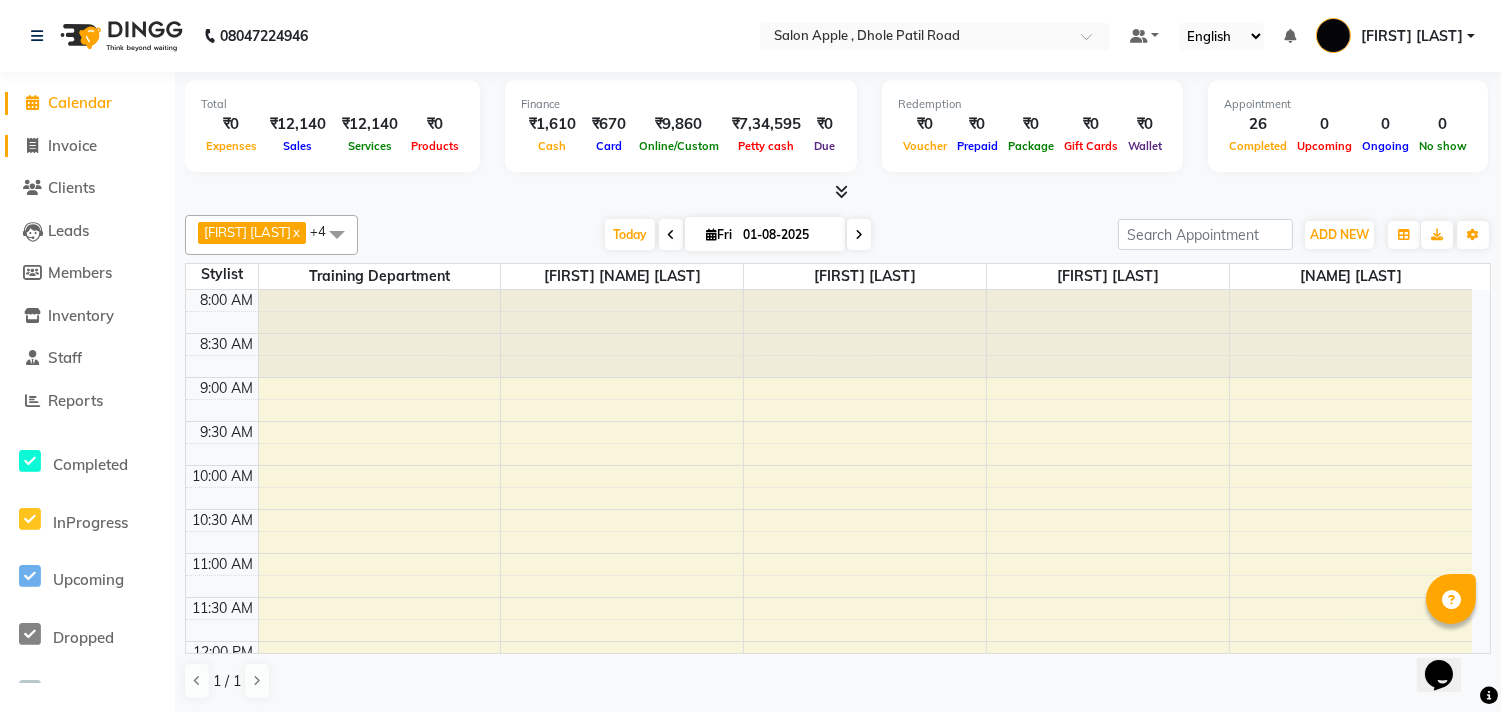 click on "Invoice" 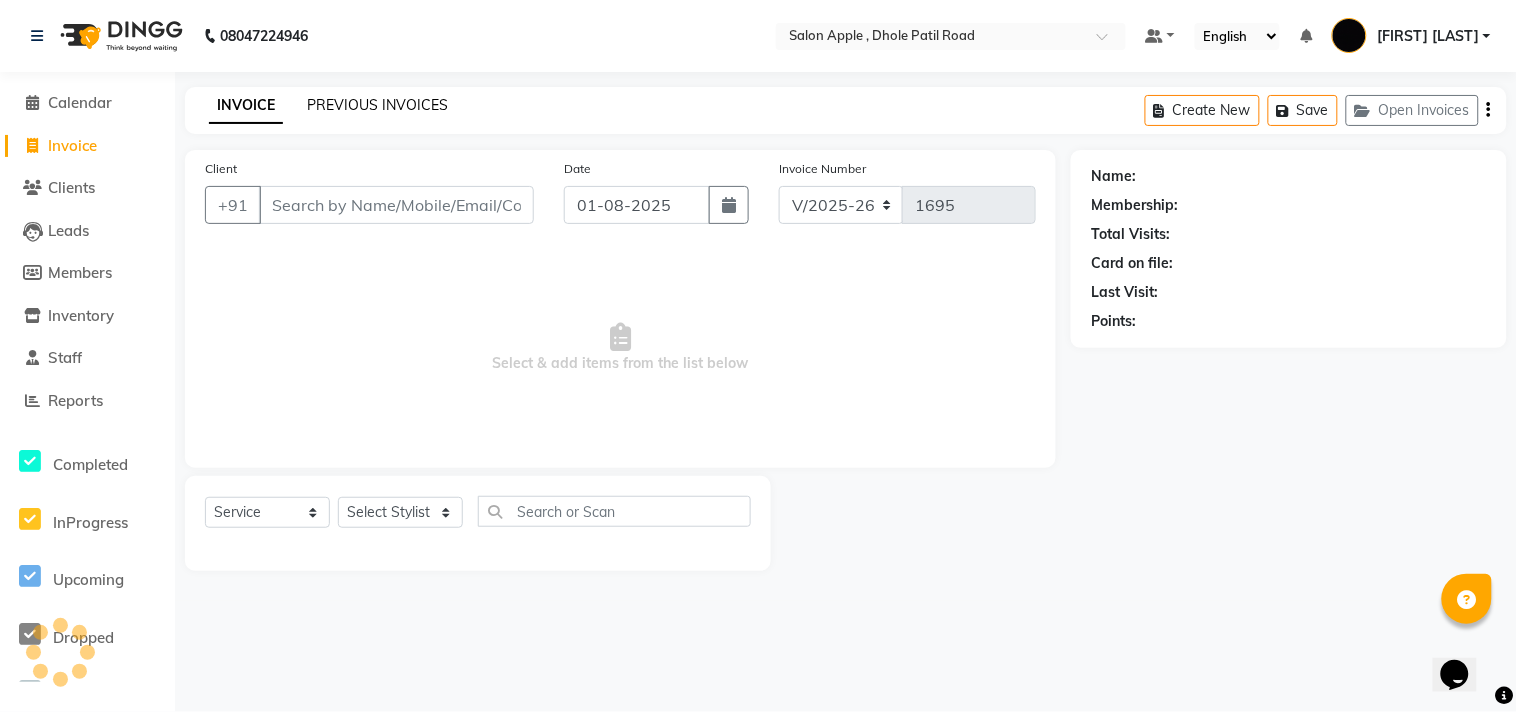 click on "PREVIOUS INVOICES" 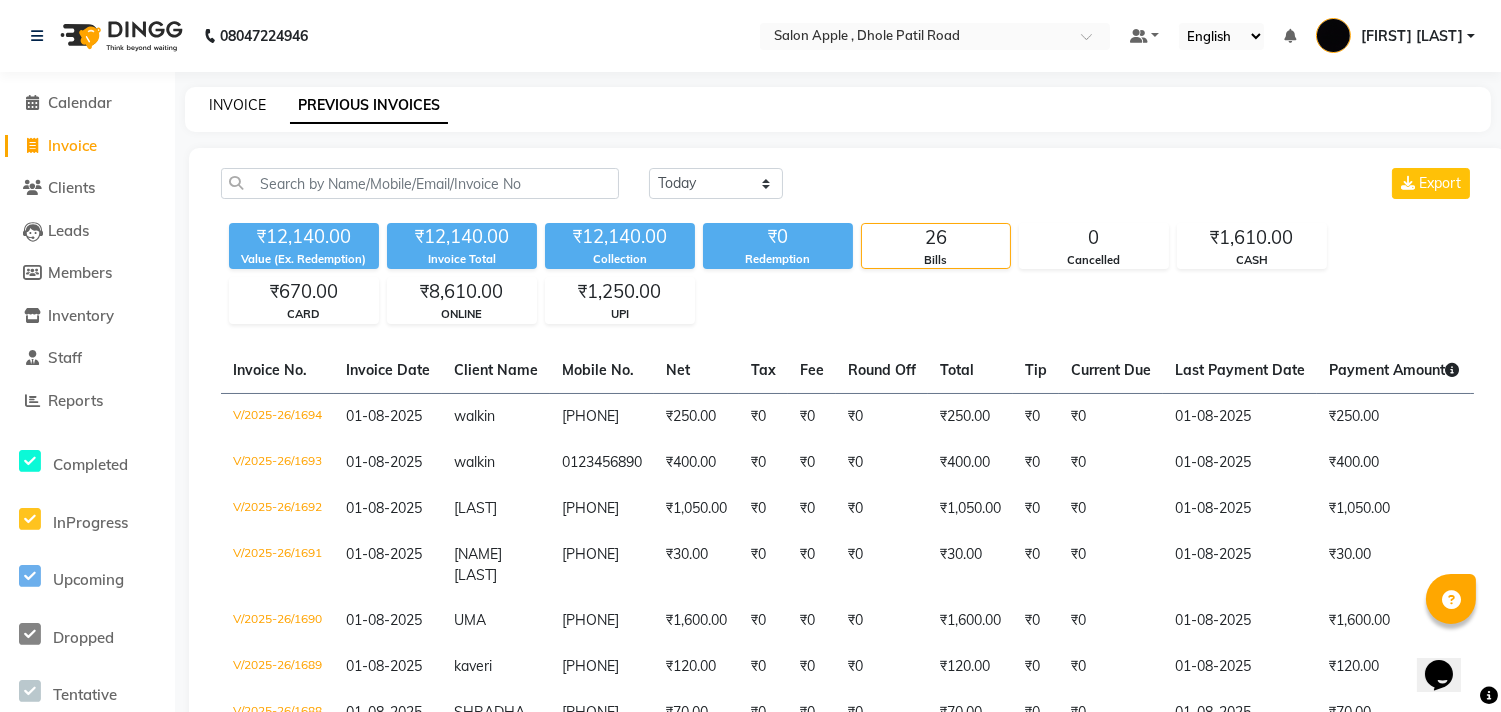 click on "INVOICE" 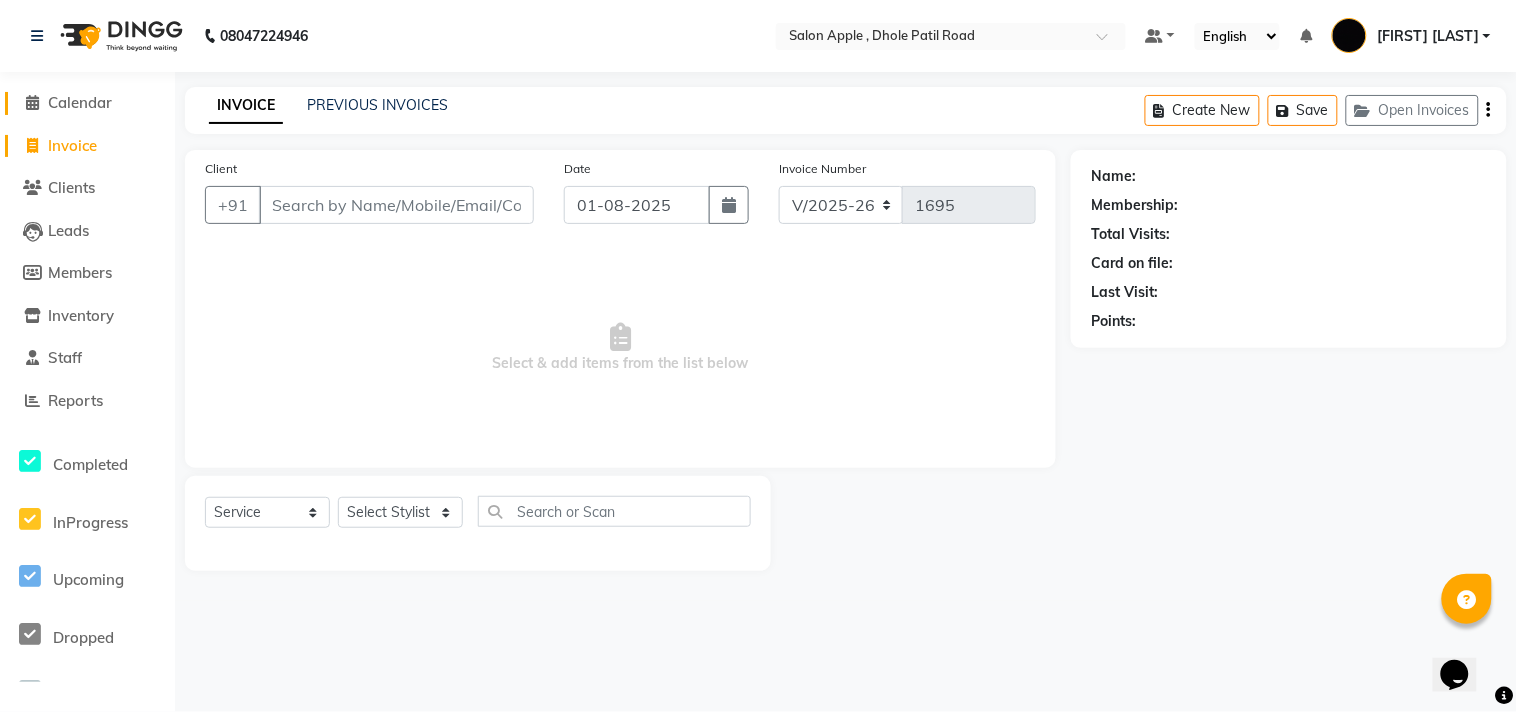 click on "Calendar" 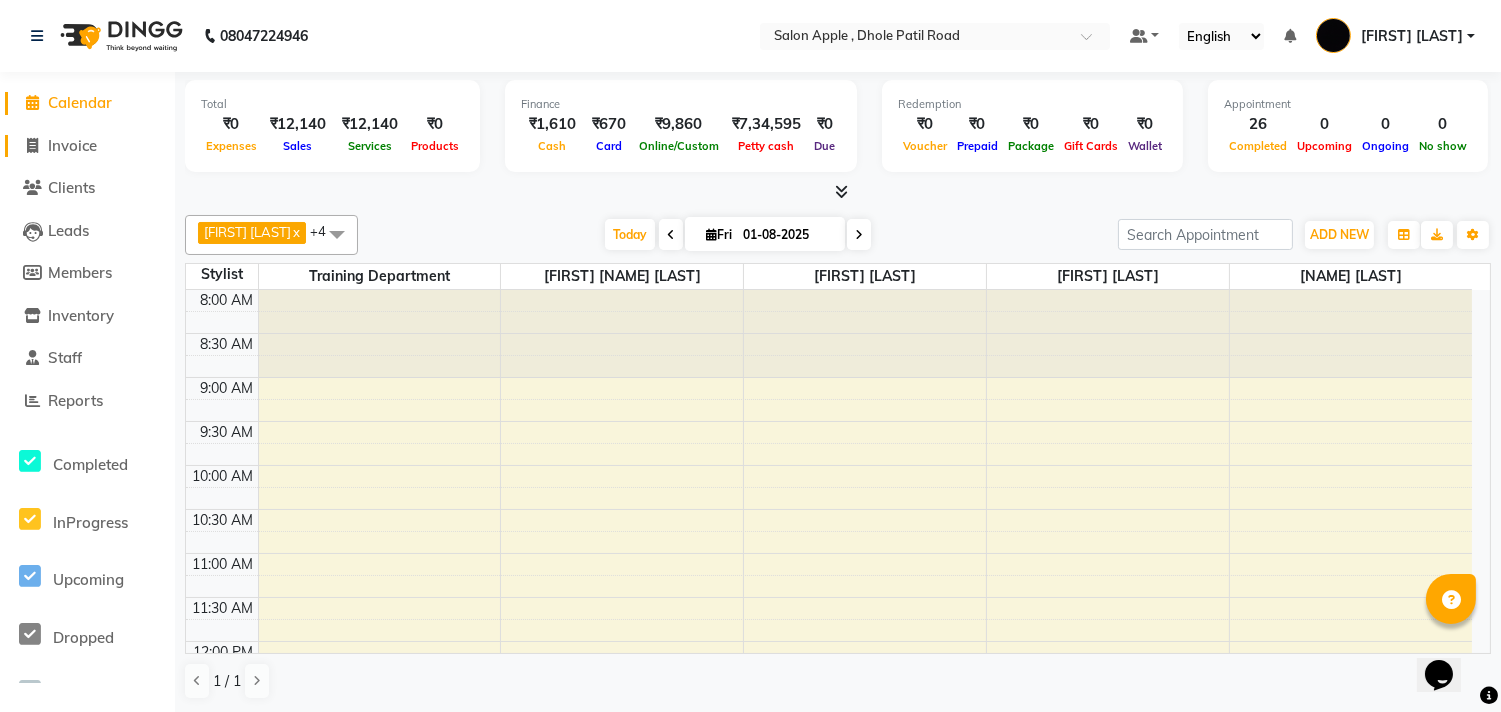 click on "Invoice" 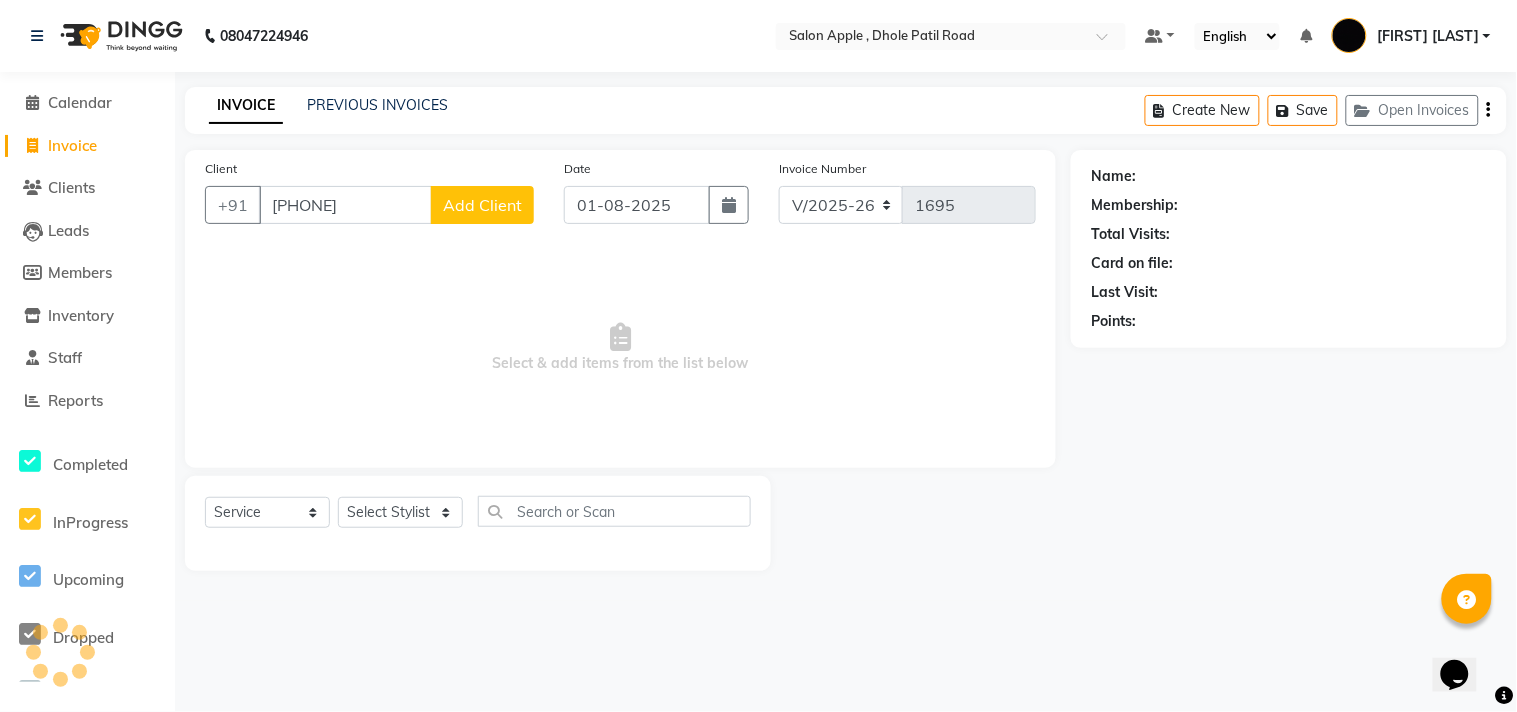 click on "Add Client" 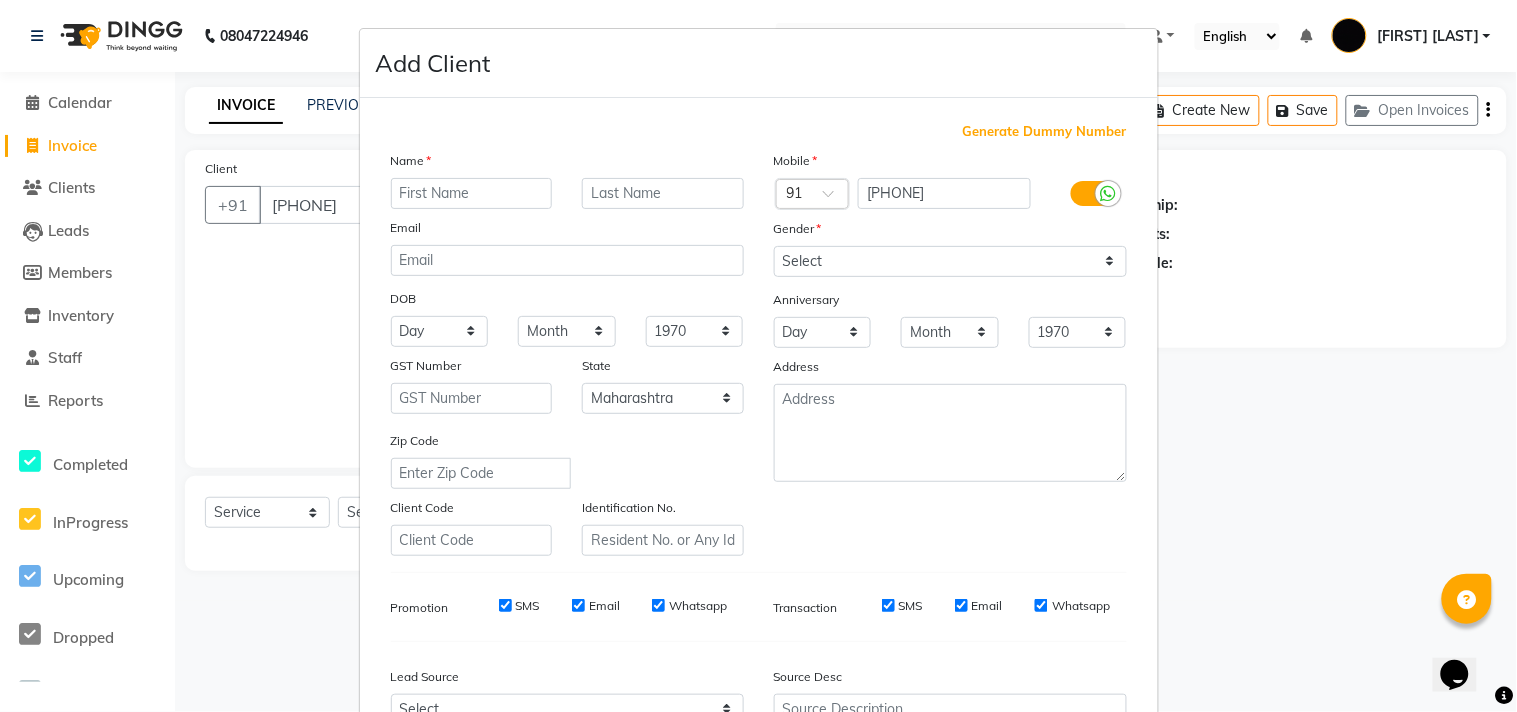 click at bounding box center (472, 193) 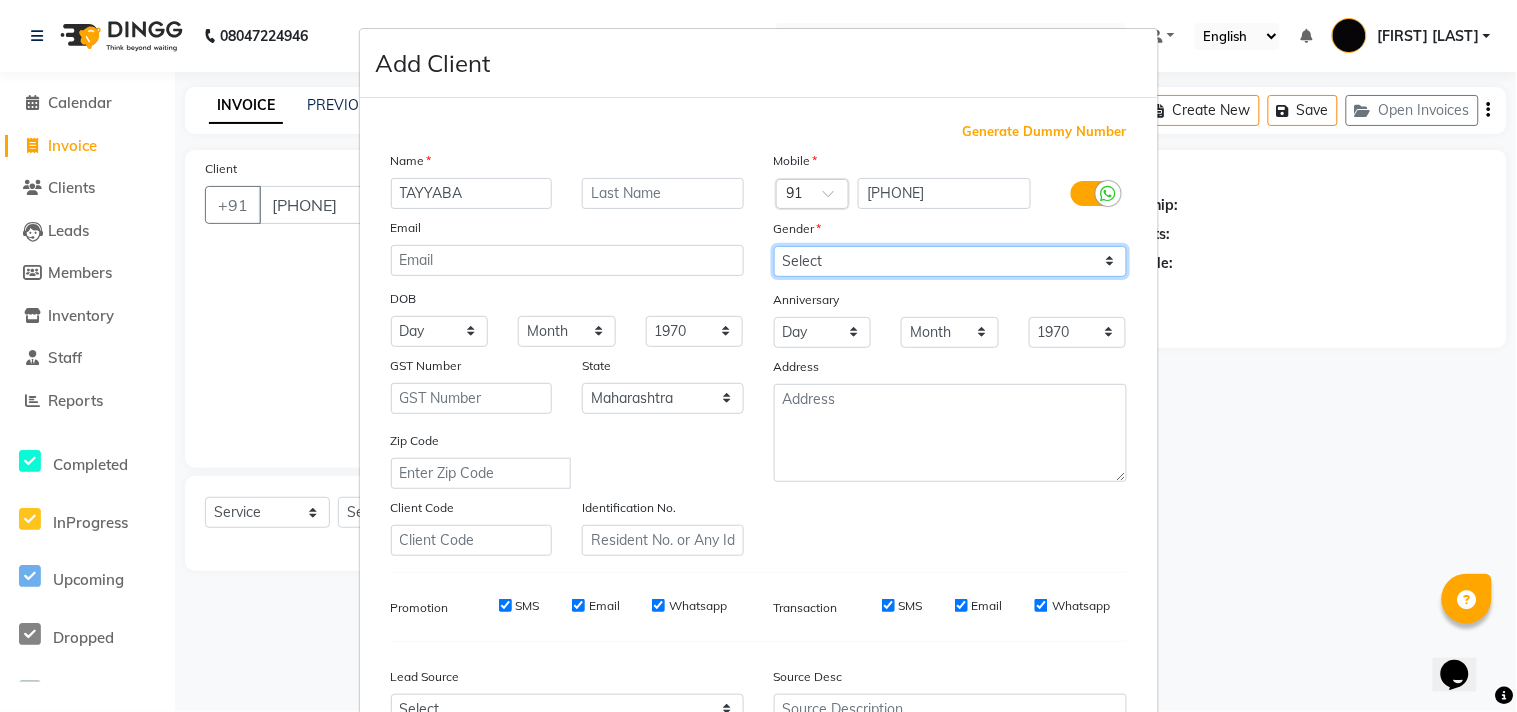 click on "Select Male Female Other Prefer Not To Say" at bounding box center (950, 261) 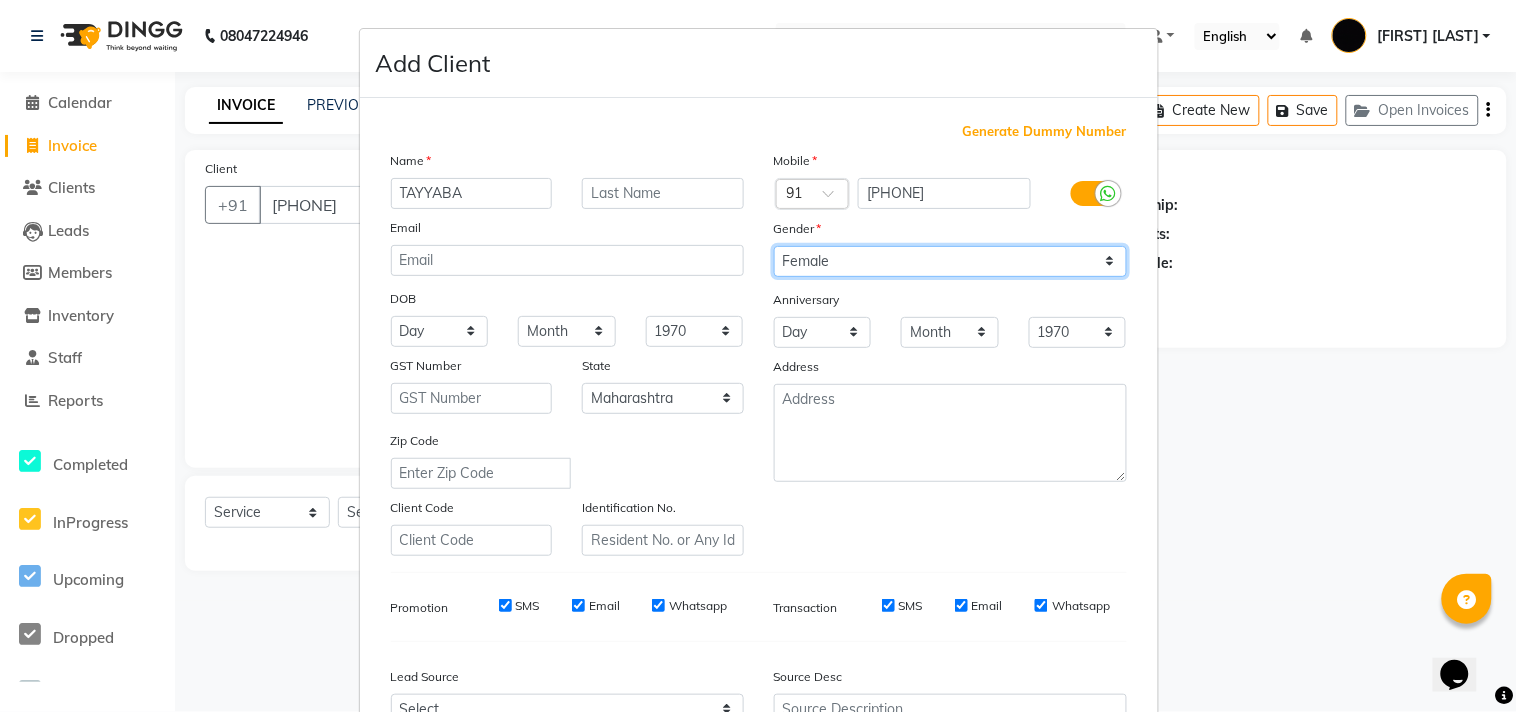 click on "Select Male Female Other Prefer Not To Say" at bounding box center [950, 261] 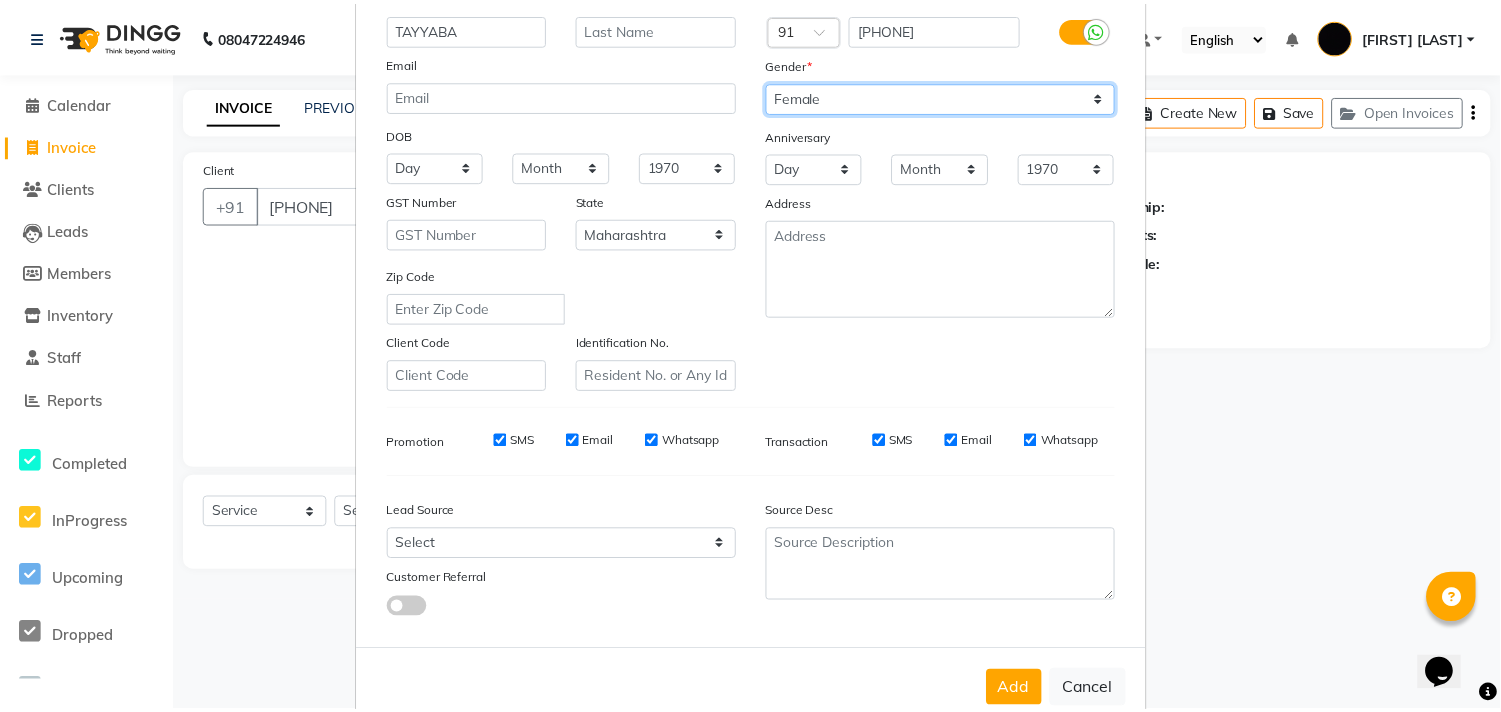 scroll, scrollTop: 212, scrollLeft: 0, axis: vertical 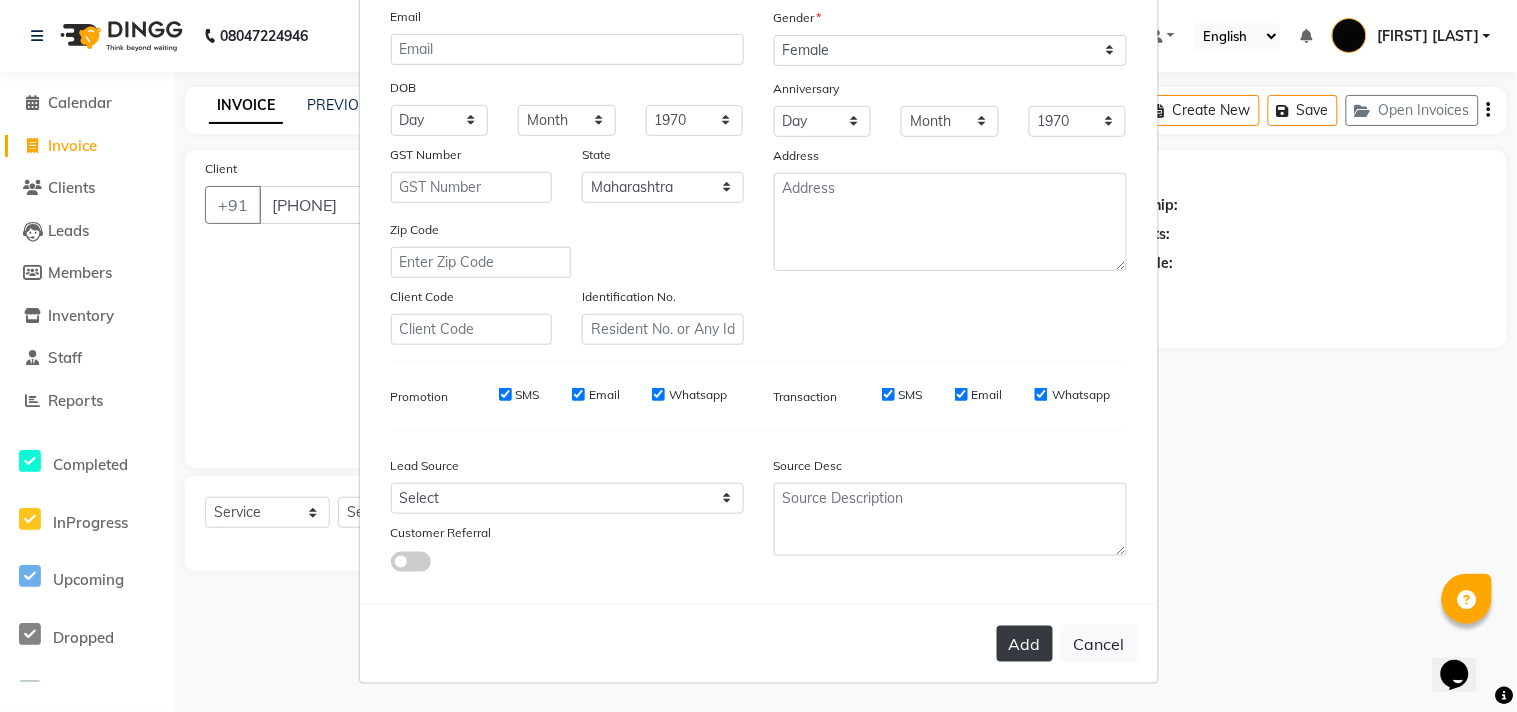 click on "Add" at bounding box center [1025, 644] 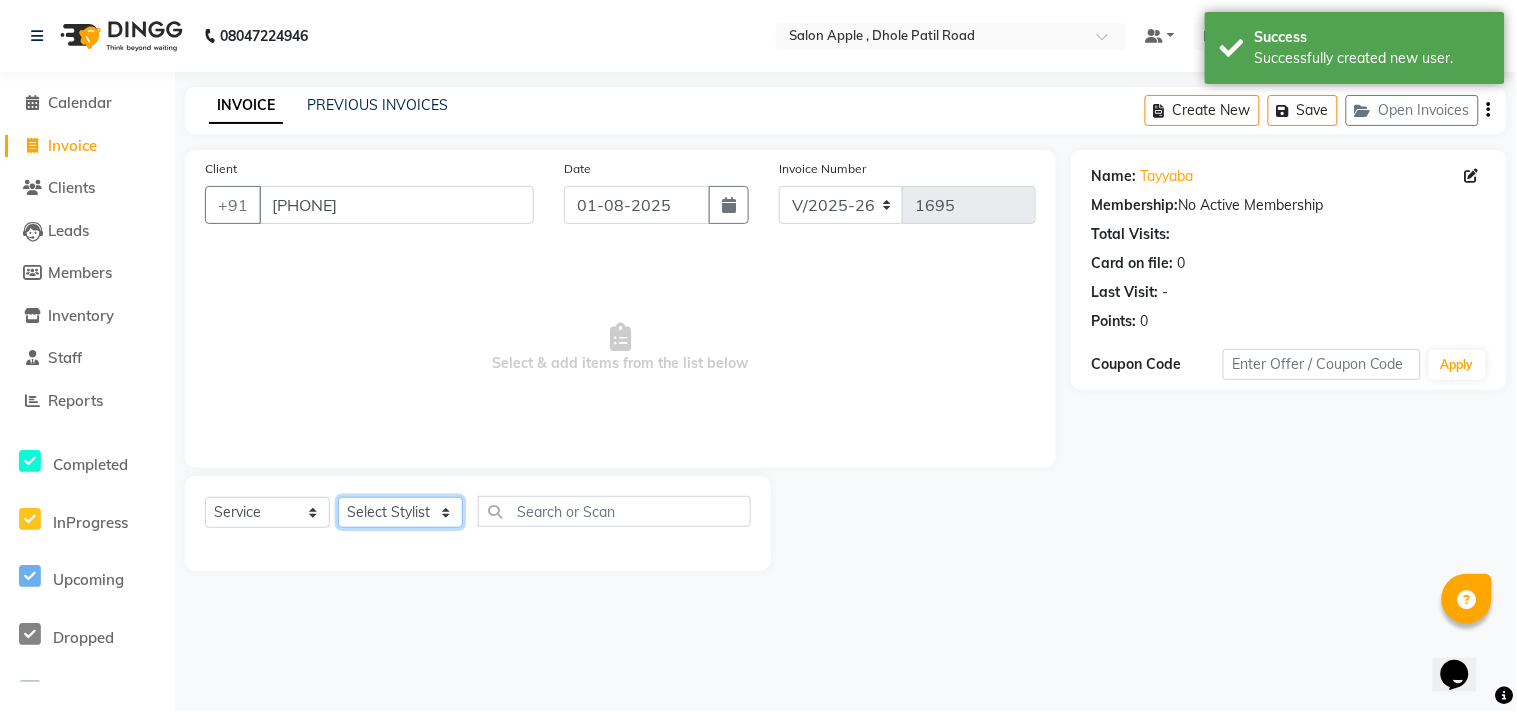 click on "Select Stylist [FIRST] [LAST] [FIRST] [LAST] [LAST] [LAST] [LAST] [LAST] [LAST]" 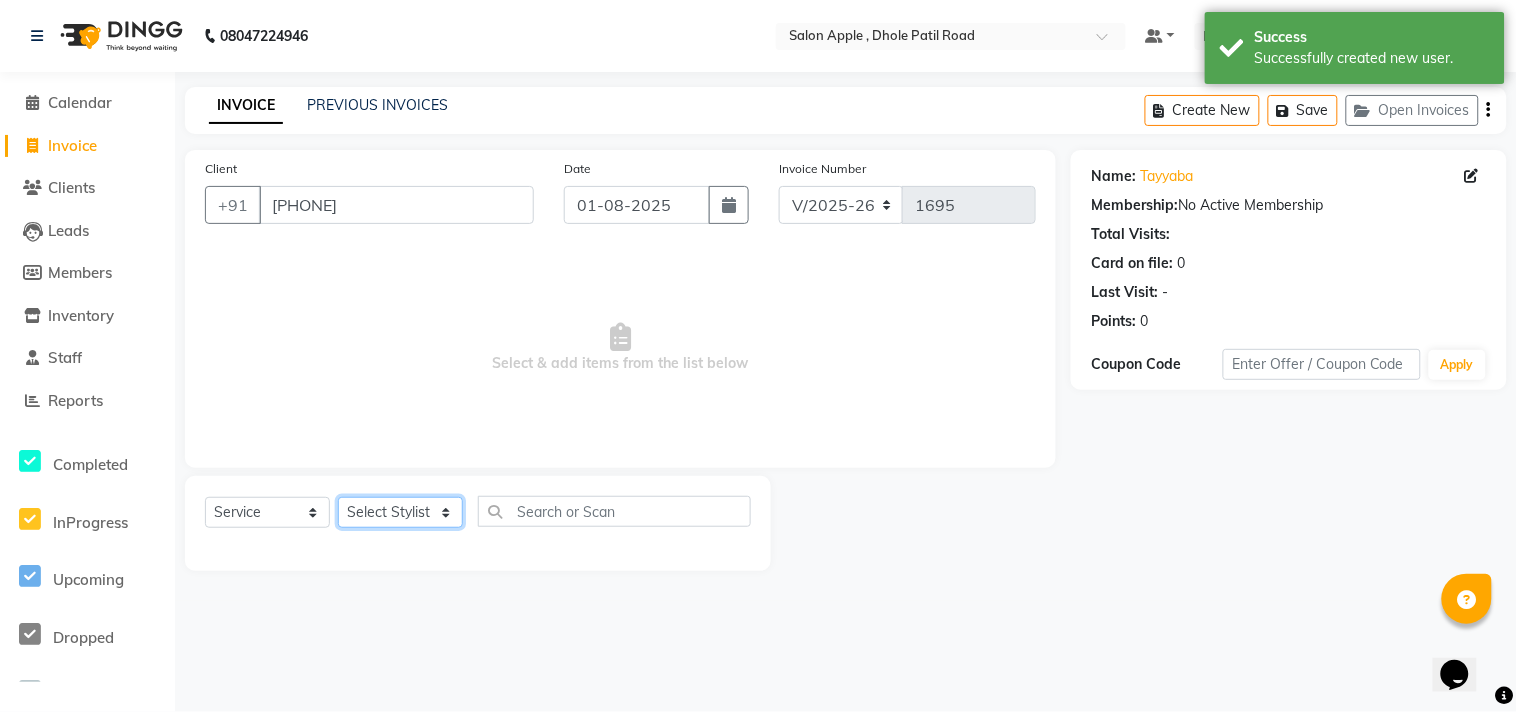 click on "Select Stylist [FIRST] [LAST] [FIRST] [LAST] [LAST] [LAST] [LAST] [LAST] [LAST]" 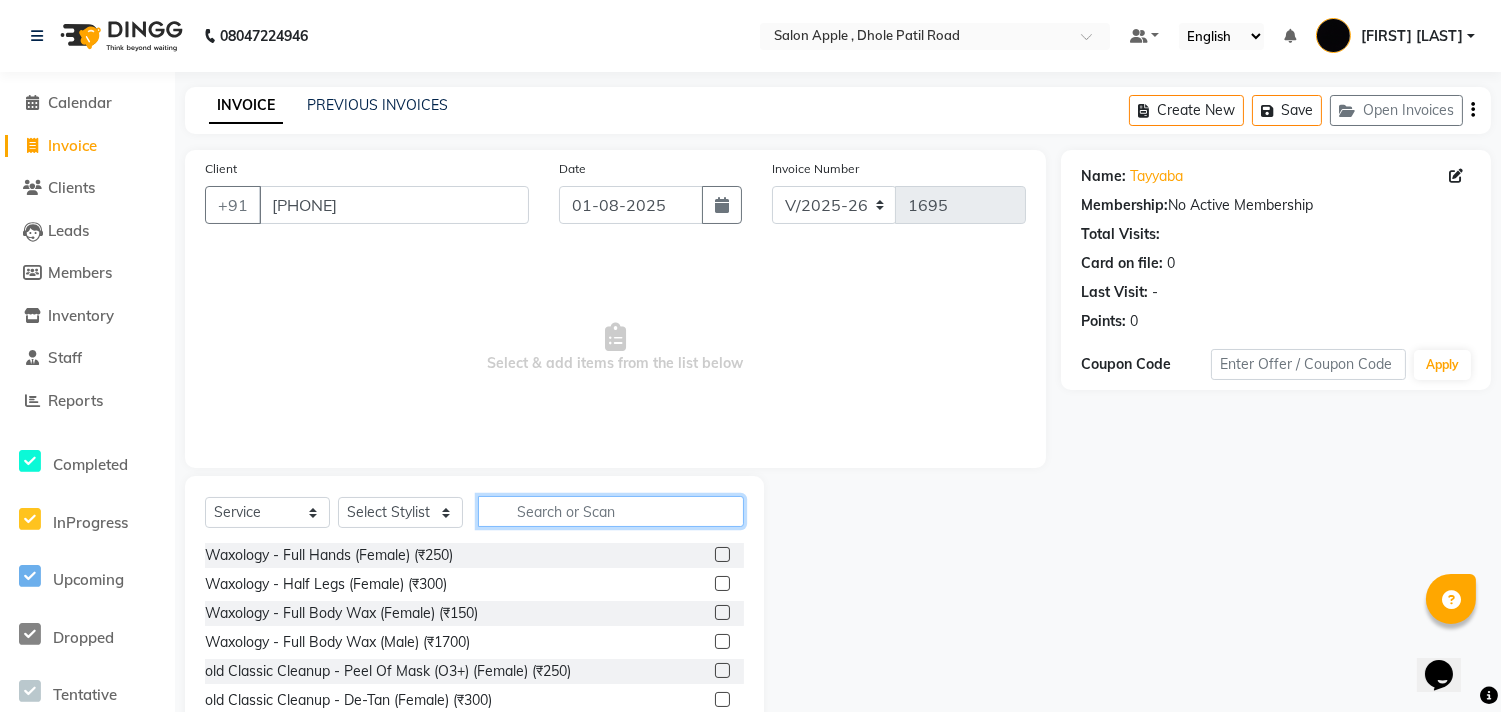 click 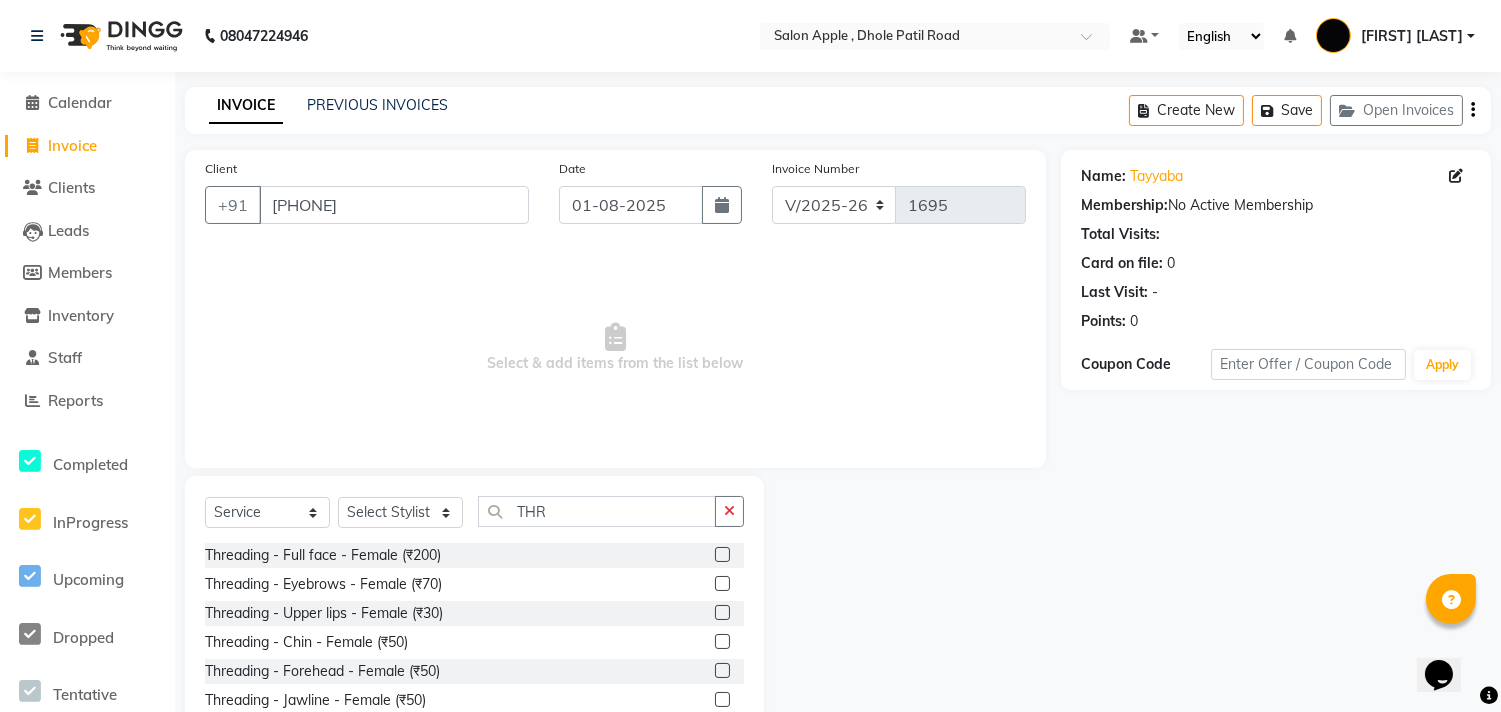 click 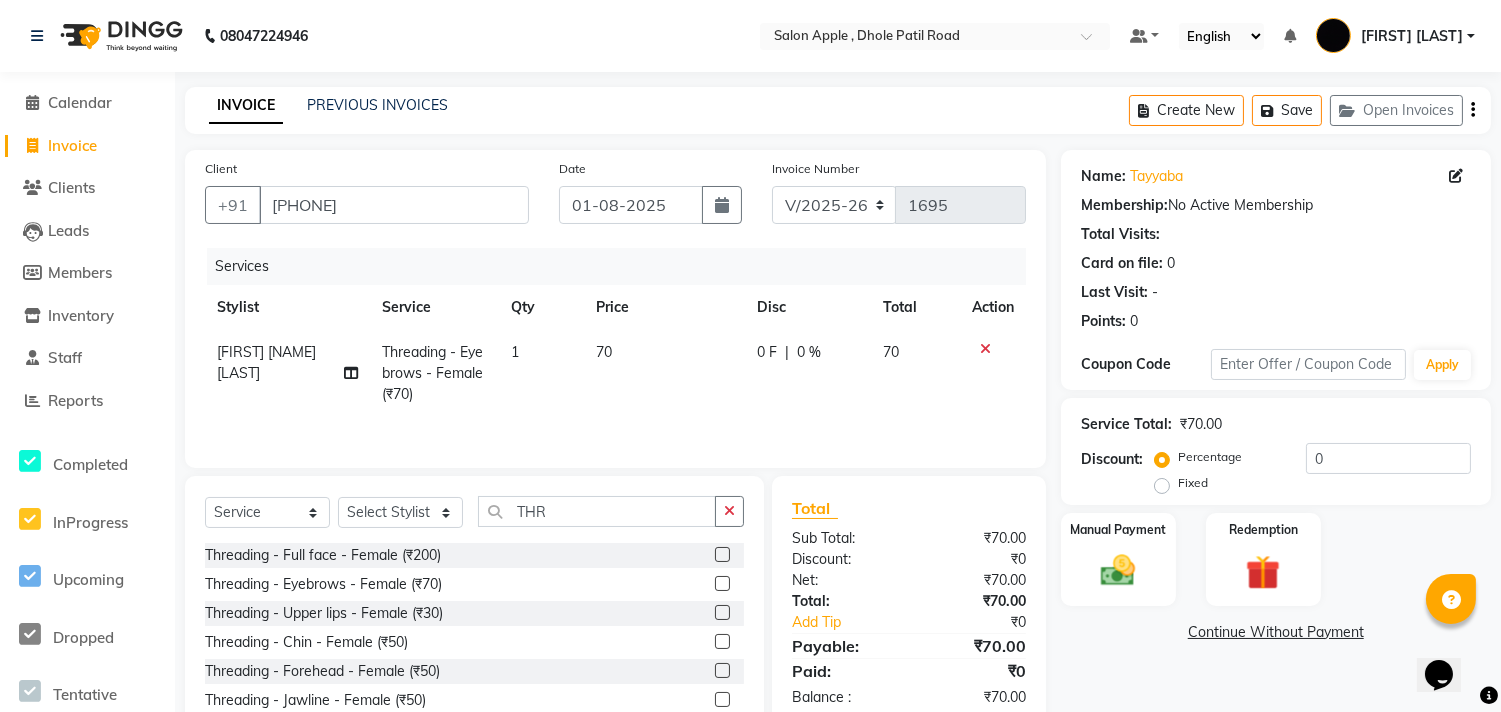 scroll, scrollTop: 60, scrollLeft: 0, axis: vertical 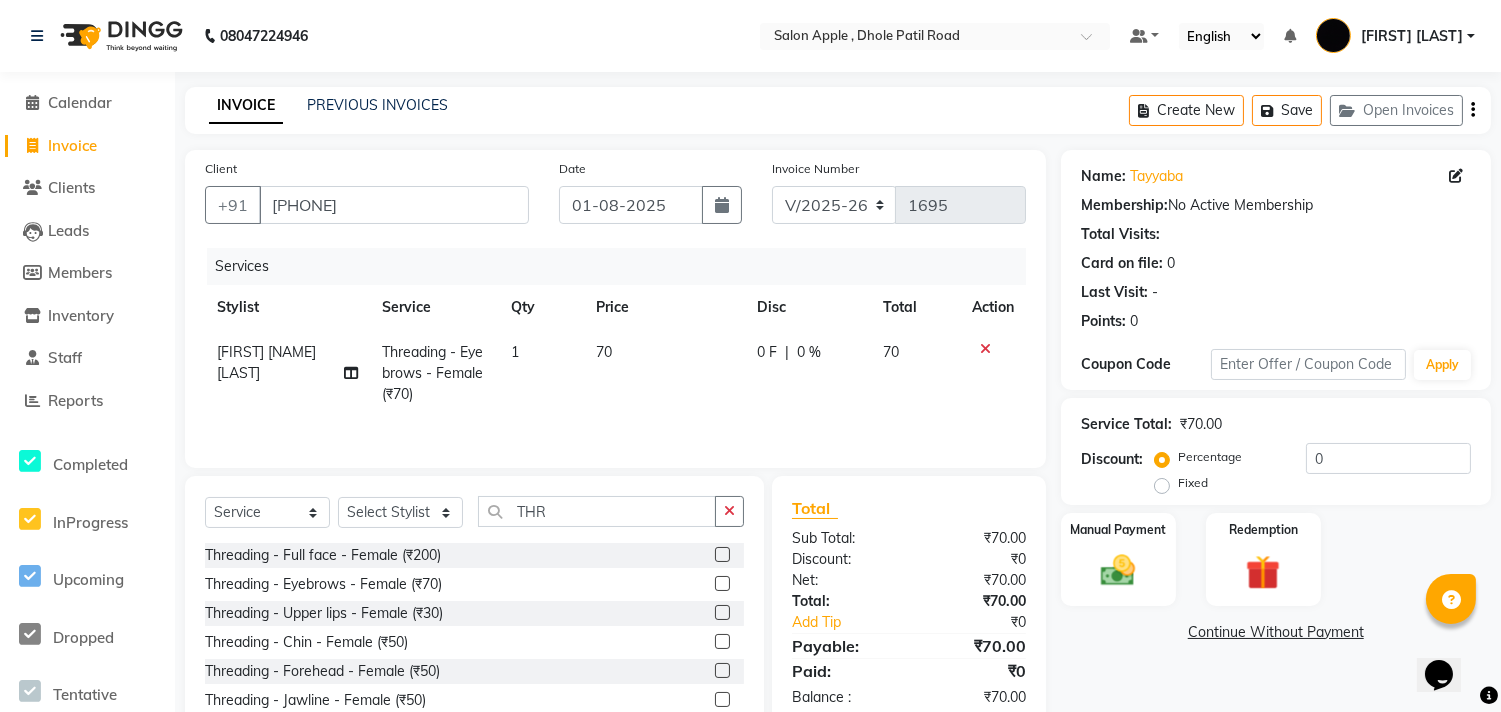 click 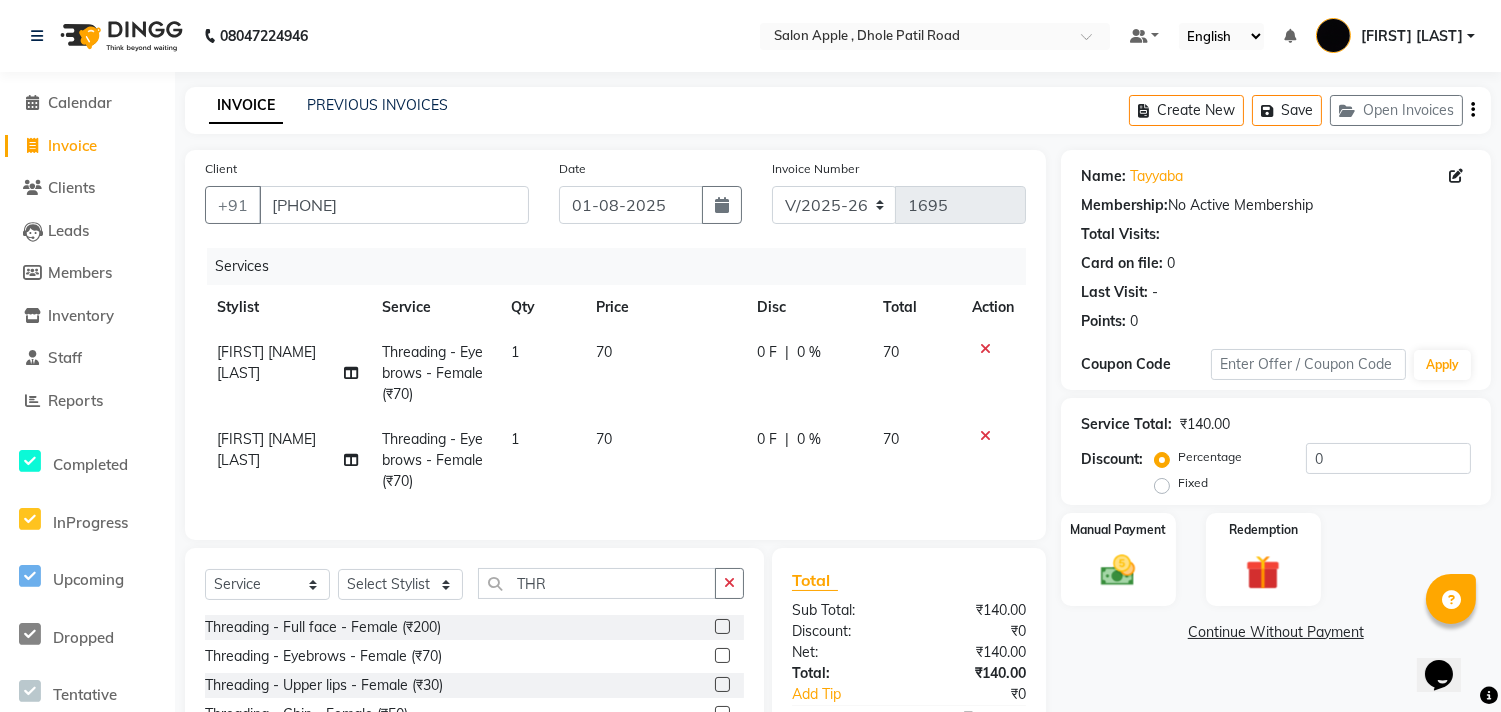 scroll, scrollTop: 111, scrollLeft: 0, axis: vertical 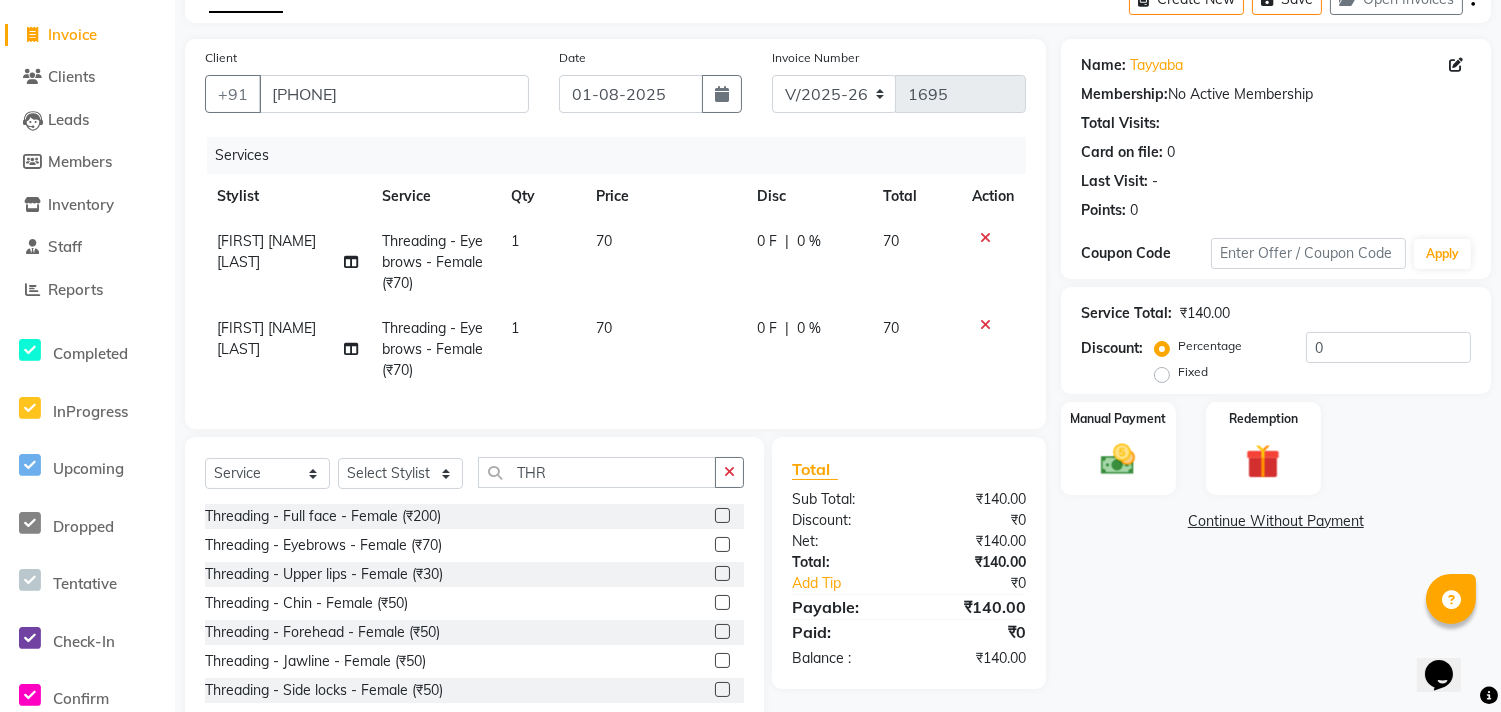 click 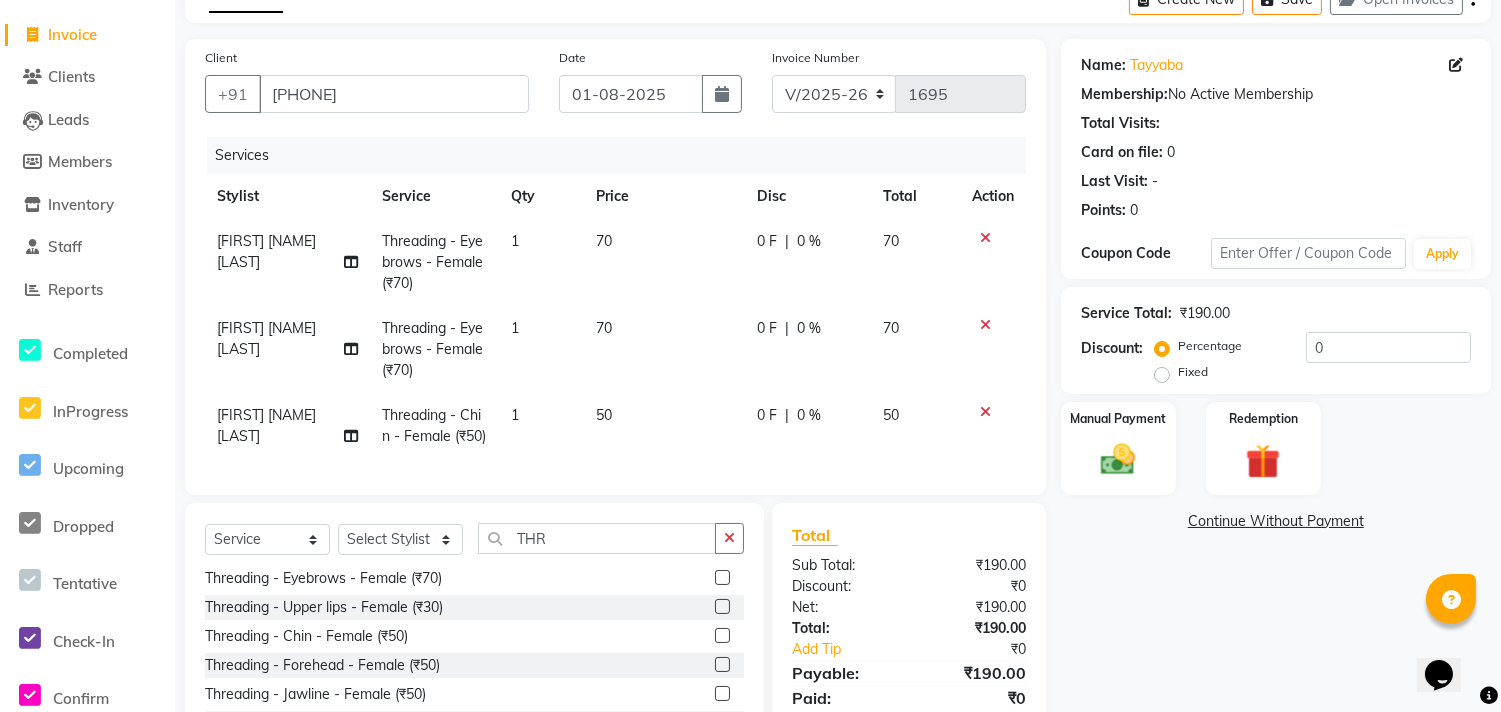 scroll, scrollTop: 61, scrollLeft: 0, axis: vertical 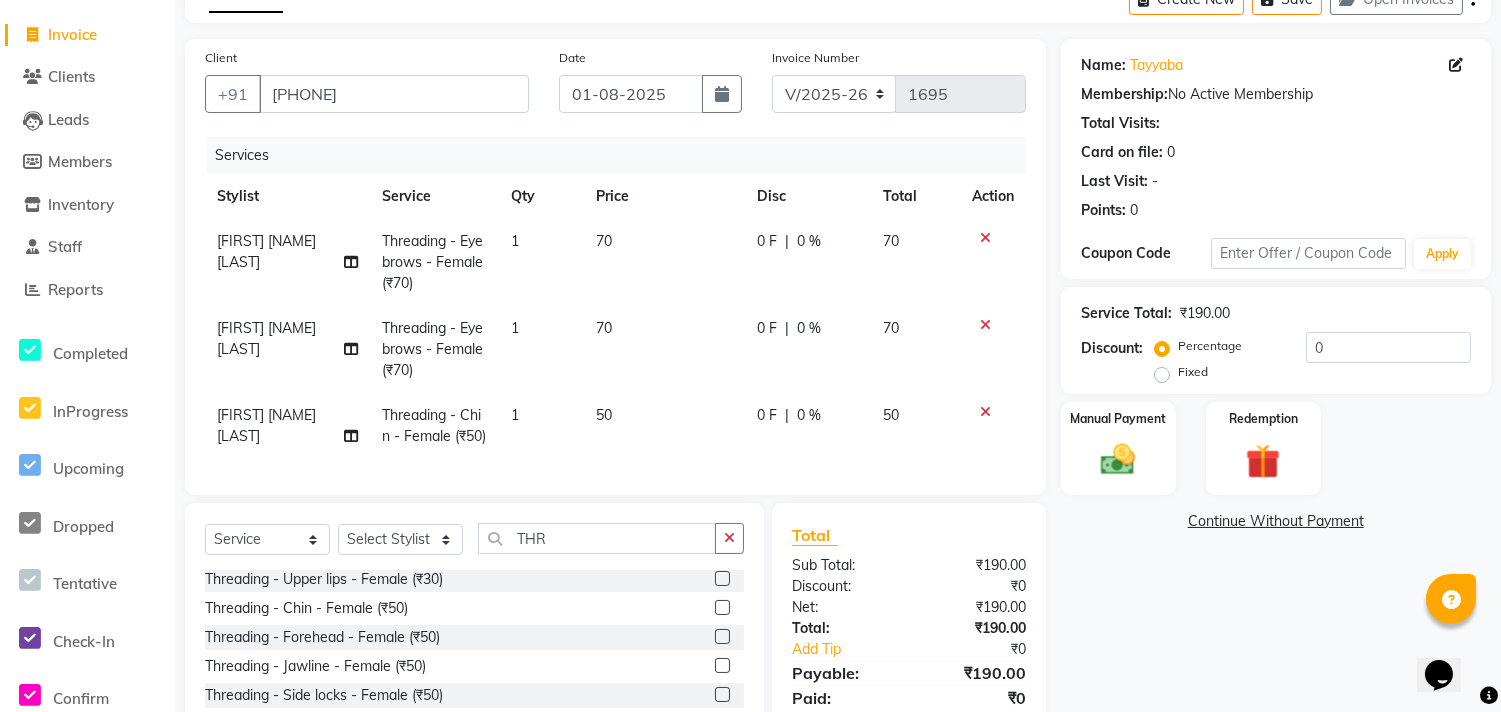 click 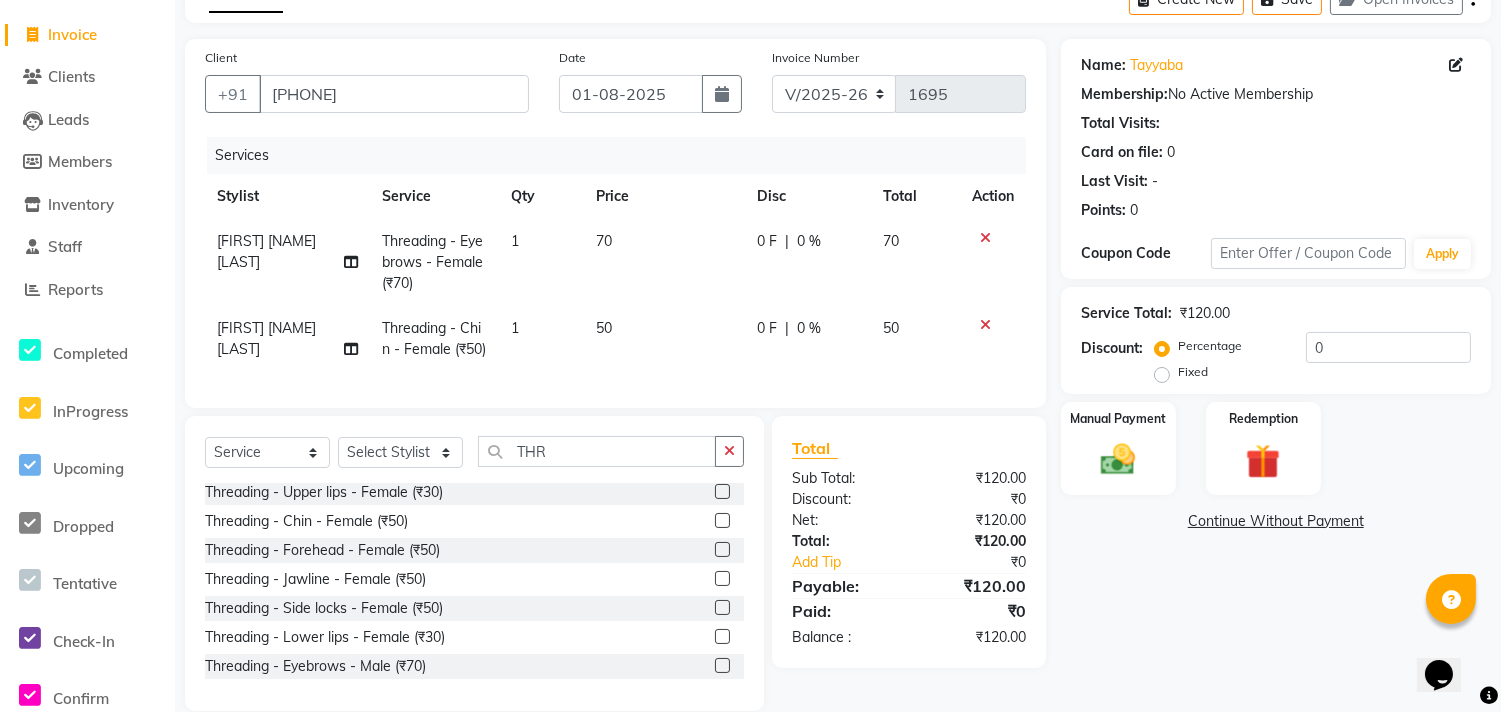 scroll, scrollTop: 177, scrollLeft: 0, axis: vertical 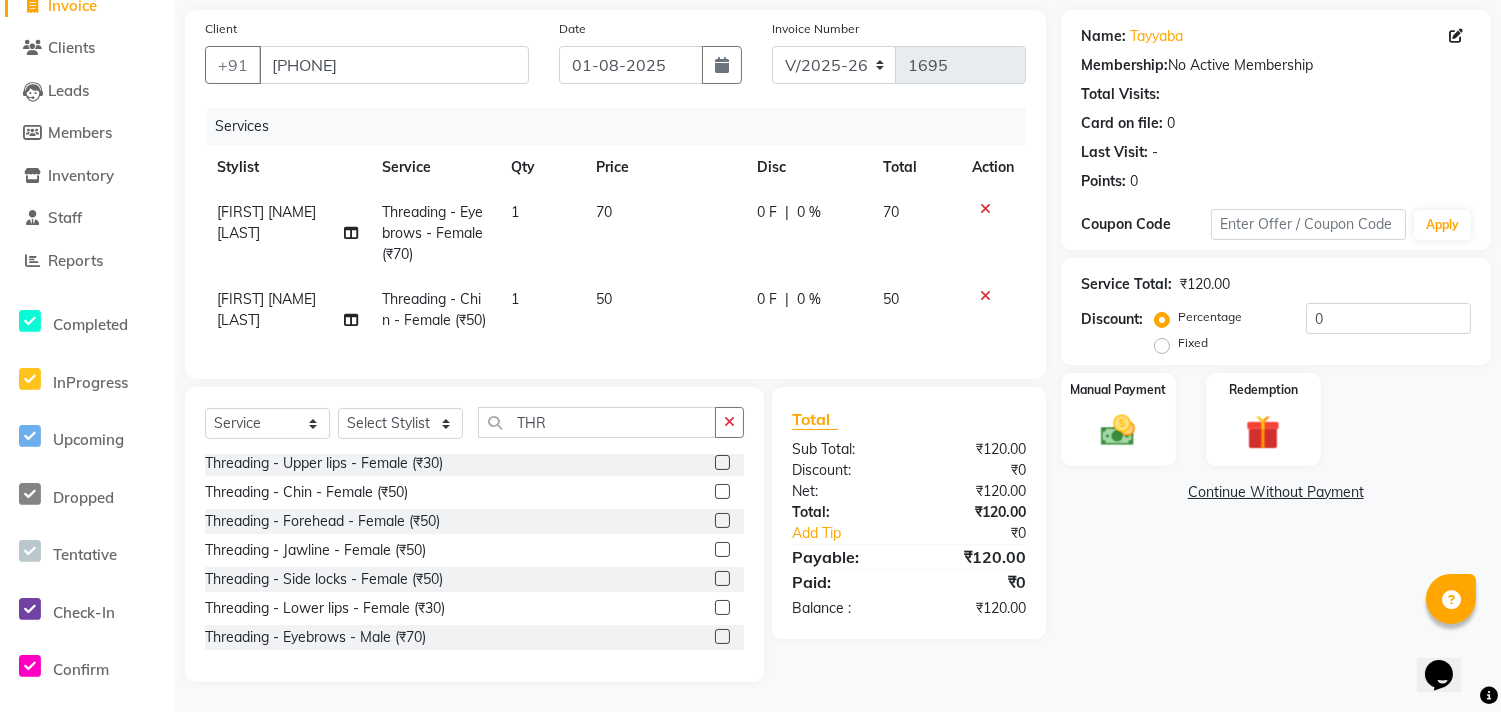 click 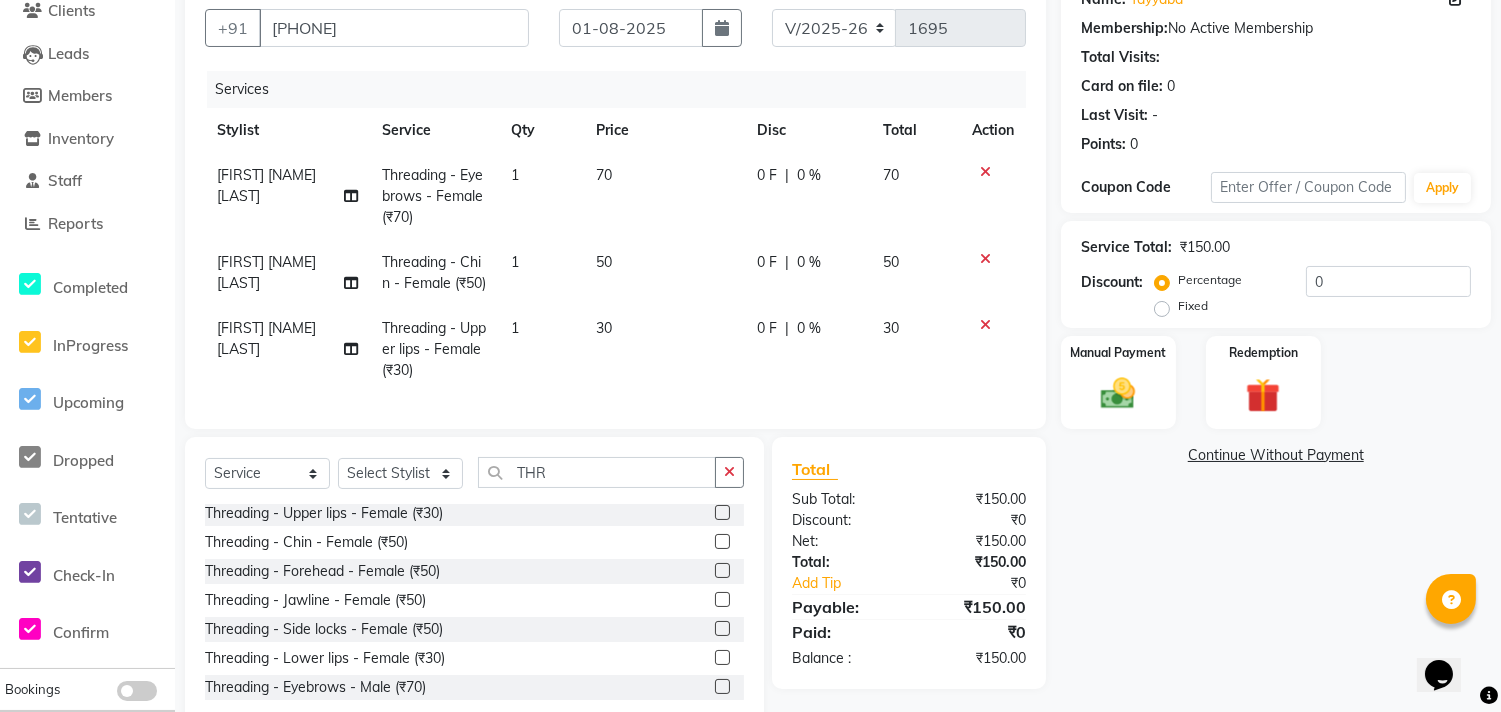 click 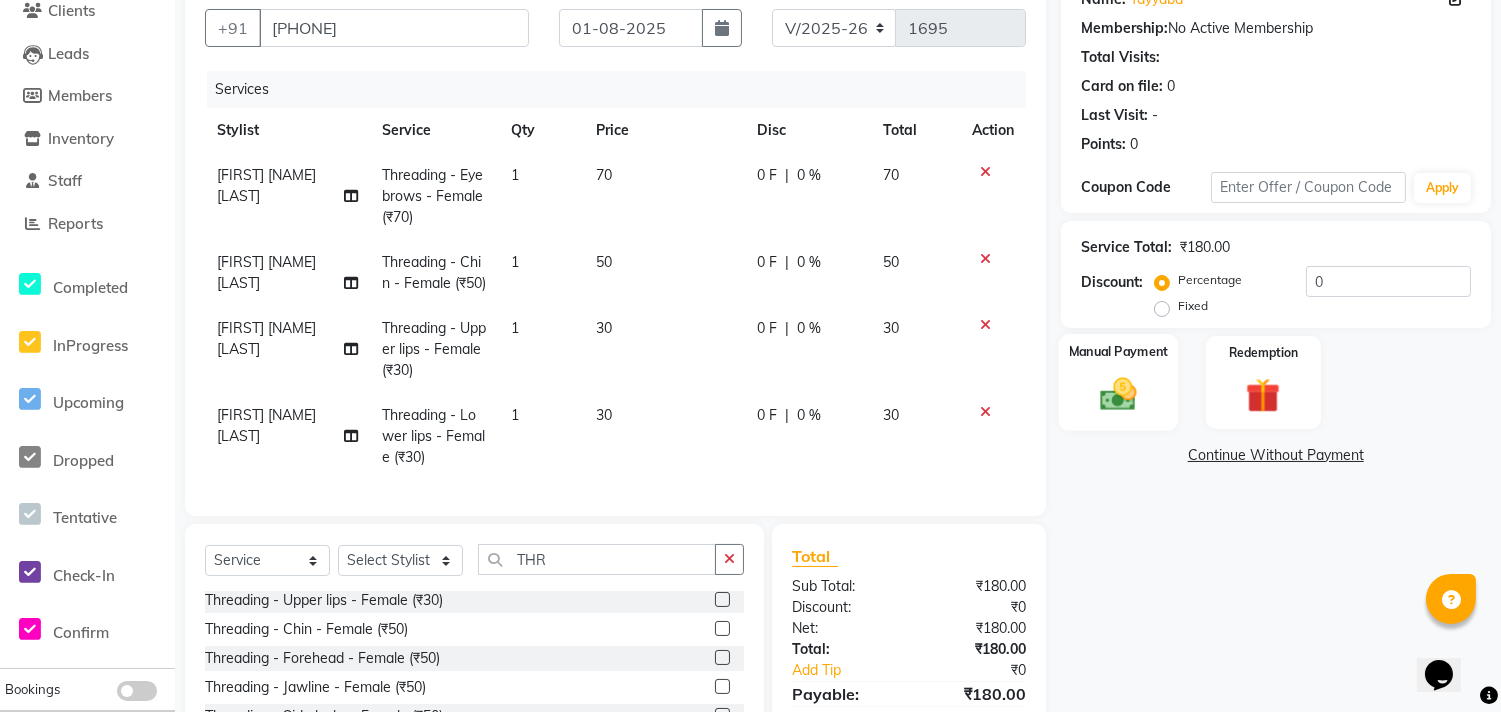 click 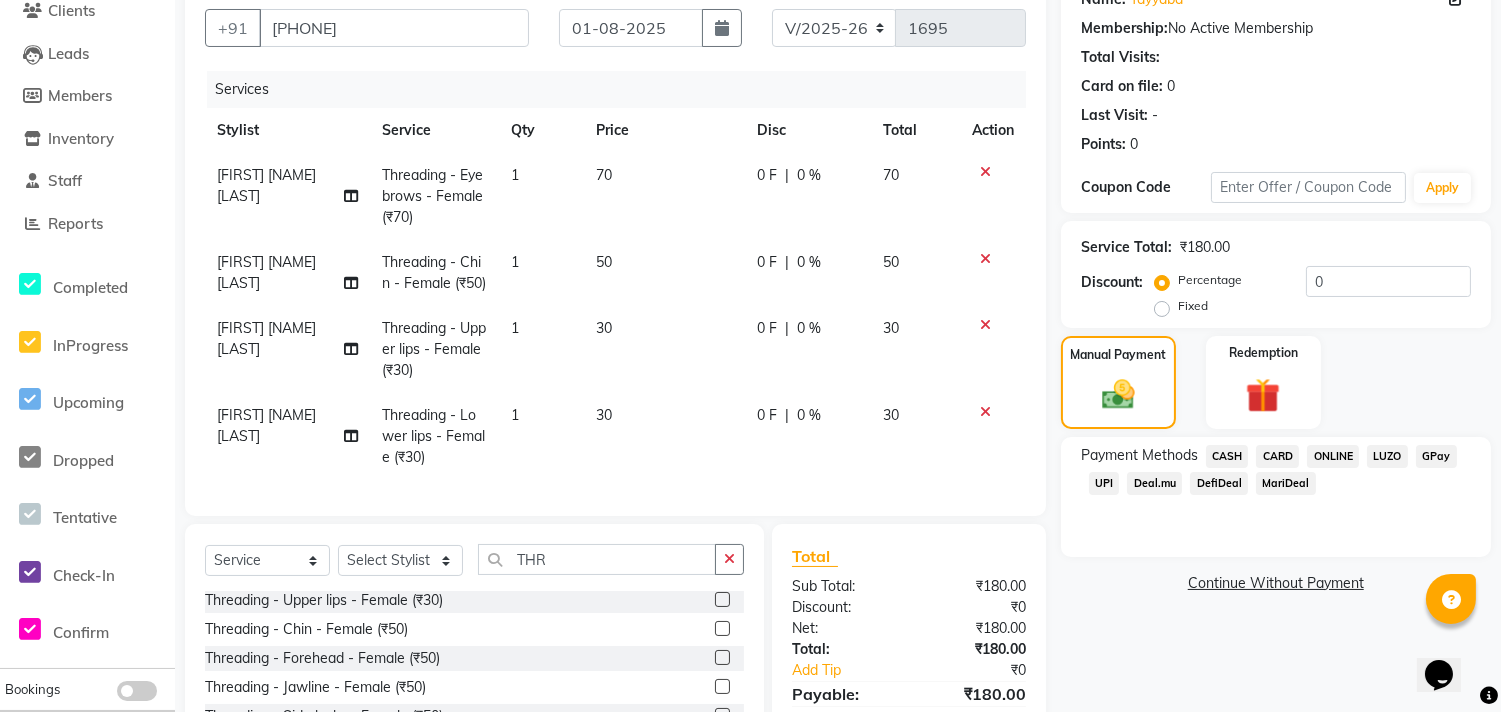 click on "ONLINE" 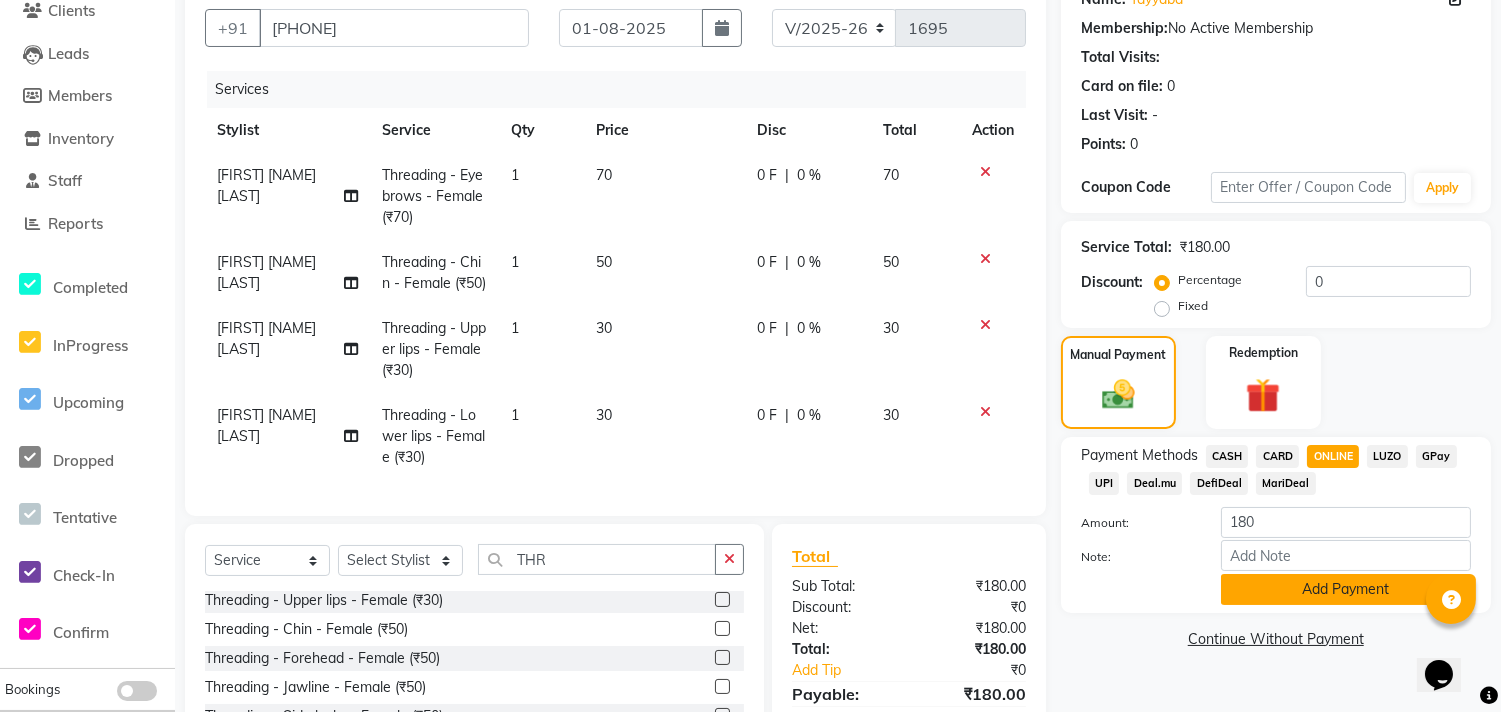 click on "Add Payment" 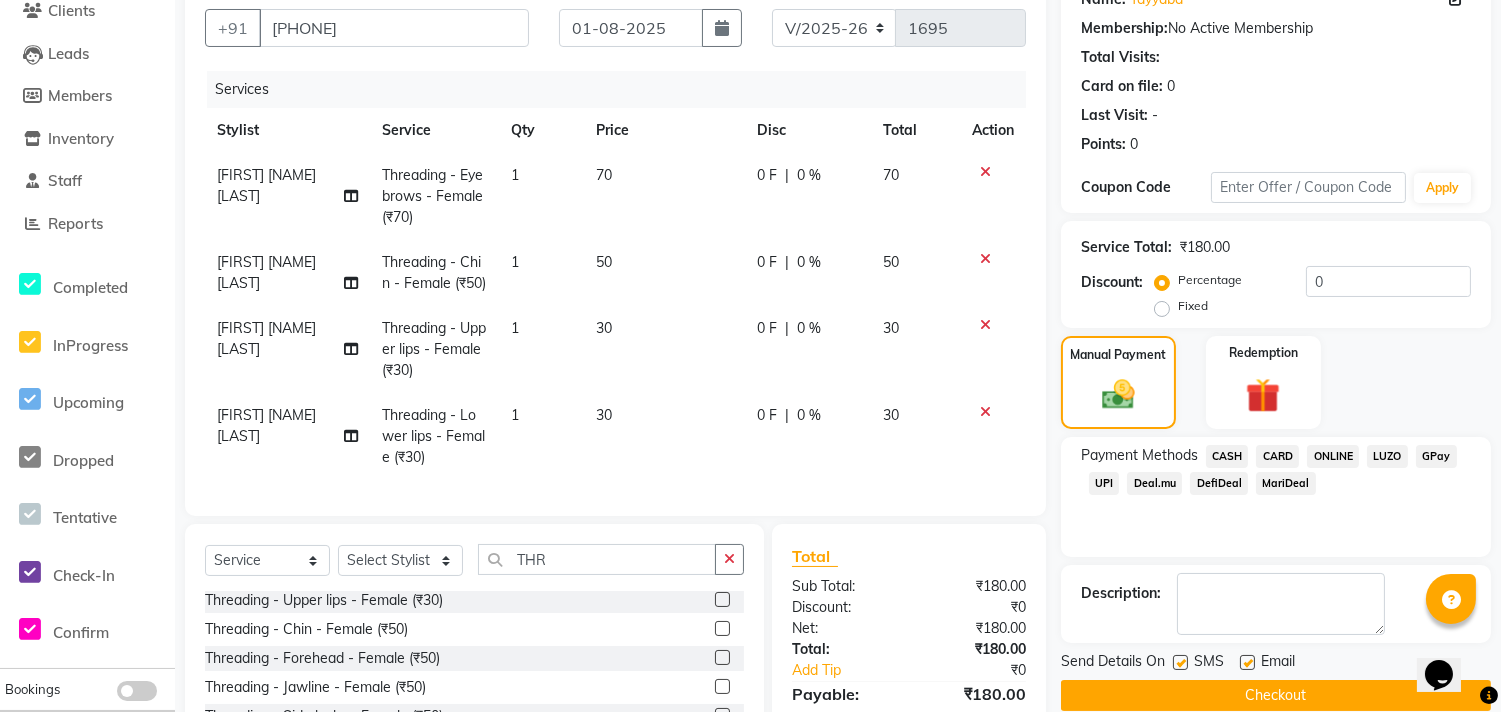 scroll, scrollTop: 288, scrollLeft: 0, axis: vertical 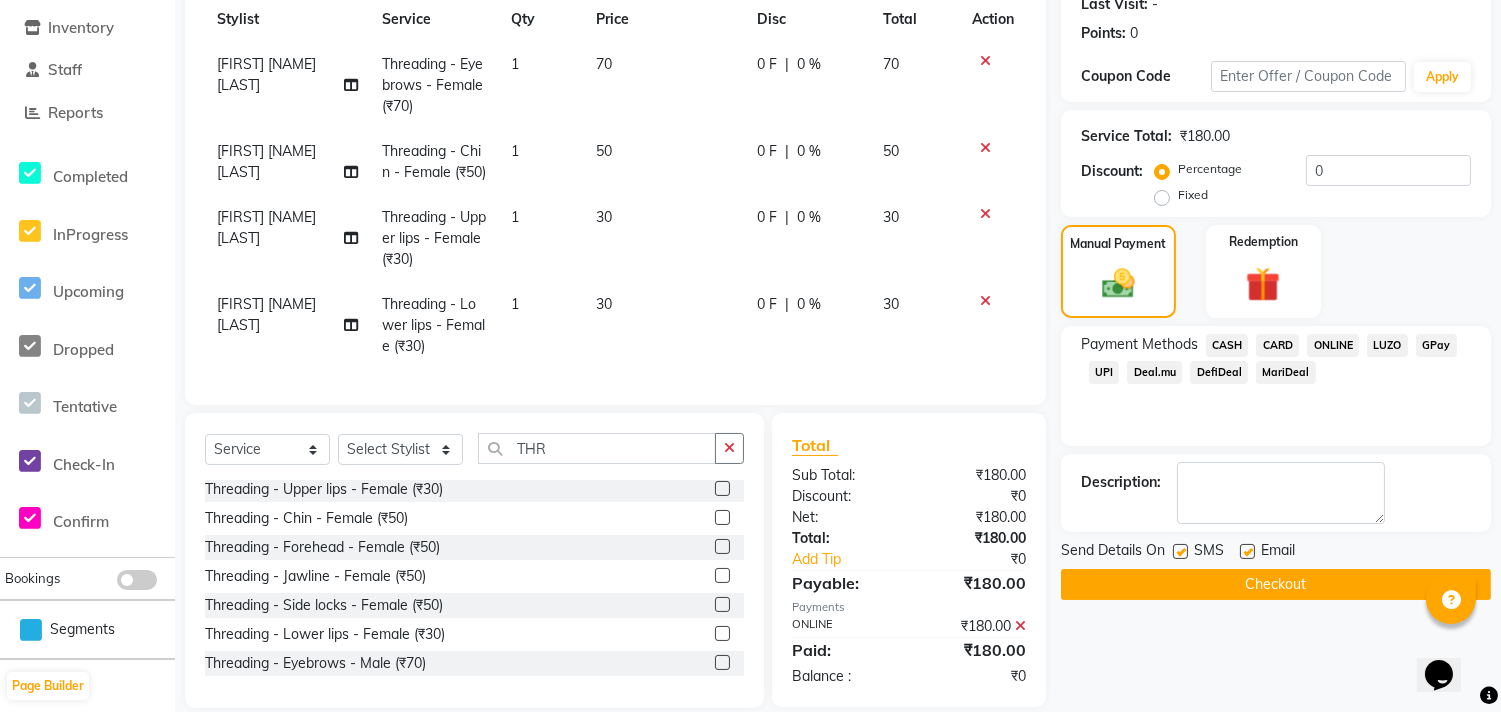 click on "Checkout" 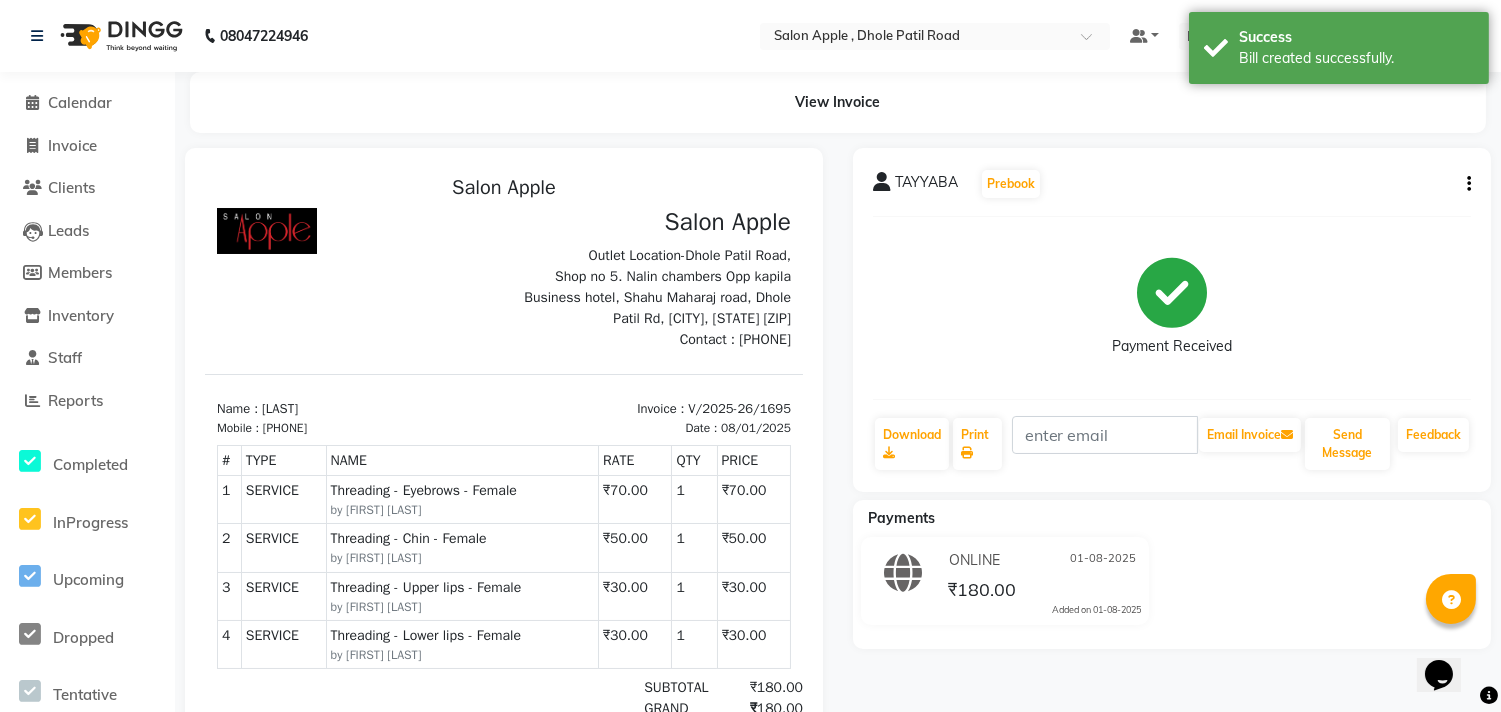 scroll, scrollTop: 0, scrollLeft: 0, axis: both 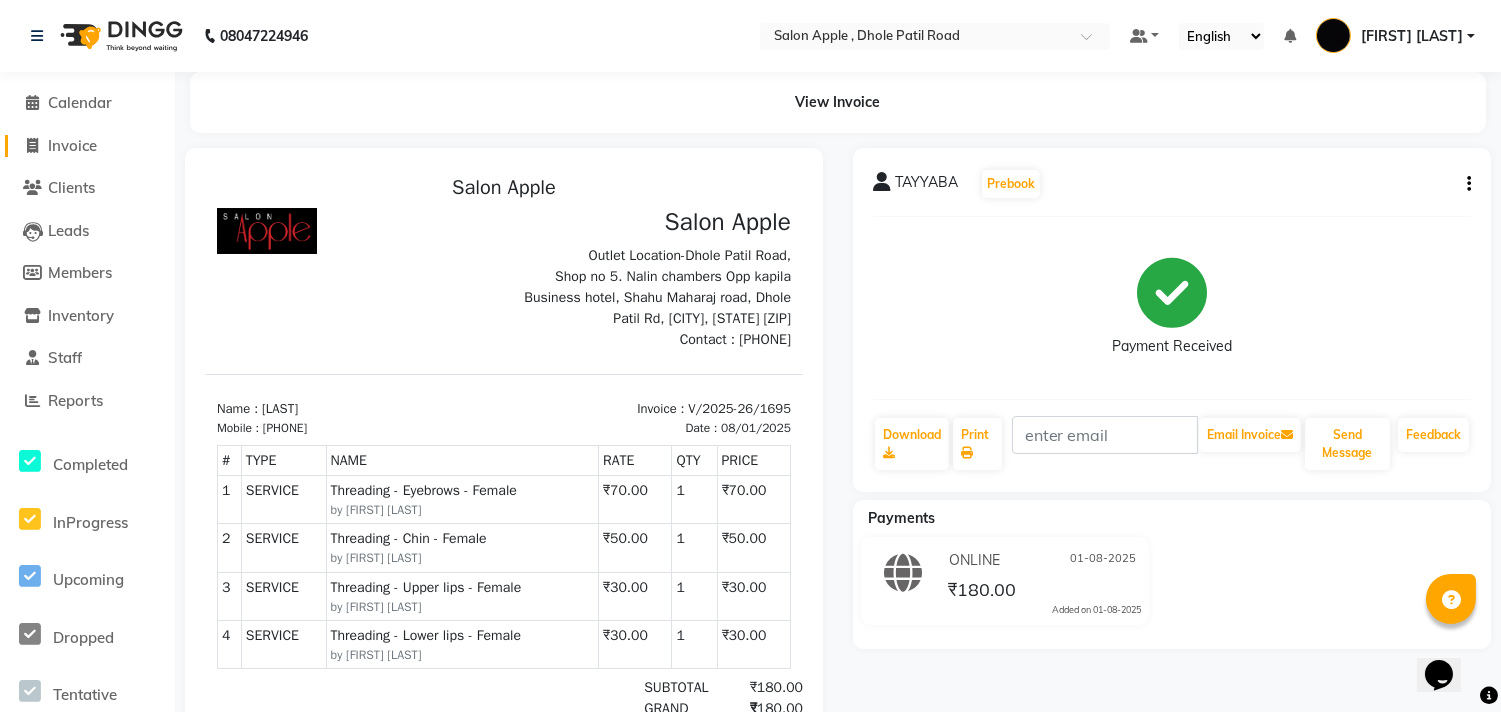 click on "Invoice" 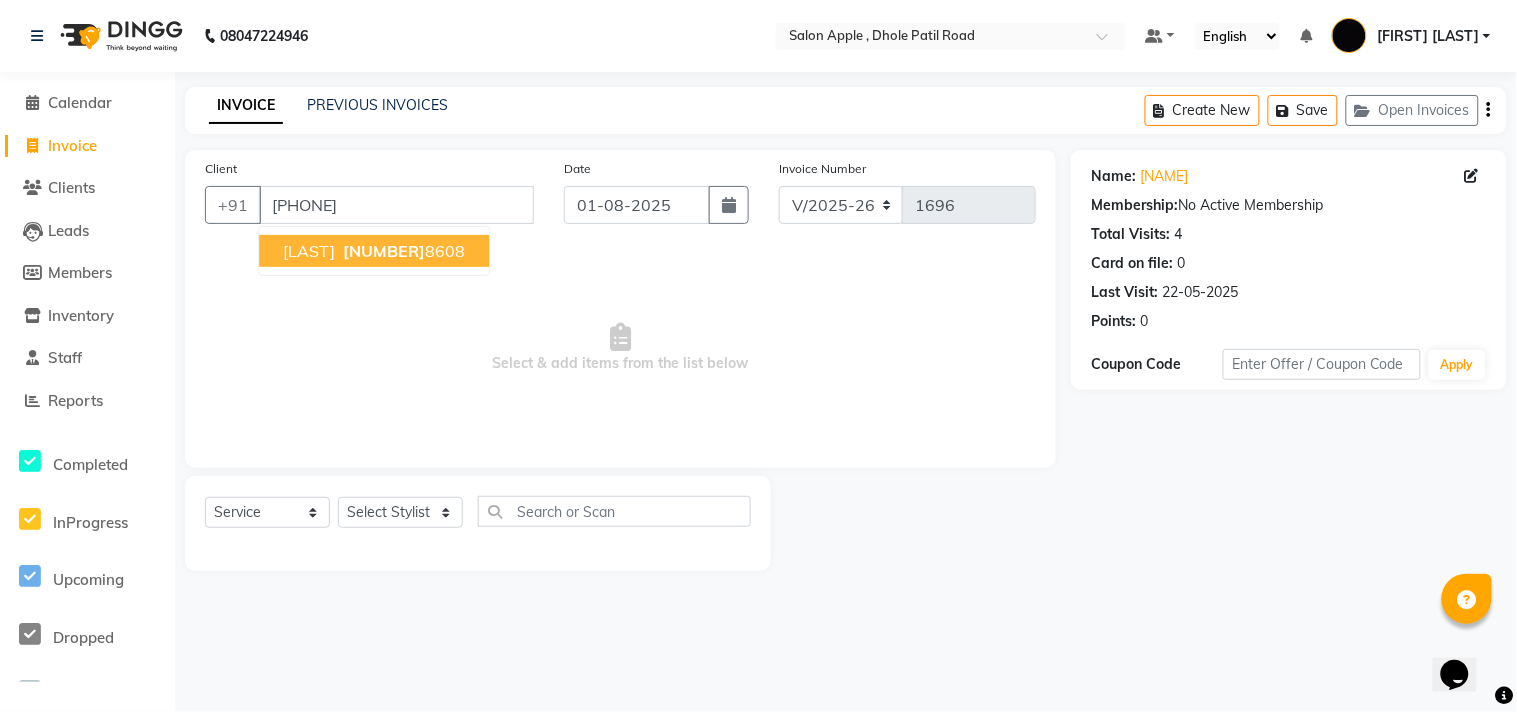 click on "[PHONE]" at bounding box center [402, 251] 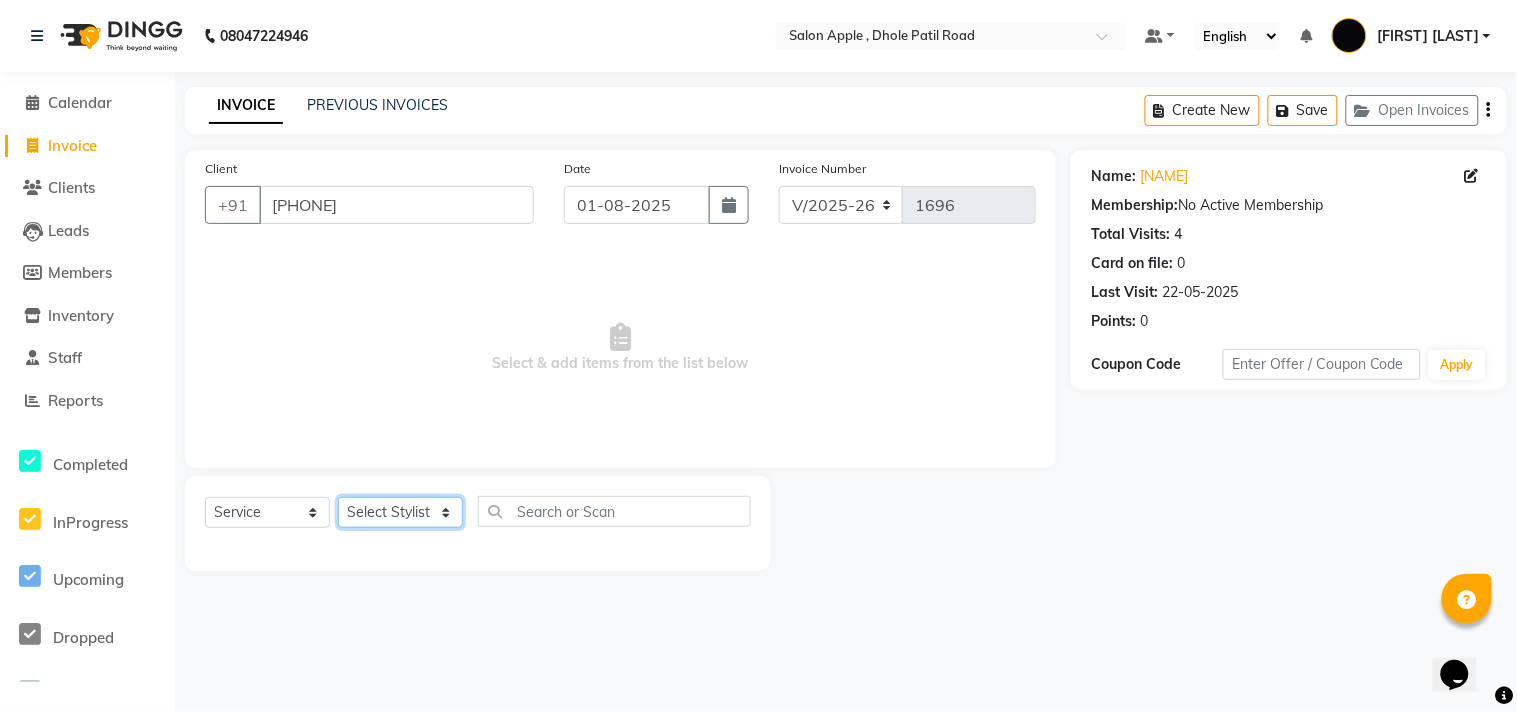 click on "Select Stylist [FIRST] [LAST] [FIRST] [LAST] [LAST] [LAST] [LAST] [LAST] [LAST]" 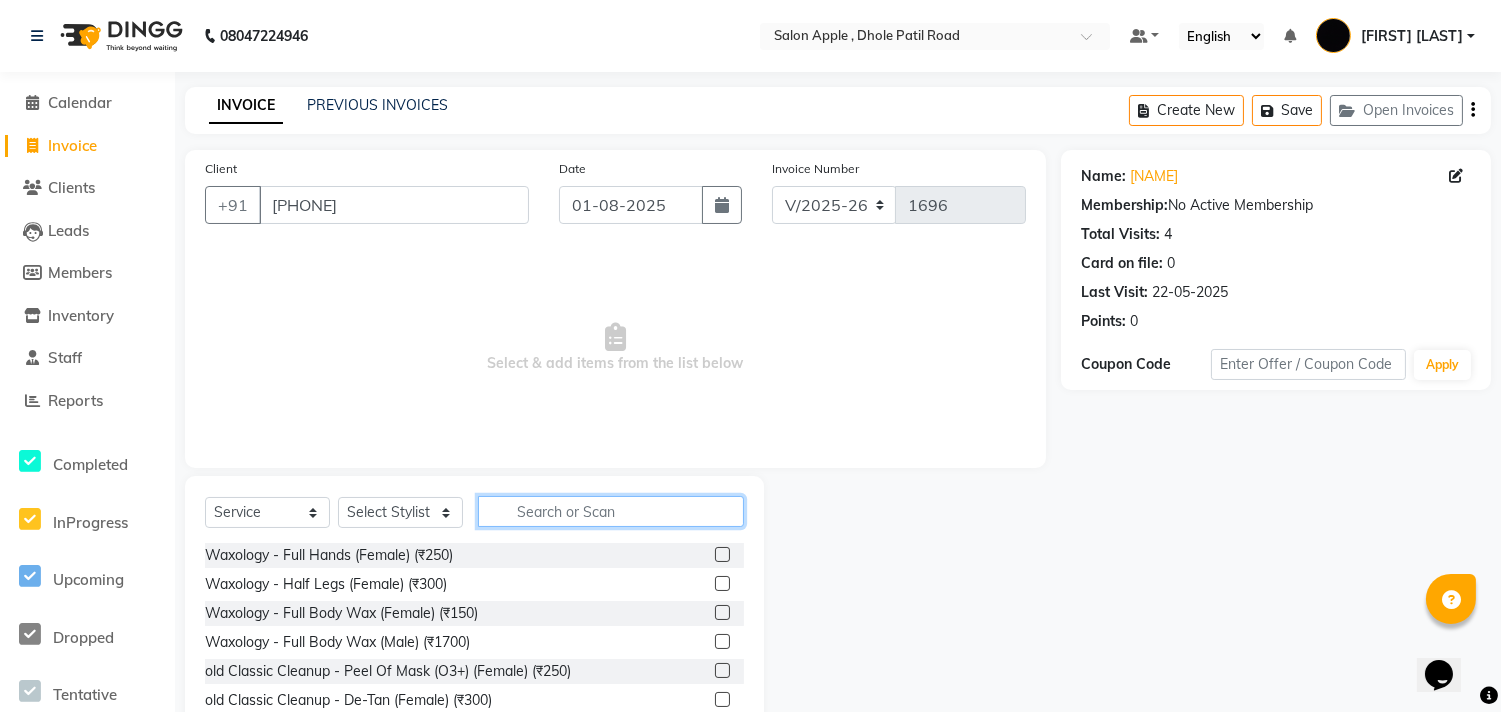 click 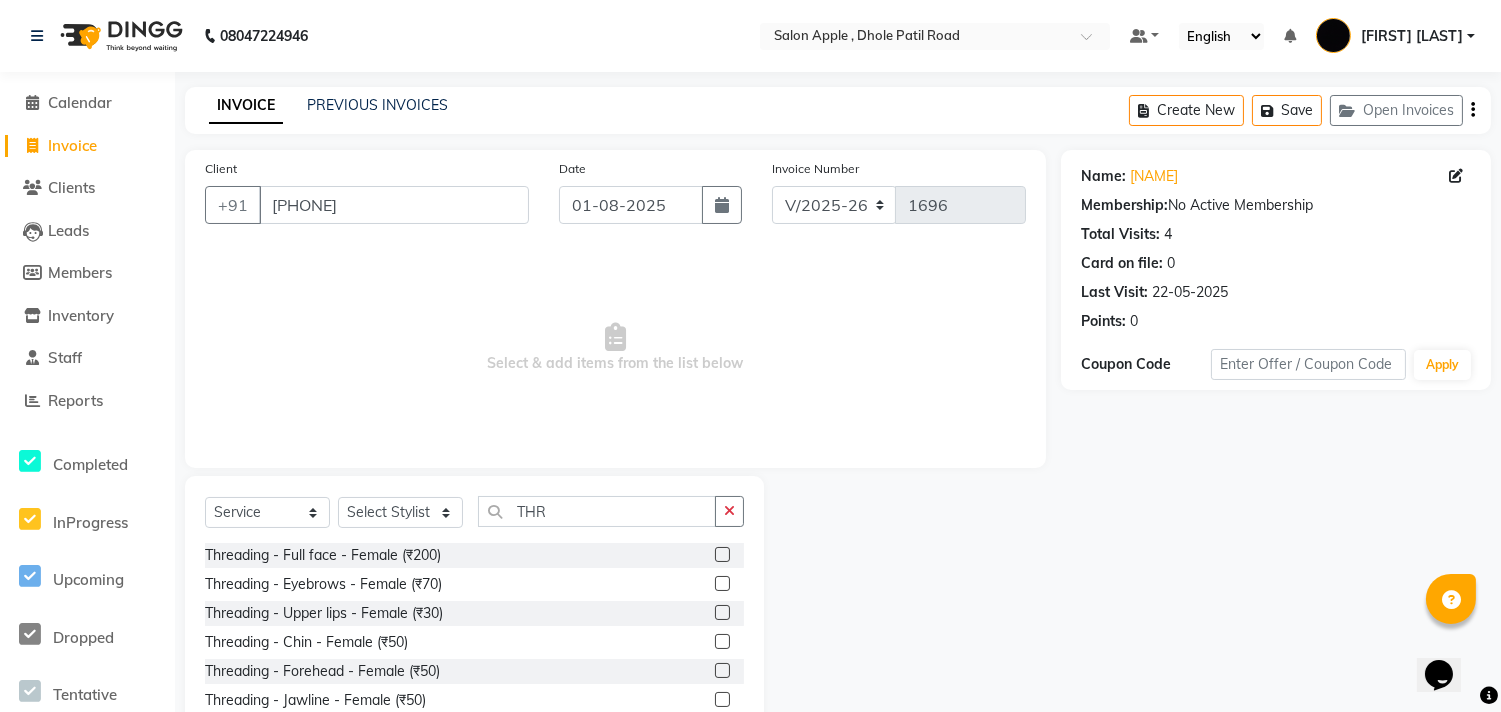 click 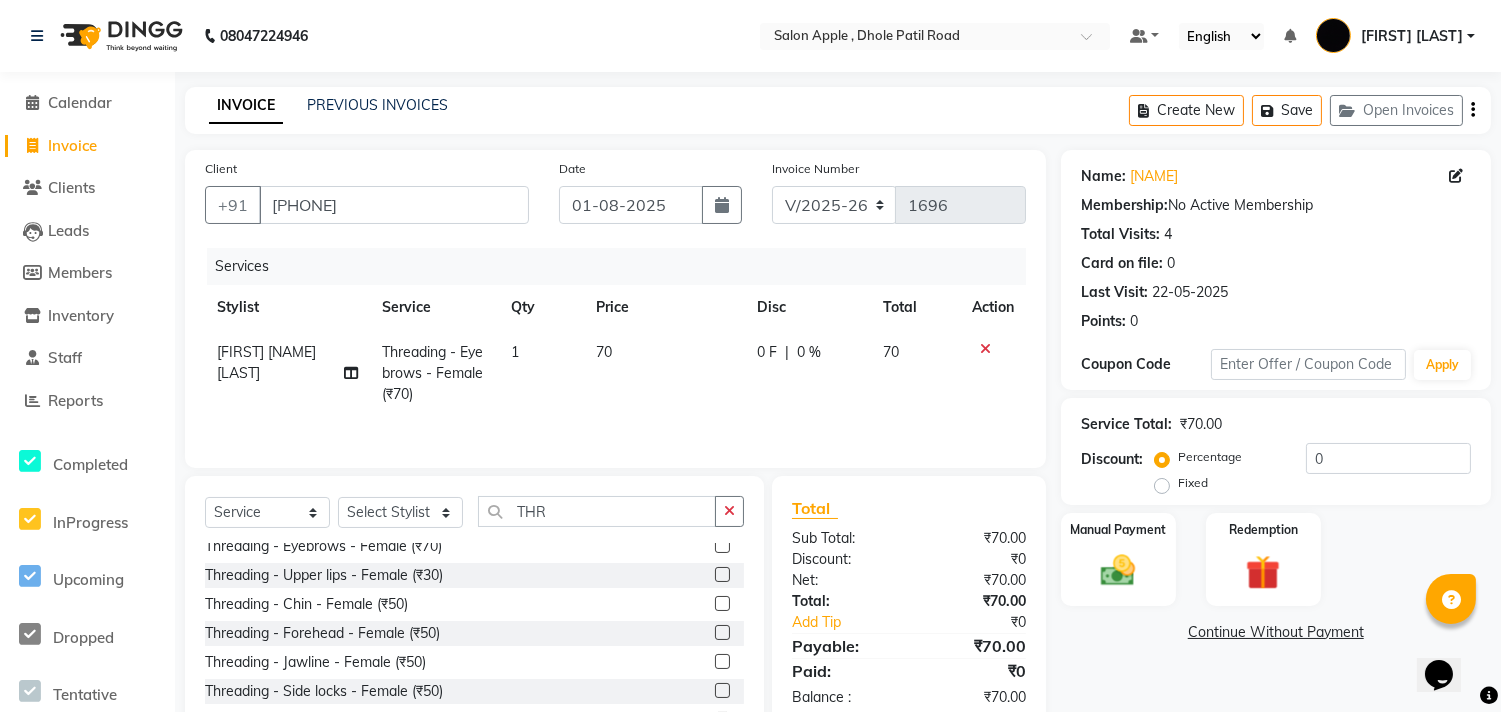 scroll, scrollTop: 60, scrollLeft: 0, axis: vertical 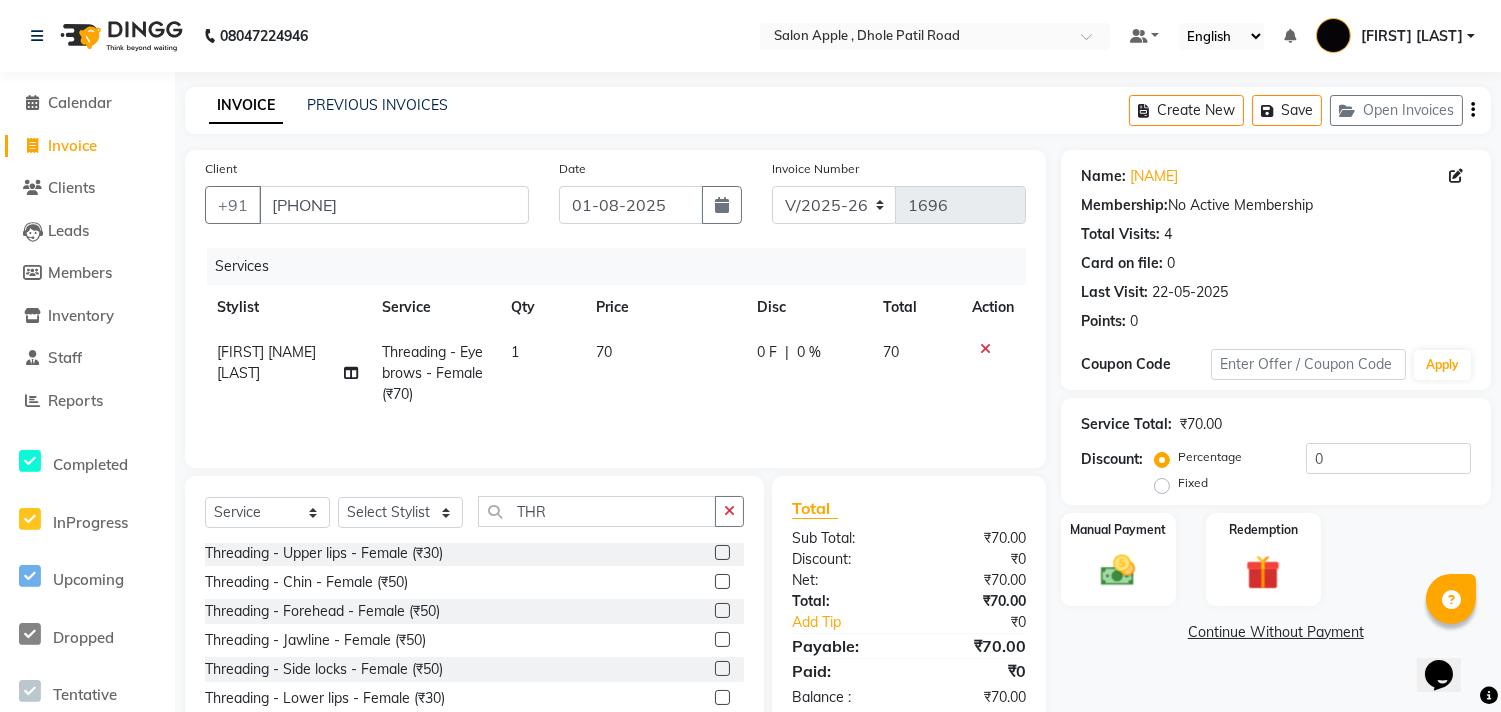 click 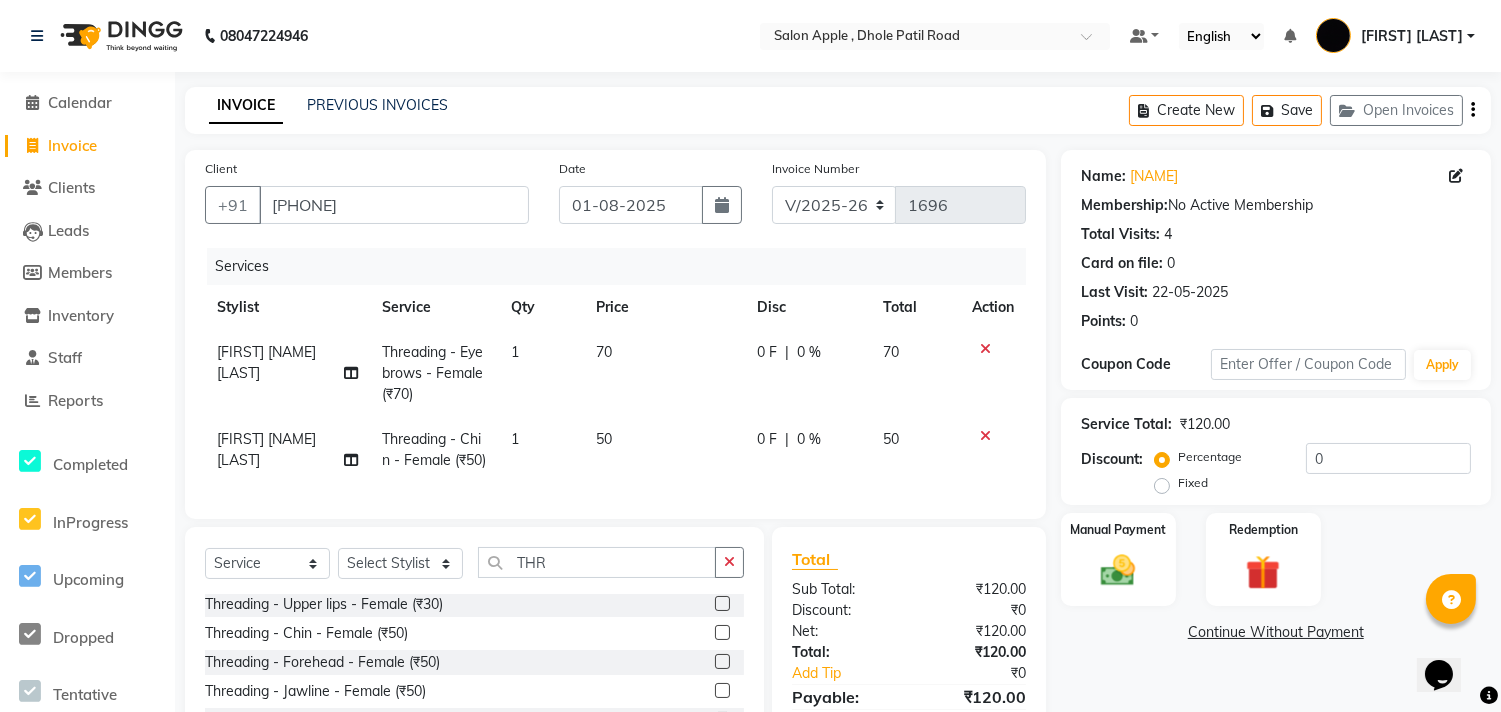 scroll, scrollTop: 177, scrollLeft: 0, axis: vertical 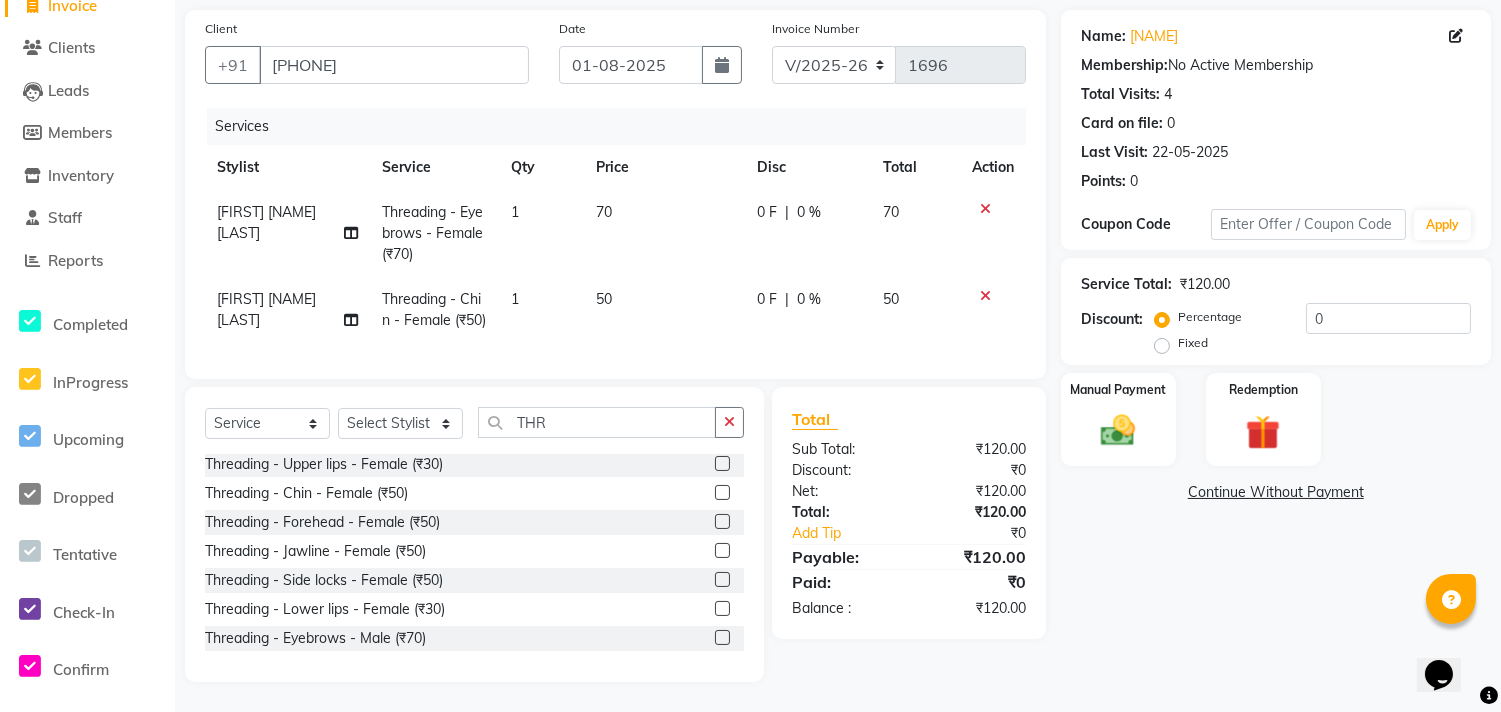 click 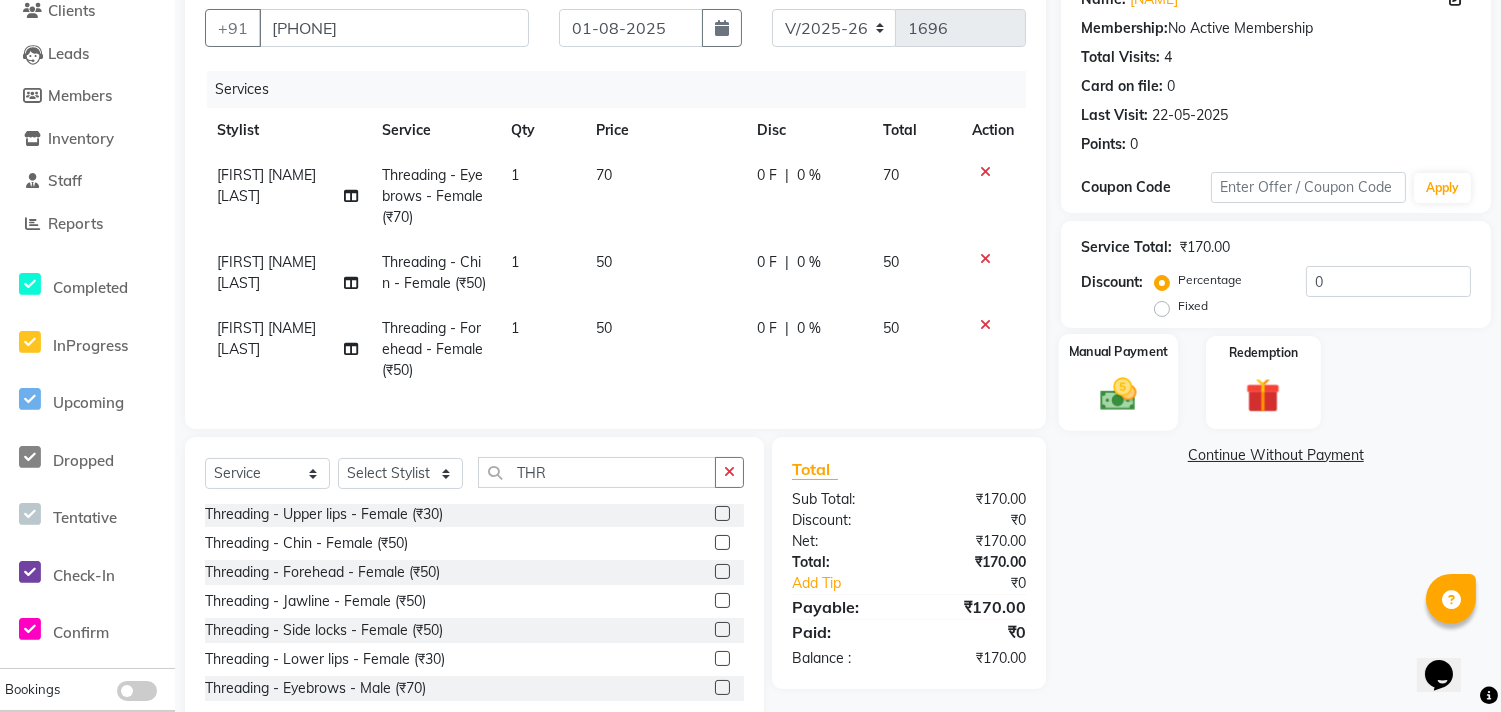 click 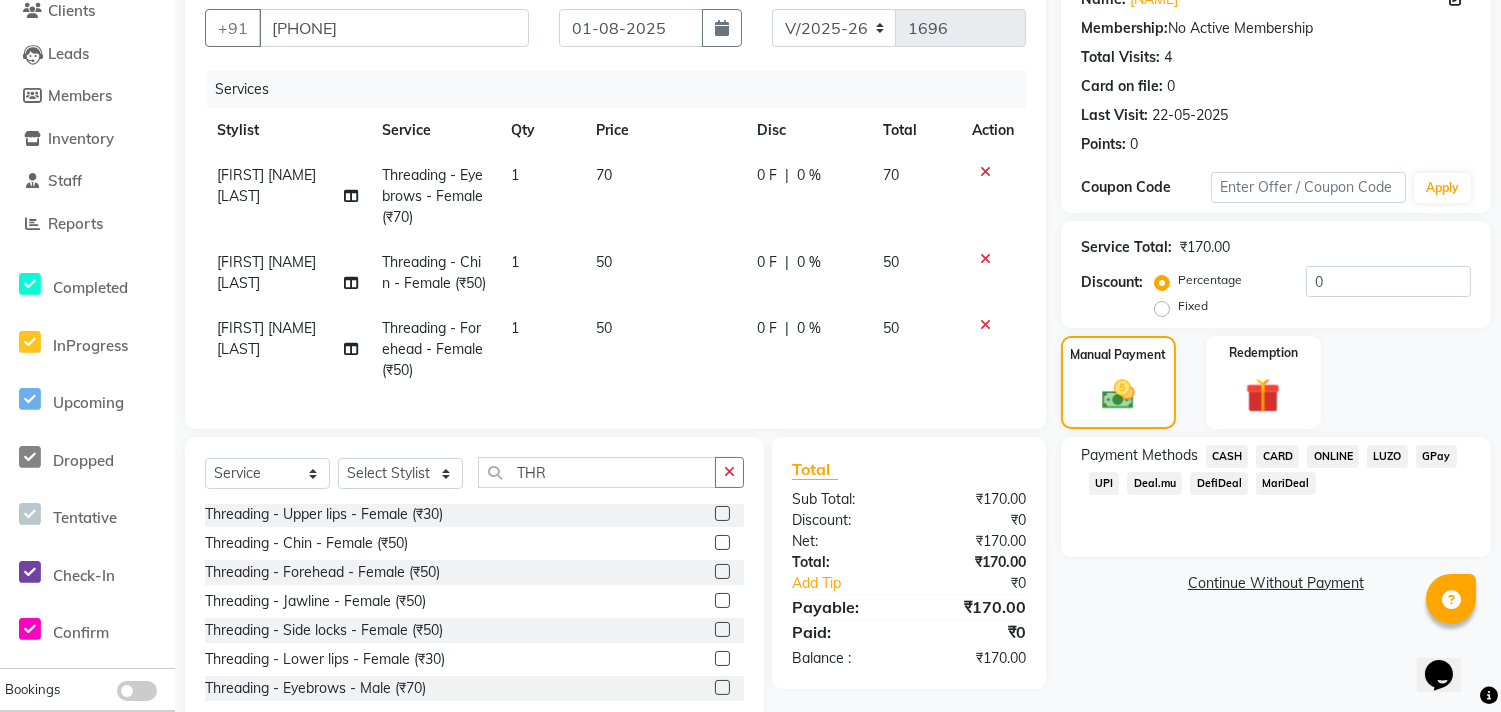 click on "ONLINE" 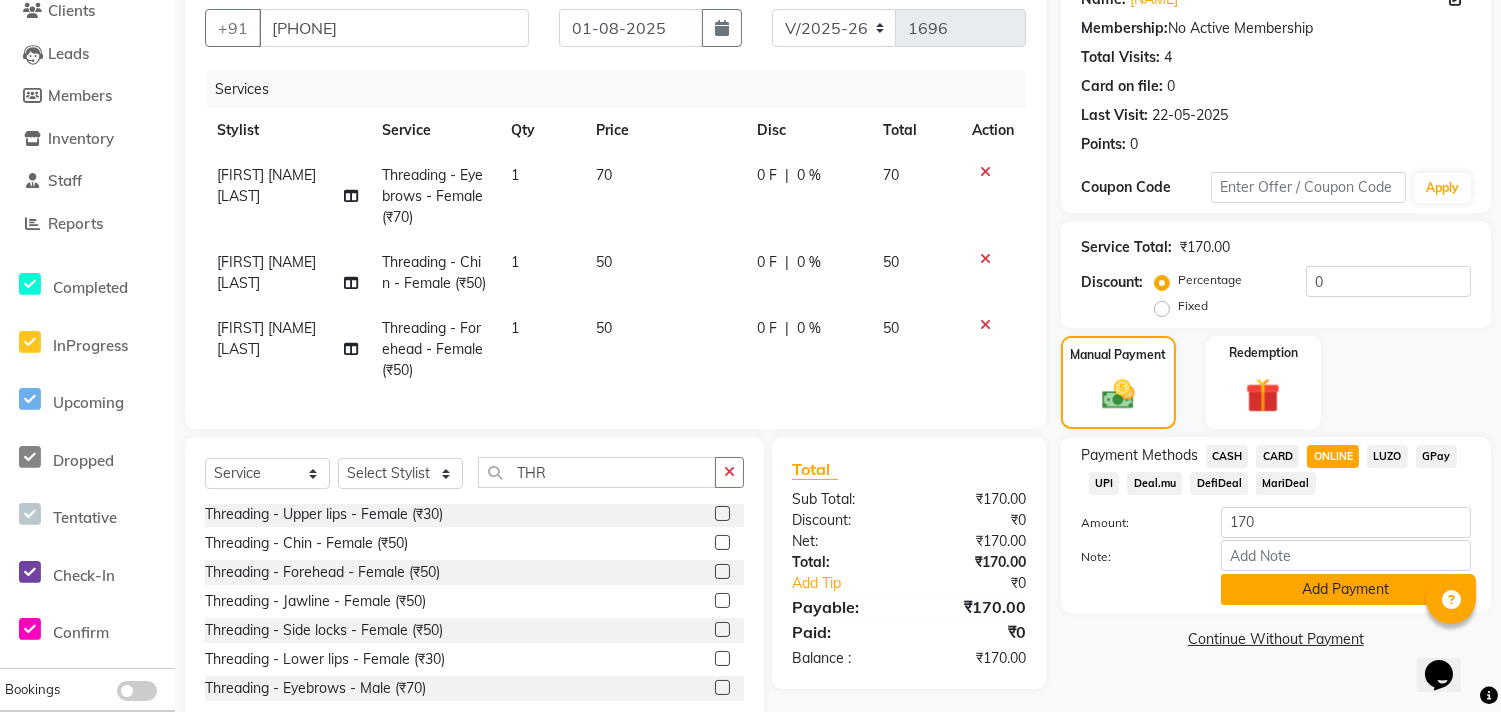 click on "Add Payment" 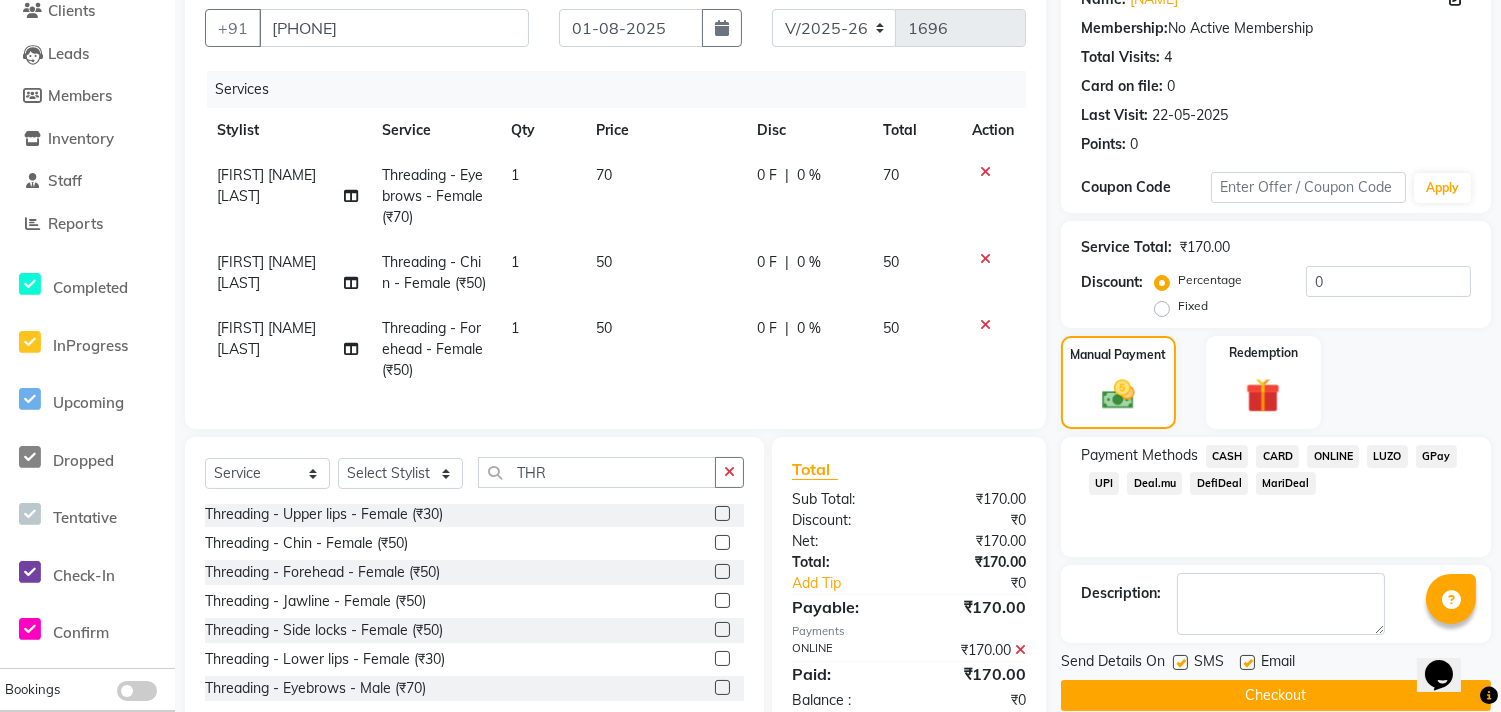 scroll, scrollTop: 264, scrollLeft: 0, axis: vertical 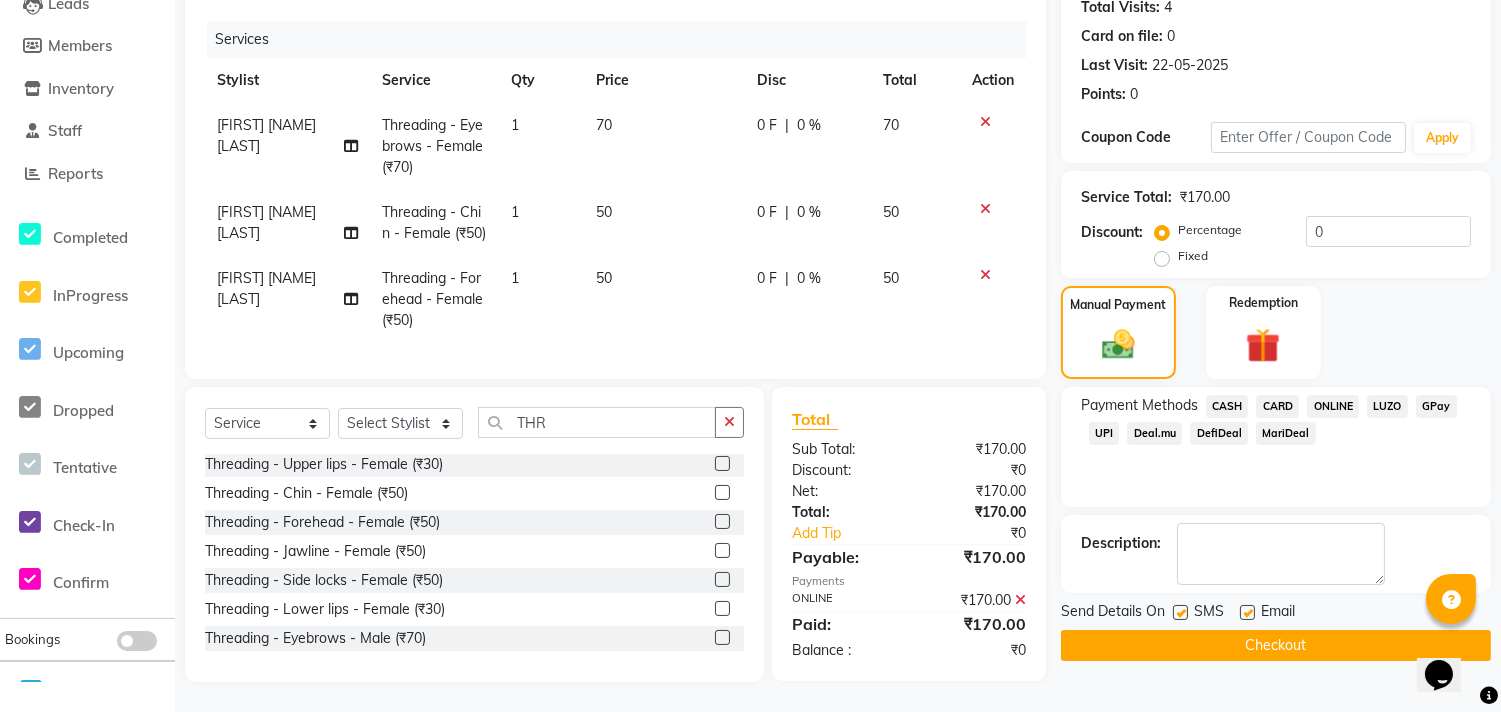 click on "Checkout" 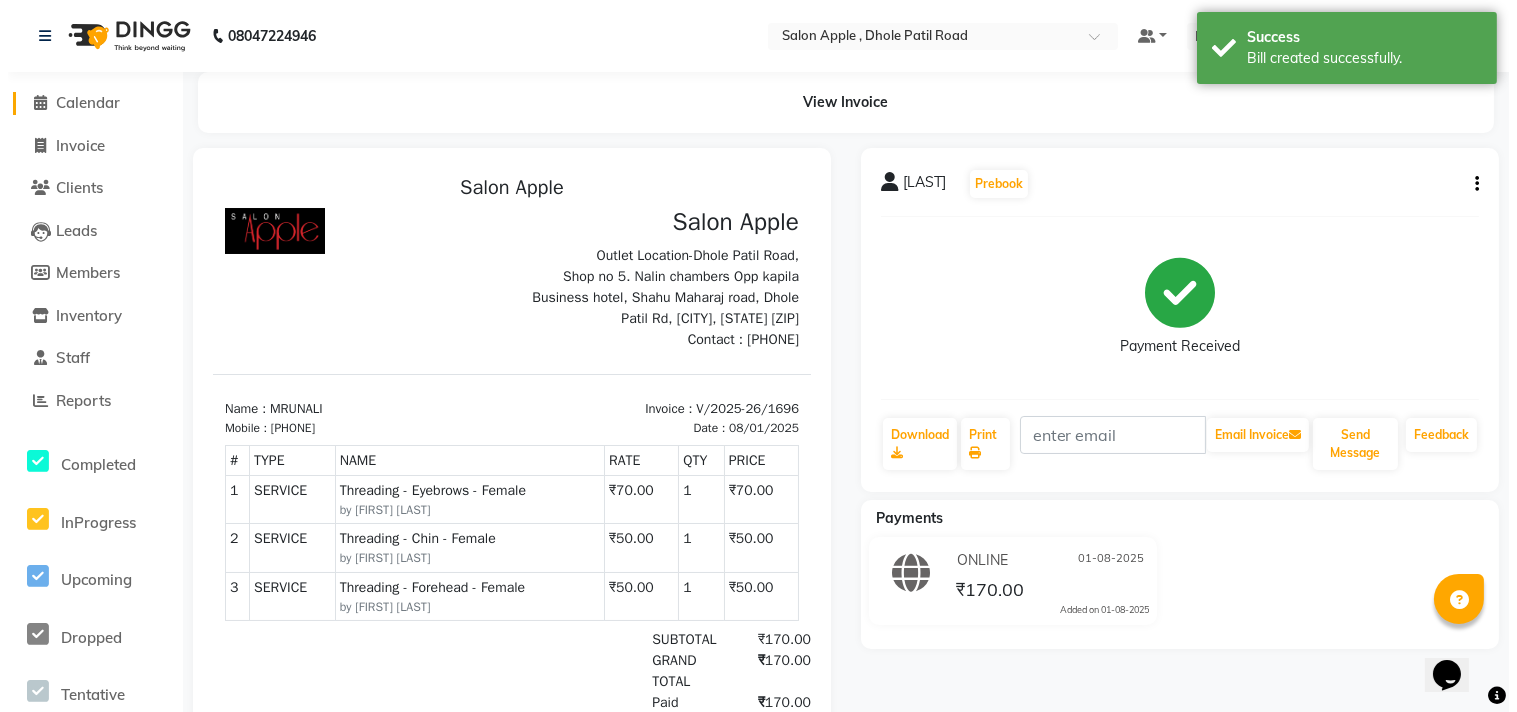 scroll, scrollTop: 0, scrollLeft: 0, axis: both 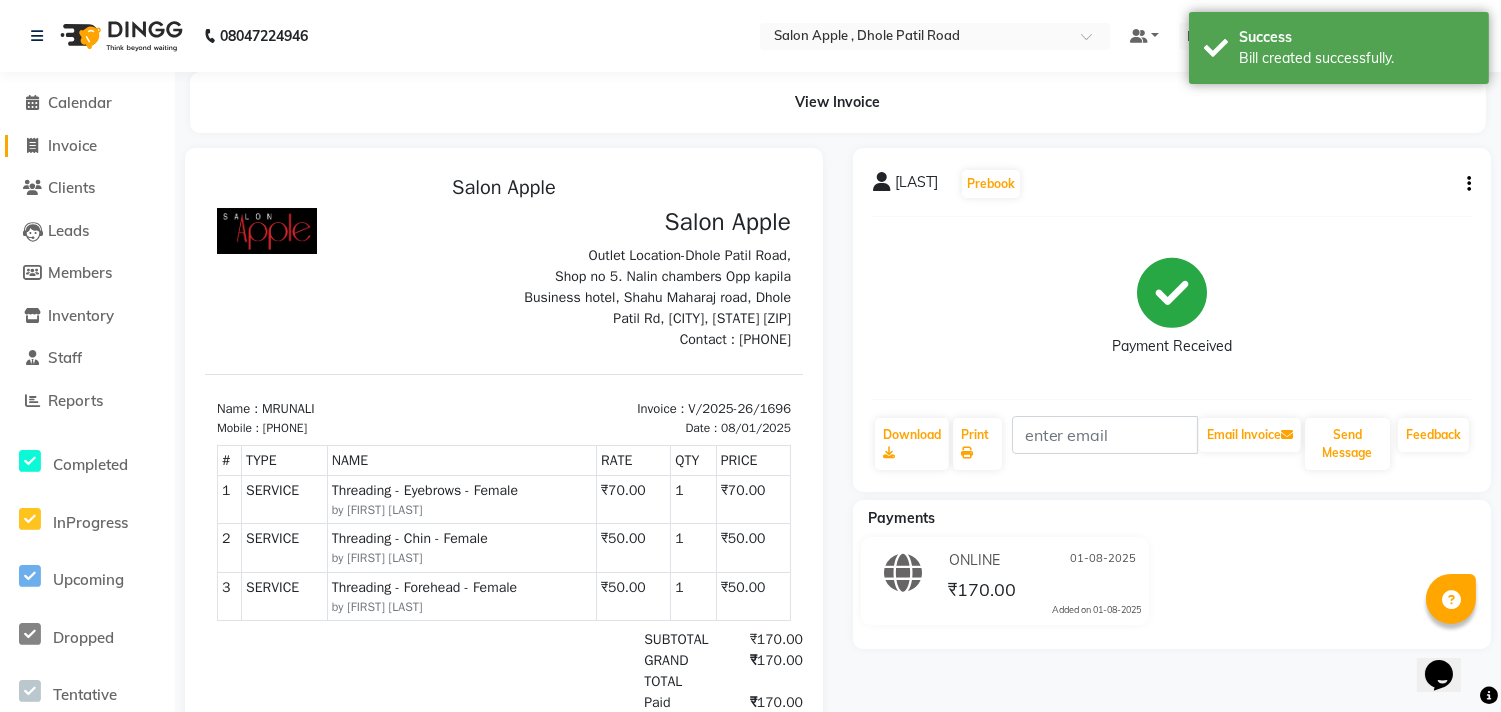 click on "Invoice" 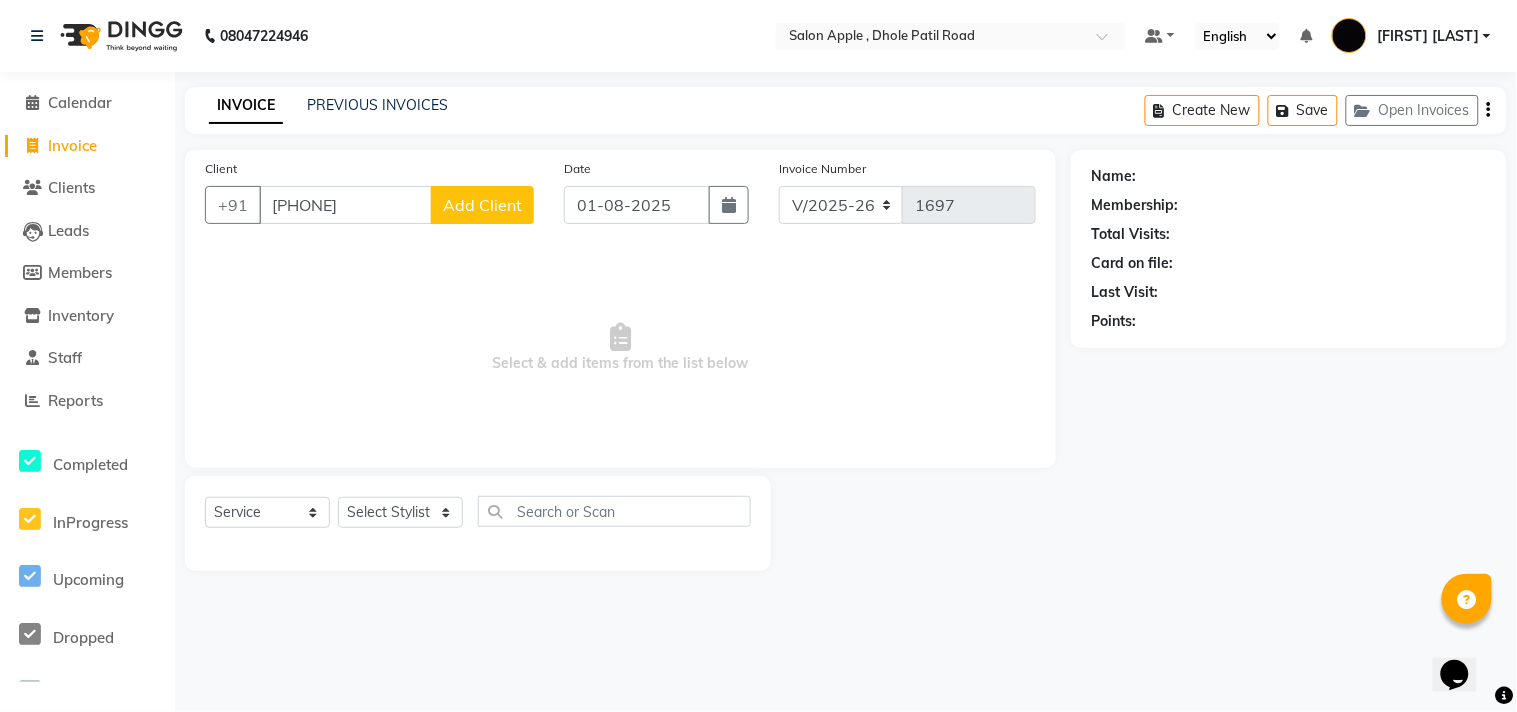 click on "Add Client" 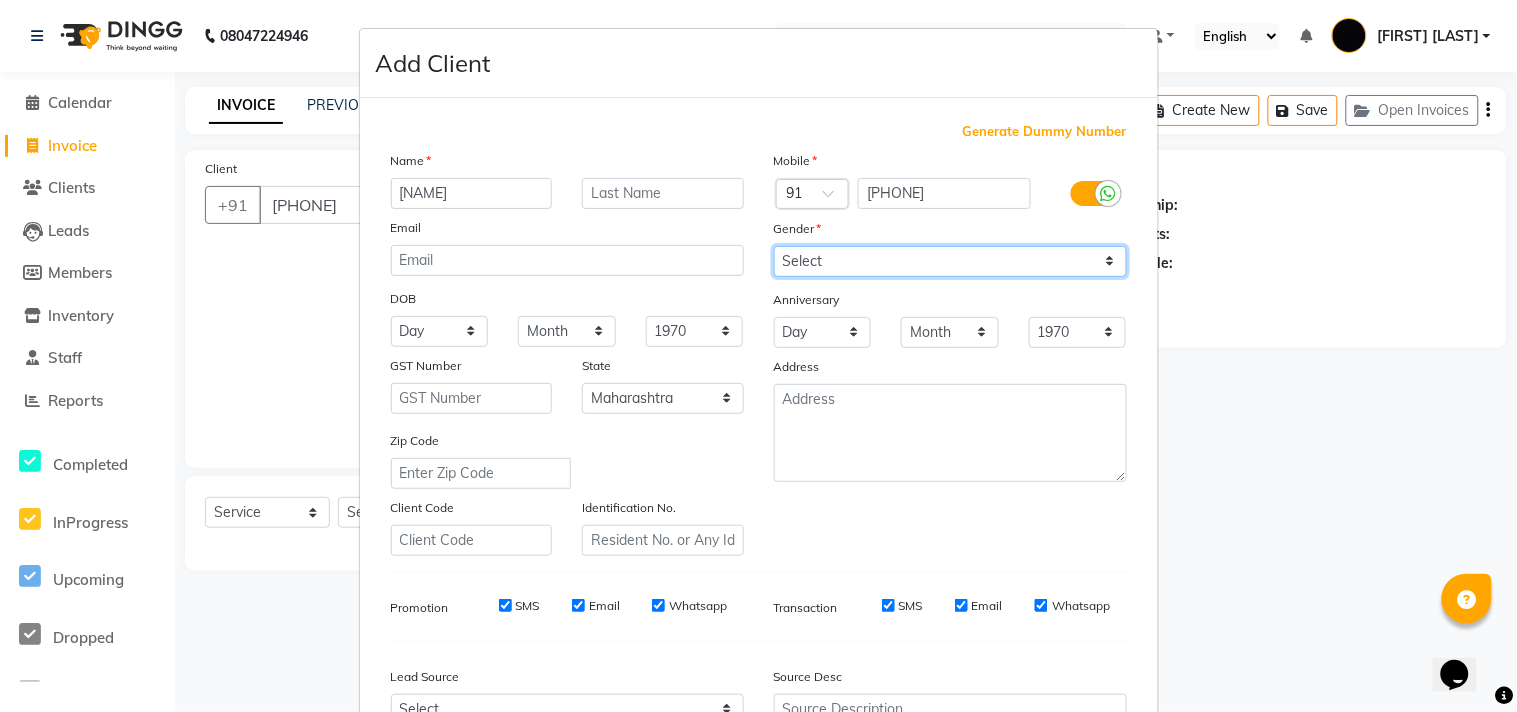 click on "Select Male Female Other Prefer Not To Say" at bounding box center (950, 261) 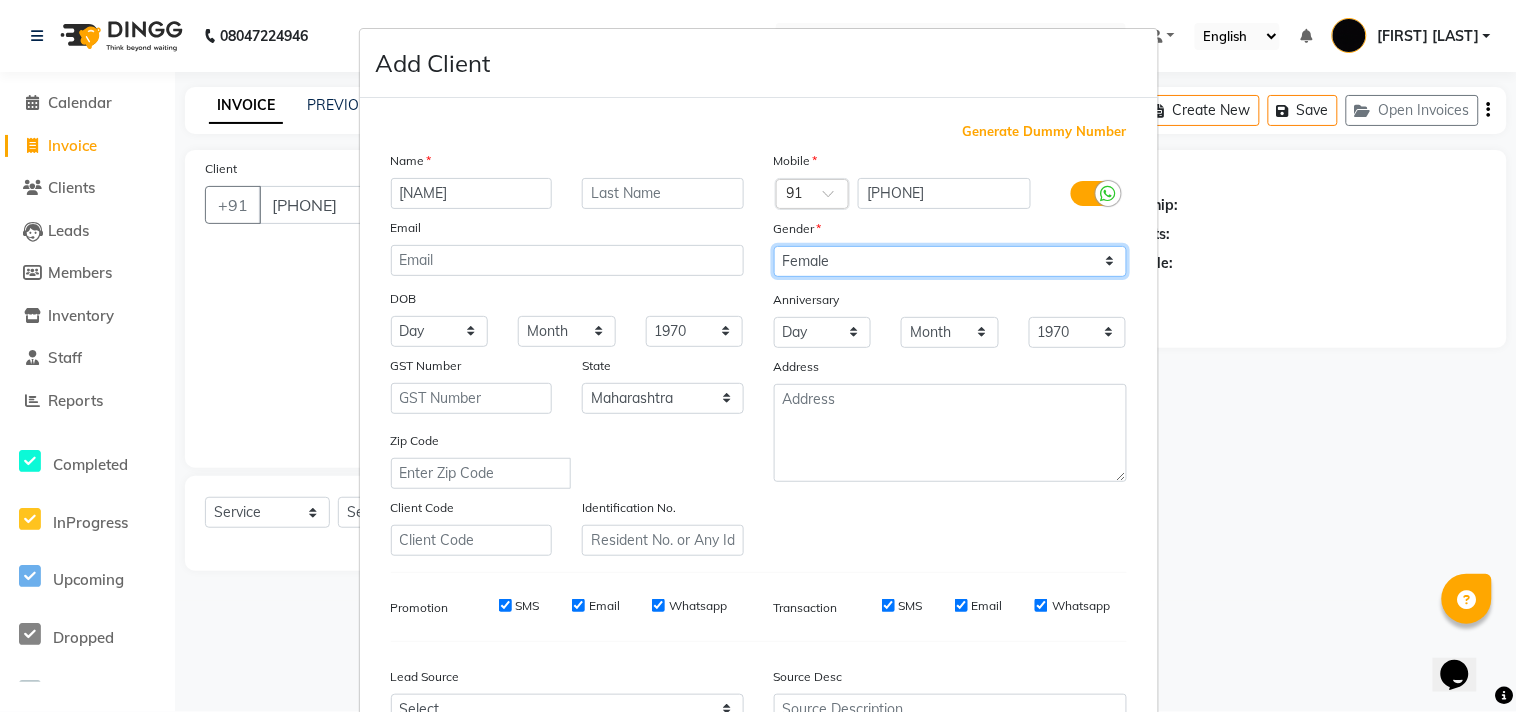 click on "Select Male Female Other Prefer Not To Say" at bounding box center [950, 261] 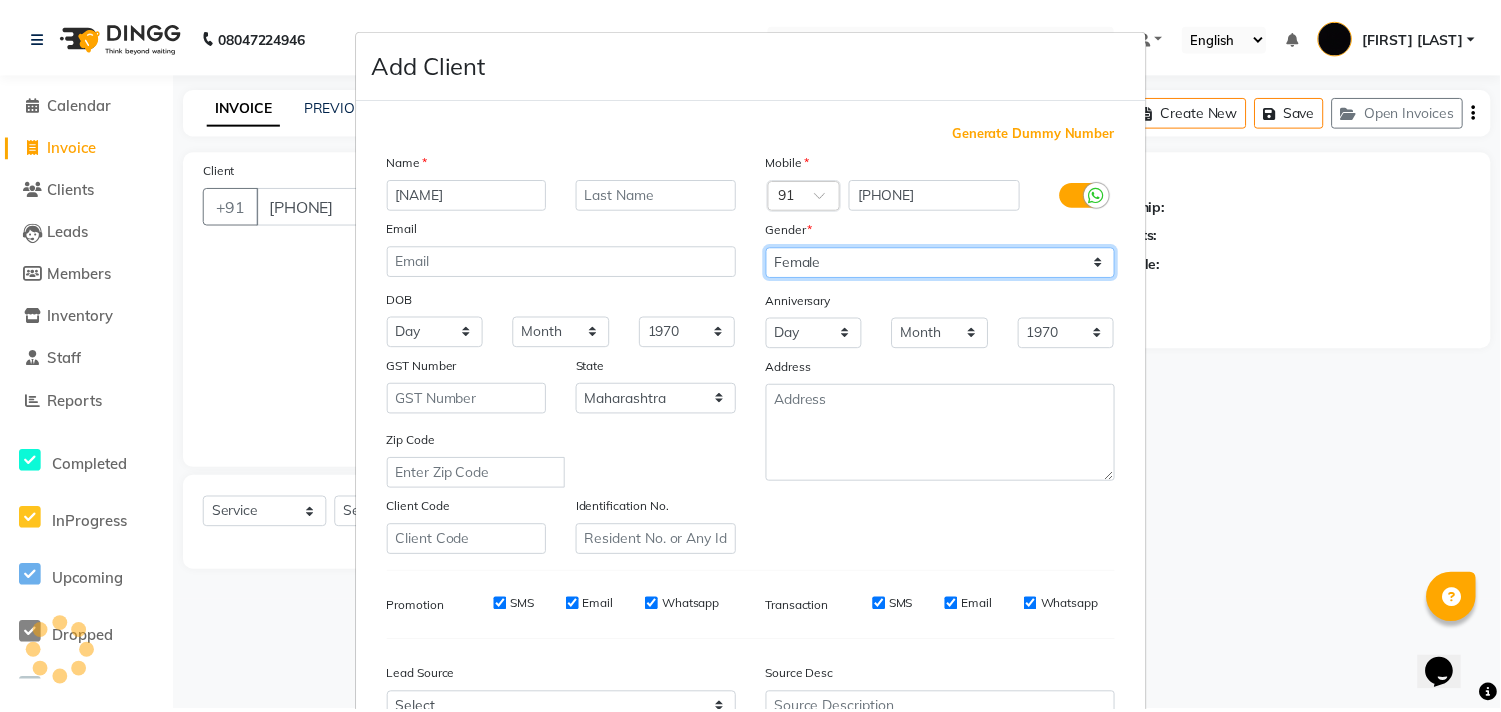 scroll, scrollTop: 212, scrollLeft: 0, axis: vertical 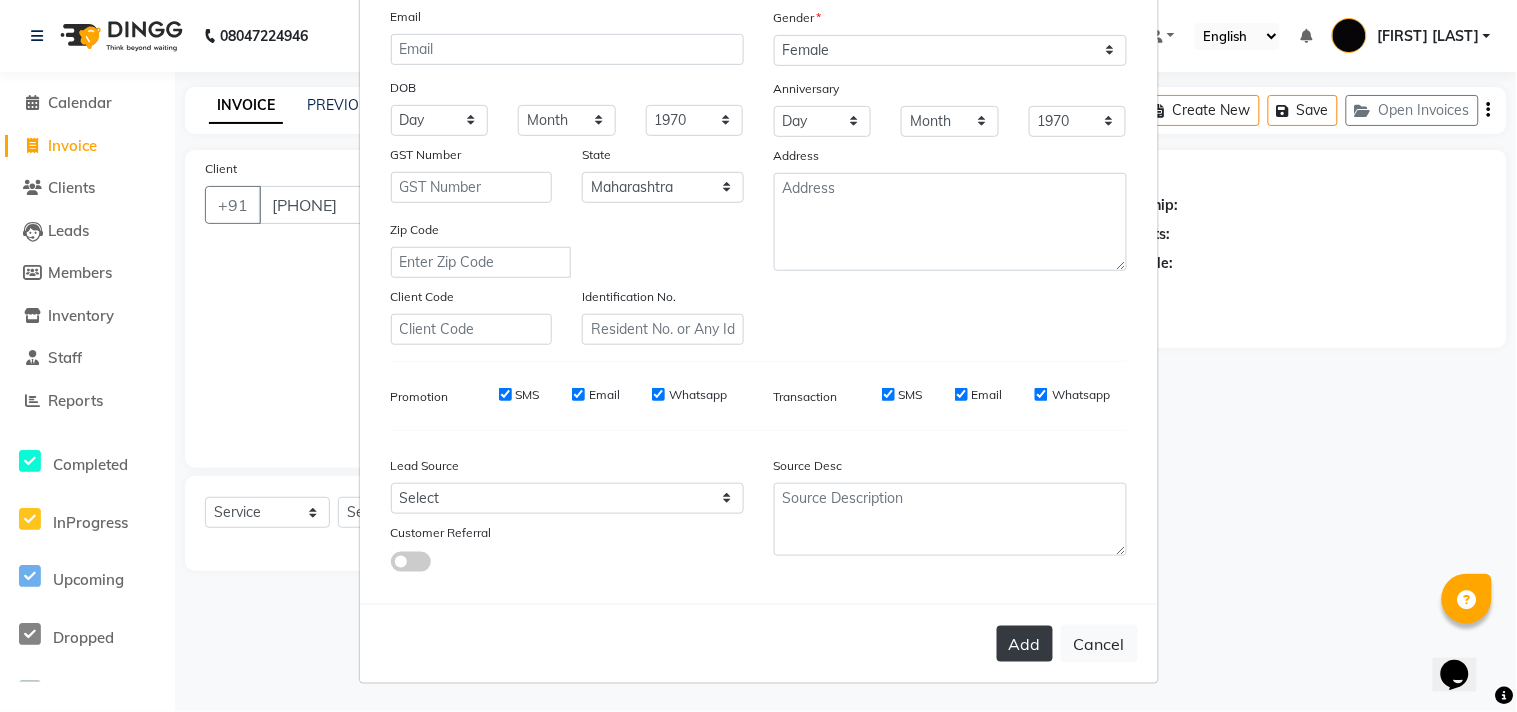 click on "Add" at bounding box center (1025, 644) 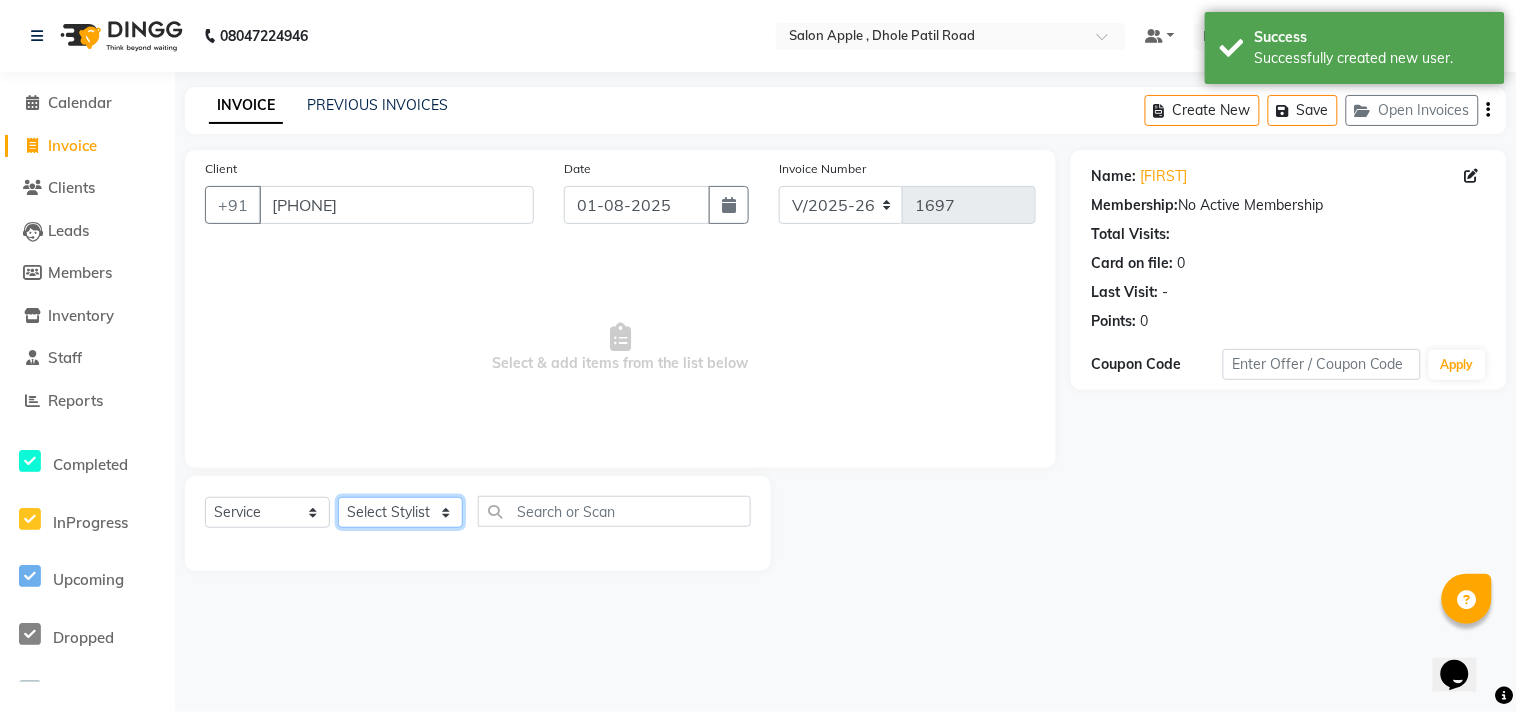 click on "Select Stylist [FIRST] [LAST] [FIRST] [LAST] [LAST] [LAST] [LAST] [LAST] [LAST]" 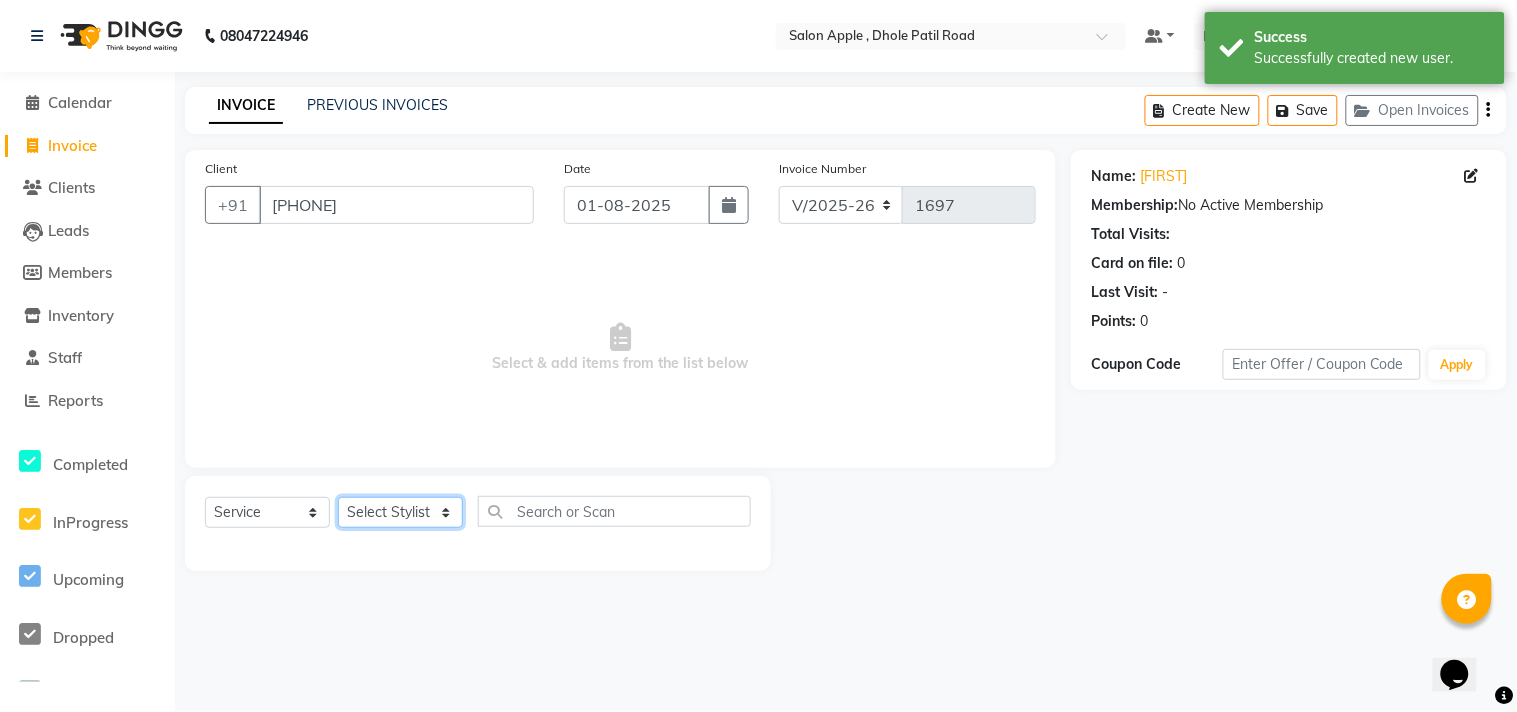 click on "Select Stylist [FIRST] [LAST] [FIRST] [LAST] [LAST] [LAST] [LAST] [LAST] [LAST]" 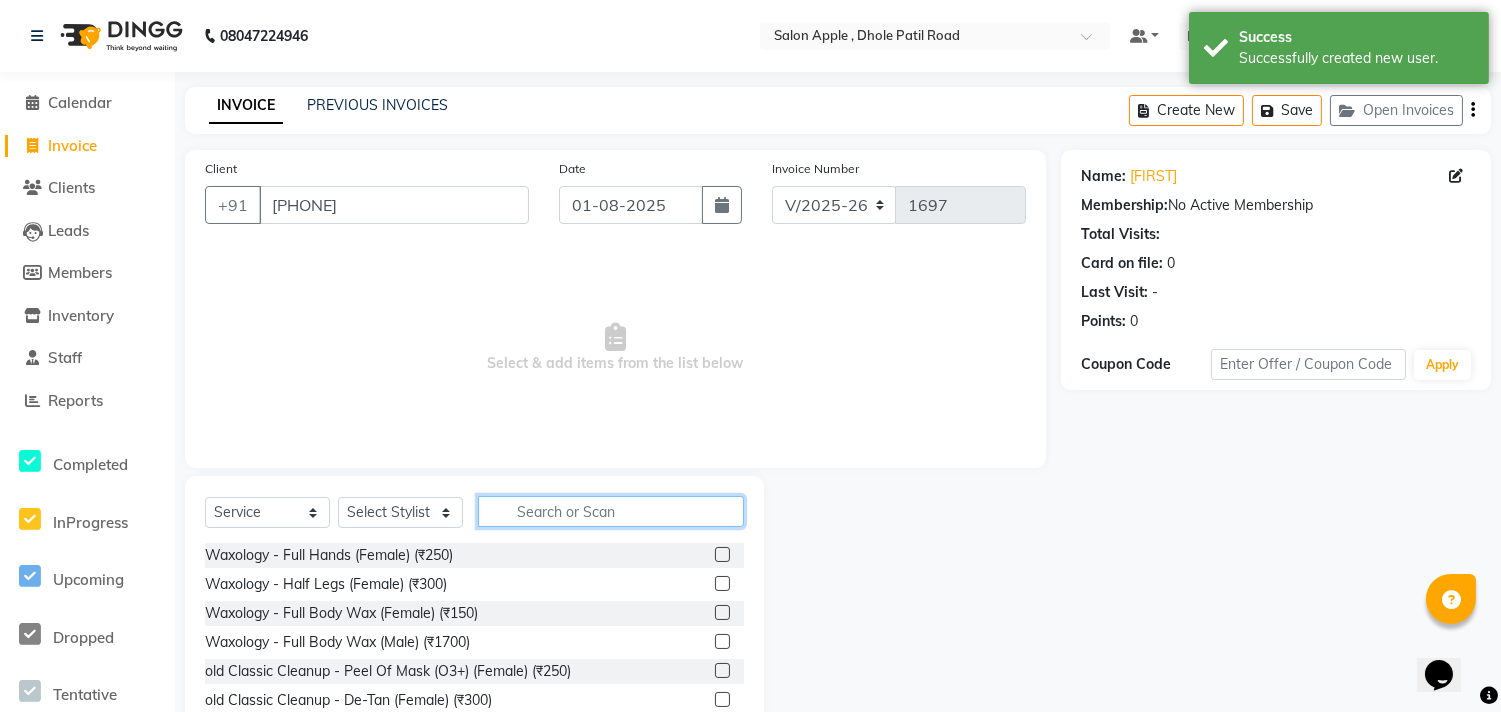 click 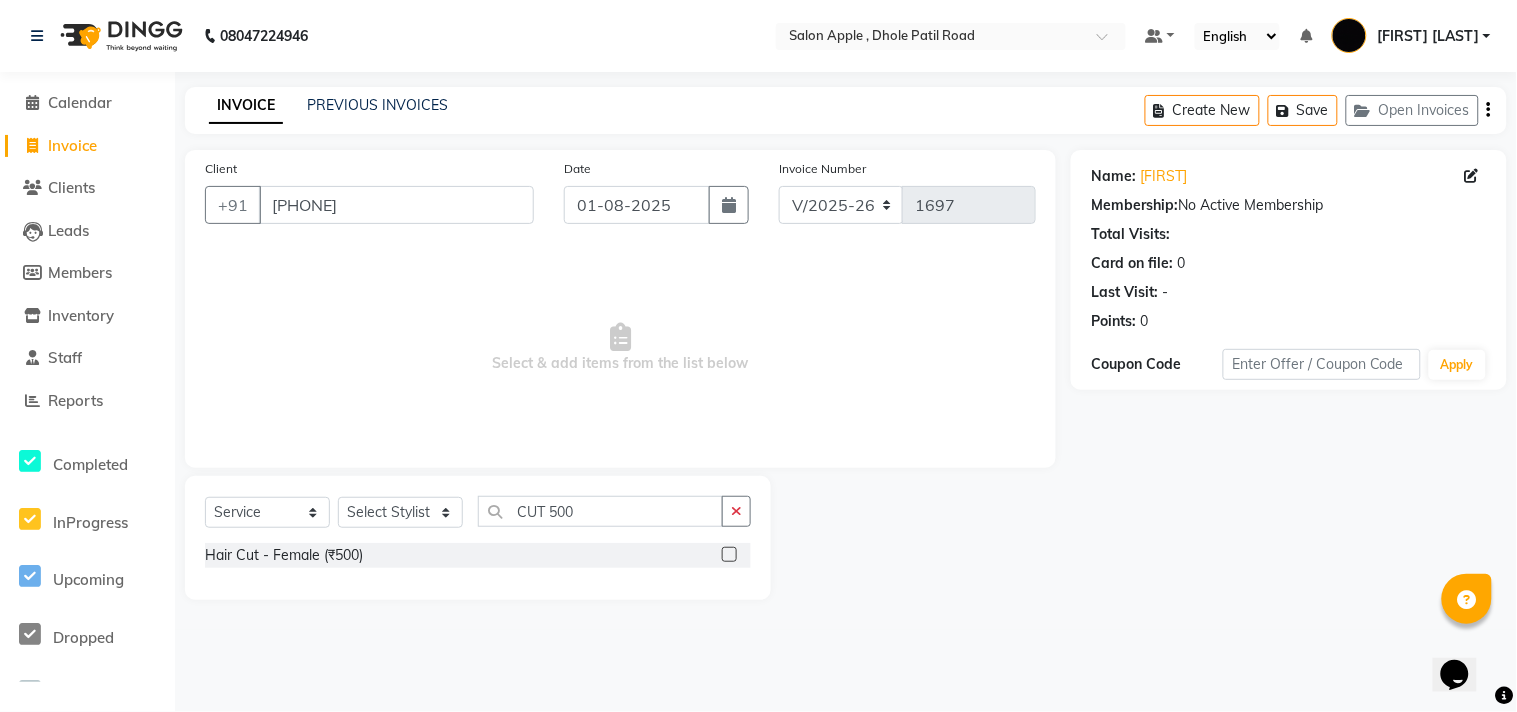 click 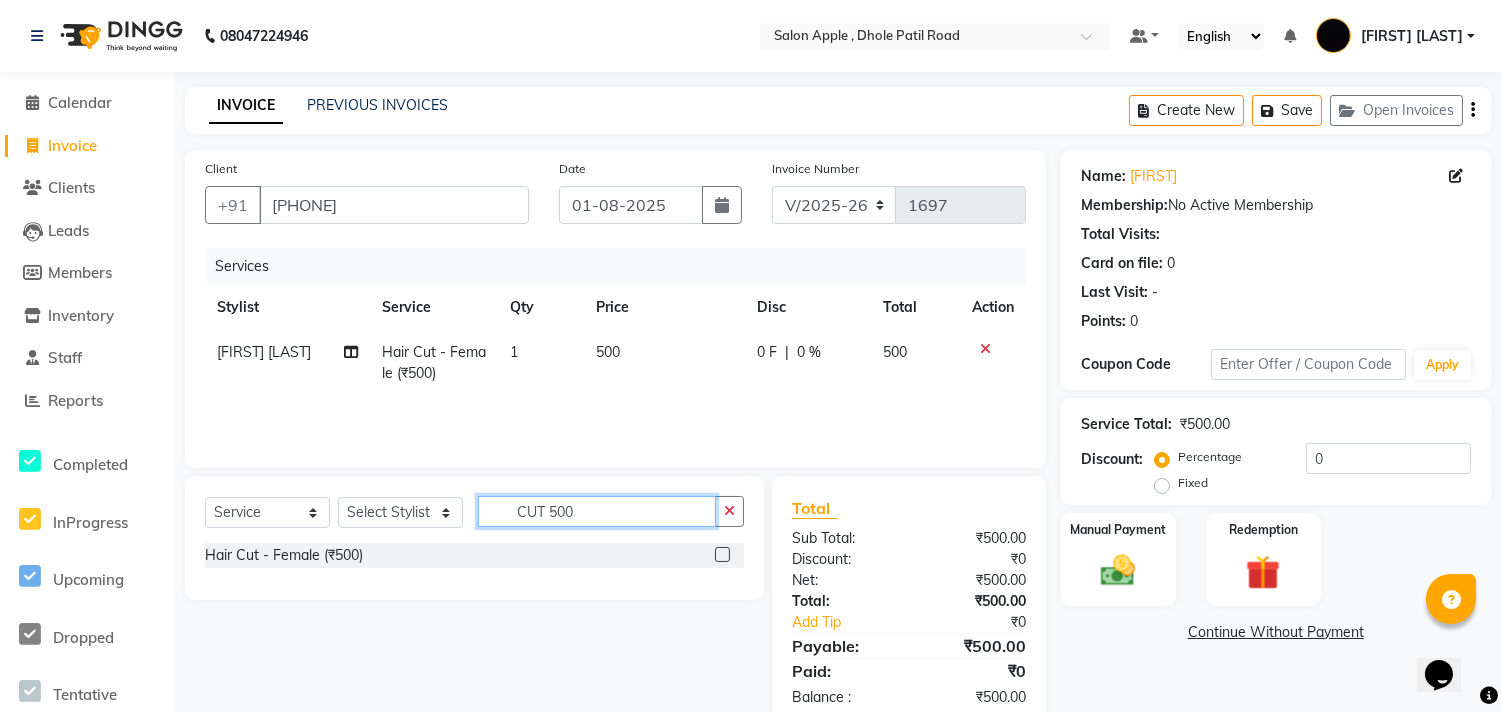 click on "CUT 500" 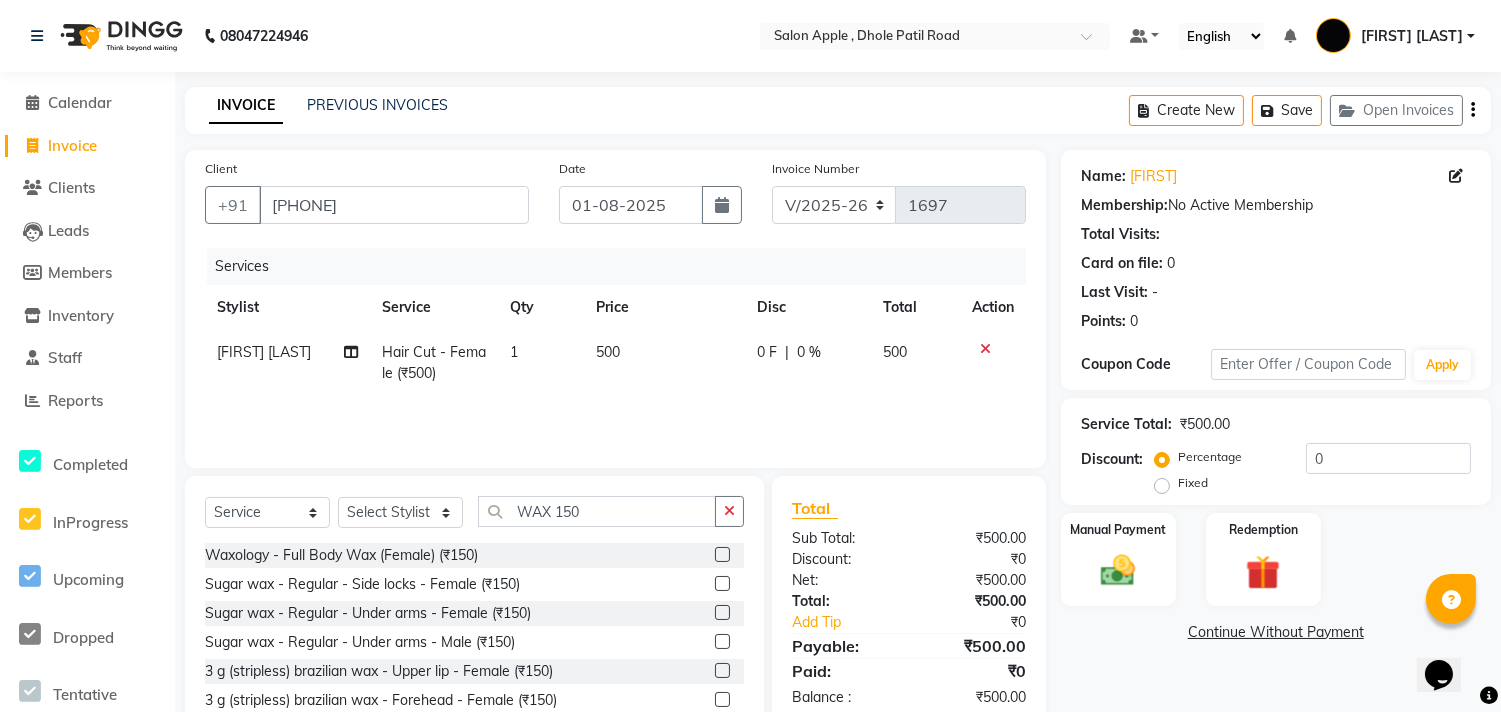 click 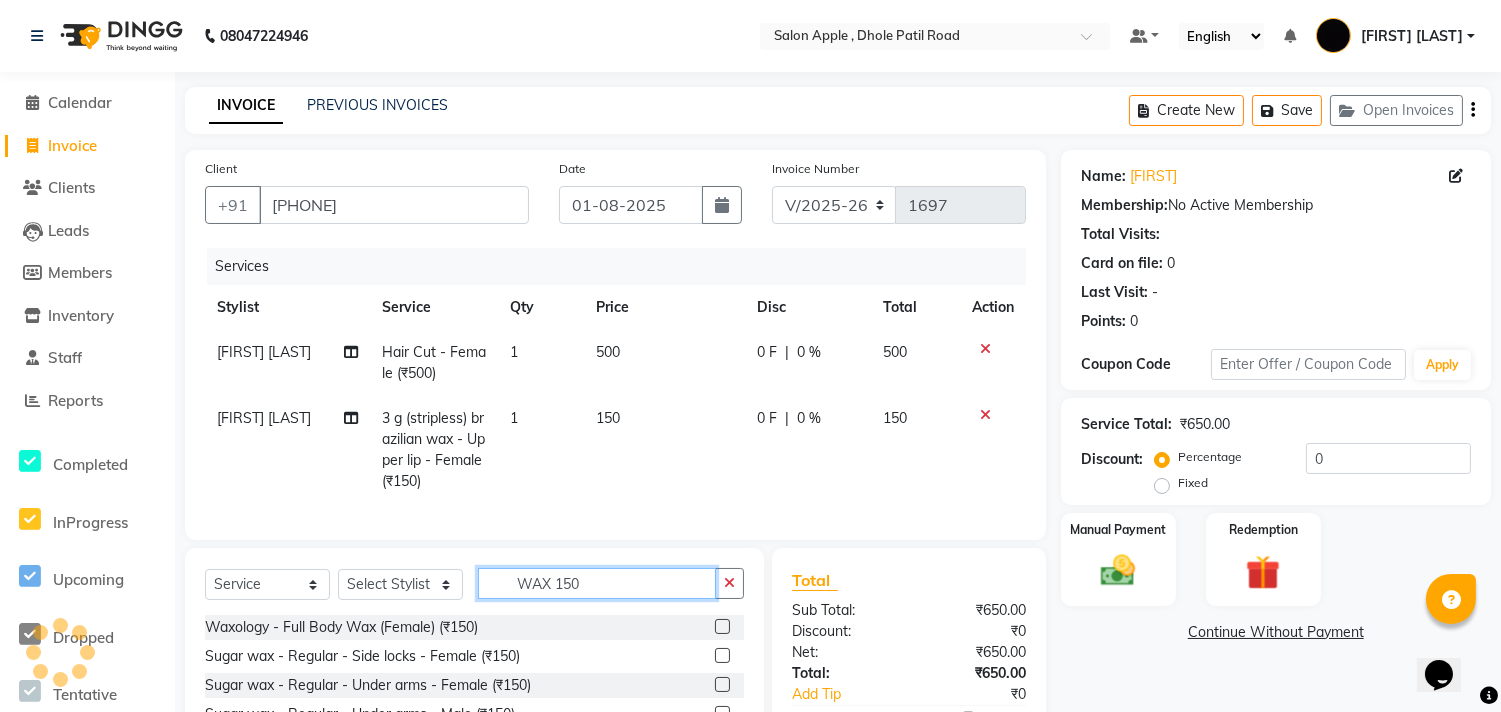 click on "WAX 150" 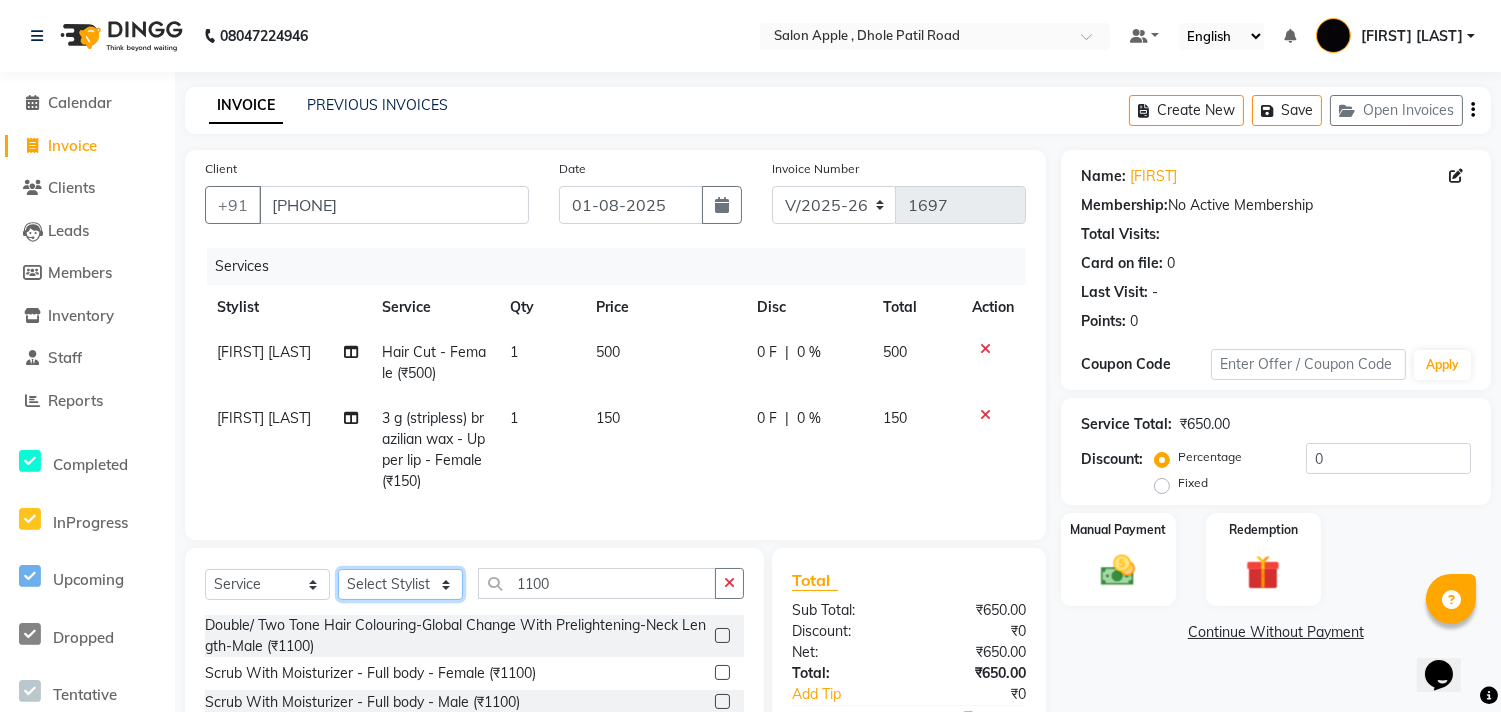 click on "Select Stylist [FIRST] [LAST] [FIRST] [LAST] [LAST] [LAST] [LAST] [LAST] [LAST]" 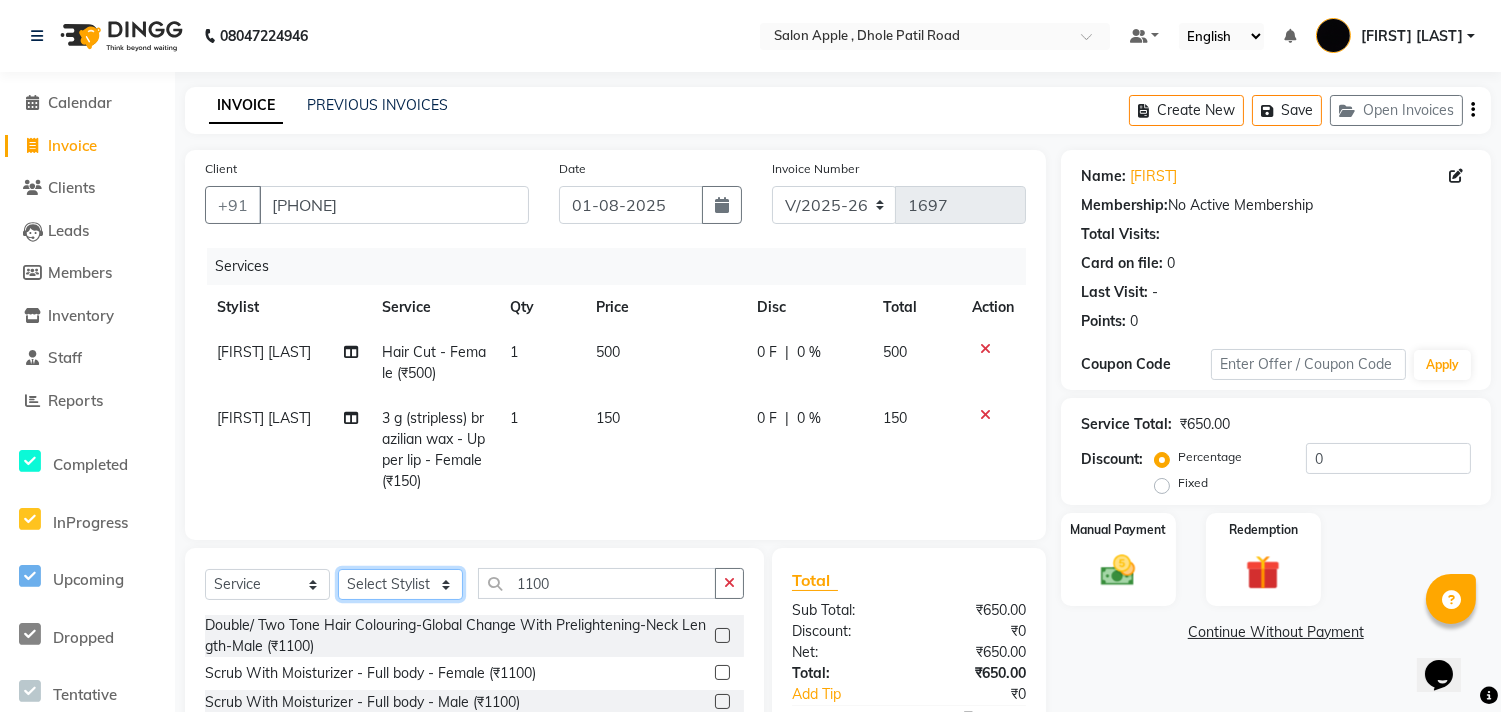 click on "Select Stylist [FIRST] [LAST] [FIRST] [LAST] [LAST] [LAST] [LAST] [LAST] [LAST]" 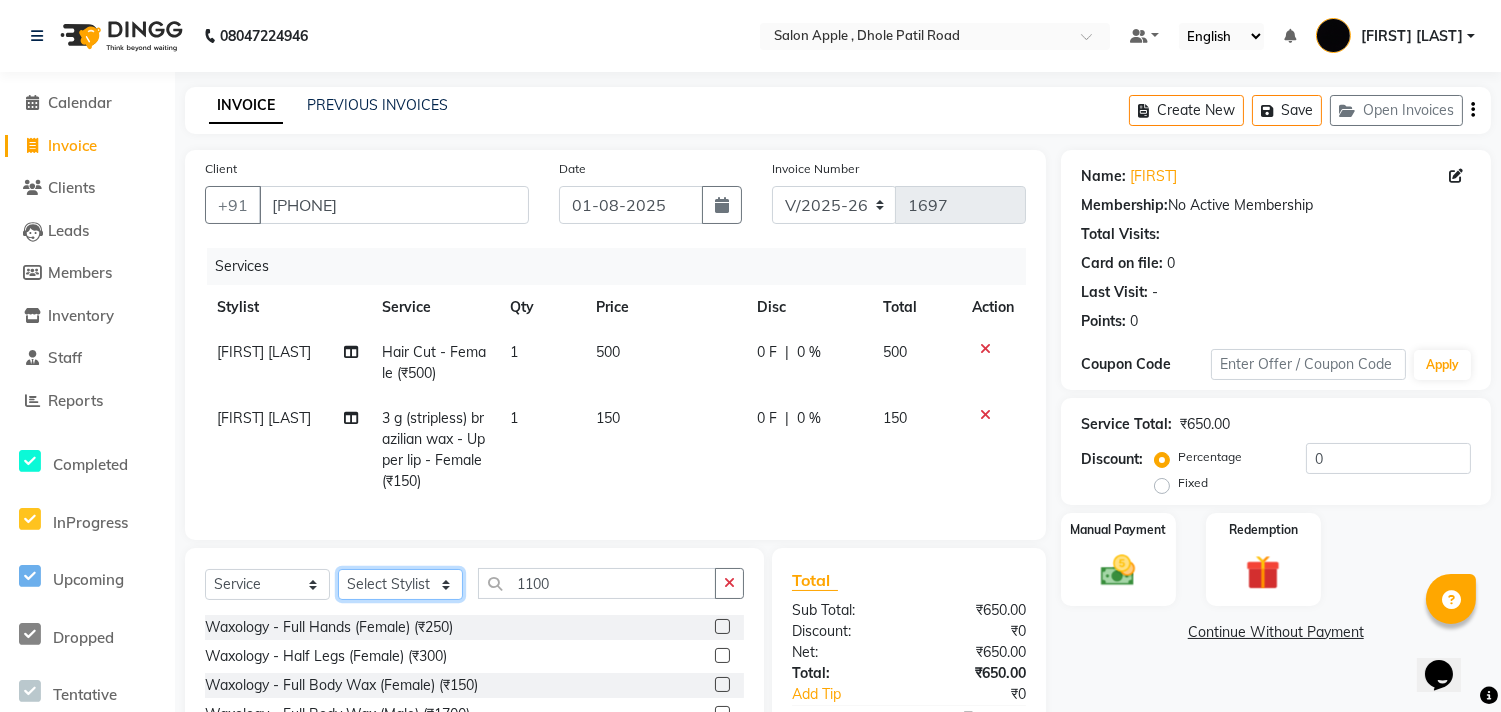 scroll, scrollTop: 177, scrollLeft: 0, axis: vertical 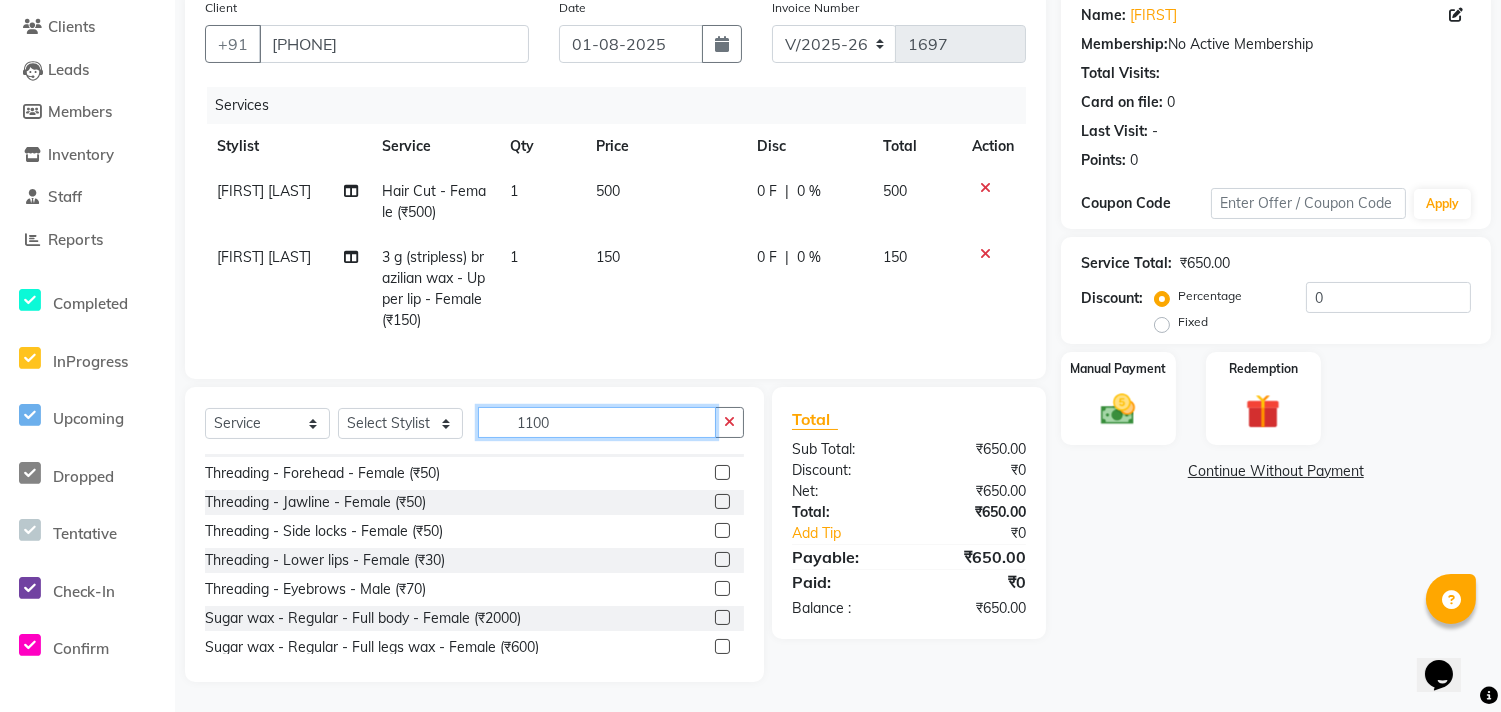 click on "1100" 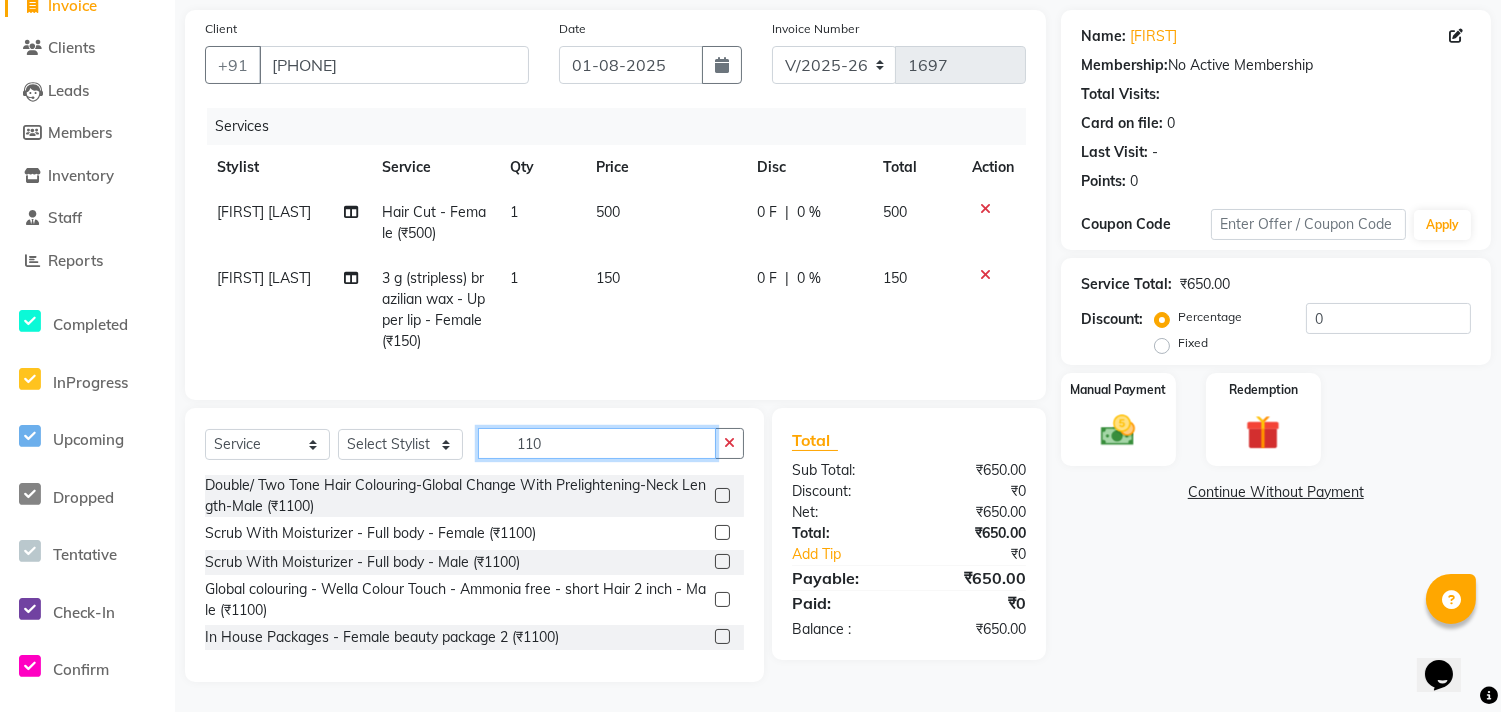scroll, scrollTop: 156, scrollLeft: 0, axis: vertical 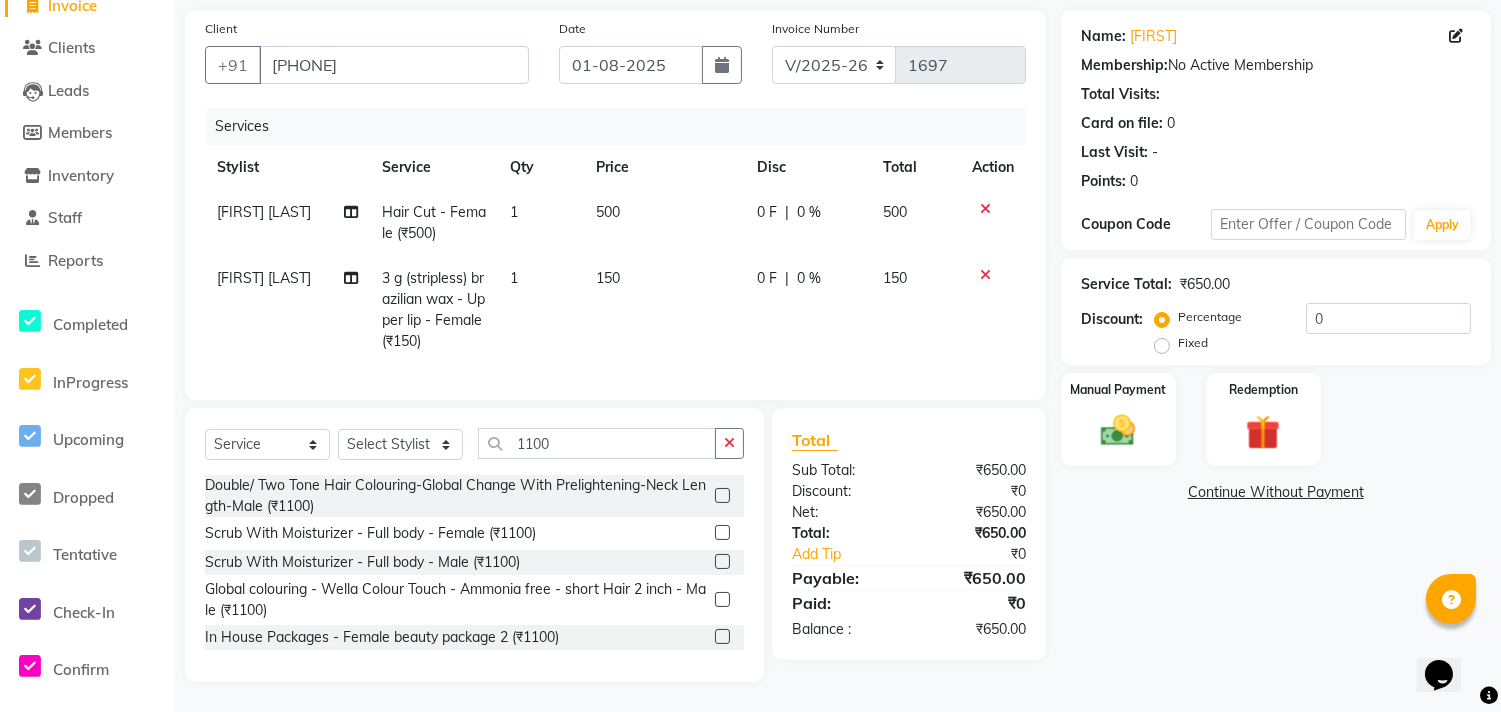 click 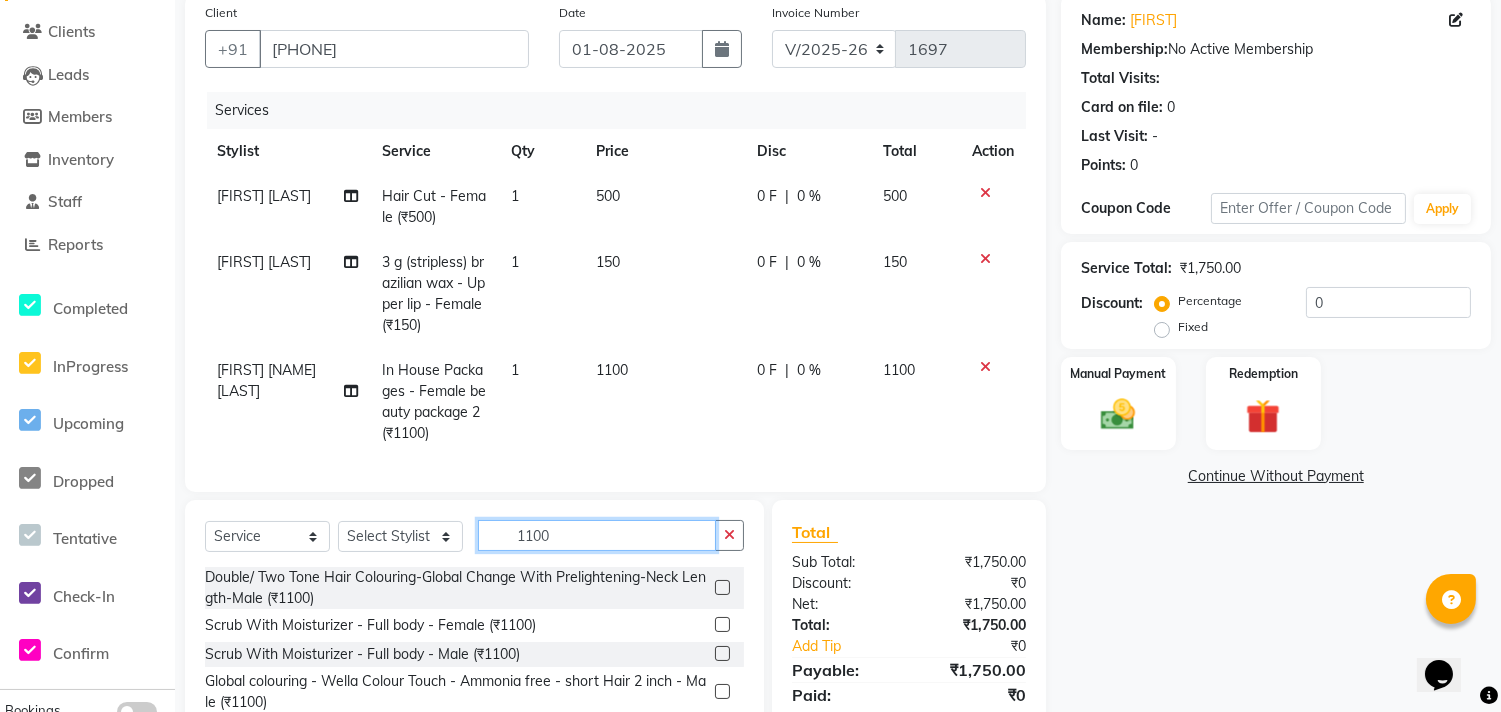 click on "1100" 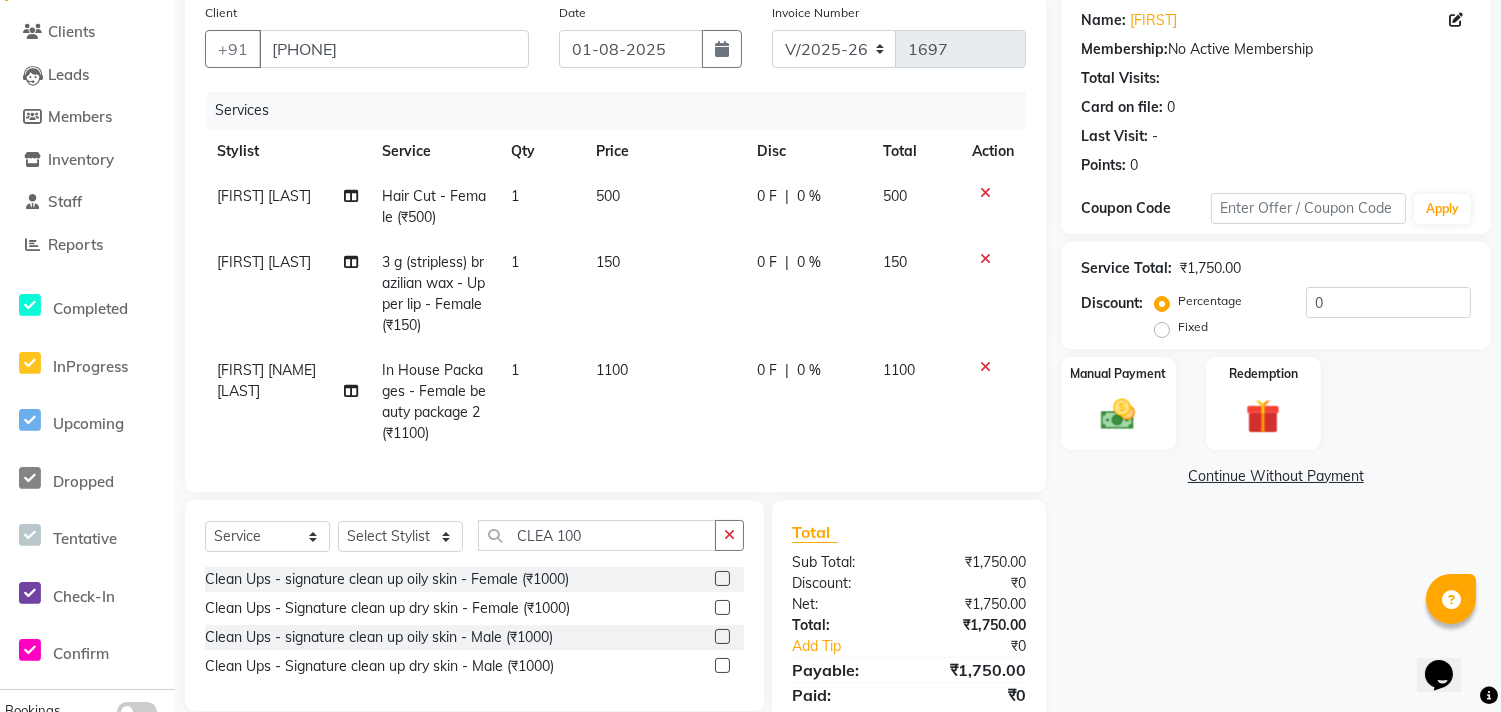 click 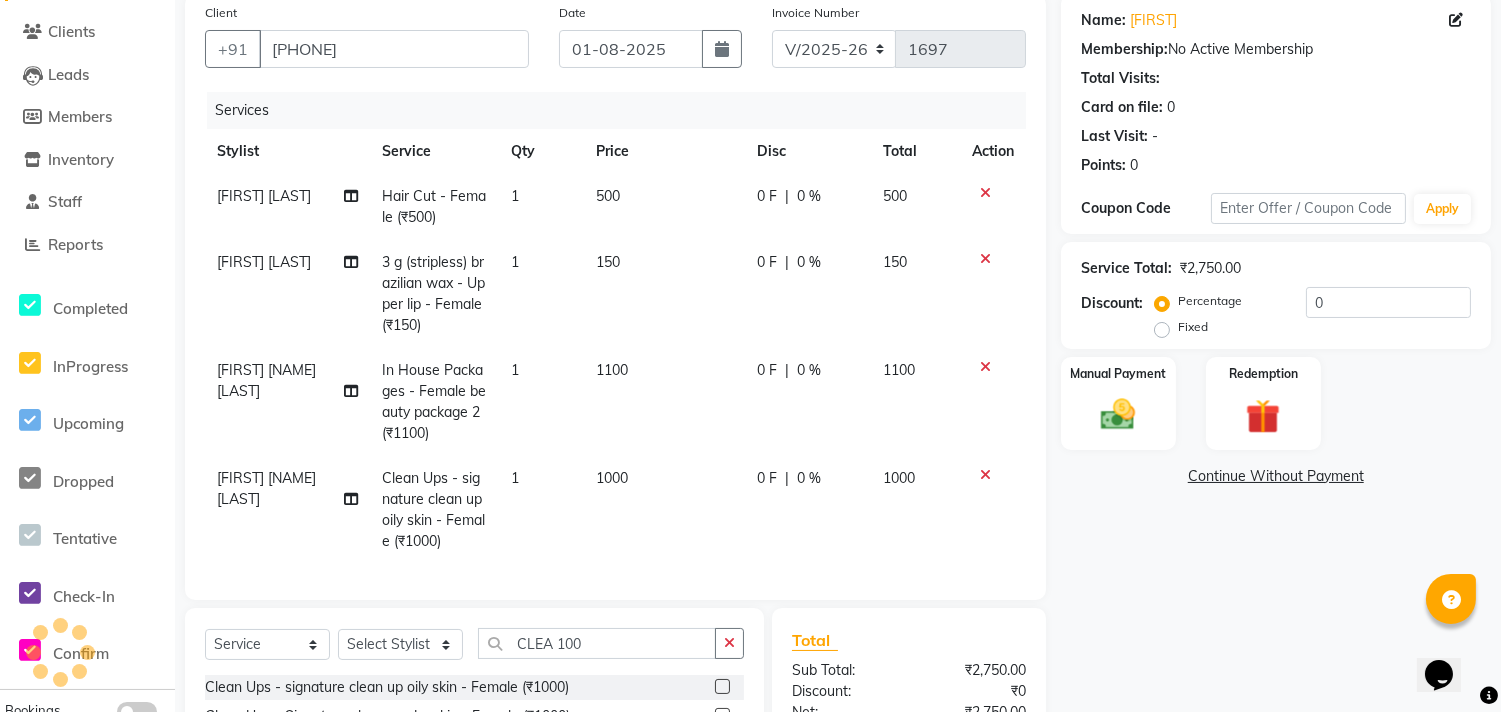 click 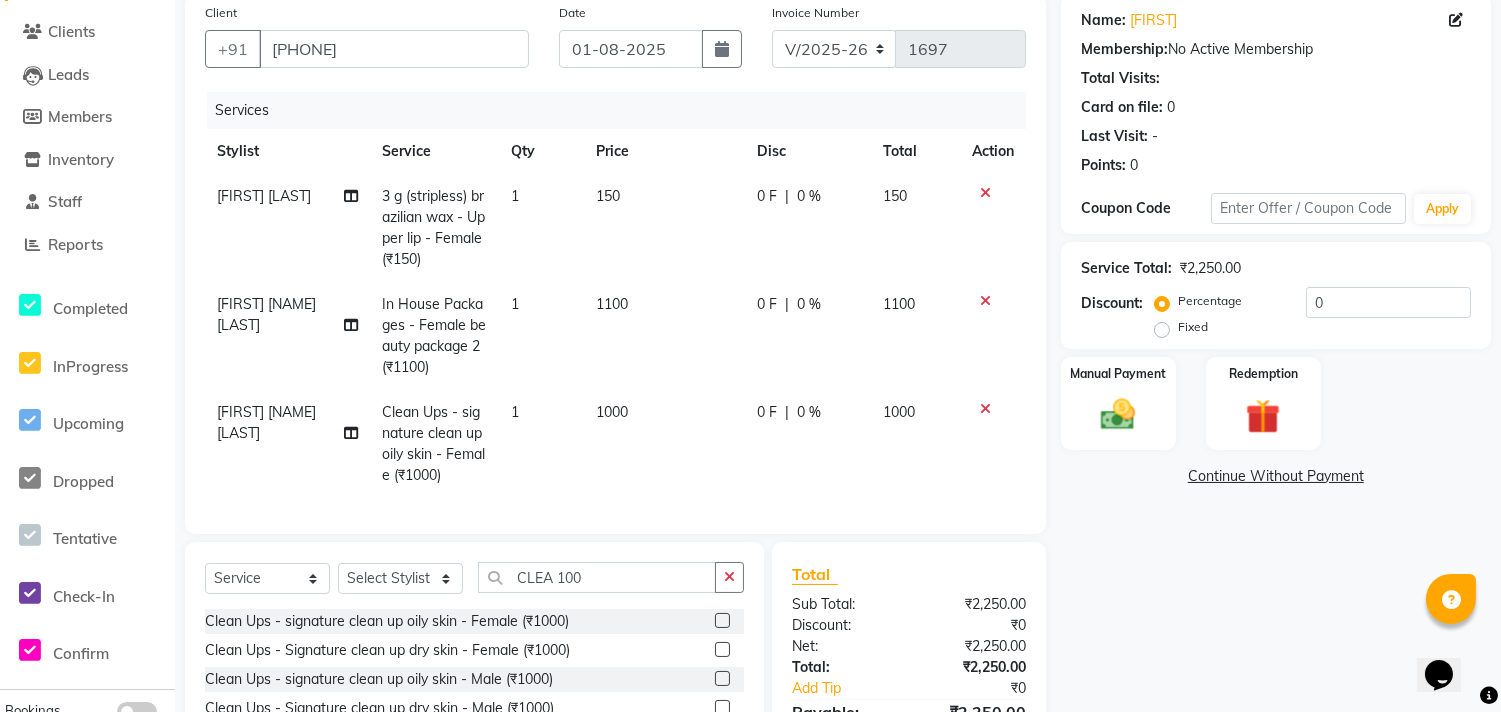 click on "[FIRST] [LAST]" 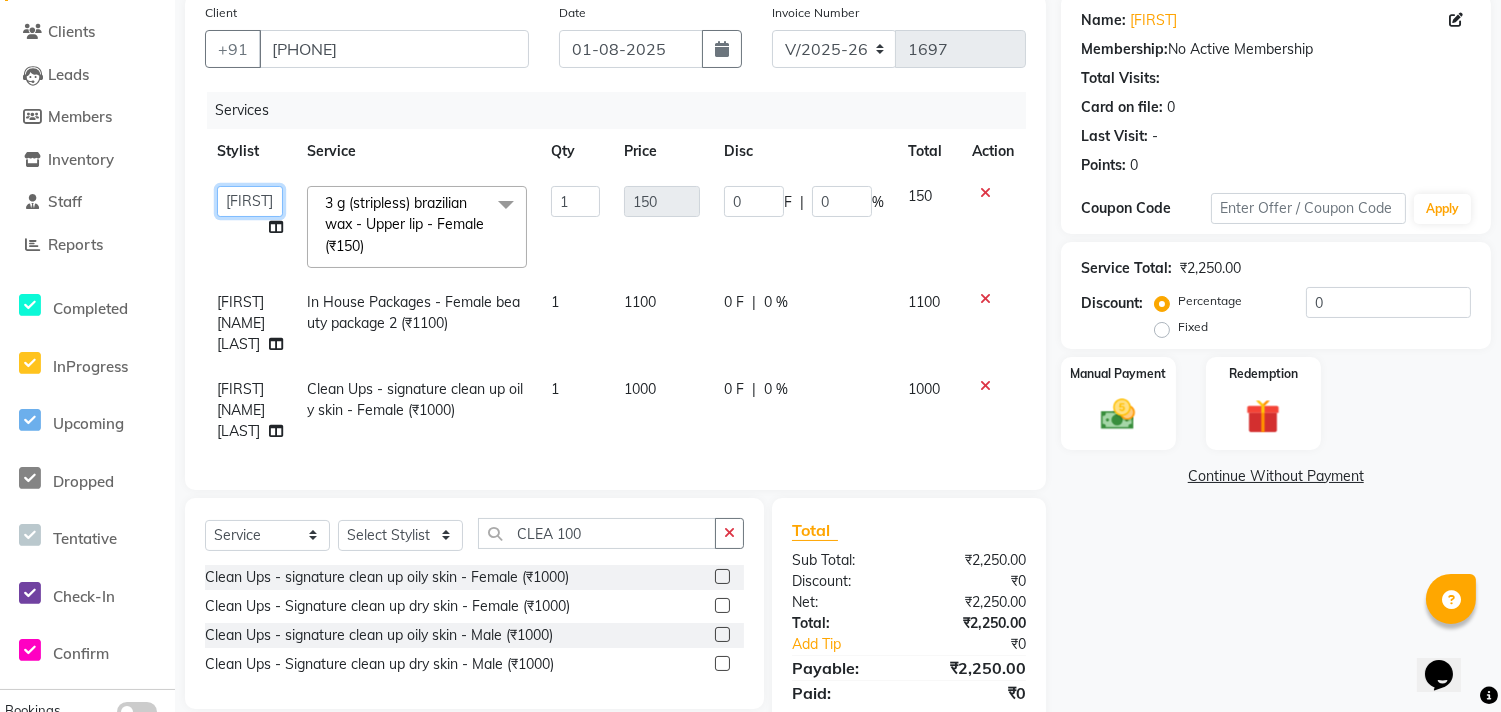 click on "[FIRST] [LAST]   [FIRST] [LAST]   [LAST] [LAST]   [LAST] [LAST]   [LAST]   [LAST]   Training Department   Training Department" 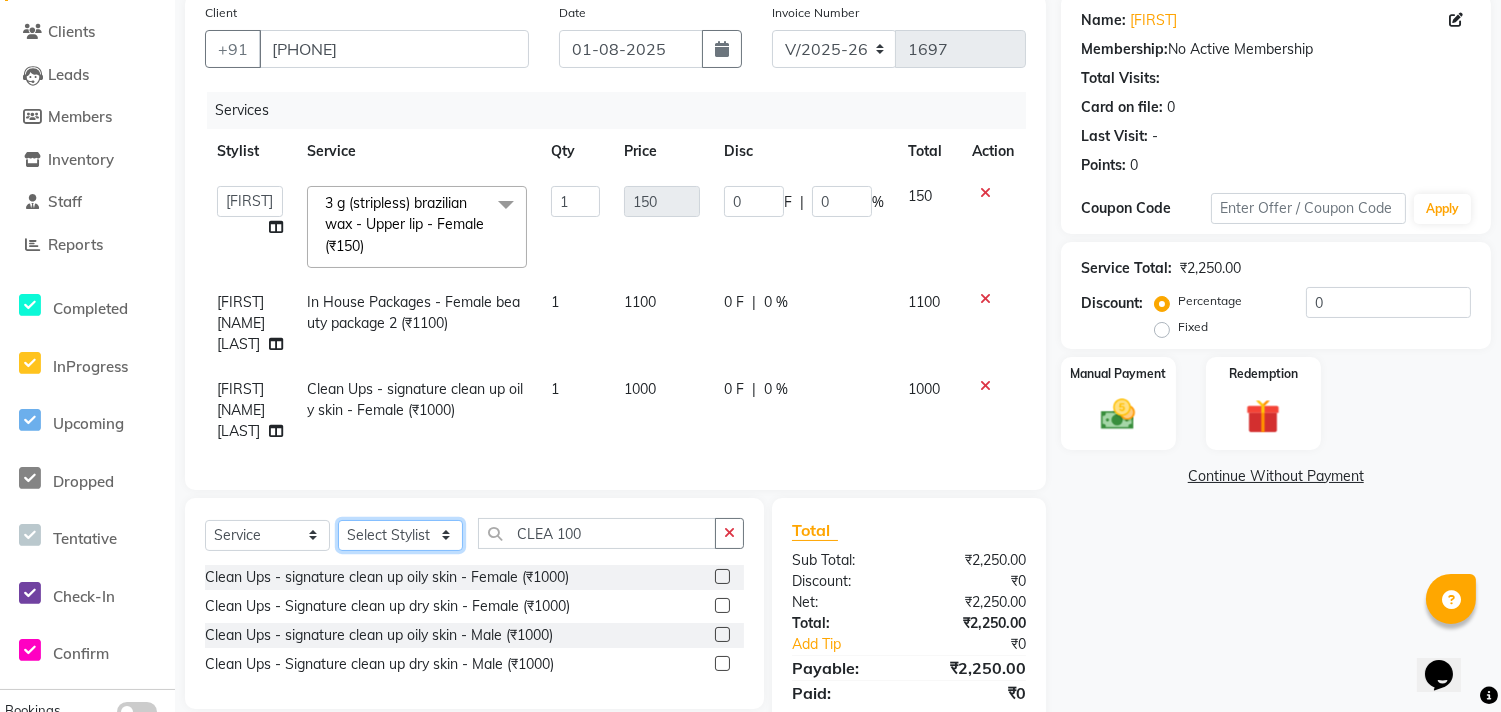 click on "Select Stylist [FIRST] [LAST] [FIRST] [LAST] [LAST] [LAST] [LAST] [LAST] [LAST]" 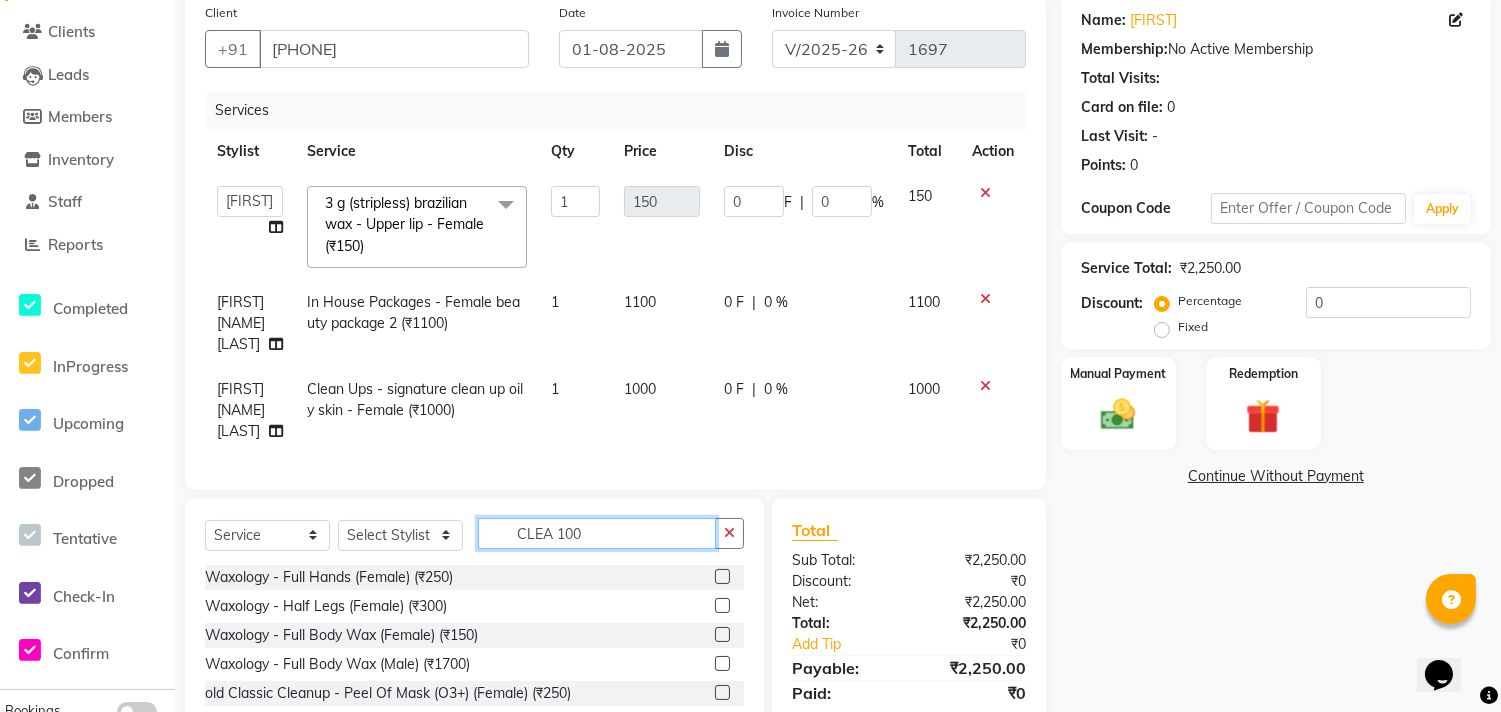 click on "CLEA 100" 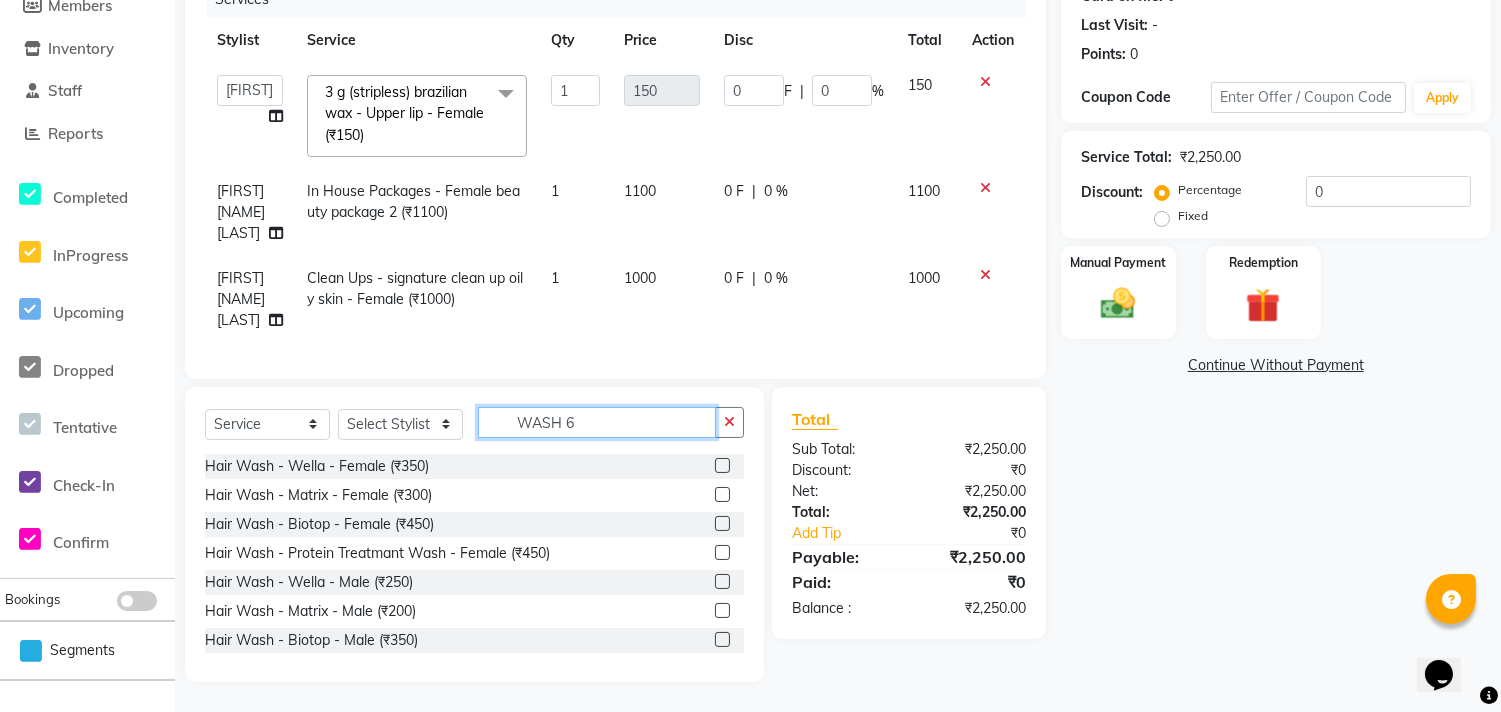 scroll, scrollTop: 241, scrollLeft: 0, axis: vertical 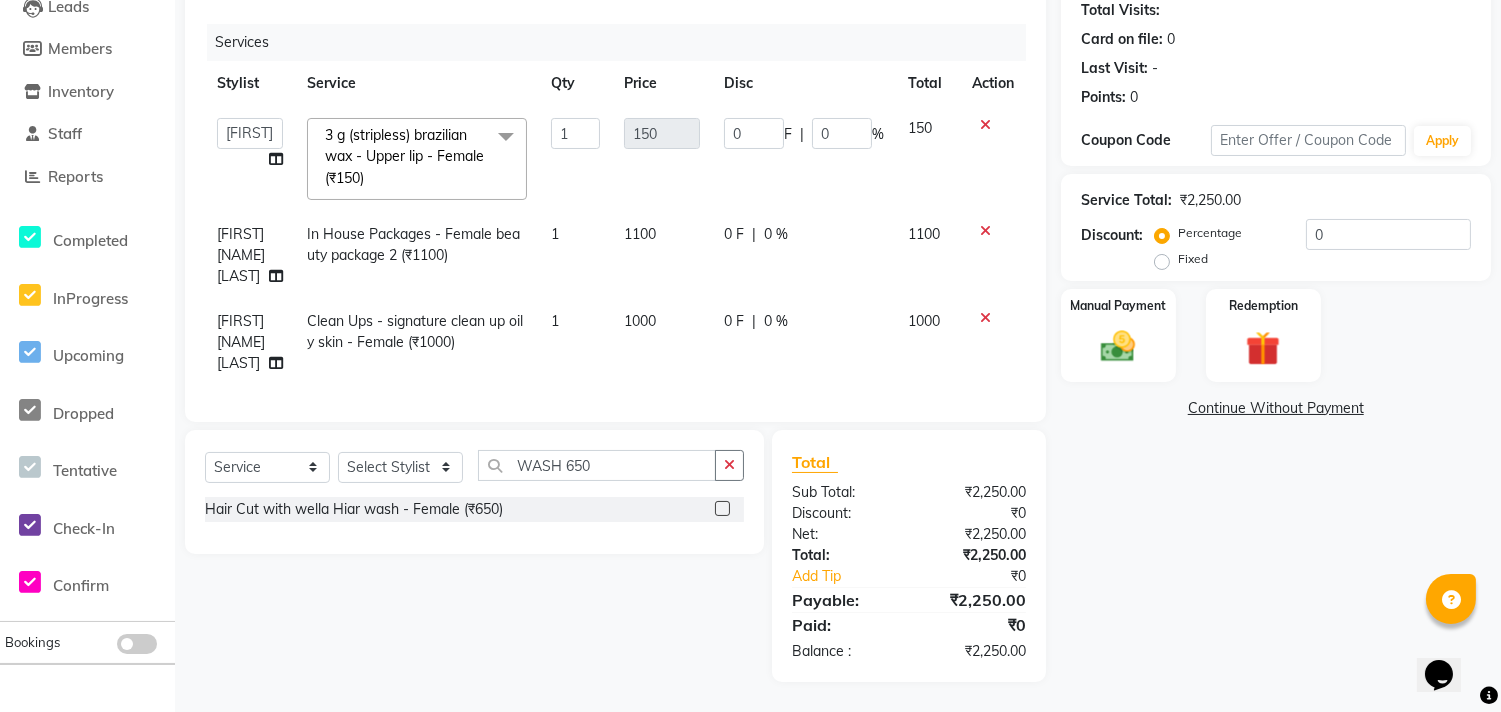 click 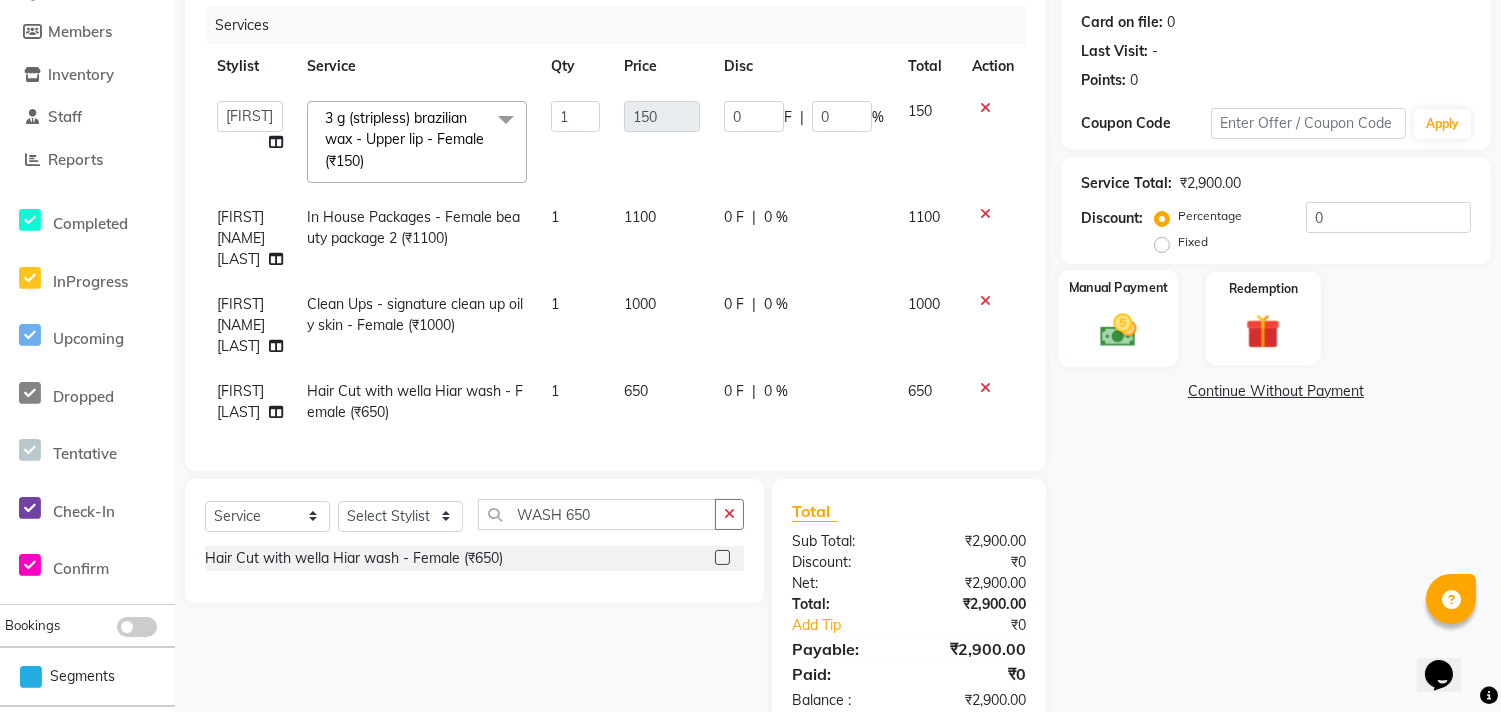click on "Manual Payment" 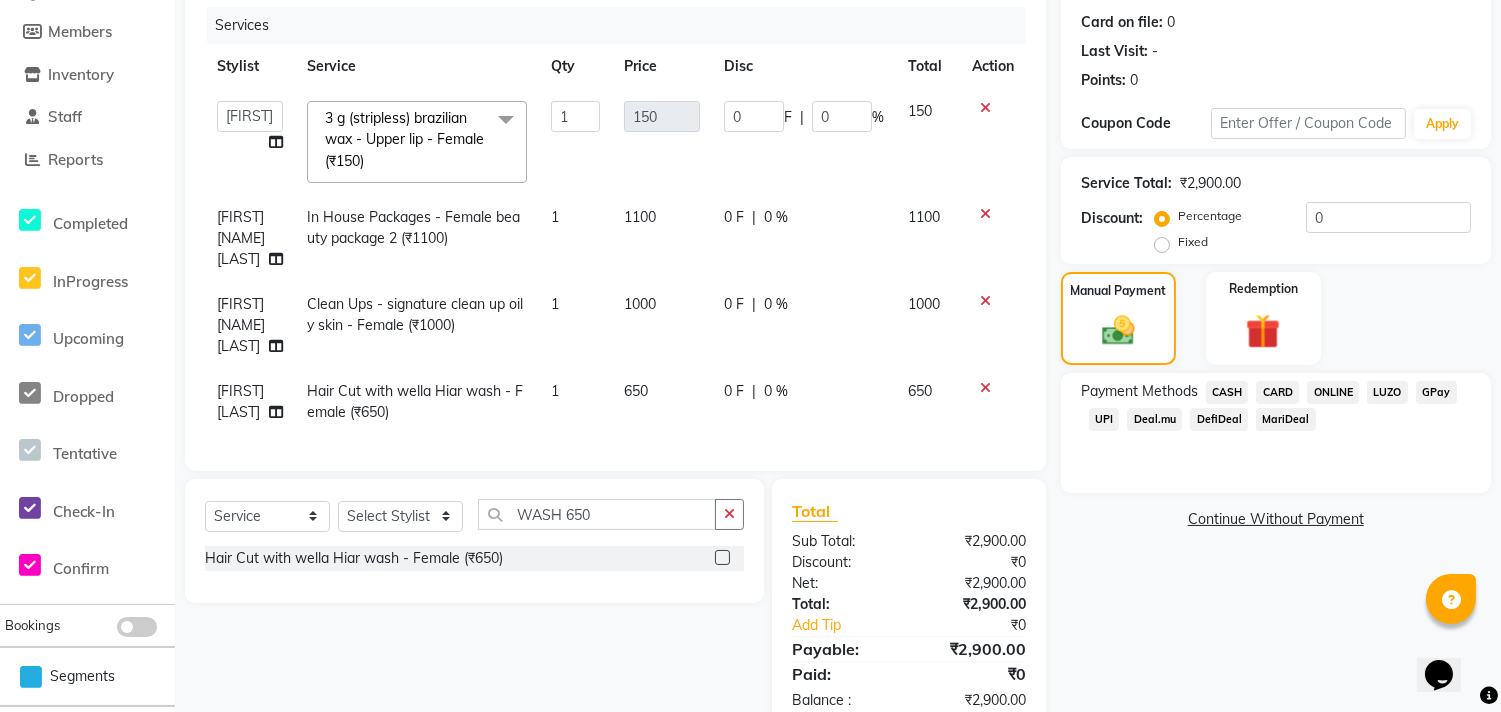 click on "ONLINE" 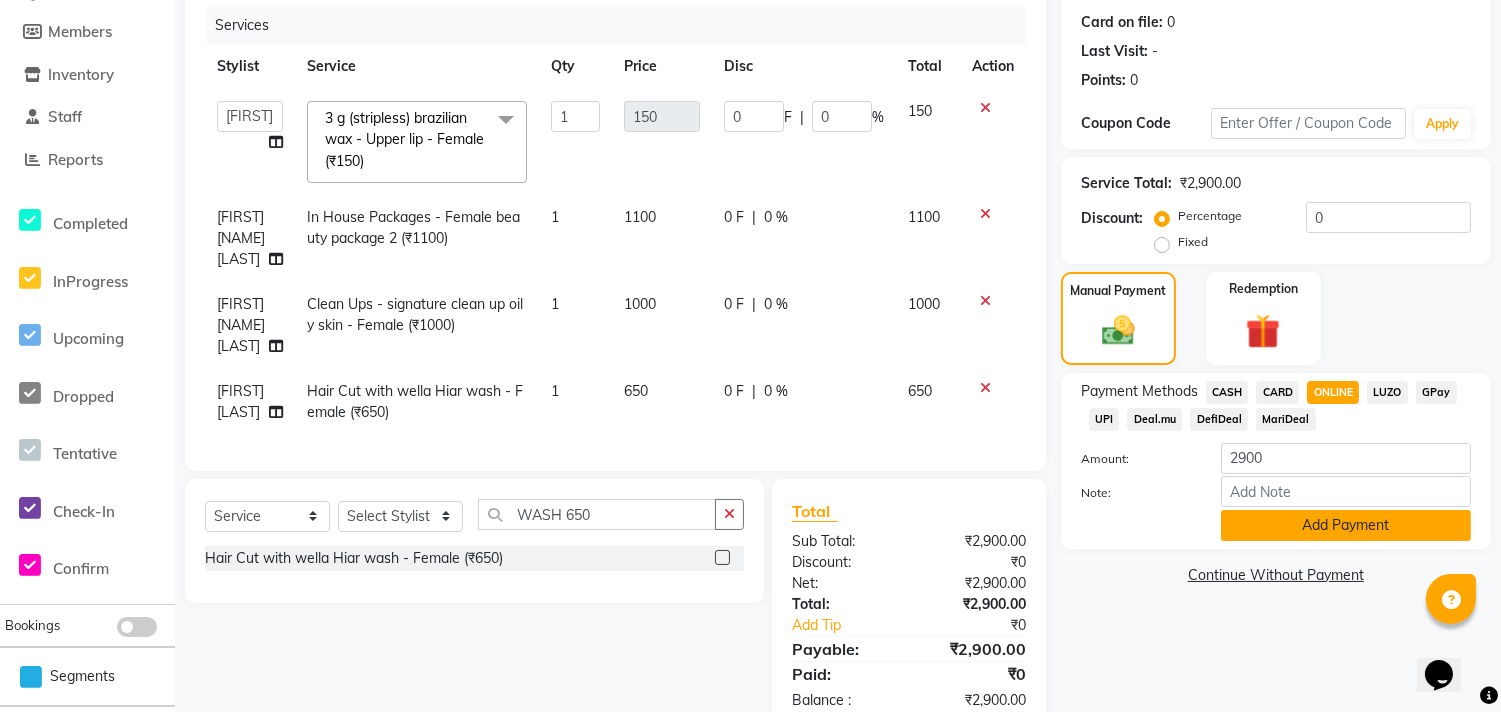 click on "Add Payment" 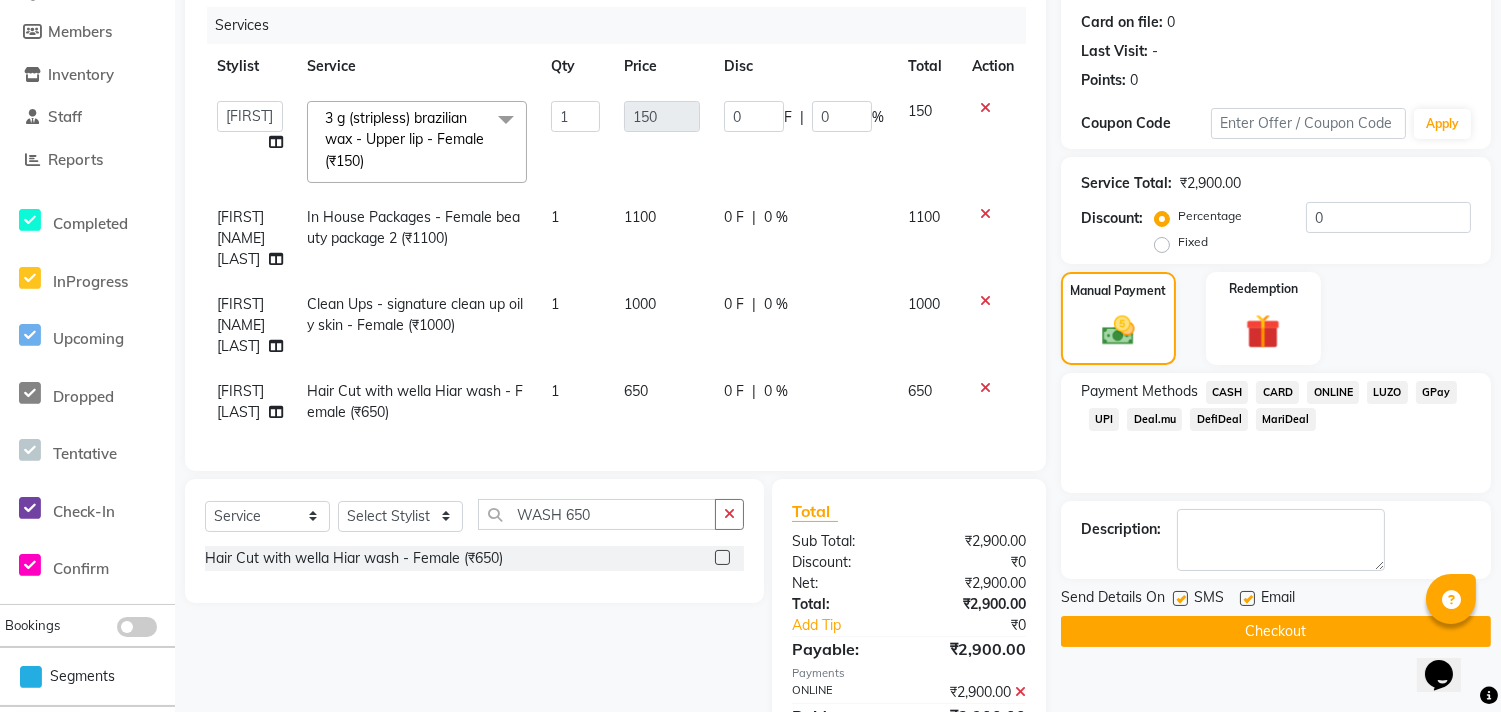 scroll, scrollTop: 348, scrollLeft: 0, axis: vertical 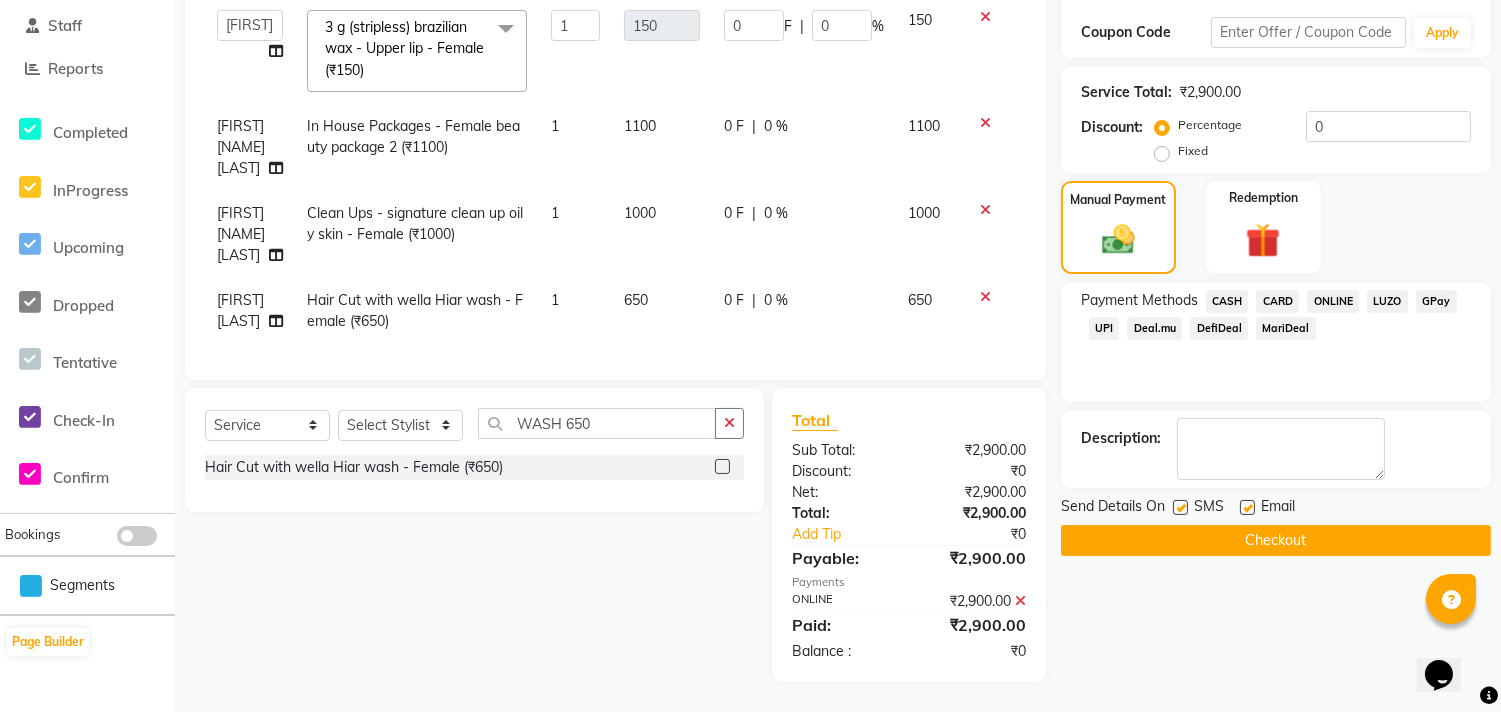 click on "Checkout" 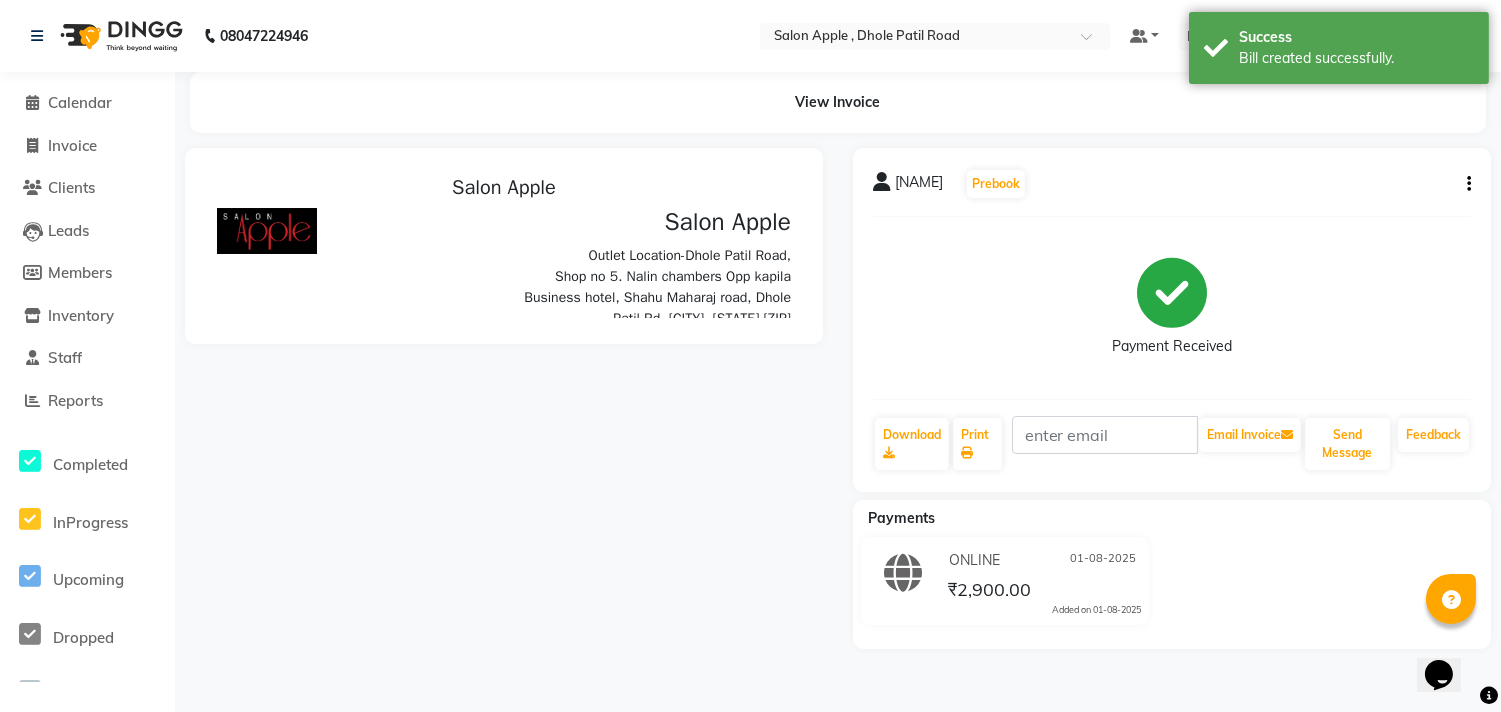 scroll, scrollTop: 0, scrollLeft: 0, axis: both 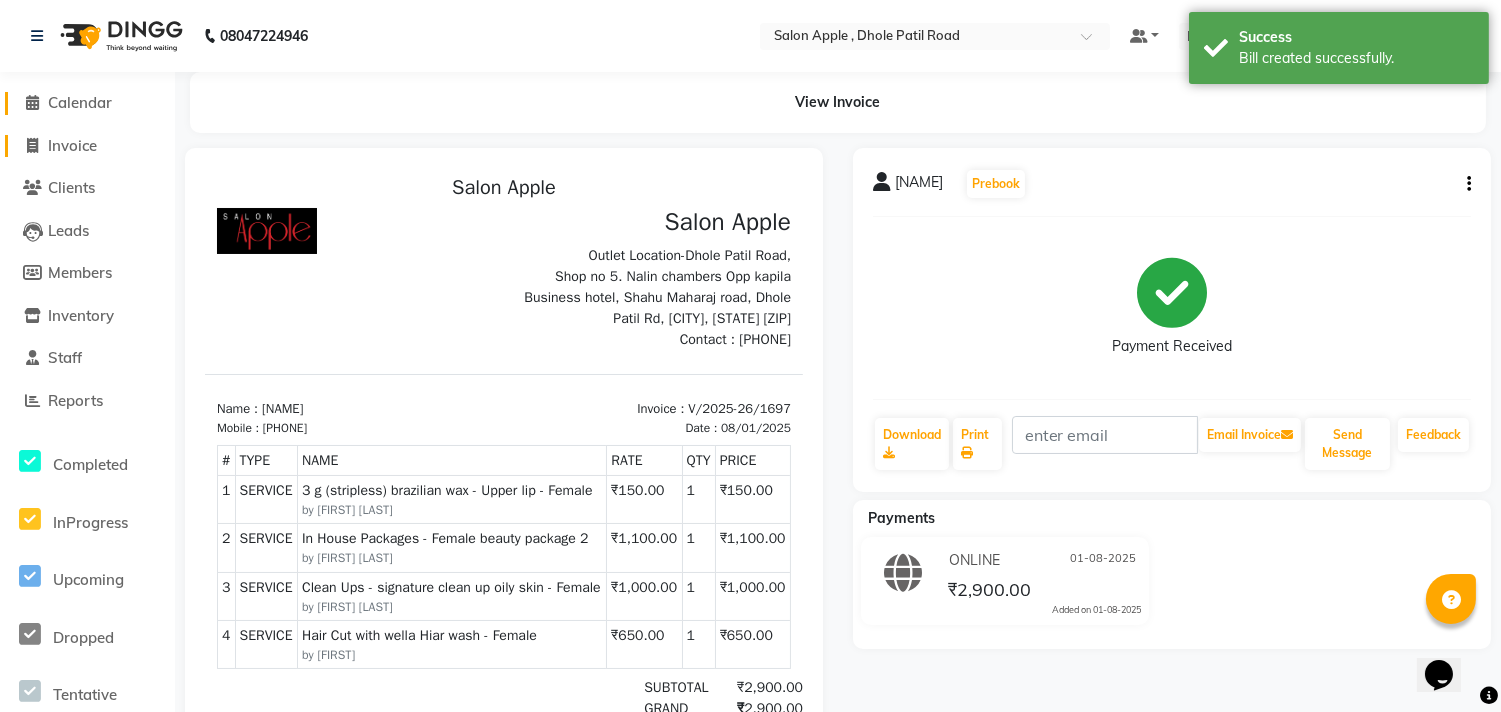 click on "Calendar" 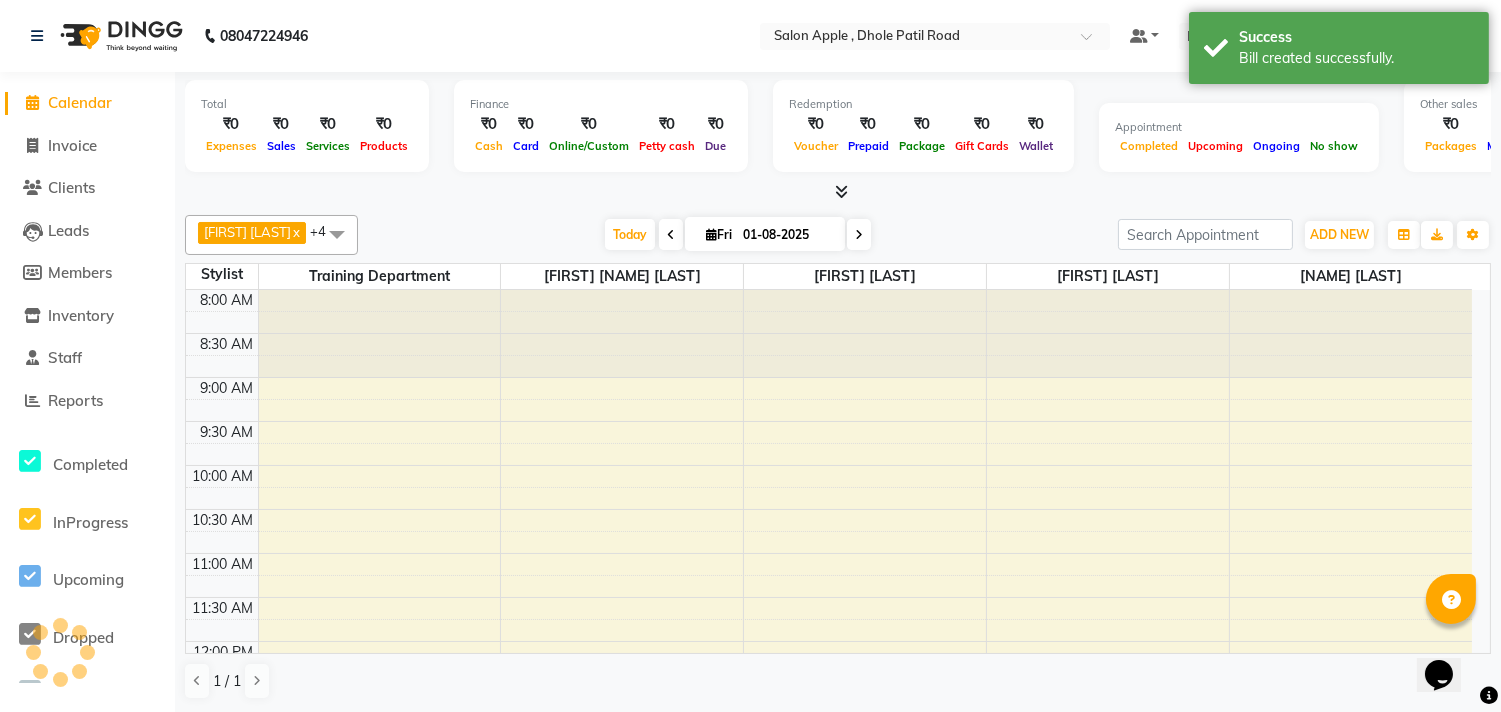 scroll, scrollTop: 0, scrollLeft: 0, axis: both 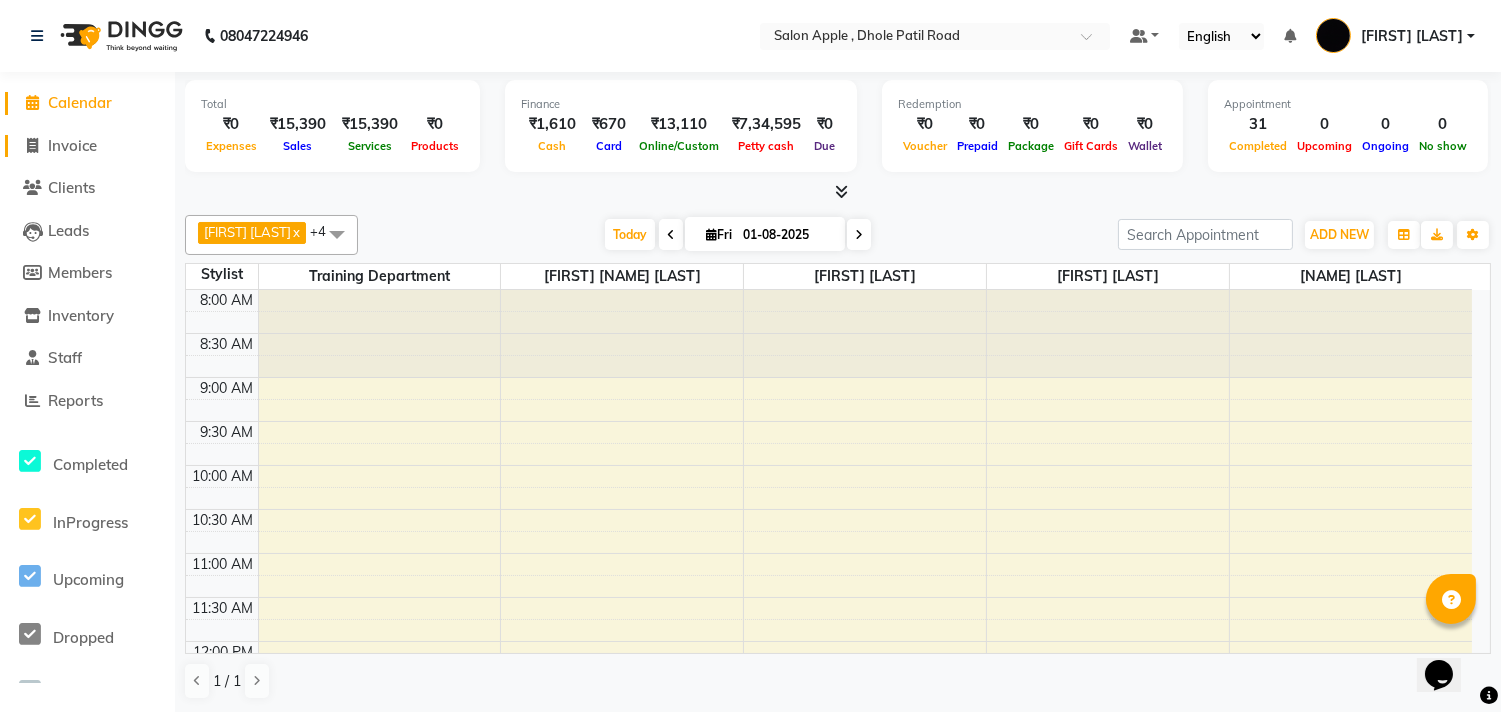 click on "Invoice" 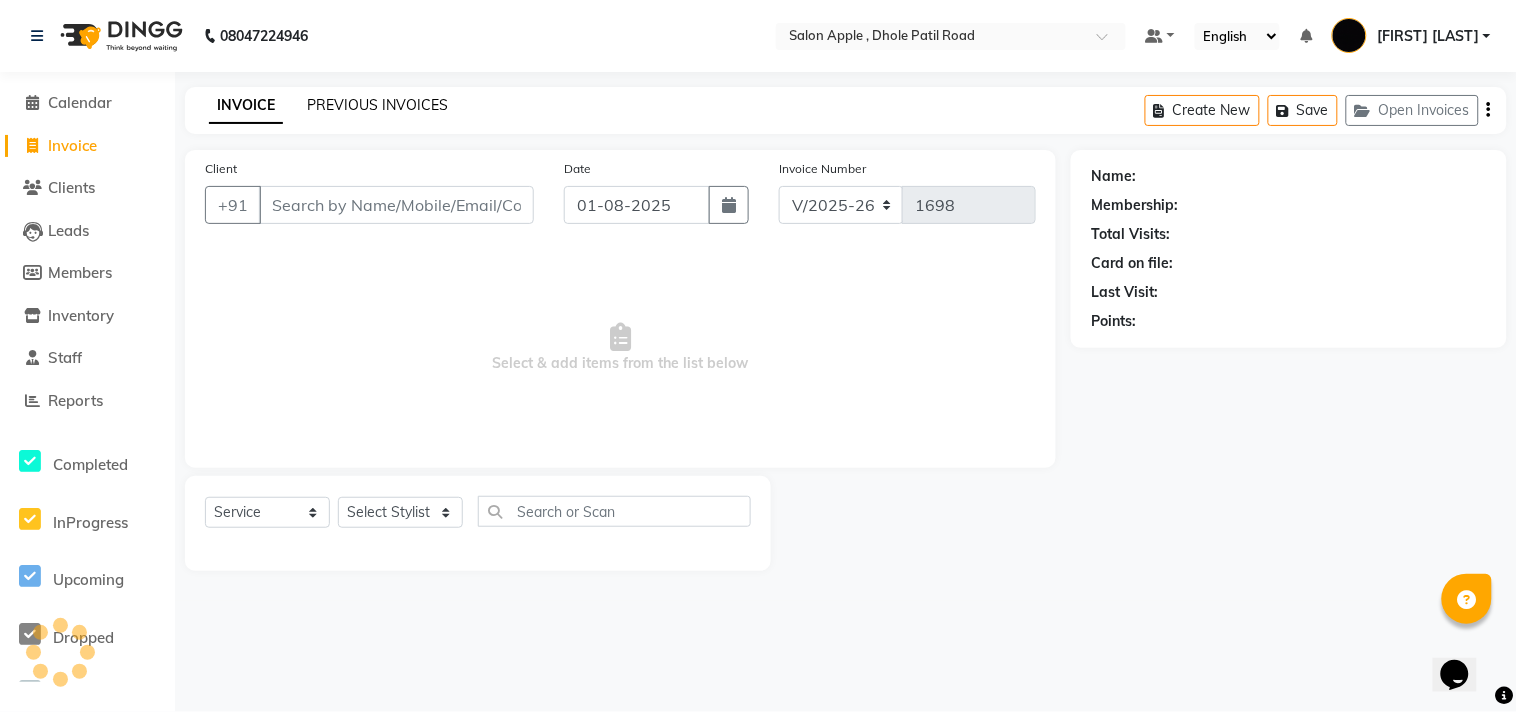 click on "PREVIOUS INVOICES" 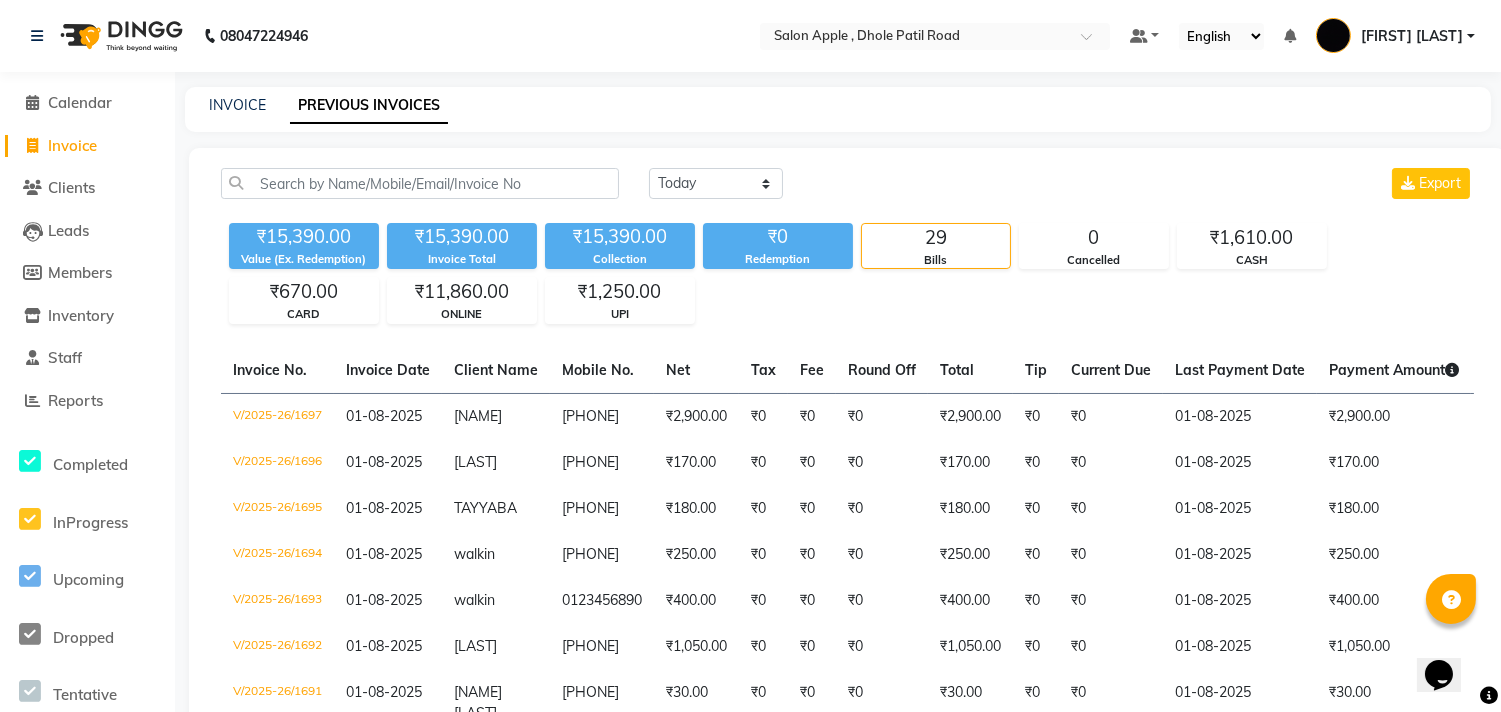 click on "Today Yesterday Custom Range Export ₹15,390.00 Value (Ex. Redemption) ₹15,390.00 Invoice Total  ₹15,390.00 Collection ₹0 Redemption 29 Bills 0 Cancelled ₹1,610.00 CASH ₹670.00 CARD ₹11,860.00 ONLINE ₹1,250.00 UPI  Invoice No.   Invoice Date   Client Name   Mobile No.   Net   Tax   Fee   Round Off   Total   Tip   Current Due   Last Payment Date   Payment Amount   Payment Methods   Cancel Reason   Status   V/2025-26/1697  01-08-2025 [NAME]   [PHONE] ₹2,900.00 ₹0  ₹0  ₹0 ₹2,900.00 ₹0 ₹0 01-08-2025 ₹2,900.00  ONLINE - PAID  V/2025-26/1696  01-08-2025 [NAME]   [PHONE] ₹170.00 ₹0  ₹0  ₹0 ₹170.00 ₹0 ₹0 01-08-2025 ₹170.00  ONLINE - PAID  V/2025-26/1695  01-08-2025 [NAME]   [PHONE] ₹180.00 ₹0  ₹0  ₹0 ₹180.00 ₹0 ₹0 01-08-2025 ₹180.00  ONLINE - PAID  V/2025-26/1694  01-08-2025 walk  in [PHONE] ₹250.00 ₹0  ₹0  ₹0 ₹250.00 ₹0 ₹0 01-08-2025 ₹250.00  ONLINE - PAID  V/2025-26/1693  01-08-2025 walkin   [PHONE] ₹400.00 ₹0 ₹0" 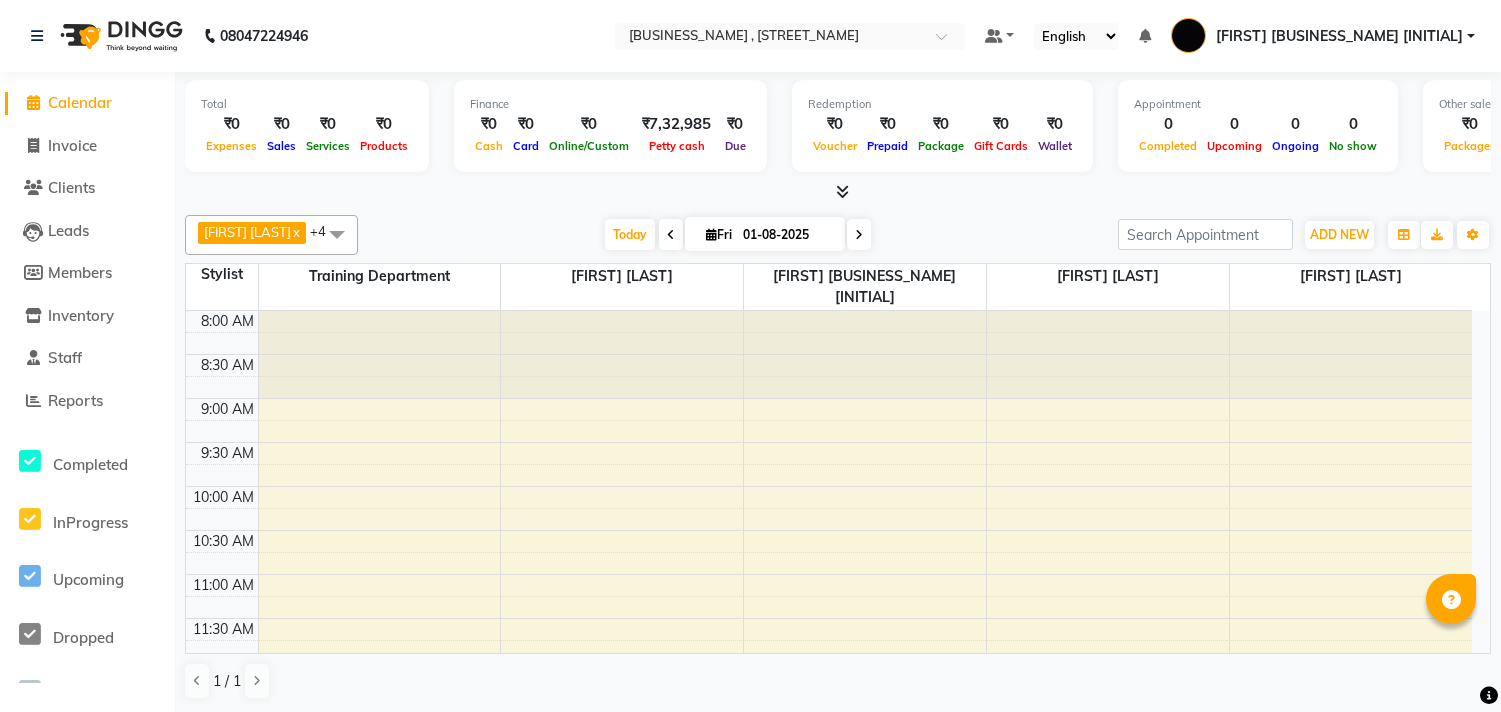 scroll, scrollTop: 0, scrollLeft: 0, axis: both 